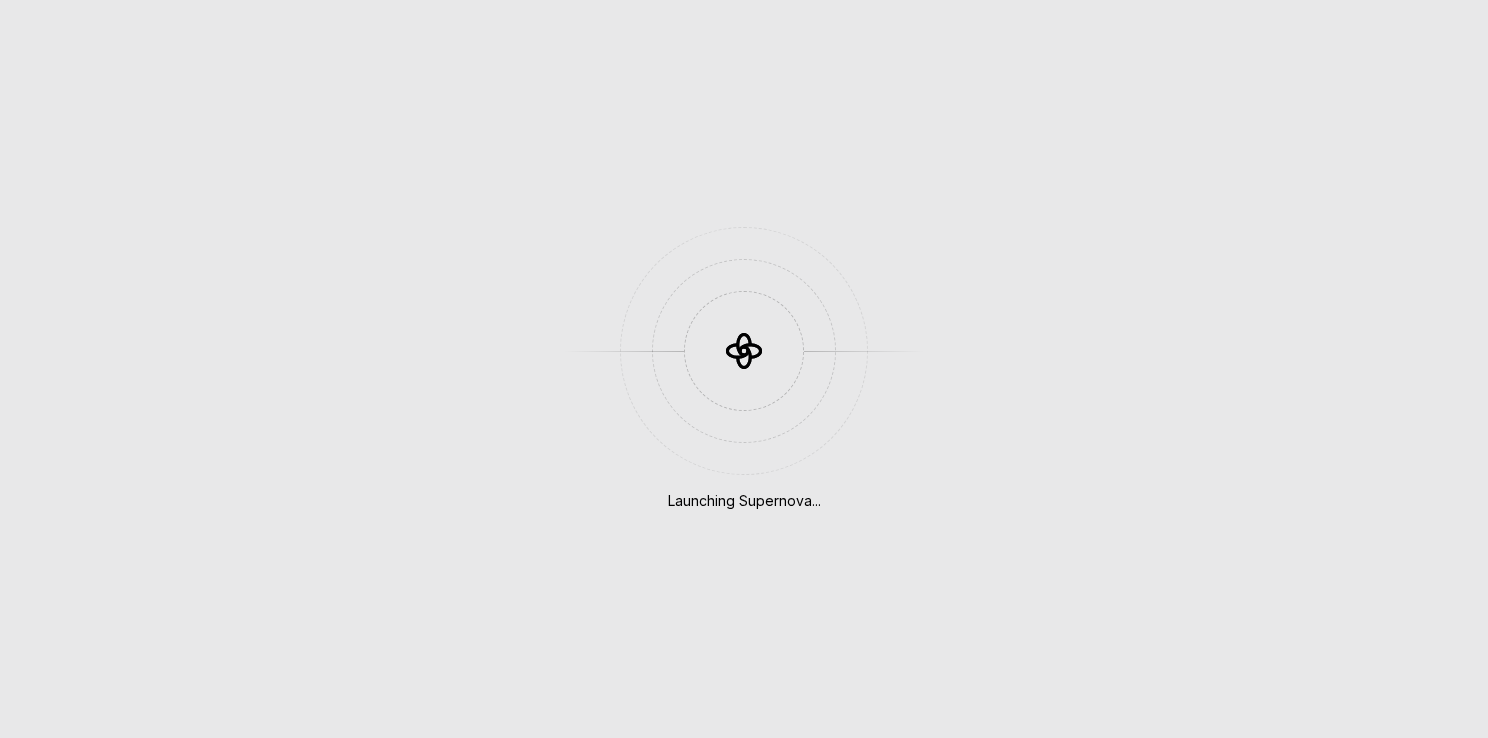 scroll, scrollTop: 0, scrollLeft: 0, axis: both 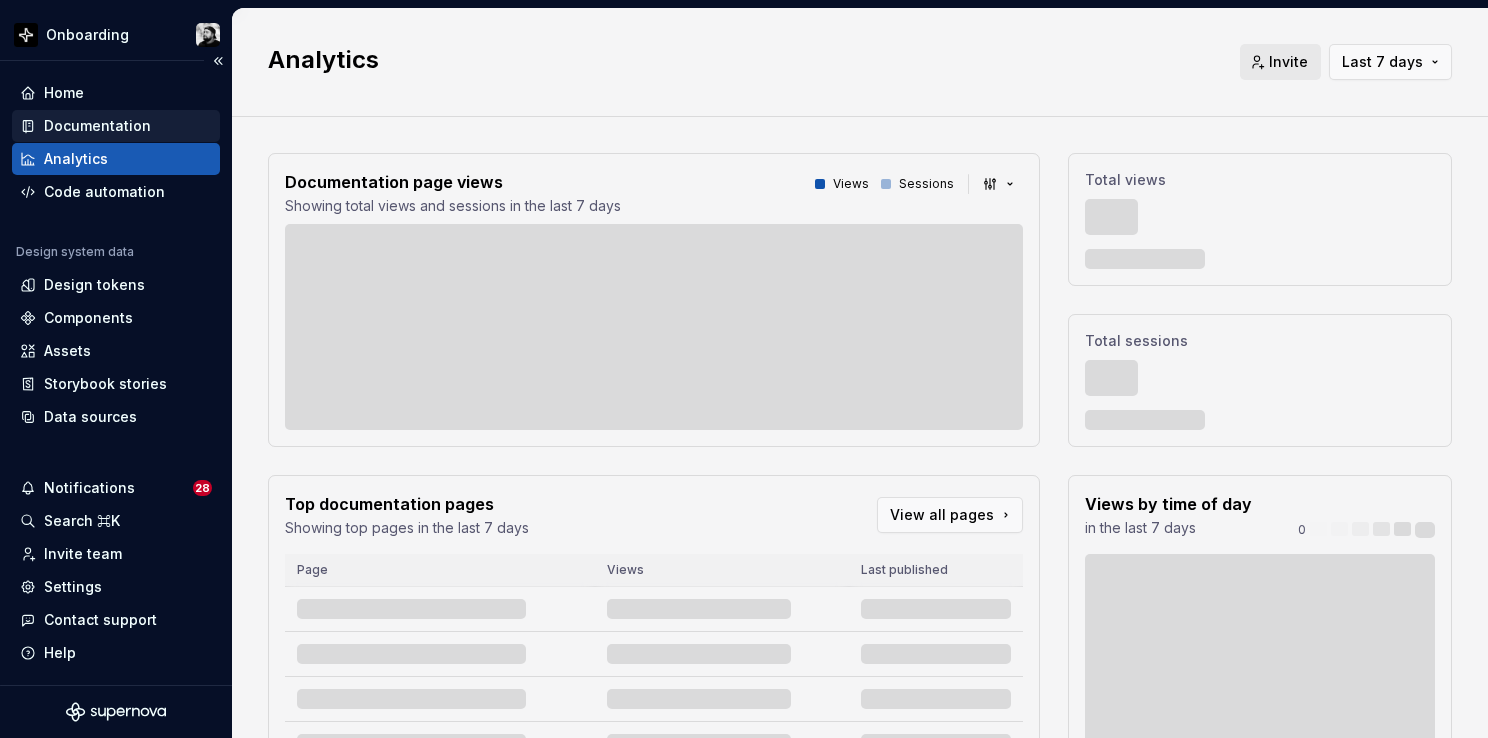 click on "Documentation" at bounding box center [97, 126] 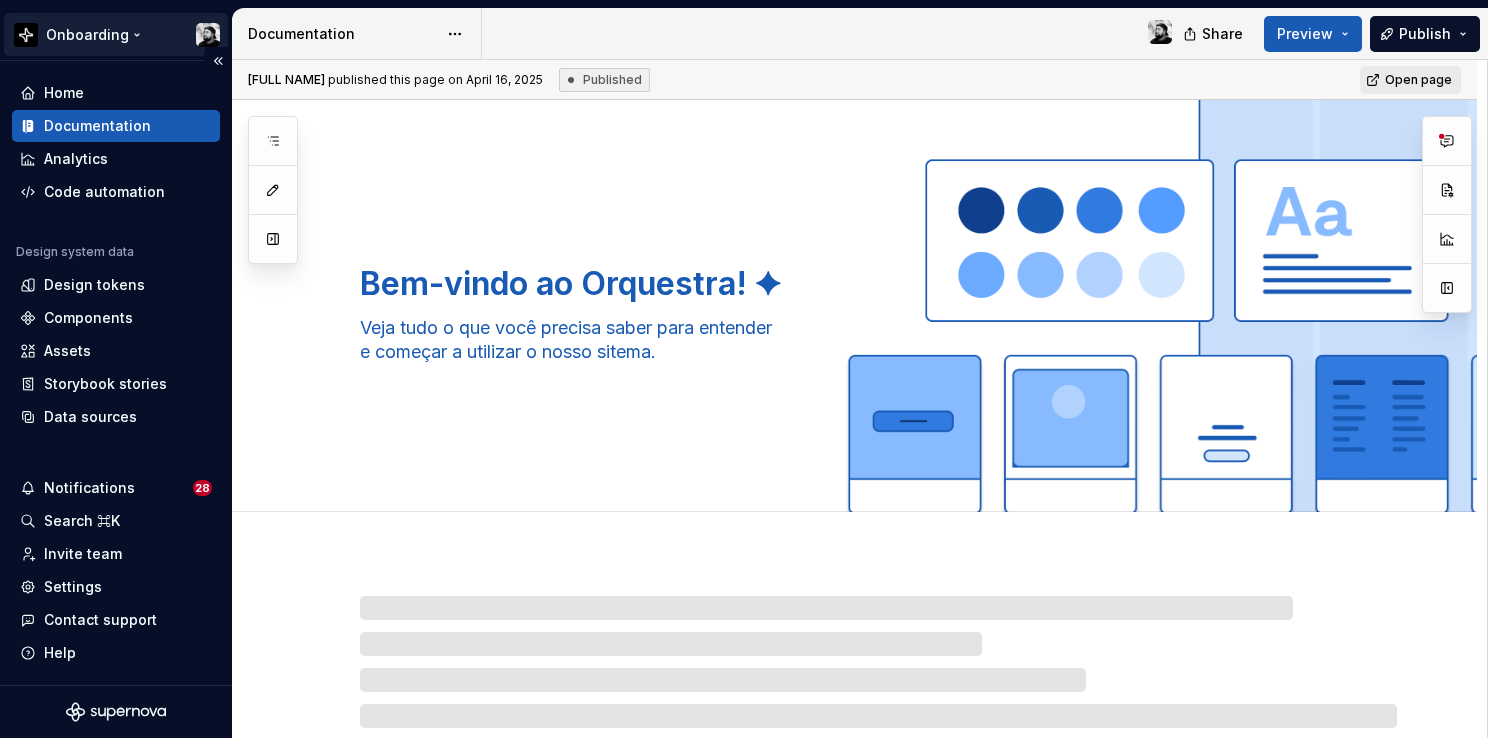 click on "Onboarding Home Documentation Analytics Code automation Design system data Design tokens Components Assets Storybook stories Data sources Notifications 28 Search ⌘K Invite team Settings Contact support Help Documentation Share Preview Publish Pages Add
Accessibility guide for tree Page tree.
Navigate the tree with the arrow keys. Common tree hotkeys apply. Further keybindings are available:
enter to execute primary action on focused item
f2 to start renaming the focused item
escape to abort renaming an item
control+d to start dragging selected items
Bem-vindo ao Orquestra! ✦ Changes No changes yet When a page is edited, it will appear in this section. [FIRST] [LAST]  published this page  on [DATE], [YEAR] Published Open page Bem-vindo ao Orquestra! ✦ Veja tudo o que você precisa saber para entender
e começar a utilizar o nosso sitema. Comments Open comments Page properties Header Header height 412 px Background color No Yes" at bounding box center (744, 369) 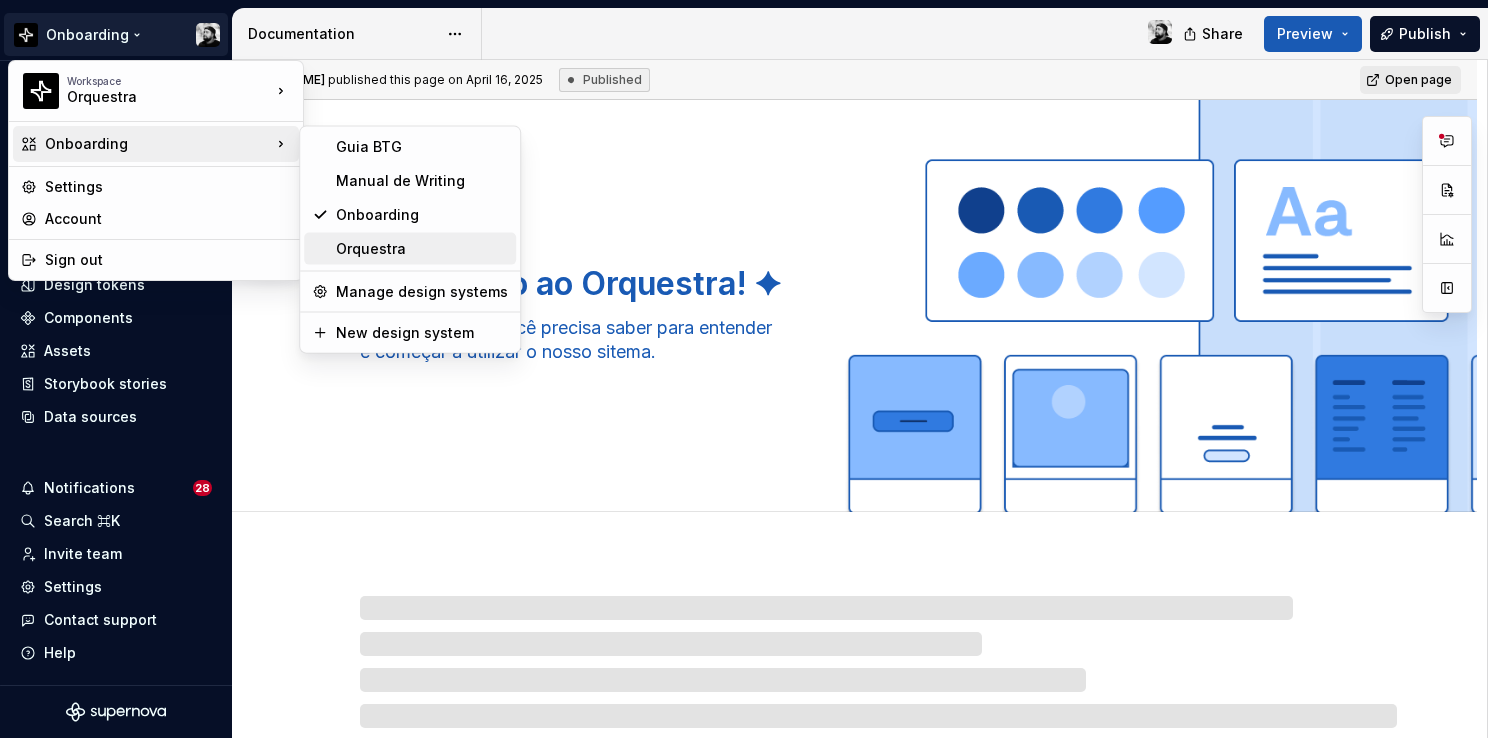 click on "Orquestra" at bounding box center [422, 249] 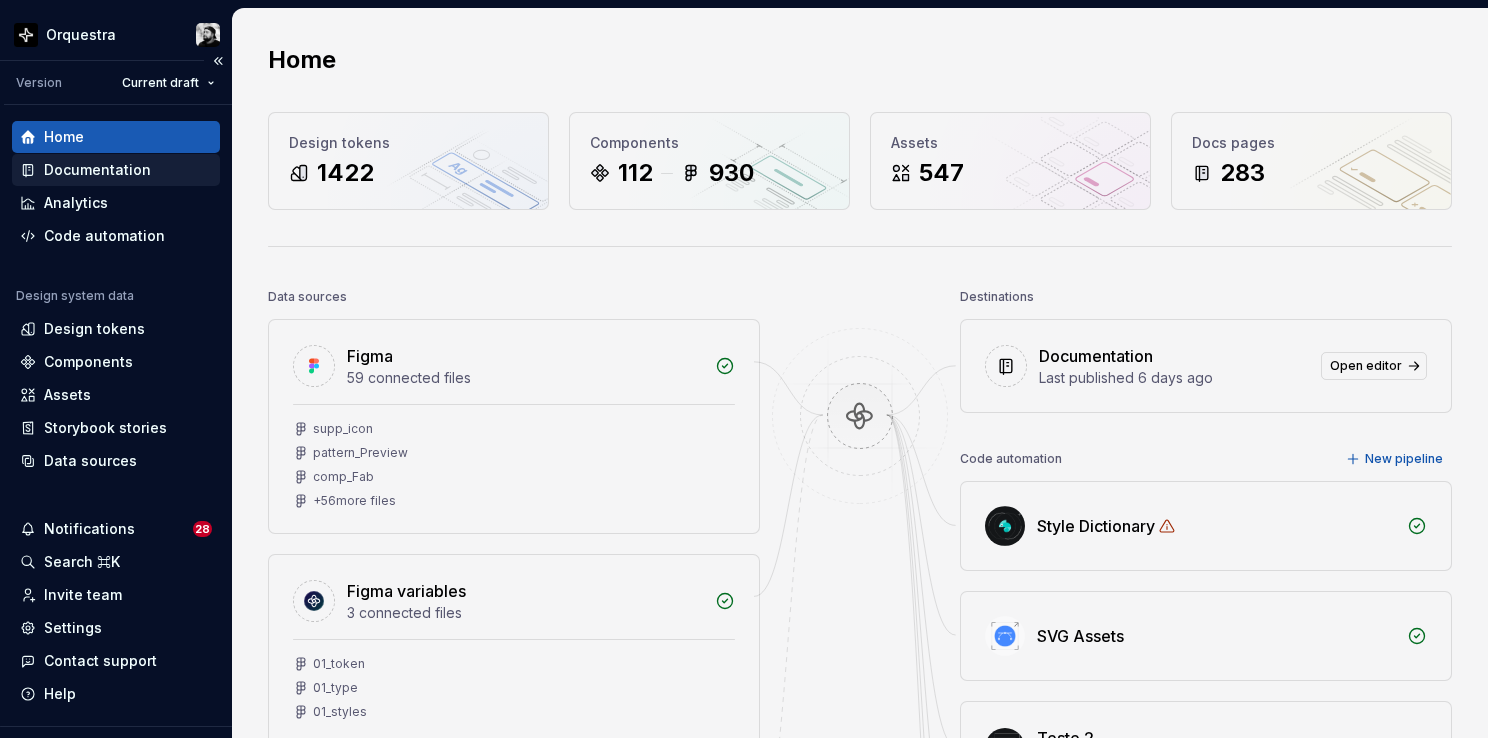 click on "Documentation" at bounding box center [97, 170] 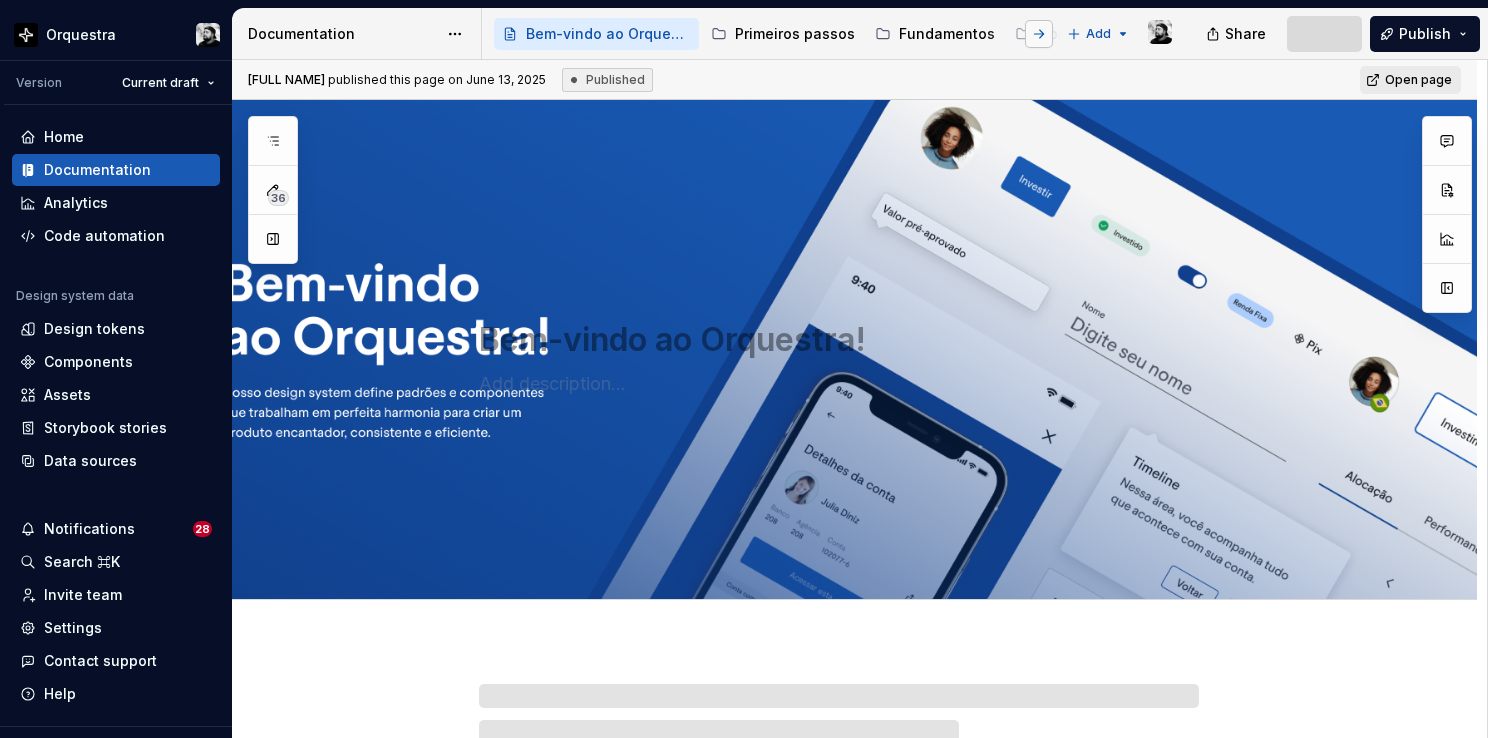 click at bounding box center [1039, 34] 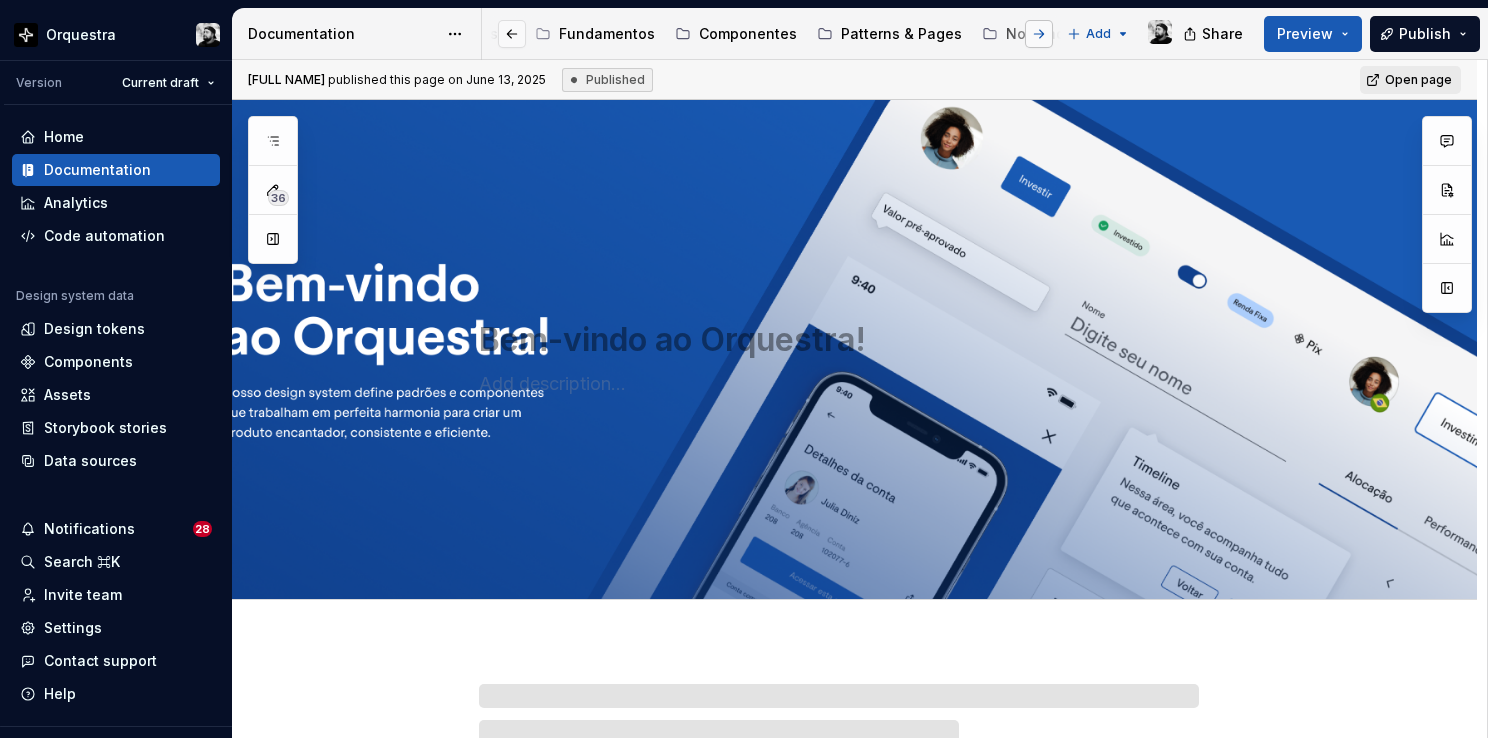 scroll, scrollTop: 0, scrollLeft: 340, axis: horizontal 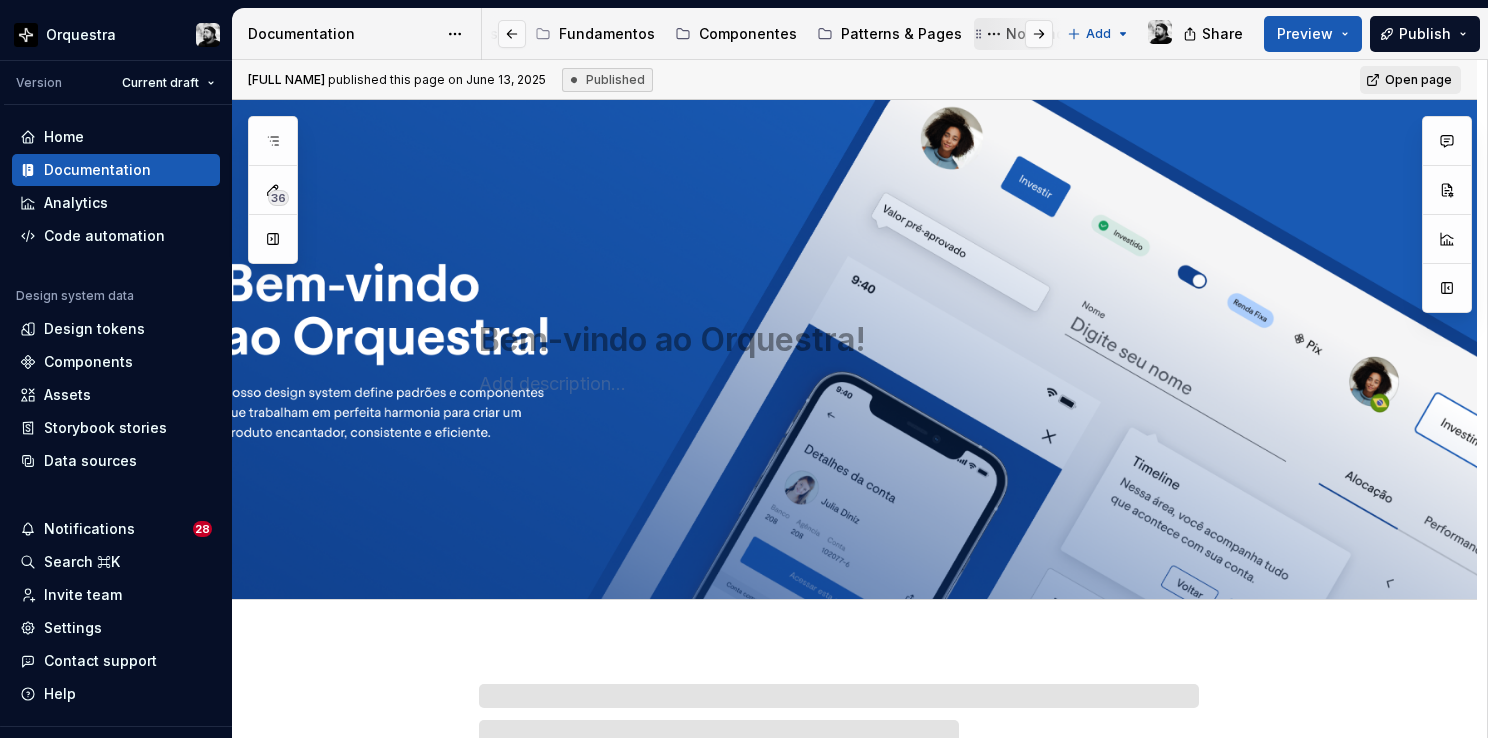 click on "Novidades" at bounding box center [1044, 34] 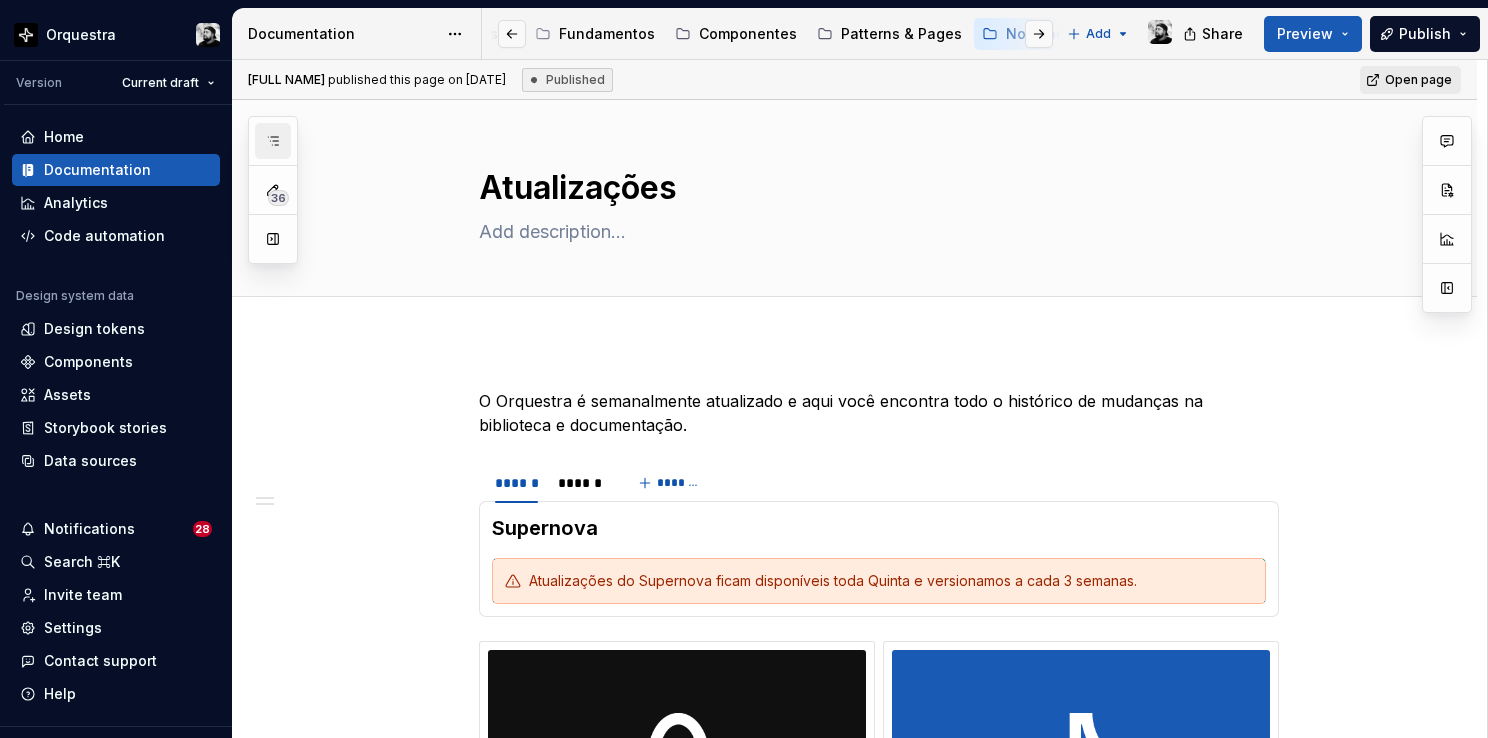 click at bounding box center [273, 141] 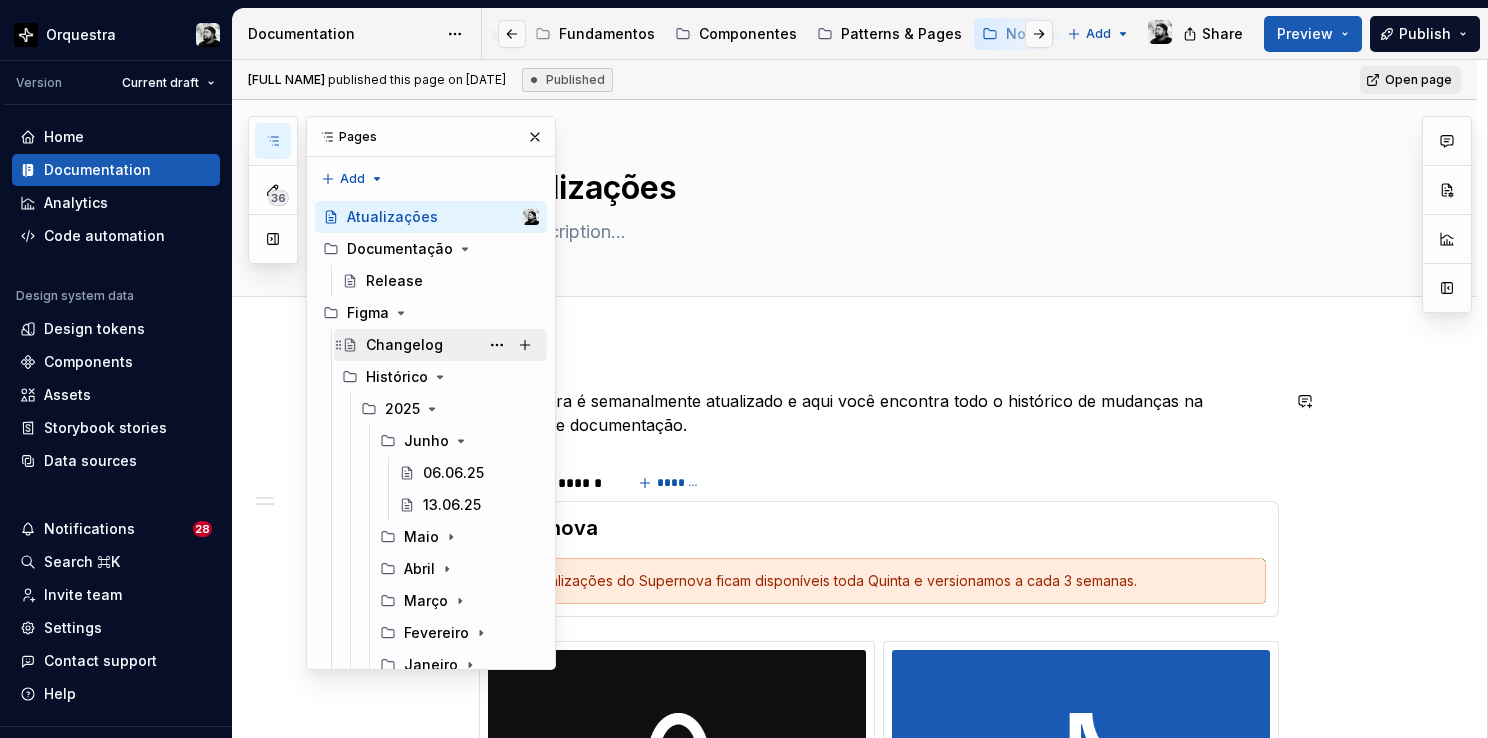 click on "Changelog" at bounding box center (404, 345) 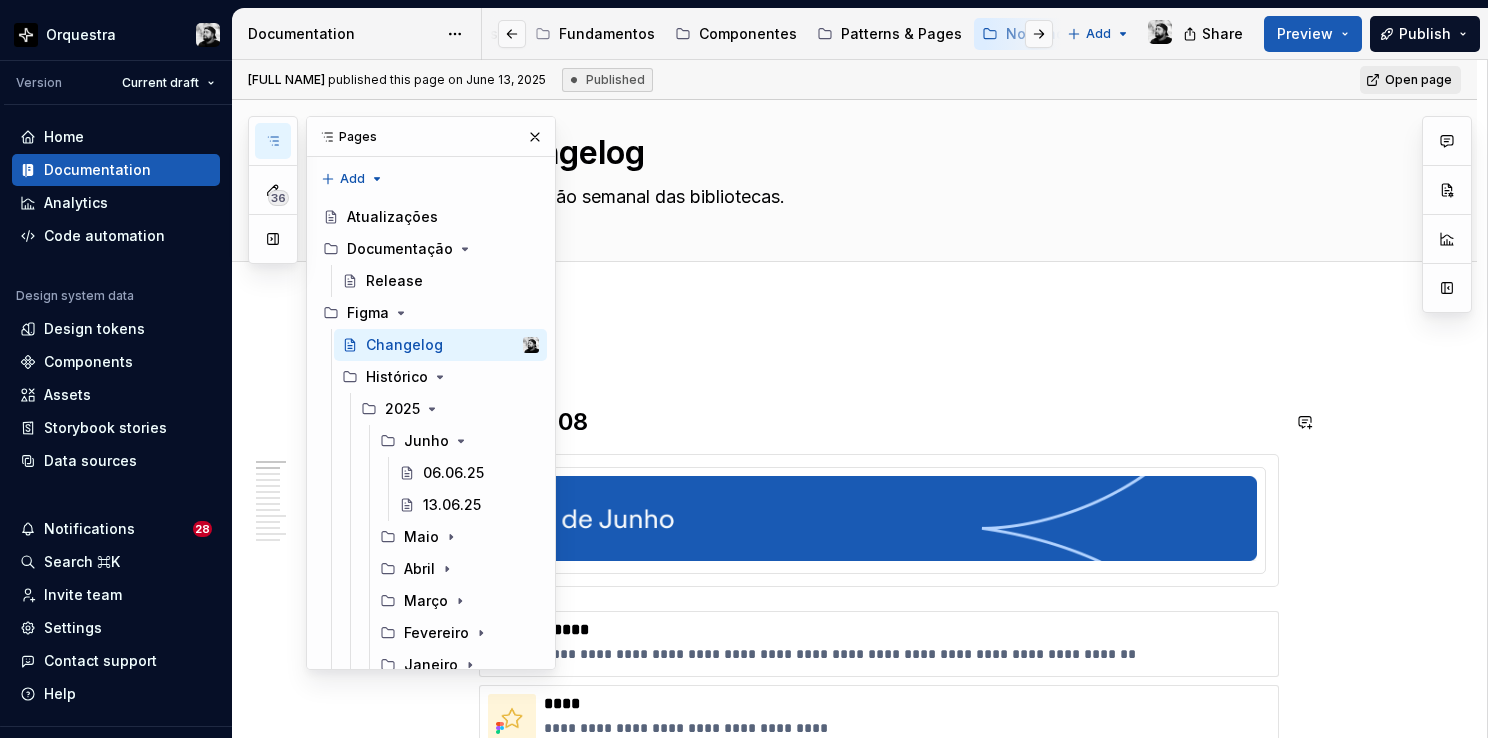 scroll, scrollTop: 0, scrollLeft: 0, axis: both 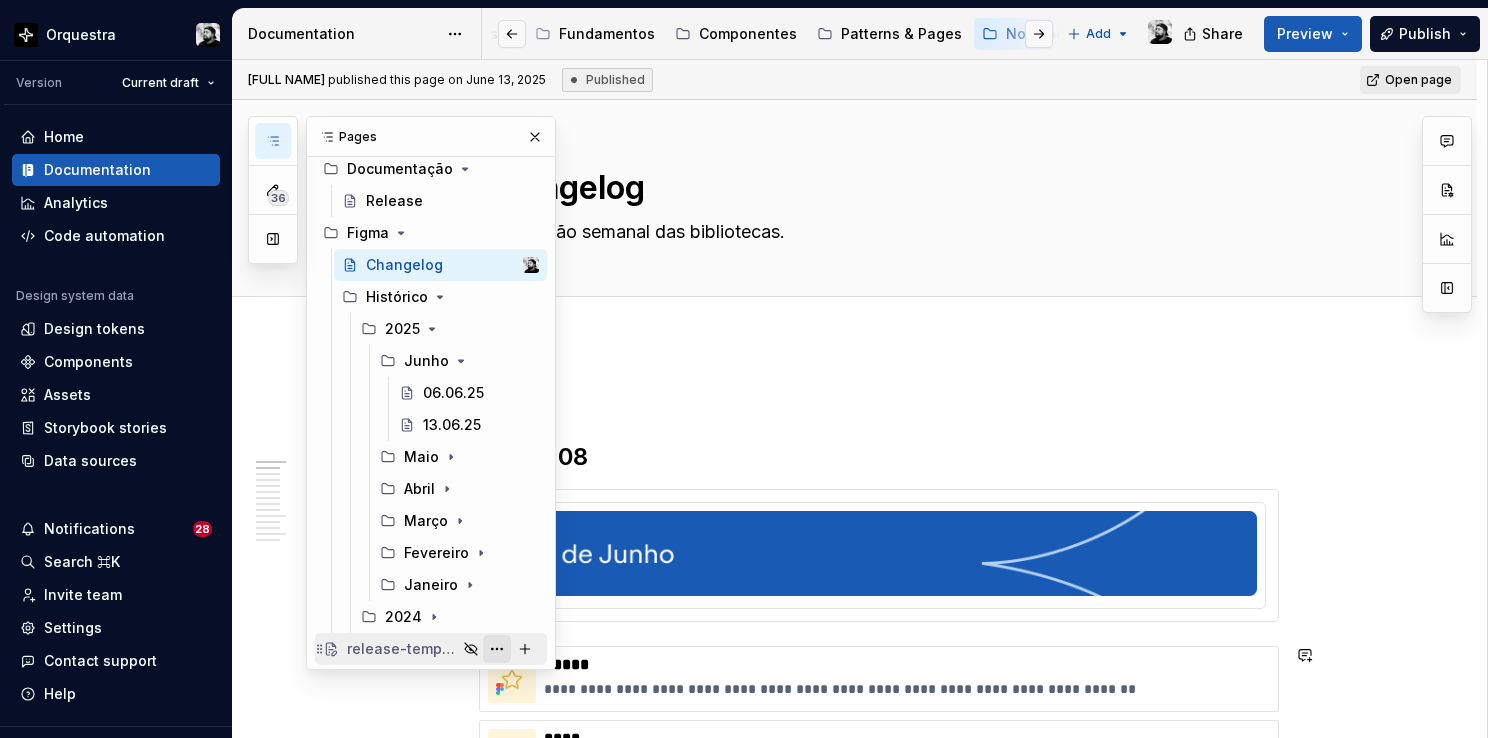click at bounding box center [497, 649] 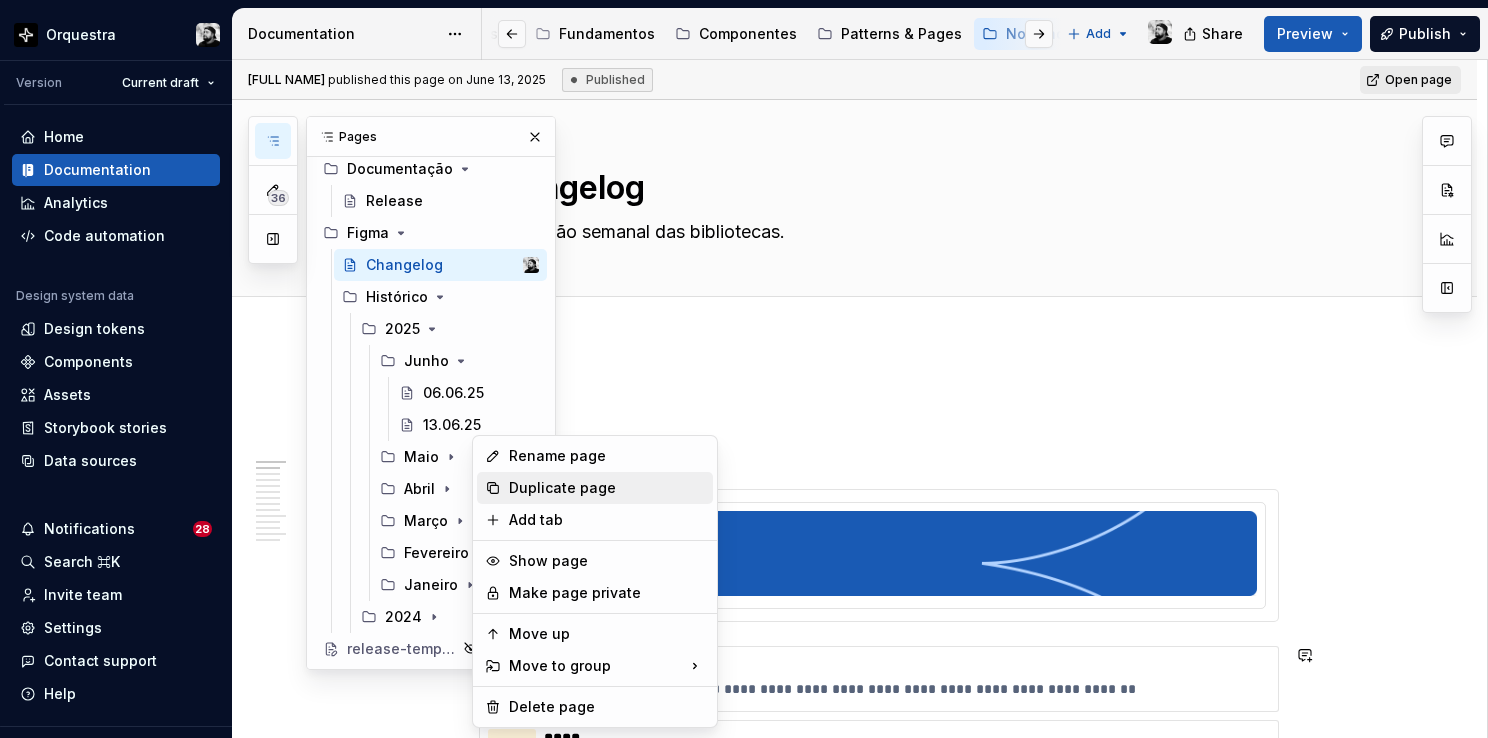 click on "Duplicate page" at bounding box center [607, 488] 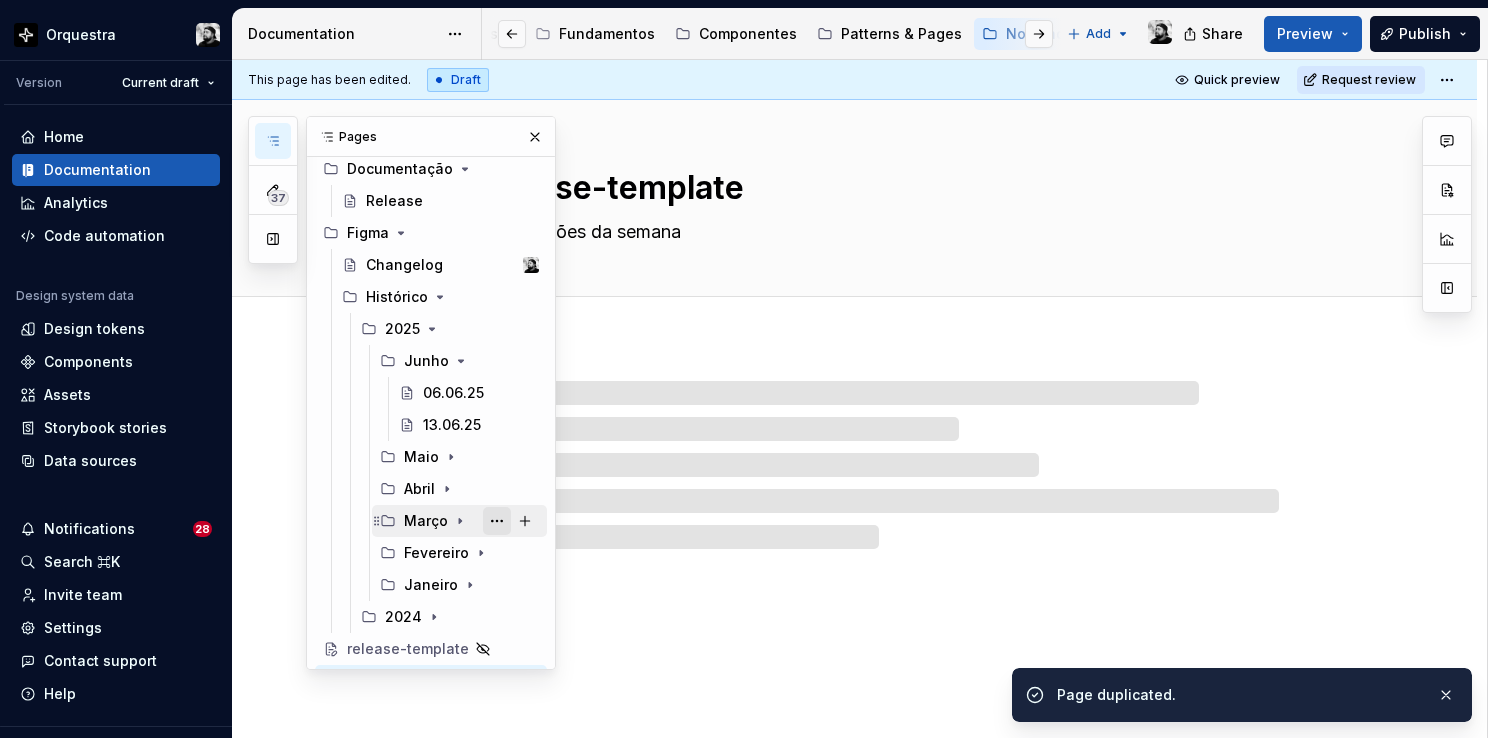 scroll, scrollTop: 112, scrollLeft: 0, axis: vertical 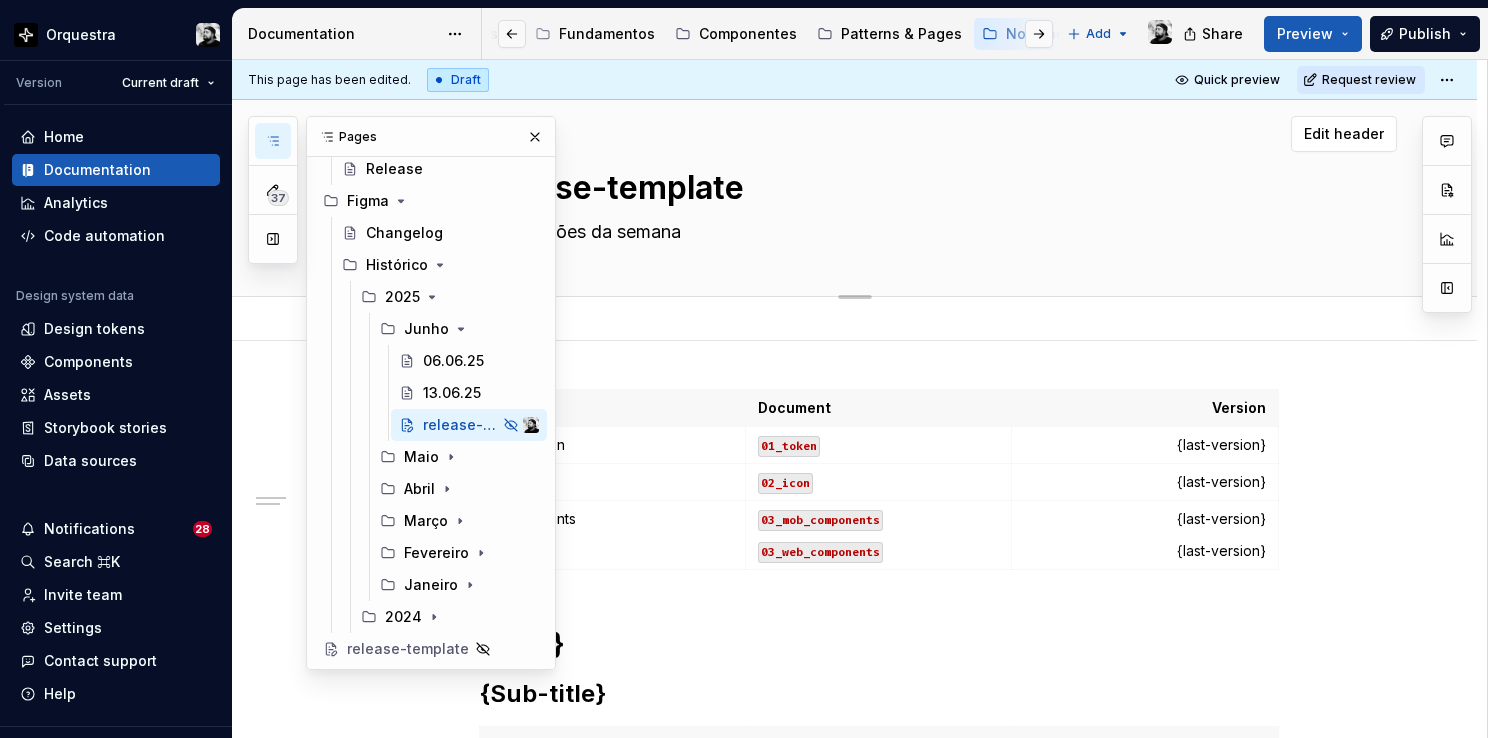 click on "release-template" at bounding box center [875, 188] 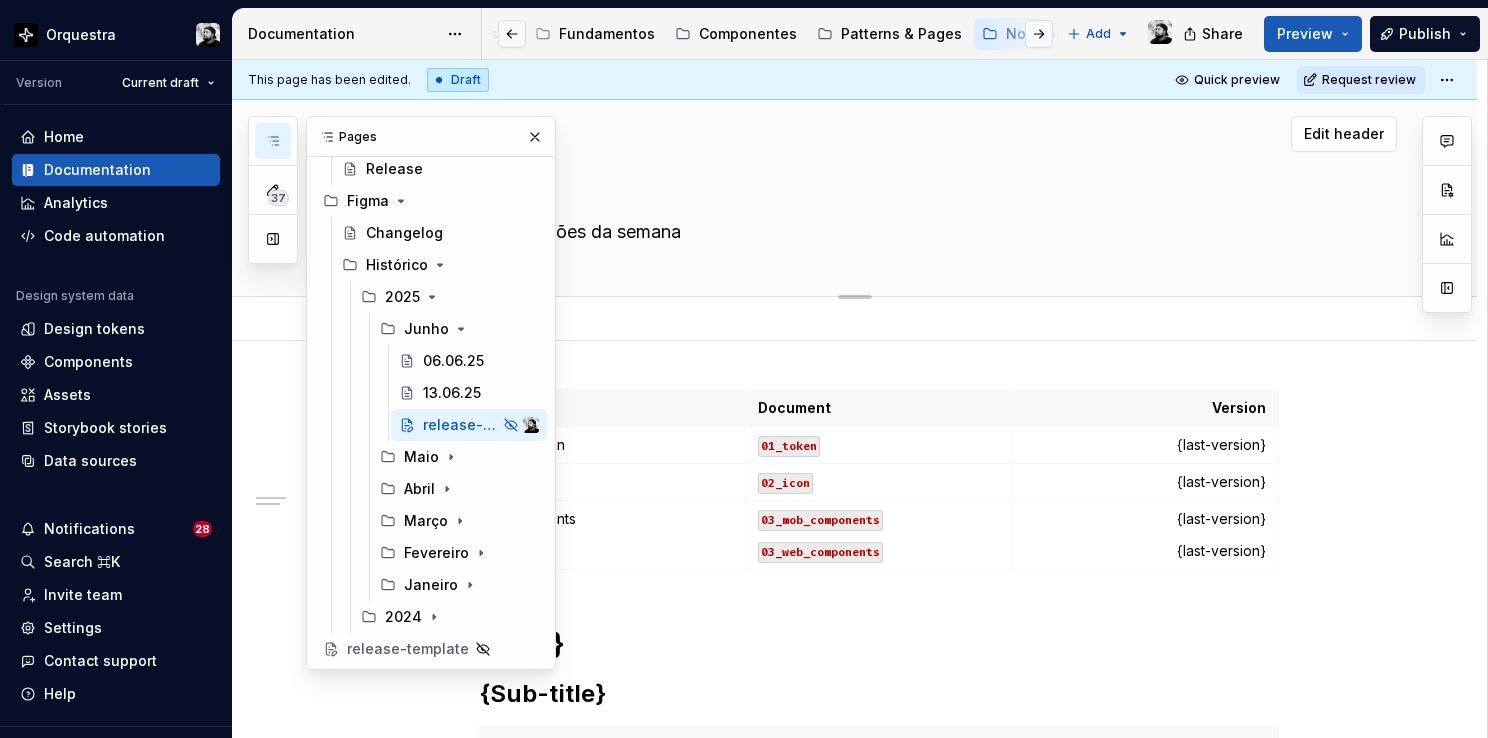 type on "*" 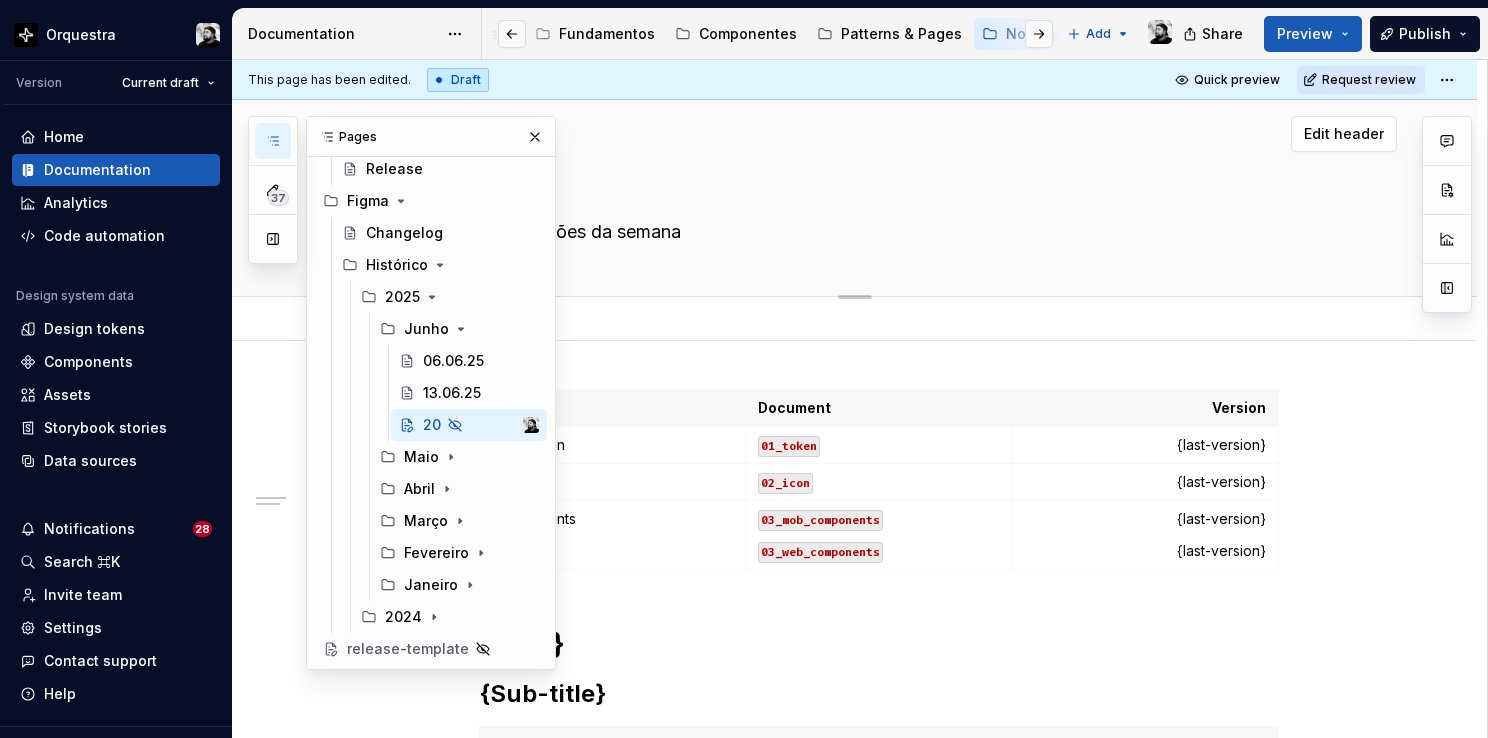 type on "*" 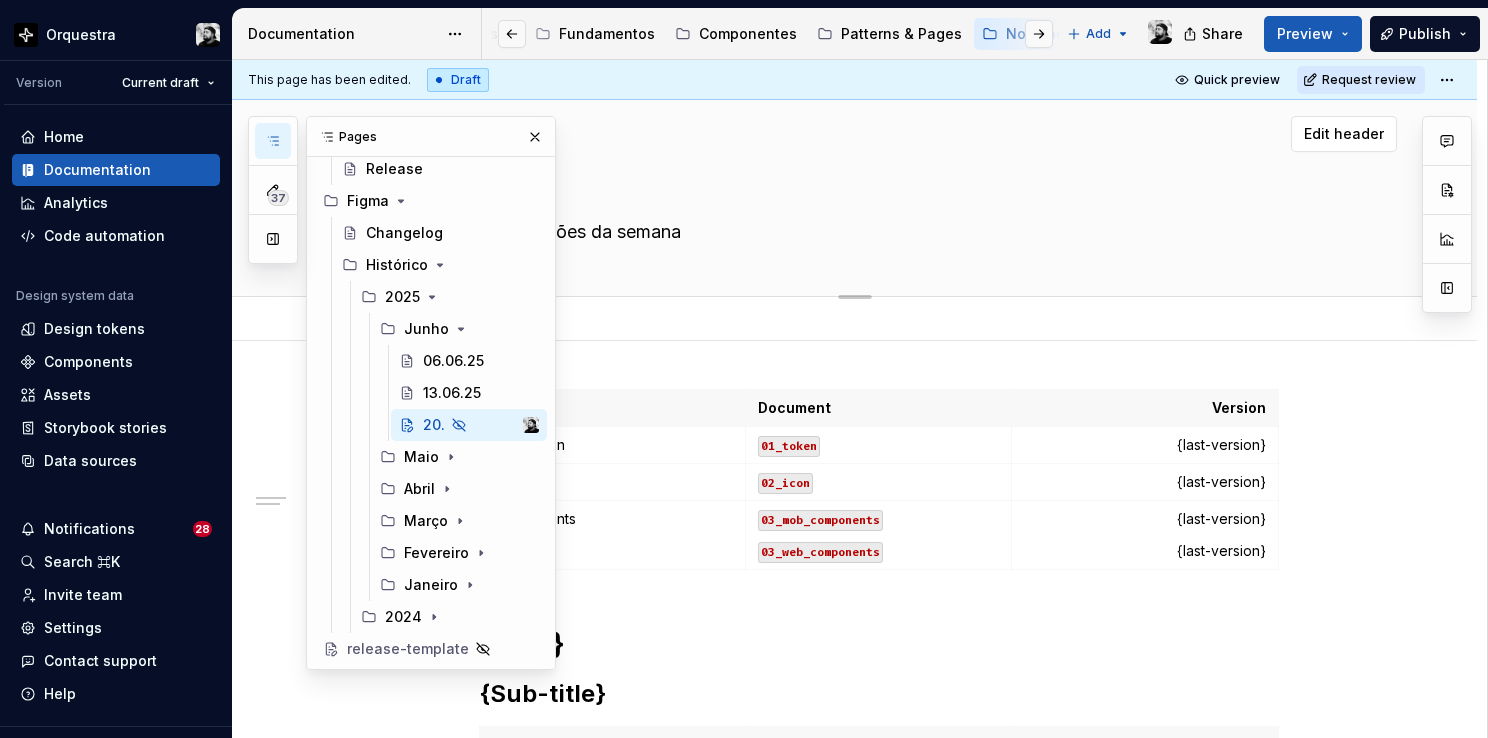 type on "*" 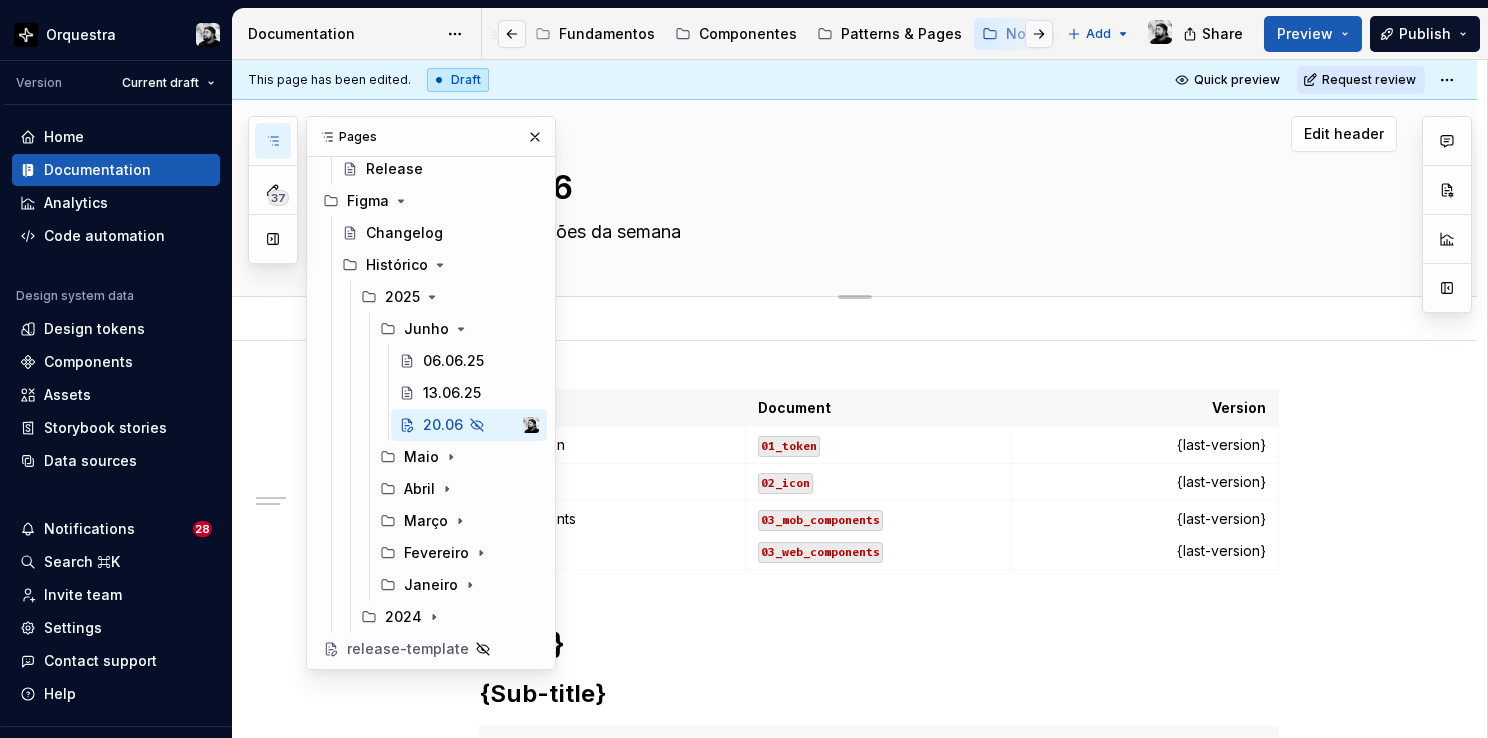 type on "*" 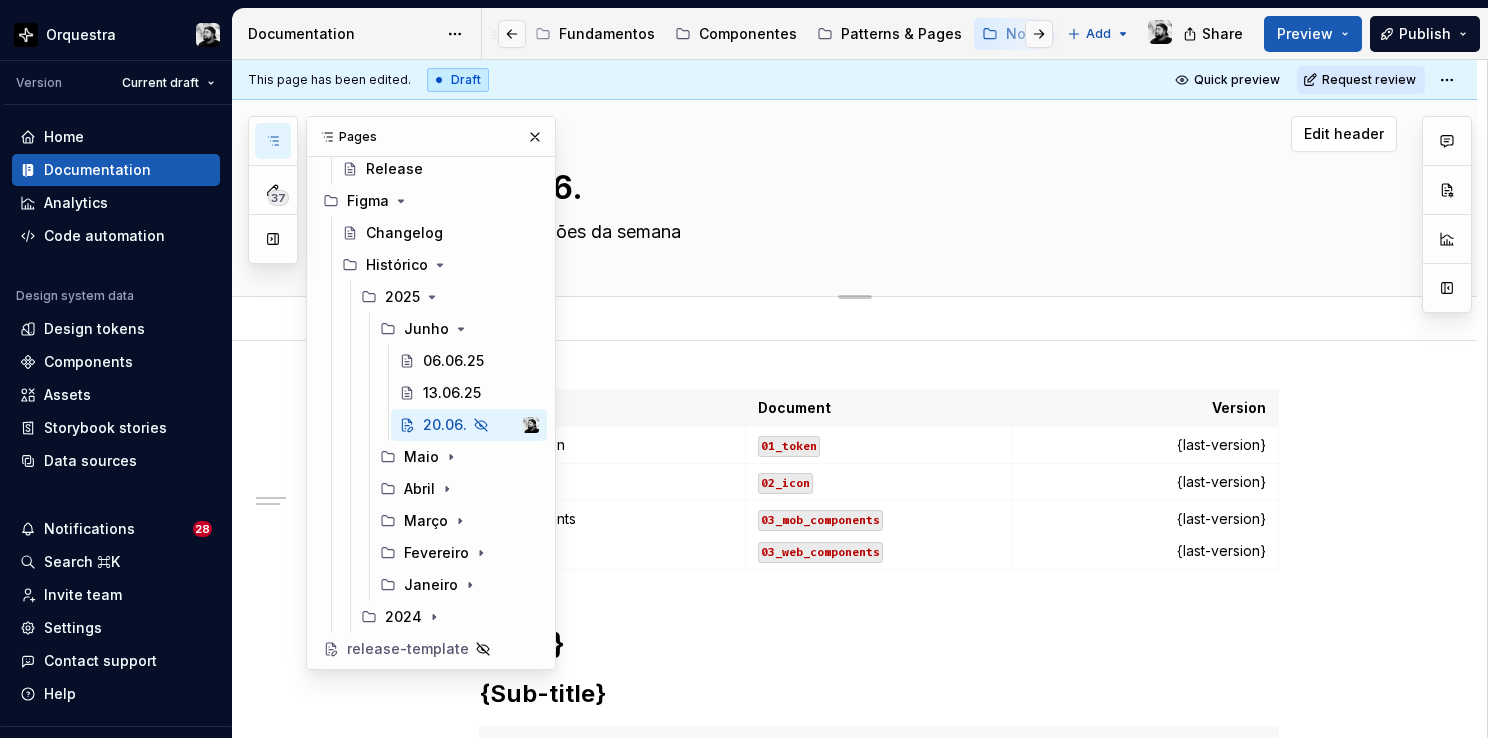 type on "*" 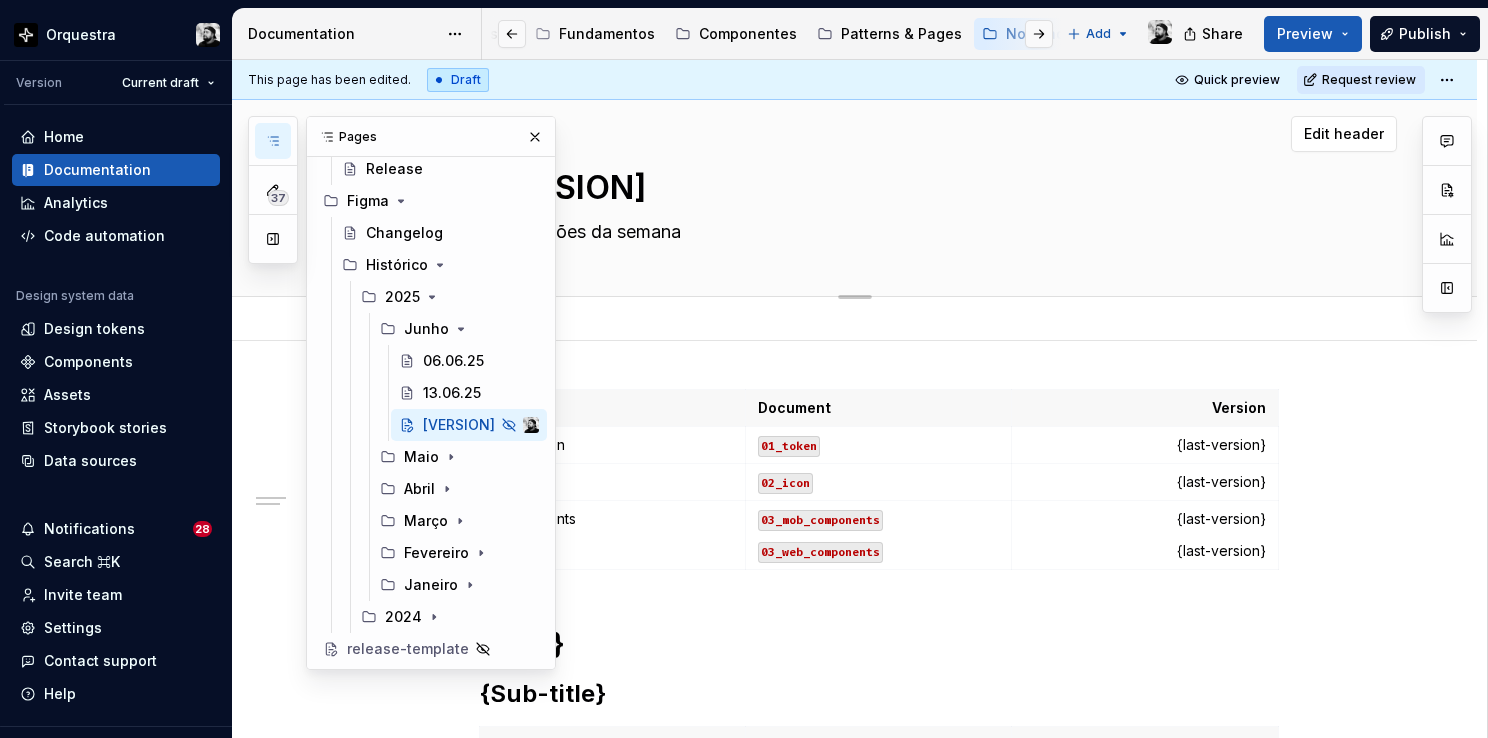 type on "*" 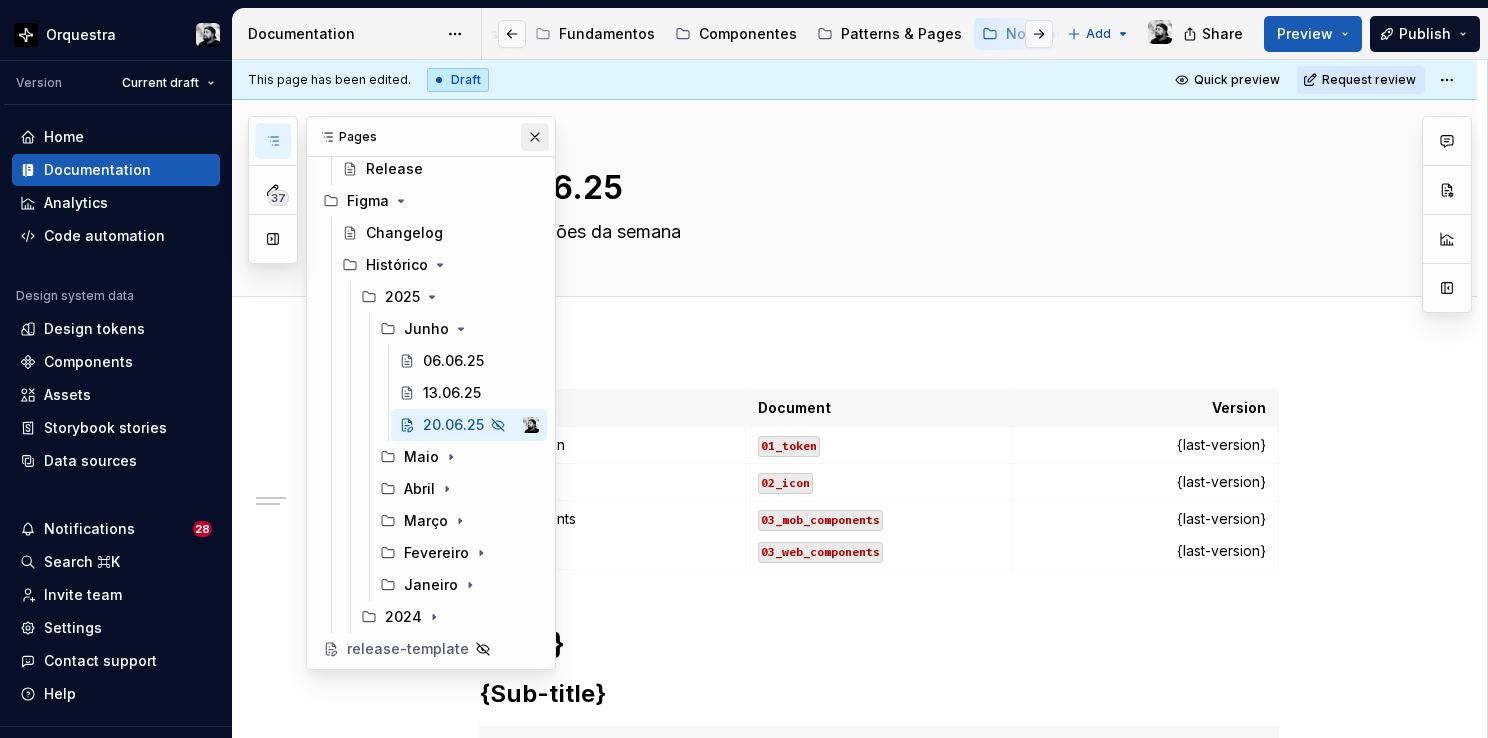 type on "*" 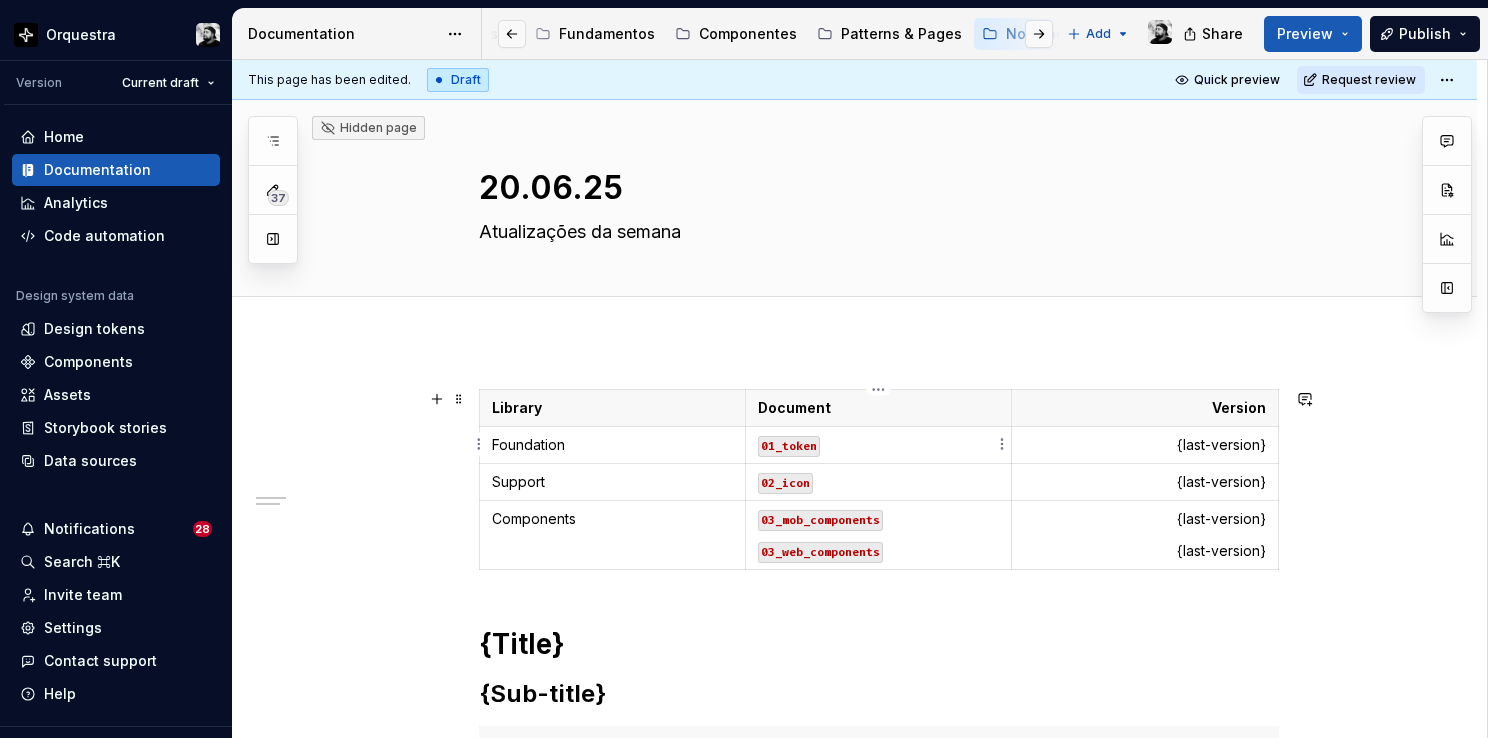 click on "01_token" at bounding box center [789, 446] 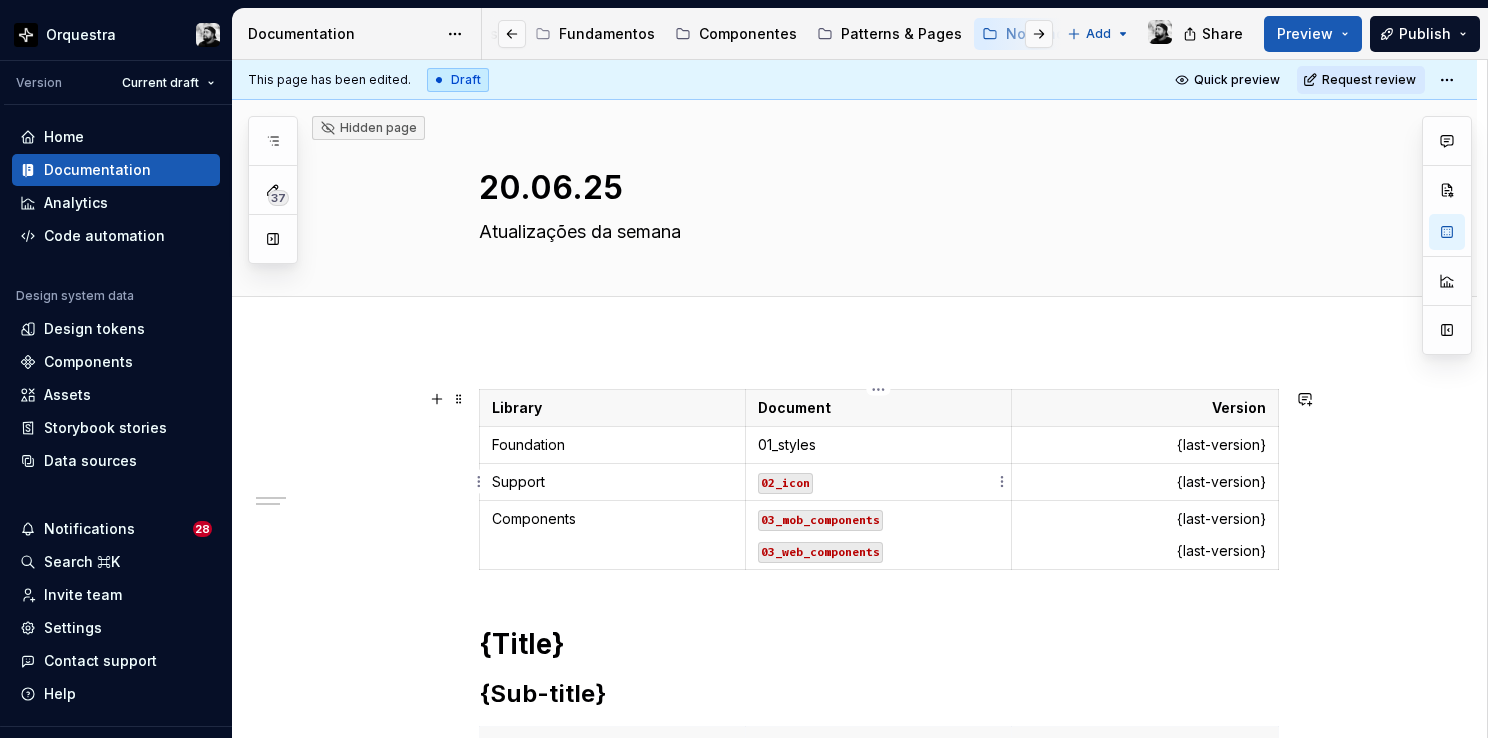 click on "02_icon" at bounding box center (785, 483) 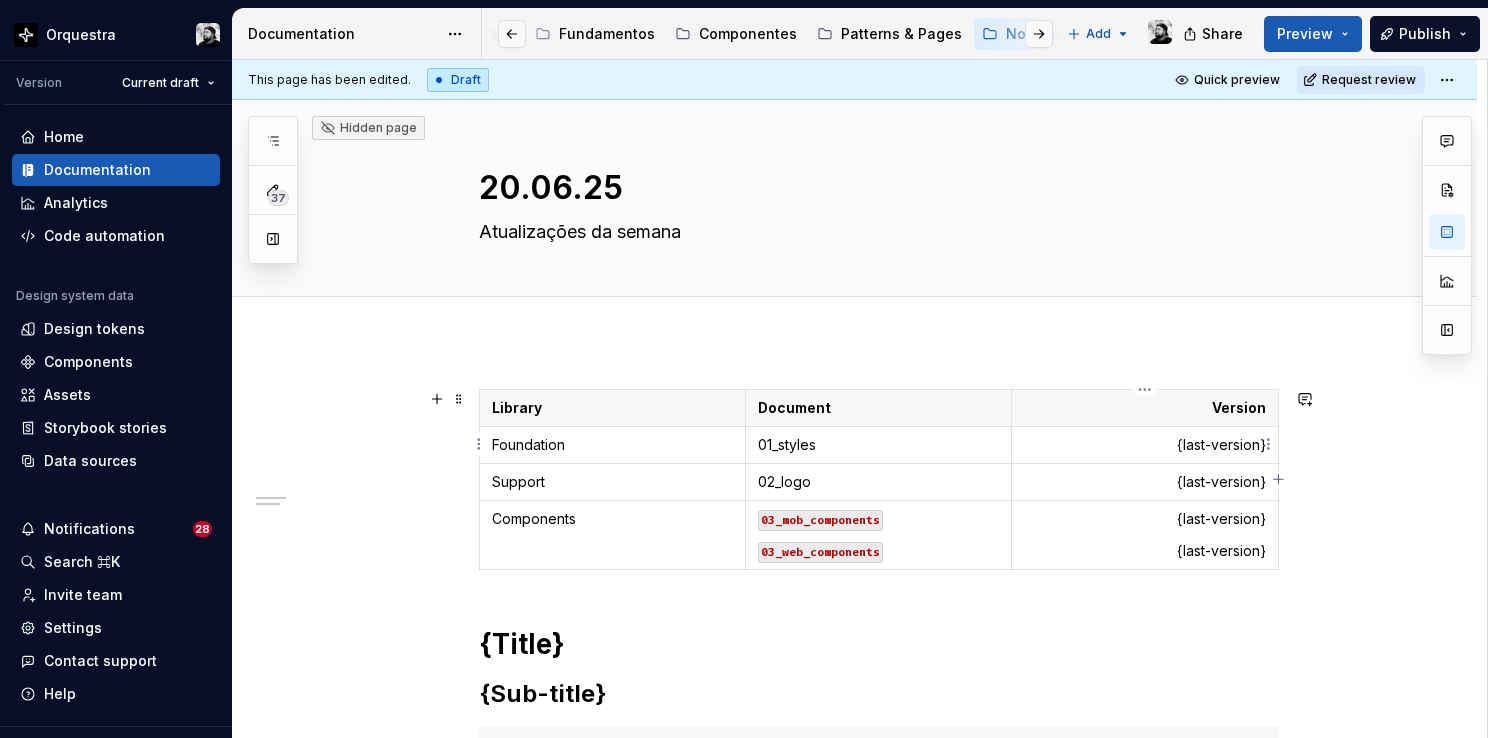 click on "{last-version}" at bounding box center (1144, 445) 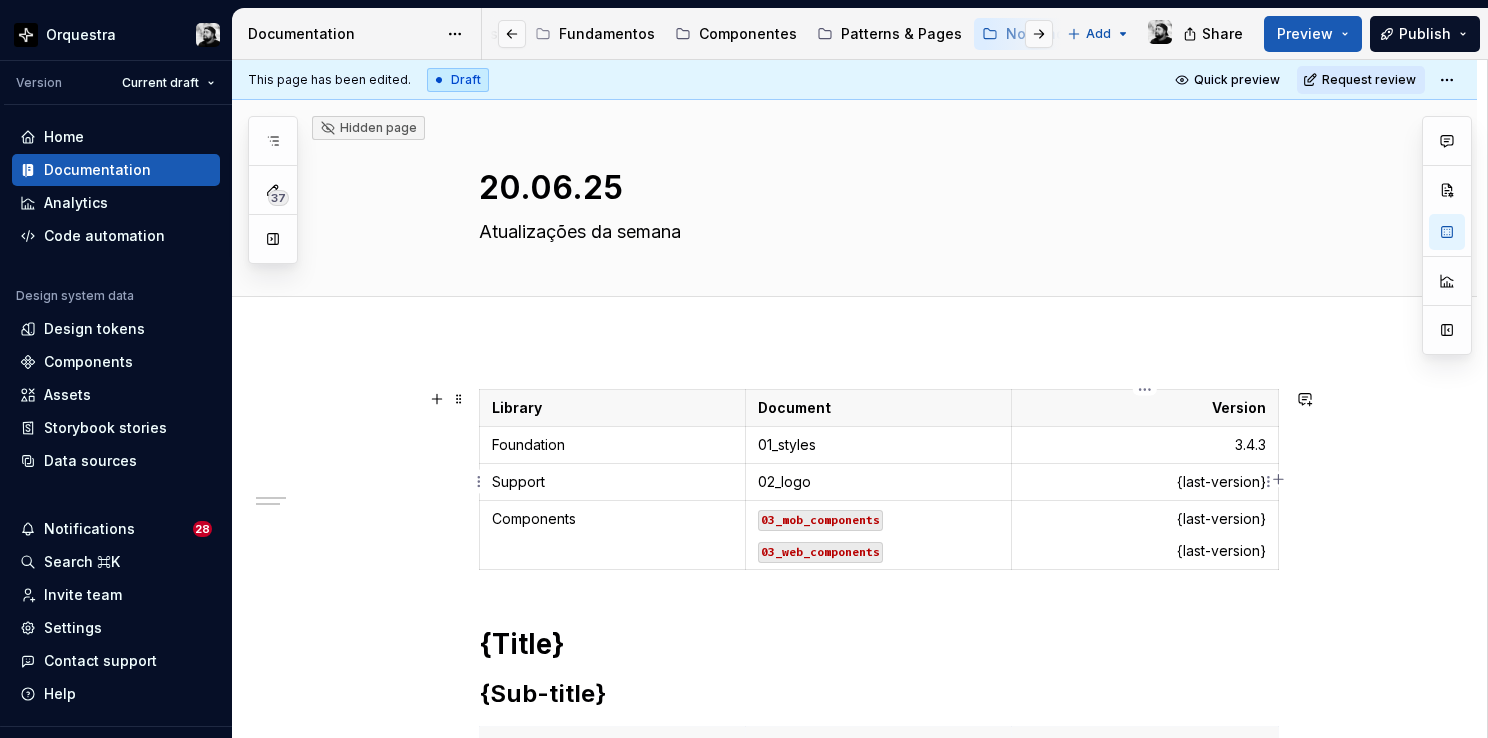 click on "{last-version}" at bounding box center (1144, 482) 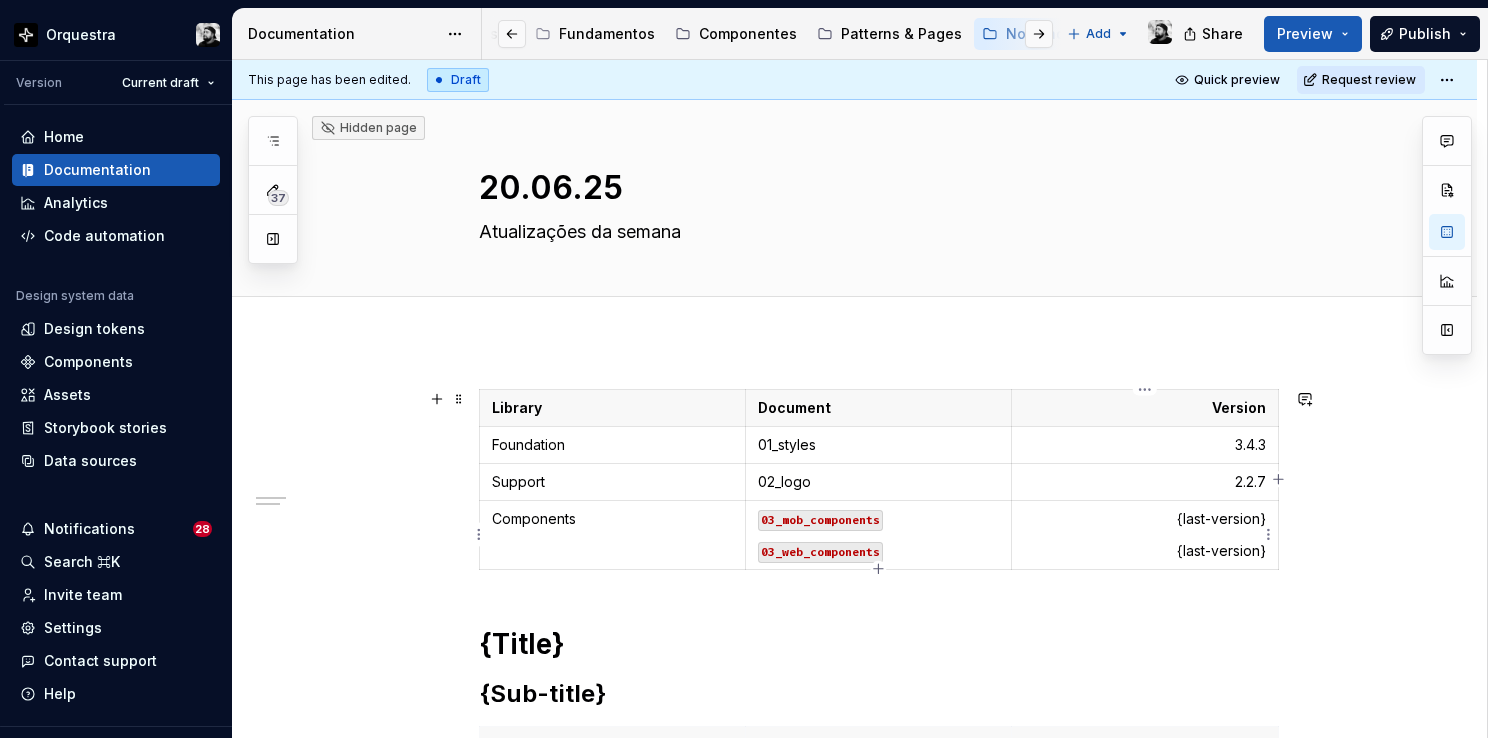 click on "{last-version}" at bounding box center (1144, 519) 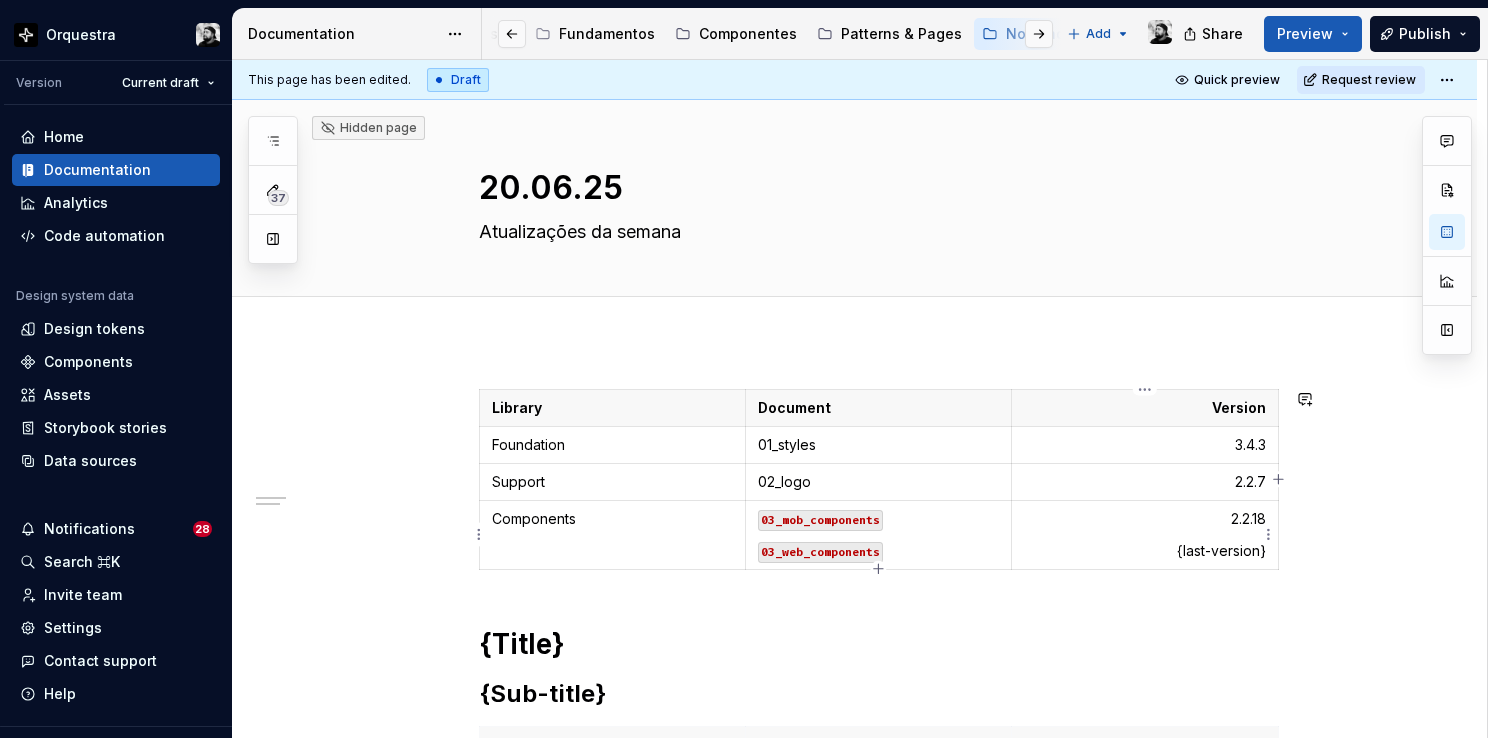 click on "{last-version}" at bounding box center [1144, 551] 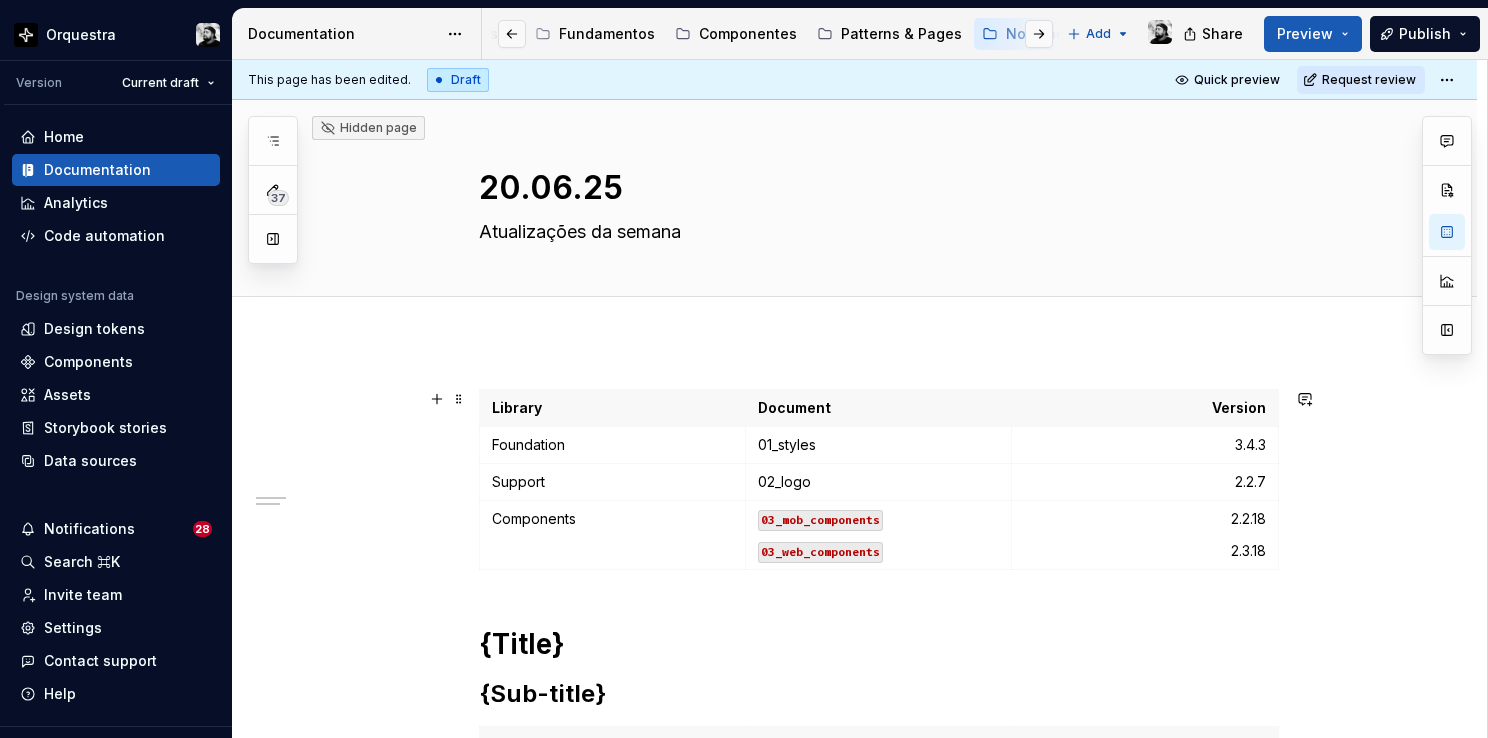 scroll, scrollTop: 200, scrollLeft: 0, axis: vertical 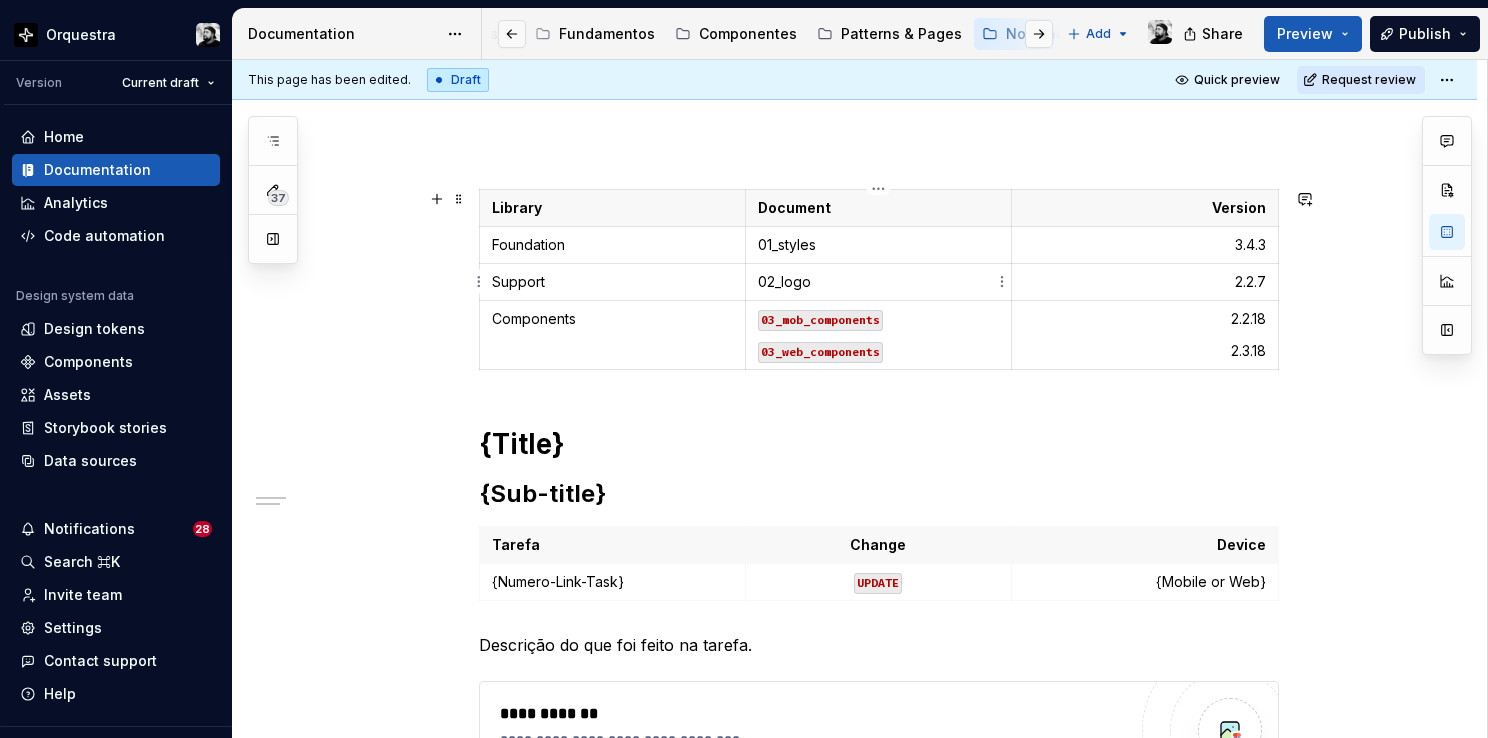 click on "02_logo" at bounding box center (878, 282) 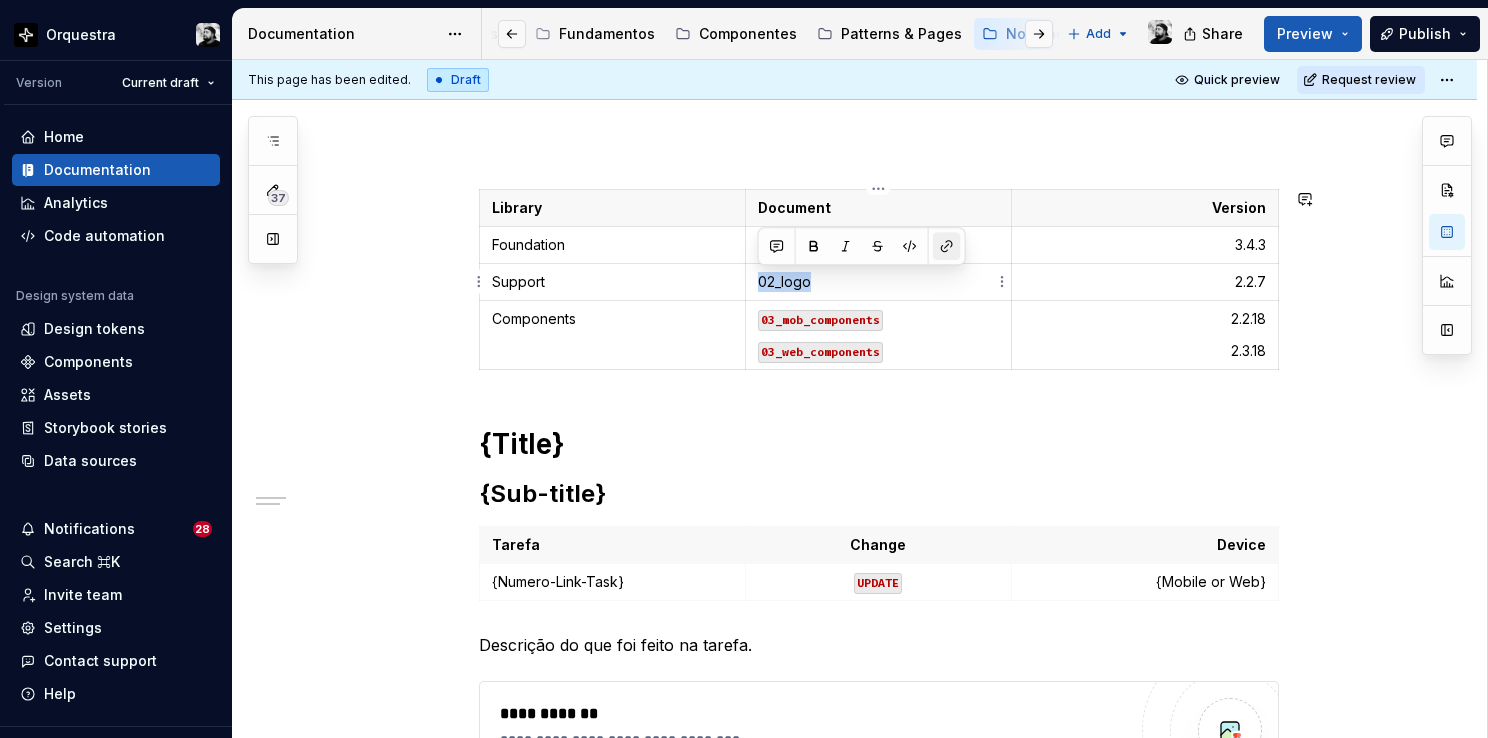 click at bounding box center [947, 246] 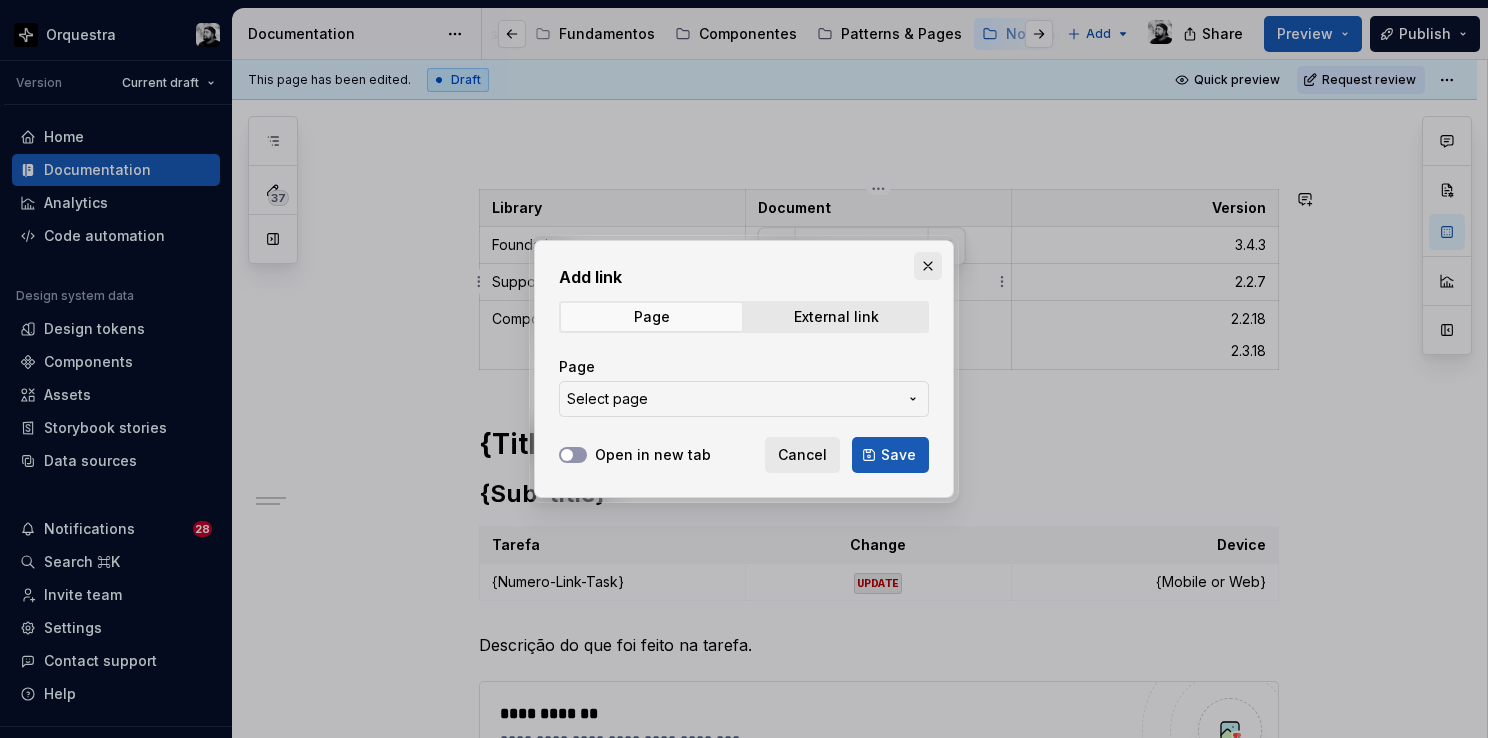 click at bounding box center (928, 266) 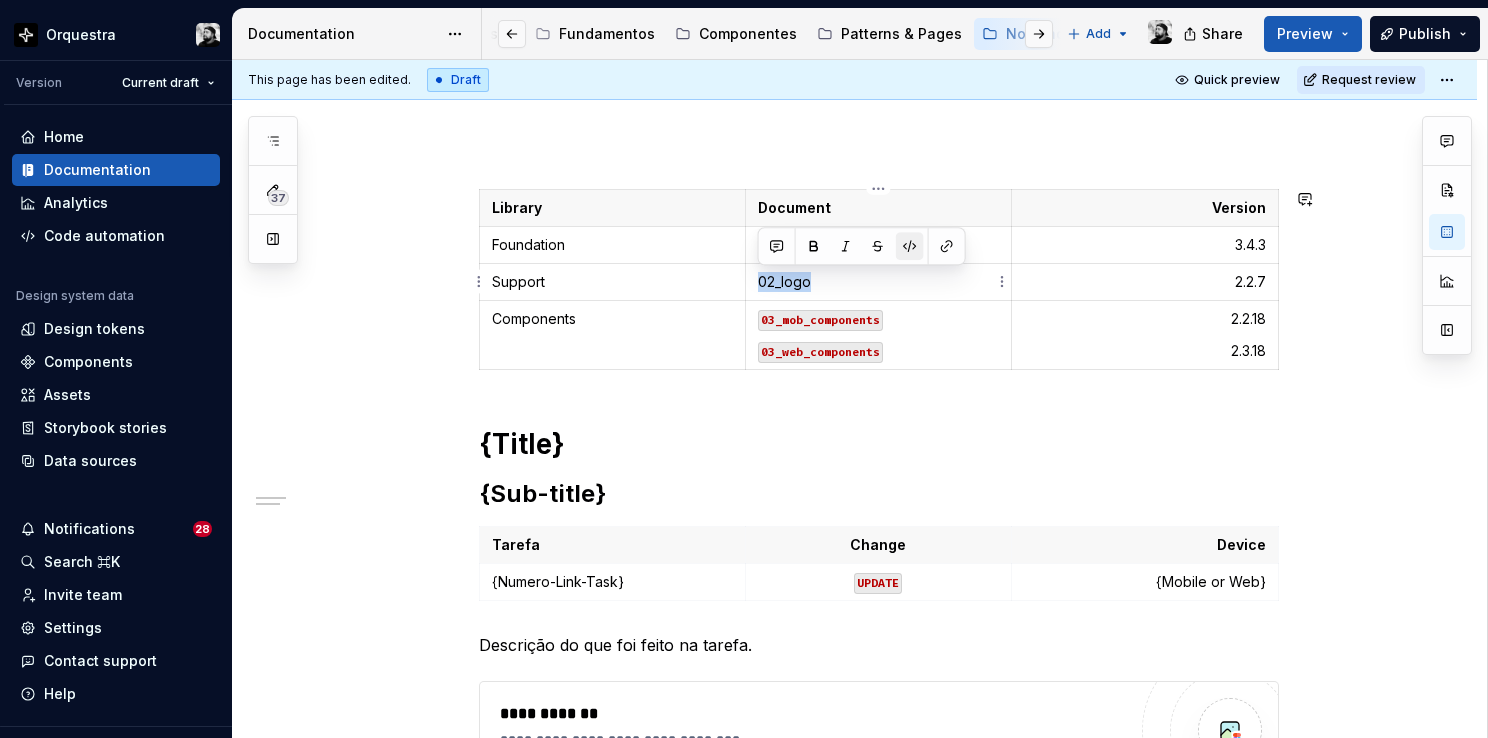 click at bounding box center (910, 246) 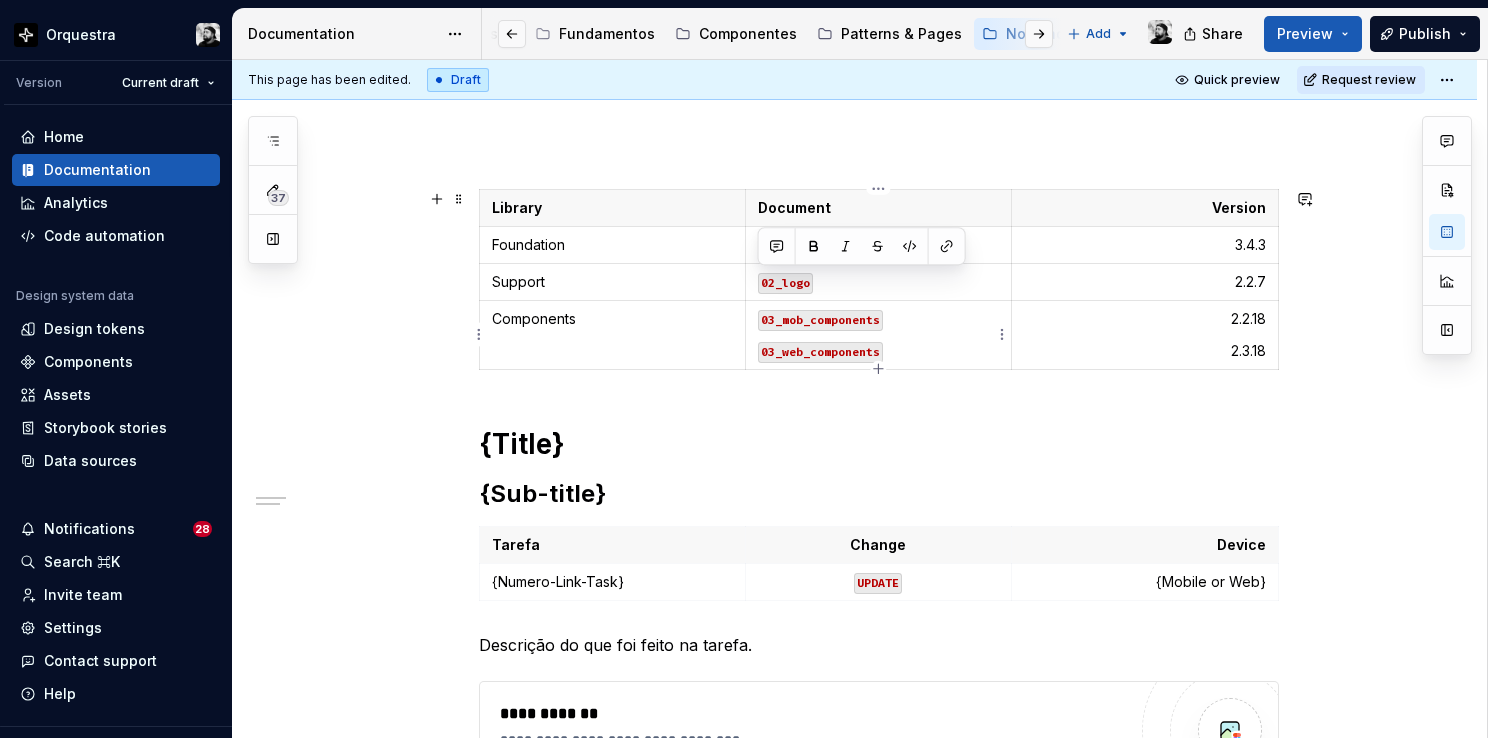 click on "03_mob_components 03_web_components" at bounding box center (878, 335) 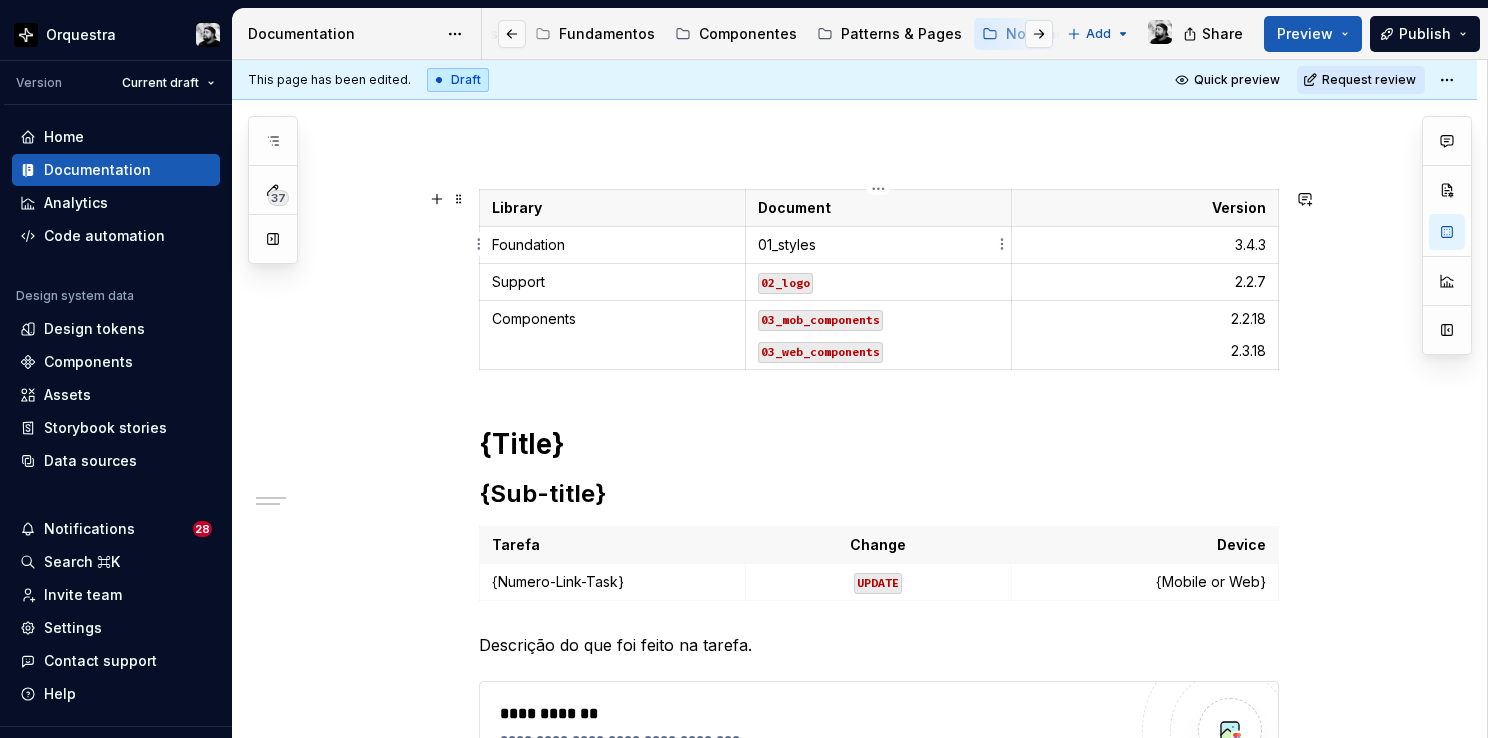 click on "01_styles" at bounding box center [878, 245] 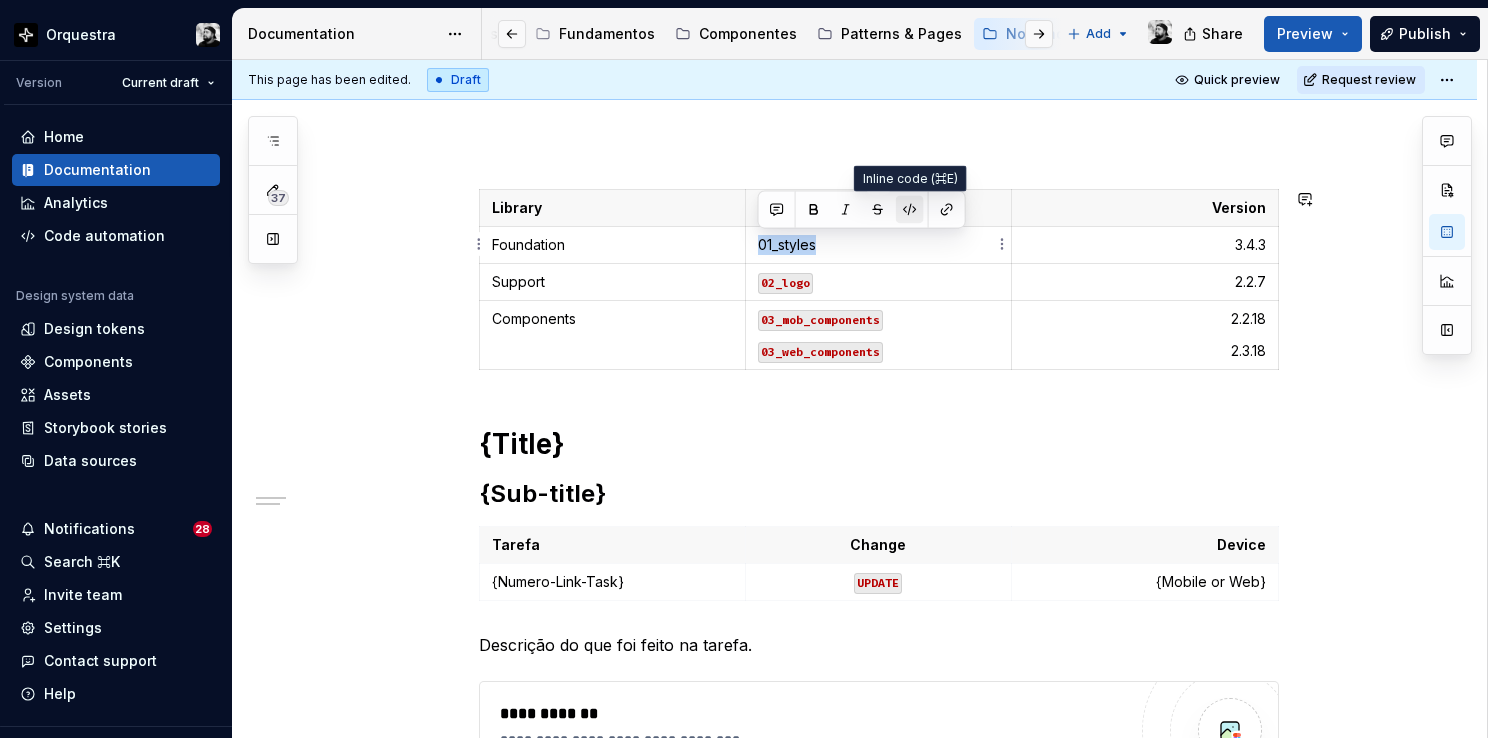 click at bounding box center (910, 209) 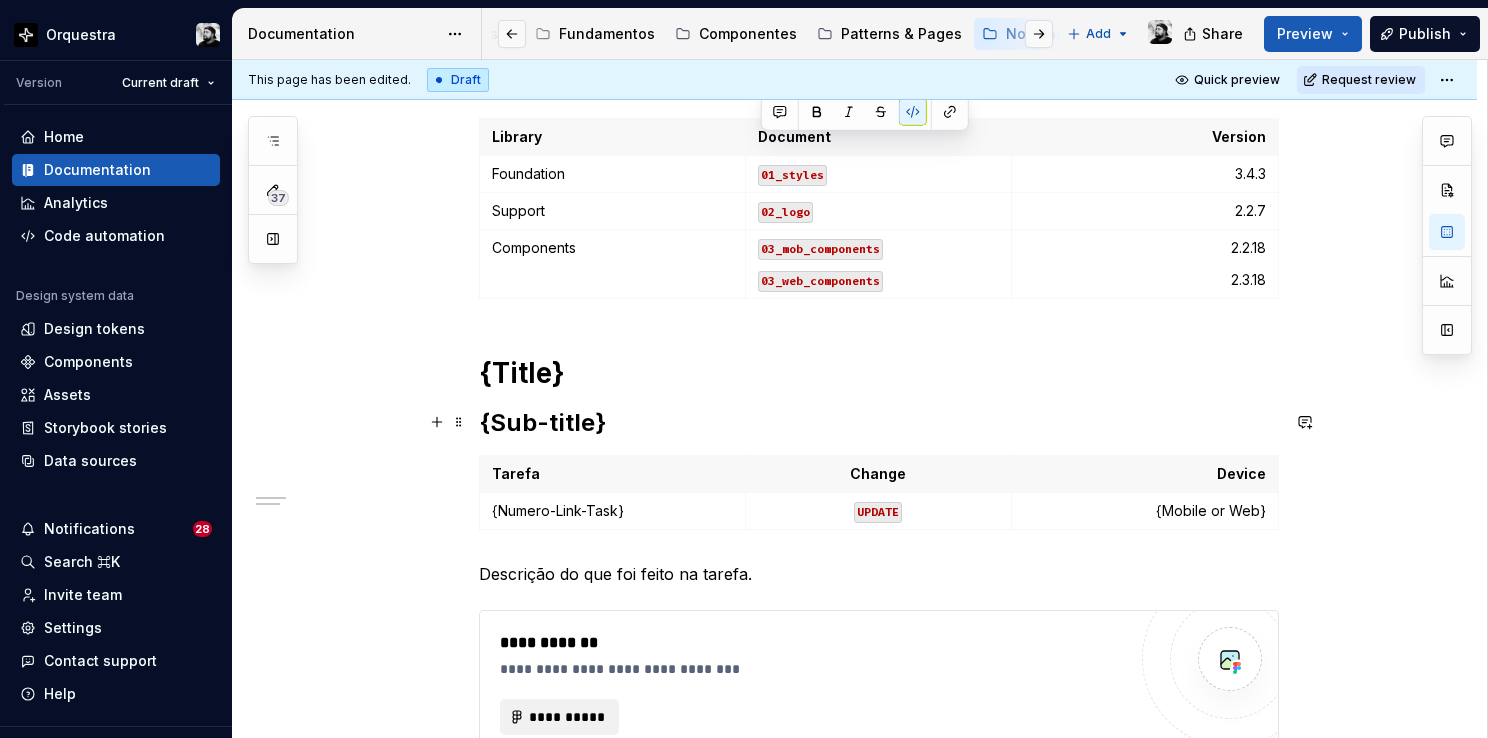 scroll, scrollTop: 300, scrollLeft: 0, axis: vertical 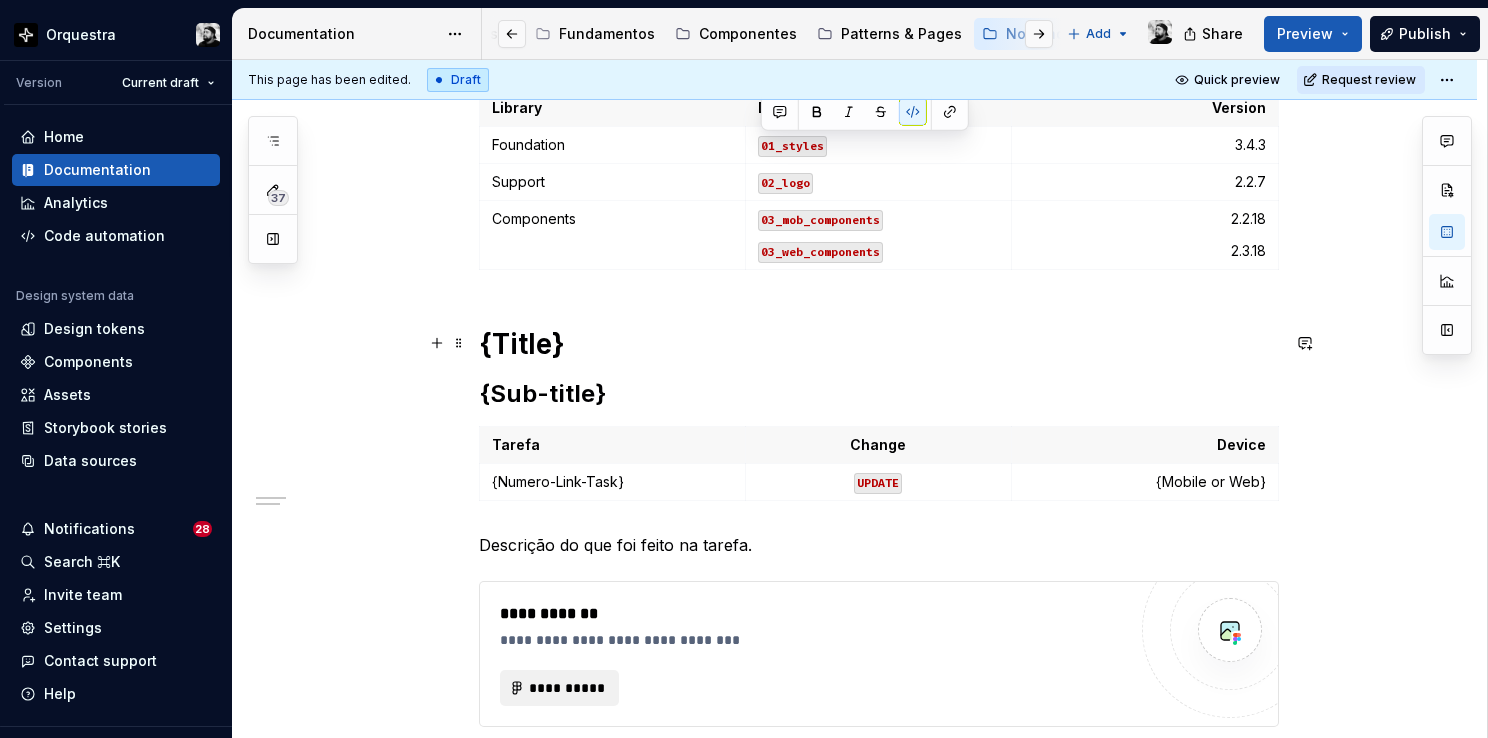 click on "{Title}" at bounding box center (879, 344) 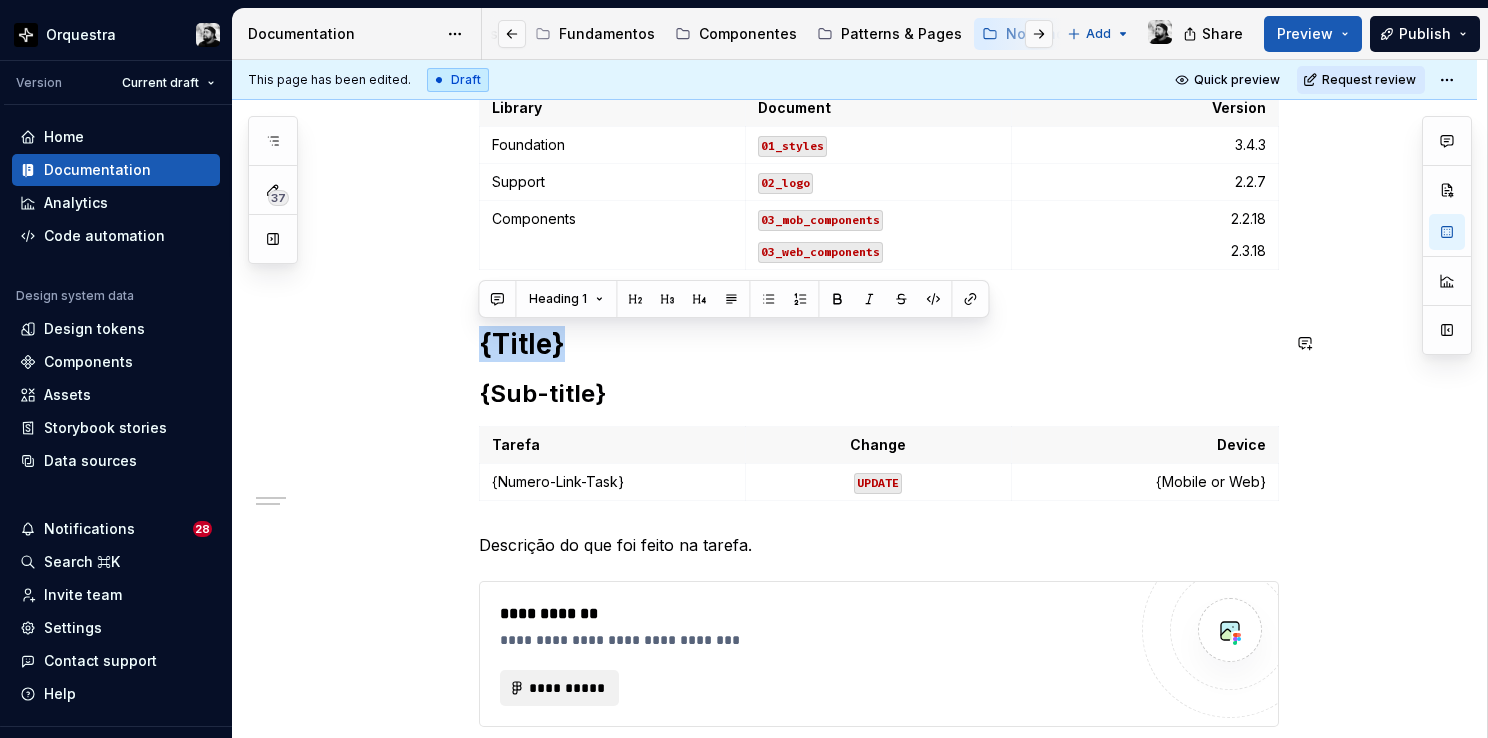 type 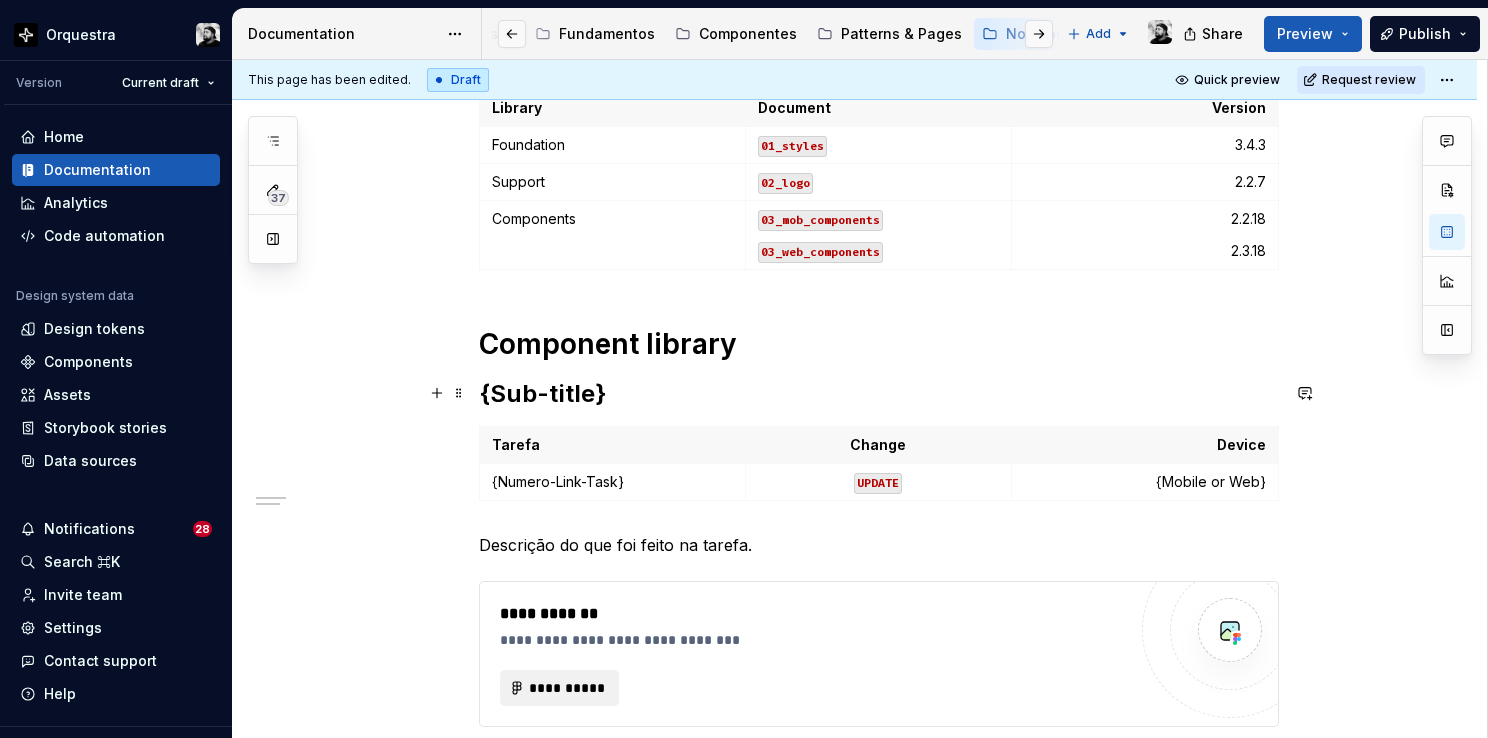 click on "{Sub-title}" at bounding box center [879, 394] 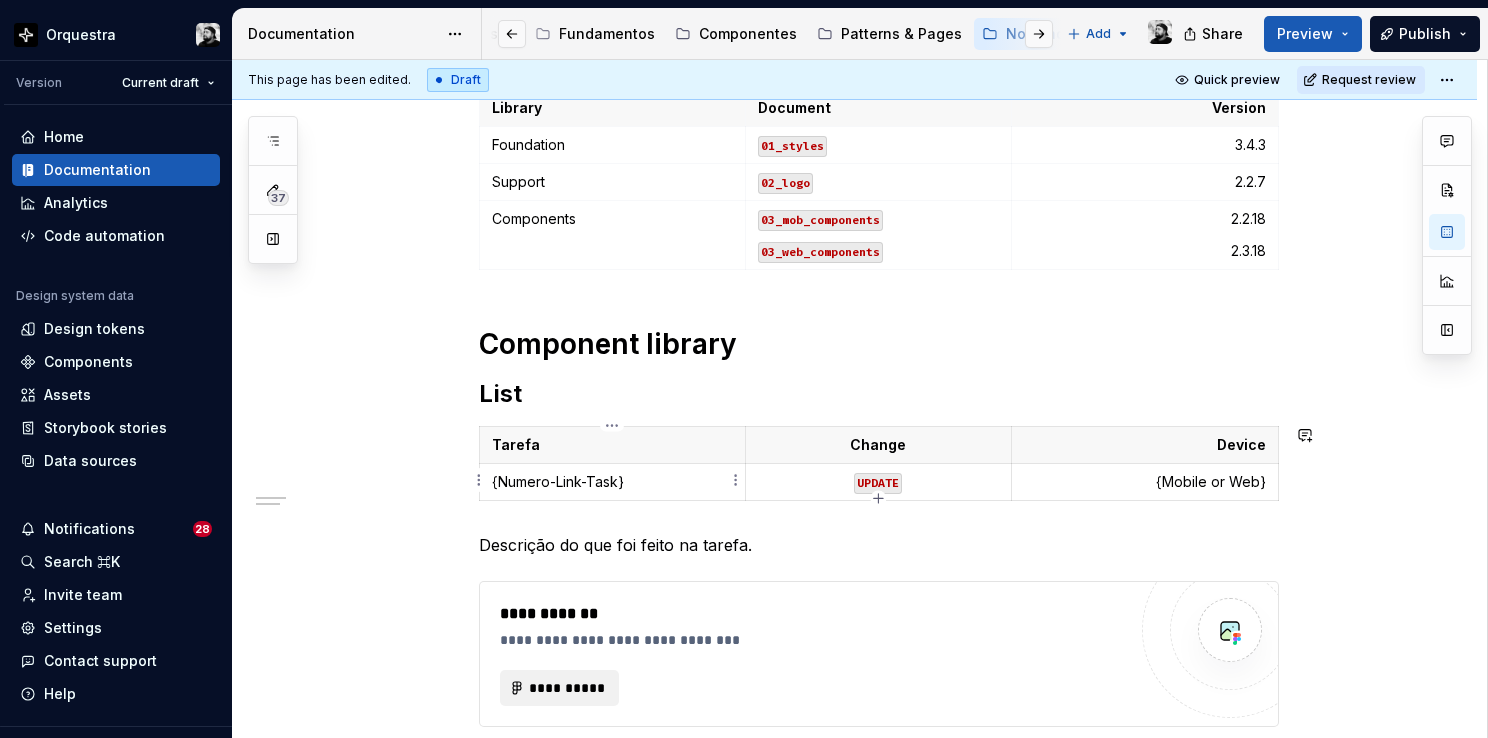 click on "{Numero-Link-Task}" at bounding box center (612, 482) 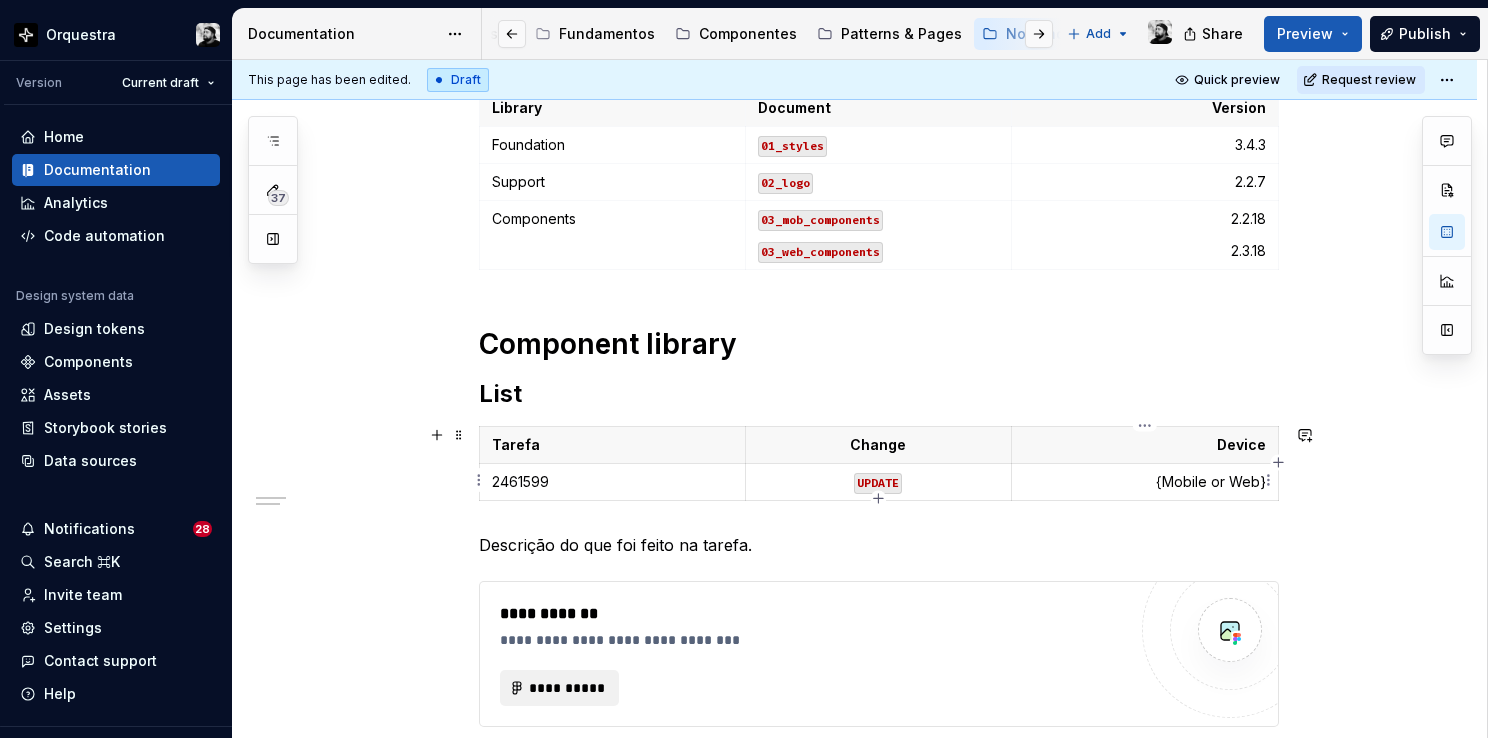 click on "{Mobile or Web}" at bounding box center (1144, 482) 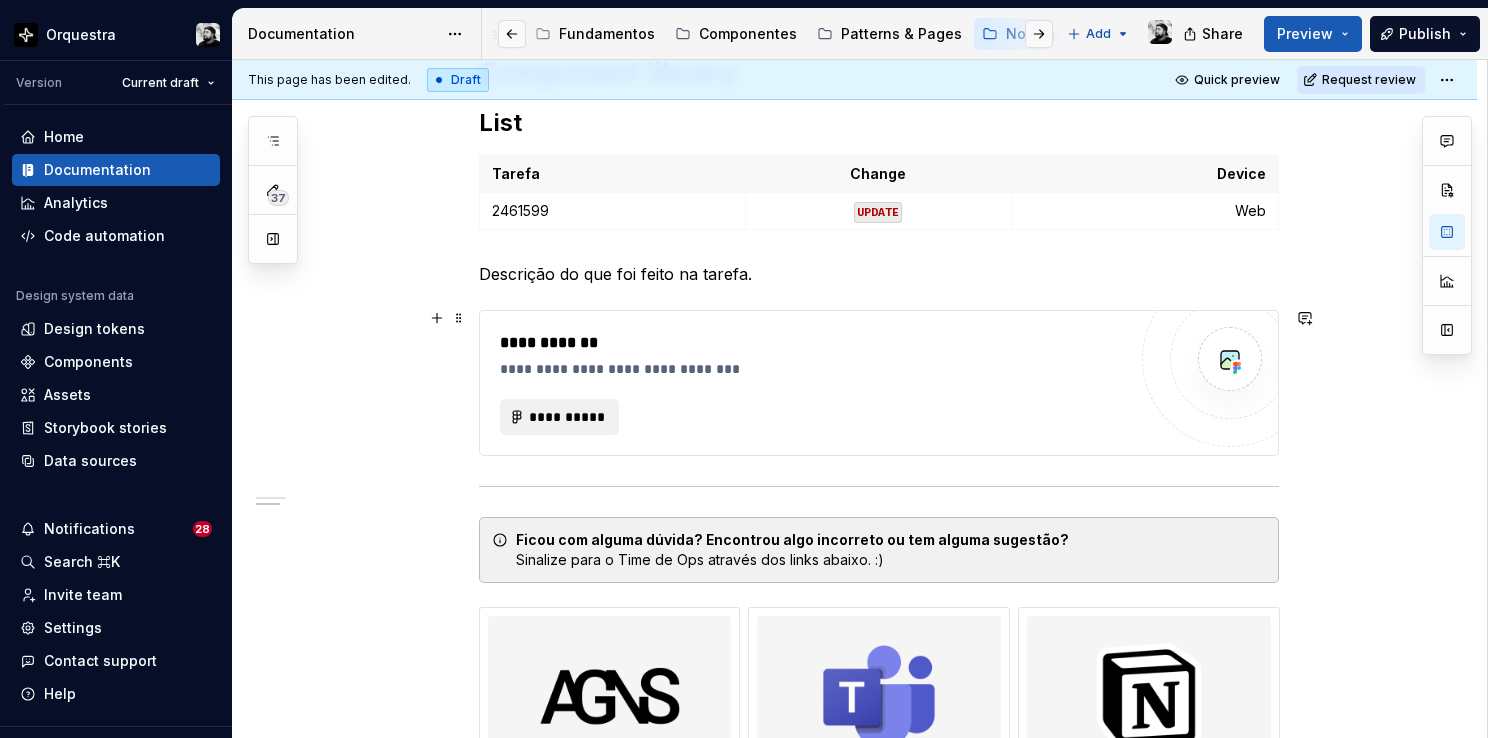 scroll, scrollTop: 600, scrollLeft: 0, axis: vertical 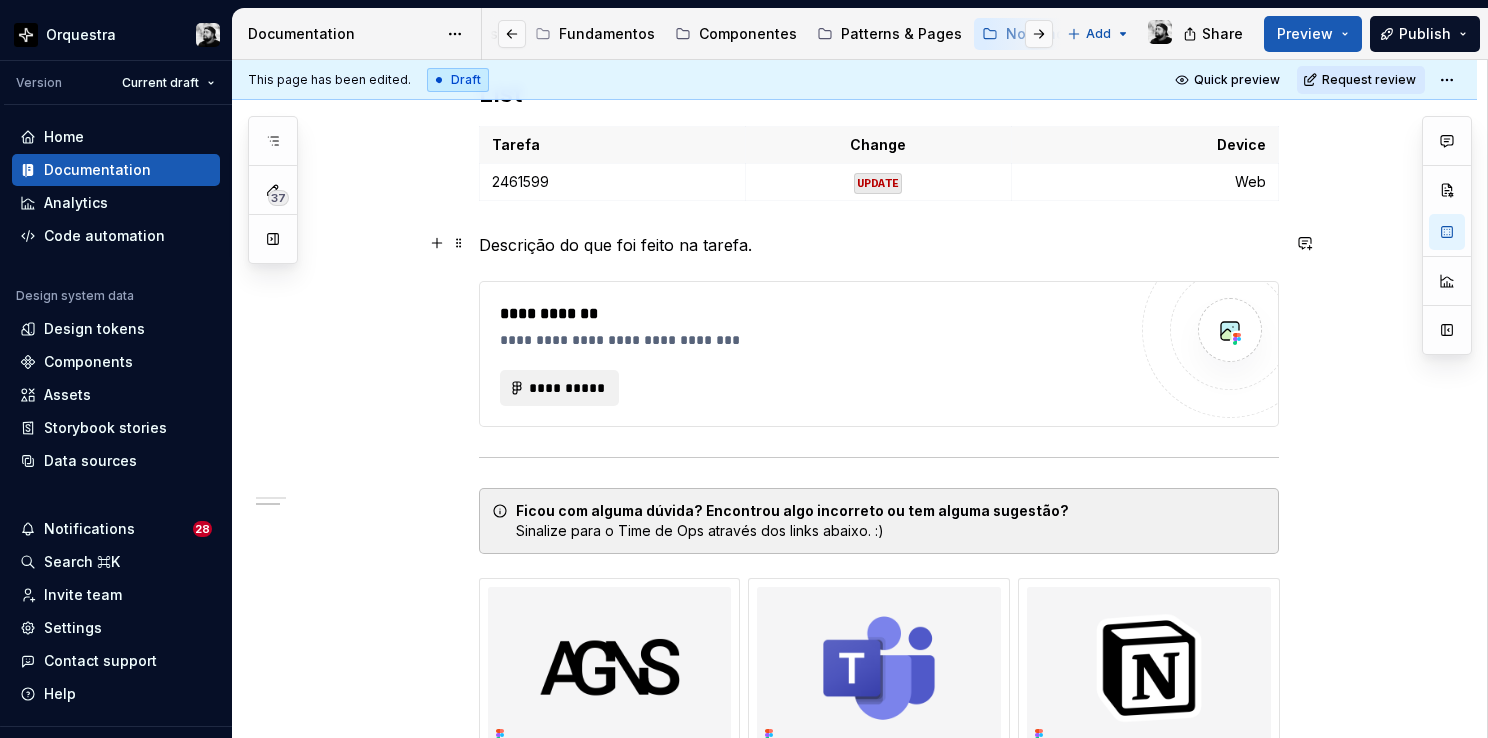 click on "Descrição do que foi feito na tarefa." at bounding box center [879, 245] 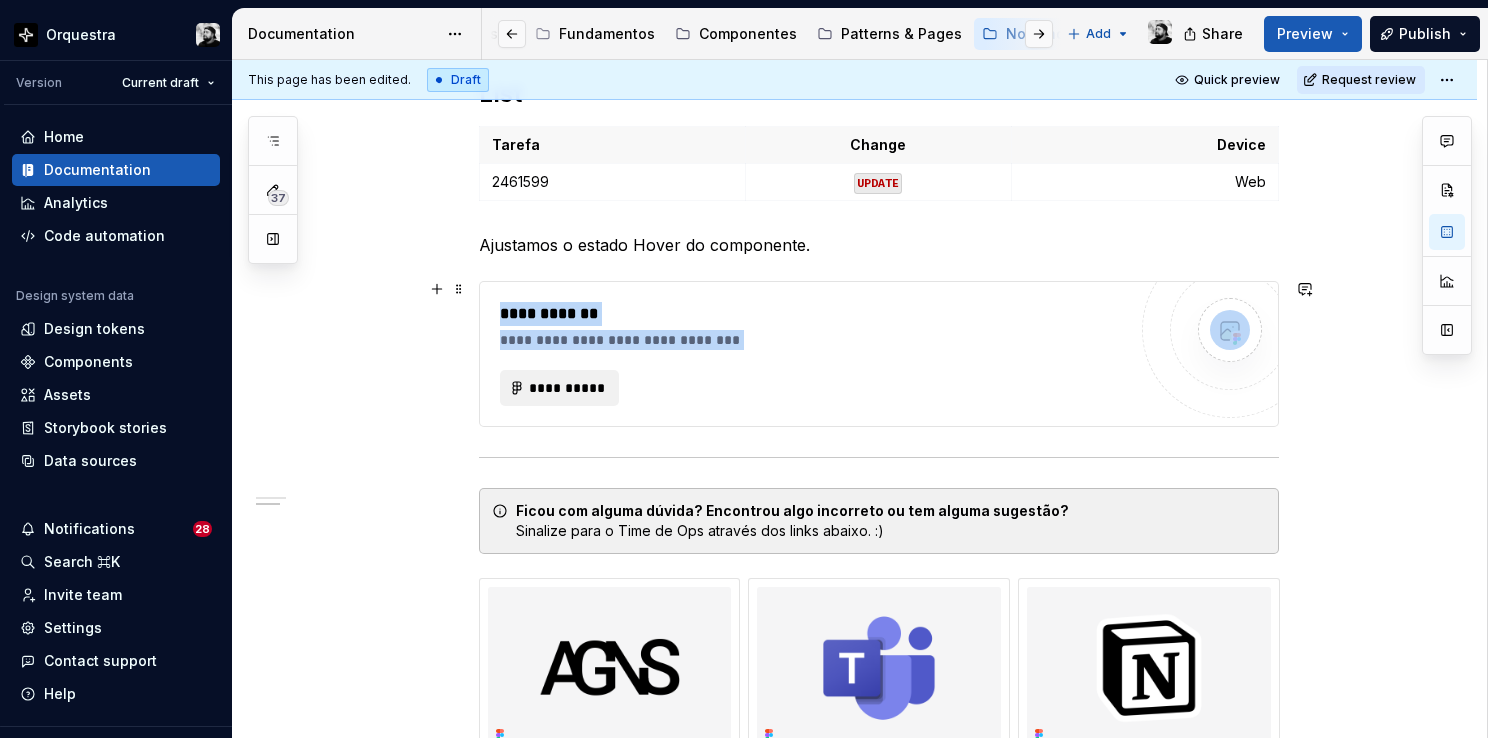 click on "**********" at bounding box center (813, 354) 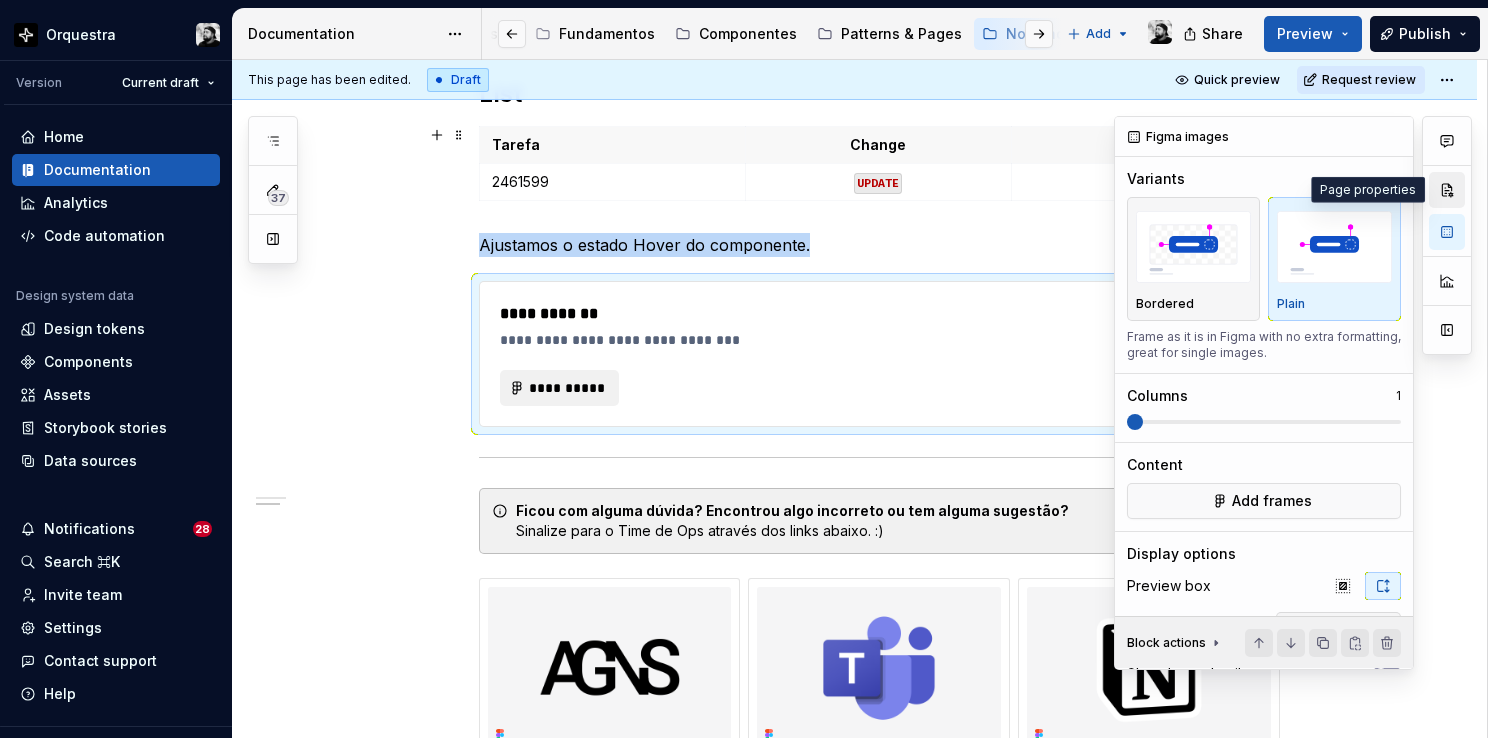 click at bounding box center (1447, 190) 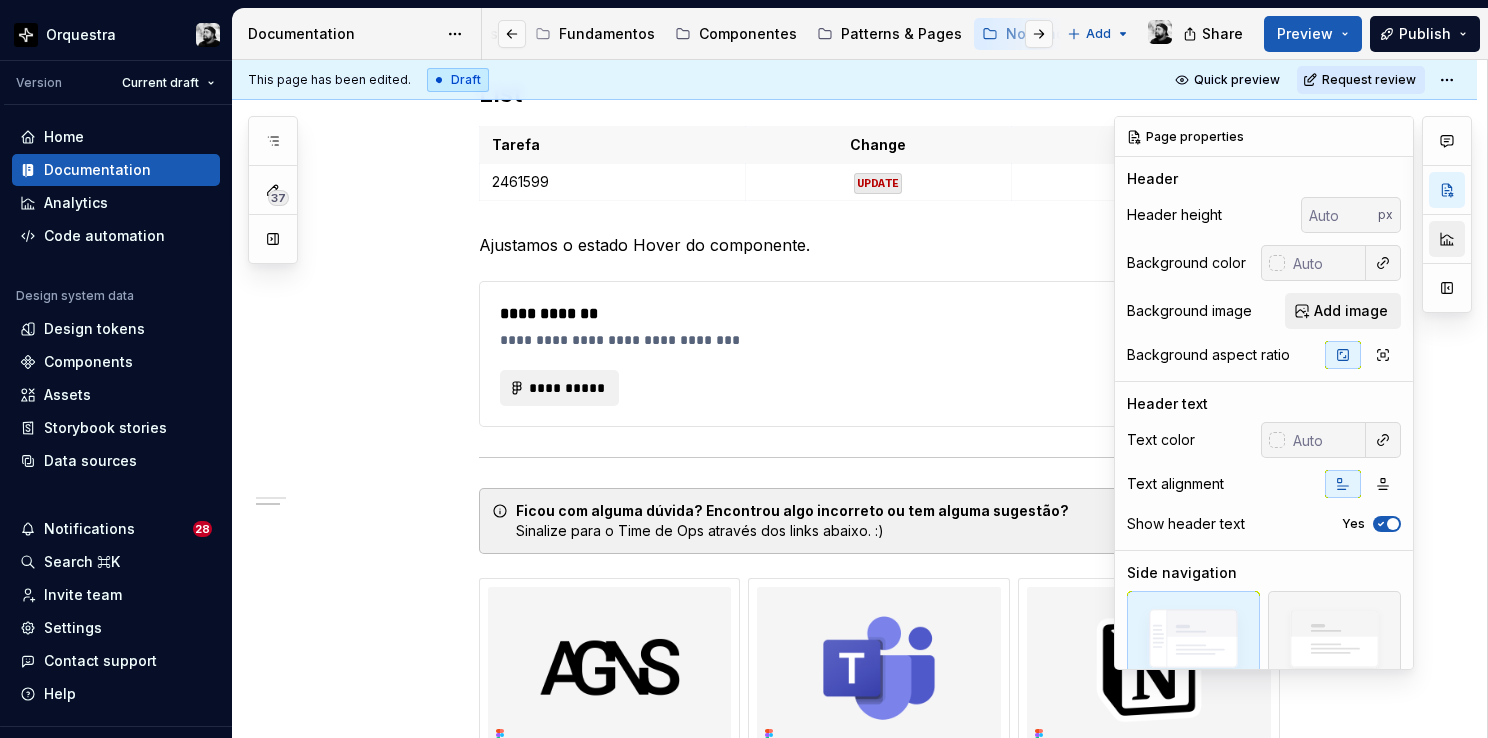 click at bounding box center [1447, 239] 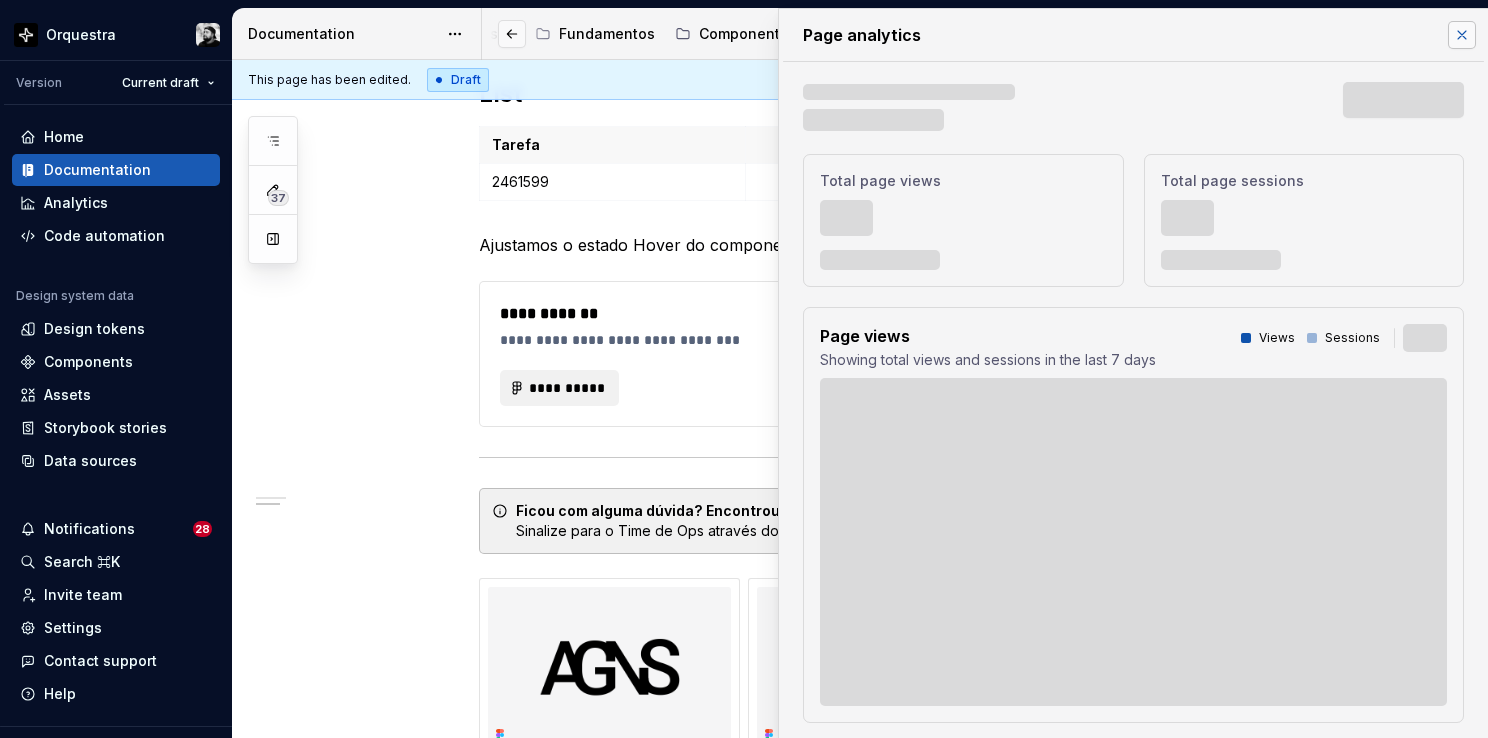 click at bounding box center (1462, 35) 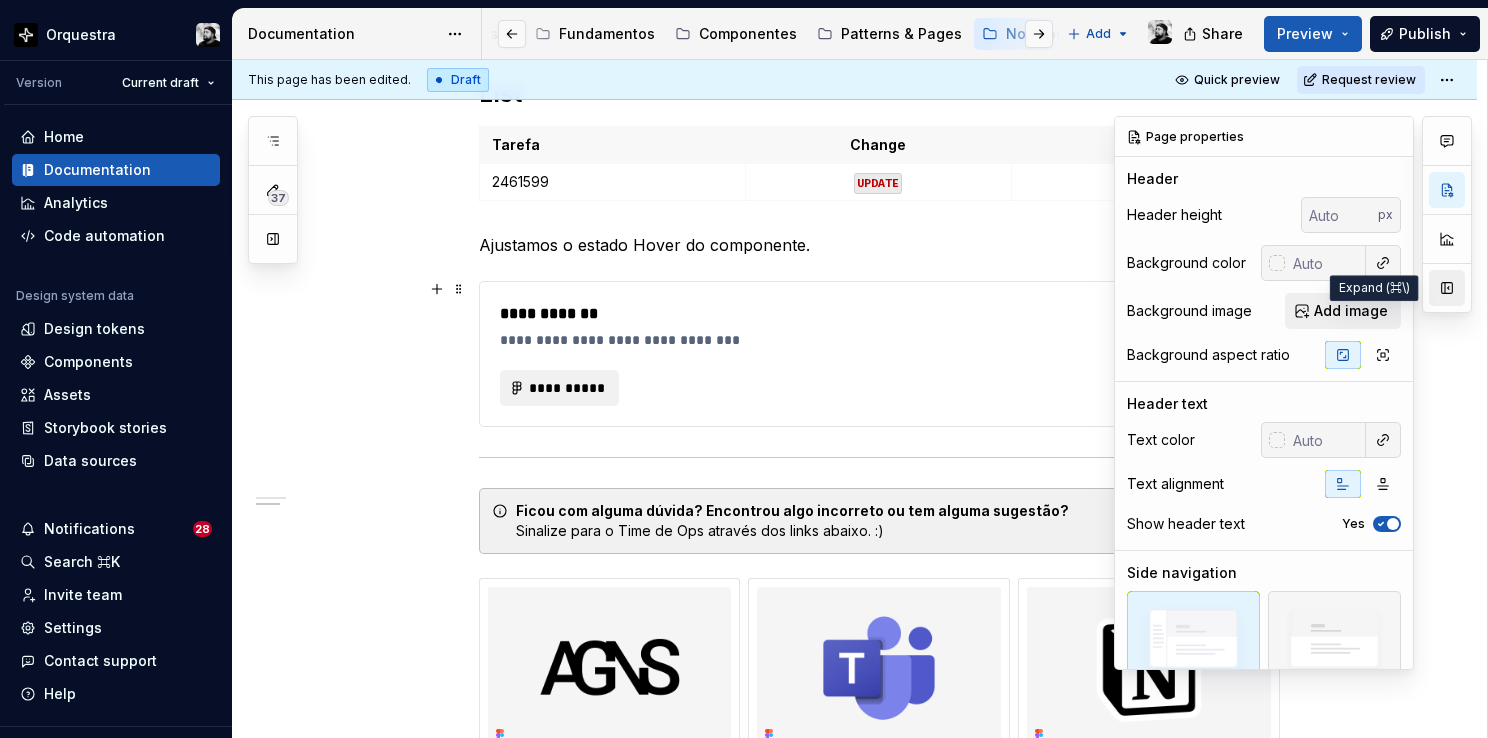 click at bounding box center [1447, 288] 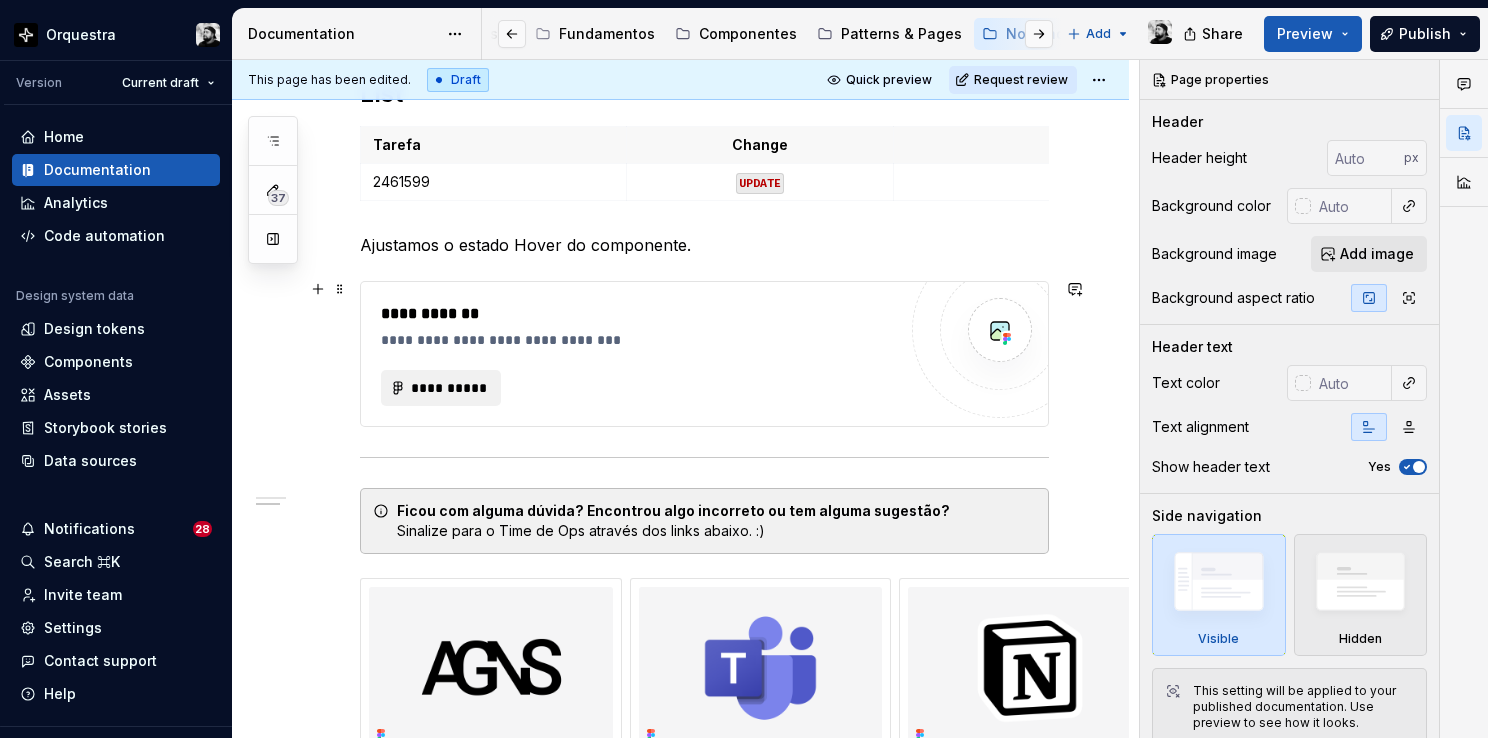 scroll, scrollTop: 615, scrollLeft: 0, axis: vertical 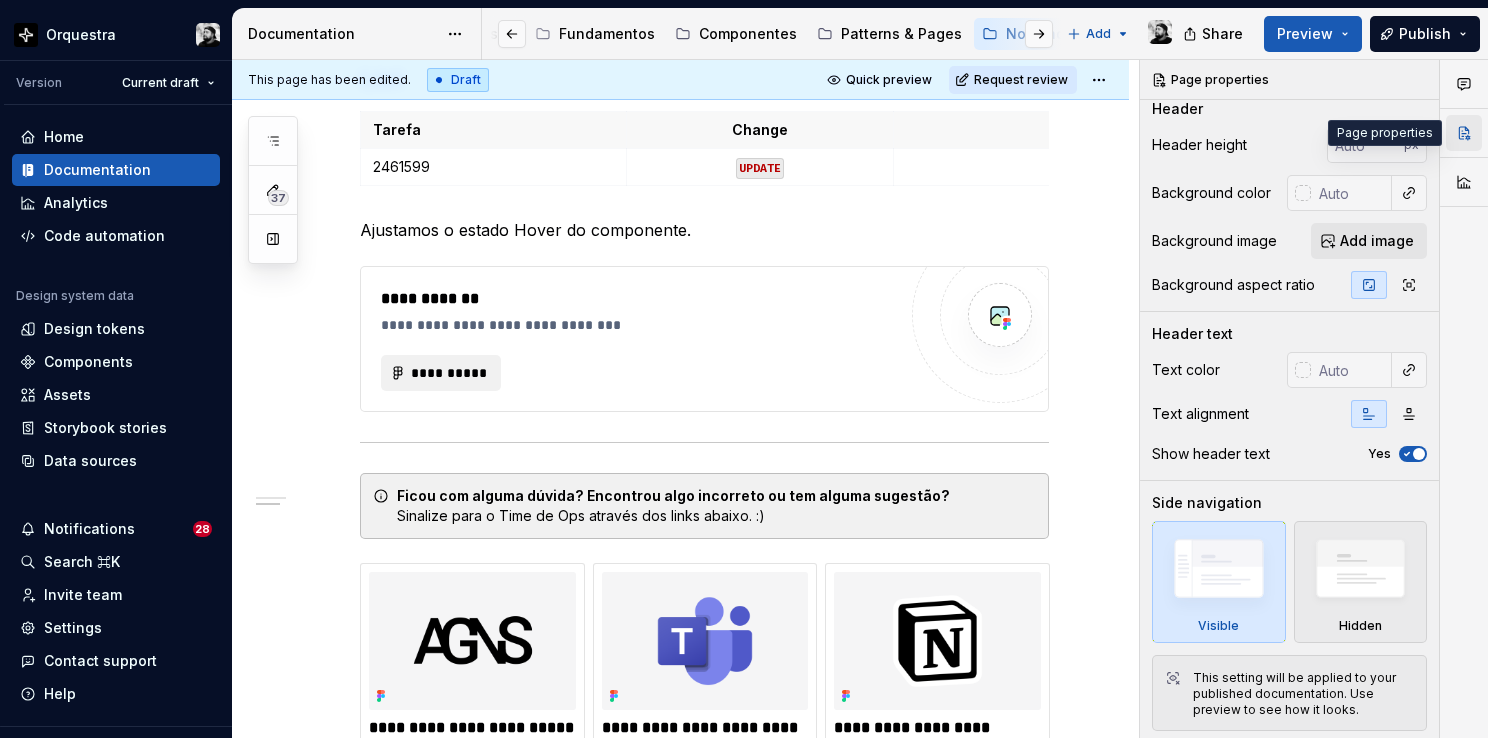 click at bounding box center (1464, 133) 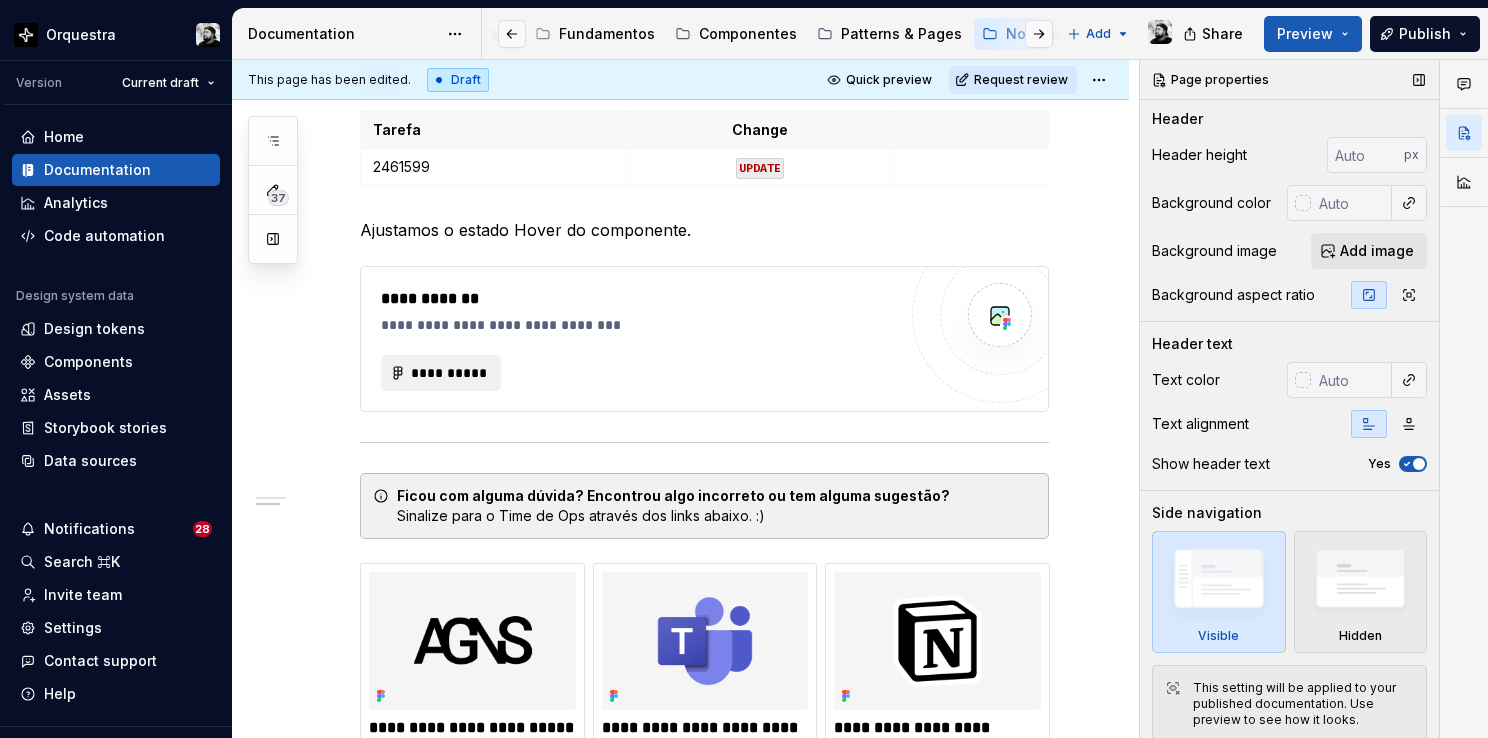scroll, scrollTop: 0, scrollLeft: 0, axis: both 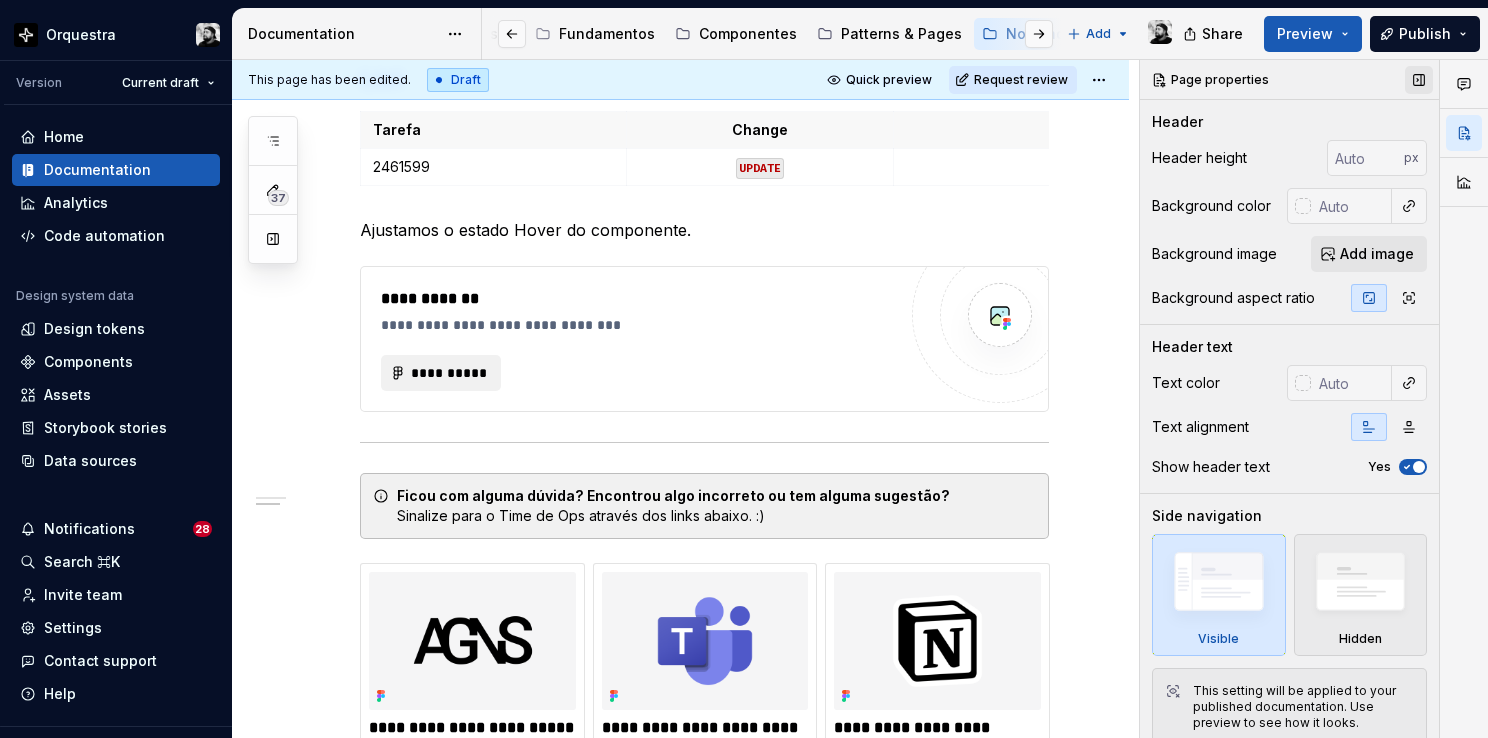 click at bounding box center (1419, 80) 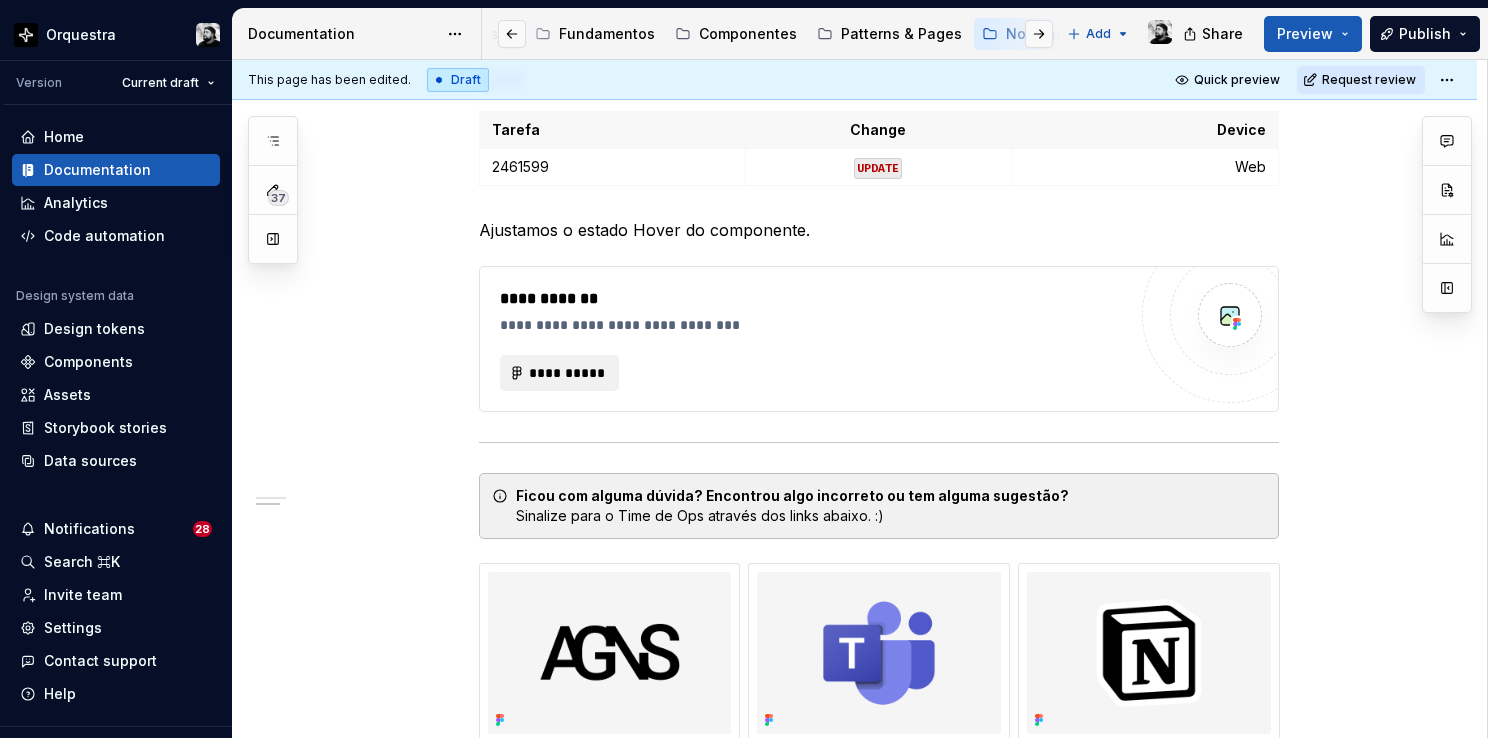 scroll, scrollTop: 600, scrollLeft: 0, axis: vertical 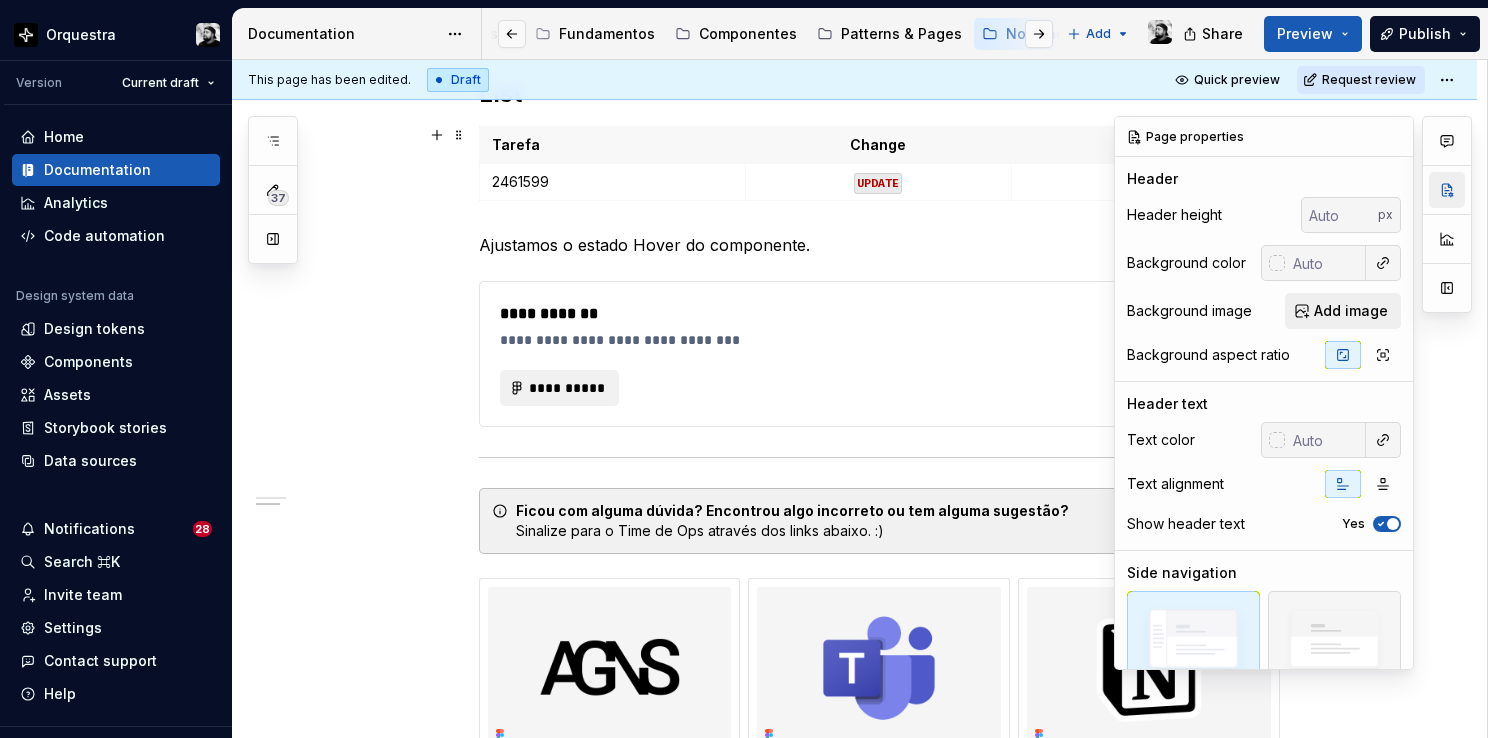 click at bounding box center (1447, 190) 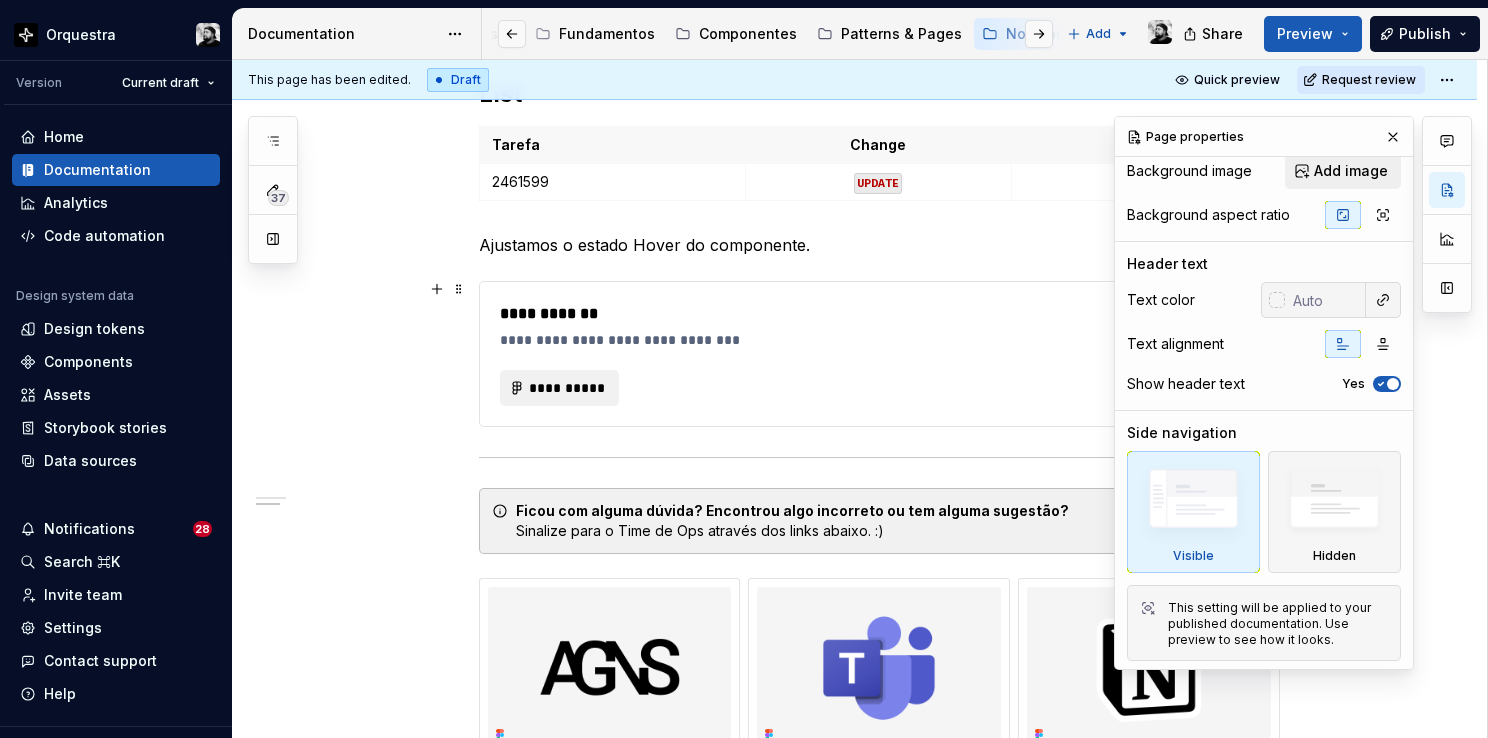 click on "**********" at bounding box center (813, 340) 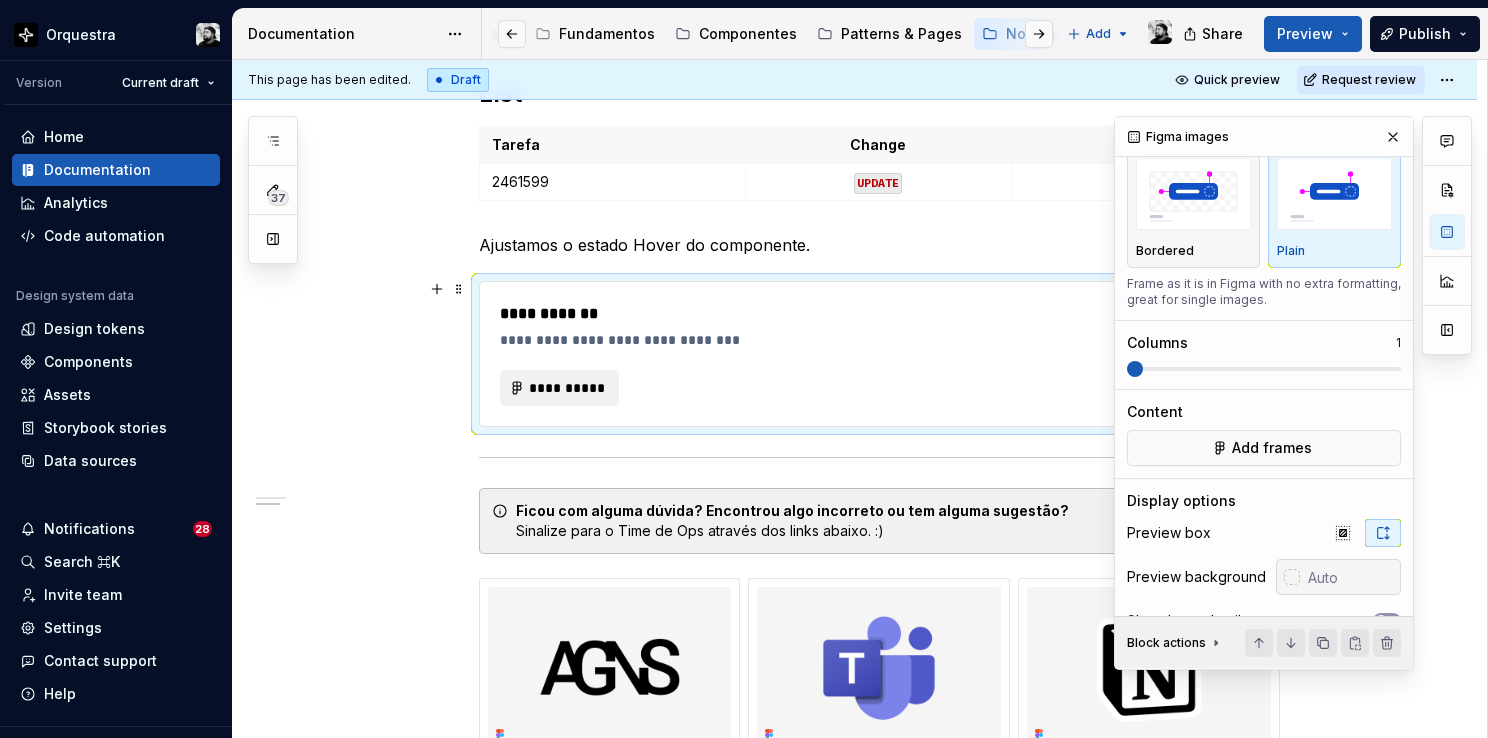 scroll, scrollTop: 100, scrollLeft: 0, axis: vertical 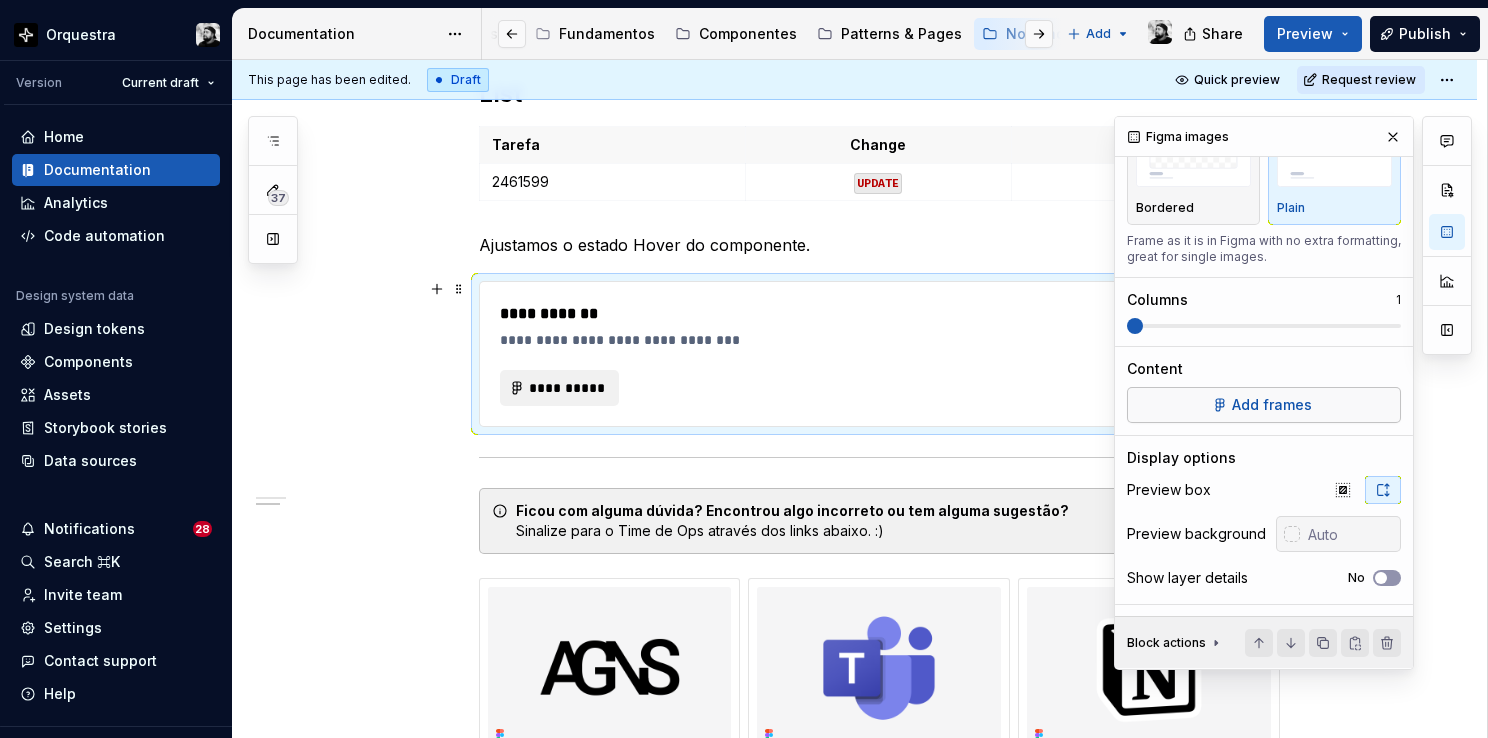 click on "Add frames" at bounding box center (1272, 405) 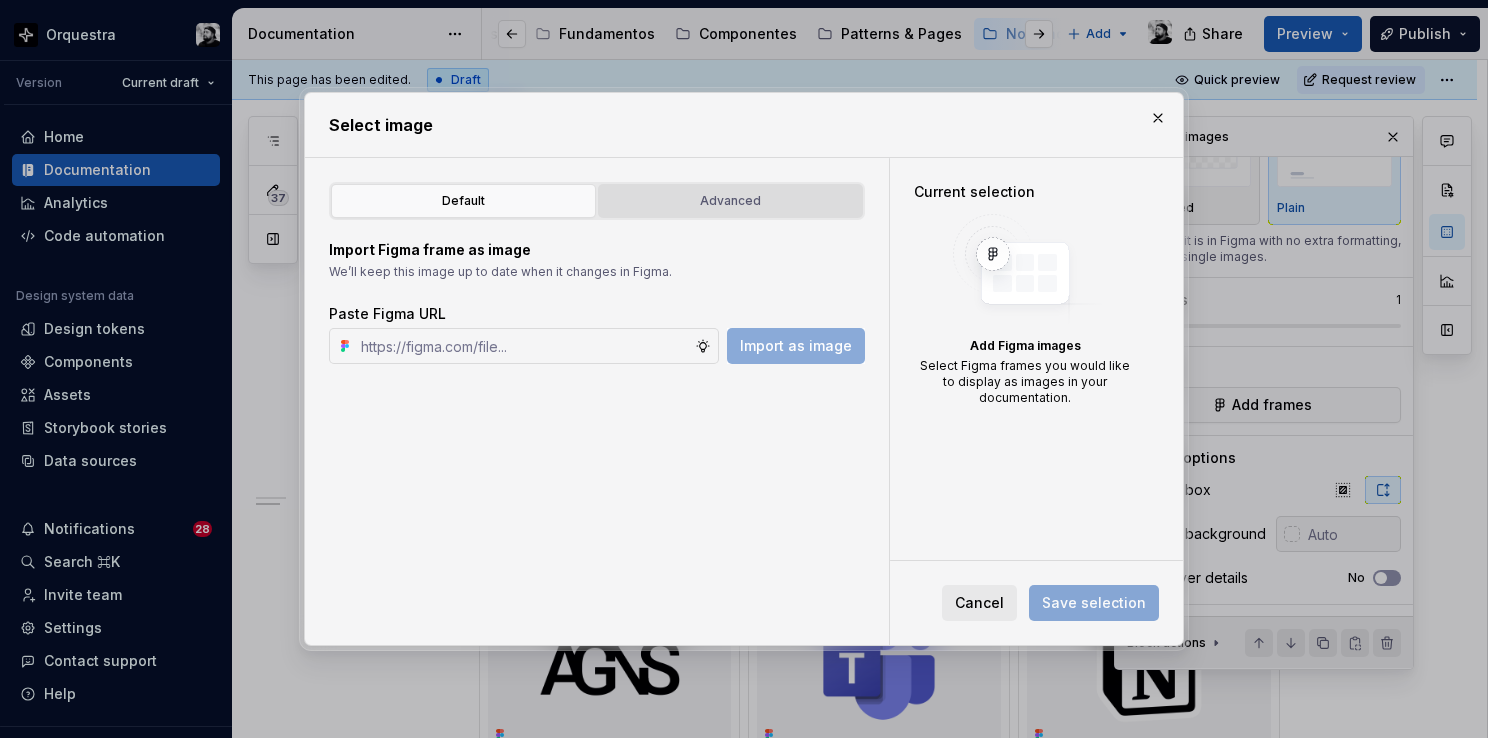 click on "Advanced" at bounding box center [730, 201] 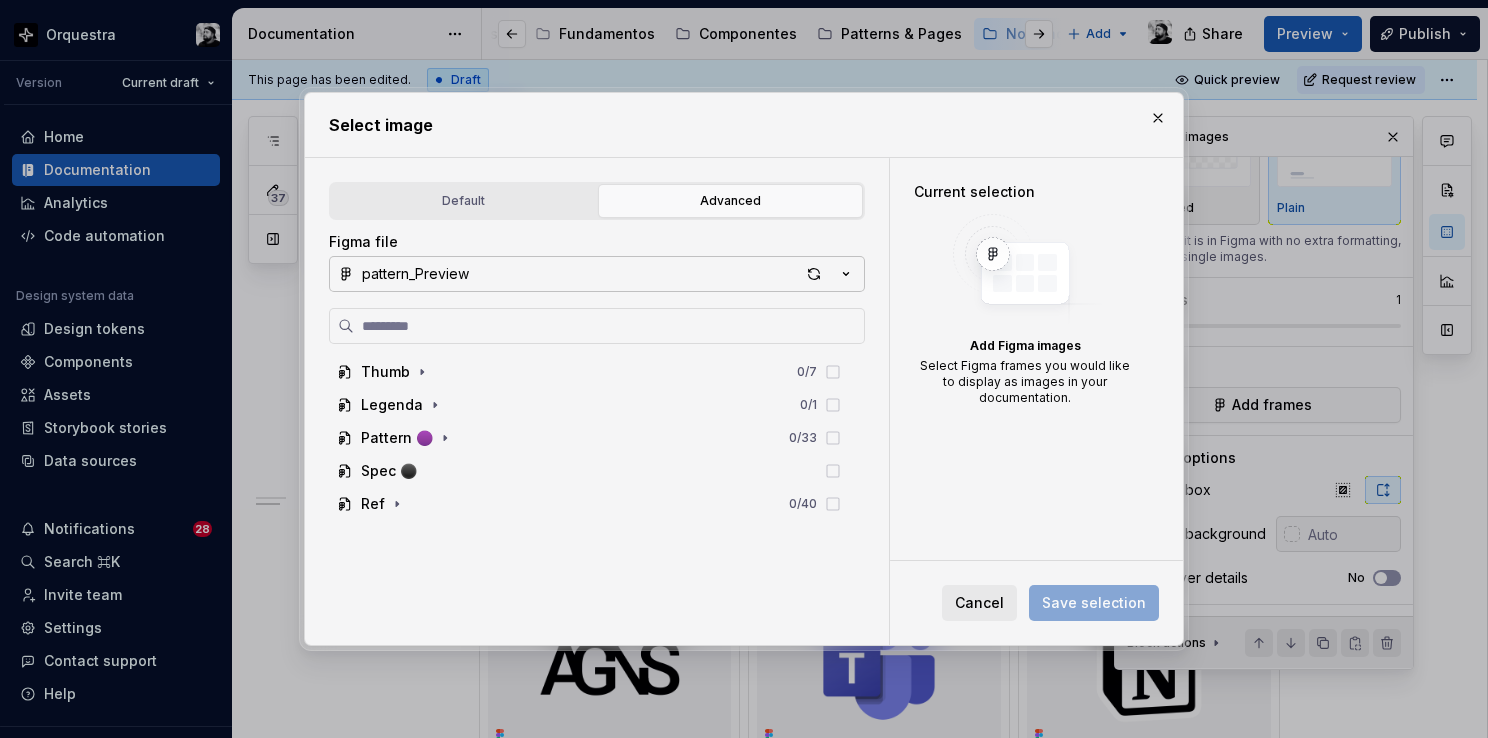 click on "pattern_Preview" at bounding box center (597, 274) 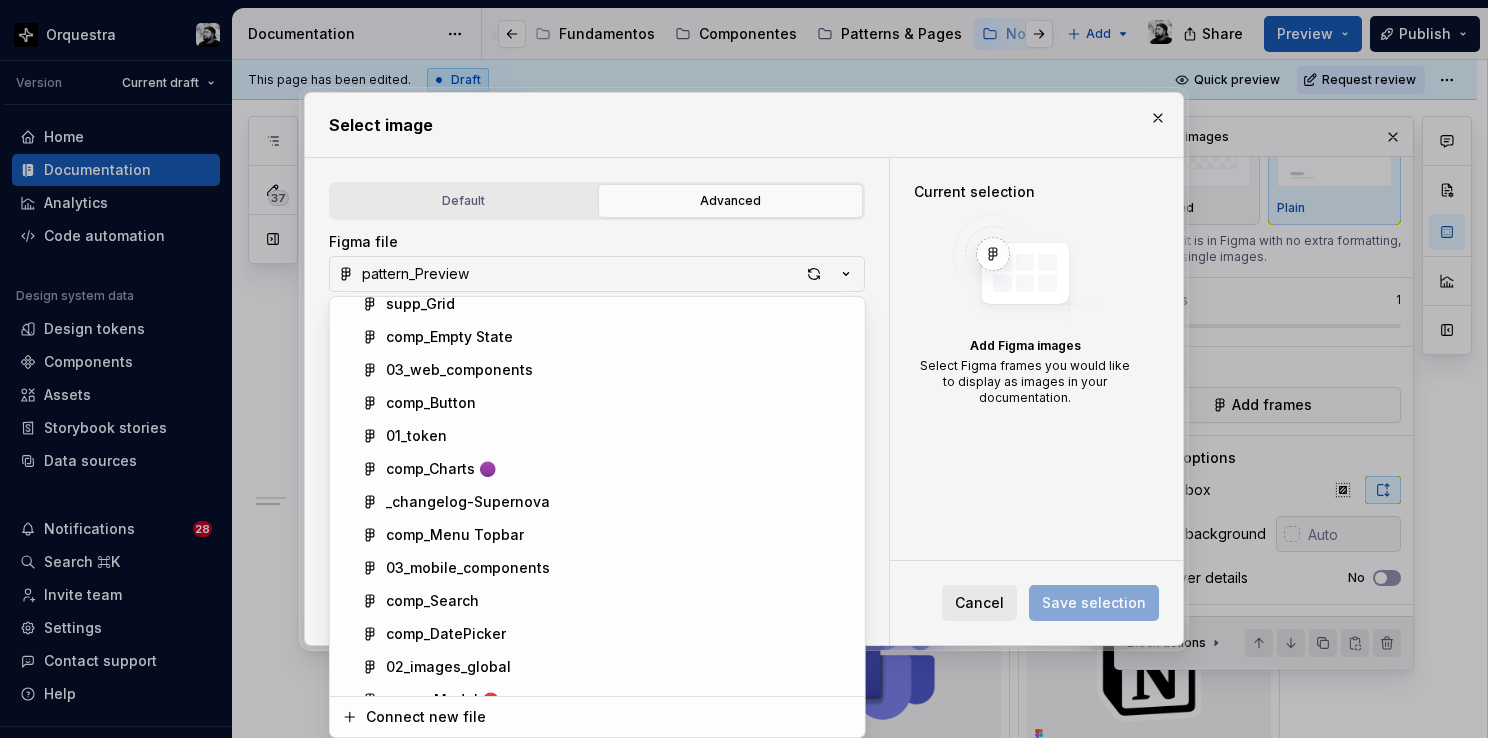 scroll, scrollTop: 1500, scrollLeft: 0, axis: vertical 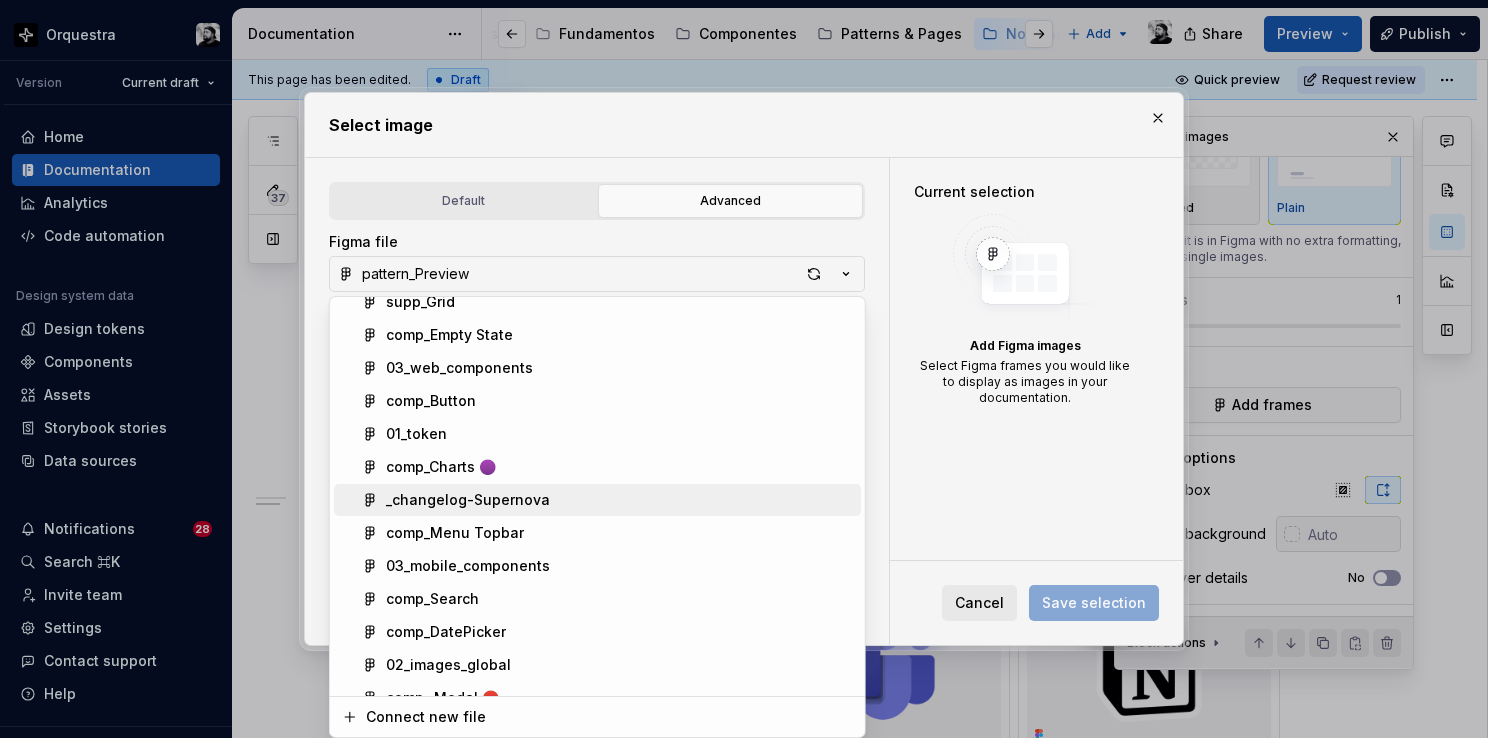 click on "_changelog-Supernova" at bounding box center (468, 500) 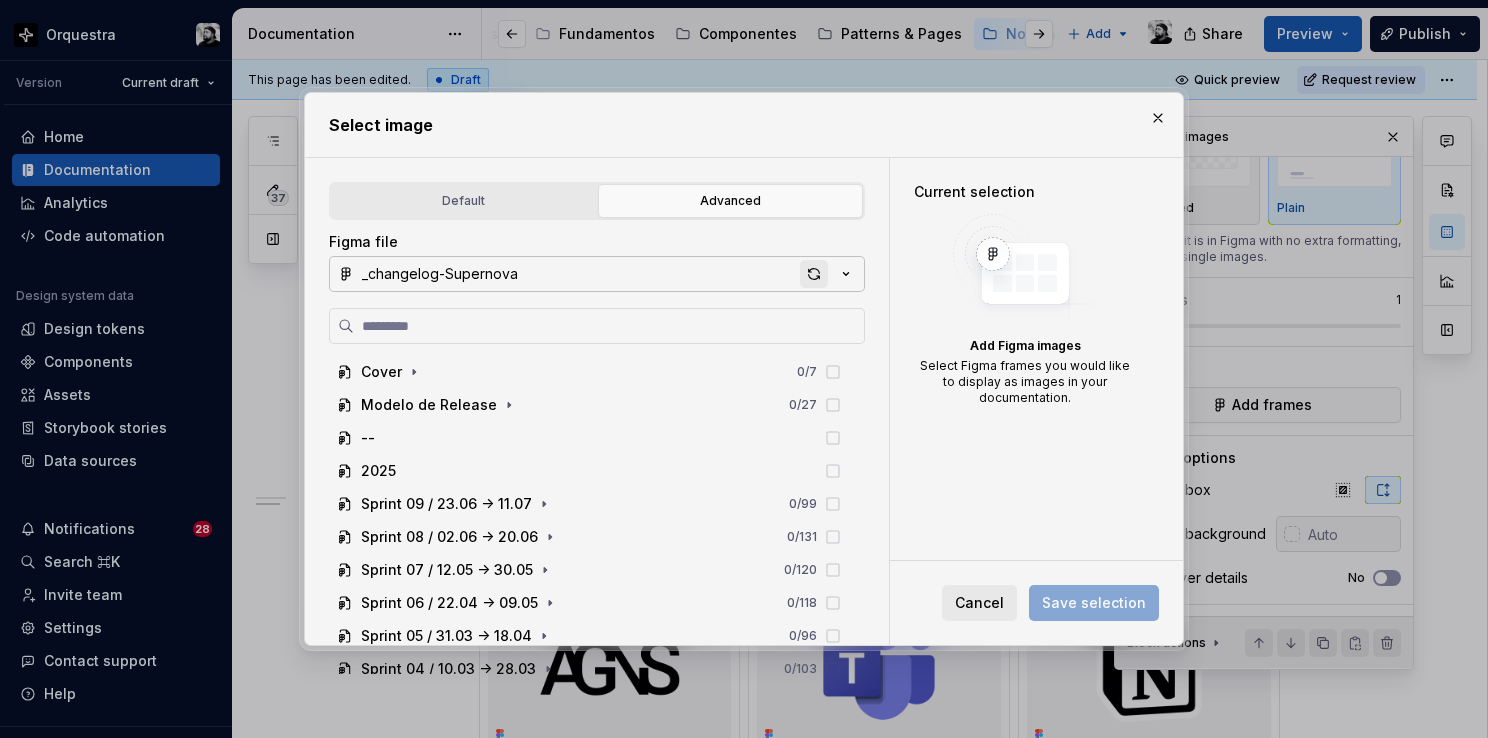 click at bounding box center (814, 274) 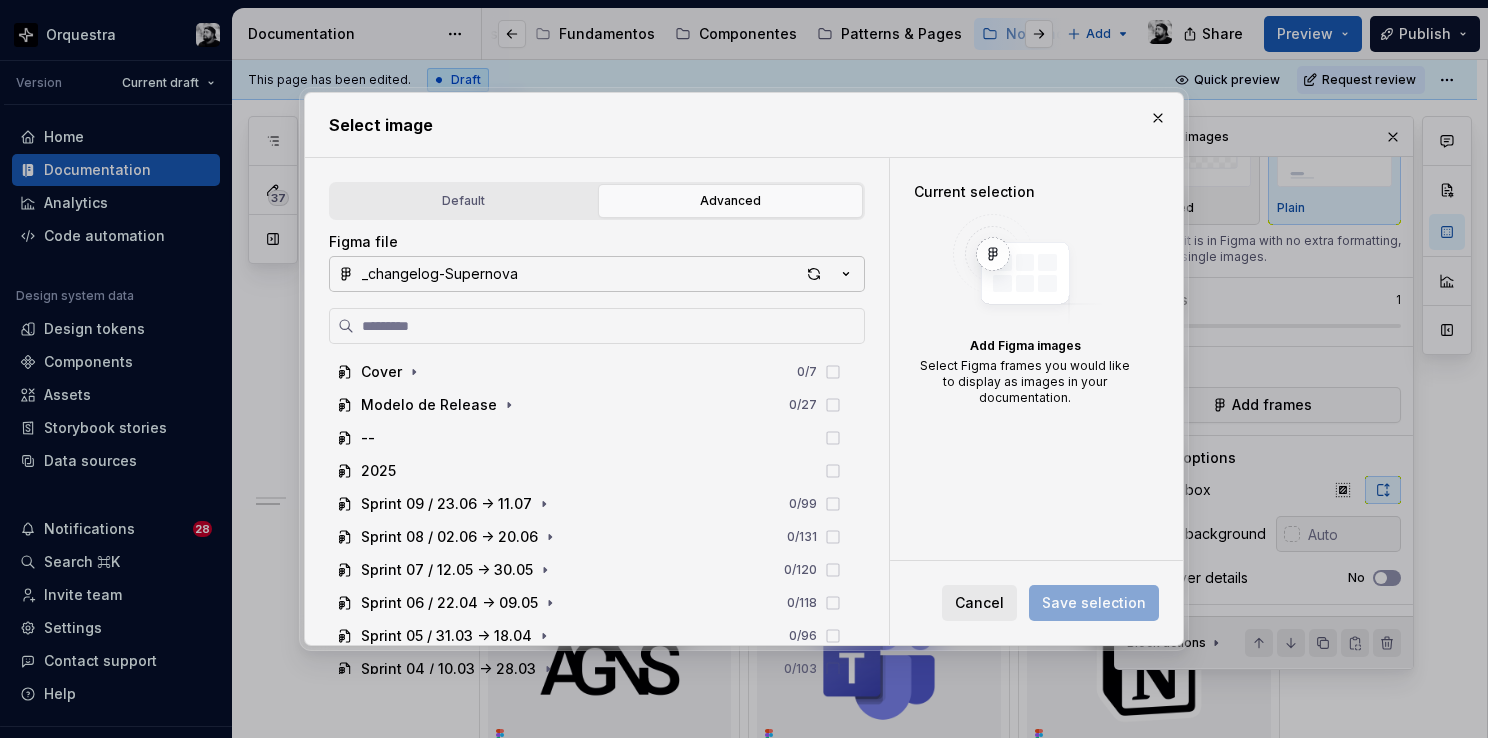 type on "*" 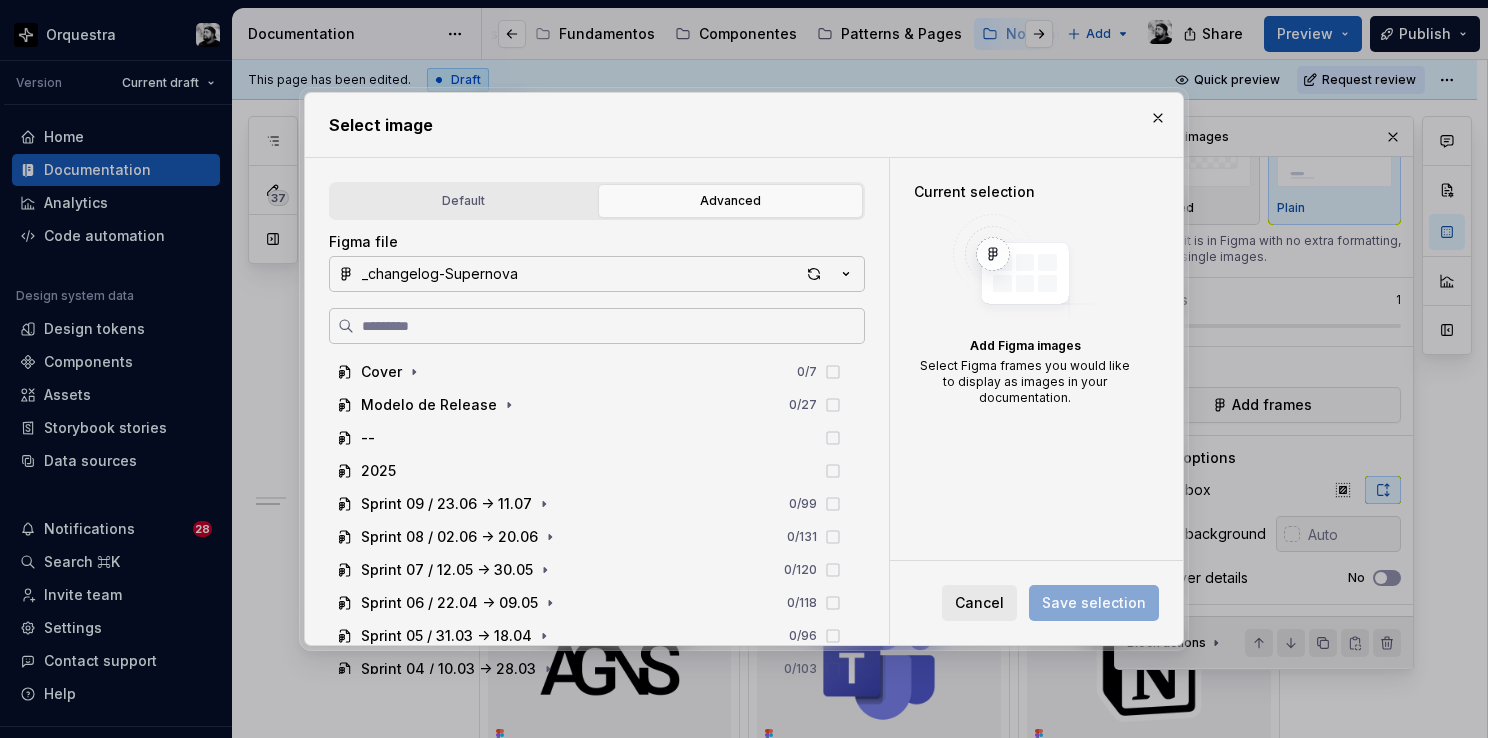click at bounding box center (597, 326) 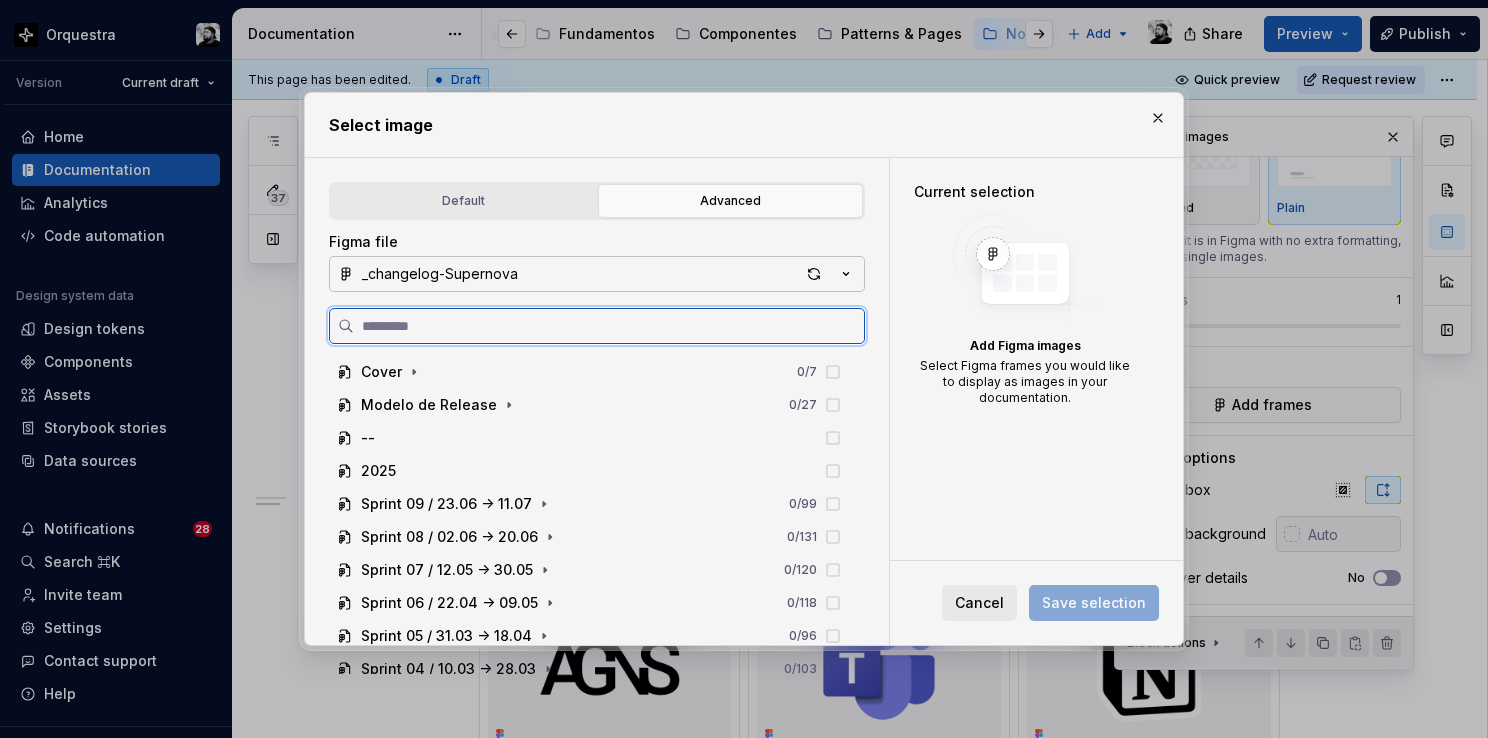 click at bounding box center (609, 326) 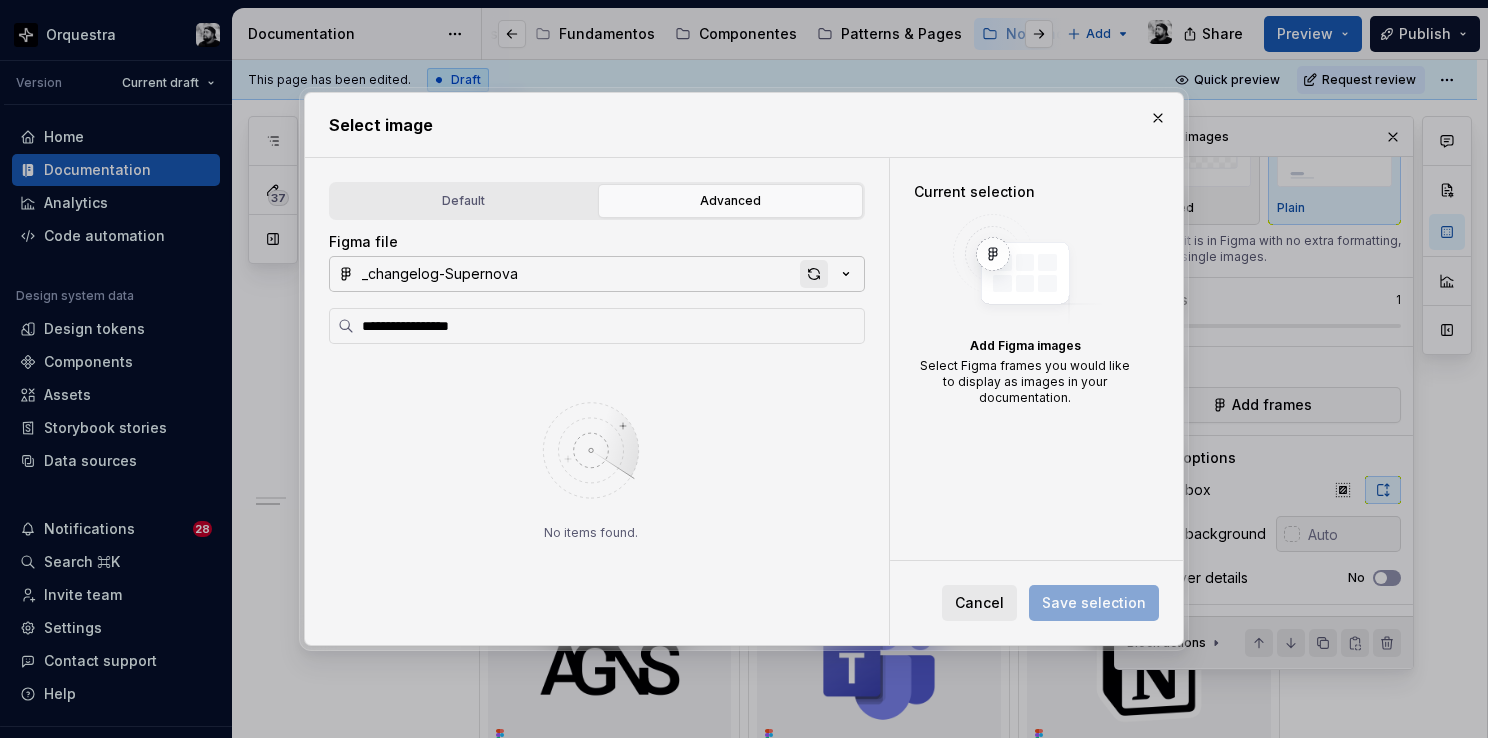 click at bounding box center [814, 274] 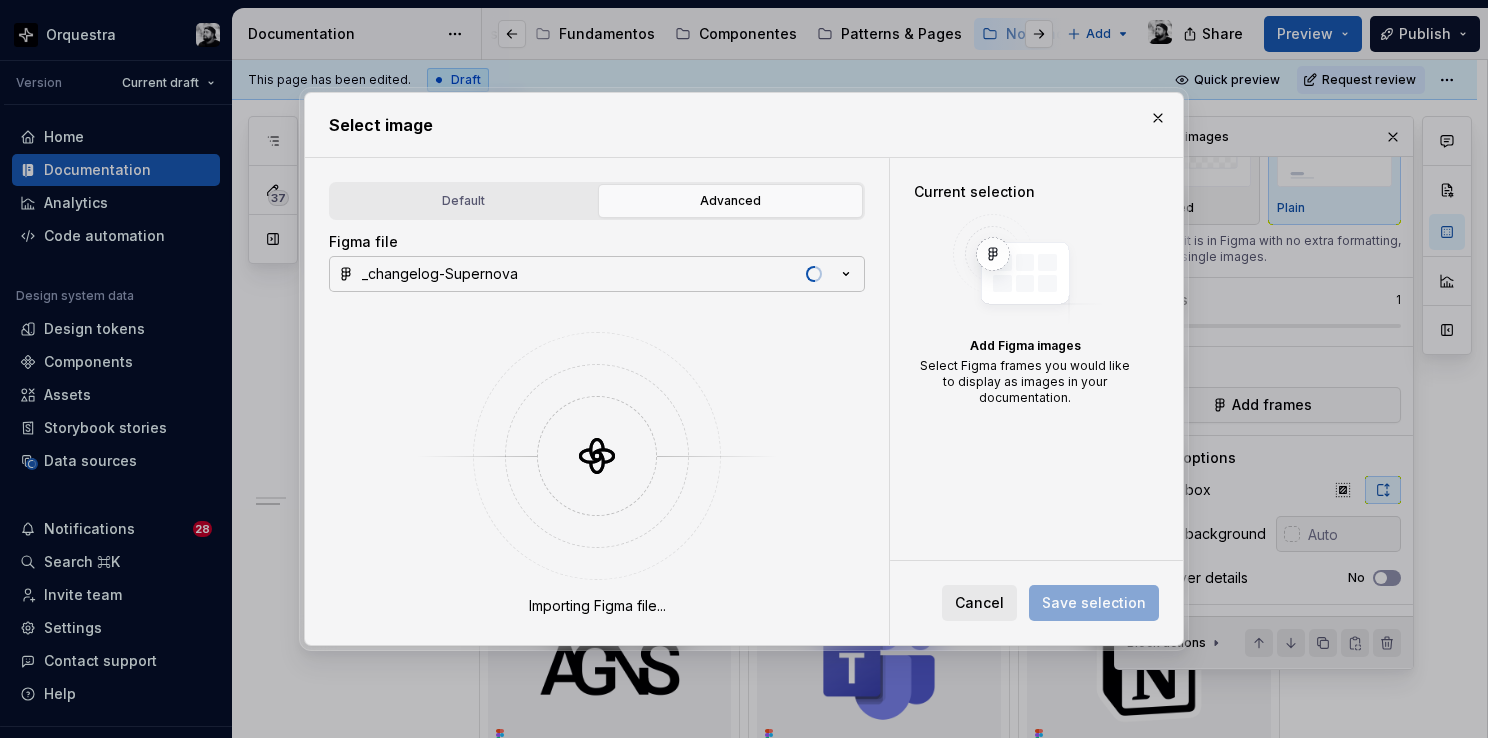 type on "*" 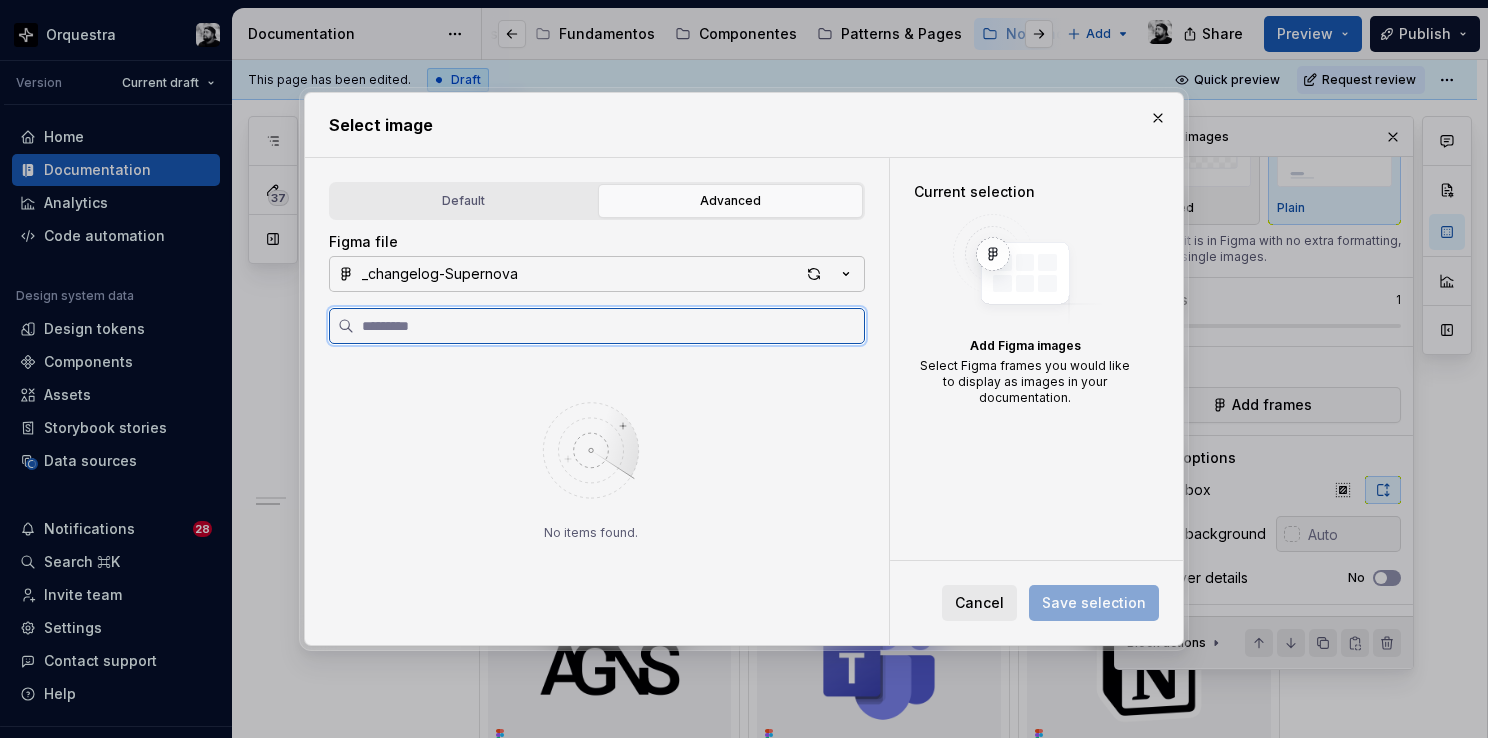 click at bounding box center [609, 326] 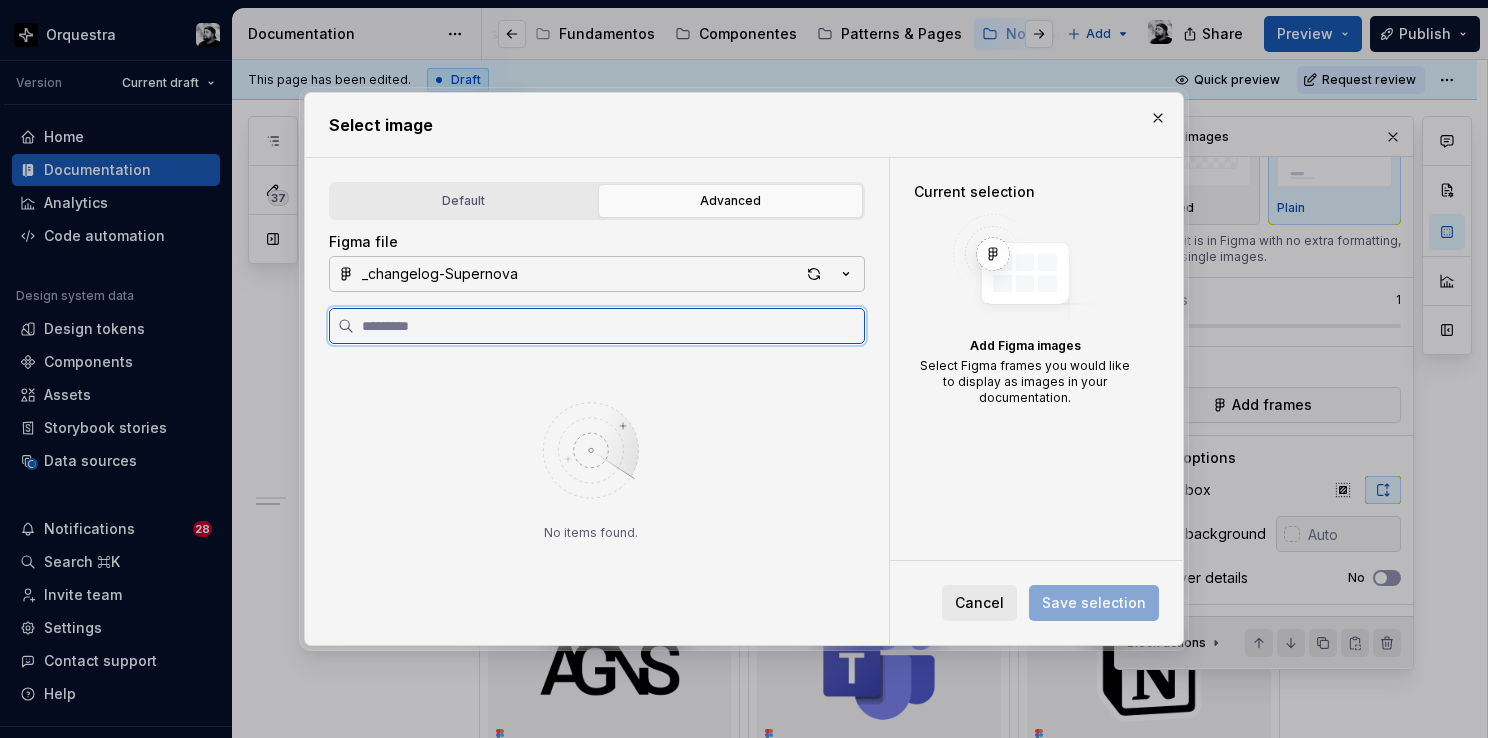 paste on "**********" 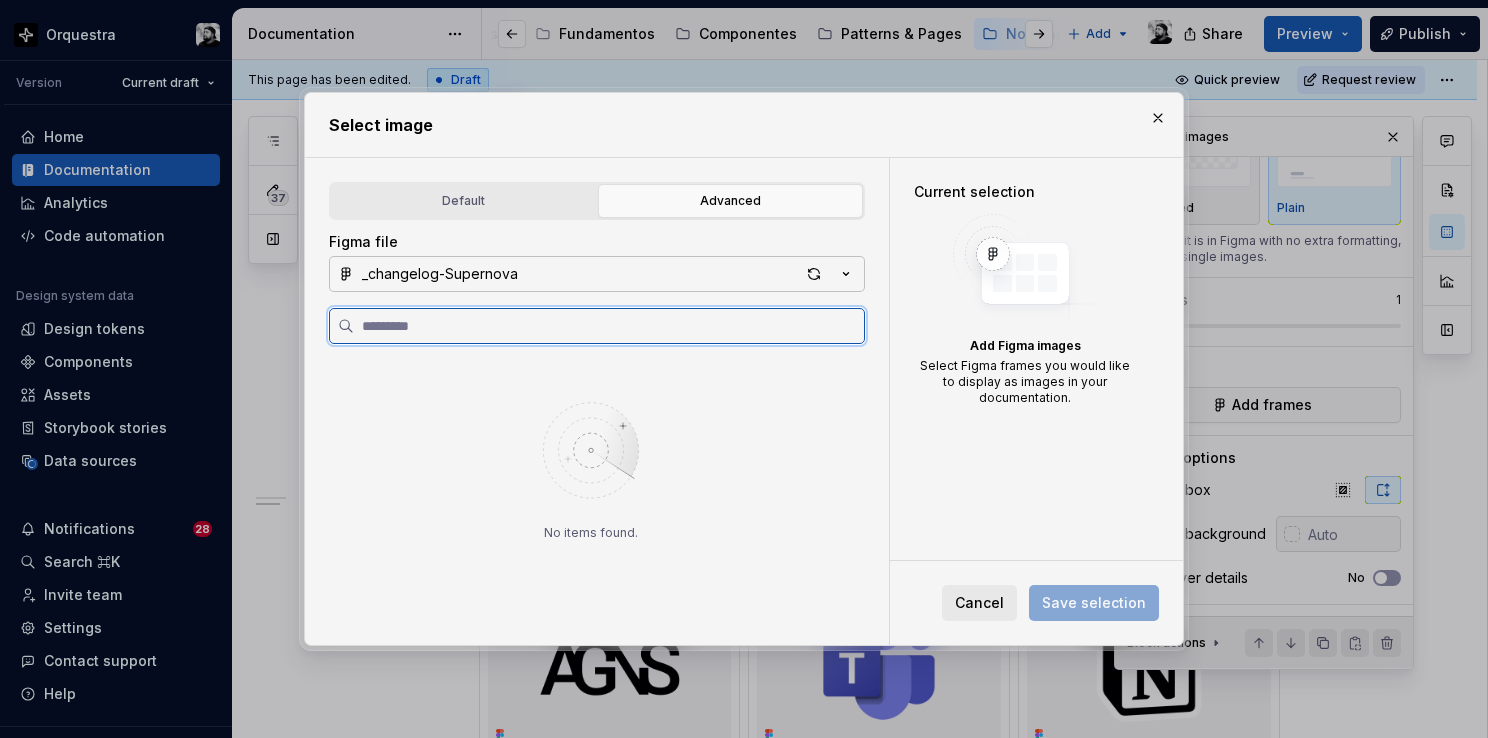 type on "**********" 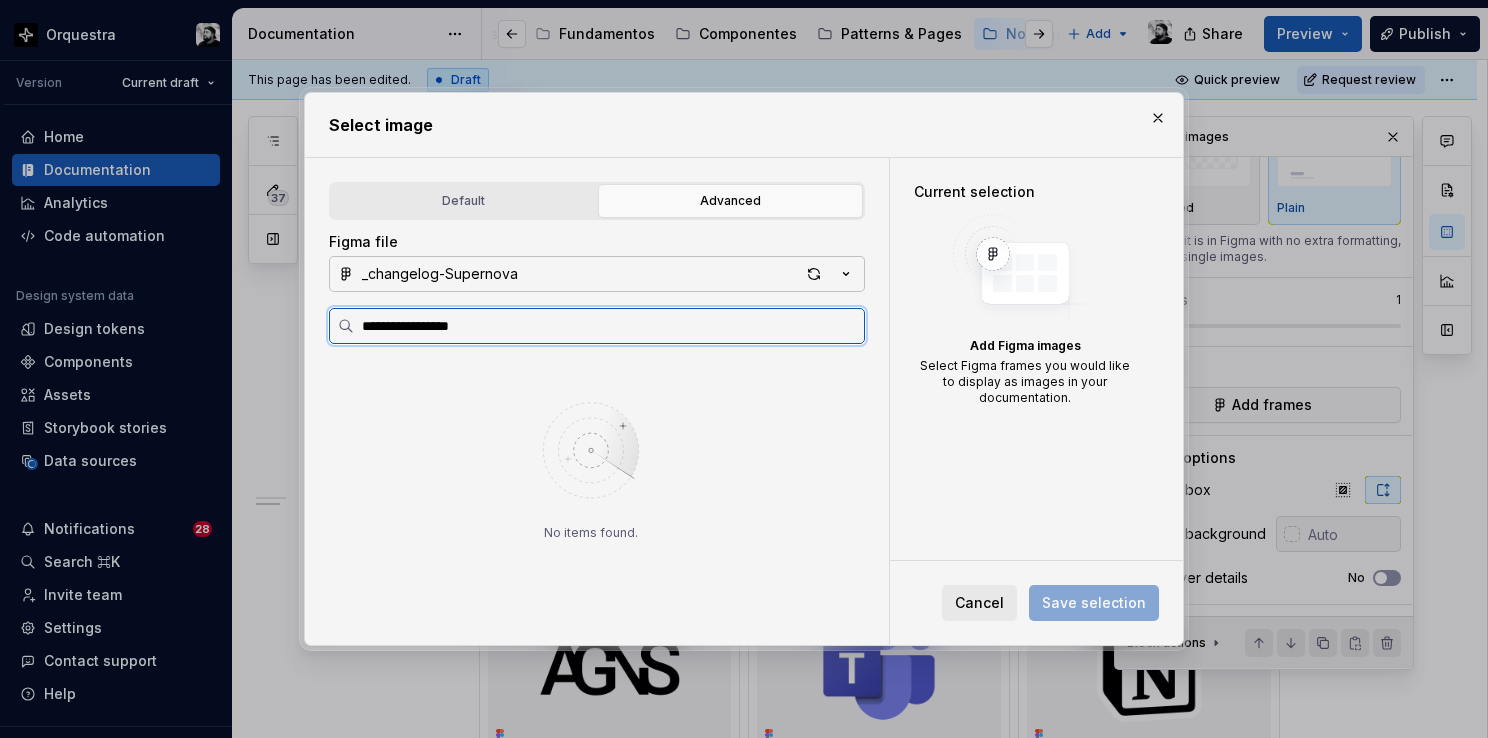 type on "*" 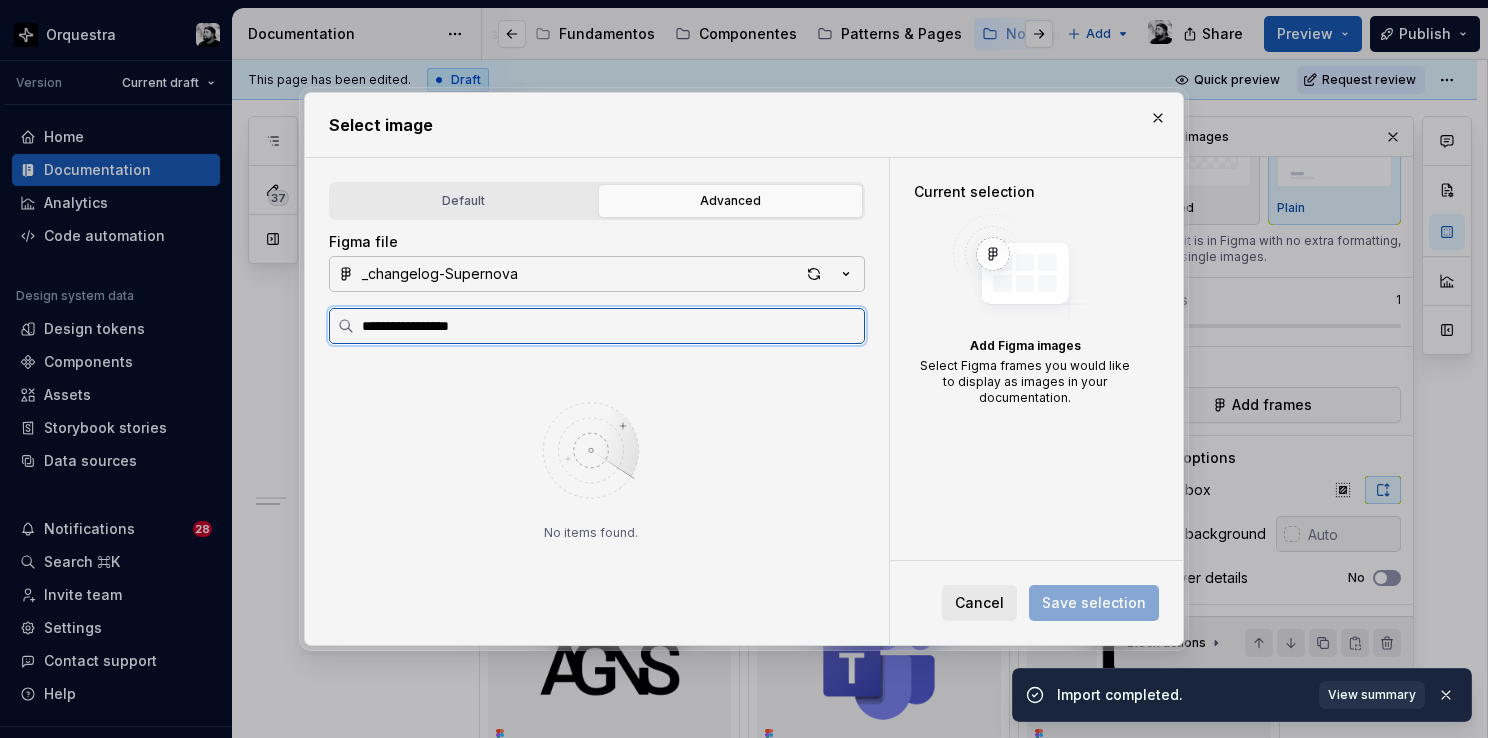 type on "**********" 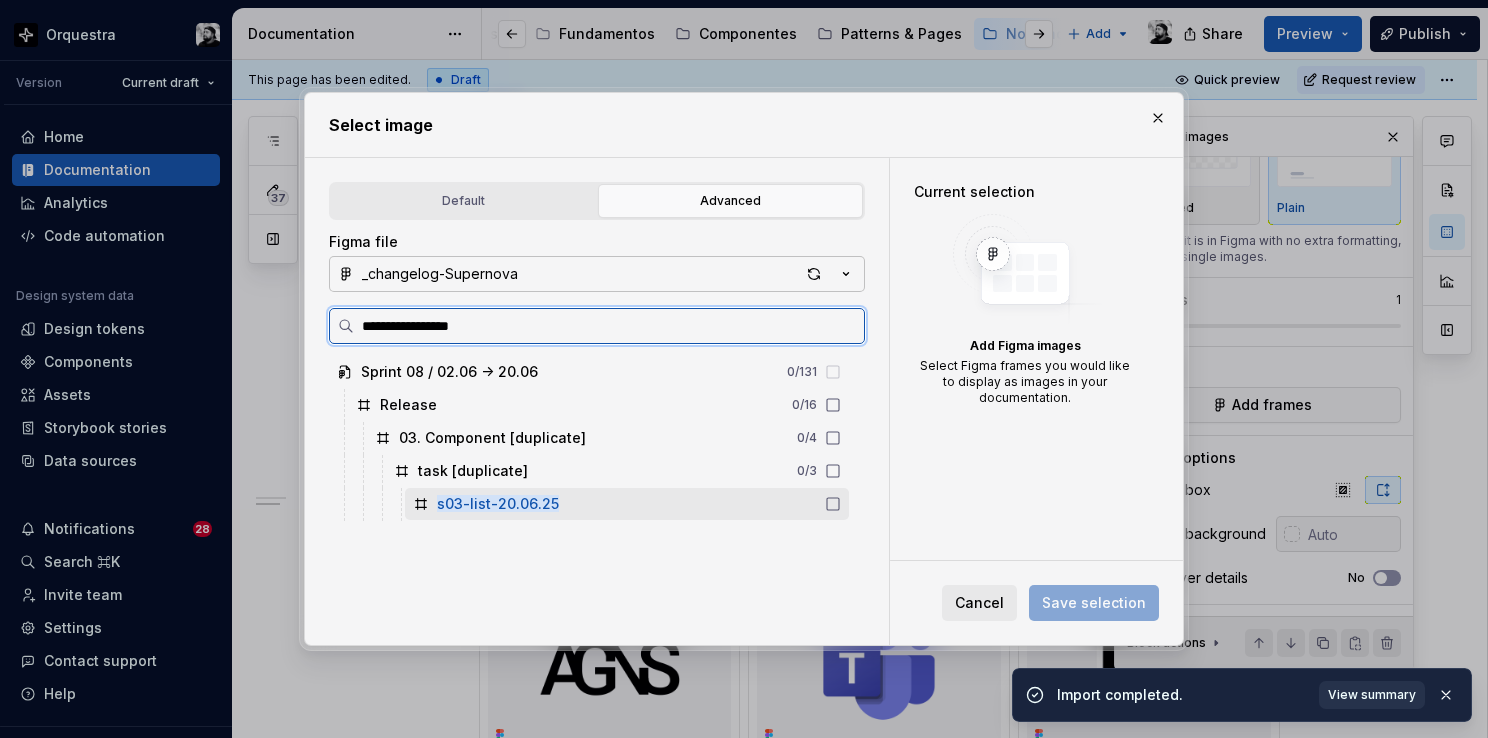 click on "s03-list-20.06.25" at bounding box center (627, 504) 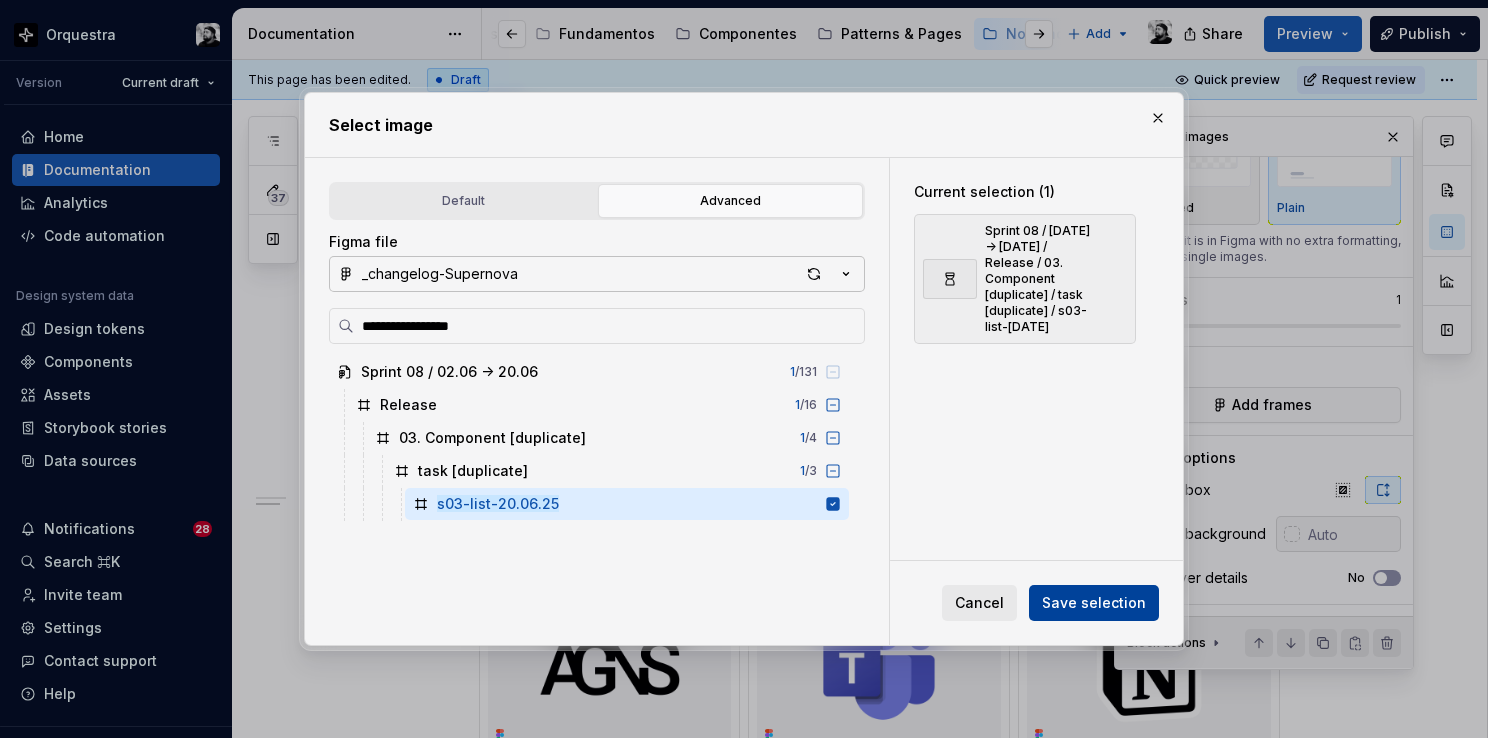 click on "Save selection" at bounding box center (1094, 603) 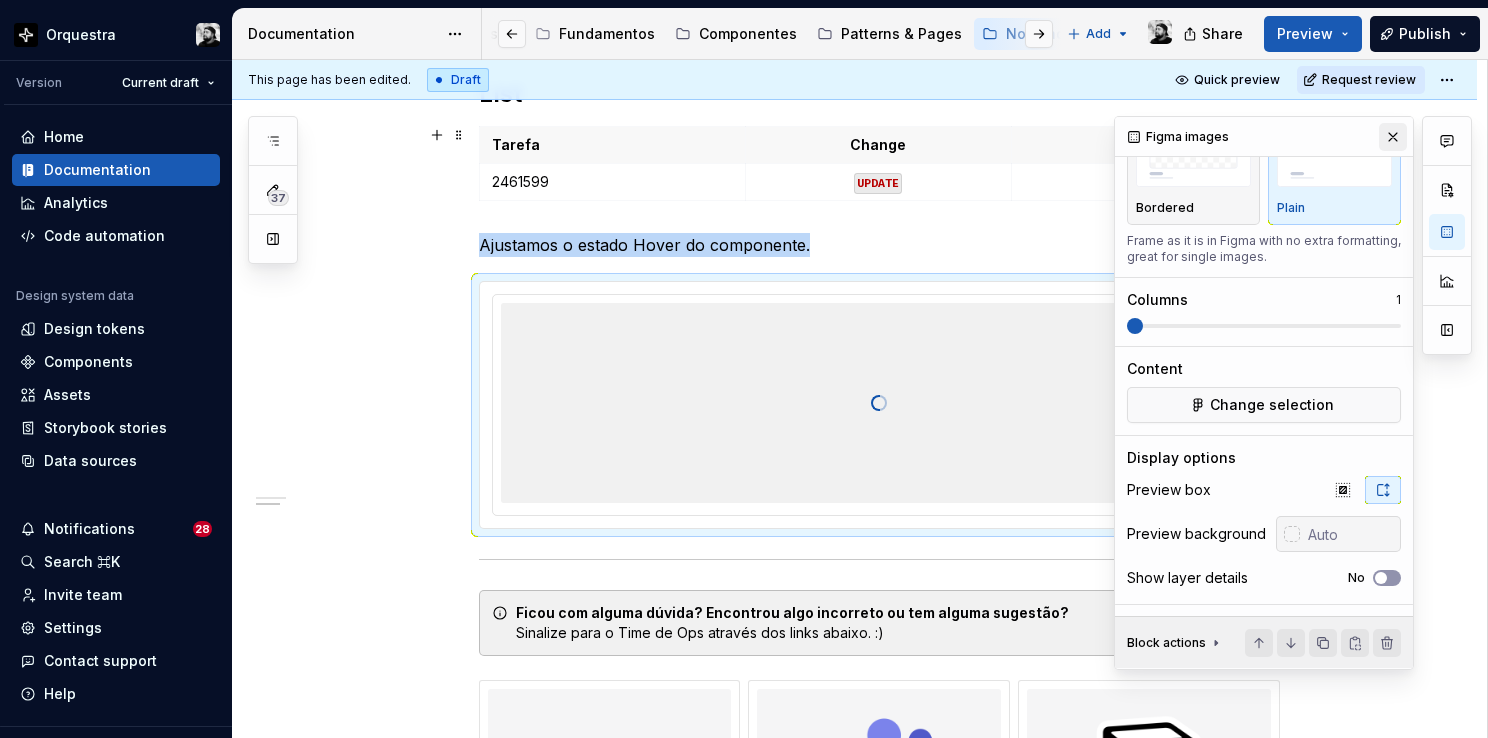 click at bounding box center [1393, 137] 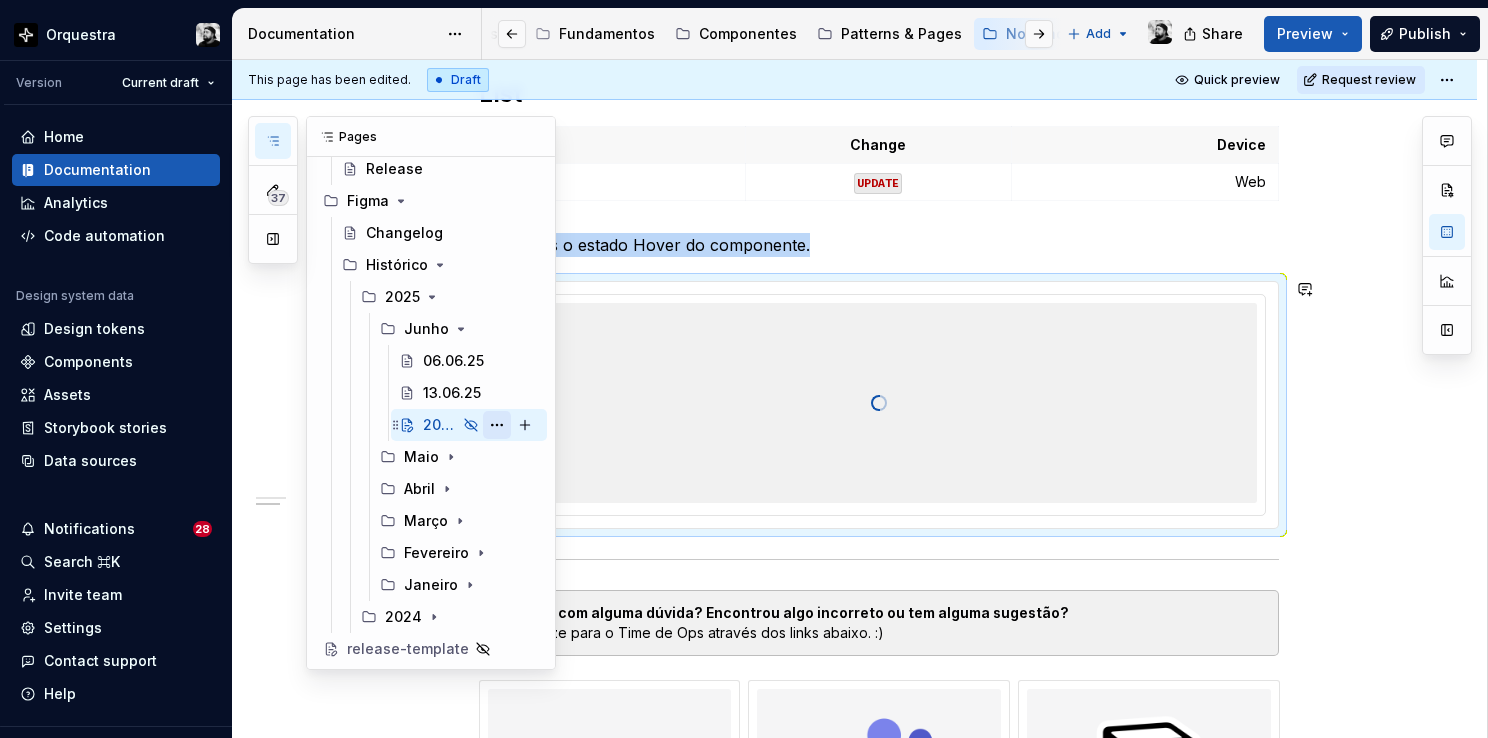 click at bounding box center [497, 425] 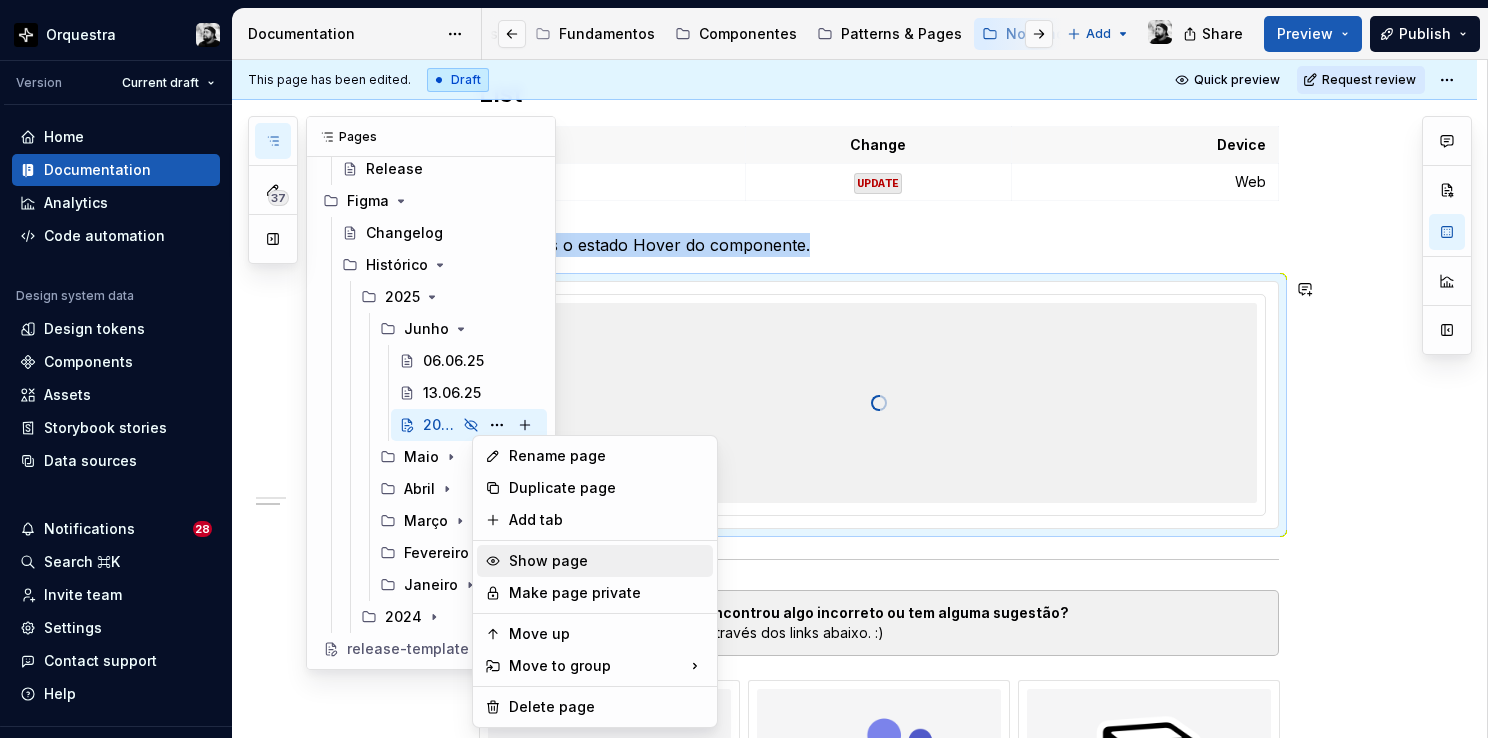 click on "Show page" at bounding box center (607, 561) 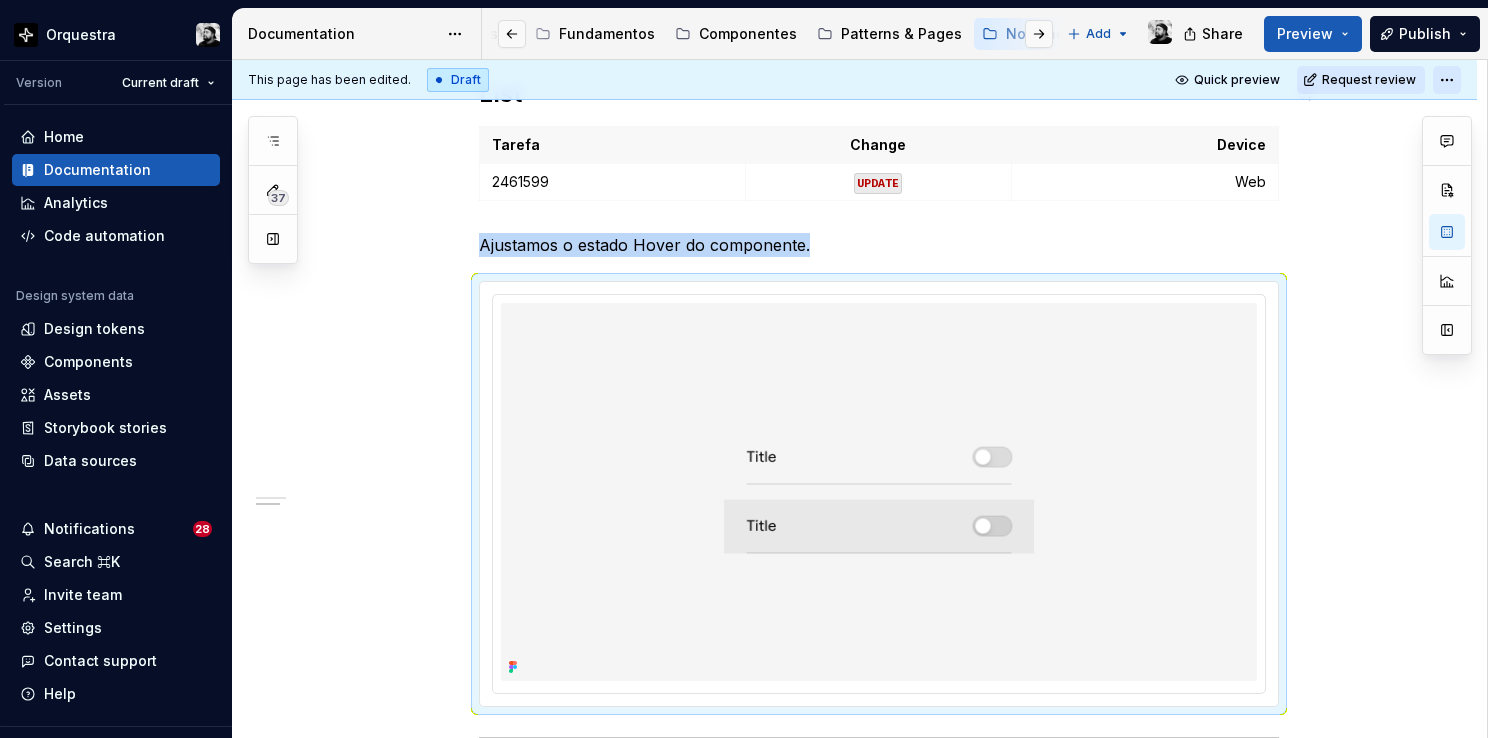 click on "Orquestra Version Current draft Home Documentation Analytics Code automation Design system data Design tokens Components Assets Storybook stories Data sources Notifications 28 Search ⌘K Invite team Settings Contact support Help Documentation
Accessibility guide for tree Page tree.
Navigate the tree with the arrow keys. Common tree hotkeys apply. Further keybindings are available:
enter to execute primary action on focused item
f2 to start renaming the focused item
escape to abort renaming an item
control+d to start dragging selected items
Bem-vindo ao Orquestra! Primeiros passos Fundamentos Componentes Patterns & Pages Novidades Add Share Preview Publish 37 Pages Add
Accessibility guide for tree Page tree.
Navigate the tree with the arrow keys. Common tree hotkeys apply. Further keybindings are available:
enter to execute primary action on focused item
f2 to start renaming the focused item" at bounding box center [744, 369] 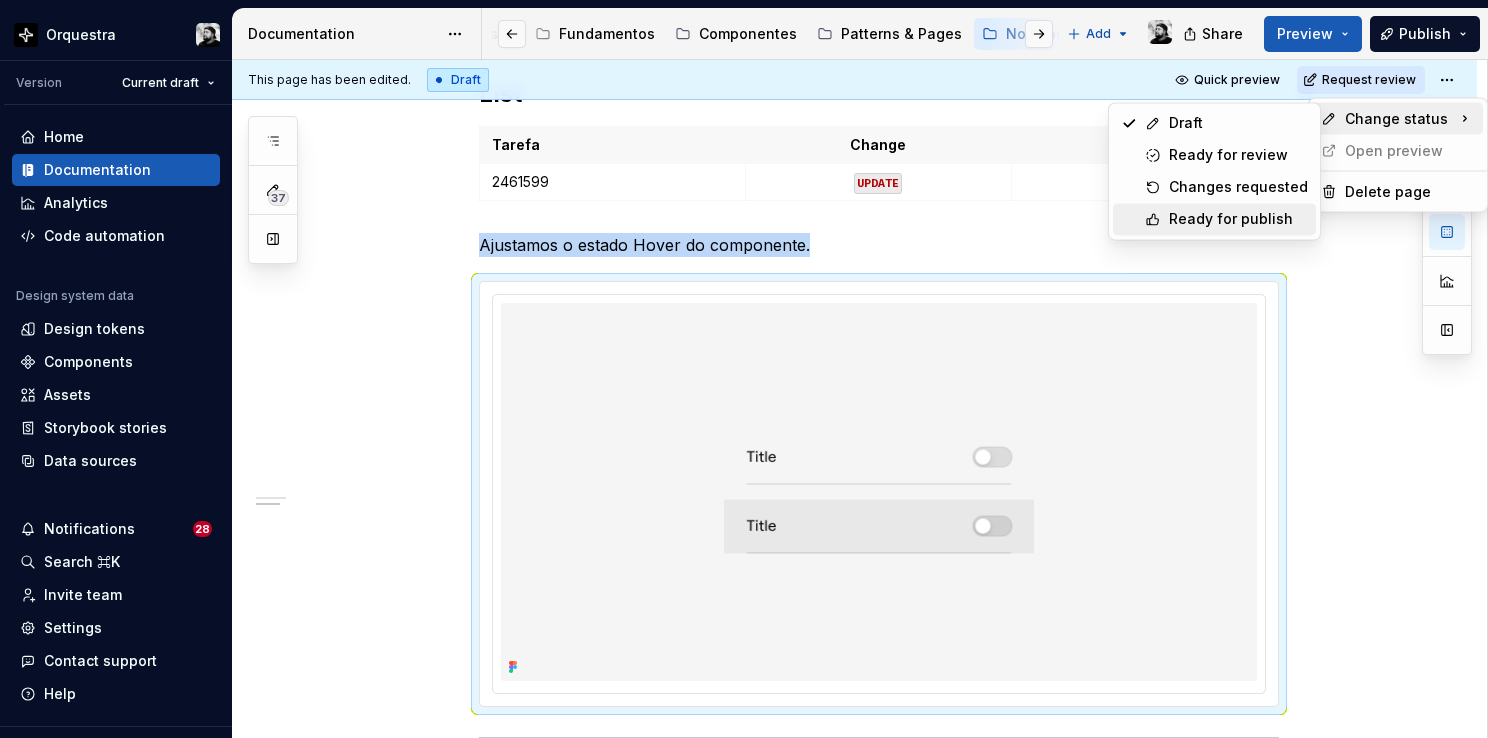 click on "Ready for publish" at bounding box center [1238, 219] 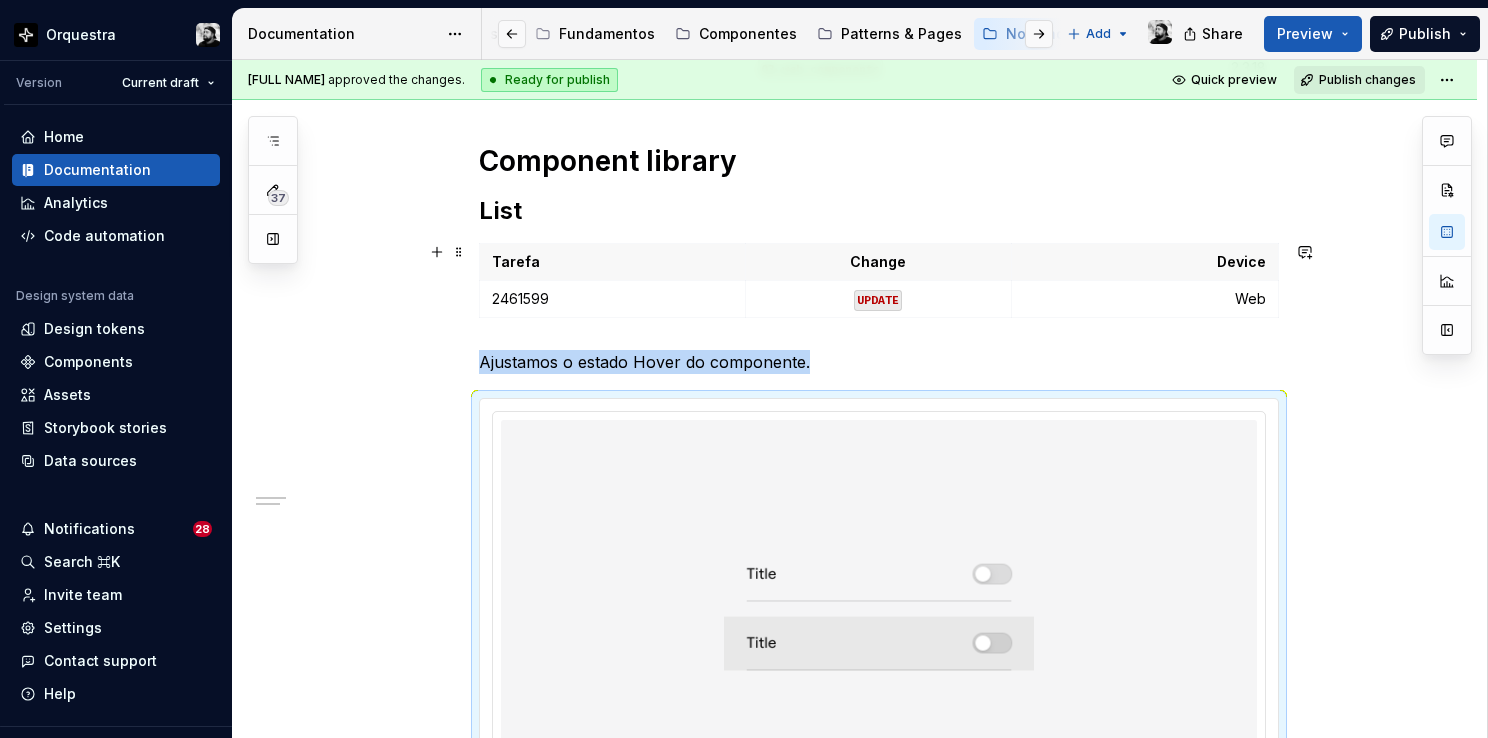 scroll, scrollTop: 500, scrollLeft: 0, axis: vertical 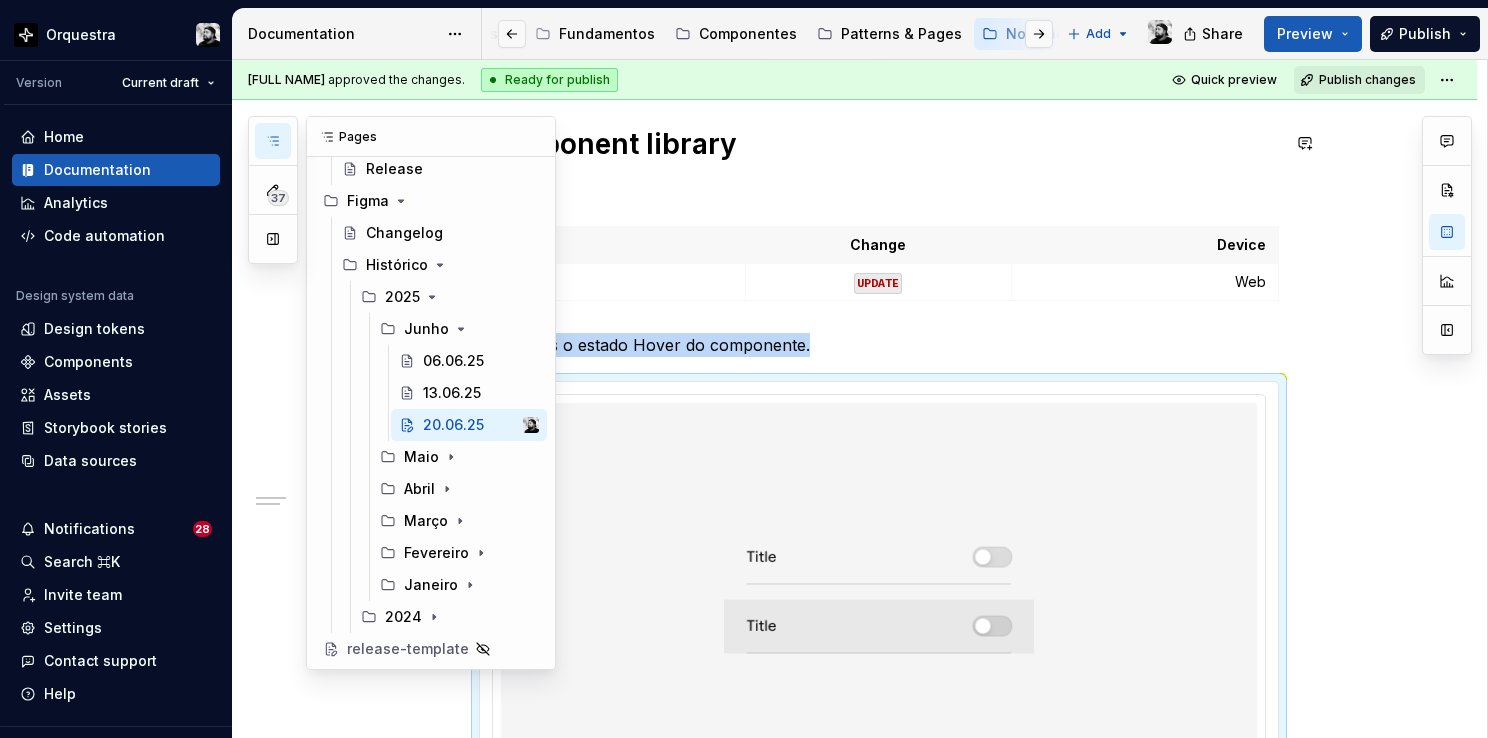 click at bounding box center [273, 141] 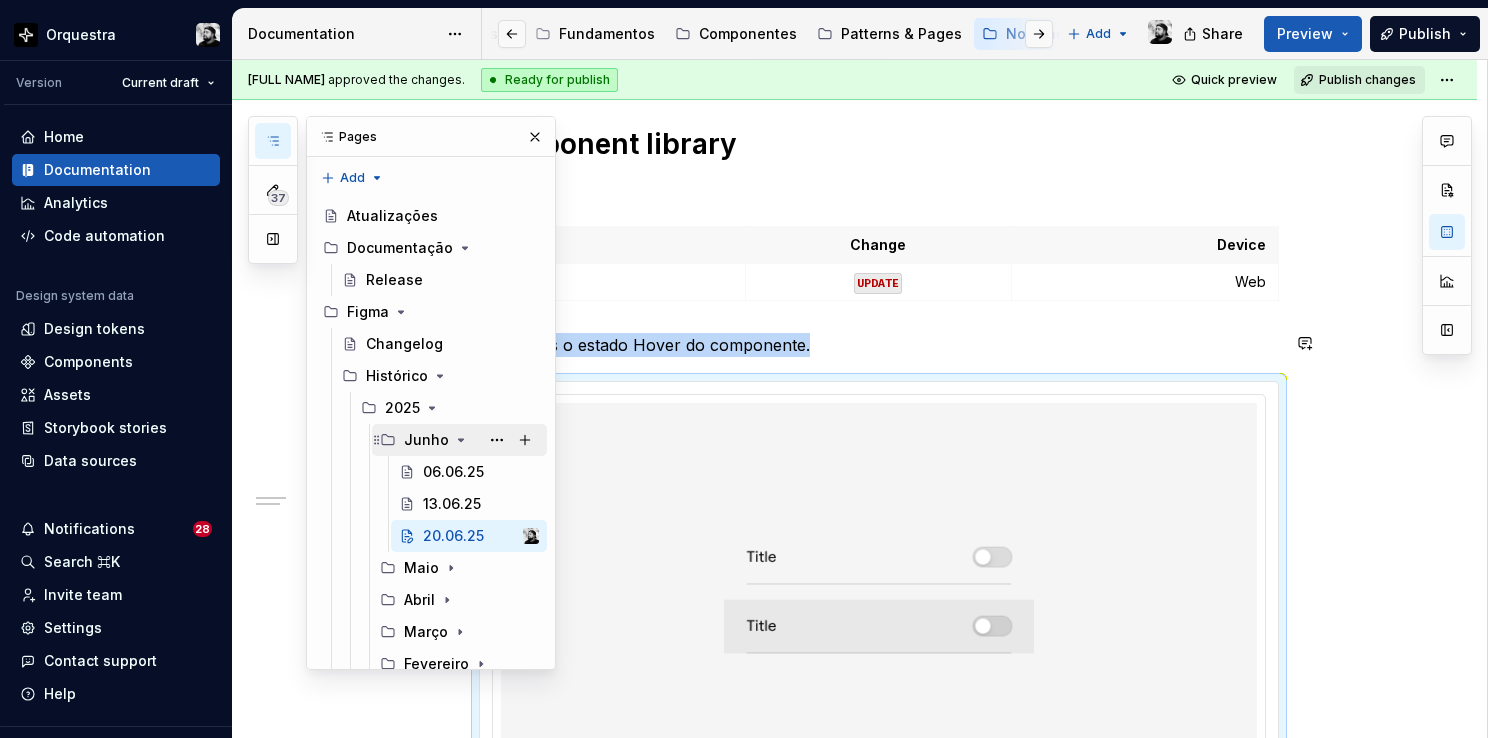 scroll, scrollTop: 0, scrollLeft: 0, axis: both 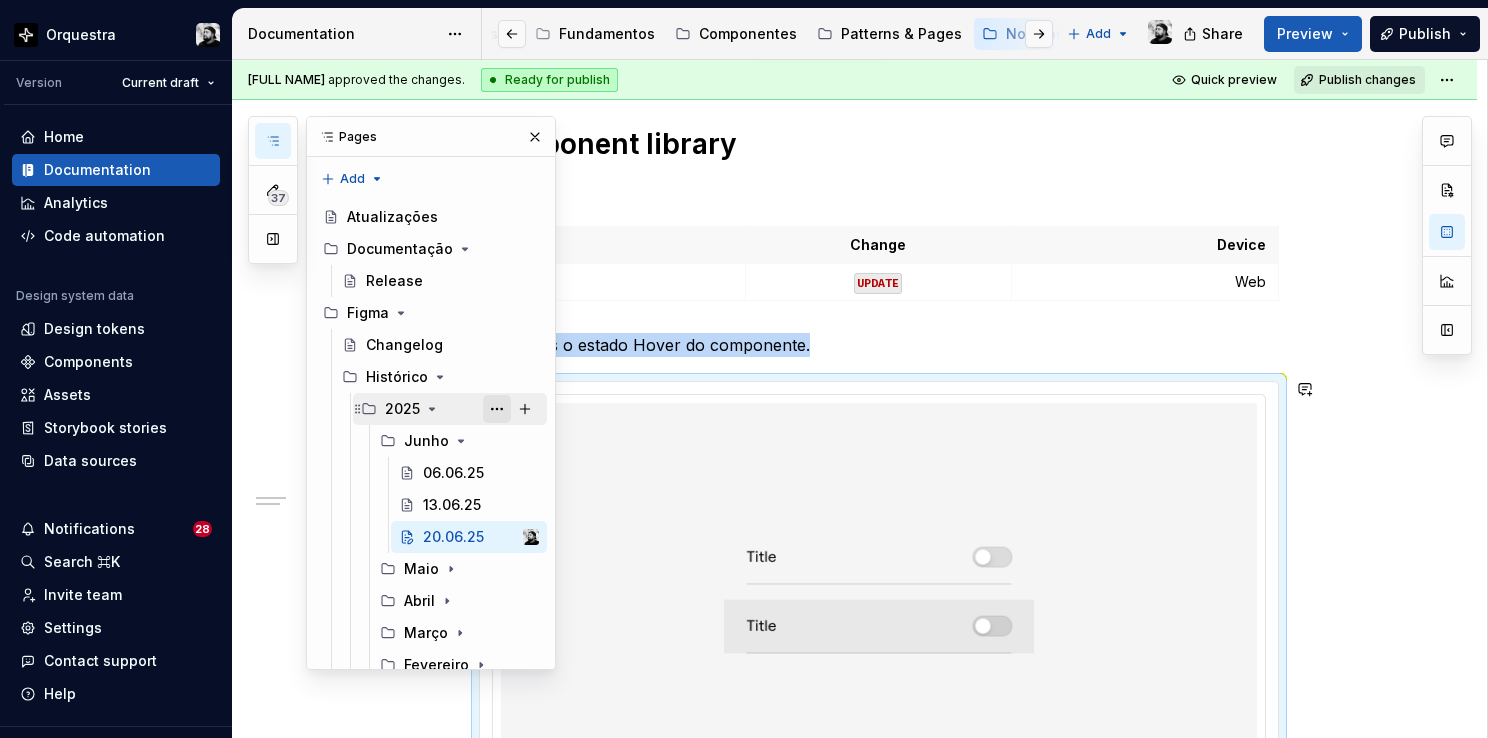 click at bounding box center (497, 409) 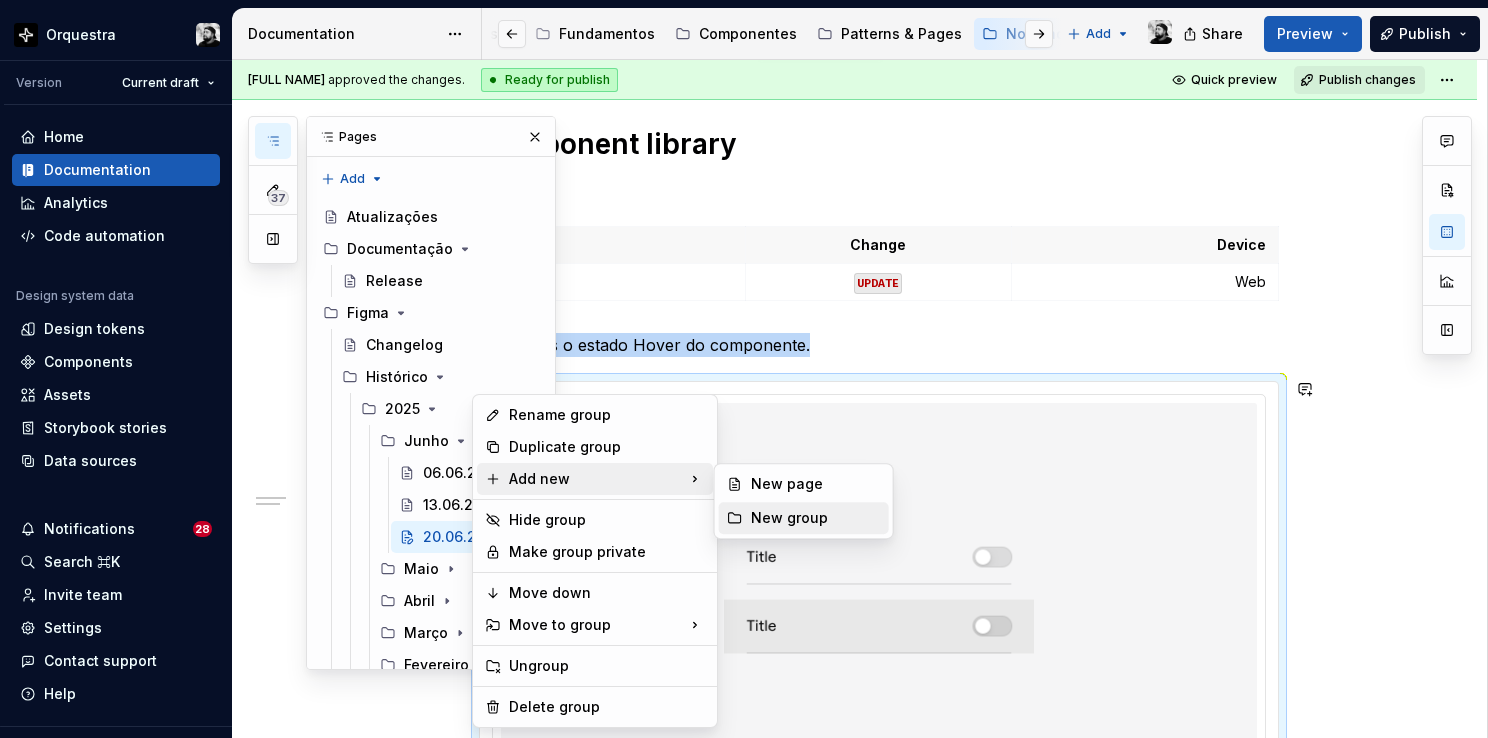 click on "New group" at bounding box center [816, 518] 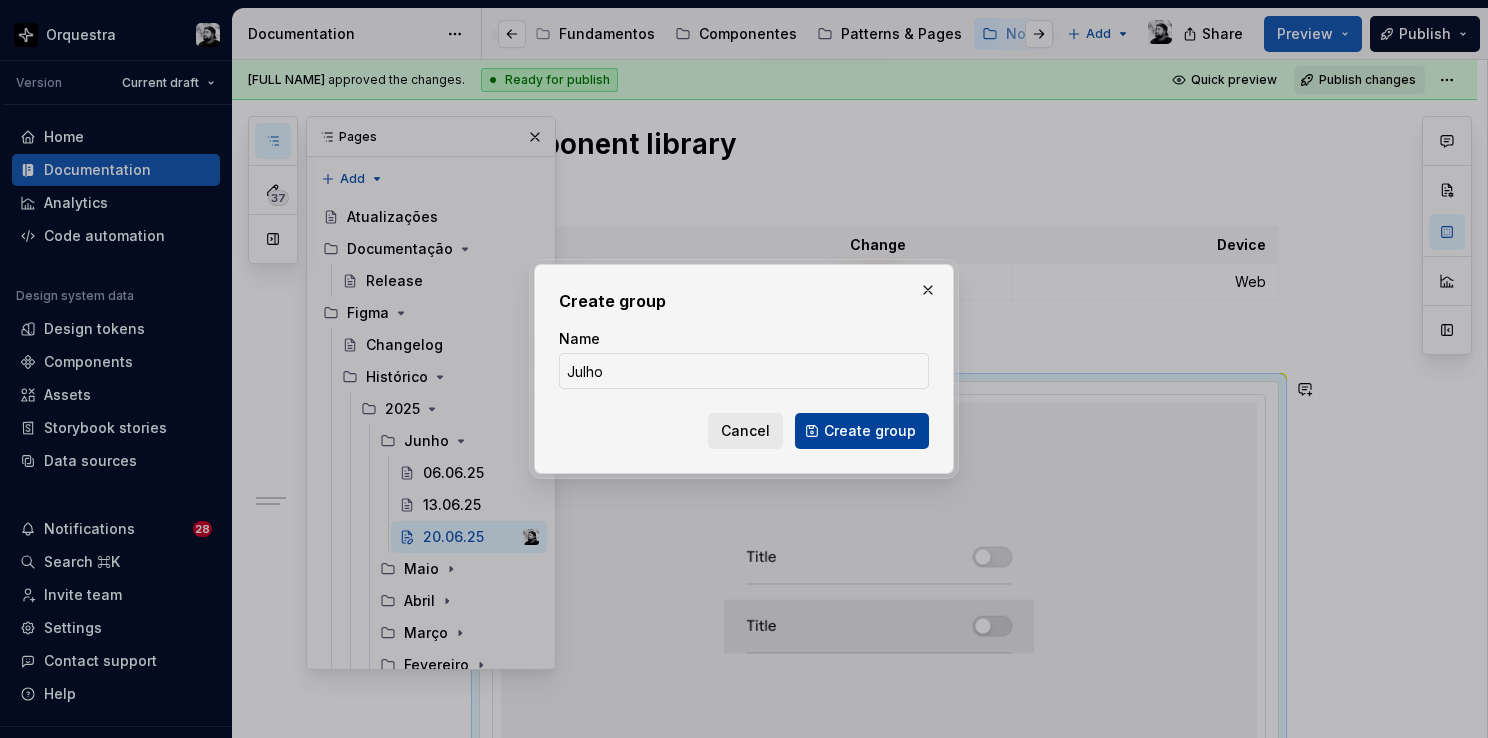 type on "Julho" 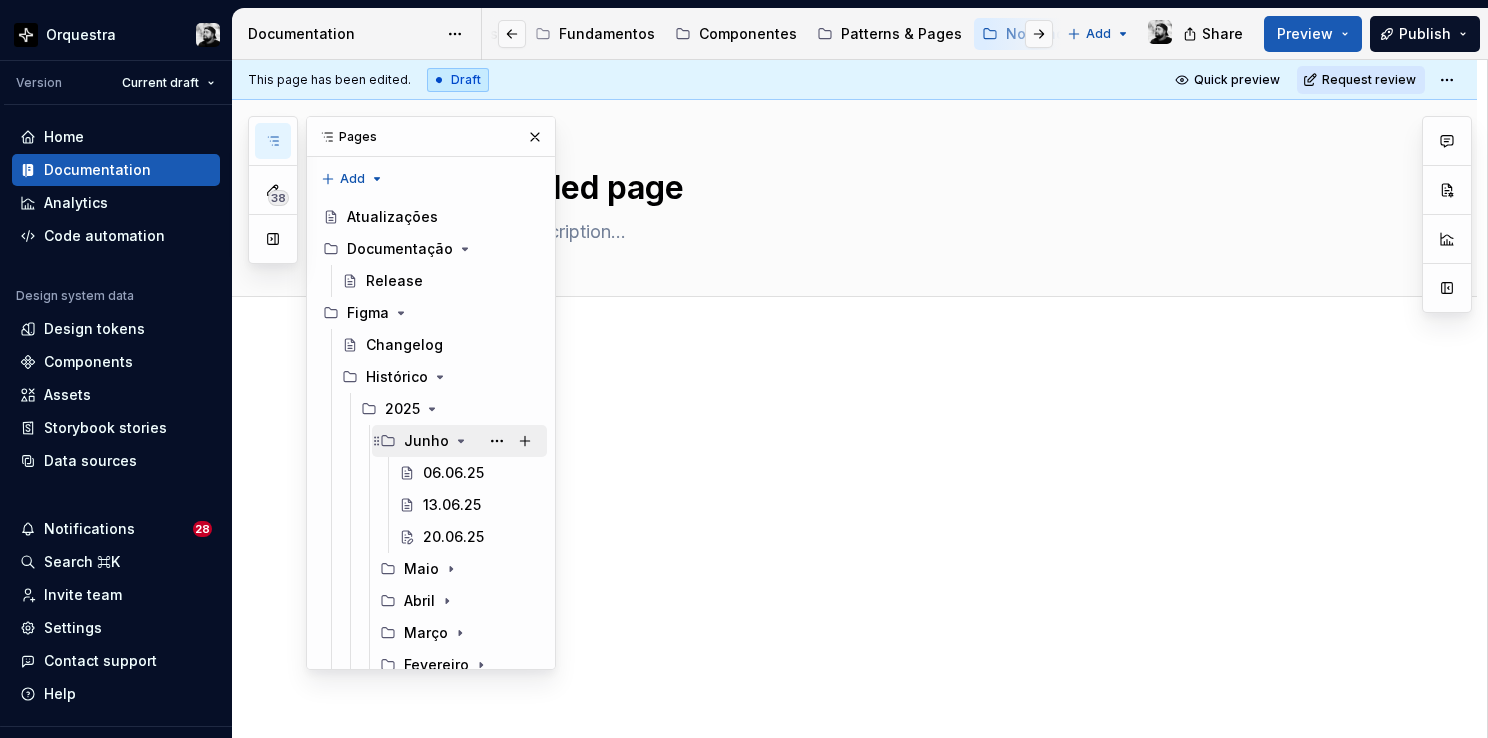 click 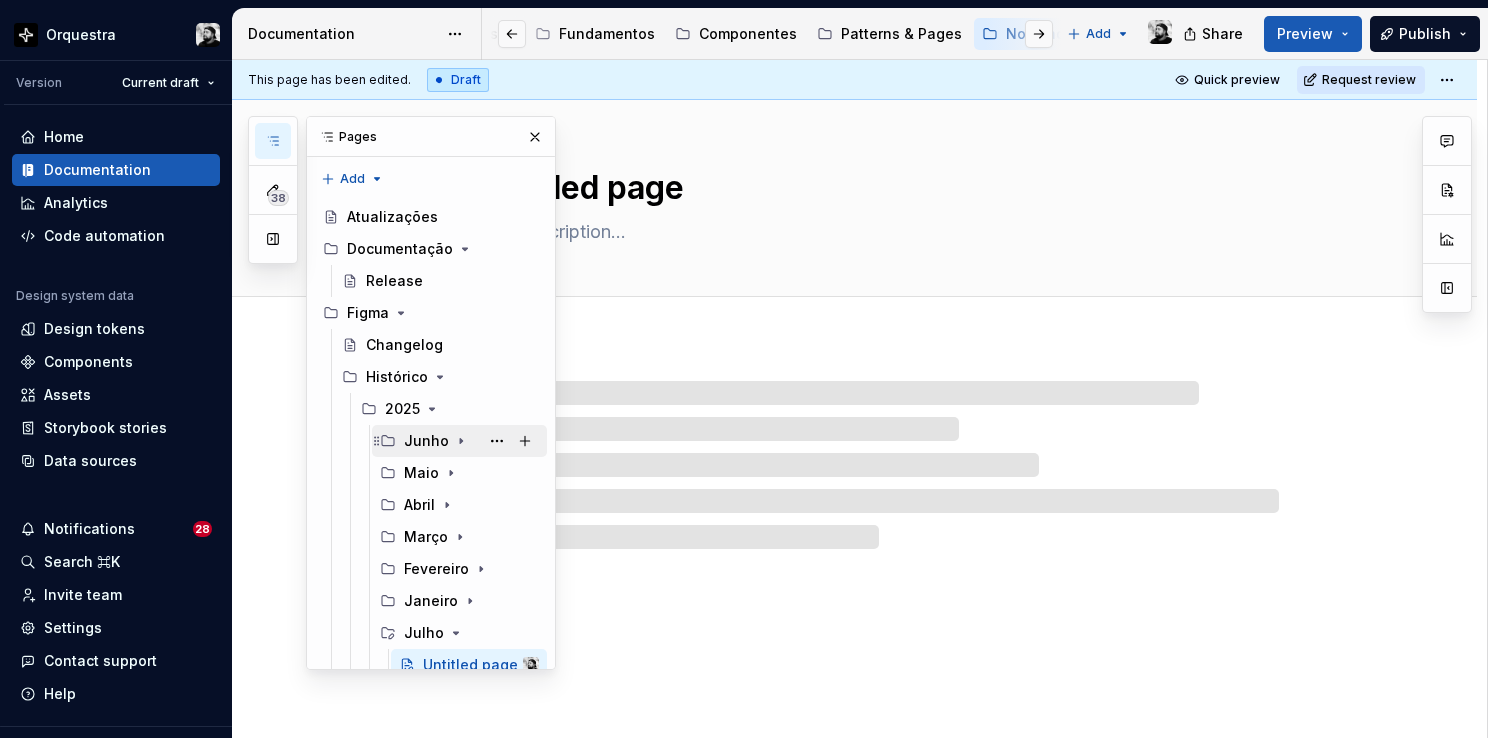 scroll, scrollTop: 80, scrollLeft: 0, axis: vertical 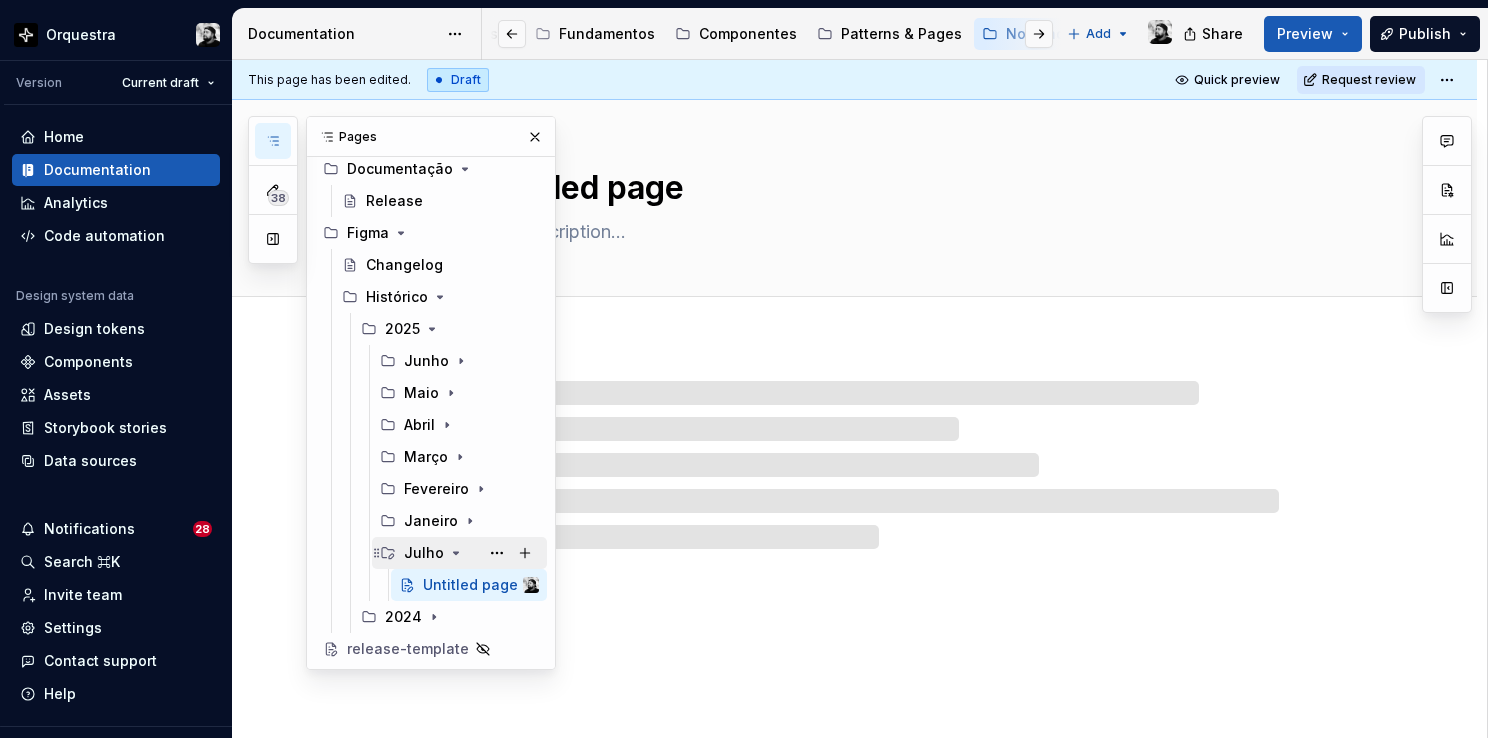 click 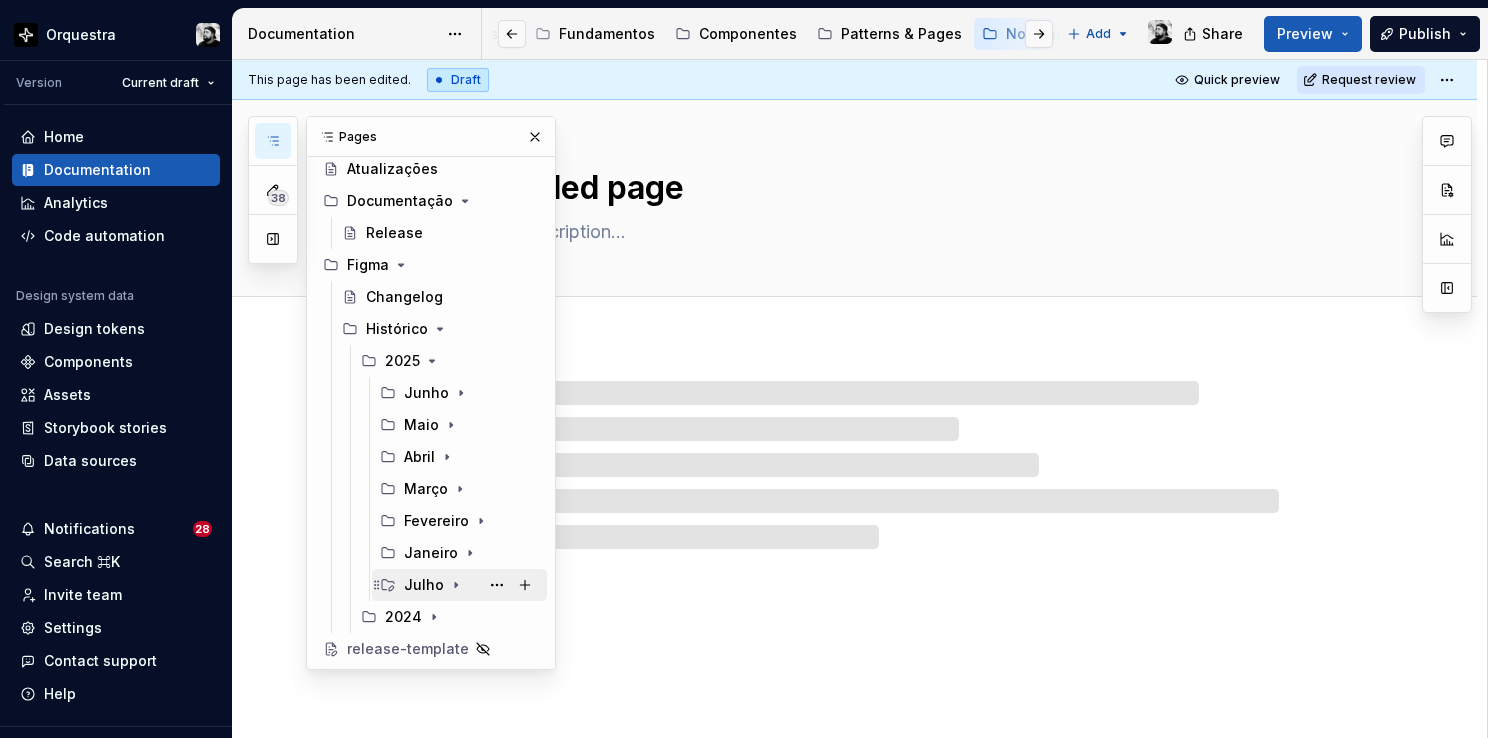 scroll, scrollTop: 48, scrollLeft: 0, axis: vertical 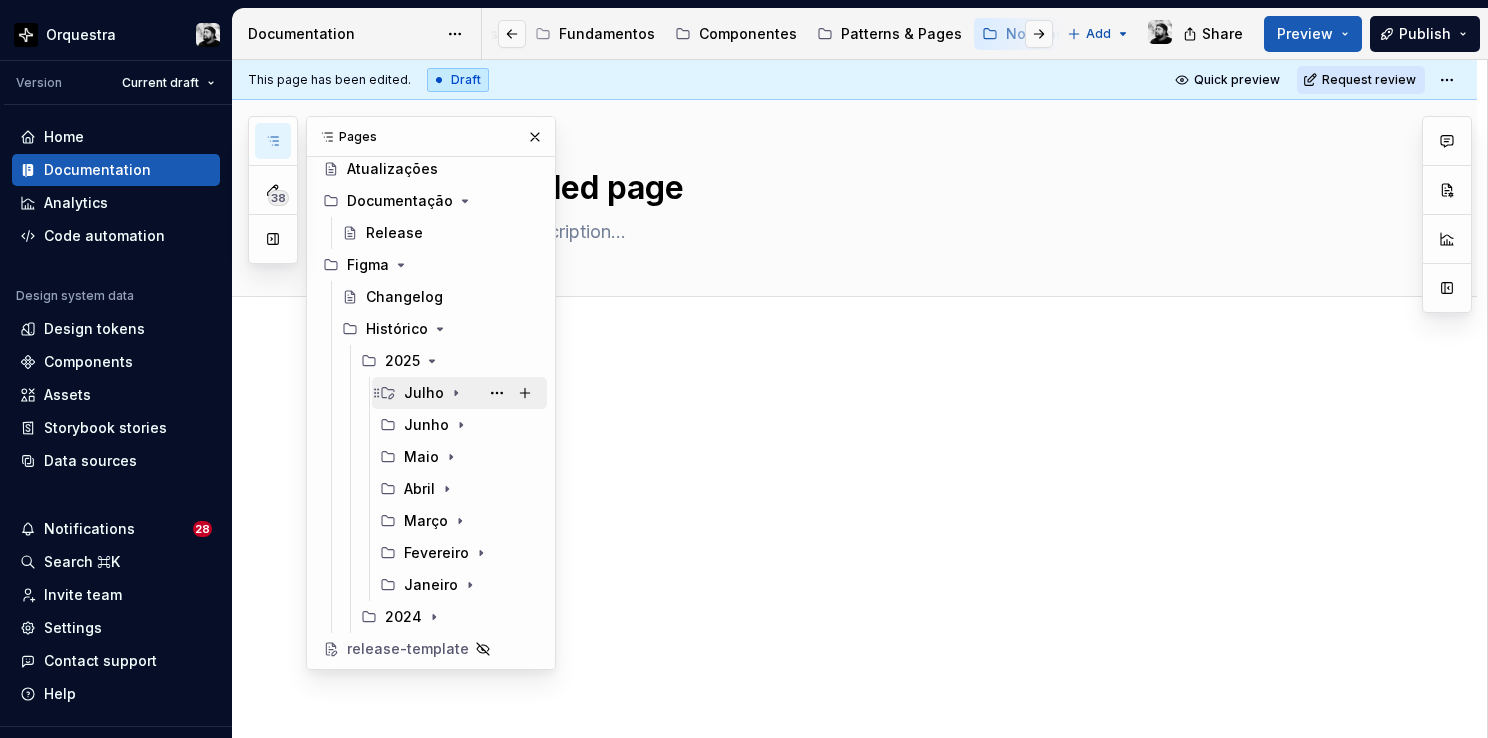click on "Julho" at bounding box center (424, 393) 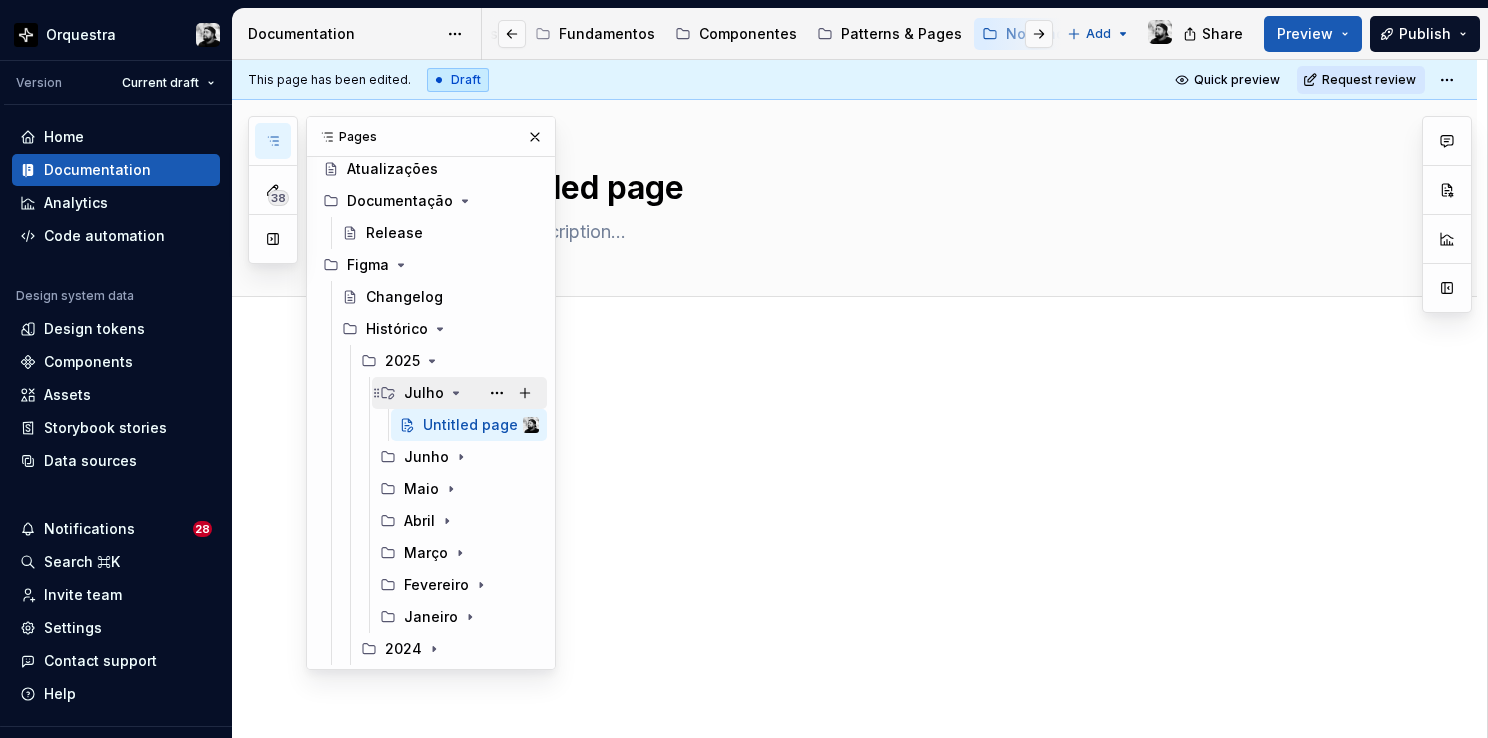 scroll, scrollTop: 80, scrollLeft: 0, axis: vertical 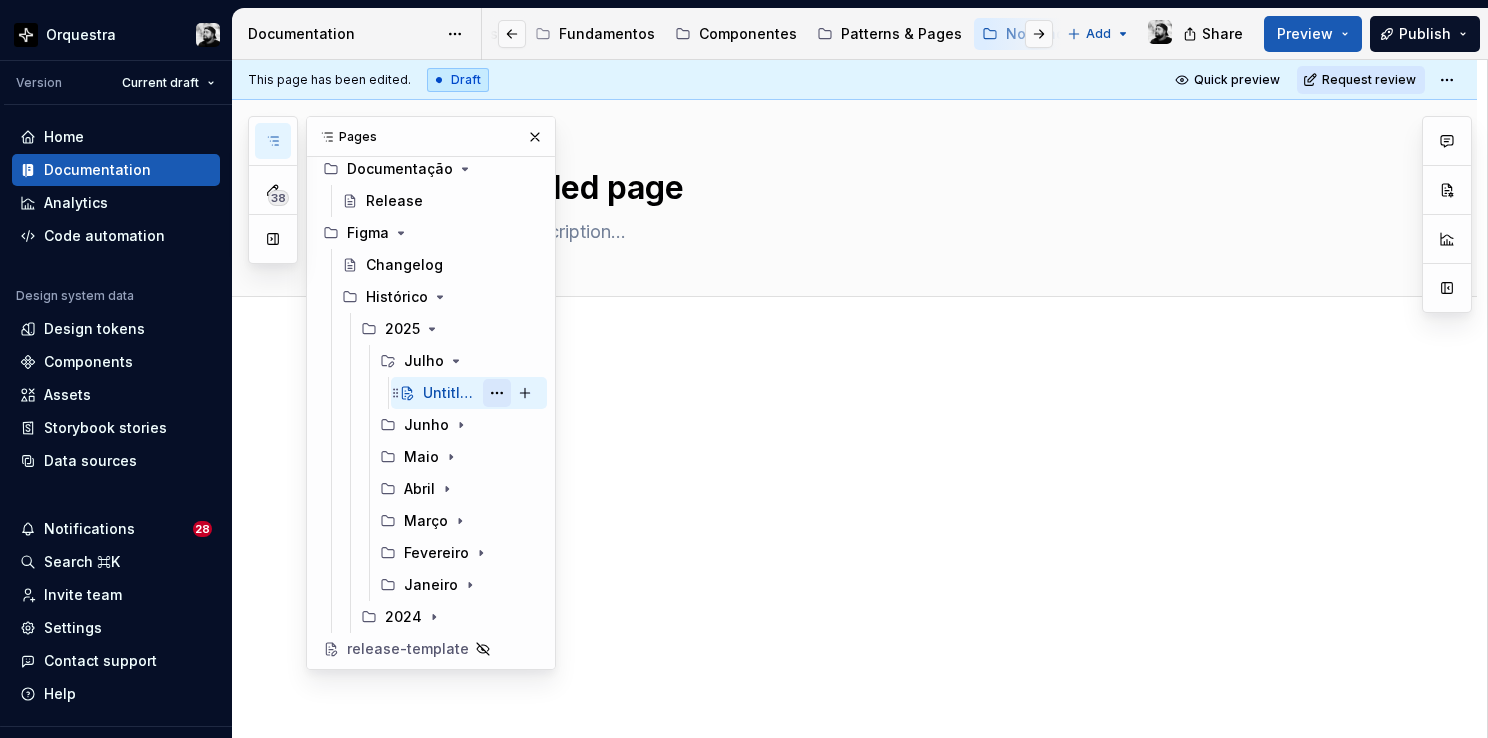 click at bounding box center [497, 393] 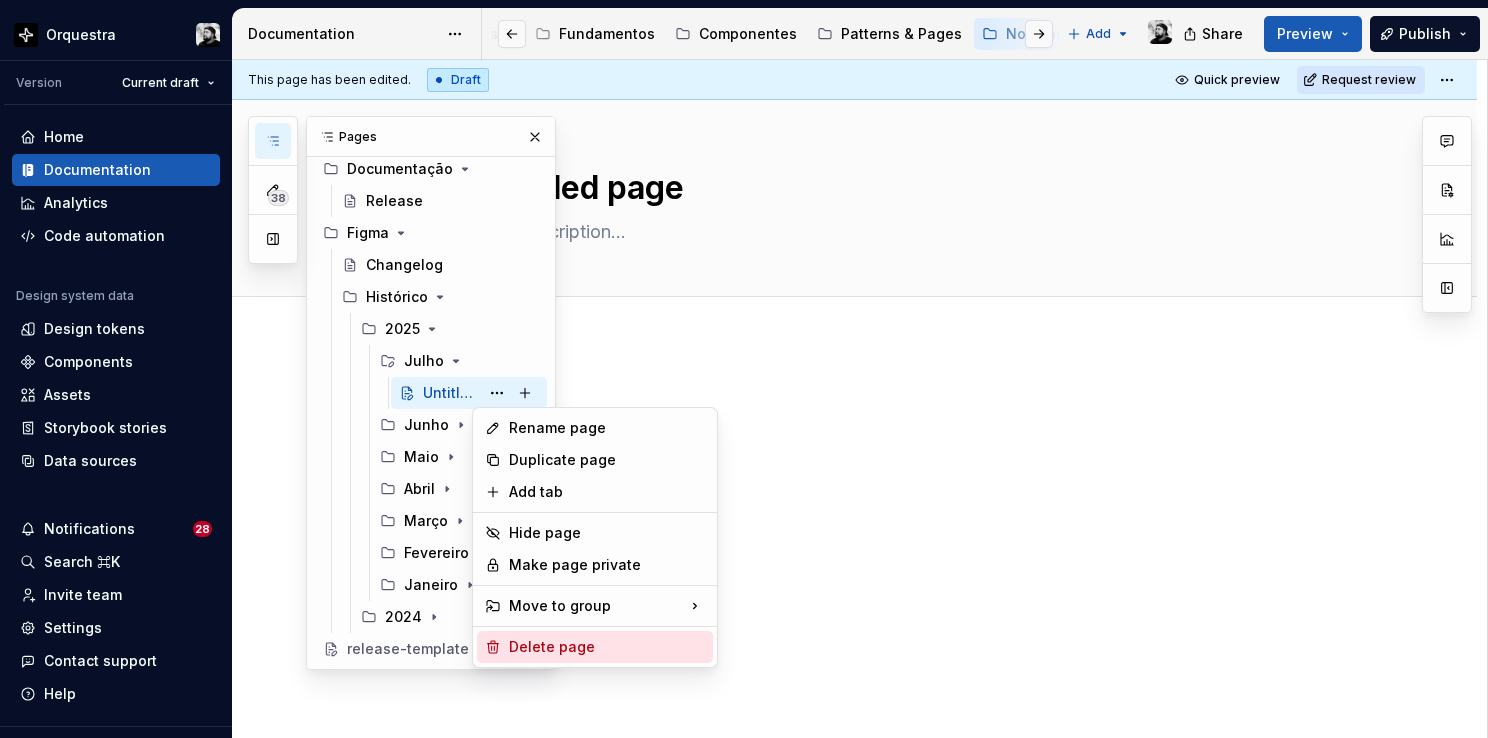 click on "Delete page" at bounding box center [607, 647] 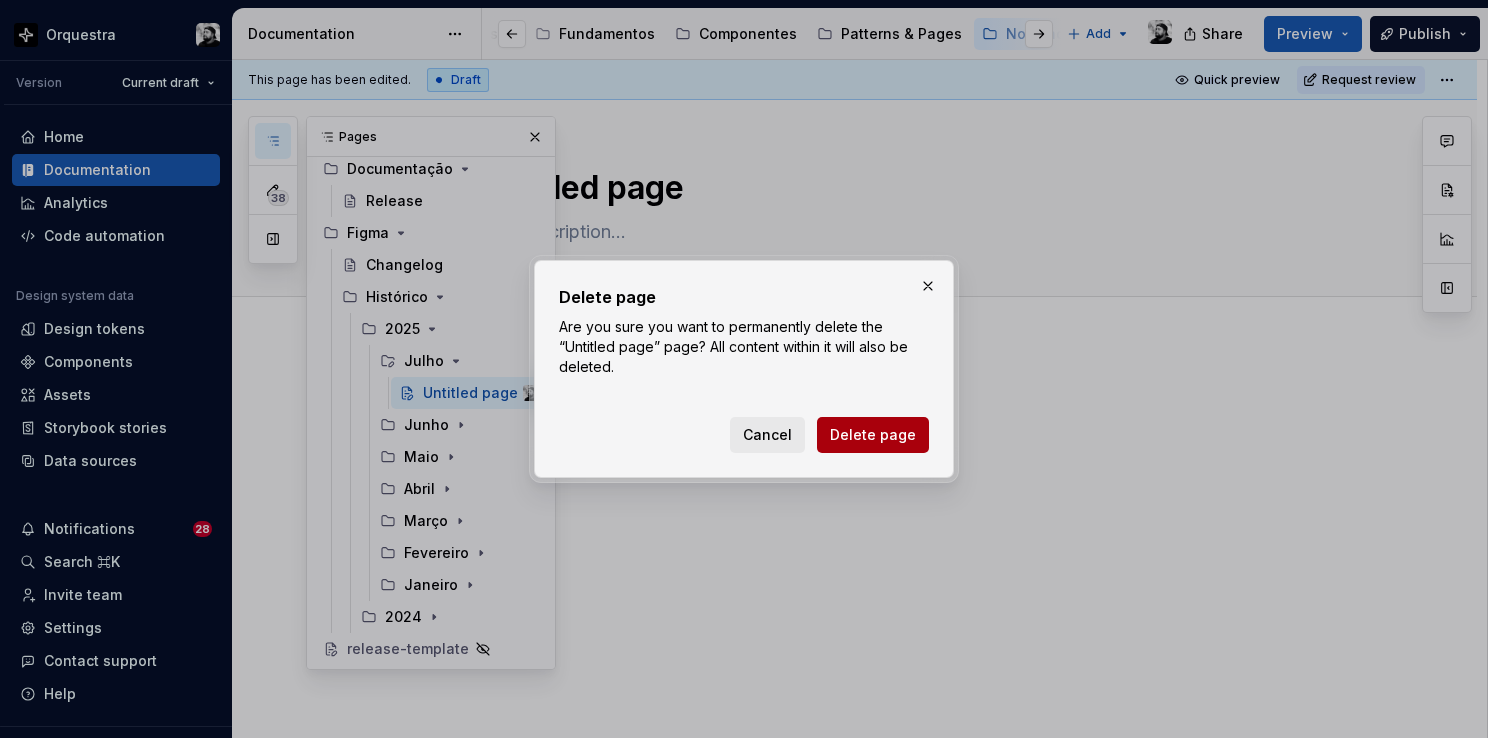 click on "Delete page" at bounding box center (873, 435) 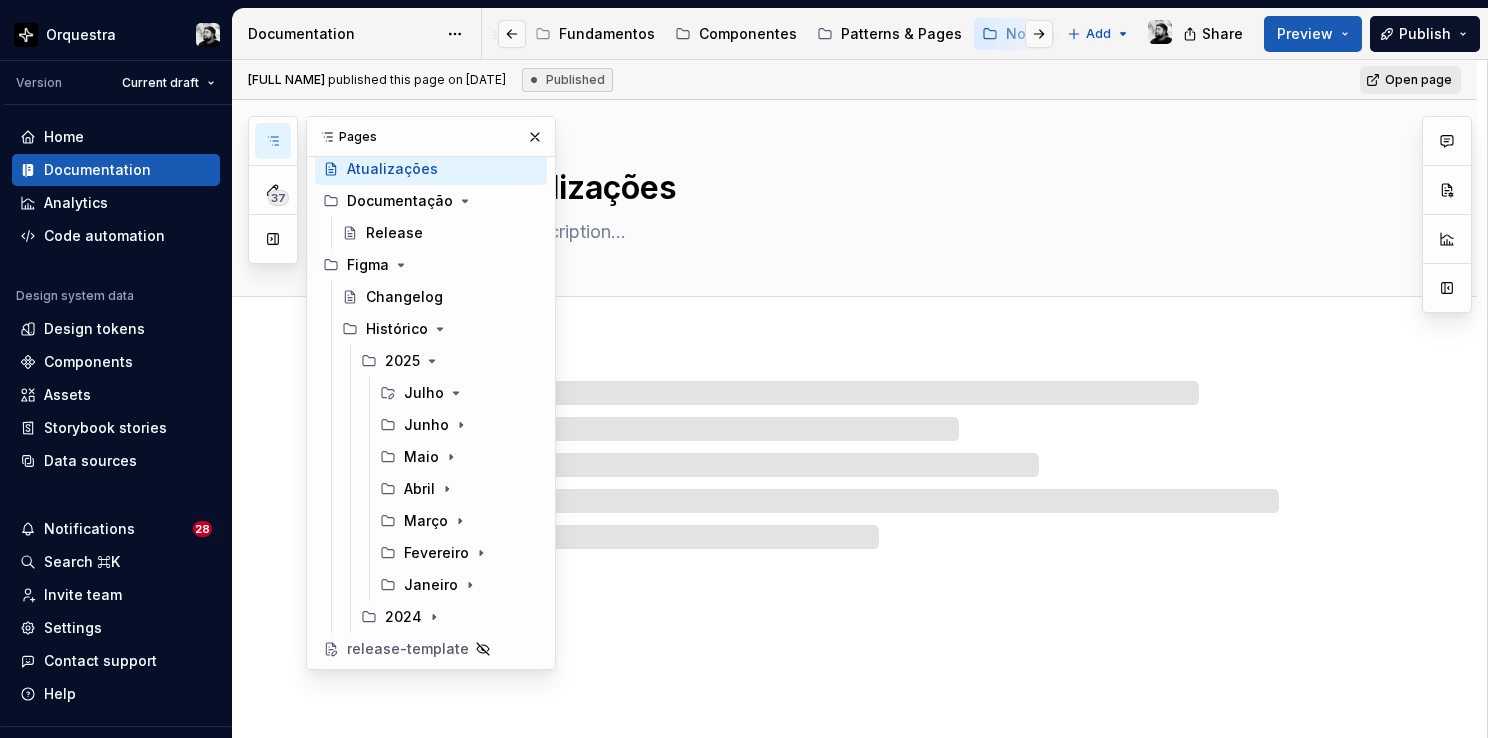 scroll, scrollTop: 48, scrollLeft: 0, axis: vertical 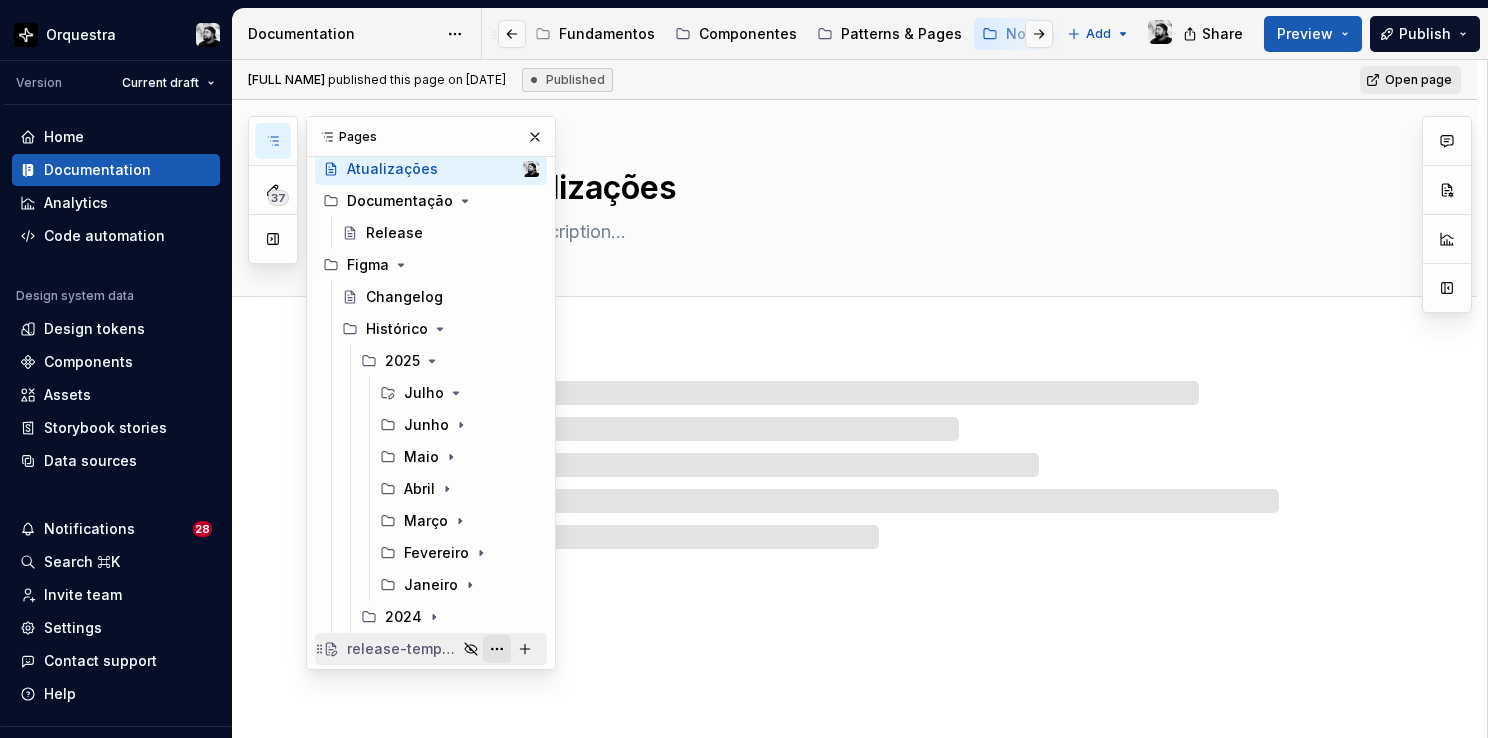click at bounding box center [497, 649] 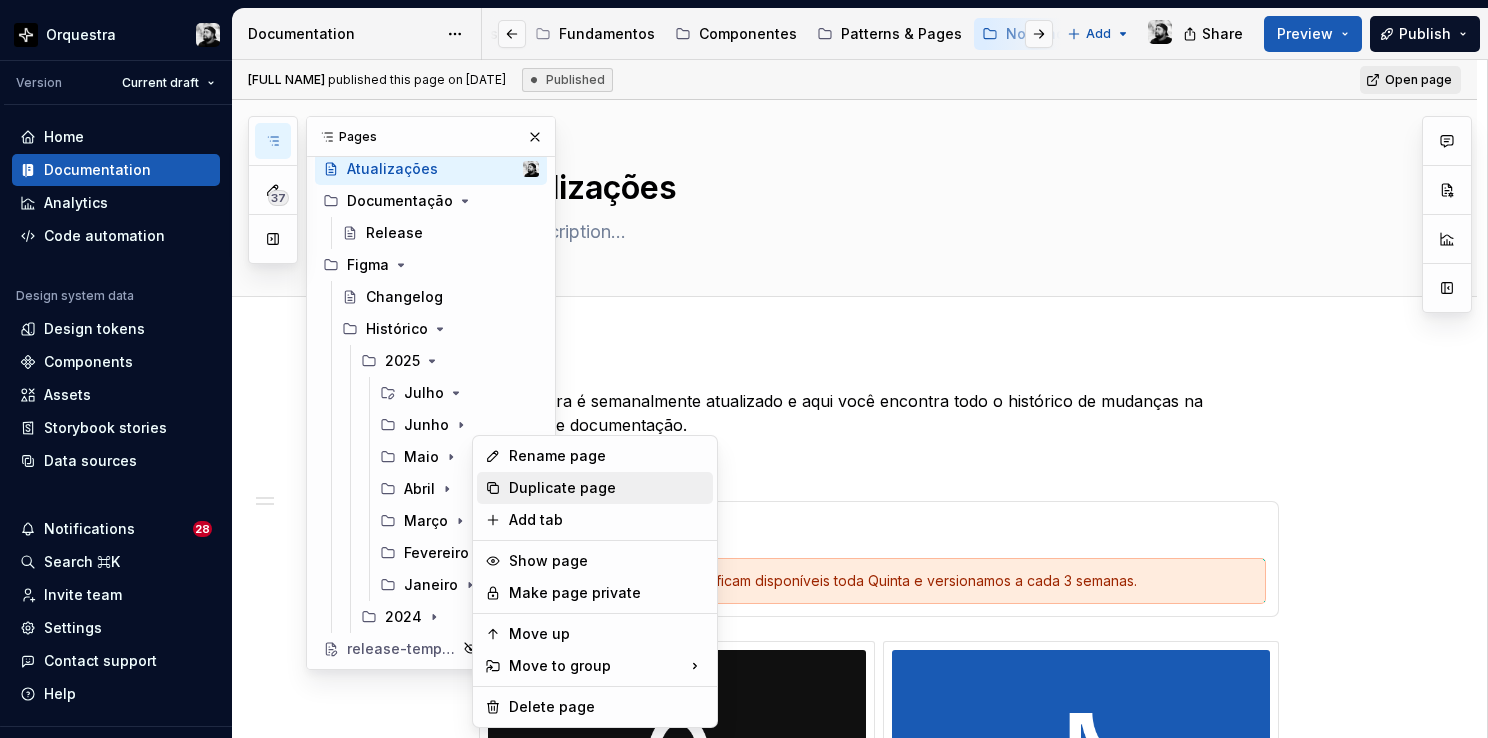 click on "Duplicate page" at bounding box center (607, 488) 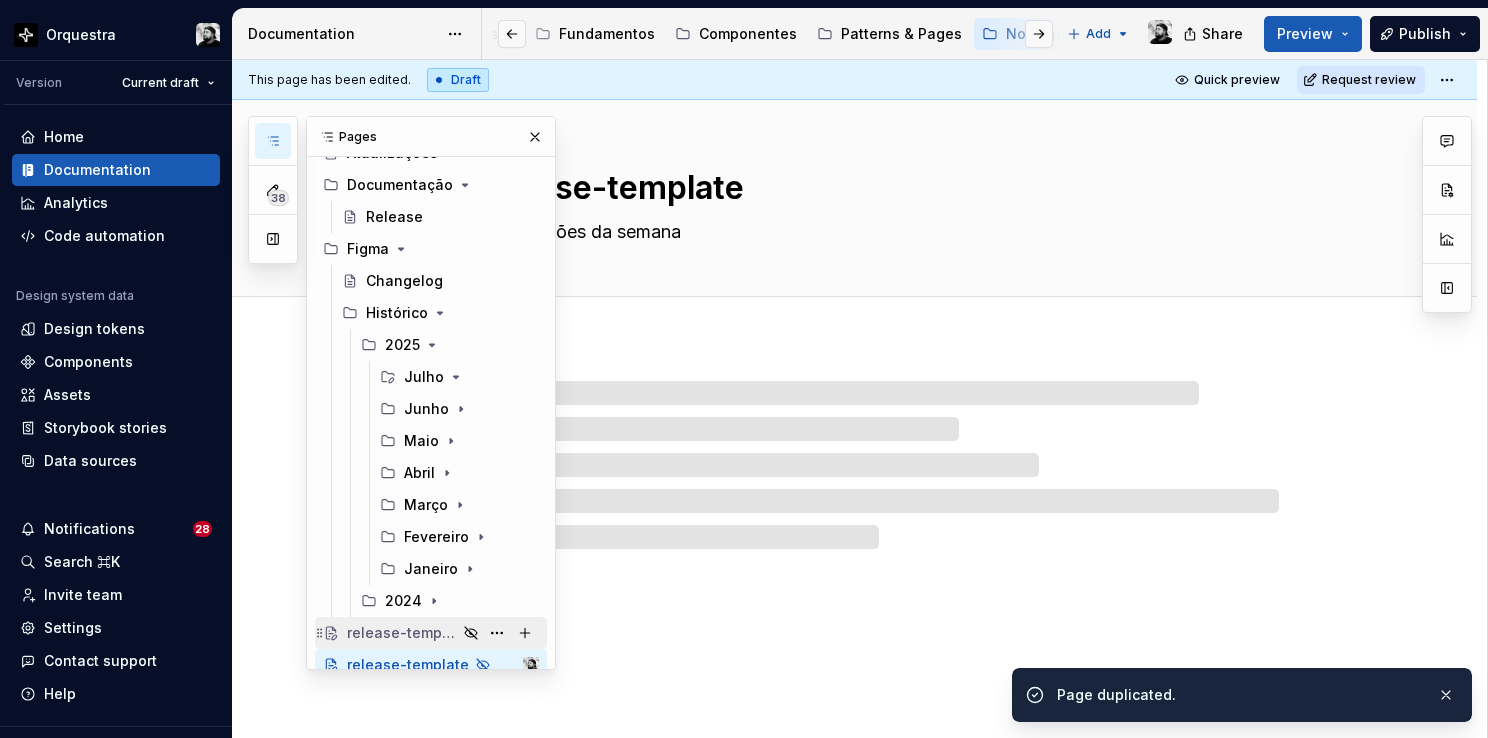 scroll, scrollTop: 80, scrollLeft: 0, axis: vertical 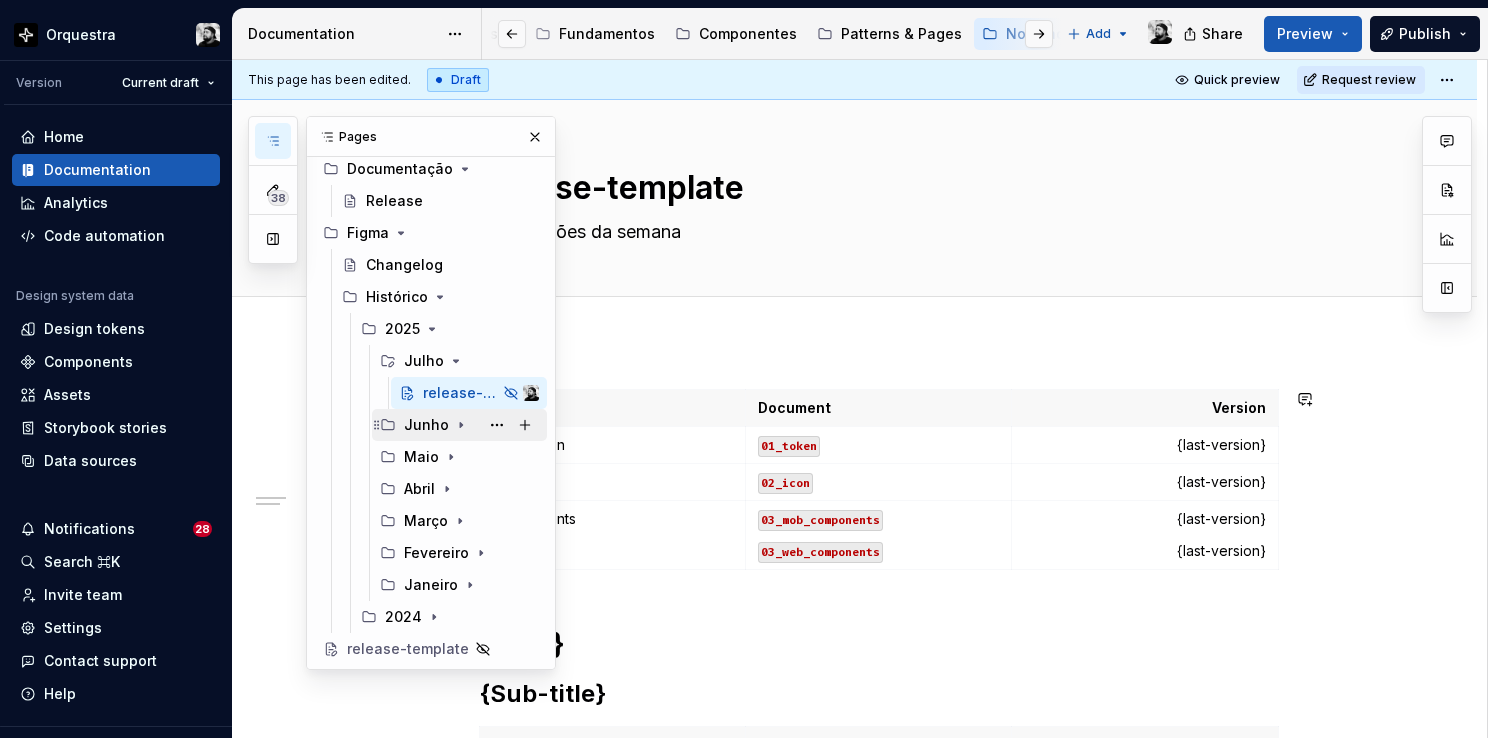 click 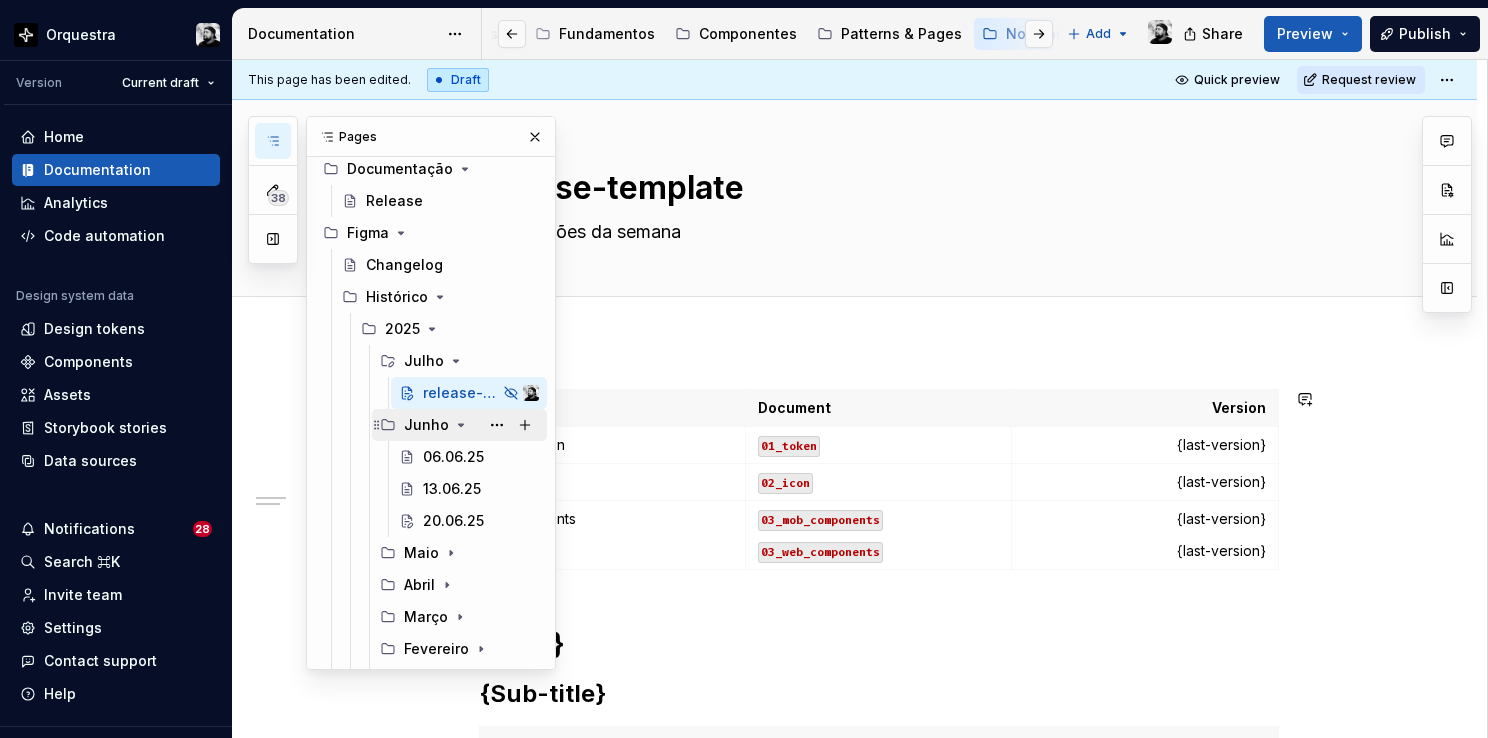 scroll, scrollTop: 176, scrollLeft: 0, axis: vertical 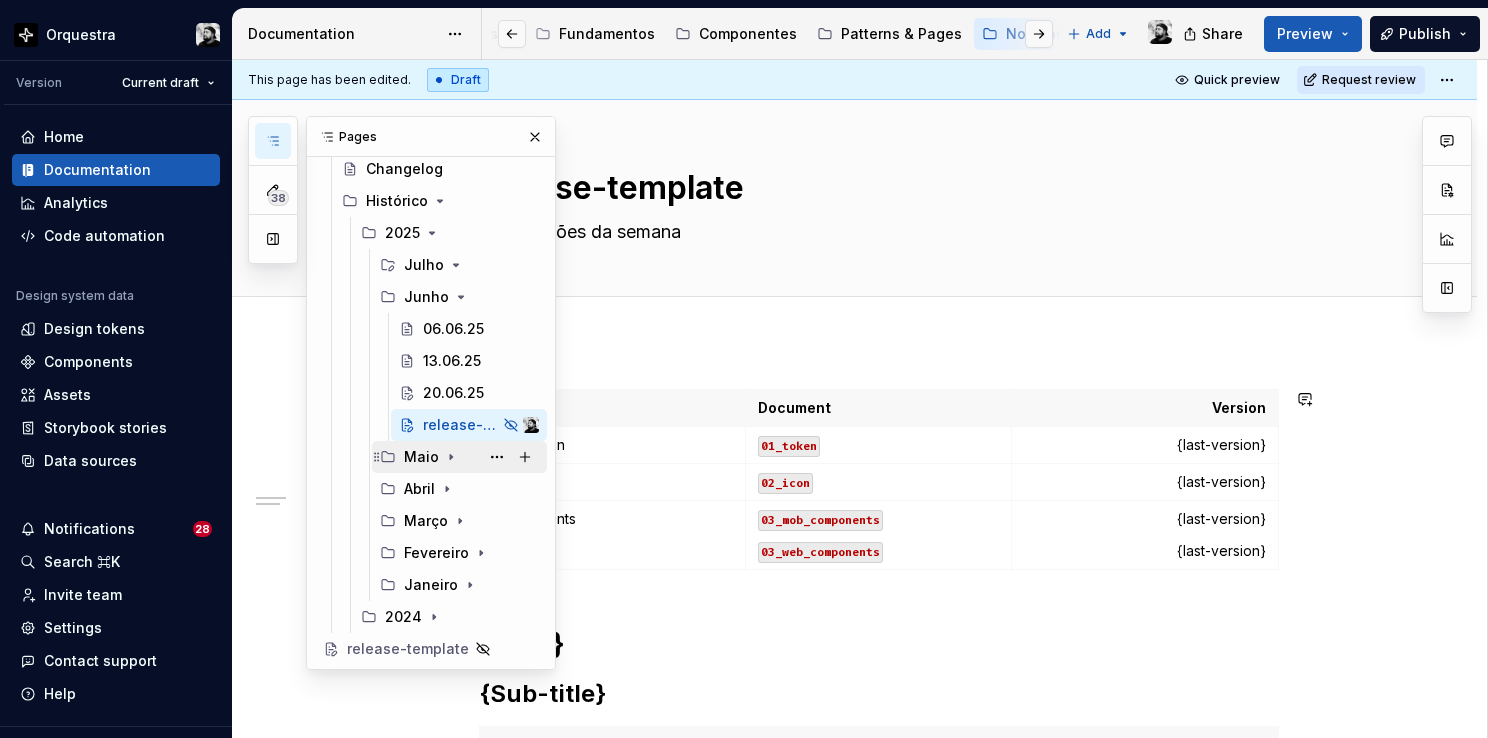click 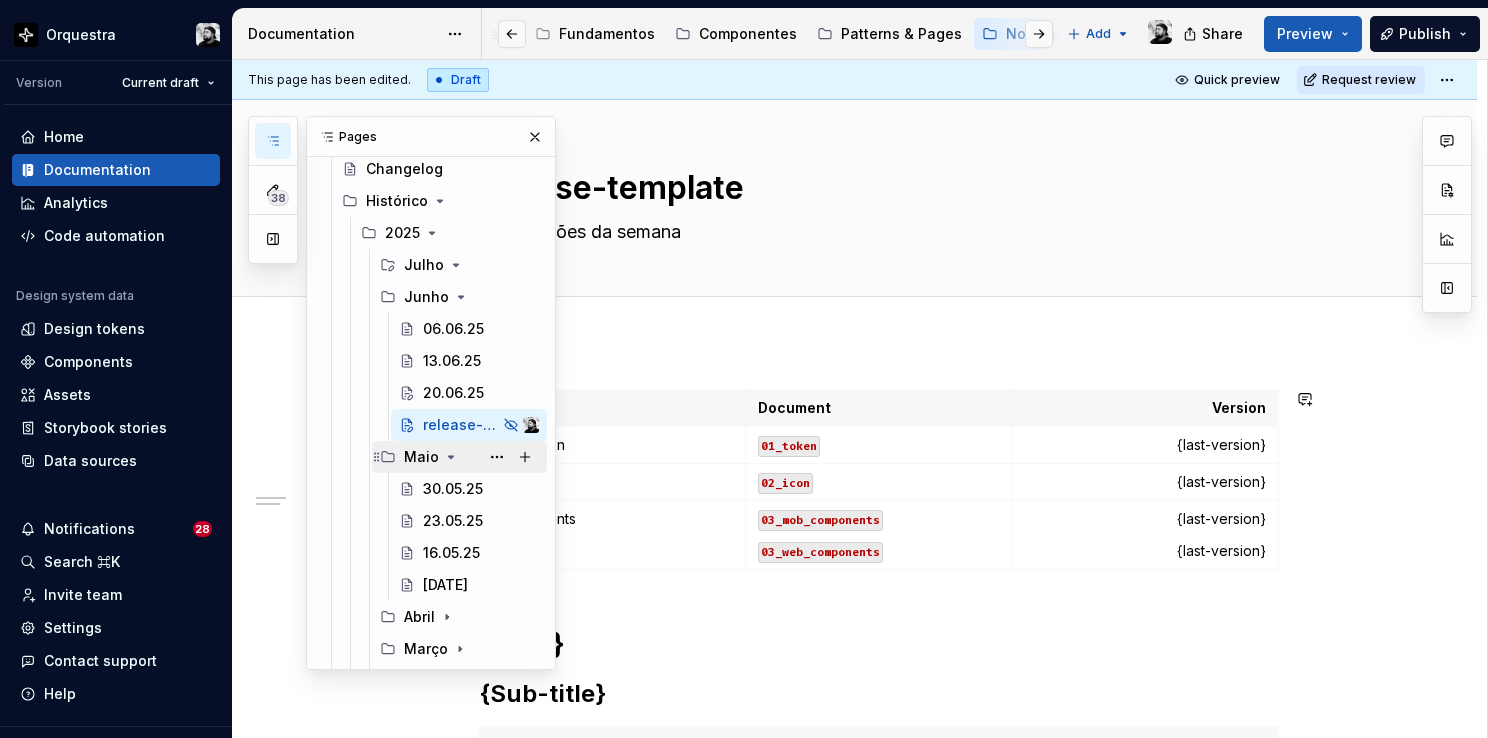 click 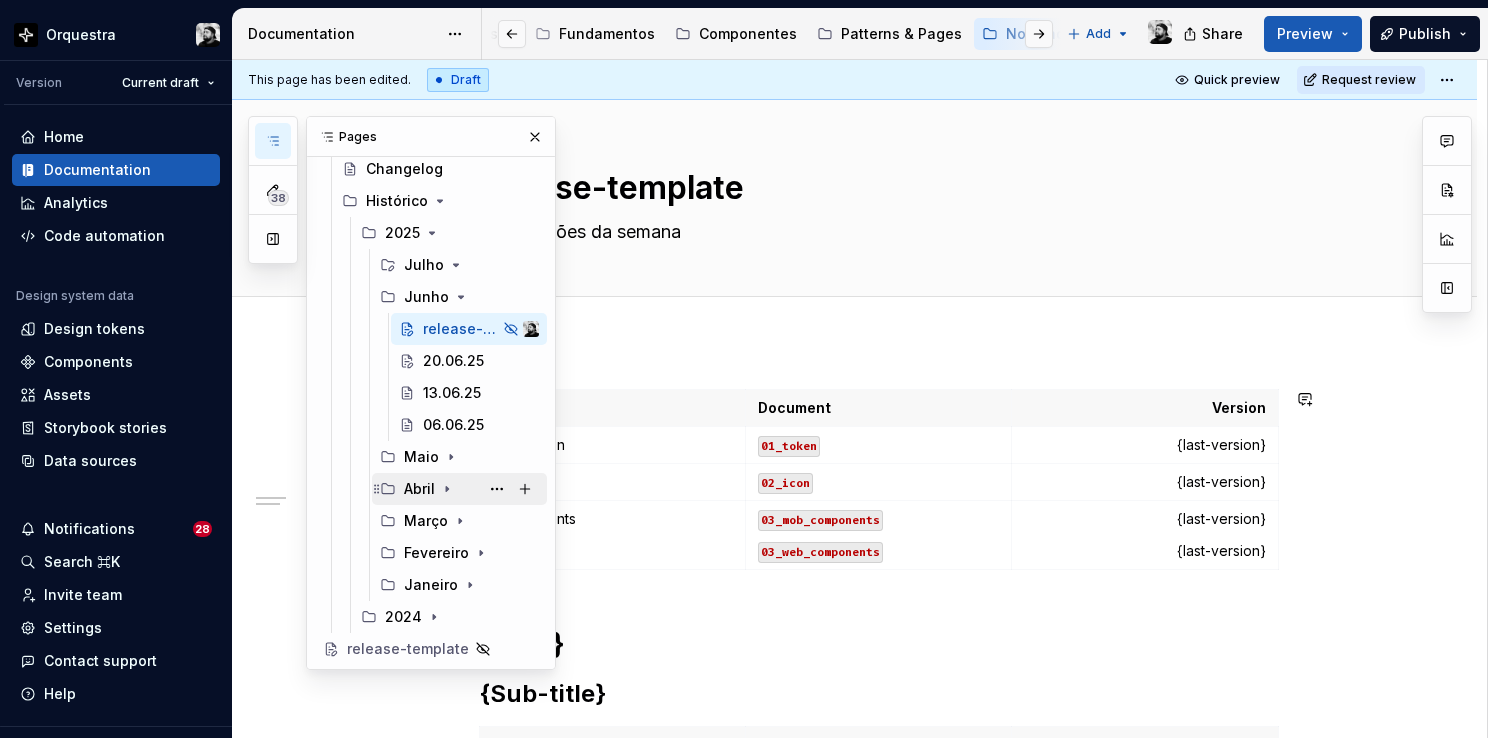 click 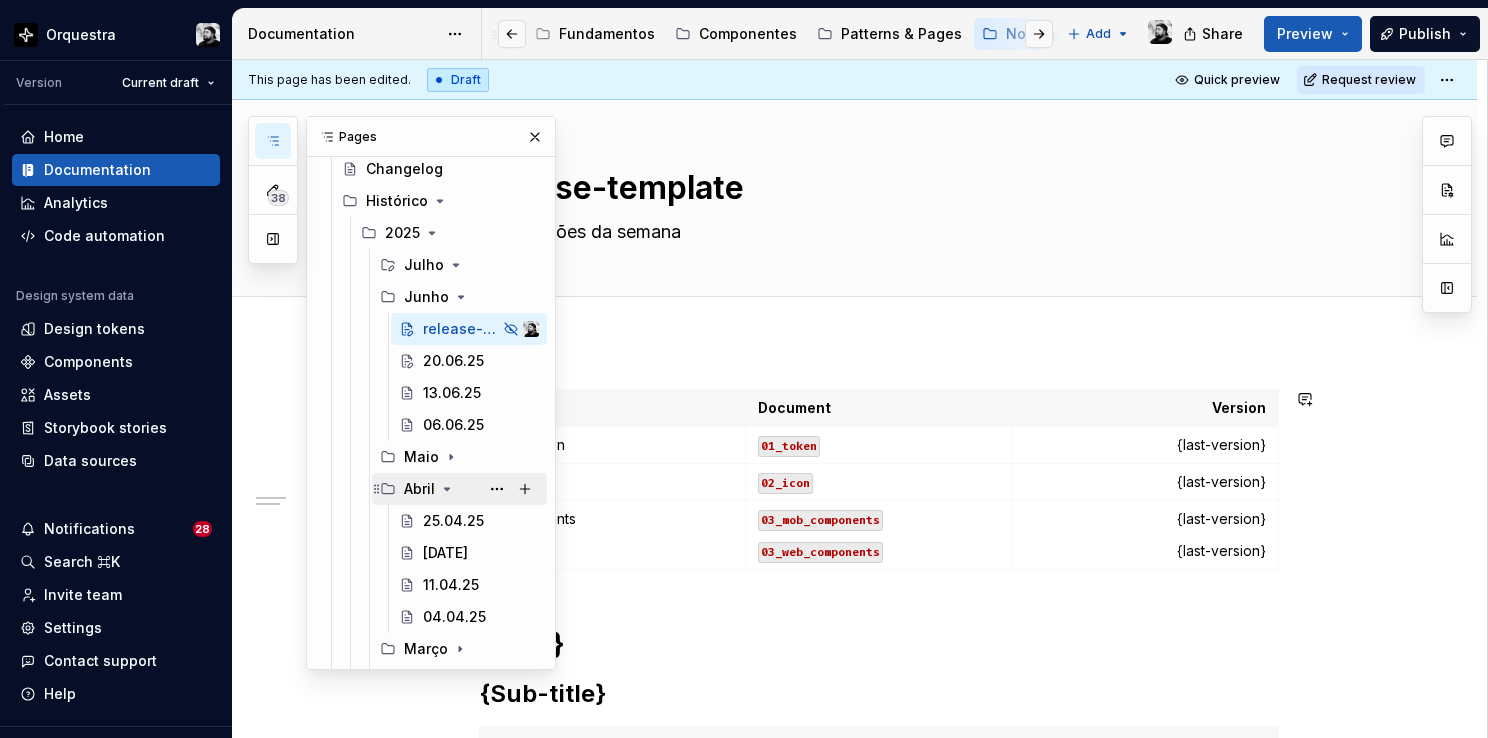click 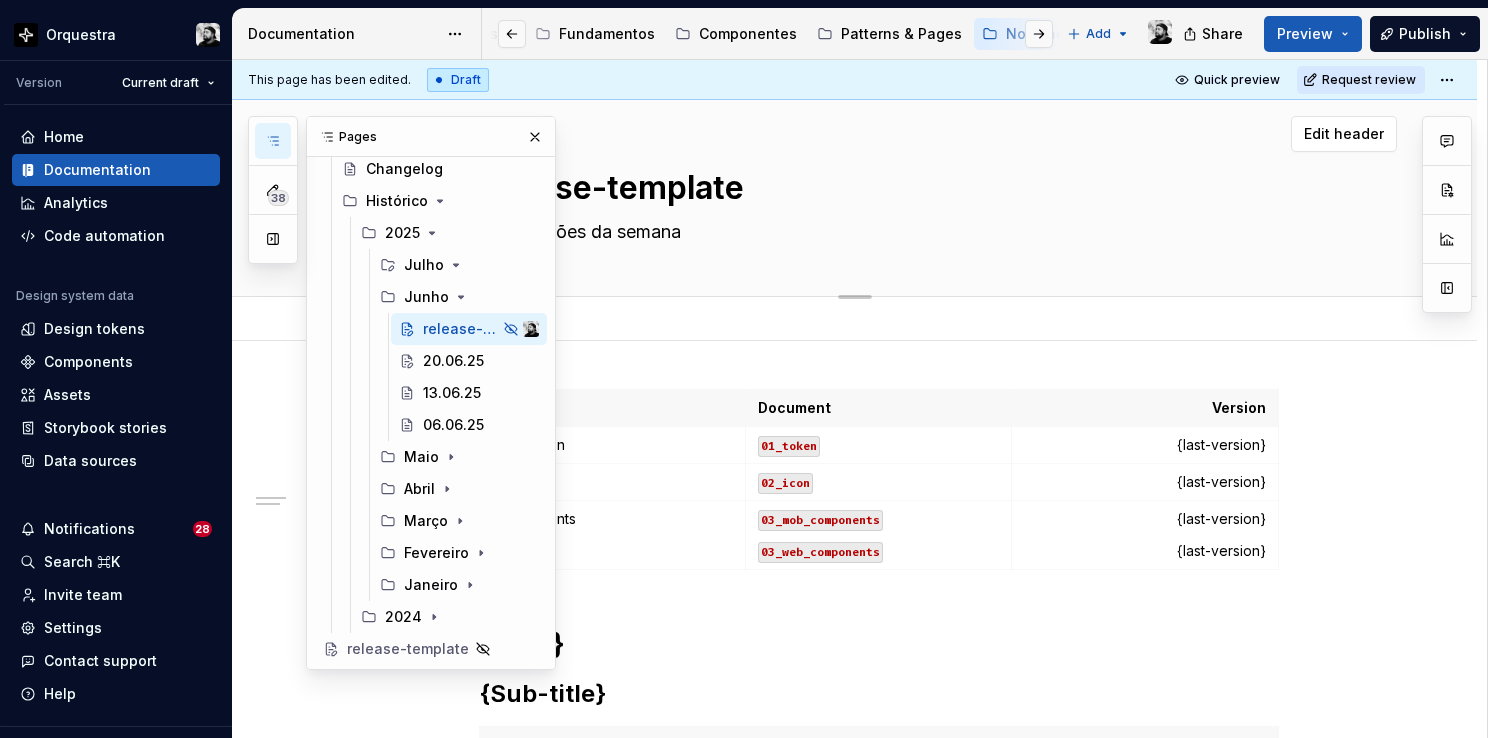 click on "release-template" at bounding box center (875, 188) 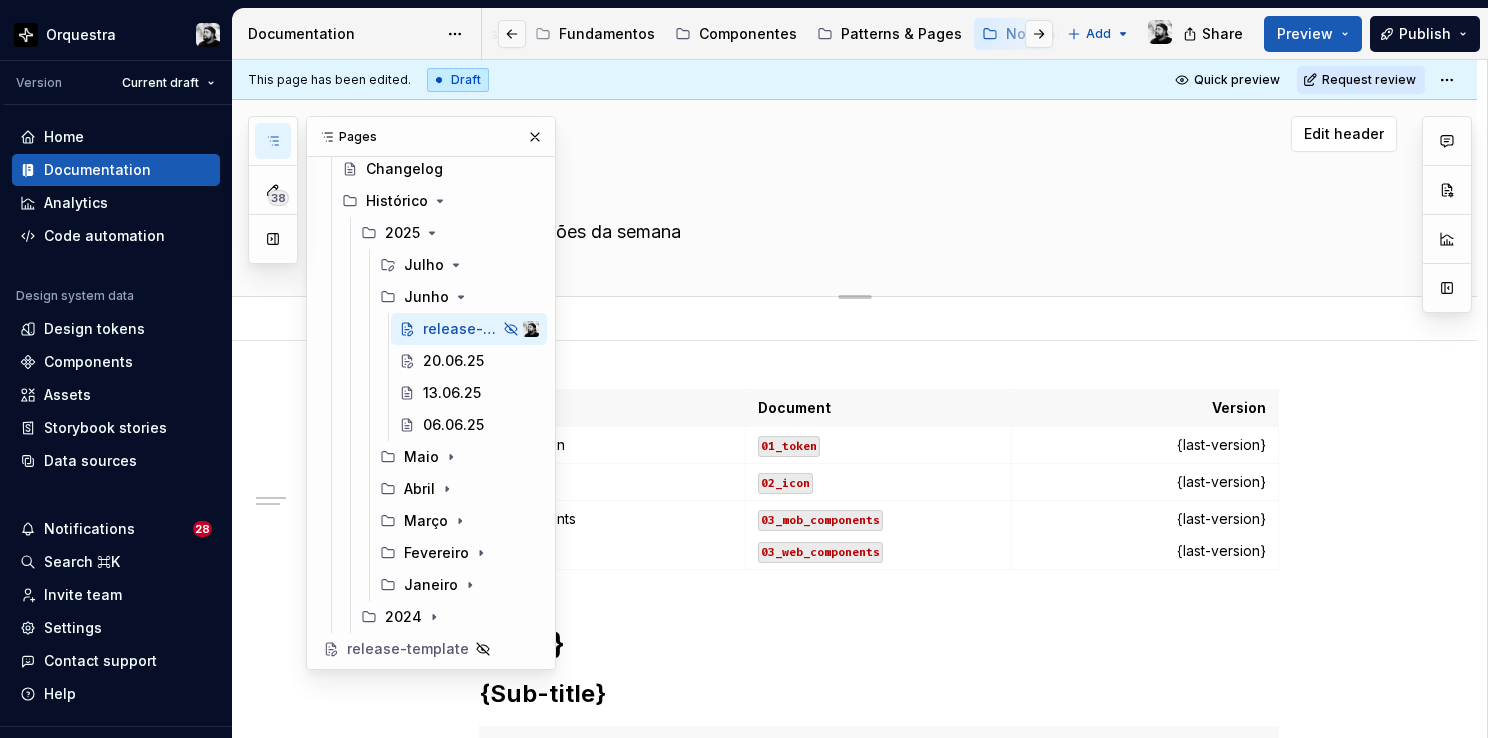 type on "*" 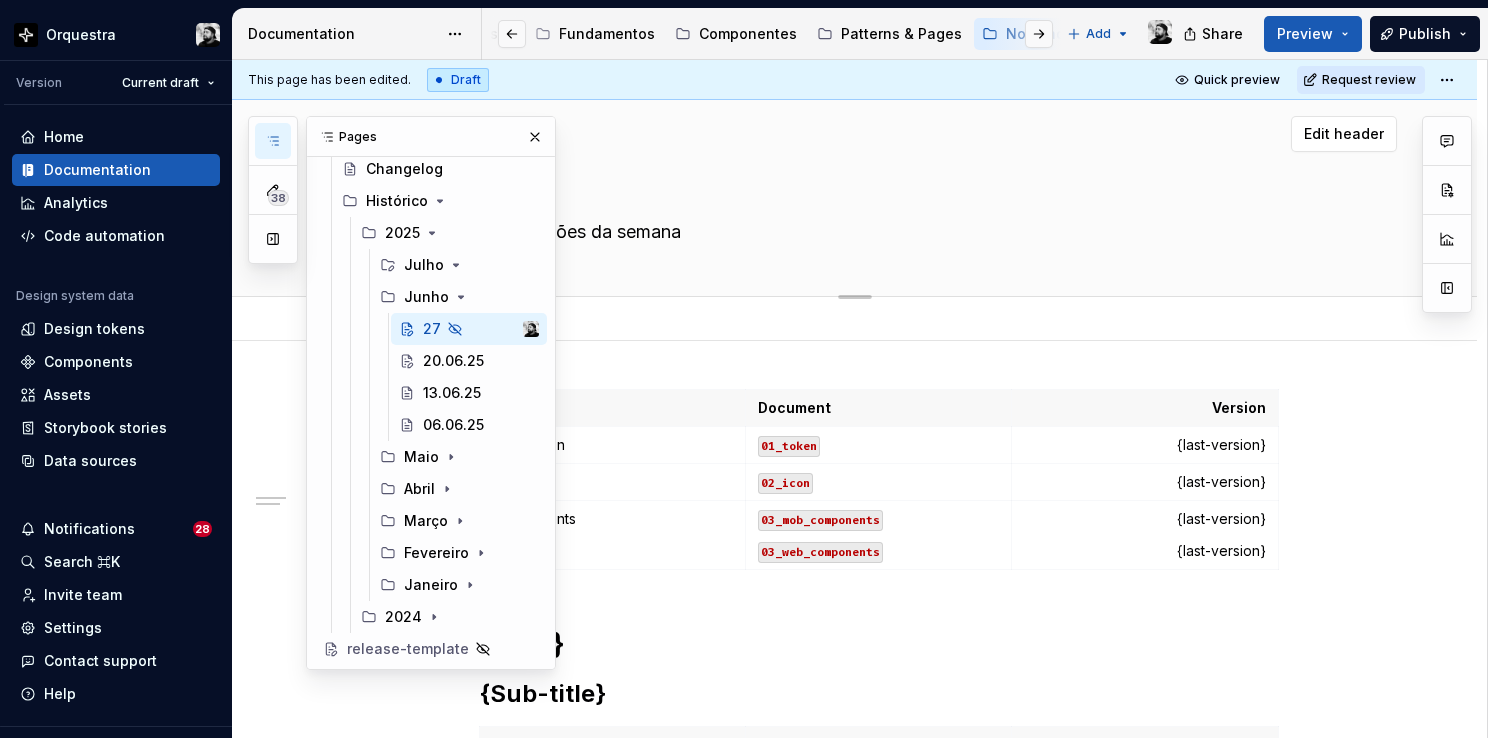 type on "*" 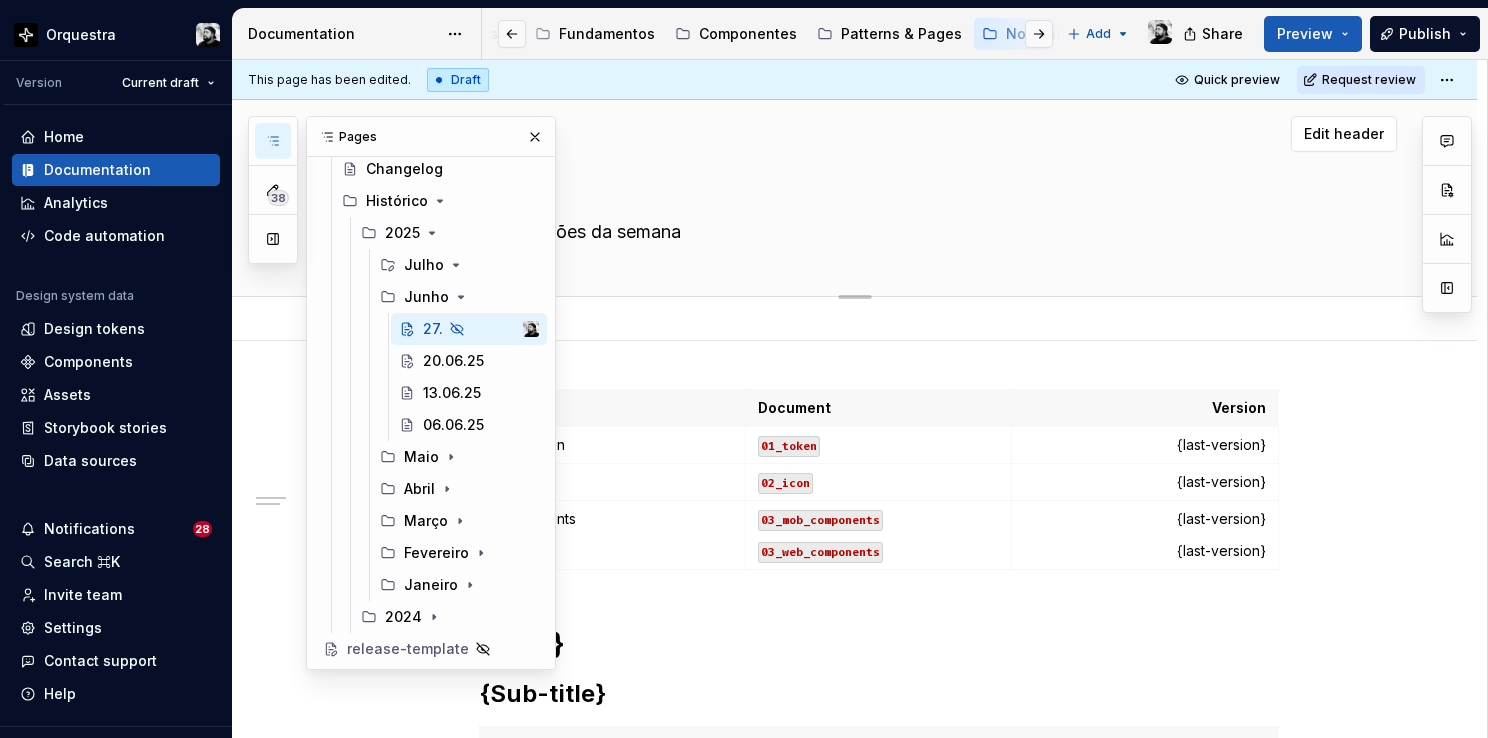 type on "*" 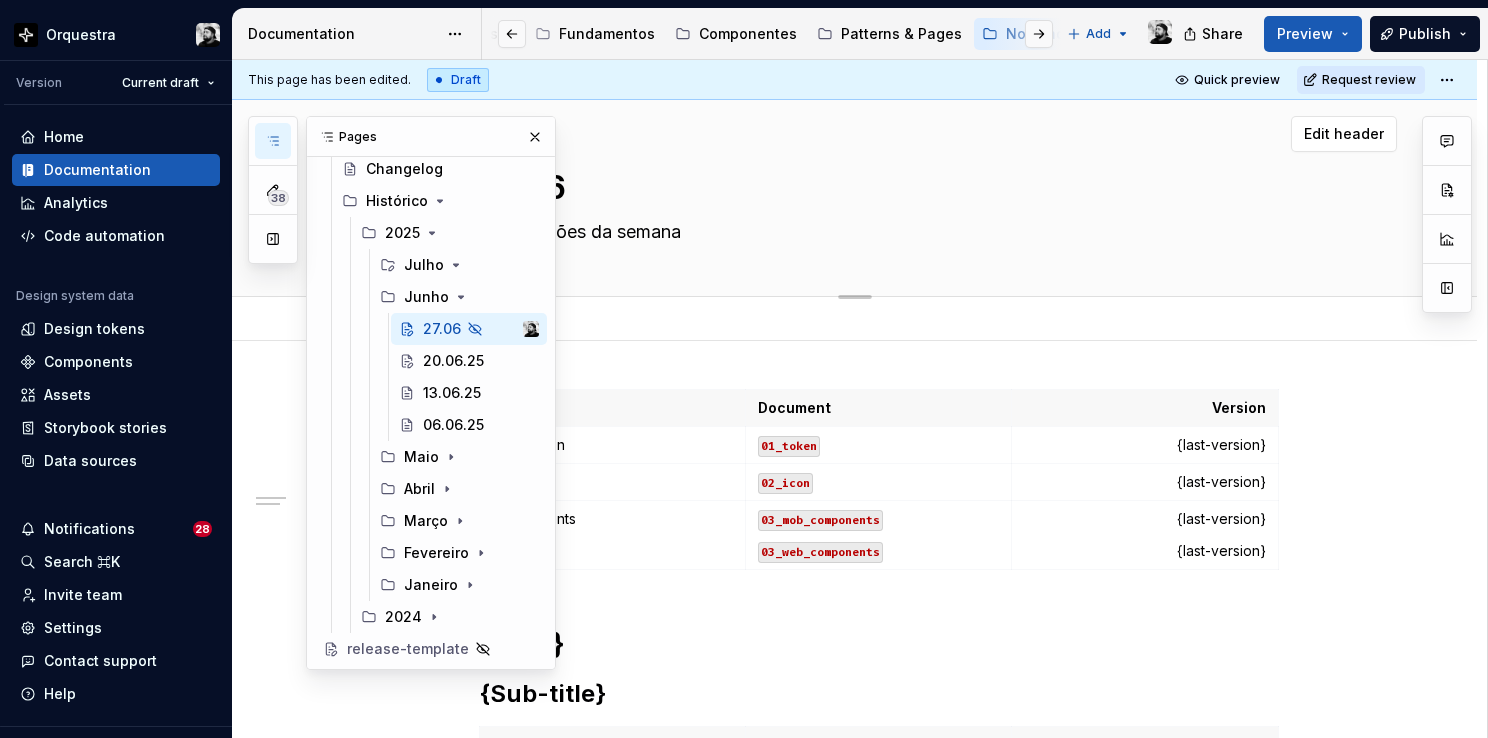 type on "*" 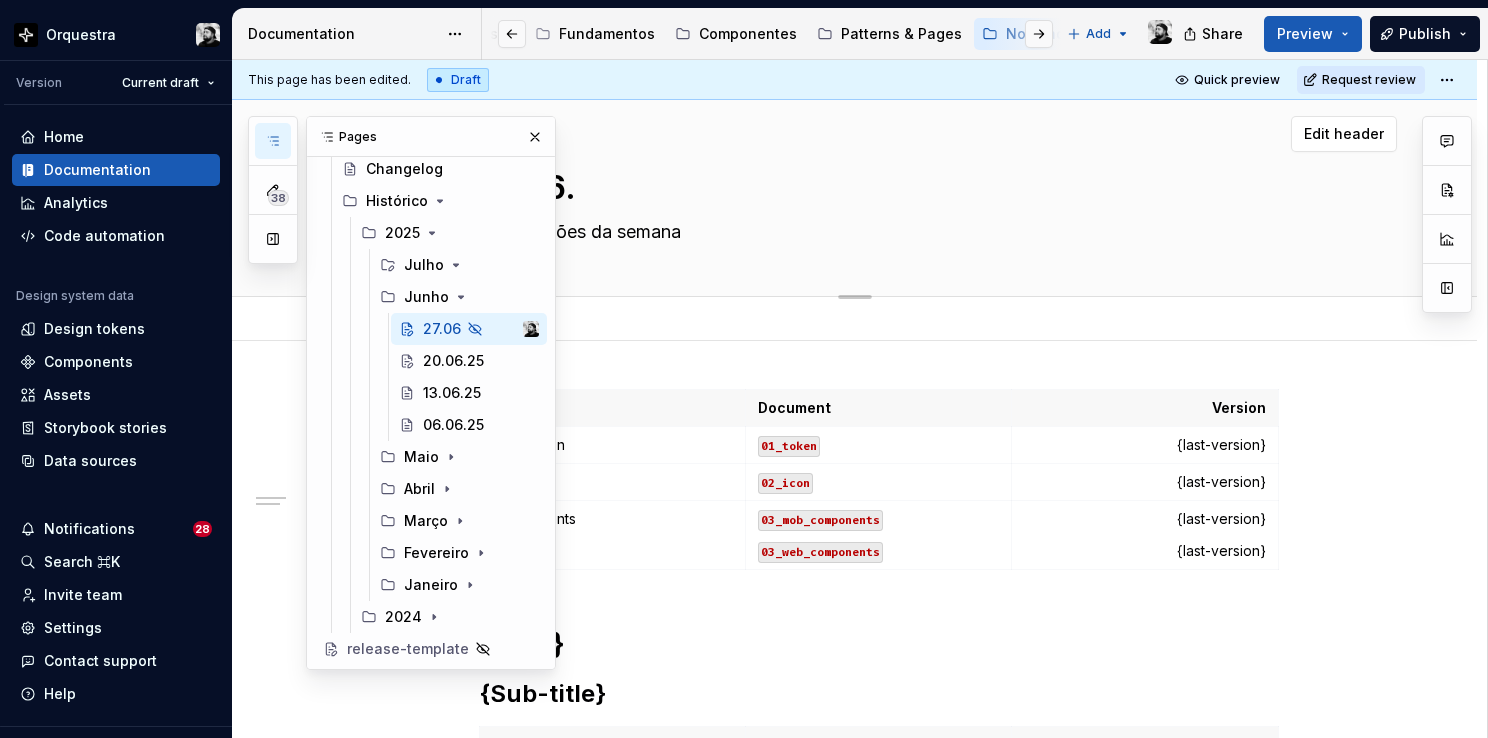 type on "*" 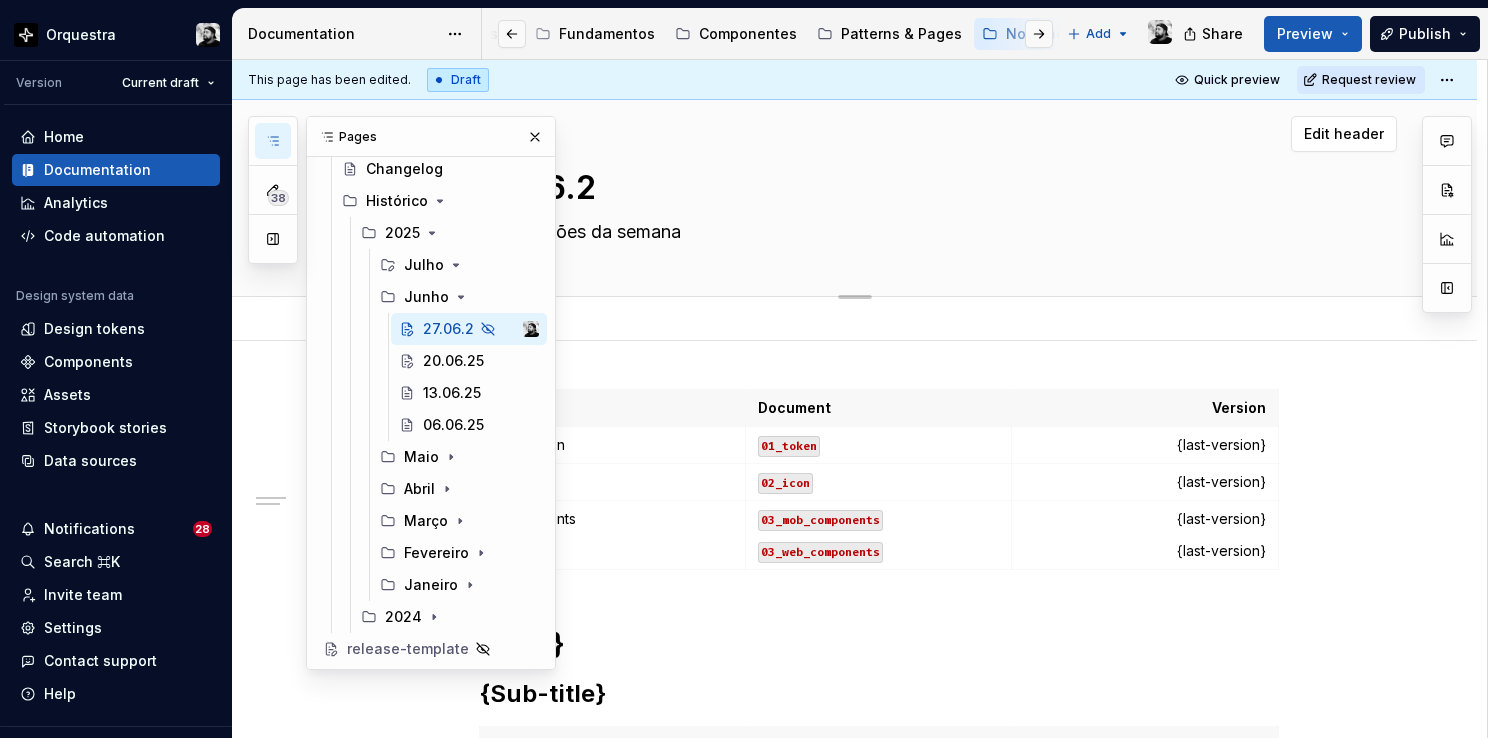 type on "*" 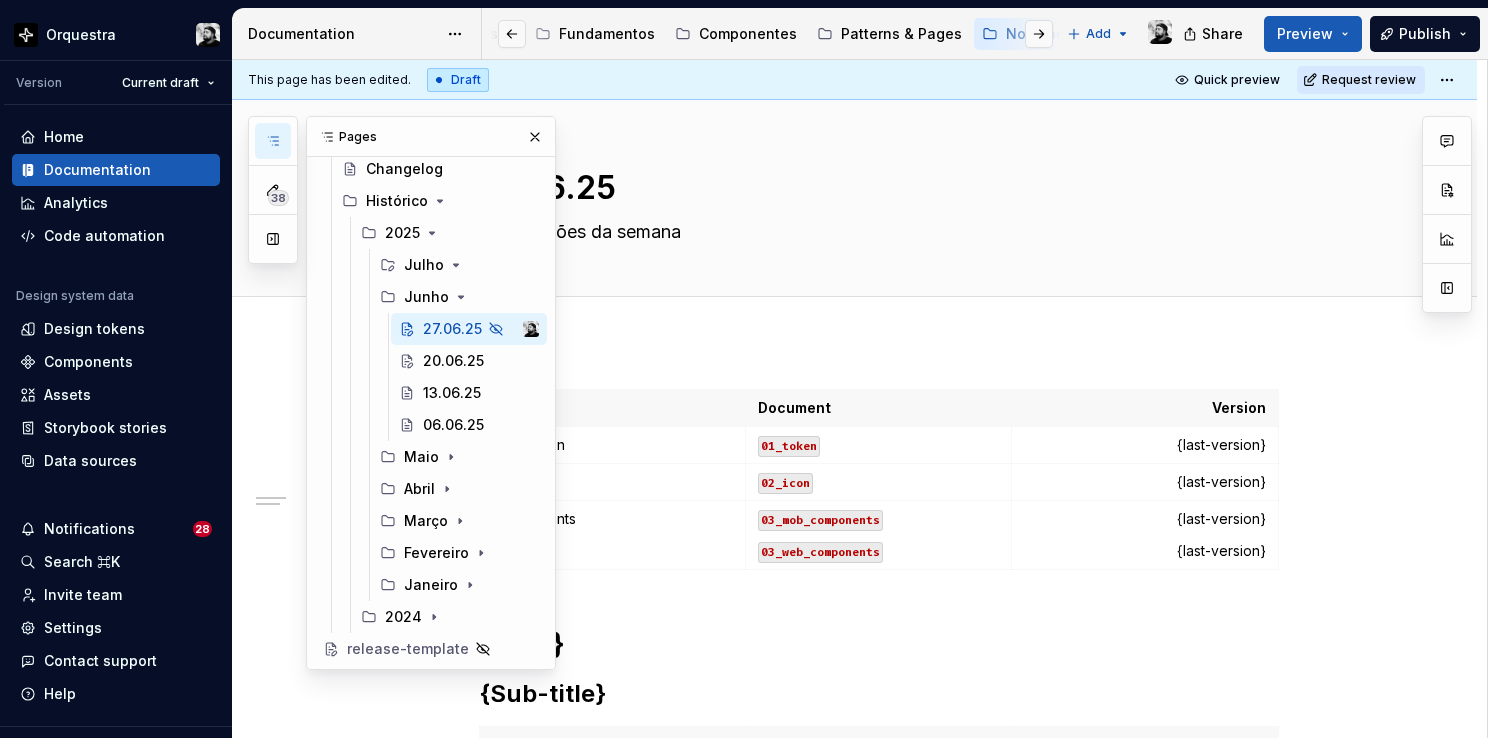 type on "*" 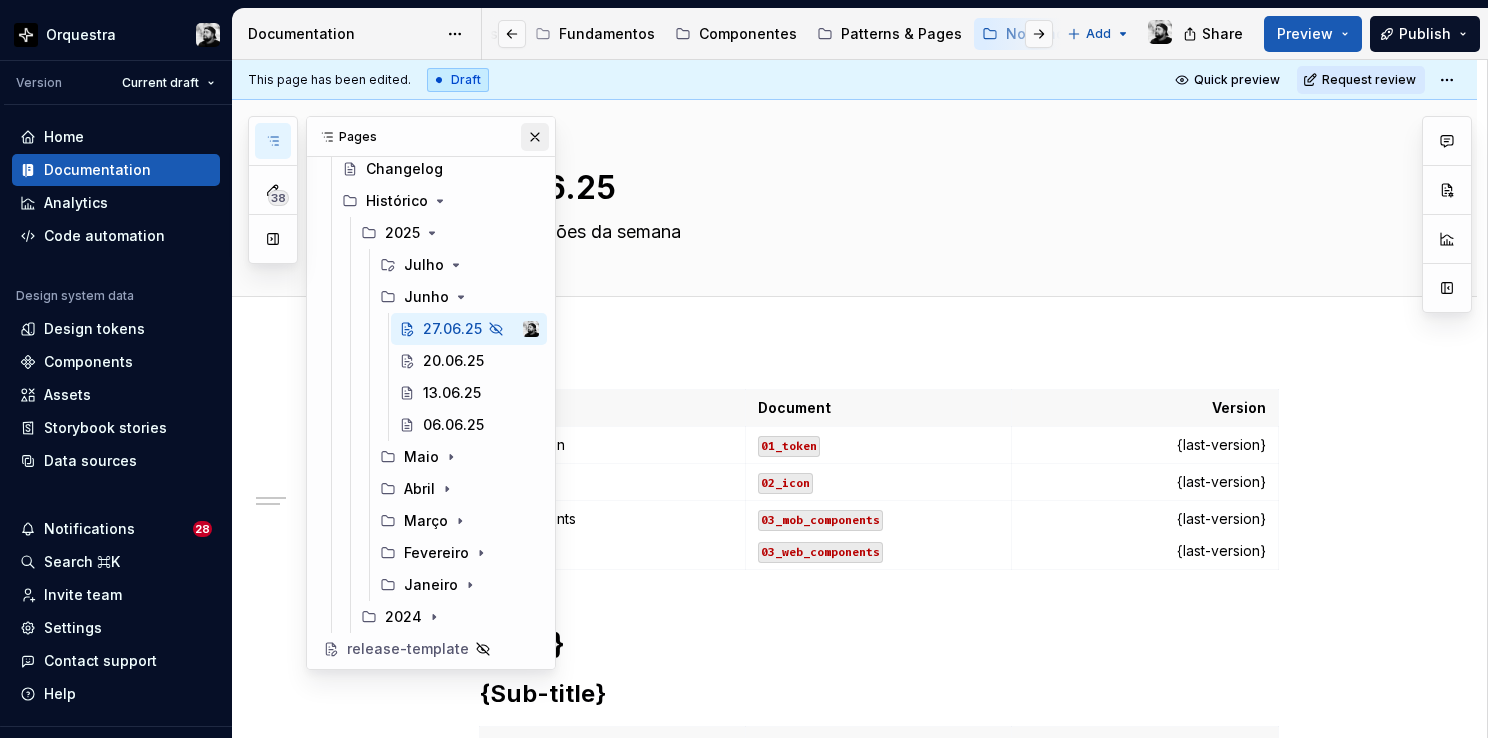 type on "27.06.25" 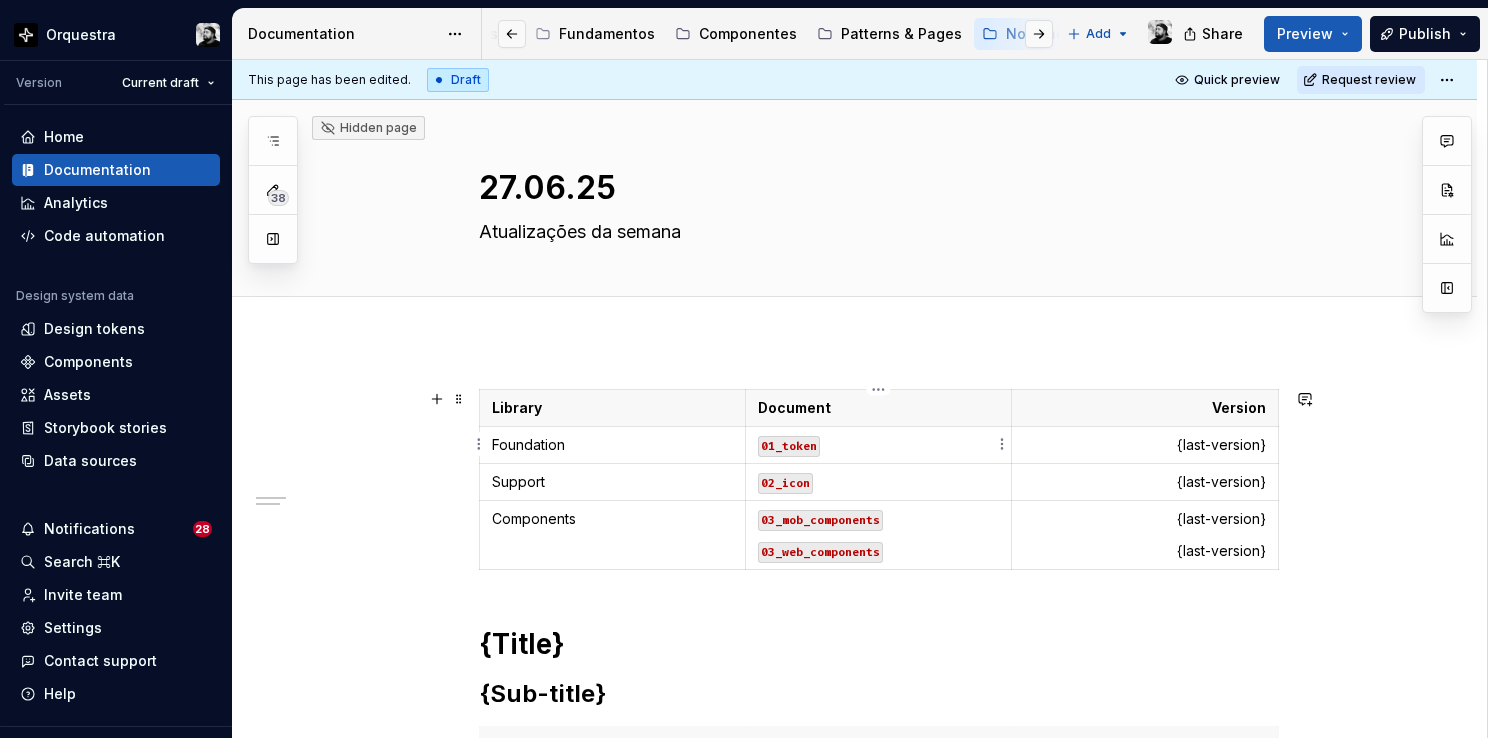 click on "01_token" at bounding box center (789, 446) 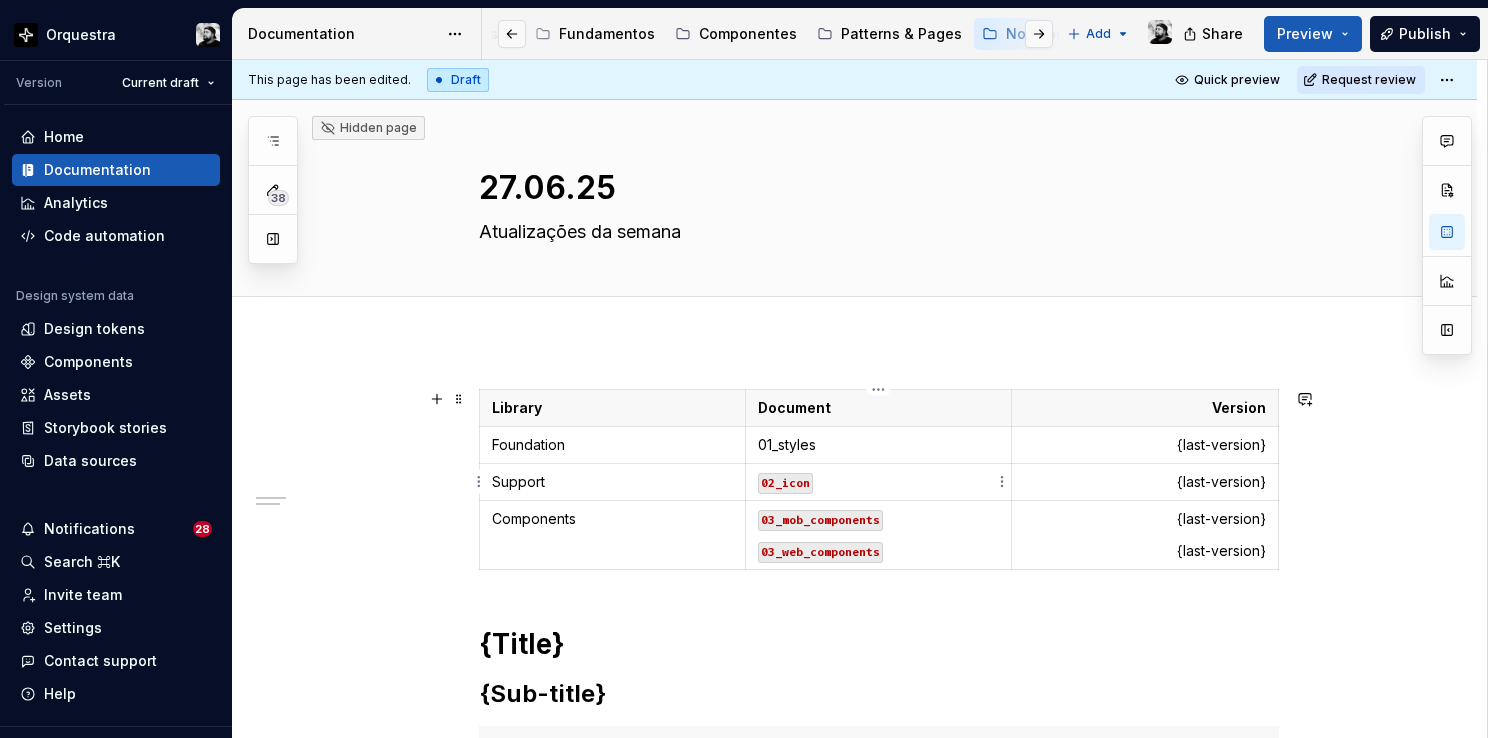 click on "02_icon" at bounding box center [878, 482] 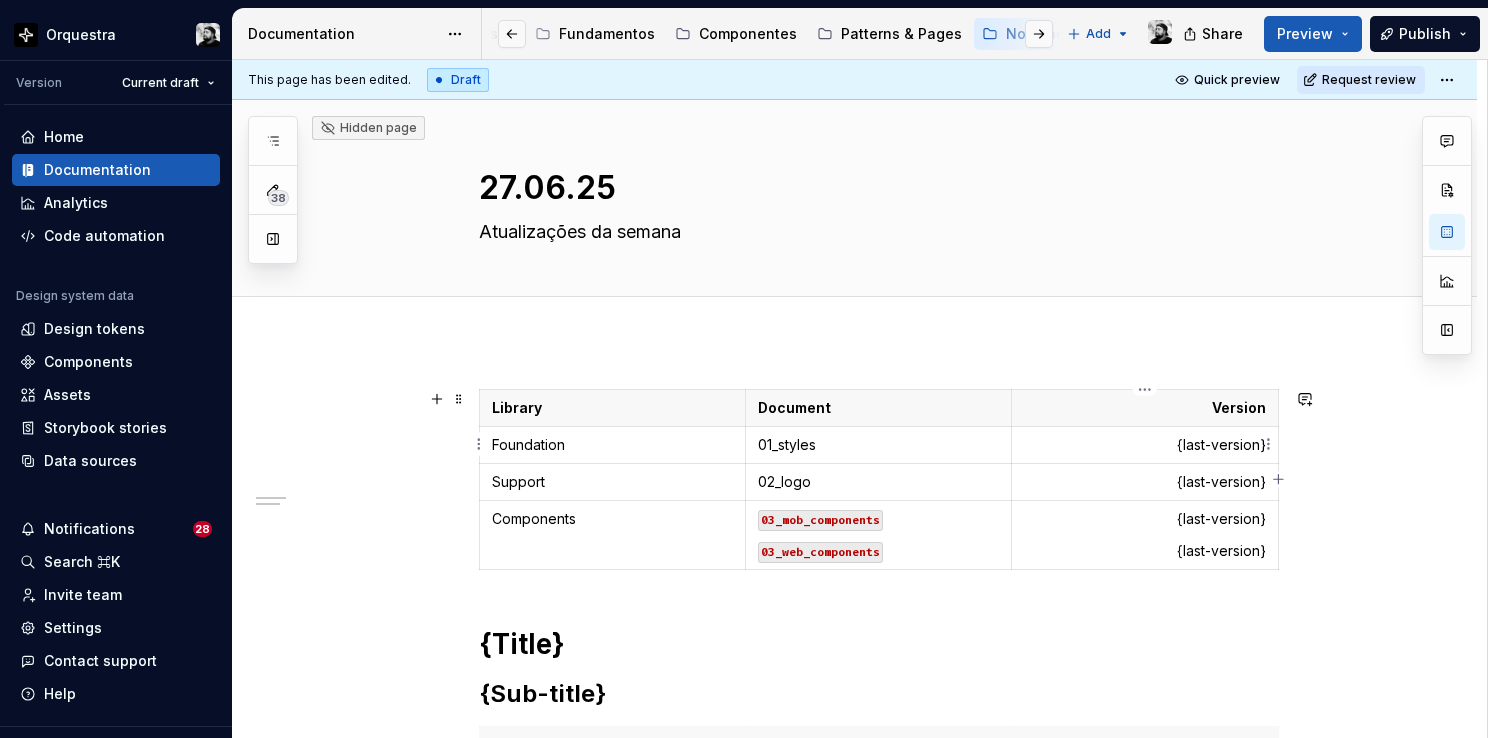 click on "{last-version}" at bounding box center (1144, 445) 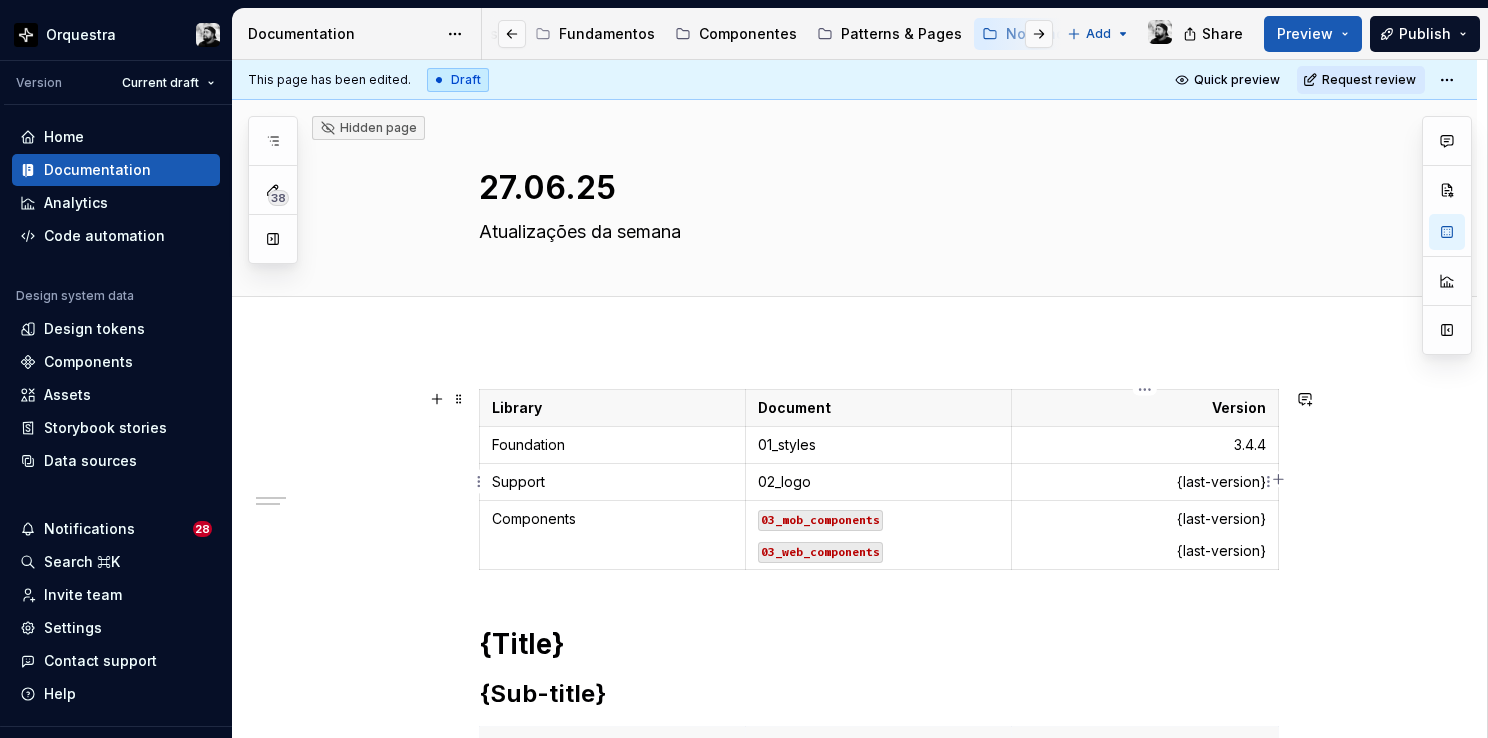 click on "{last-version}" at bounding box center [1144, 482] 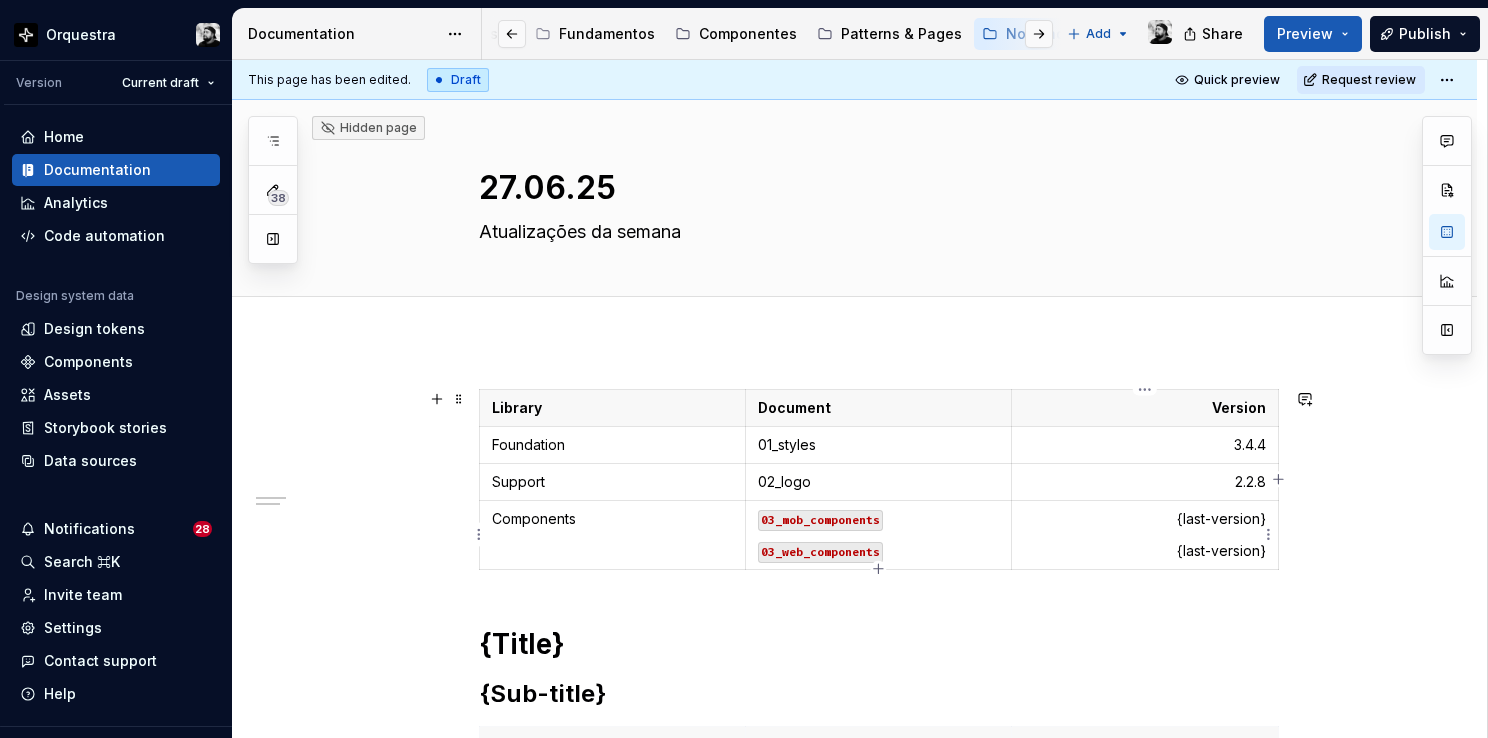 click on "{last-version}" at bounding box center (1144, 519) 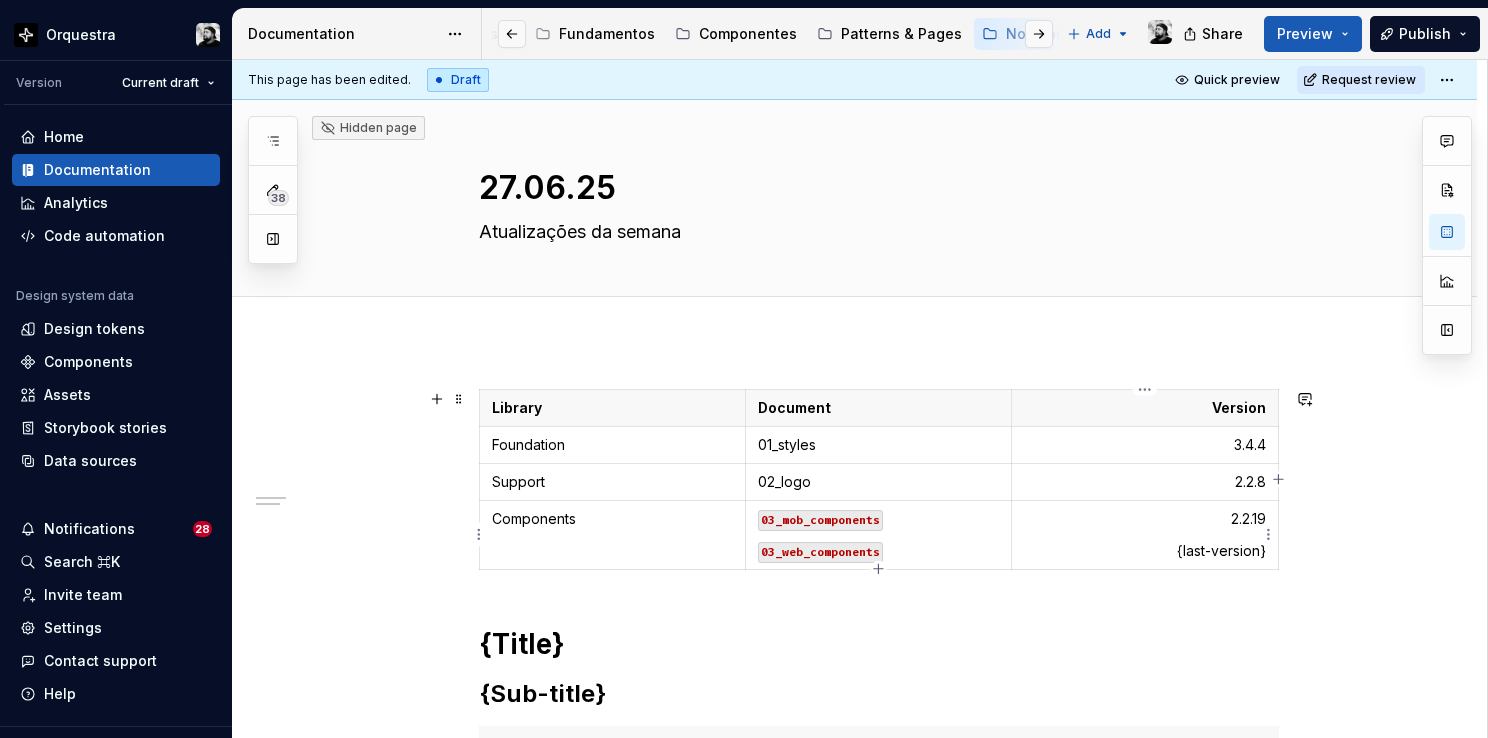 click on "{last-version}" at bounding box center [1144, 551] 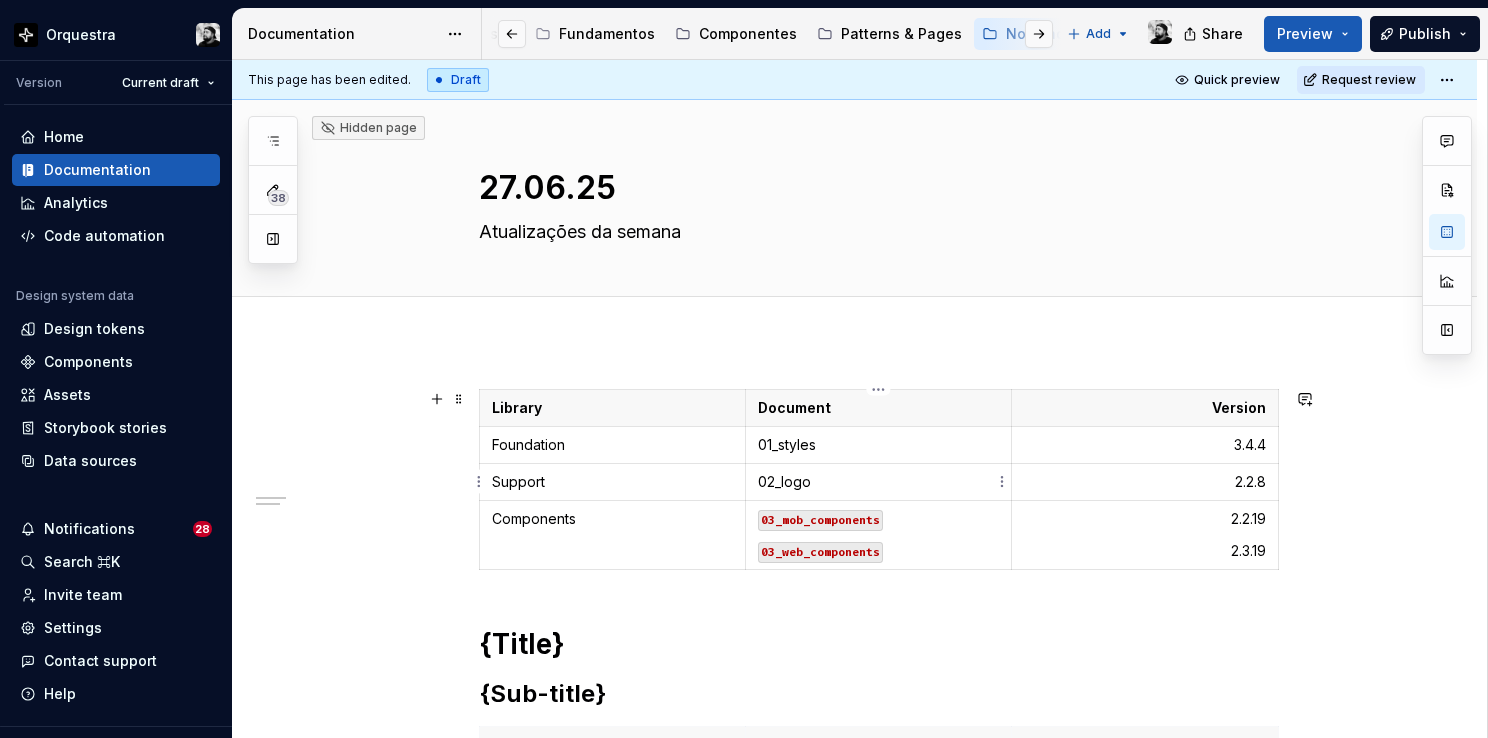 click on "02_logo" at bounding box center (878, 482) 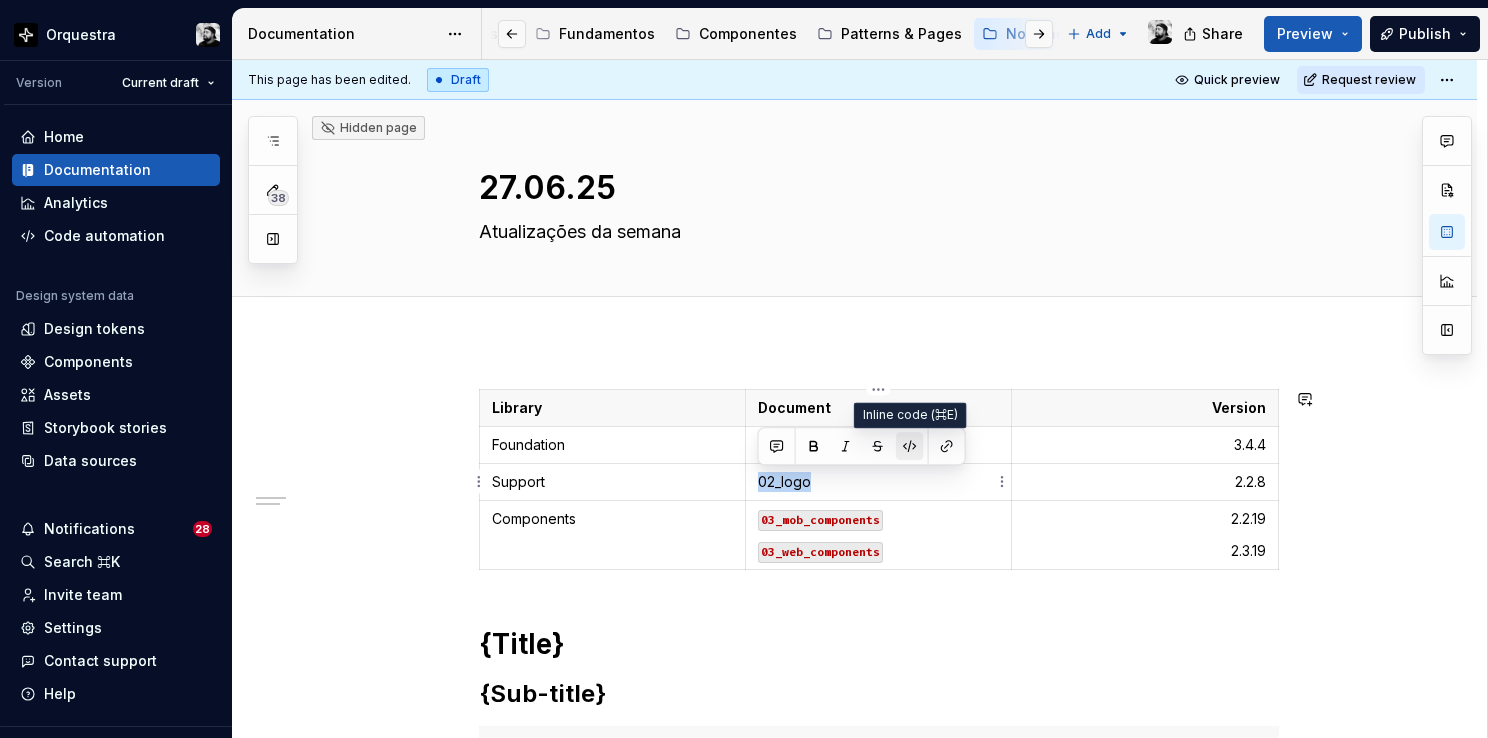 click at bounding box center [910, 446] 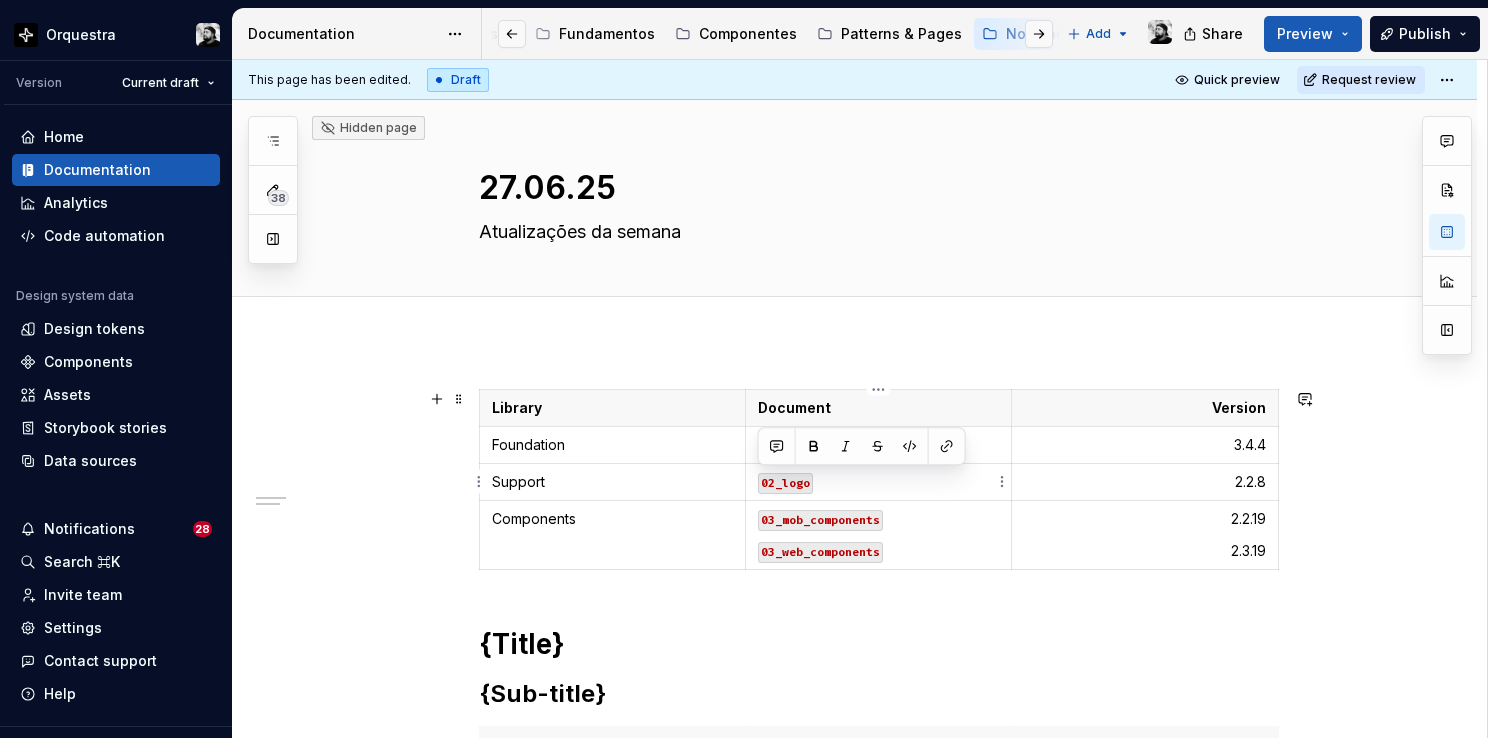click on "02_logo" at bounding box center (878, 482) 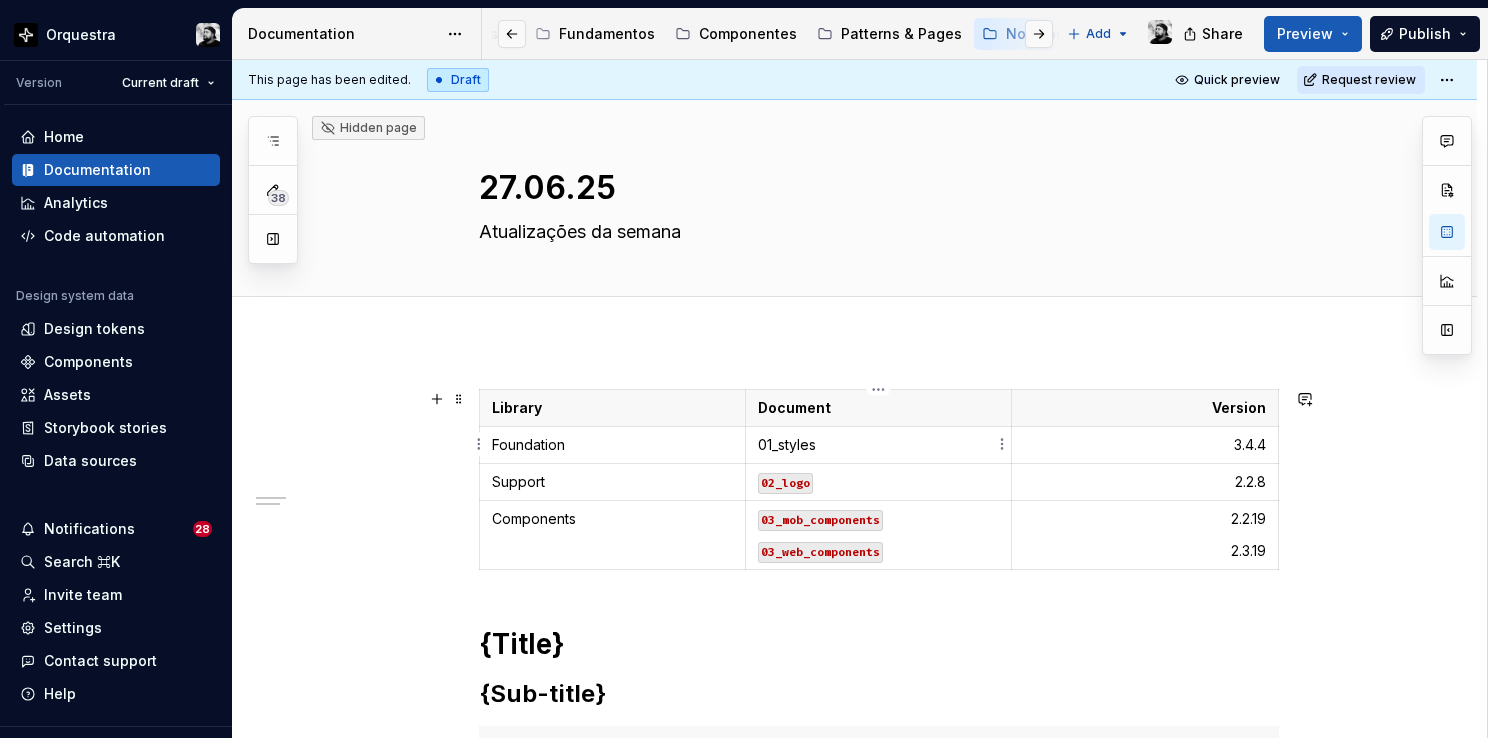 click on "01_styles" at bounding box center [878, 445] 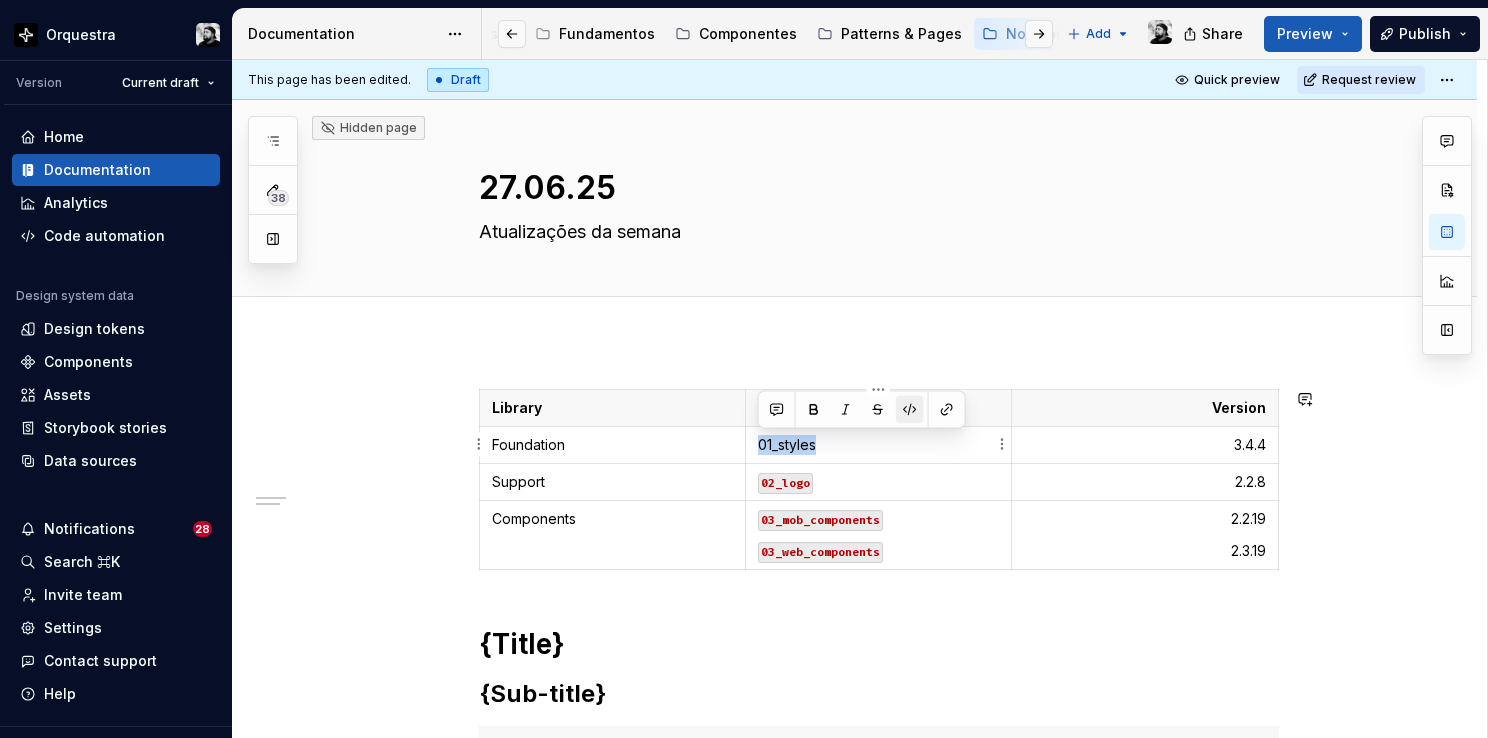 click at bounding box center [910, 409] 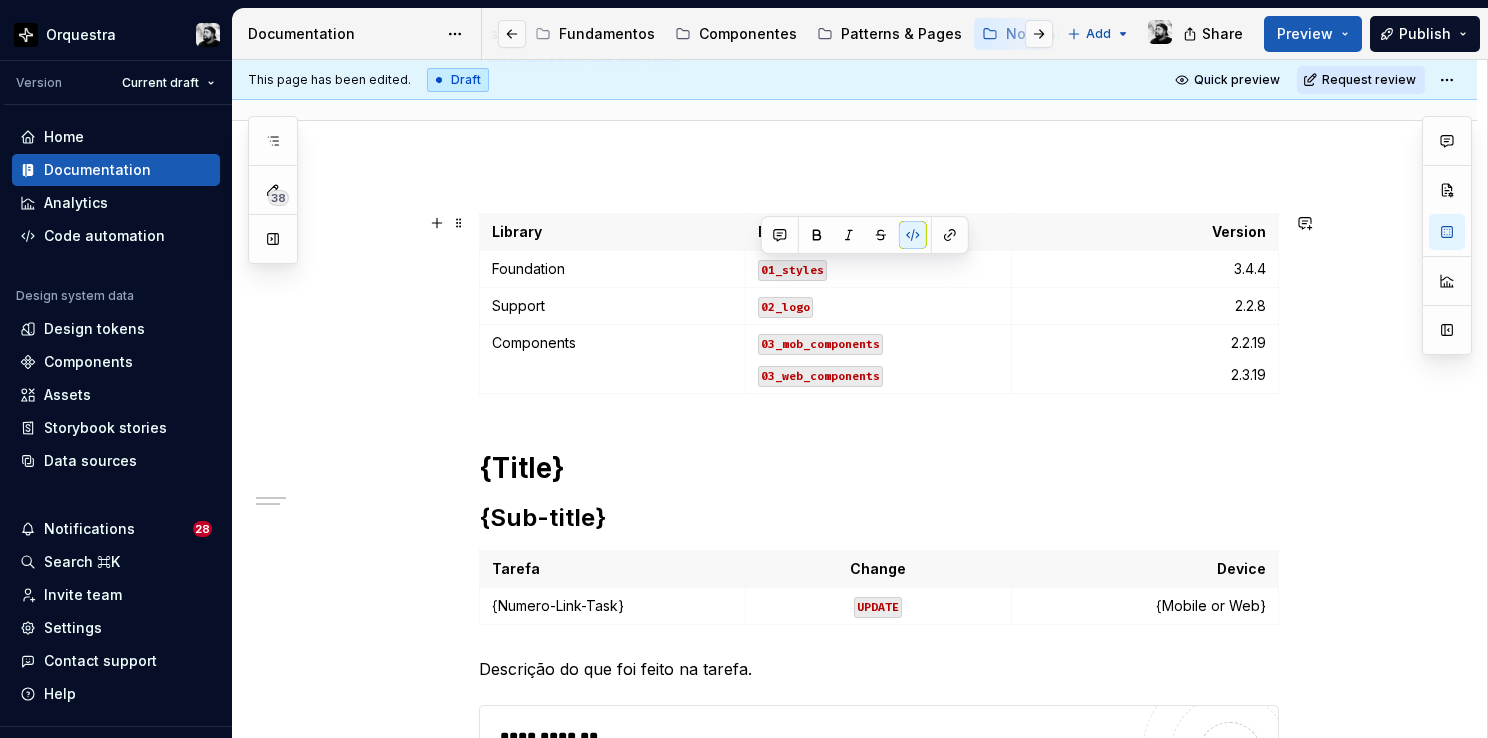 scroll, scrollTop: 200, scrollLeft: 0, axis: vertical 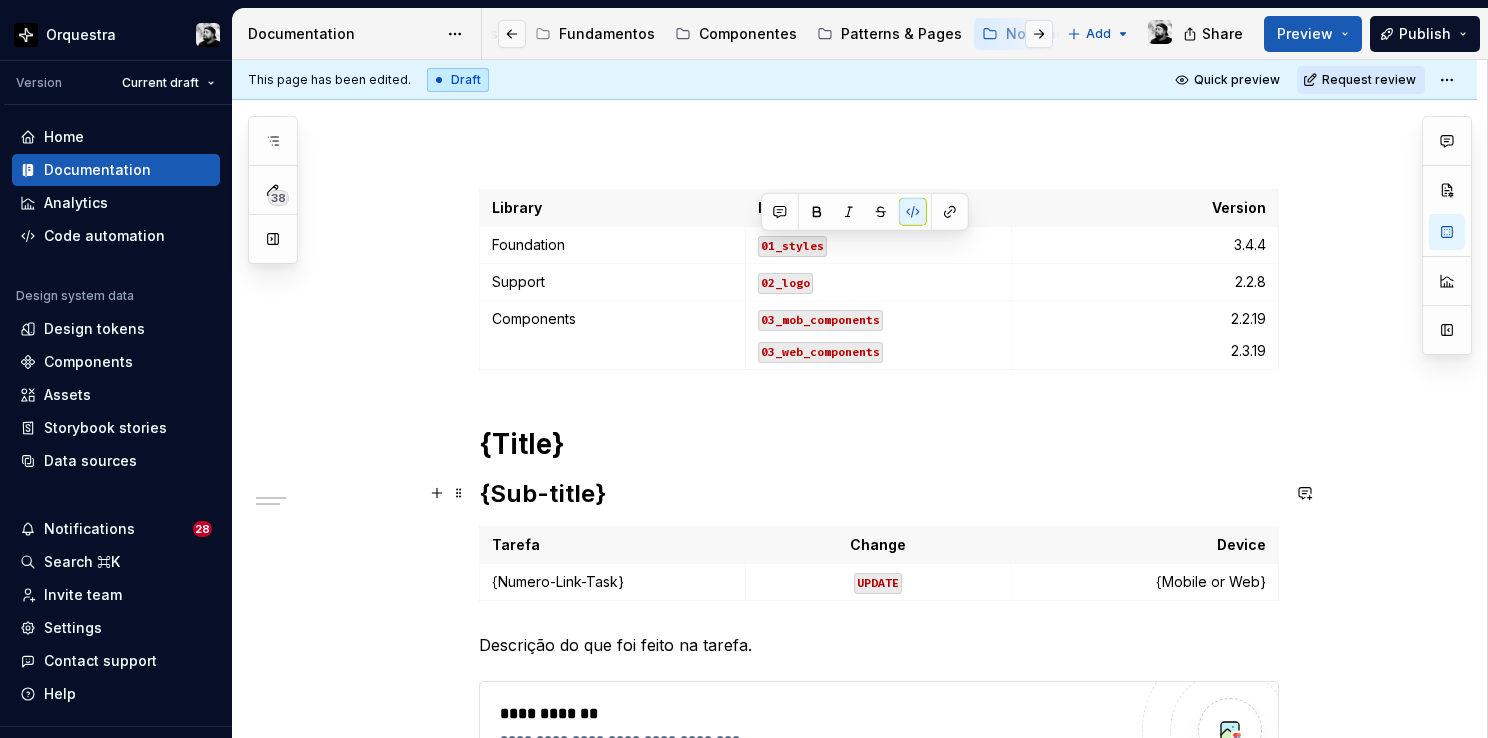 click on "{Title}" at bounding box center [879, 444] 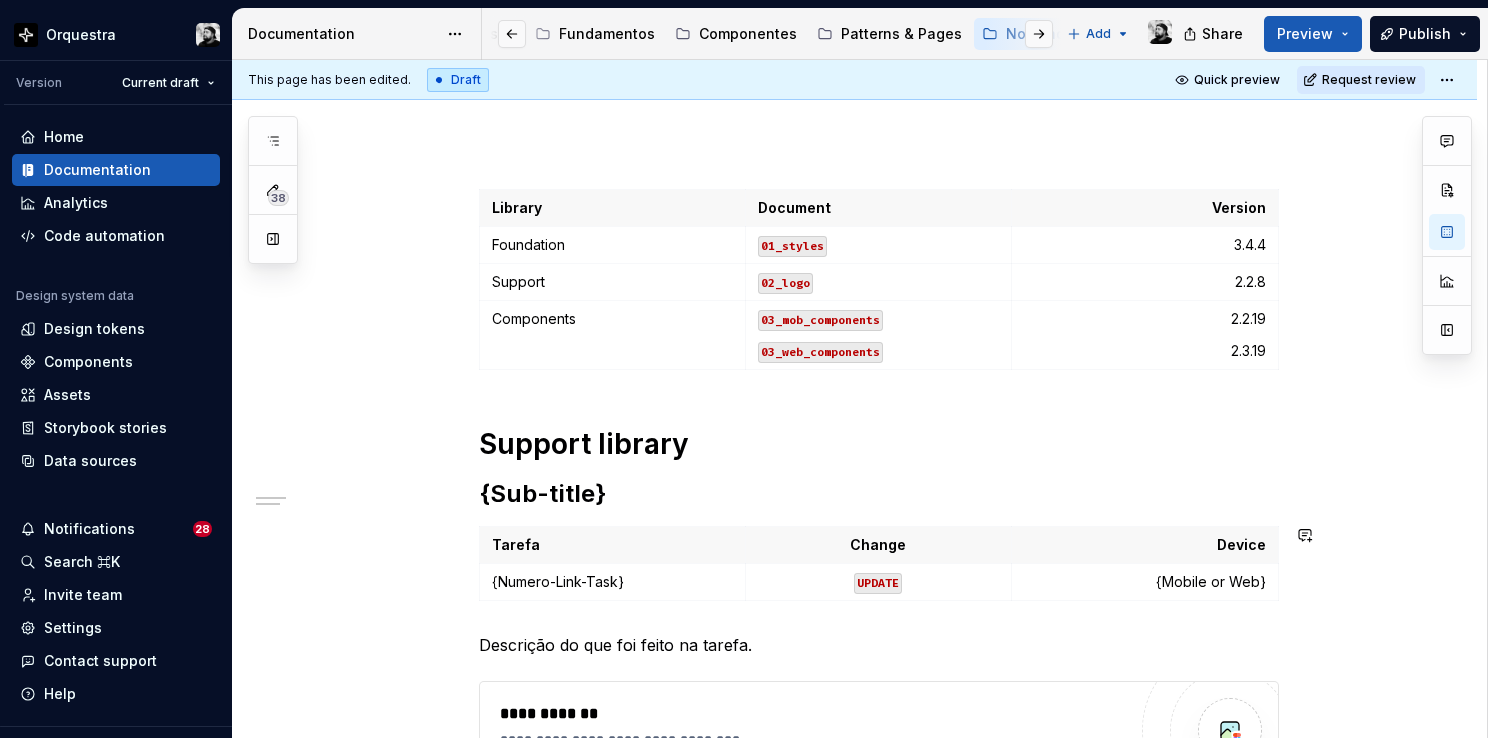 click on "{Sub-title}" at bounding box center (879, 494) 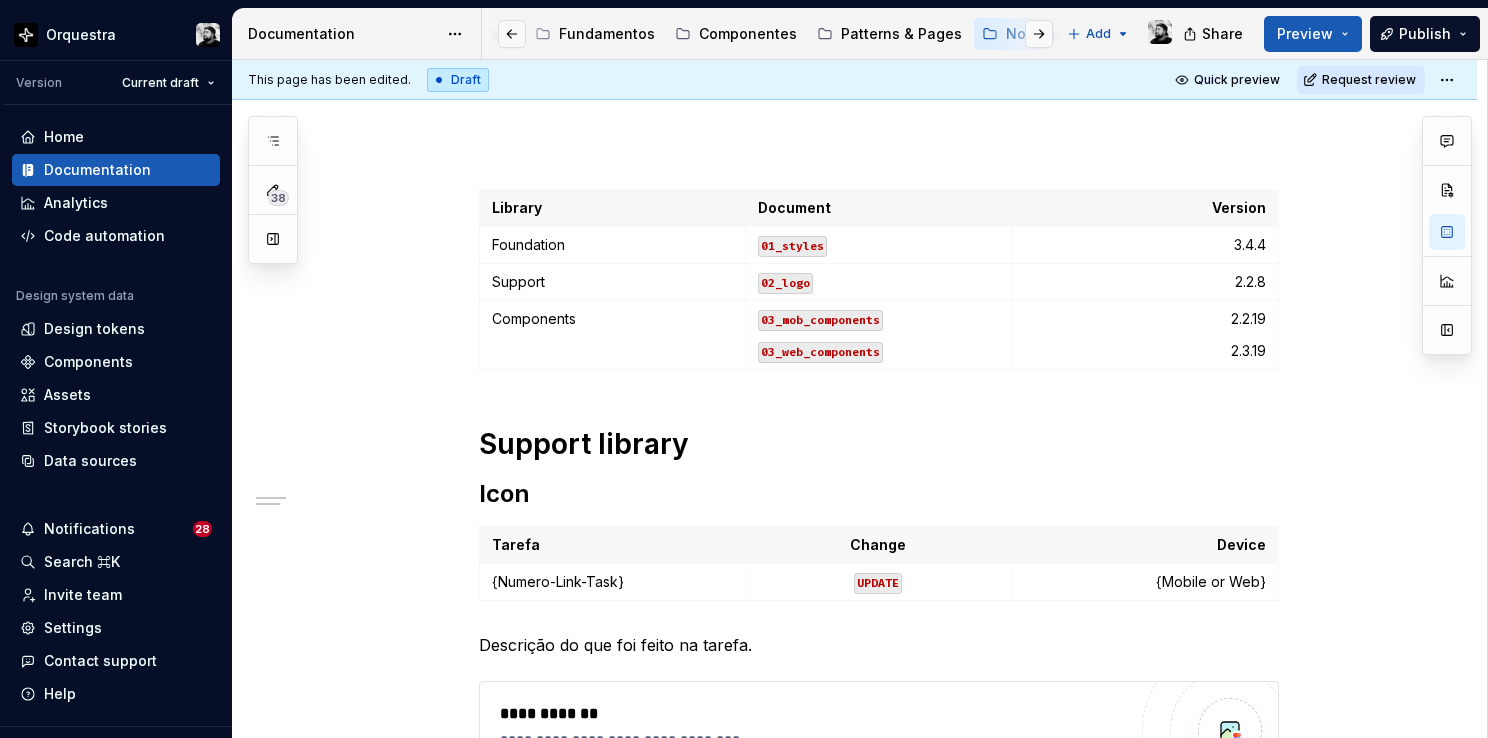 type on "*" 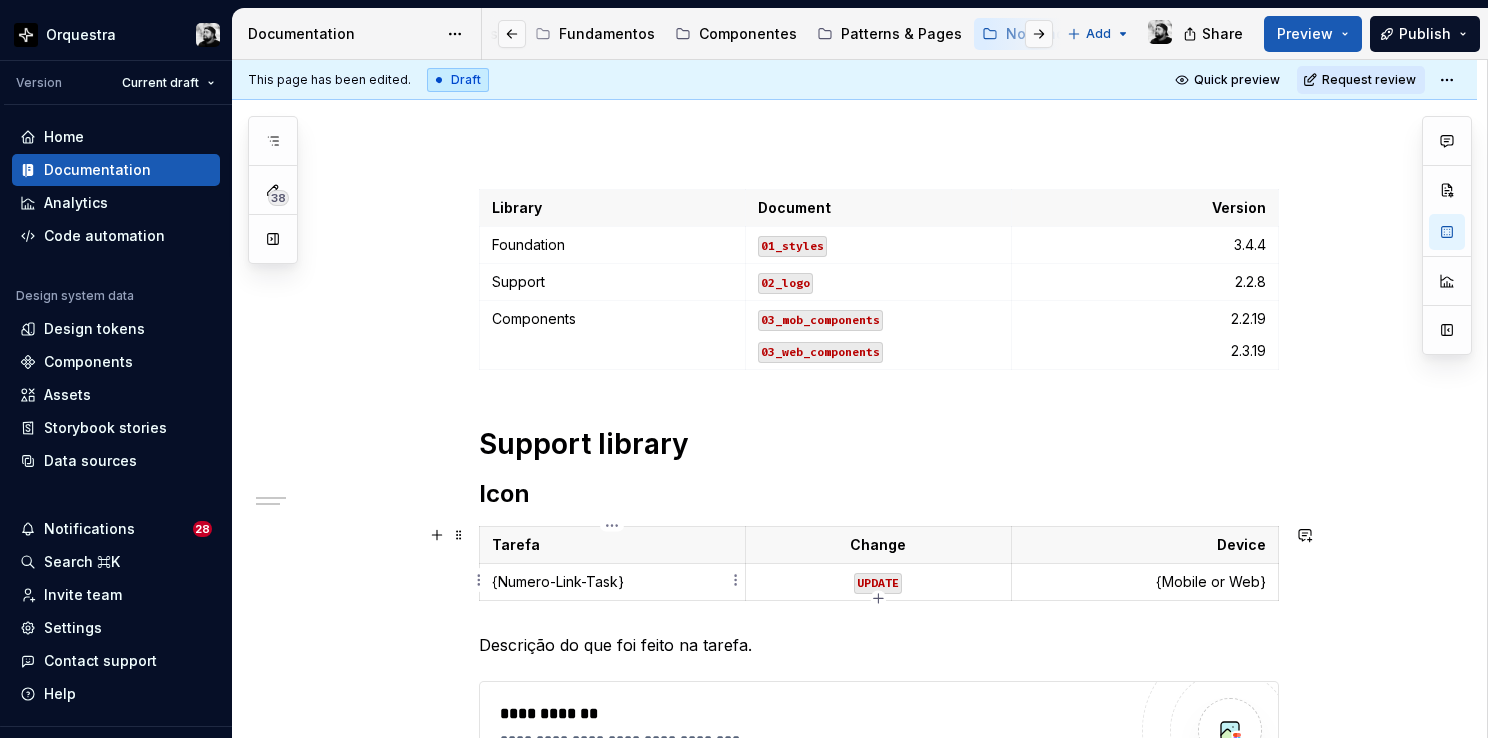 click on "{Numero-Link-Task}" at bounding box center (612, 582) 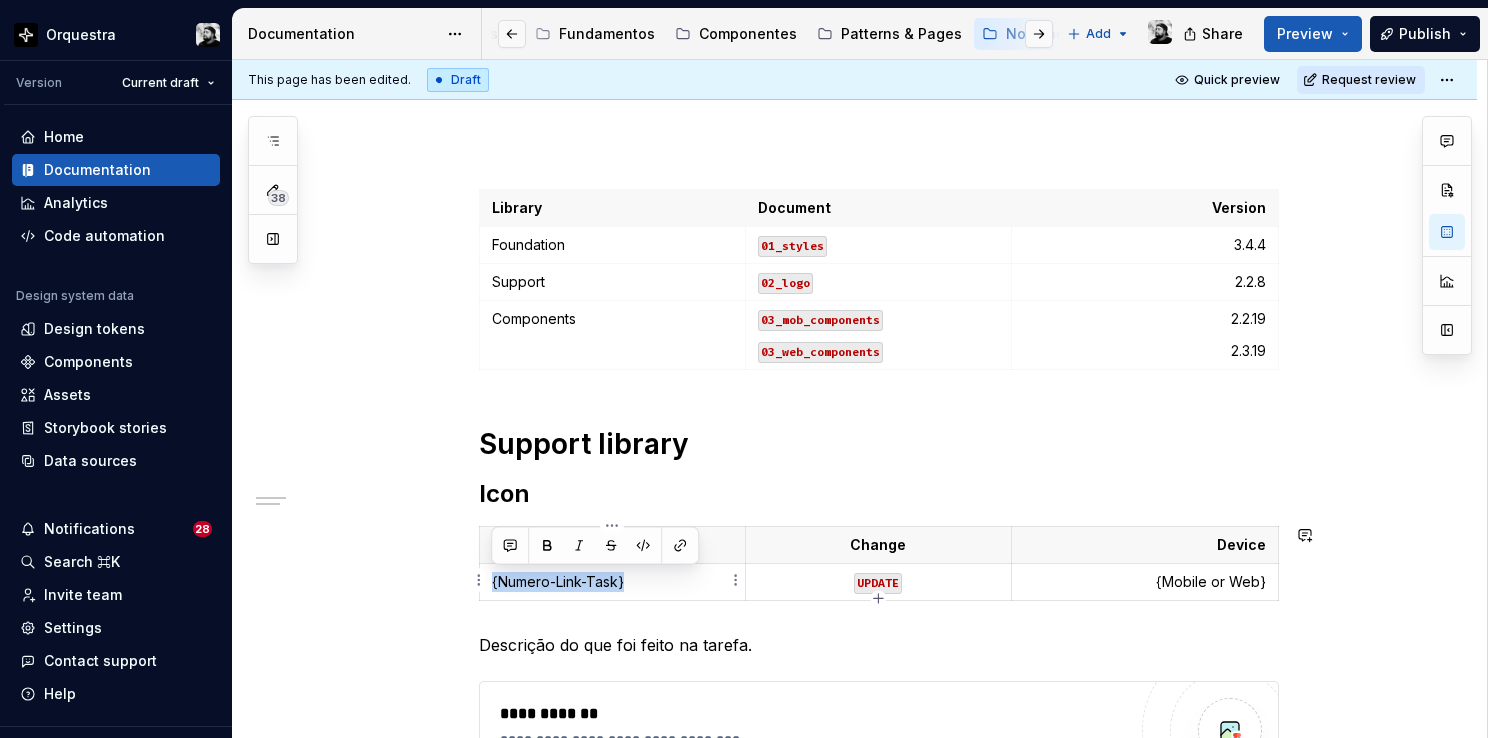 paste 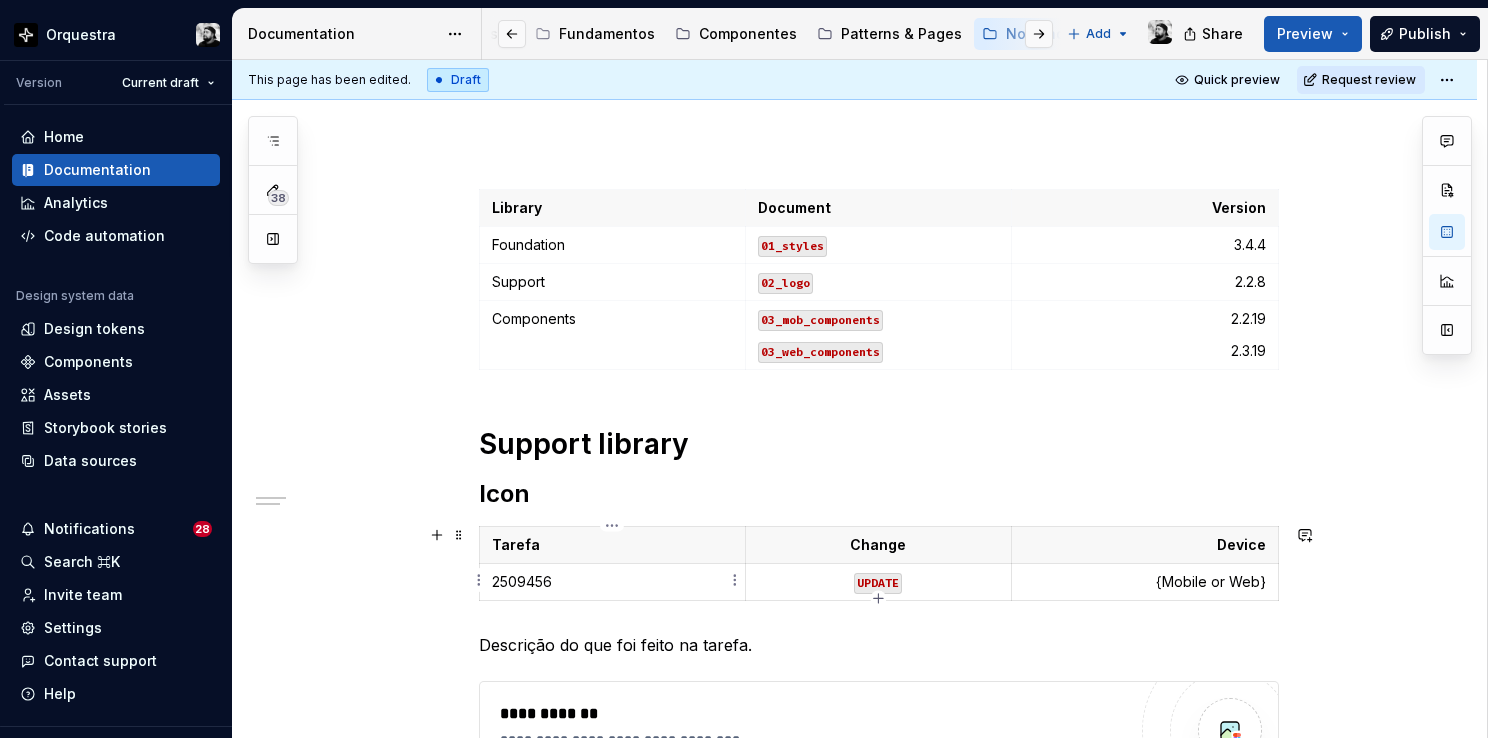 type 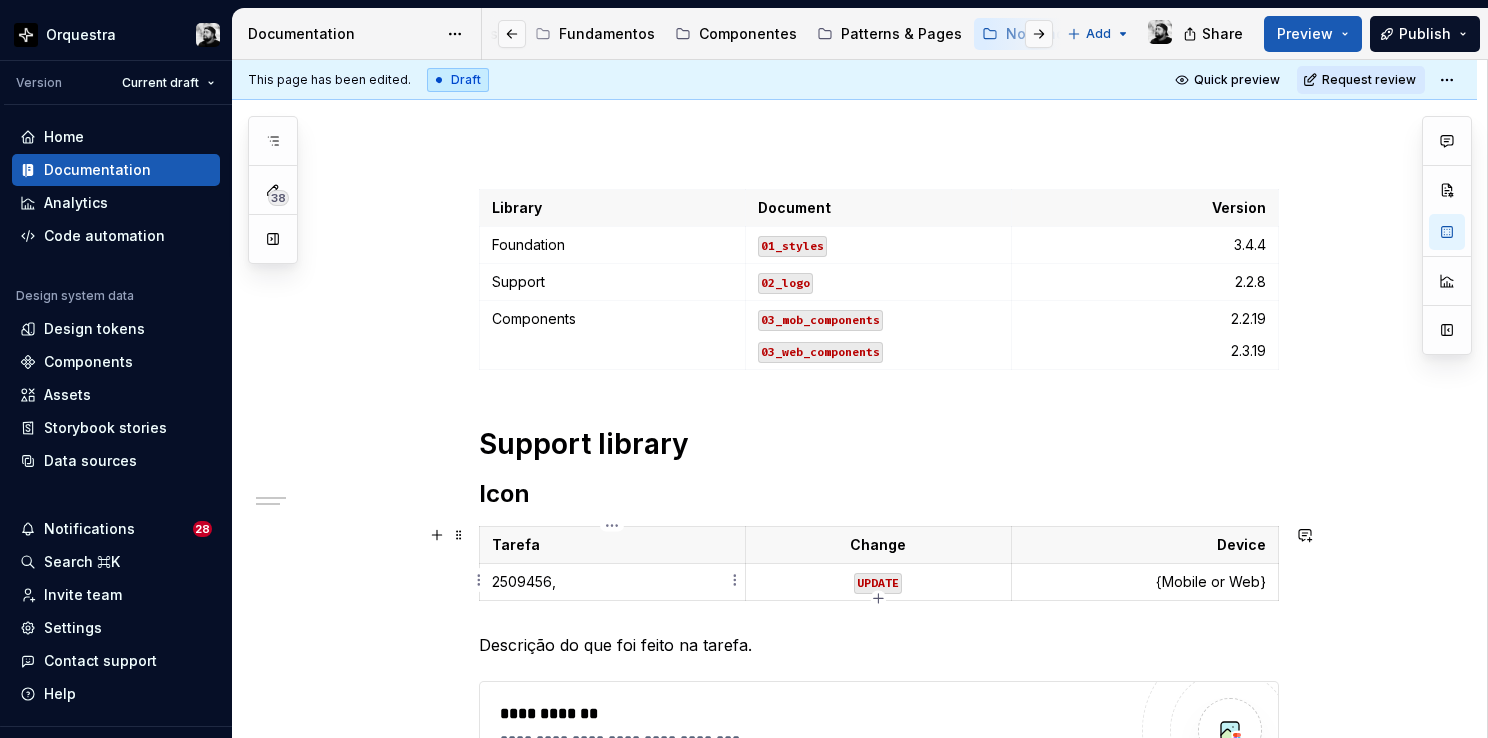 click on "2509456," at bounding box center [612, 582] 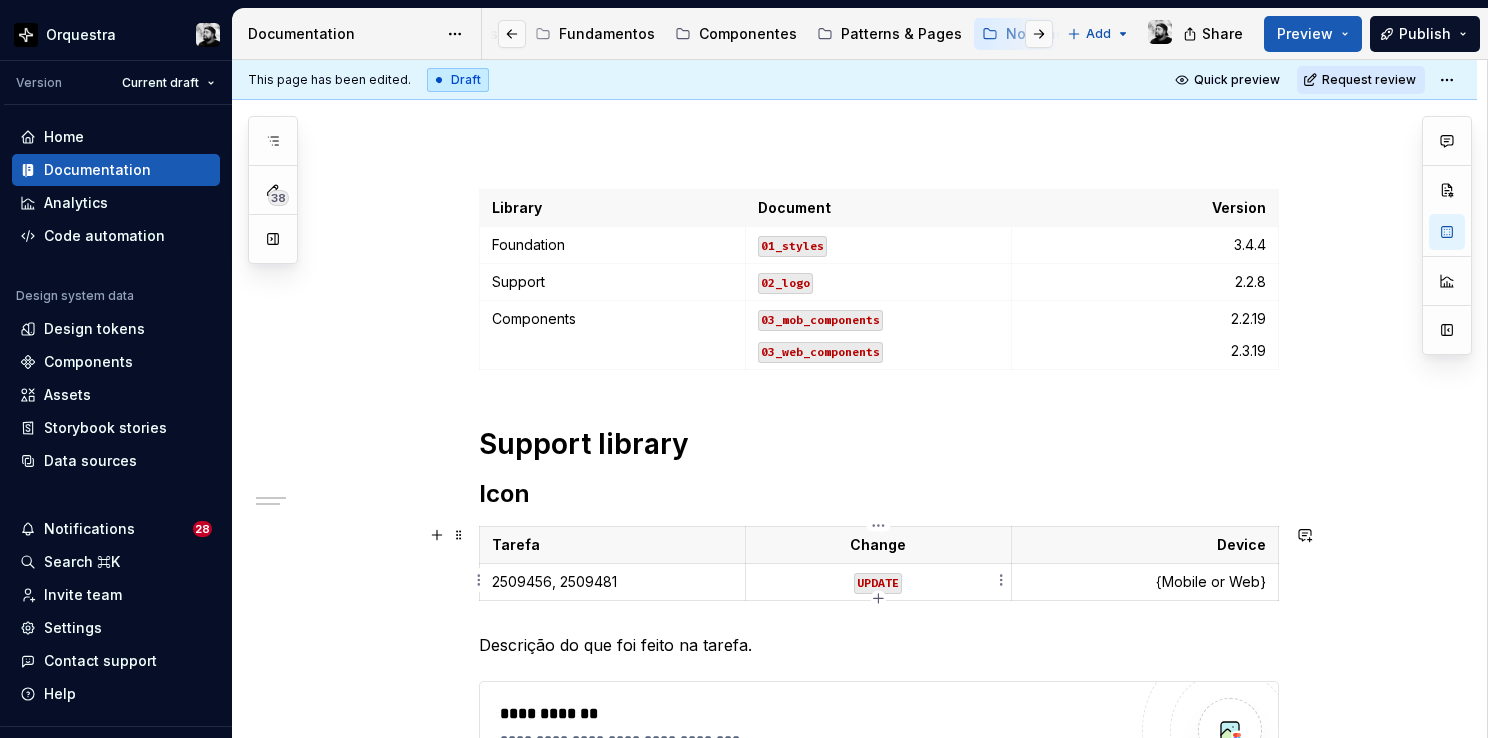 click on "UPDATE" at bounding box center [878, 583] 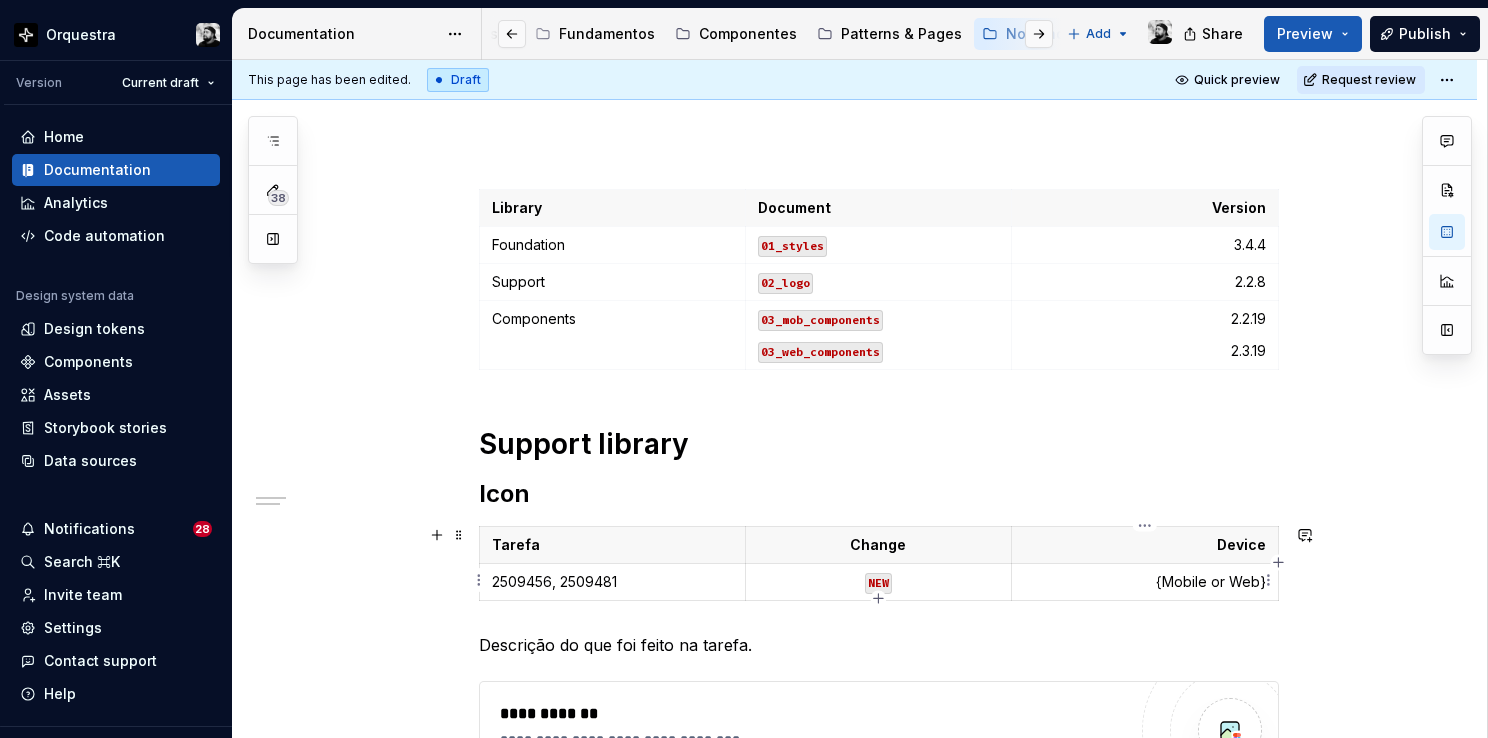 click on "{Mobile or Web}" at bounding box center [1144, 582] 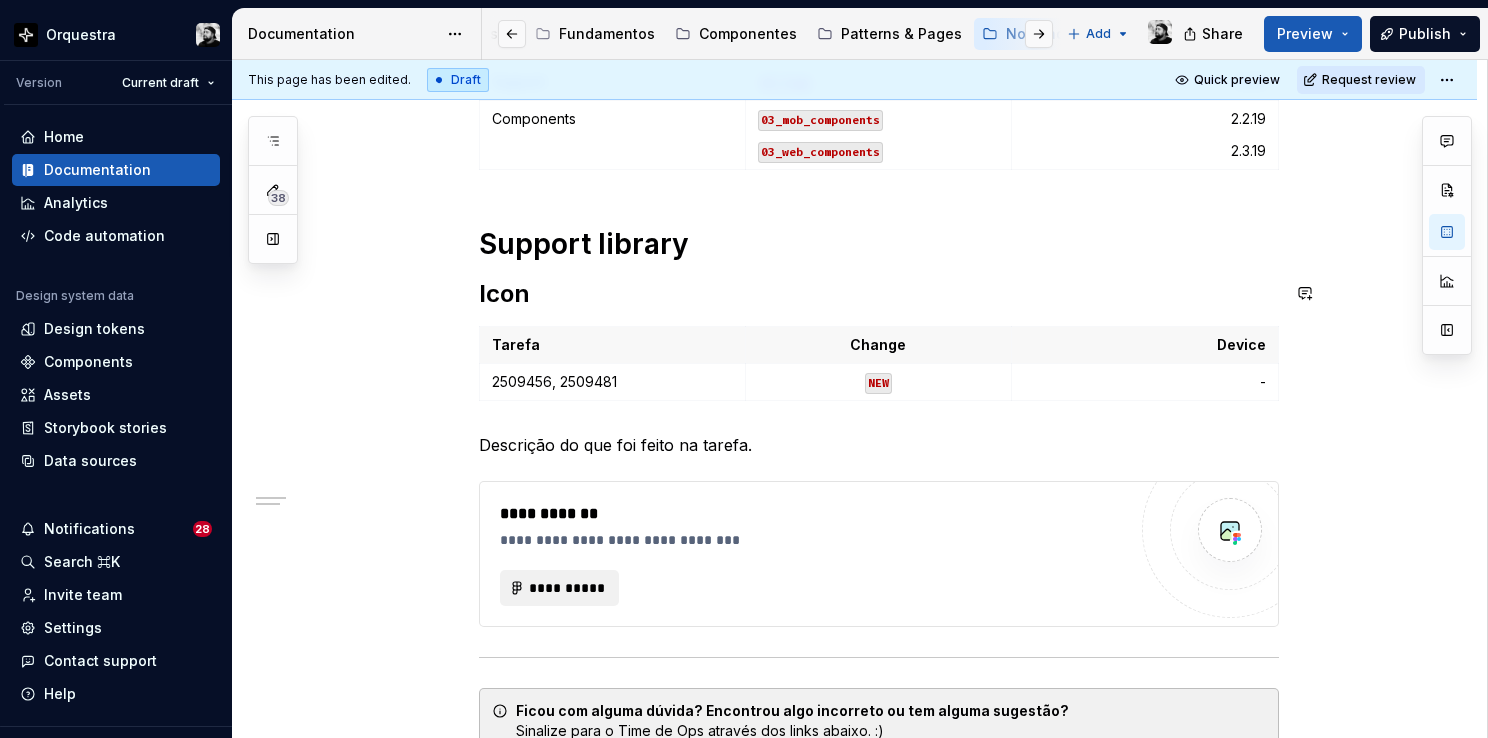 scroll, scrollTop: 500, scrollLeft: 0, axis: vertical 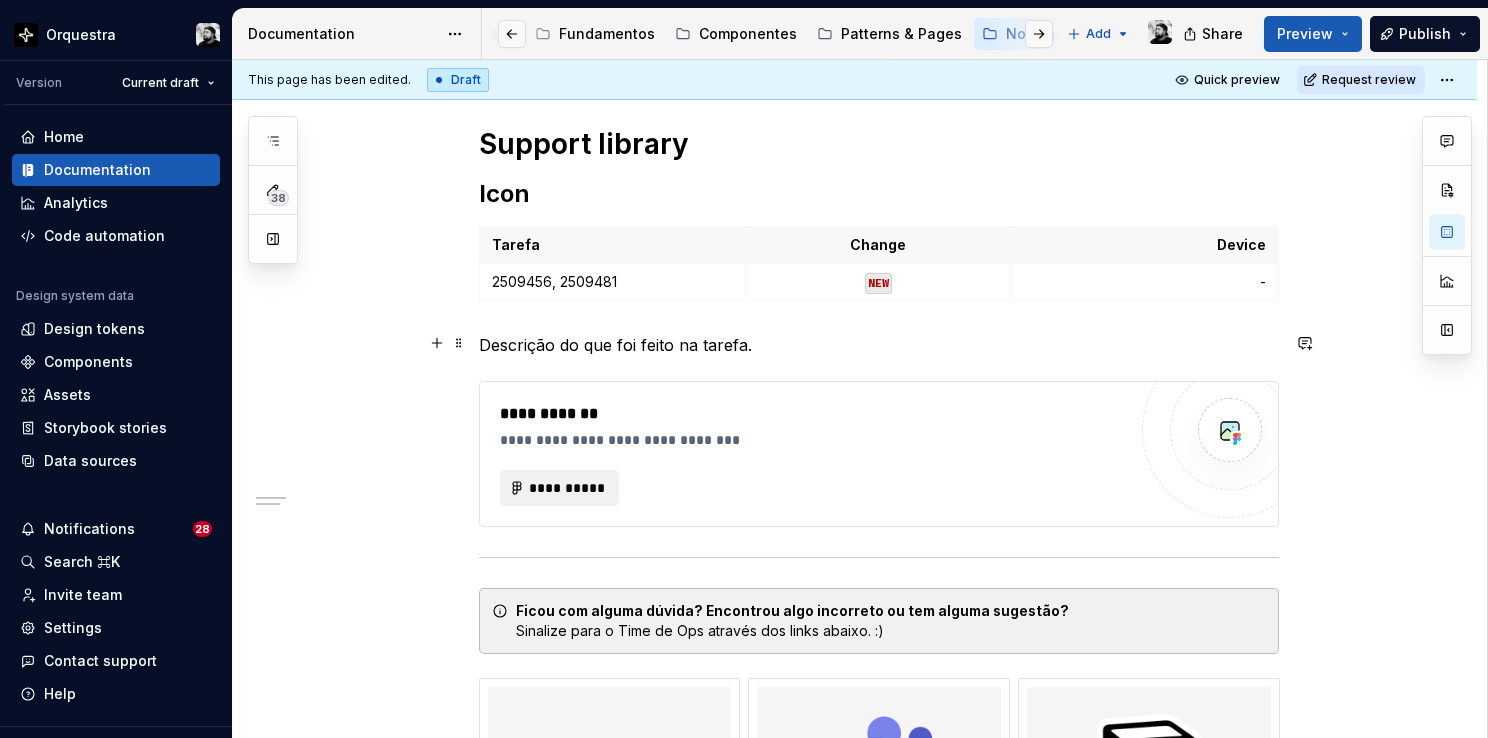 click on "Descrição do que foi feito na tarefa." at bounding box center [879, 345] 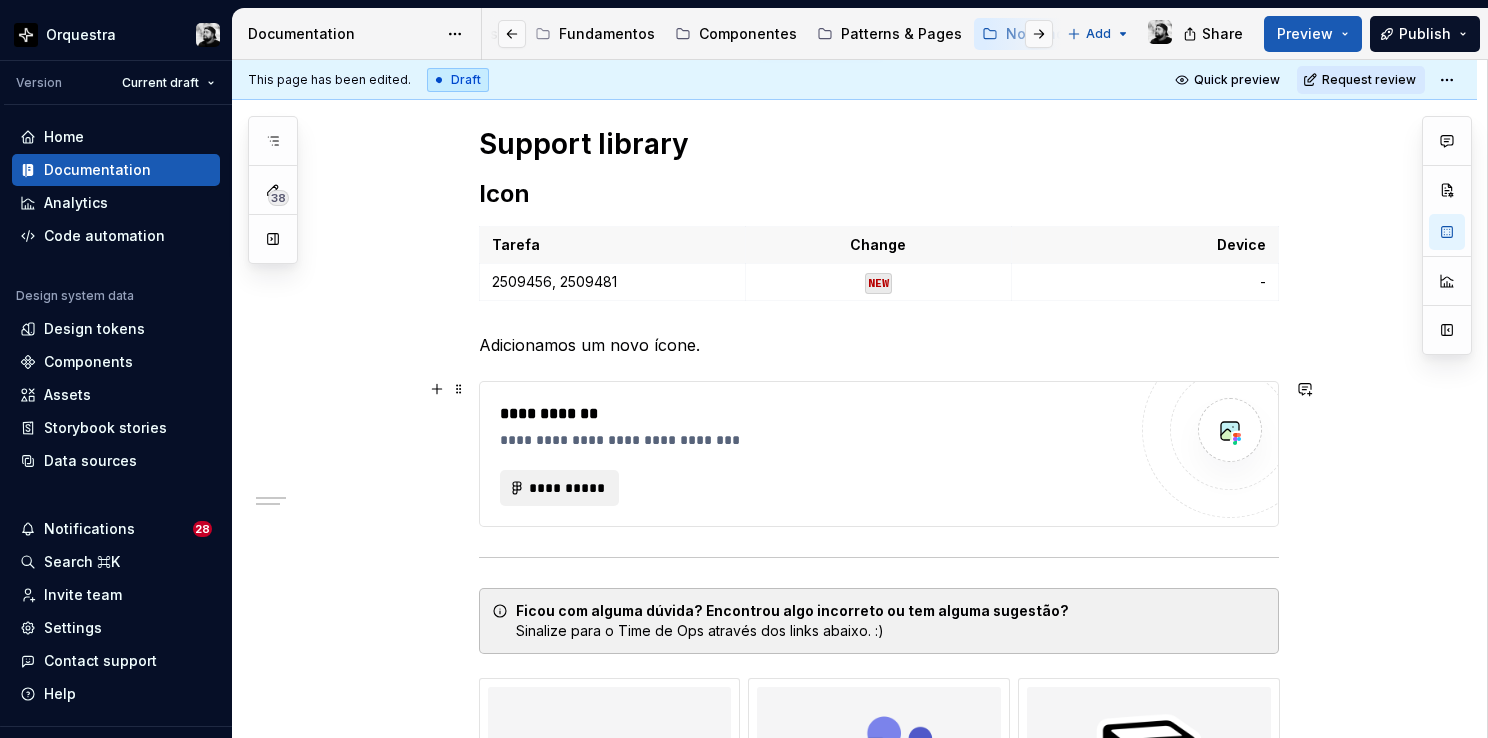 click on "**********" at bounding box center (813, 440) 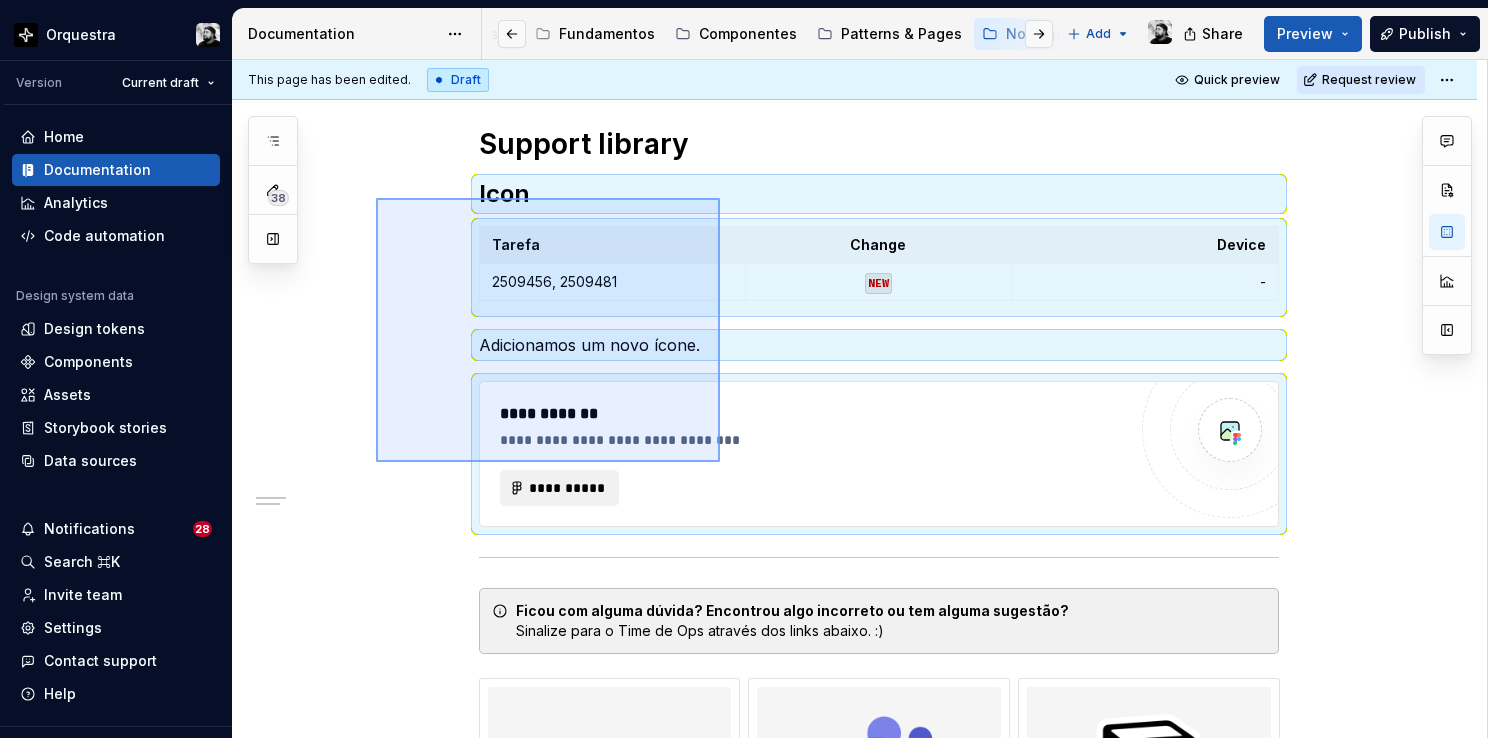 drag, startPoint x: 376, startPoint y: 198, endPoint x: 720, endPoint y: 462, distance: 433.62656 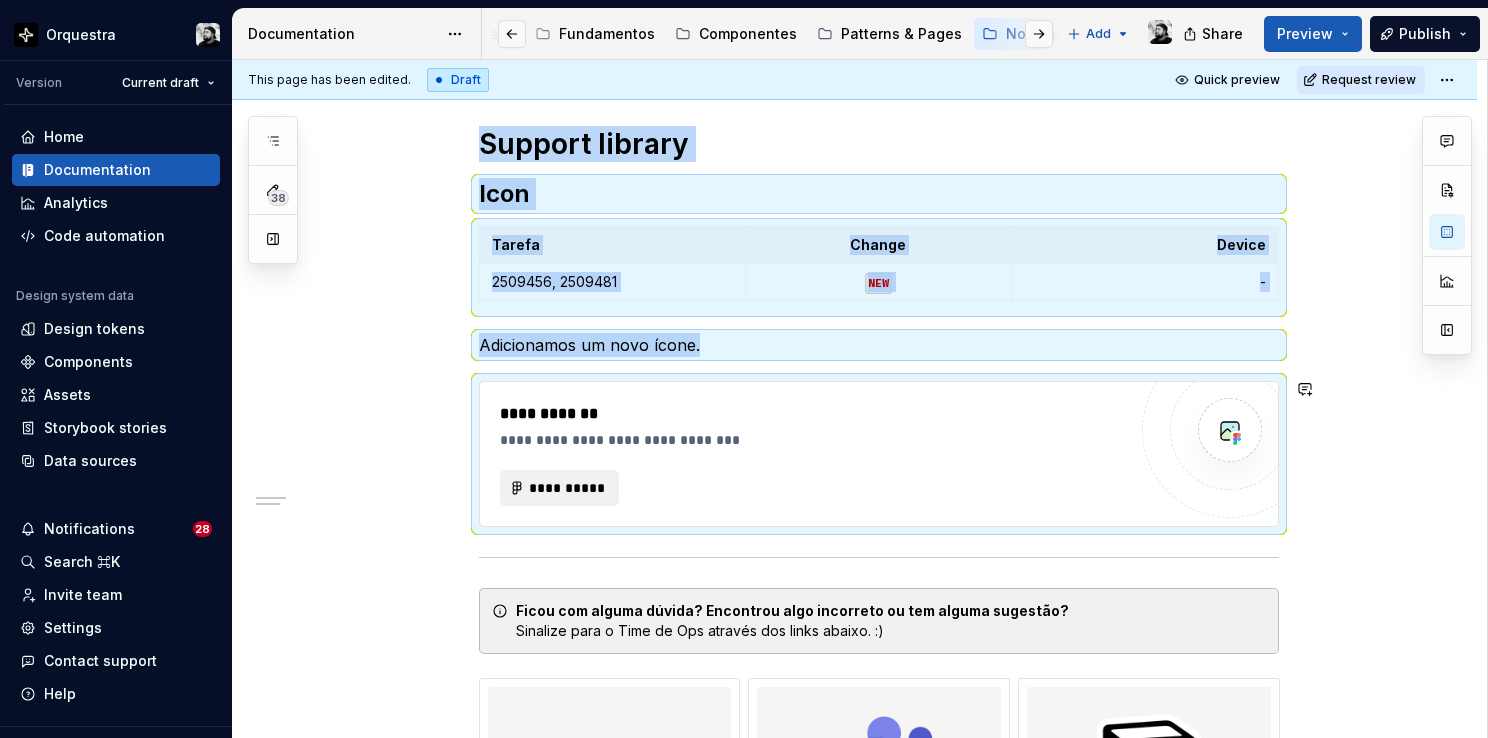copy on "Support library Icon Tarefa Change Device [TASK_ID], [TASK_ID] NEW - Adicionamos um novo ícone." 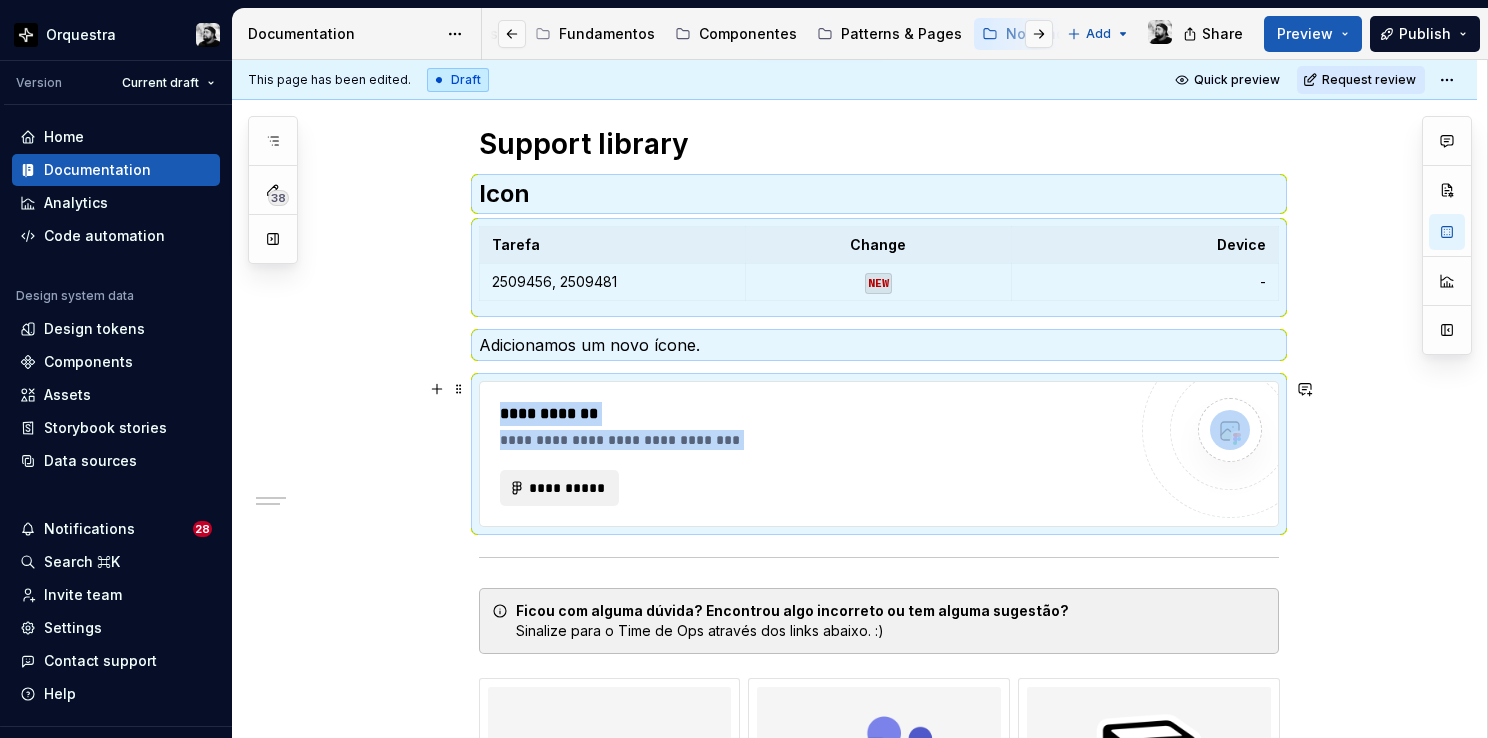 click on "**********" at bounding box center [813, 454] 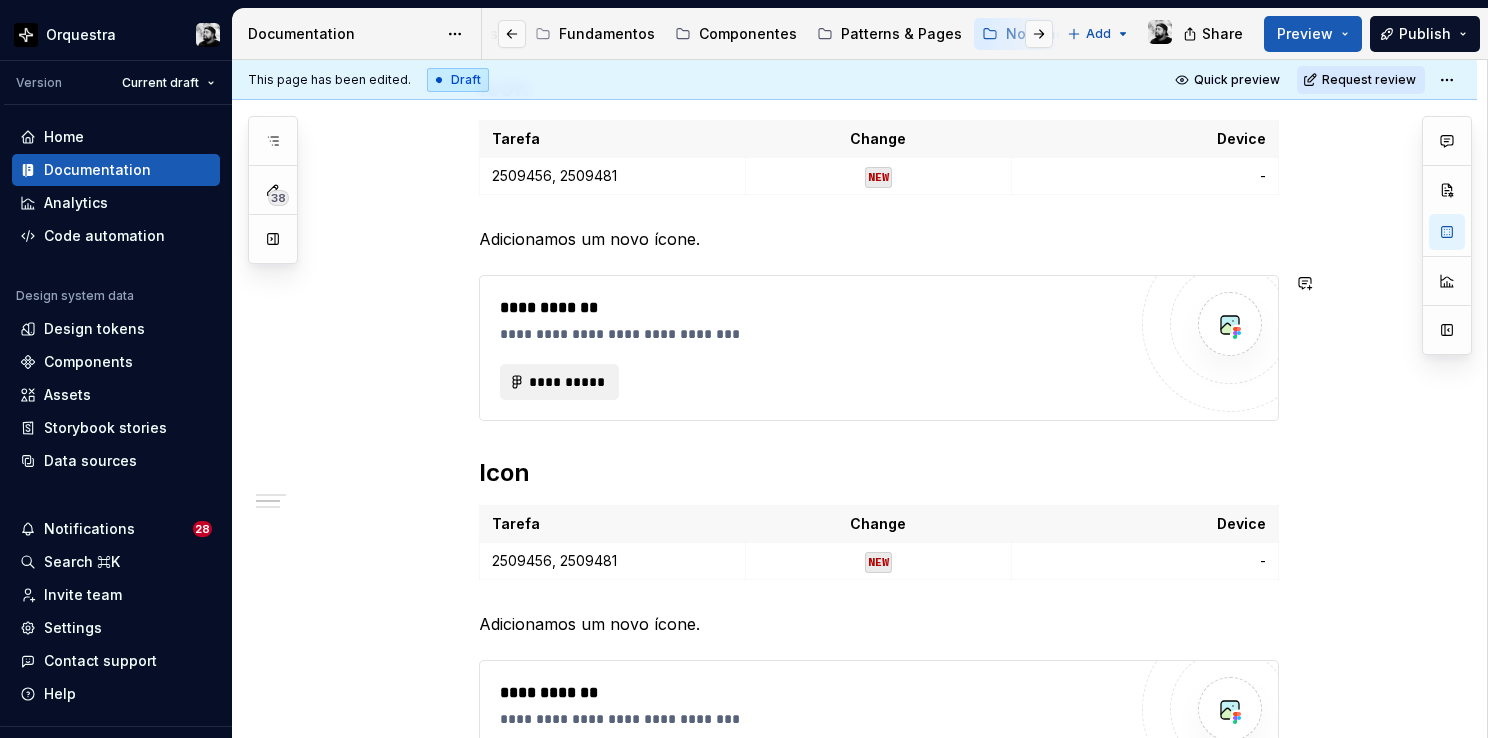 scroll, scrollTop: 700, scrollLeft: 0, axis: vertical 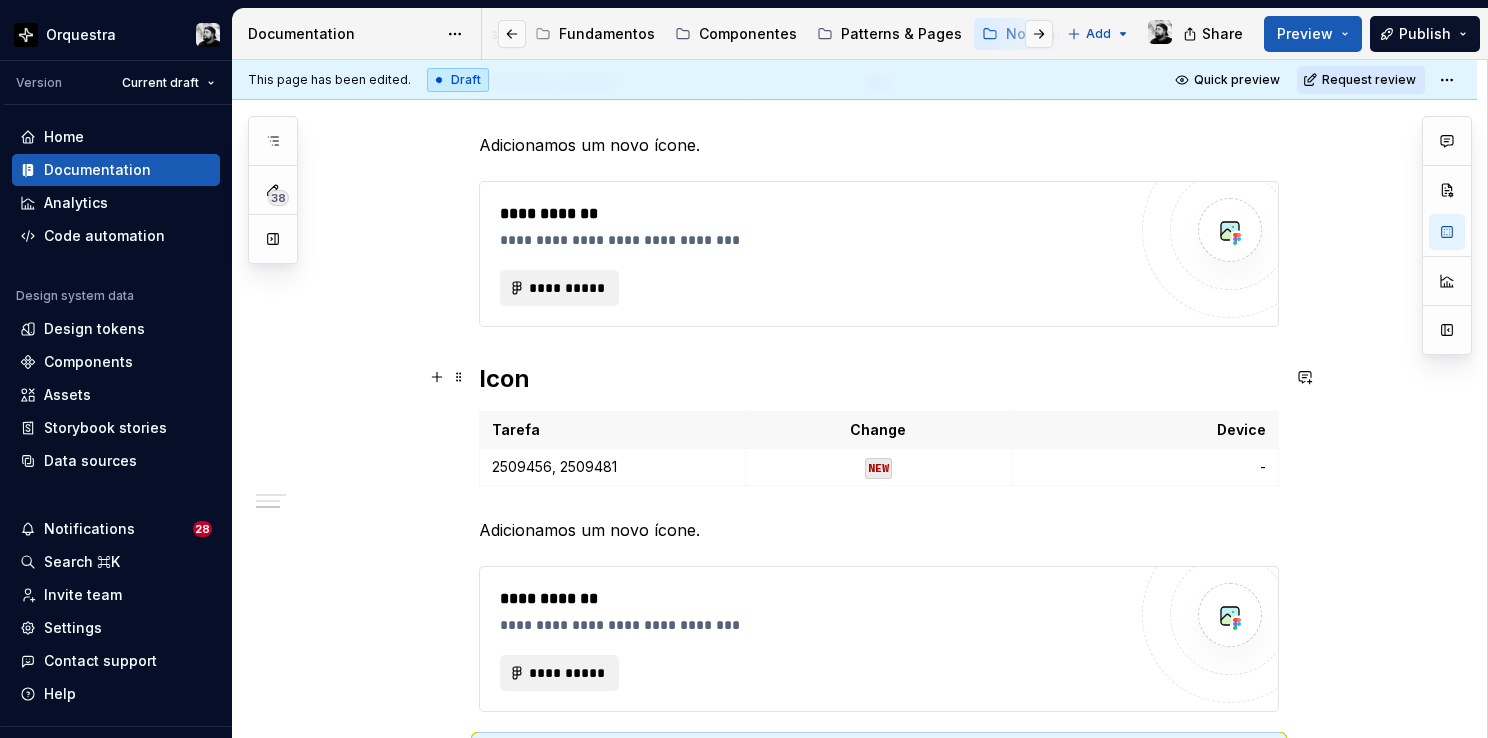 click on "Icon" at bounding box center (879, 379) 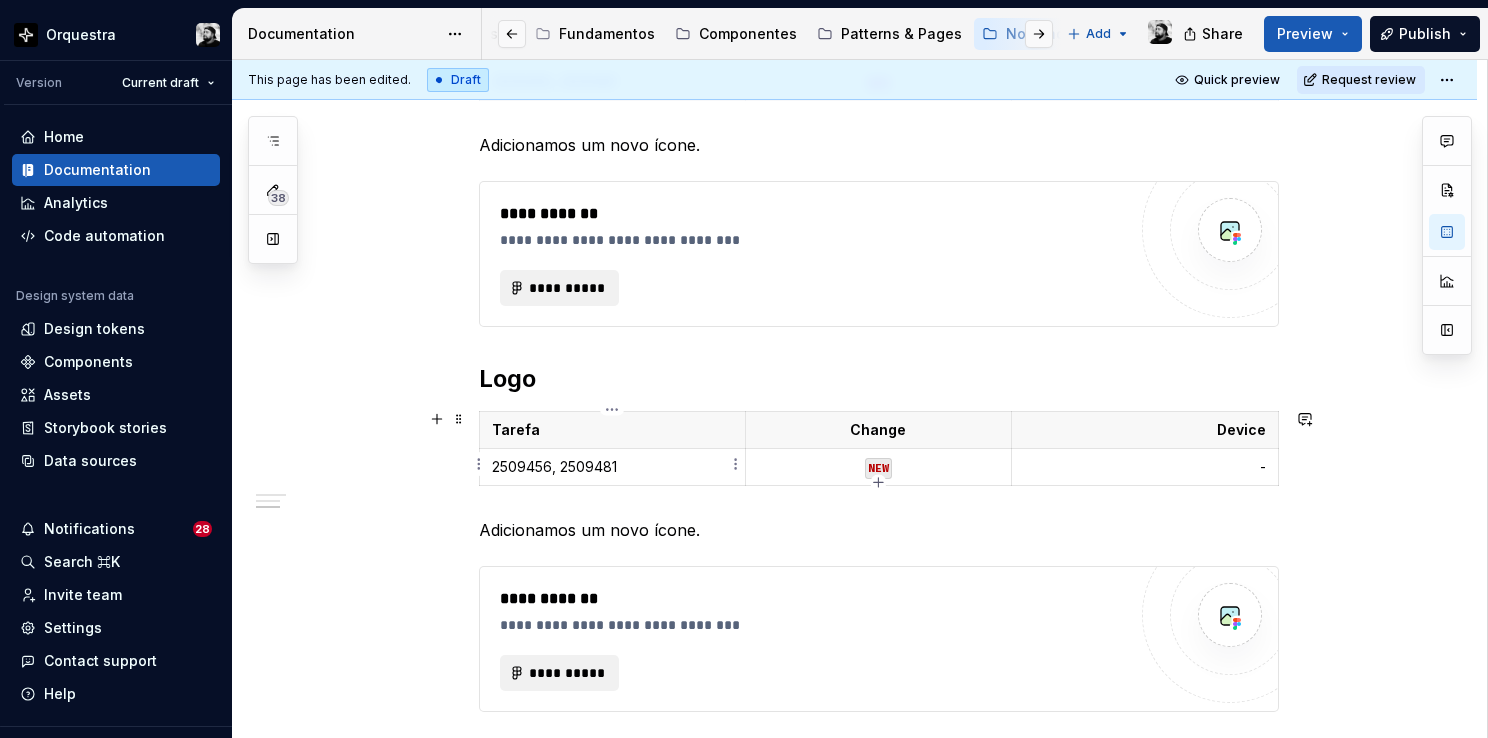click on "2509456, 2509481" at bounding box center (612, 467) 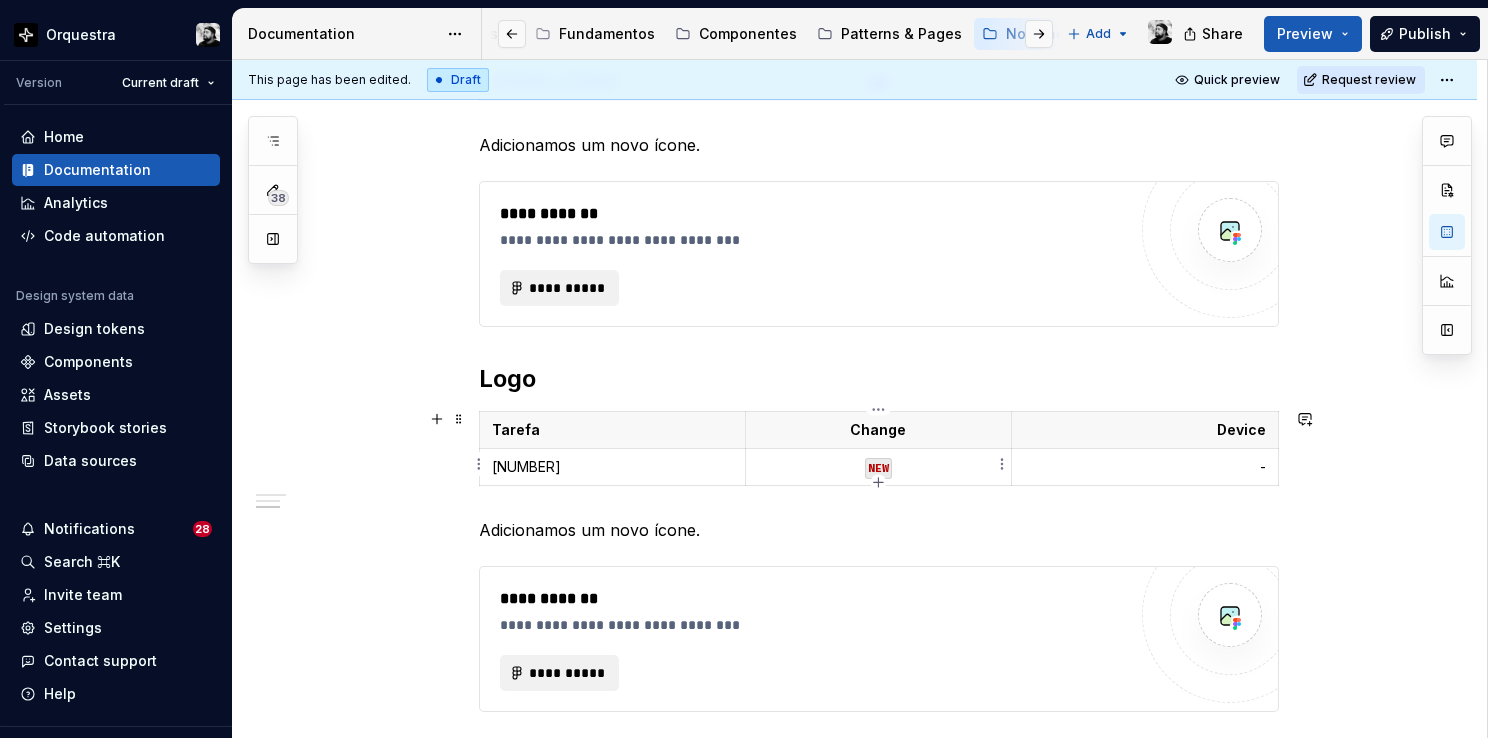click on "NEW" at bounding box center (878, 467) 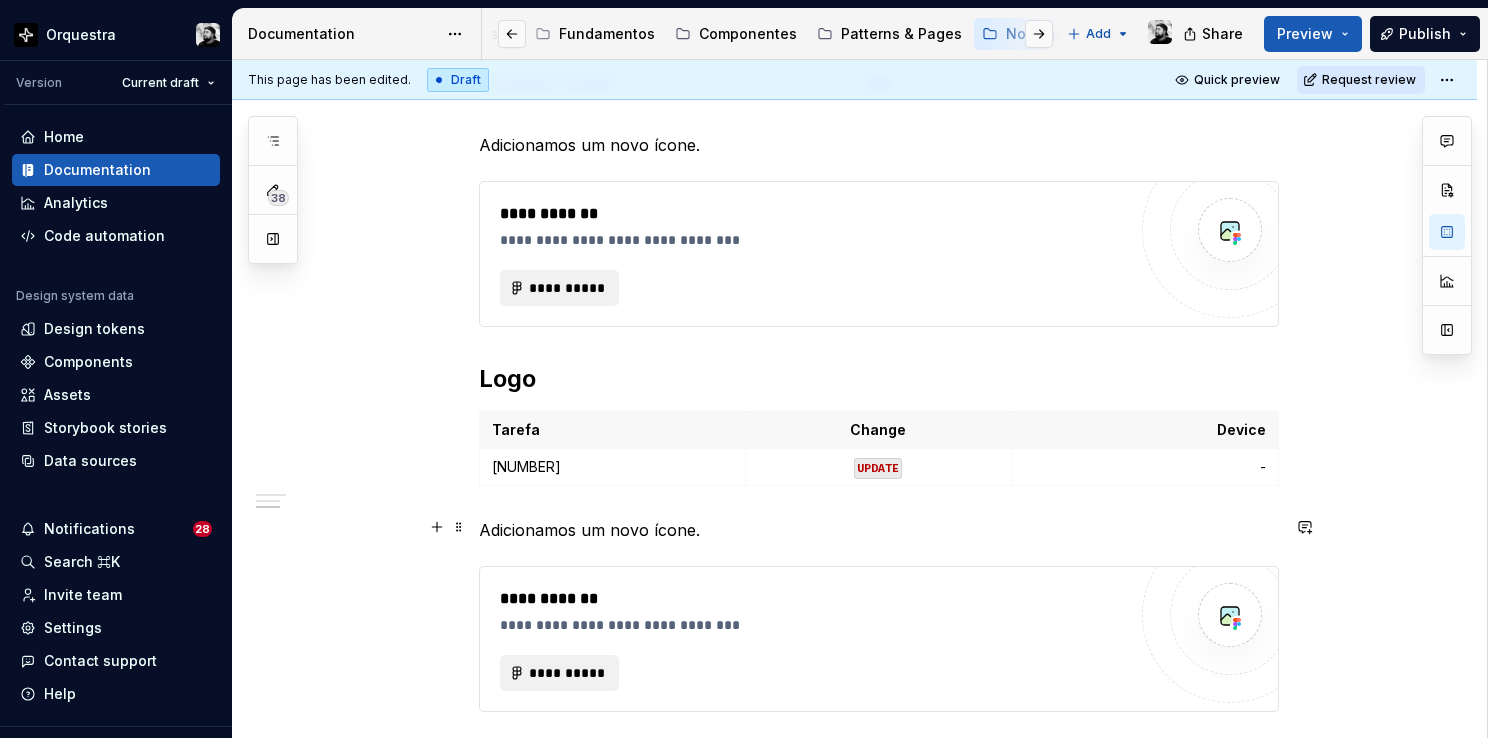 click on "Adicionamos um novo ícone." at bounding box center [879, 530] 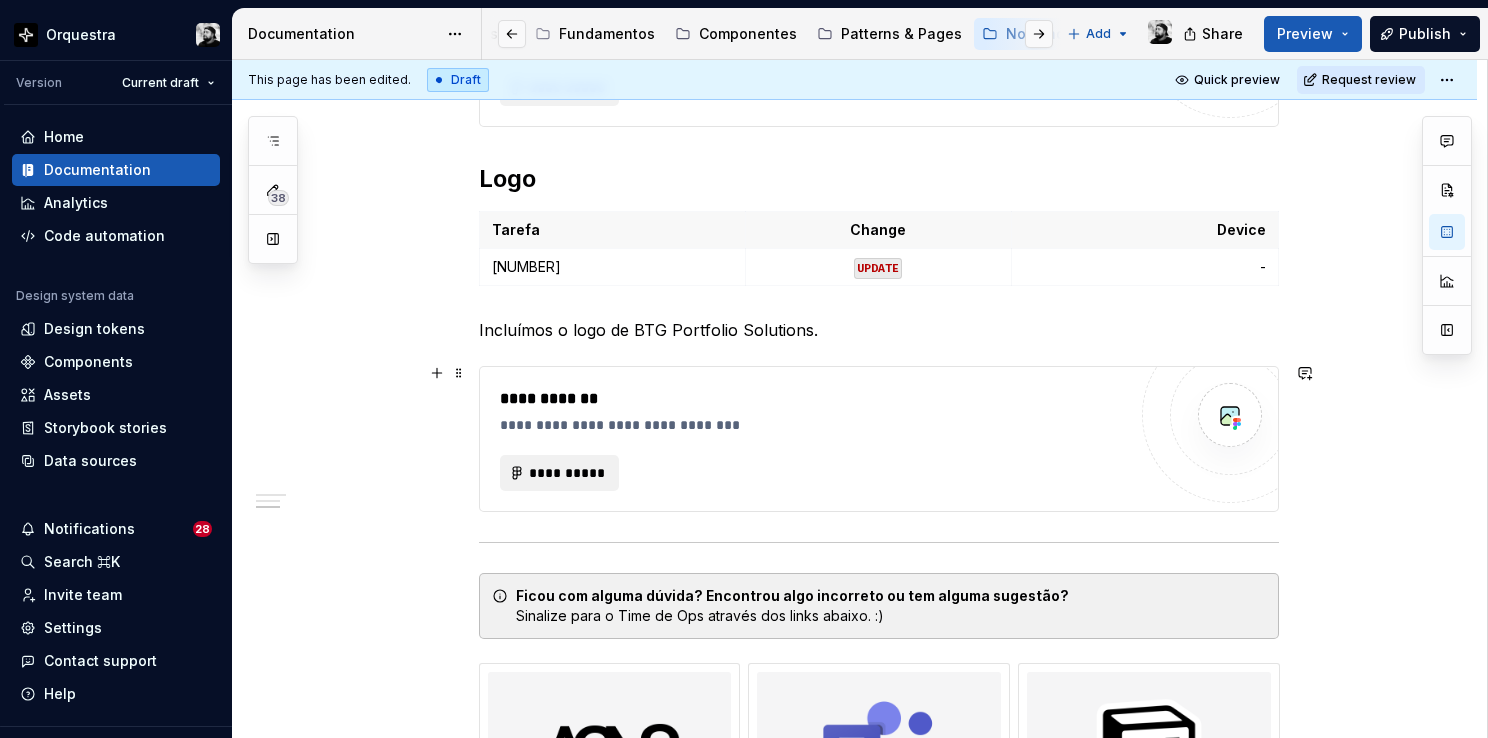 scroll, scrollTop: 900, scrollLeft: 0, axis: vertical 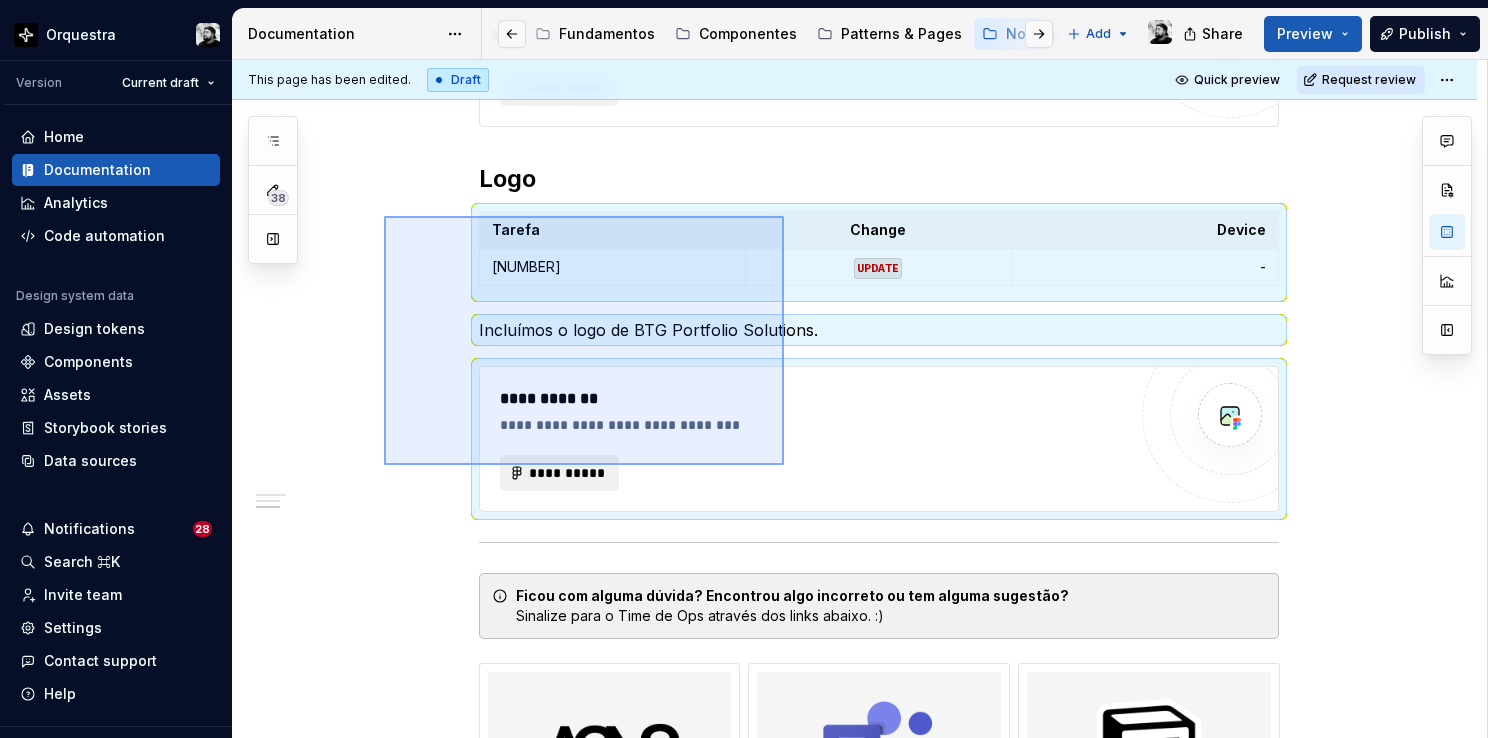 drag, startPoint x: 384, startPoint y: 216, endPoint x: 784, endPoint y: 465, distance: 471.16983 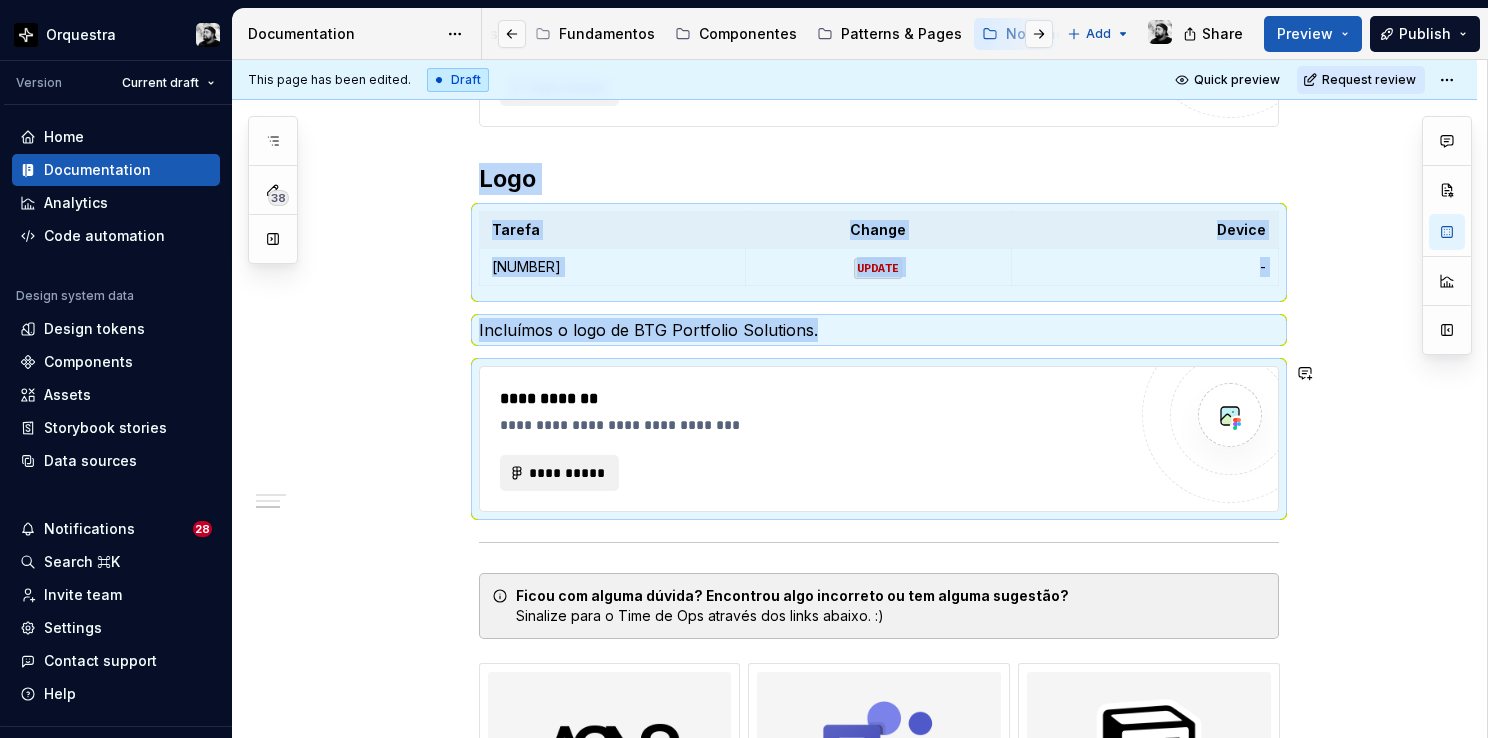 copy on "Logo Tarefa Change Device 2516010 UPDATE - Incluímos o logo de BTG Portfolio Solutions." 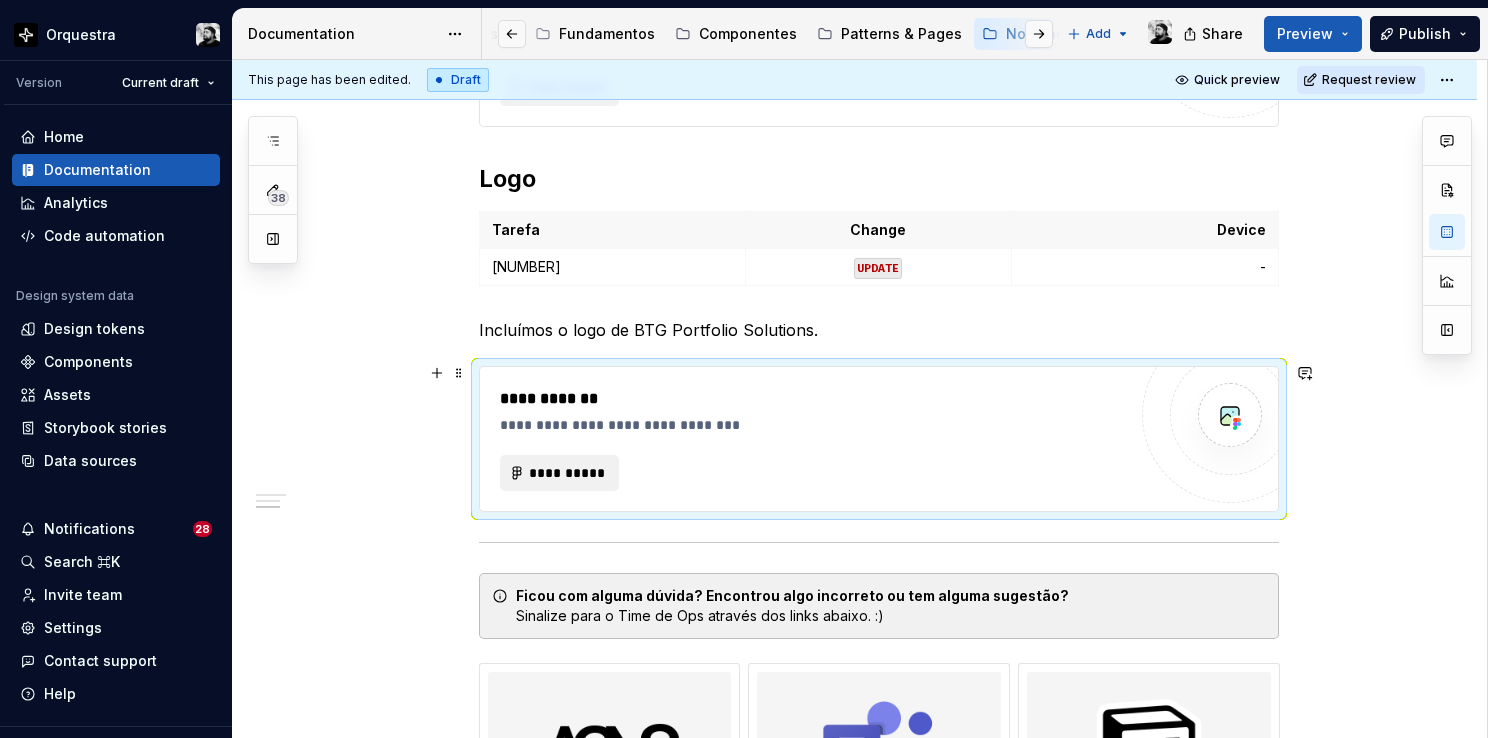 click on "**********" at bounding box center (813, 425) 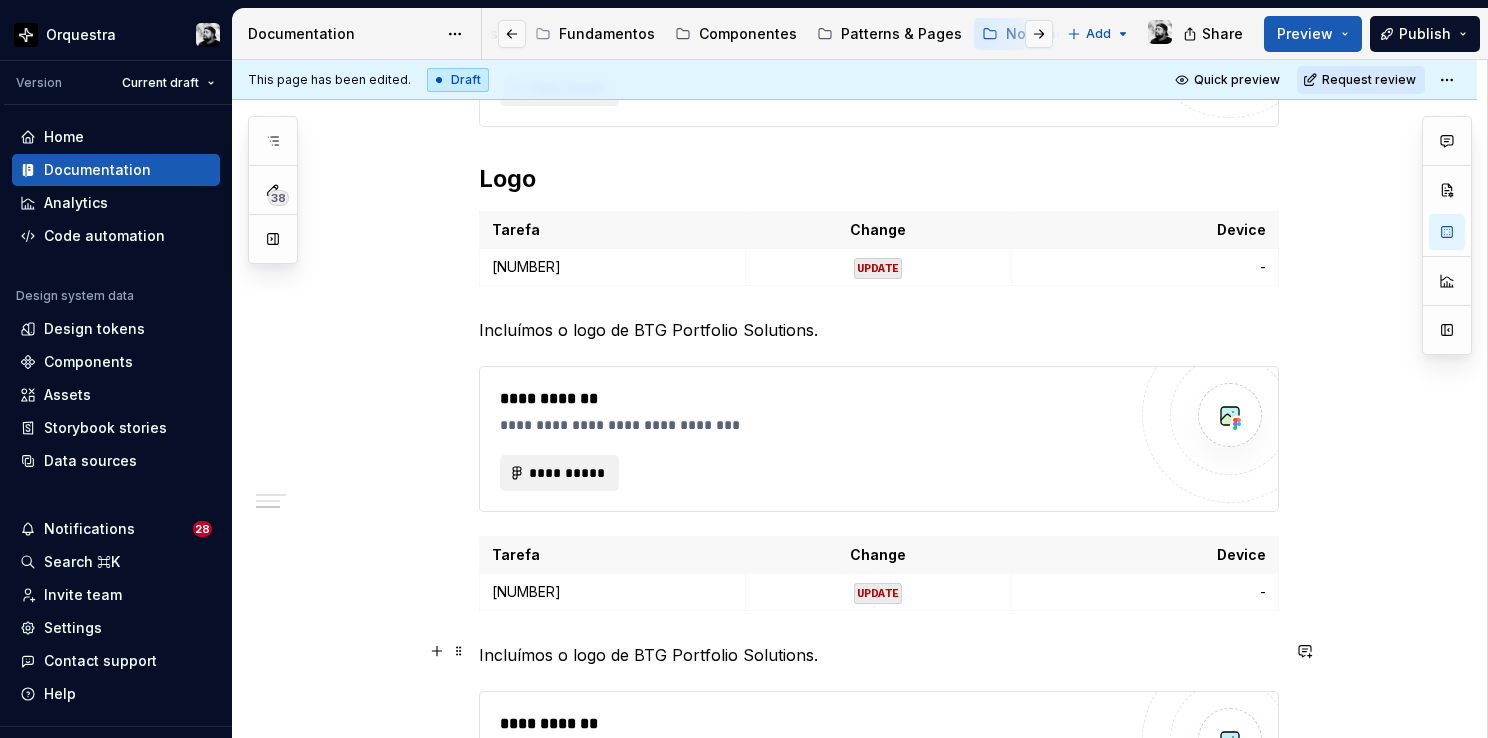 click on "Incluímos o logo de BTG Portfolio Solutions." at bounding box center (879, 655) 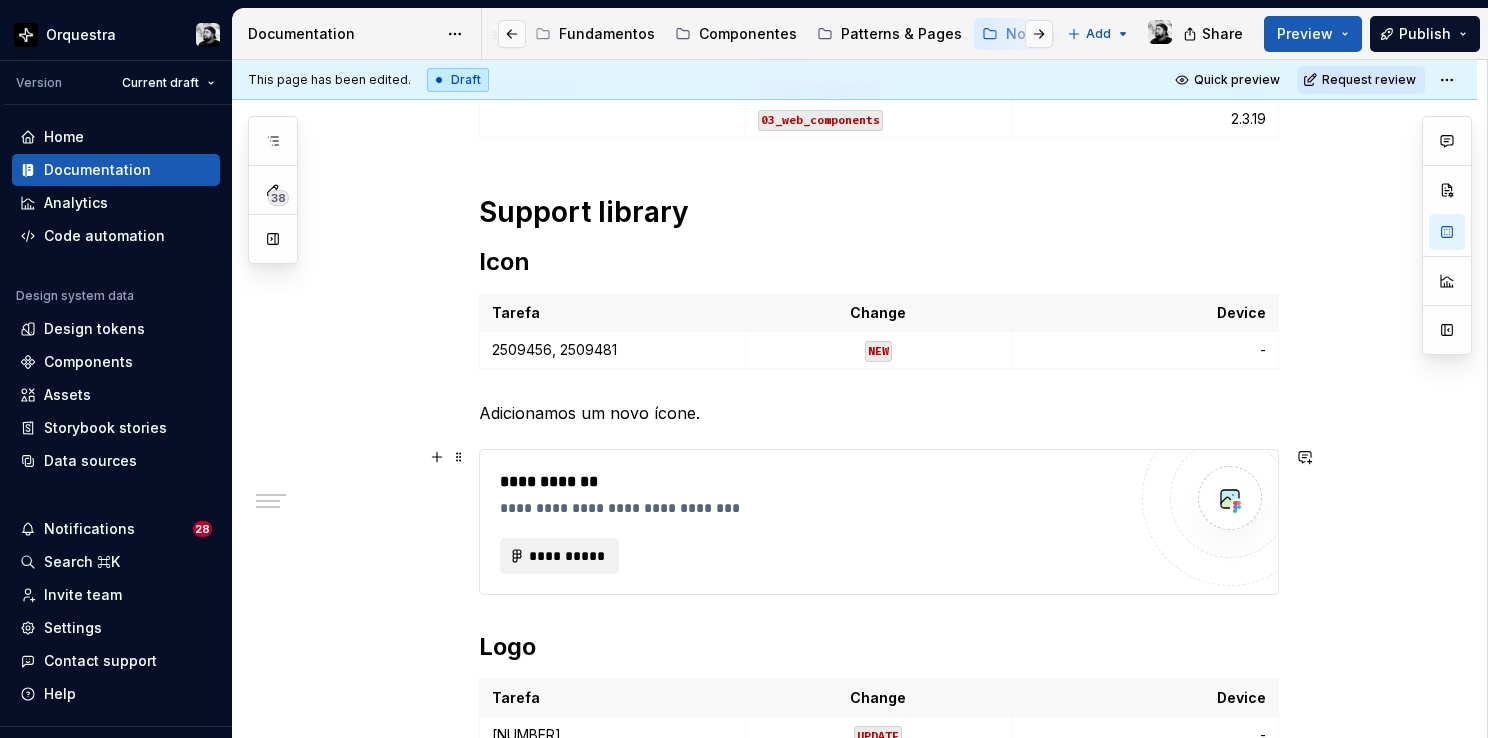 scroll, scrollTop: 400, scrollLeft: 0, axis: vertical 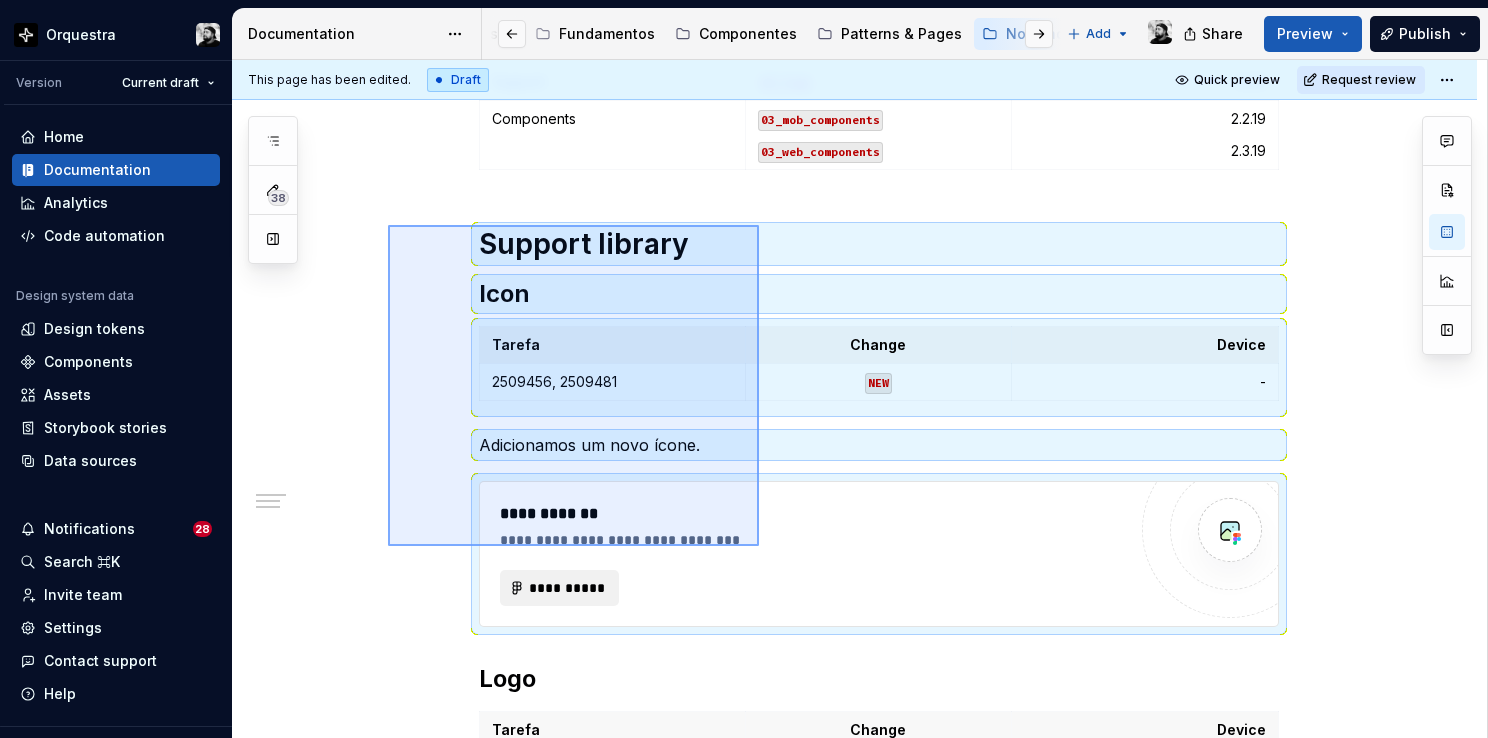 drag, startPoint x: 388, startPoint y: 225, endPoint x: 759, endPoint y: 546, distance: 490.5935 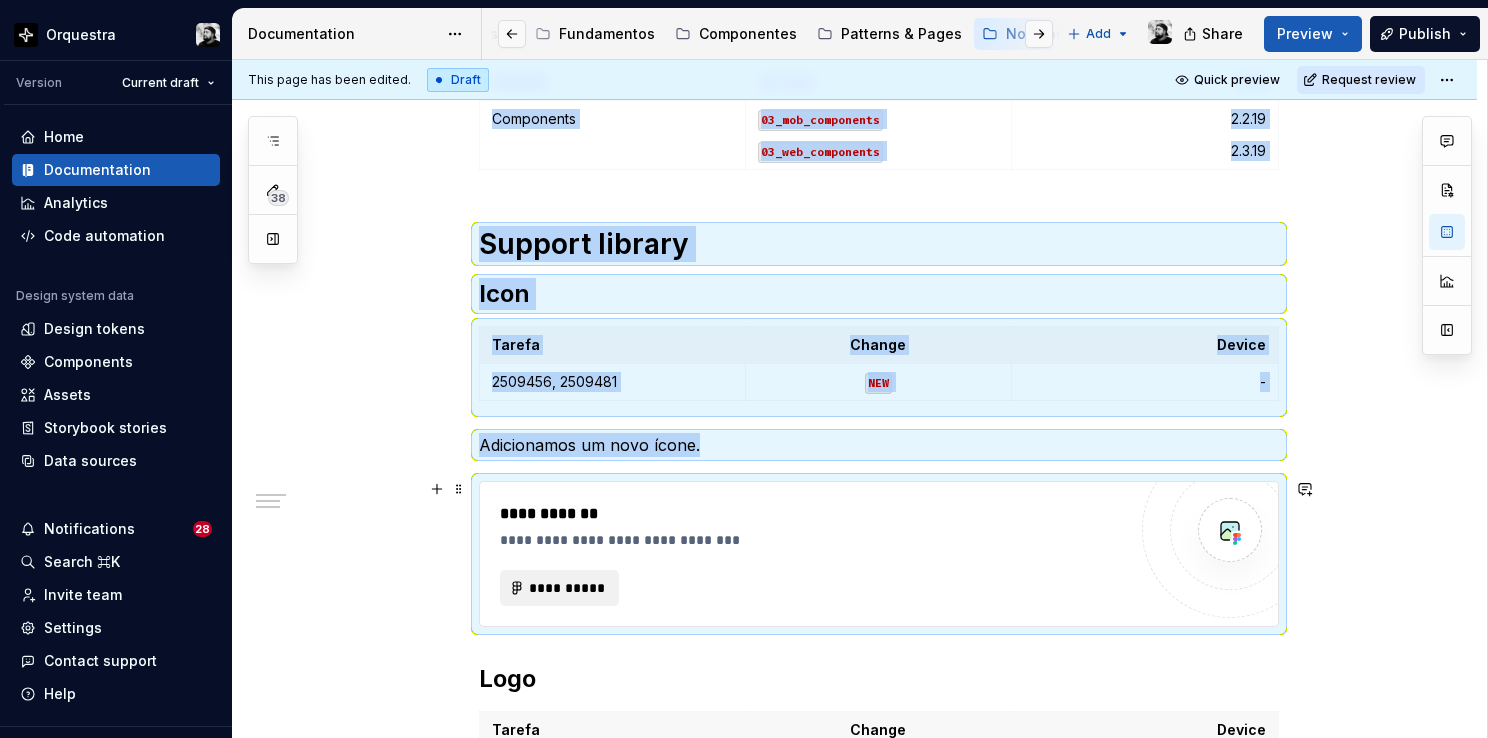copy on "Library Document Version Foundation 01_styles 3.4.4 Support 02_logo 2.2.8 Components 03_mob_components 03_web_components 2.2.19 2.3.19 Support library Icon Tarefa Change Device 2509456, 2509481 NEW - Adicionamos um novo ícone." 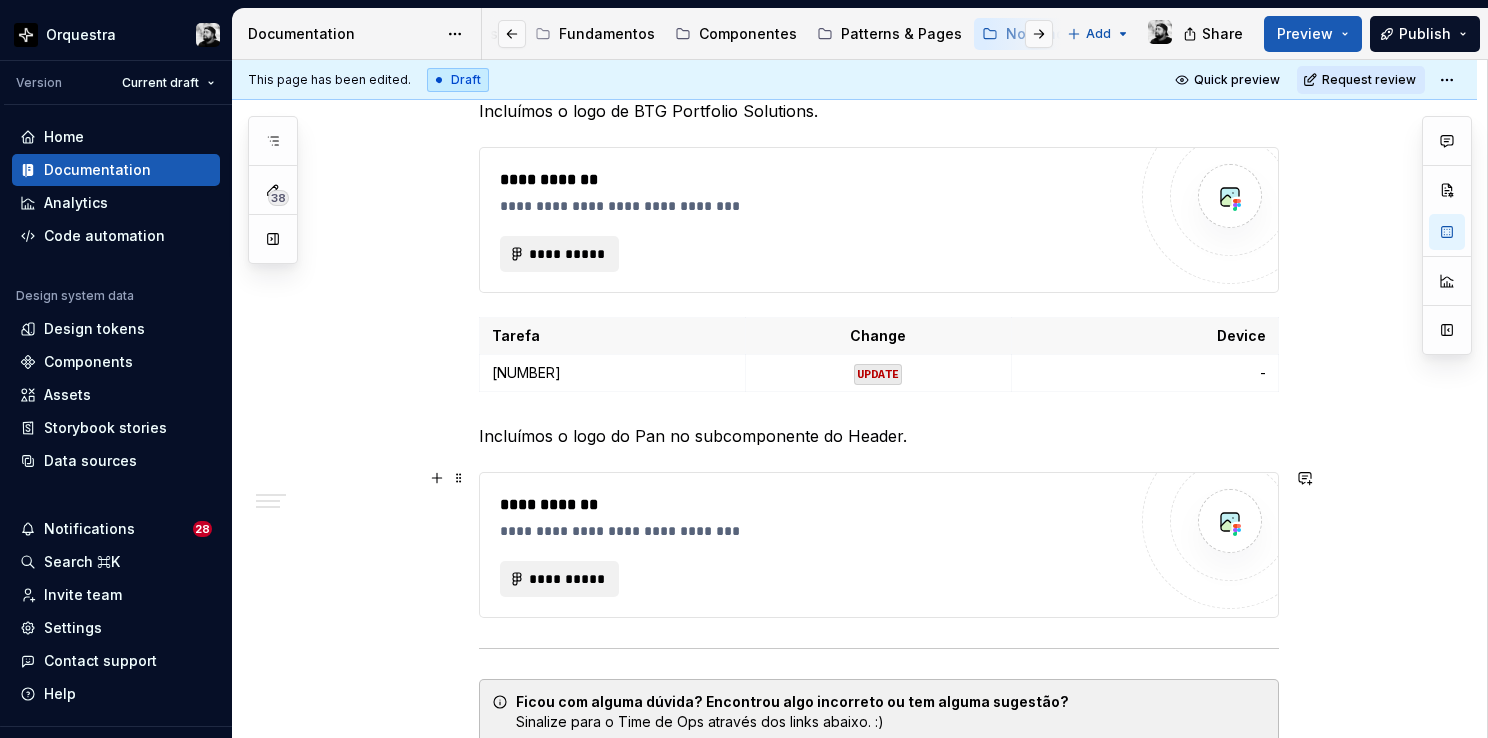 scroll, scrollTop: 1200, scrollLeft: 0, axis: vertical 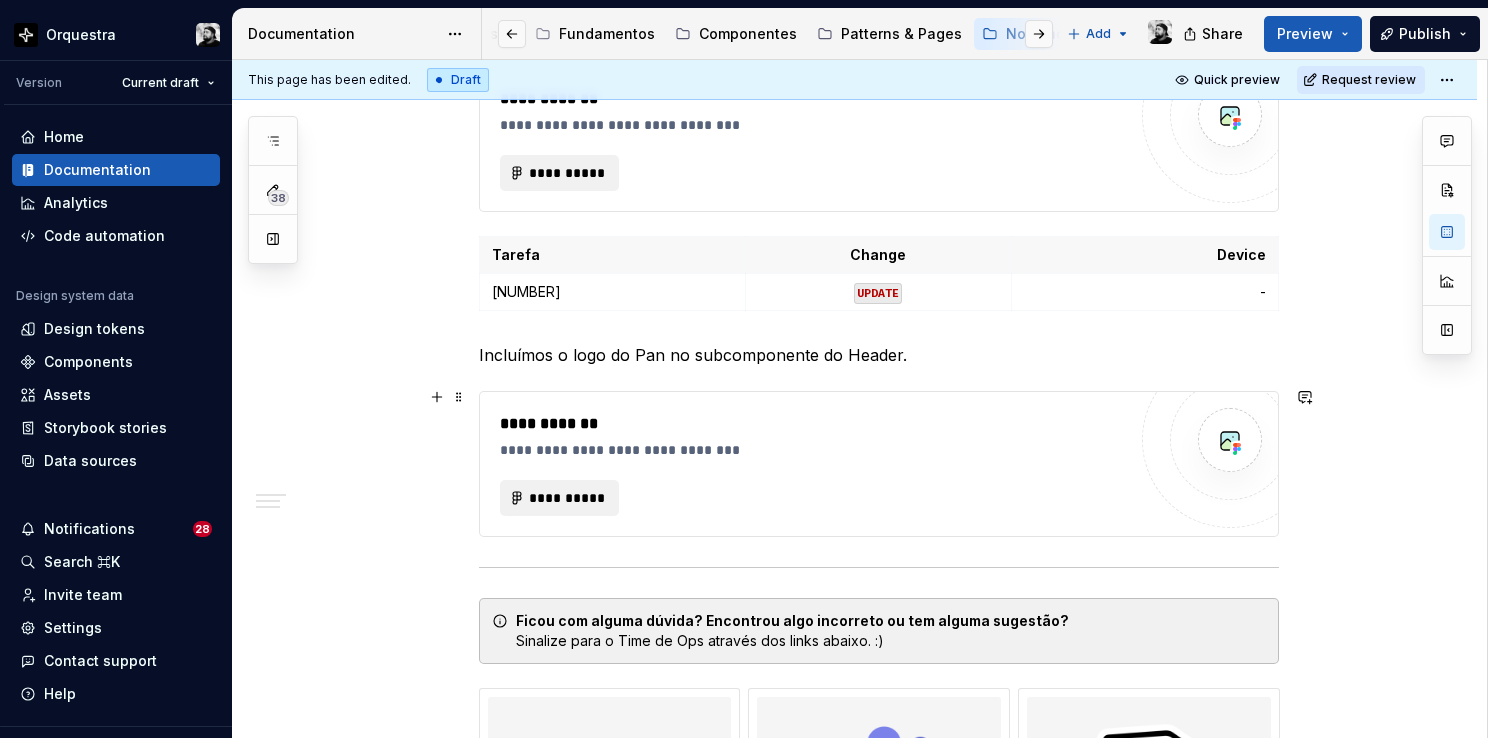 click on "**********" at bounding box center [813, 450] 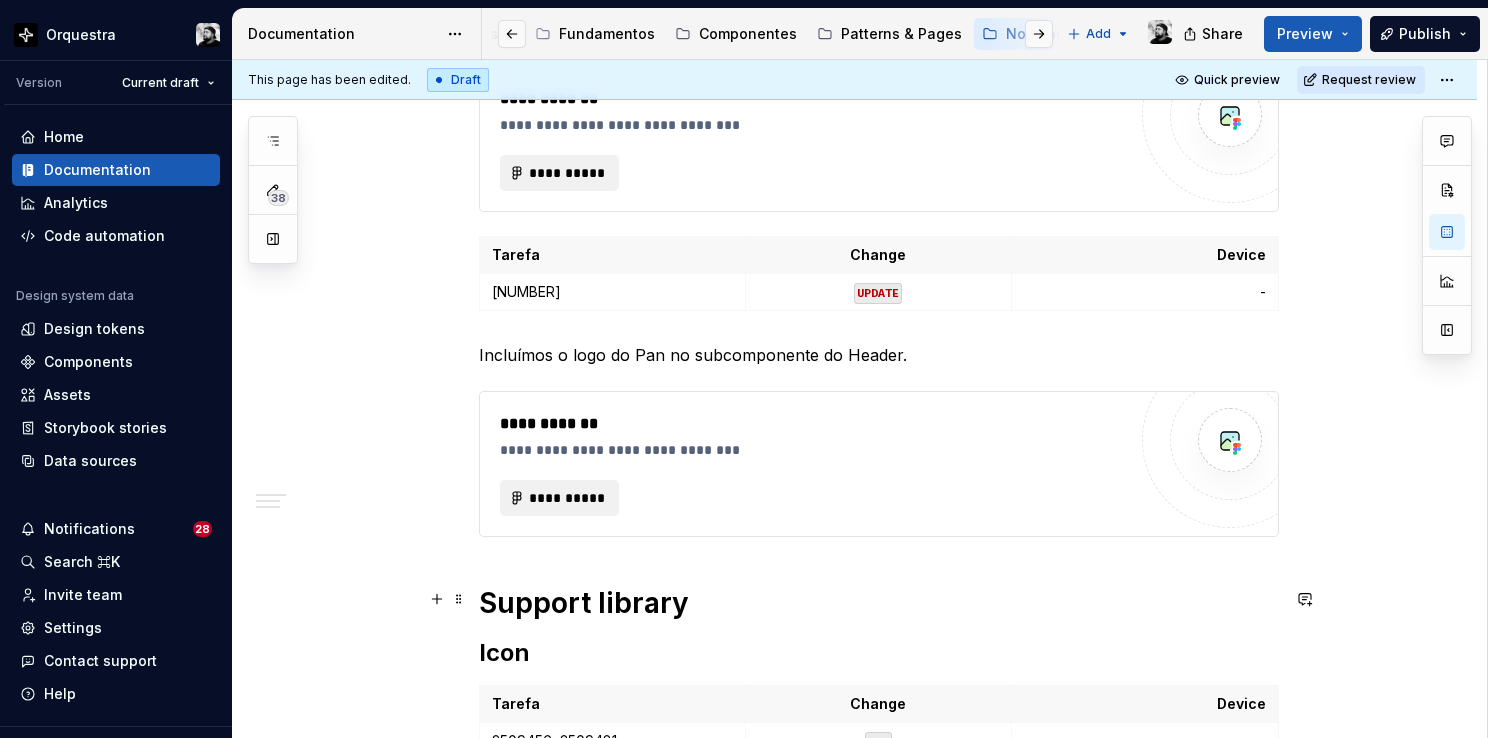 click on "Support library" at bounding box center (879, 603) 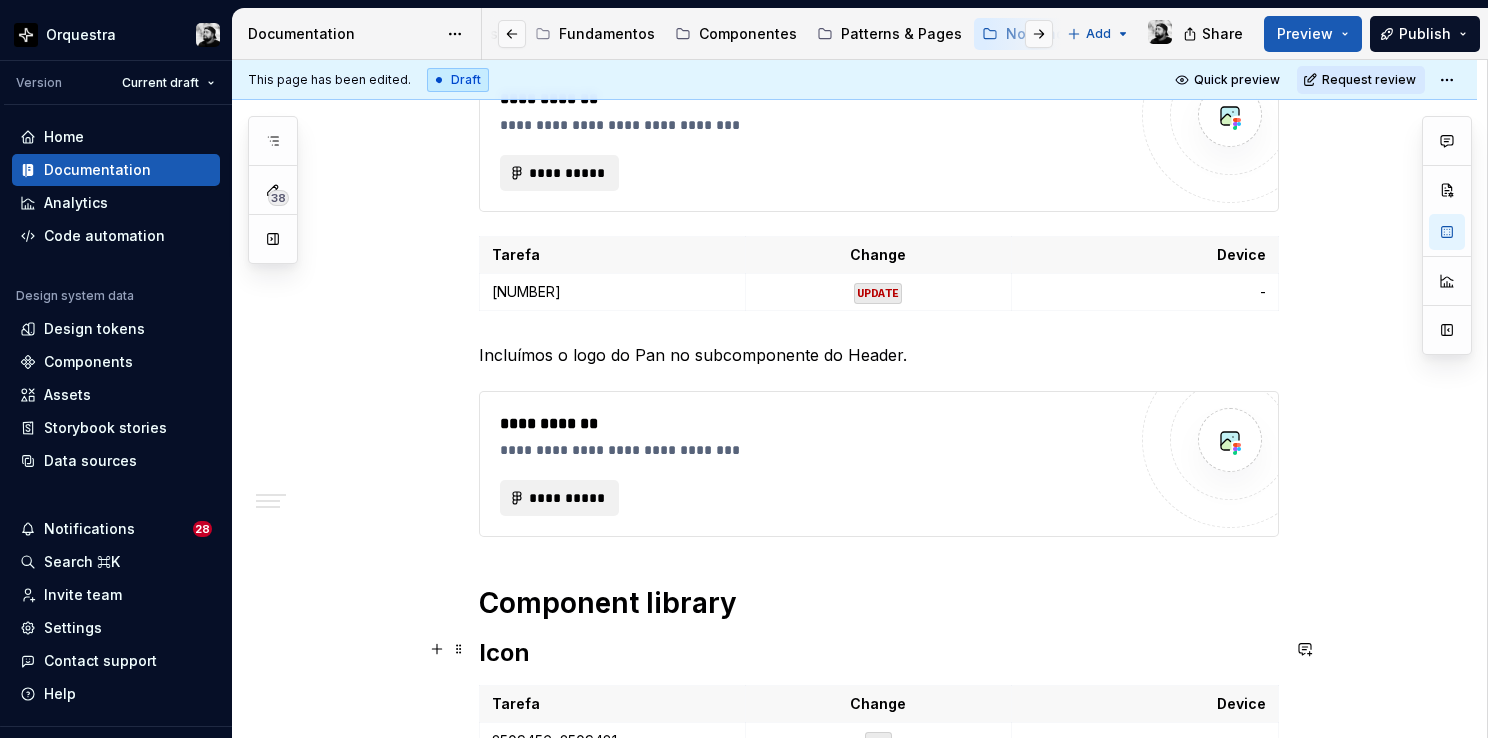 click on "Icon" at bounding box center [879, 653] 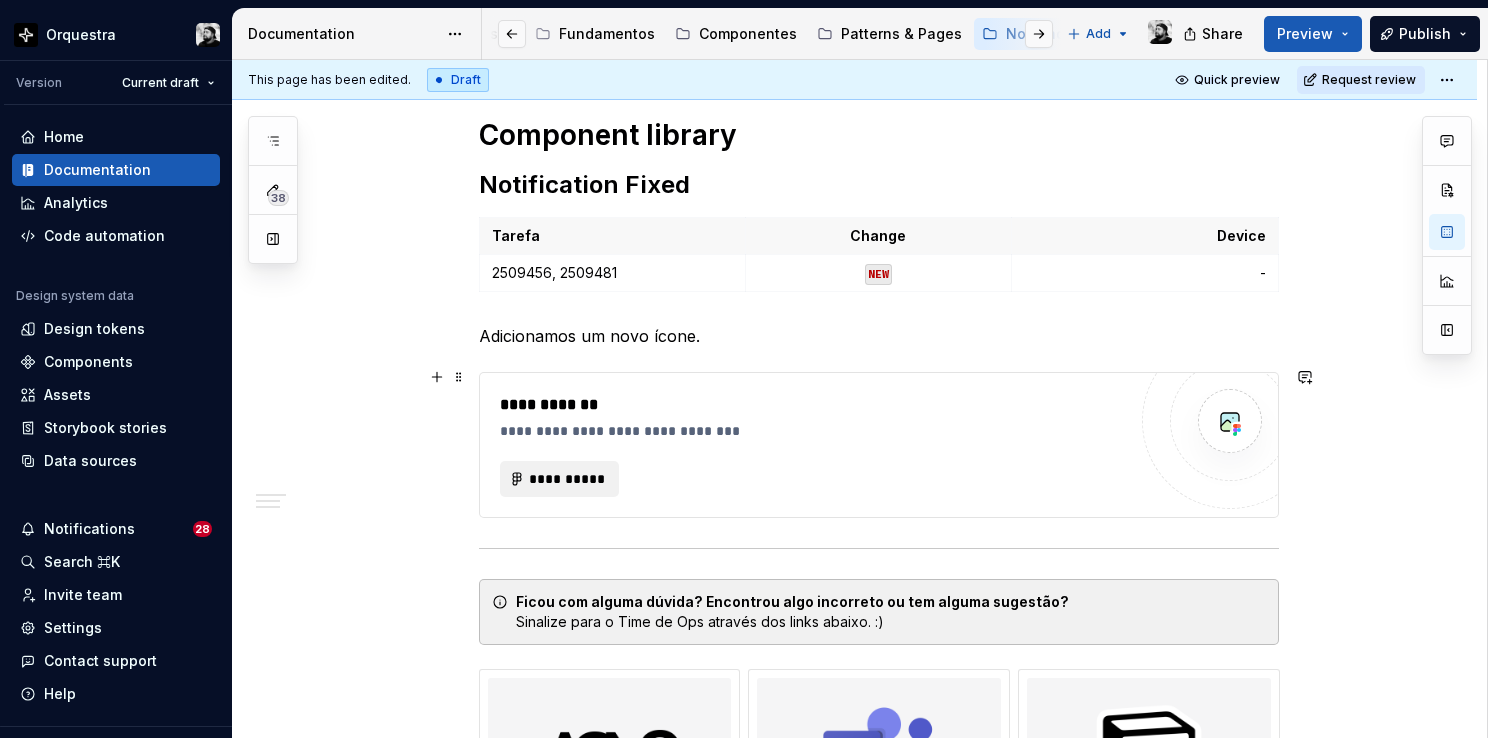 scroll, scrollTop: 1700, scrollLeft: 0, axis: vertical 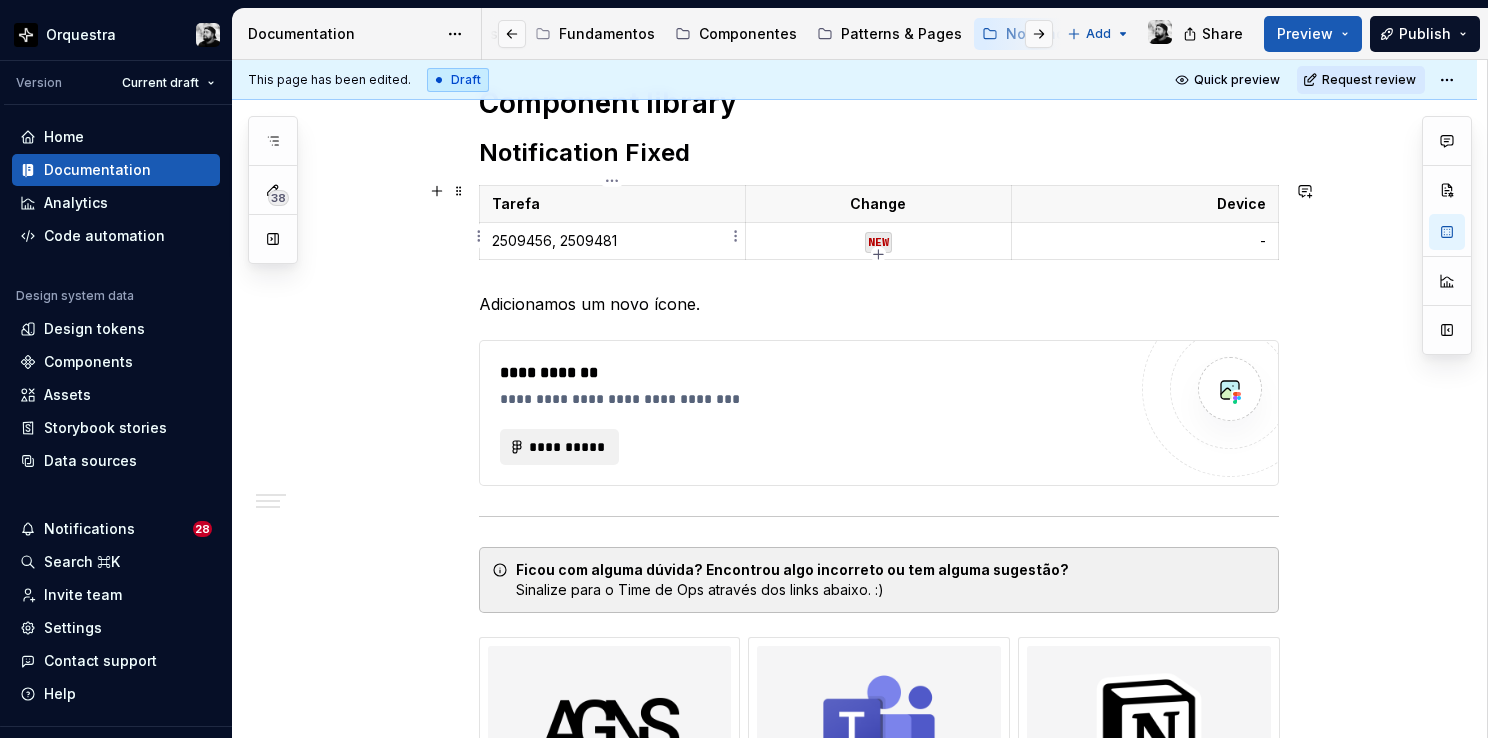 click on "2509456, 2509481" at bounding box center [612, 241] 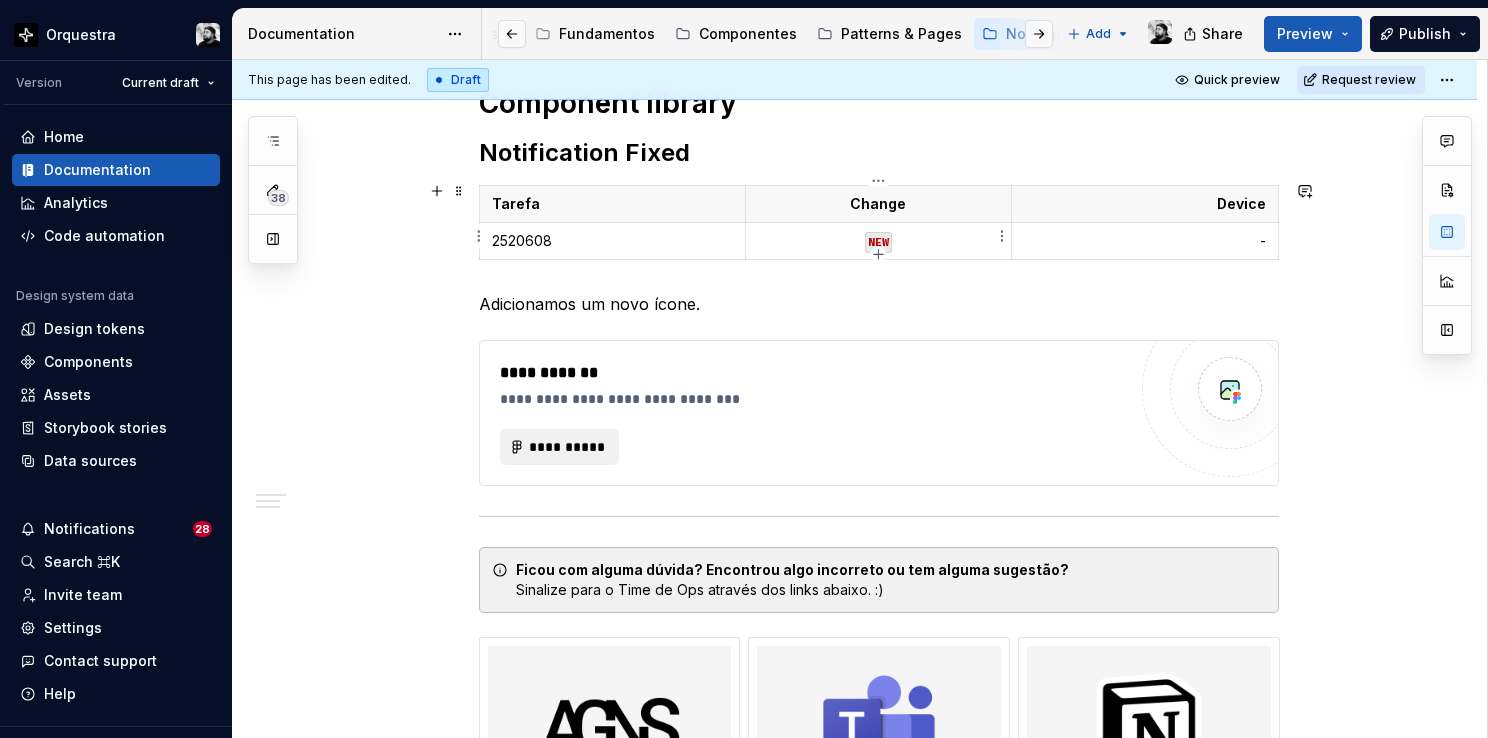 click on "NEW" at bounding box center [878, 242] 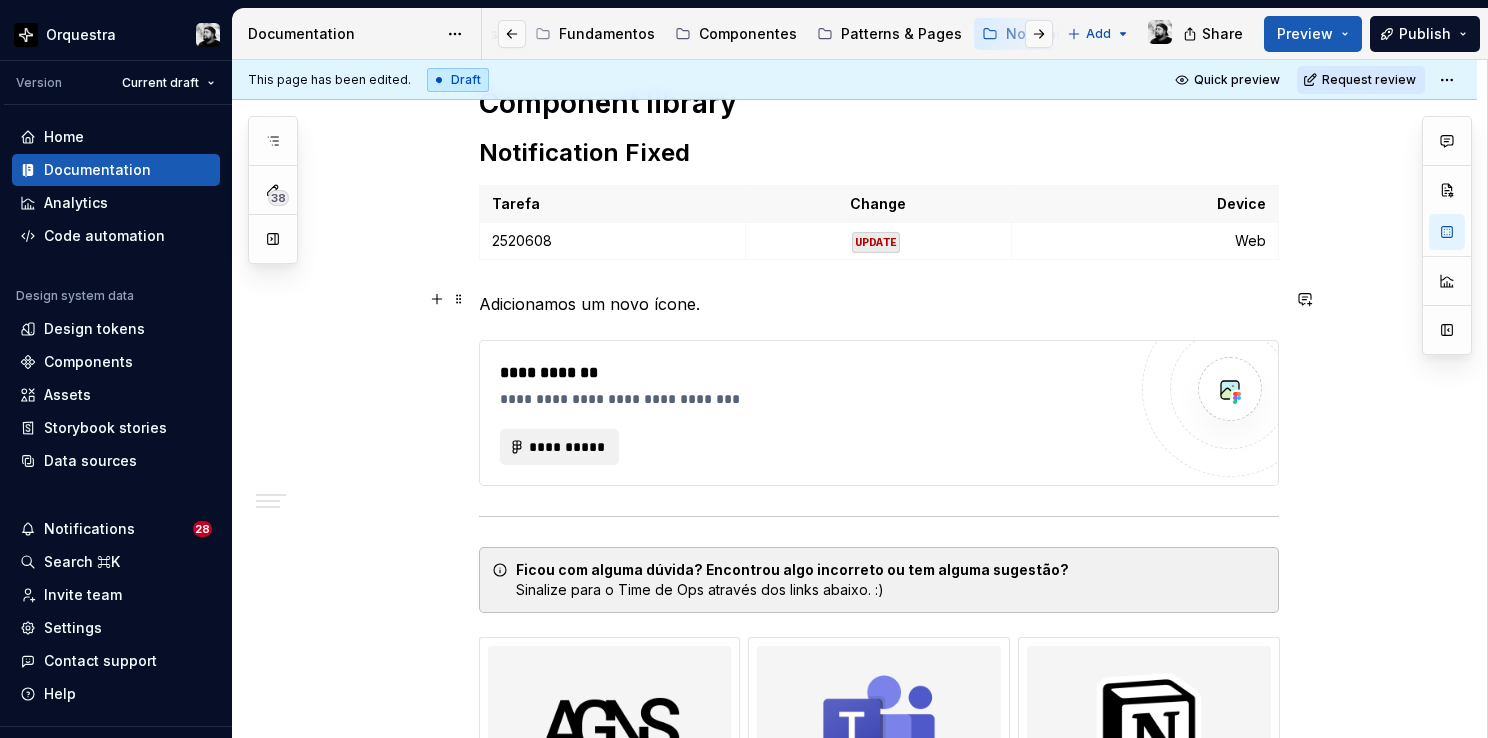 click on "Adicionamos um novo ícone." at bounding box center (879, 304) 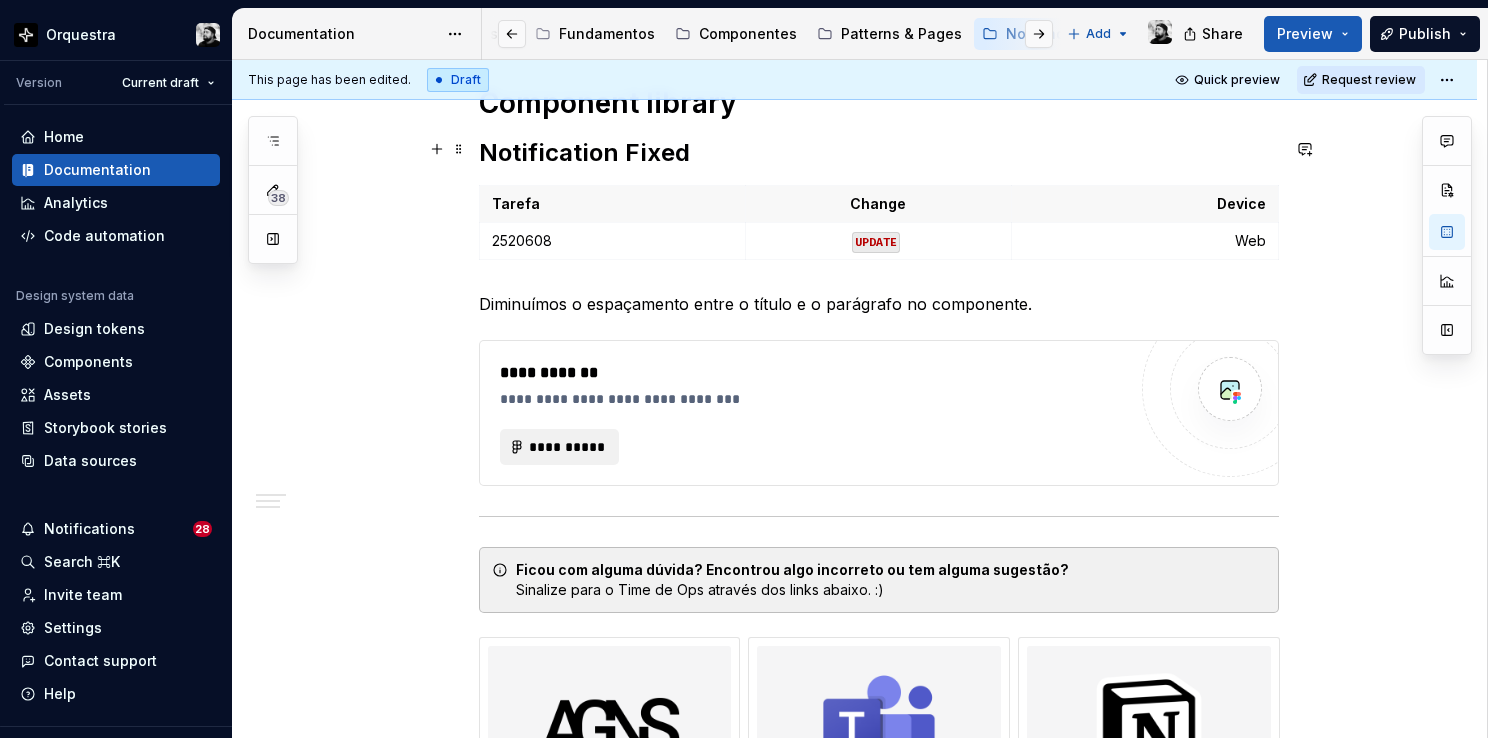 scroll, scrollTop: 1695, scrollLeft: 0, axis: vertical 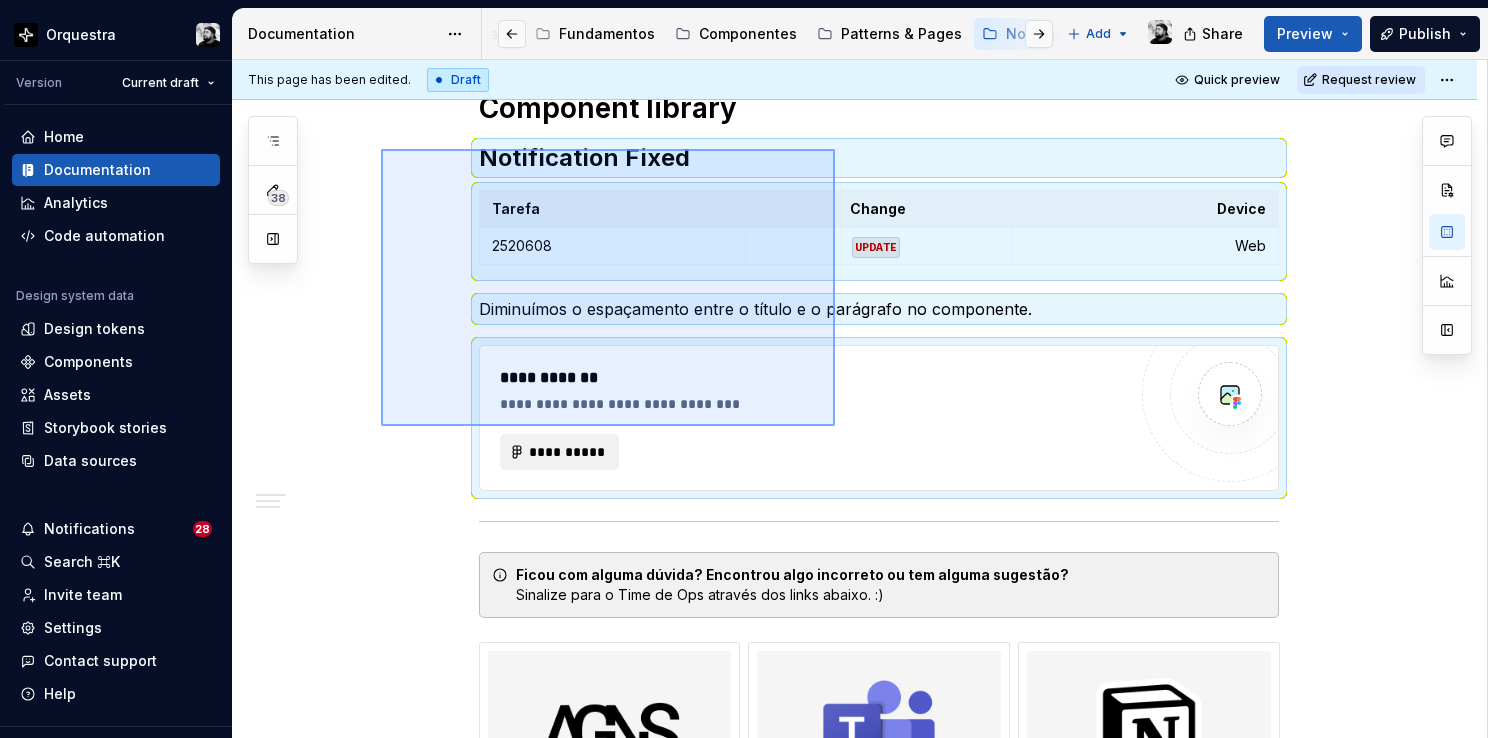 drag, startPoint x: 381, startPoint y: 144, endPoint x: 835, endPoint y: 426, distance: 534.453 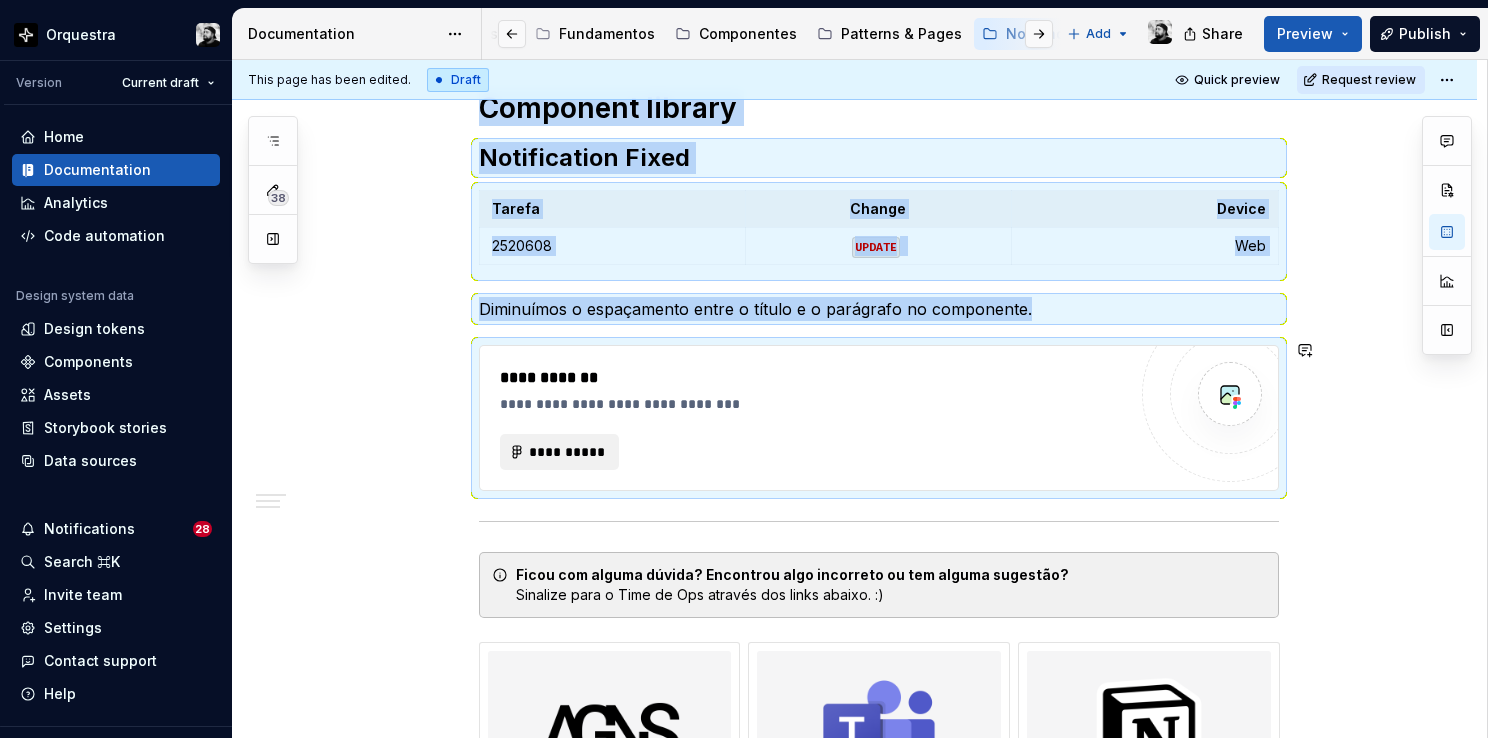 copy on "Component library Notification Fixed Tarefa Change Device 2520608 UPDATE Web Diminuímos o espaçamento entre o título e o parágrafo no componente." 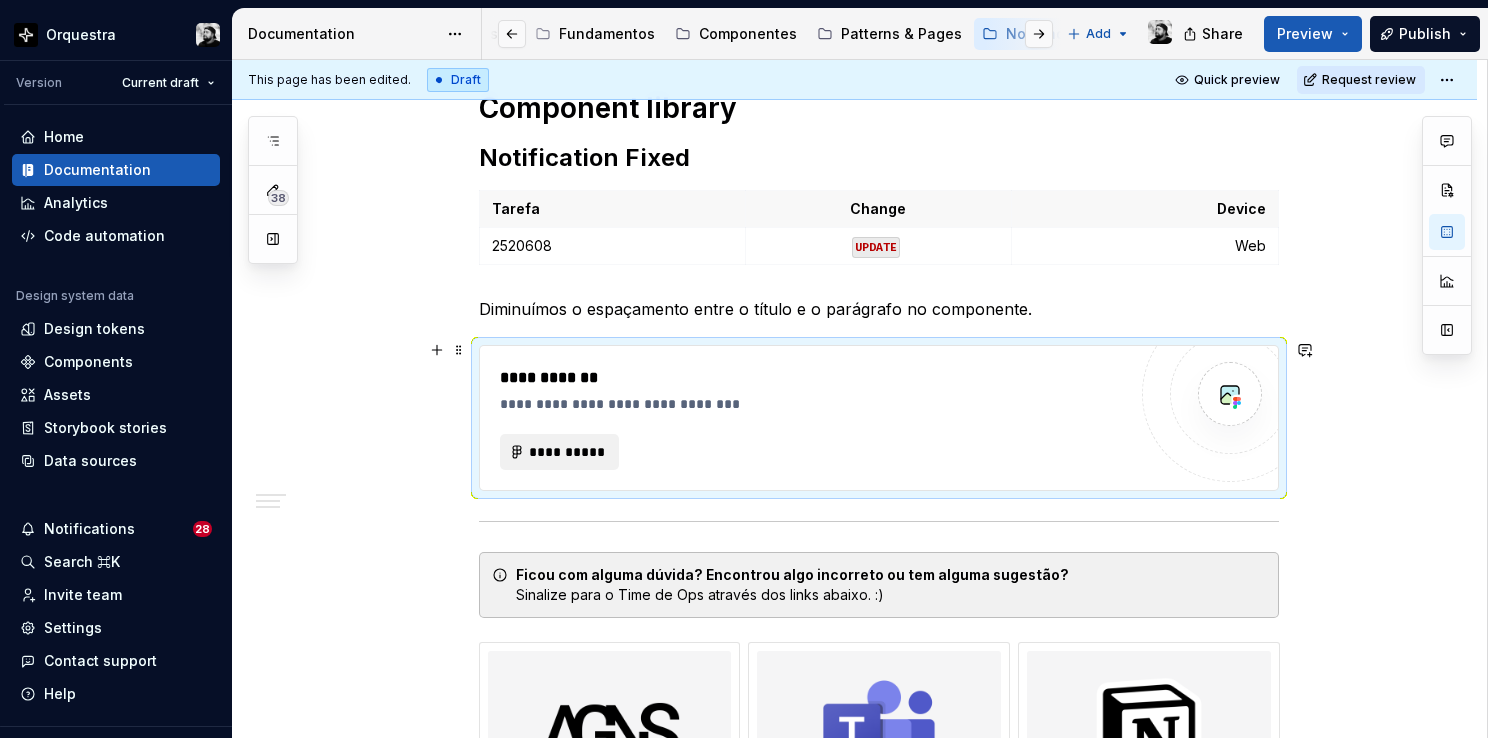 click on "**********" at bounding box center [813, 418] 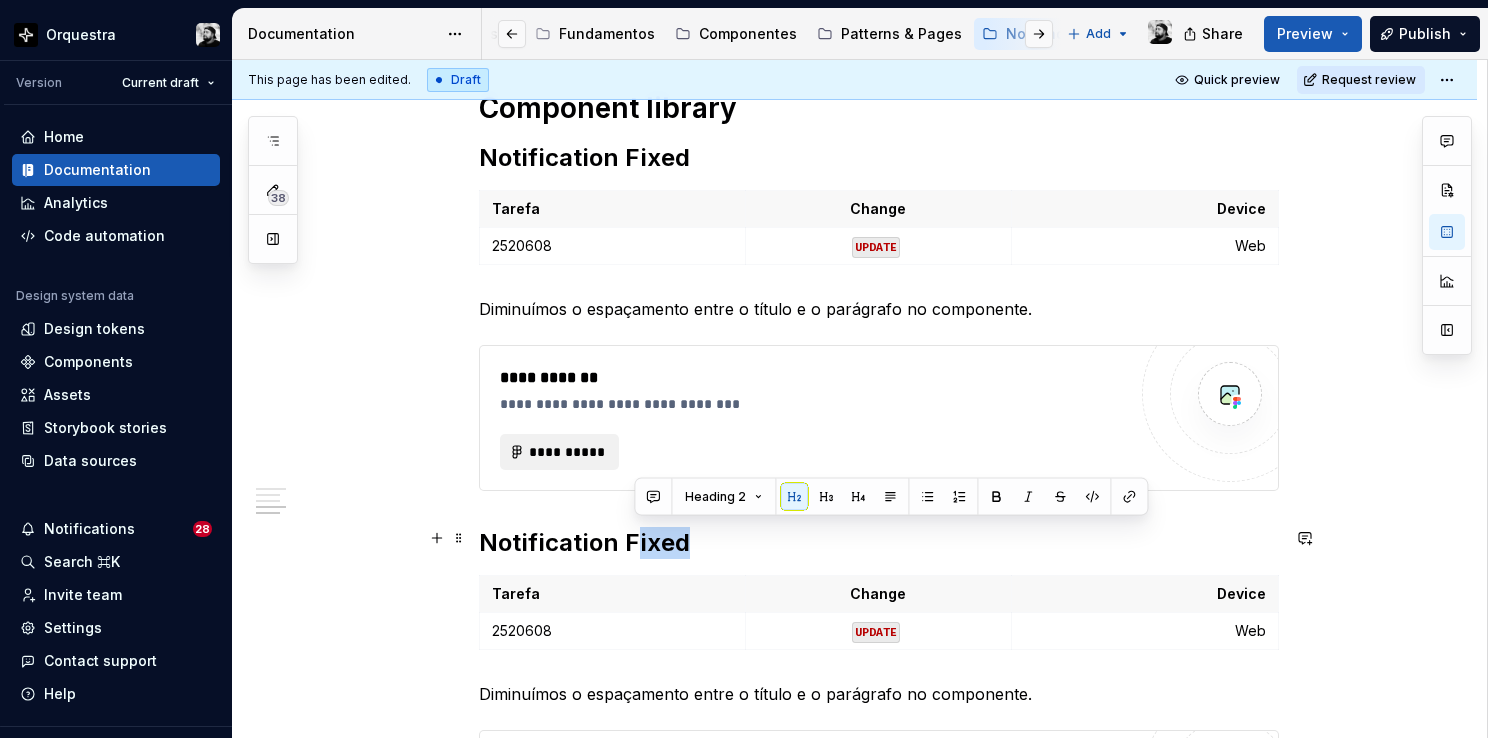 drag, startPoint x: 632, startPoint y: 530, endPoint x: 687, endPoint y: 531, distance: 55.00909 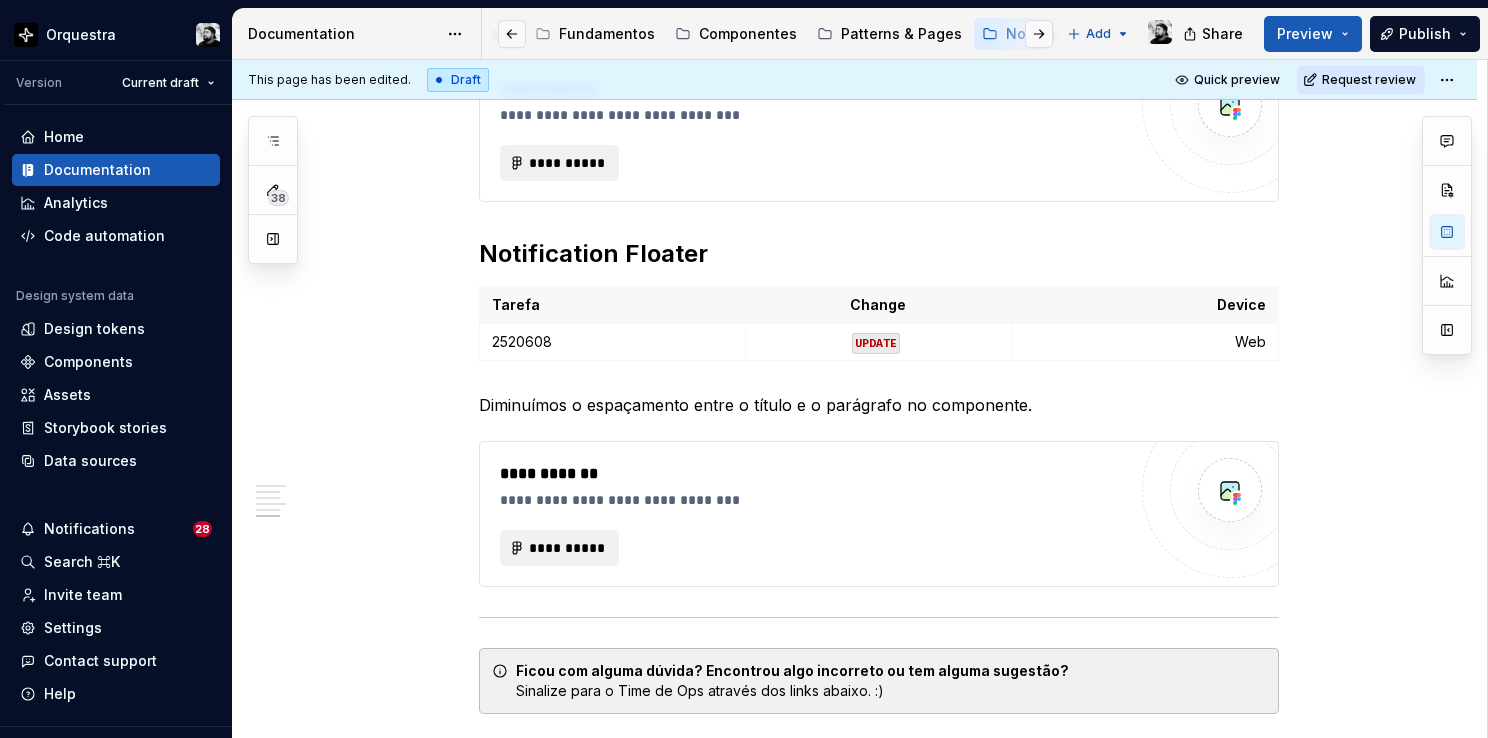scroll, scrollTop: 1995, scrollLeft: 0, axis: vertical 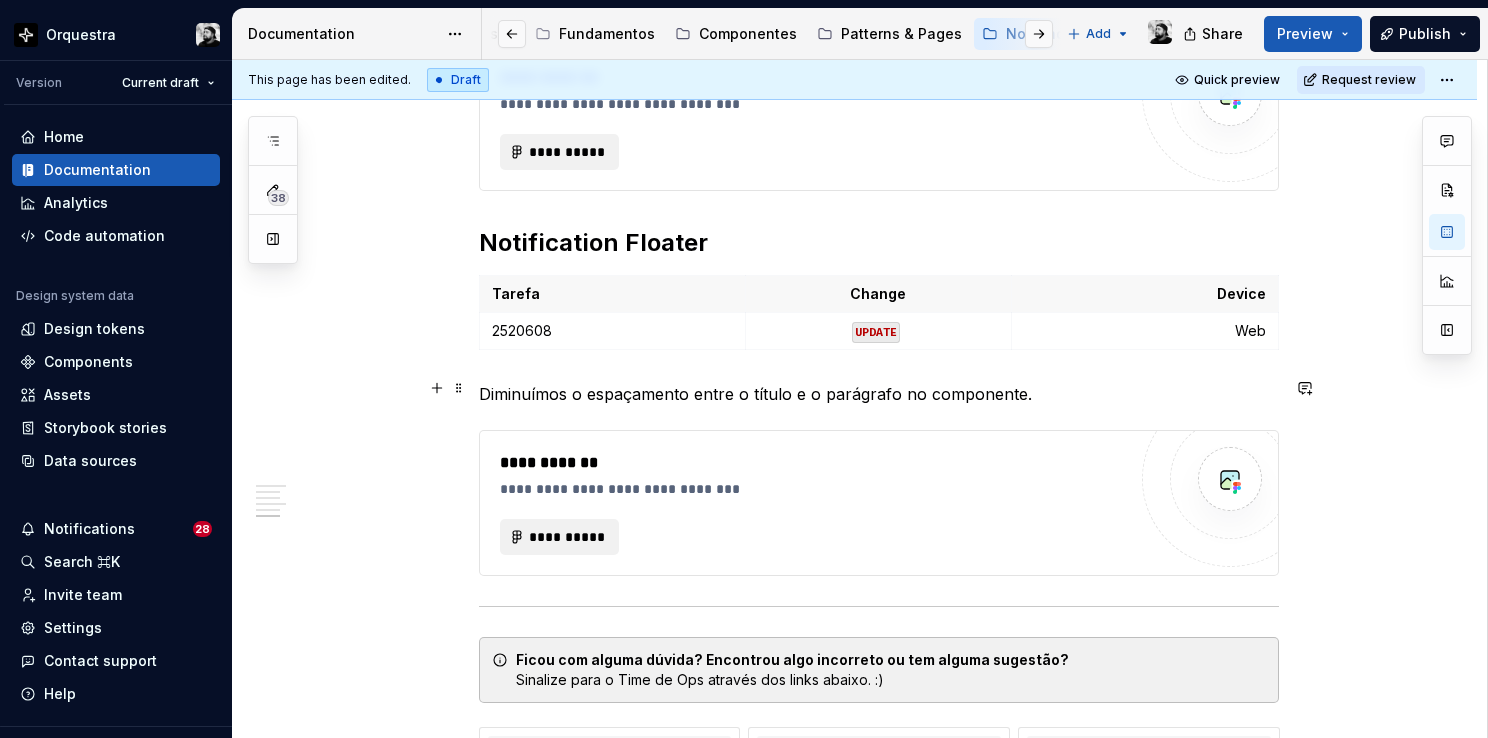 click on "Diminuímos o espaçamento entre o título e o parágrafo no componente." at bounding box center (879, 394) 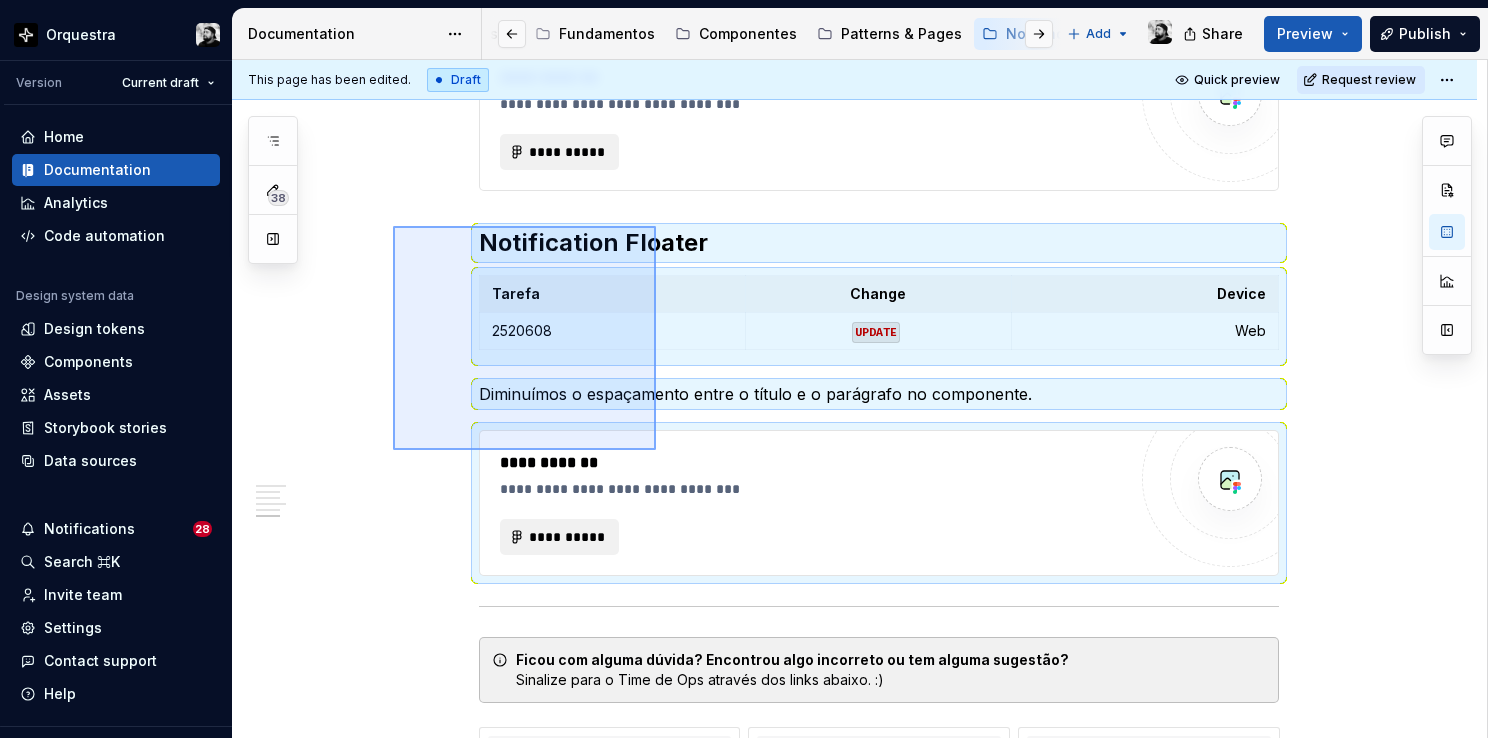 drag, startPoint x: 393, startPoint y: 226, endPoint x: 656, endPoint y: 450, distance: 345.46347 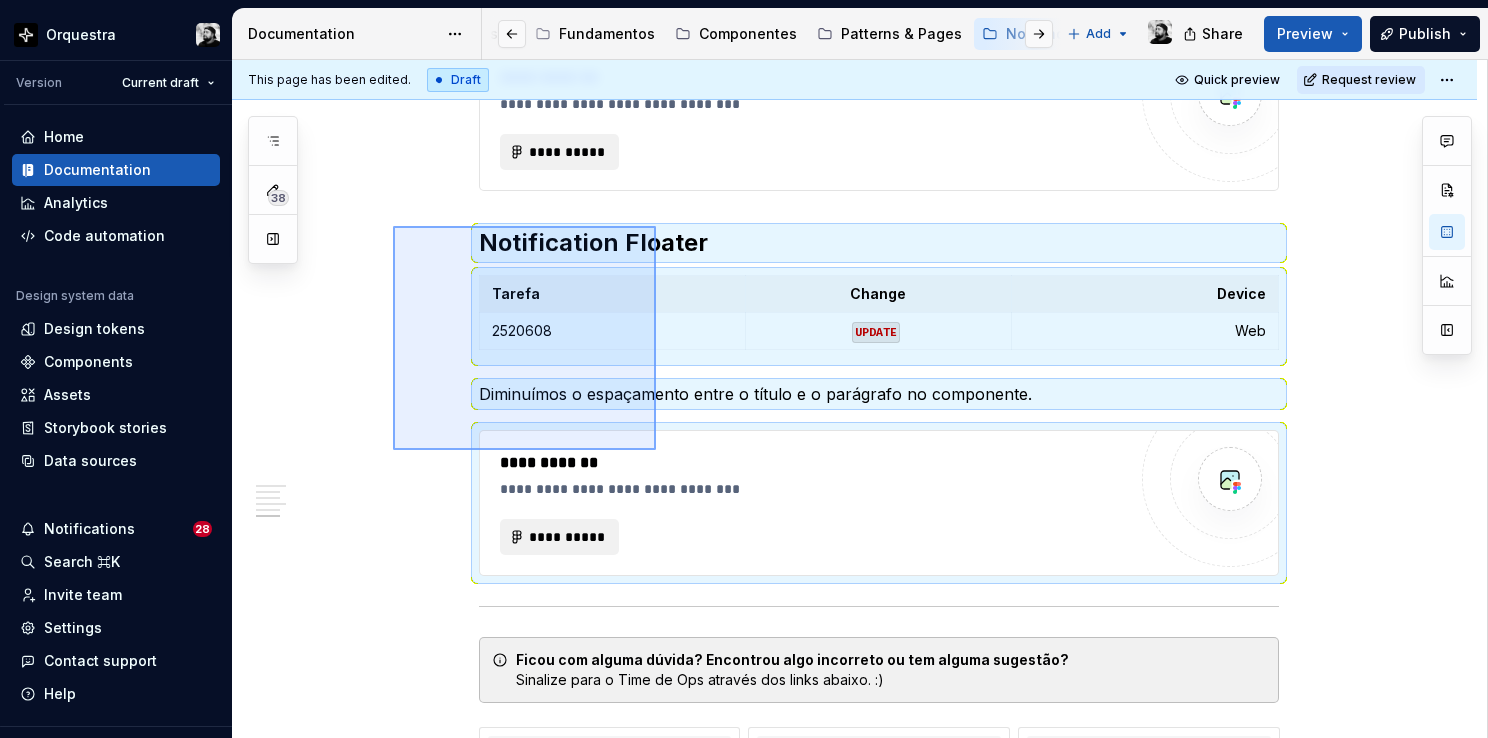 click on "**********" at bounding box center [859, 399] 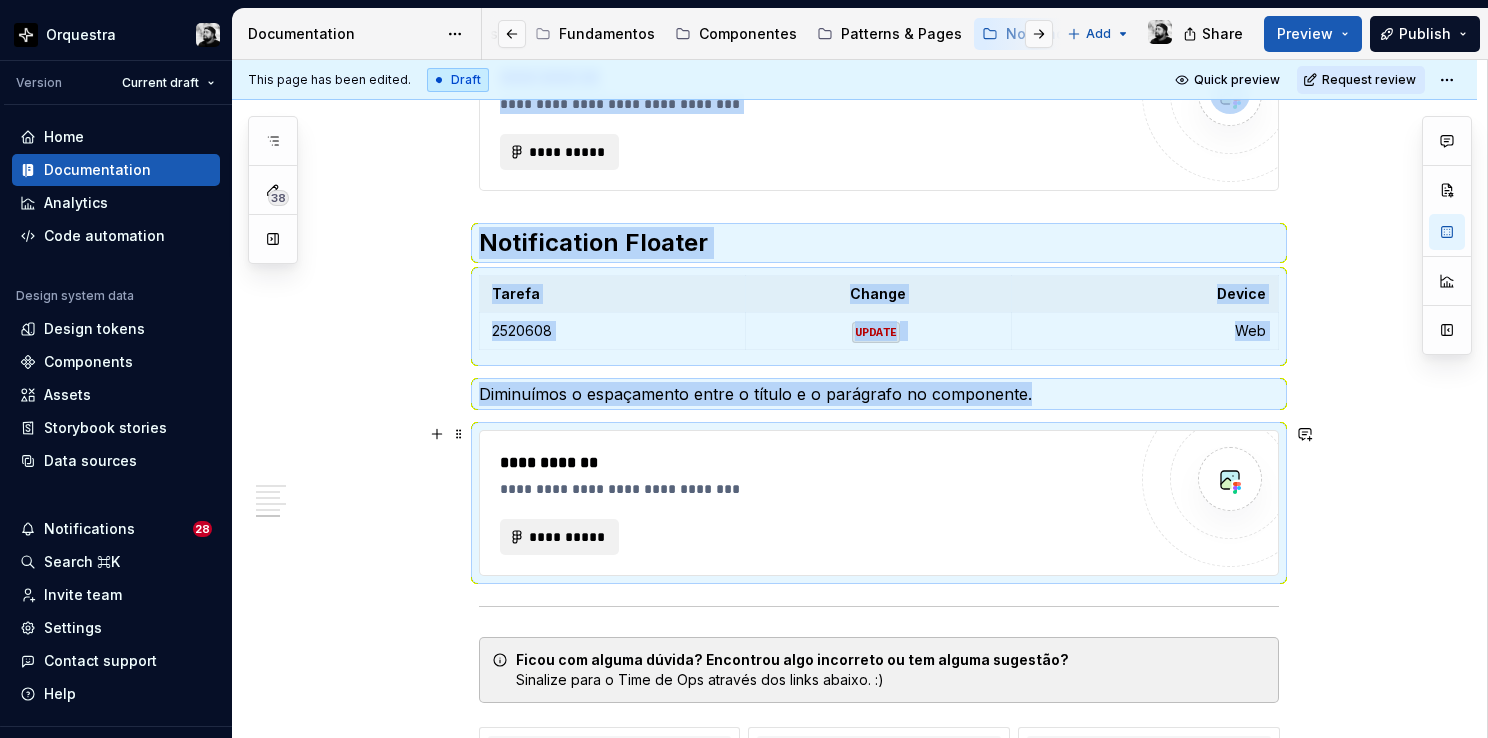 copy on "Notification Floater Tarefa Change Device [TASK_ID] UPDATE   Web Diminuímos o espaçamento entre o título e o parágrafo no componente." 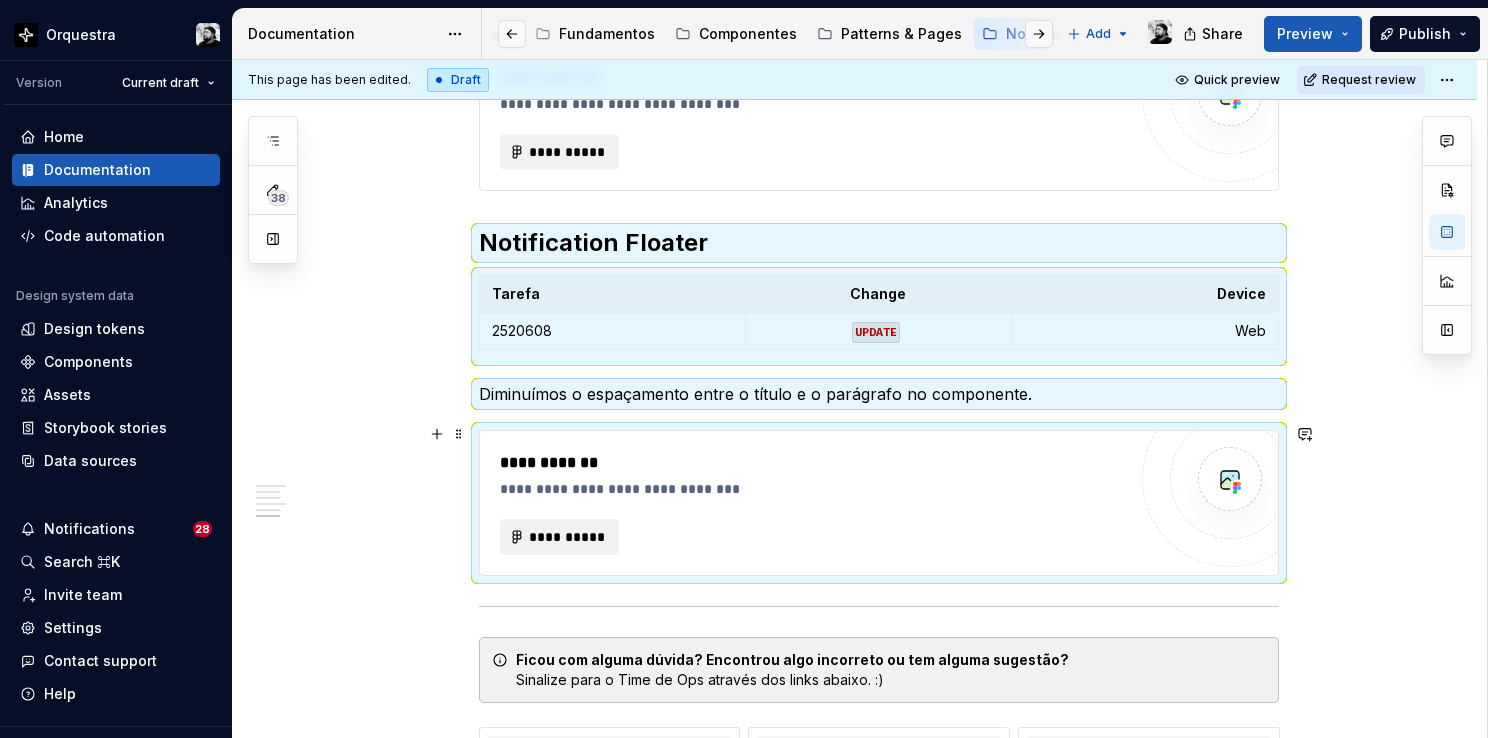 click on "**********" at bounding box center [813, 463] 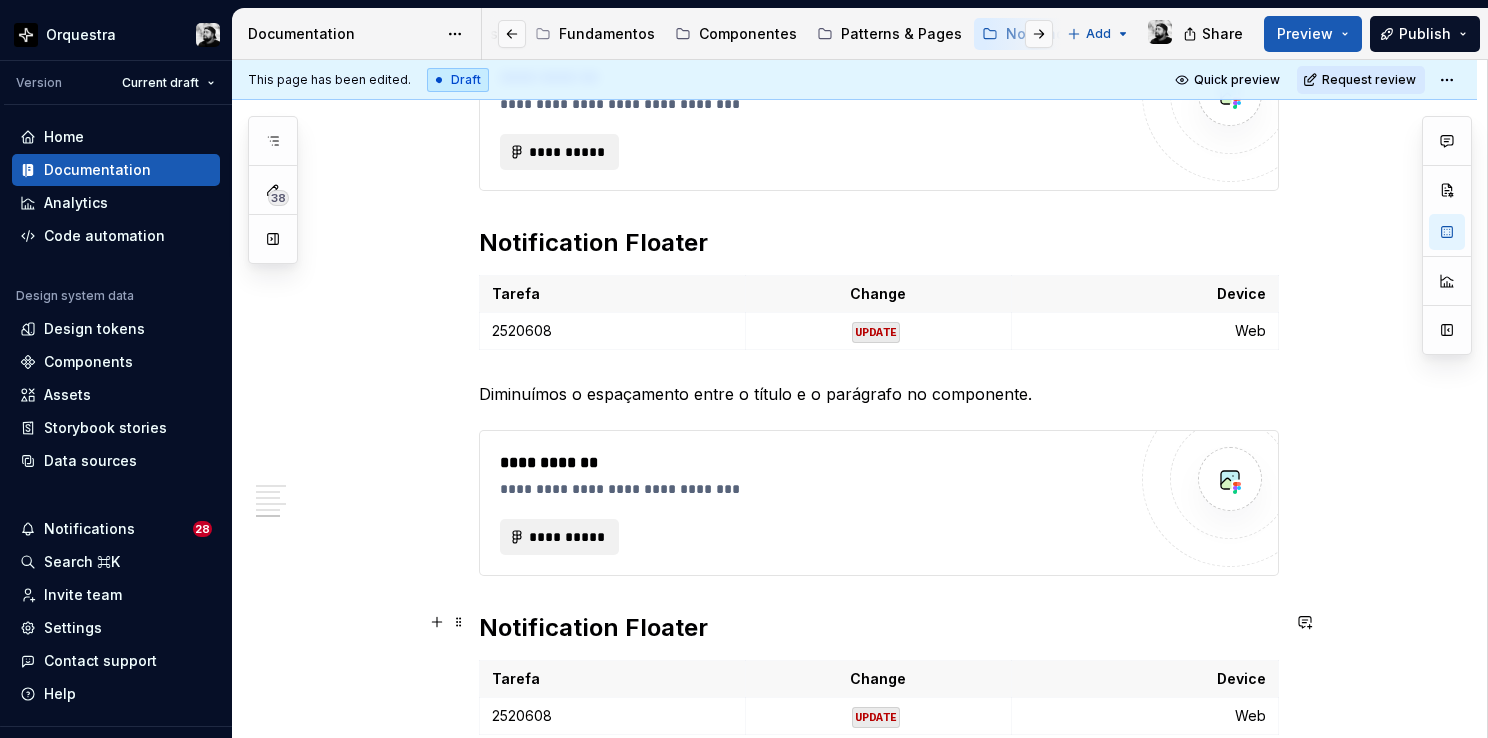 click on "Notification Floater" at bounding box center (879, 628) 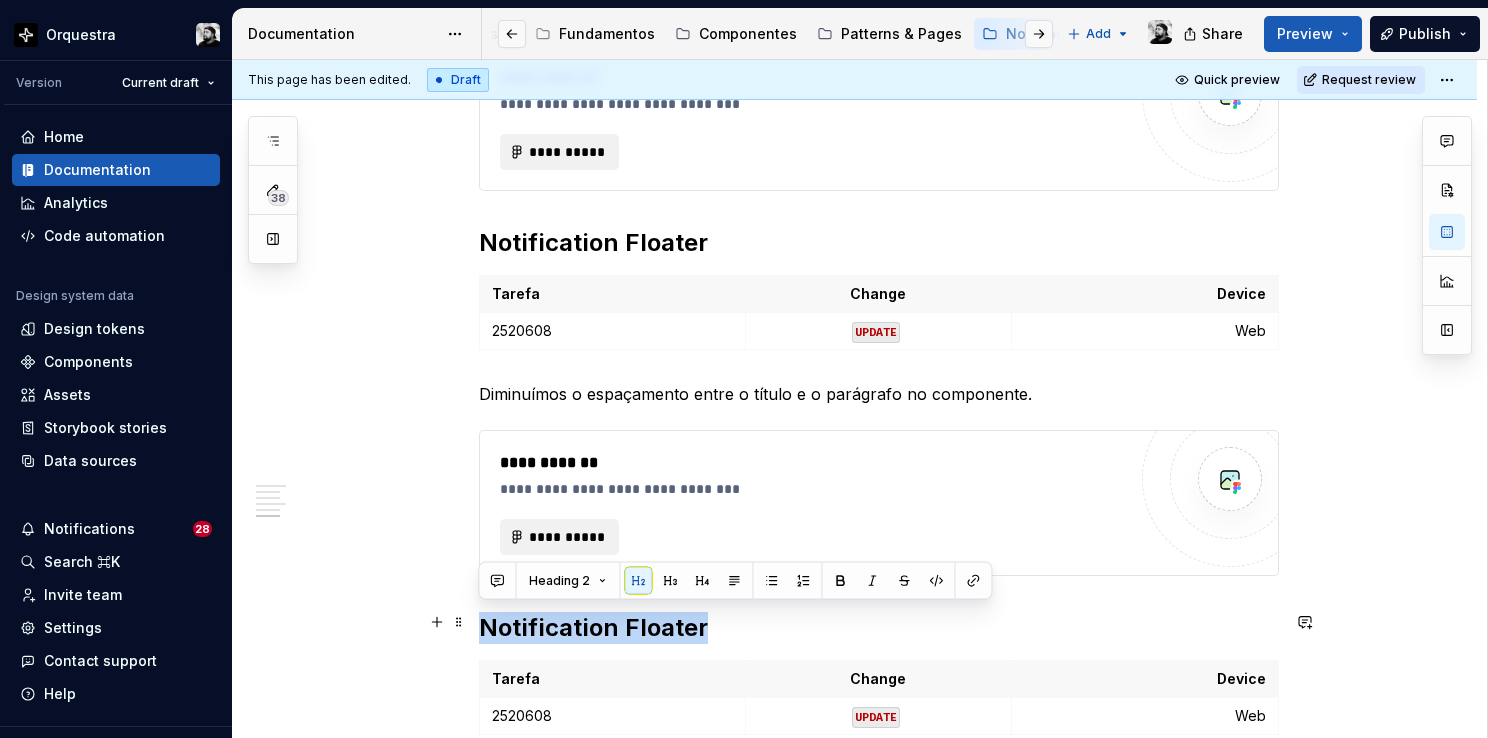 drag, startPoint x: 708, startPoint y: 622, endPoint x: 484, endPoint y: 618, distance: 224.0357 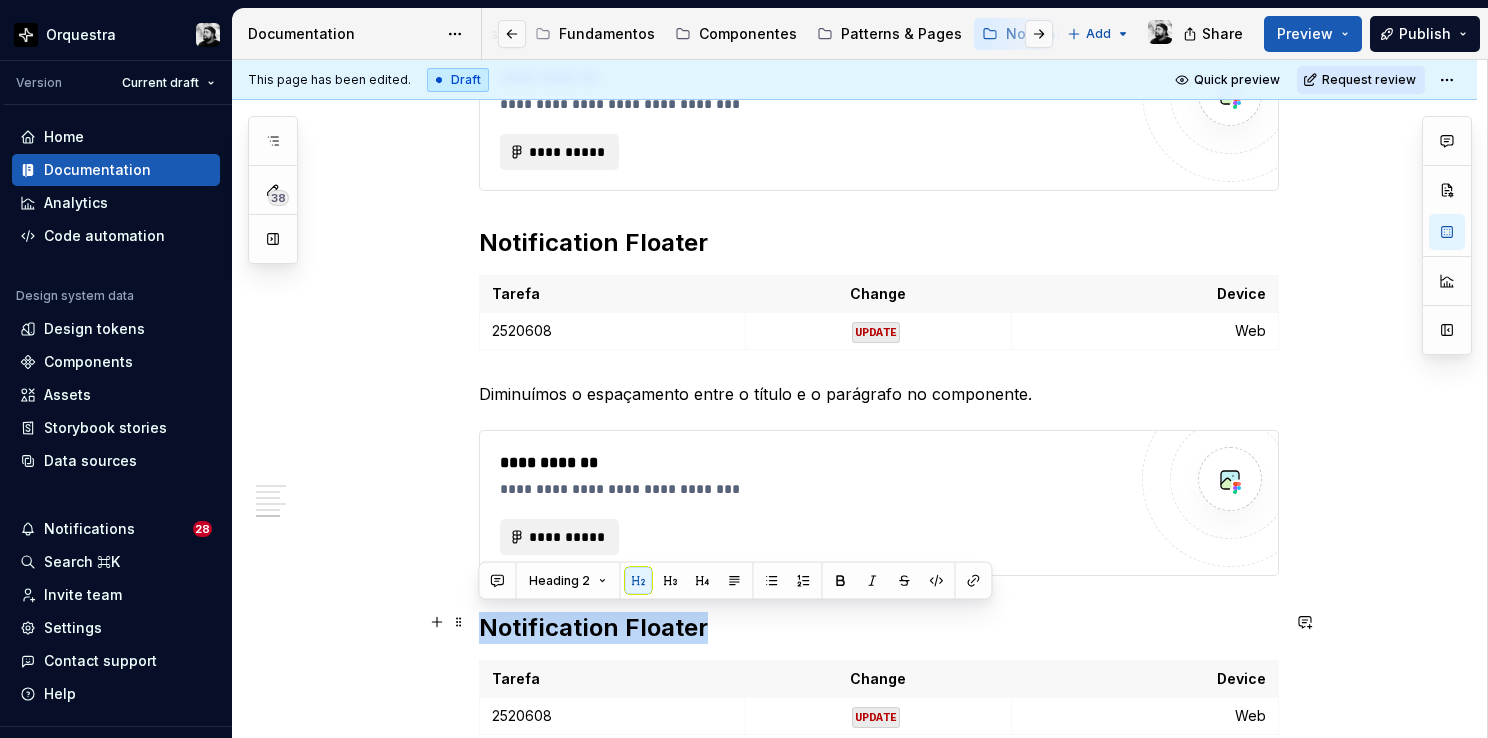 click on "Notification Floater" at bounding box center [879, 628] 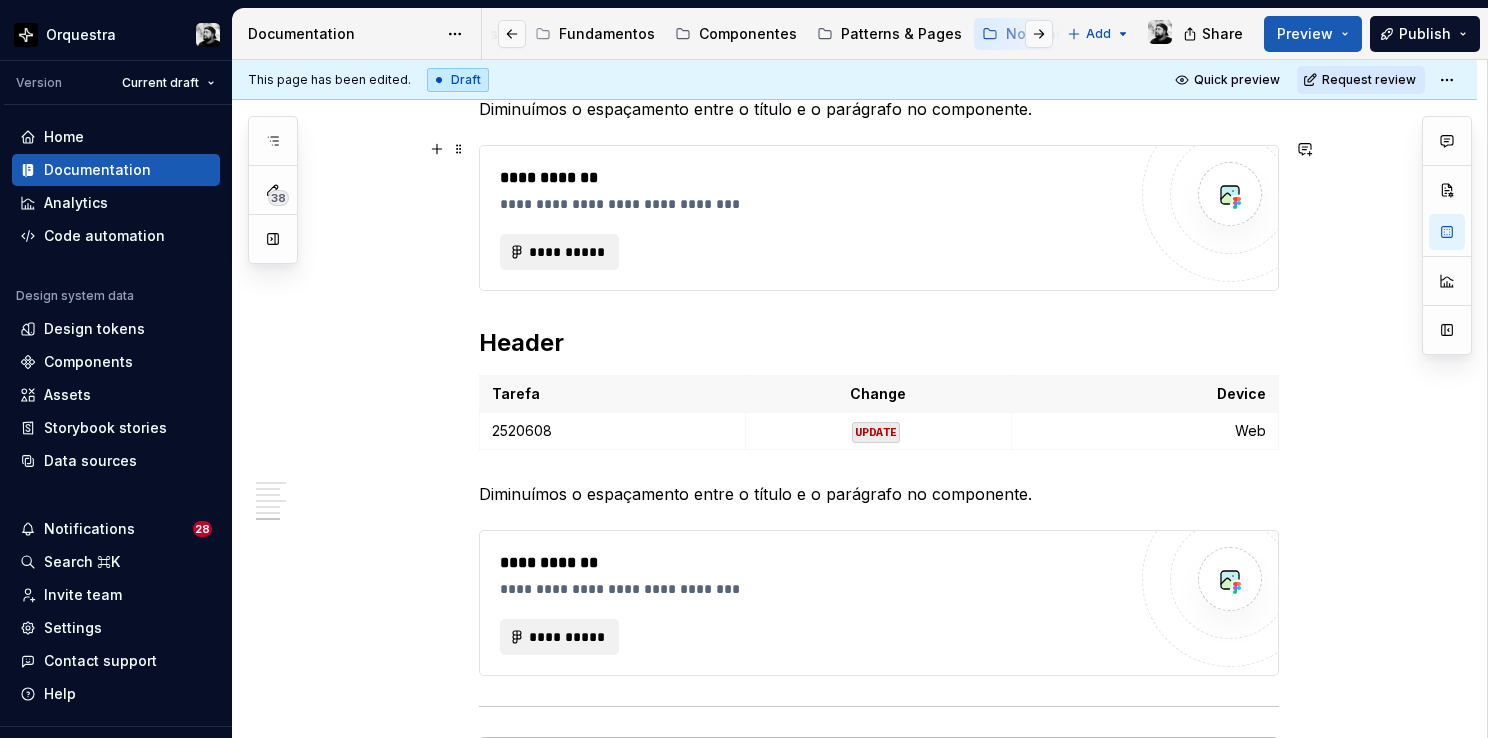 scroll, scrollTop: 2295, scrollLeft: 0, axis: vertical 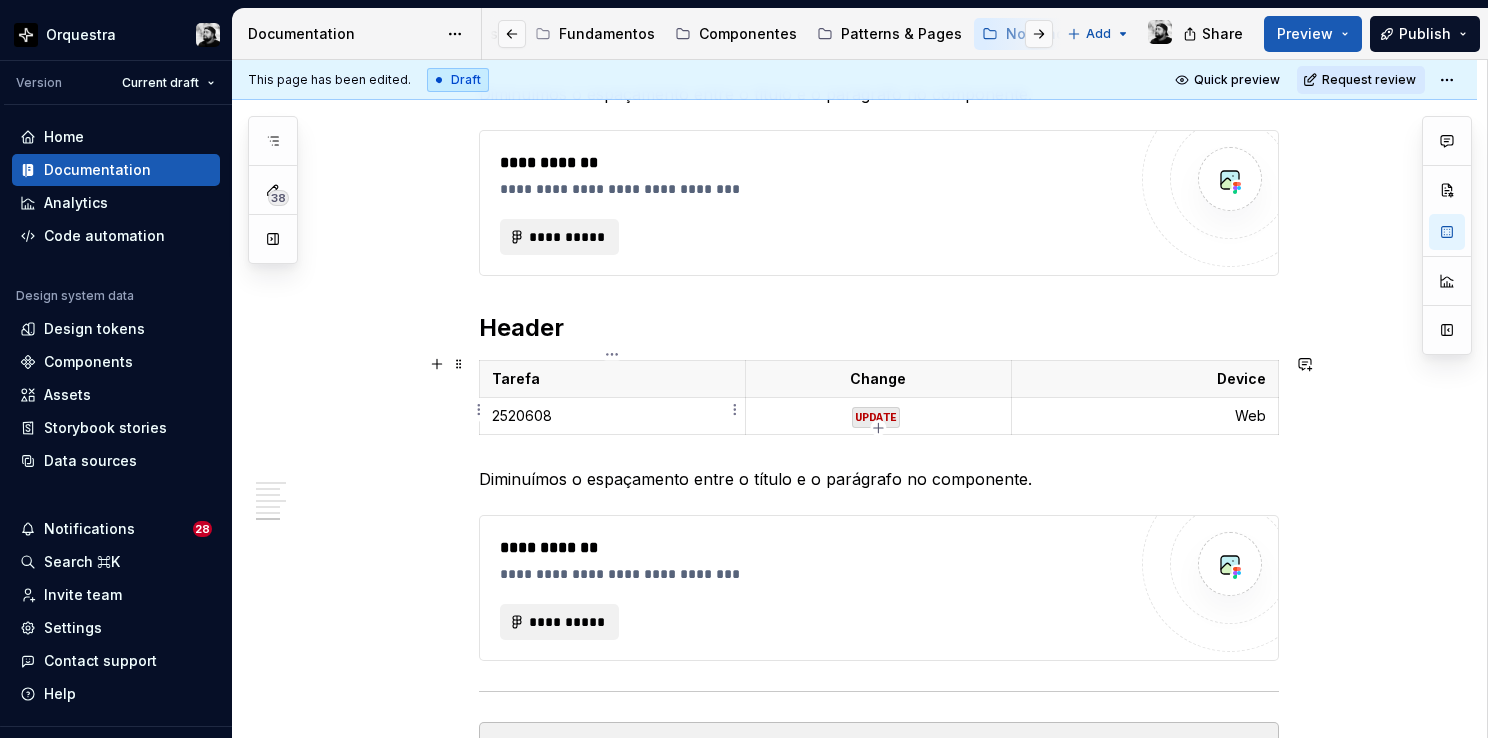 click on "2520608" at bounding box center (612, 416) 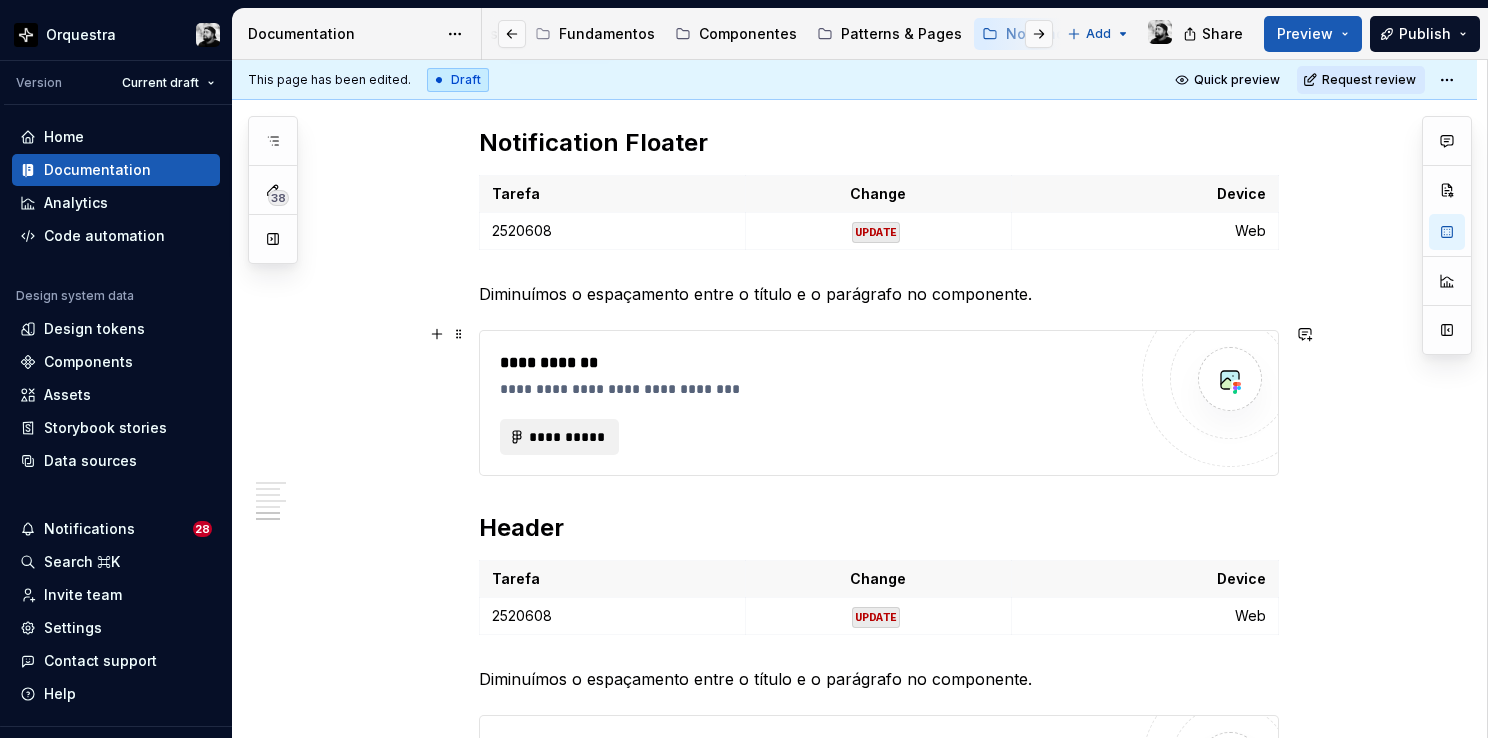 scroll, scrollTop: 2195, scrollLeft: 0, axis: vertical 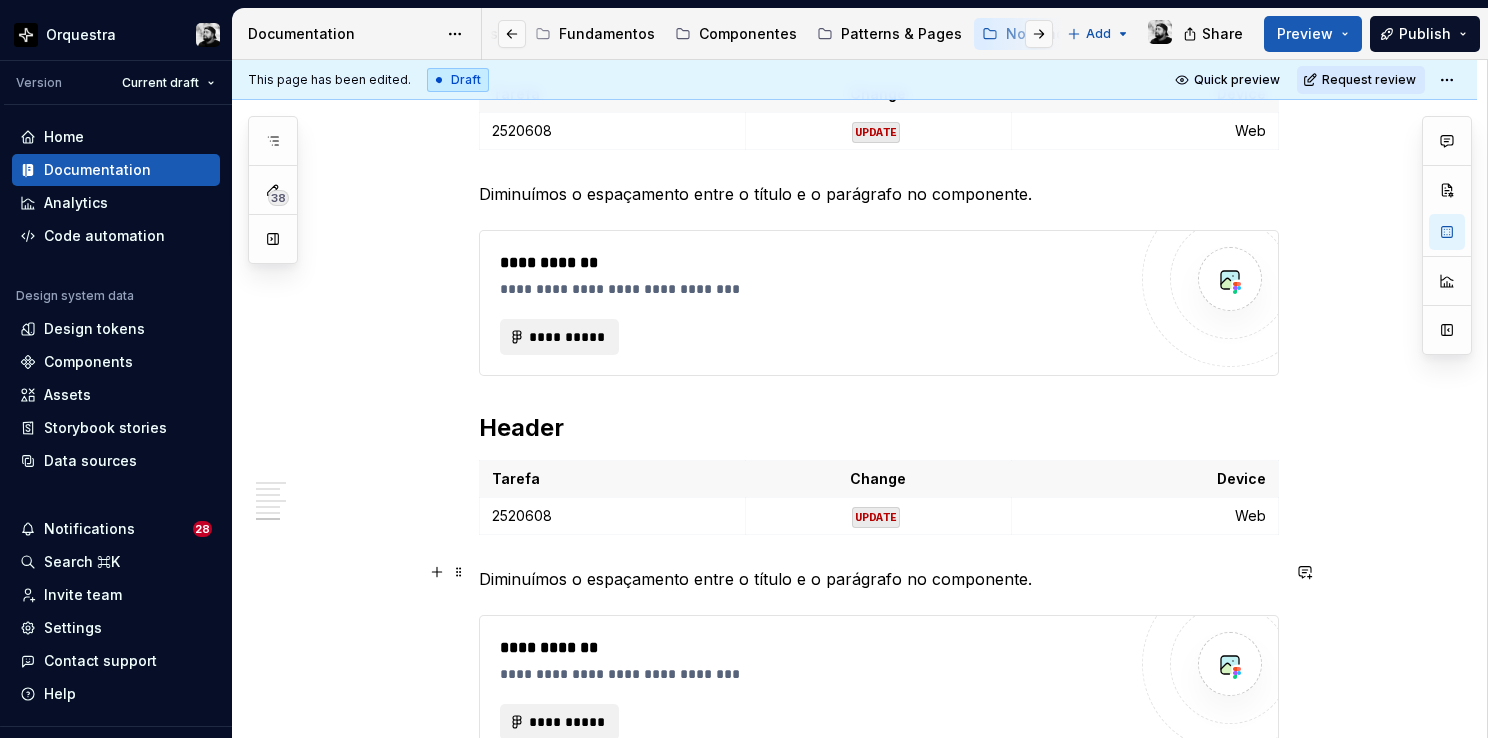 click on "Diminuímos o espaçamento entre o título e o parágrafo no componente." at bounding box center [879, 579] 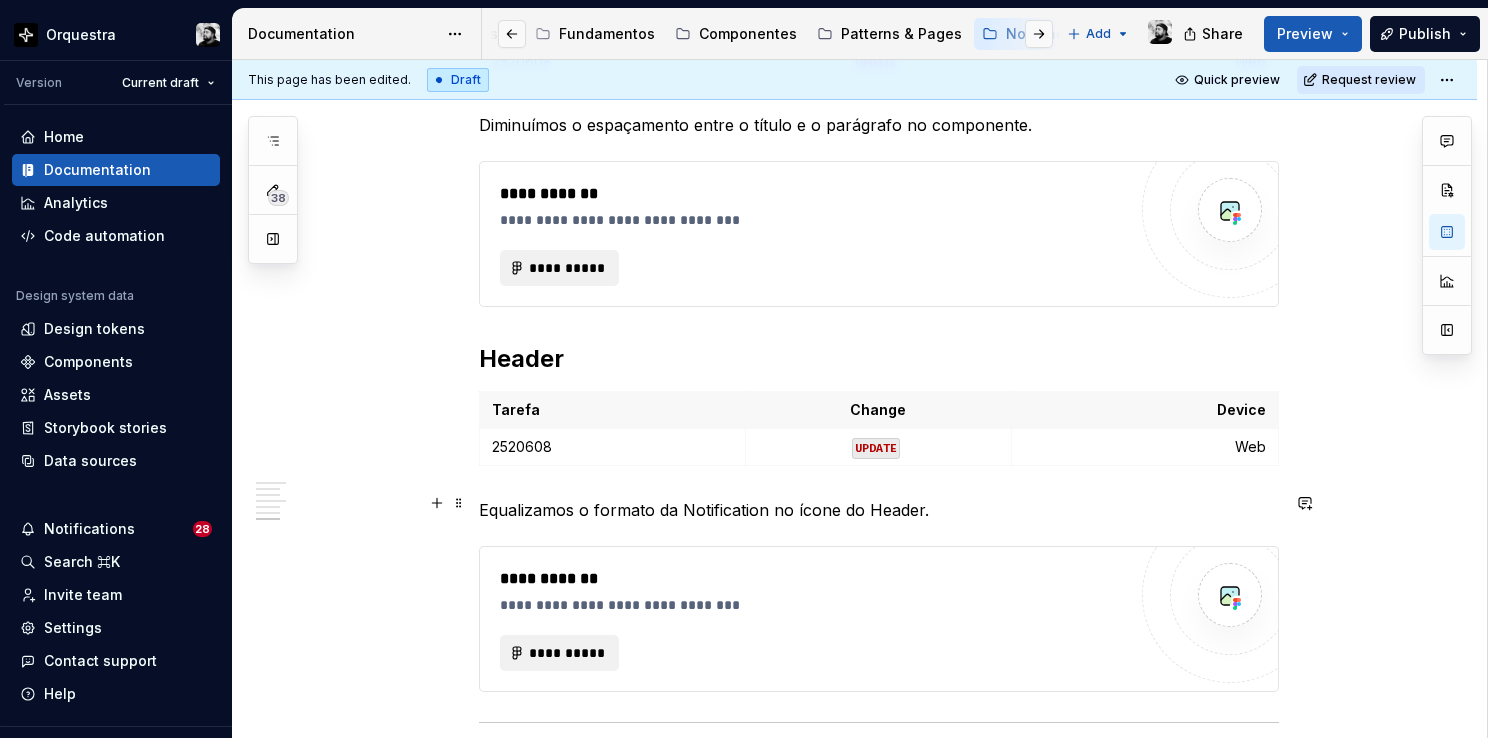 scroll, scrollTop: 2395, scrollLeft: 0, axis: vertical 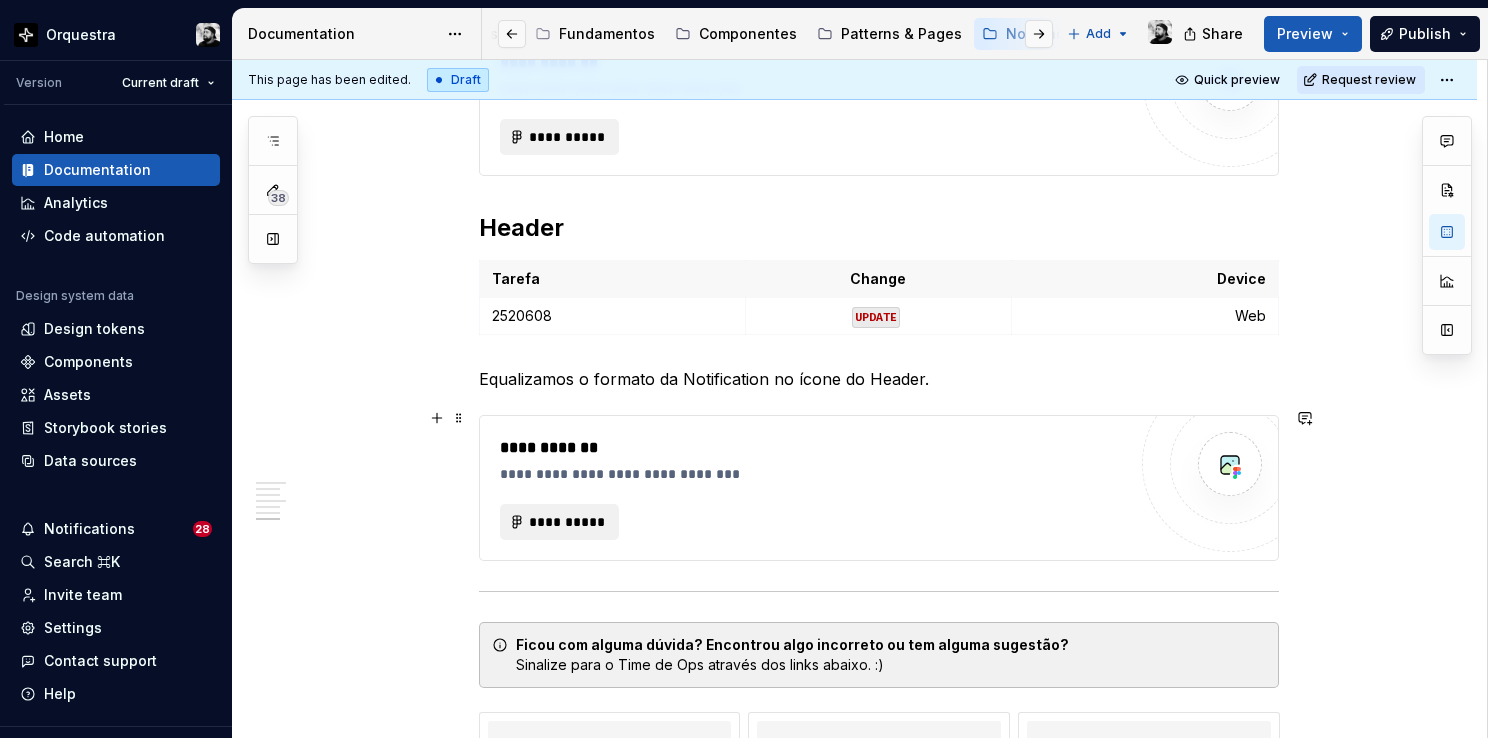 click on "**********" at bounding box center [813, 488] 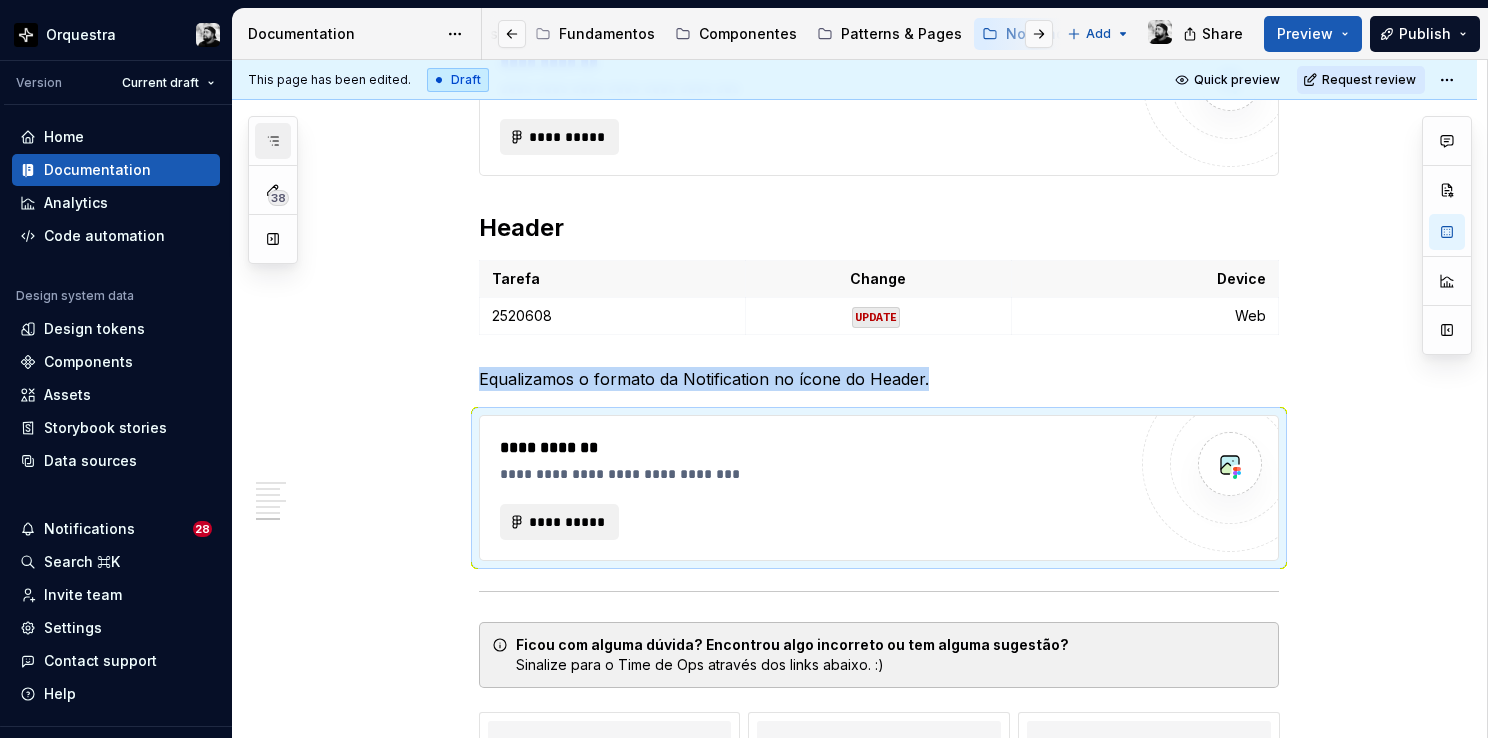 click at bounding box center (273, 141) 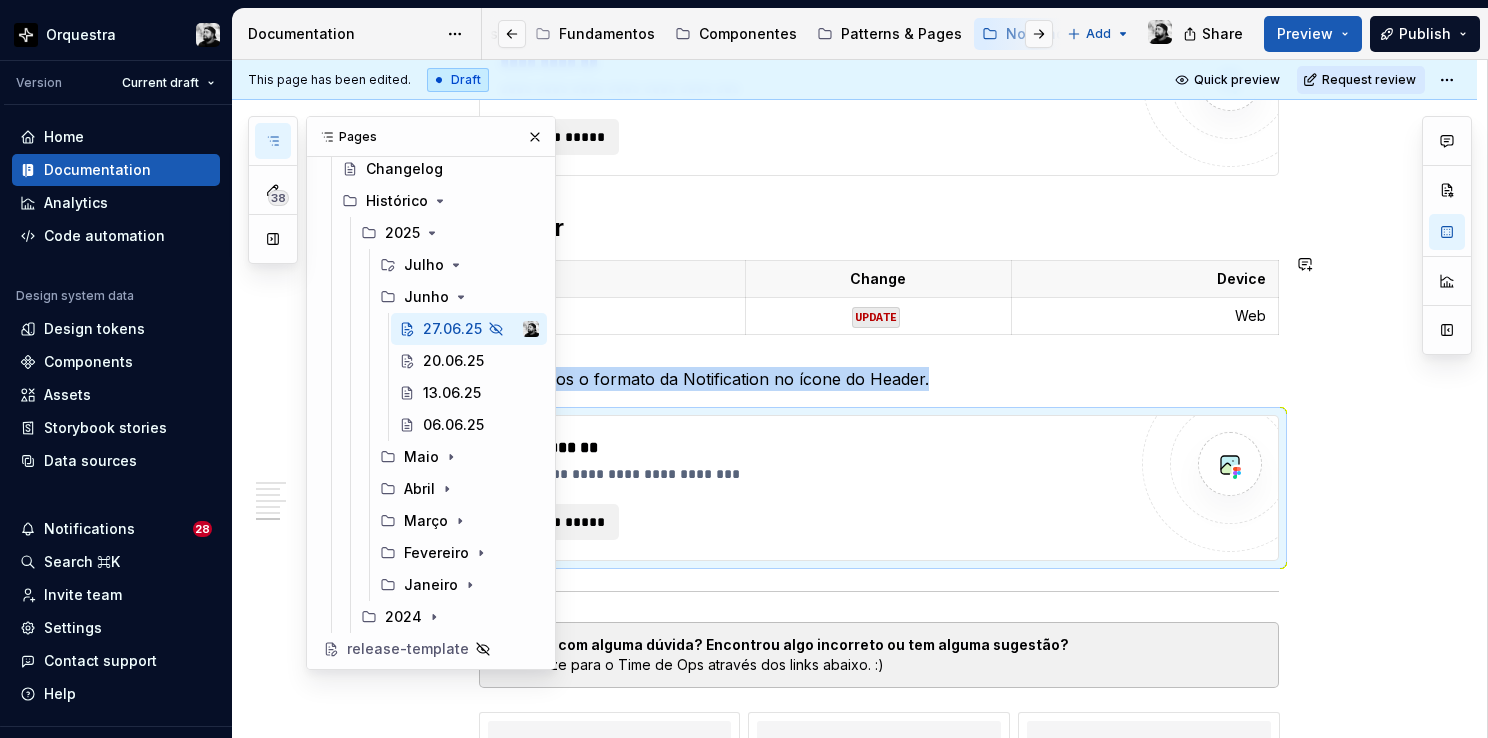 click at bounding box center (0, 0) 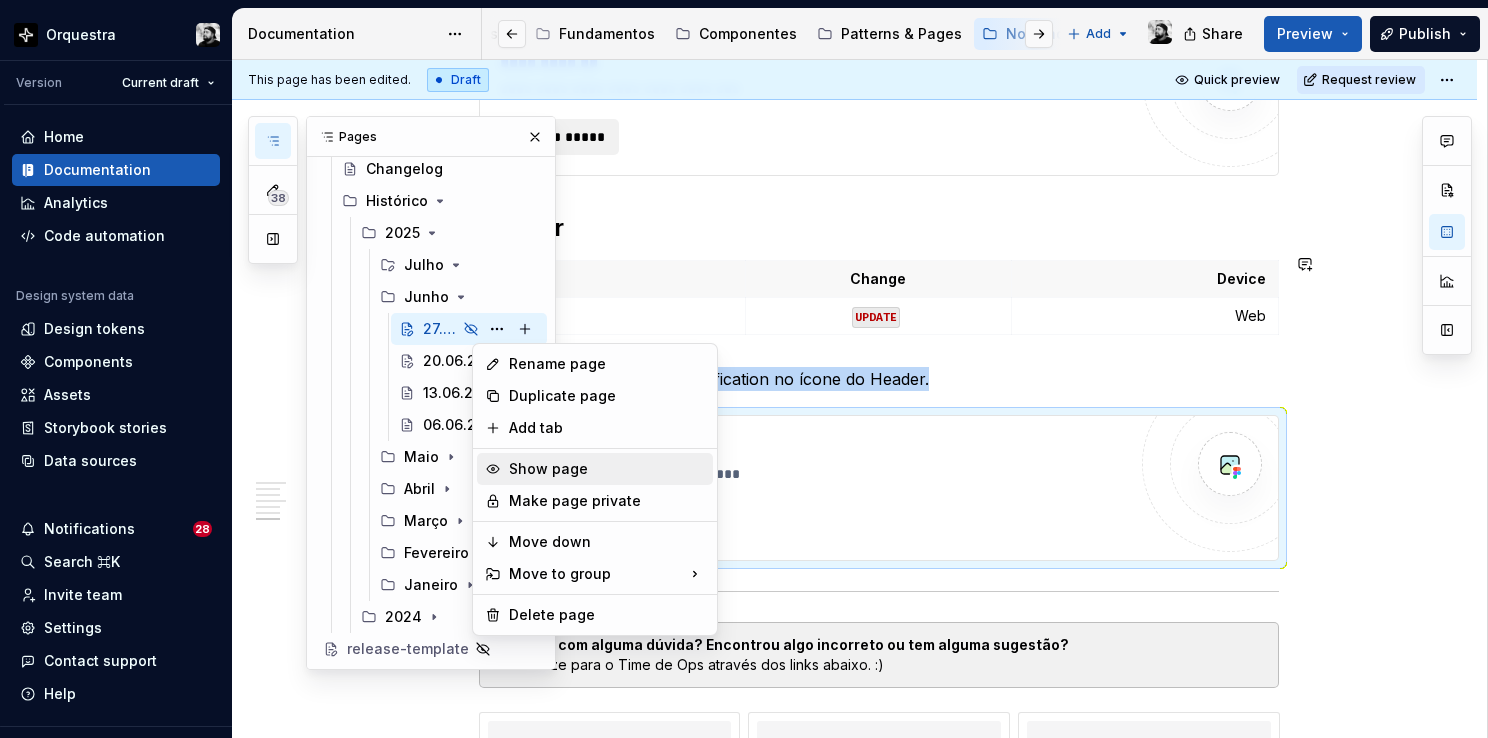 click on "Show page" at bounding box center [607, 469] 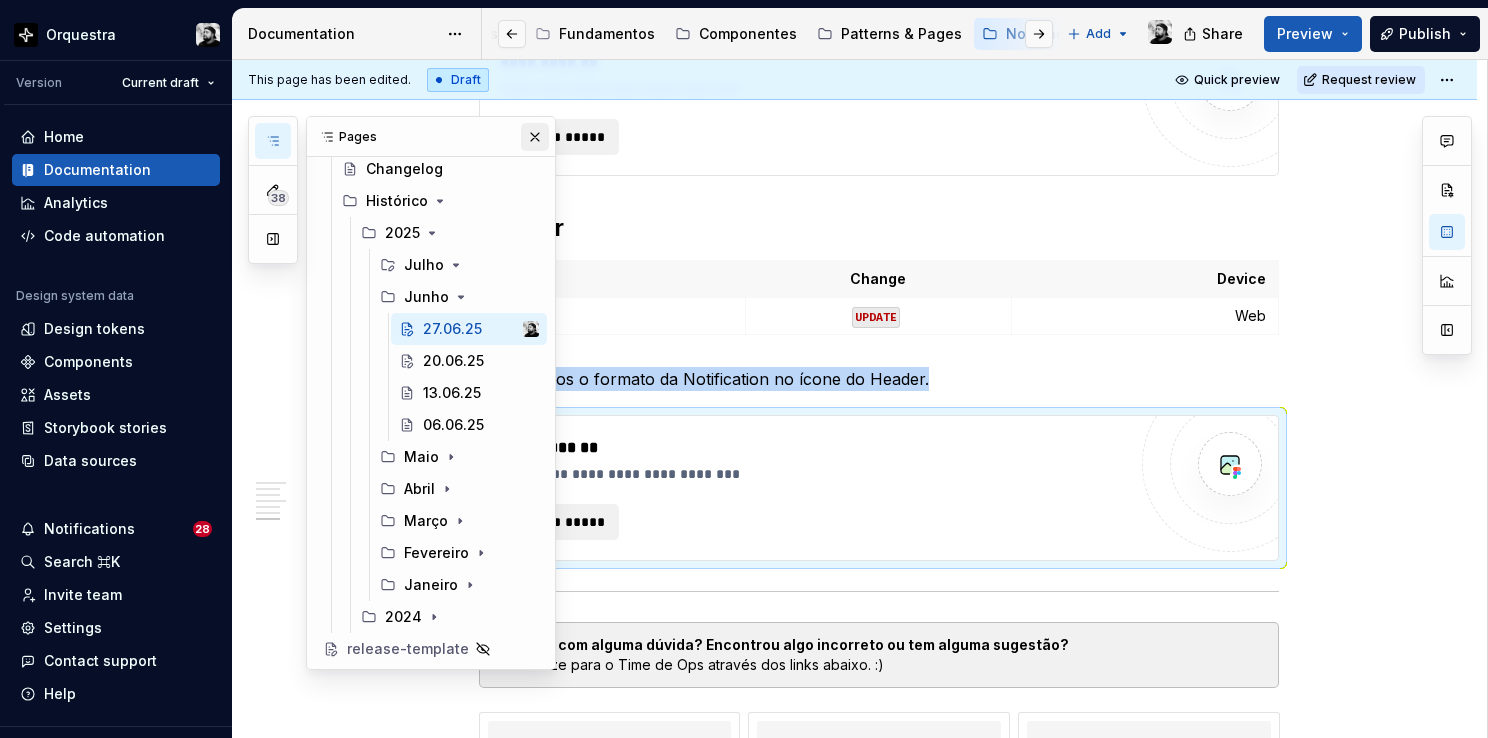 click at bounding box center (535, 137) 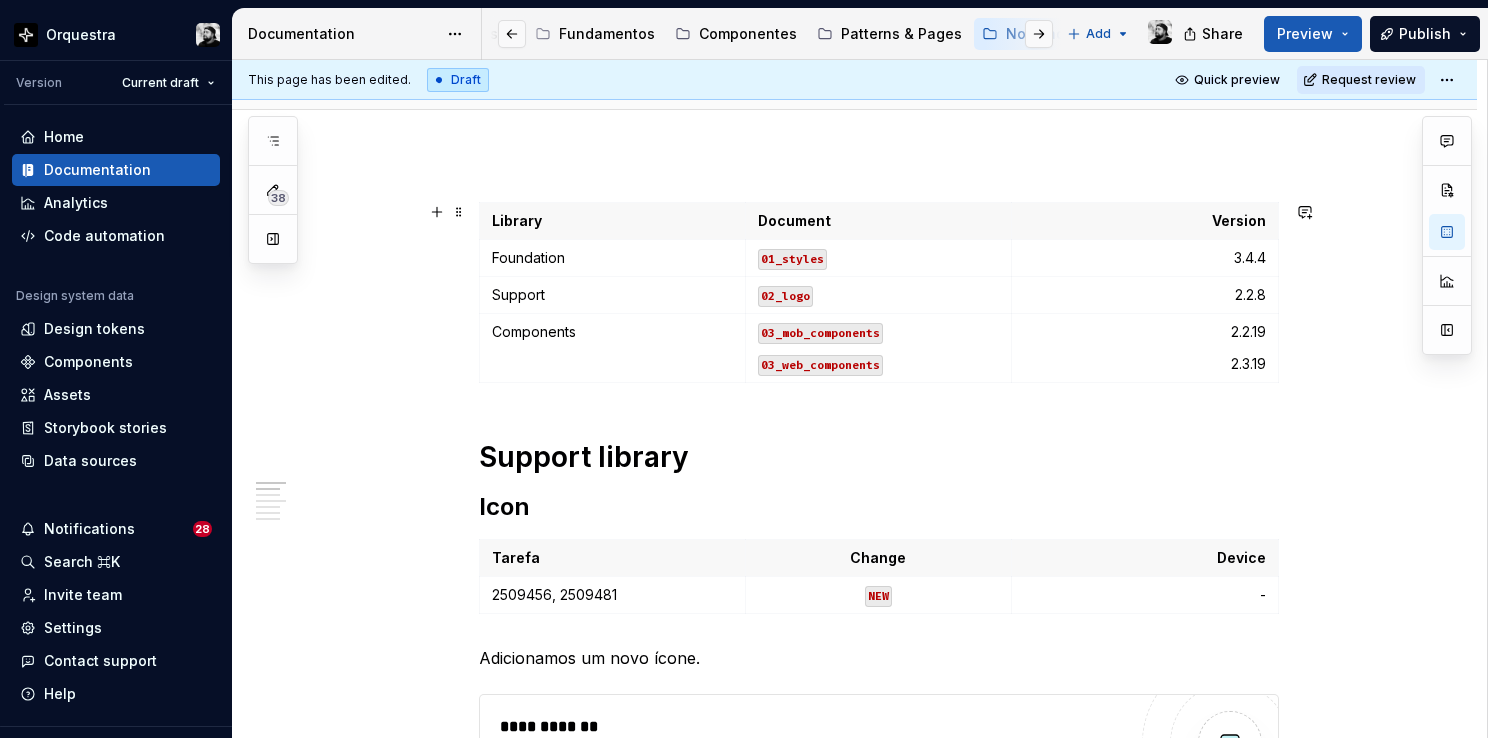 scroll, scrollTop: 200, scrollLeft: 0, axis: vertical 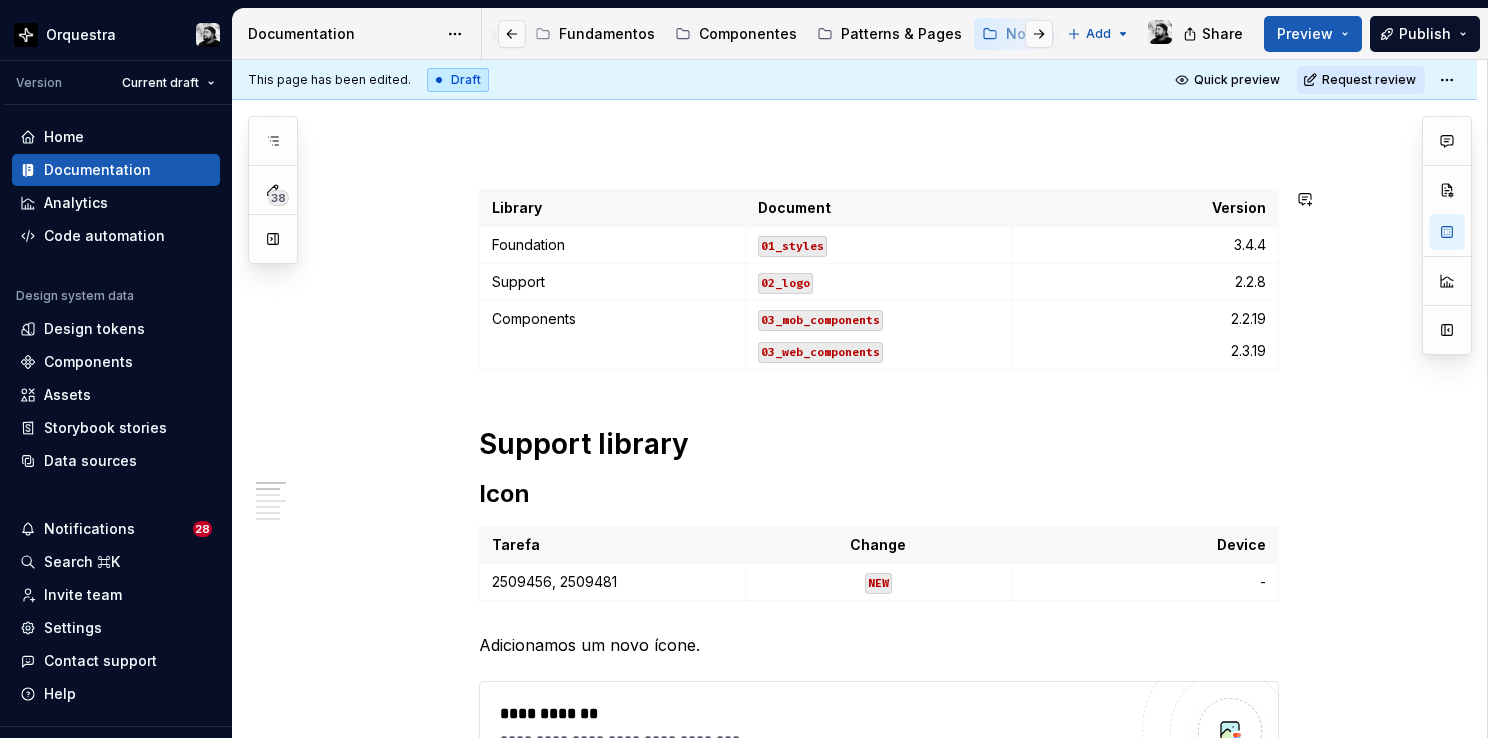 click on "**********" at bounding box center (854, 1798) 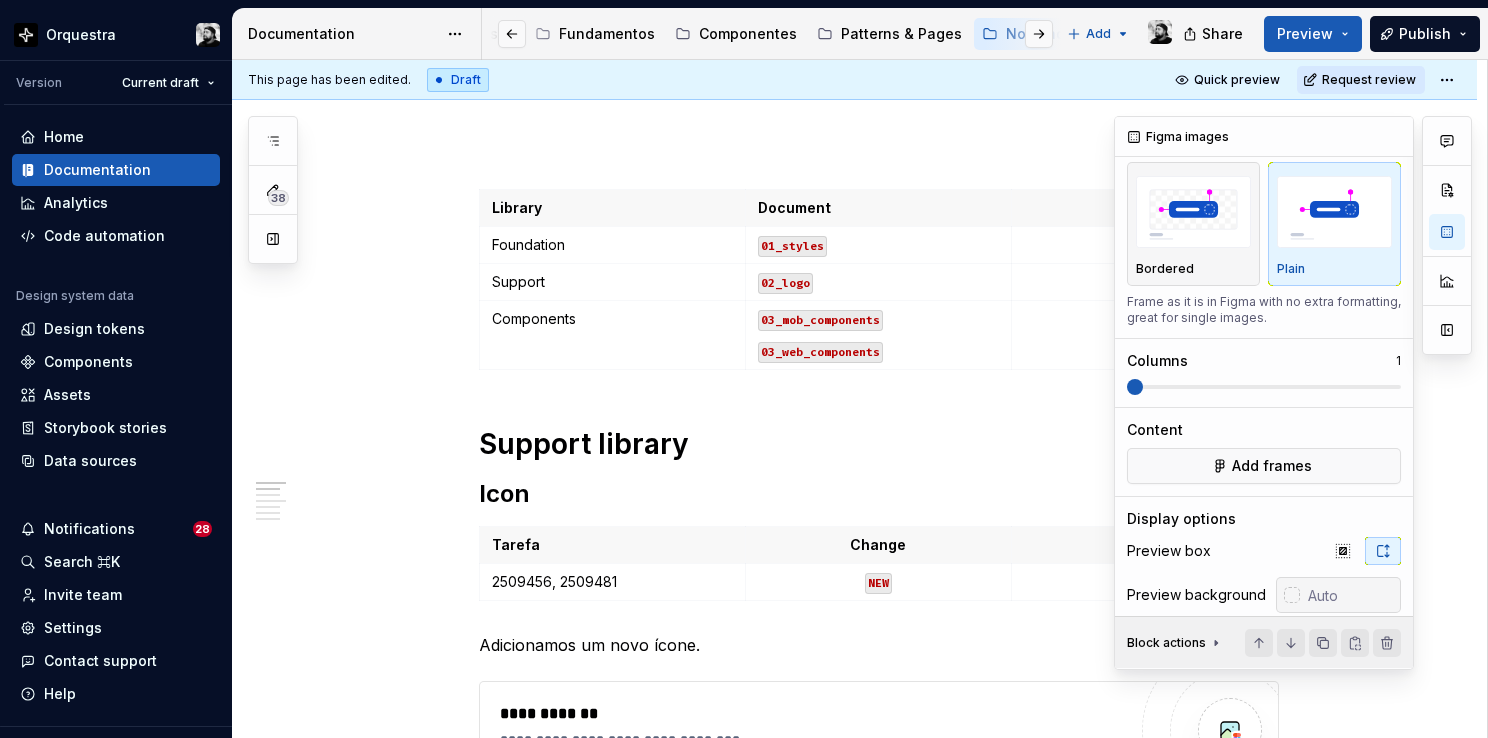 scroll, scrollTop: 0, scrollLeft: 0, axis: both 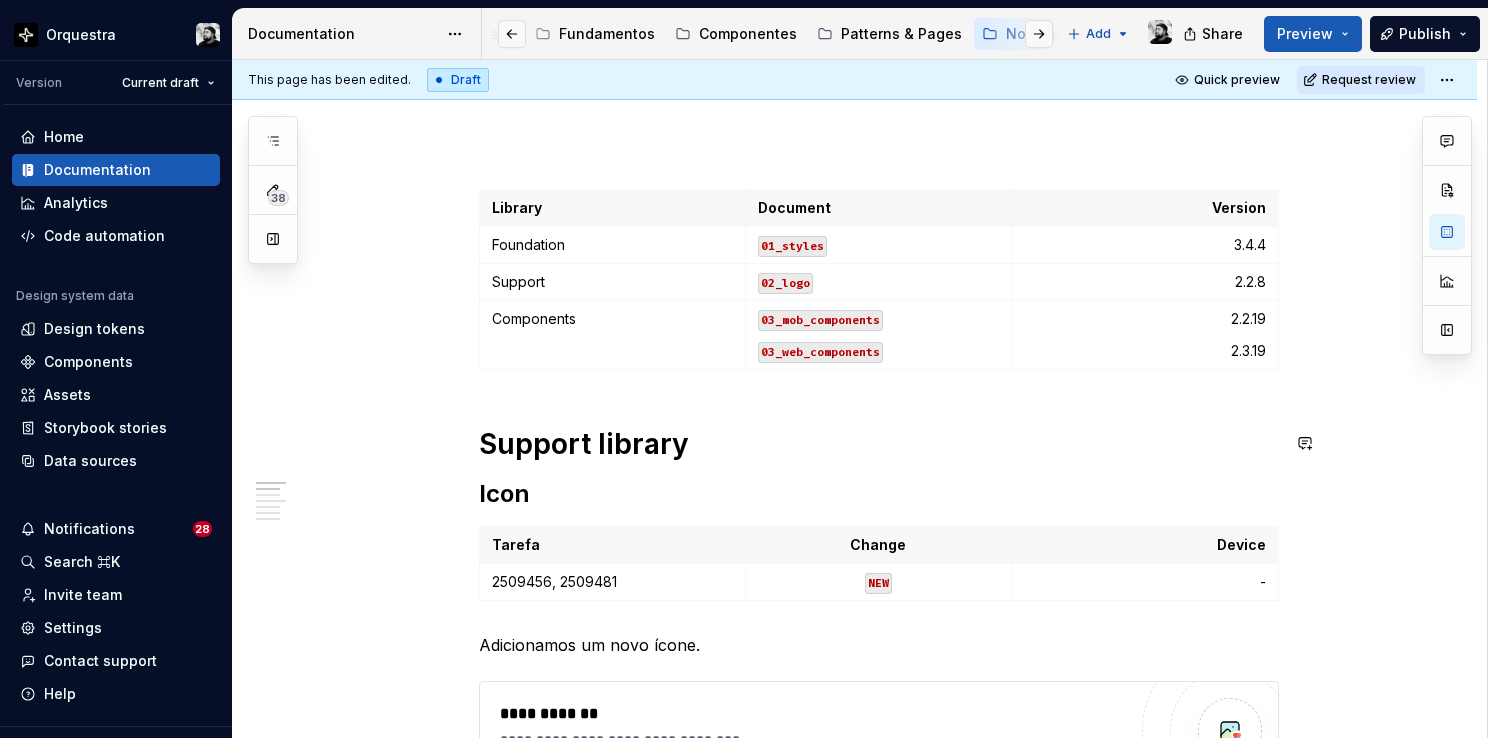 click on "**********" at bounding box center [879, 1699] 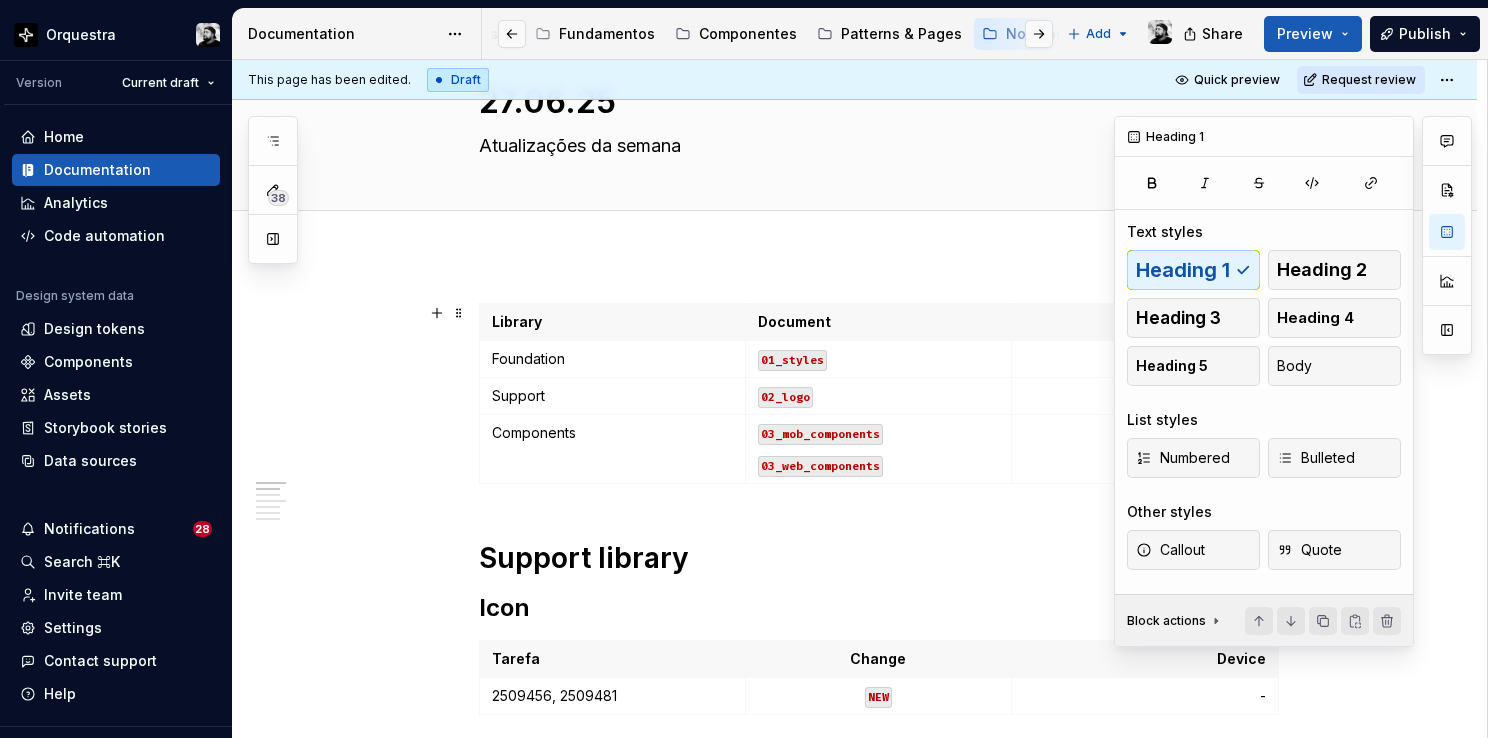 scroll, scrollTop: 0, scrollLeft: 0, axis: both 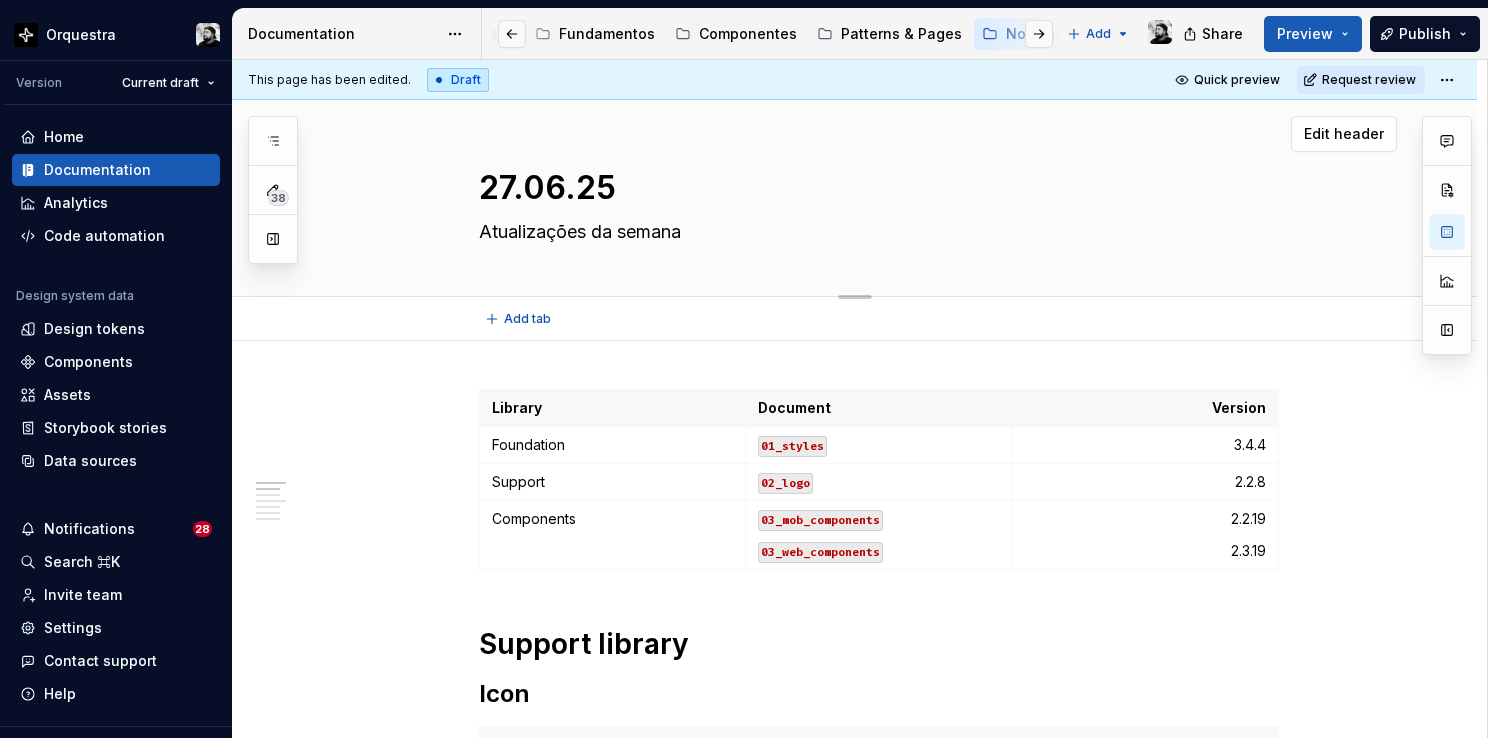 click on "[DATE] Atualizações da semana" at bounding box center (878, 198) 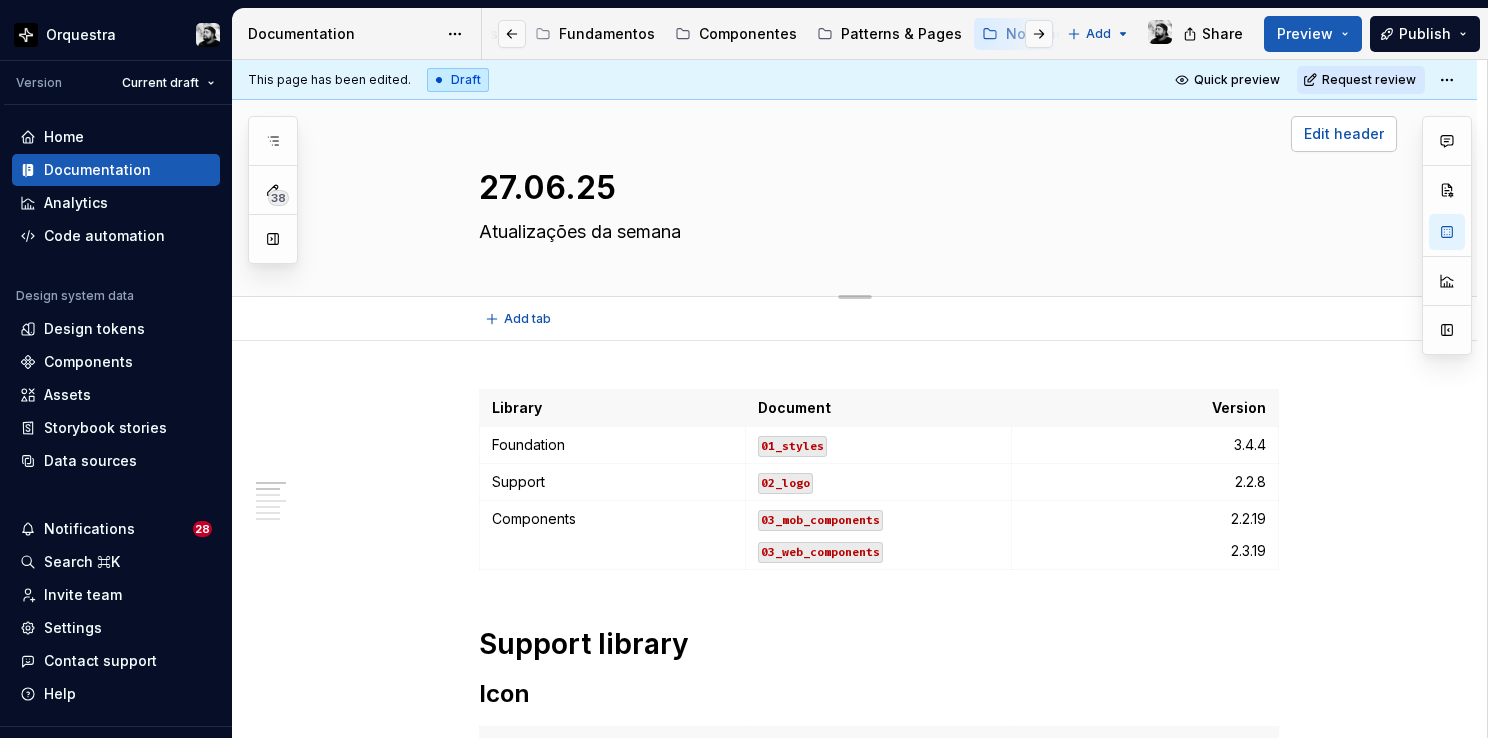 click on "Edit header" at bounding box center [1344, 134] 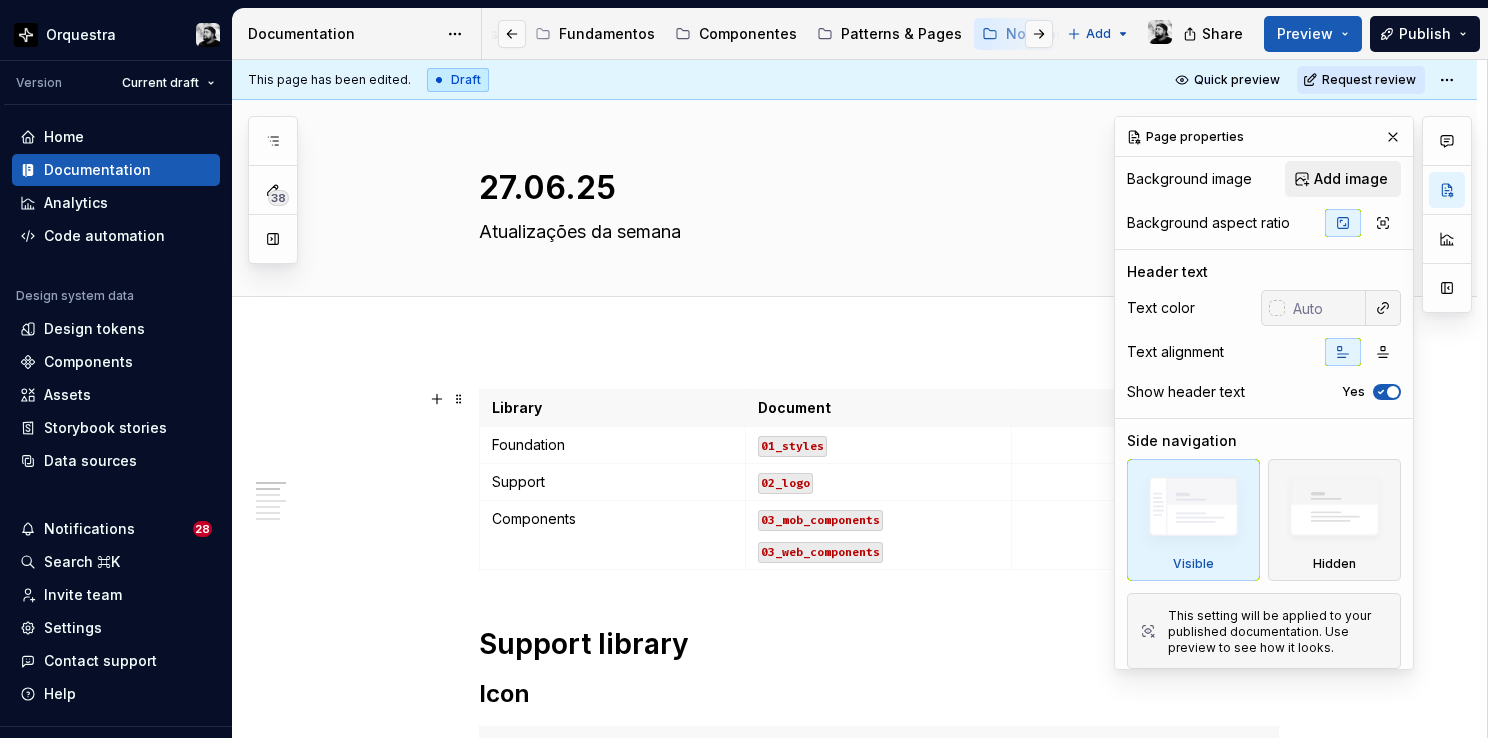 scroll, scrollTop: 140, scrollLeft: 0, axis: vertical 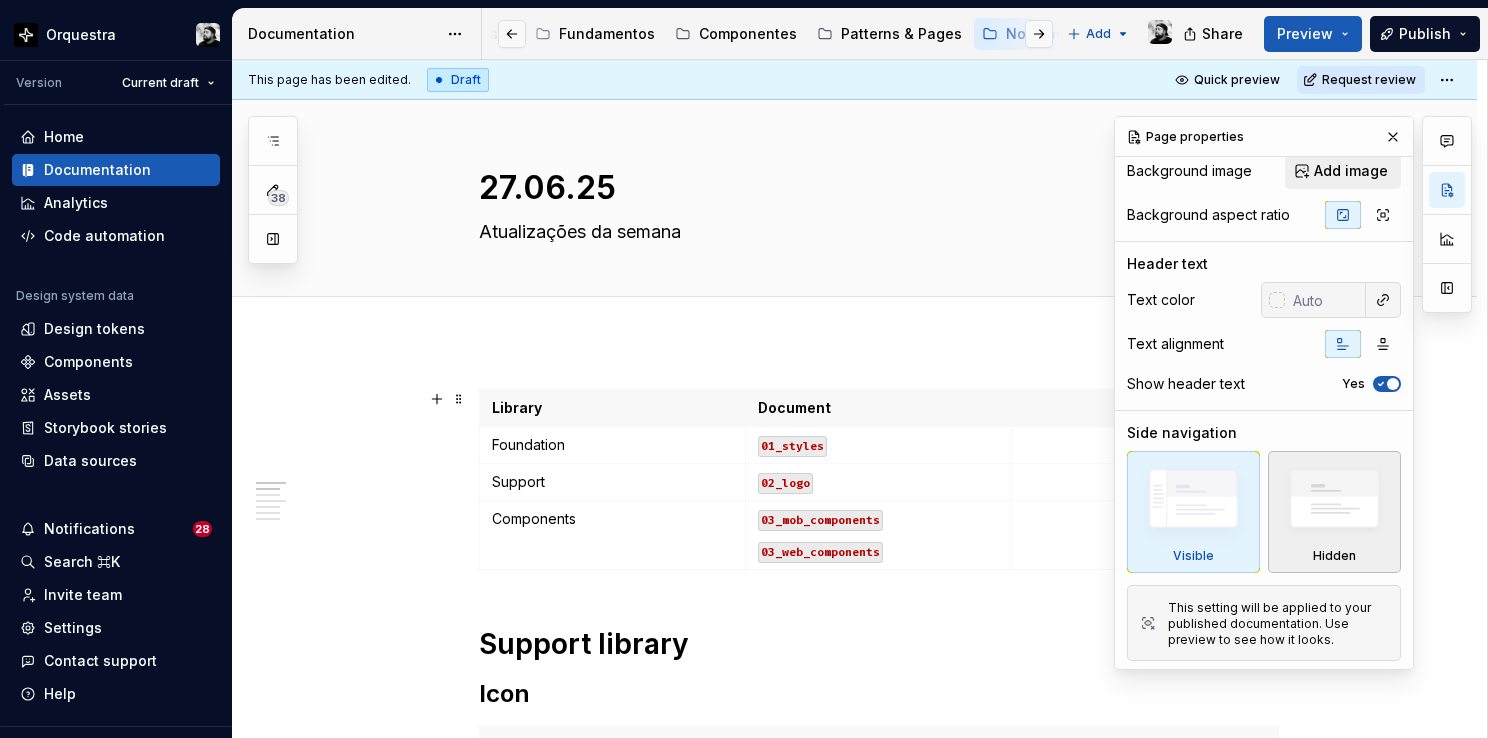 click at bounding box center (1334, 504) 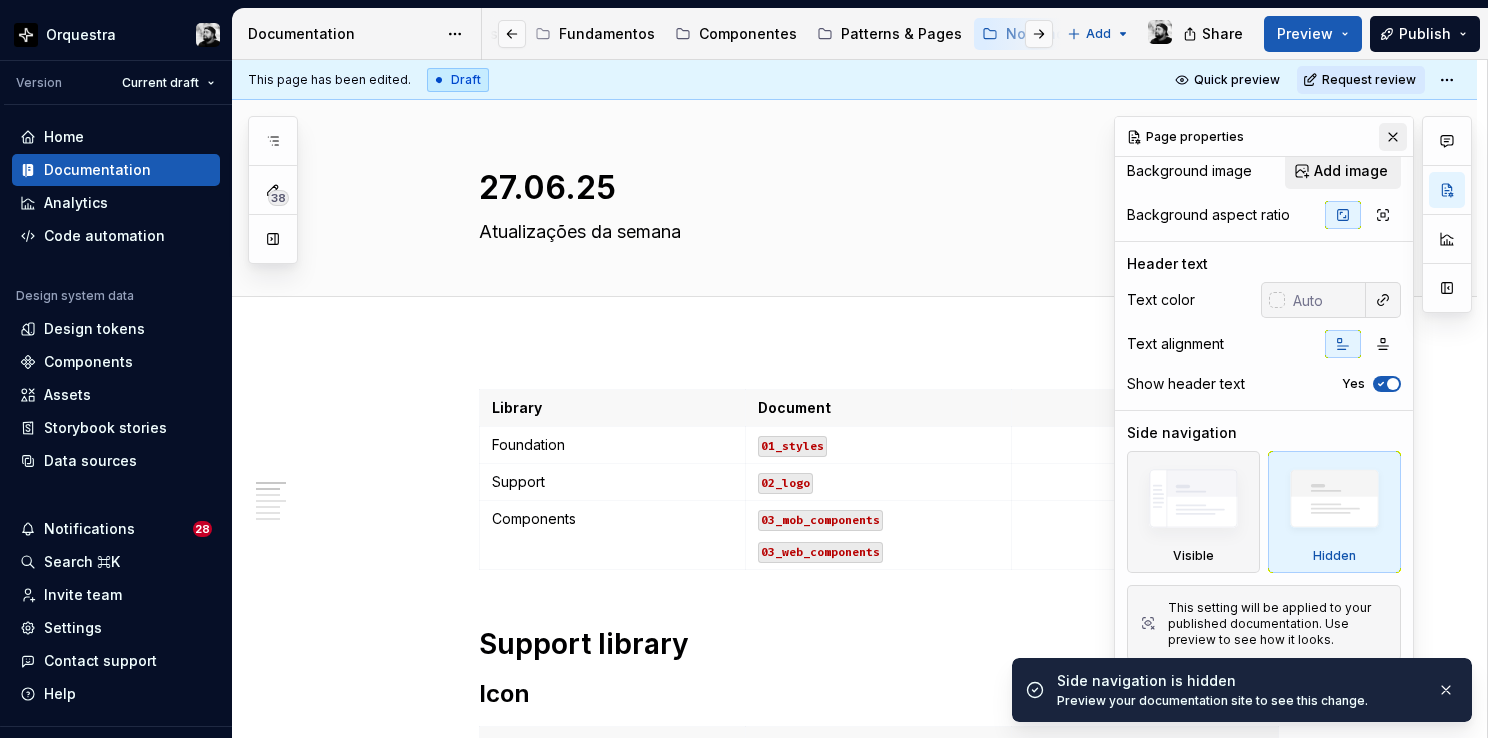 click at bounding box center [1393, 137] 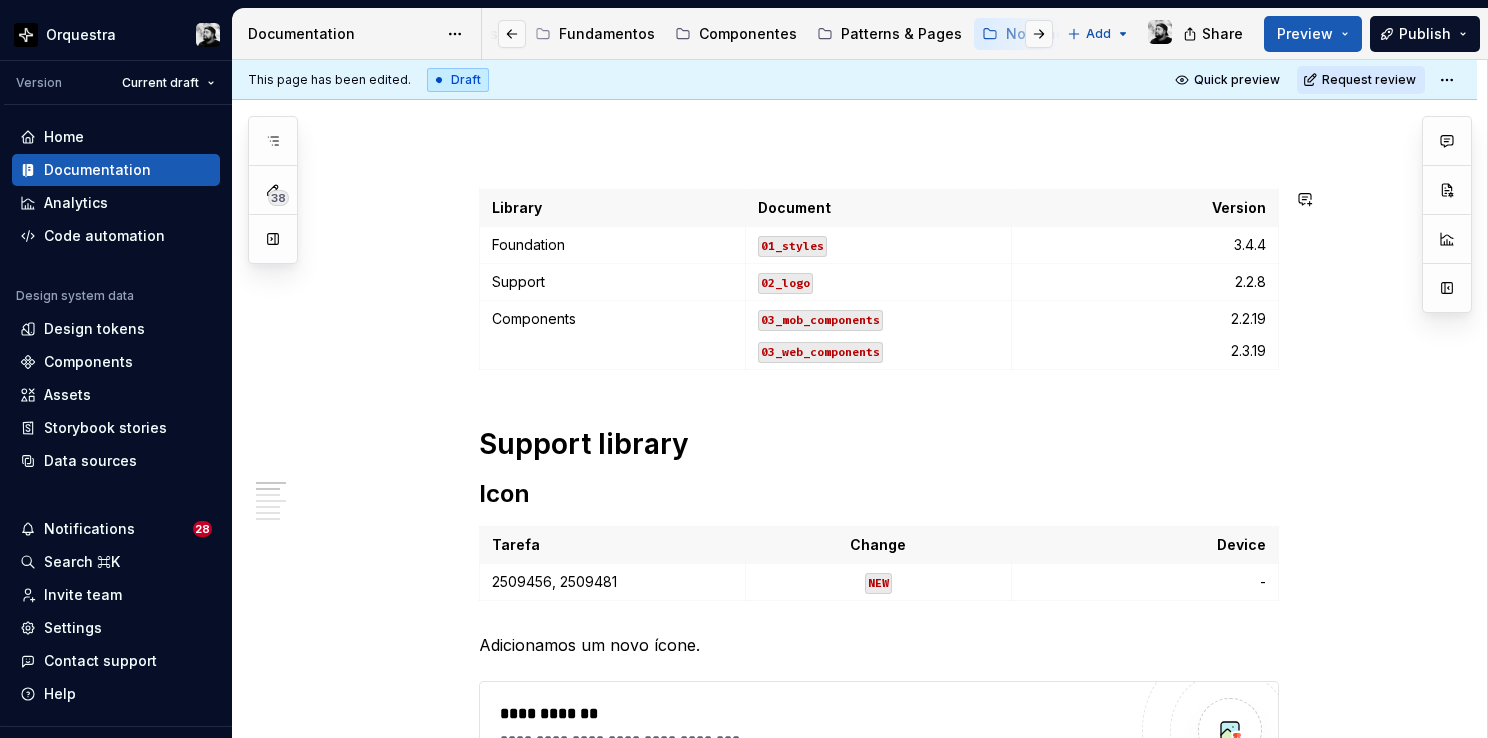 scroll, scrollTop: 300, scrollLeft: 0, axis: vertical 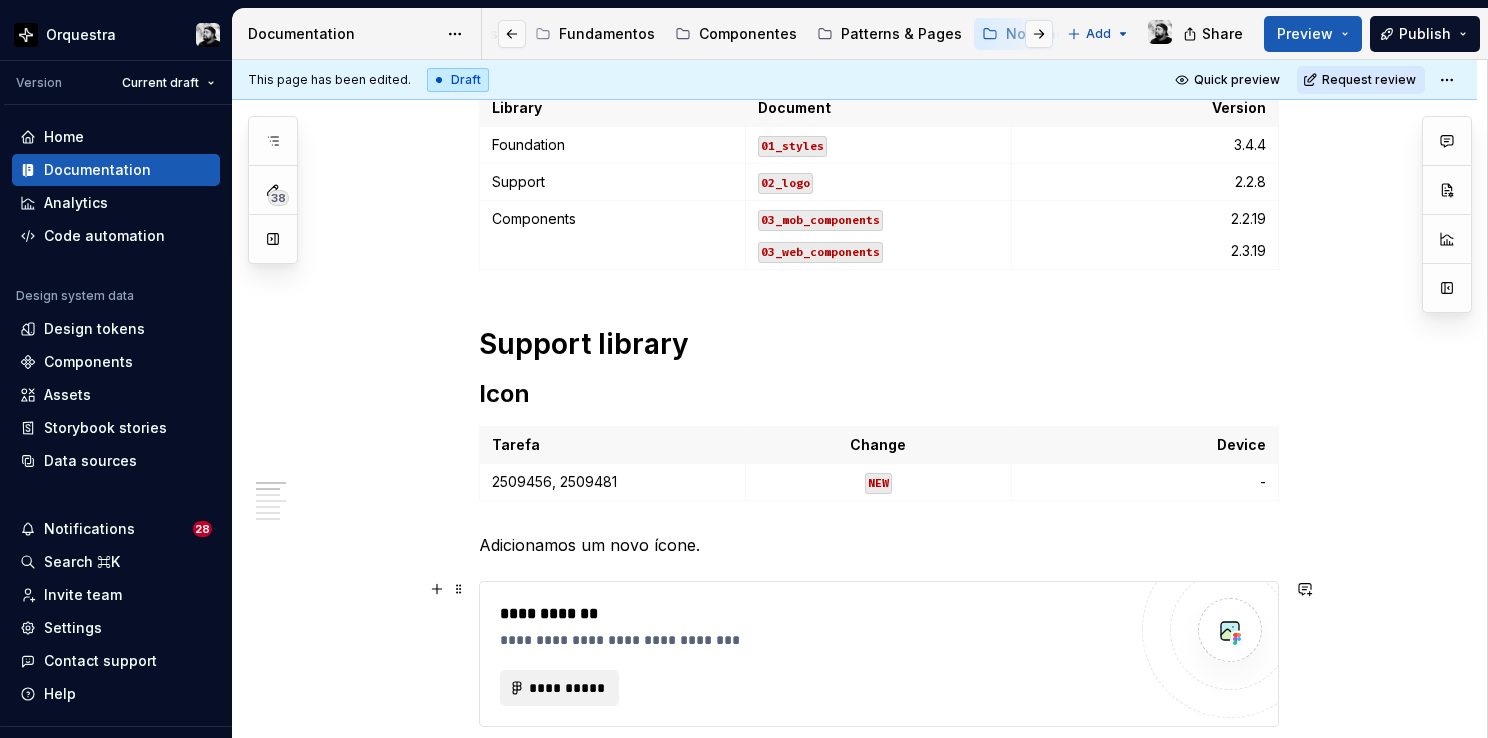 click on "**********" at bounding box center (813, 654) 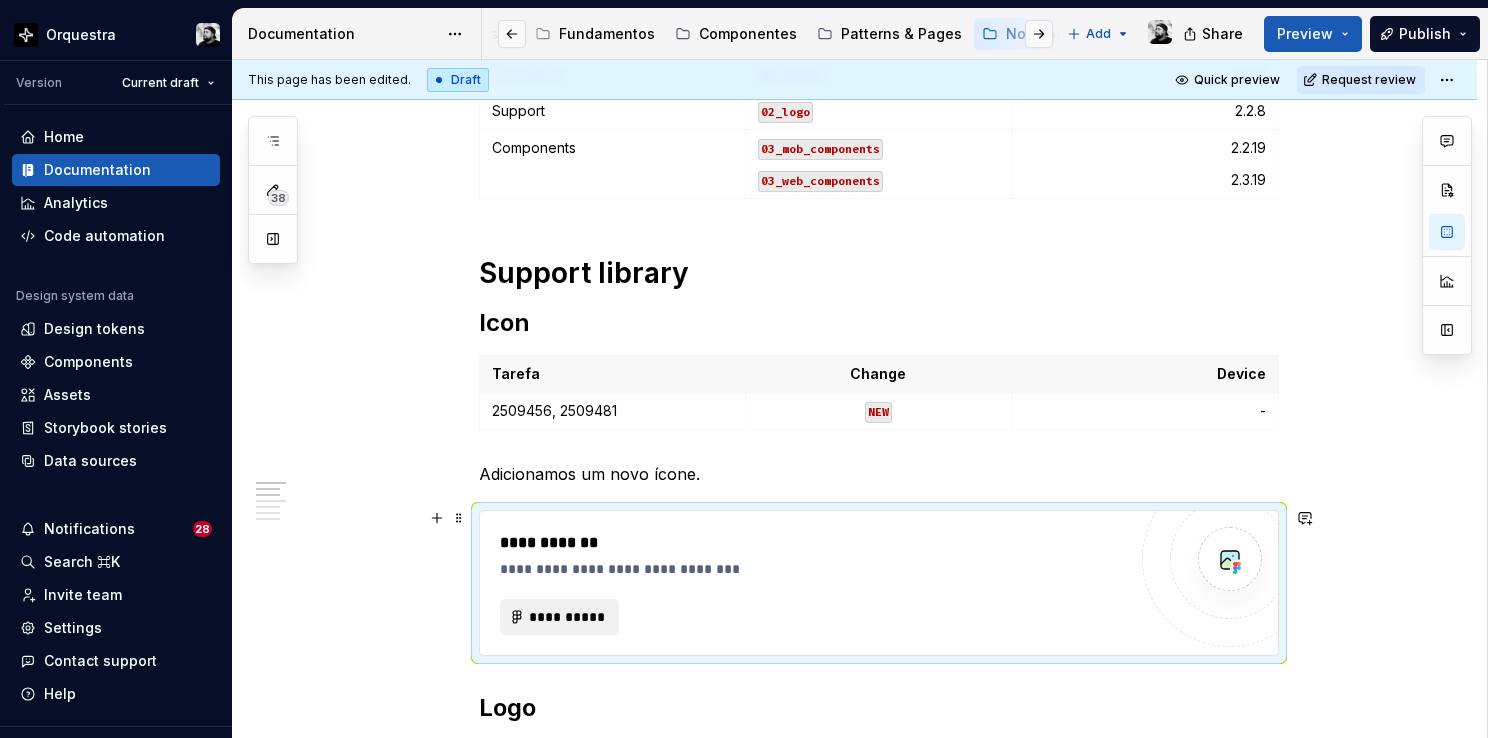 scroll, scrollTop: 400, scrollLeft: 0, axis: vertical 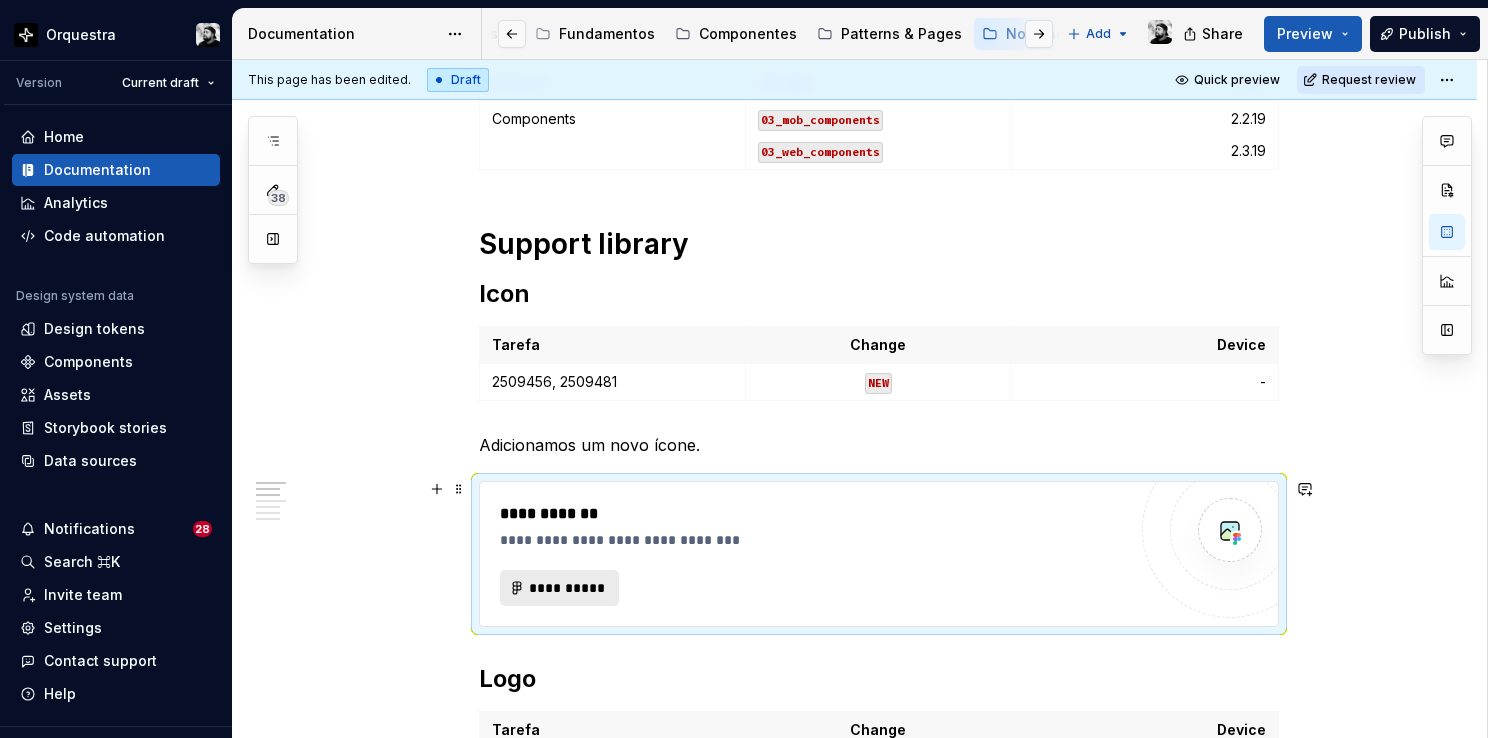 click on "**********" at bounding box center (560, 588) 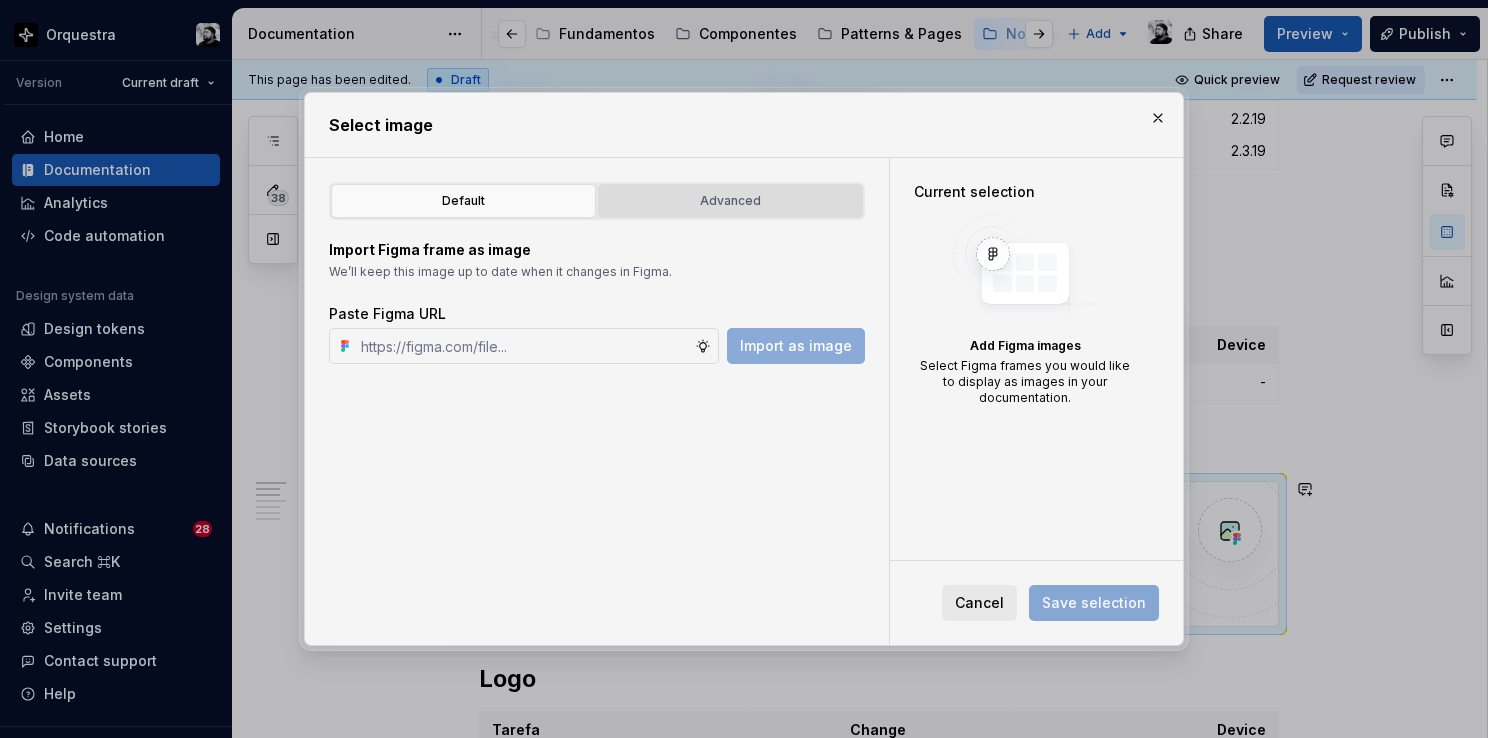 click on "Advanced" at bounding box center [730, 201] 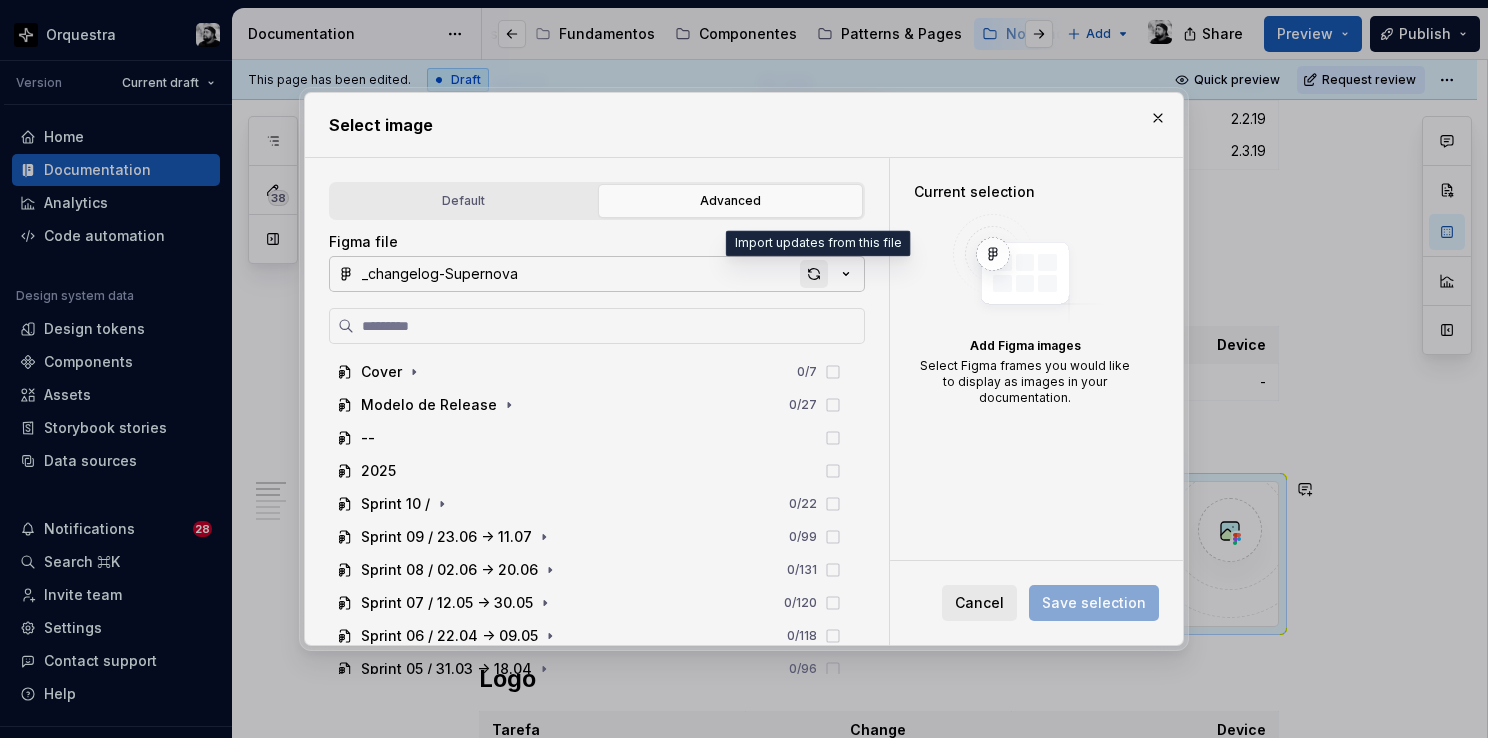 click at bounding box center (814, 274) 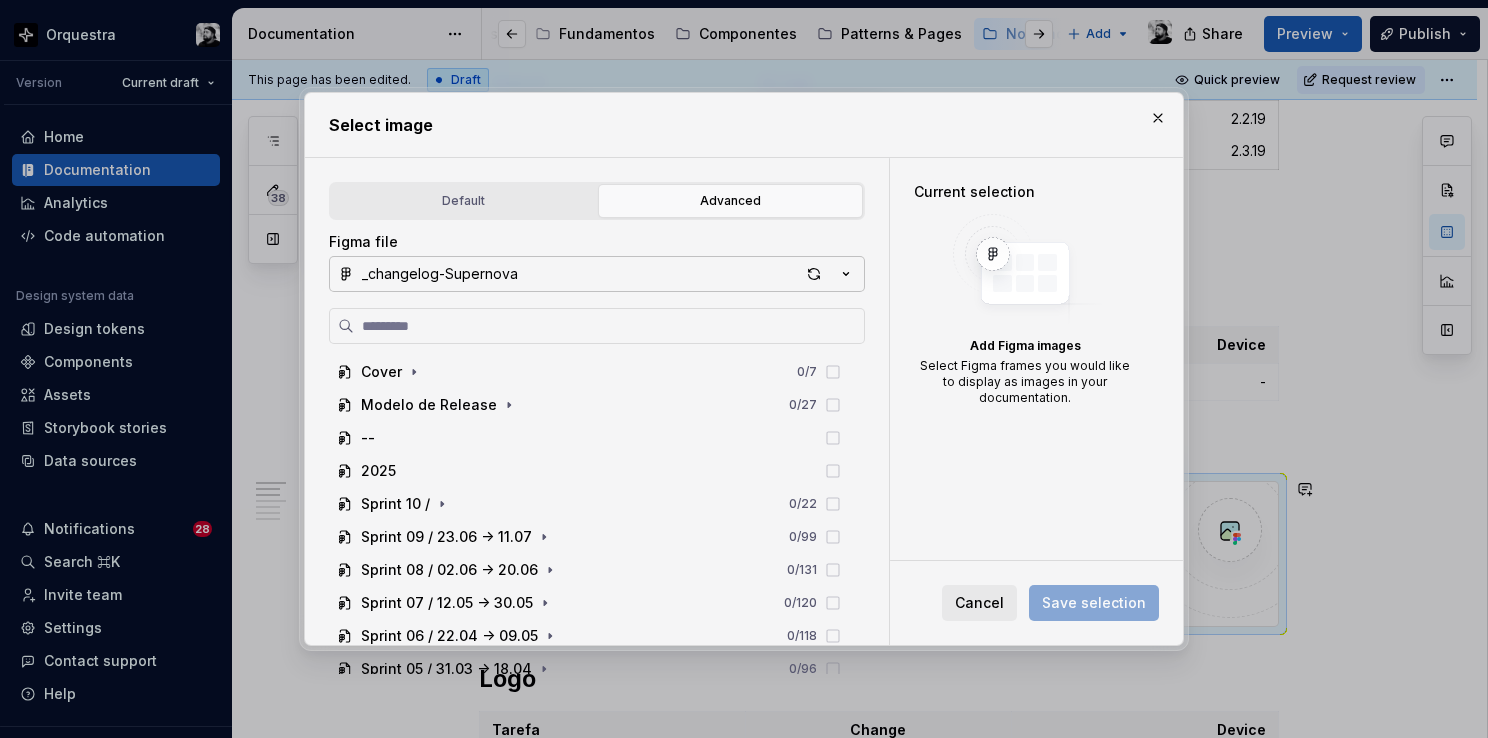 type on "*" 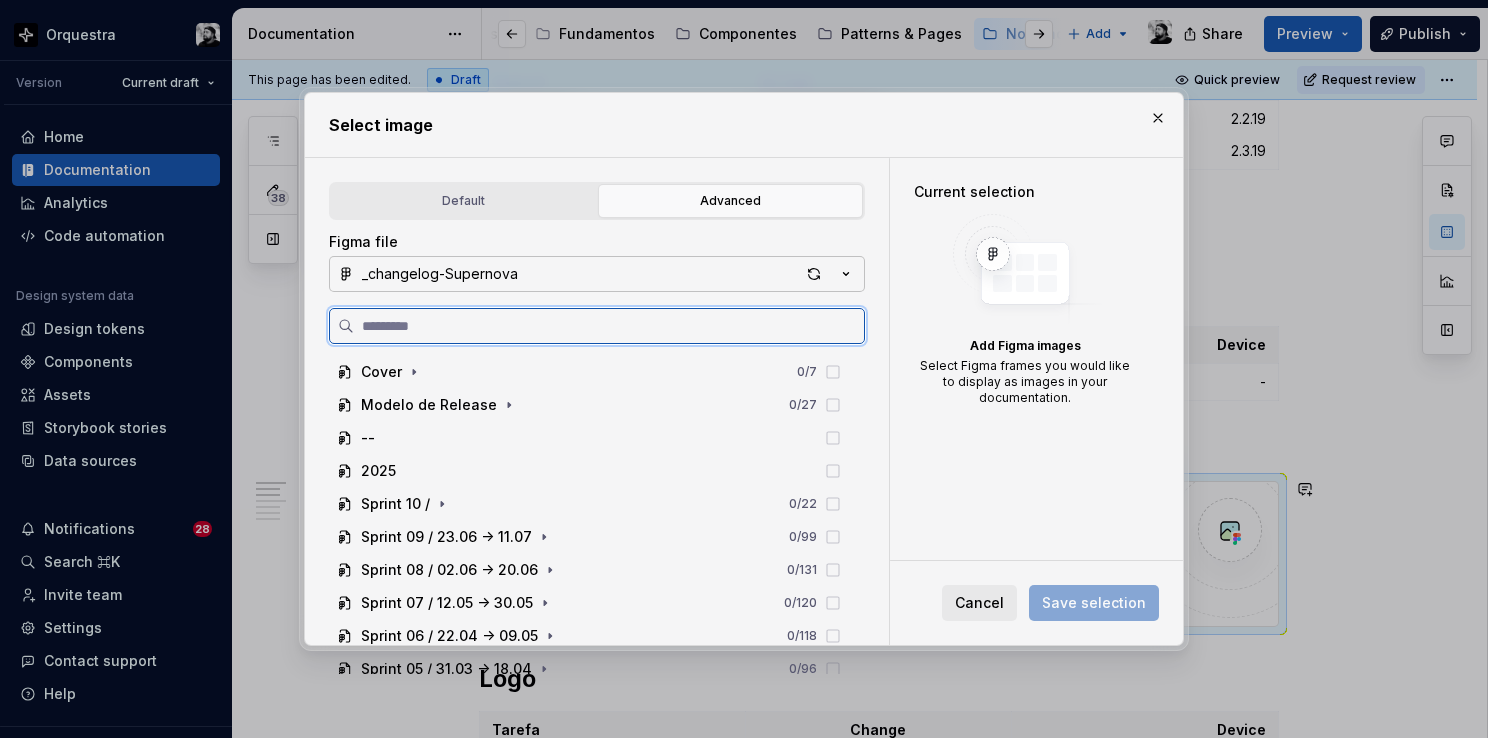 click at bounding box center [609, 326] 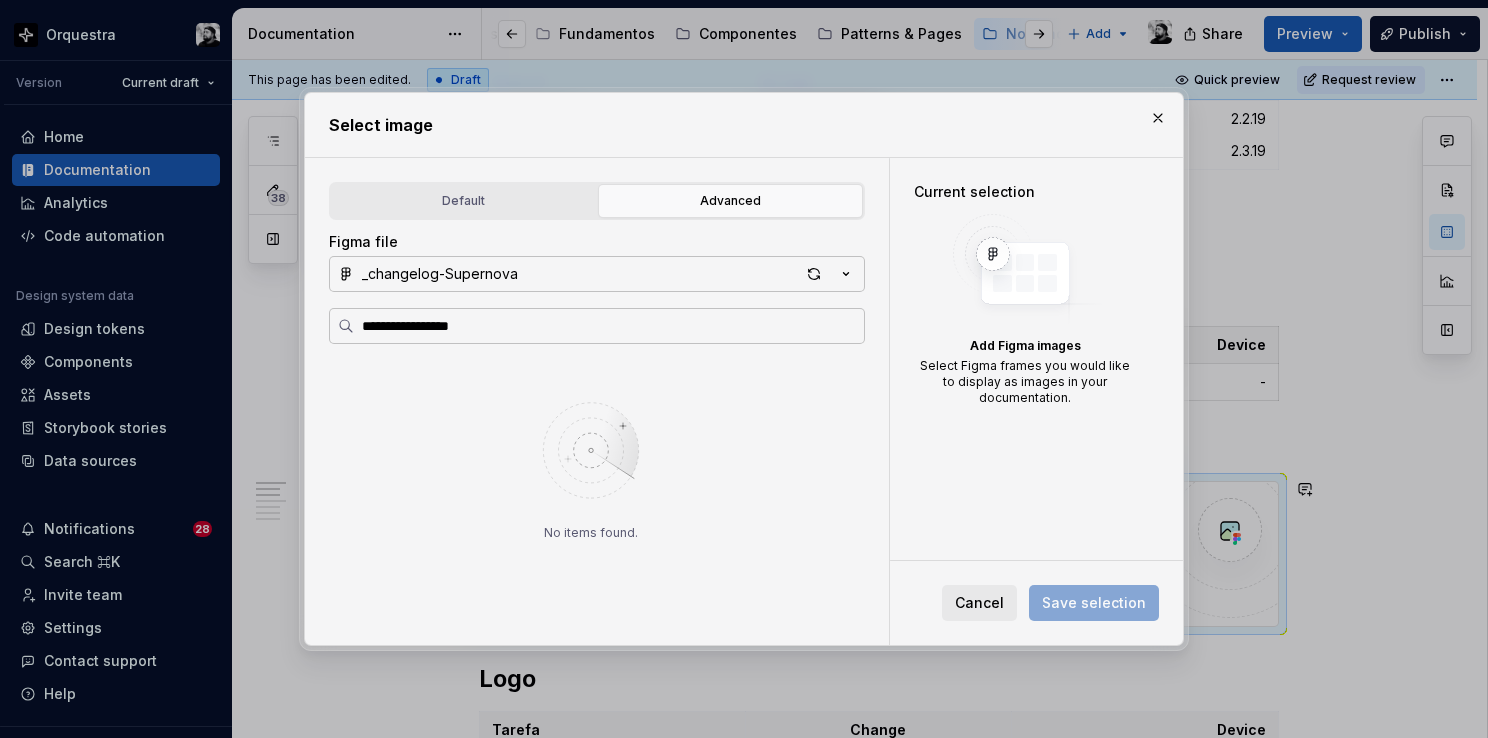 click on "**********" at bounding box center (609, 326) 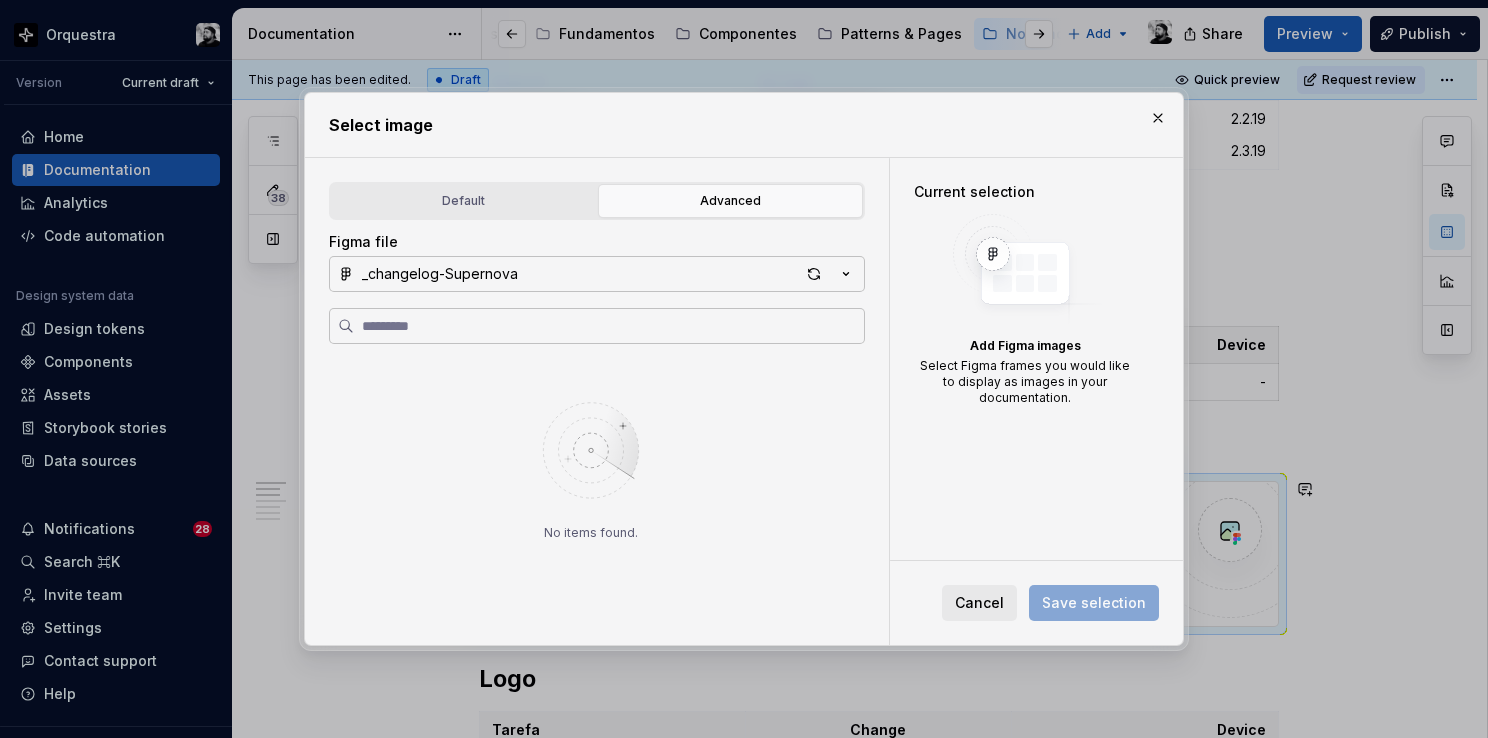 type 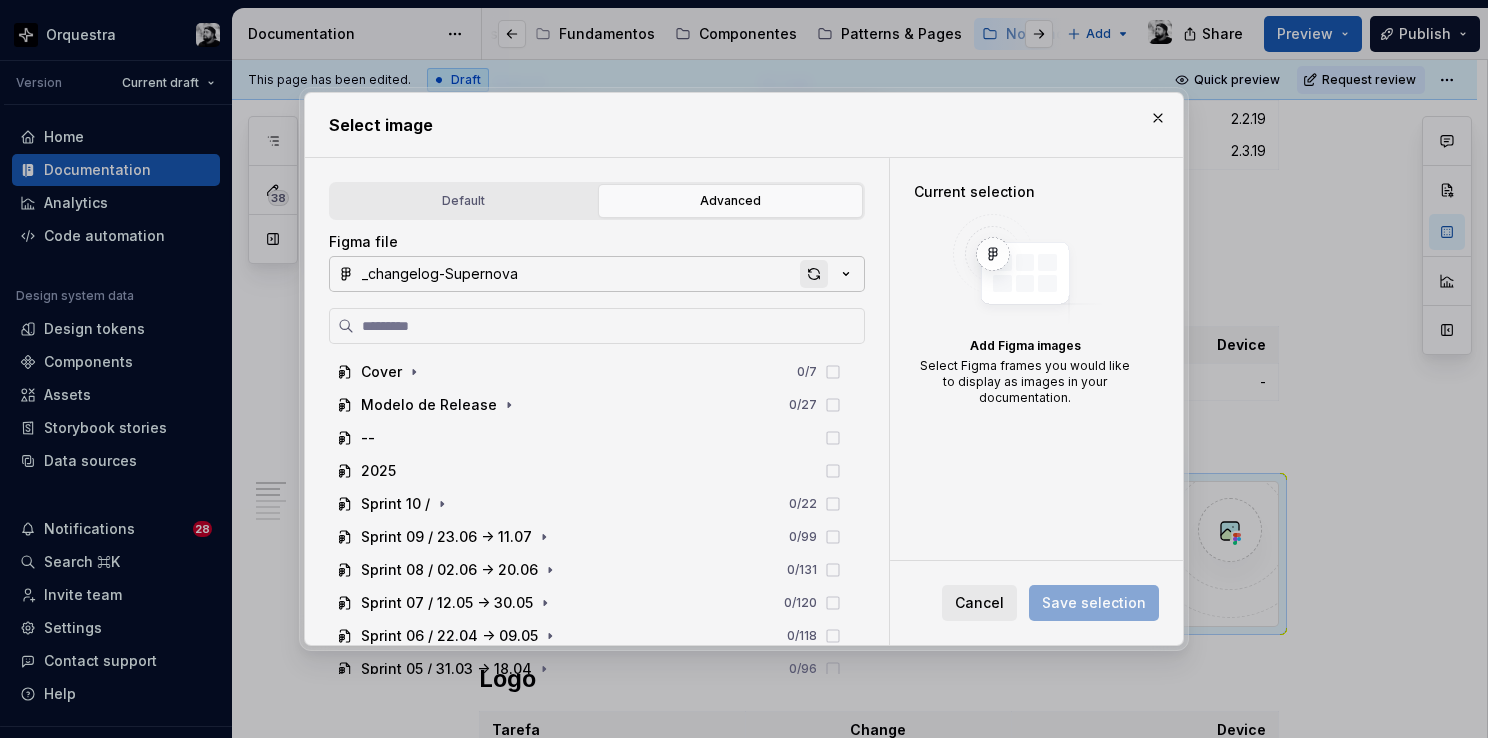 click at bounding box center [814, 274] 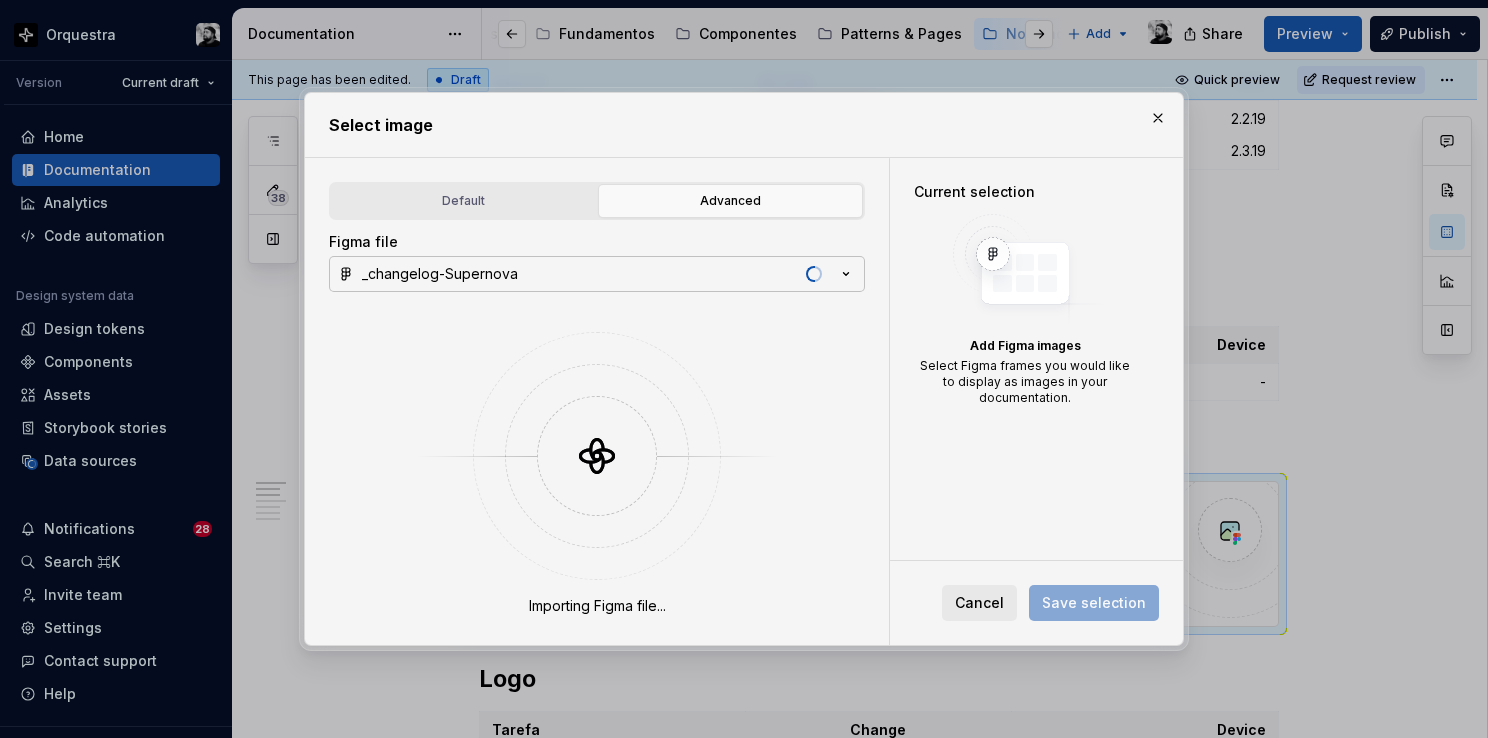 type on "*" 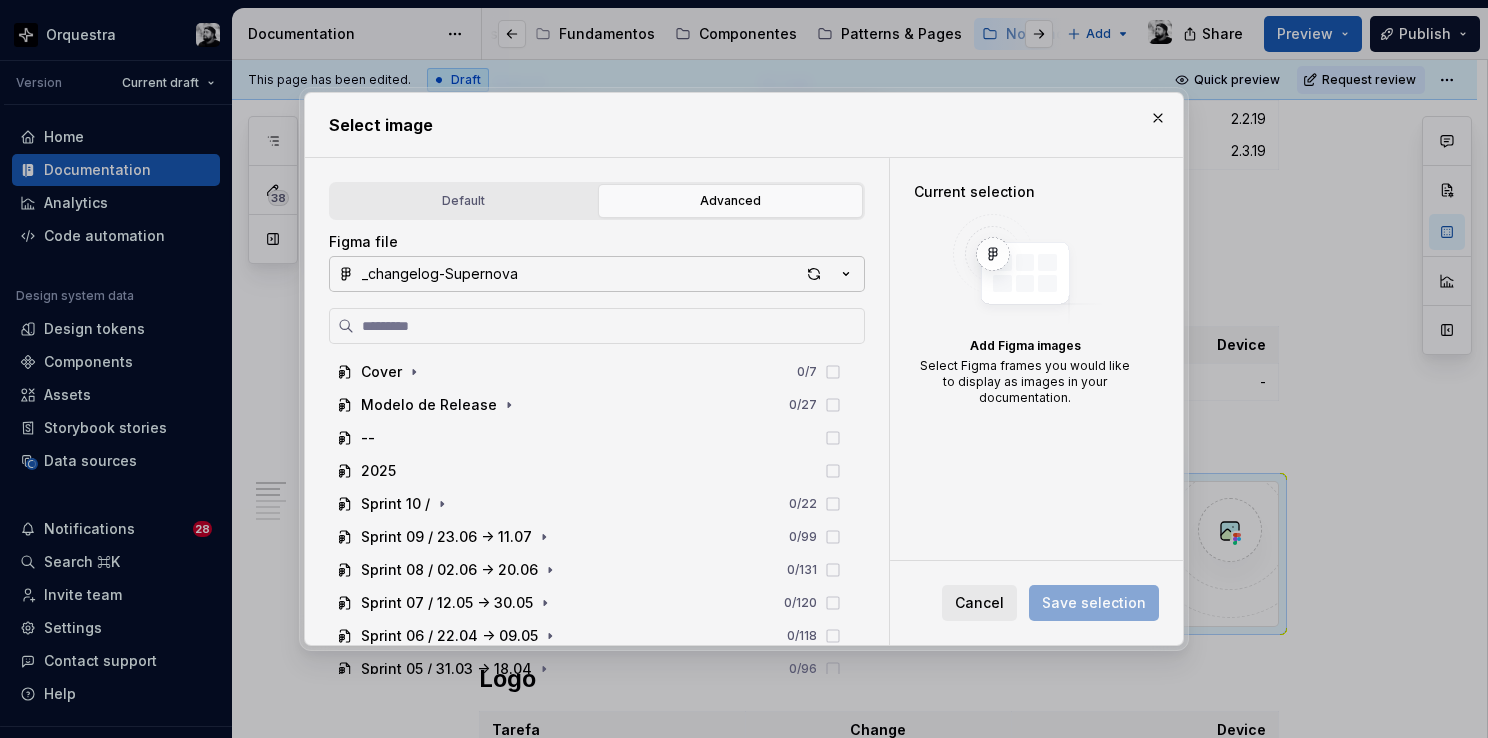 type on "**********" 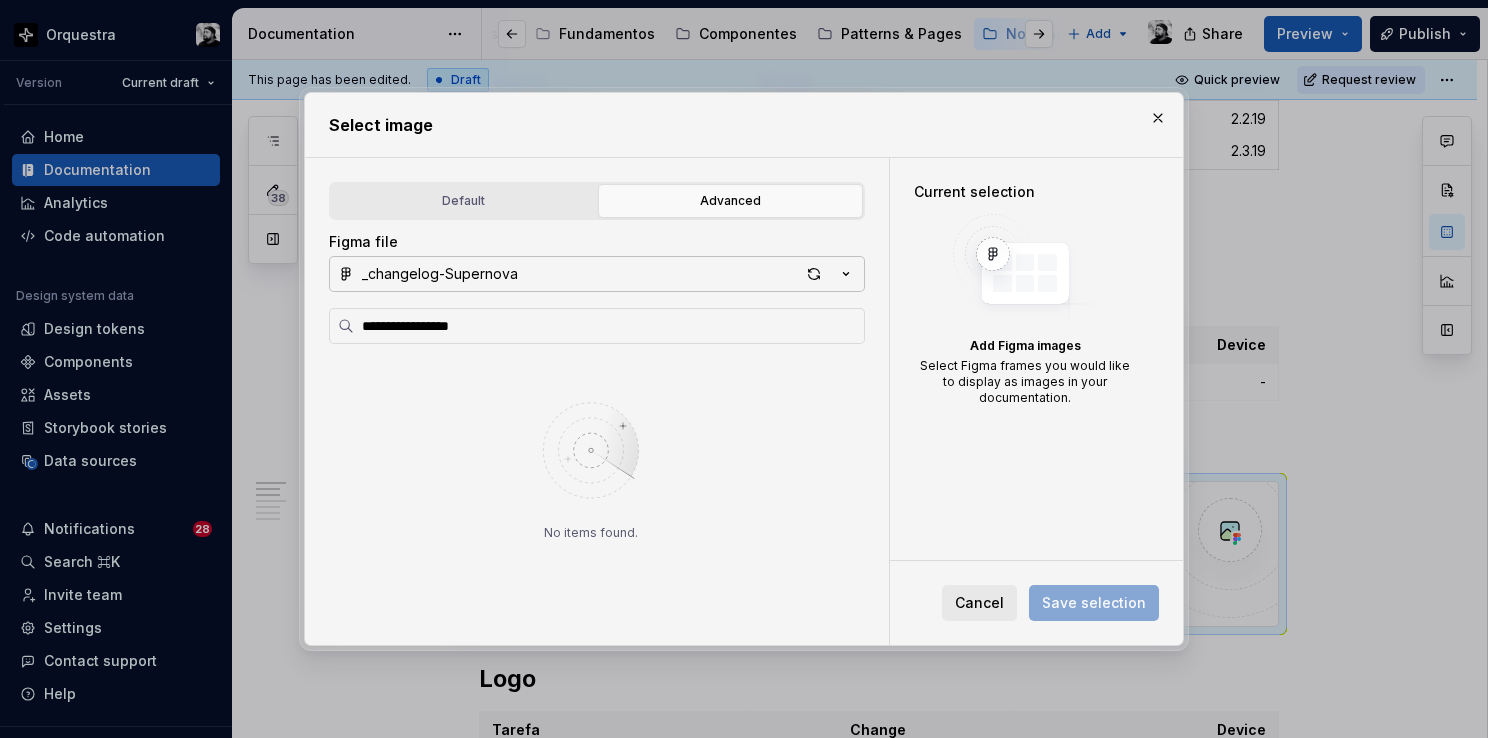 click at bounding box center [1158, 118] 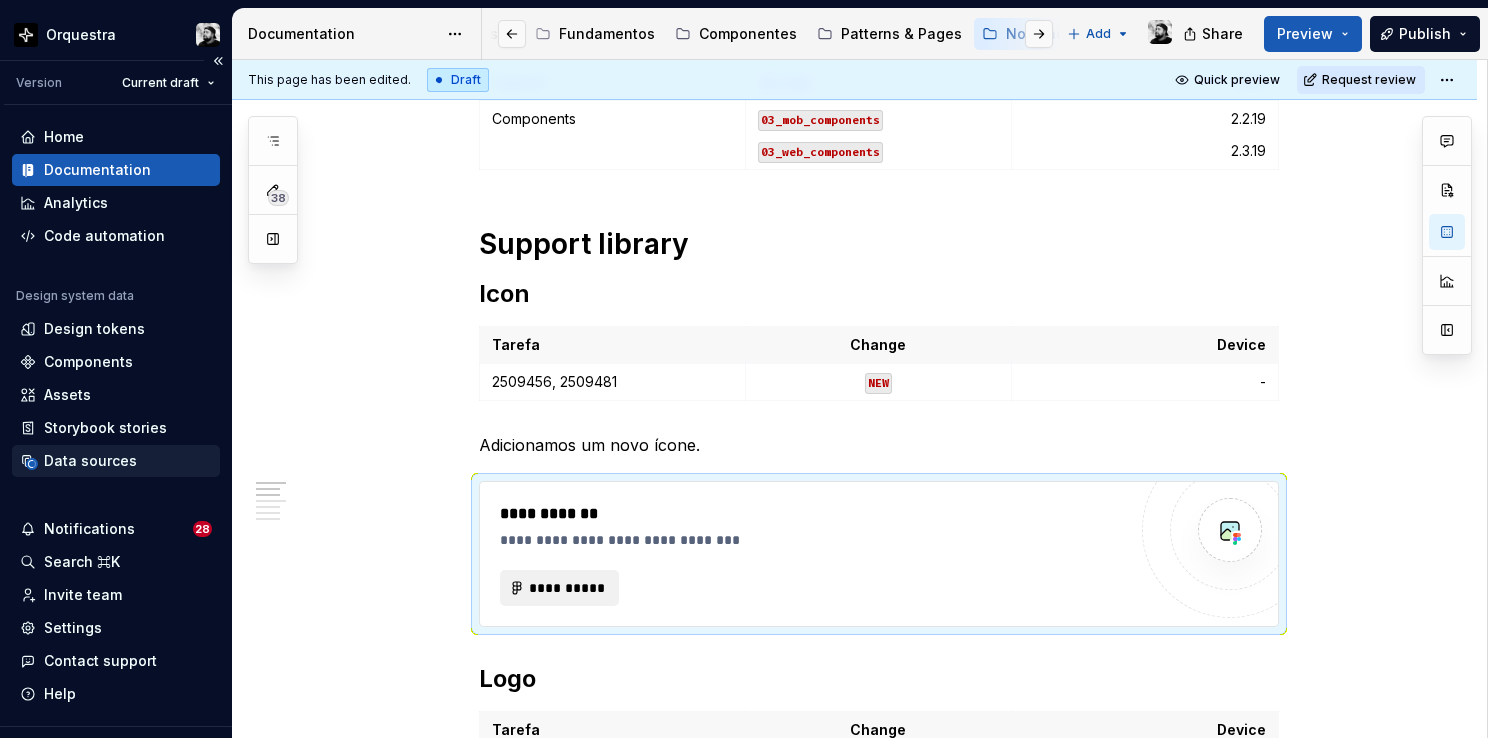 click on "Data sources" at bounding box center (90, 461) 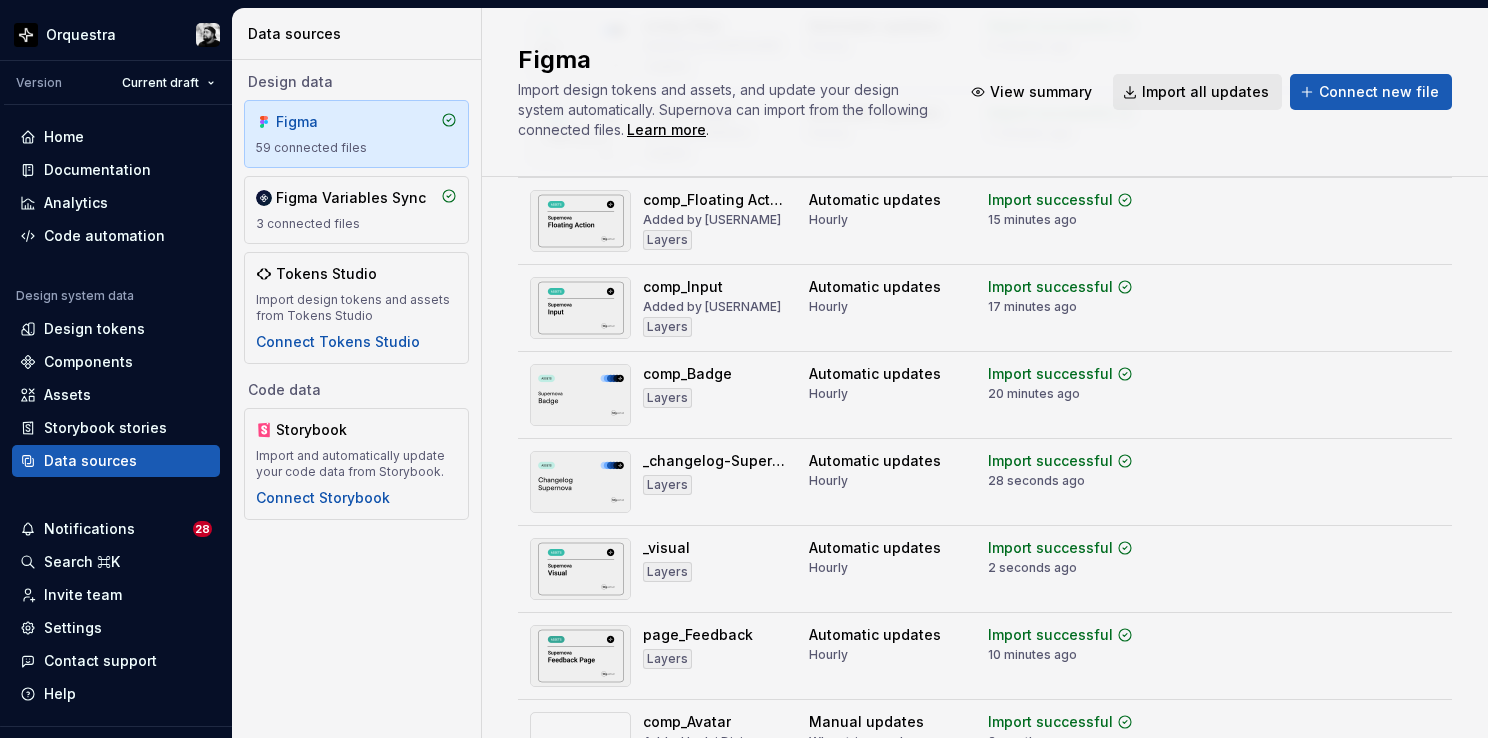 scroll, scrollTop: 3300, scrollLeft: 0, axis: vertical 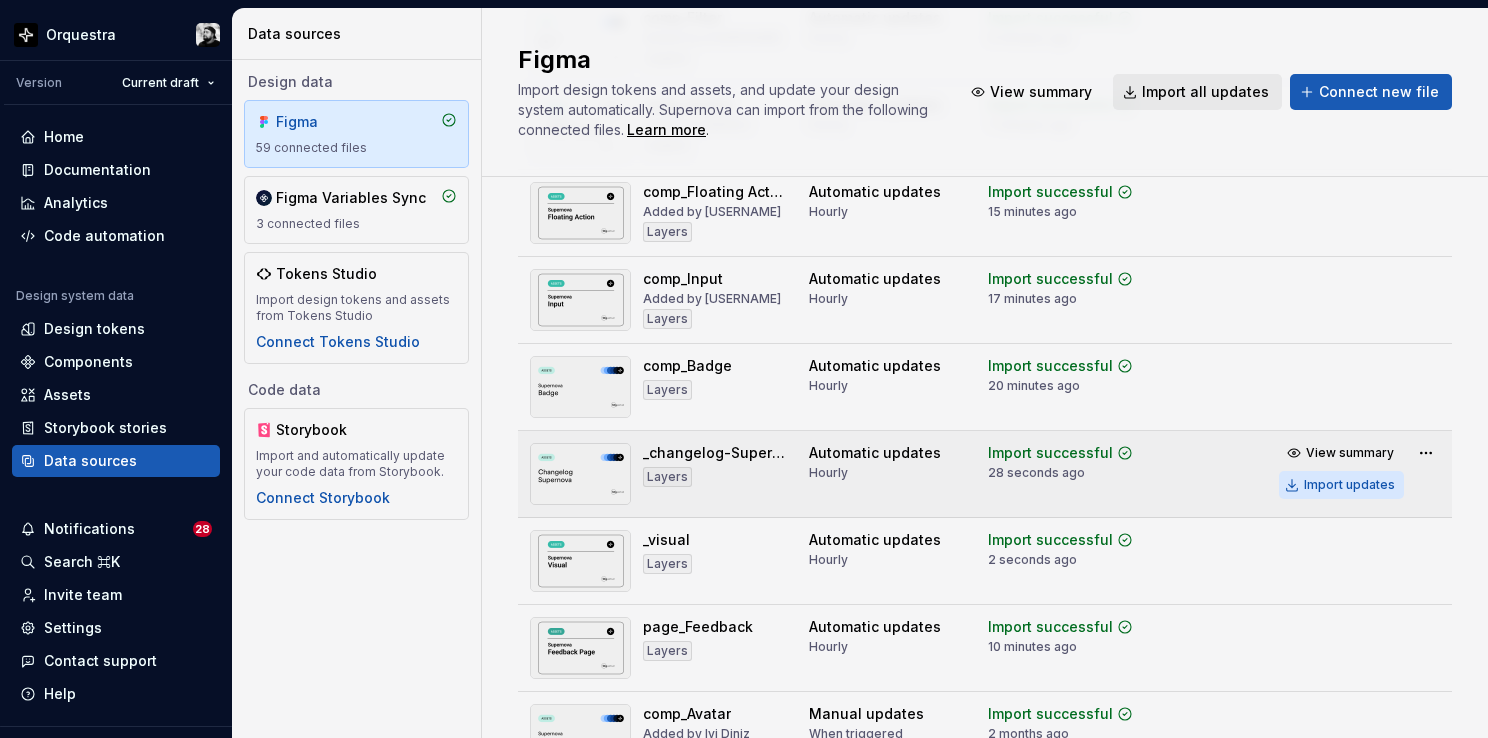 click on "Import updates" at bounding box center [1349, 485] 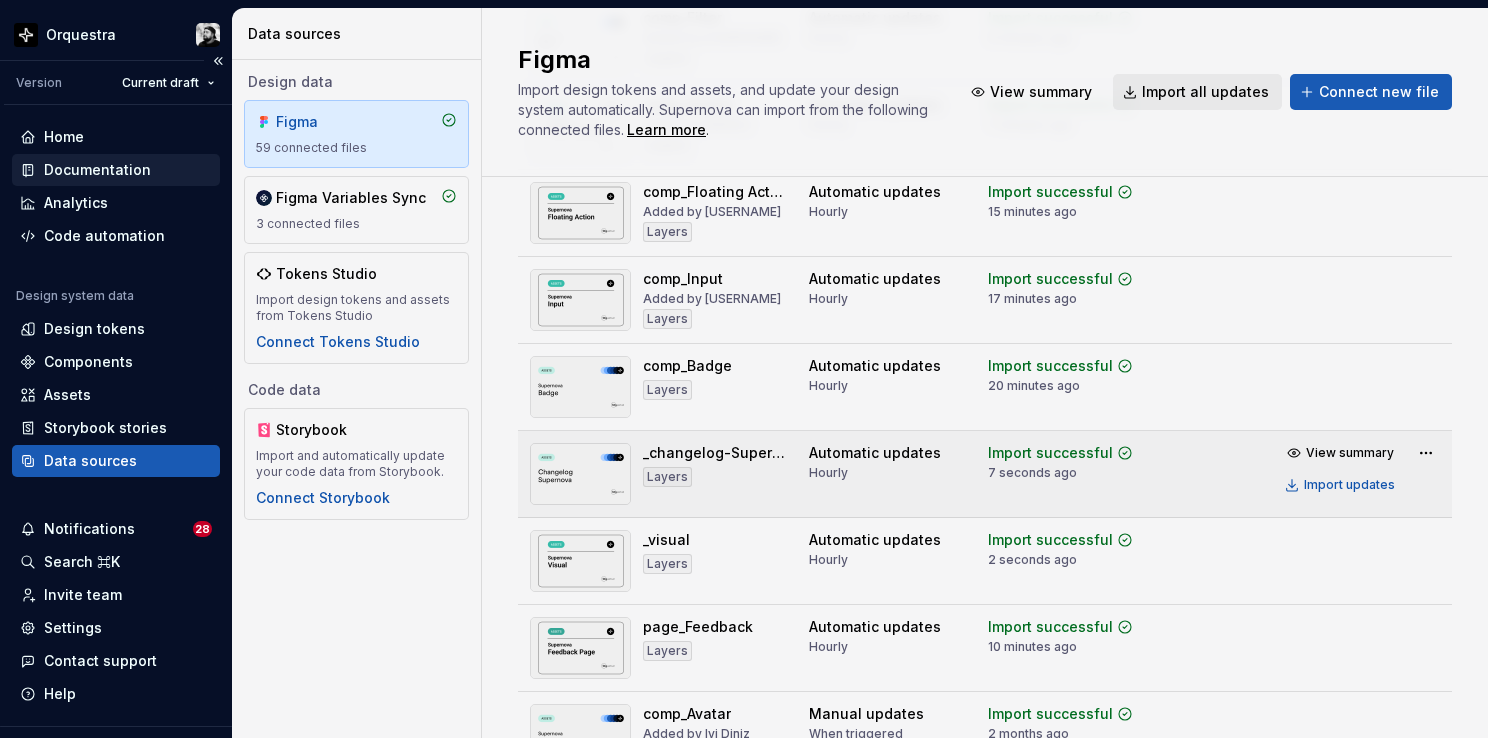 click on "Documentation" at bounding box center [97, 170] 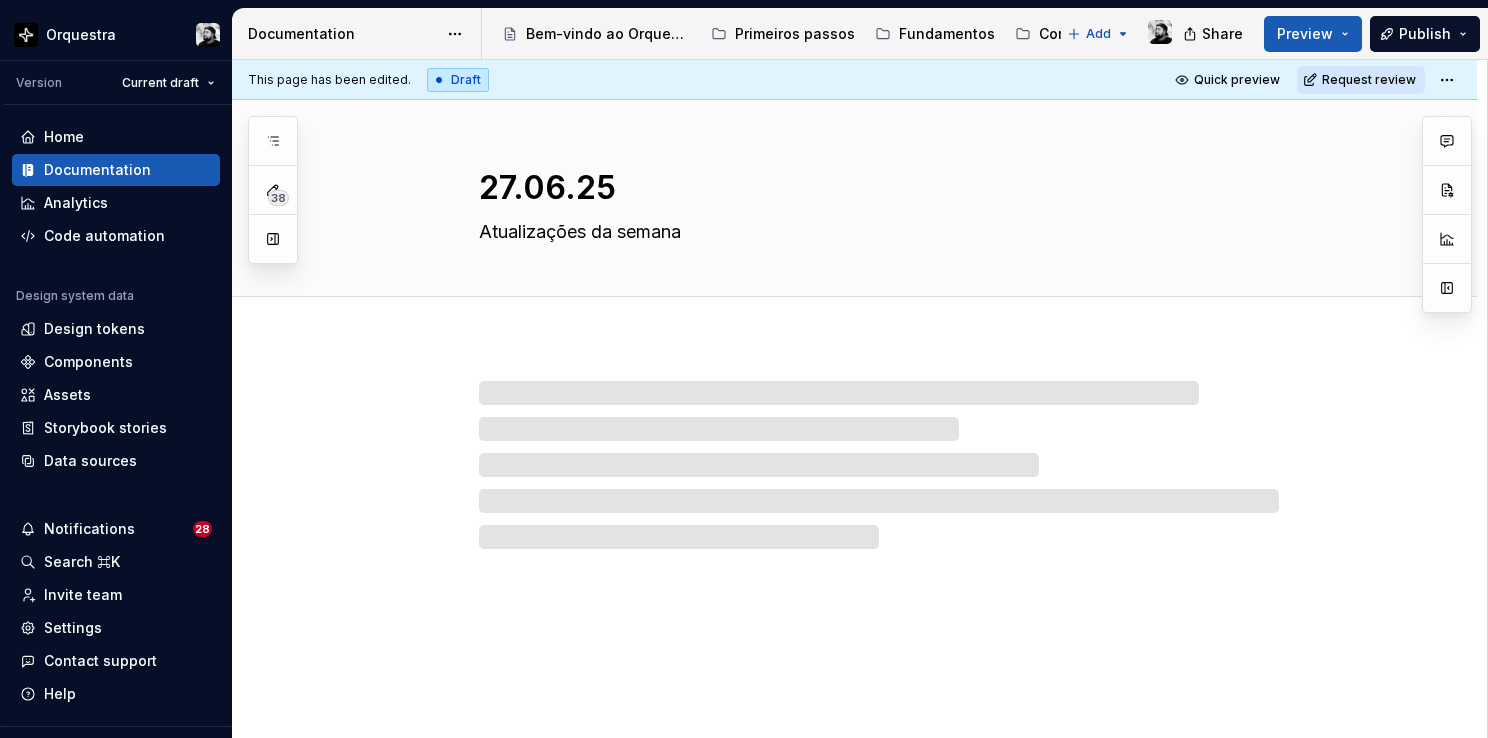 type on "*" 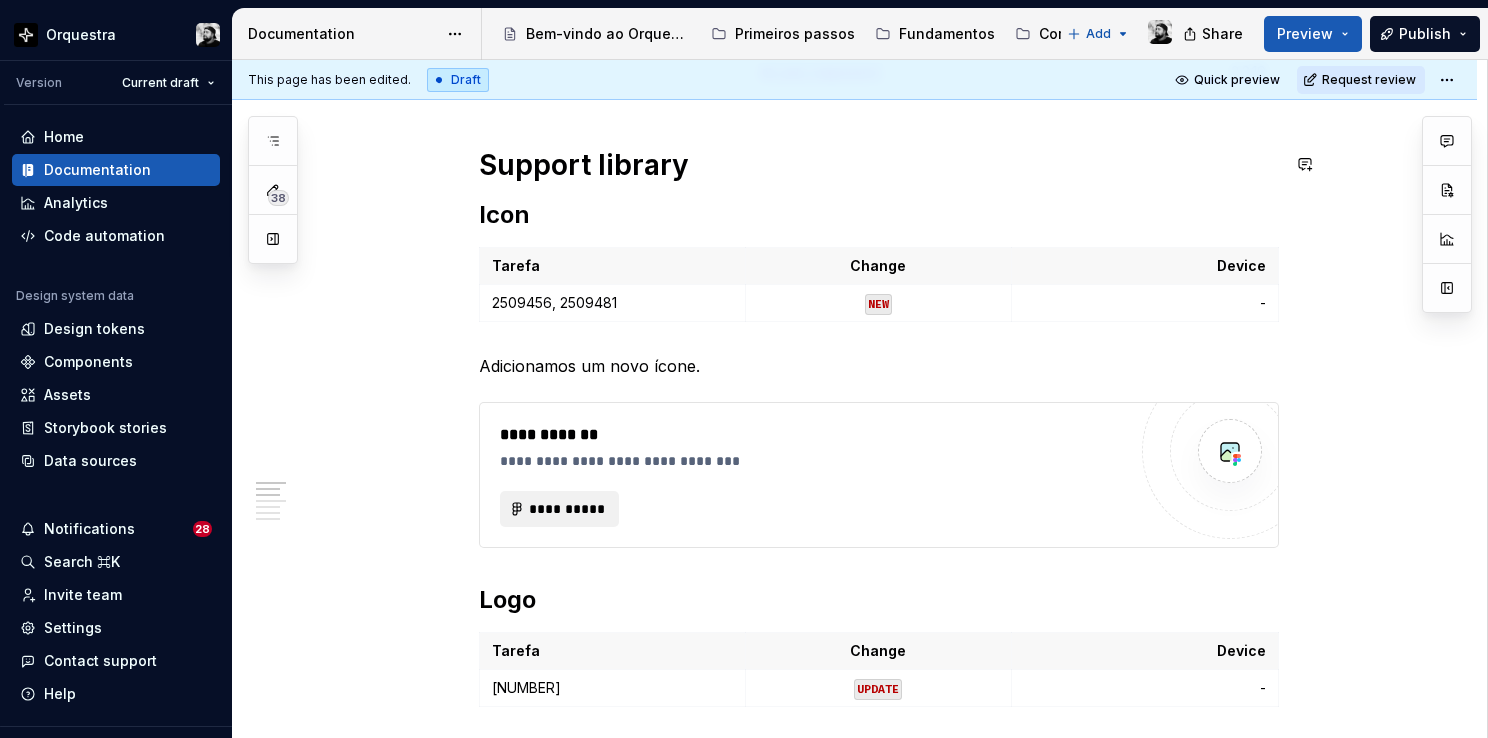 scroll, scrollTop: 500, scrollLeft: 0, axis: vertical 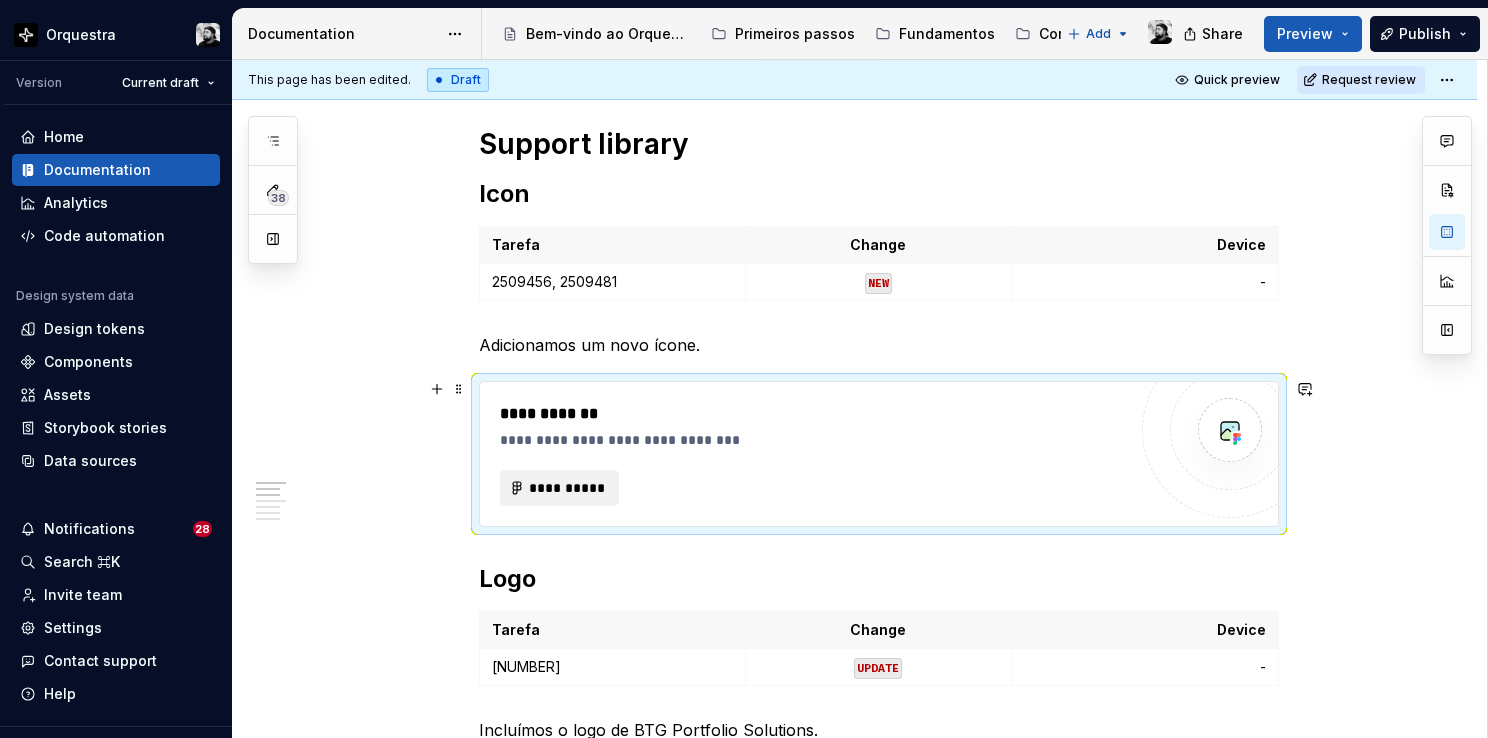 click on "**********" at bounding box center [813, 488] 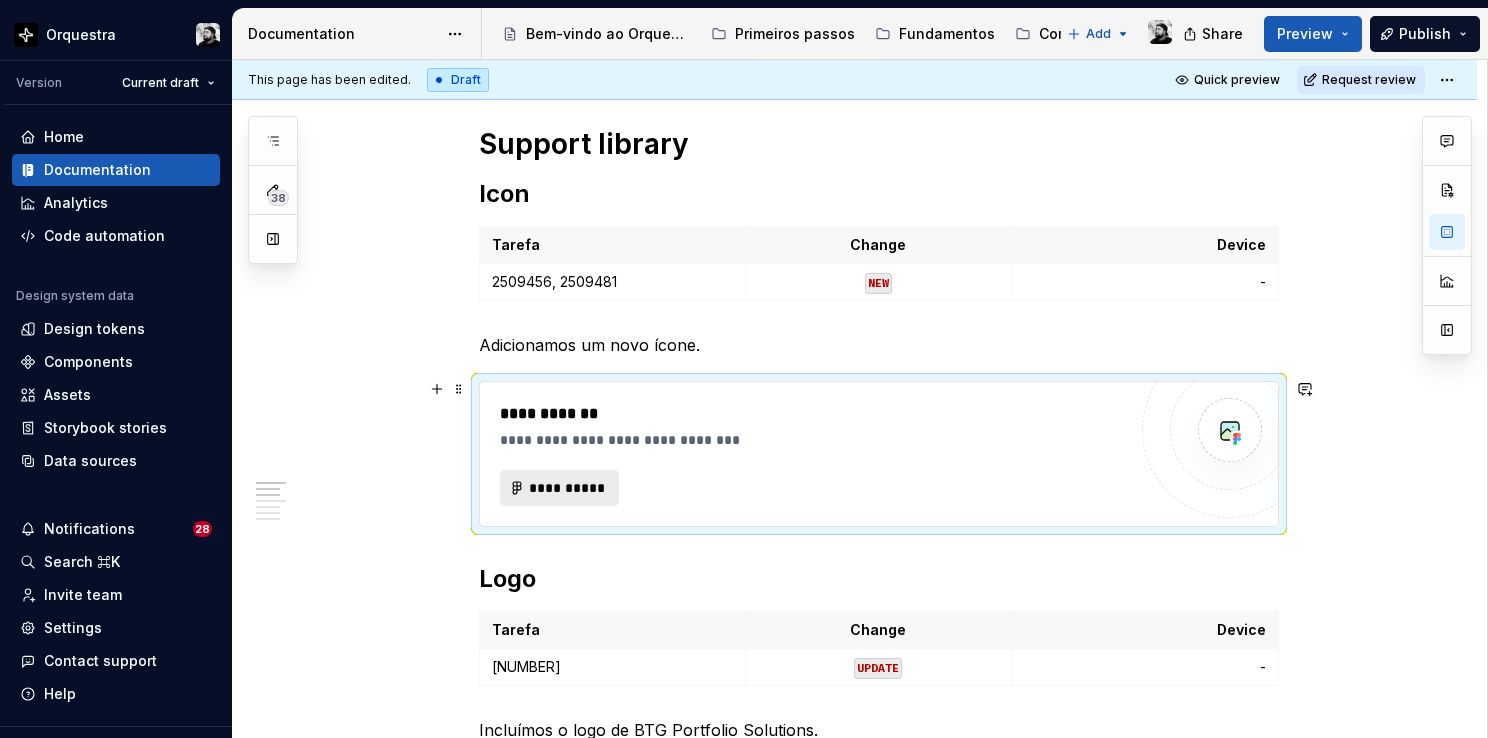 click on "**********" at bounding box center [568, 488] 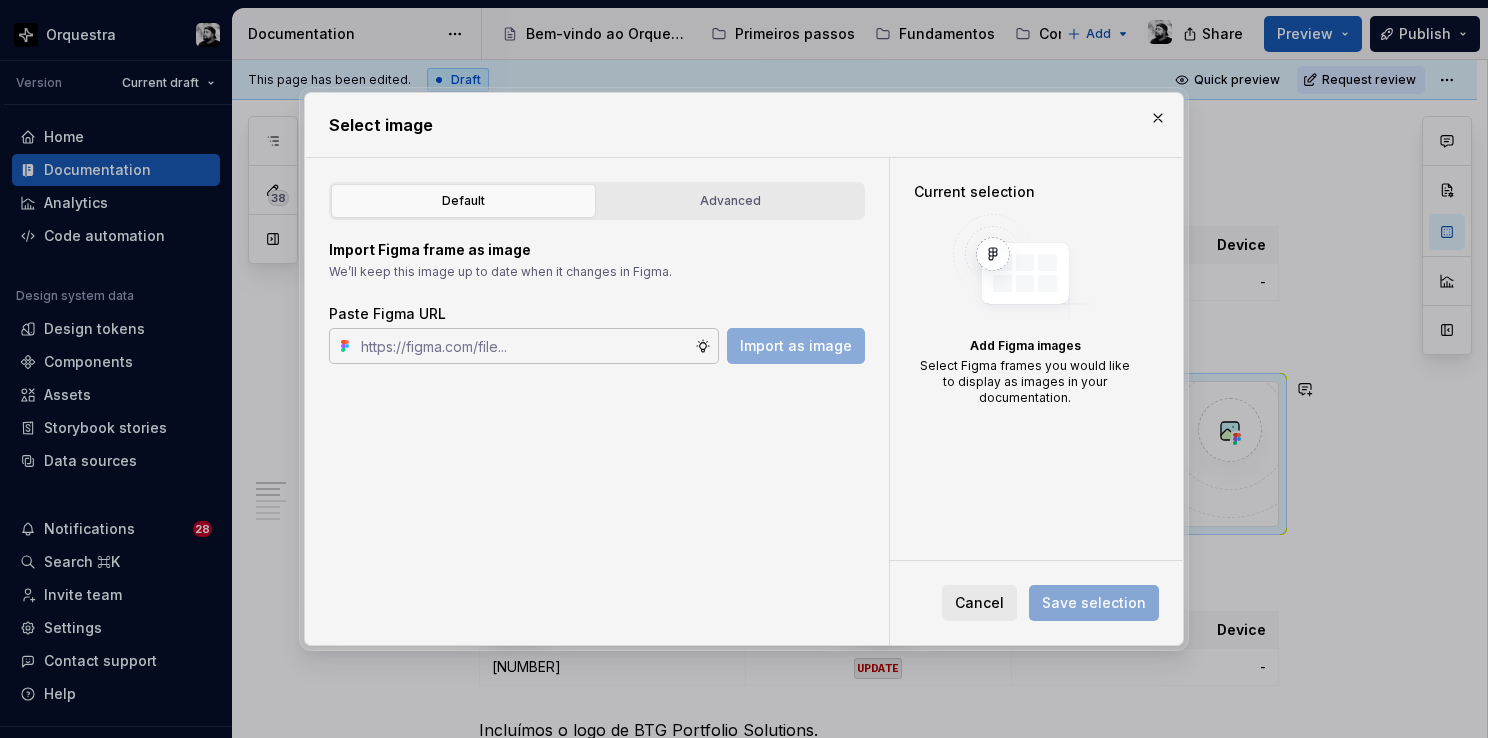 click at bounding box center [524, 346] 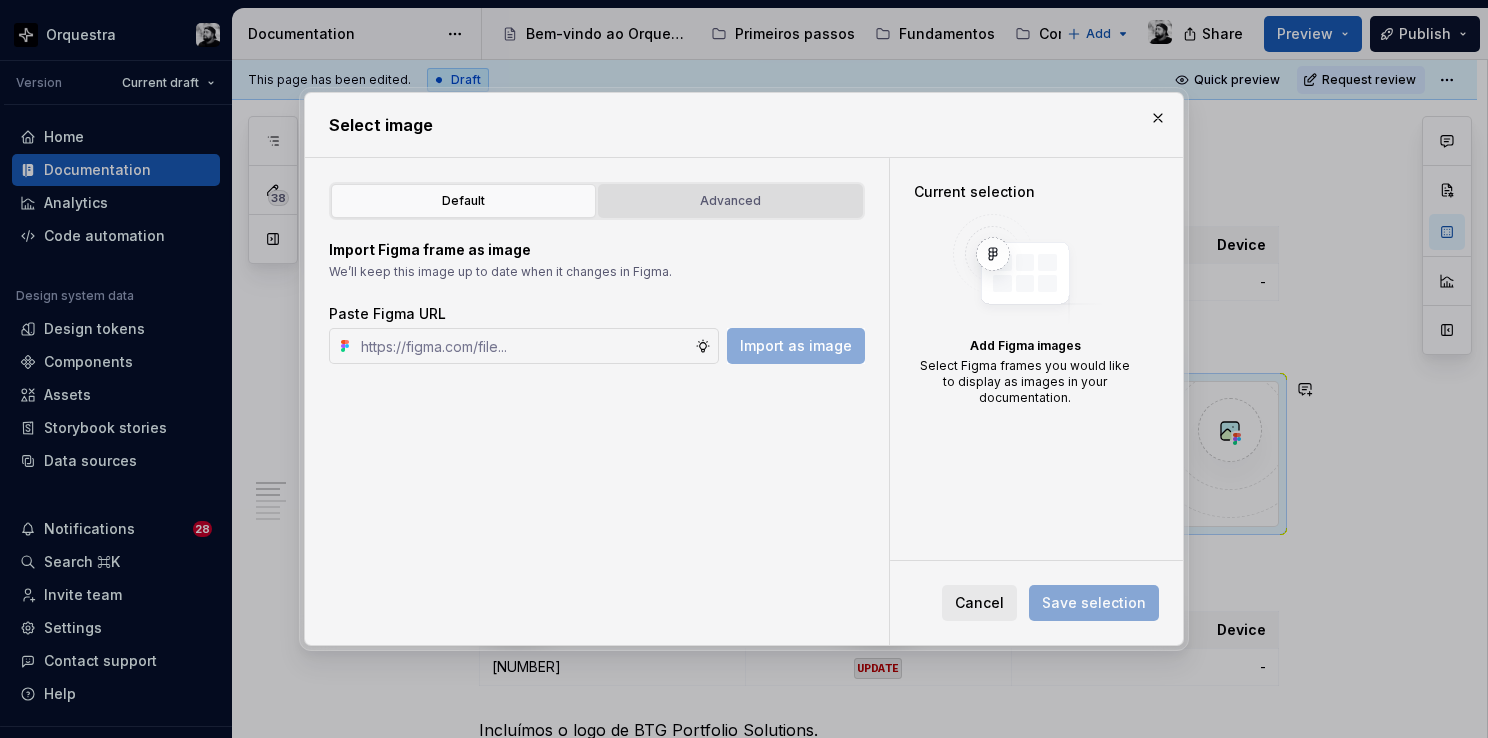 click on "Advanced" at bounding box center [730, 201] 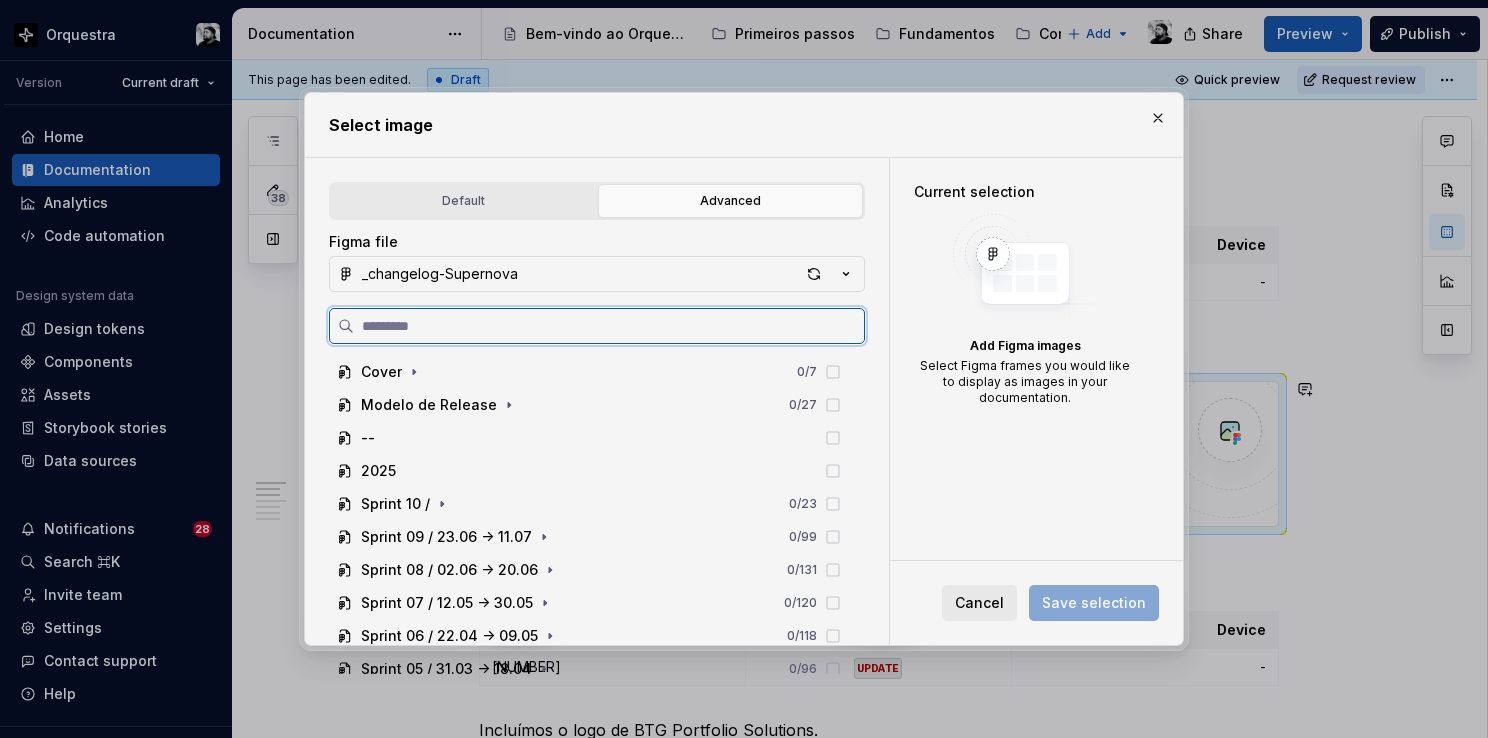 click at bounding box center (609, 326) 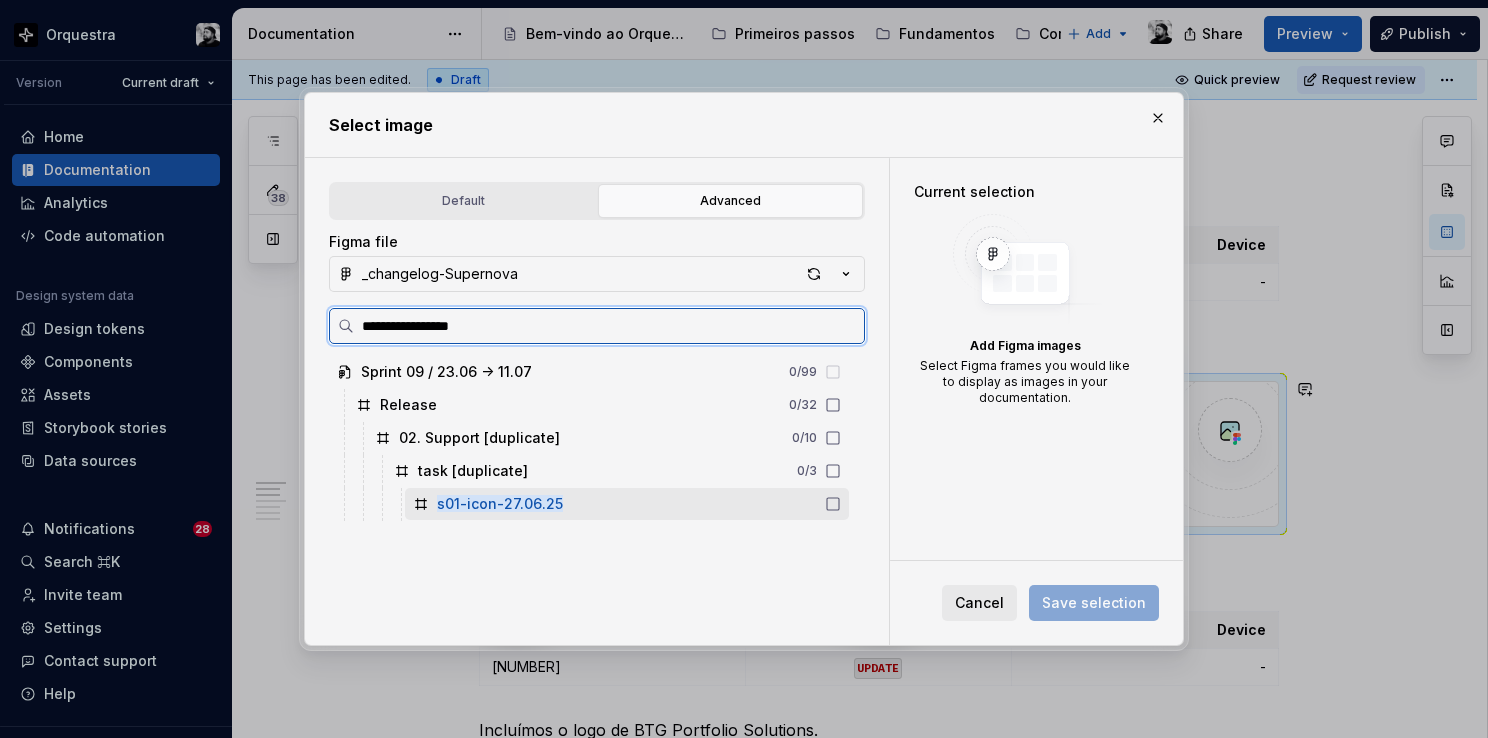 click on "s01-icon-27.06.25" at bounding box center [627, 504] 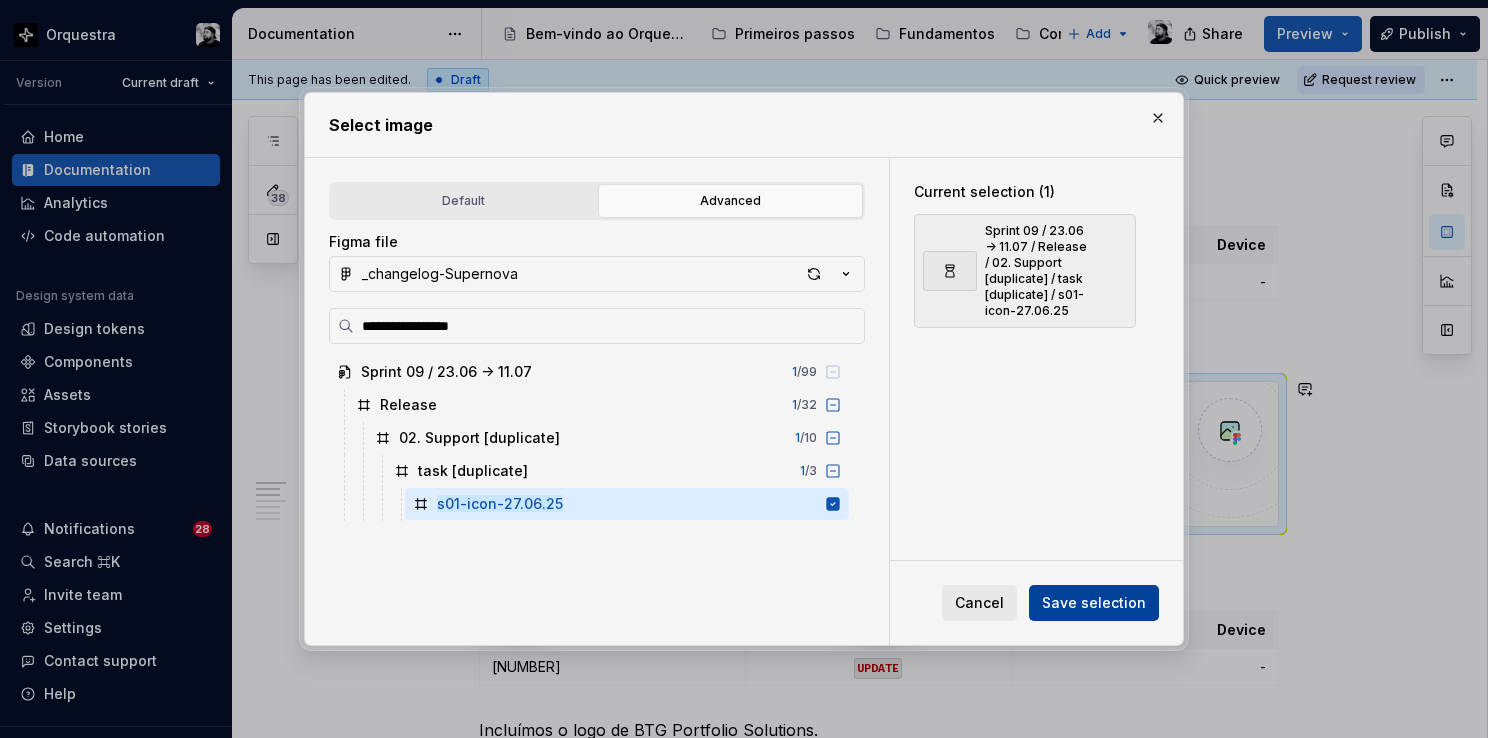 click on "Save selection" at bounding box center (1094, 603) 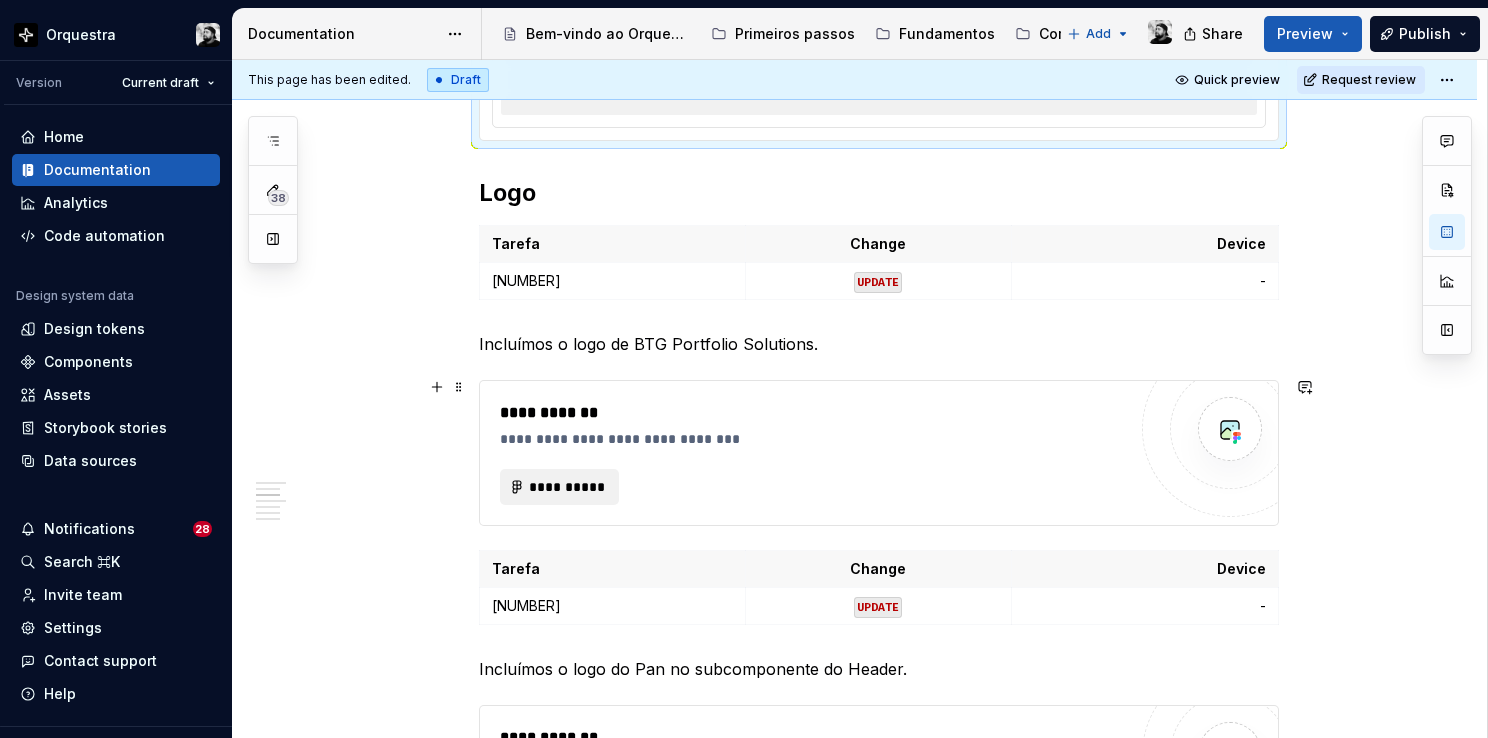 scroll, scrollTop: 1000, scrollLeft: 0, axis: vertical 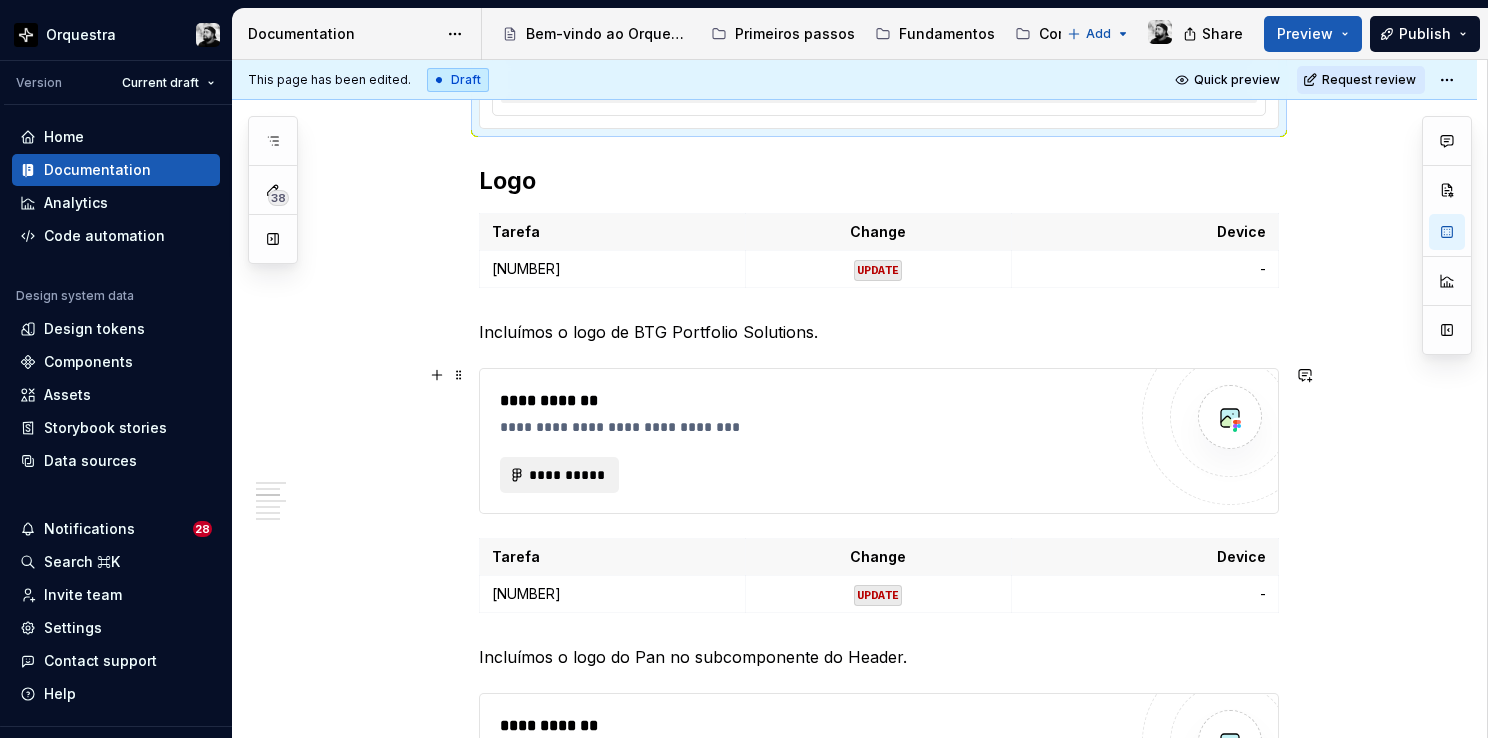 click on "**********" at bounding box center (813, 427) 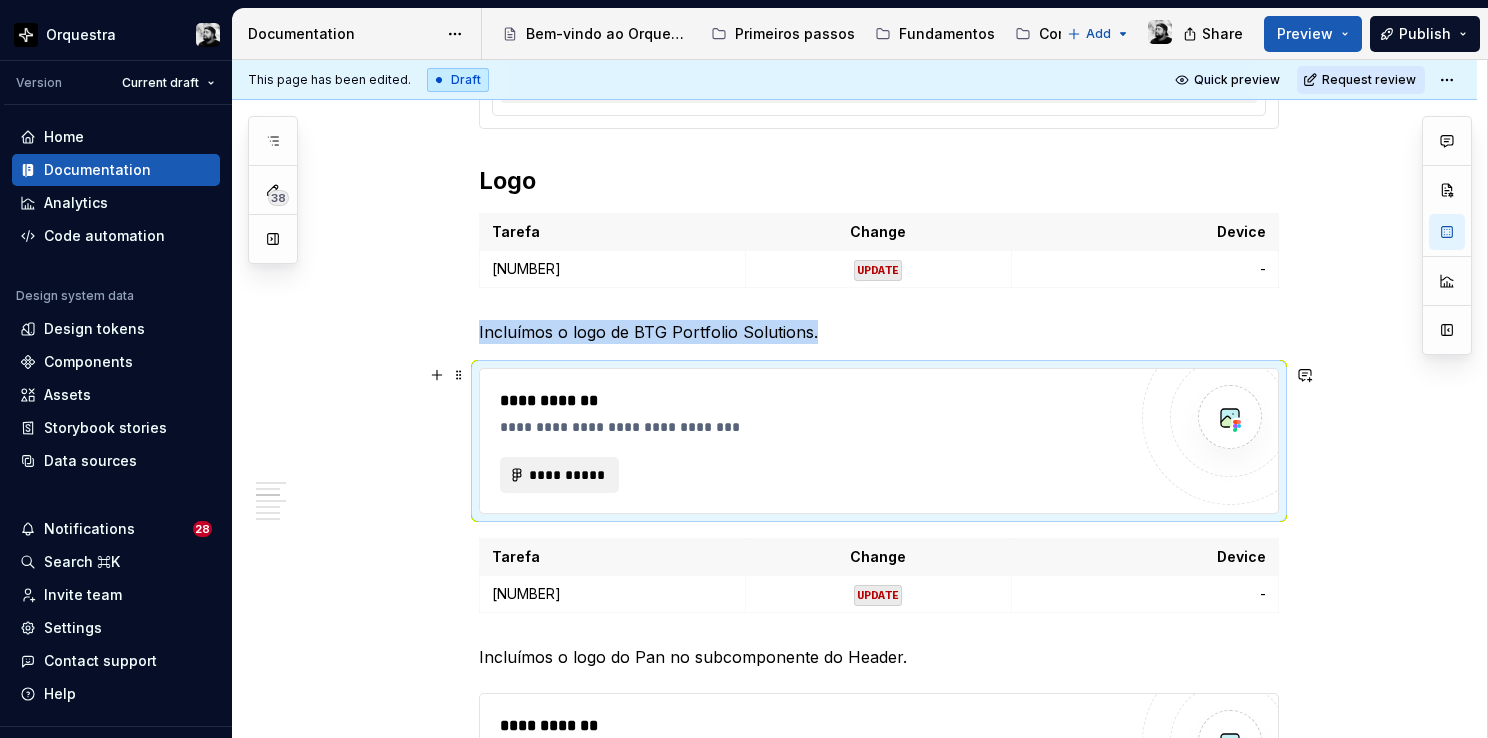 click on "**********" at bounding box center (813, 441) 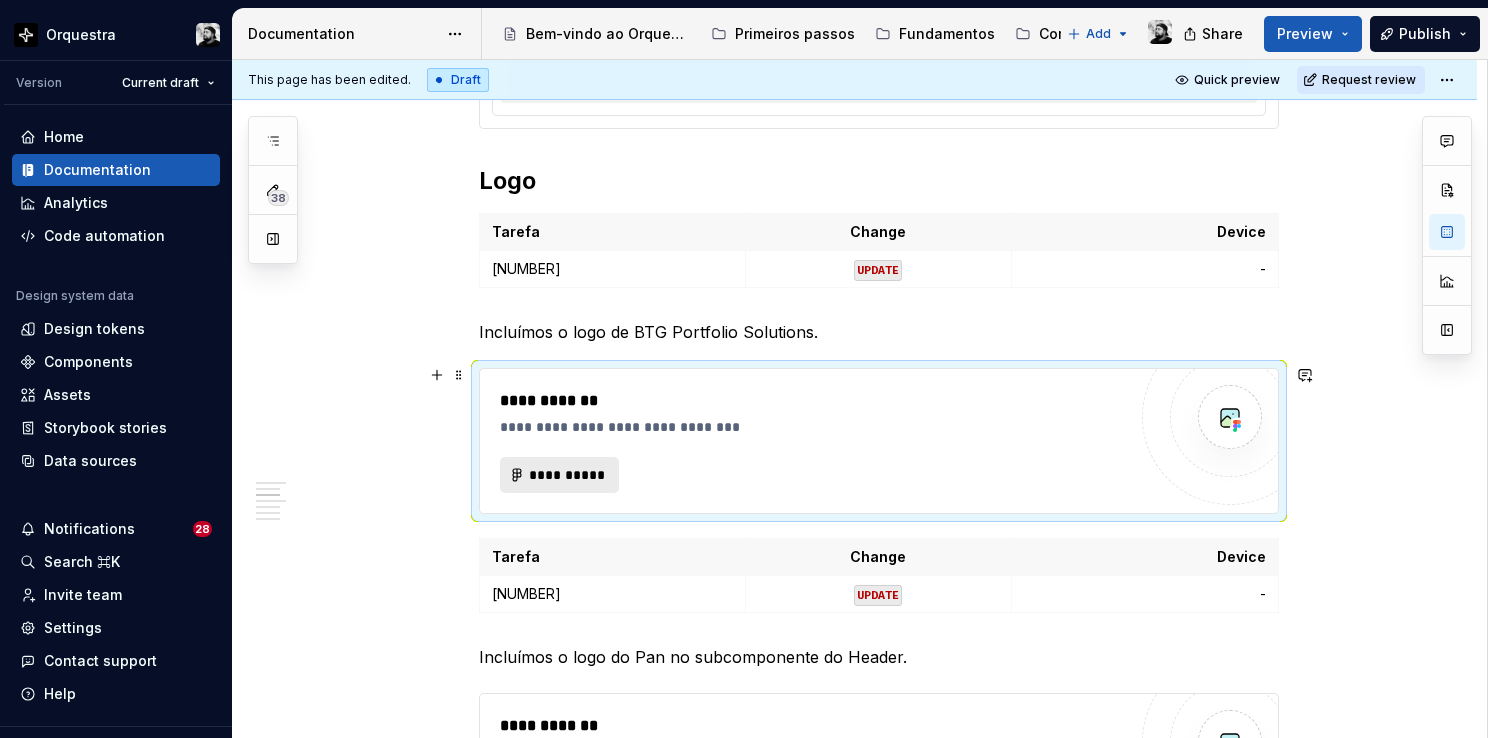 click on "**********" at bounding box center [568, 475] 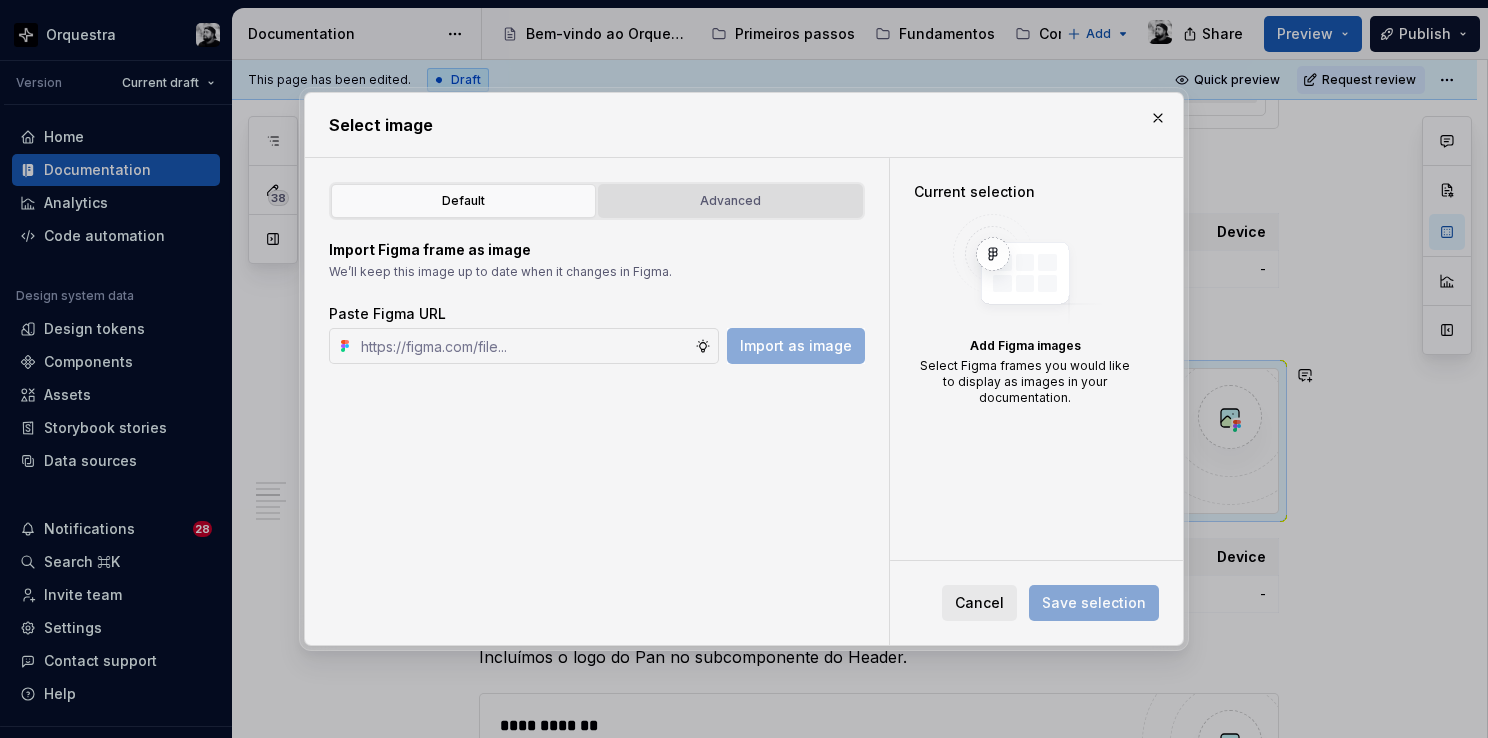 click on "Advanced" at bounding box center [730, 201] 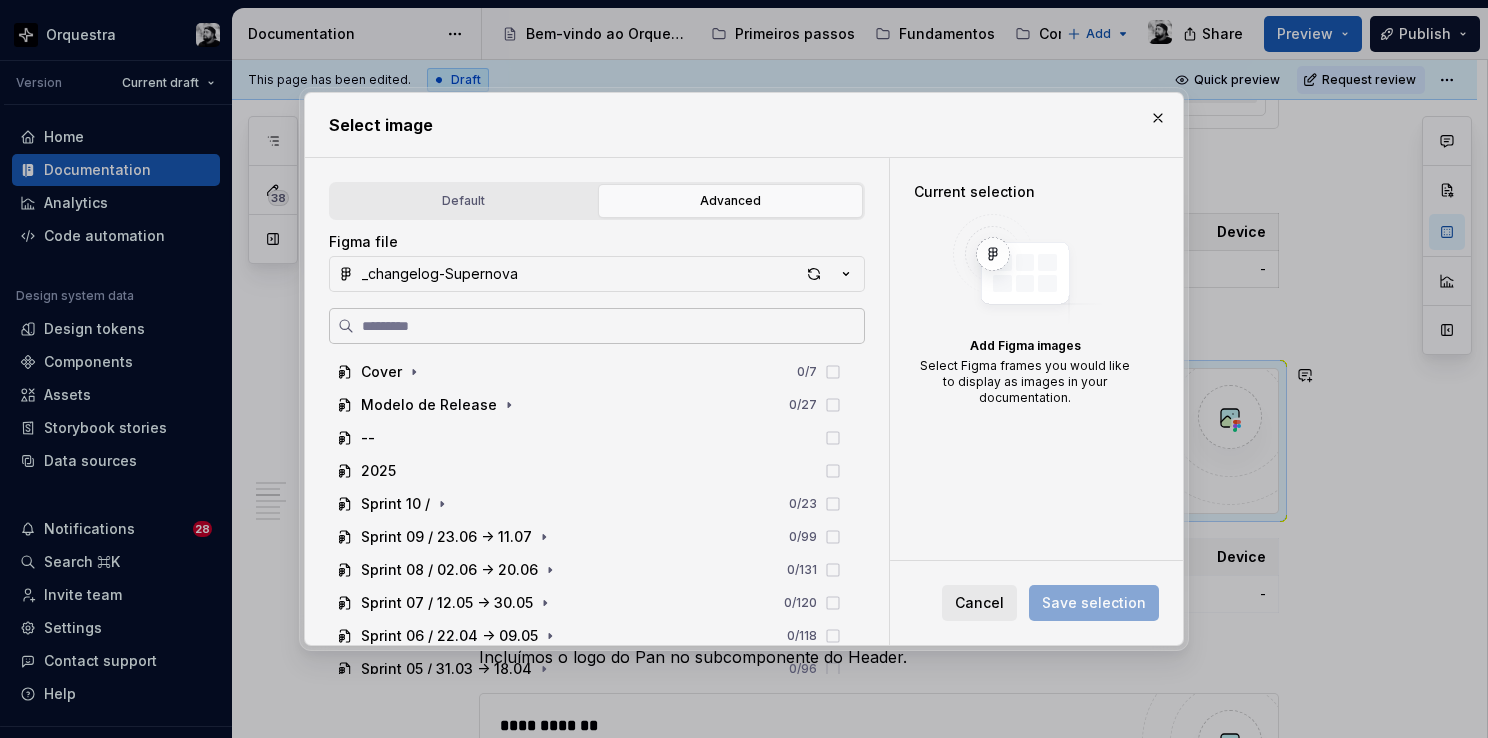 type on "*" 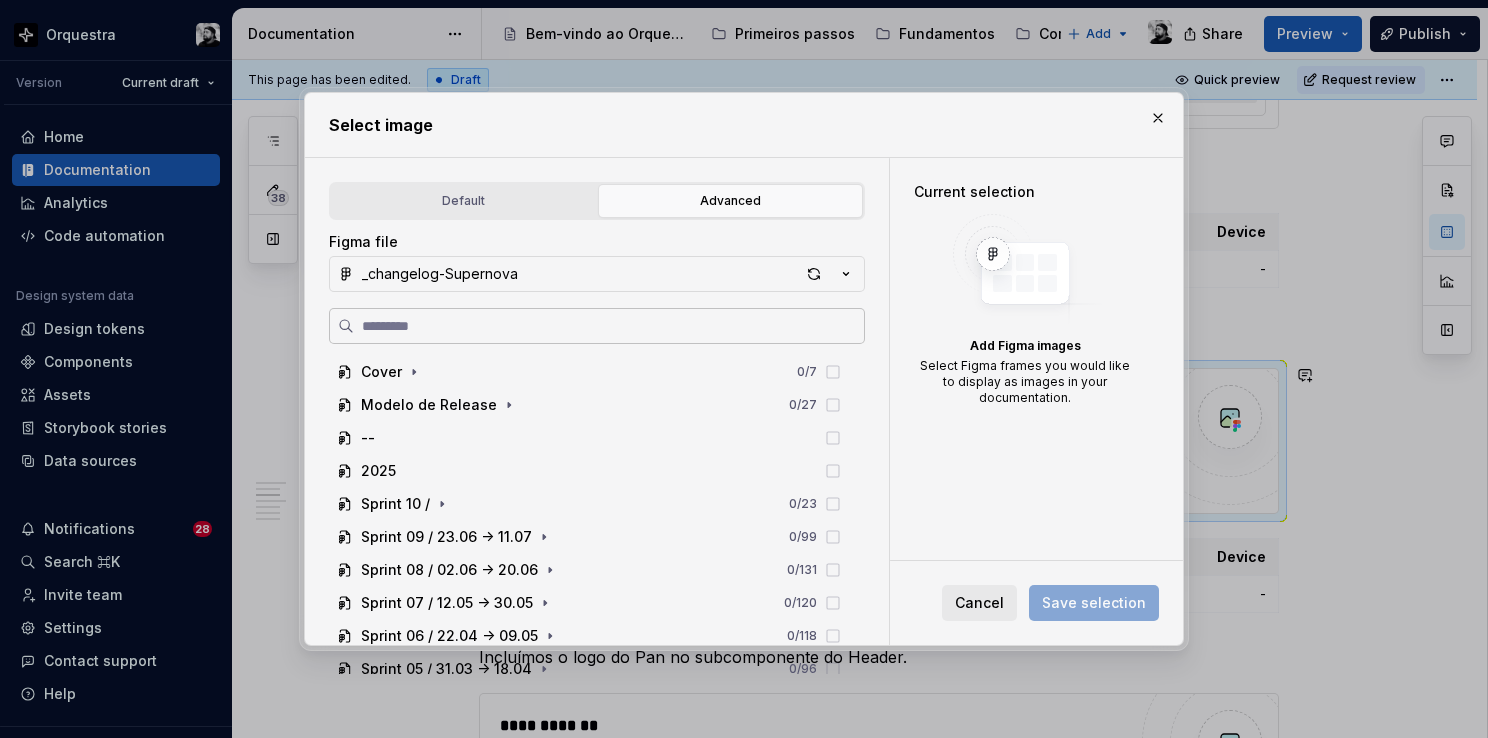 click at bounding box center [597, 326] 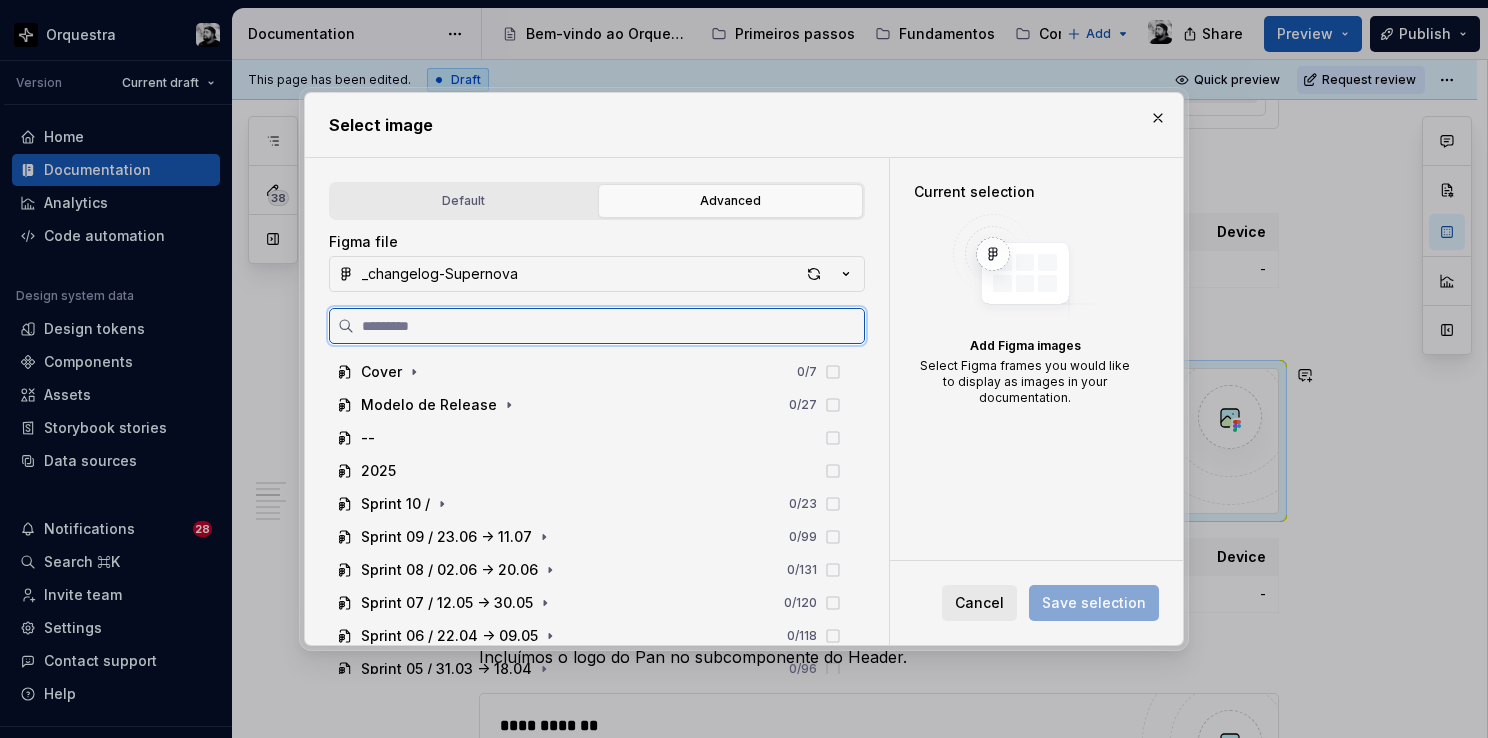 click at bounding box center (609, 326) 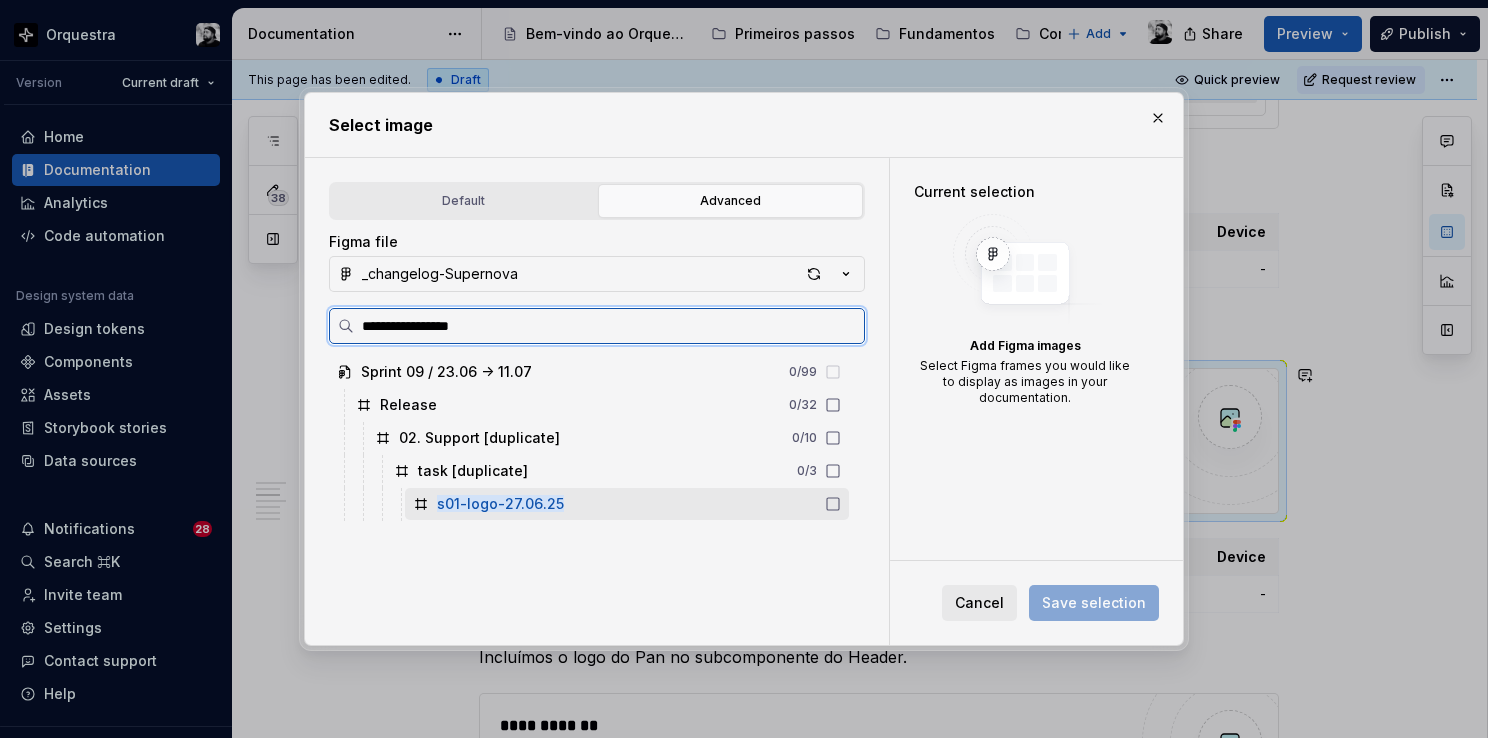 click on "s01-logo-27.06.25" at bounding box center [627, 504] 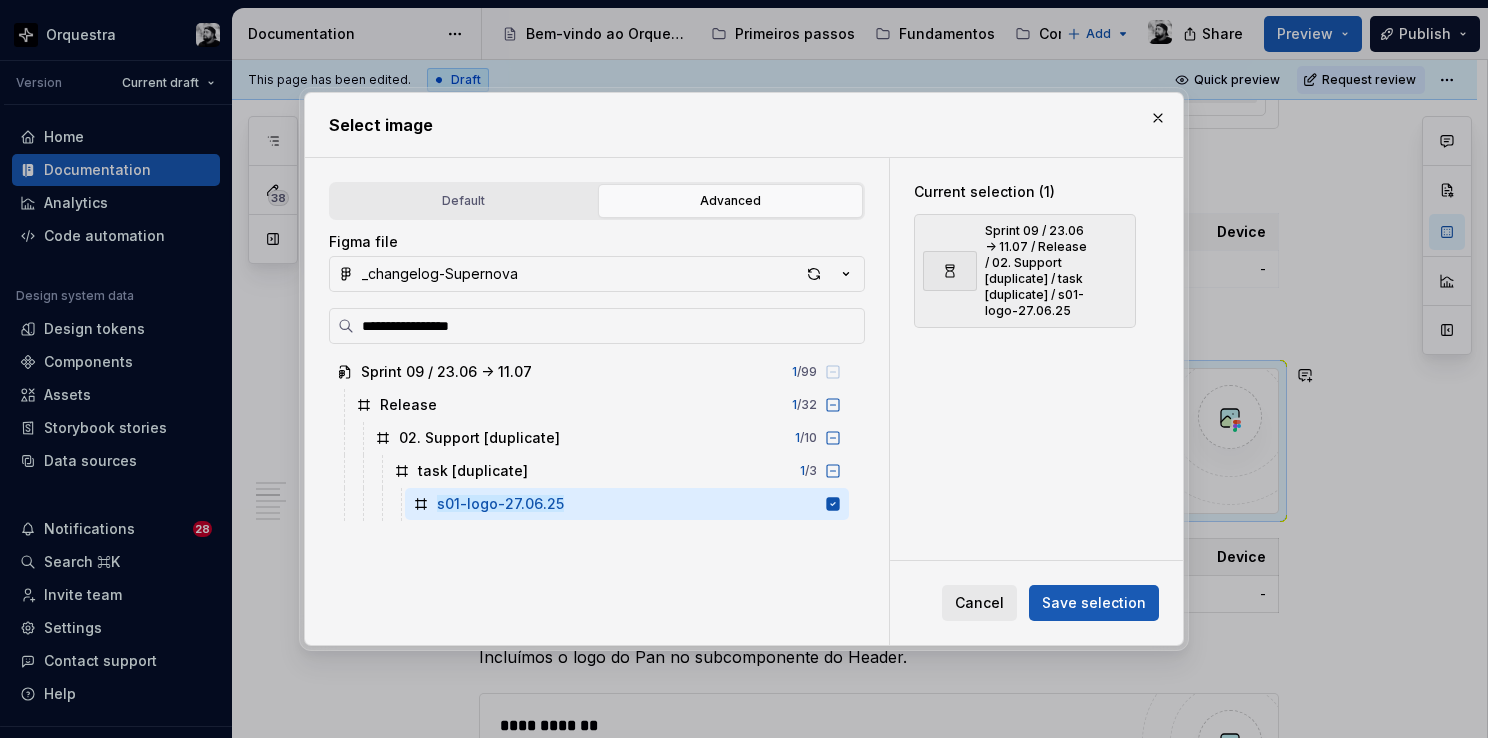 click on "Save selection" at bounding box center (1094, 603) 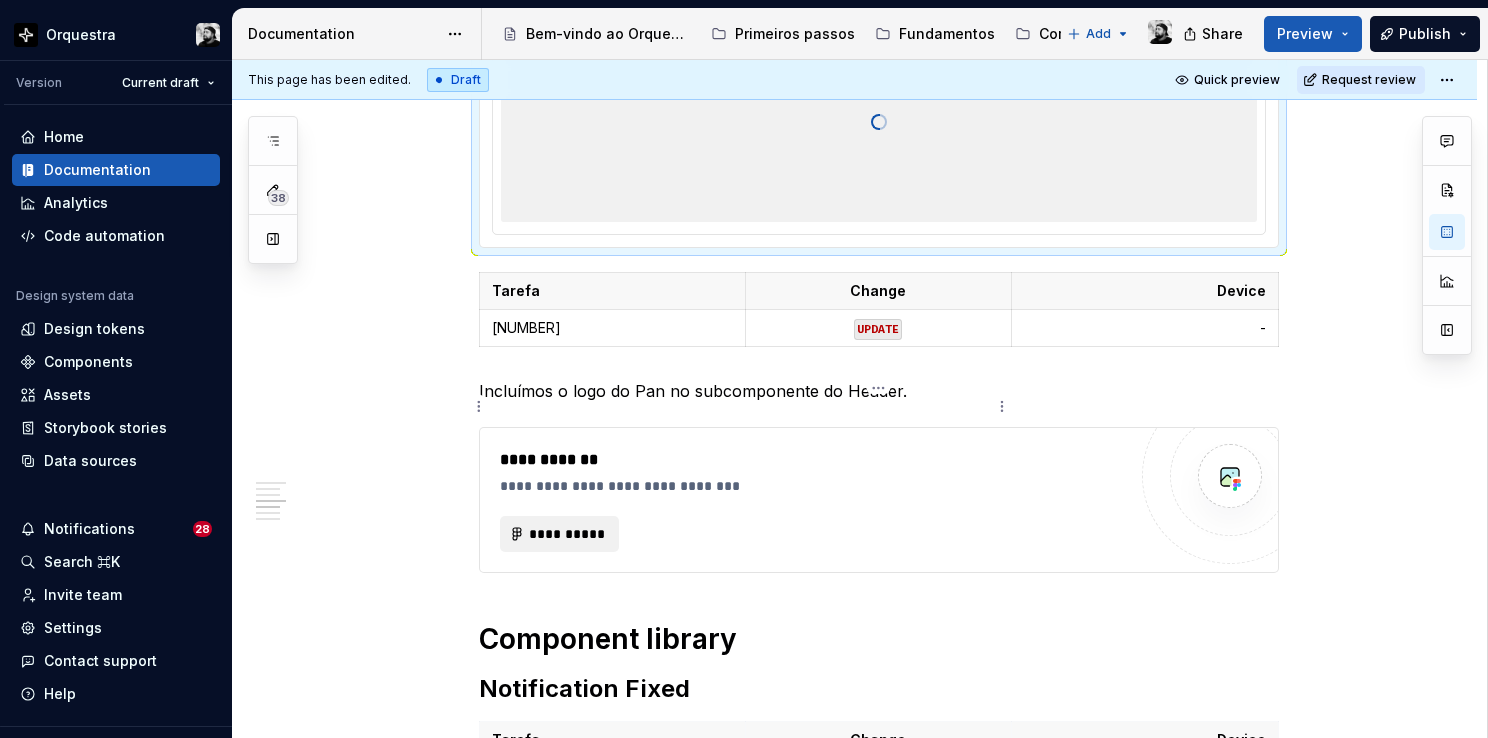 scroll, scrollTop: 1400, scrollLeft: 0, axis: vertical 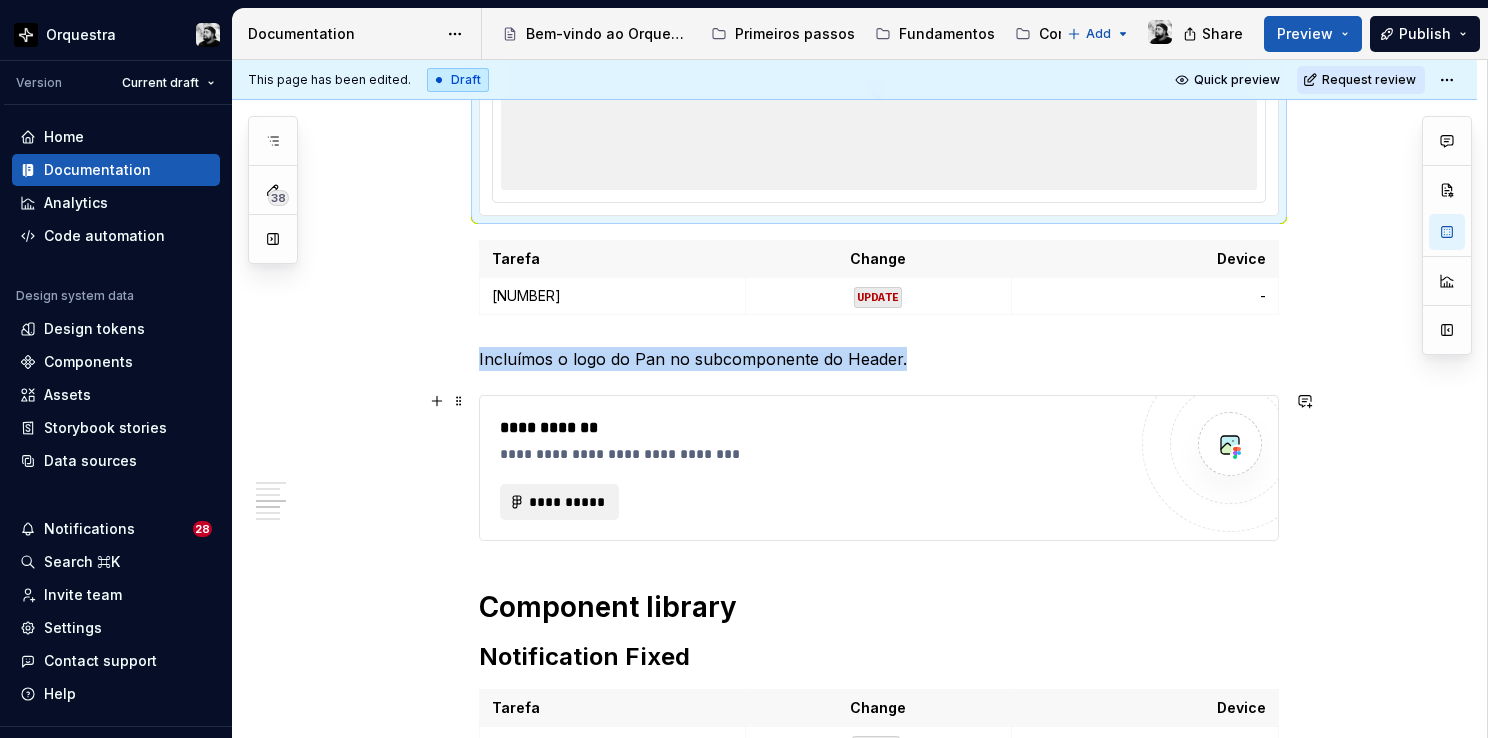 click on "**********" at bounding box center (813, 502) 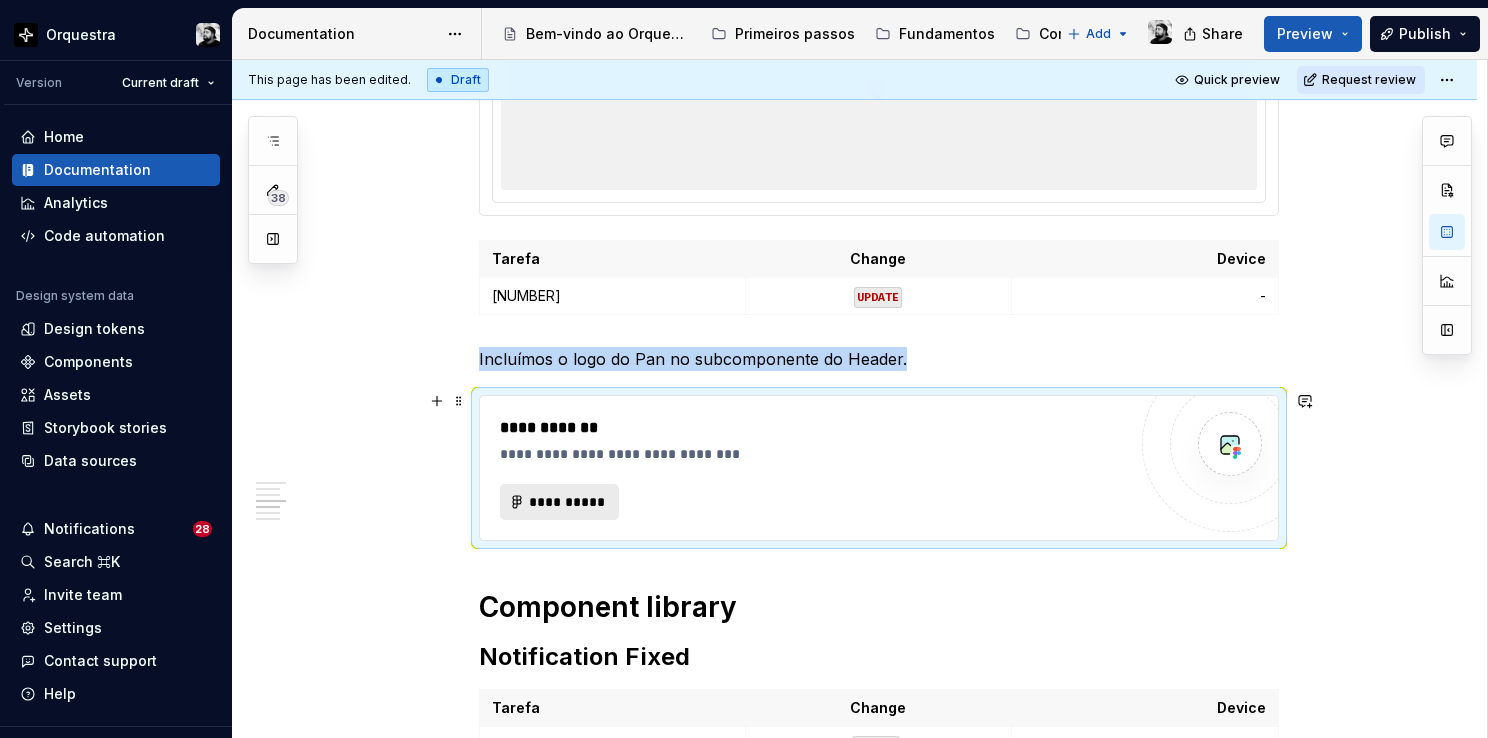 click on "**********" at bounding box center (568, 502) 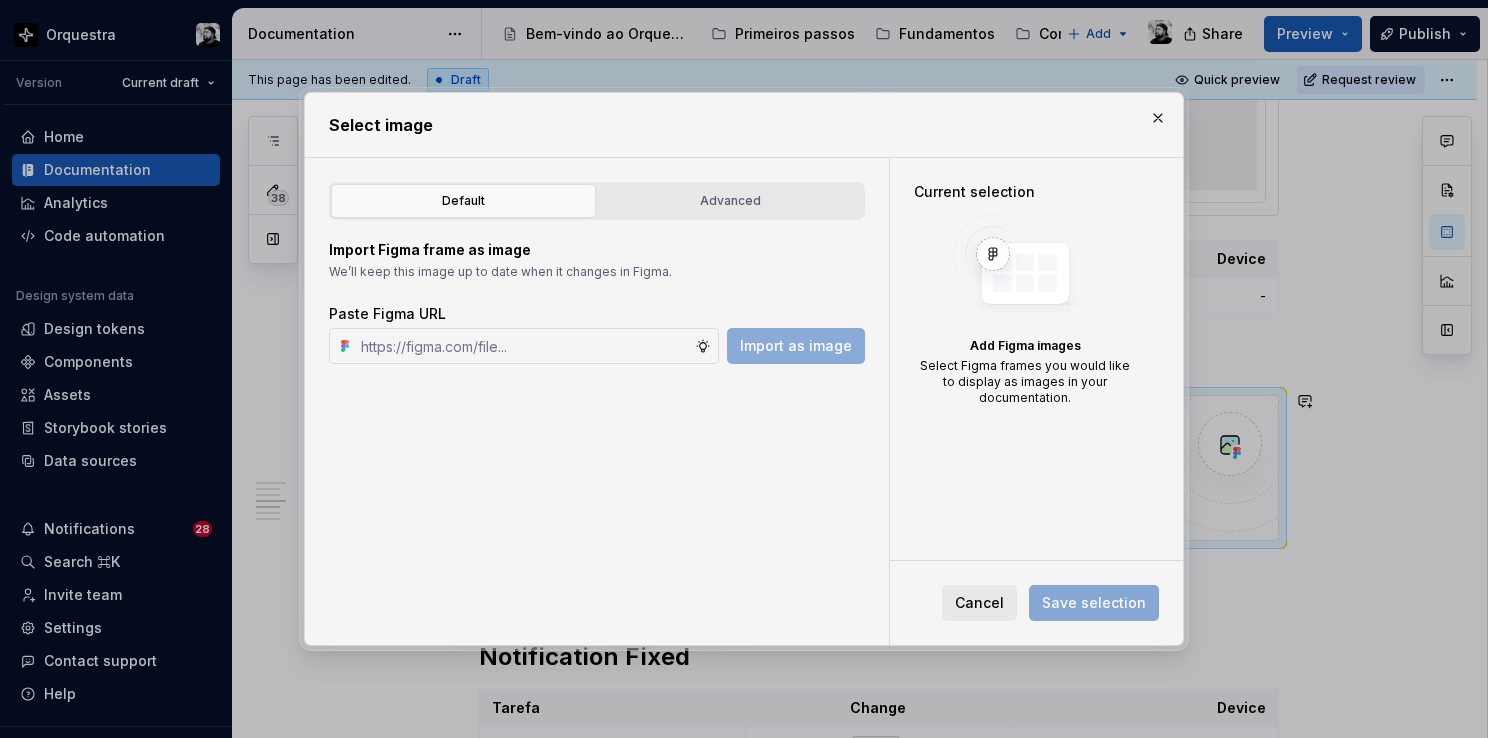type on "*" 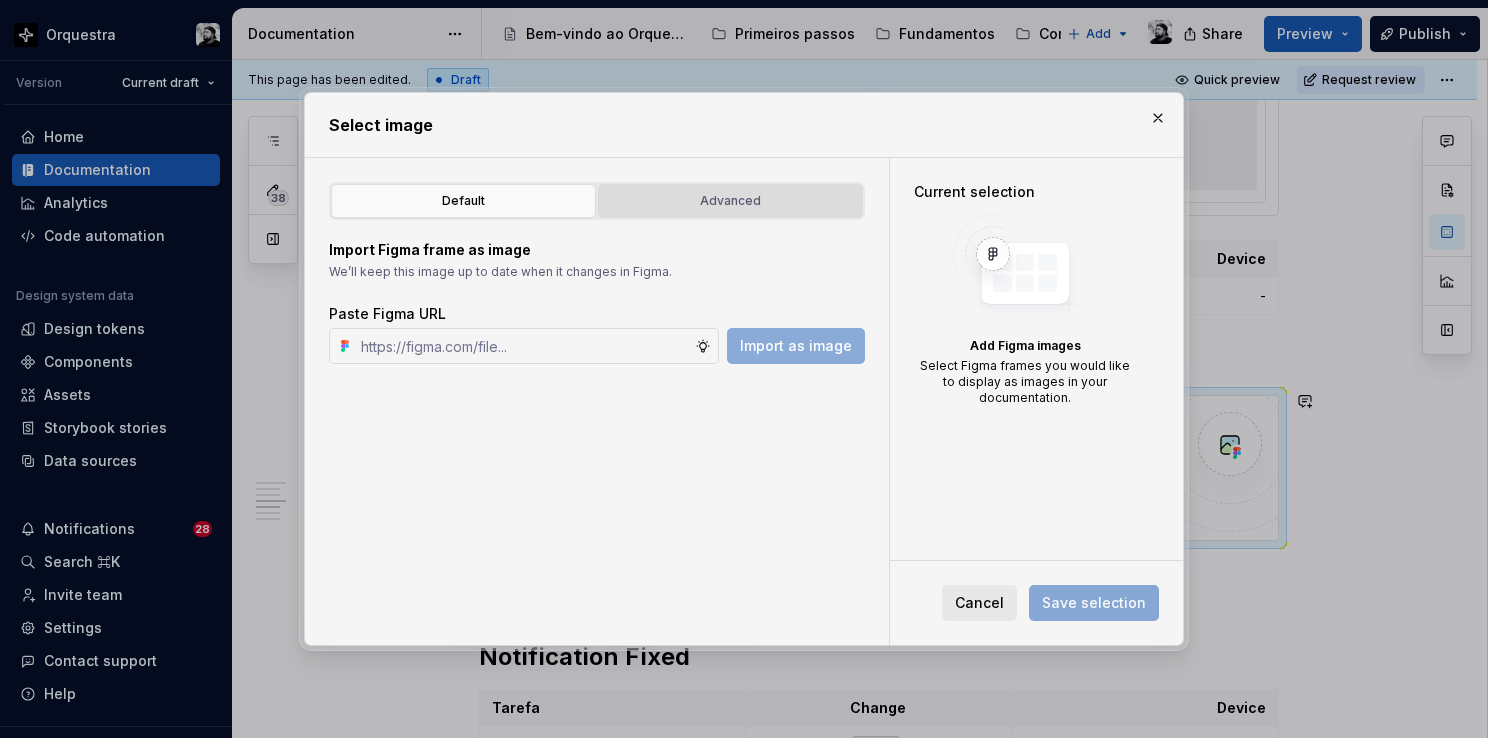 click on "Advanced" at bounding box center [730, 201] 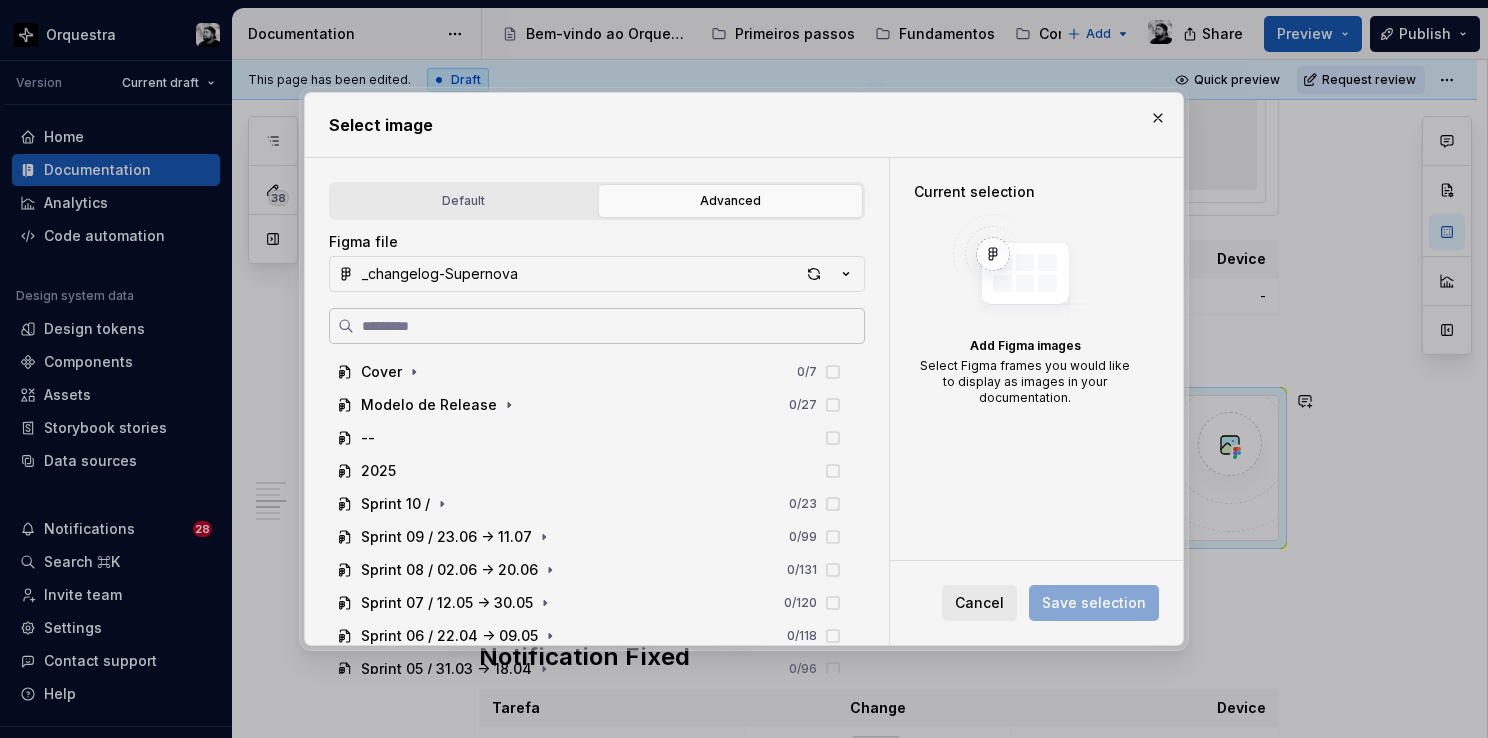 click at bounding box center [597, 326] 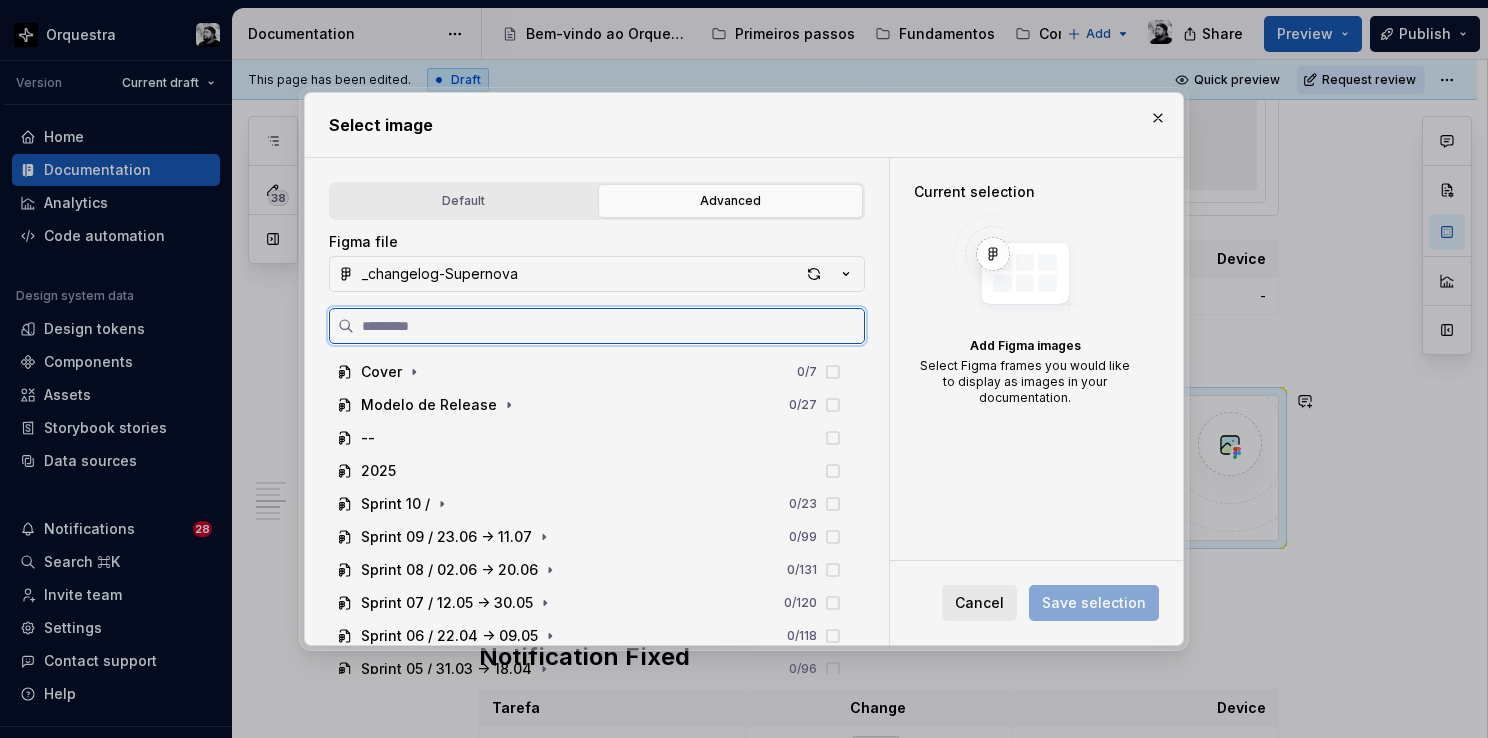 click at bounding box center (609, 326) 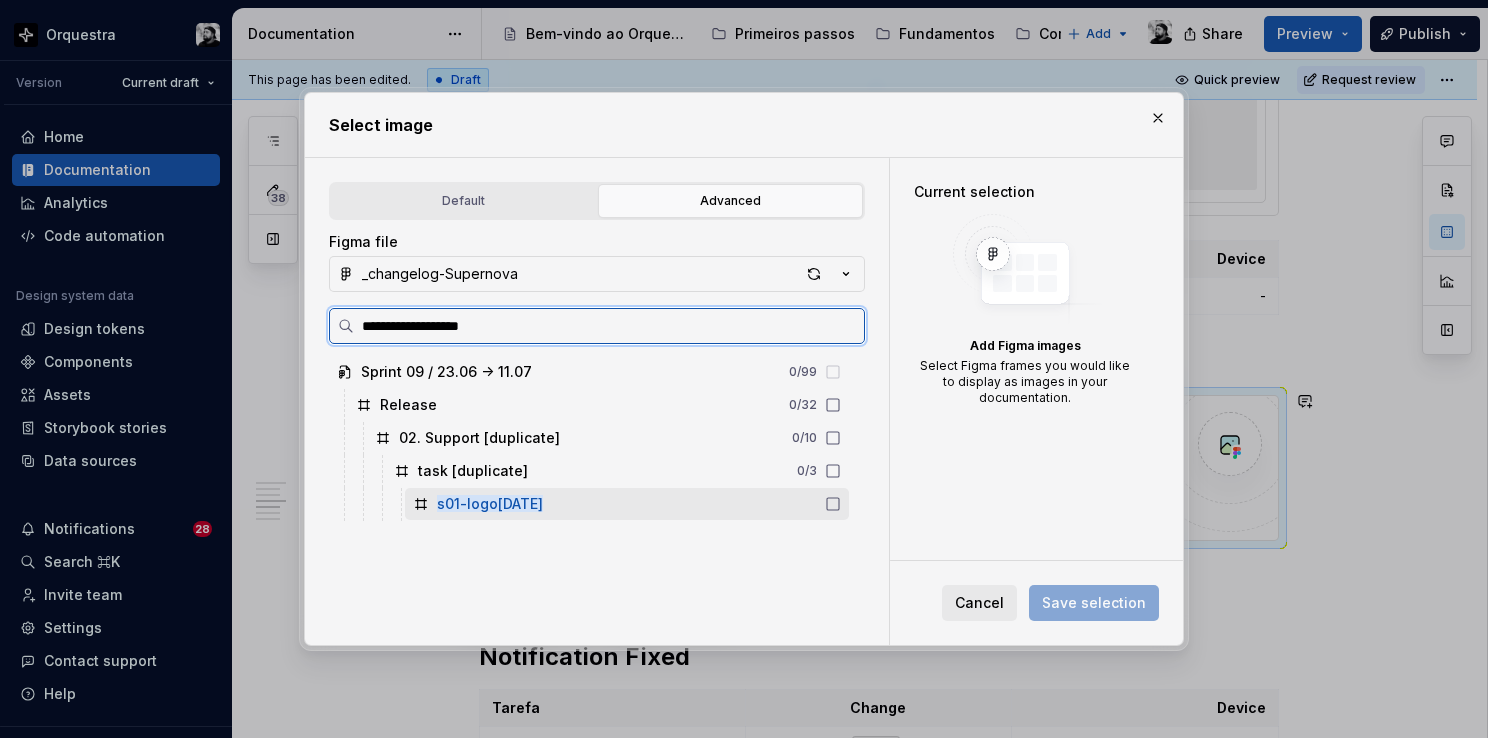 click on "s01-logo02-[DATE]" at bounding box center [627, 504] 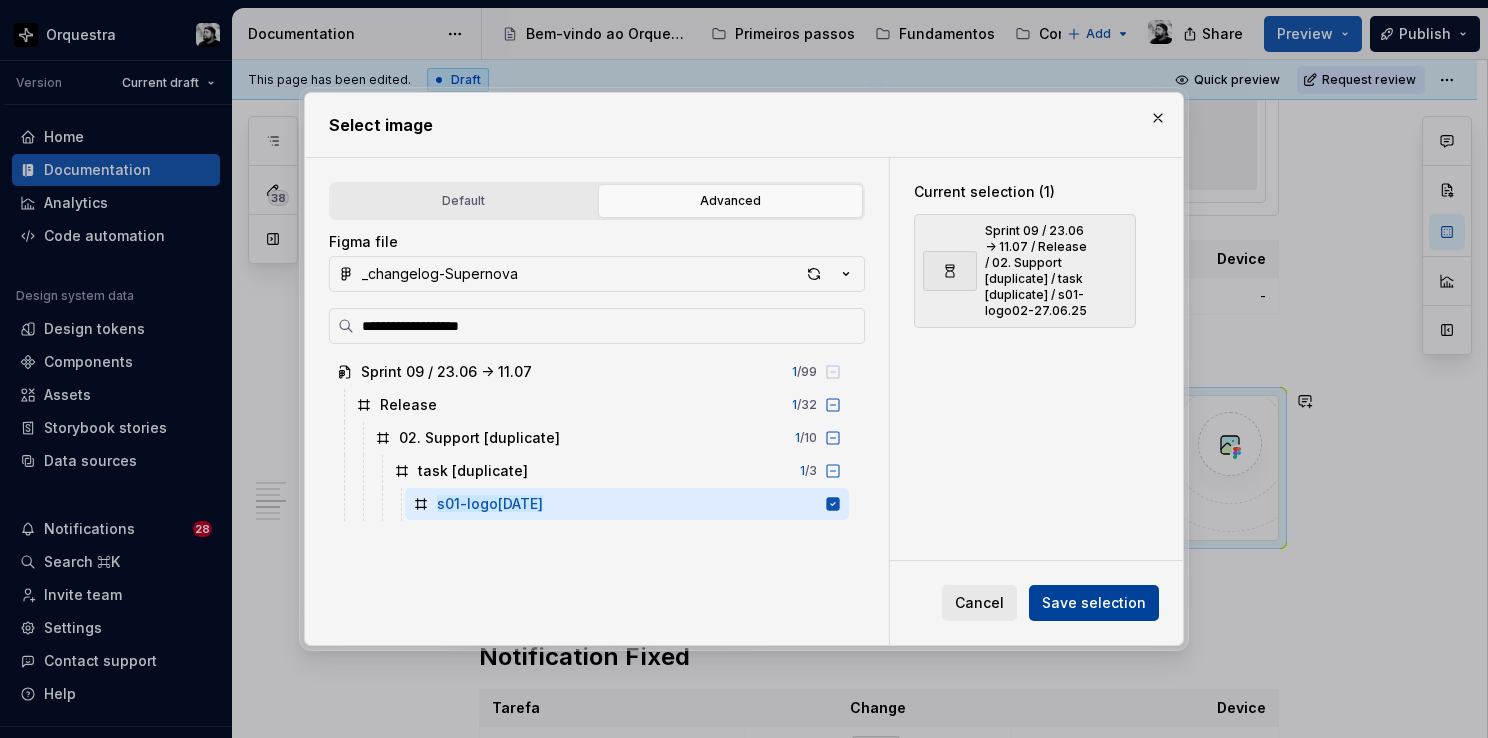 scroll, scrollTop: 1578, scrollLeft: 0, axis: vertical 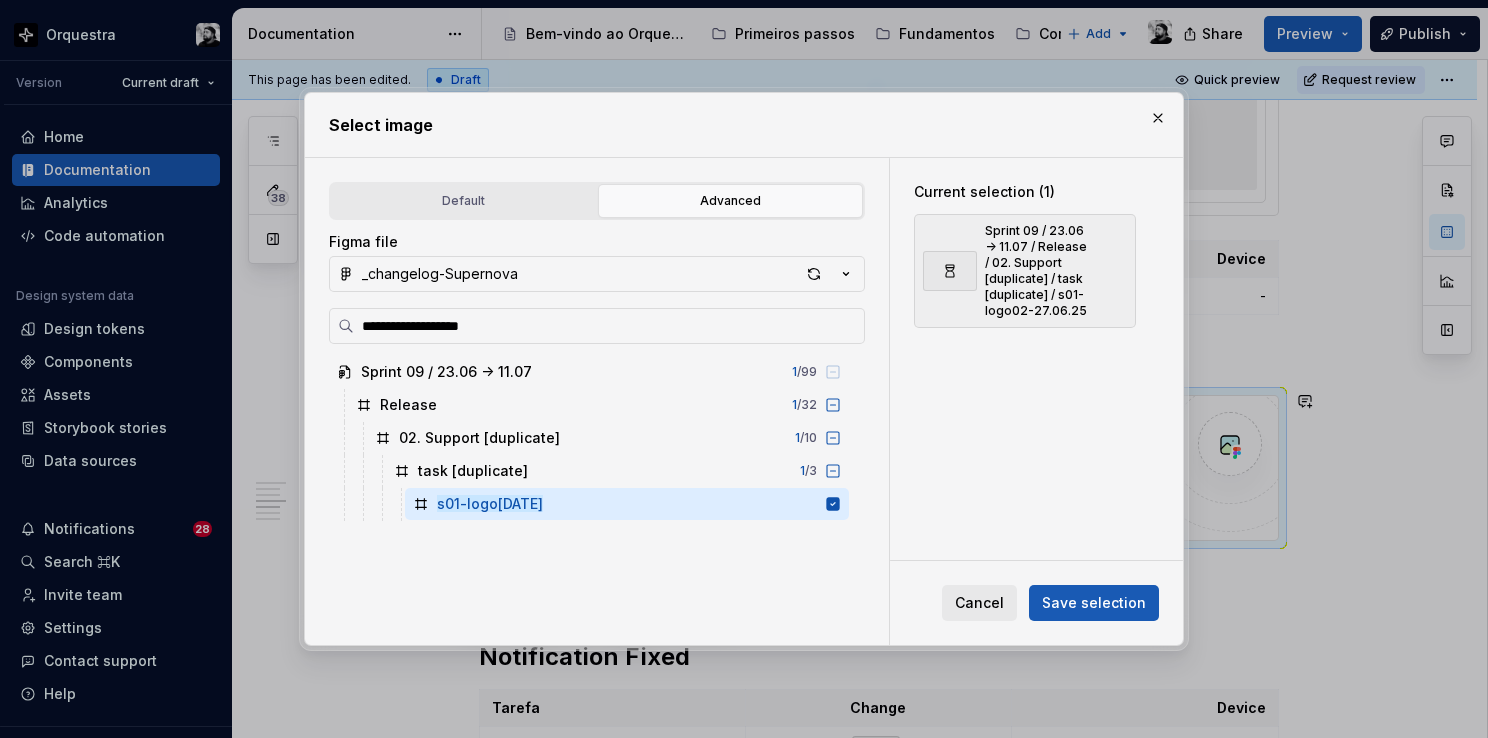 click on "Save selection" at bounding box center (1094, 603) 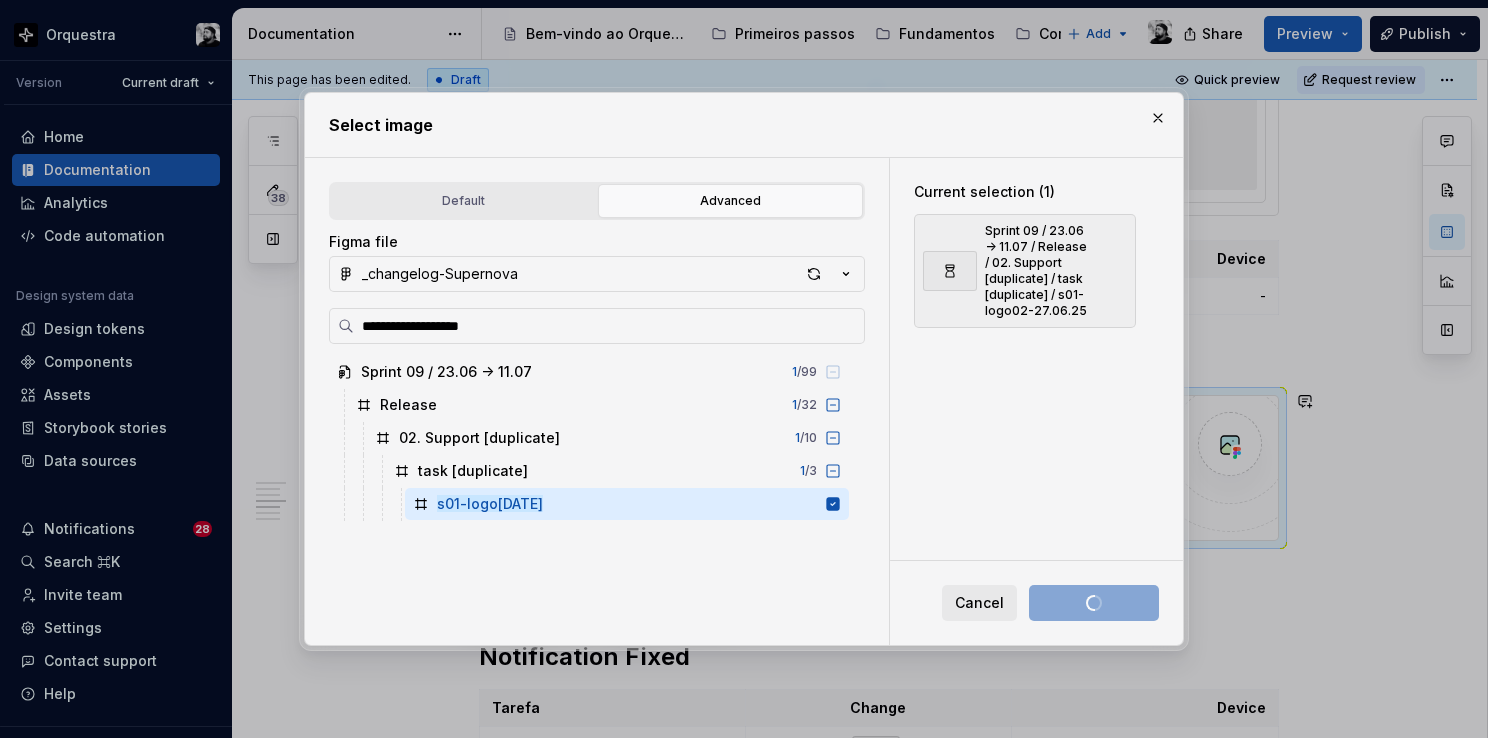 type on "*" 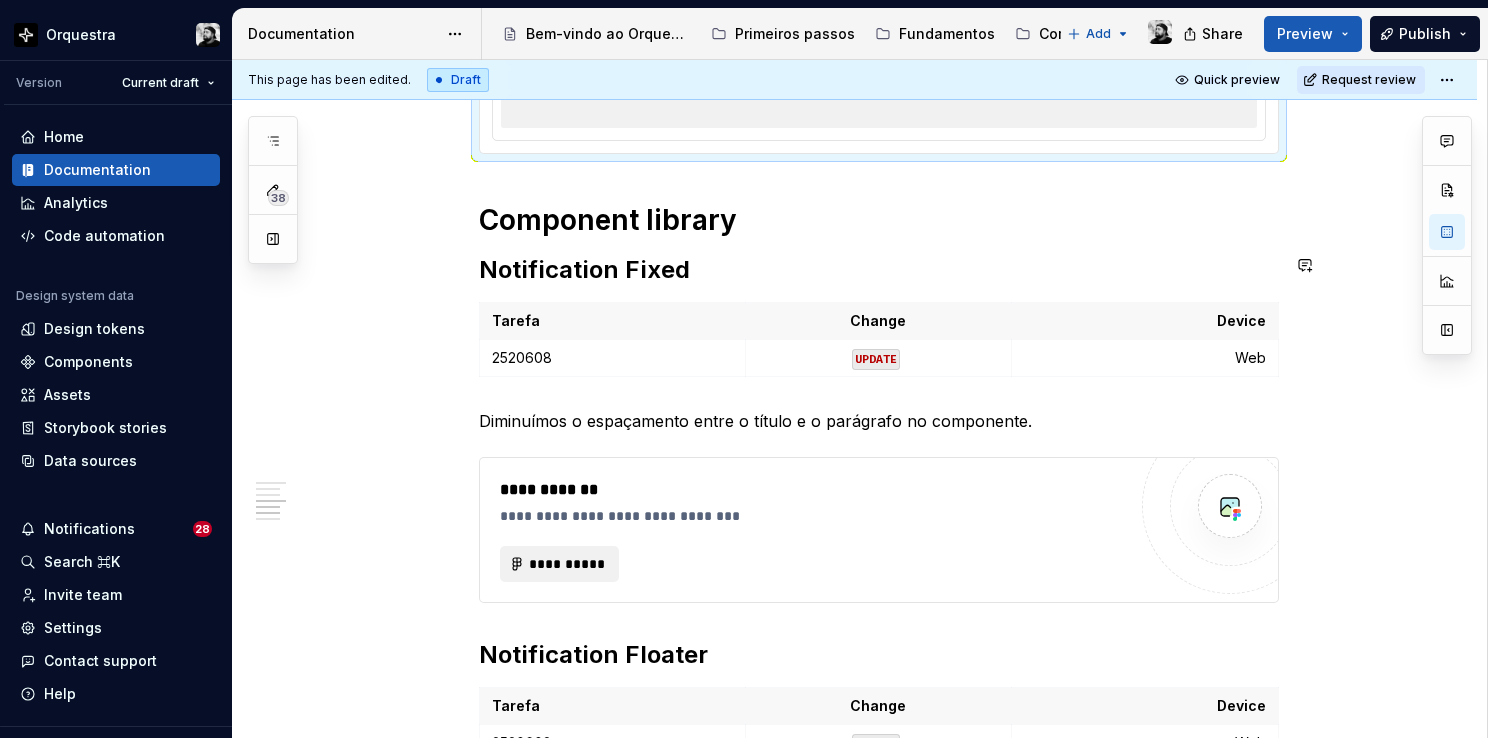 scroll, scrollTop: 2078, scrollLeft: 0, axis: vertical 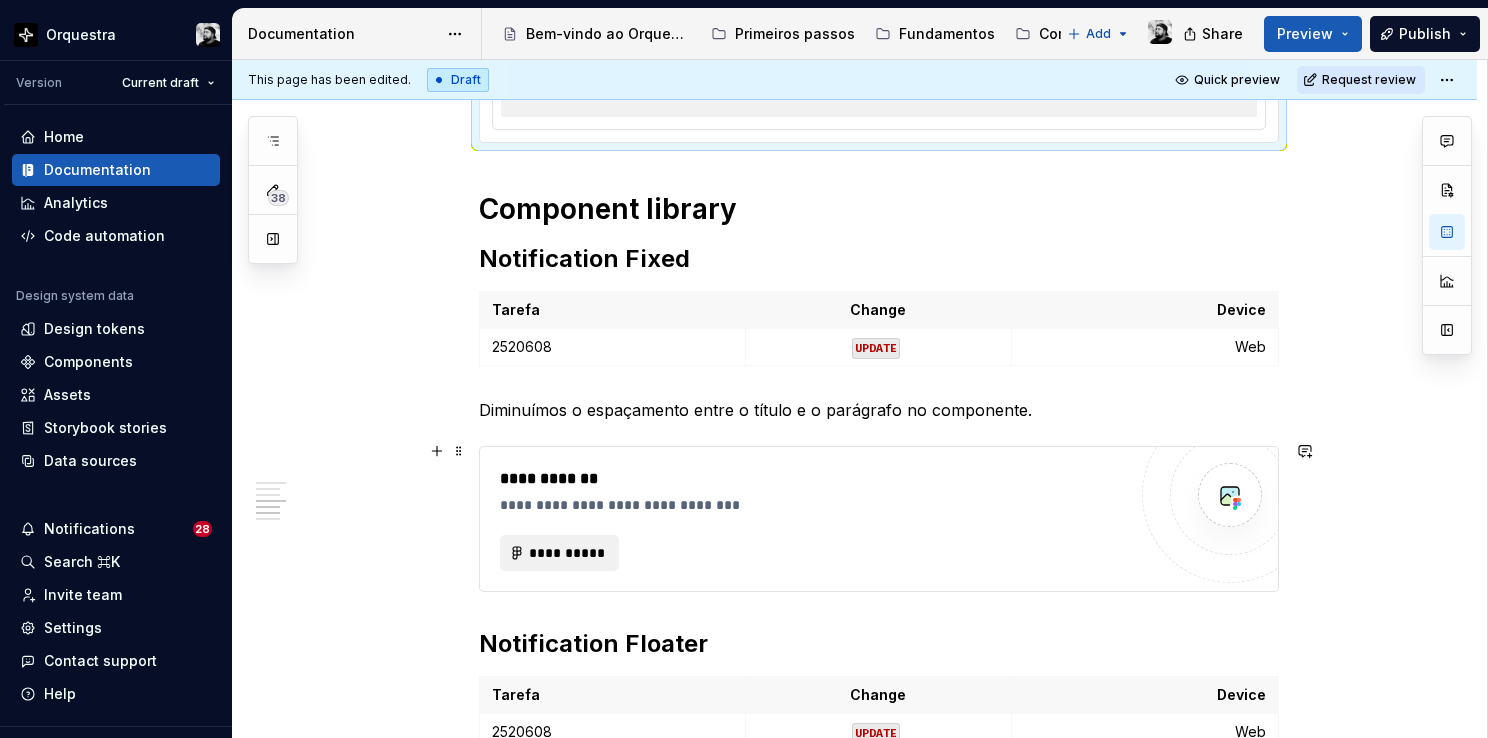 click on "**********" at bounding box center [813, 479] 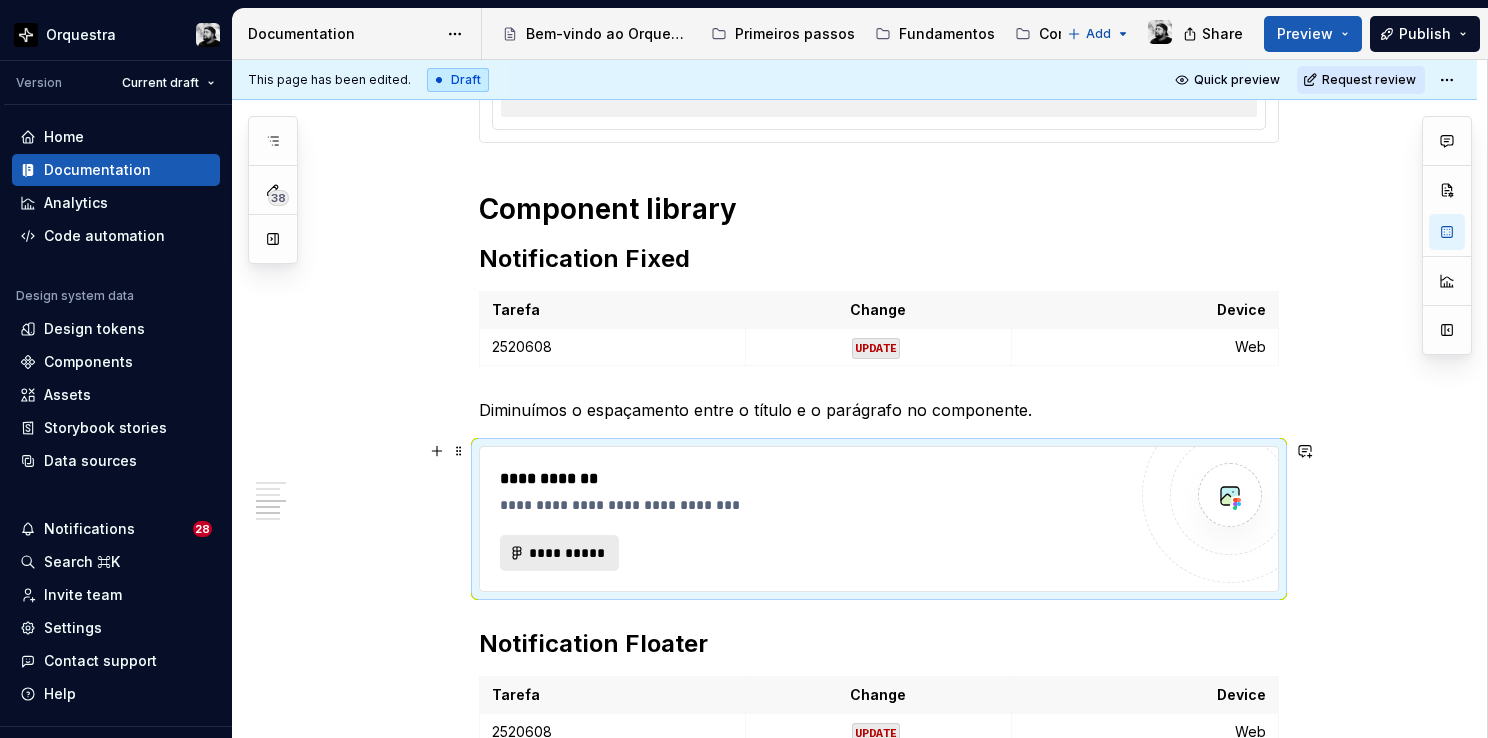 click on "**********" at bounding box center [568, 553] 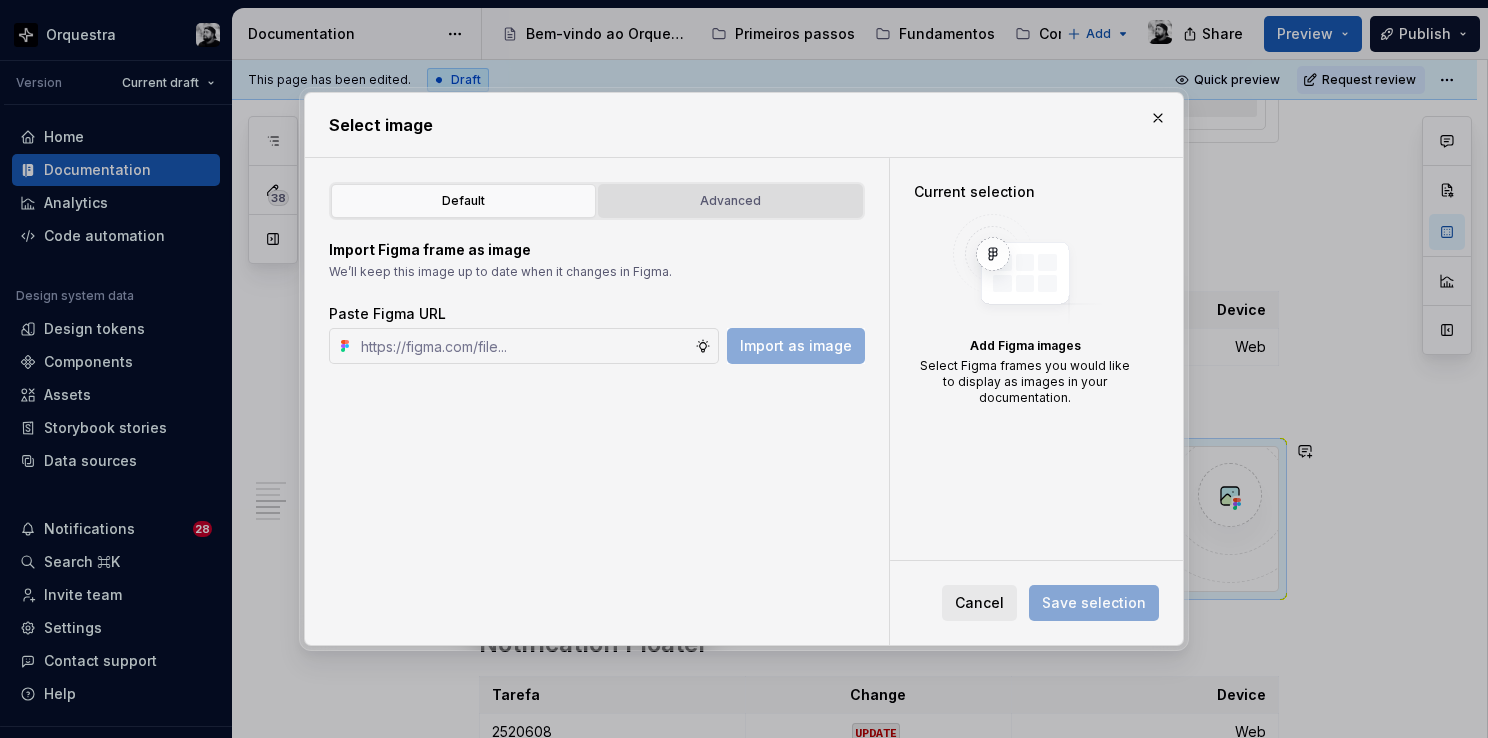 scroll, scrollTop: 2256, scrollLeft: 0, axis: vertical 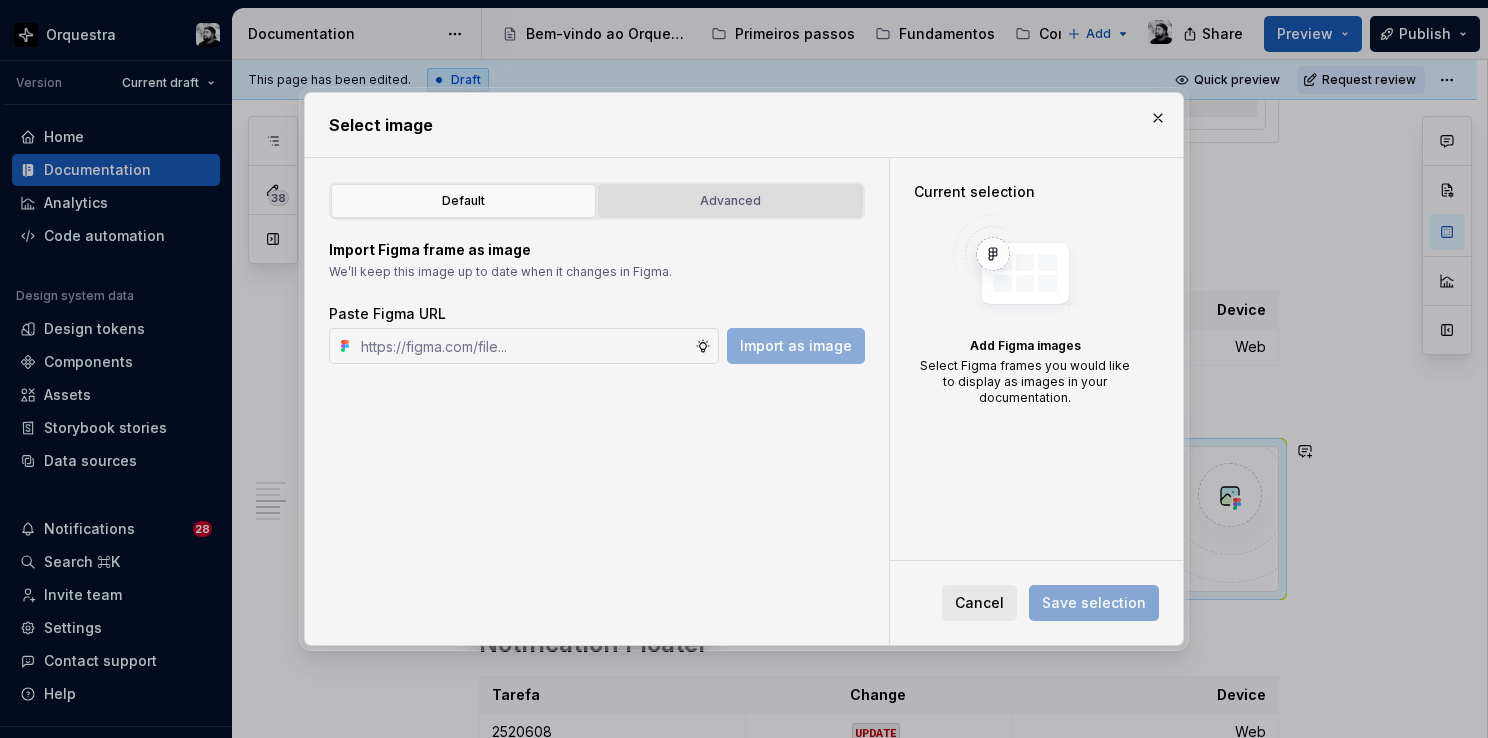 click on "Advanced" at bounding box center (730, 201) 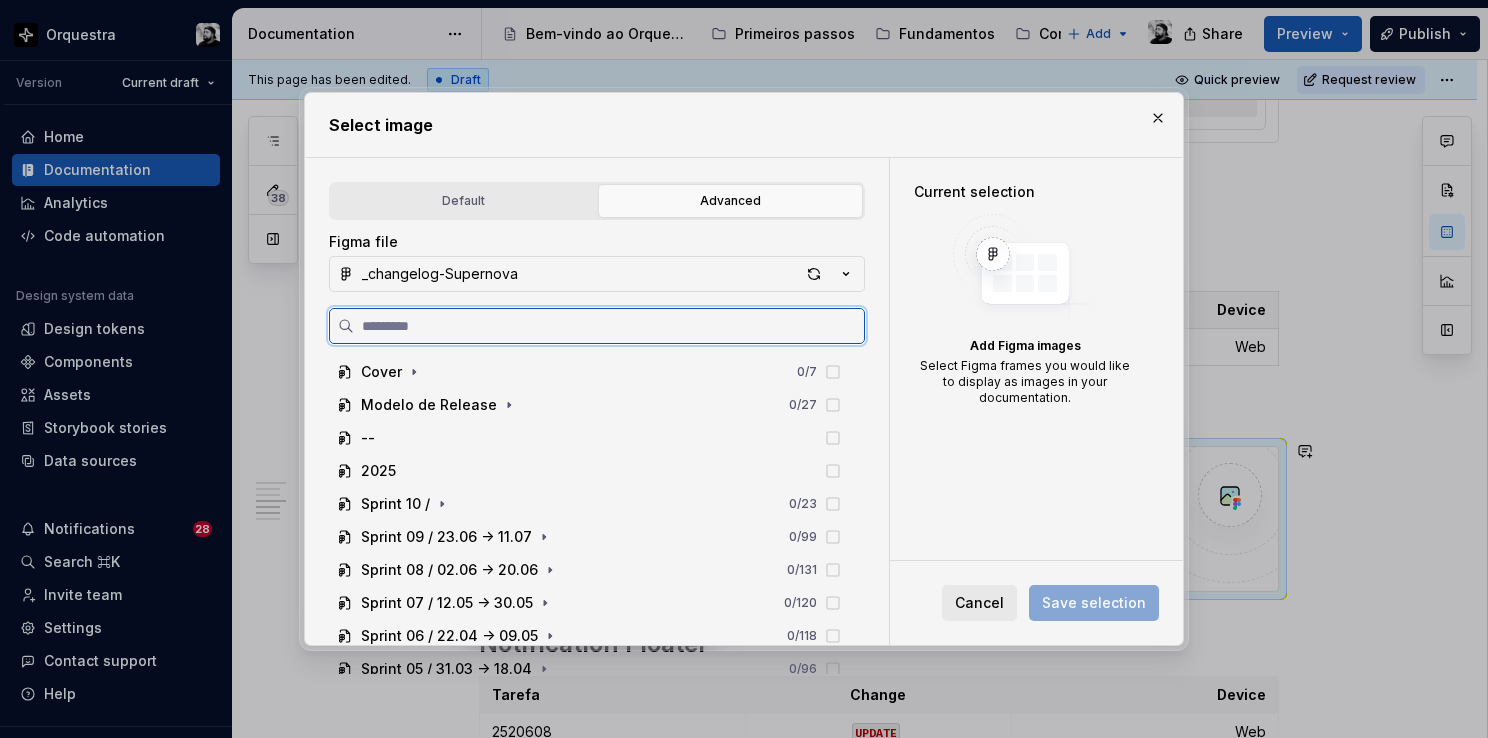 click at bounding box center (609, 326) 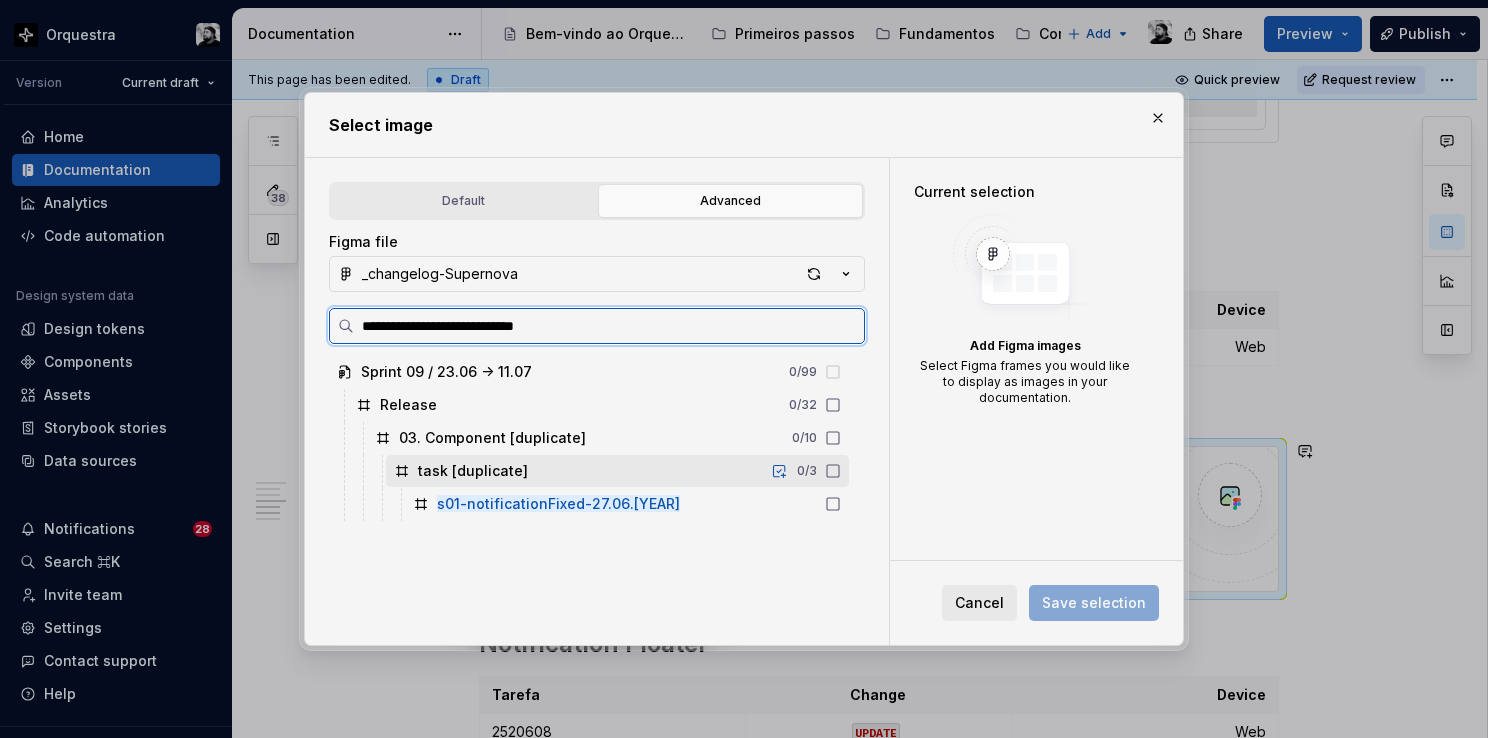 click on "s01-notificationFixed-[DATE]" at bounding box center [537, 503] 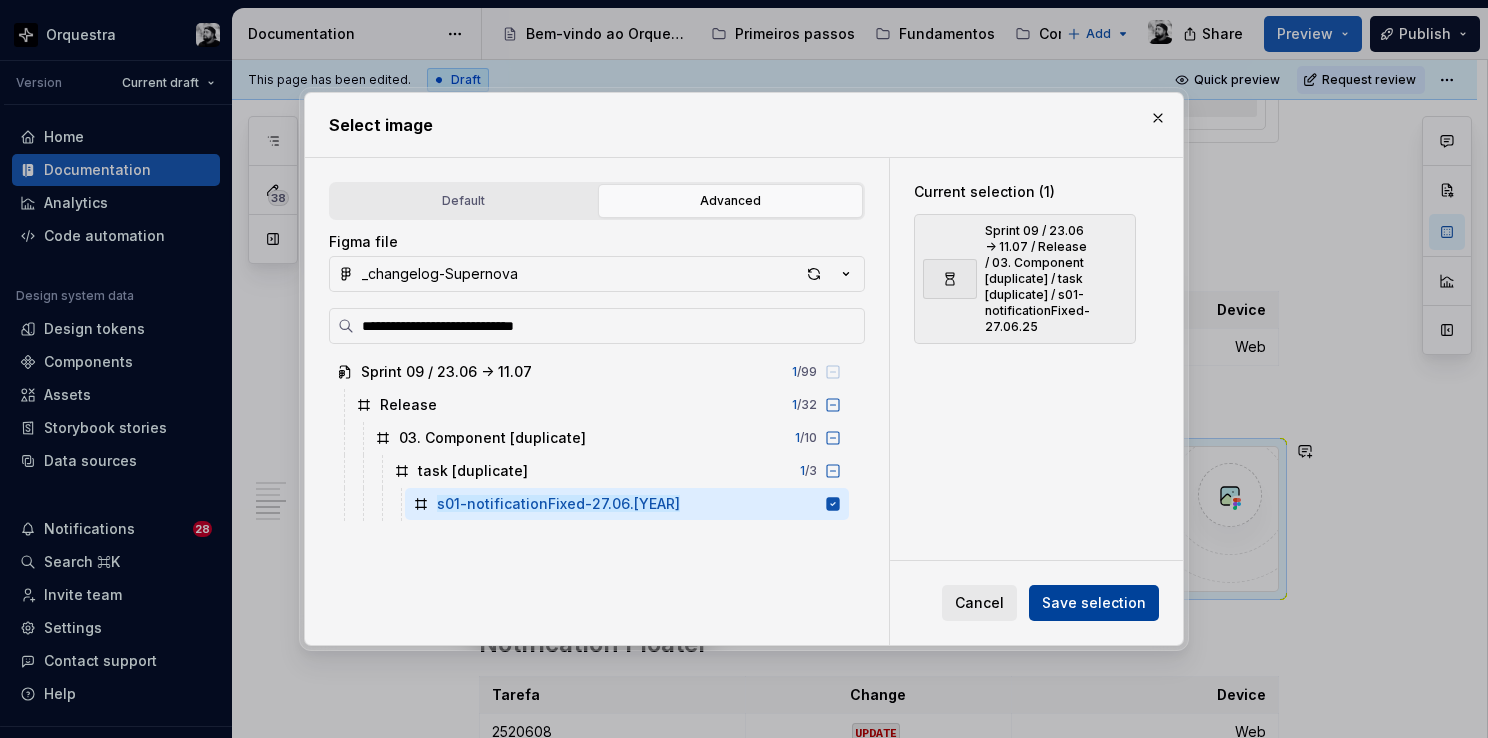 click on "Save selection" at bounding box center [1094, 603] 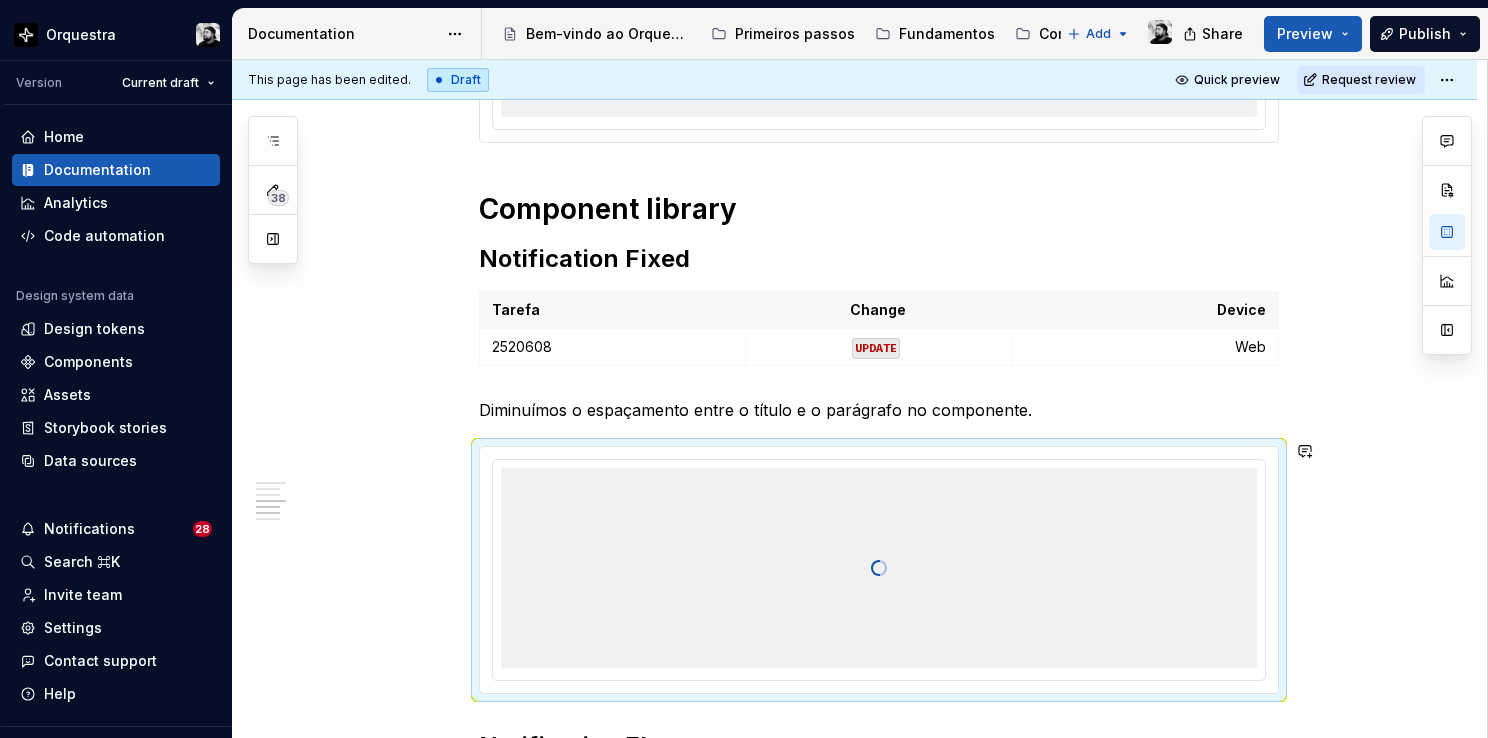 type on "*" 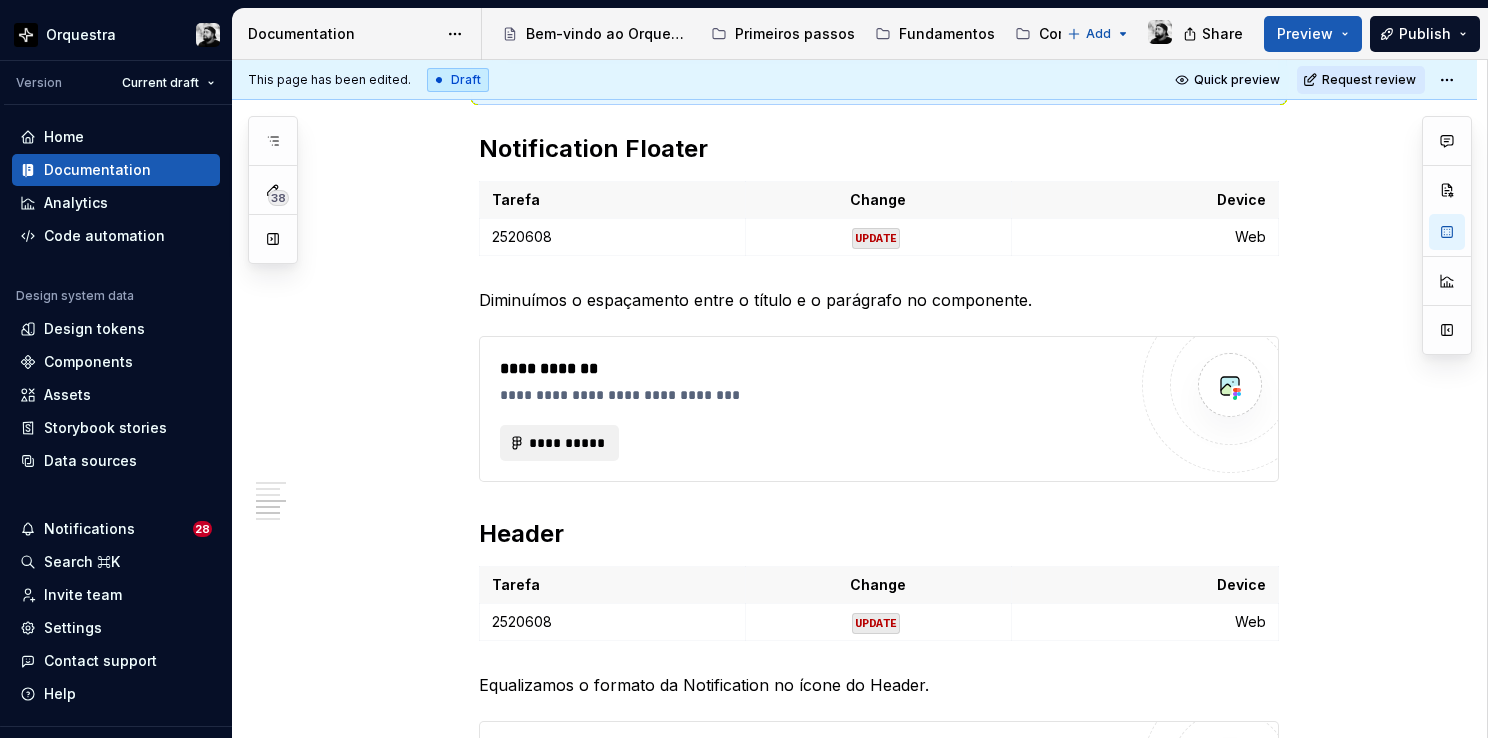 scroll, scrollTop: 2856, scrollLeft: 0, axis: vertical 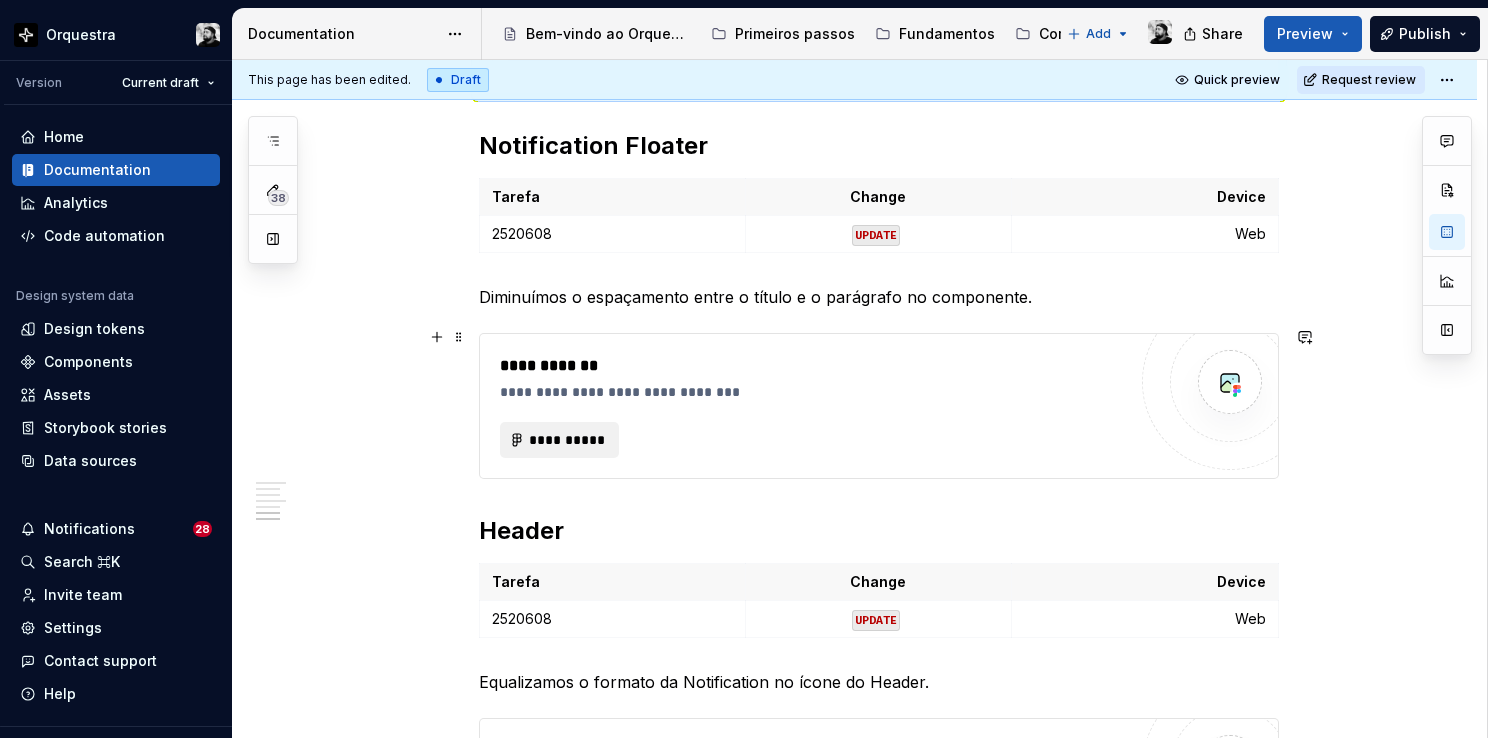 drag, startPoint x: 756, startPoint y: 378, endPoint x: 740, endPoint y: 386, distance: 17.888544 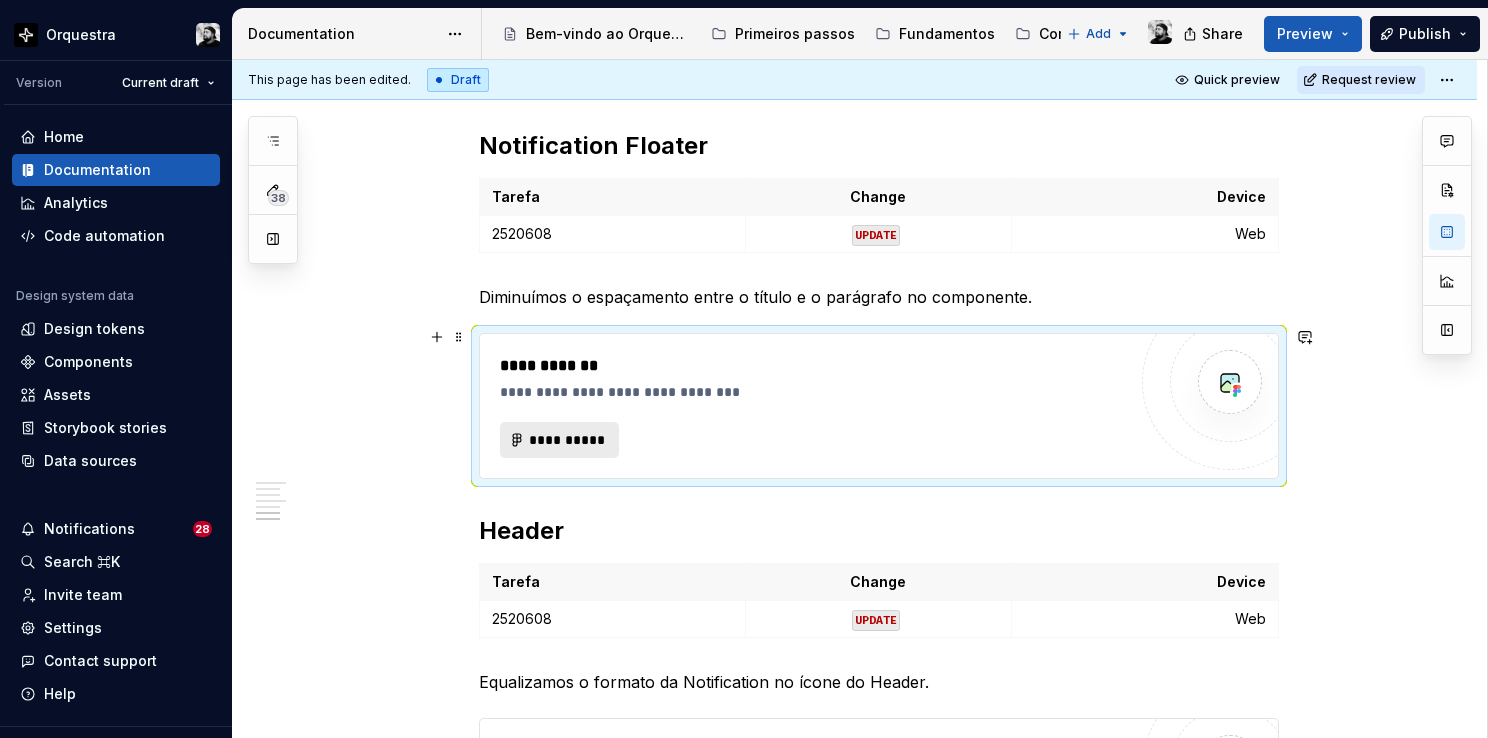 click on "**********" at bounding box center (568, 440) 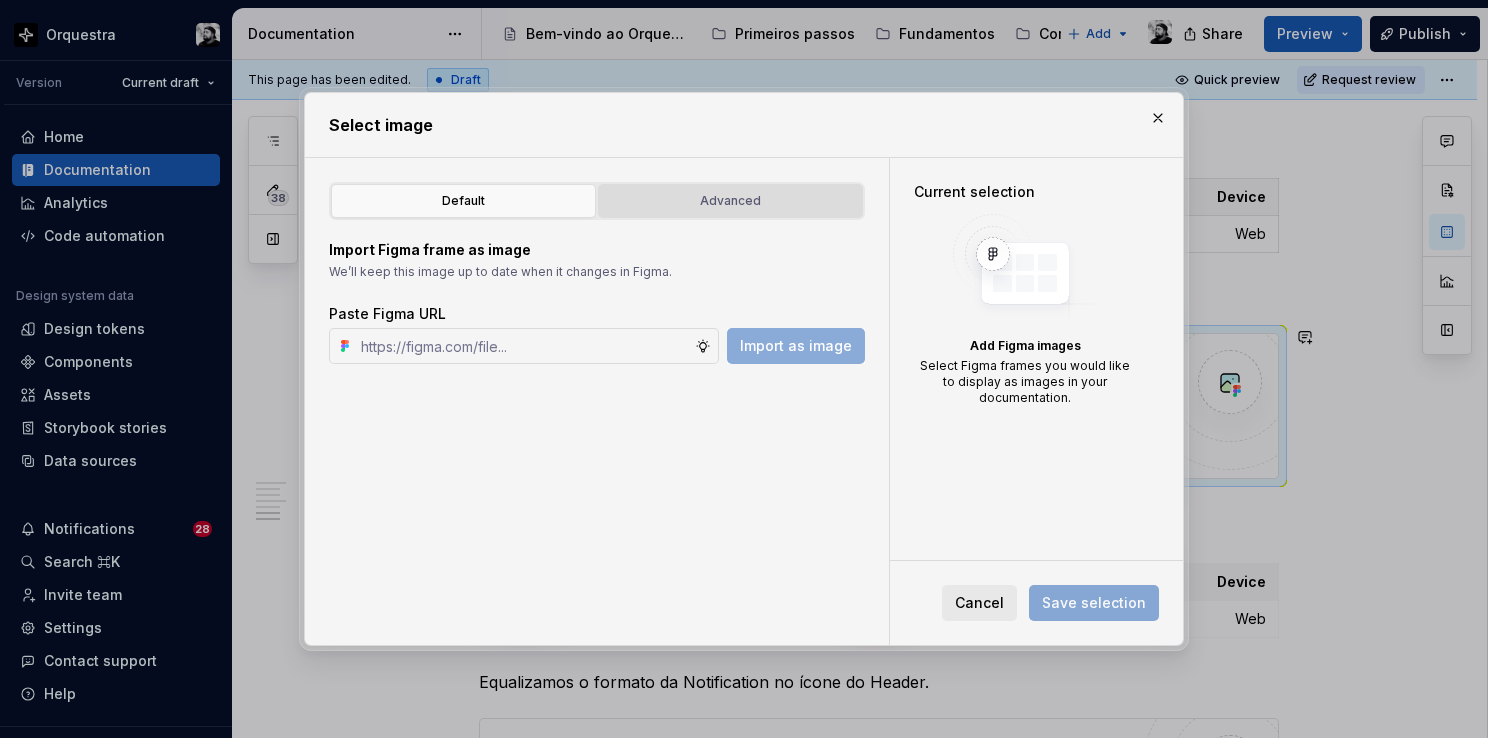 click on "Advanced" at bounding box center [730, 201] 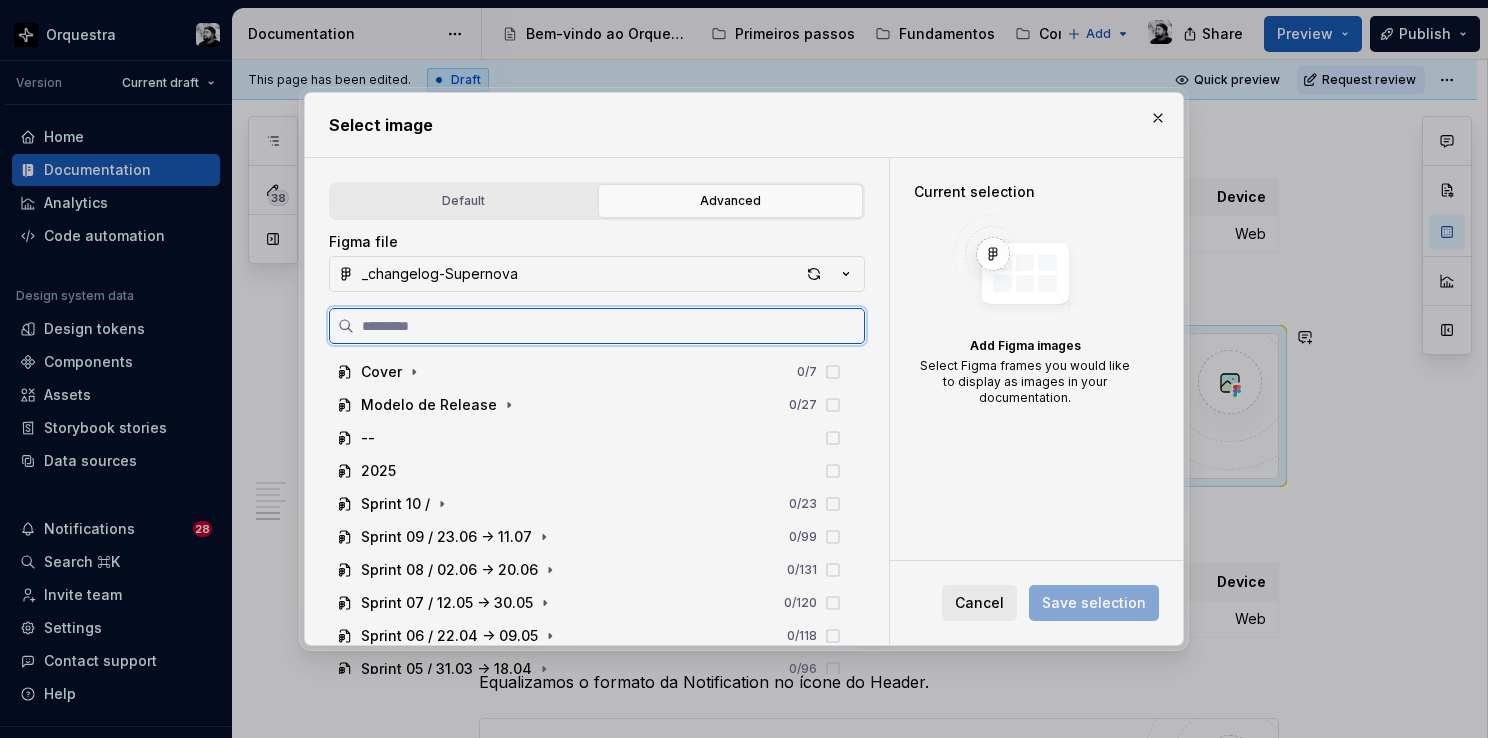 click at bounding box center (609, 326) 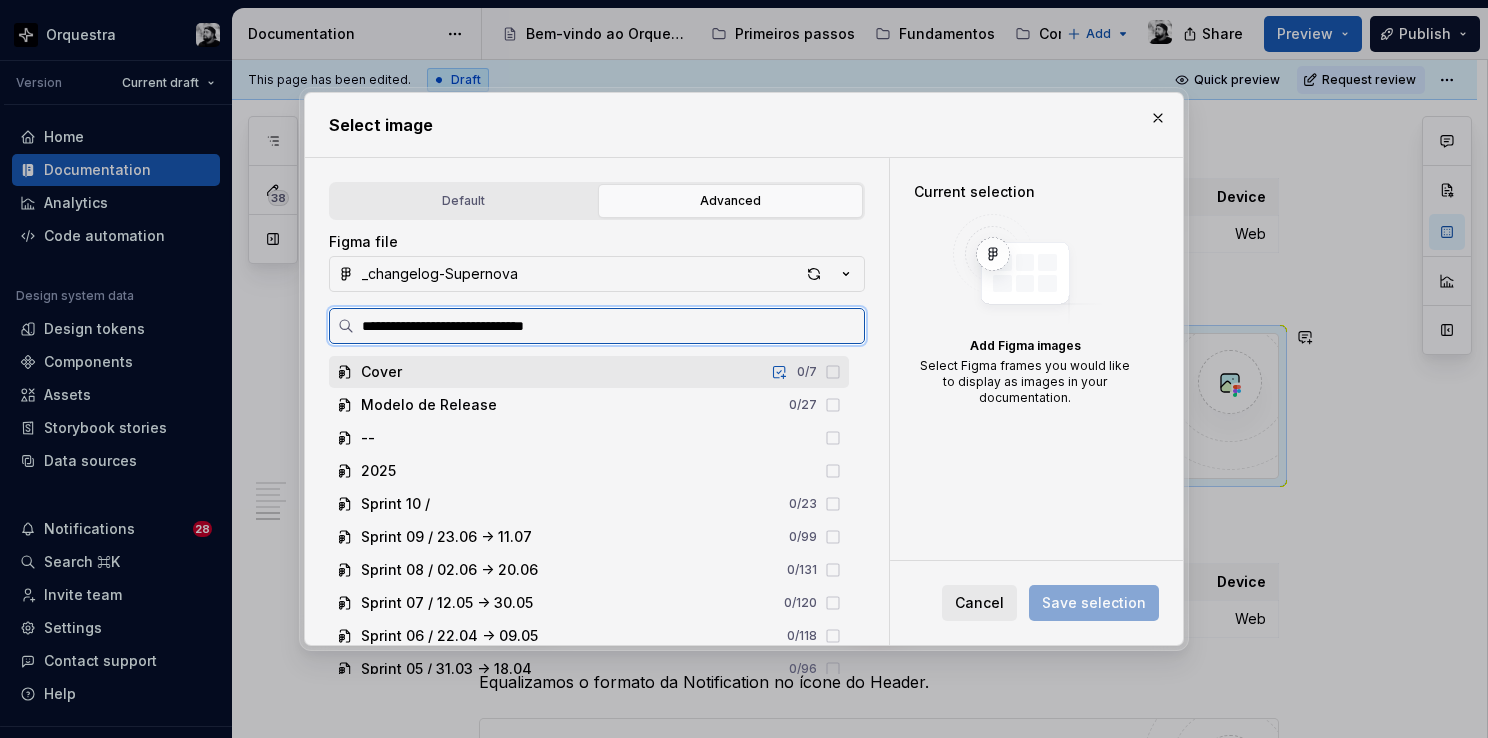 scroll, scrollTop: 3035, scrollLeft: 0, axis: vertical 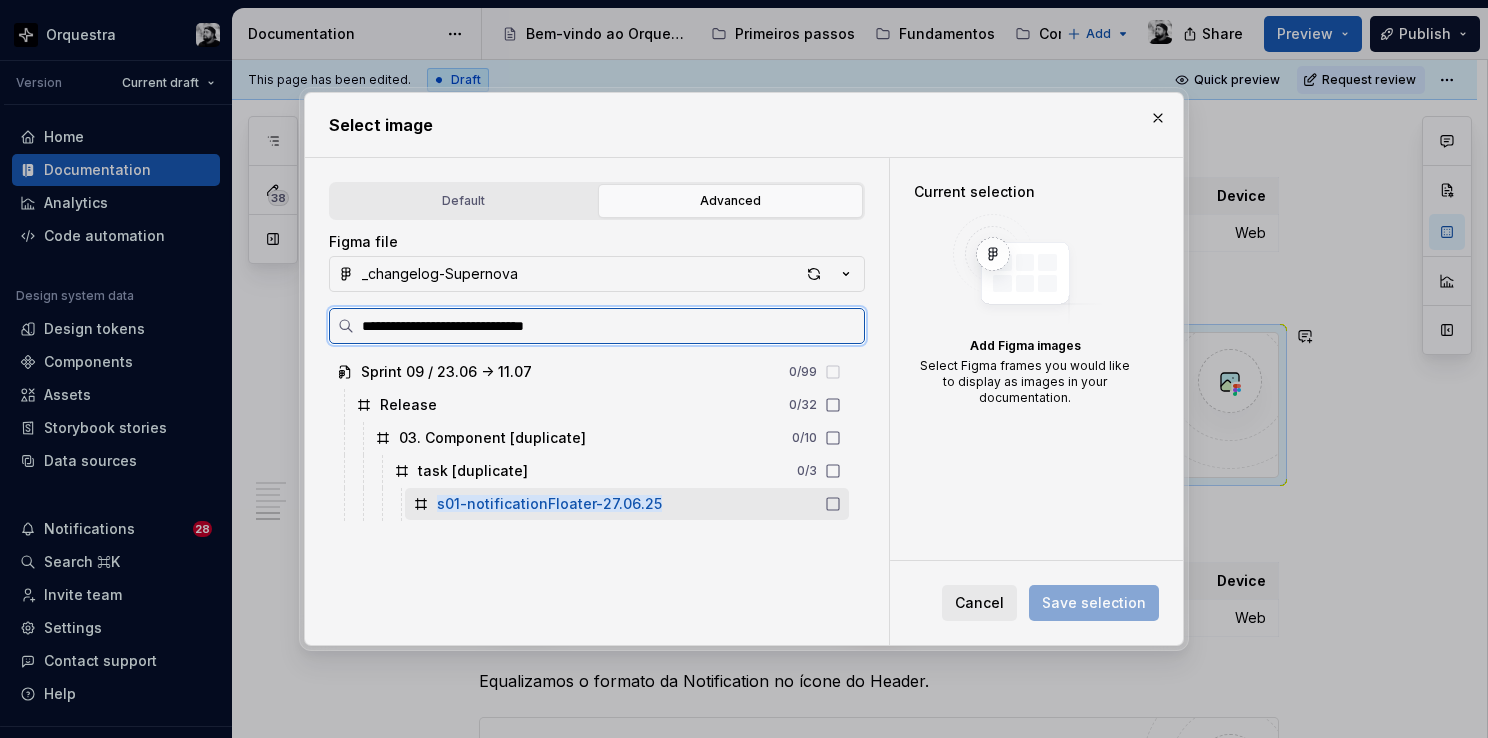 click on "s01-notificationFloater-27.06.25" at bounding box center (549, 503) 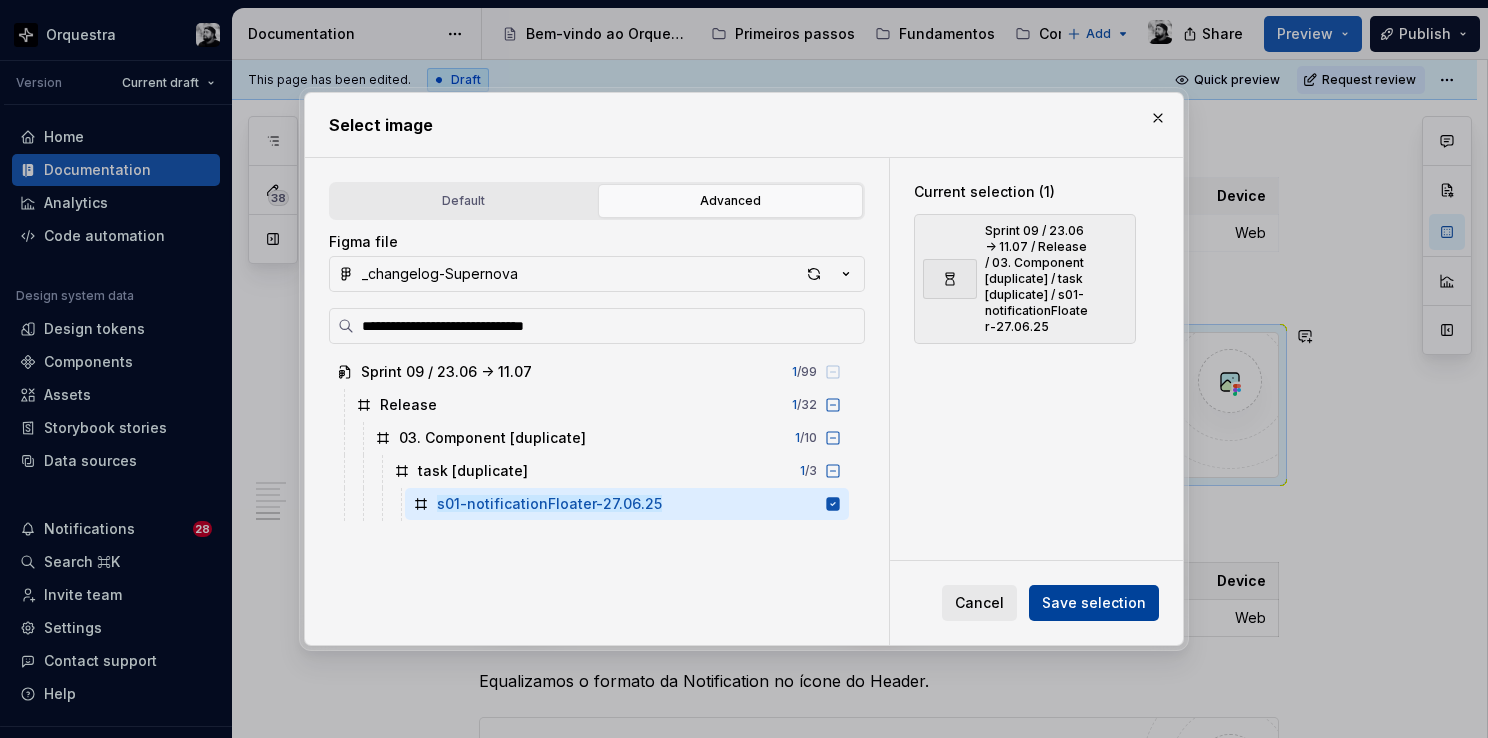 click on "Save selection" at bounding box center (1094, 603) 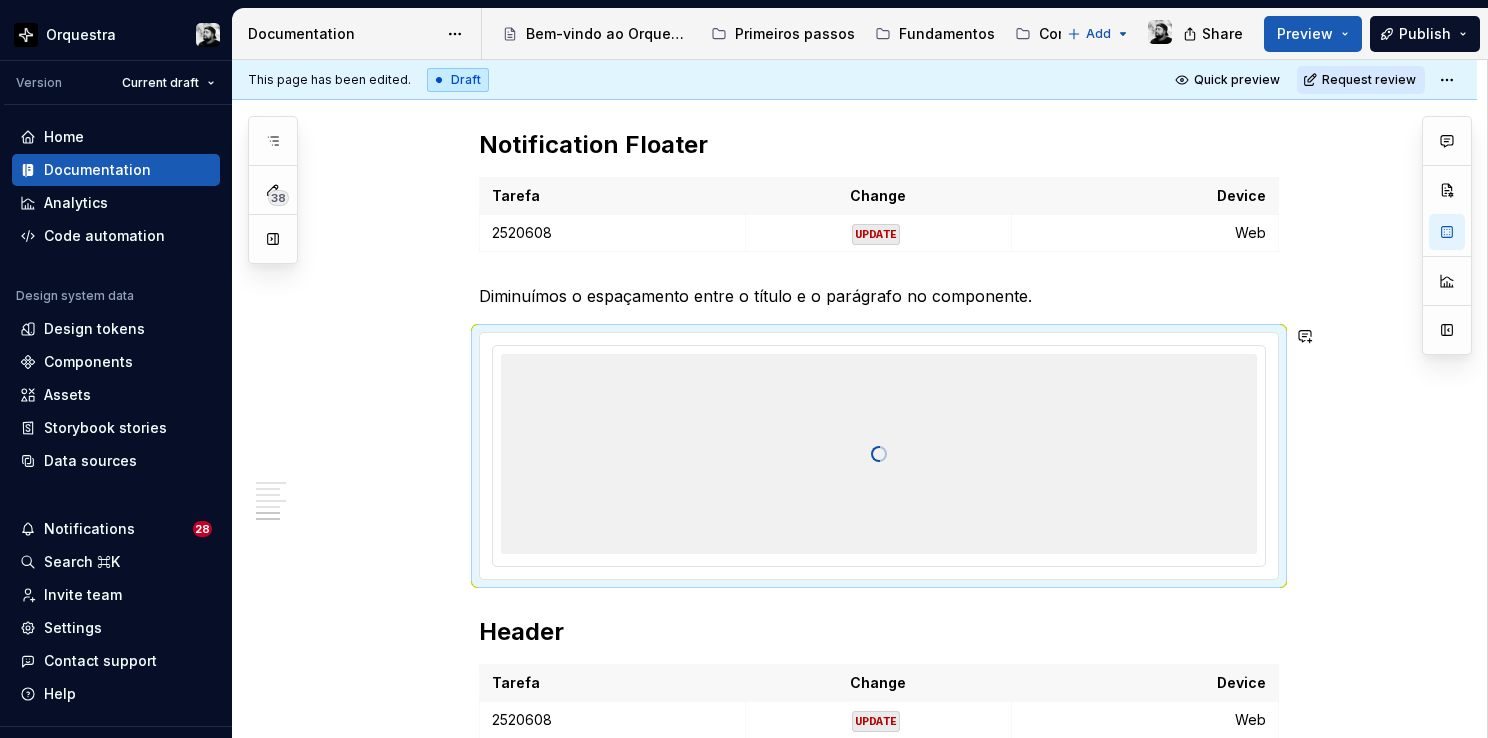 type on "*" 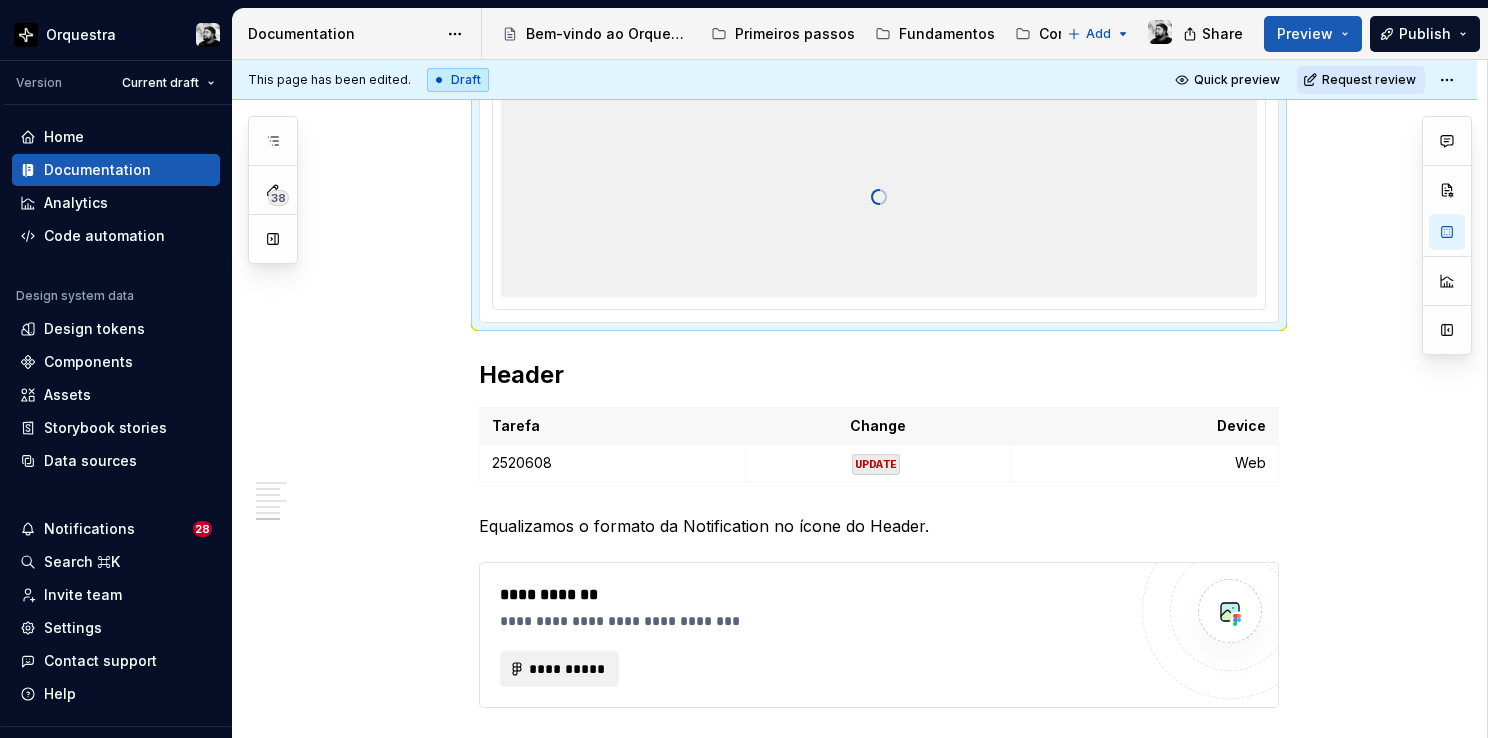 scroll, scrollTop: 3435, scrollLeft: 0, axis: vertical 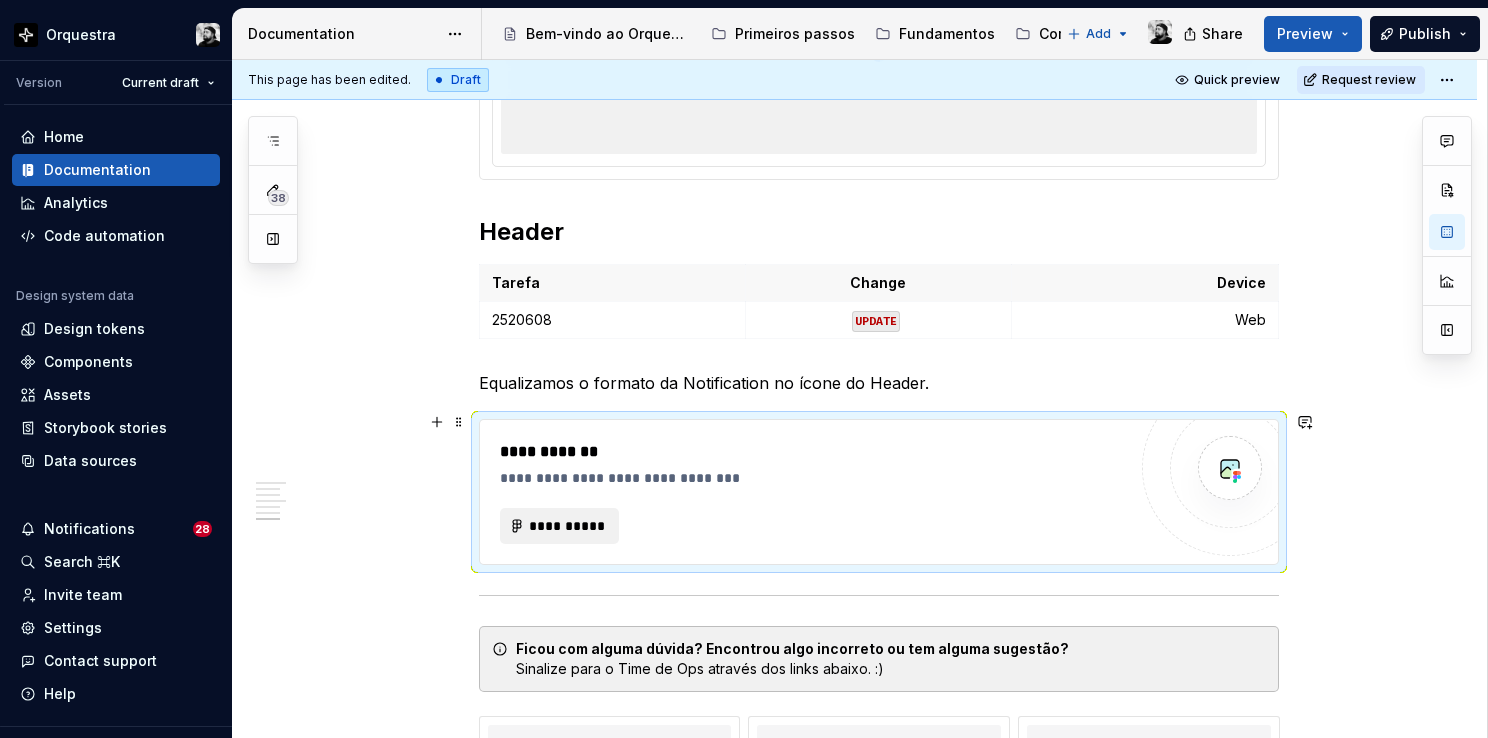 click on "**********" at bounding box center [879, 492] 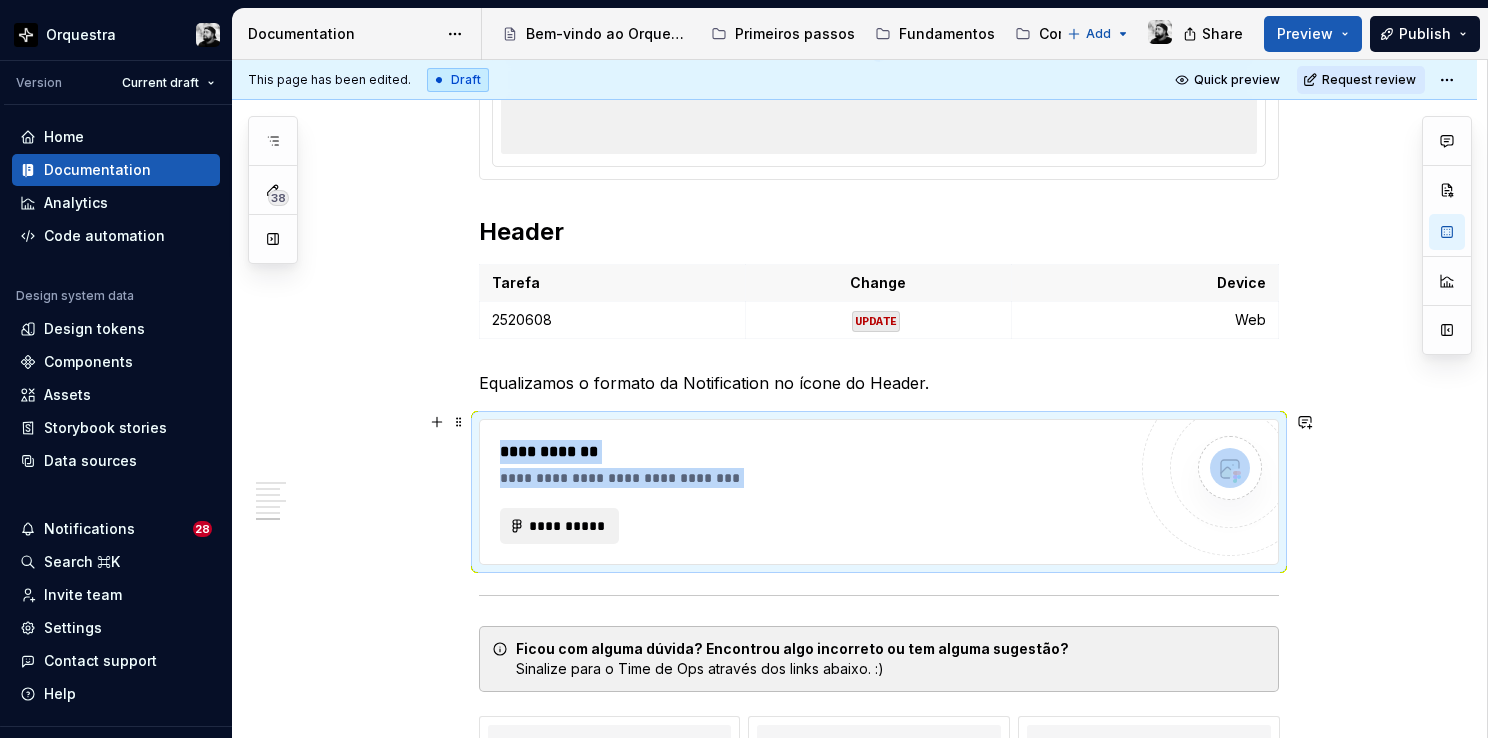 click on "**********" at bounding box center (813, 492) 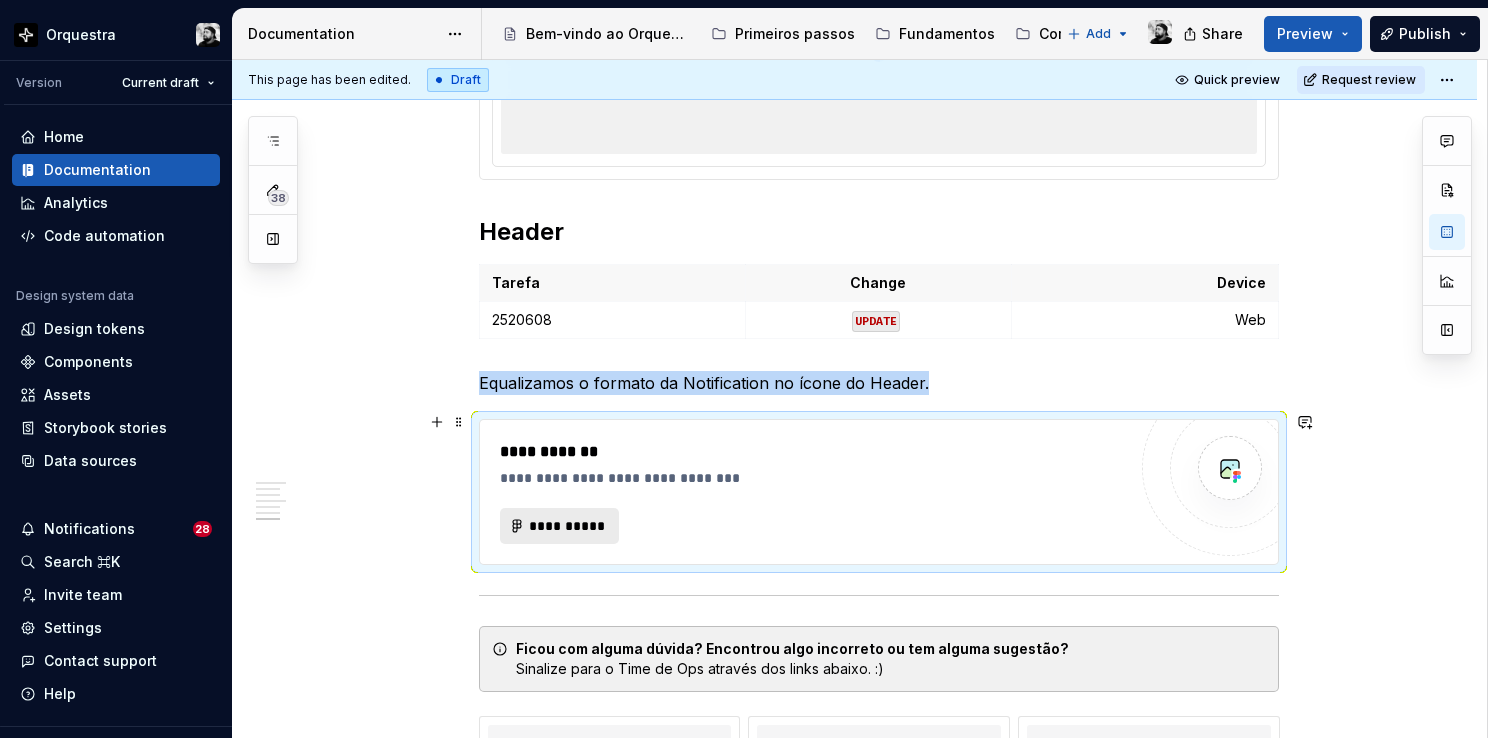 click on "**********" at bounding box center (560, 526) 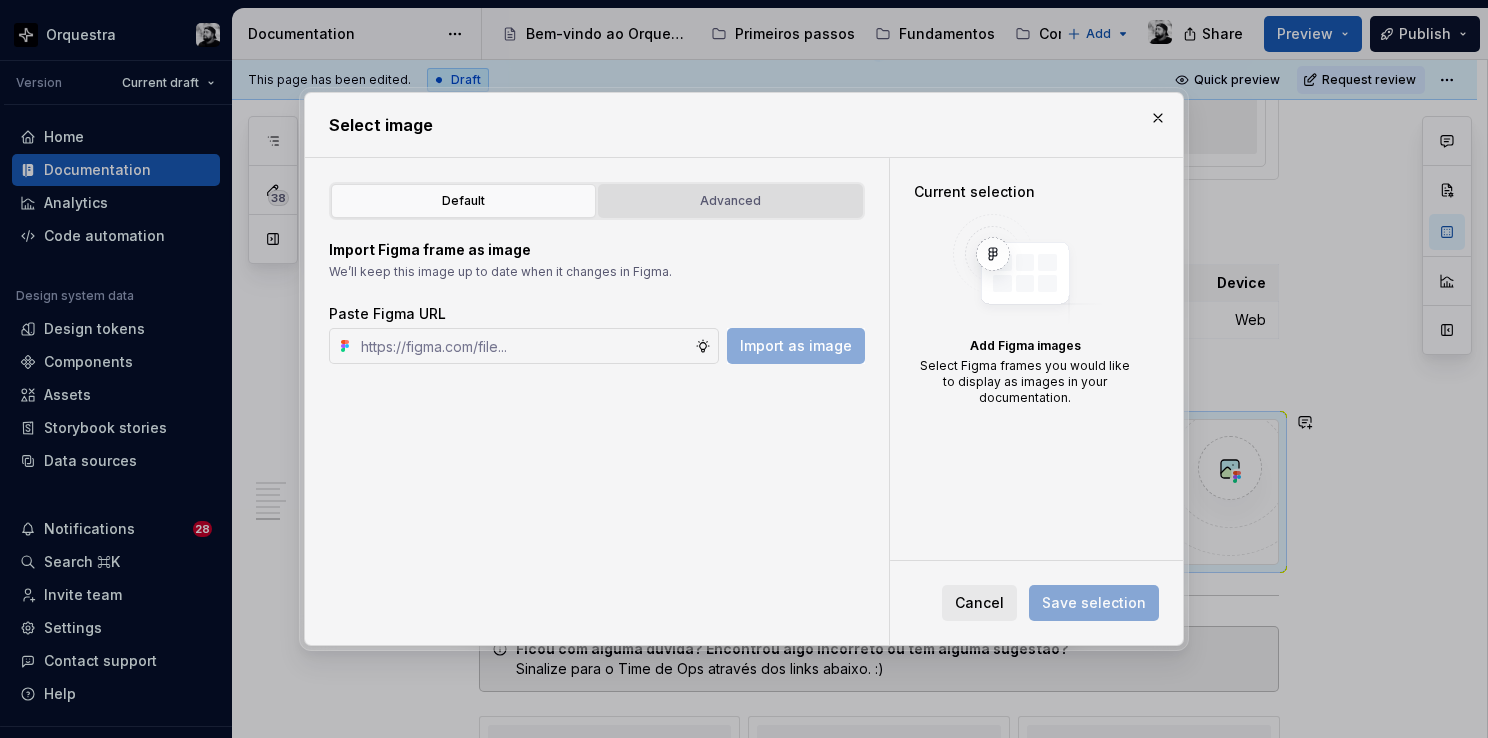 click on "Advanced" at bounding box center [730, 201] 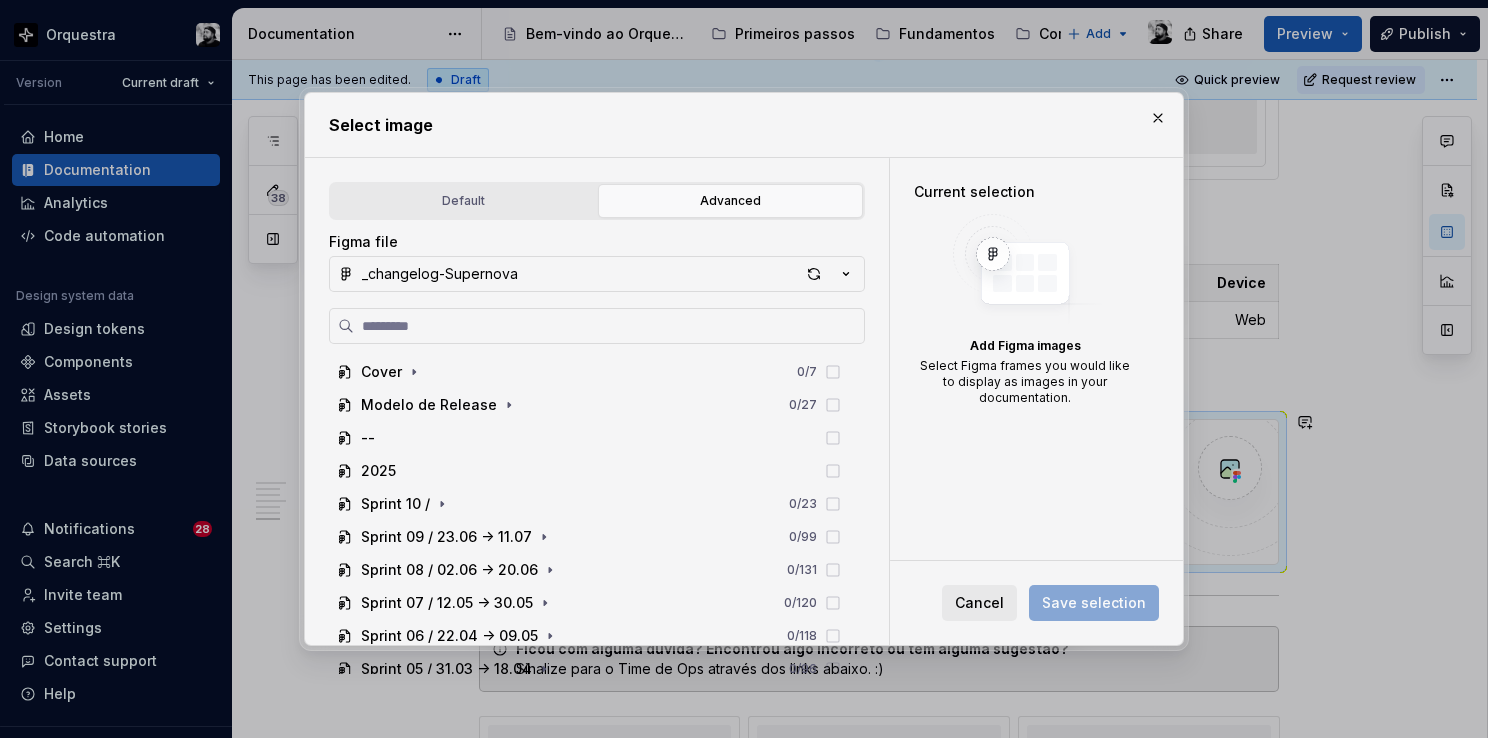 click on "Cover 0 / 7 Modelo de Release 0 / 27 -- 2025 Sprint 10 /  0 / 23 Sprint 09 / 23.06 -> 11.07 0 / 99 Sprint 08 / 02.06 -> 20.06 0 / 131 Sprint 07 / 12.05 -> 30.05 0 / 120 Sprint 06 / 22.04 -> 09.05 0 / 118 Sprint 05 / 31.03 -> 18.04 0 / 96 Sprint 04 / 10.03 -> 28.03 0 / 103 Sprint 03 / 17.02 -> 07.03 0 / 92 Sprint 02 / 27.01 -> 14.02 0 / 94 Sprint 01 / 06.01 -> 24.01 0 / 91 2024 SPRINT 24 / 09.12.24 -> 27.12.24 0 / 57 SPRINT 23 / 18.11.24 -> 06.12.24 0 / 97" at bounding box center [597, 490] 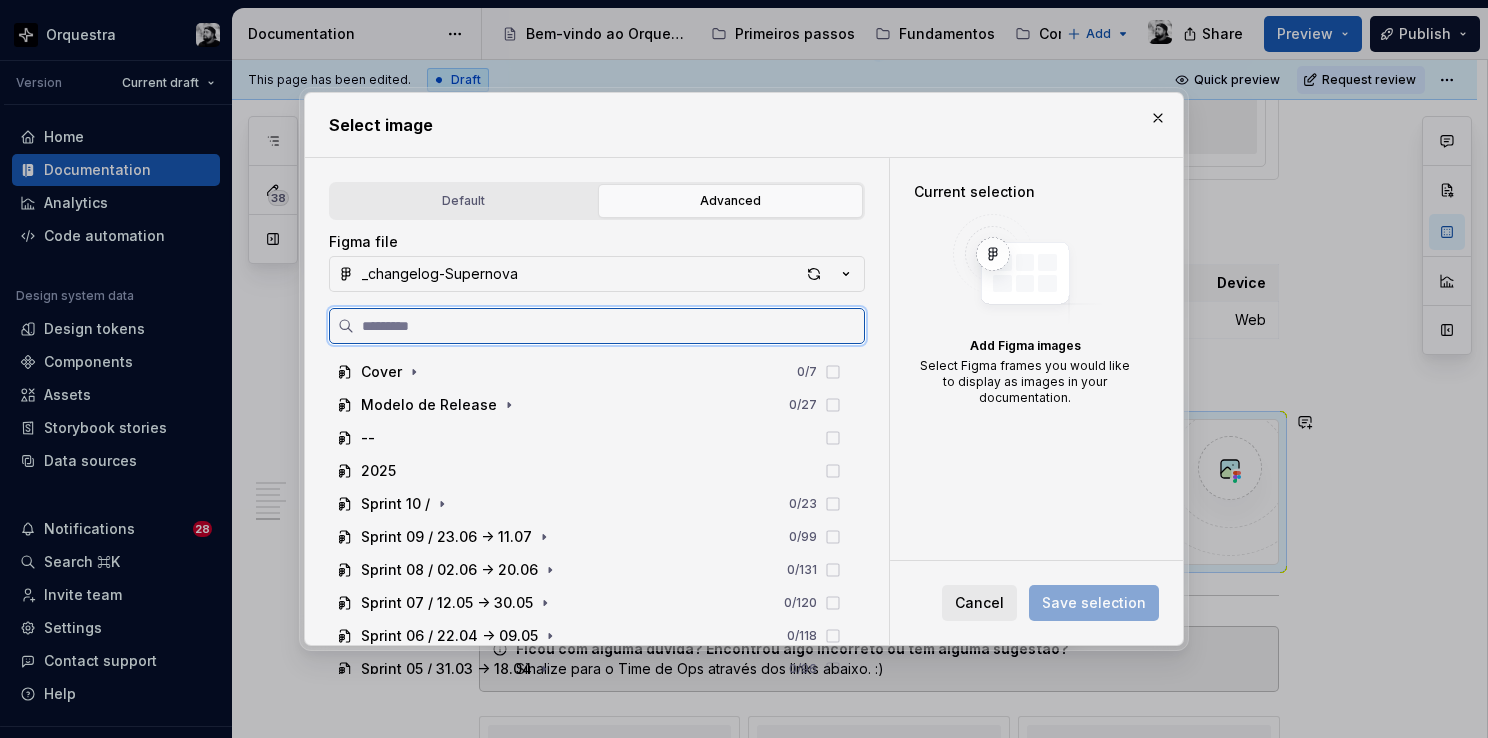 click at bounding box center [609, 326] 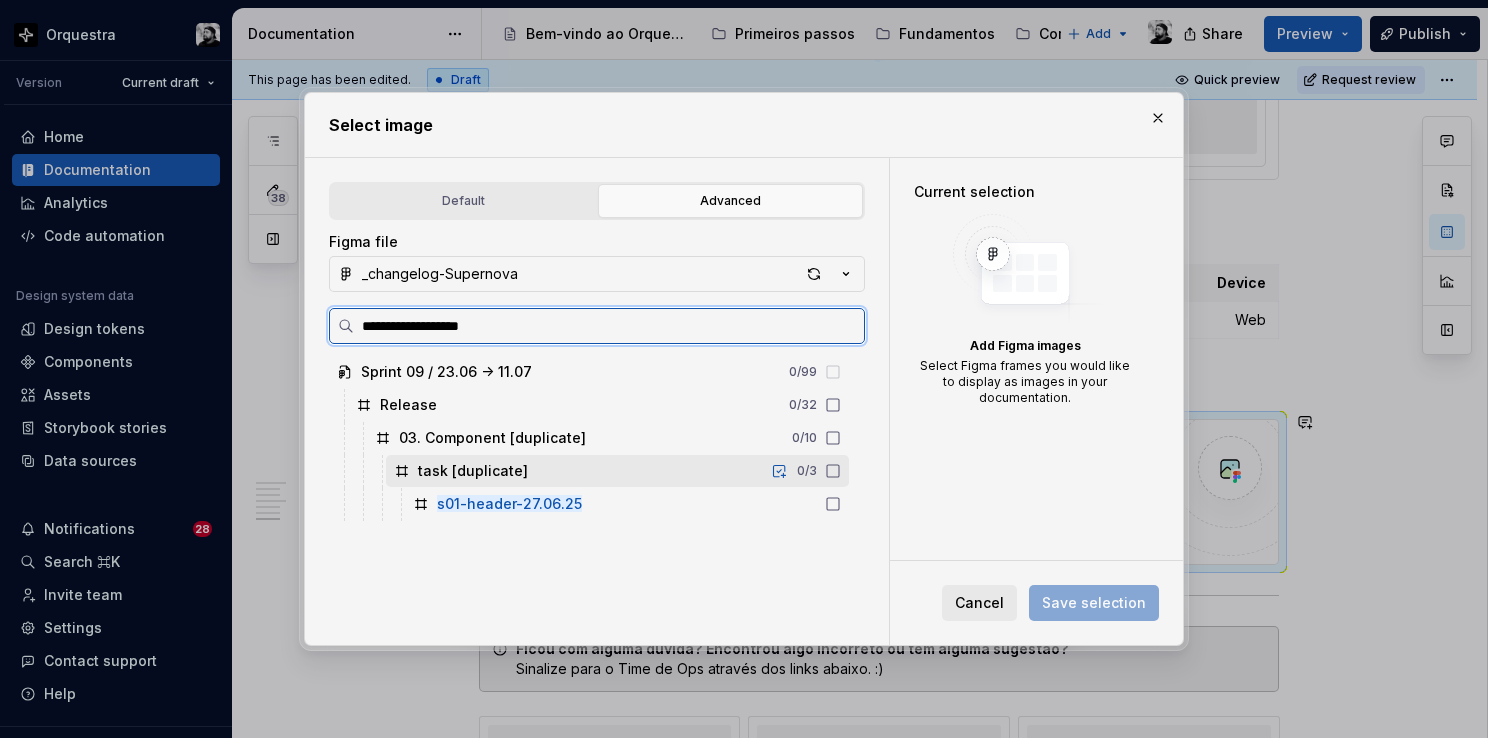 click on "s01-header-27.06.25" at bounding box center [627, 504] 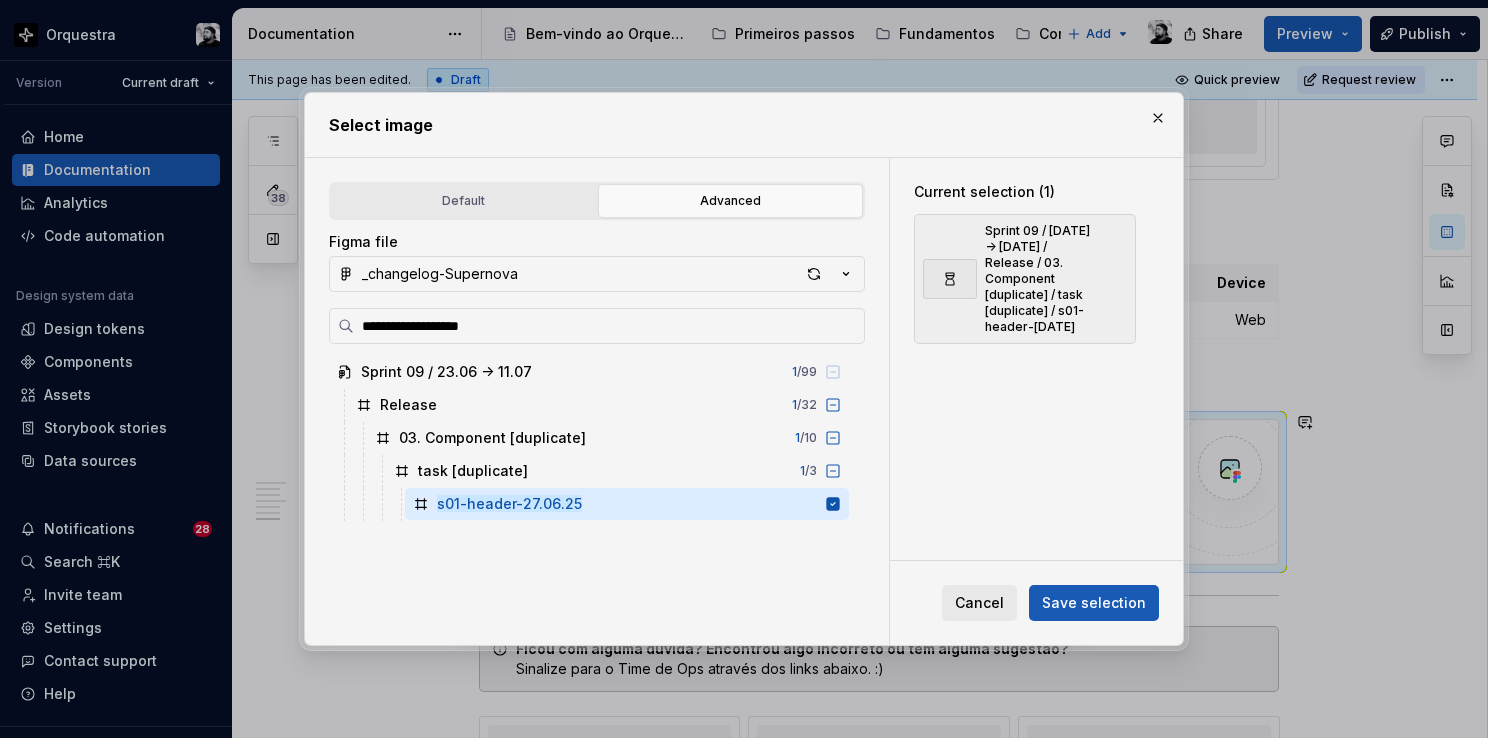 click on "Save selection" at bounding box center (1094, 603) 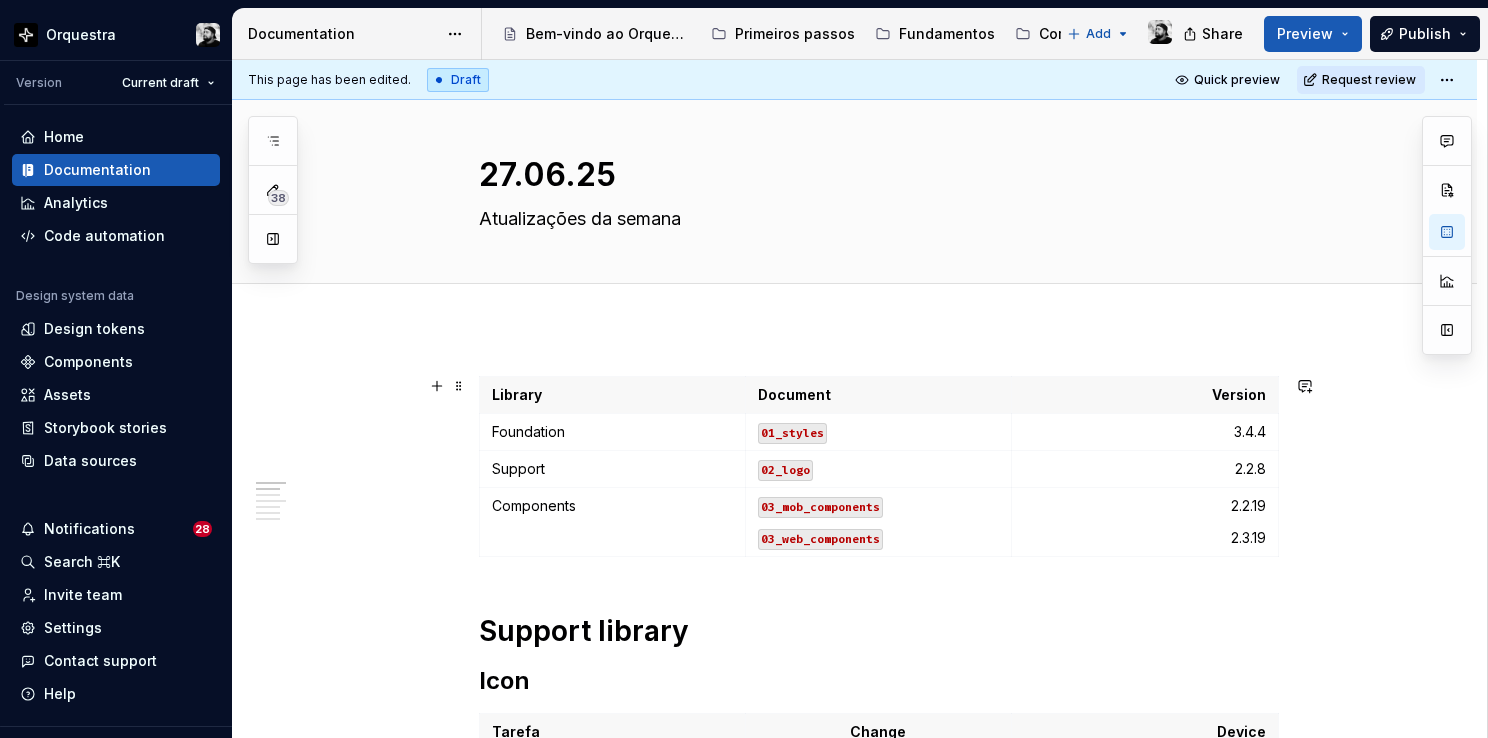 scroll, scrollTop: 0, scrollLeft: 0, axis: both 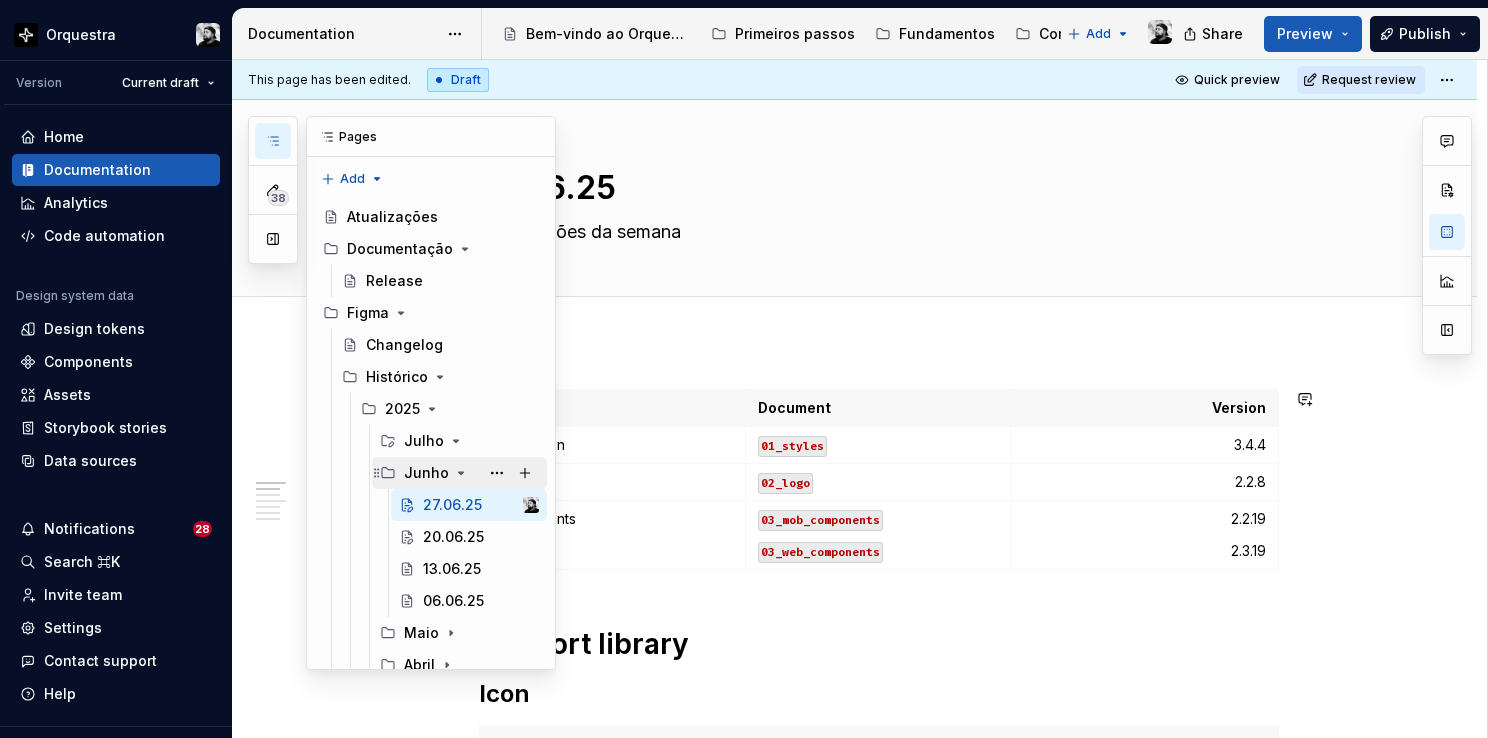 click 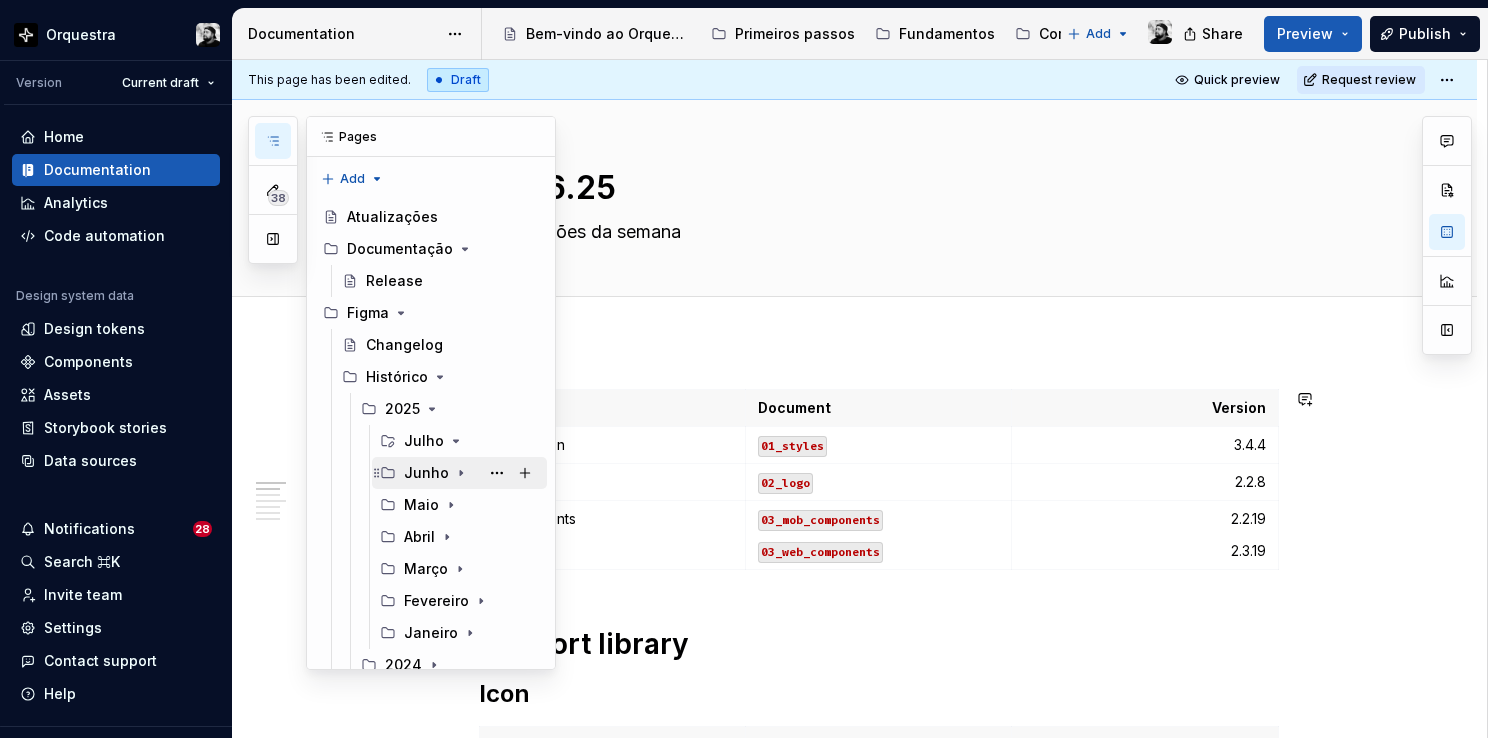 click 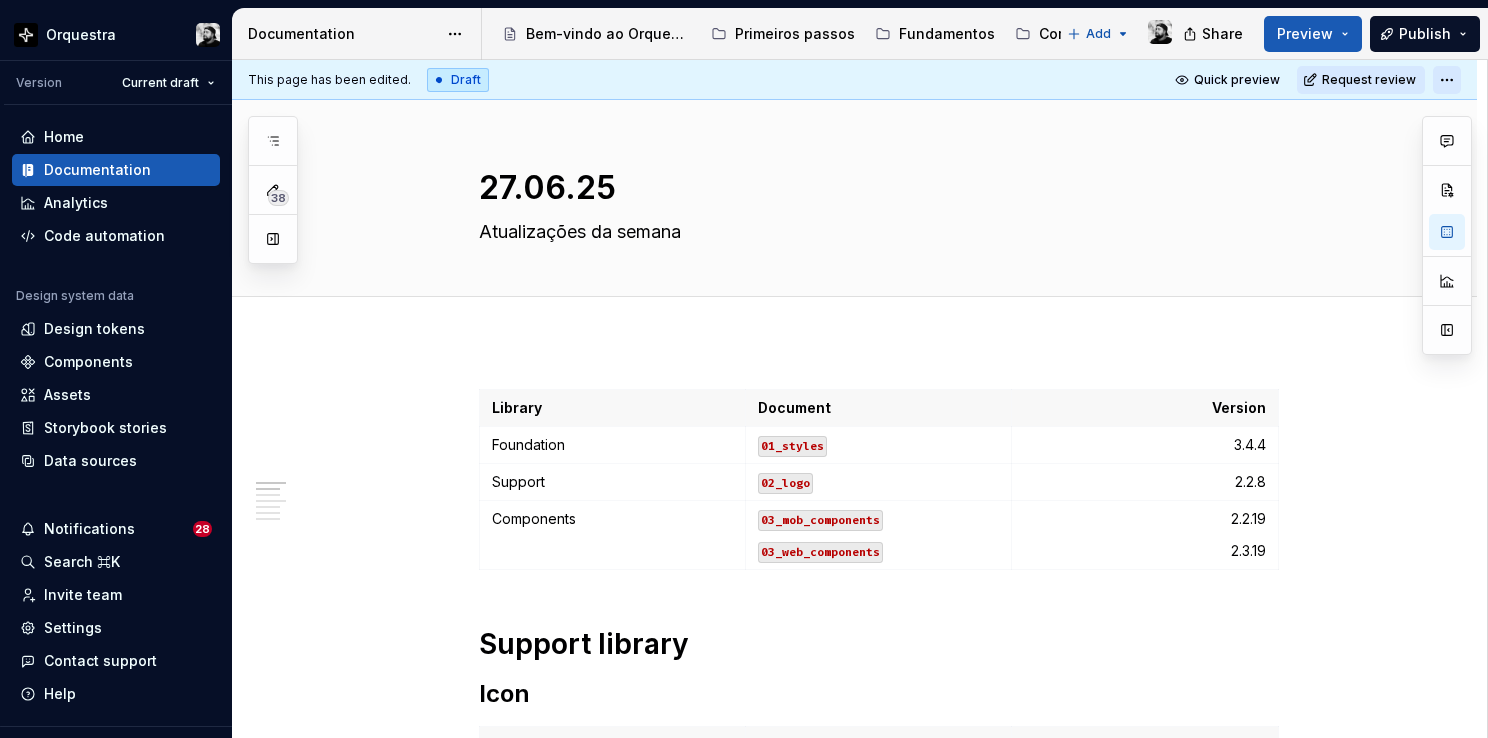 click on "Orquestra Version Current draft Home Documentation Analytics Code automation Design system data Design tokens Components Assets Storybook stories Data sources Notifications 28 Search ⌘K Invite team Settings Contact support Help Documentation
Accessibility guide for tree Page tree.
Navigate the tree with the arrow keys. Common tree hotkeys apply. Further keybindings are available:
enter to execute primary action on focused item
f2 to start renaming the focused item
escape to abort renaming an item
control+d to start dragging selected items
Bem-vindo ao Orquestra! Primeiros passos Fundamentos Componentes Patterns & Pages Novidades Add Share Preview Publish 38 Pages Add
Accessibility guide for tree Page tree.
Navigate the tree with the arrow keys. Common tree hotkeys apply. Further keybindings are available:
enter to execute primary action on focused item
f2 to start renaming the focused item" at bounding box center (744, 369) 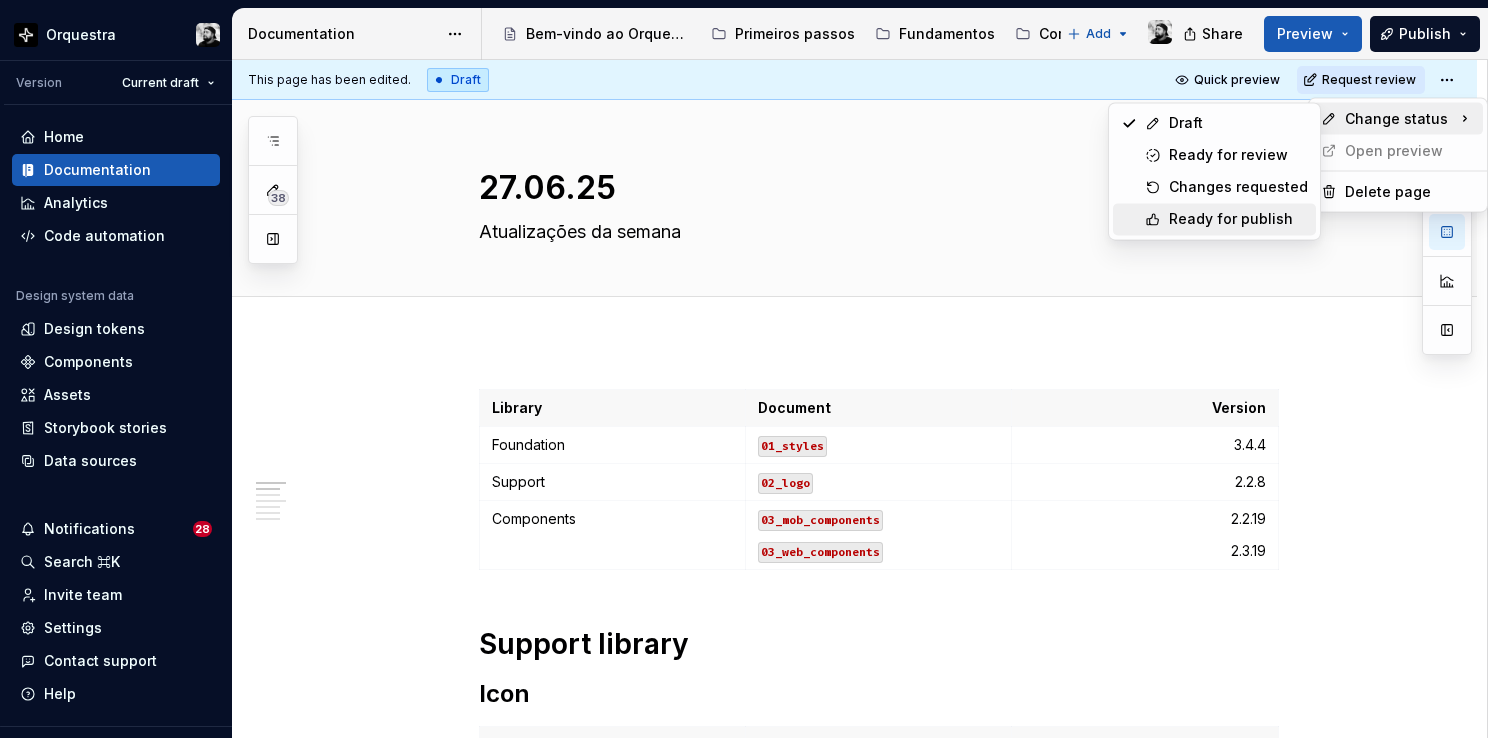 click on "Ready for publish" at bounding box center [1238, 219] 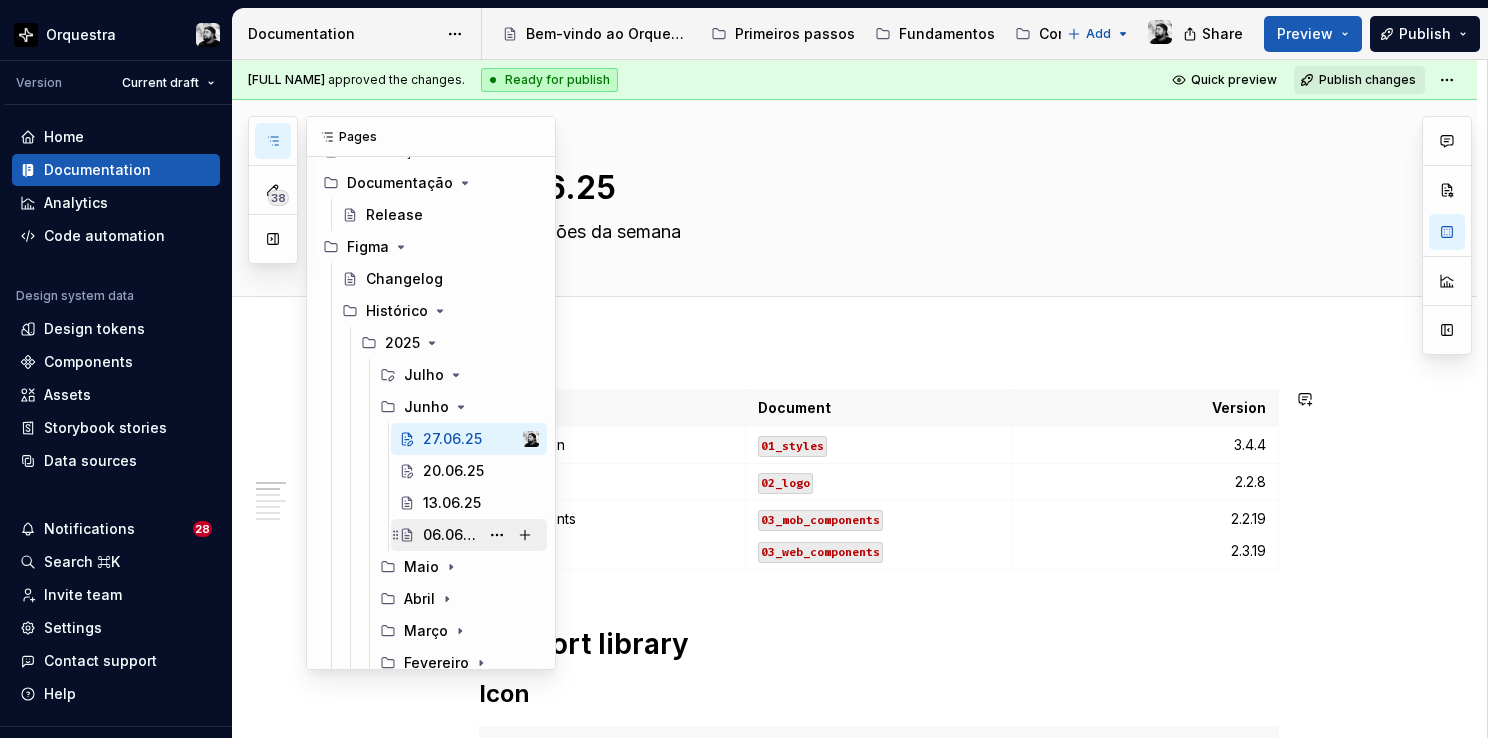 scroll, scrollTop: 100, scrollLeft: 0, axis: vertical 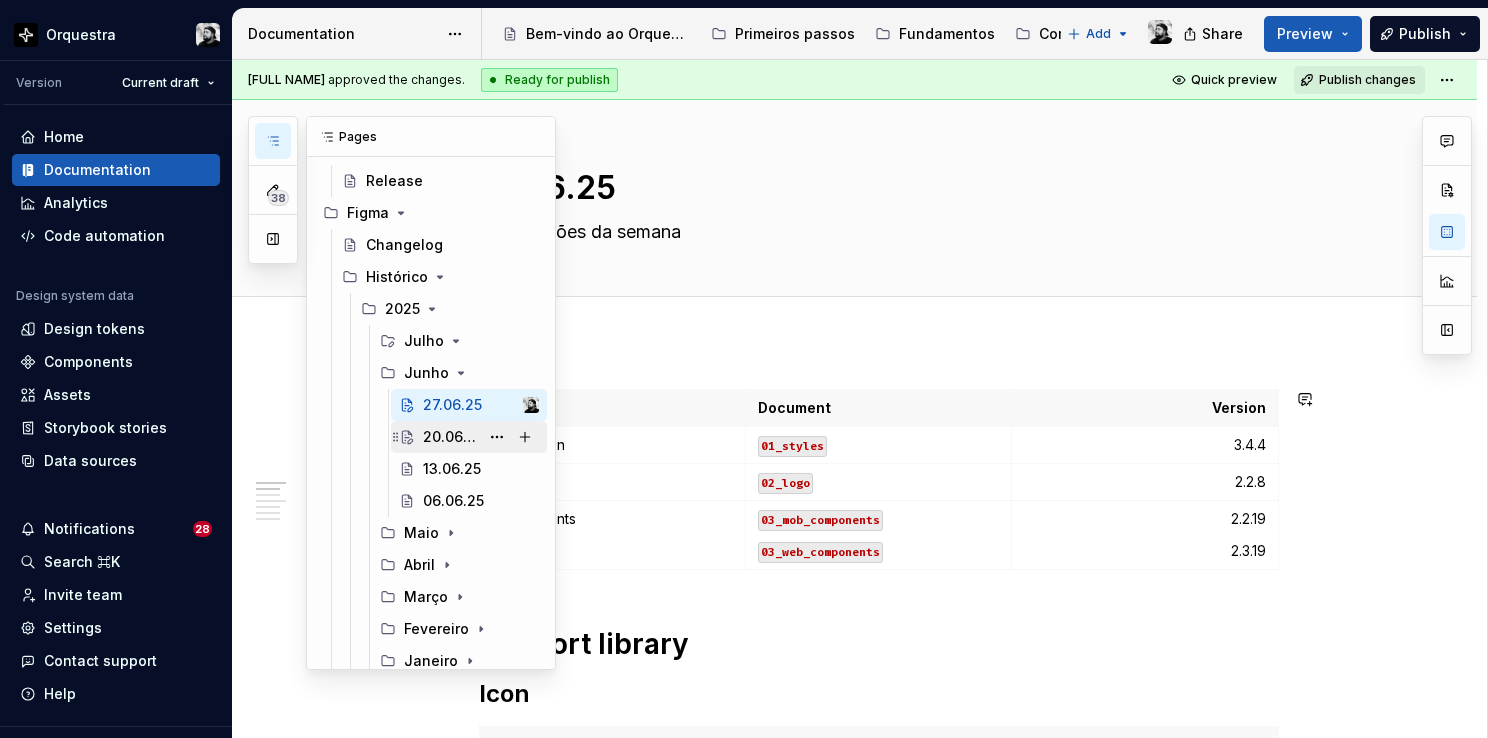 click on "20.06.25" at bounding box center [451, 437] 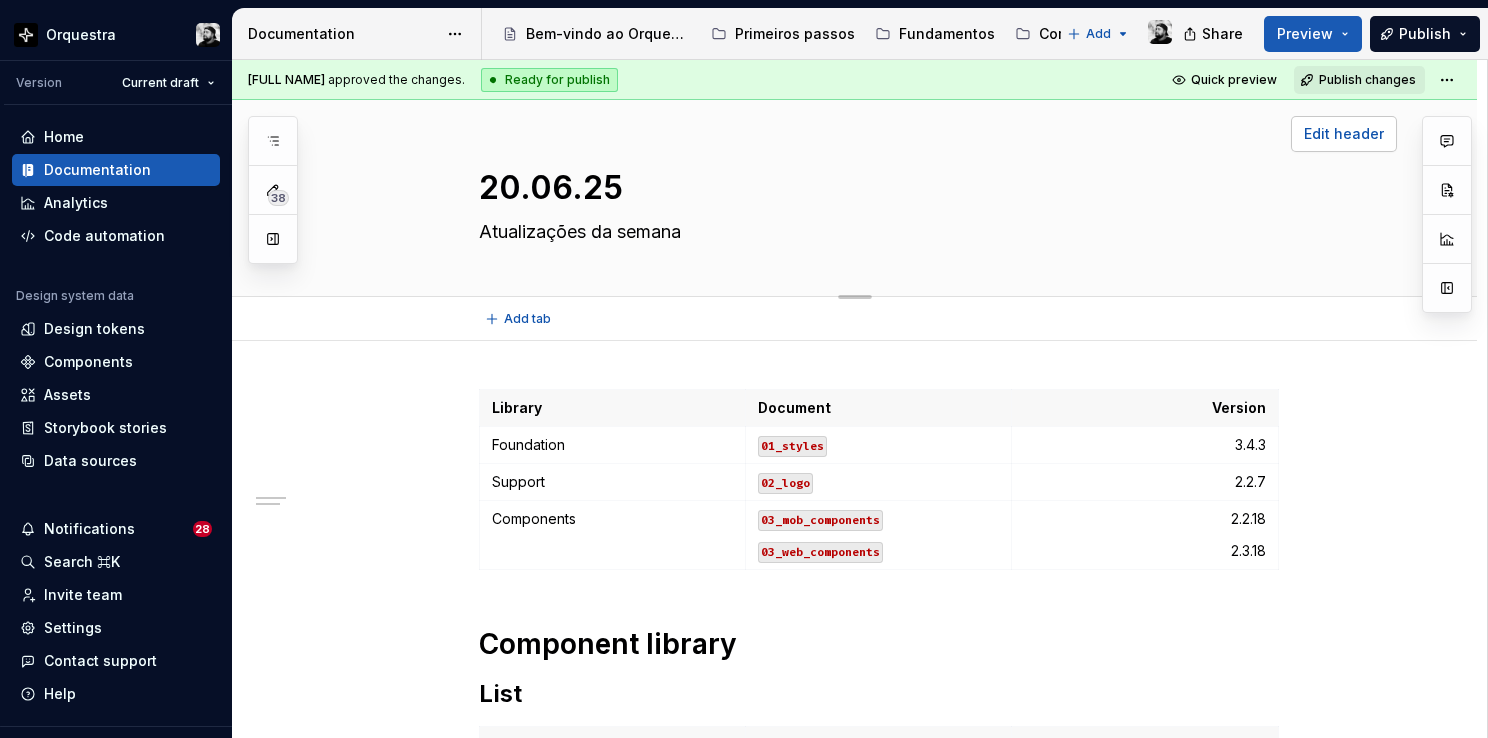 click on "Edit header" at bounding box center [1344, 134] 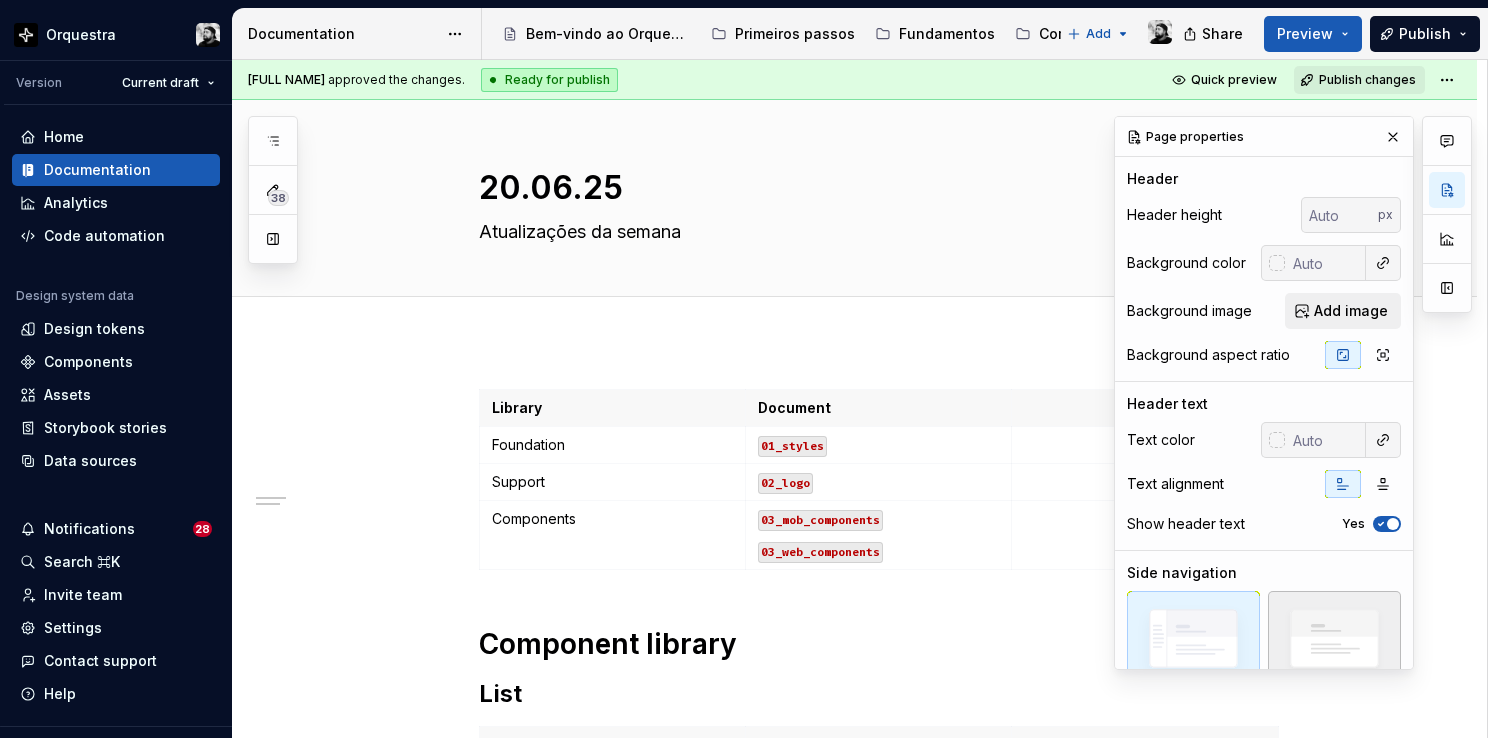click at bounding box center [1334, 644] 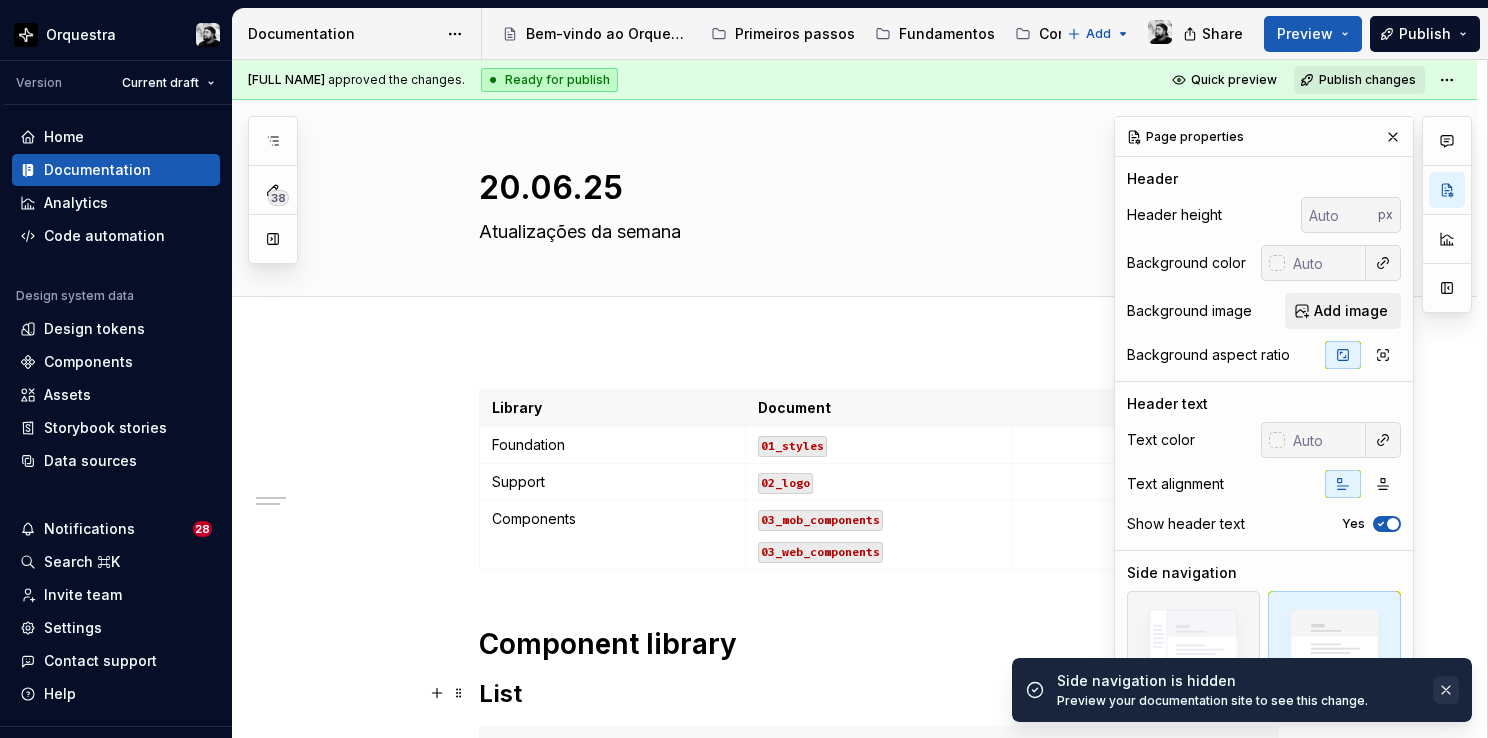 click at bounding box center (1446, 690) 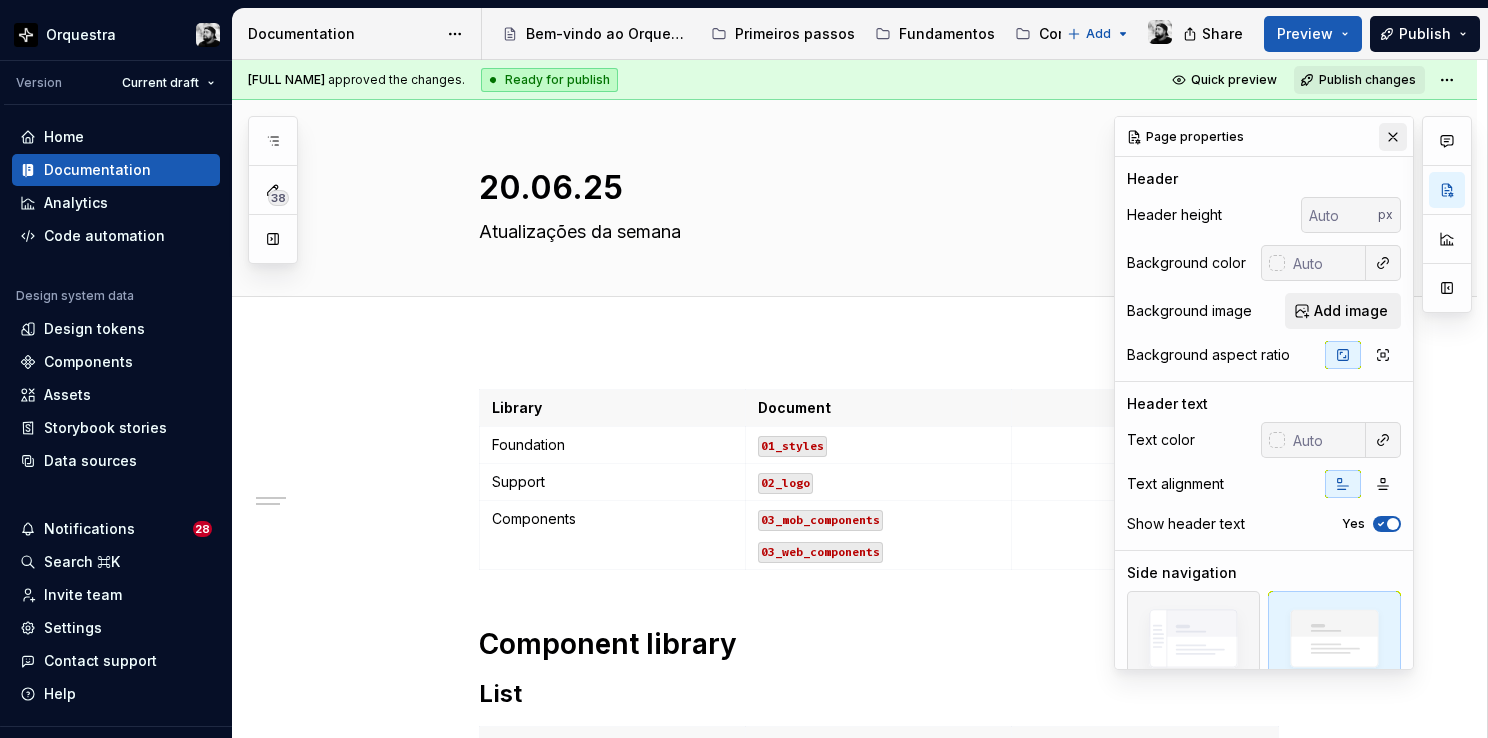 click at bounding box center [1393, 137] 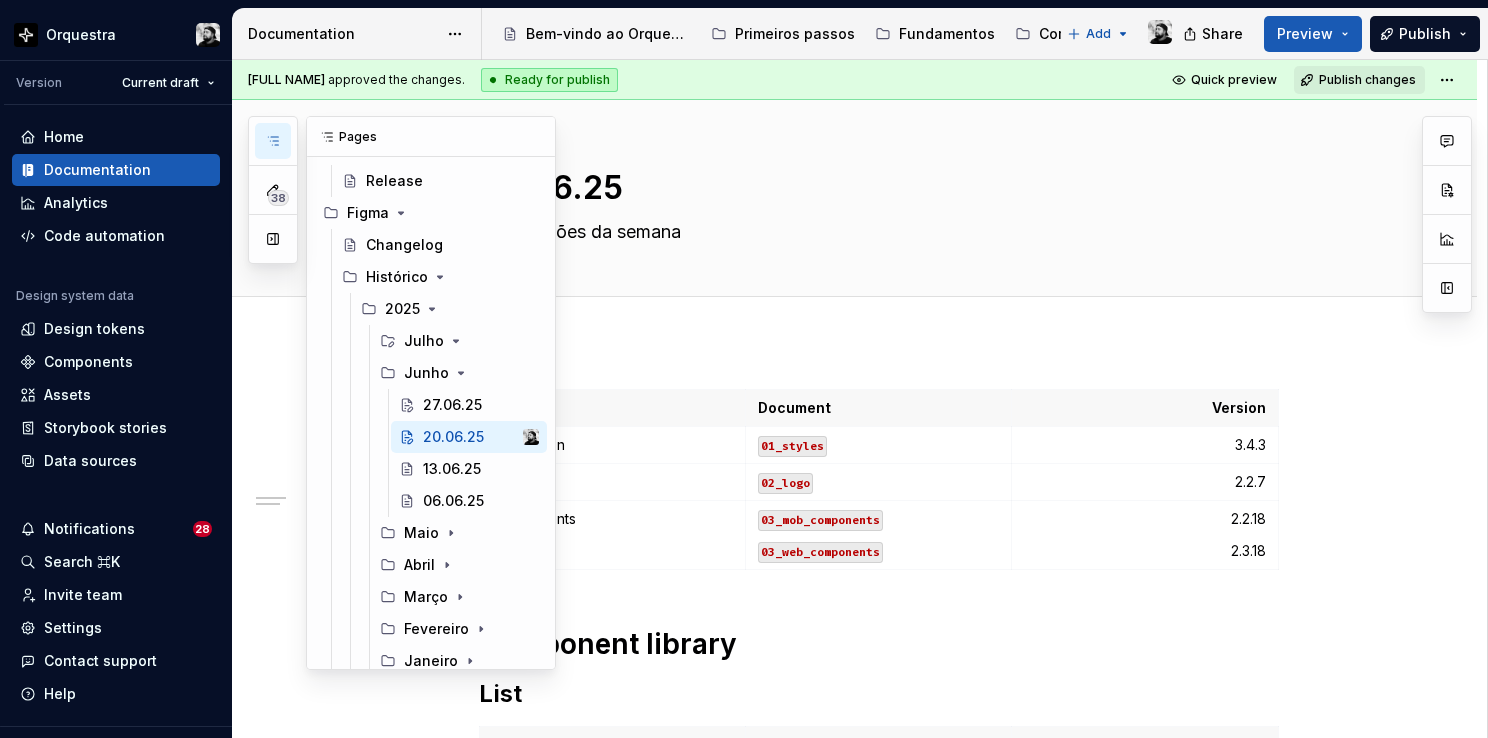 click 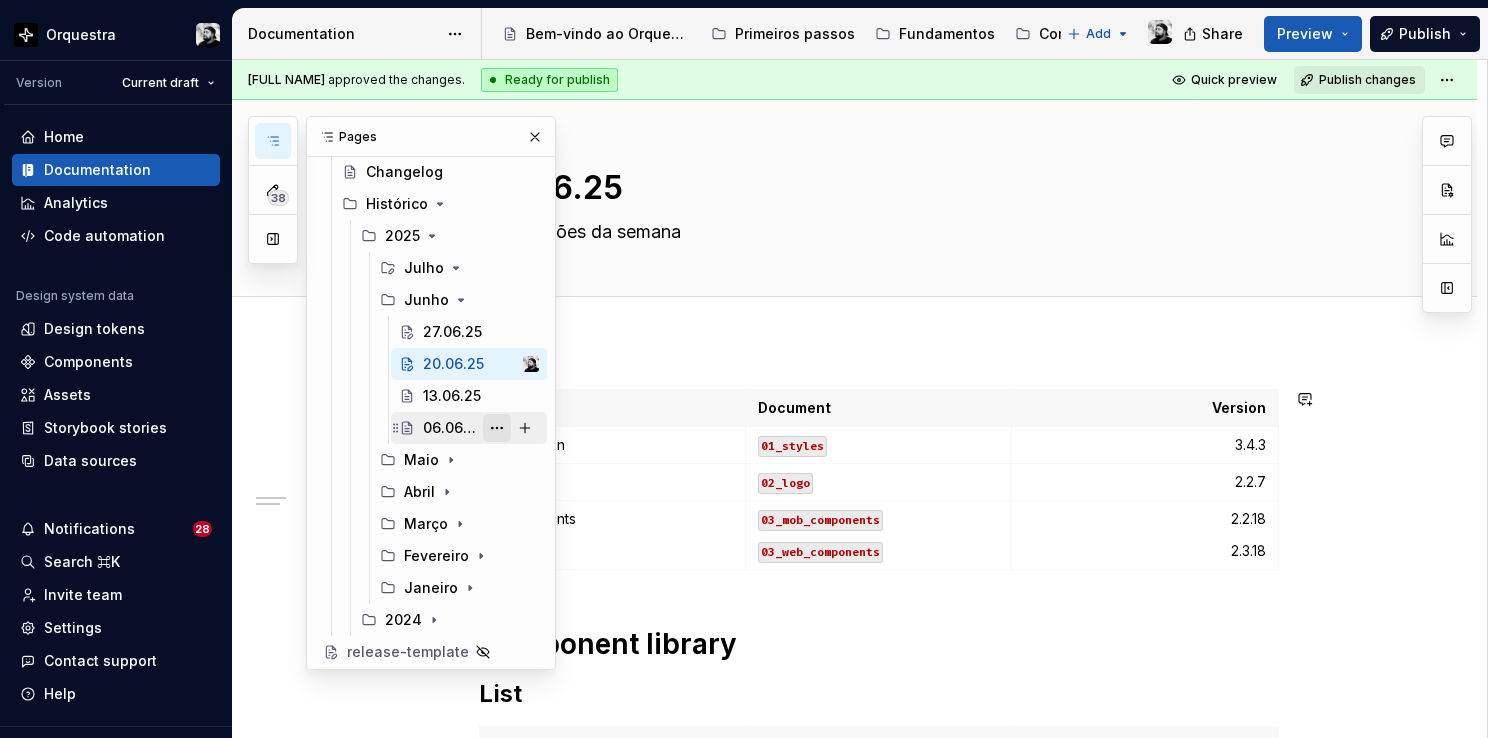 scroll, scrollTop: 176, scrollLeft: 0, axis: vertical 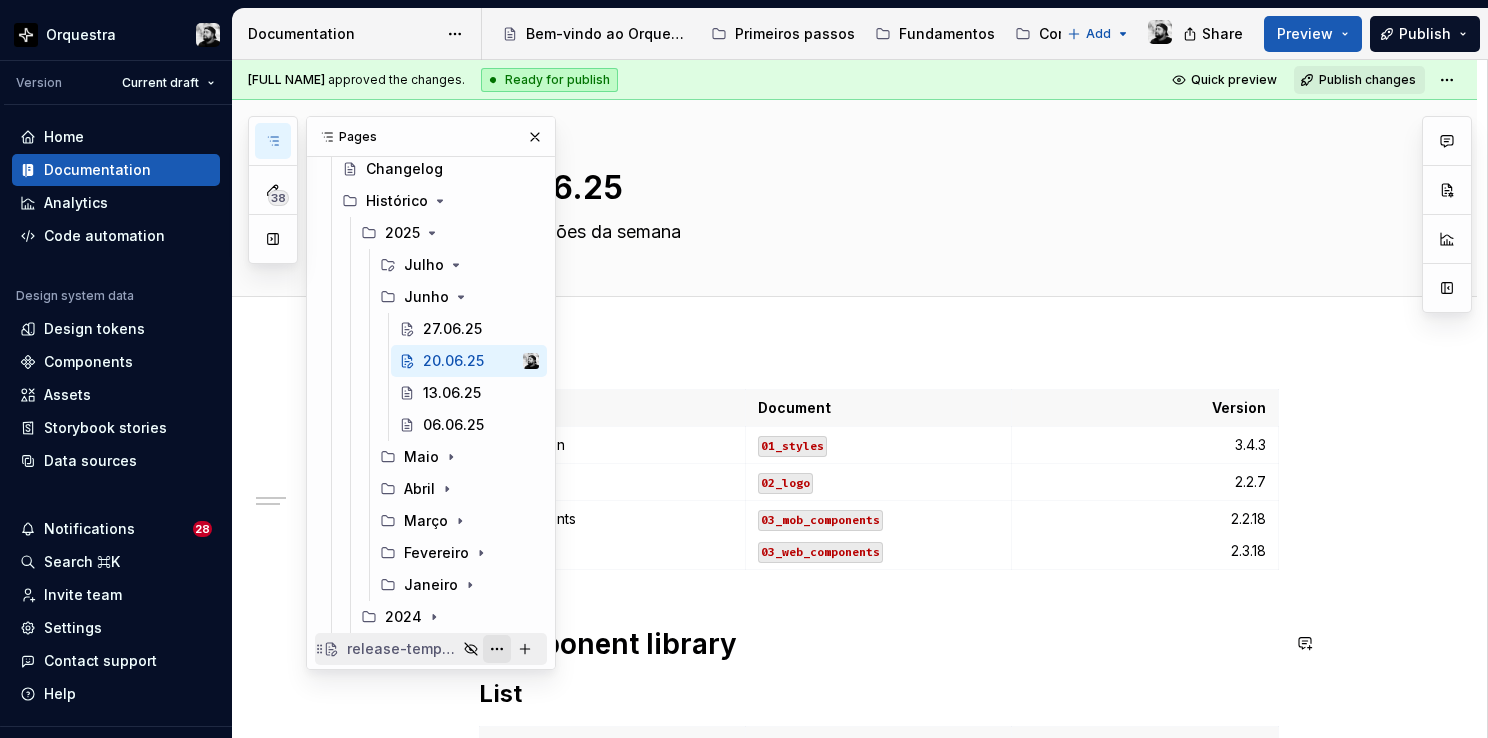 click at bounding box center [497, 649] 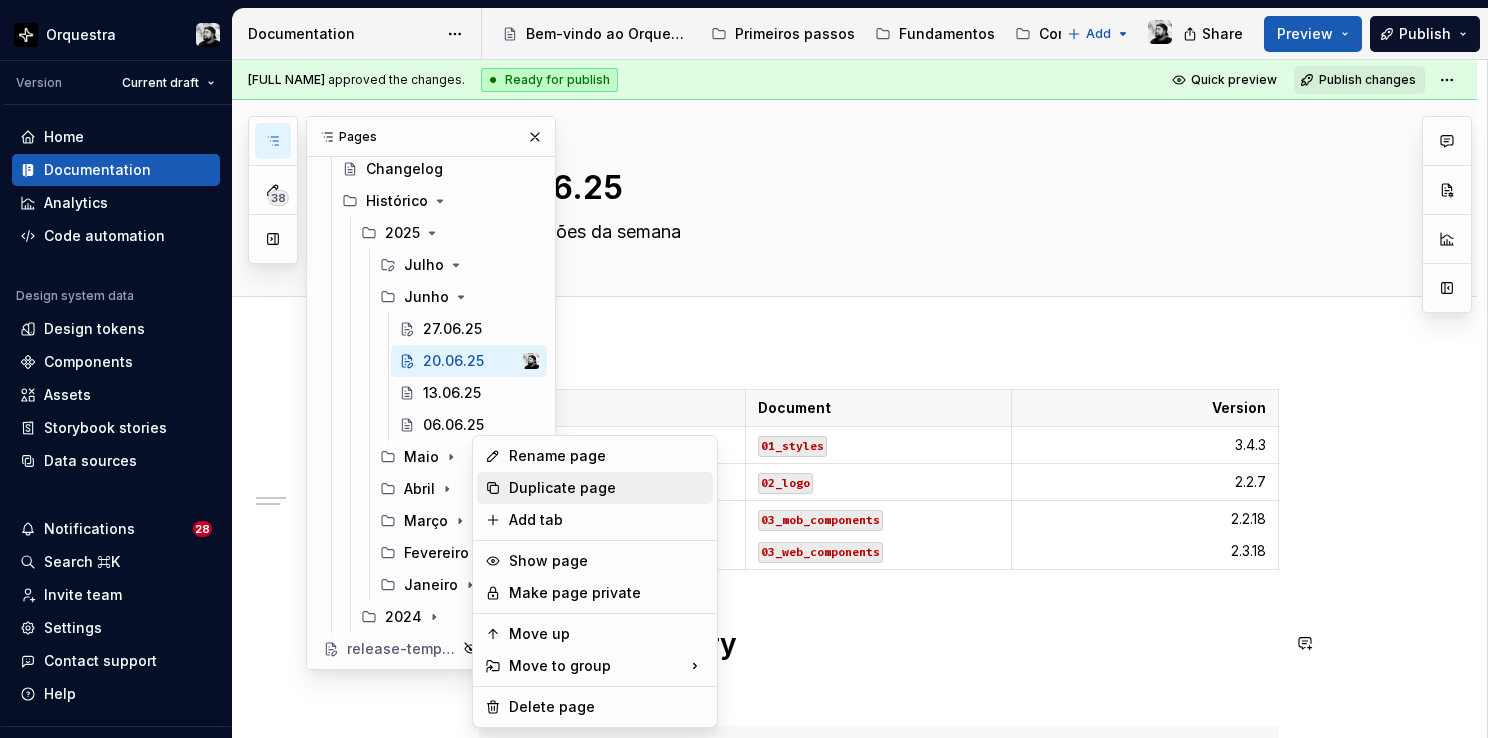 click on "Duplicate page" at bounding box center (607, 488) 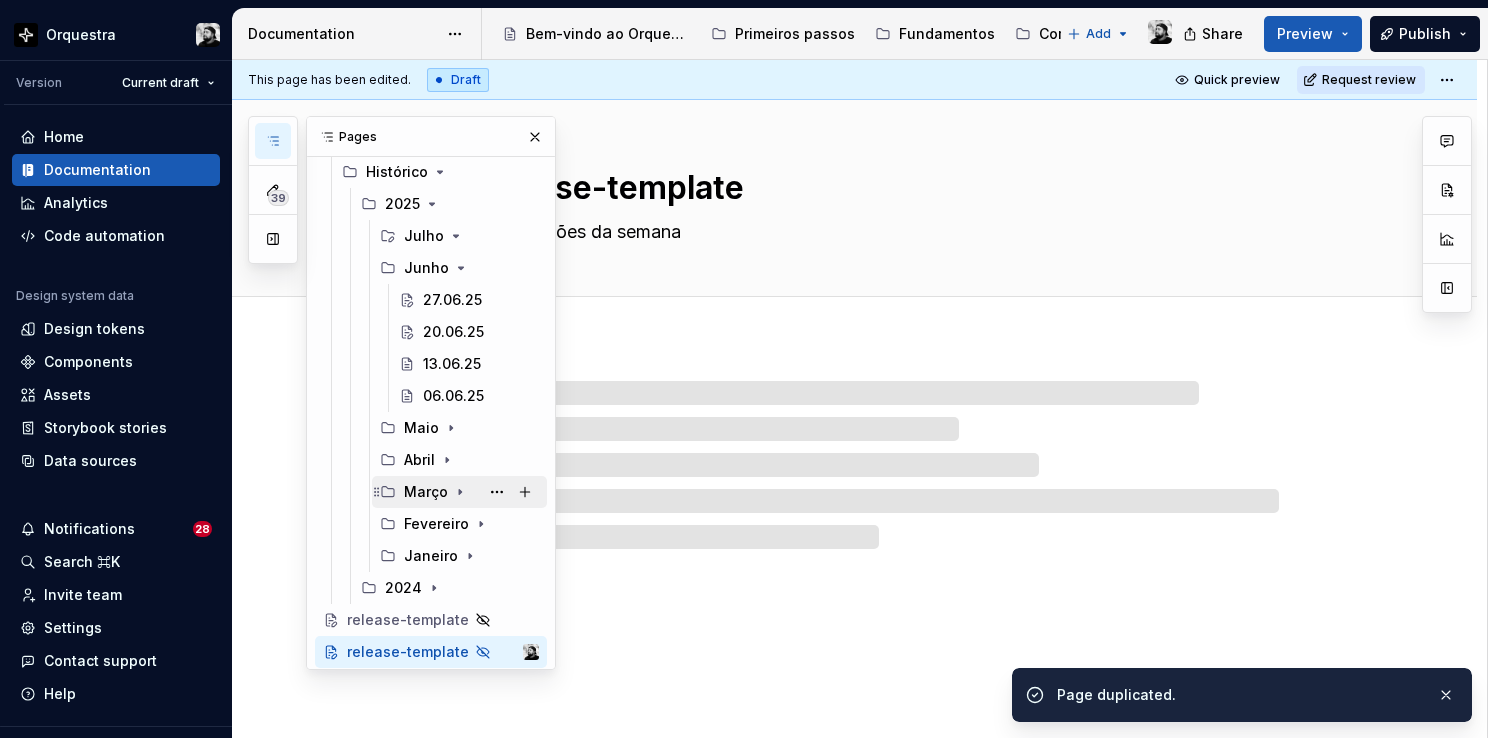 scroll, scrollTop: 208, scrollLeft: 0, axis: vertical 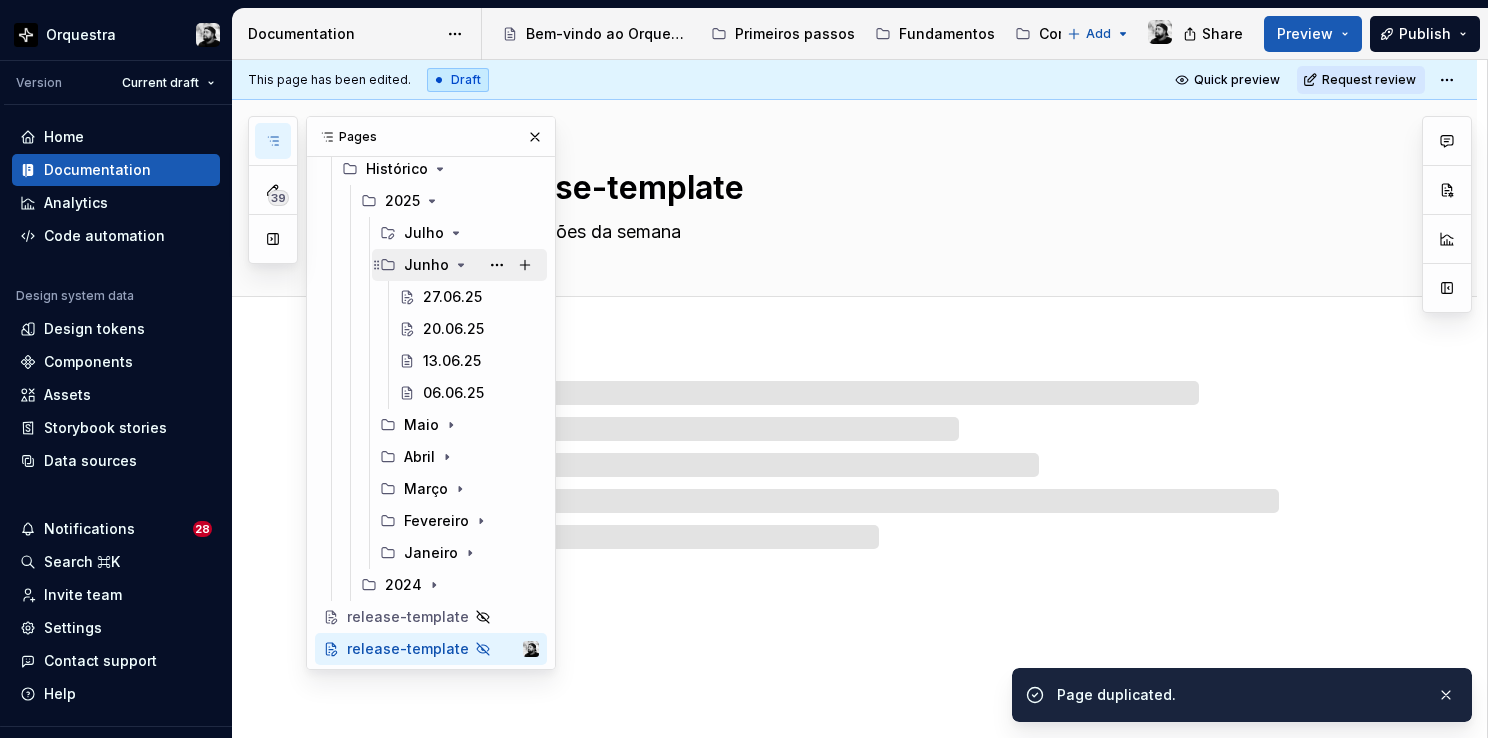 click 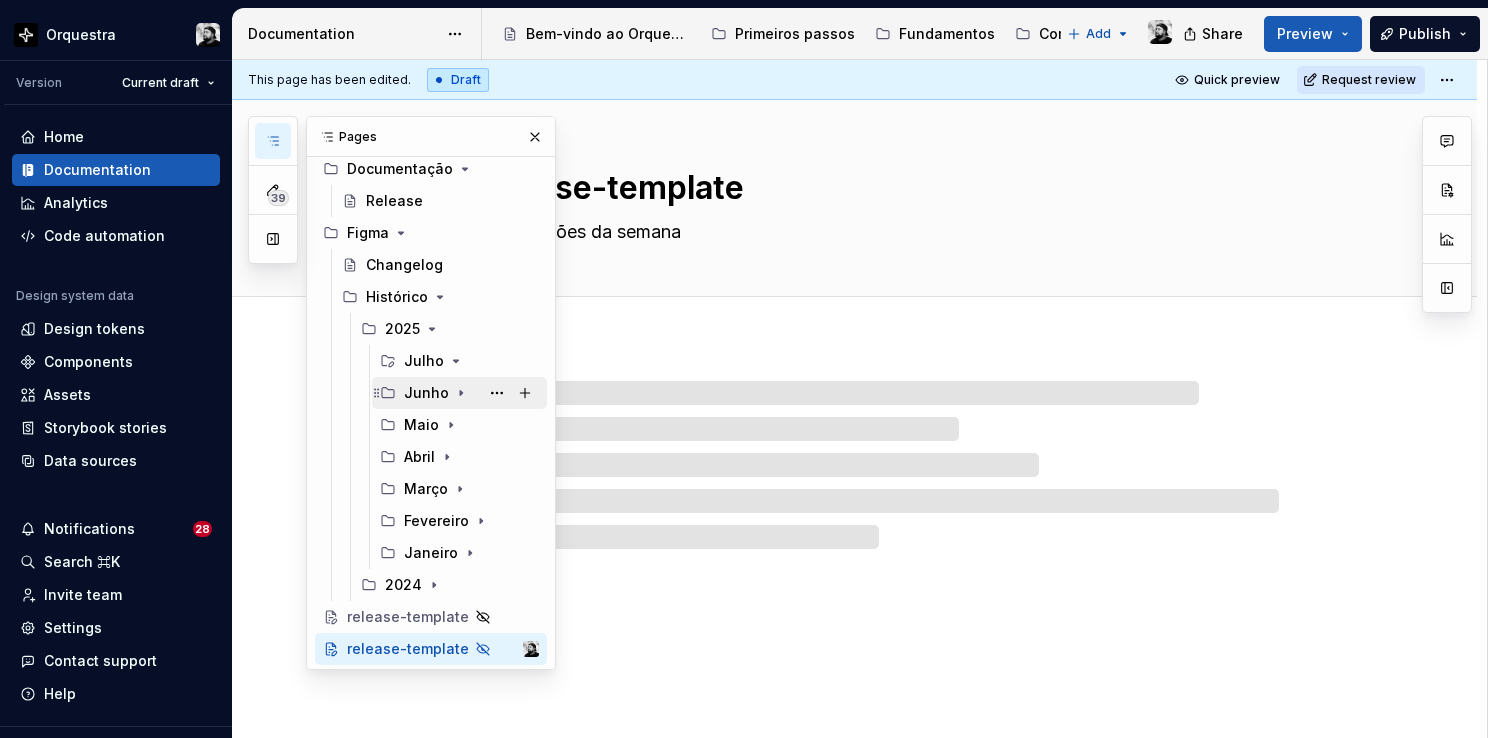 scroll, scrollTop: 80, scrollLeft: 0, axis: vertical 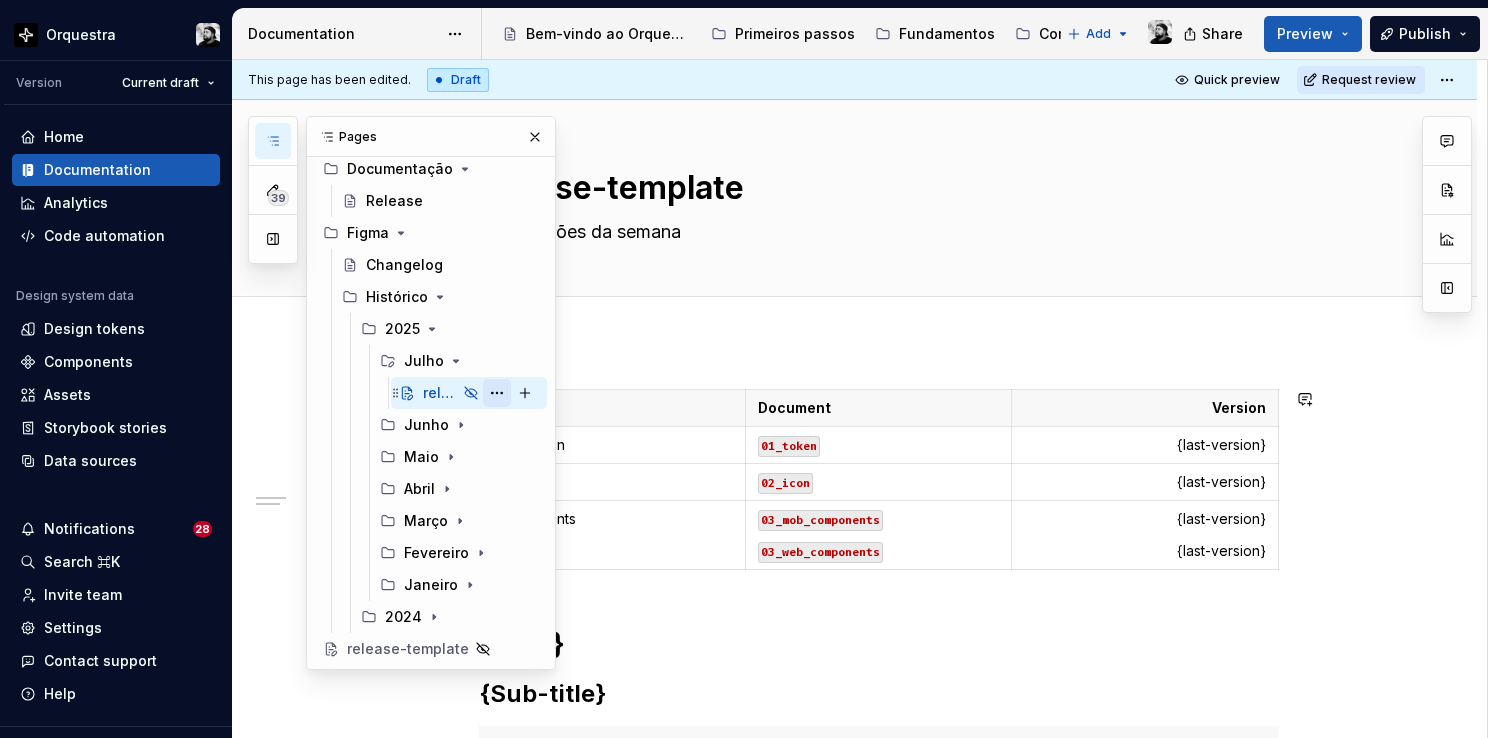 click at bounding box center [497, 393] 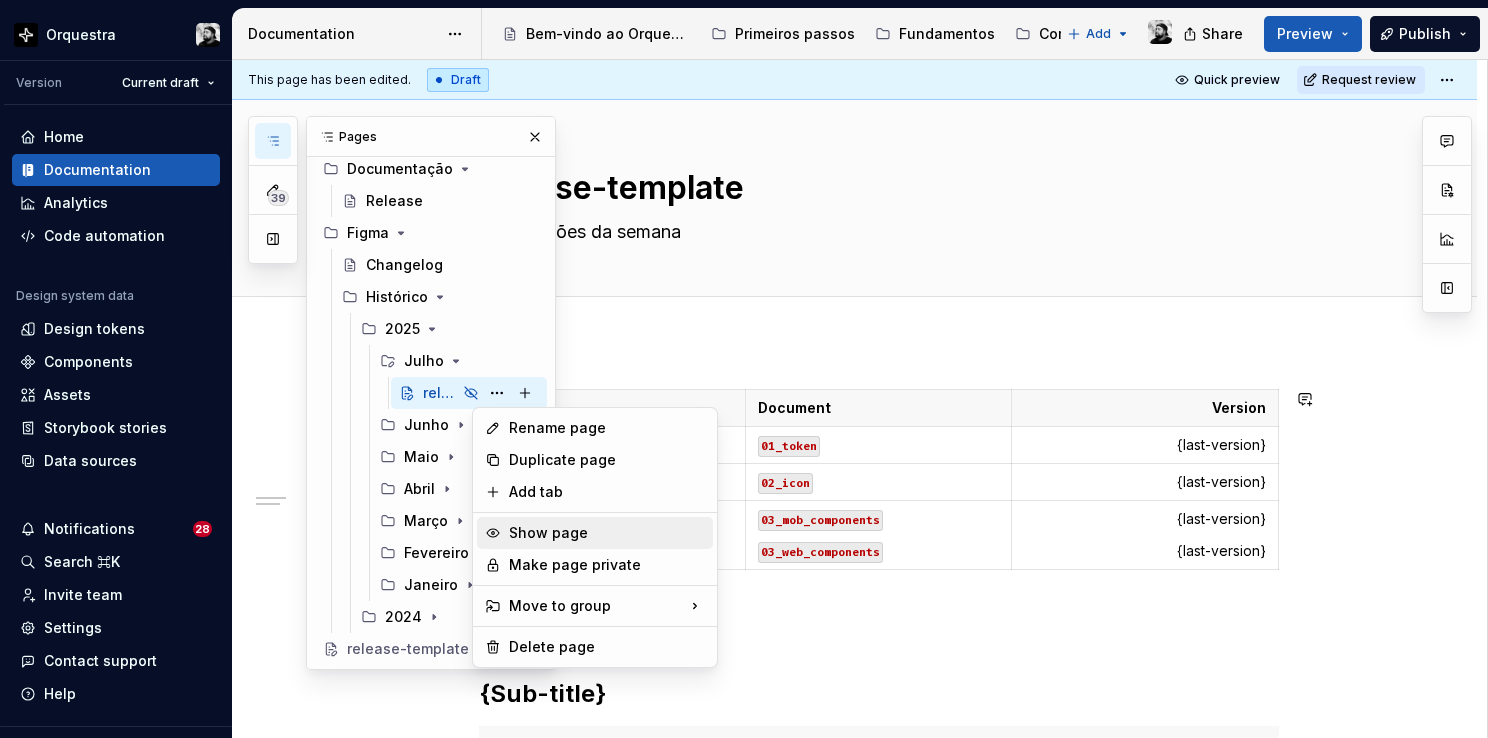 click on "Show page" at bounding box center [607, 533] 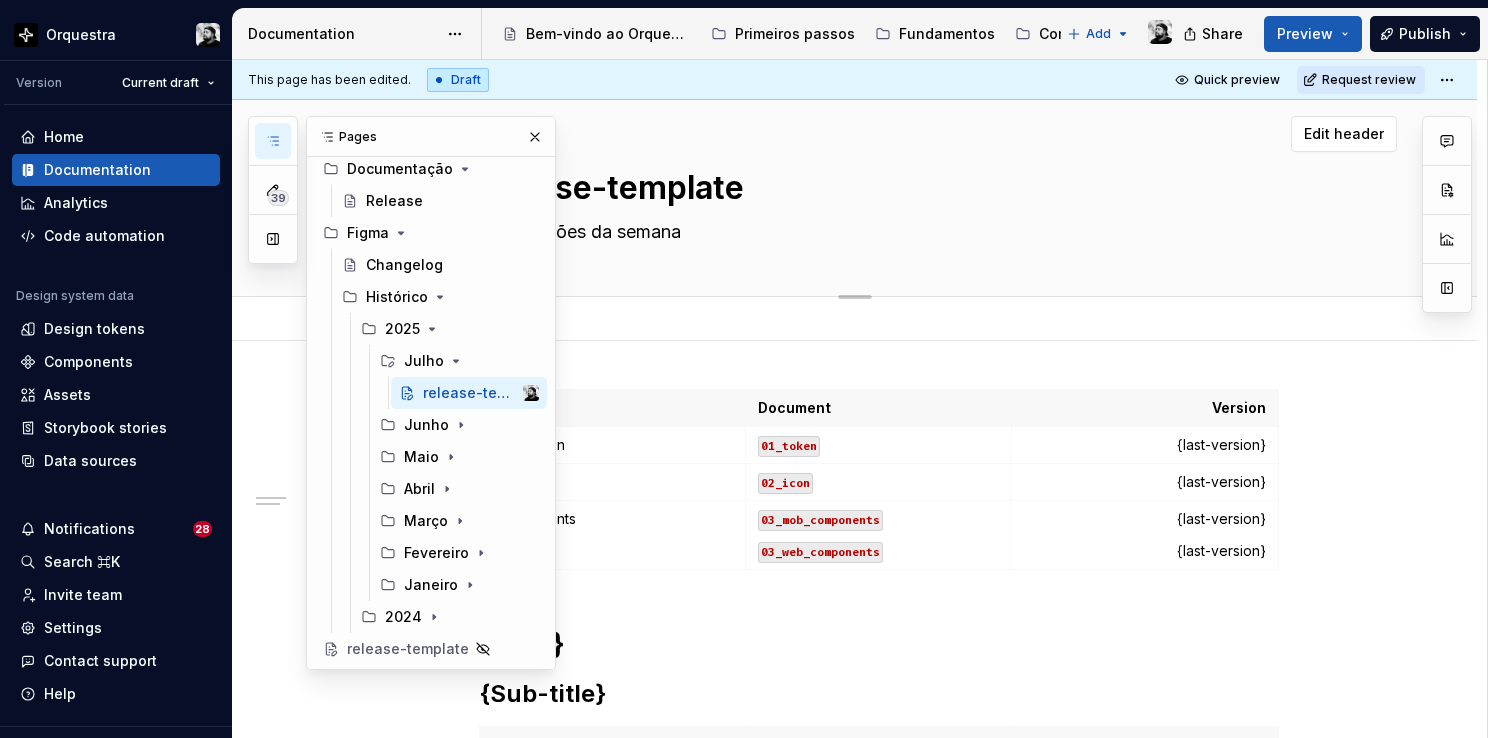 click on "release-template" at bounding box center (875, 188) 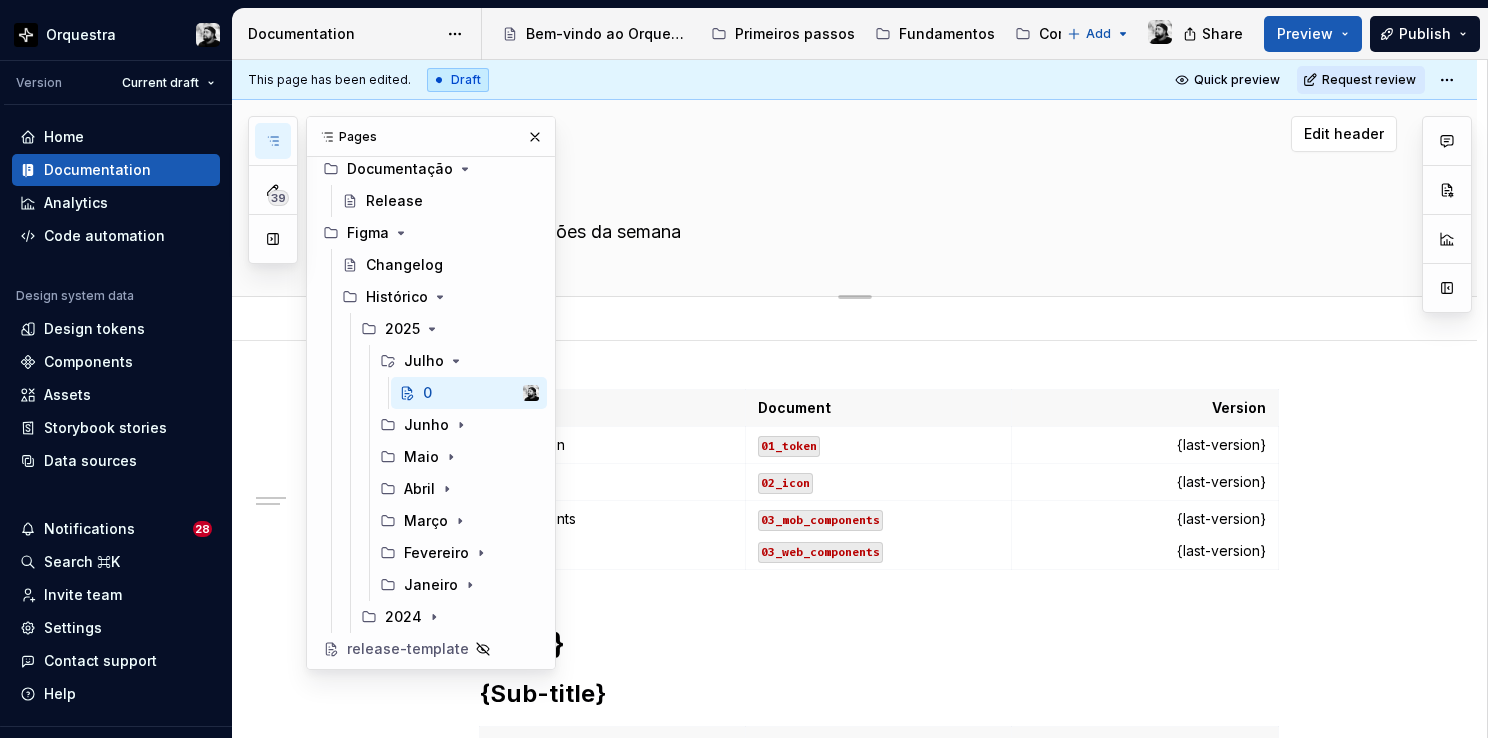 type on "*" 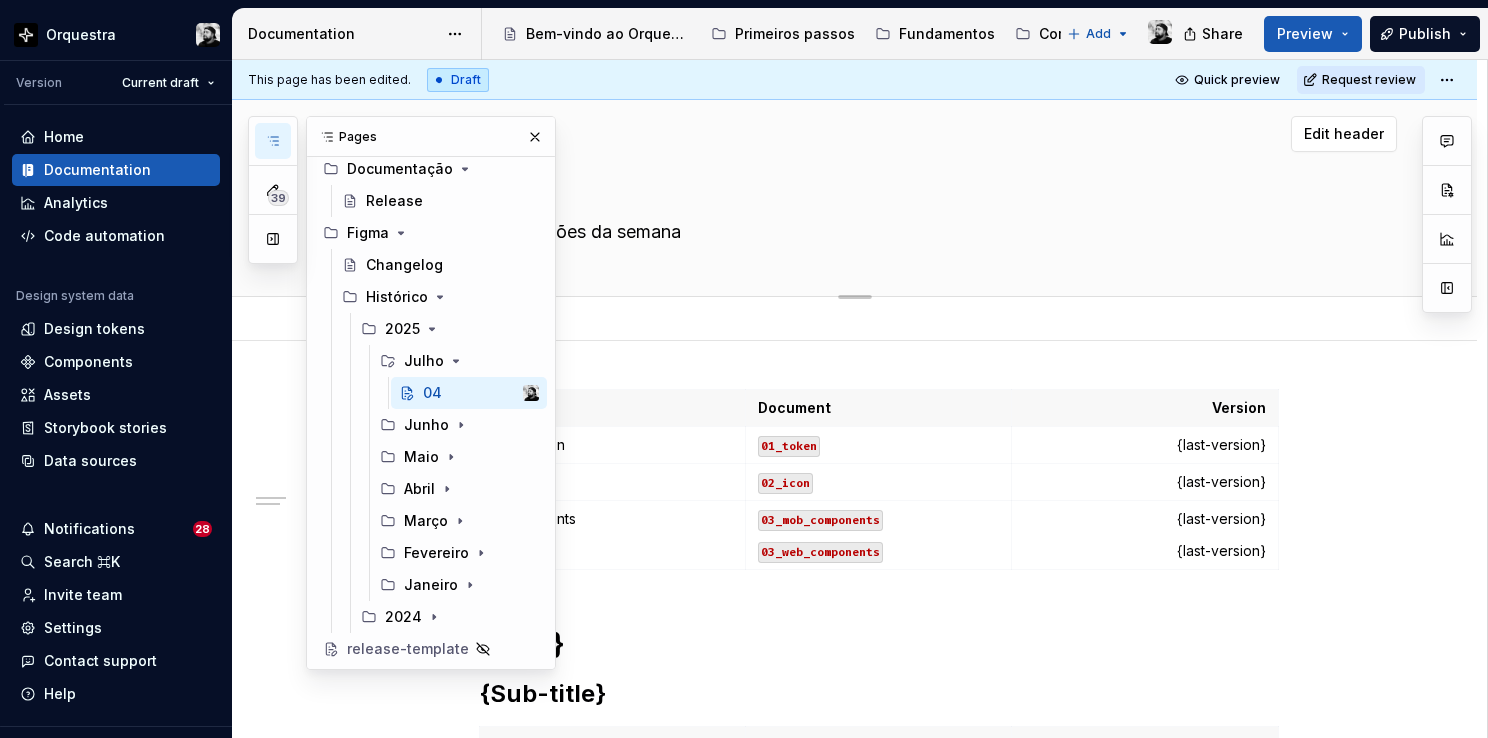 type on "*" 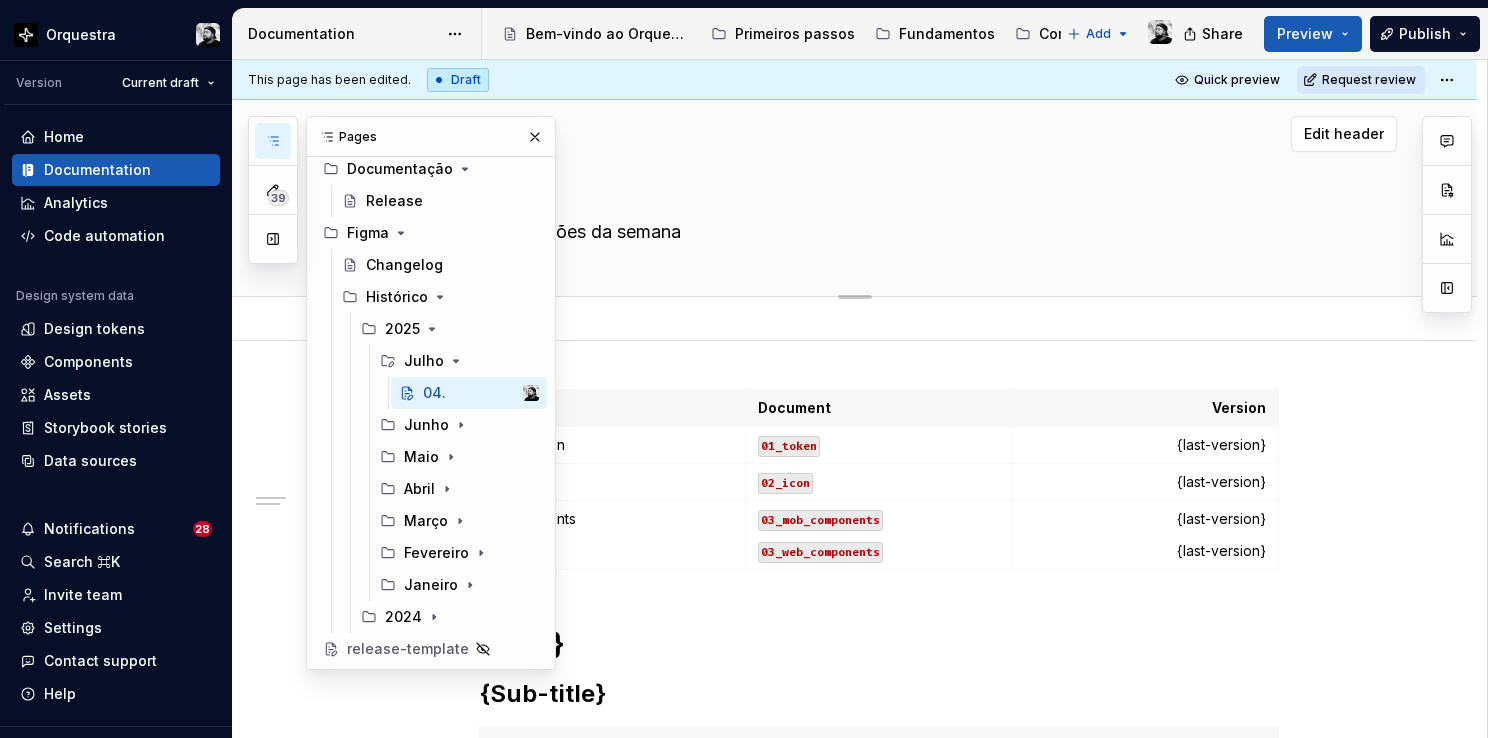 type on "*" 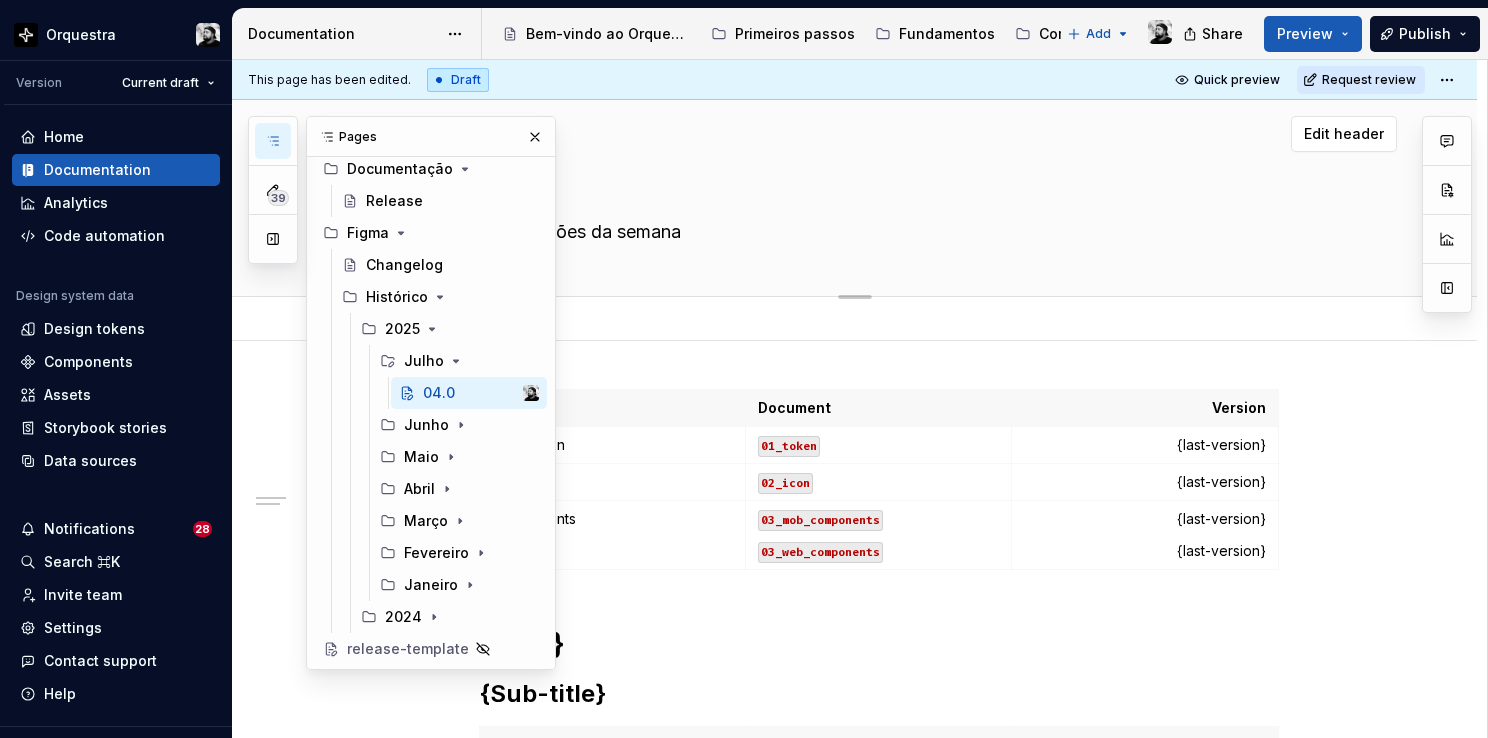 type on "*" 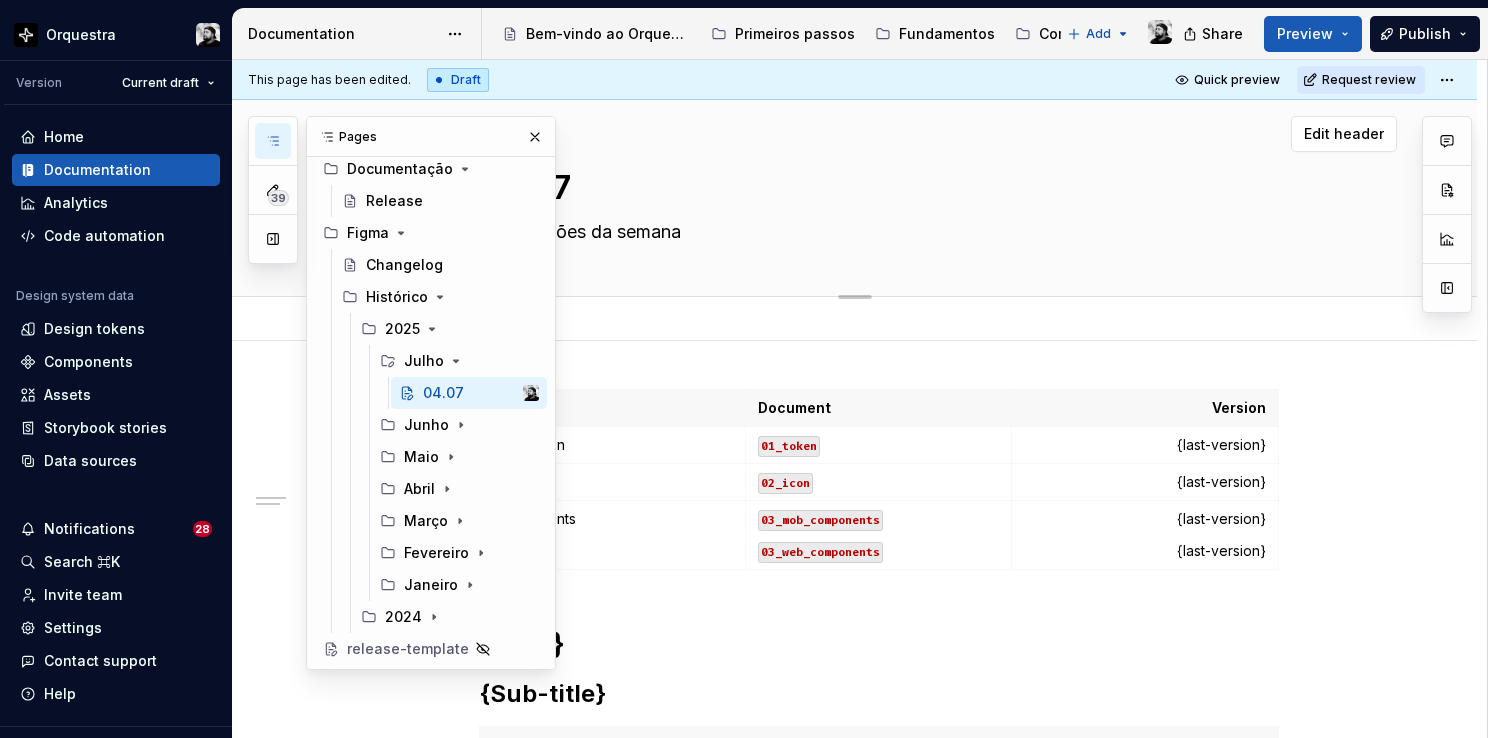 type on "*" 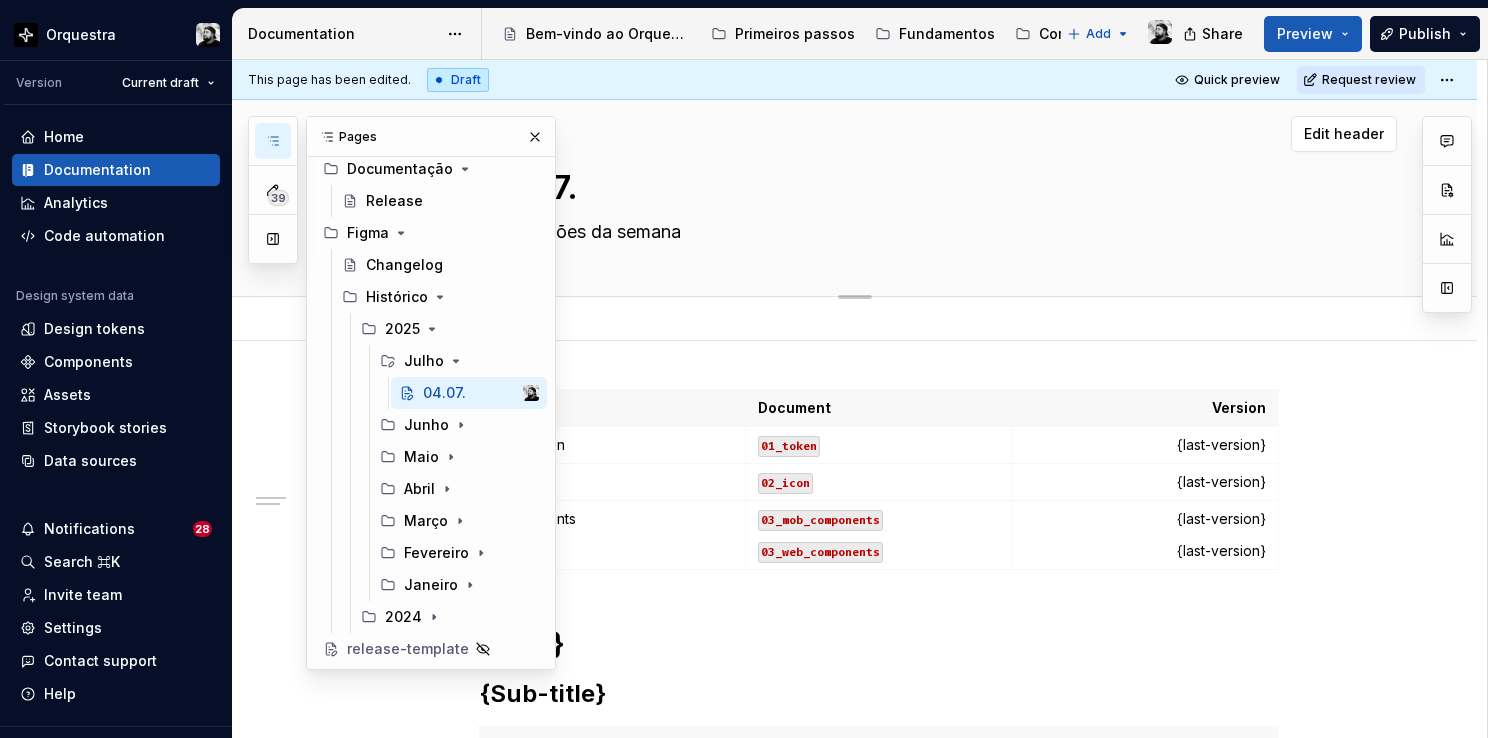 type on "*" 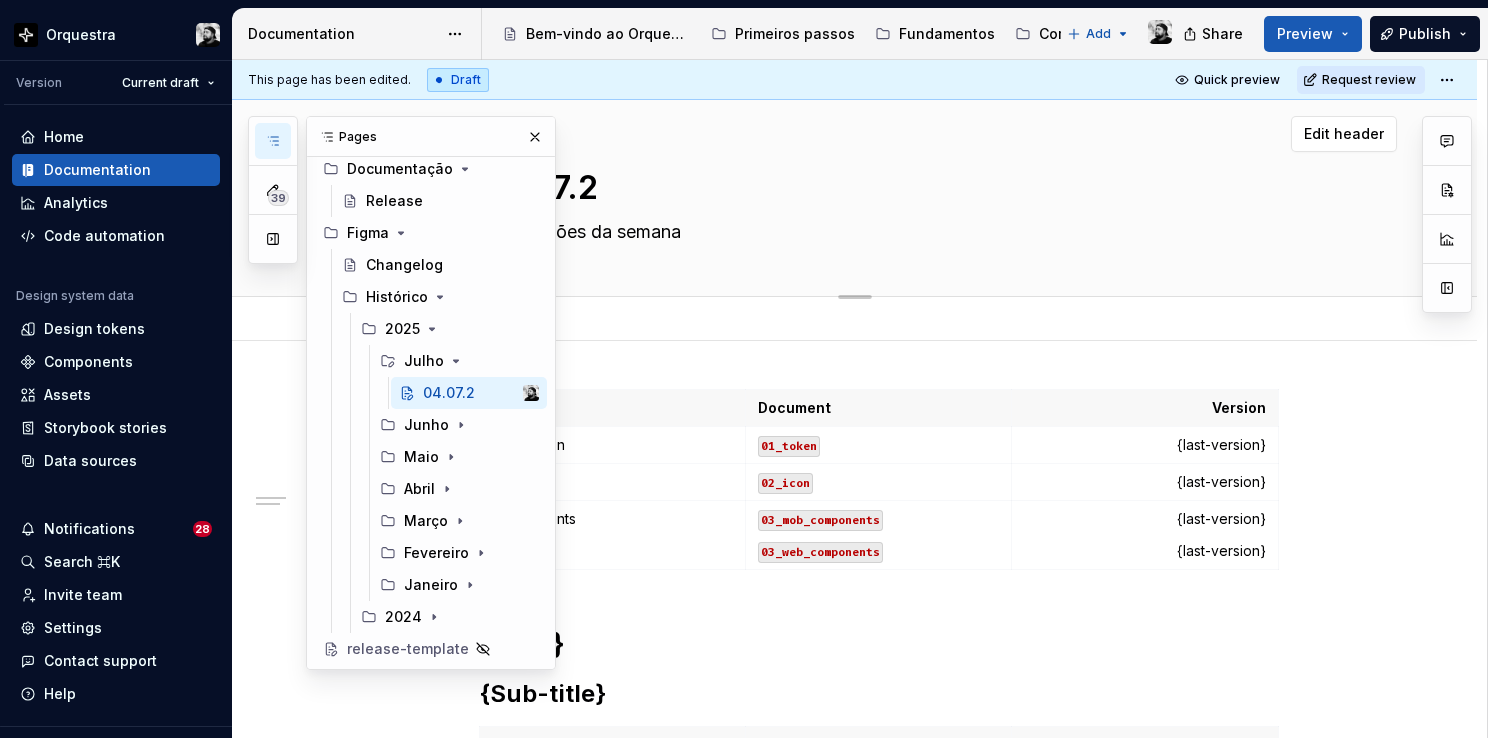 type on "*" 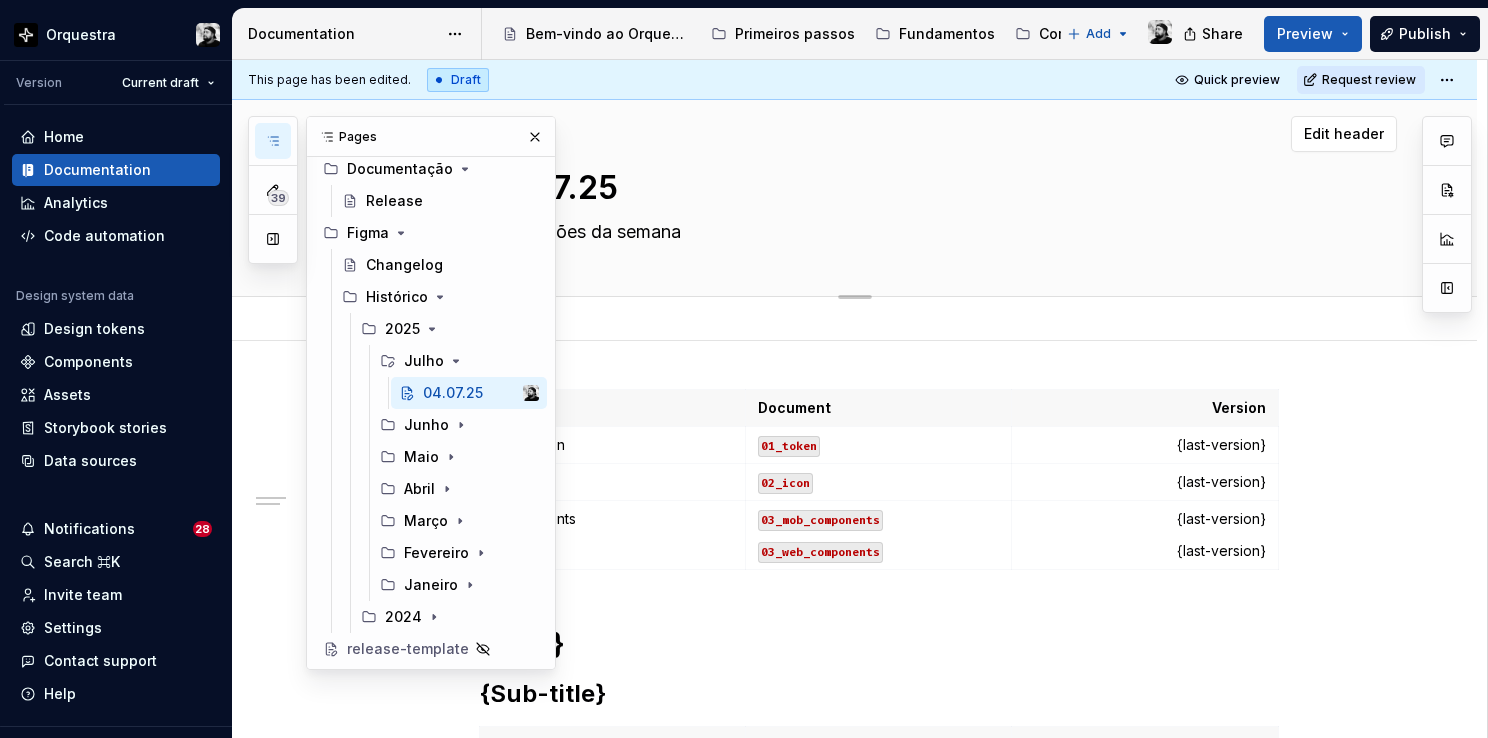 type on "*" 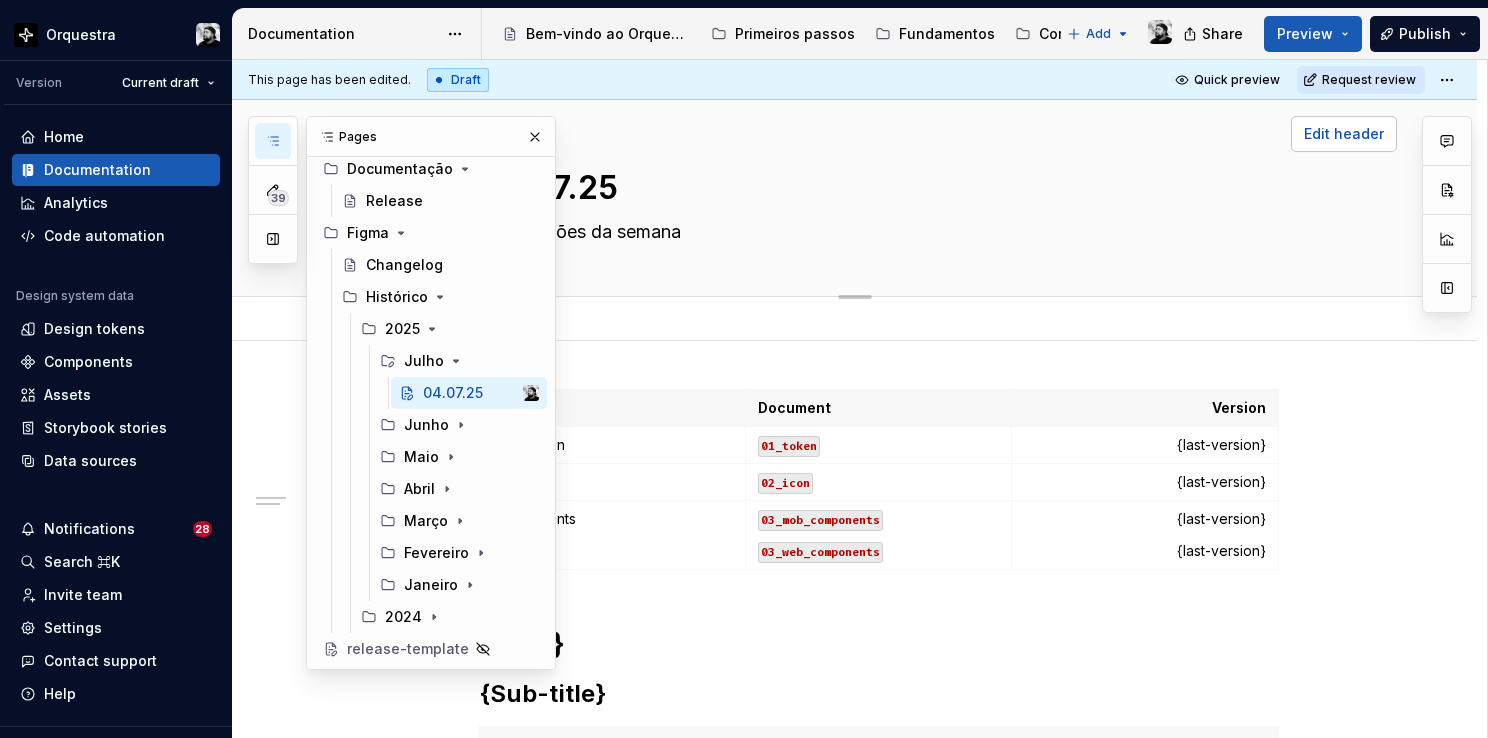type on "[DATE]" 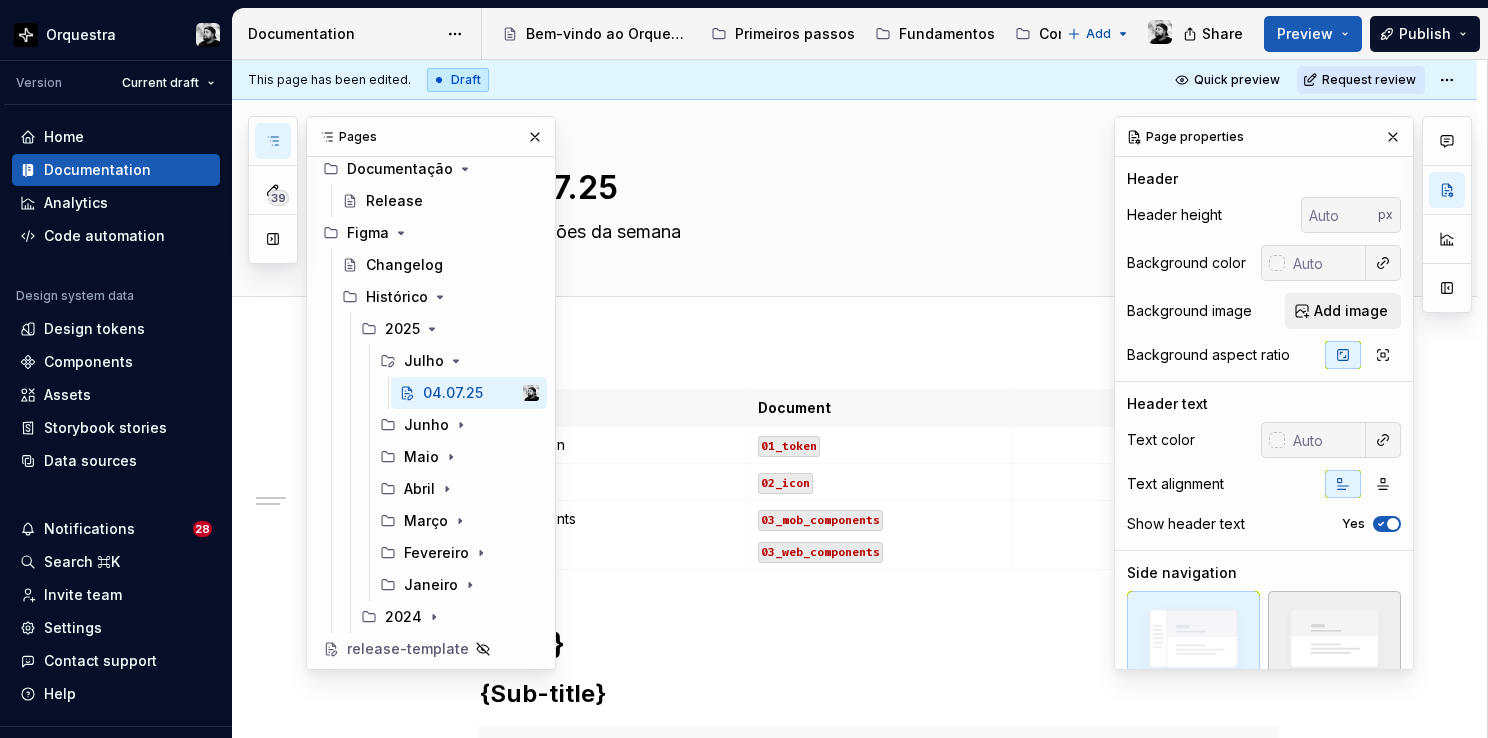 click at bounding box center [1334, 644] 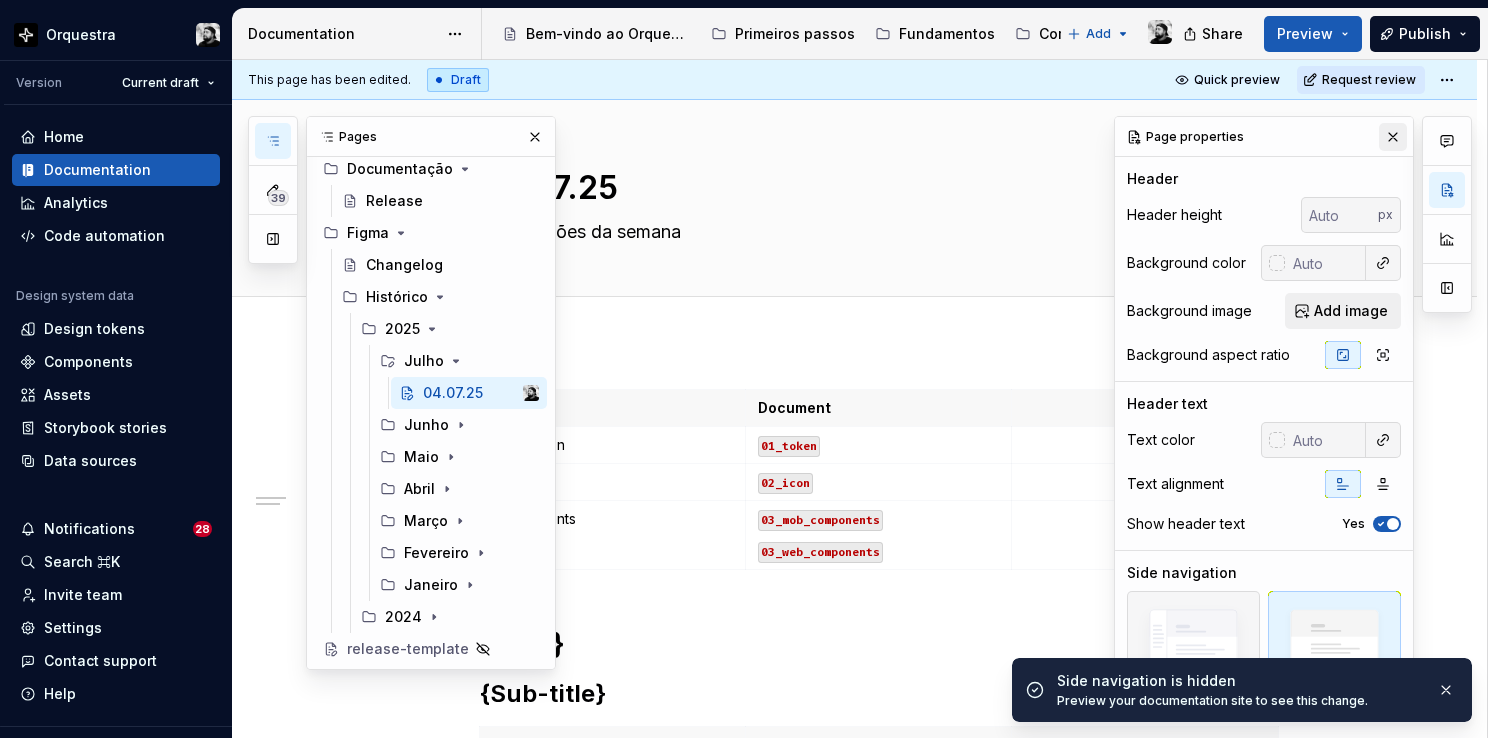click at bounding box center (1393, 137) 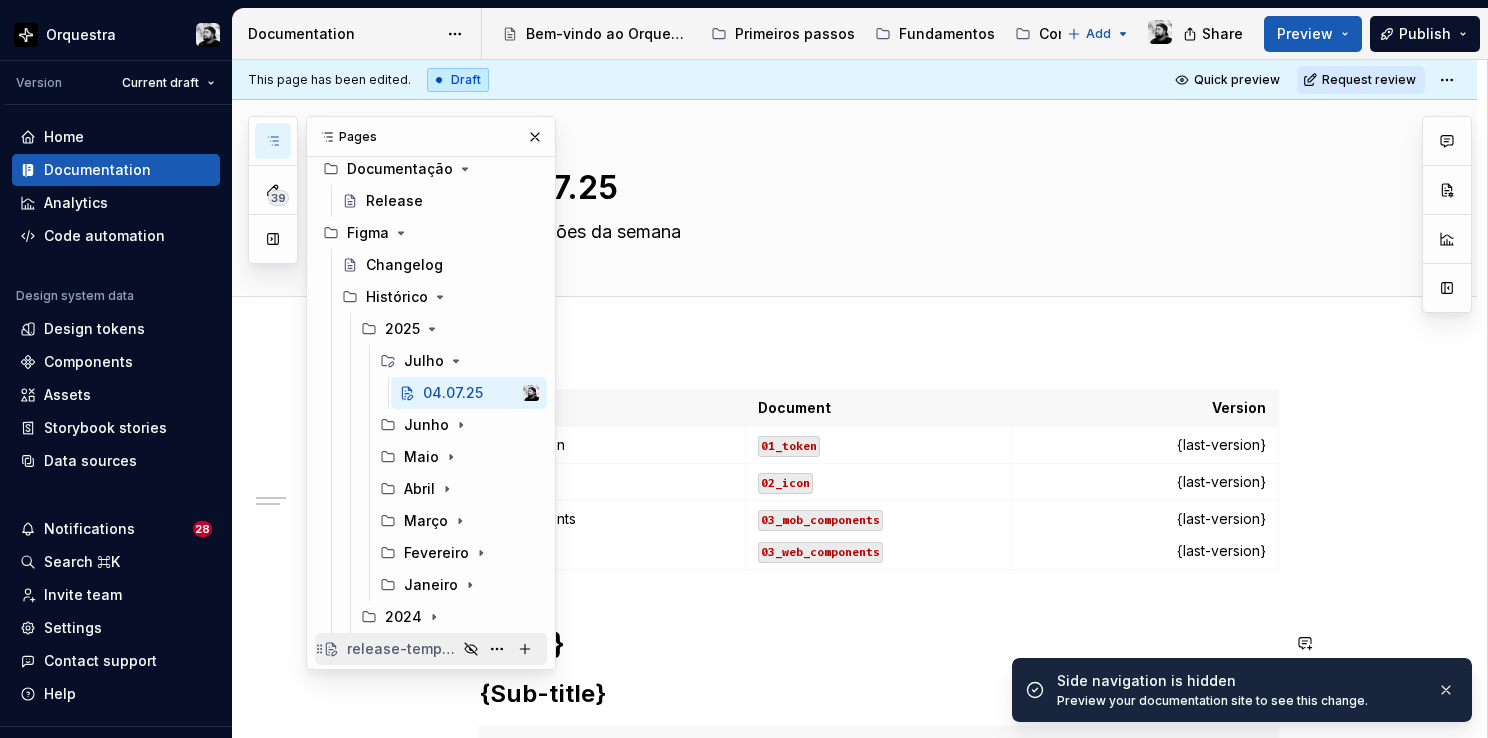 click on "release-template" at bounding box center [402, 649] 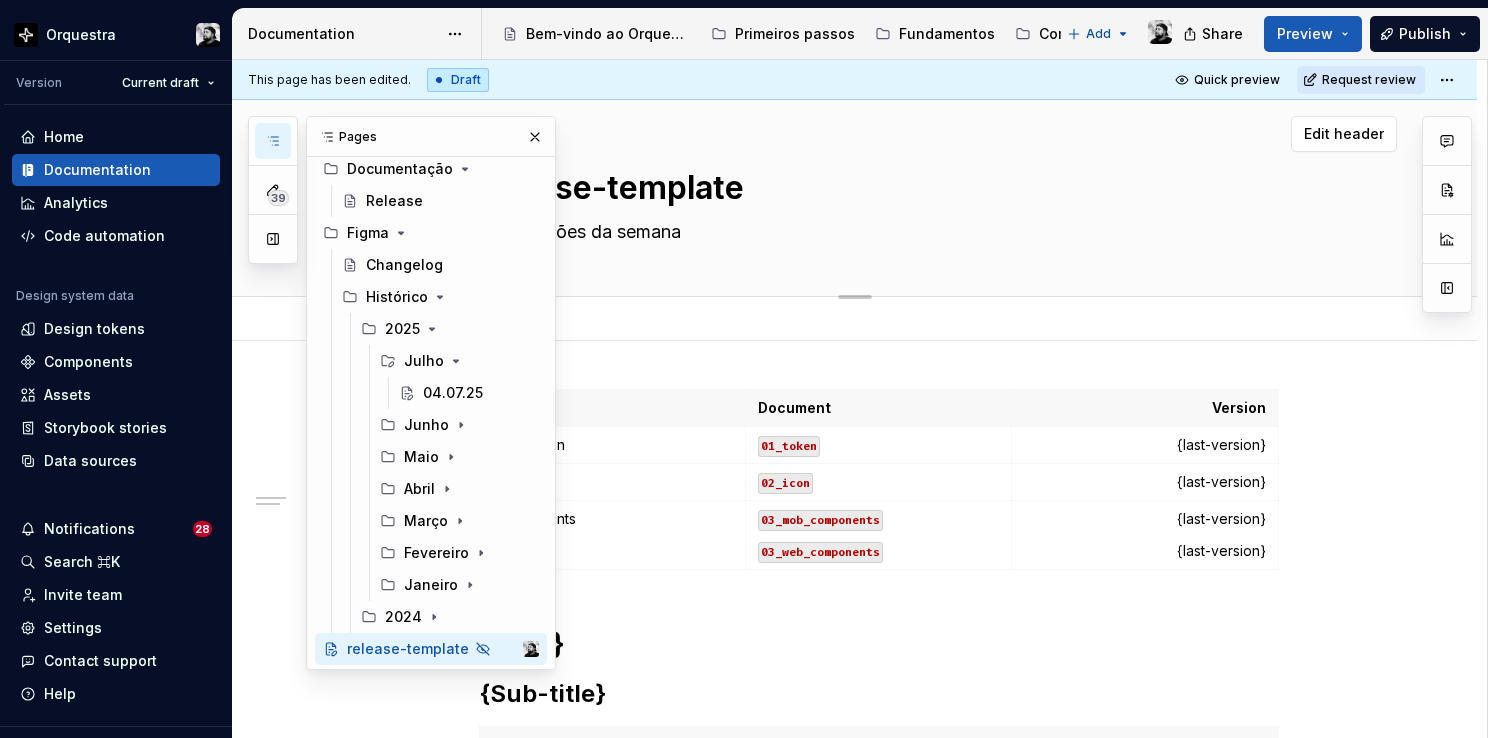 click on "Edit header" at bounding box center [1344, 134] 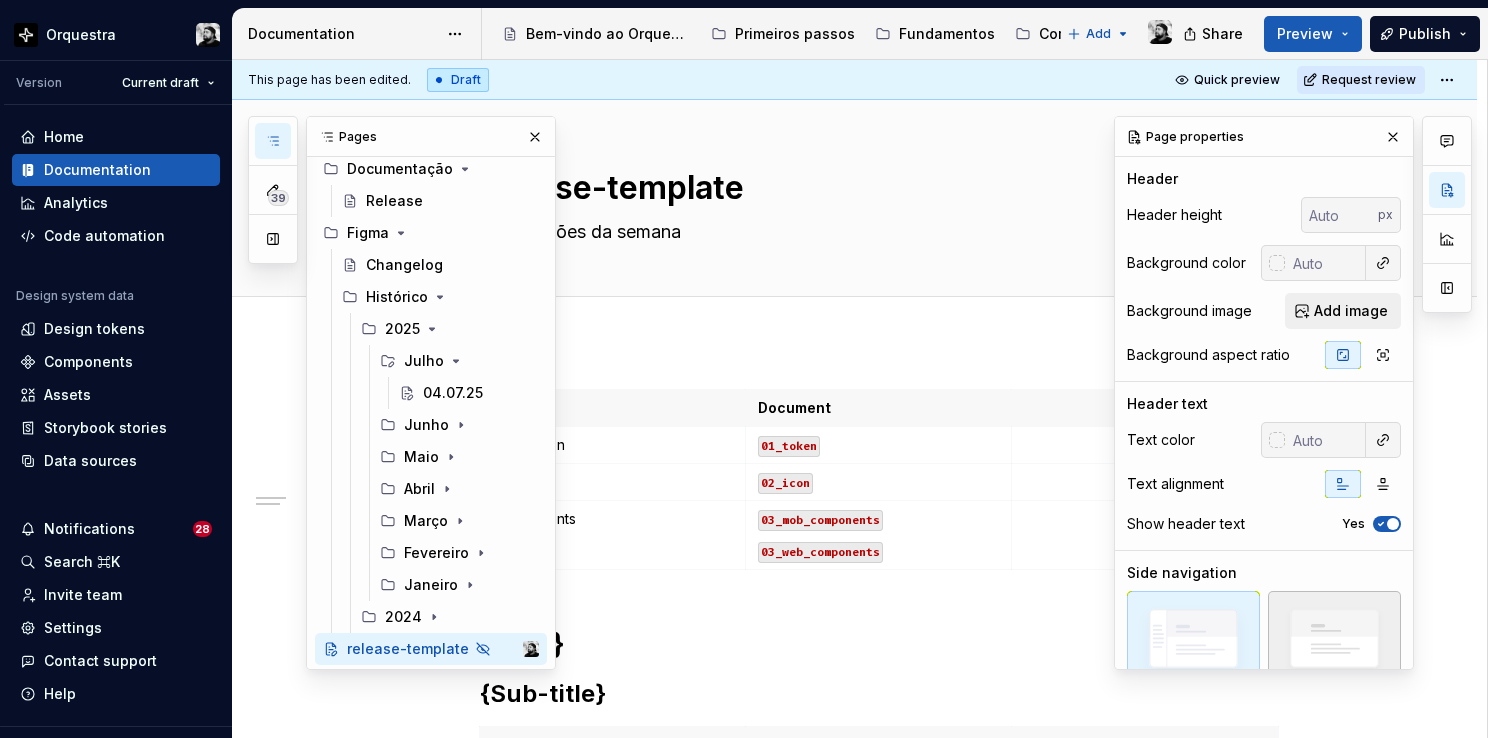 click at bounding box center (1334, 644) 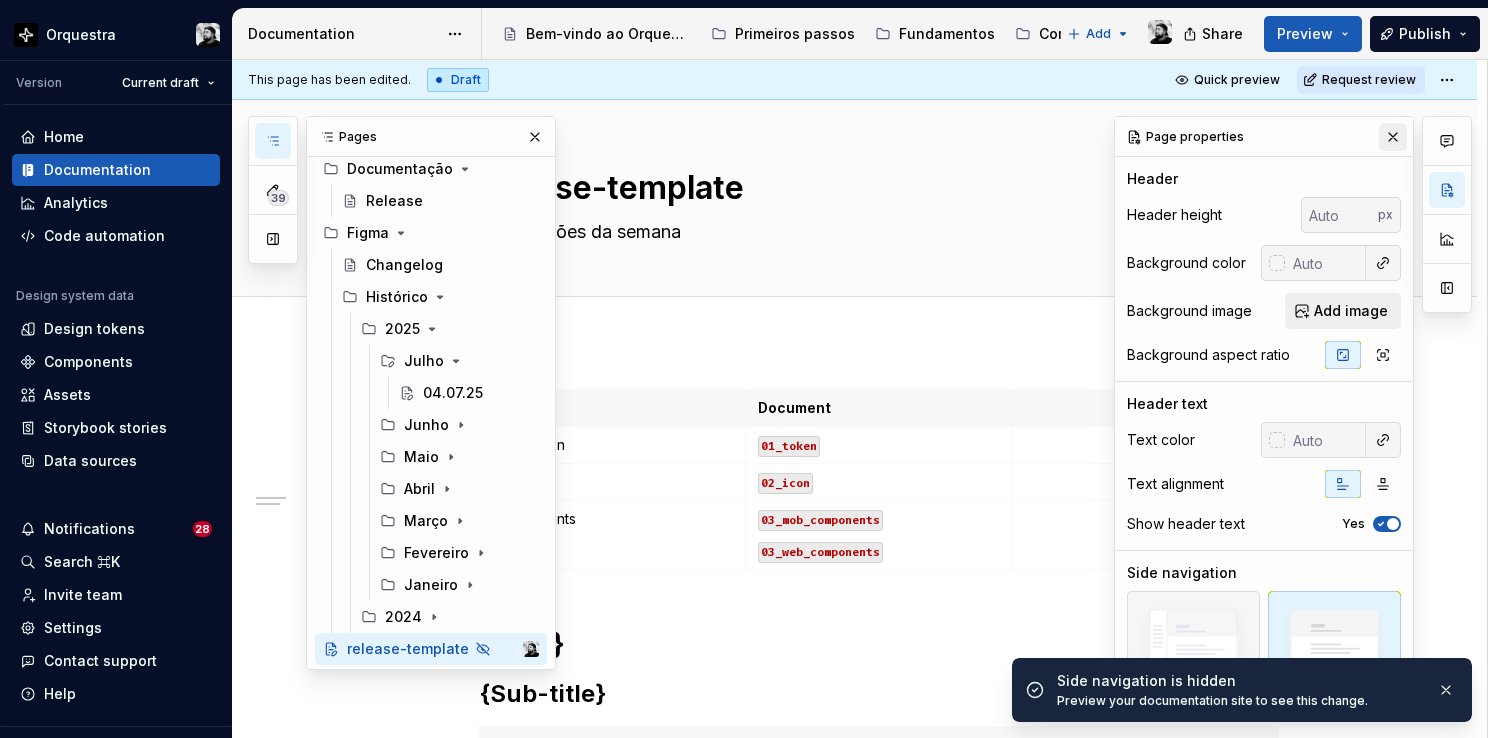 click at bounding box center (1393, 137) 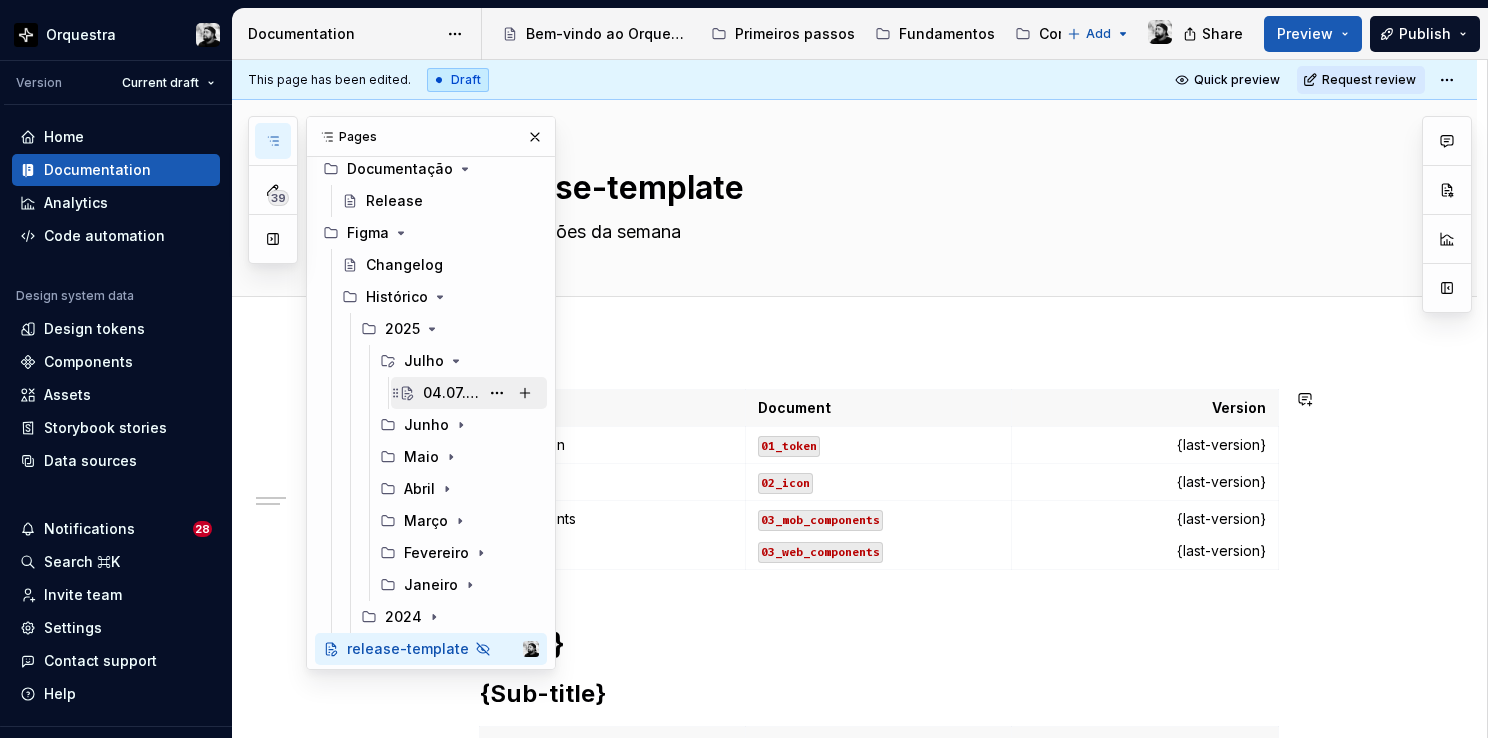 click on "[DATE]" at bounding box center (445, 393) 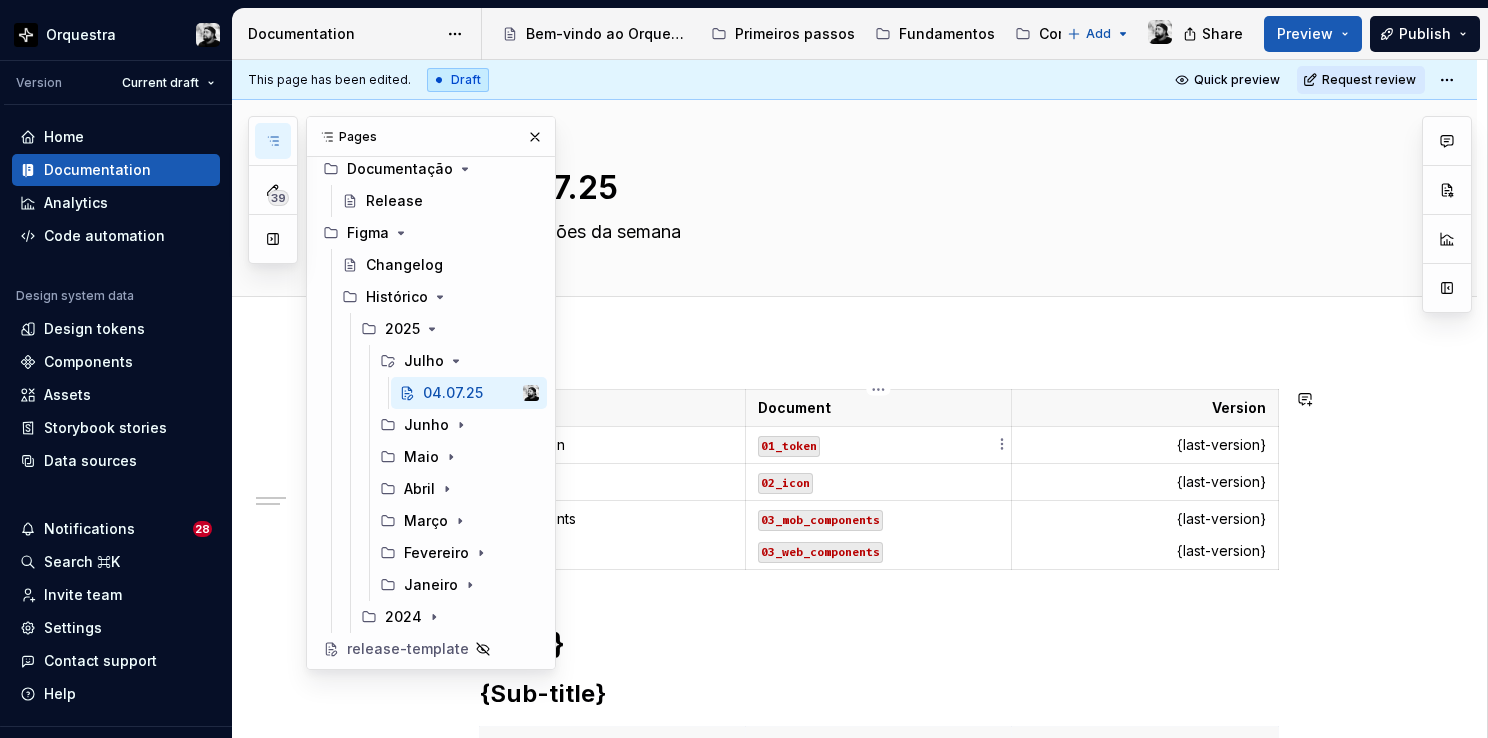 click on "01_token" at bounding box center [878, 445] 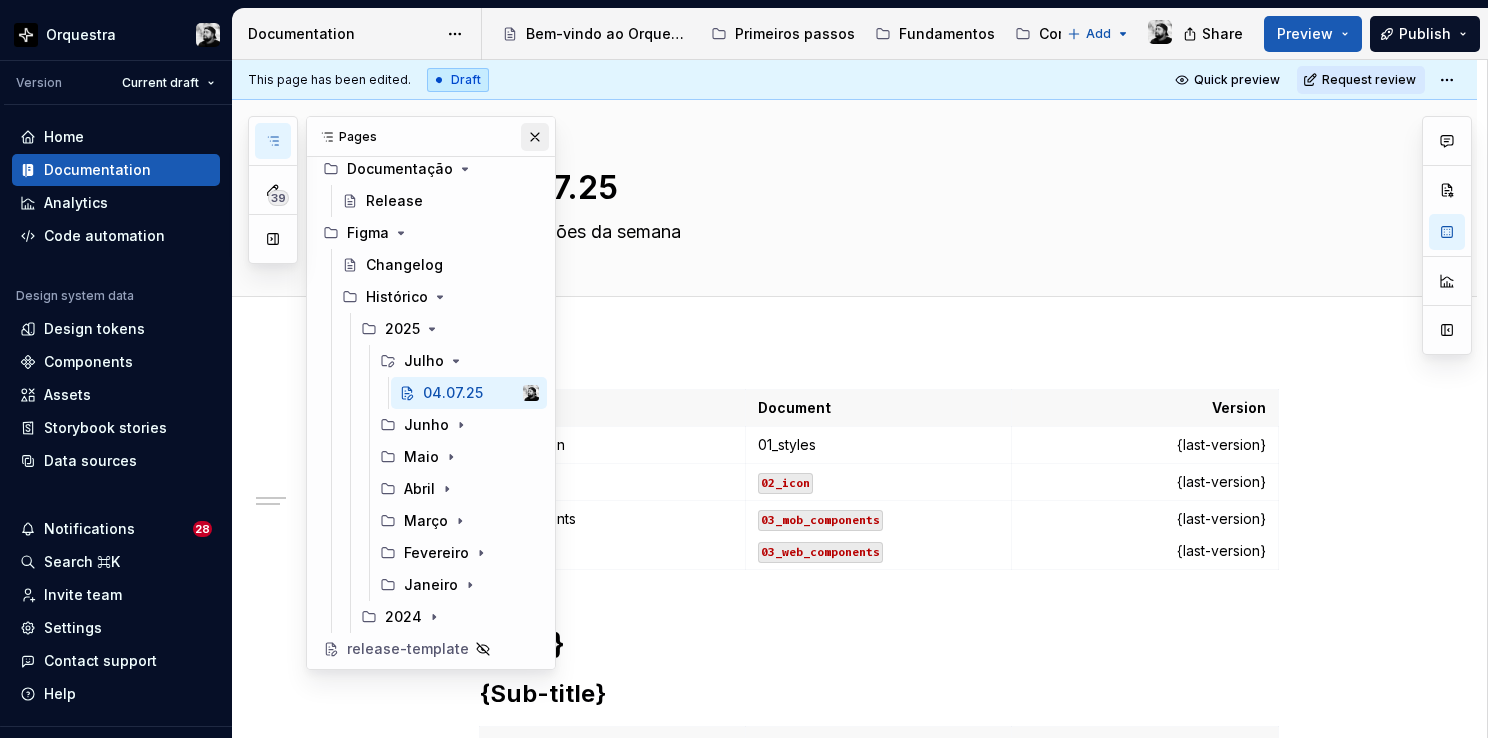 click at bounding box center [535, 137] 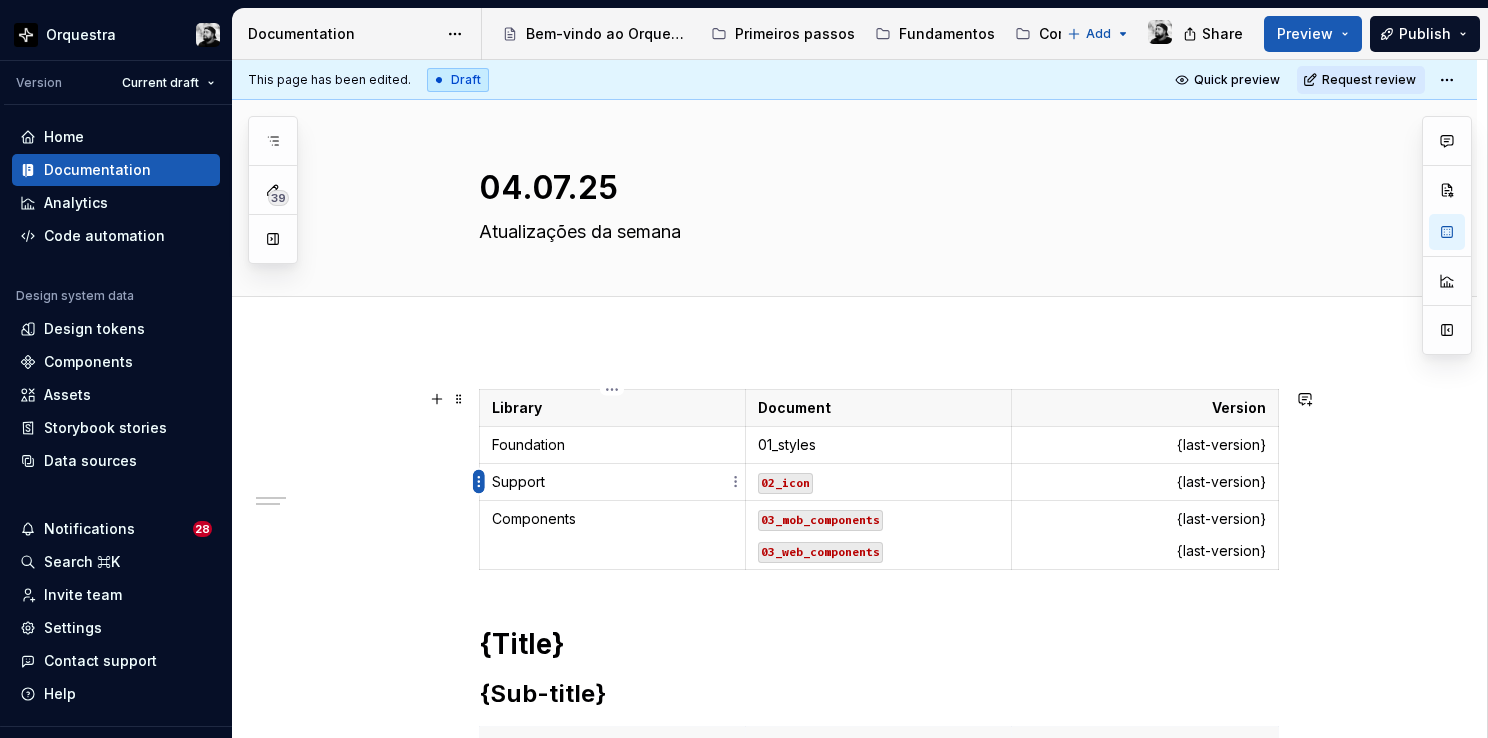 click on "Orquestra Version Current draft Home Documentation Analytics Code automation Design system data Design tokens Components Assets Storybook stories Data sources Notifications 28 Search ⌘K Invite team Settings Contact support Help Documentation Accessibility guide for tree Page tree. Navigate the tree with the arrow keys. Common tree hotkeys apply. Further keybindings are available: enter to execute primary action on focused item f2 to start renaming the focused item escape to abort renaming an item control+d to start dragging selected items Bem-vindo ao Orquestra! Primeiros passos Fundamentos Componentes Patterns & Pages Novidades Add Share Preview Publish 39 Pages Add Accessibility guide for tree Page tree. Navigate the tree with the arrow keys. Common tree hotkeys apply. Further keybindings are available: enter to execute primary action on focused item f2 to start renaming the focused item" at bounding box center (744, 369) 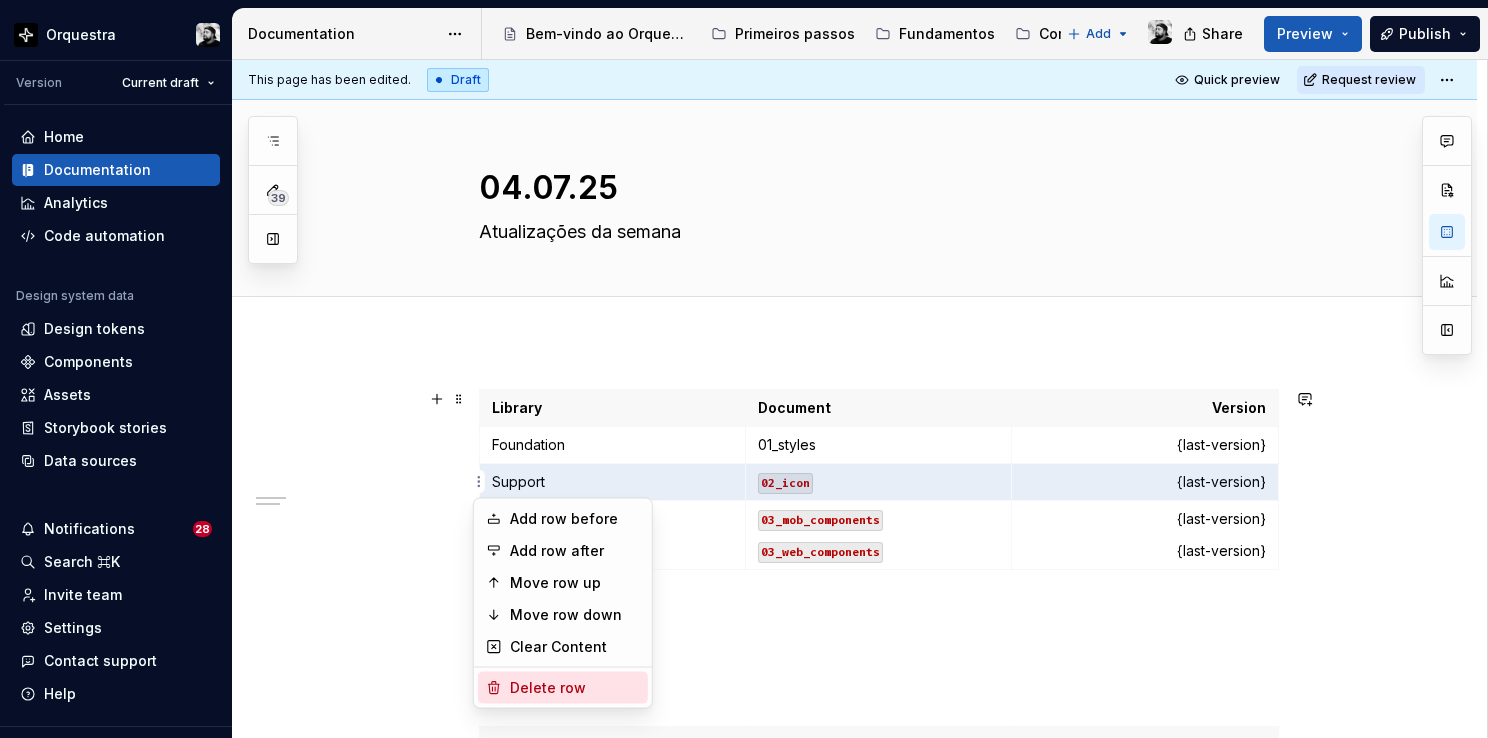 click on "Delete row" at bounding box center [575, 688] 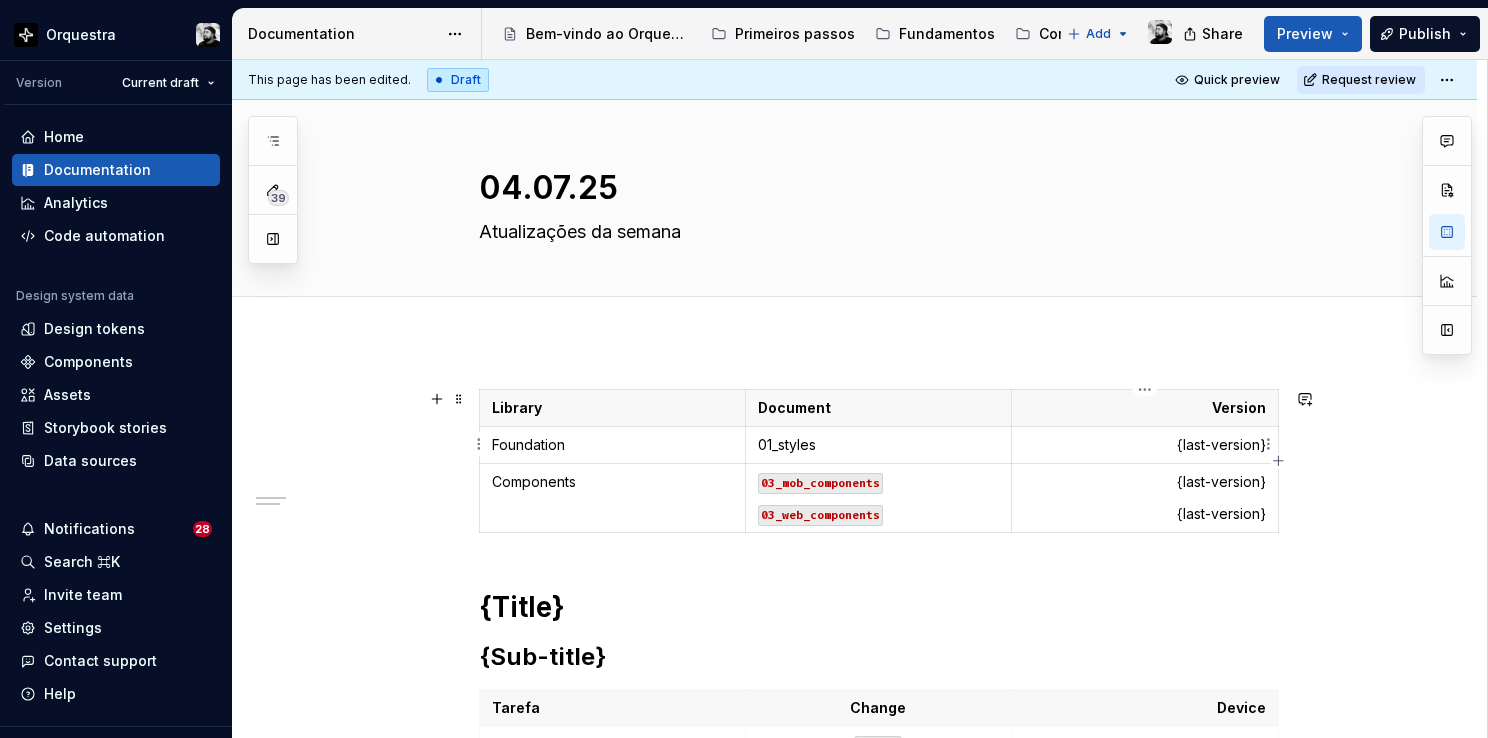 click on "{last-version}" at bounding box center [1144, 445] 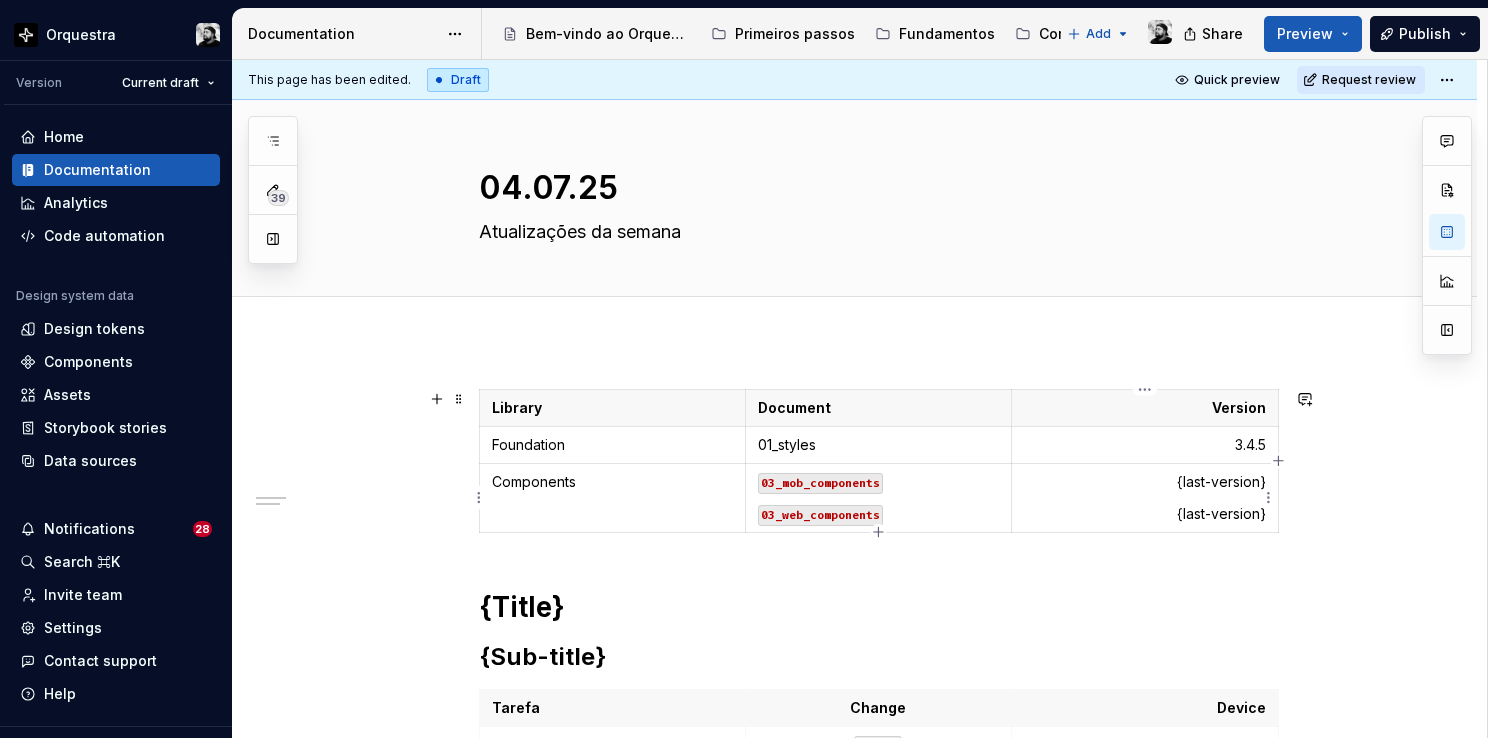 click on "{last-version}" at bounding box center [1144, 482] 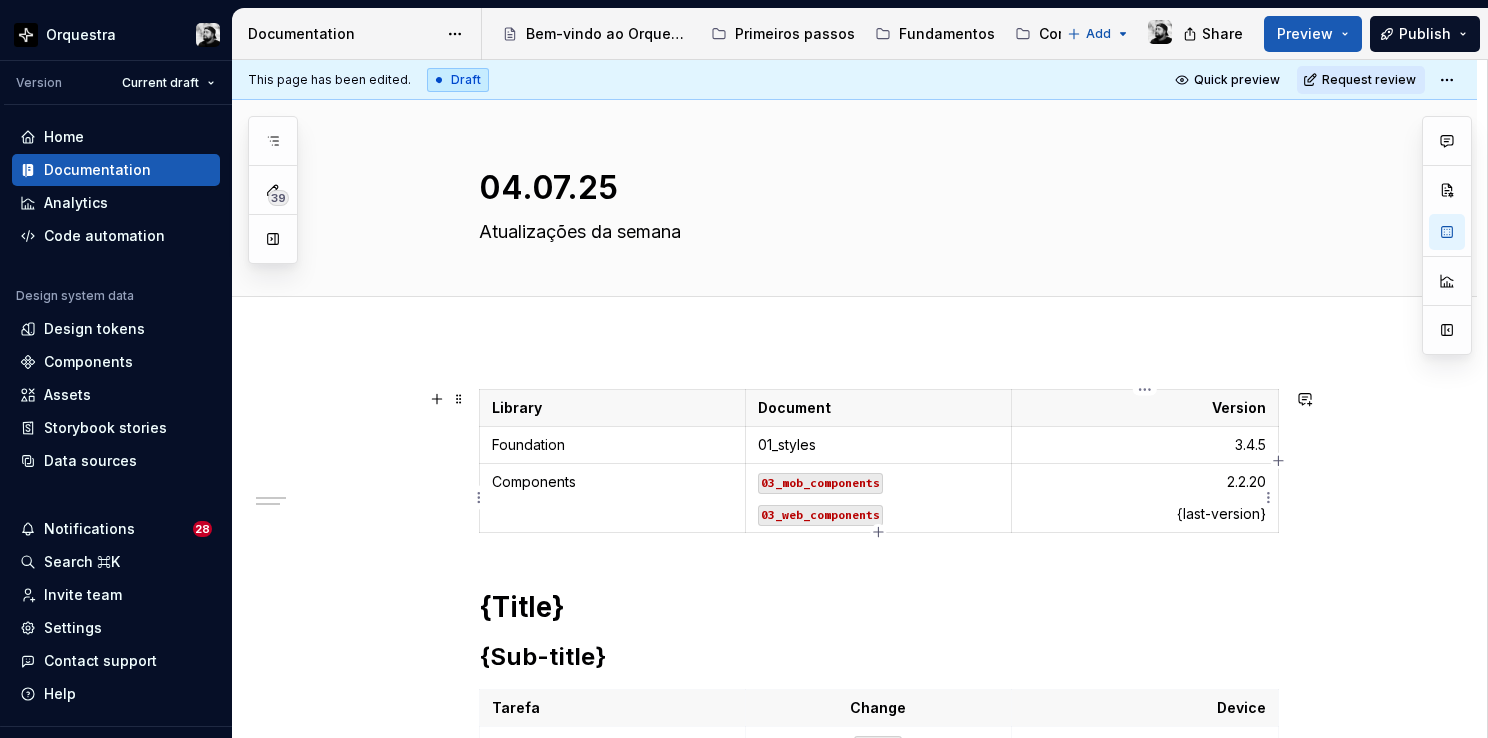 click on "{last-version}" at bounding box center (1144, 514) 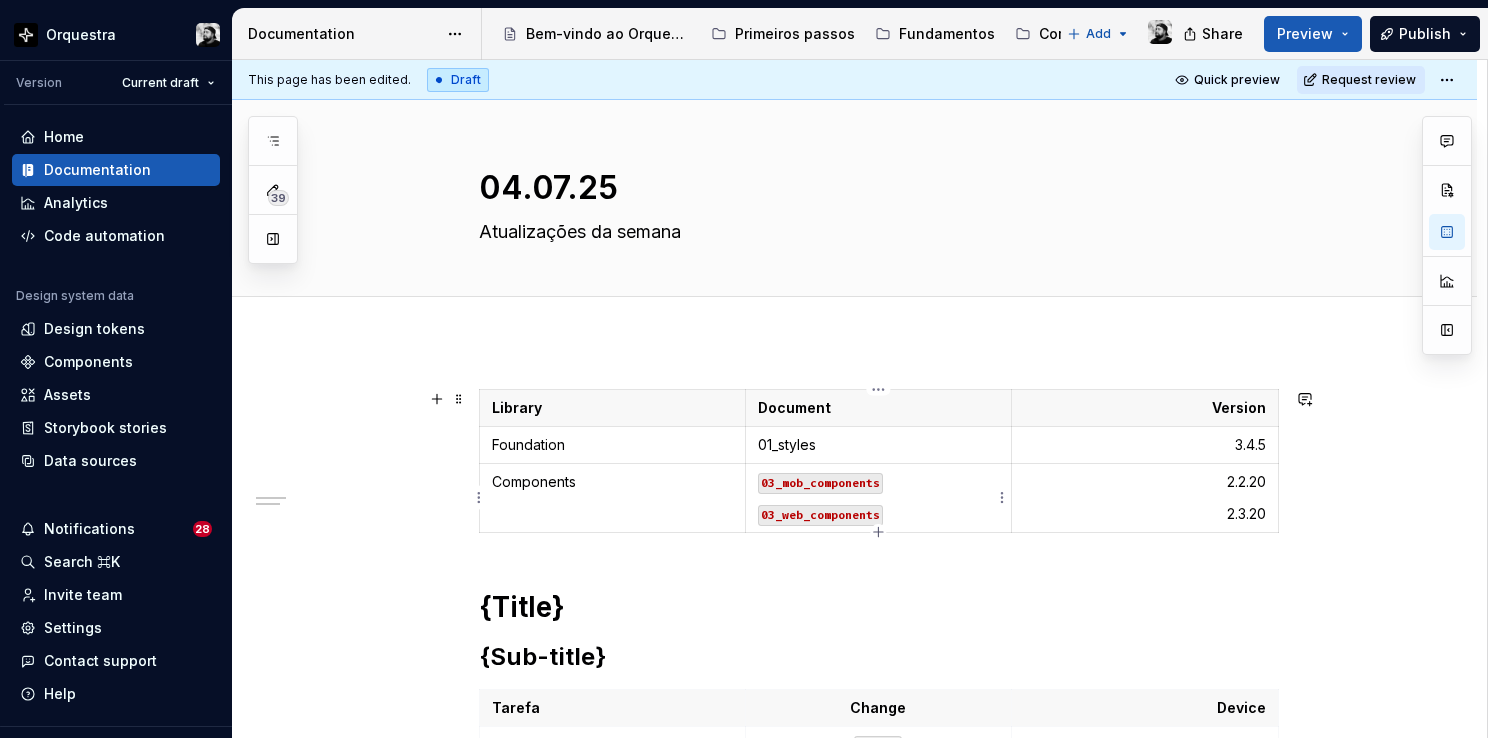 click on "01_styles" at bounding box center [878, 445] 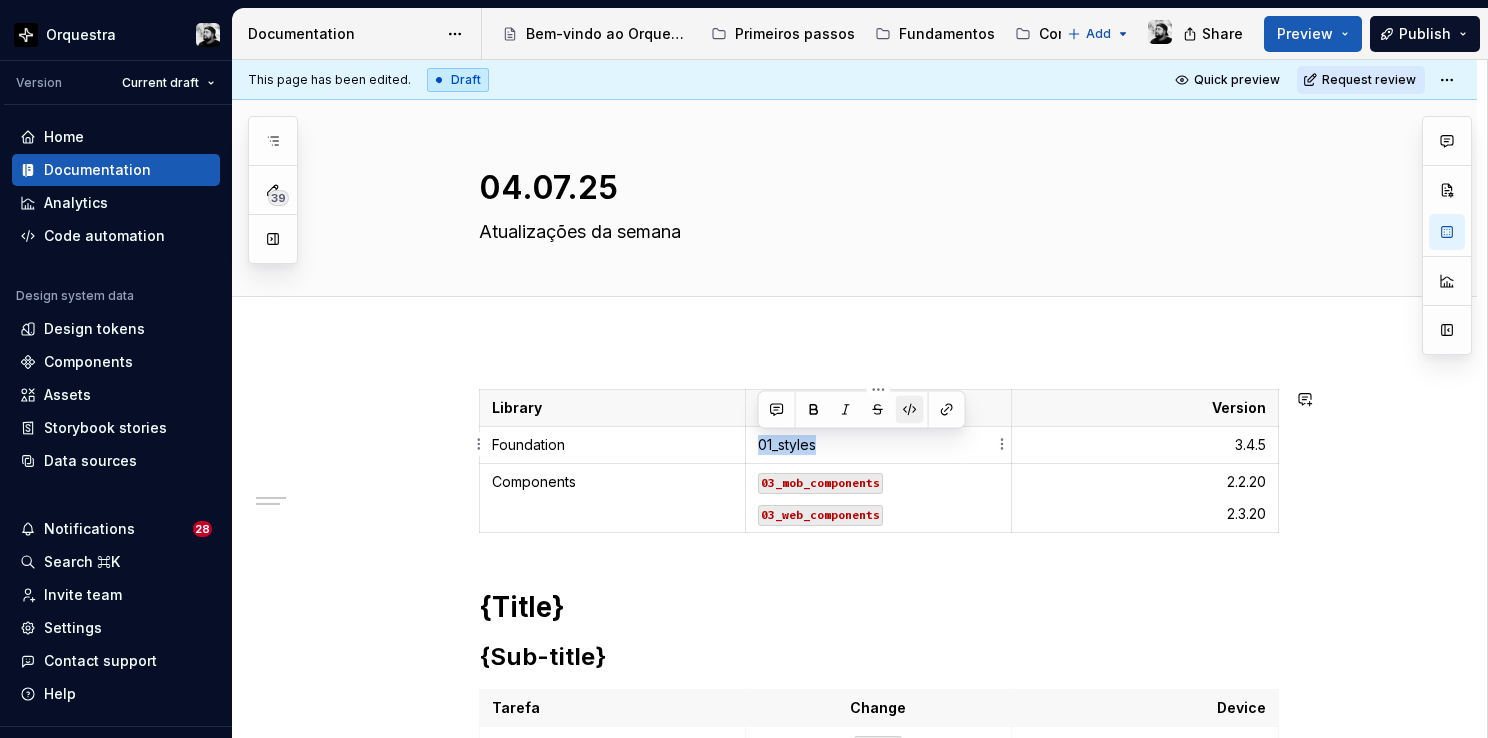click at bounding box center [910, 409] 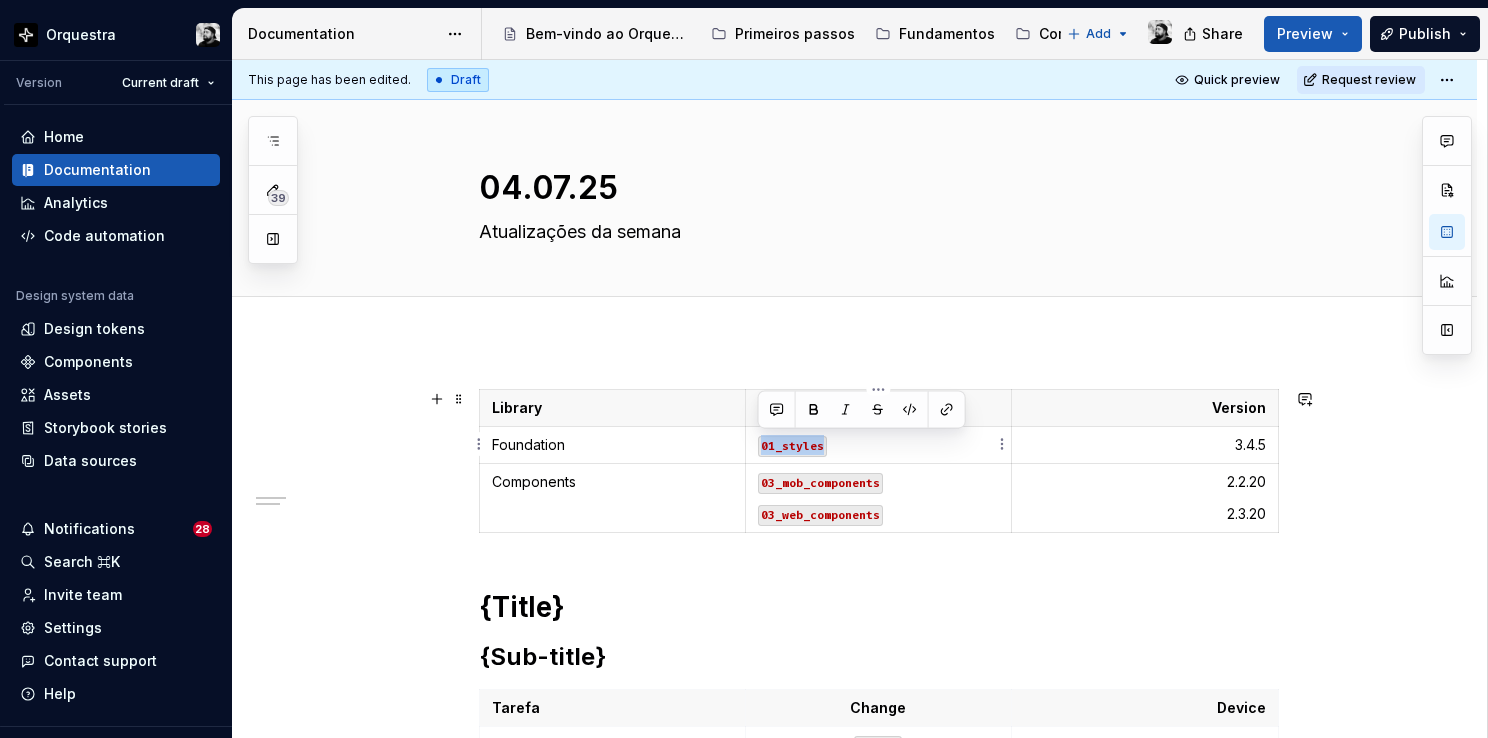 click on "01_styles" at bounding box center [878, 445] 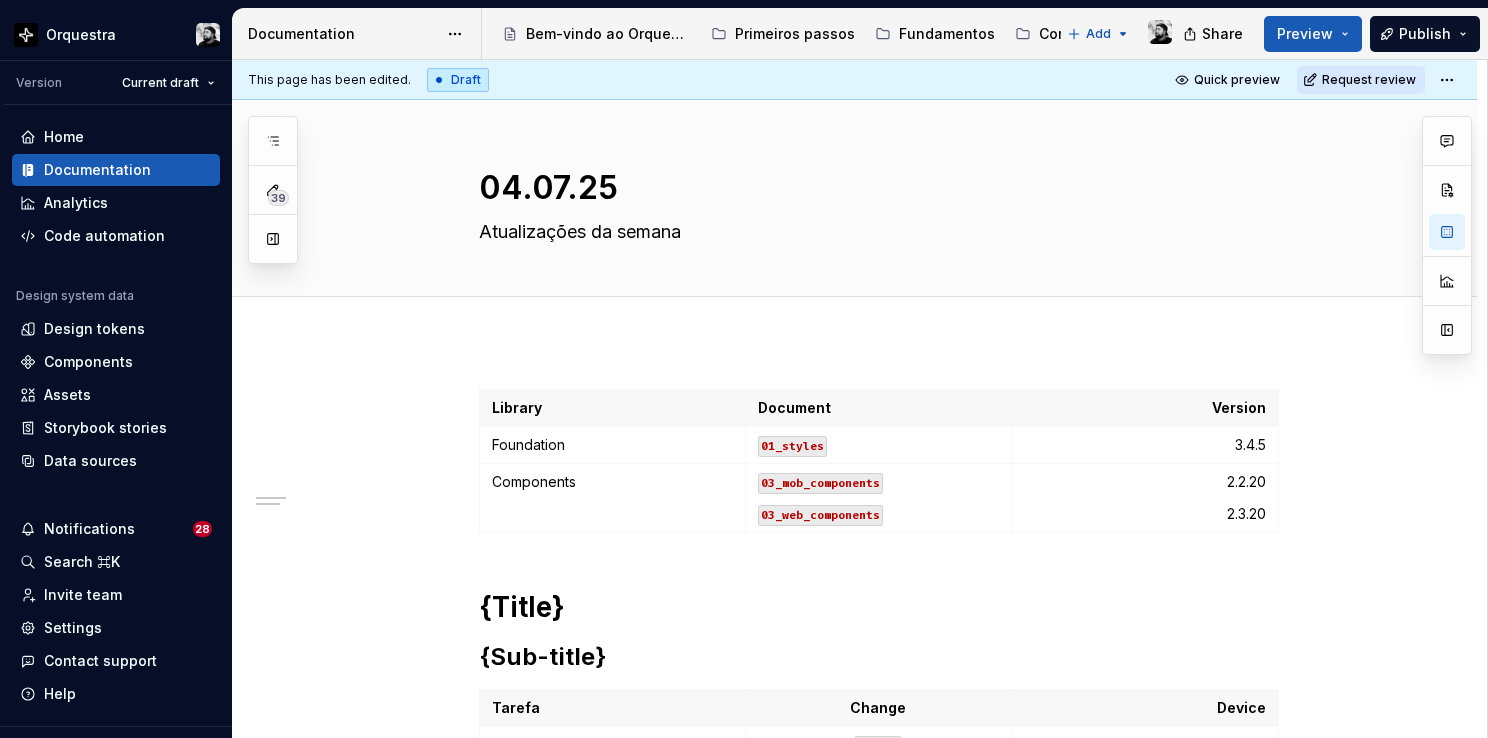 type on "*" 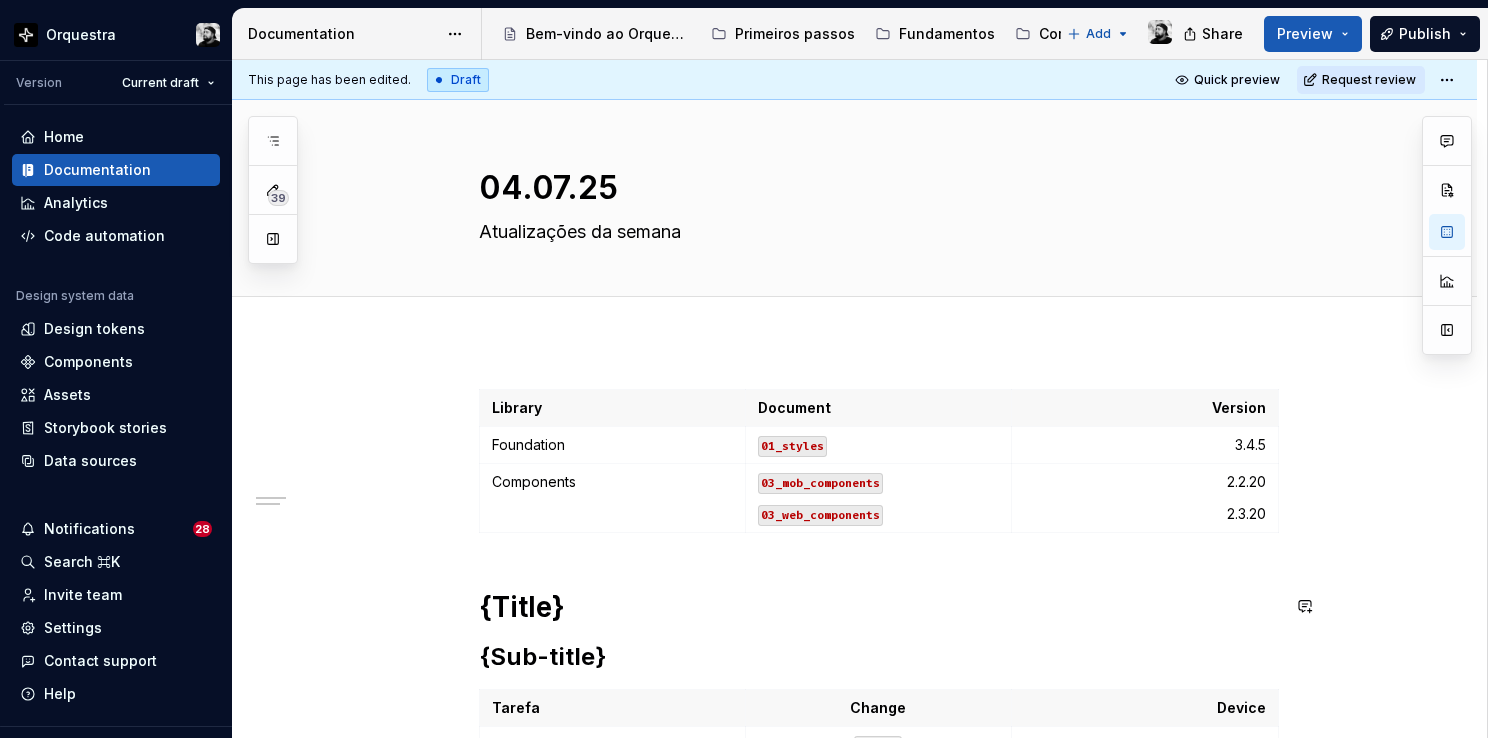 scroll, scrollTop: 200, scrollLeft: 0, axis: vertical 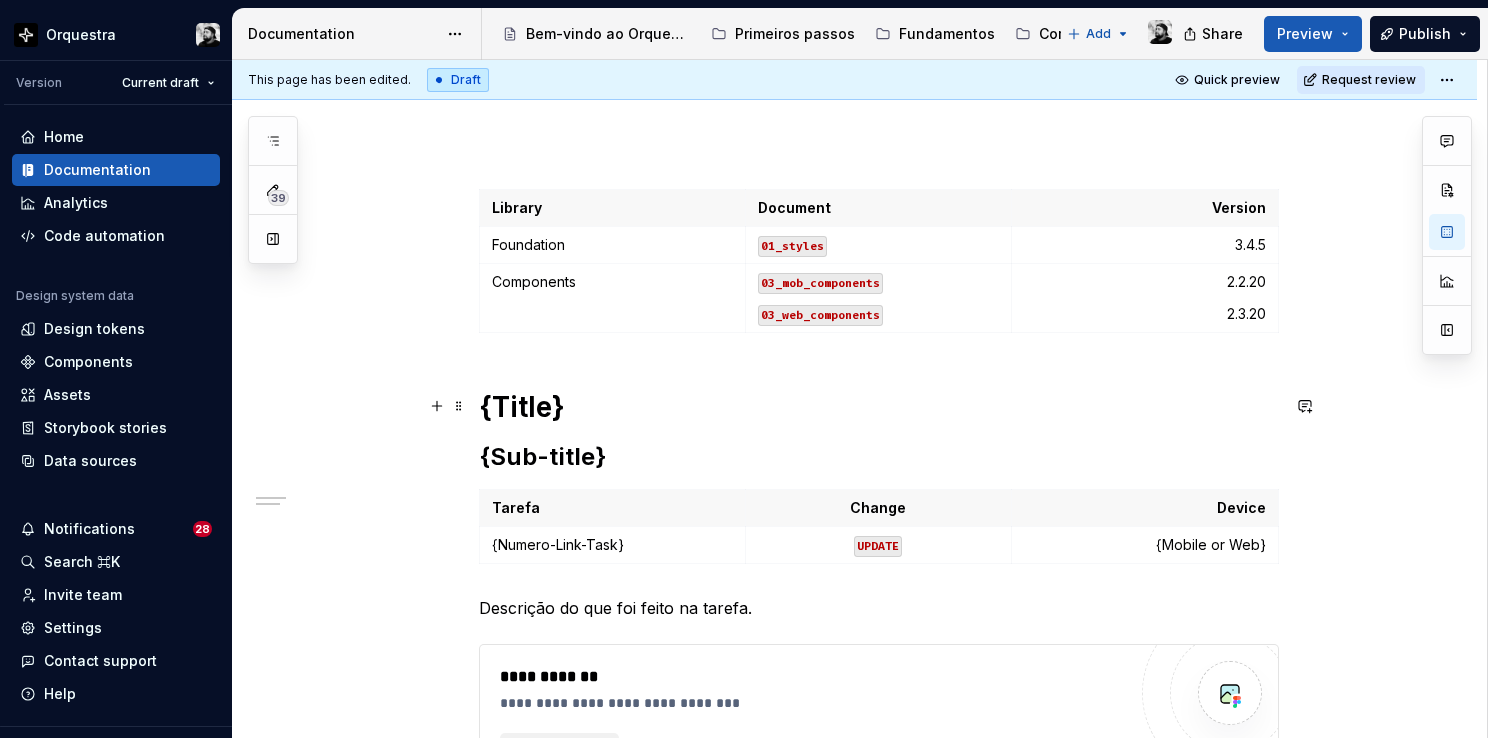 click on "{Title}" at bounding box center [879, 407] 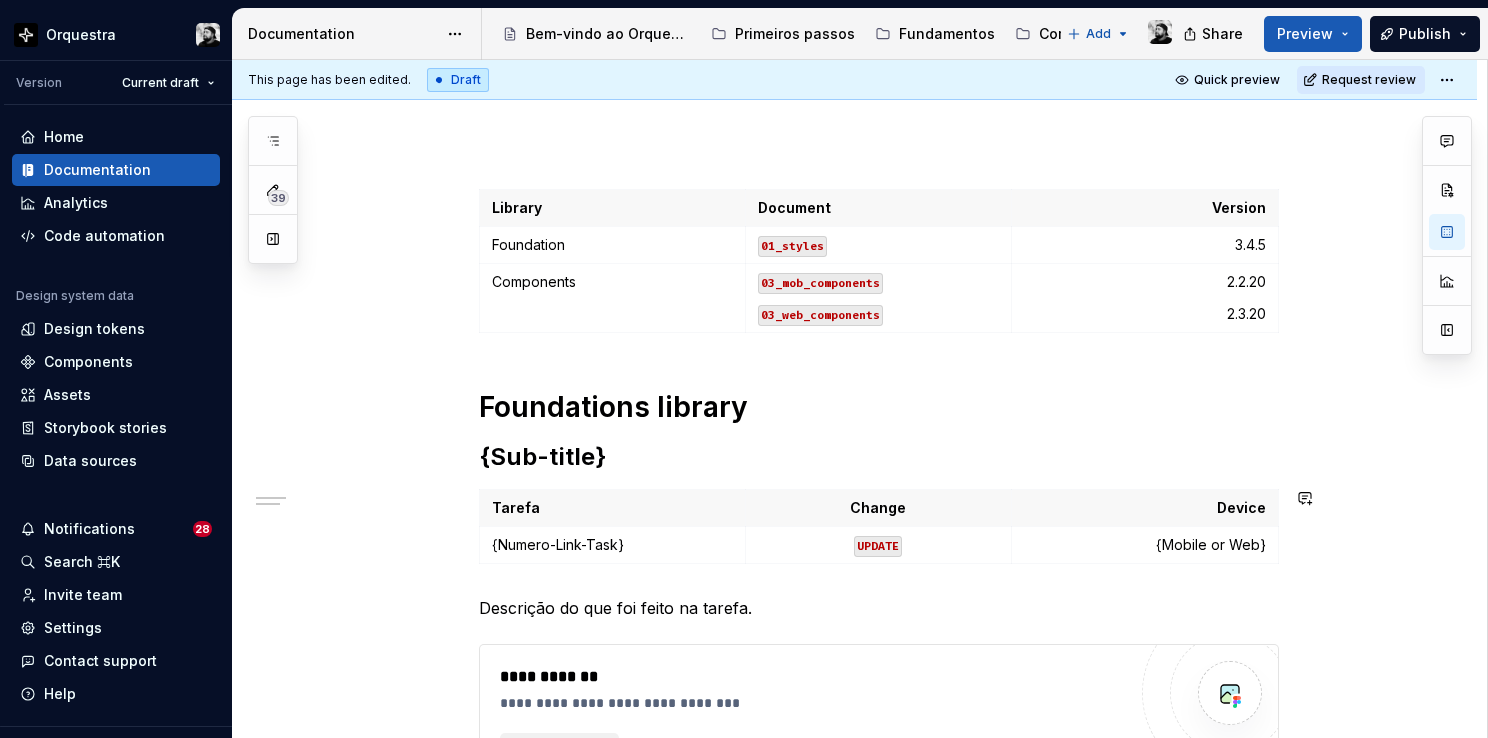 click on "{Sub-title}" at bounding box center [879, 457] 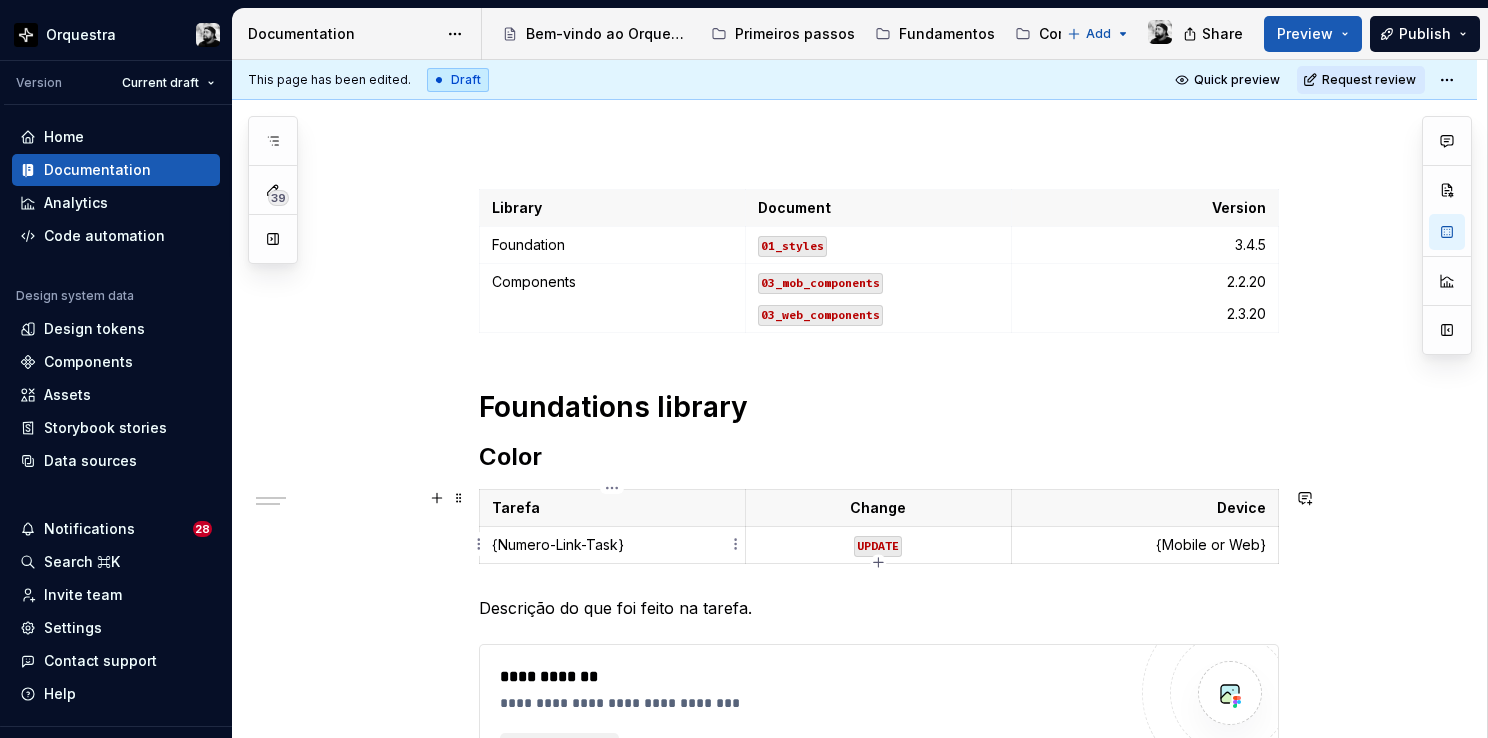 click on "{Numero-Link-Task}" at bounding box center (612, 545) 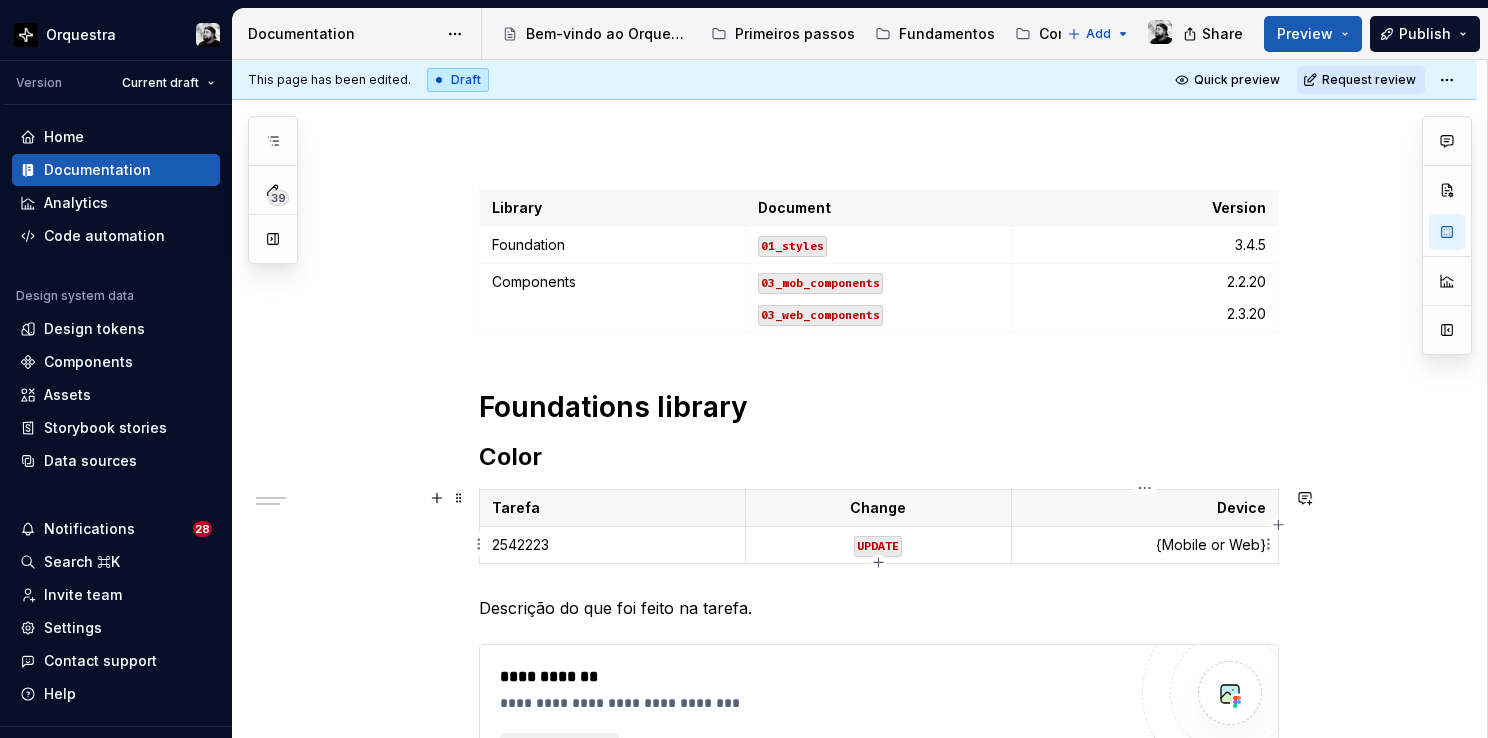 click on "{Mobile or Web}" at bounding box center [1144, 545] 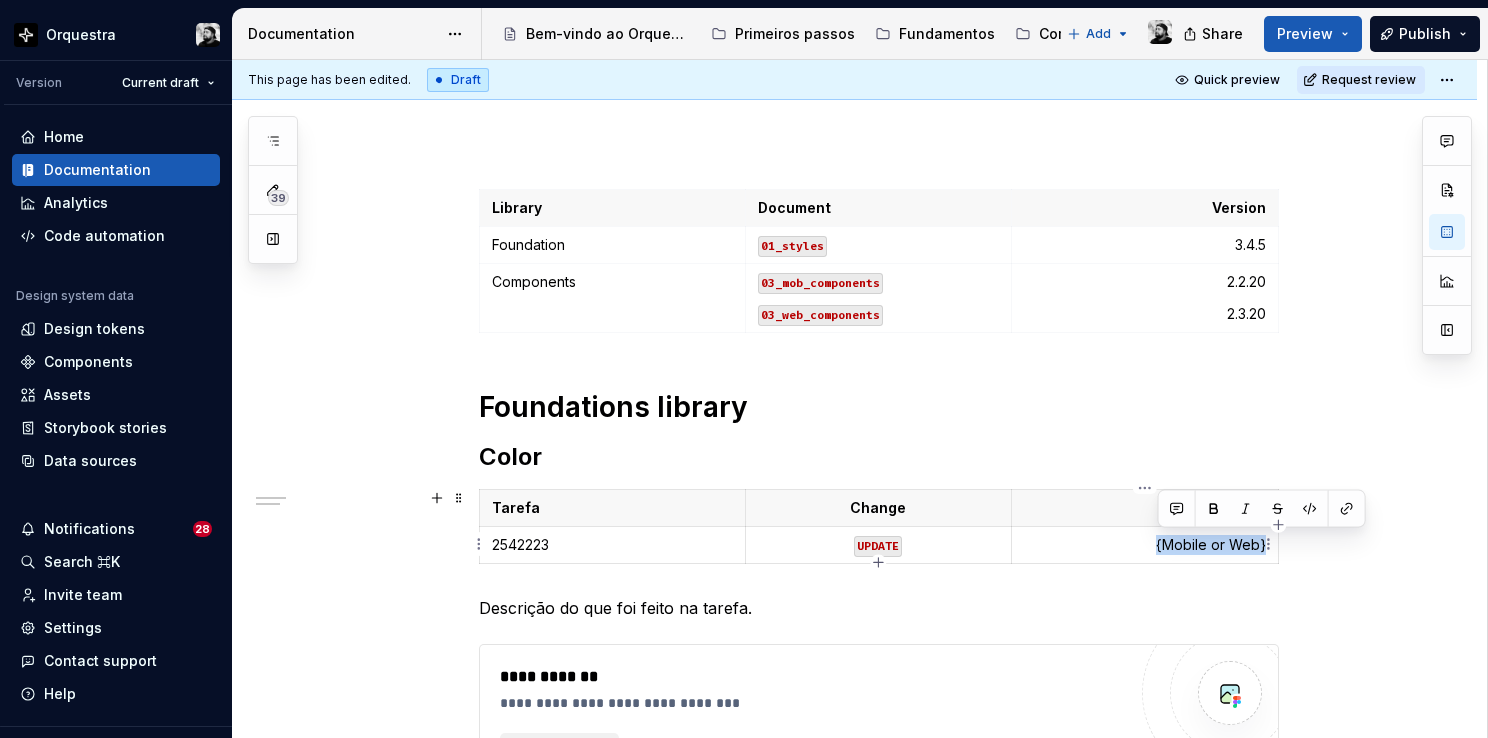 type 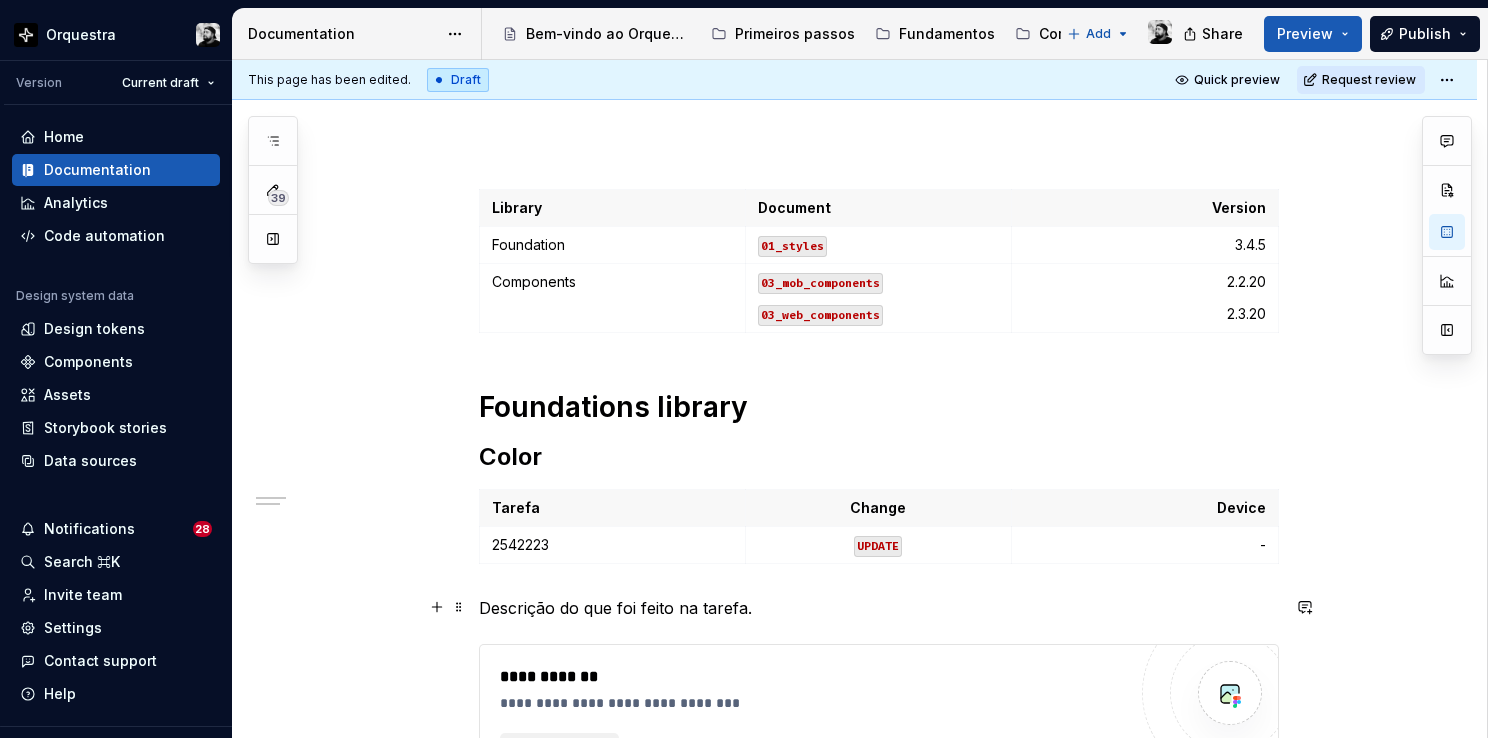 click on "Descrição do que foi feito na tarefa." at bounding box center [879, 608] 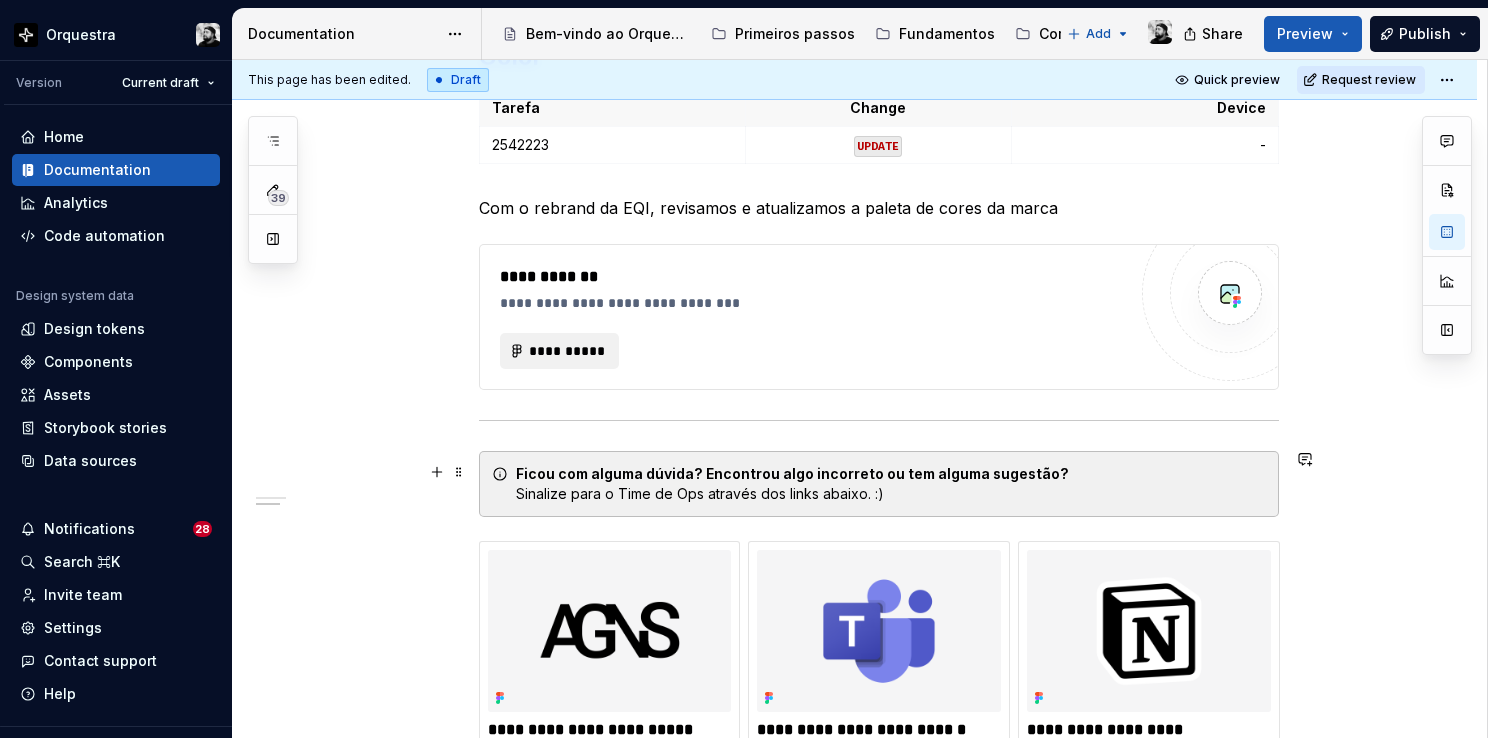 scroll, scrollTop: 500, scrollLeft: 0, axis: vertical 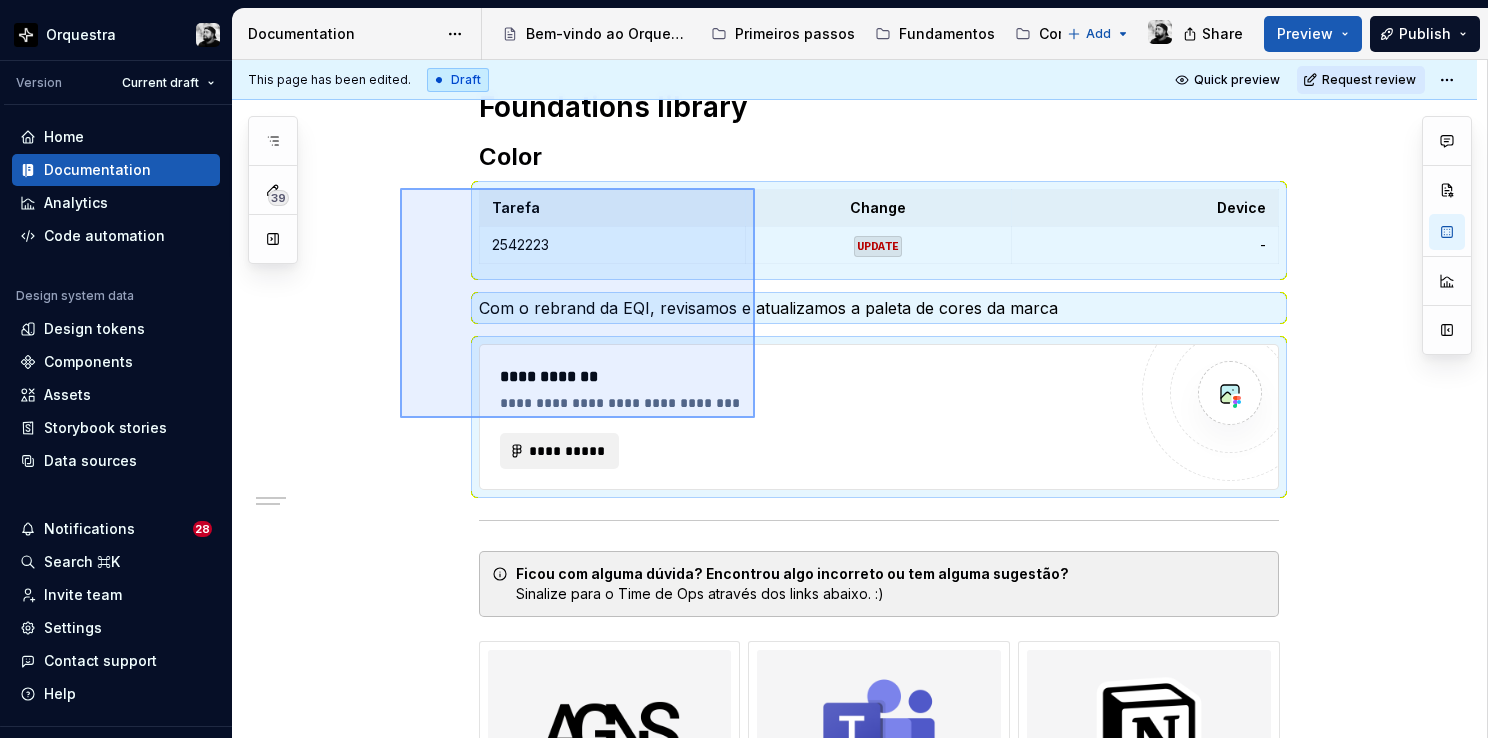 drag, startPoint x: 420, startPoint y: 203, endPoint x: 755, endPoint y: 418, distance: 398.05777 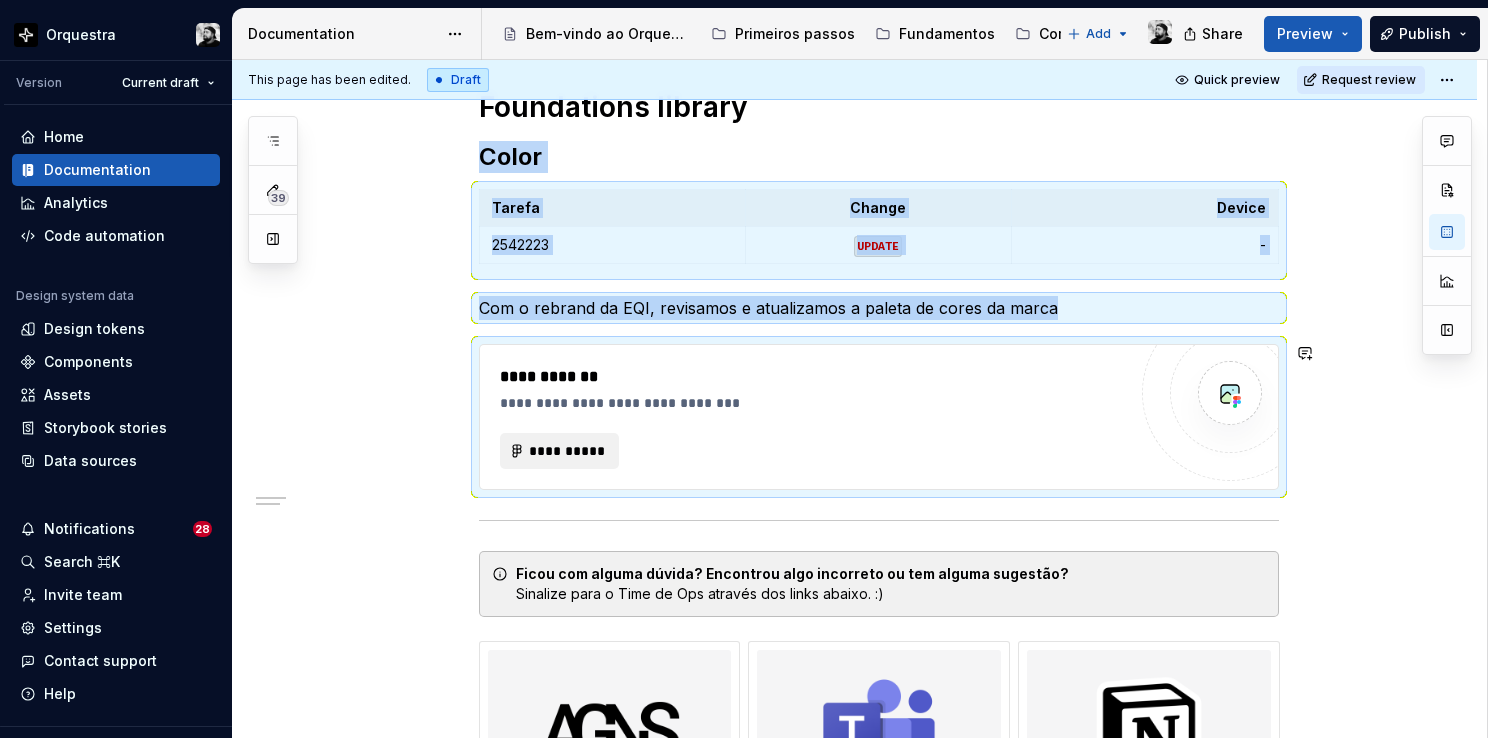 copy on "Color Tarefa Change Device [TASK_ID] UPDATE - Com o rebrand da EQI, revisamos e atualizamos a paleta de cores da marca" 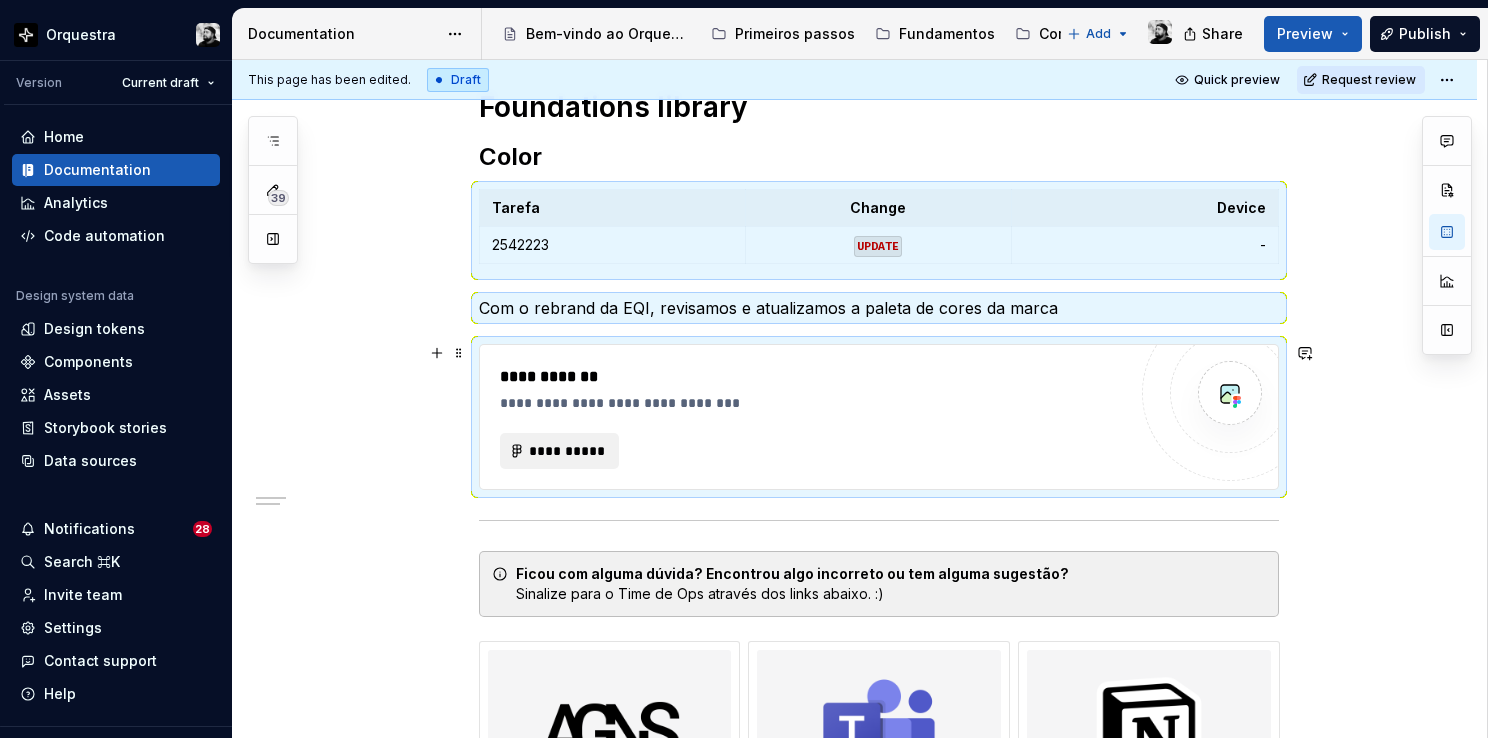 click on "**********" at bounding box center (813, 403) 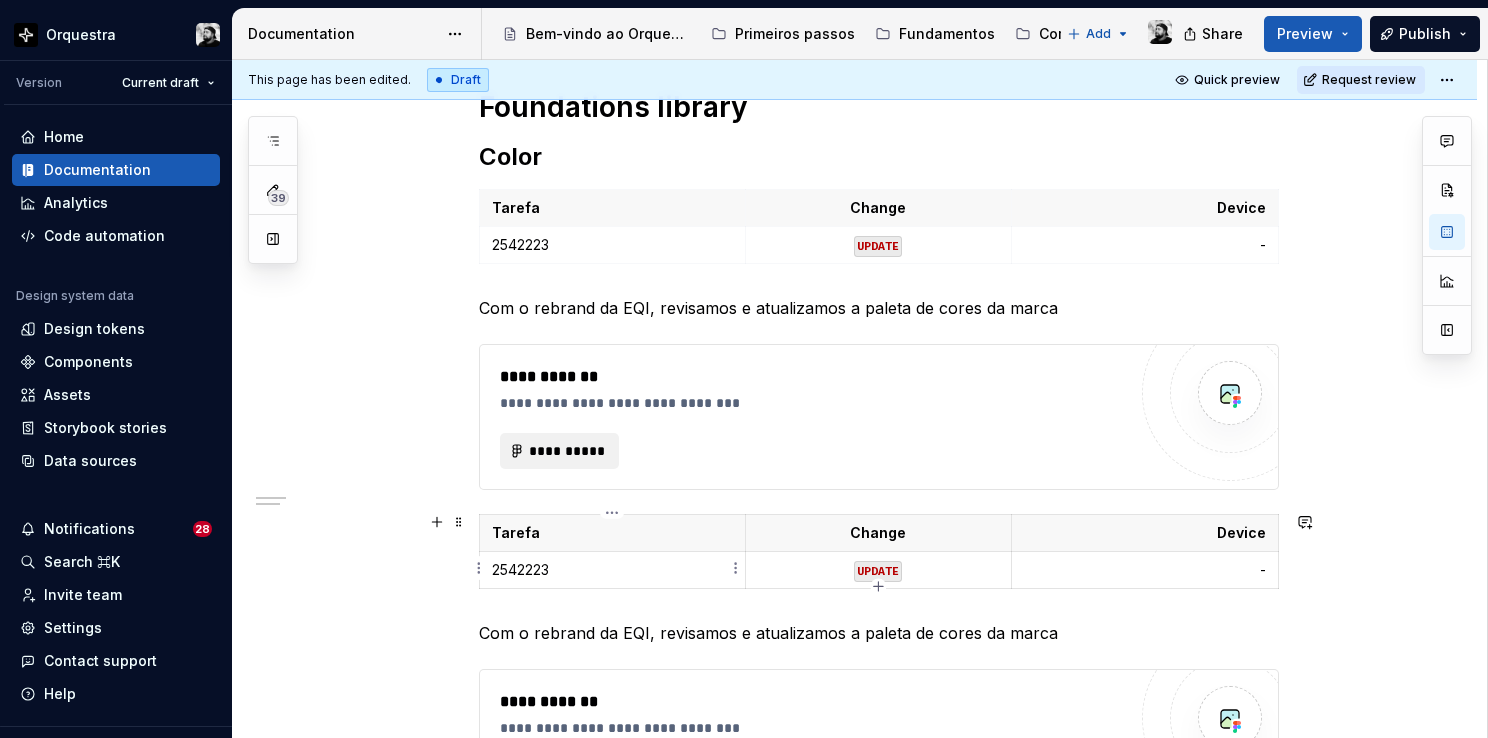 click on "[NUMBER]" at bounding box center [612, 570] 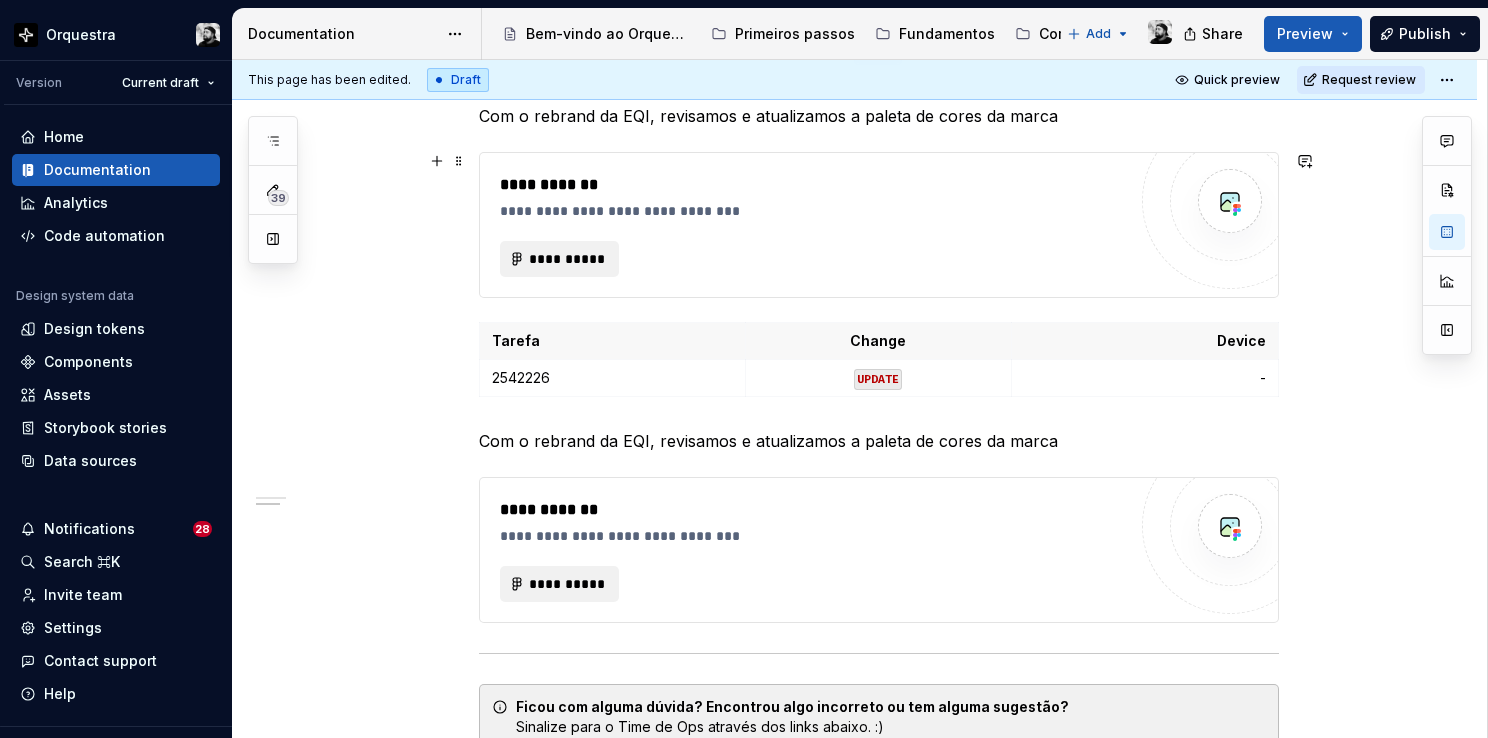 scroll, scrollTop: 700, scrollLeft: 0, axis: vertical 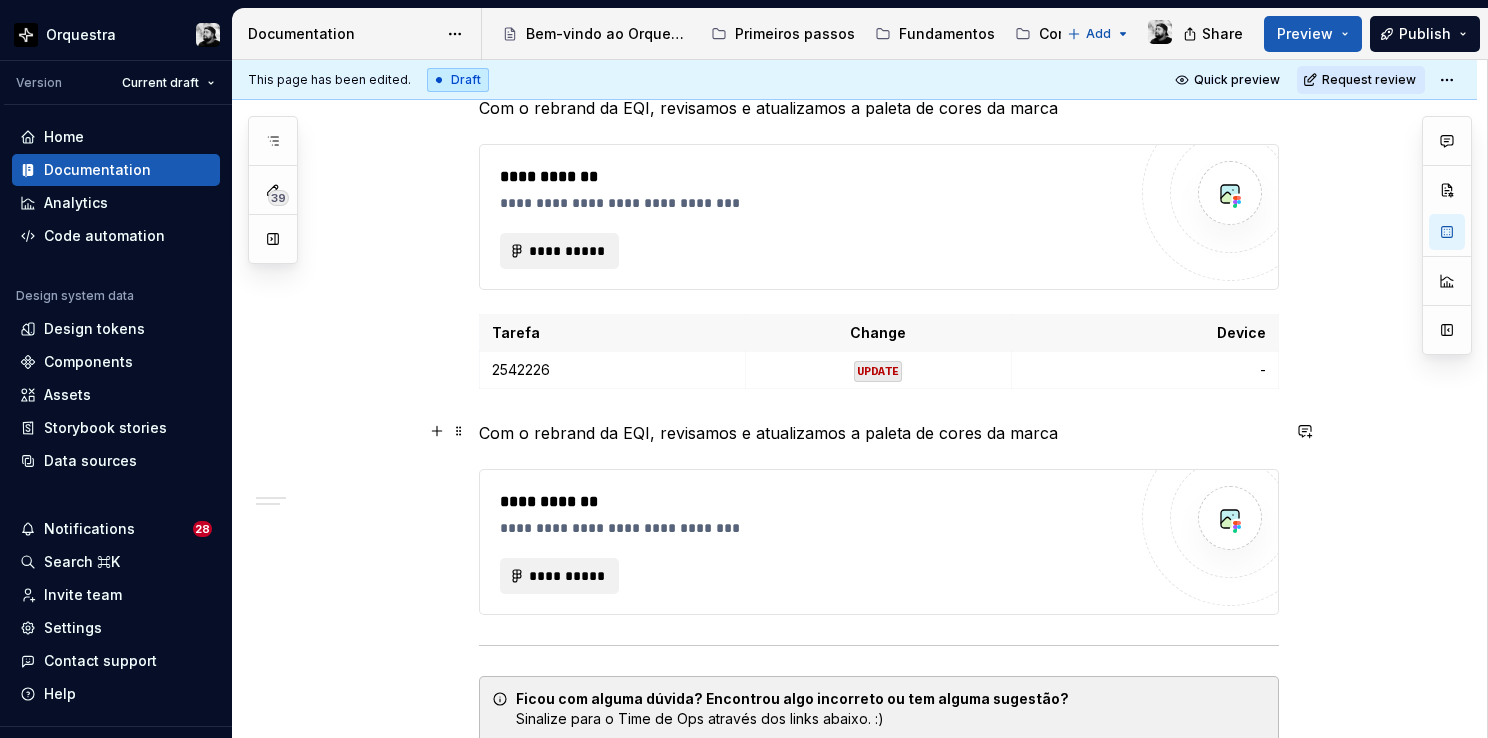 click on "Com o rebrand da EQI, revisamos e atualizamos a paleta de cores da marca" at bounding box center (879, 433) 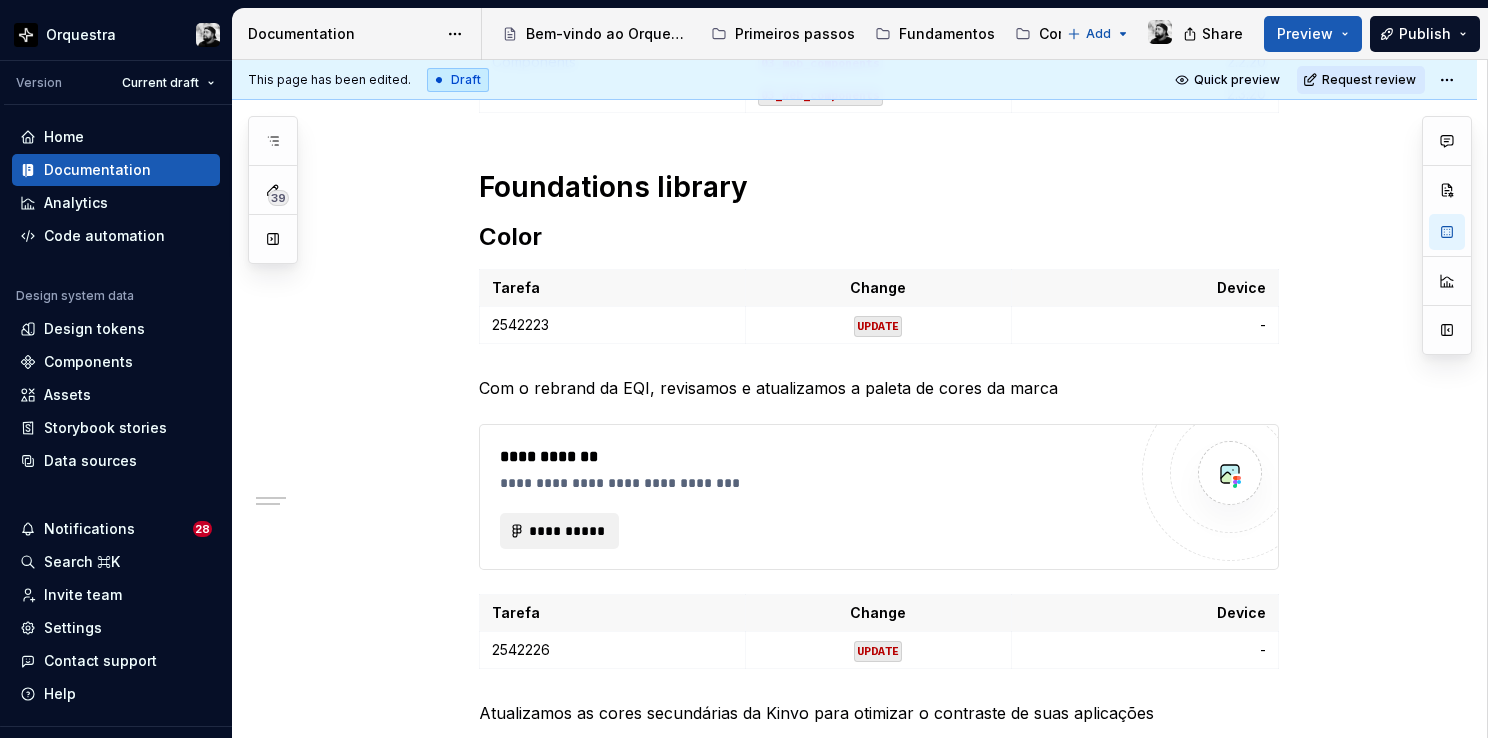 scroll, scrollTop: 400, scrollLeft: 0, axis: vertical 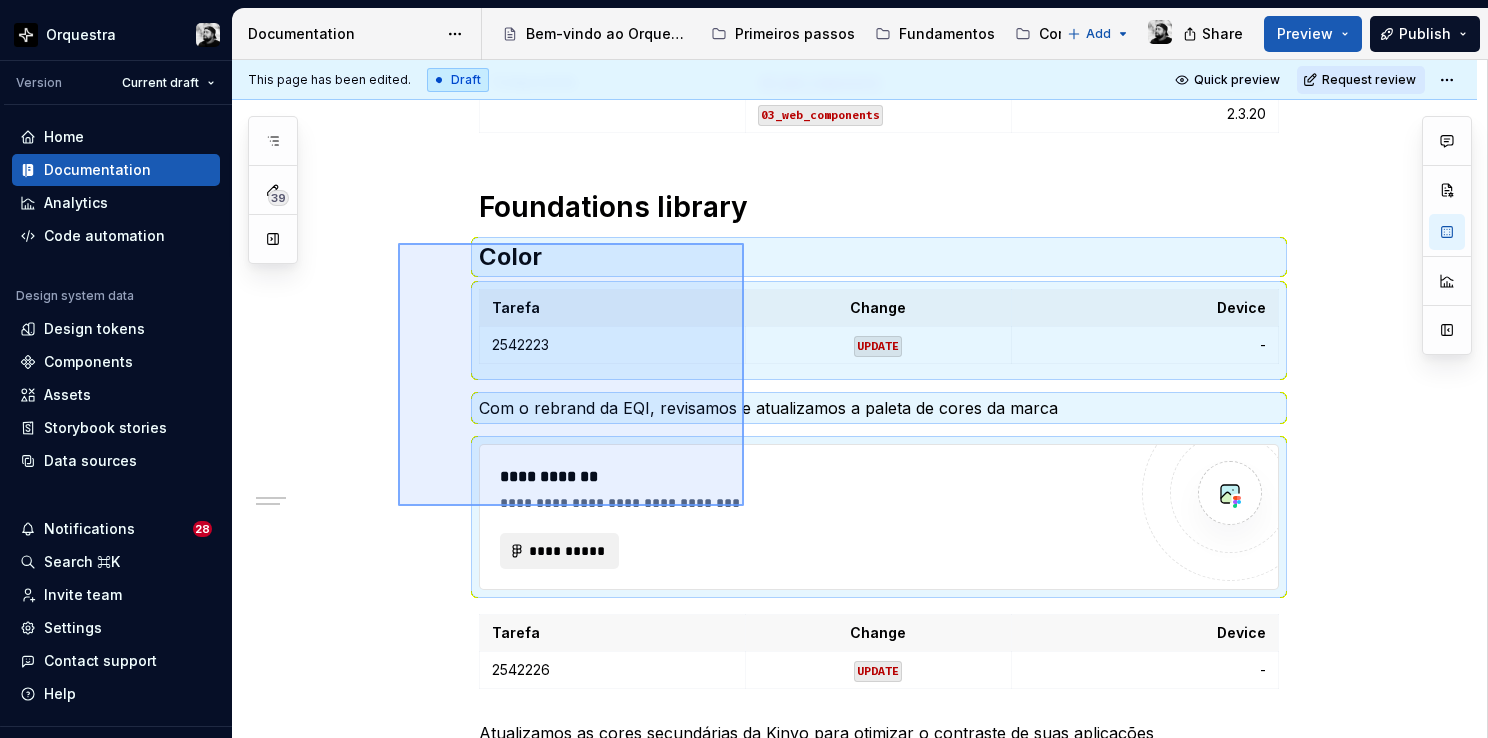drag, startPoint x: 432, startPoint y: 270, endPoint x: 744, endPoint y: 506, distance: 391.20328 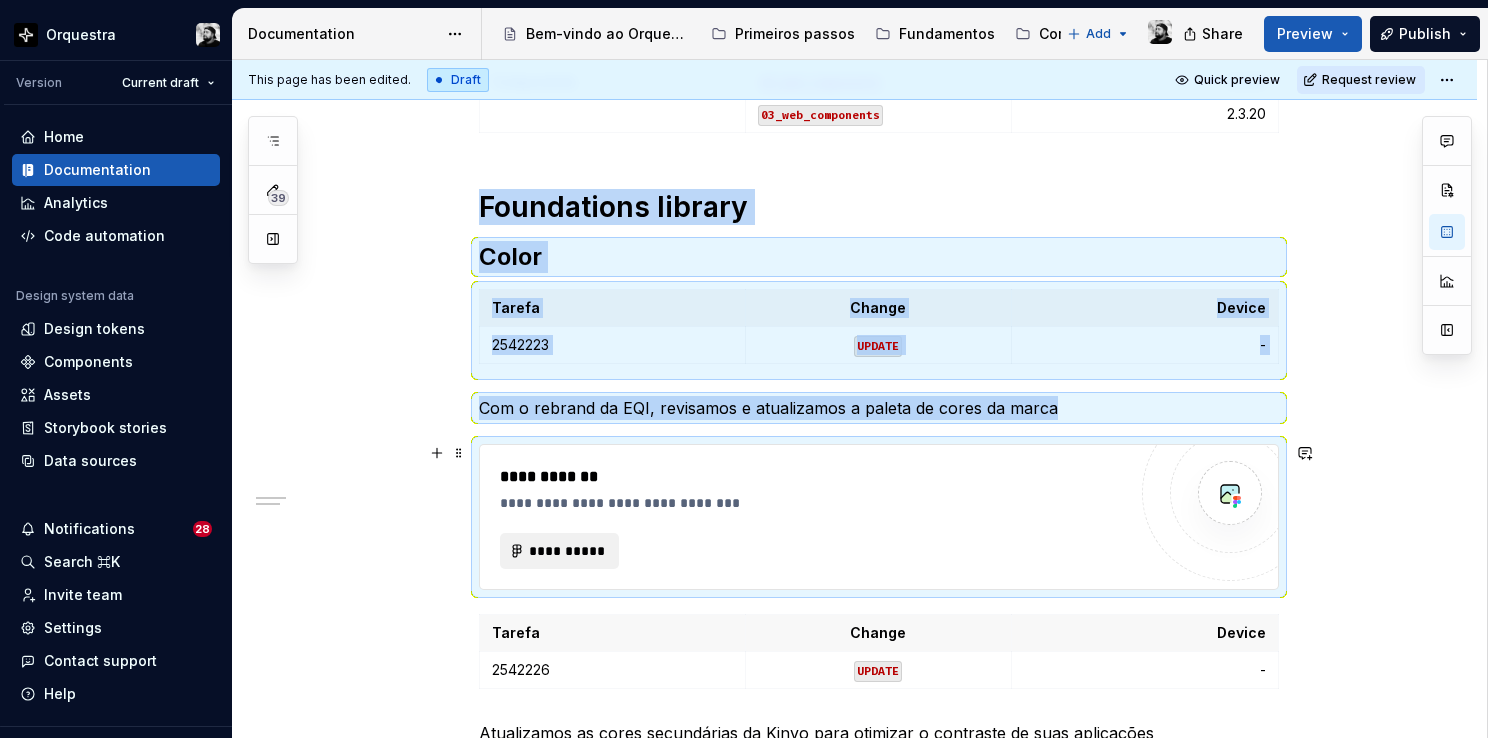 copy on "Foundations library Color Tarefa Change Device [TASK_ID] UPDATE - Com o rebrand da EQI, revisamos e atualizamos a paleta de cores da marca" 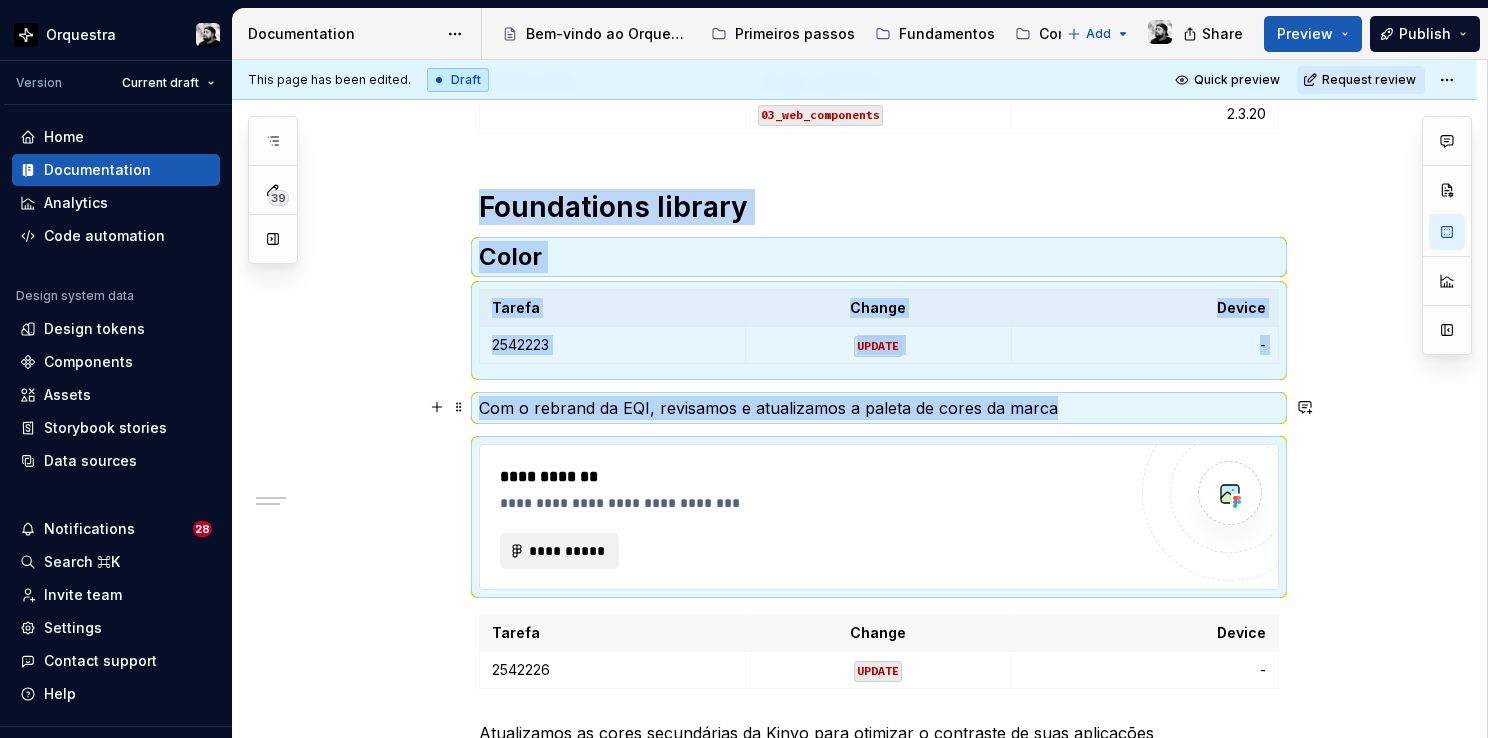 scroll, scrollTop: 400, scrollLeft: 0, axis: vertical 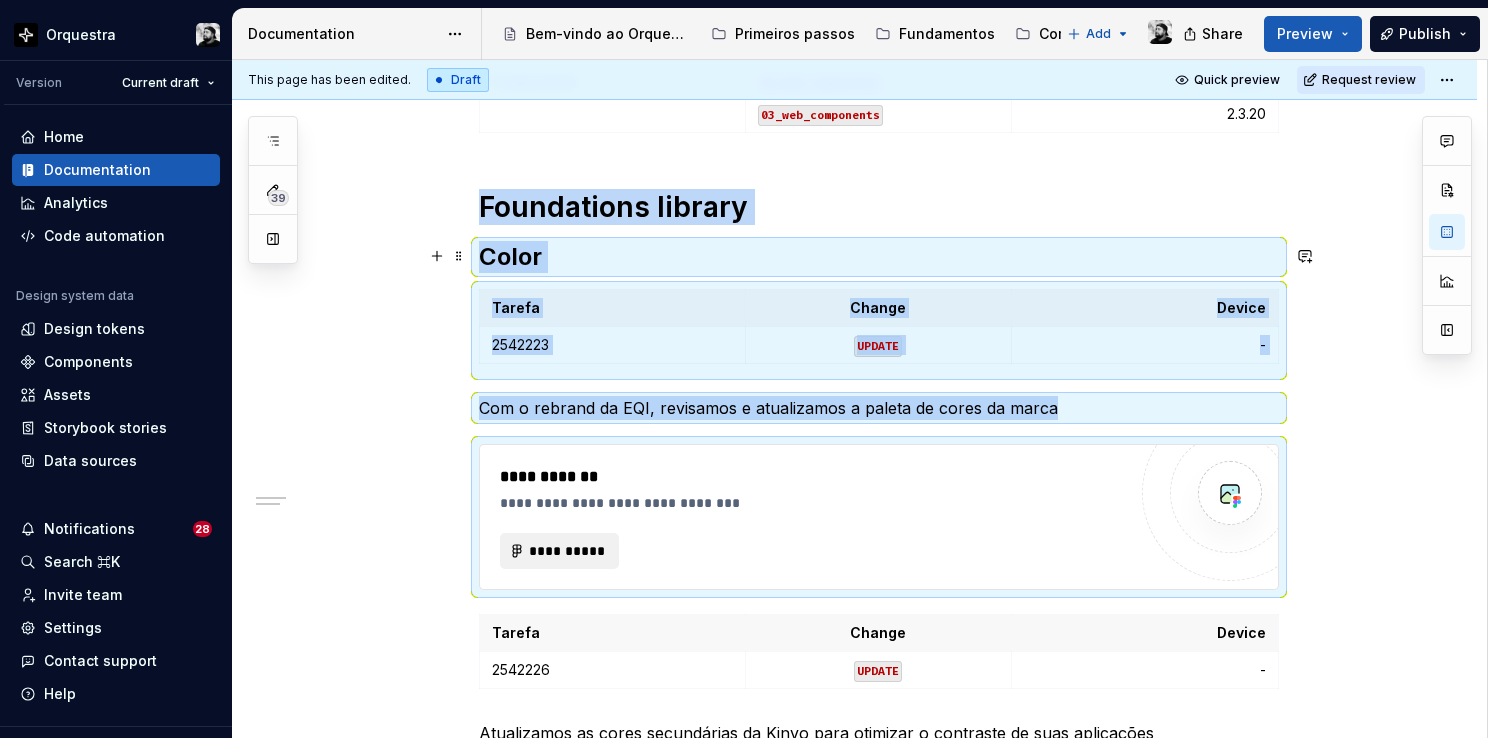 click on "**********" at bounding box center (854, 777) 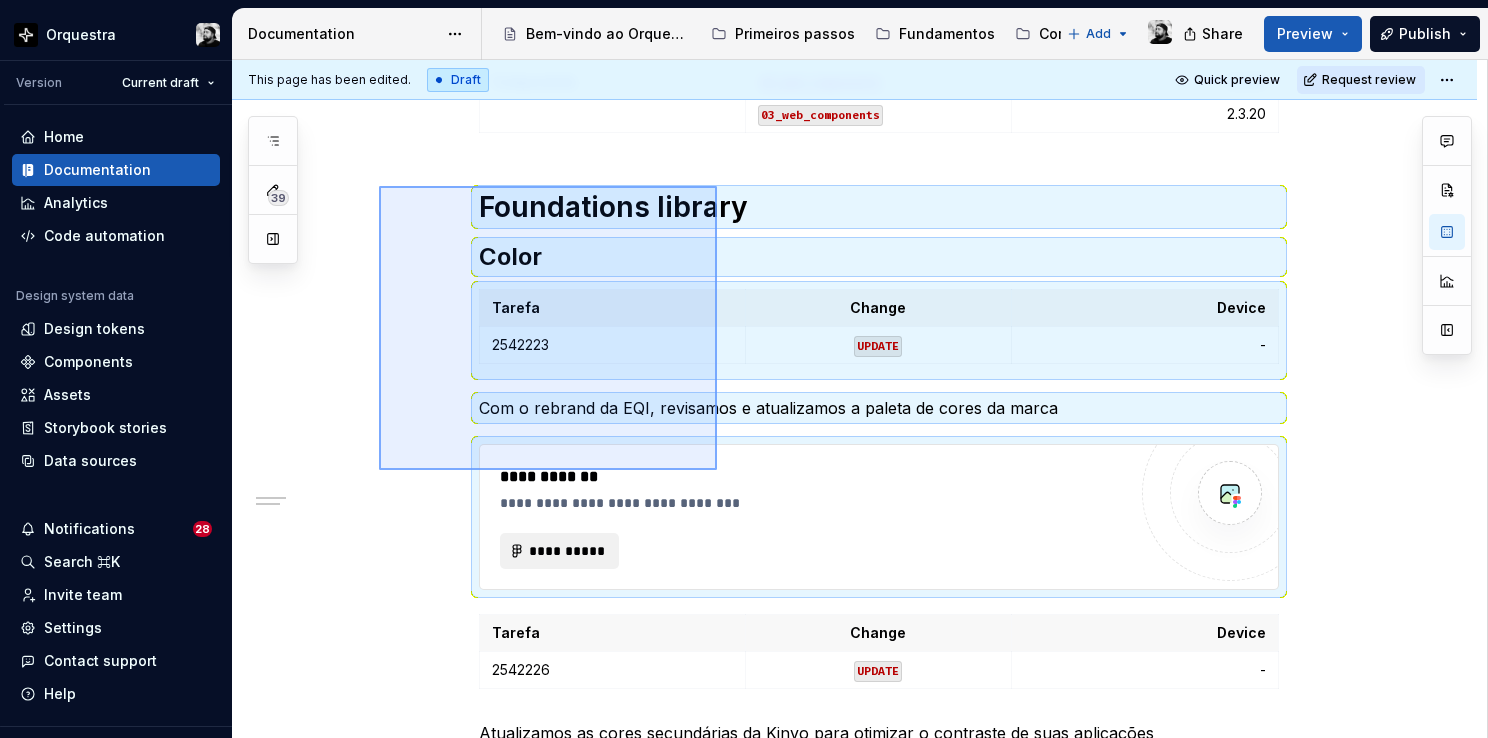 drag, startPoint x: 412, startPoint y: 218, endPoint x: 717, endPoint y: 470, distance: 395.63745 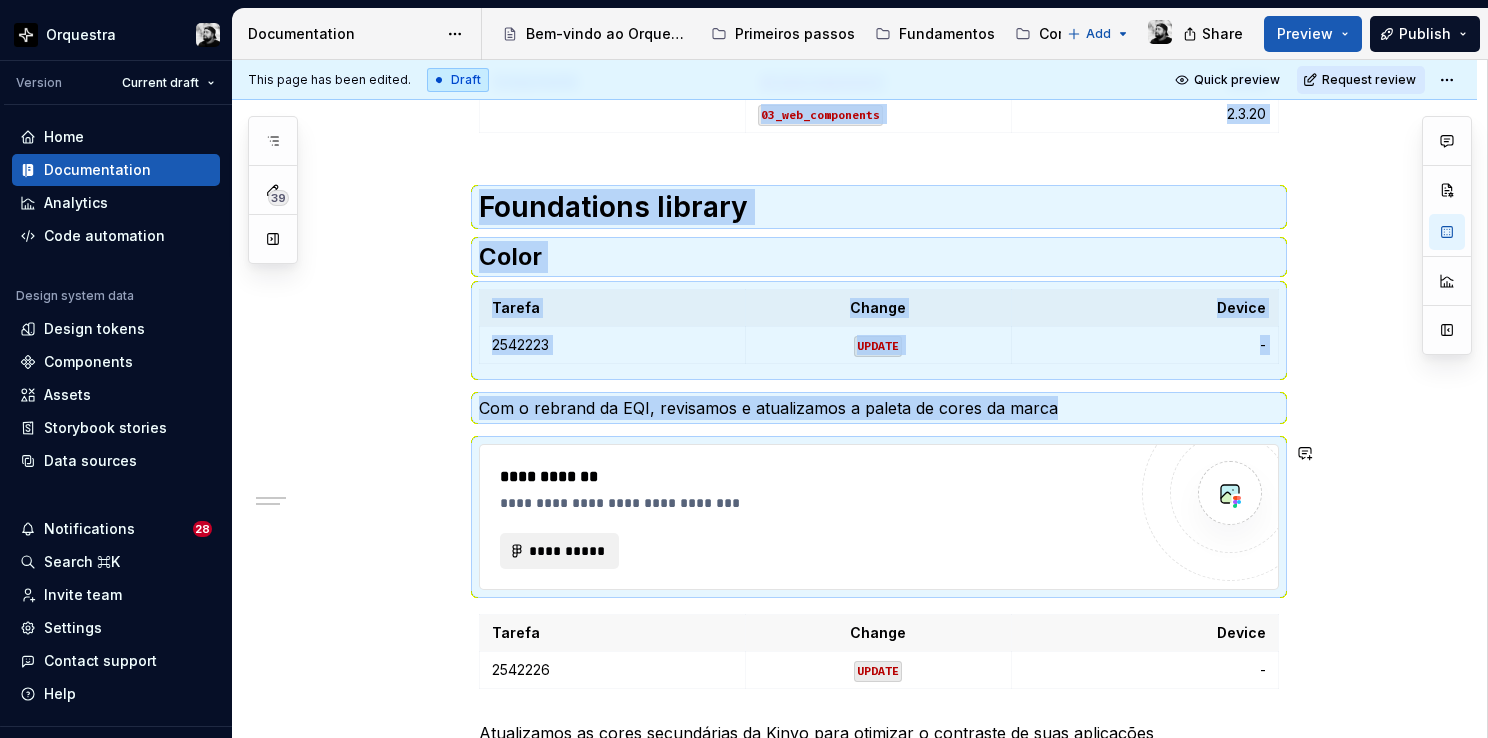 copy on "Library Document Version Foundation 01_styles 3.4.5 Components 03_mob_components 03_web_components 2.2.20 2.3.20 Foundations library Color Tarefa Change Device [TASK_ID] UPDATE - Com o rebrand da EQI, revisamos e atualizamos a paleta de cores da marca" 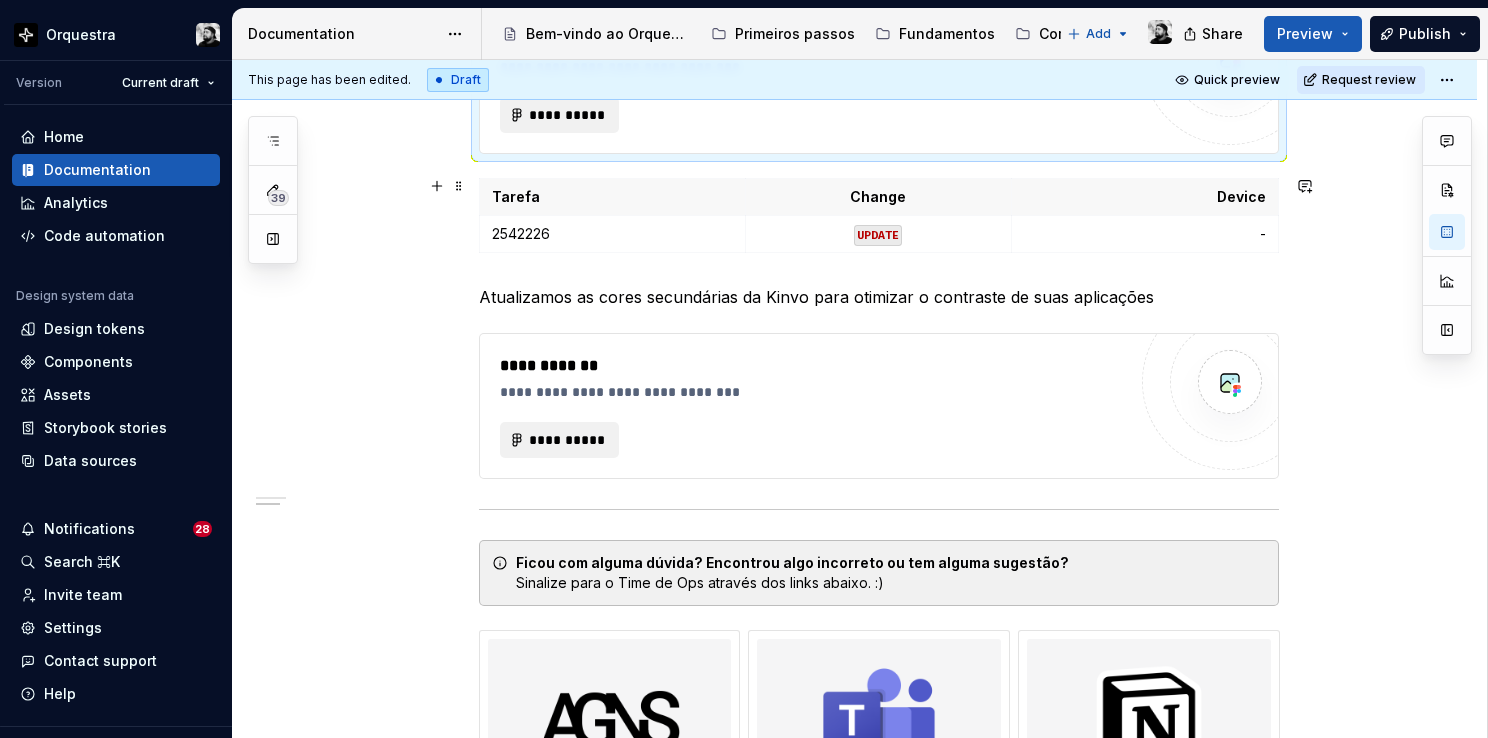 scroll, scrollTop: 900, scrollLeft: 0, axis: vertical 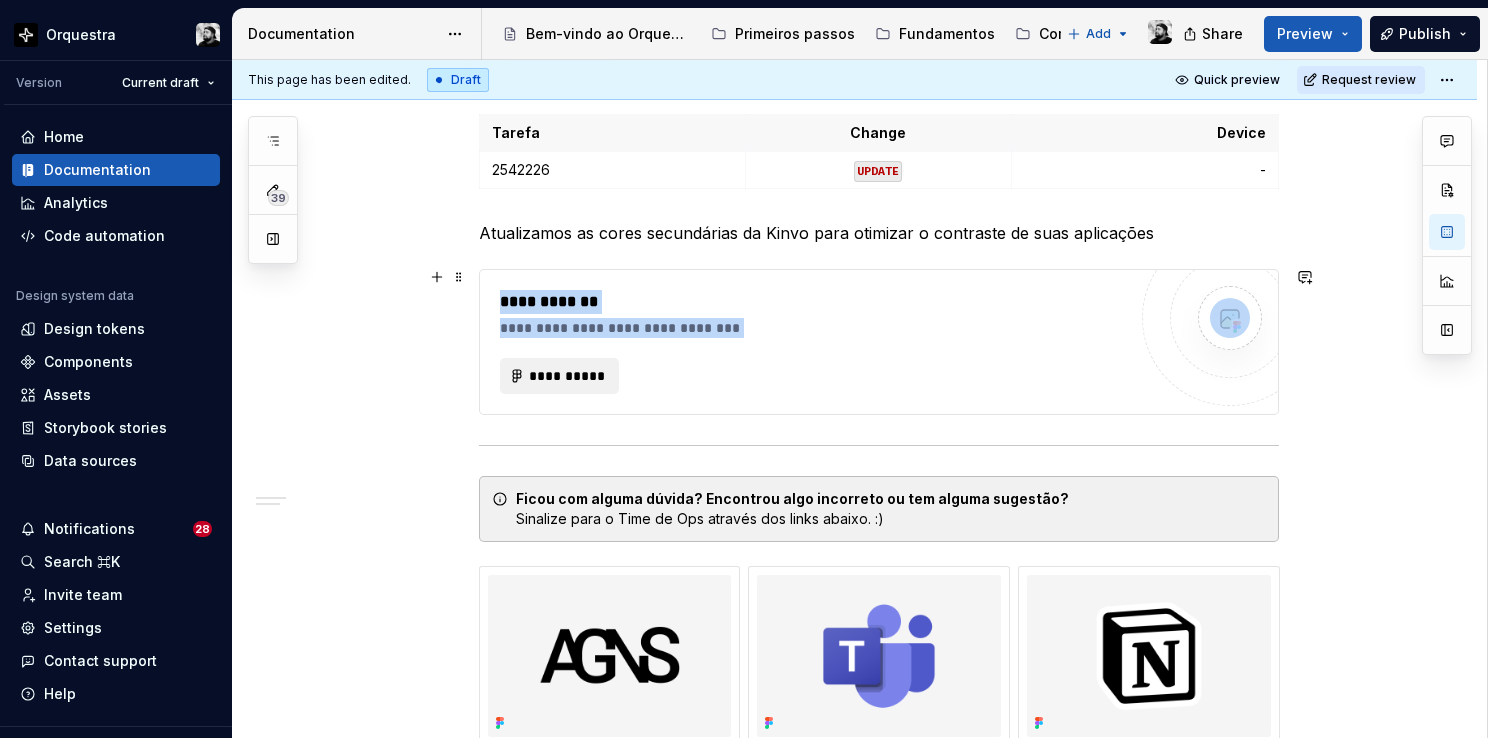 click on "**********" at bounding box center [813, 376] 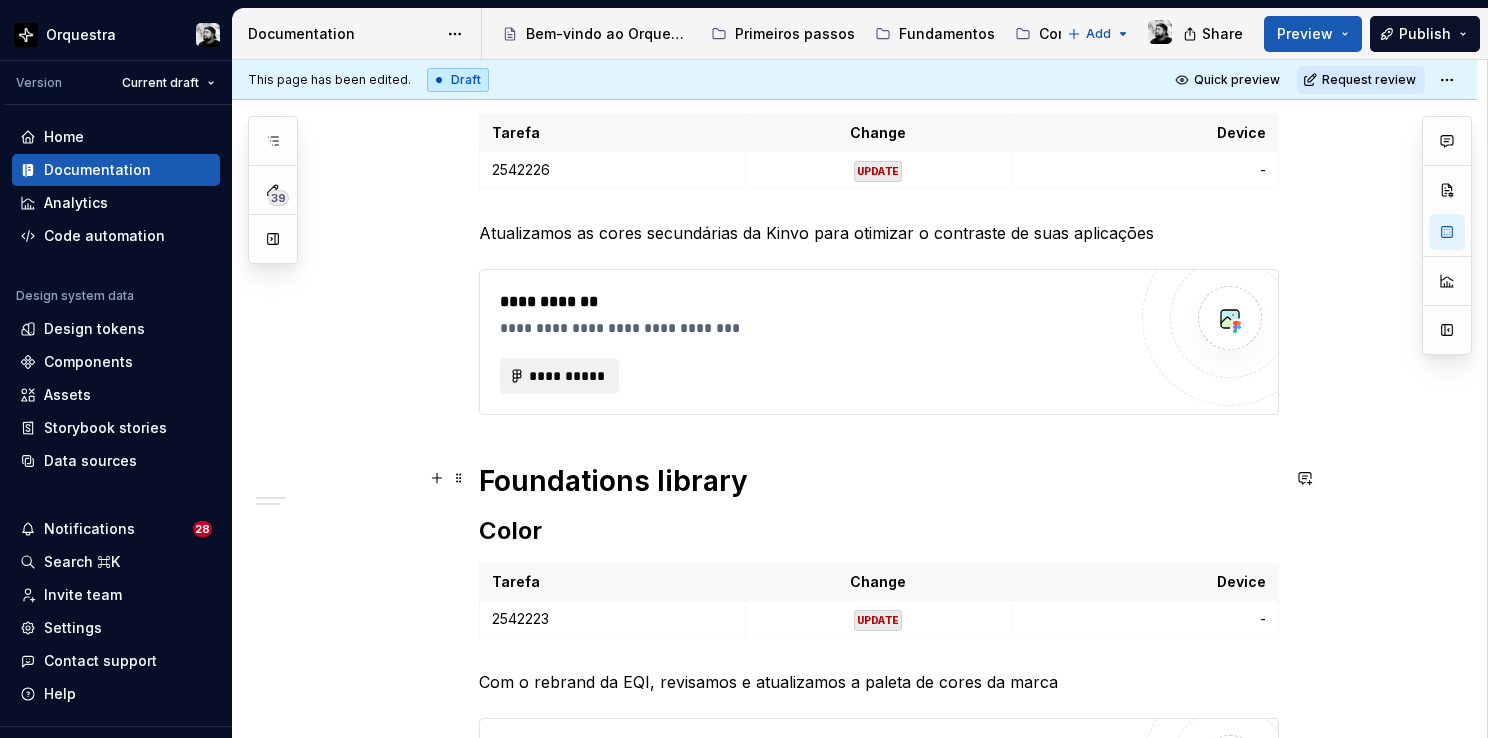 click on "Foundations library" at bounding box center (879, 481) 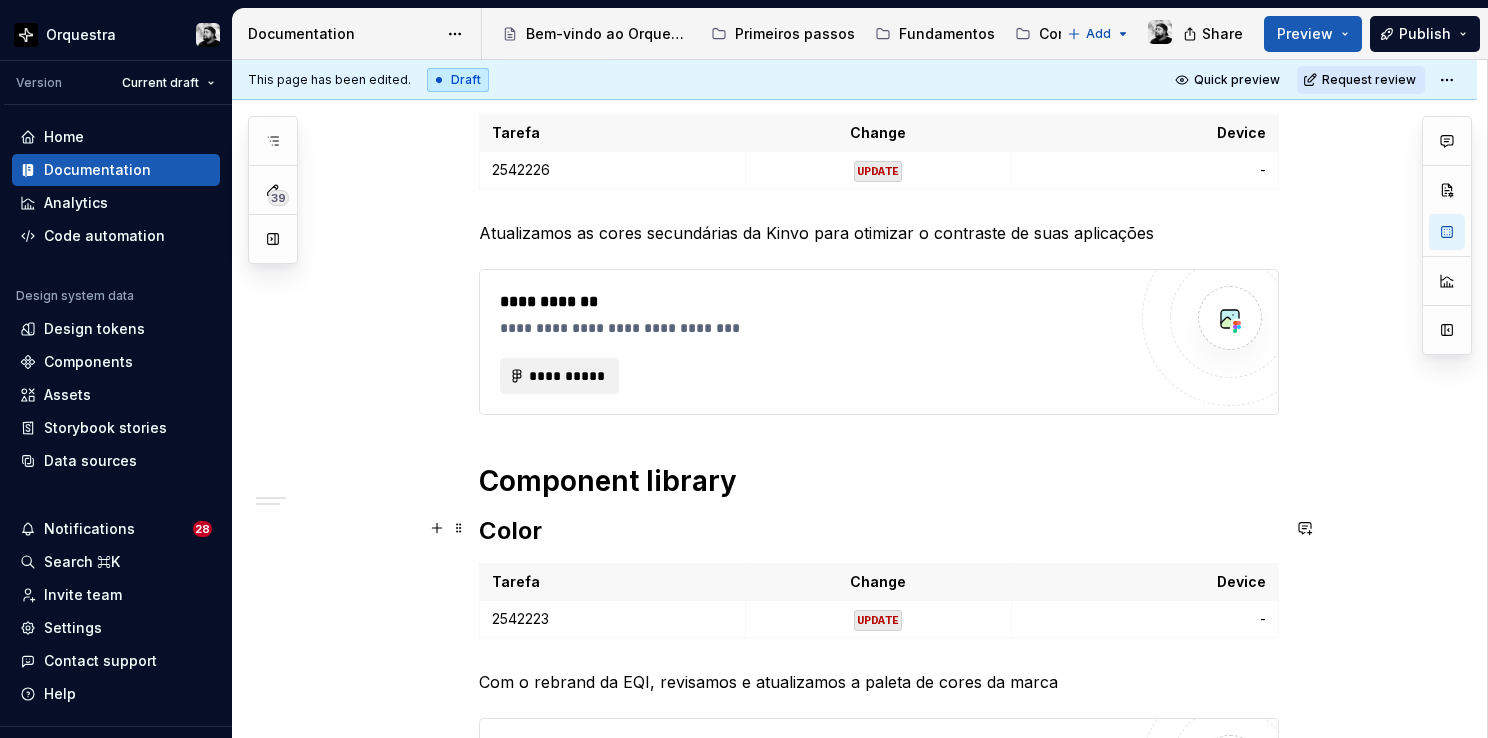 click on "Color" at bounding box center [879, 531] 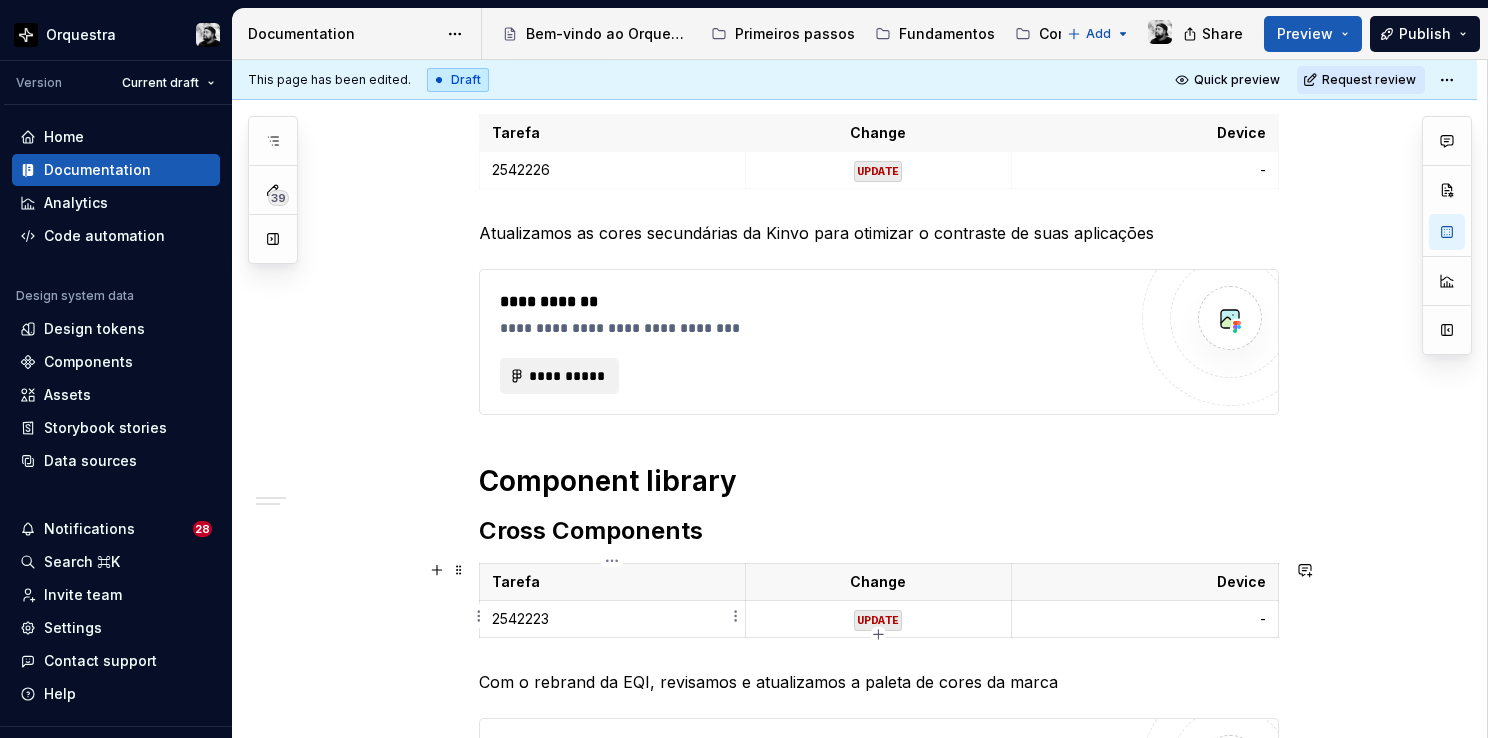 click on "[NUMBER]" at bounding box center [612, 619] 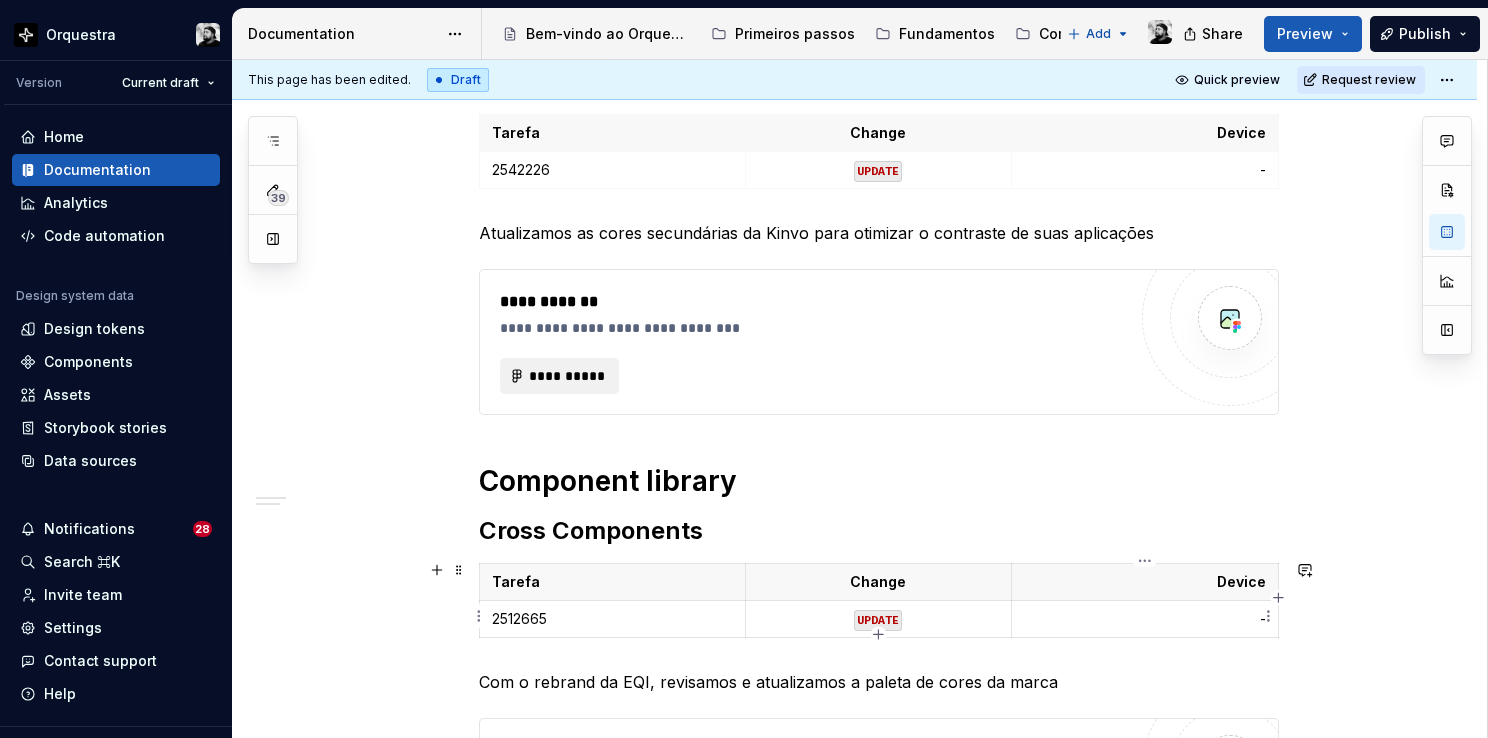 click on "-" at bounding box center (1144, 619) 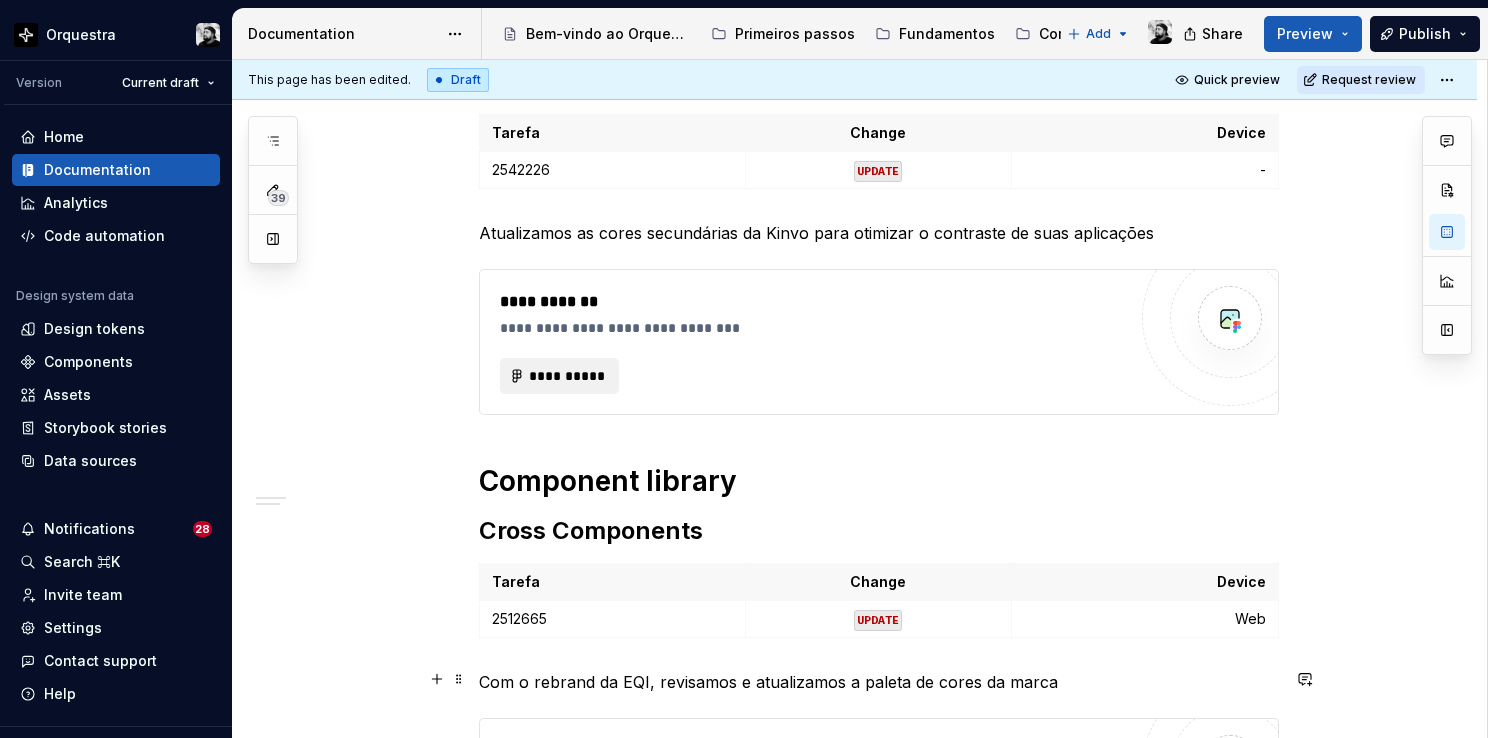click on "Com o rebrand da EQI, revisamos e atualizamos a paleta de cores da marca" at bounding box center [879, 682] 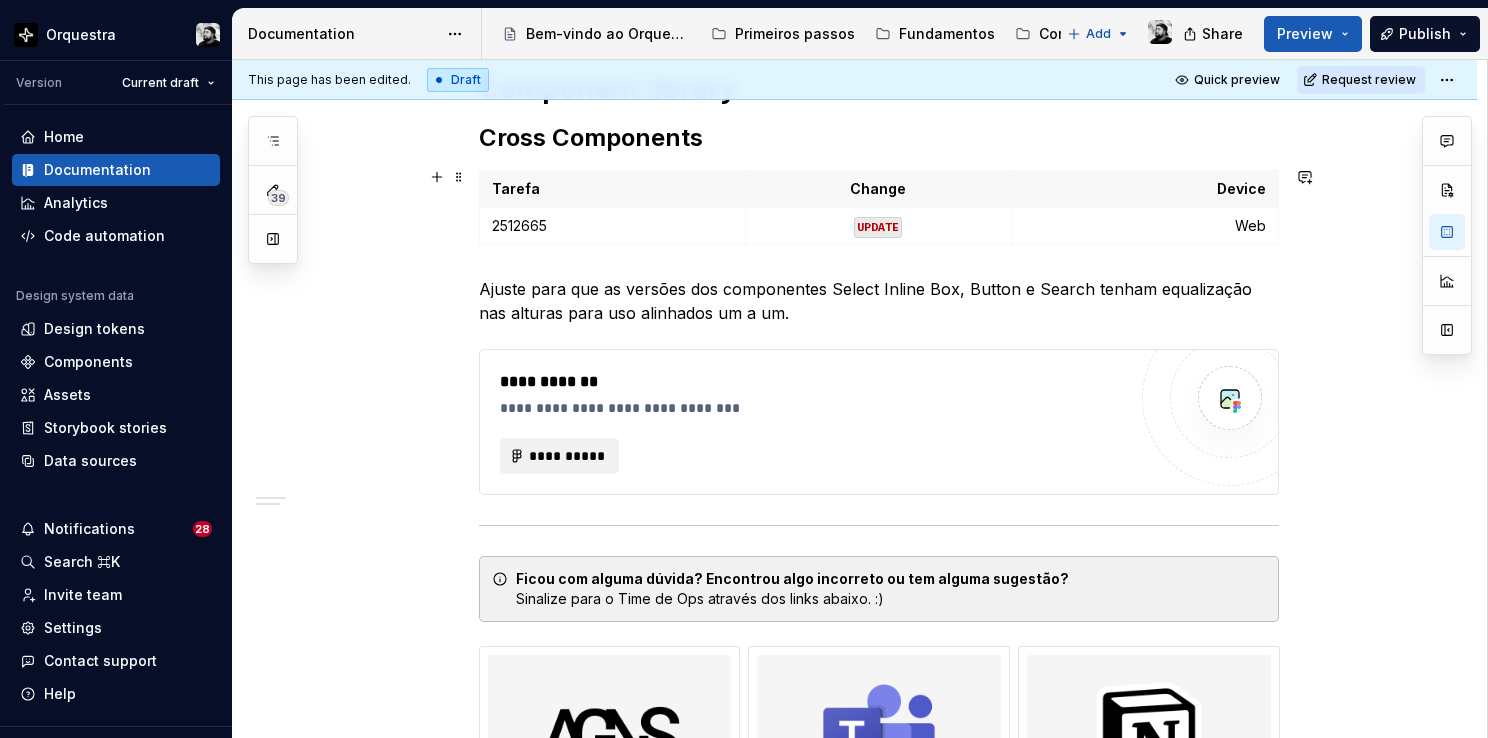 scroll, scrollTop: 1300, scrollLeft: 0, axis: vertical 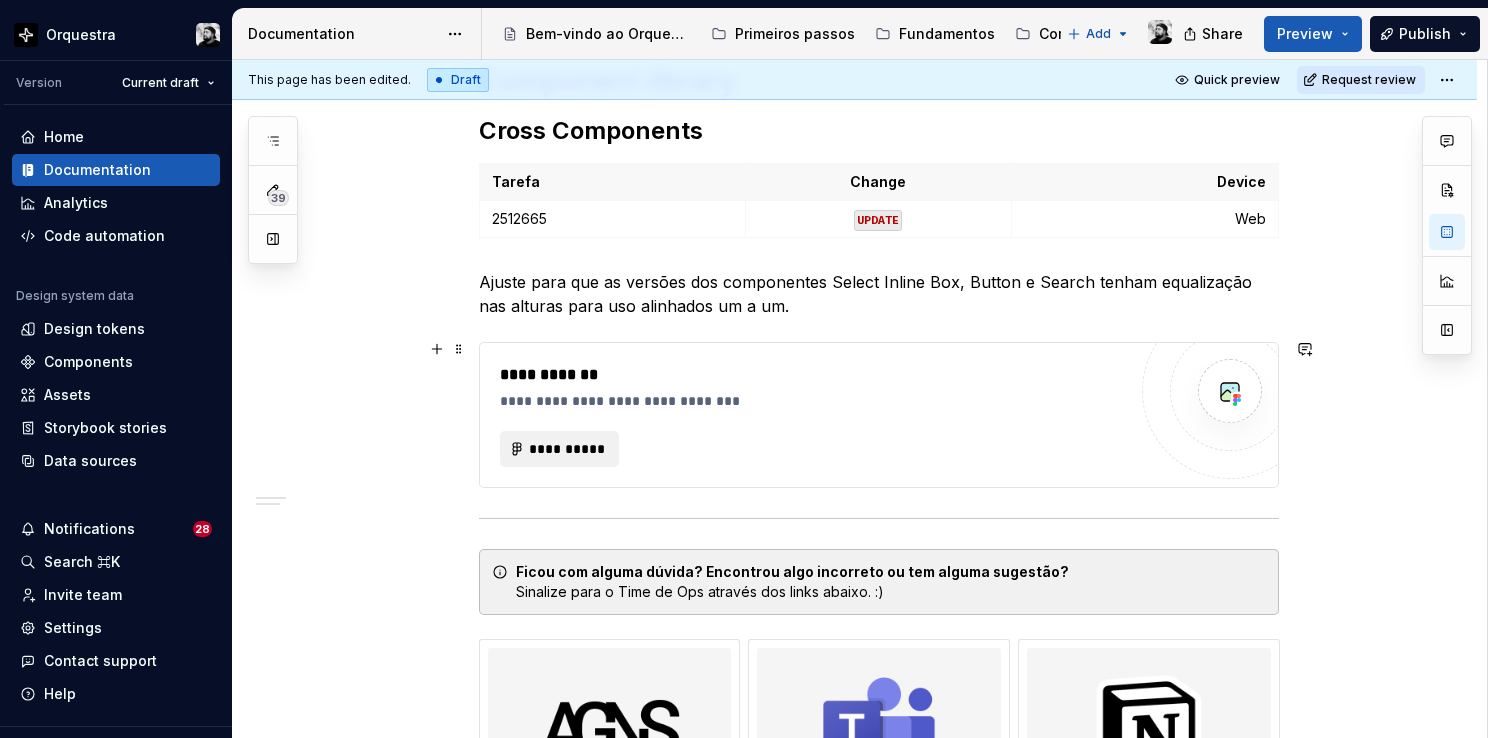 click on "**********" at bounding box center (813, 401) 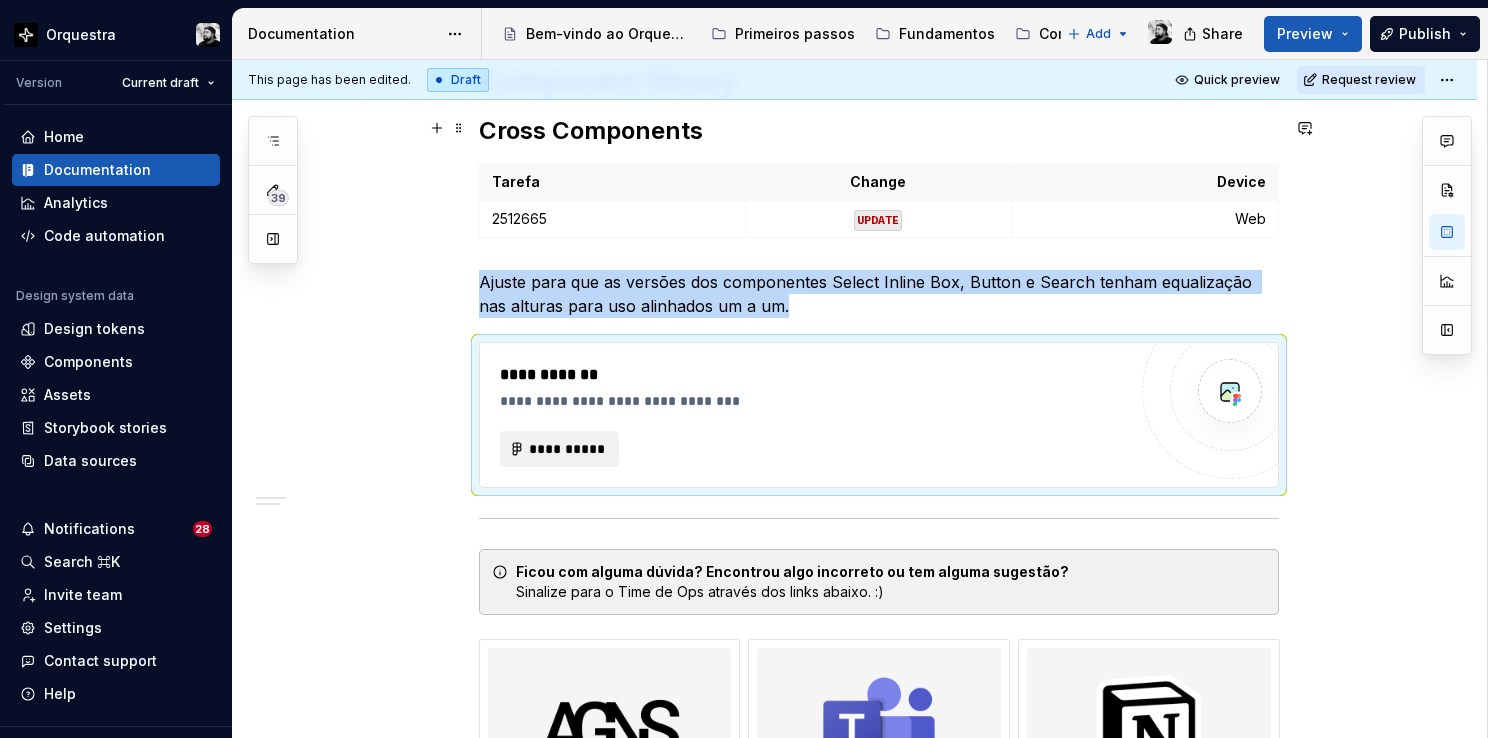scroll, scrollTop: 1294, scrollLeft: 0, axis: vertical 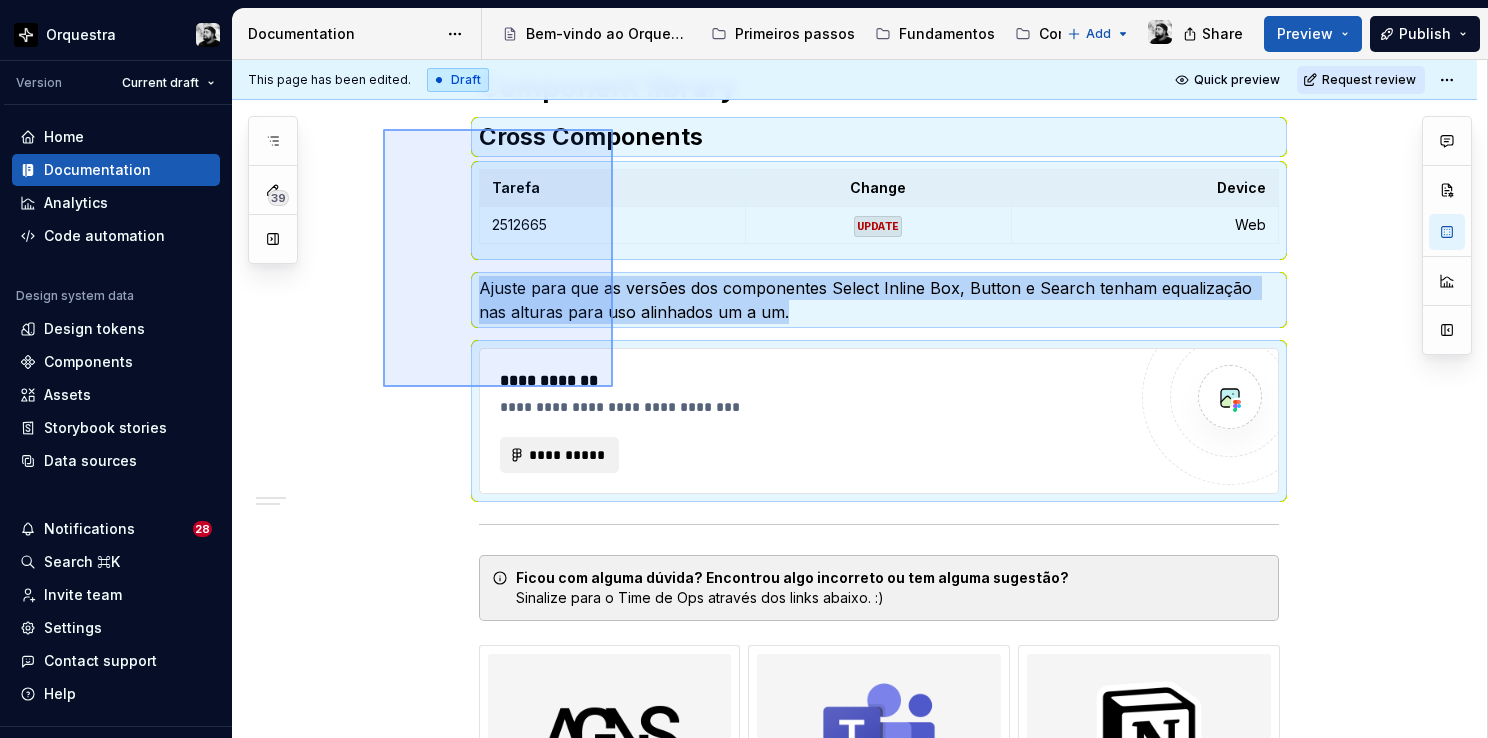 drag, startPoint x: 383, startPoint y: 123, endPoint x: 613, endPoint y: 387, distance: 350.13712 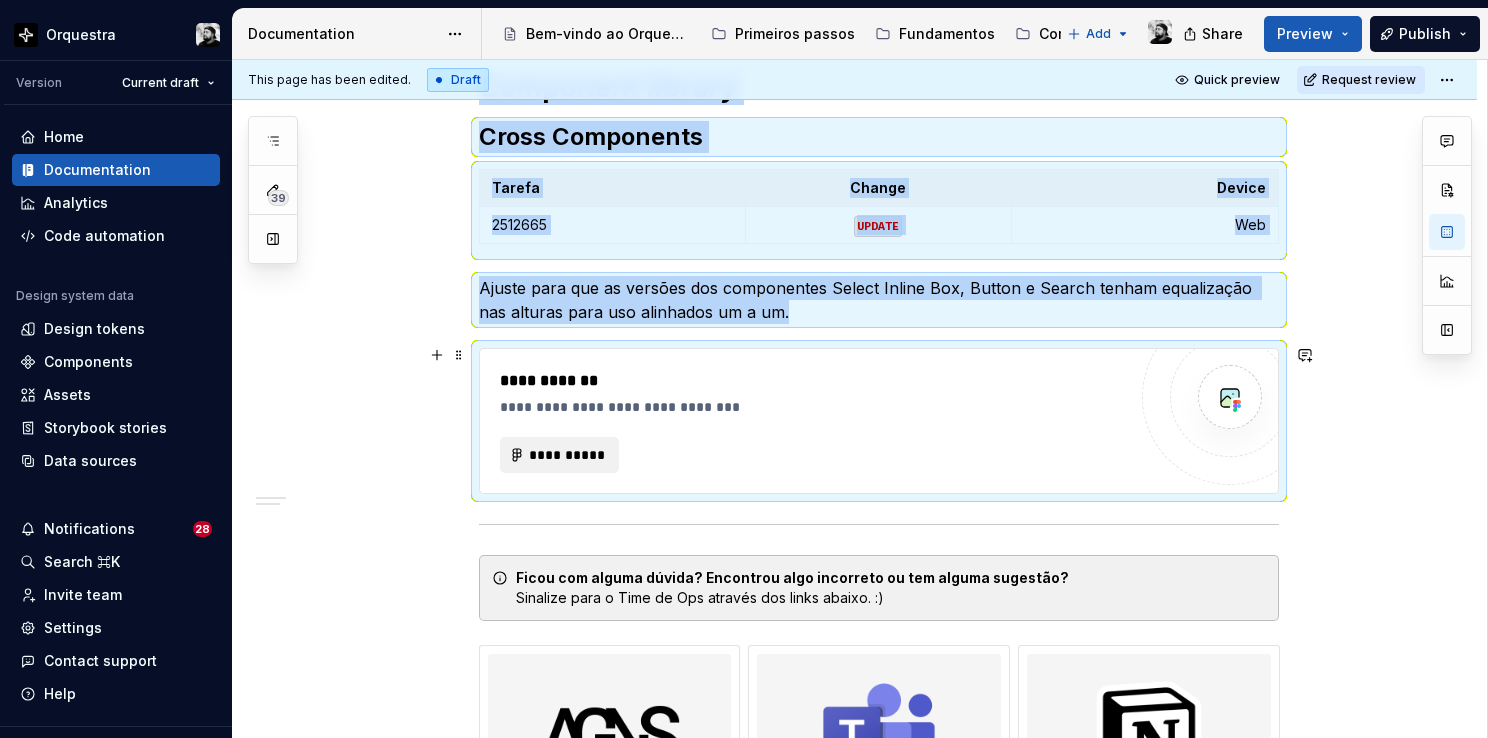 copy on "Component library Cross Components Tarefa Change Device 2512665 UPDATE Web Ajuste para que as versões dos componentes Select Inline Box, Button e Search tenham equalização nas alturas para uso alinhados um a um." 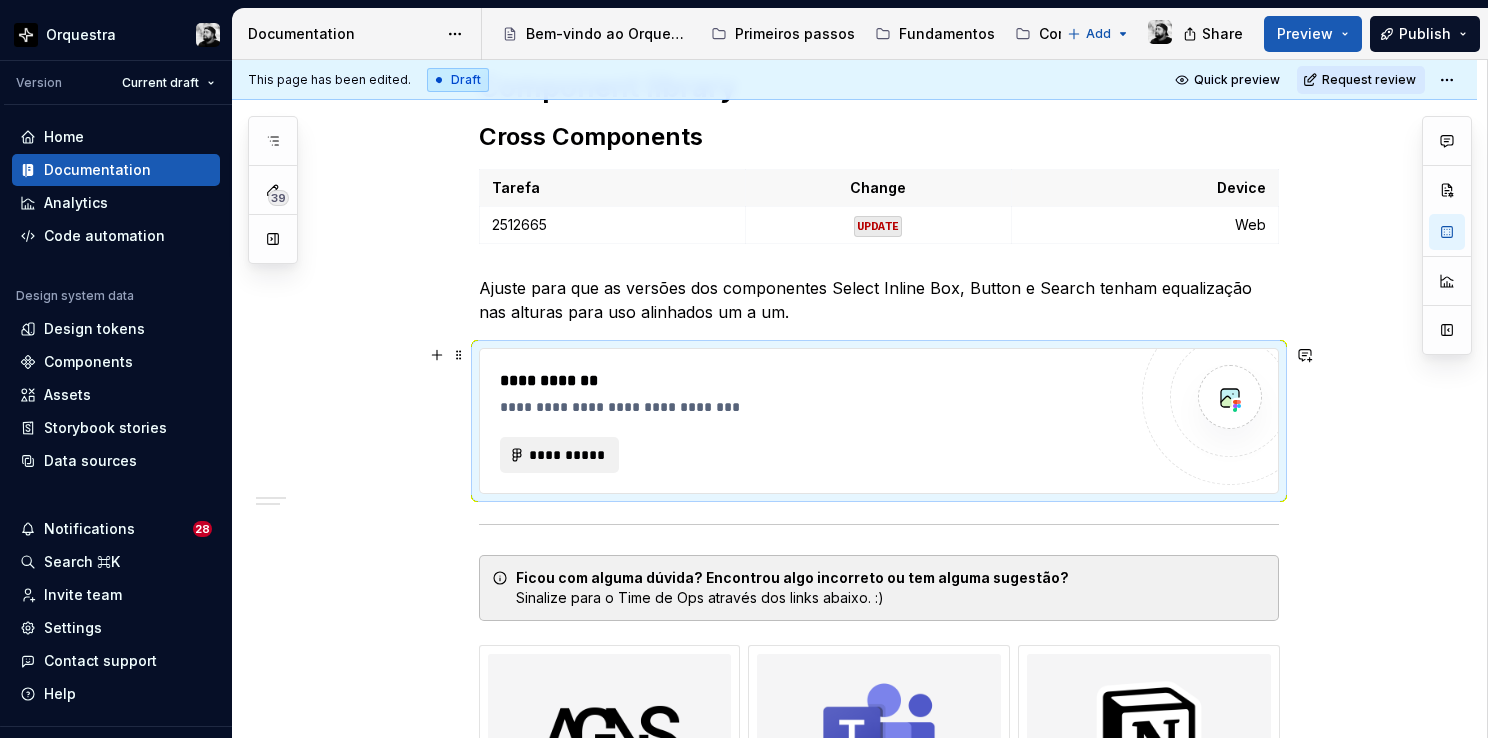 click on "**********" at bounding box center [813, 381] 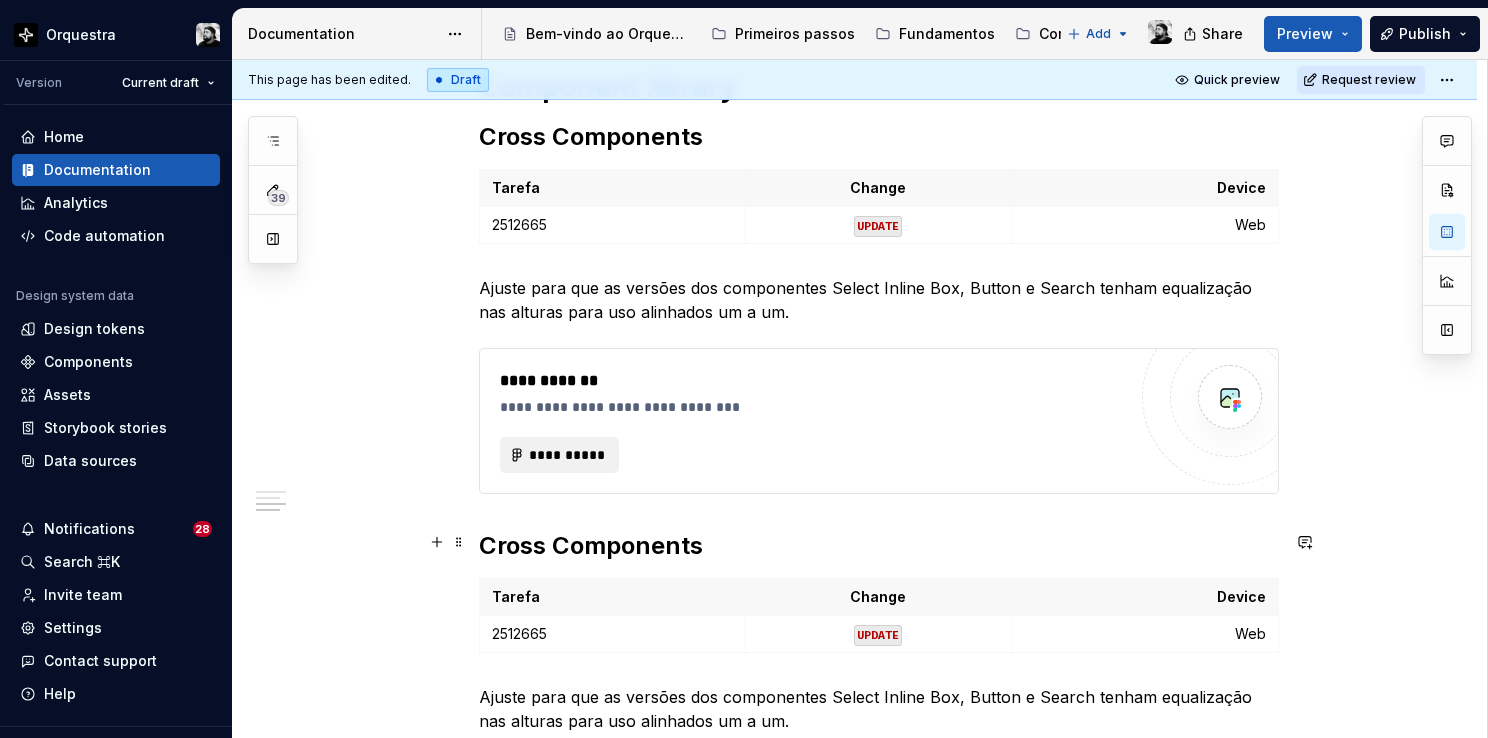 click on "Cross Components" at bounding box center (879, 546) 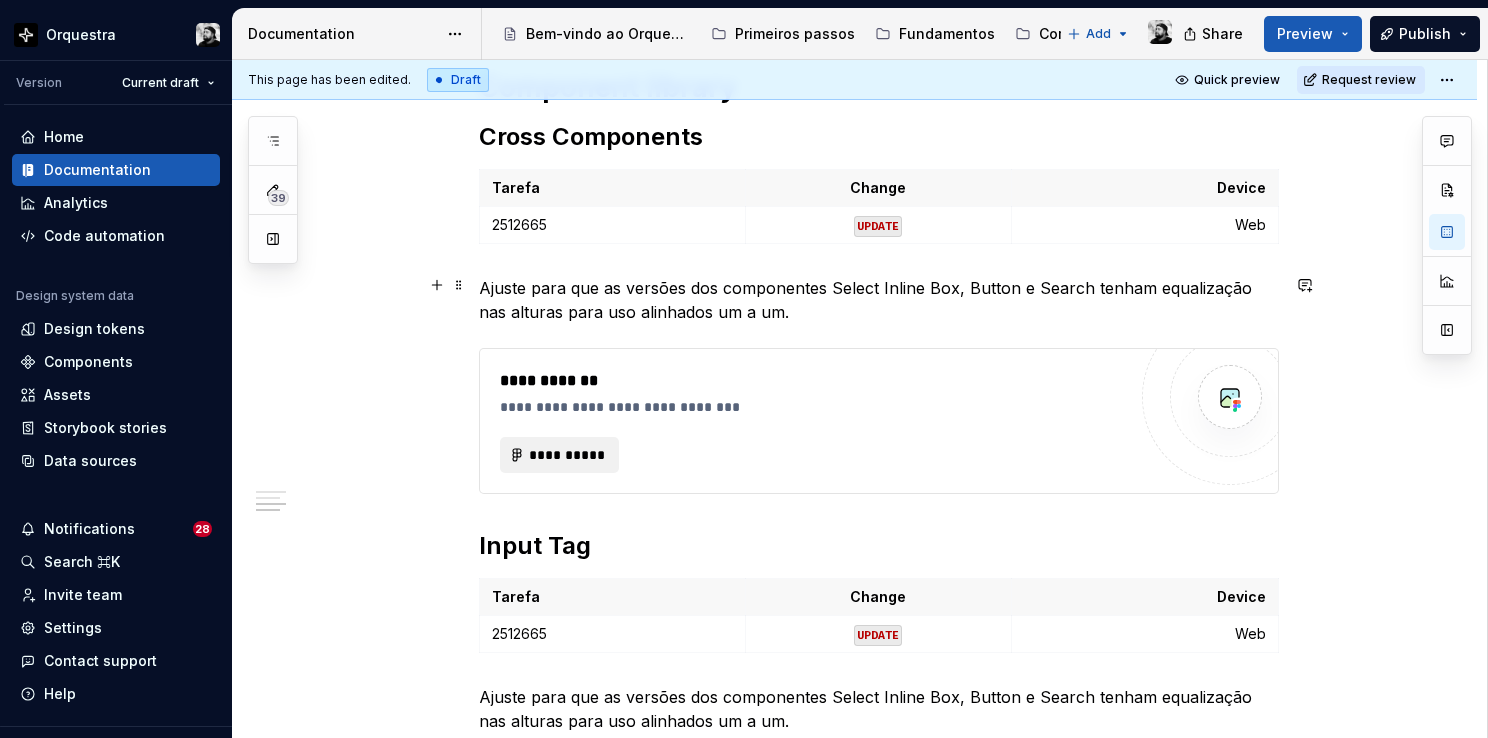 click on "Ajuste para que as versões dos componentes Select Inline Box, Button e Search tenham equalização nas alturas para uso alinhados um a um." at bounding box center [879, 300] 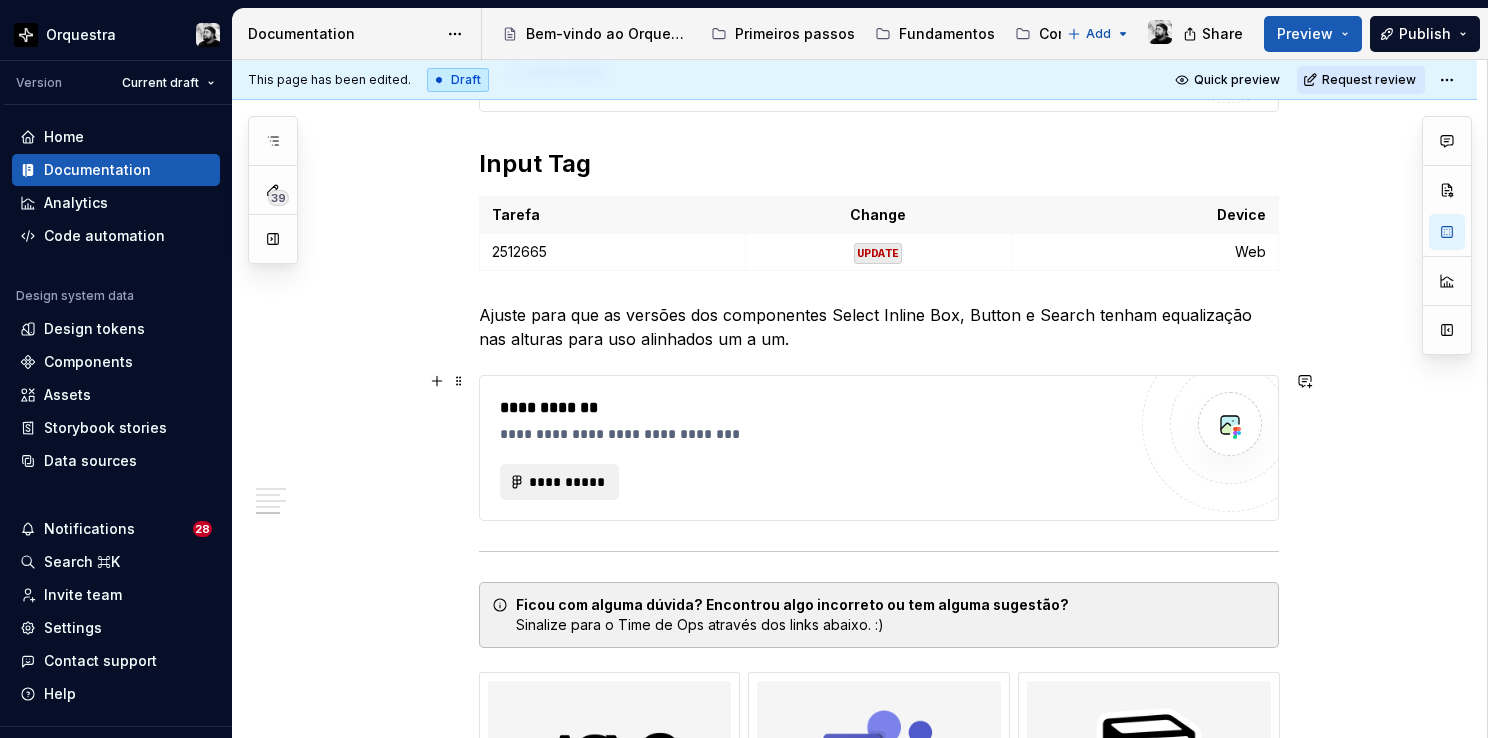 scroll, scrollTop: 1694, scrollLeft: 0, axis: vertical 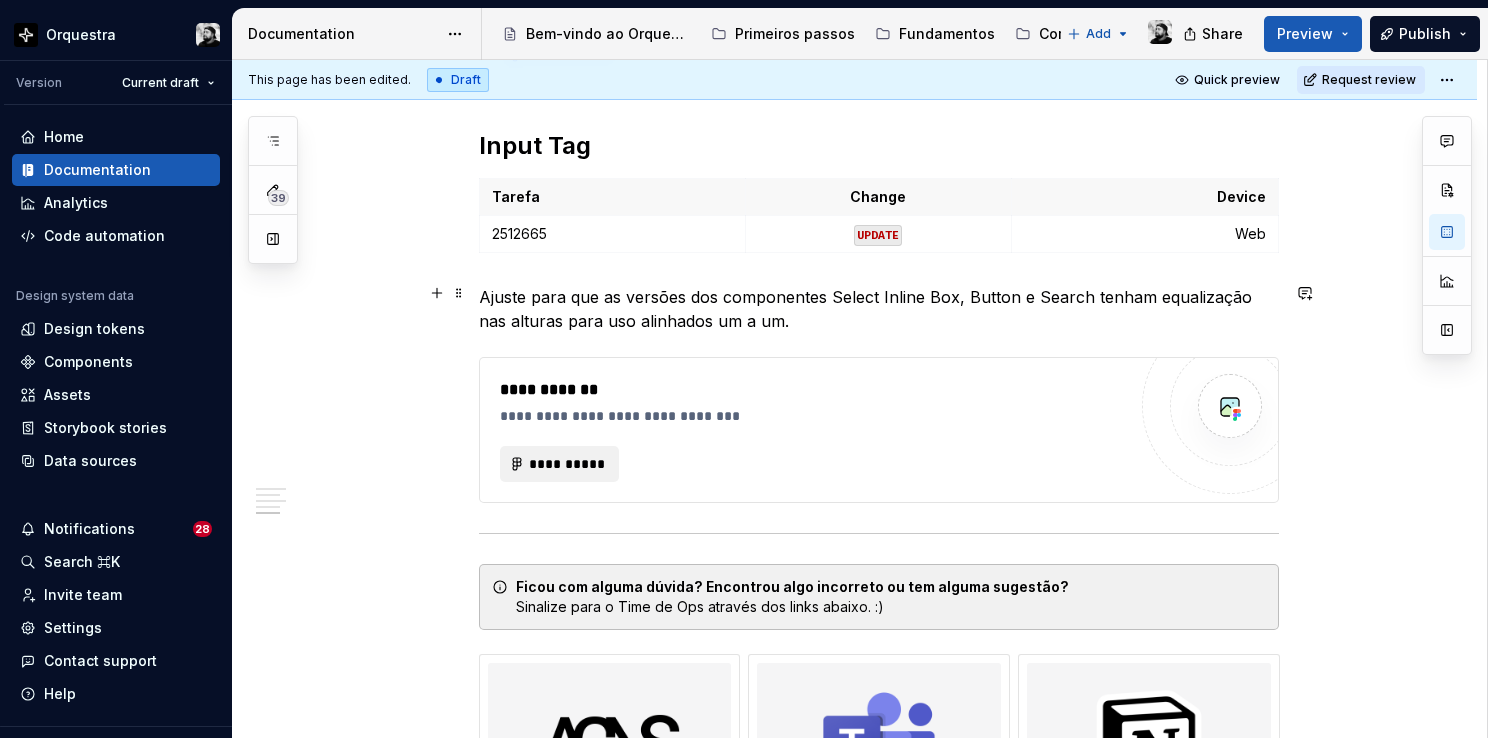 click on "Ajuste para que as versões dos componentes Select Inline Box, Button e Search tenham equalização nas alturas para uso alinhados um a um." at bounding box center [879, 309] 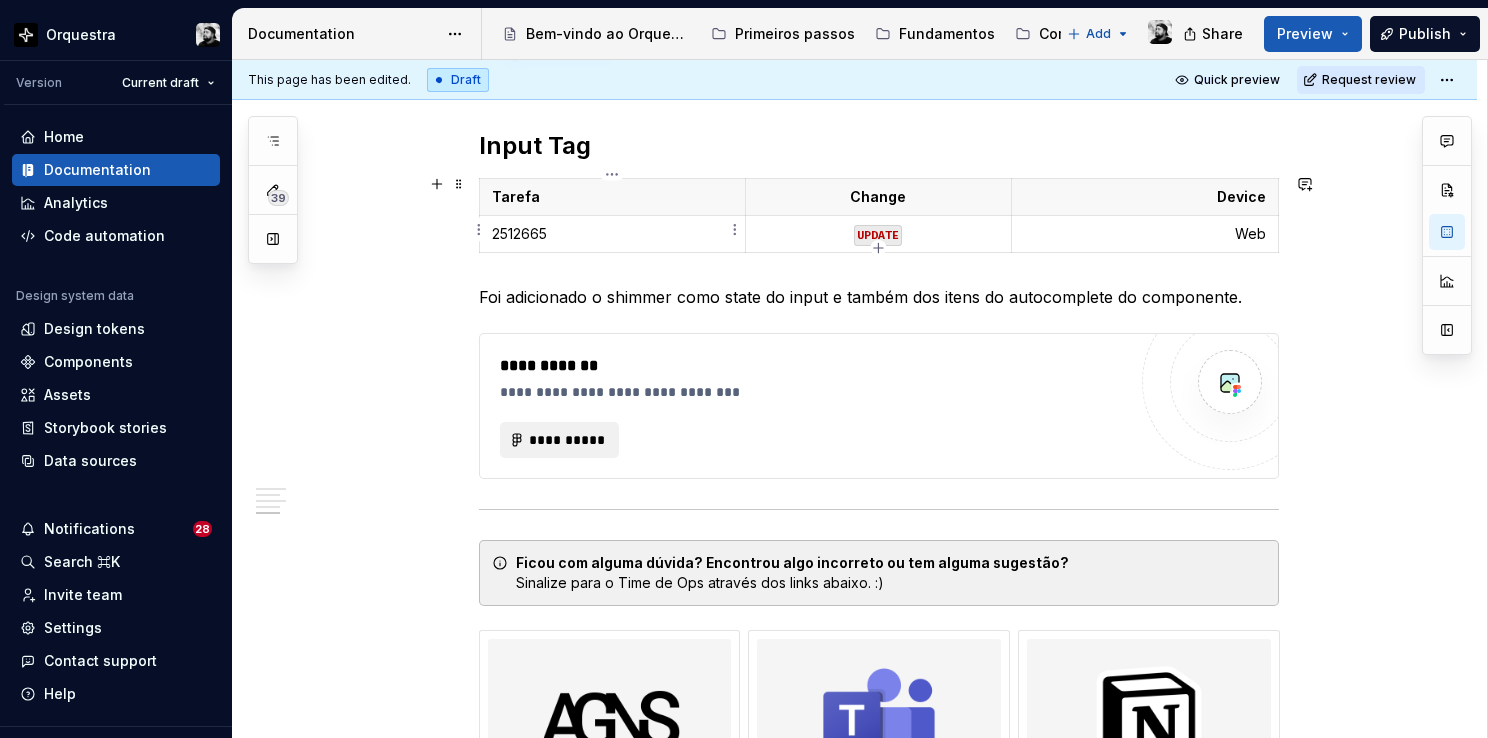 click on "[TASK_ID]" at bounding box center [612, 234] 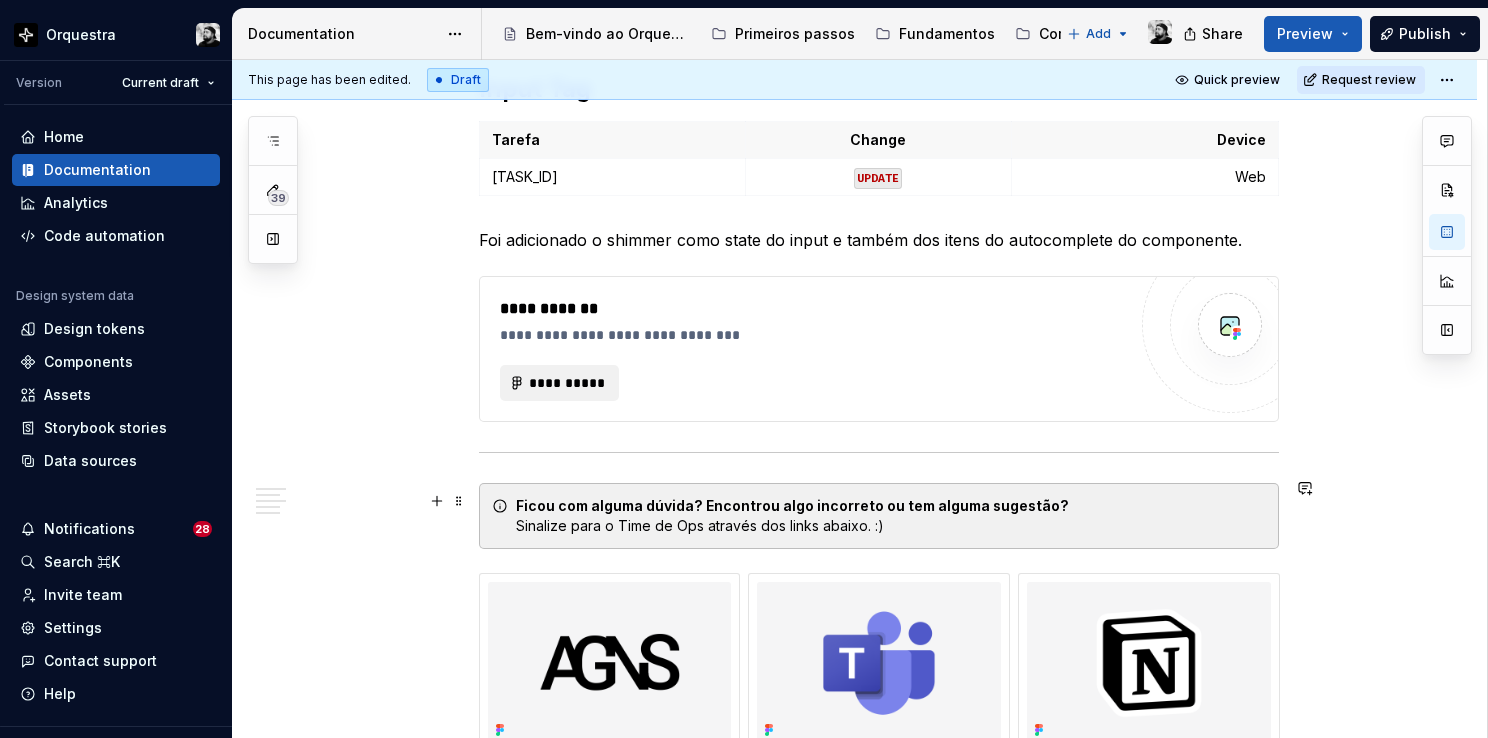 scroll, scrollTop: 1594, scrollLeft: 0, axis: vertical 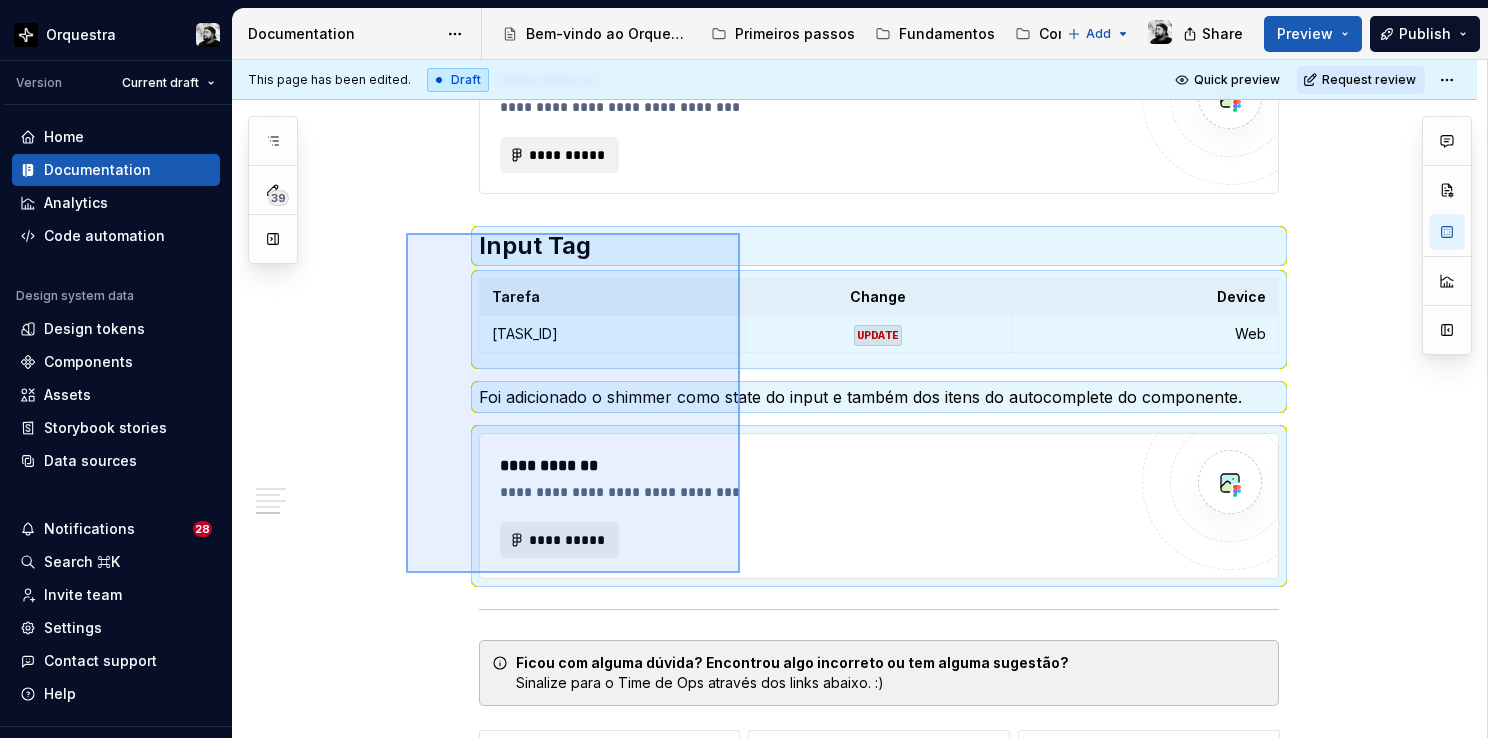 drag, startPoint x: 406, startPoint y: 233, endPoint x: 740, endPoint y: 573, distance: 476.60886 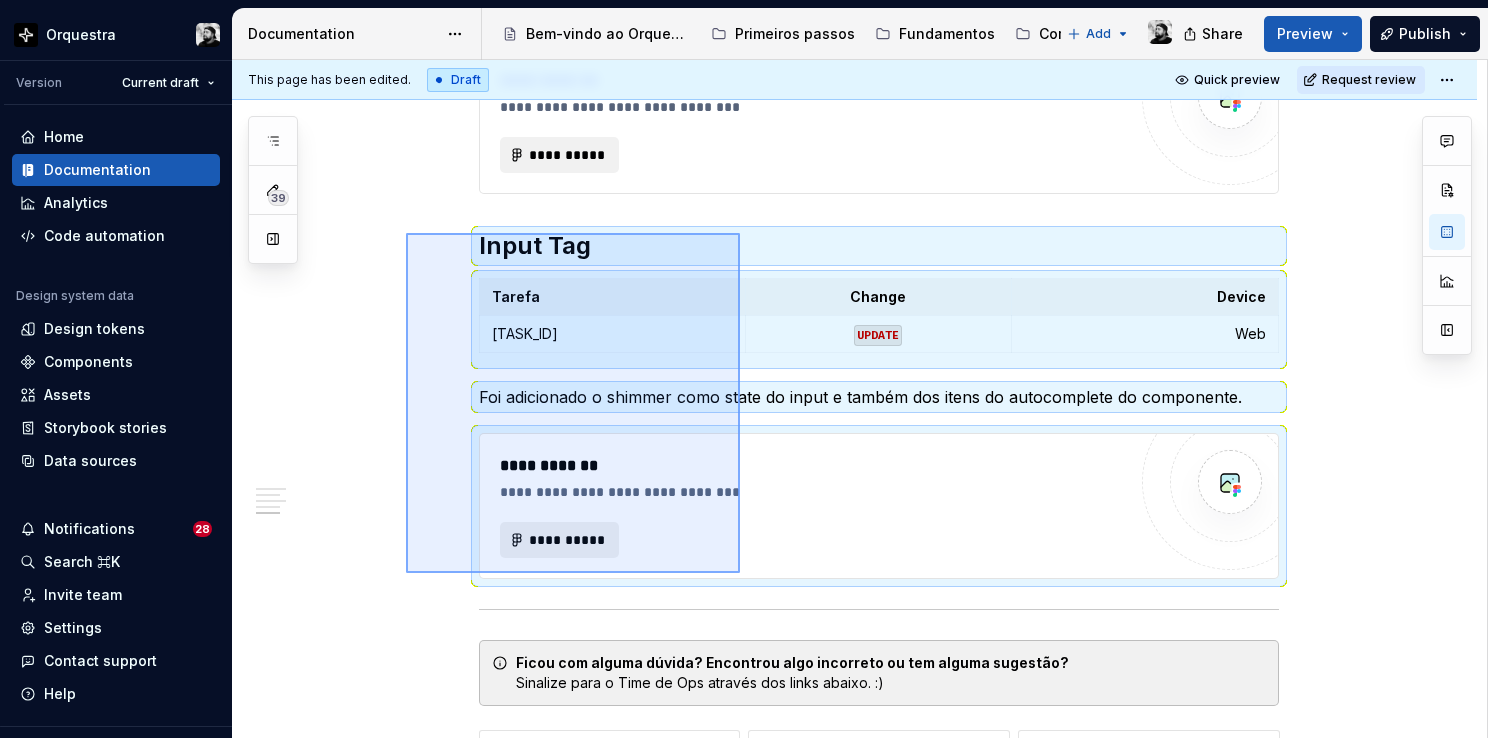 click on "**********" at bounding box center (859, 399) 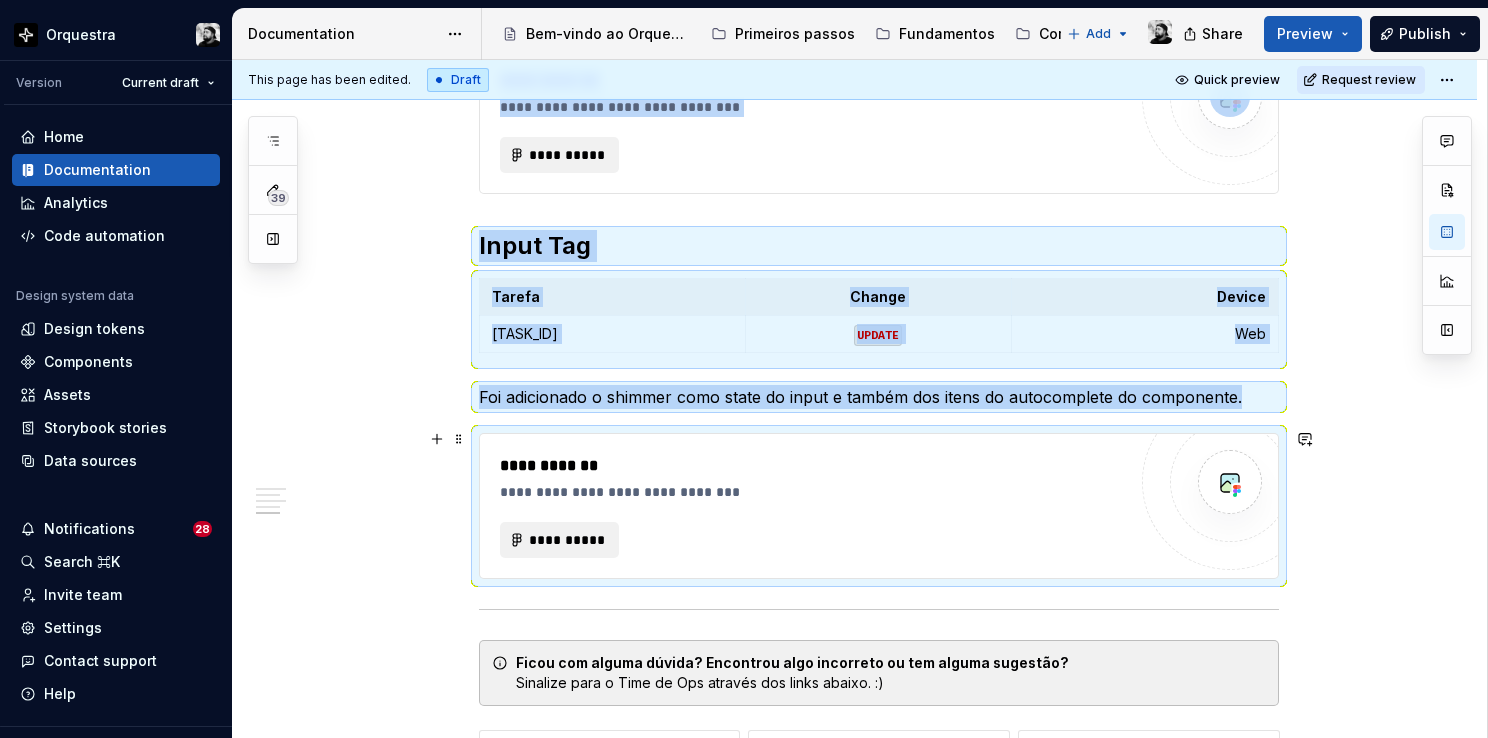 copy on "**********" 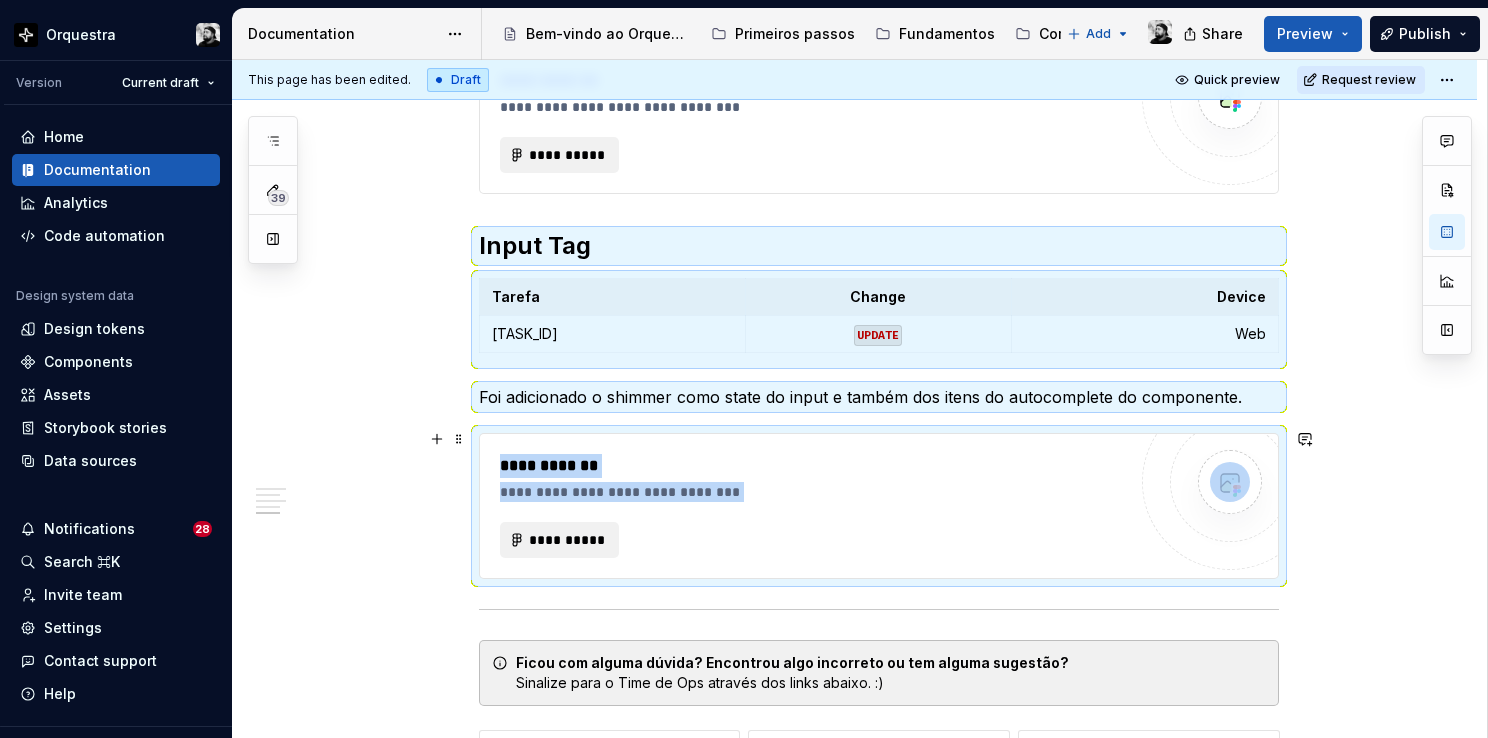 click on "**********" at bounding box center (813, 540) 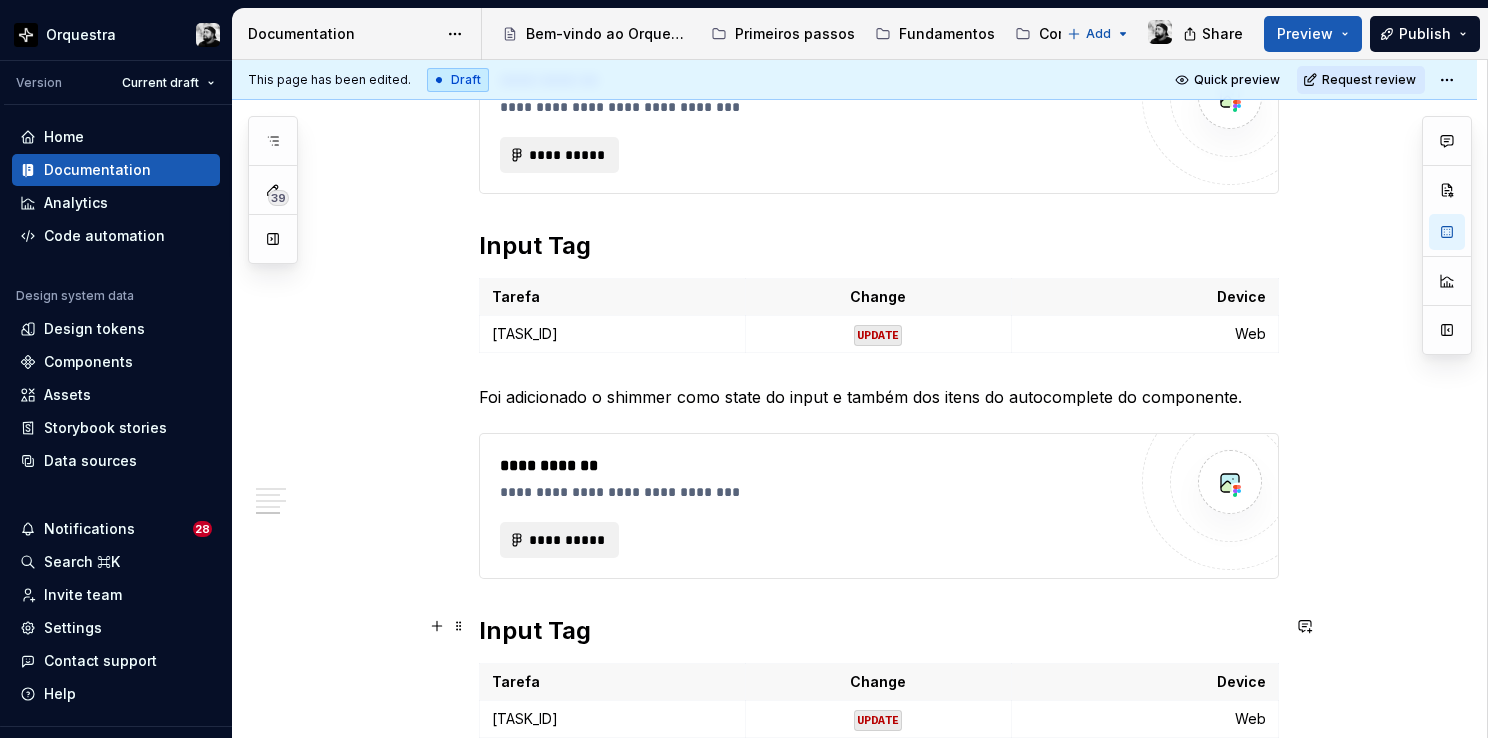 click on "Input Tag" at bounding box center (879, 631) 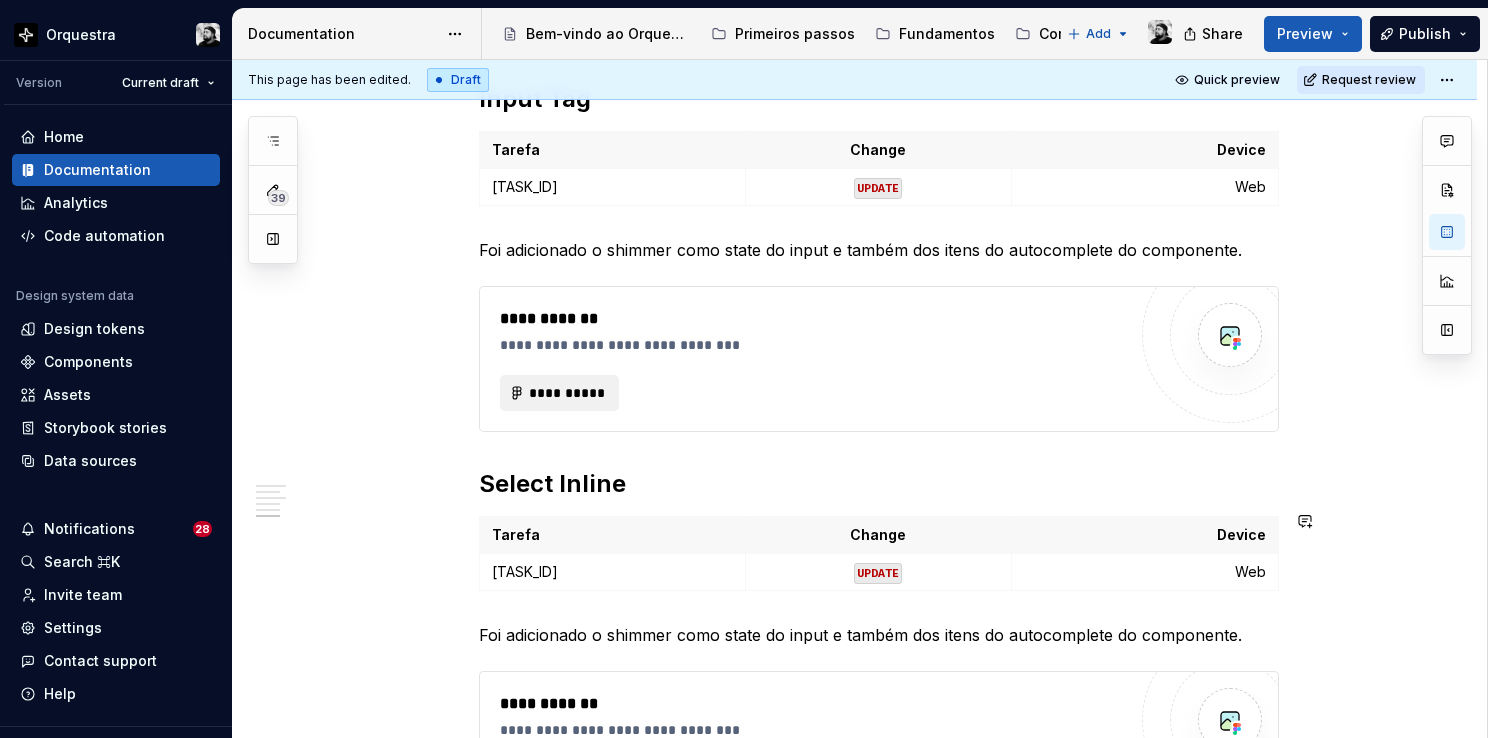 scroll, scrollTop: 1896, scrollLeft: 0, axis: vertical 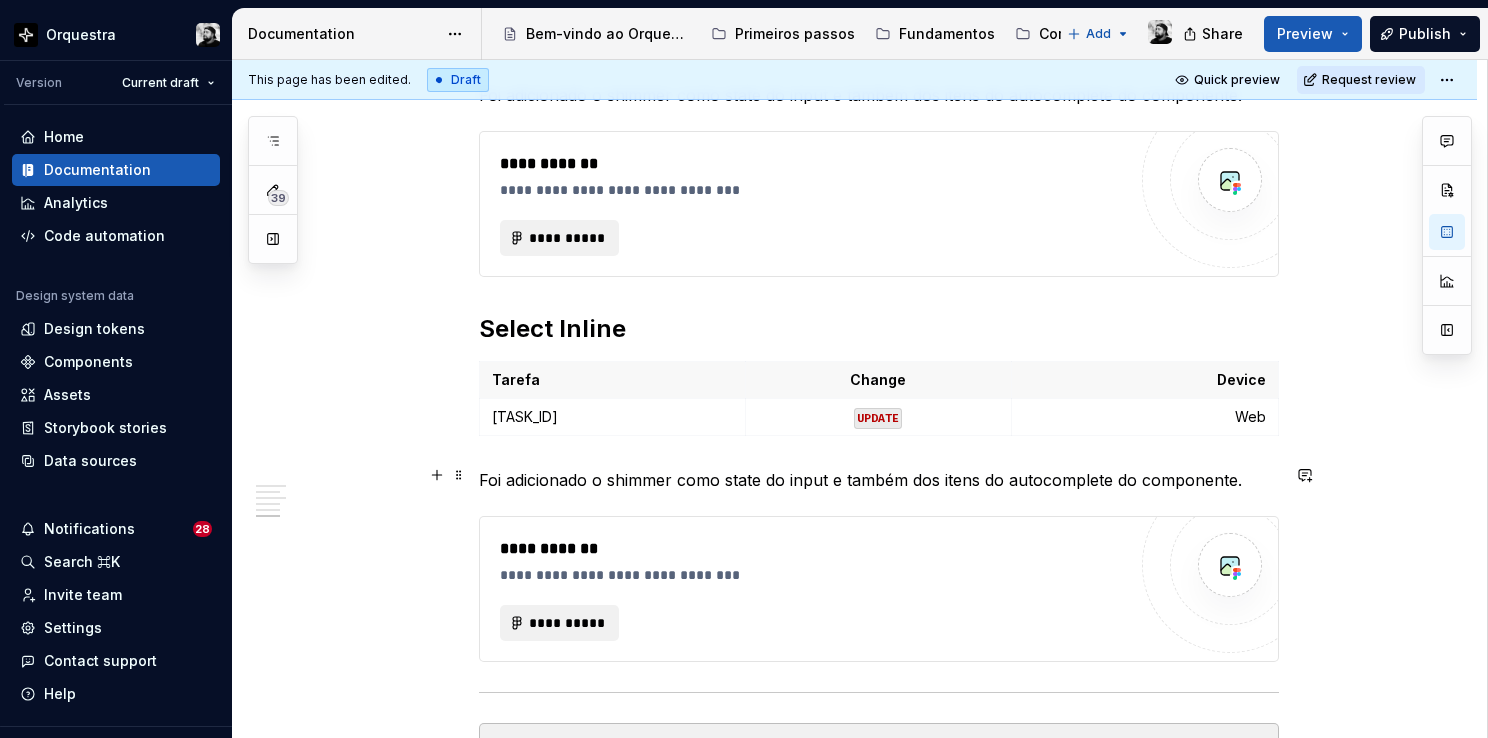 click on "Foi adicionado o shimmer como state do input e também dos itens do autocomplete do componente." at bounding box center (879, 480) 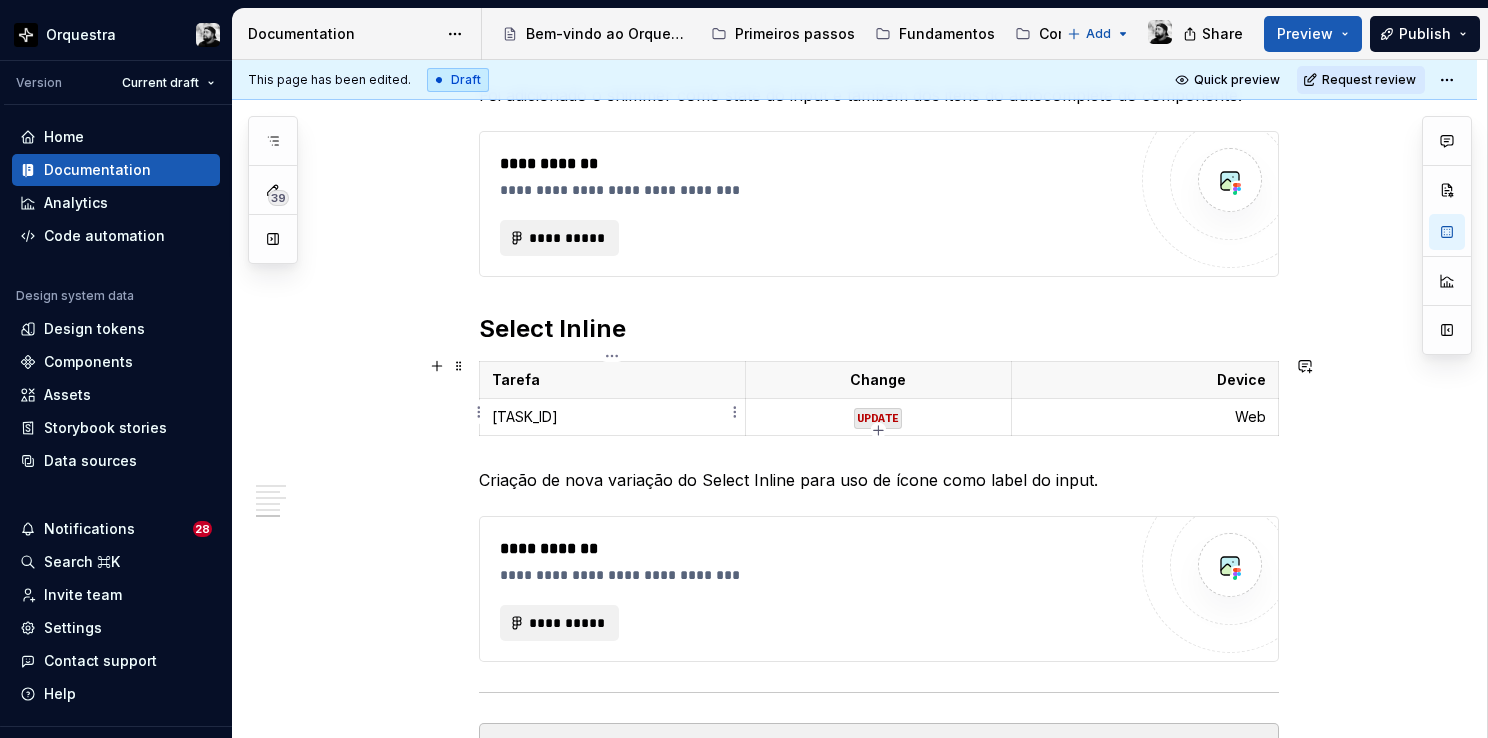 click on "[NUMBER]" at bounding box center (612, 417) 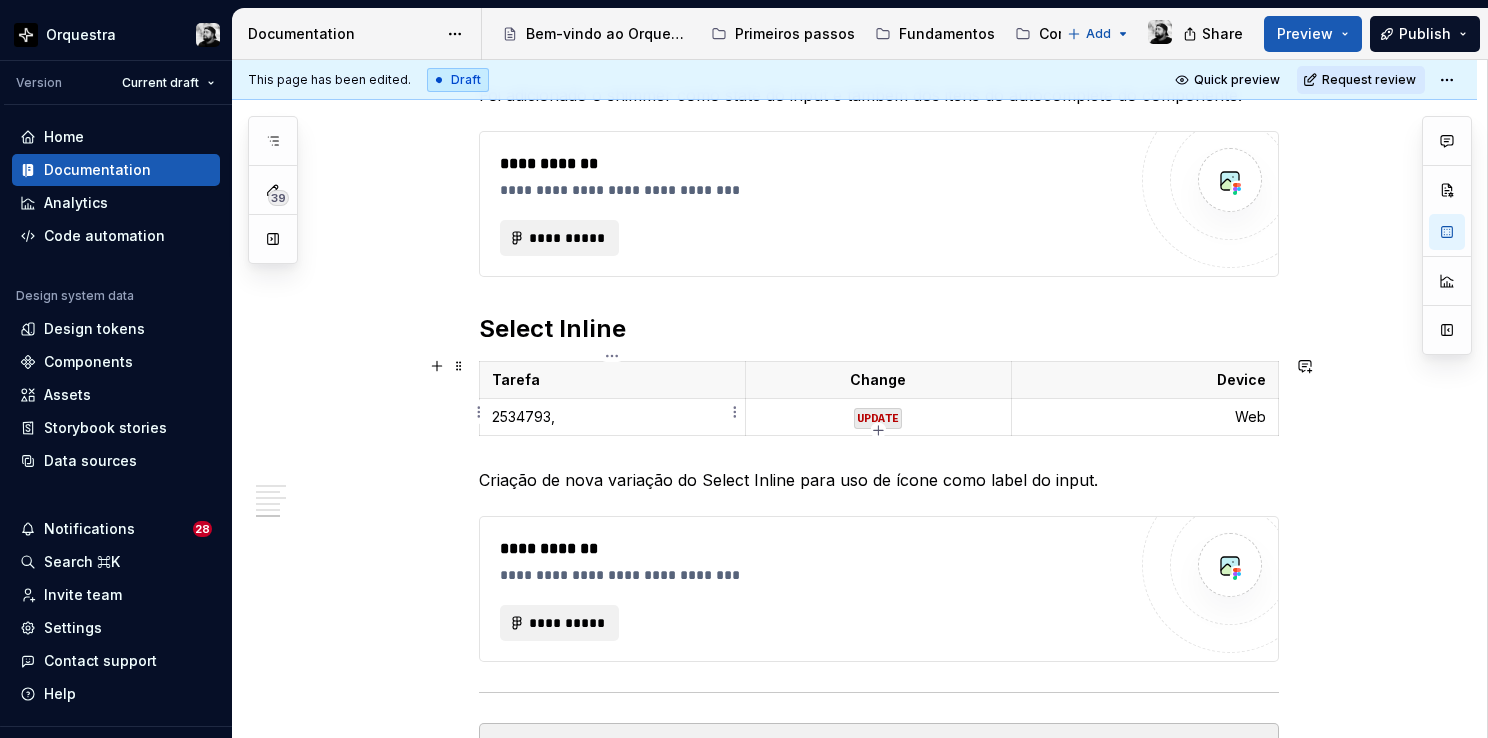 click on "[NUMBER]," at bounding box center [612, 417] 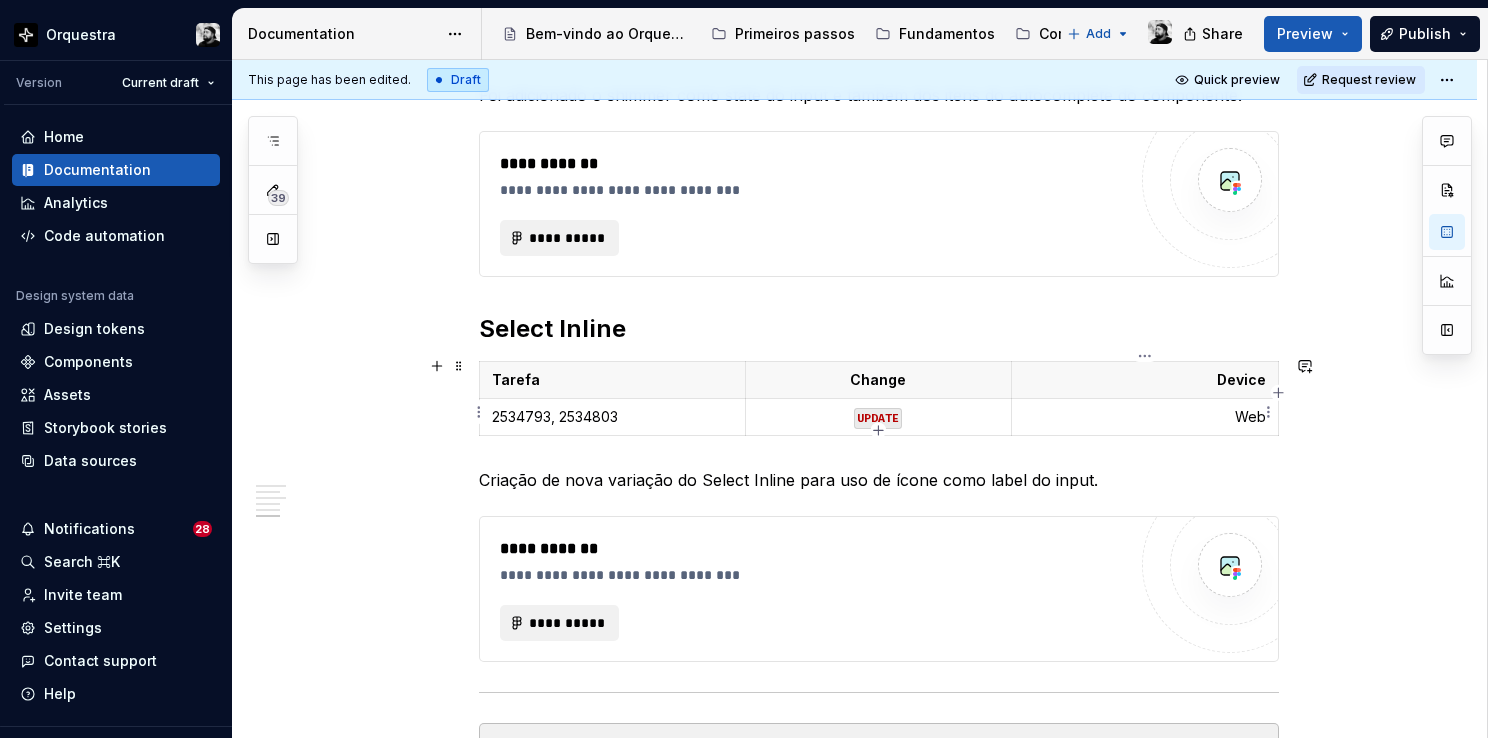 click on "Web" at bounding box center [1144, 417] 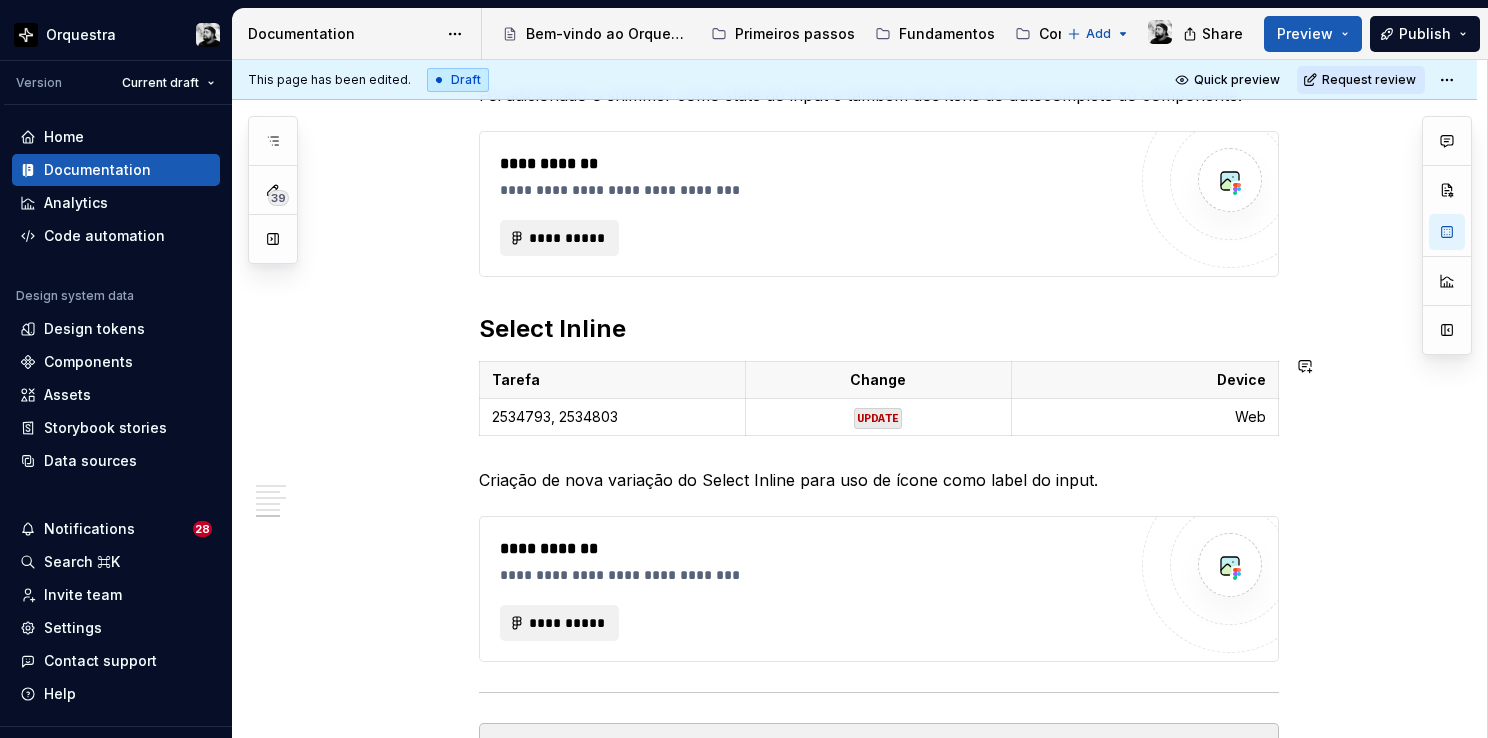 click on "Web" at bounding box center (1144, 417) 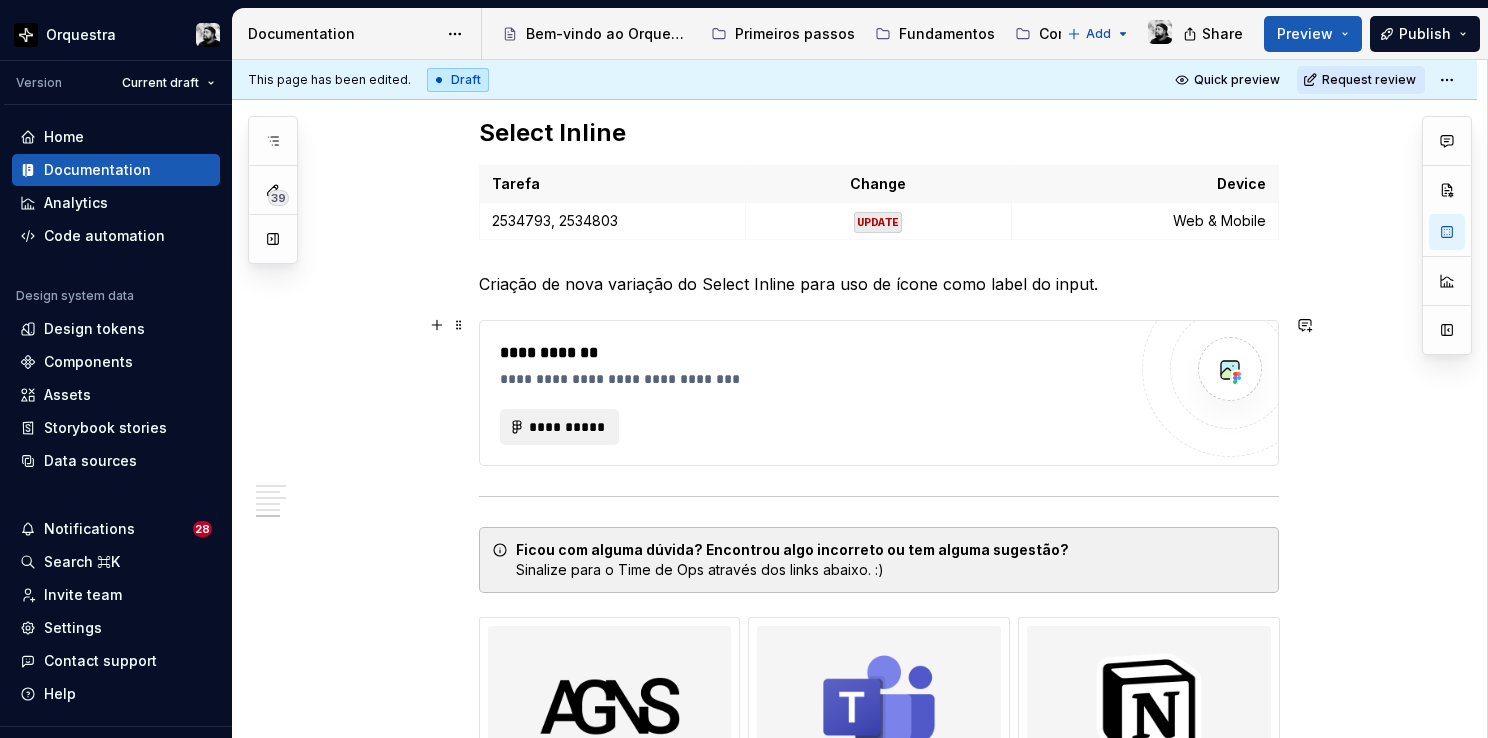scroll, scrollTop: 2096, scrollLeft: 0, axis: vertical 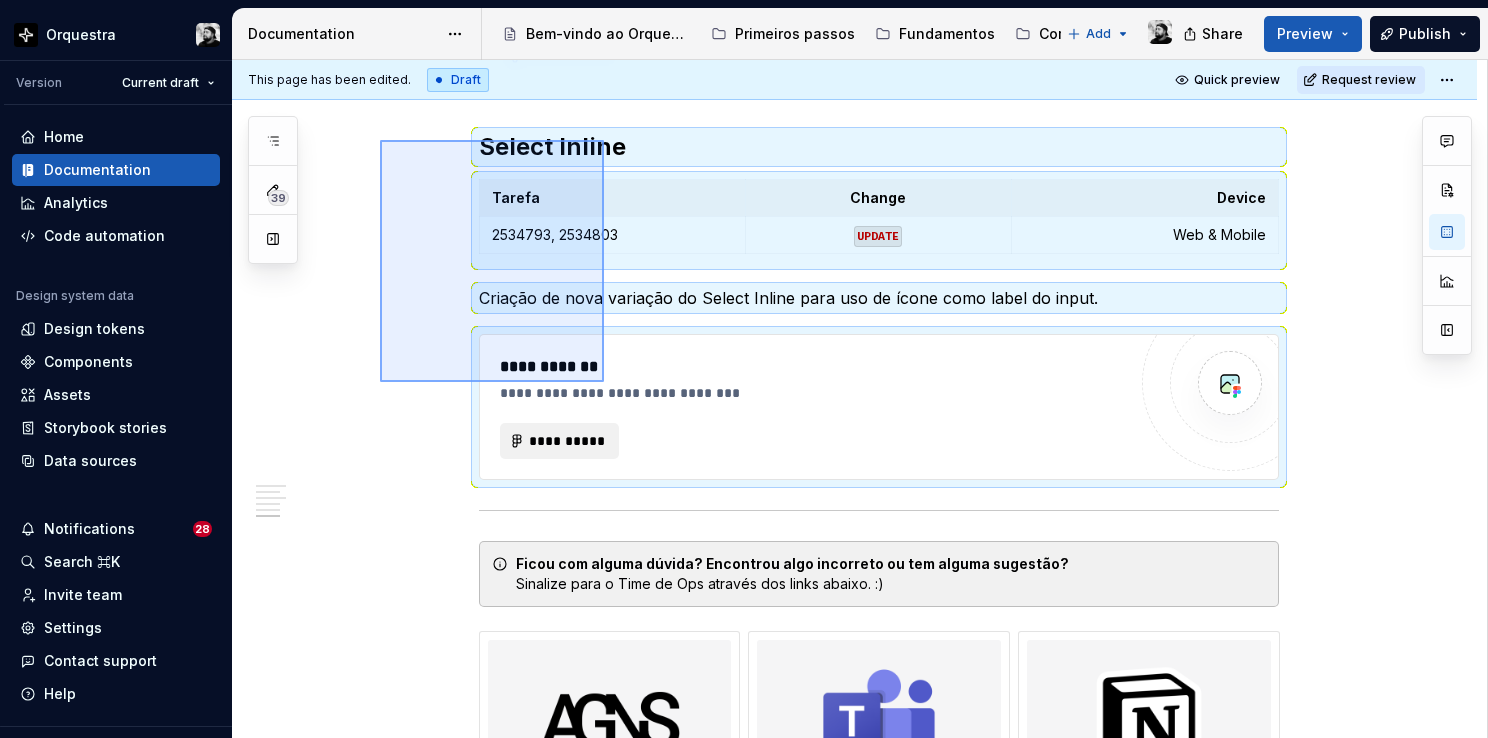 drag, startPoint x: 440, startPoint y: 138, endPoint x: 604, endPoint y: 382, distance: 293.9932 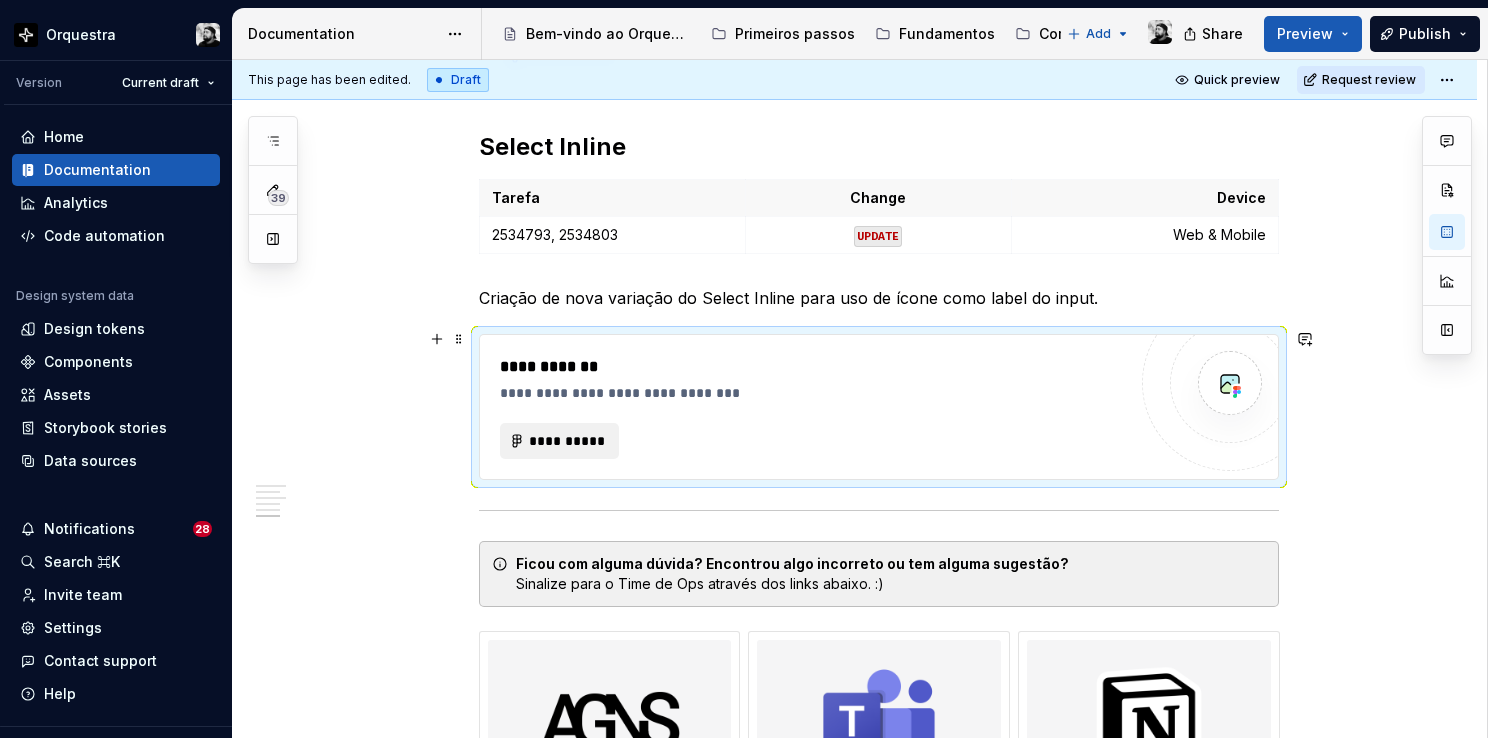 click on "**********" at bounding box center (813, 393) 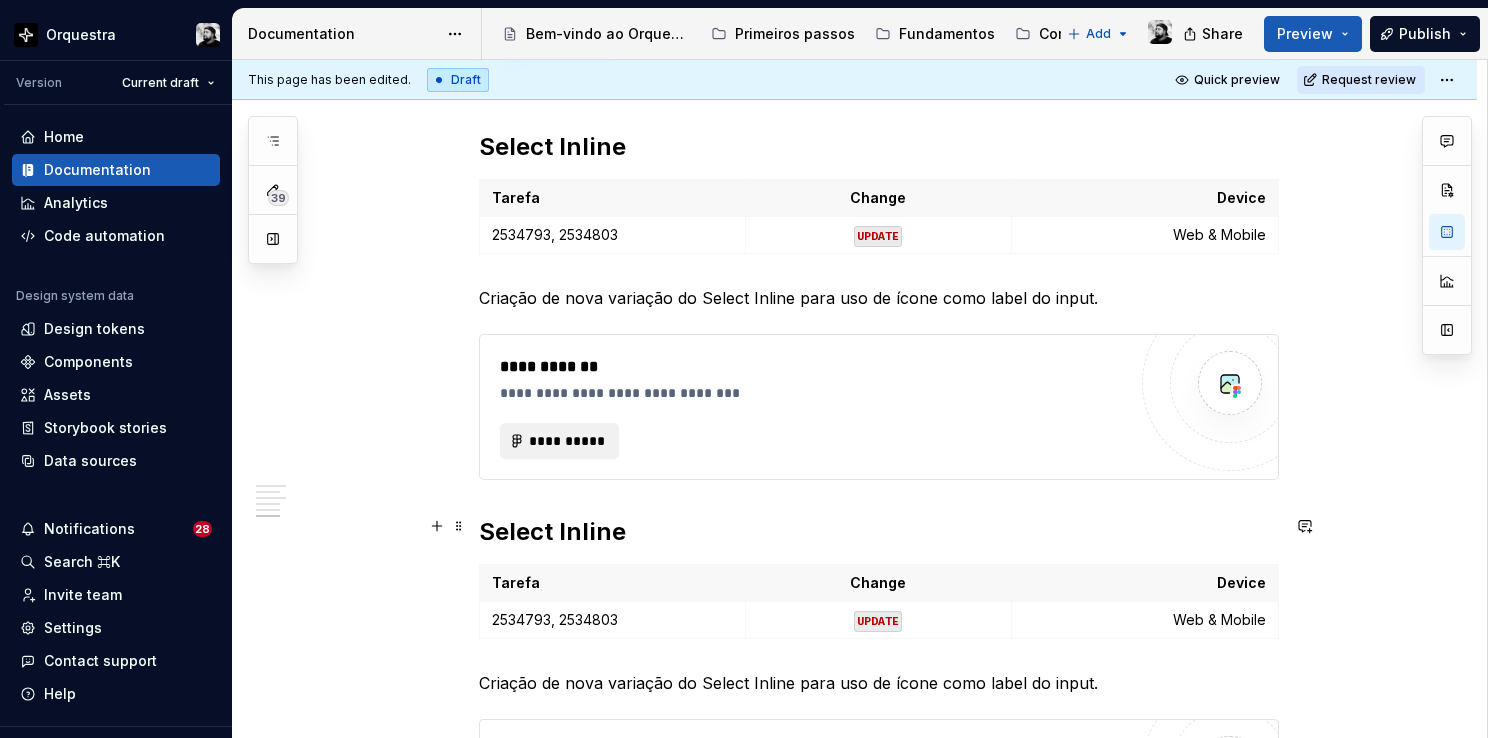 click on "Select Inline" at bounding box center (879, 532) 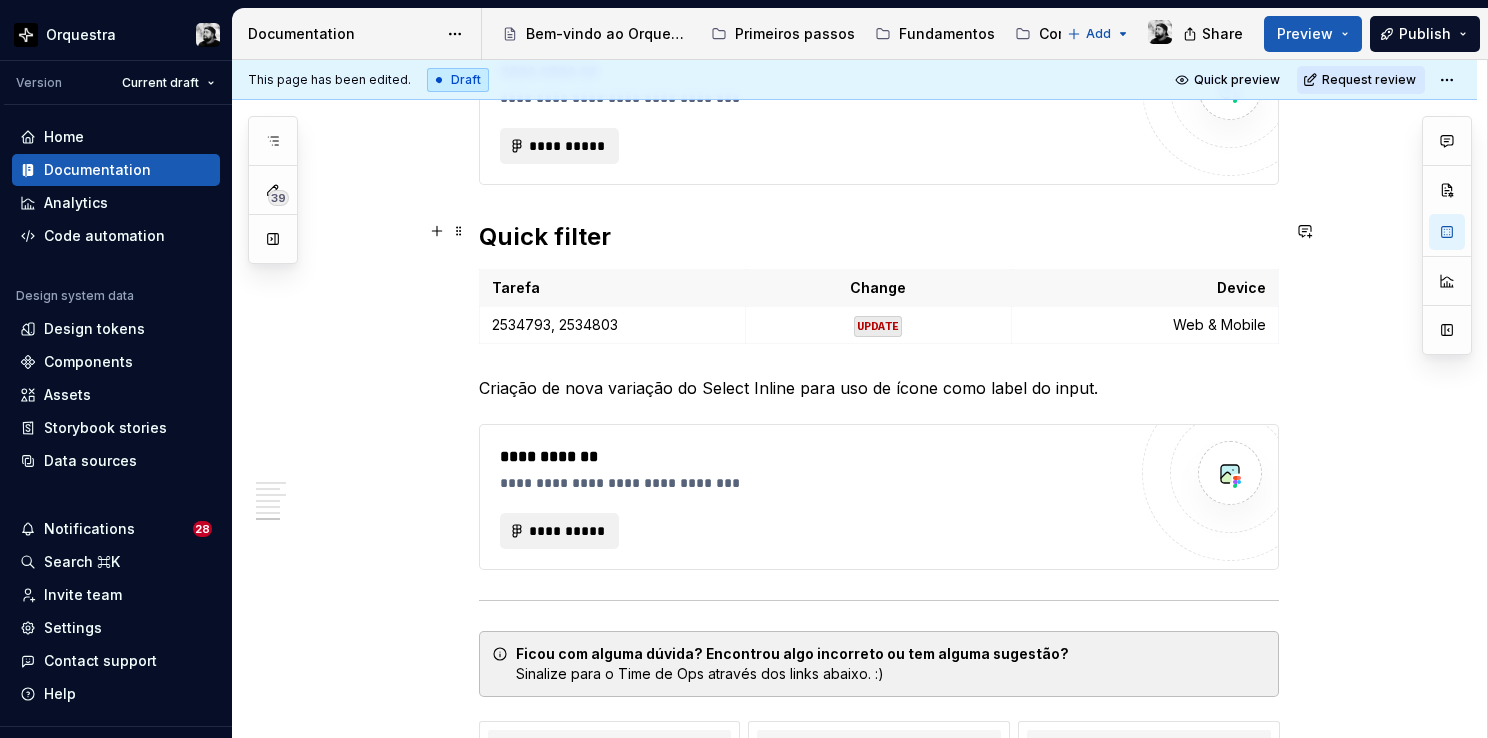 scroll, scrollTop: 2378, scrollLeft: 0, axis: vertical 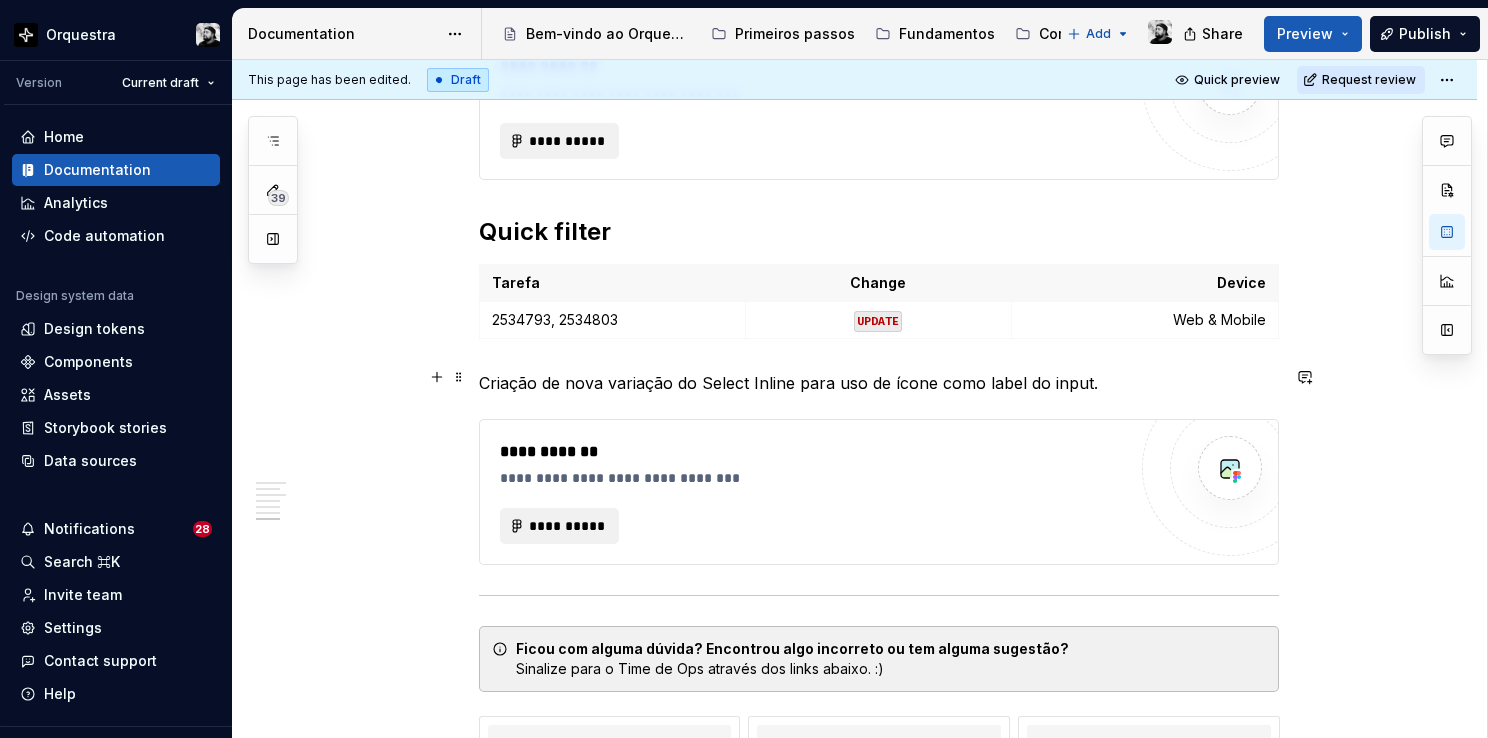 click on "Criação de nova variação do Select Inline para uso de ícone como label do input." at bounding box center (879, 383) 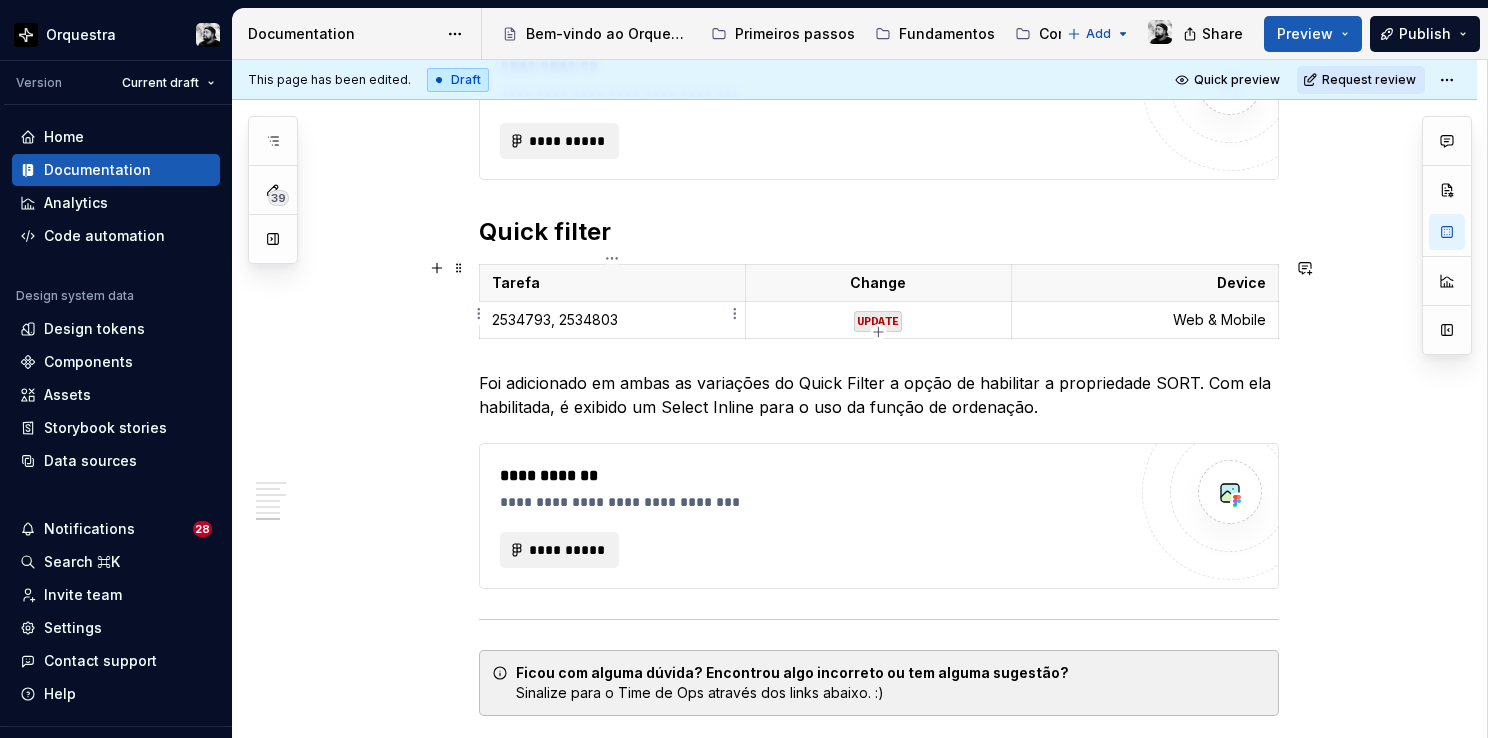 click on "[TASK_ID], [TASK_ID]" at bounding box center [612, 320] 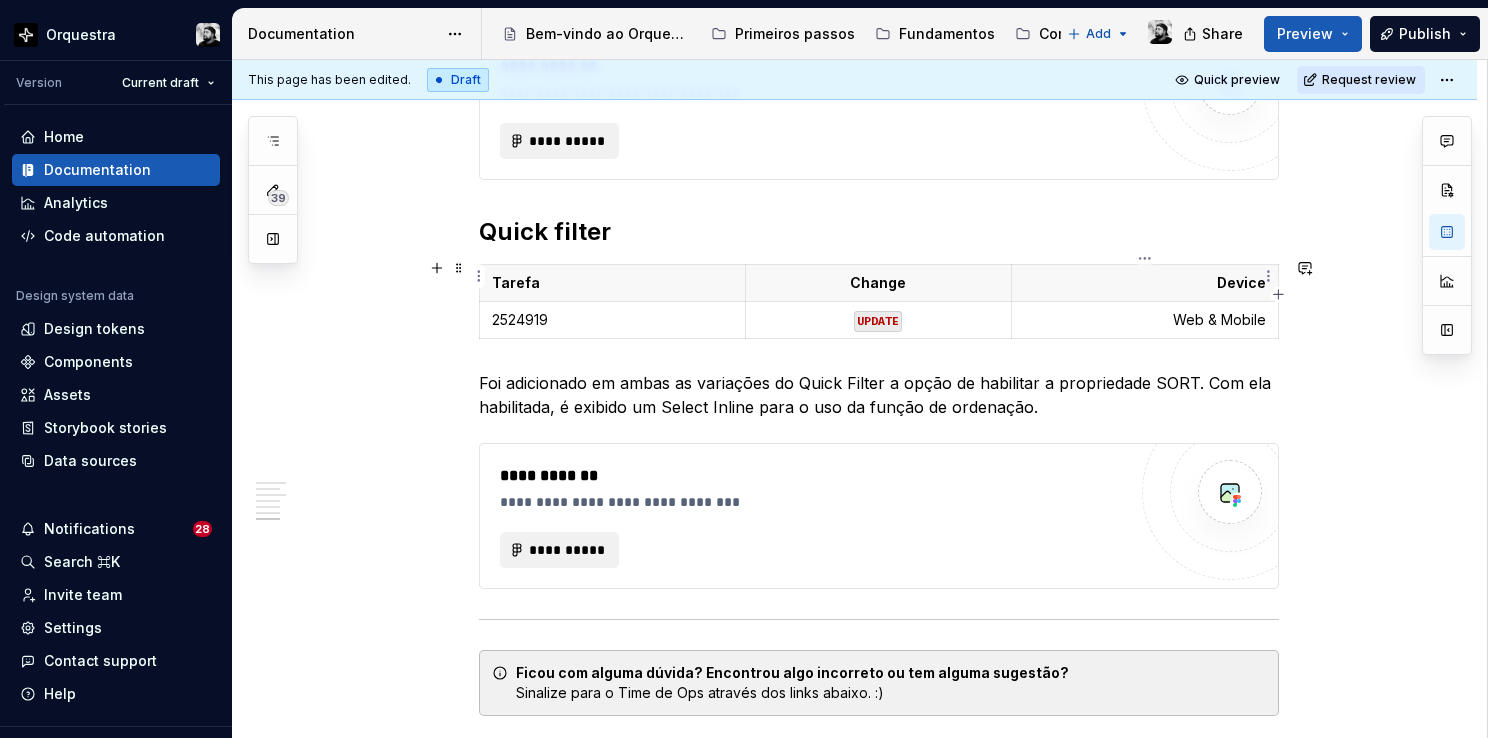 click on "Web & Mobile" at bounding box center [1144, 320] 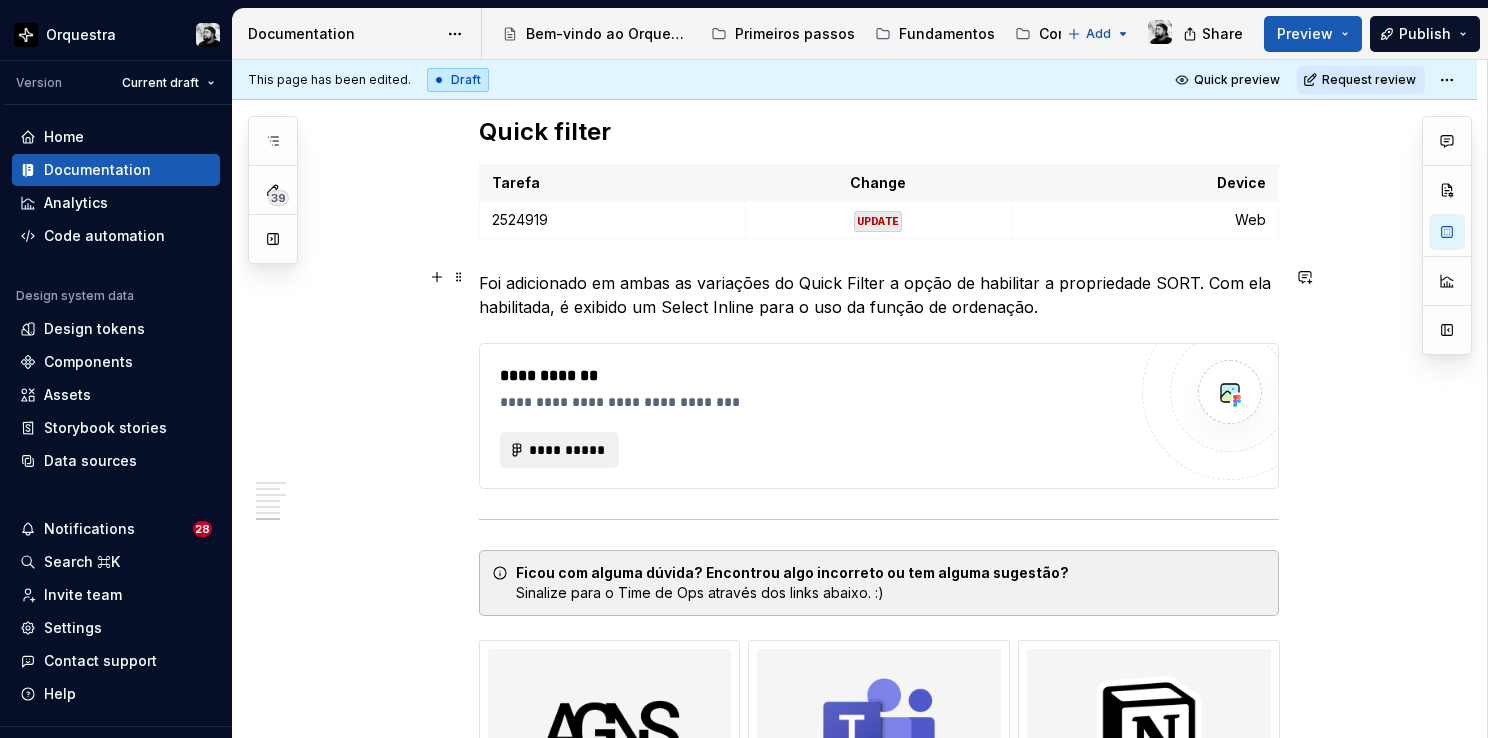 scroll, scrollTop: 2378, scrollLeft: 0, axis: vertical 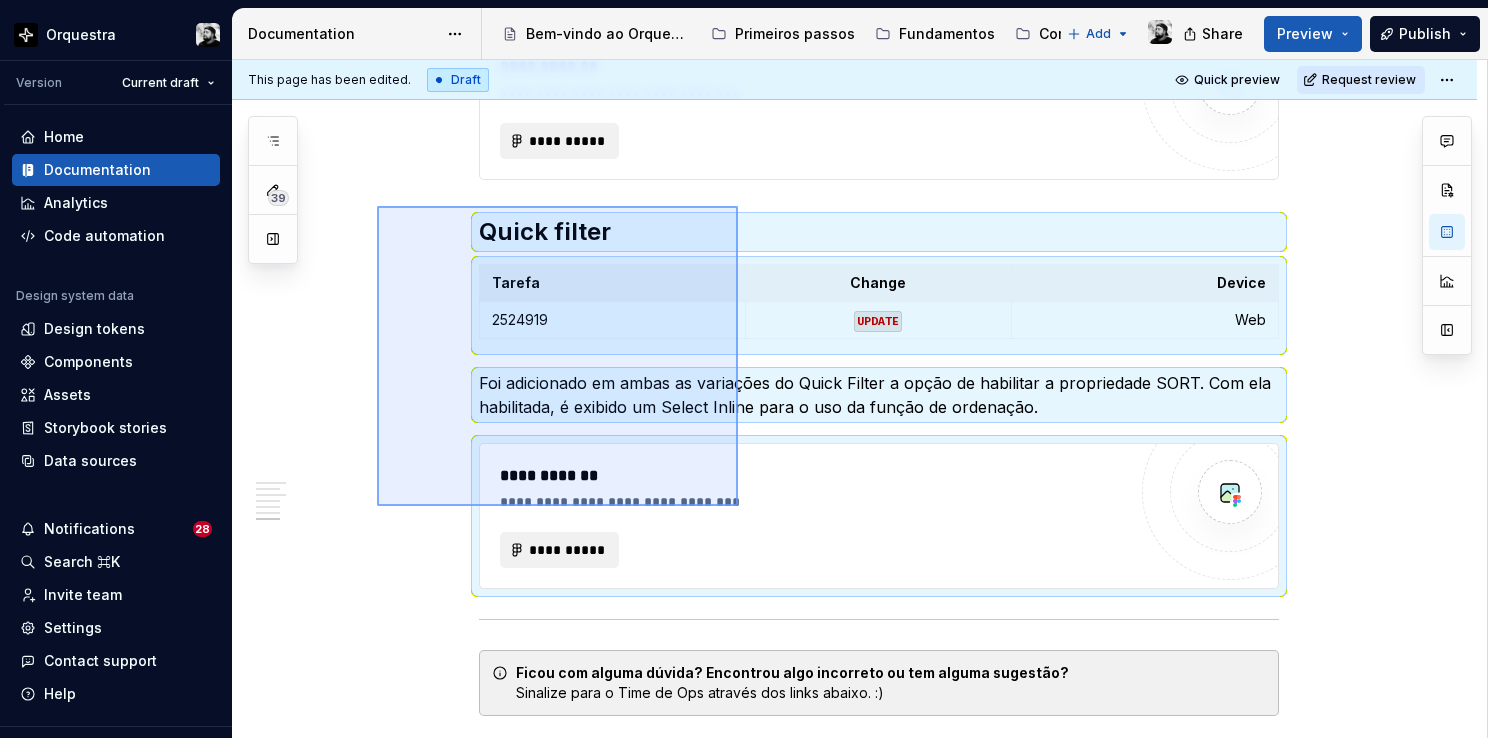 drag, startPoint x: 377, startPoint y: 206, endPoint x: 738, endPoint y: 506, distance: 469.38364 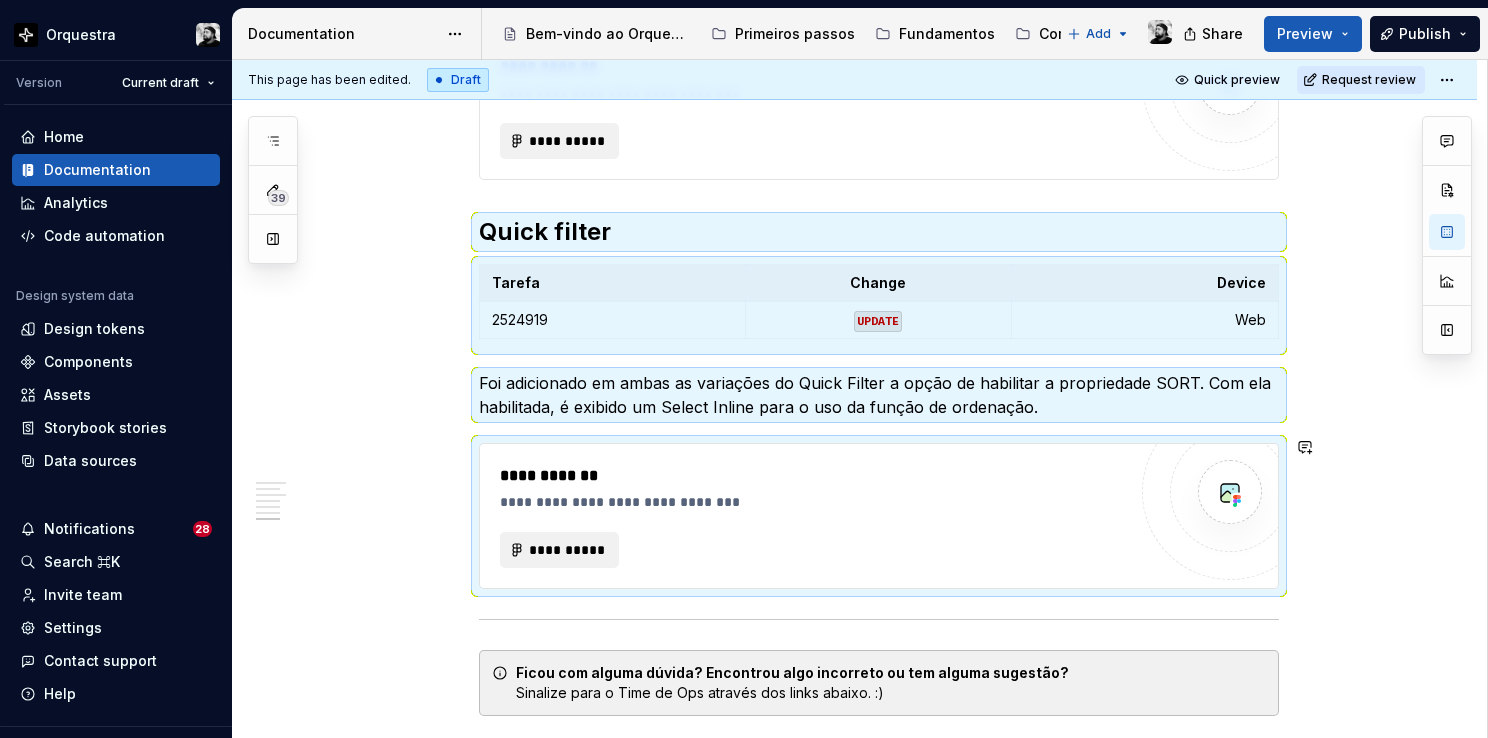 click on "**********" at bounding box center (813, 502) 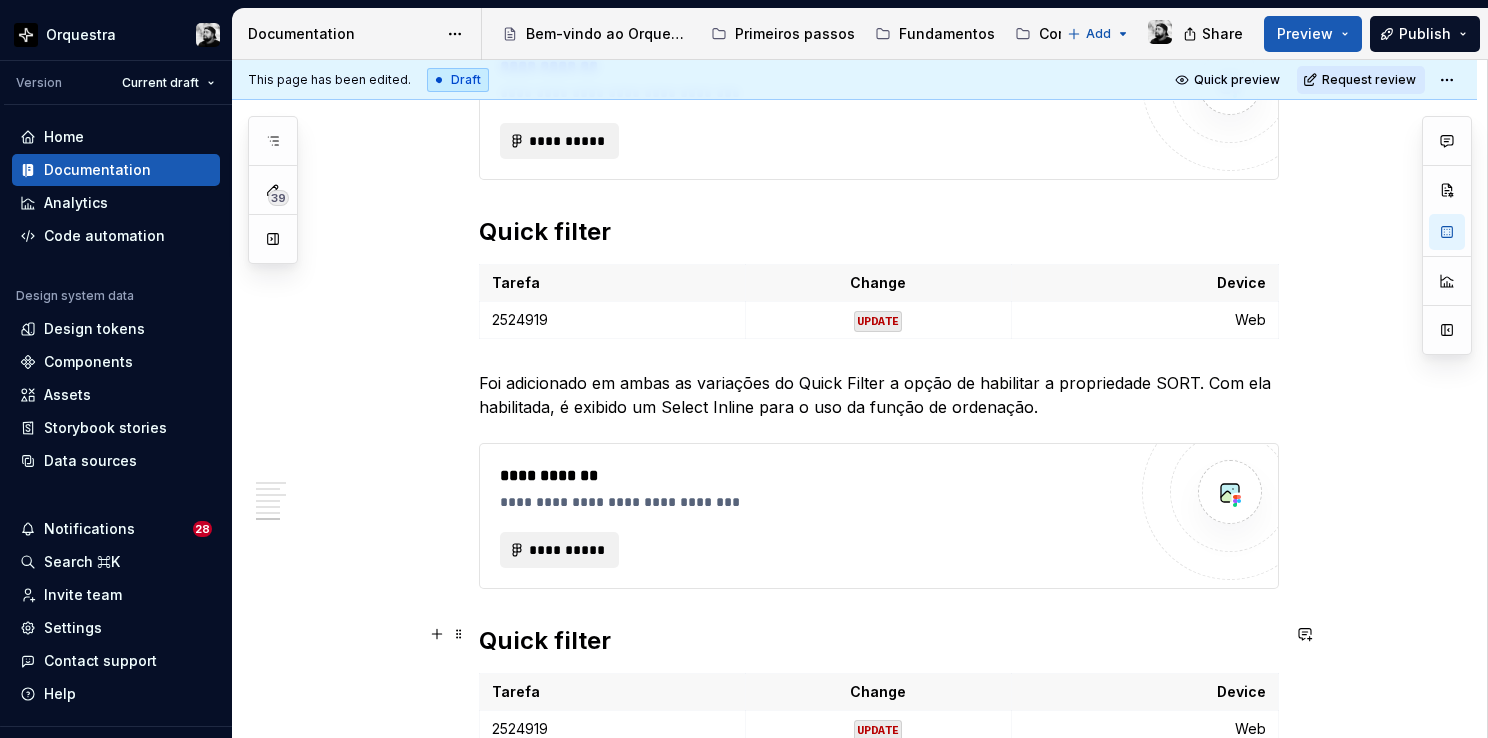 click on "Quick filter" at bounding box center [879, 641] 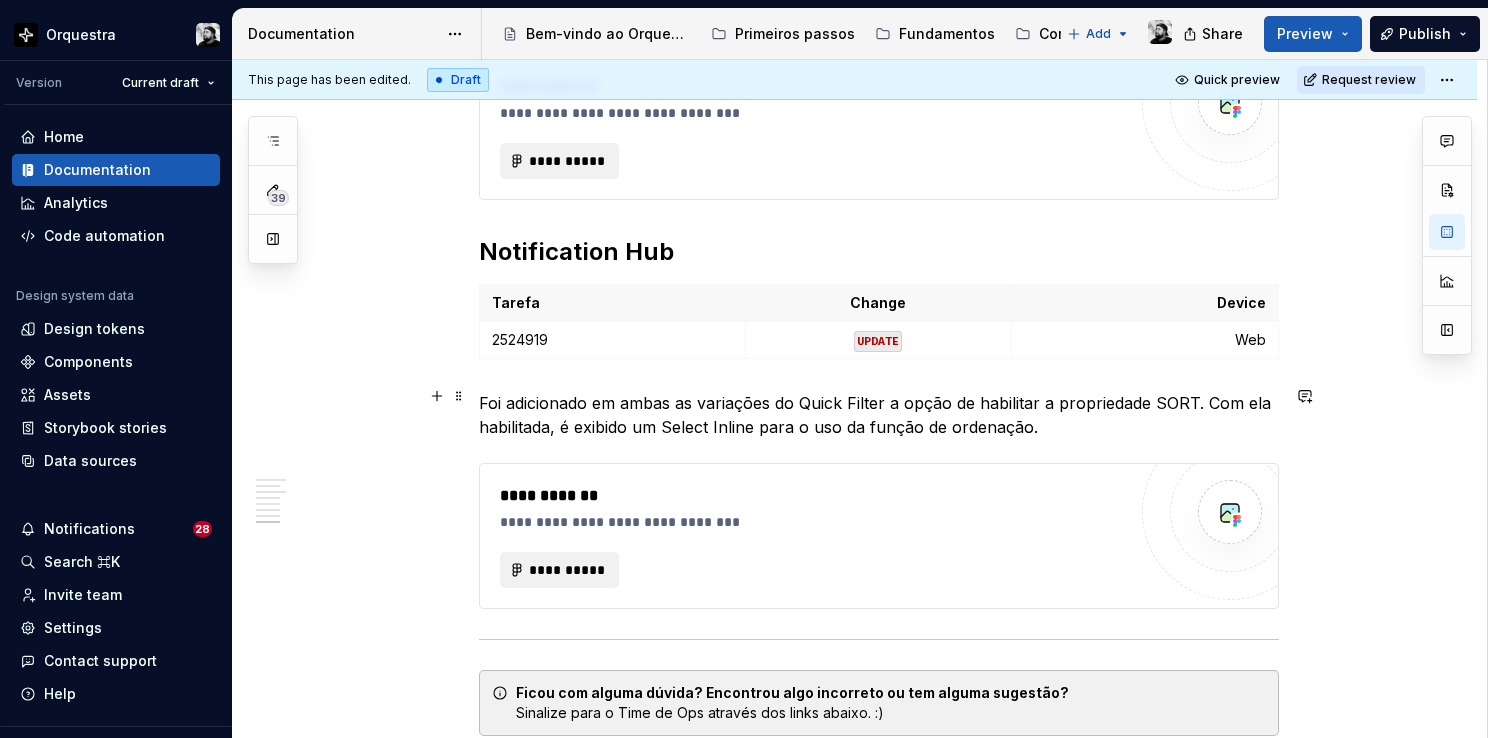 scroll, scrollTop: 2788, scrollLeft: 0, axis: vertical 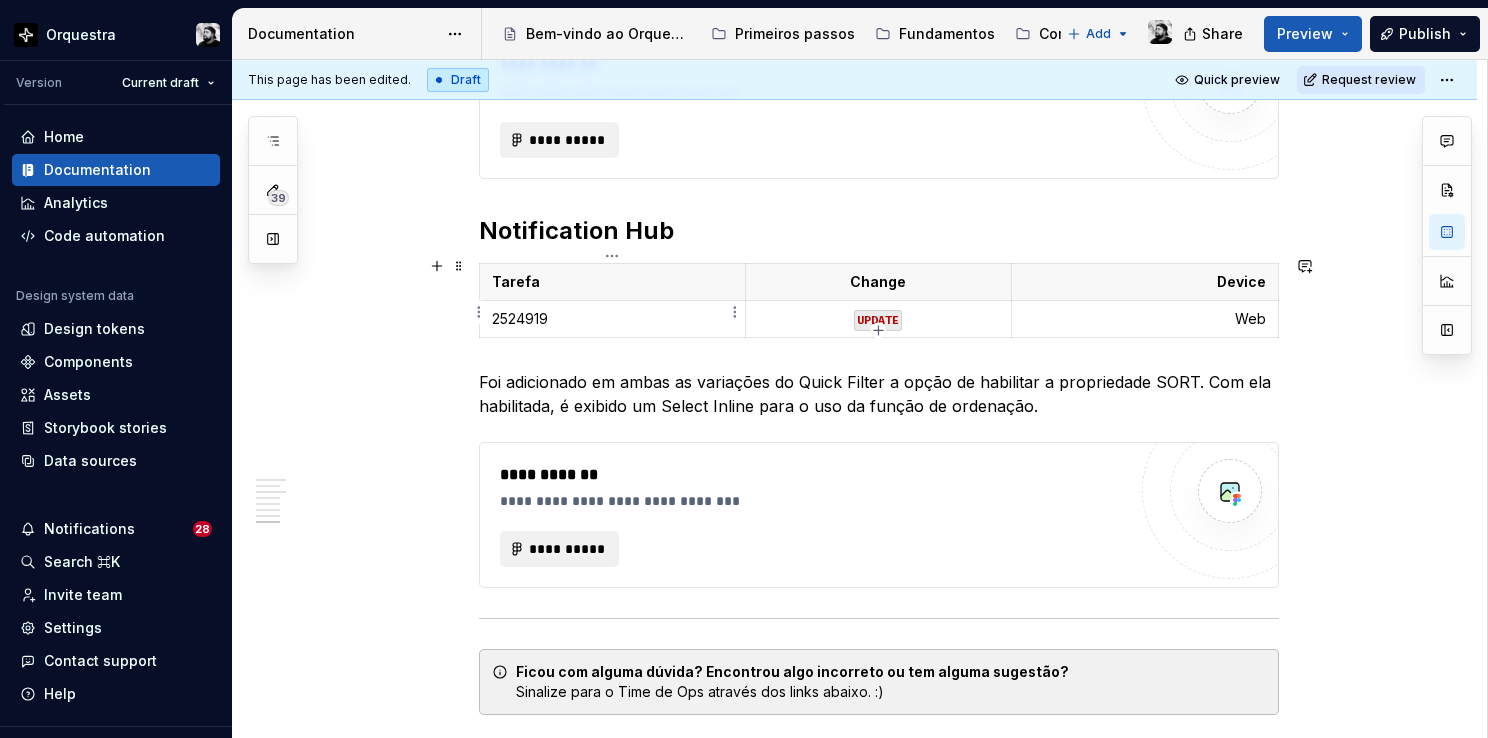 click on "[TASK_ID]" at bounding box center [612, 319] 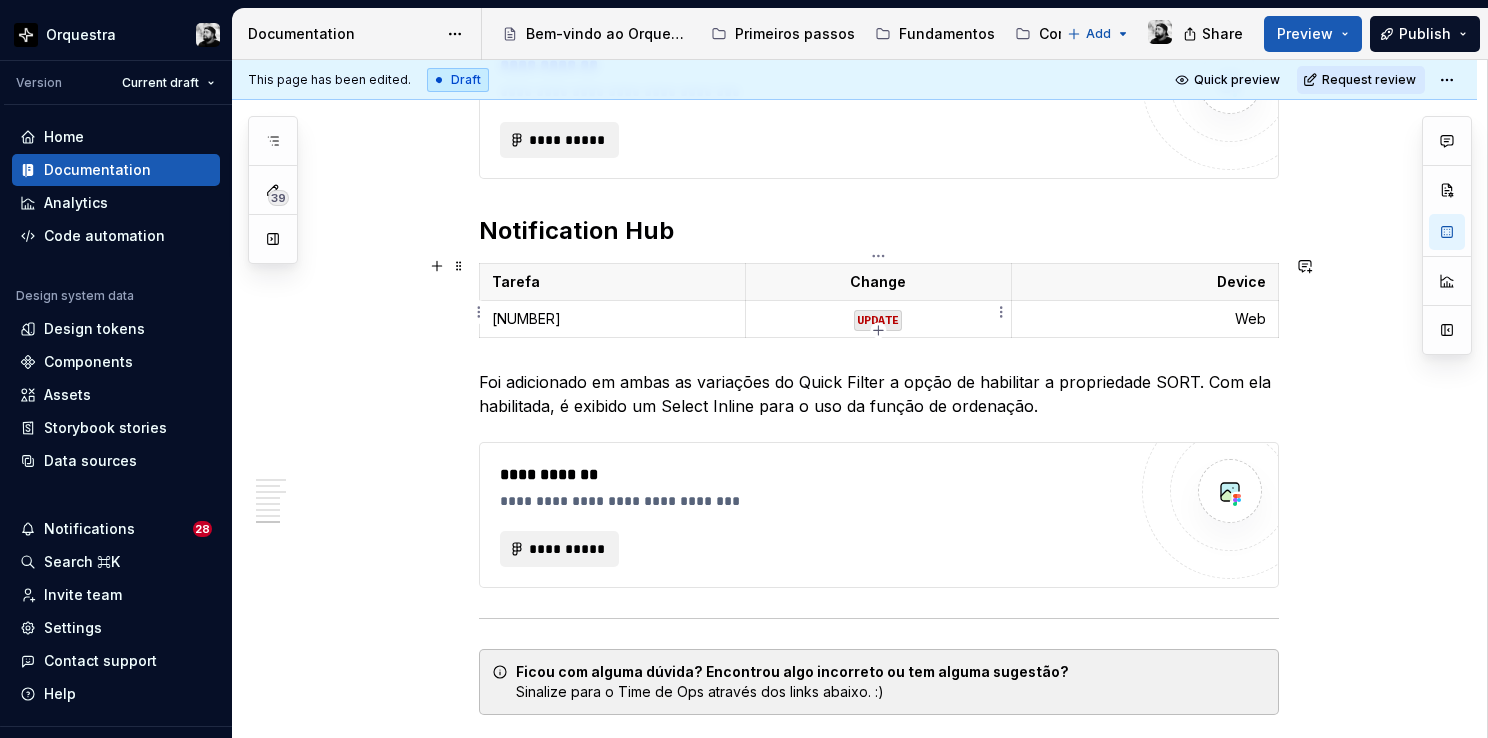 click on "UPDATE" at bounding box center (878, 320) 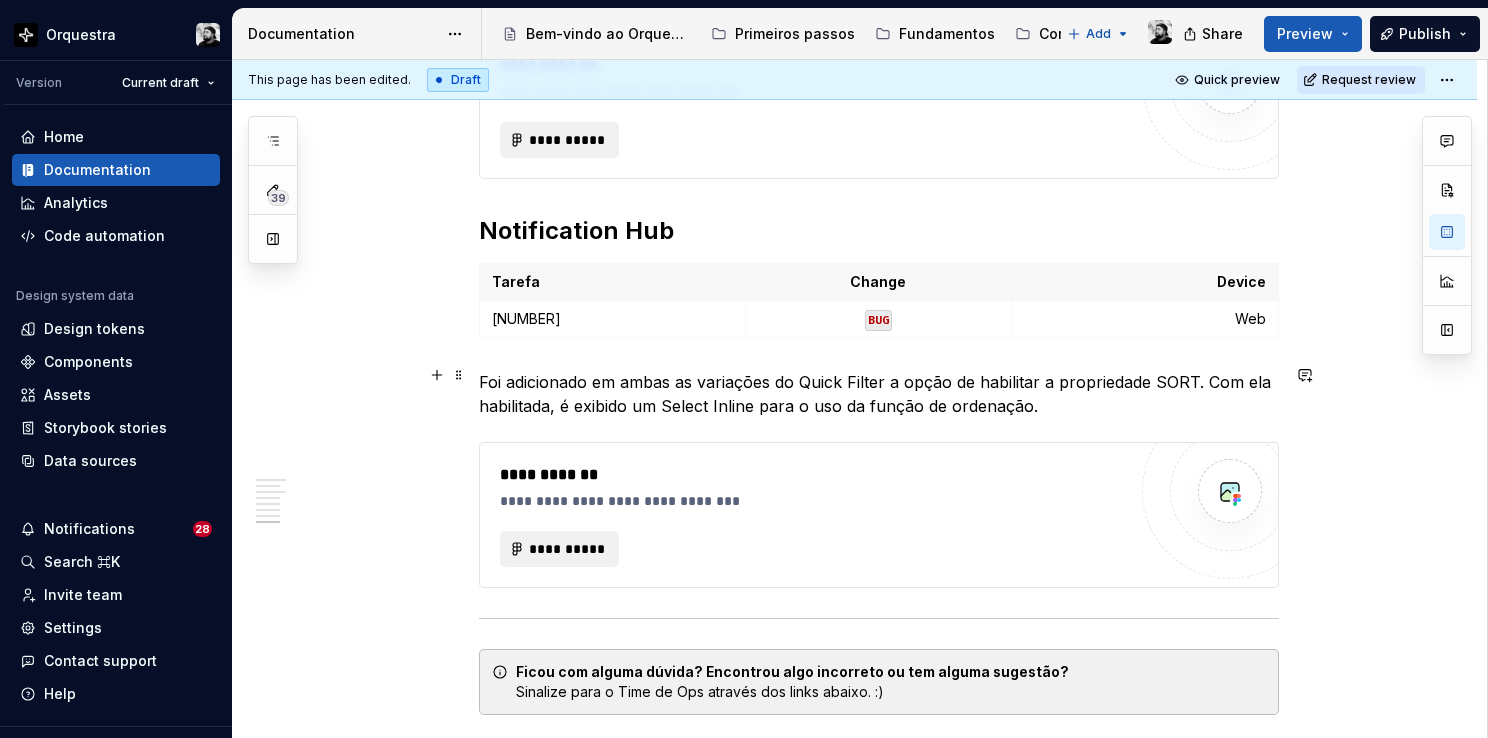 click on "Foi adicionado em ambas as variações do Quick Filter a opção de habilitar a propriedade SORT. Com ela habilitada, é exibido um Select Inline para o uso da função de ordenação." at bounding box center (879, 394) 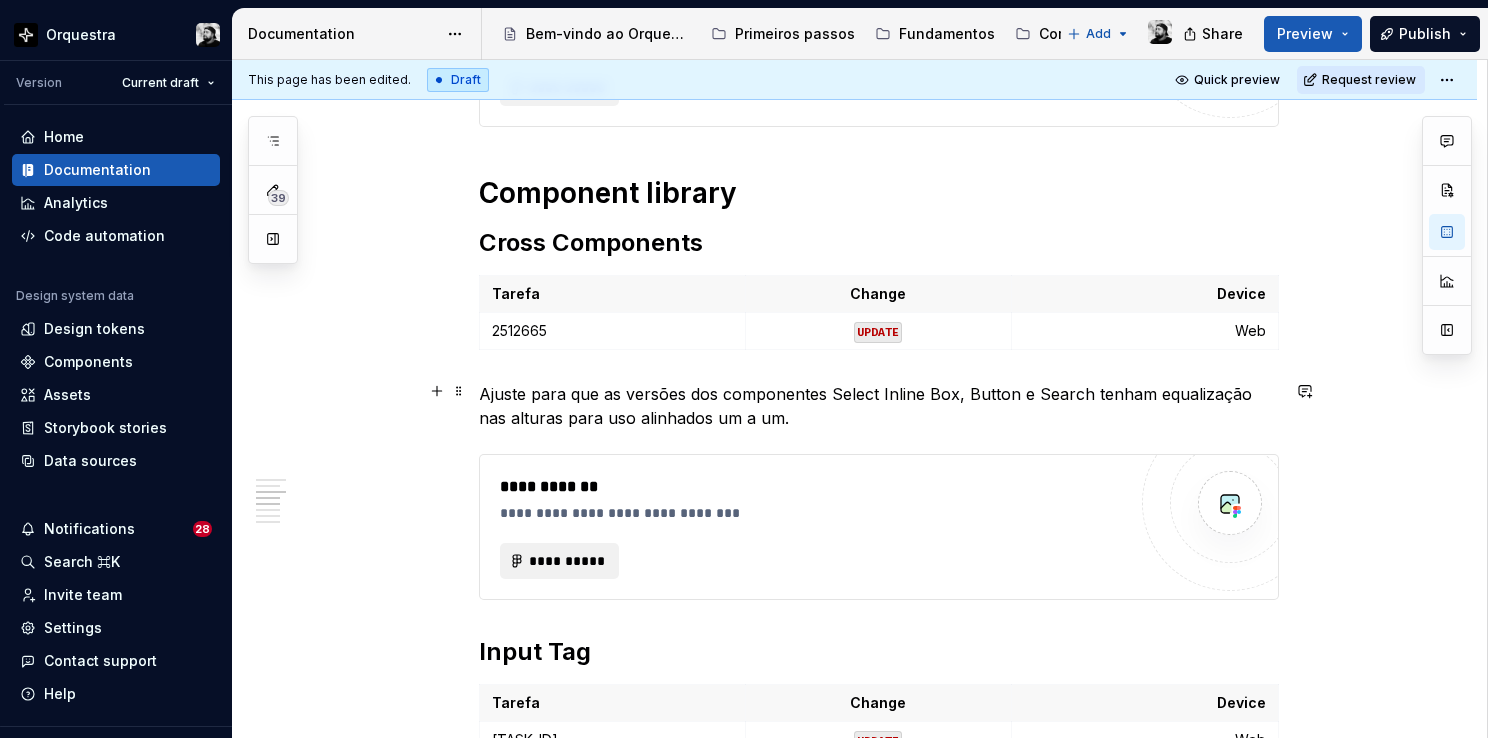 scroll, scrollTop: 1088, scrollLeft: 0, axis: vertical 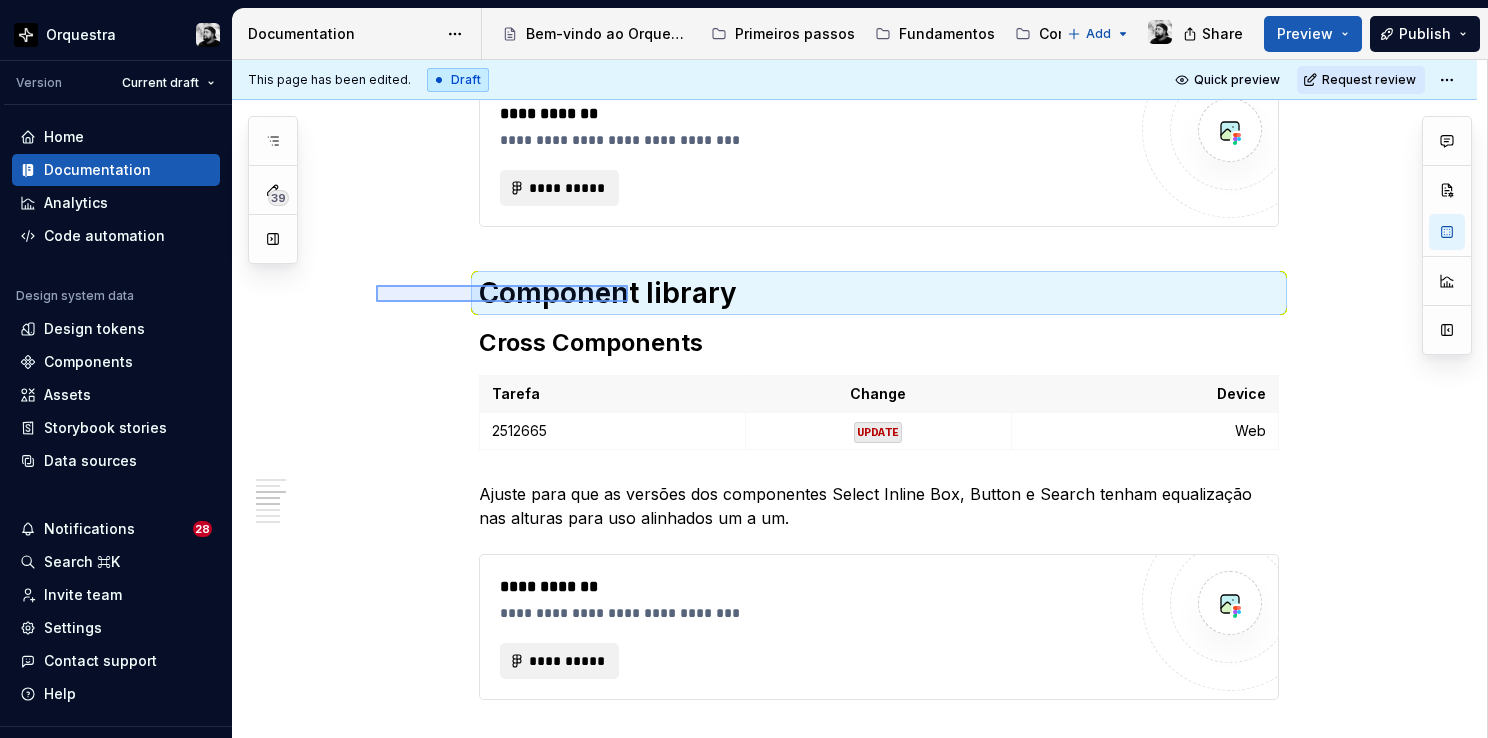 drag, startPoint x: 376, startPoint y: 285, endPoint x: 628, endPoint y: 302, distance: 252.57277 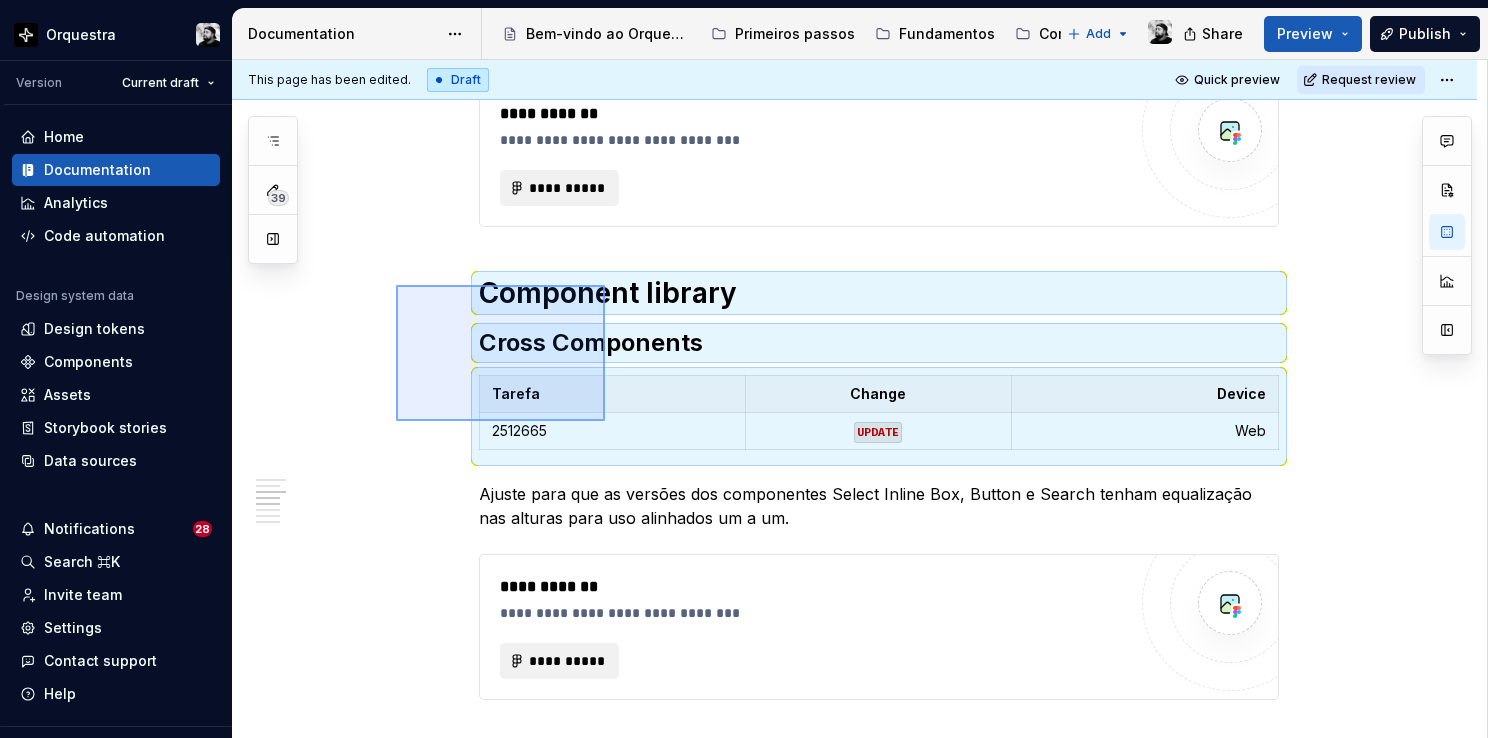 click on "**********" at bounding box center [859, 399] 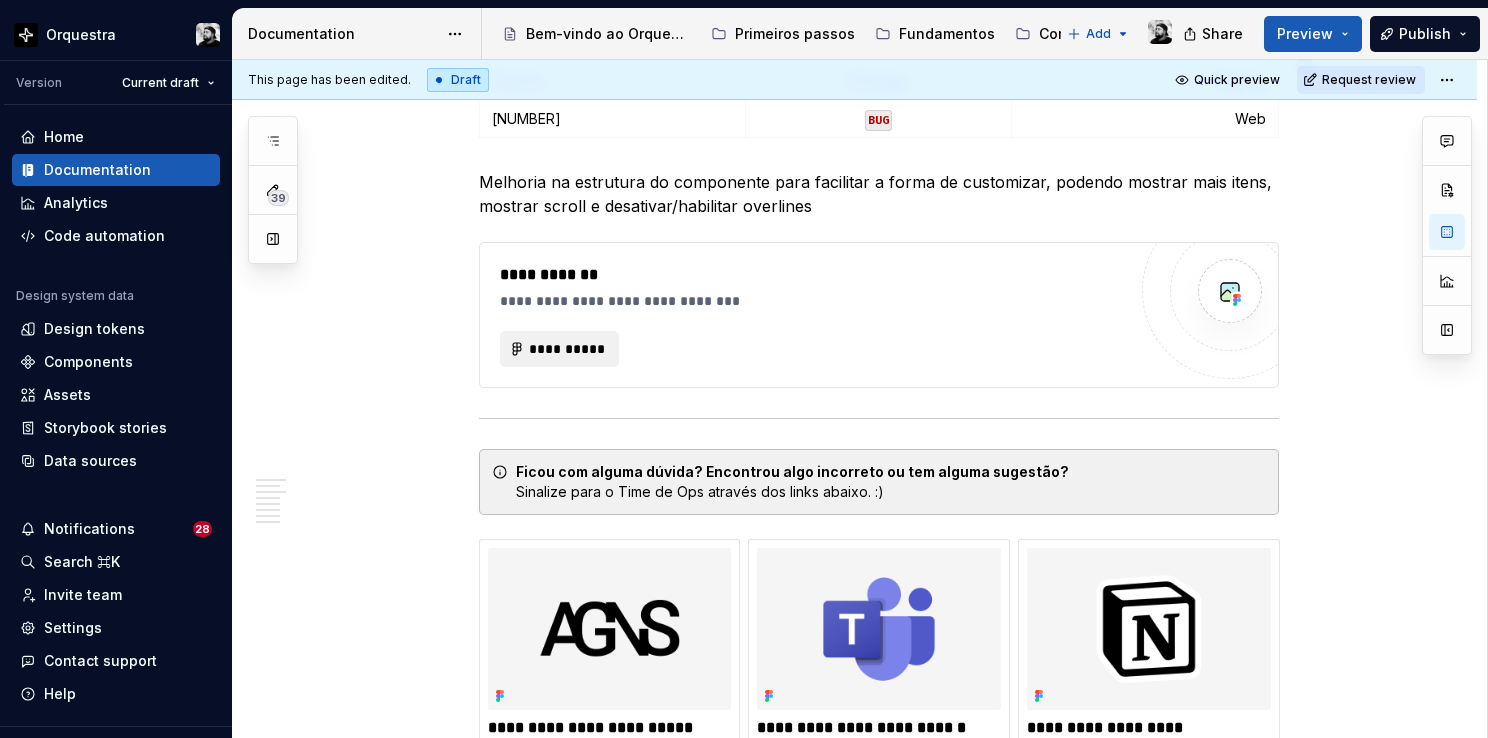 scroll, scrollTop: 3088, scrollLeft: 0, axis: vertical 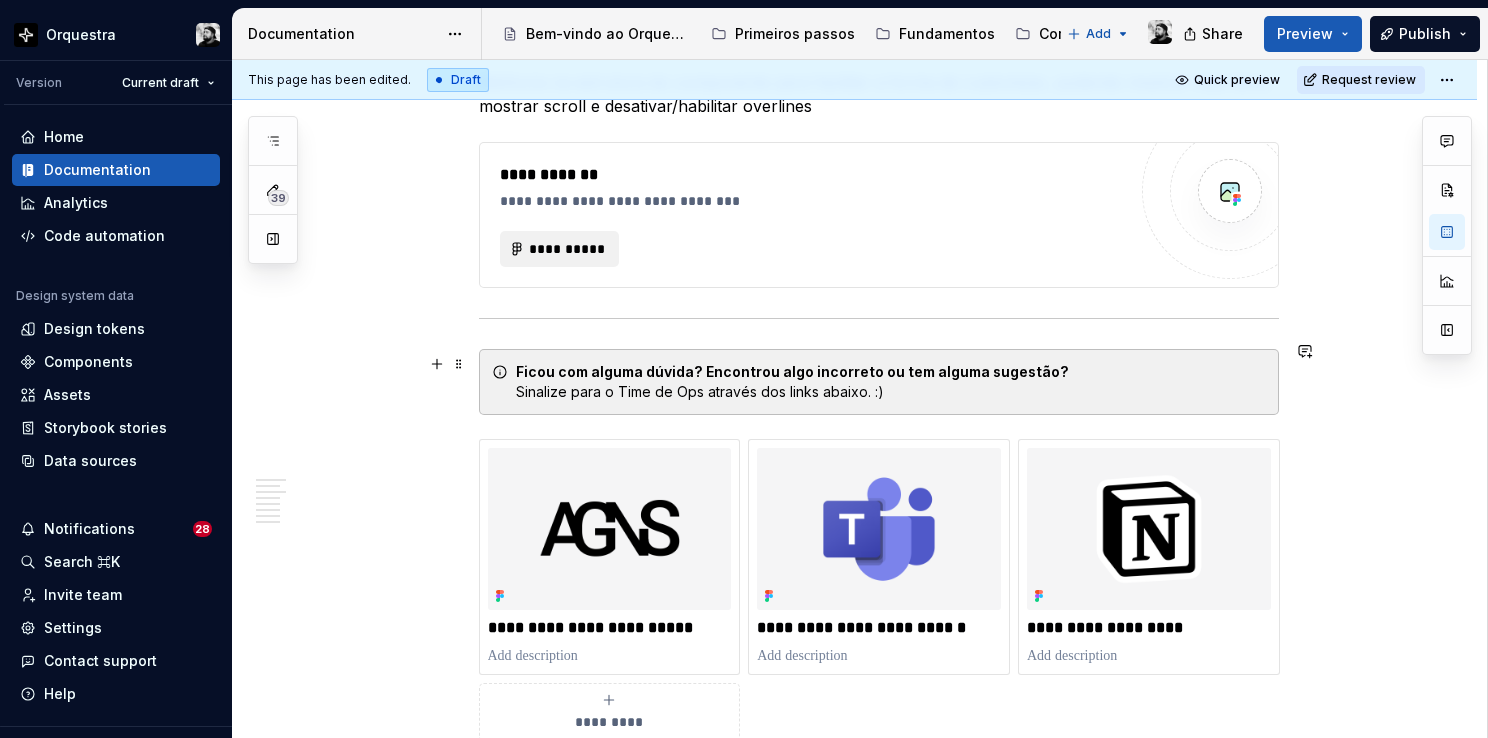 click on "**********" at bounding box center [813, 215] 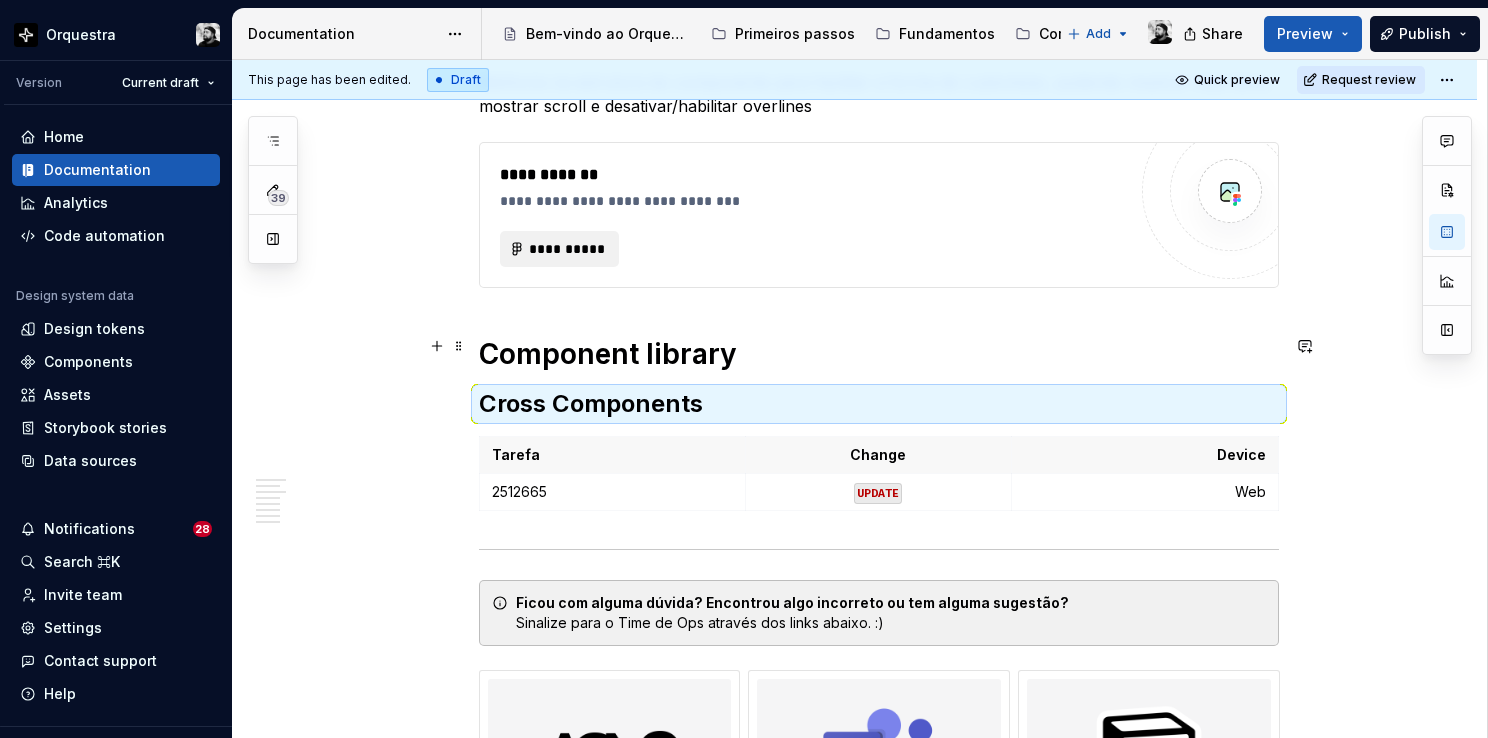 click on "Component library" at bounding box center (879, 354) 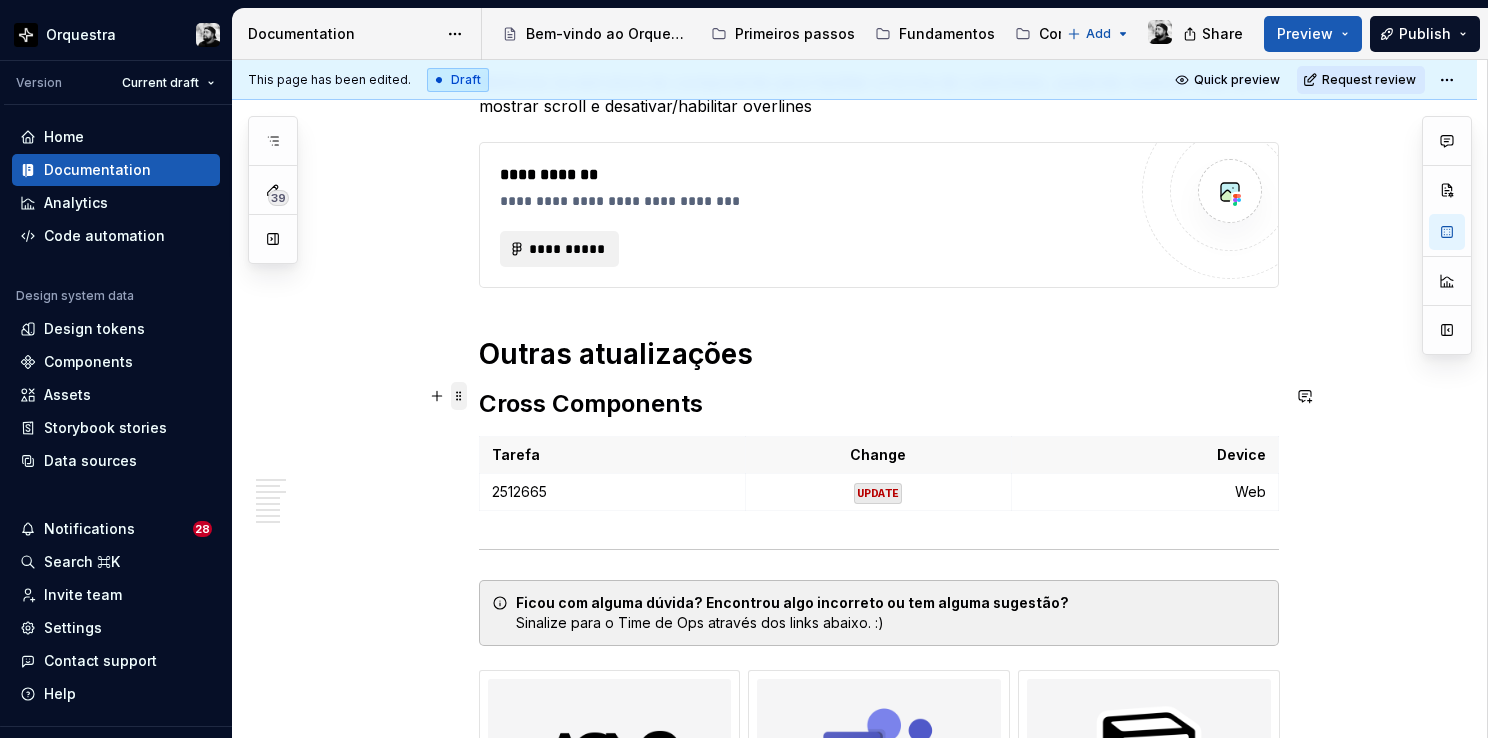 click at bounding box center (459, 396) 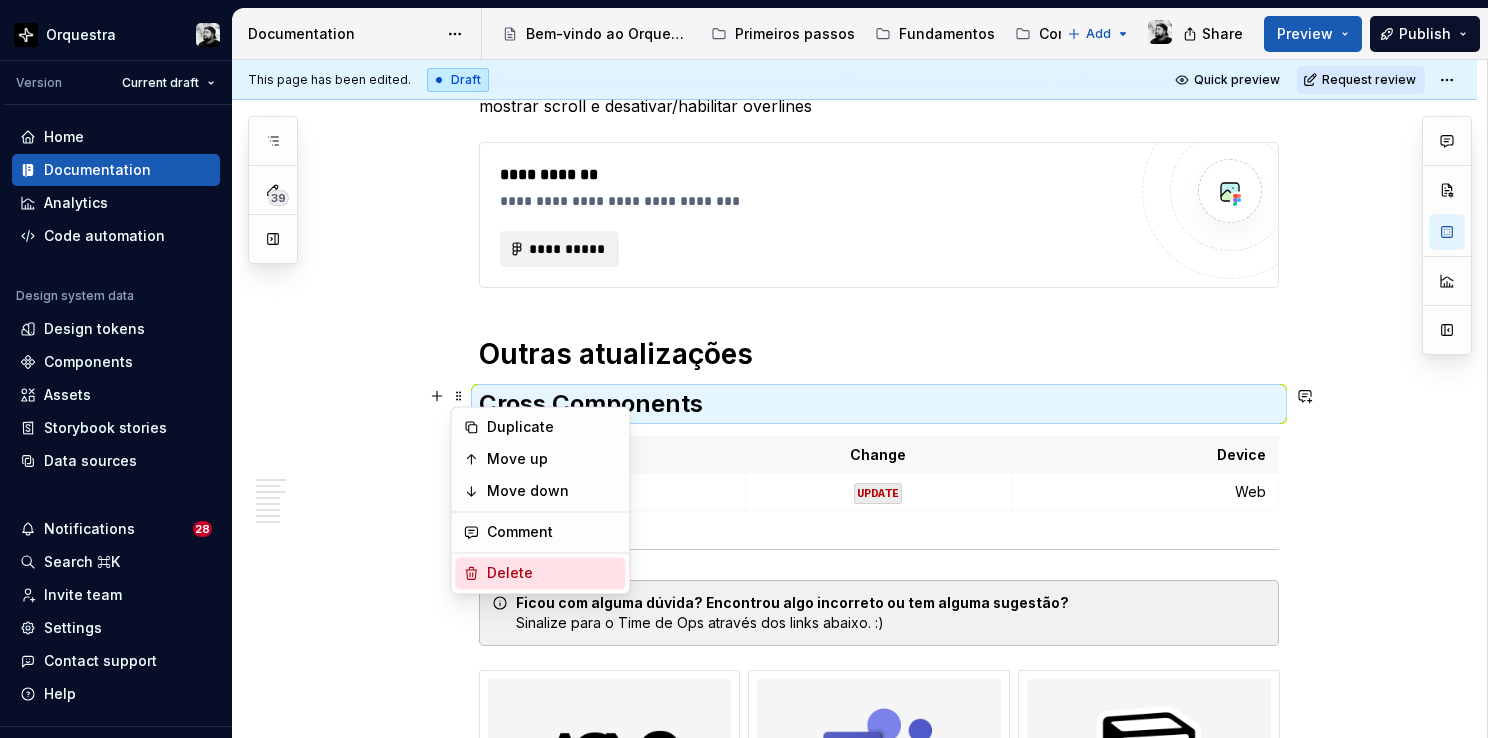 click on "Delete" at bounding box center [552, 573] 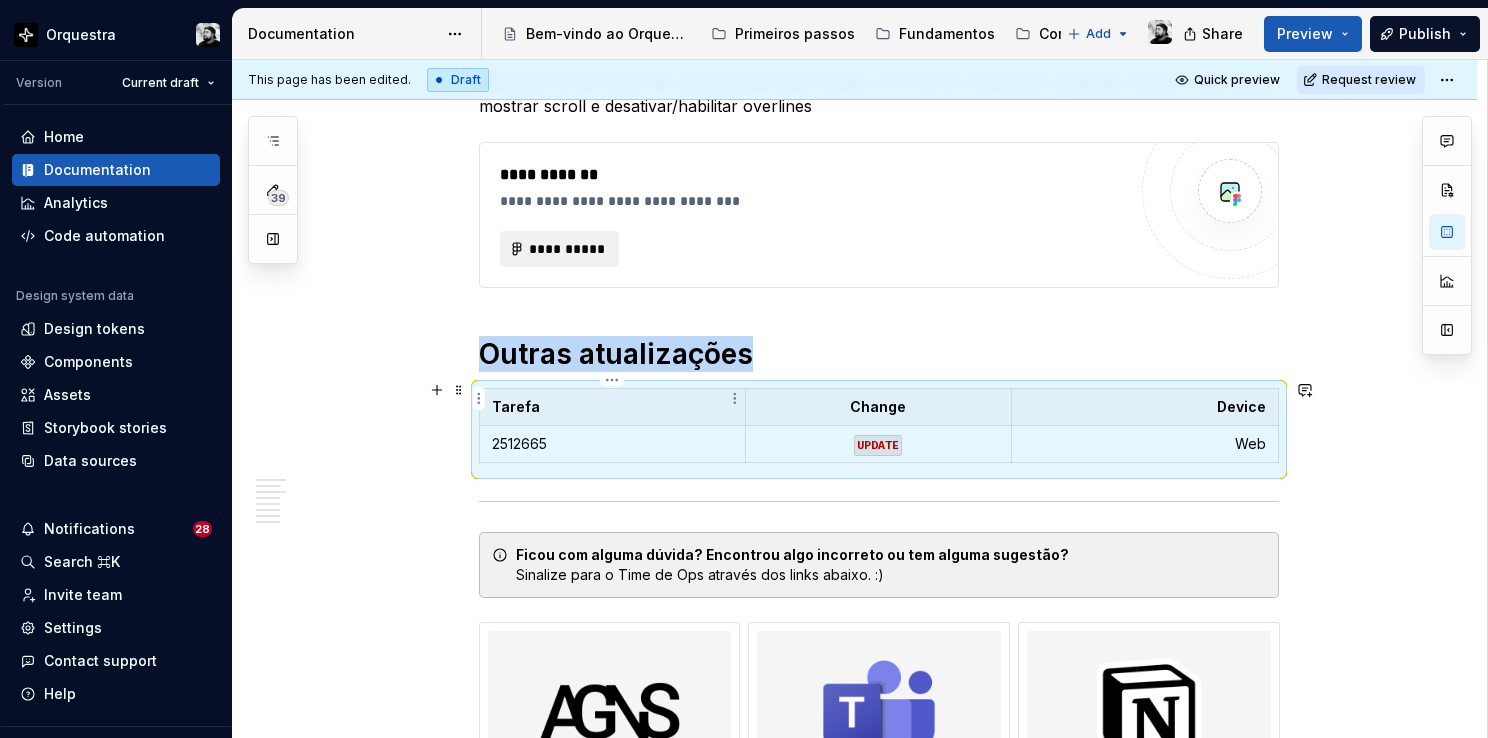 click on "Tarefa" at bounding box center (612, 407) 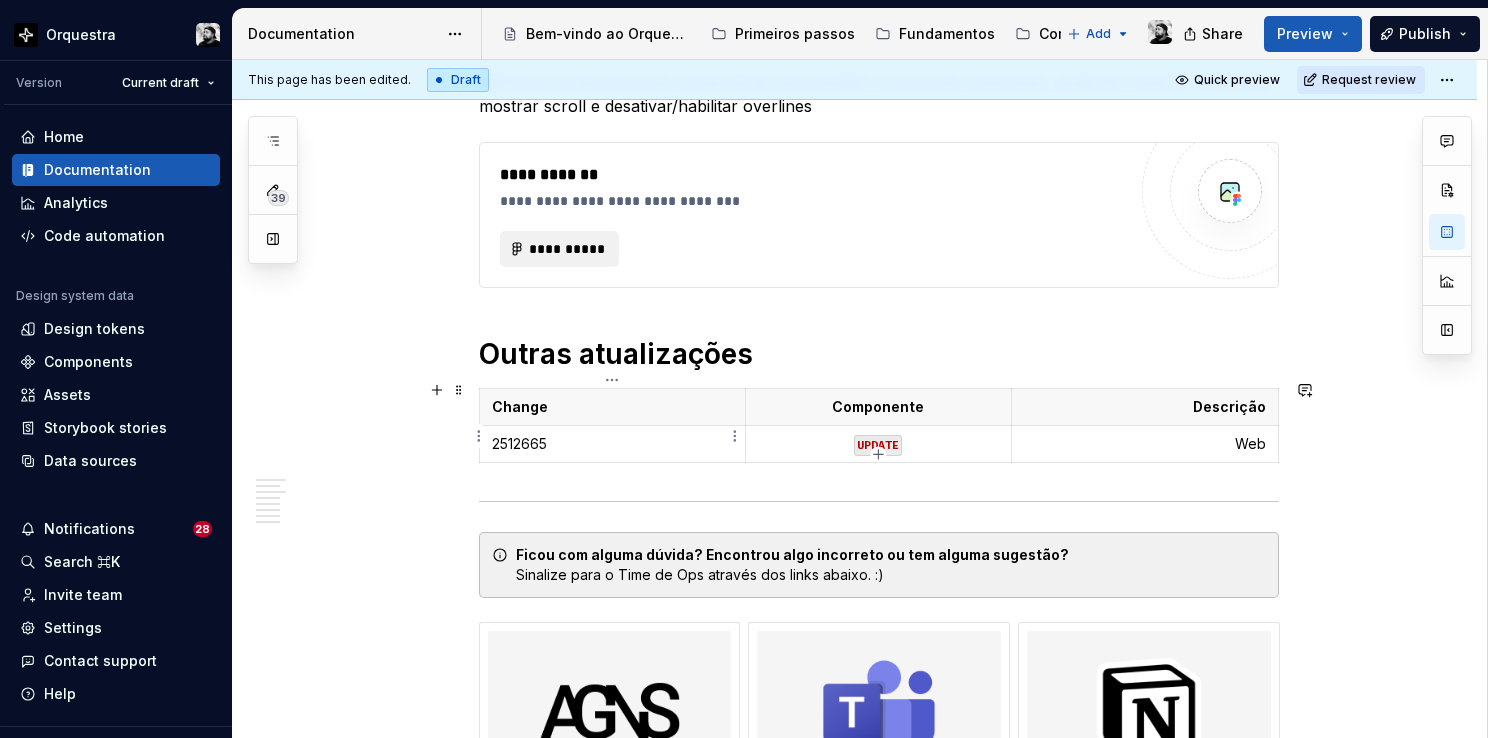 click on "[TASK_ID]" at bounding box center (612, 444) 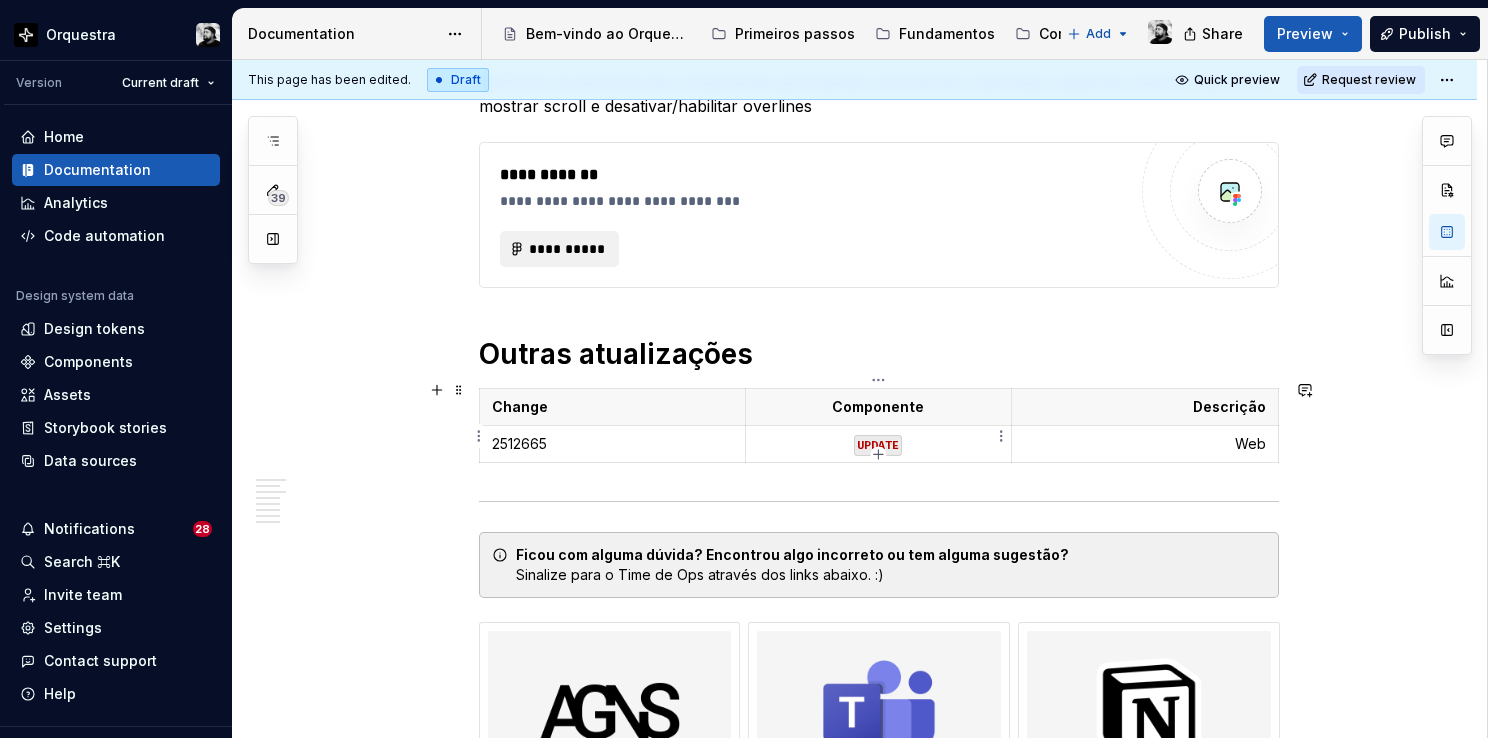 click on "UPDATE" at bounding box center [878, 445] 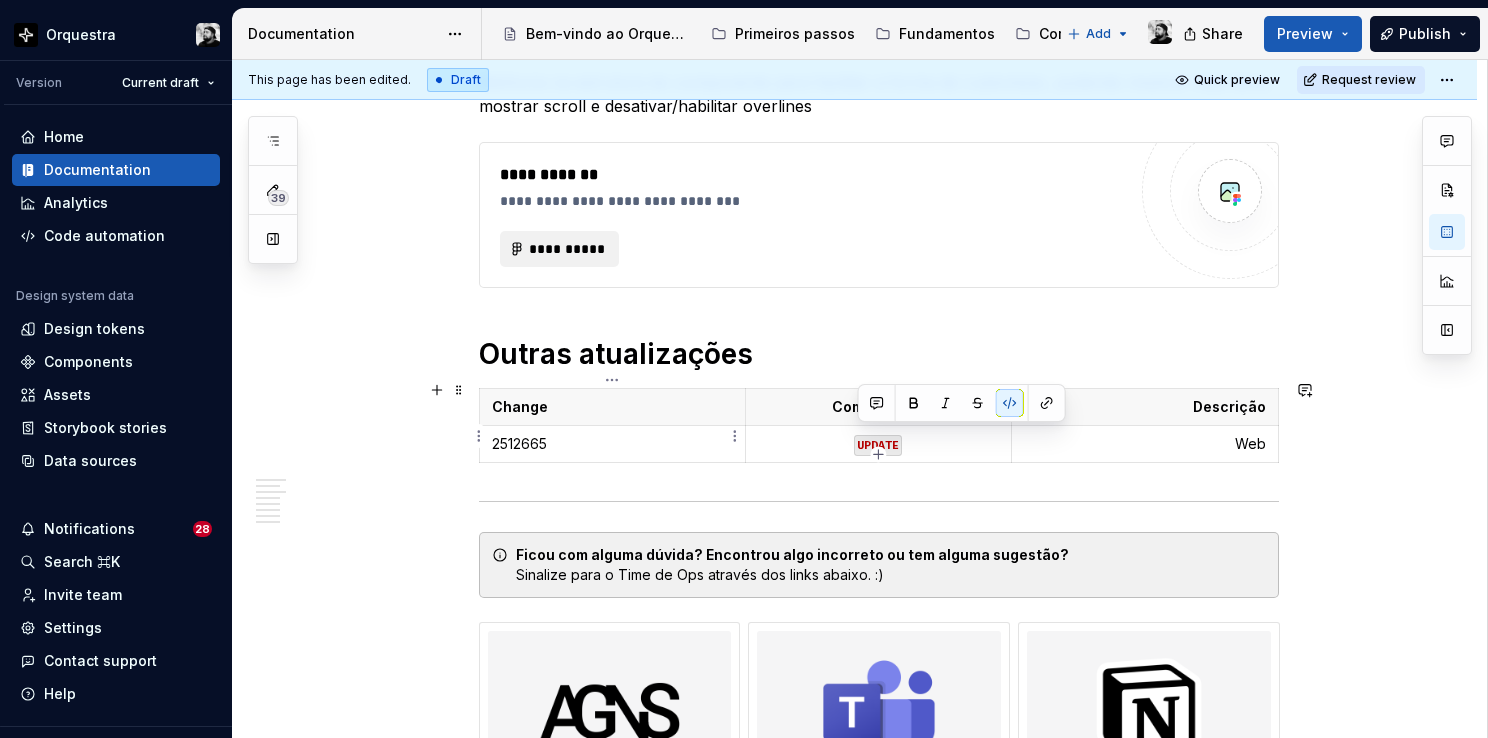 click on "[TASK_ID]" at bounding box center [612, 444] 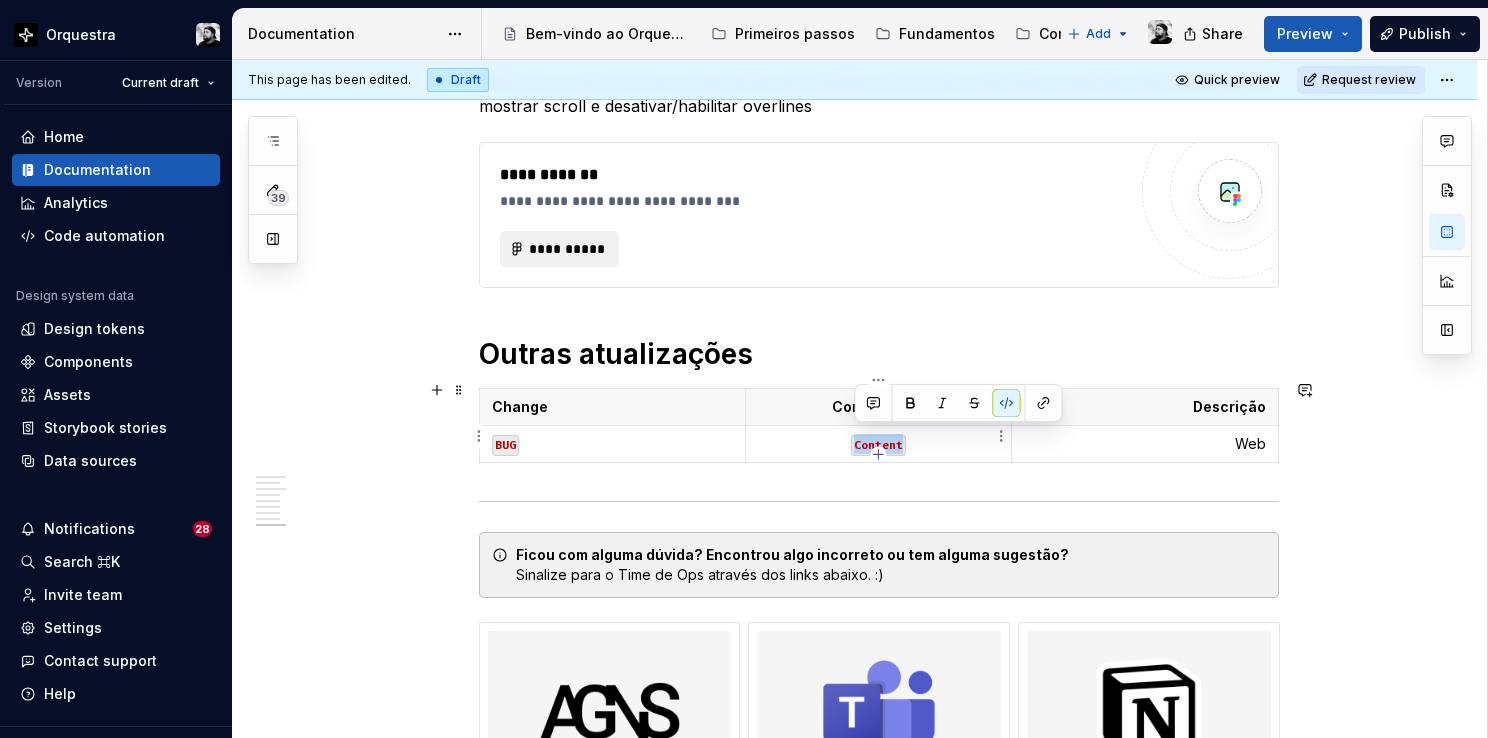 click on "Content" at bounding box center (878, 445) 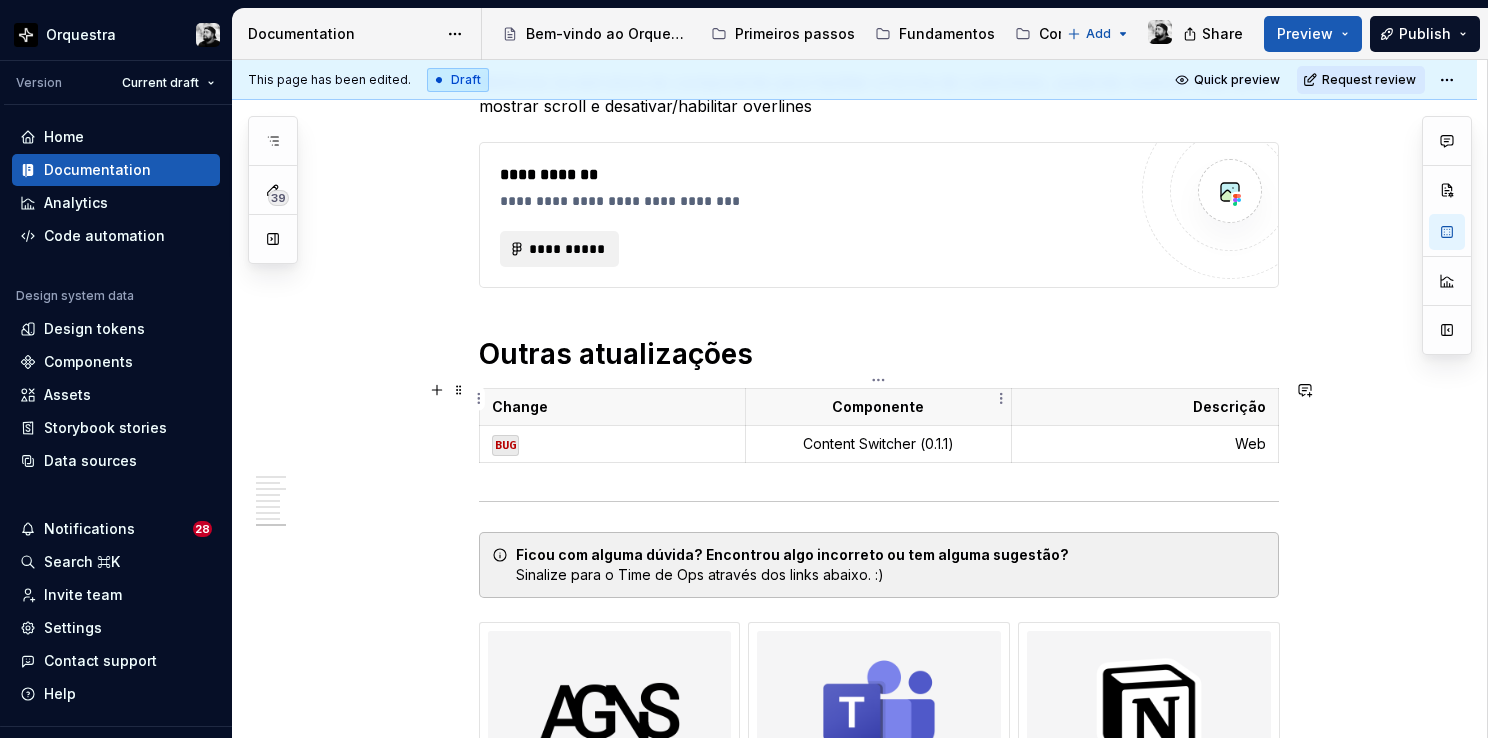click on "Componente" at bounding box center [878, 407] 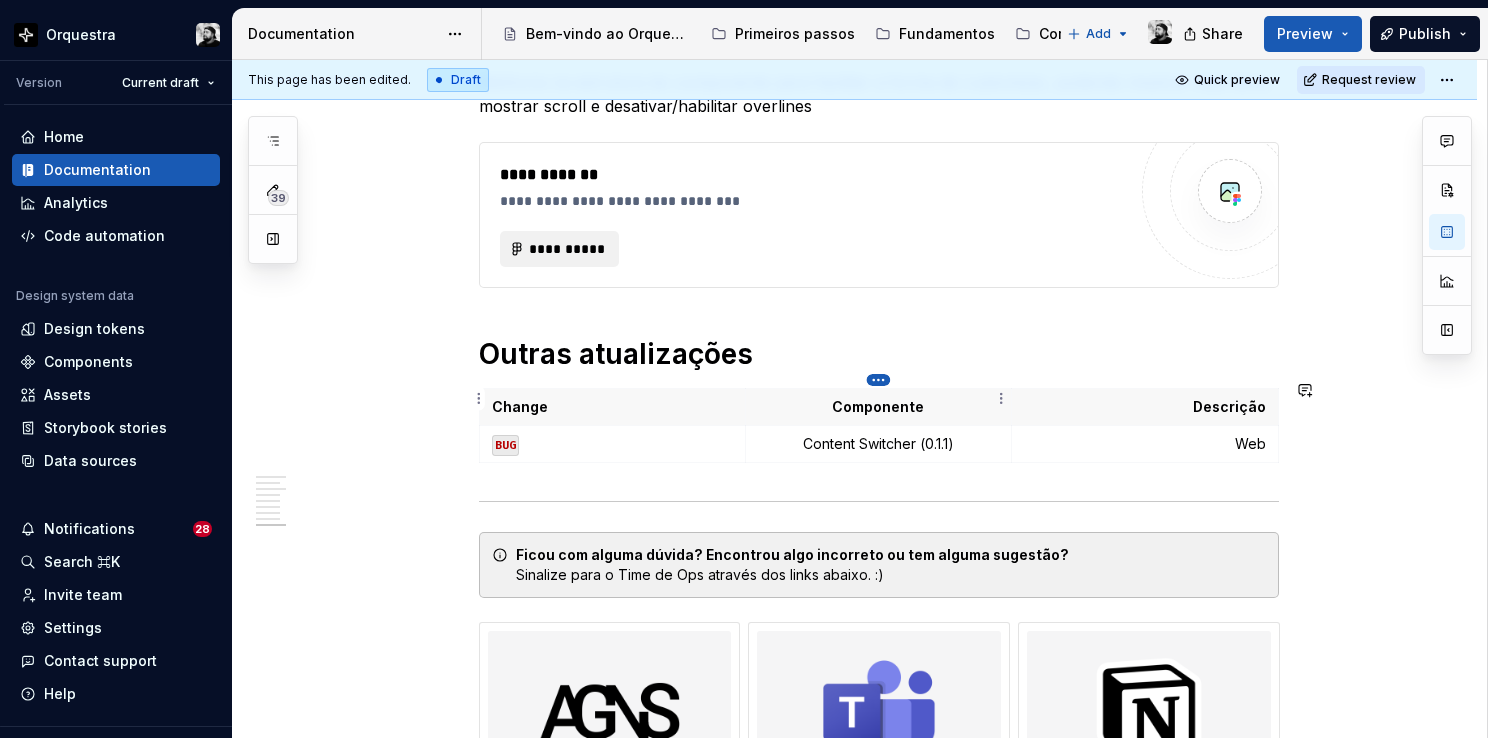 click on "Orquestra Version Current draft Home Documentation Analytics Code automation Design system data Design tokens Components Assets Storybook stories Data sources Notifications 28 Search ⌘K Invite team Settings Contact support Help Documentation Accessibility guide for tree Page tree. Navigate the tree with the arrow keys. Common tree hotkeys apply. Further keybindings are available: enter to execute primary action on focused item f2 to start renaming the focused item escape to abort renaming an item control+d to start dragging selected items Bem-vindo ao Orquestra! Primeiros passos Fundamentos Componentes Patterns & Pages Novidades Add Share Preview Publish 39 Pages Add Accessibility guide for tree Page tree. Navigate the tree with the arrow keys. Common tree hotkeys apply. Further keybindings are available: enter to execute primary action on focused item f2 to start renaming the focused item" at bounding box center [744, 369] 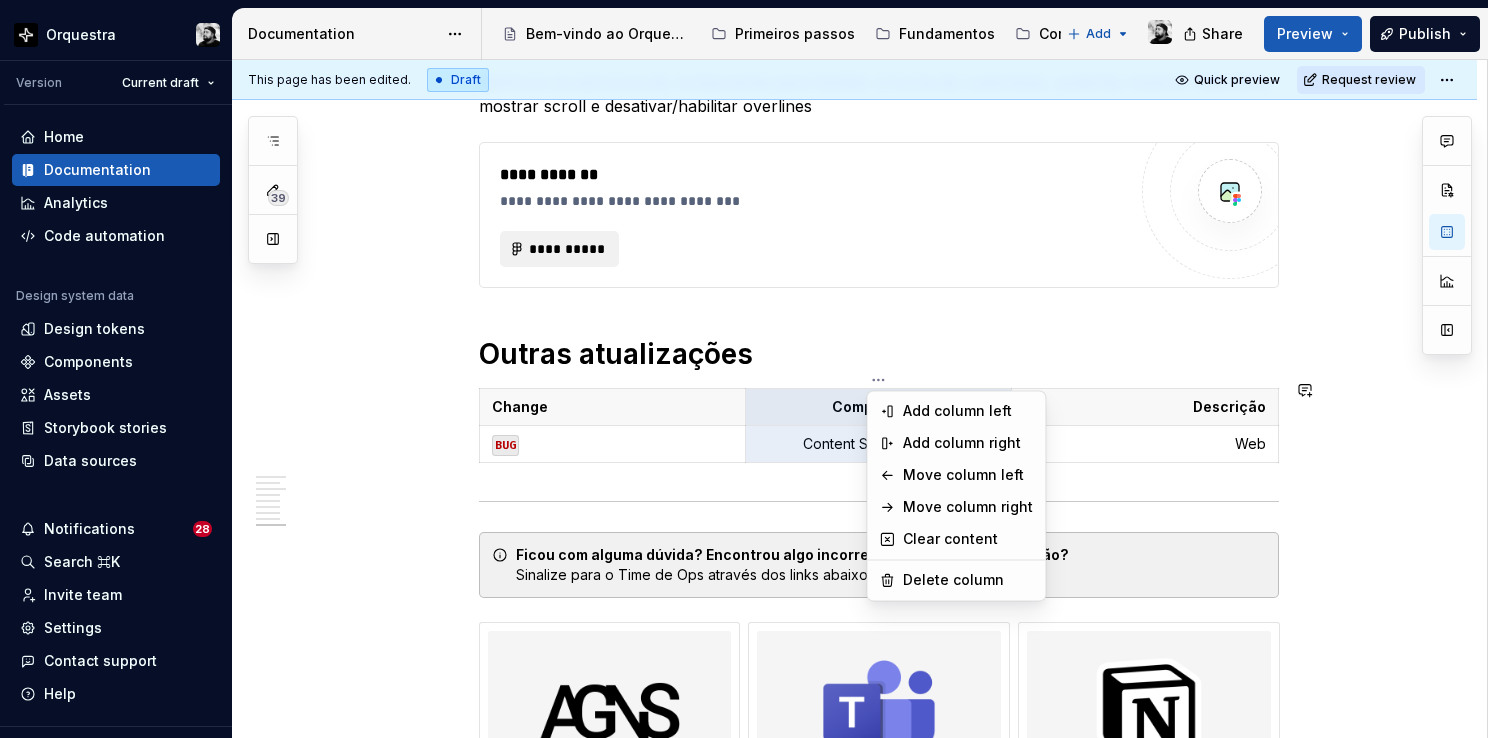 click on "Orquestra Version Current draft Home Documentation Analytics Code automation Design system data Design tokens Components Assets Storybook stories Data sources Notifications 28 Search ⌘K Invite team Settings Contact support Help Documentation Accessibility guide for tree Page tree. Navigate the tree with the arrow keys. Common tree hotkeys apply. Further keybindings are available: enter to execute primary action on focused item f2 to start renaming the focused item escape to abort renaming an item control+d to start dragging selected items Bem-vindo ao Orquestra! Primeiros passos Fundamentos Componentes Patterns & Pages Novidades Add Share Preview Publish 39 Pages Add Accessibility guide for tree Page tree. Navigate the tree with the arrow keys. Common tree hotkeys apply. Further keybindings are available: enter to execute primary action on focused item f2 to start renaming the focused item" at bounding box center (744, 369) 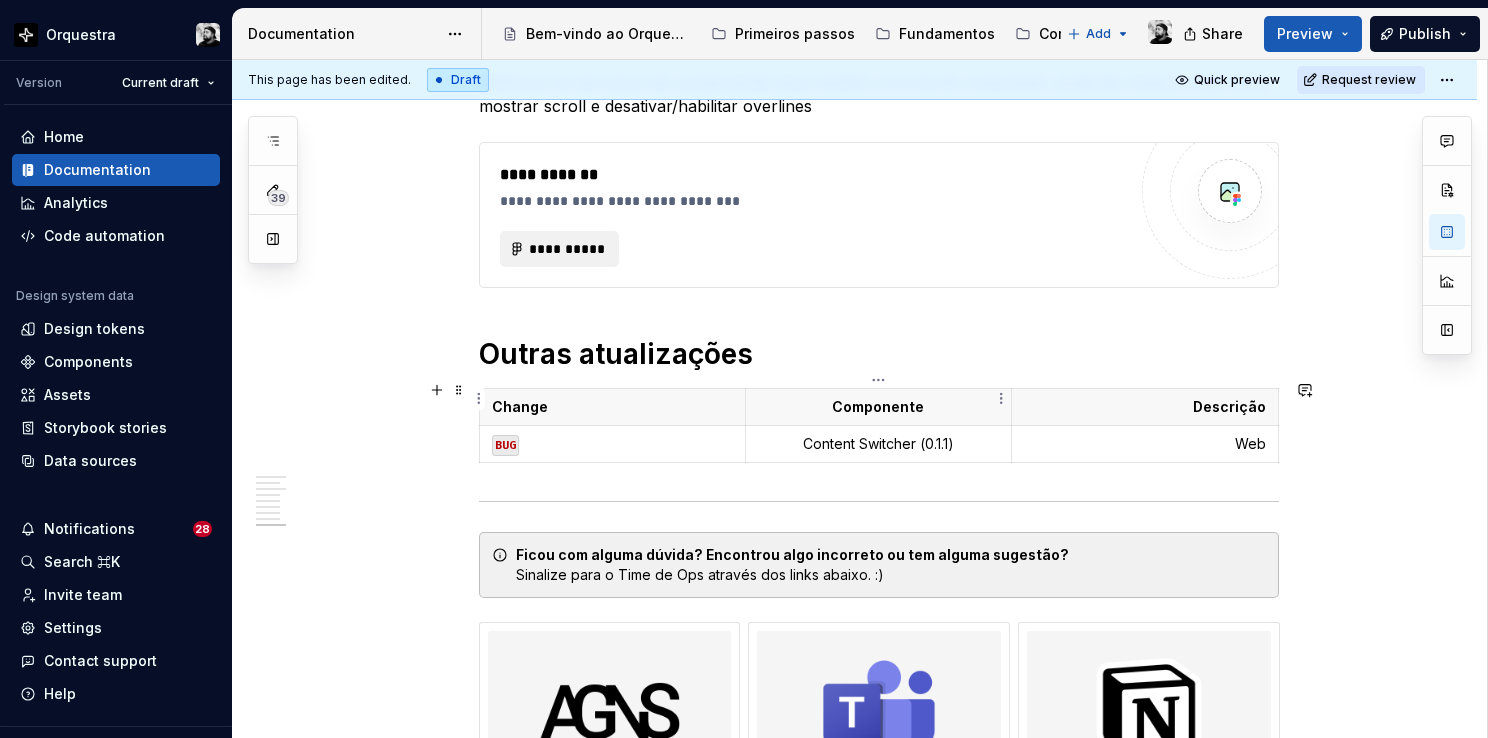 click on "Componente" at bounding box center [878, 407] 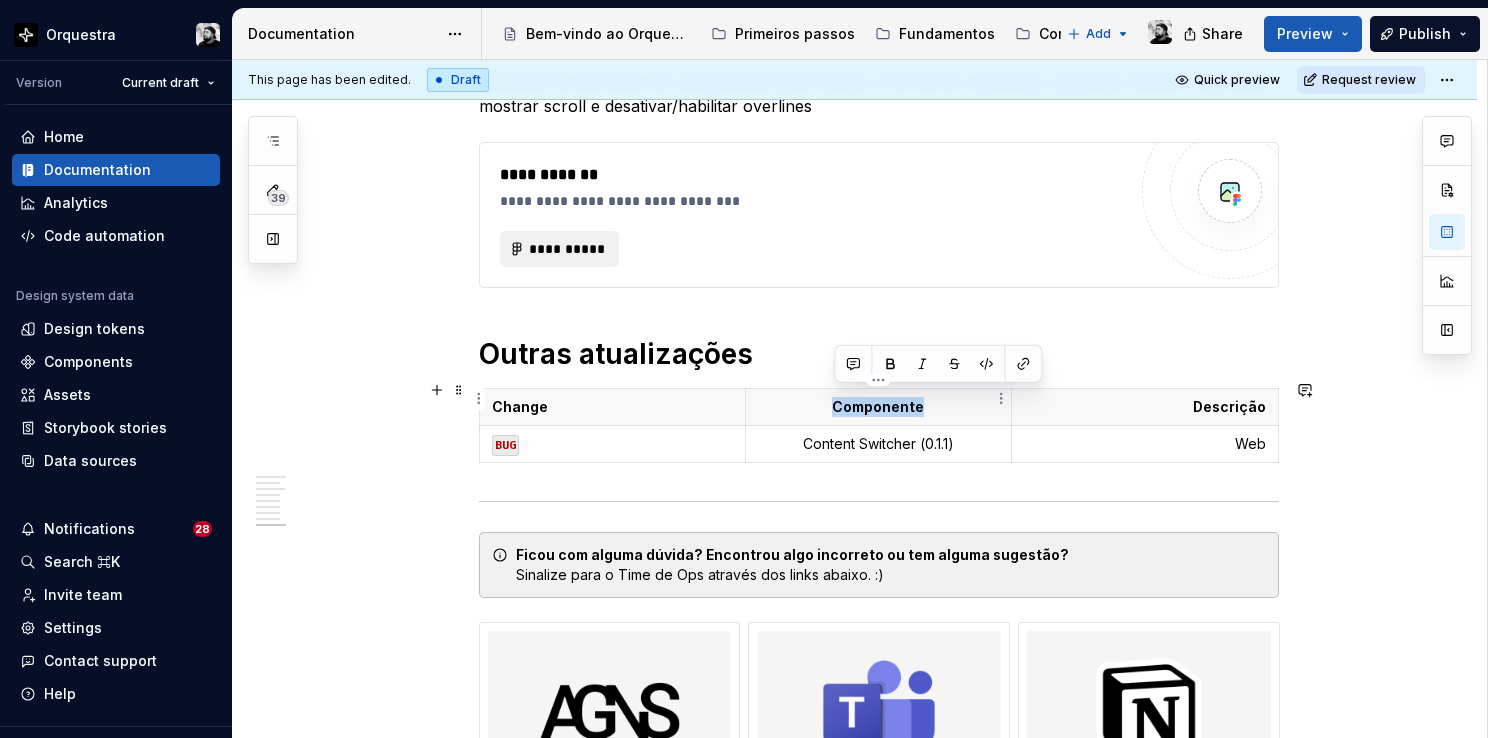 click on "Componente" at bounding box center (878, 407) 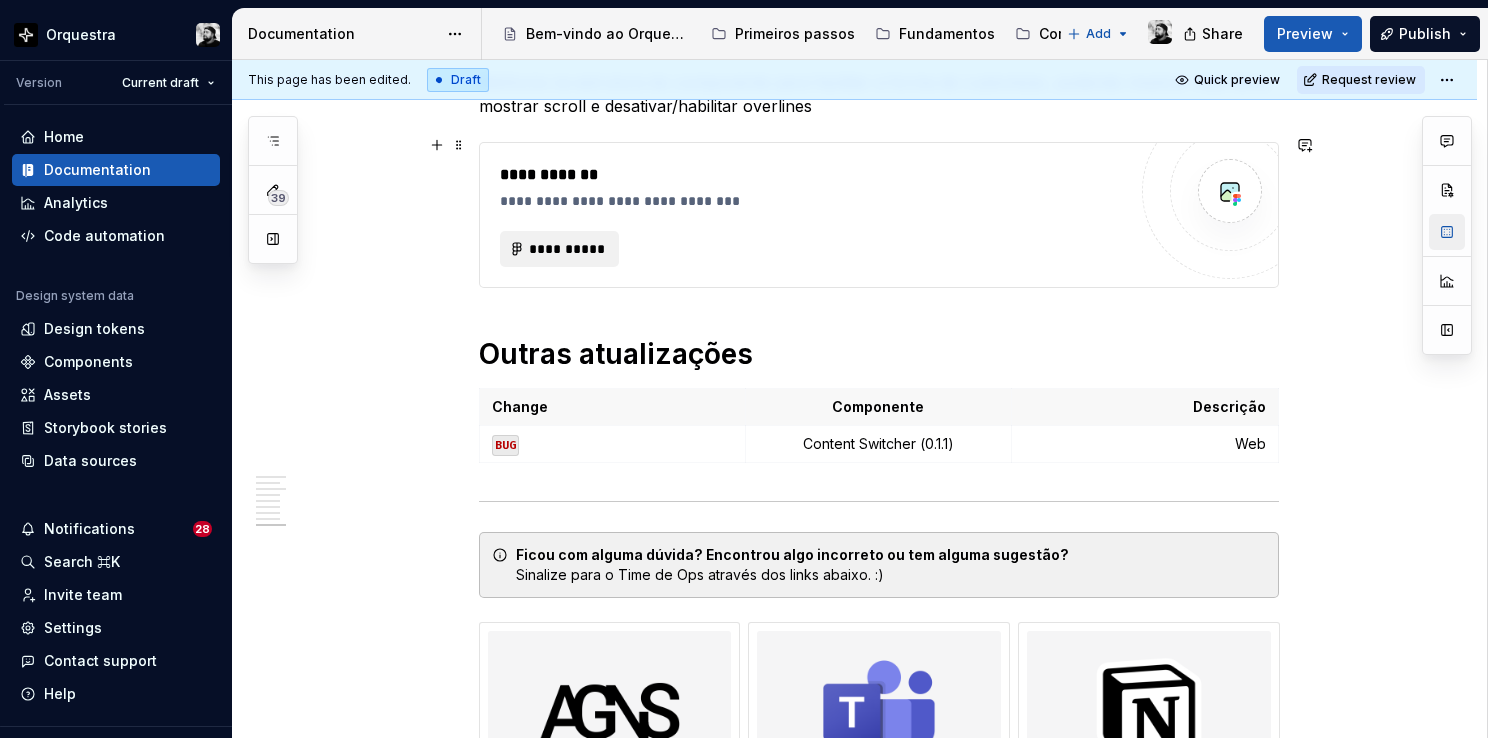 click at bounding box center (1447, 232) 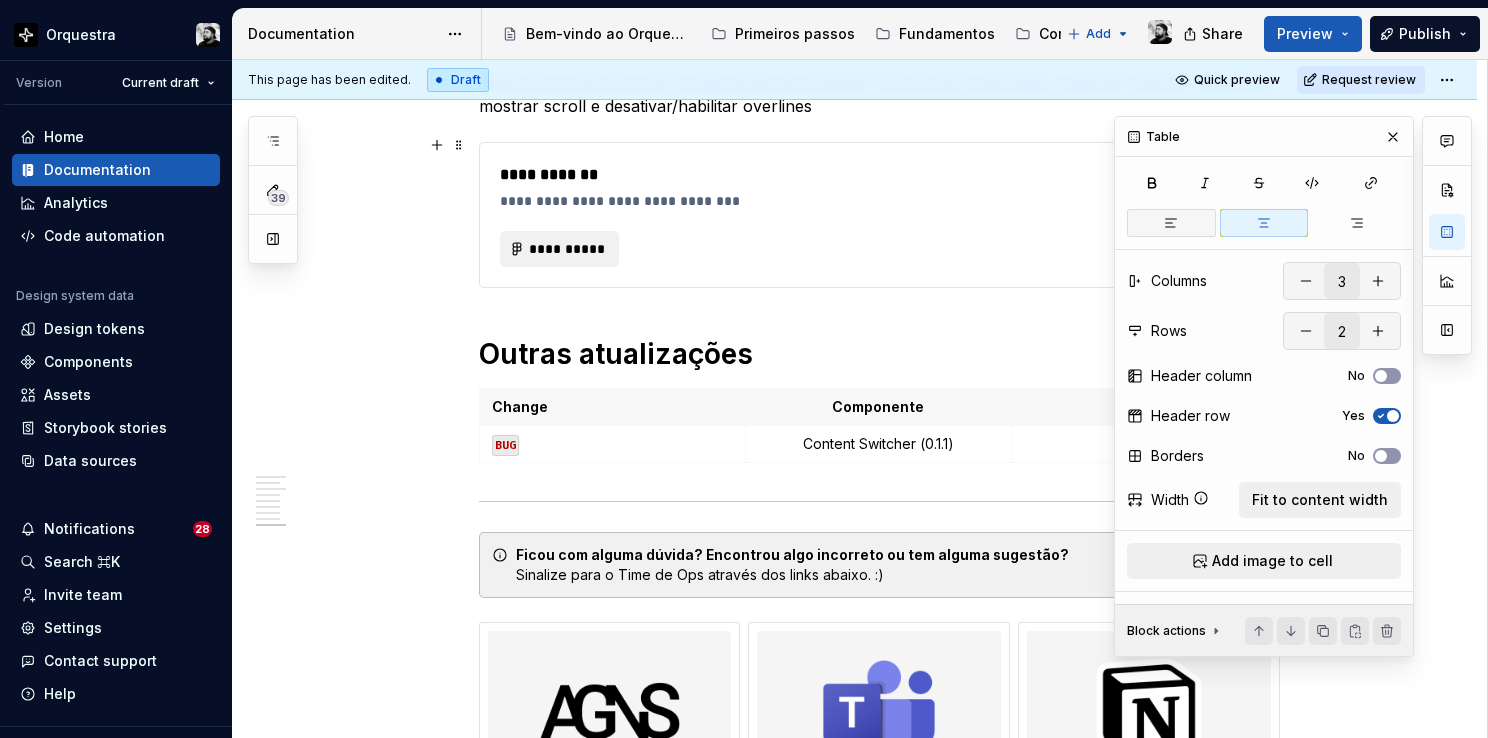 click 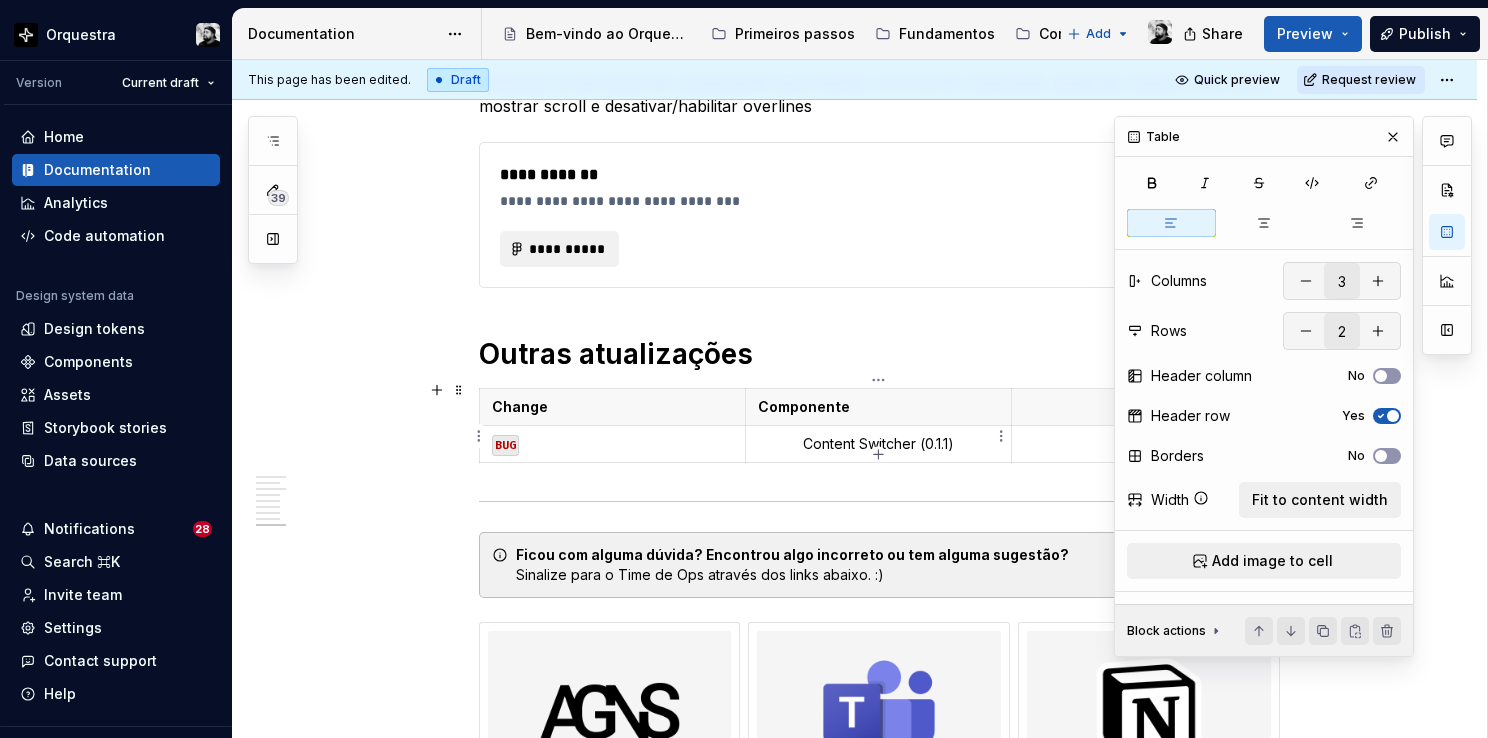 click on "Content Switcher (0.1.1)" at bounding box center [878, 444] 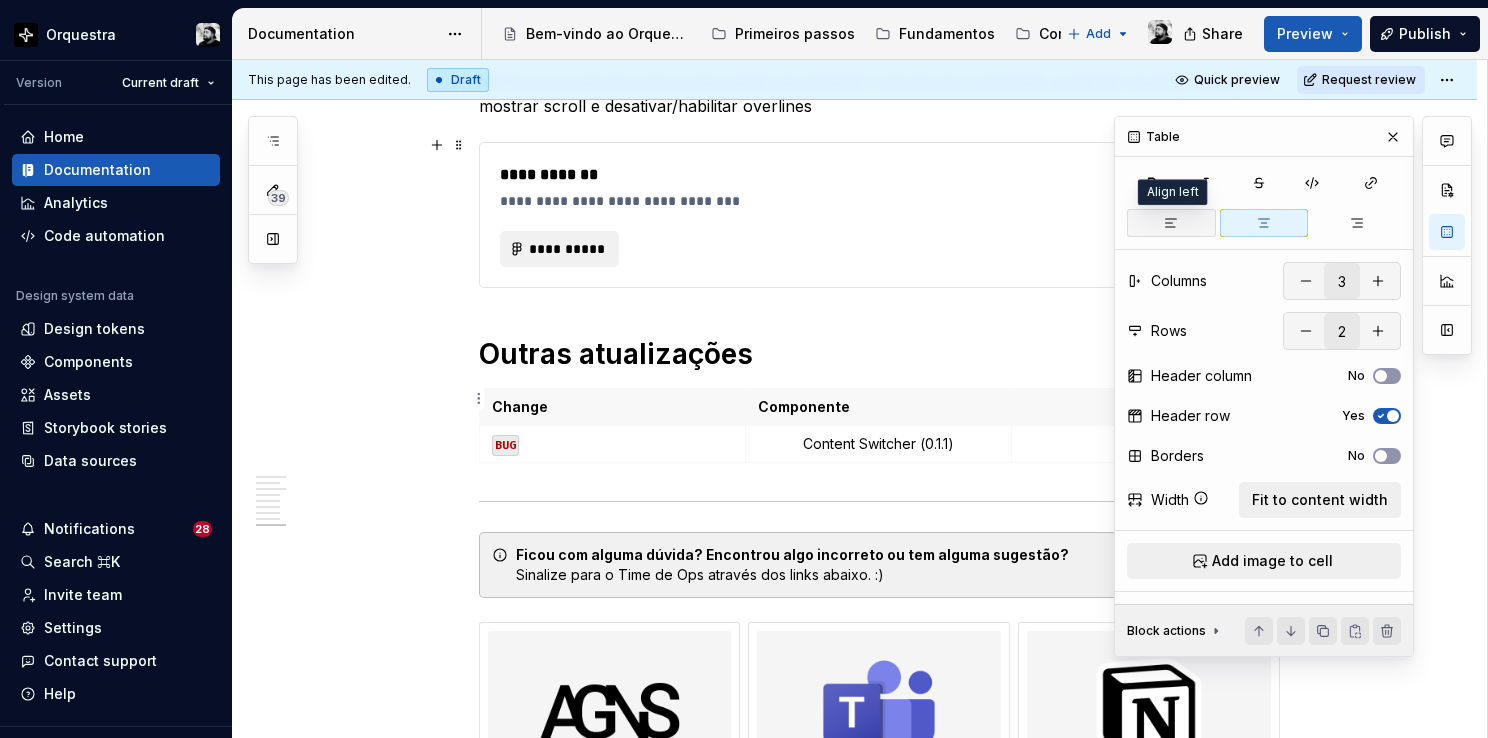 click at bounding box center (1171, 223) 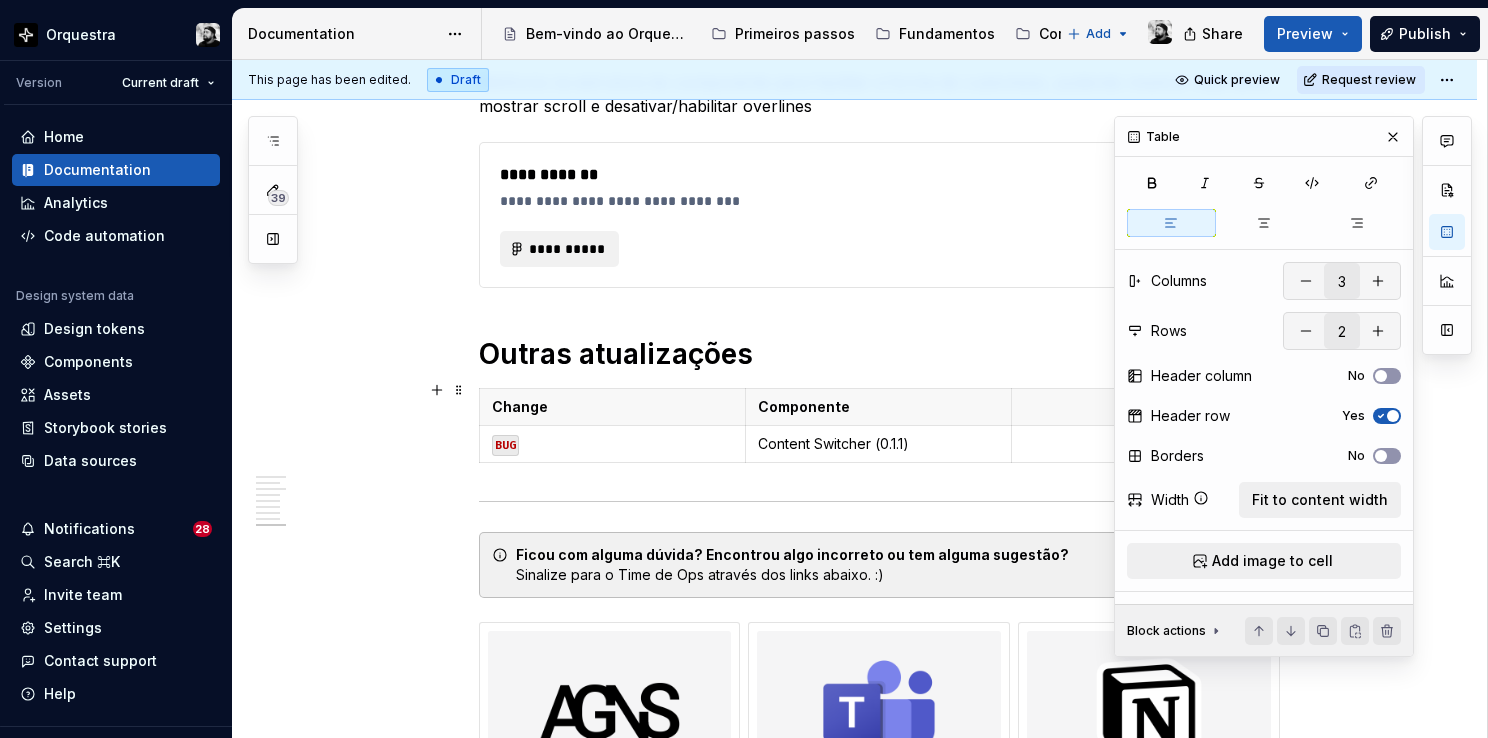click on "Content Switcher (0.1.1)" at bounding box center [878, 444] 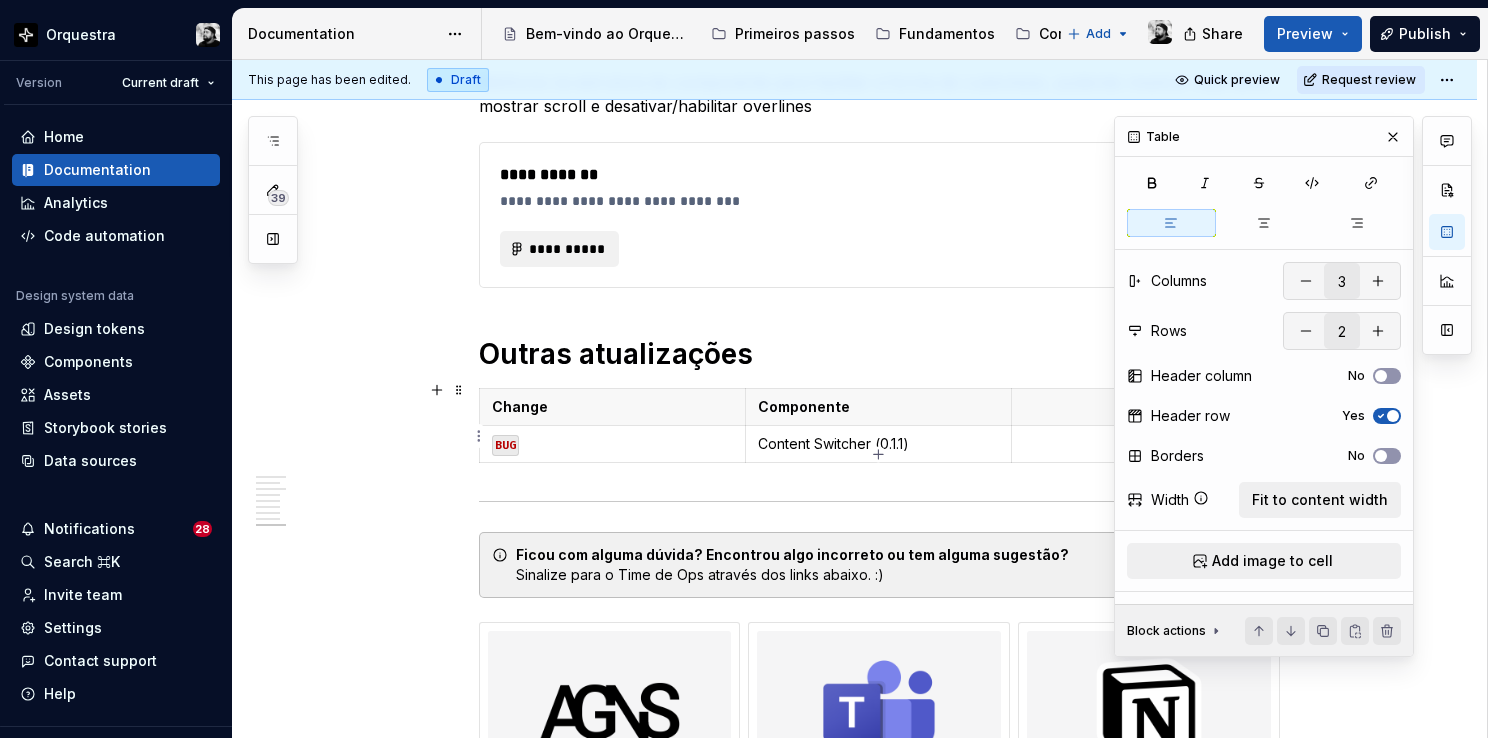 click on "Web" at bounding box center (1145, 444) 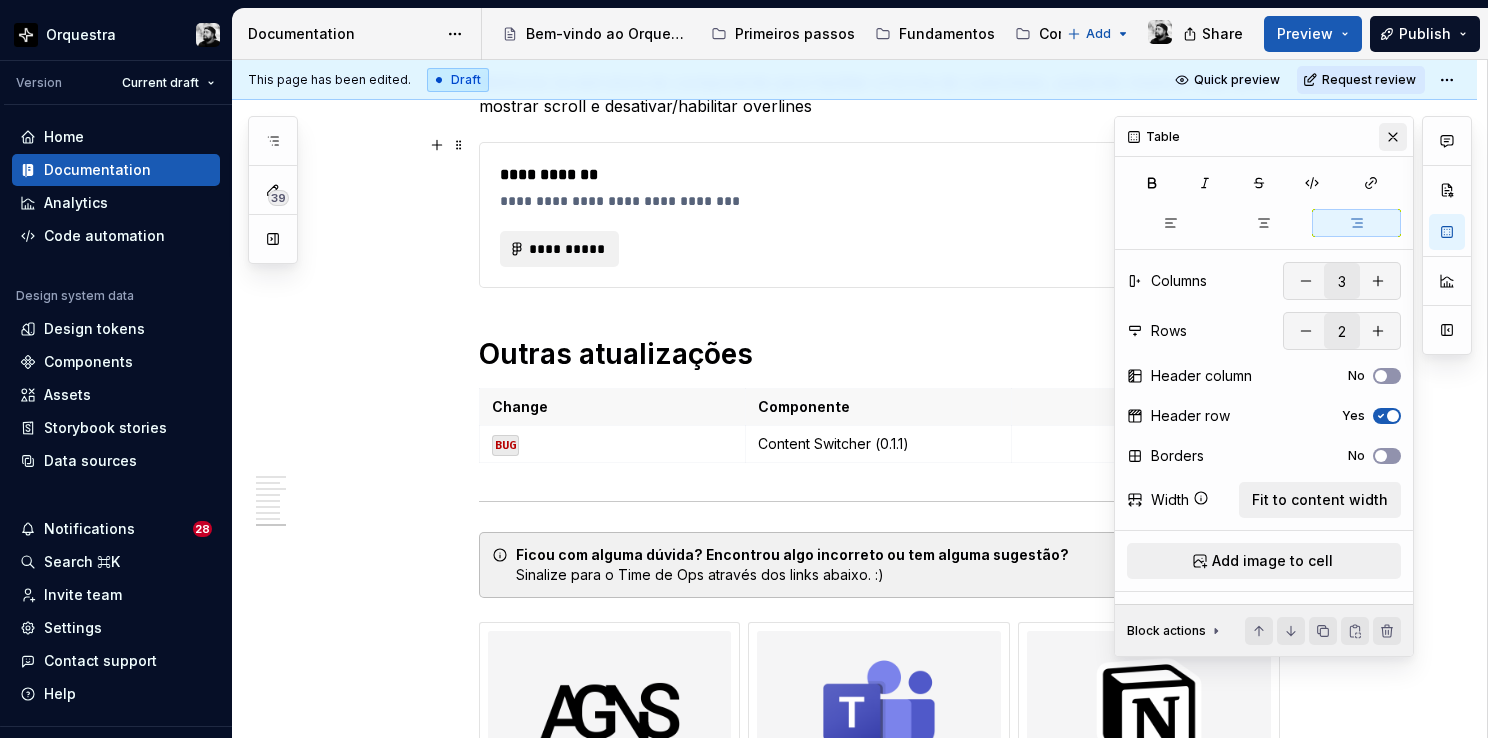 click at bounding box center (1393, 137) 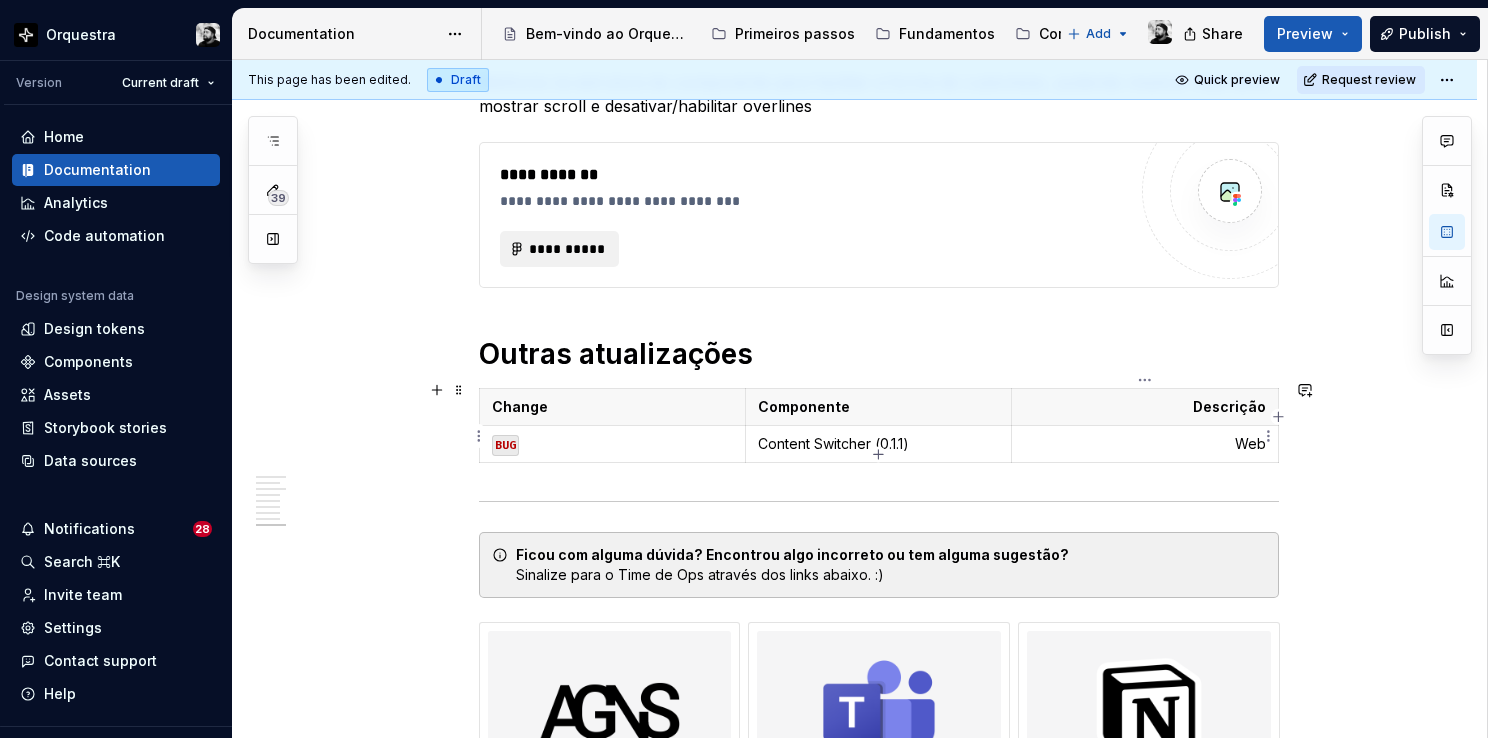 click on "Web" at bounding box center (1144, 444) 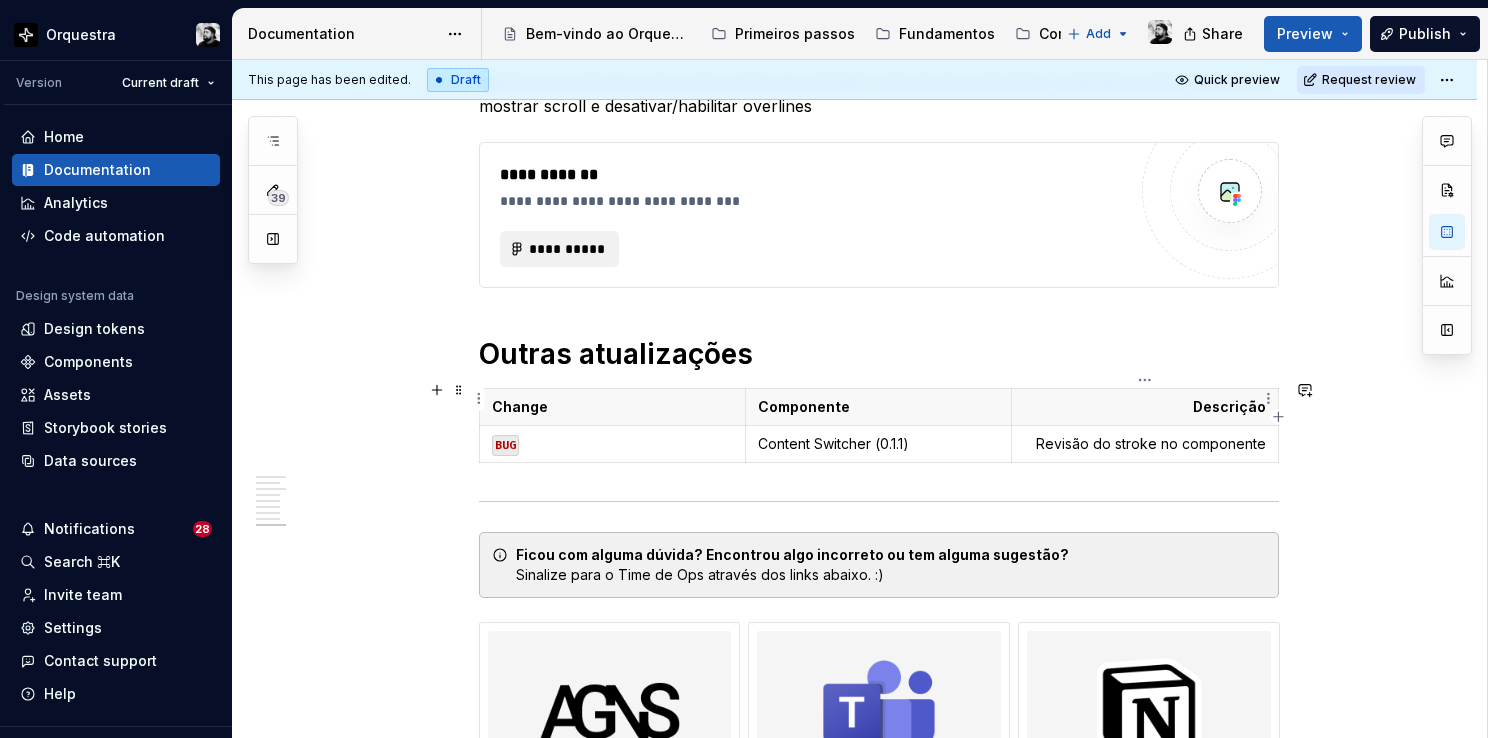 click on "Descrição" at bounding box center (1144, 407) 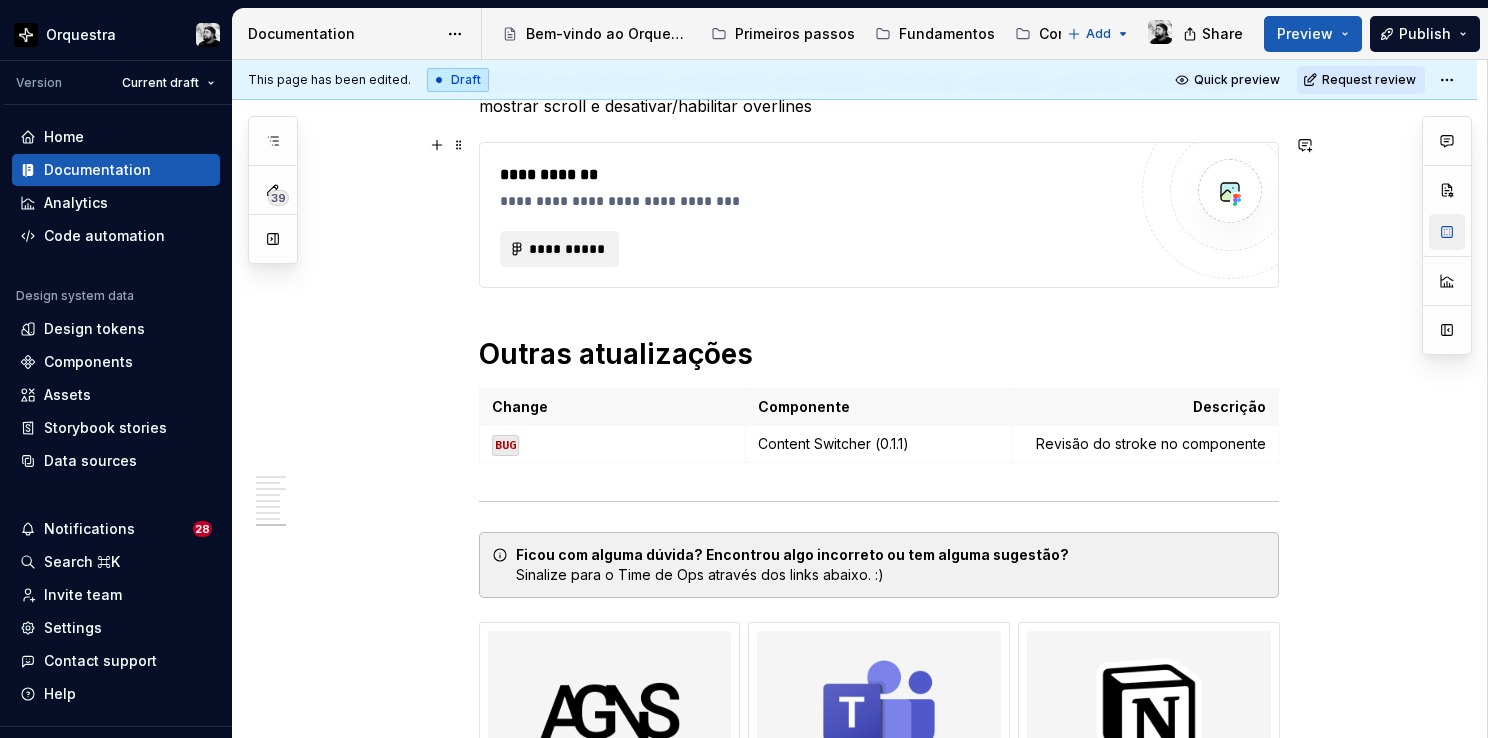 click at bounding box center [1447, 232] 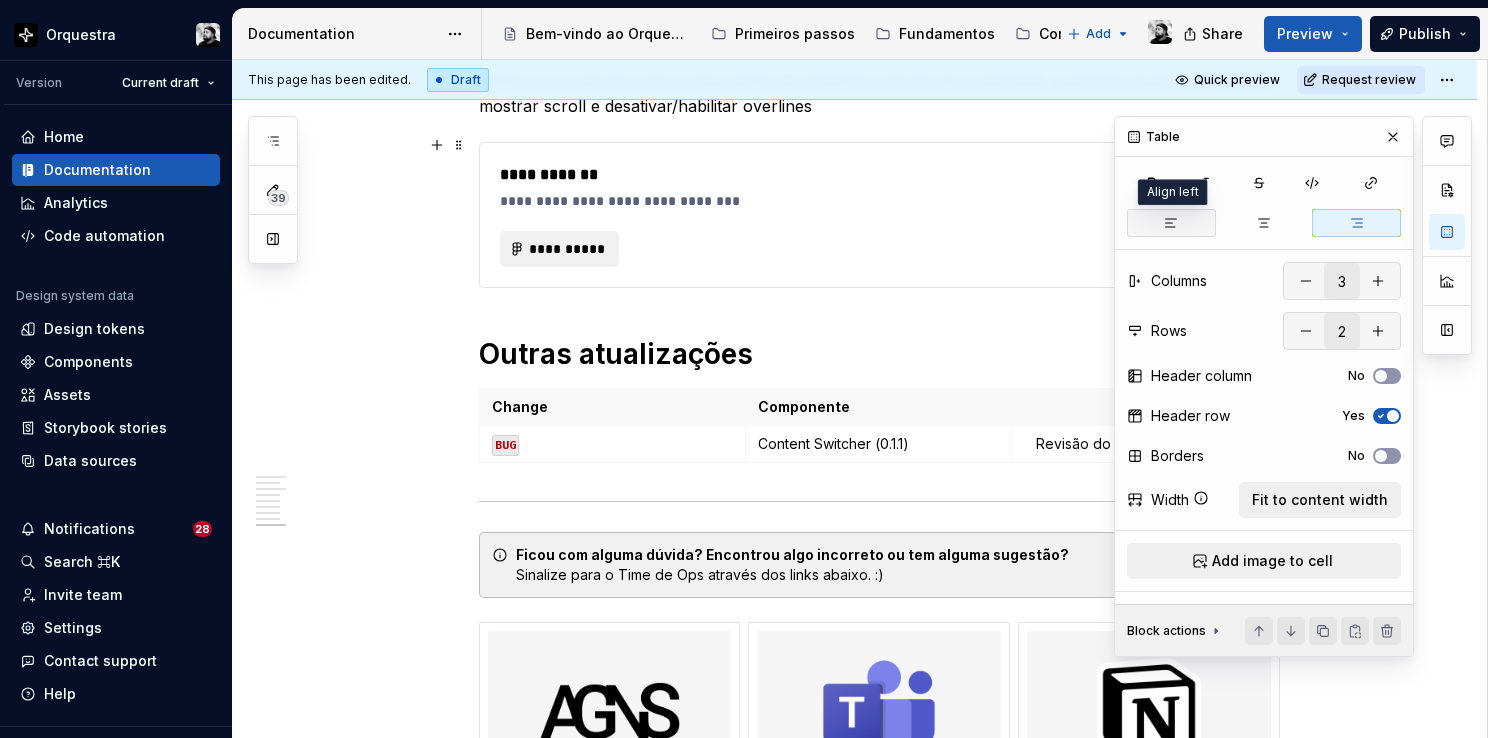 click at bounding box center [1171, 223] 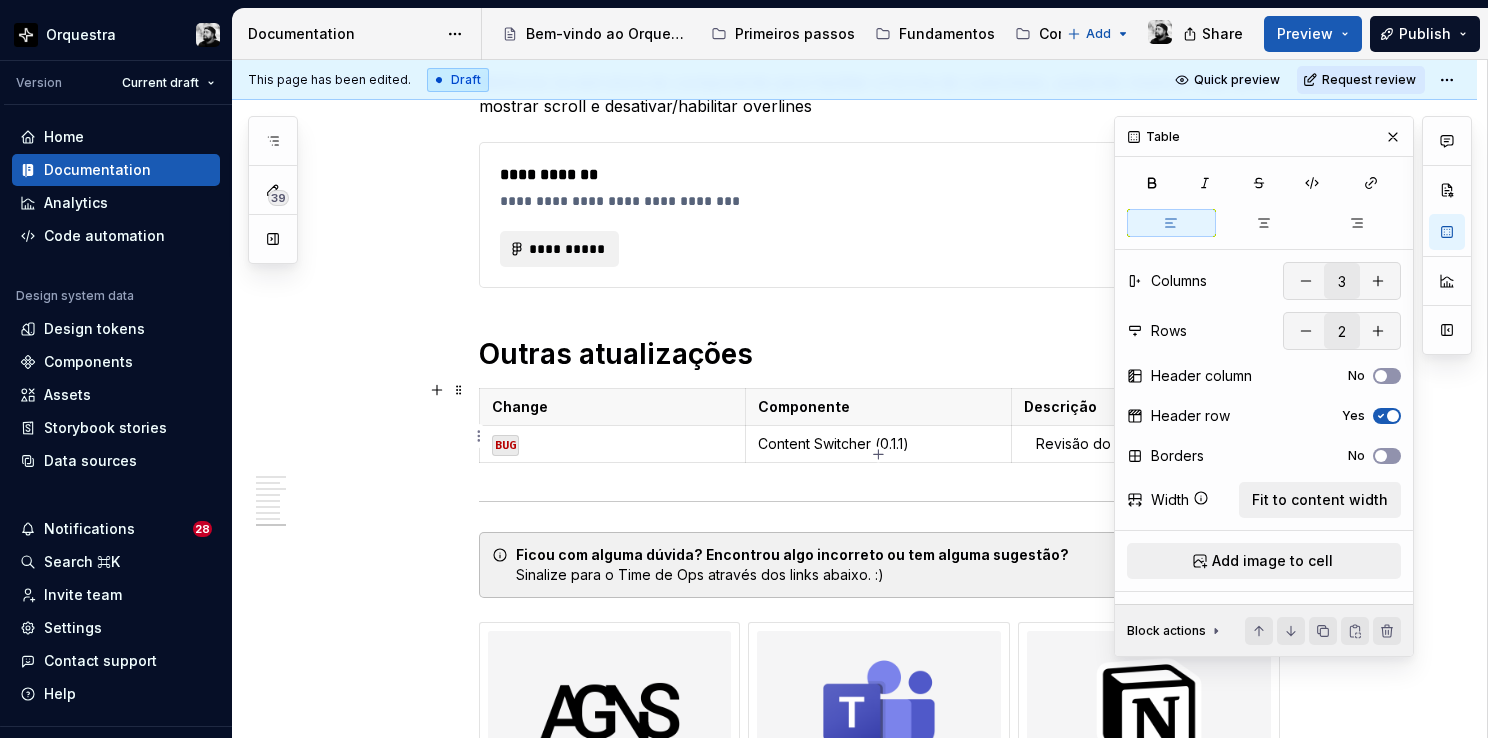 click on "Revisão do stroke no componente" at bounding box center [1144, 444] 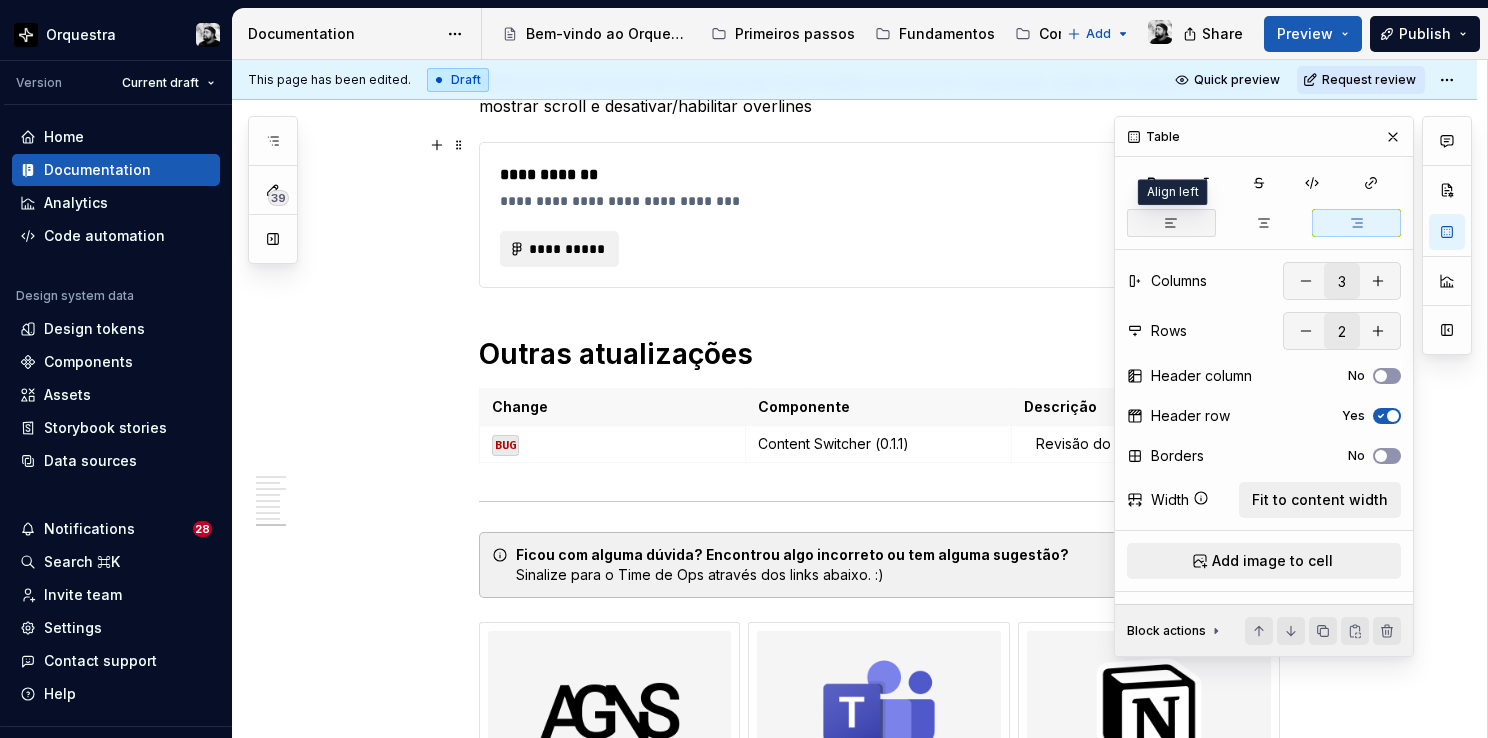 click 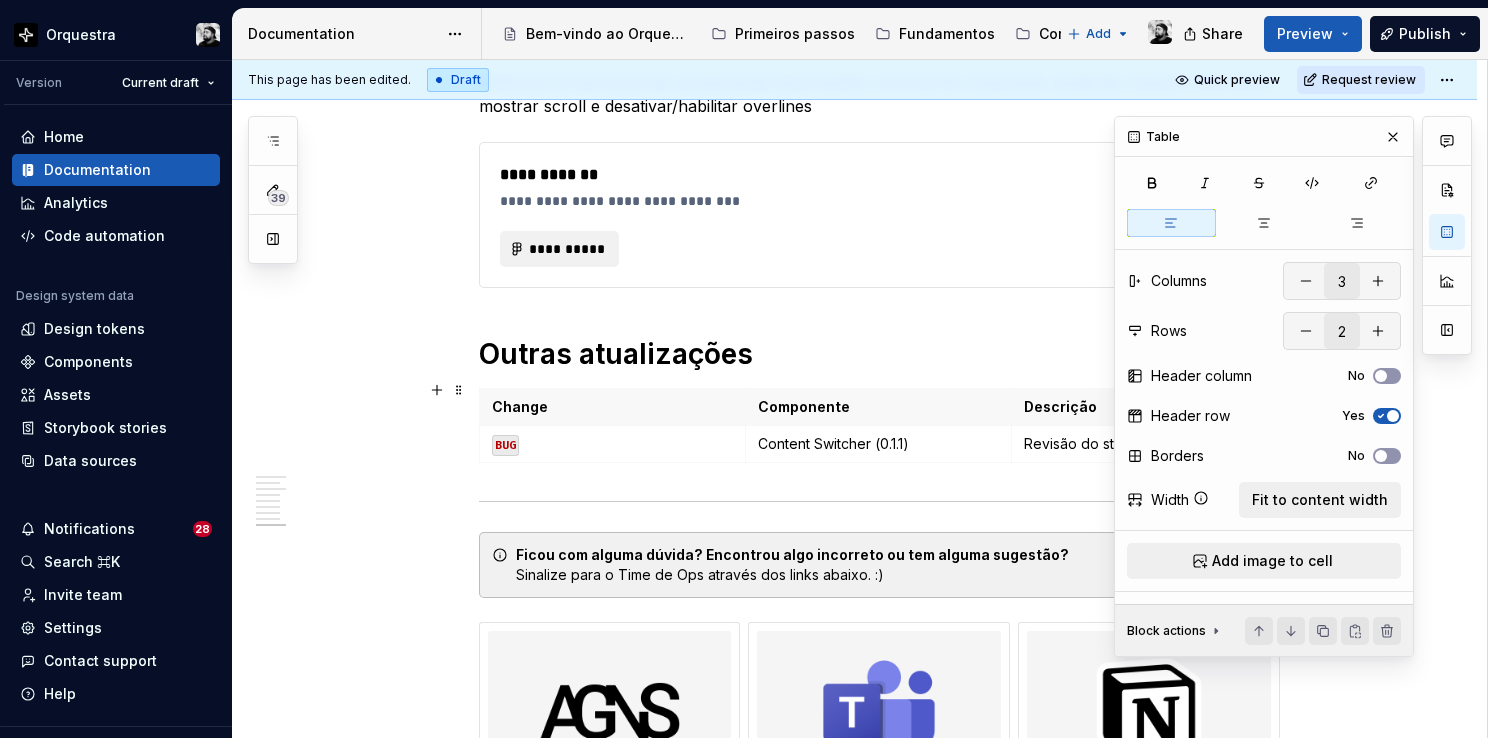 click at bounding box center [1447, 386] 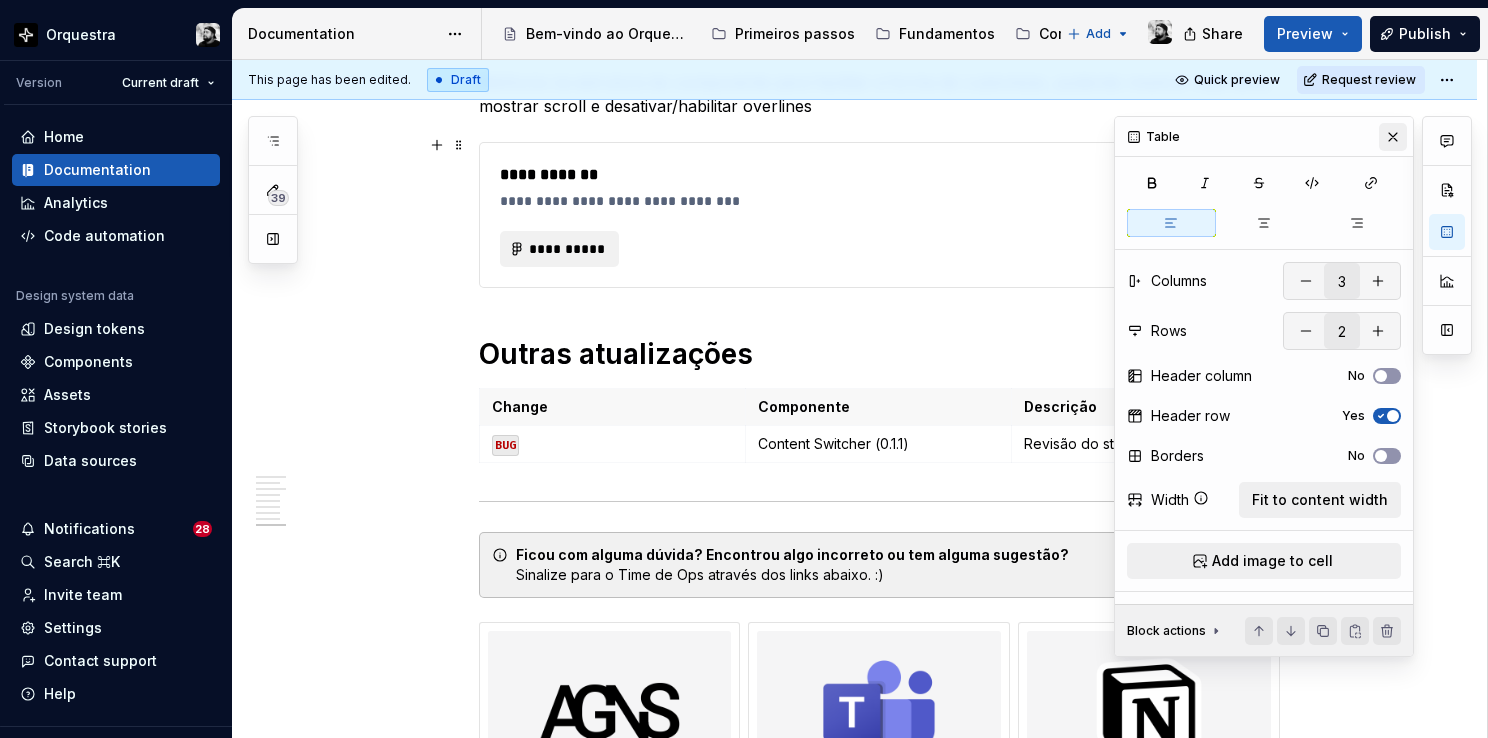 click at bounding box center [1393, 137] 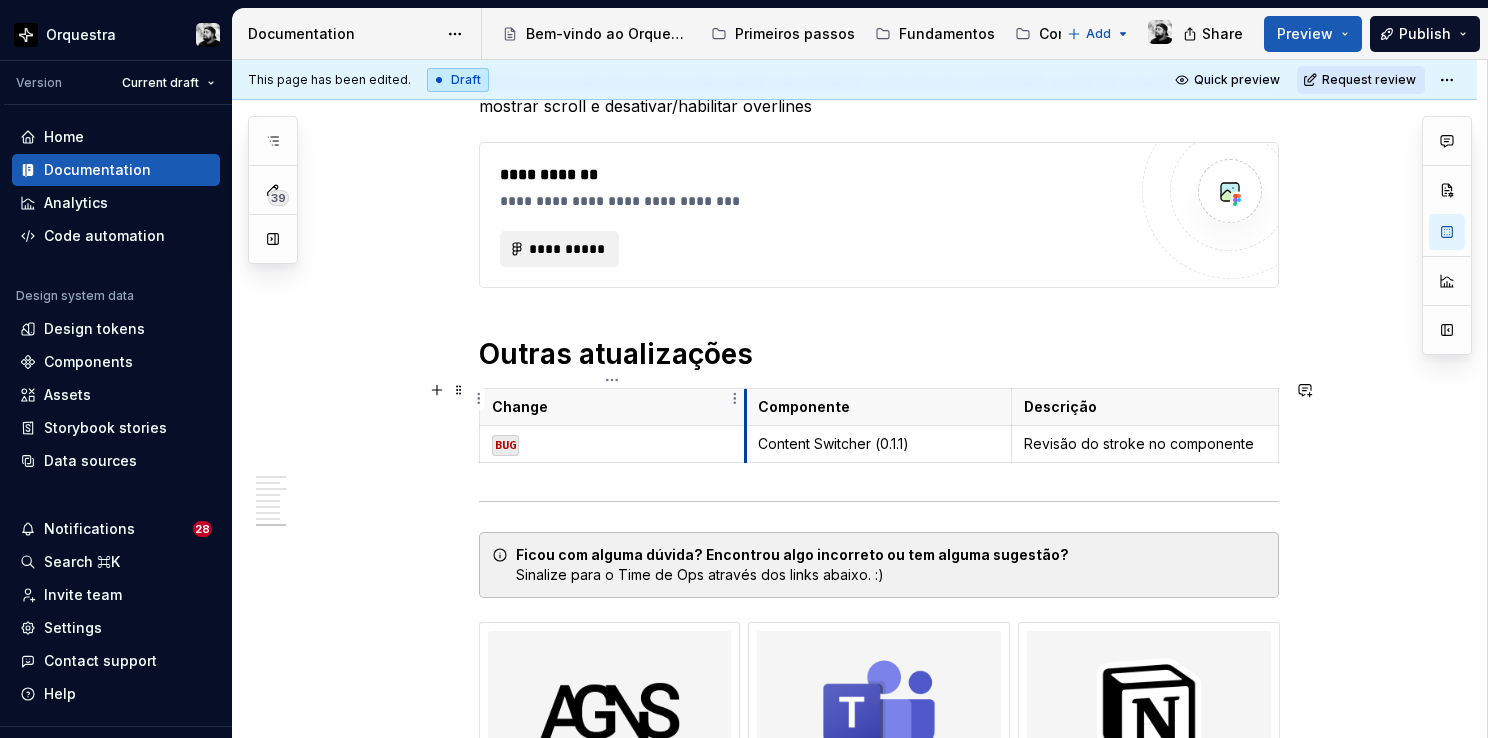 click on "Change" at bounding box center (612, 407) 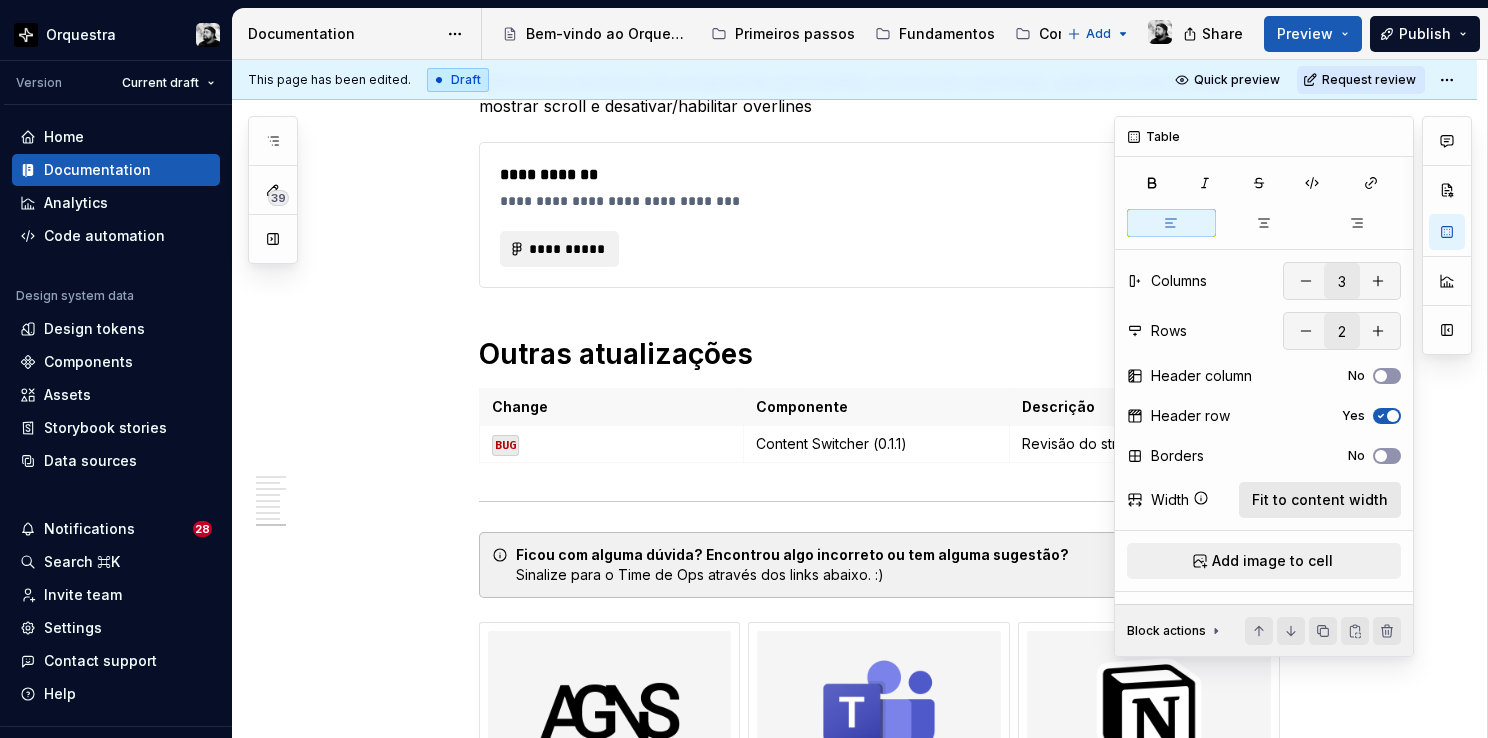 click on "Fit to content width" at bounding box center (1320, 500) 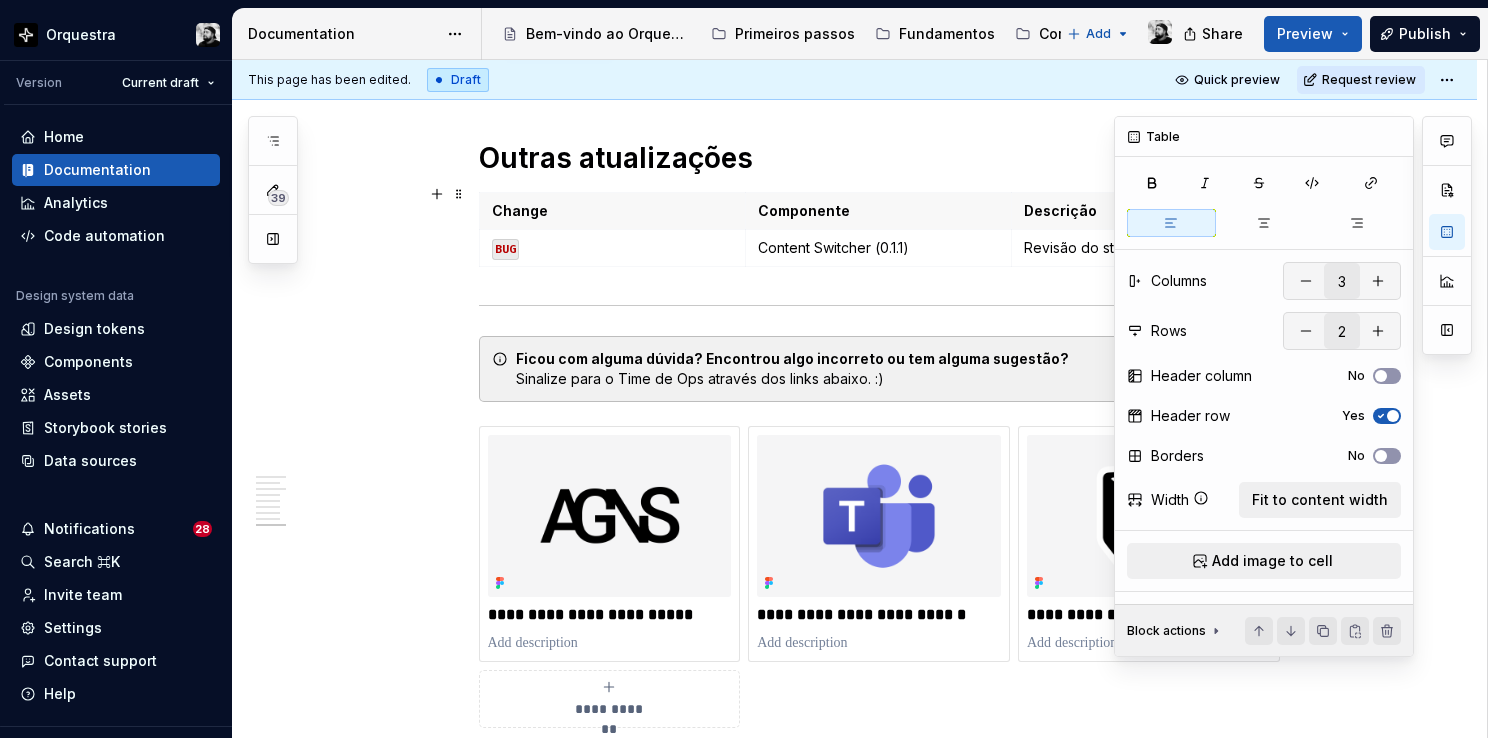 scroll, scrollTop: 3288, scrollLeft: 0, axis: vertical 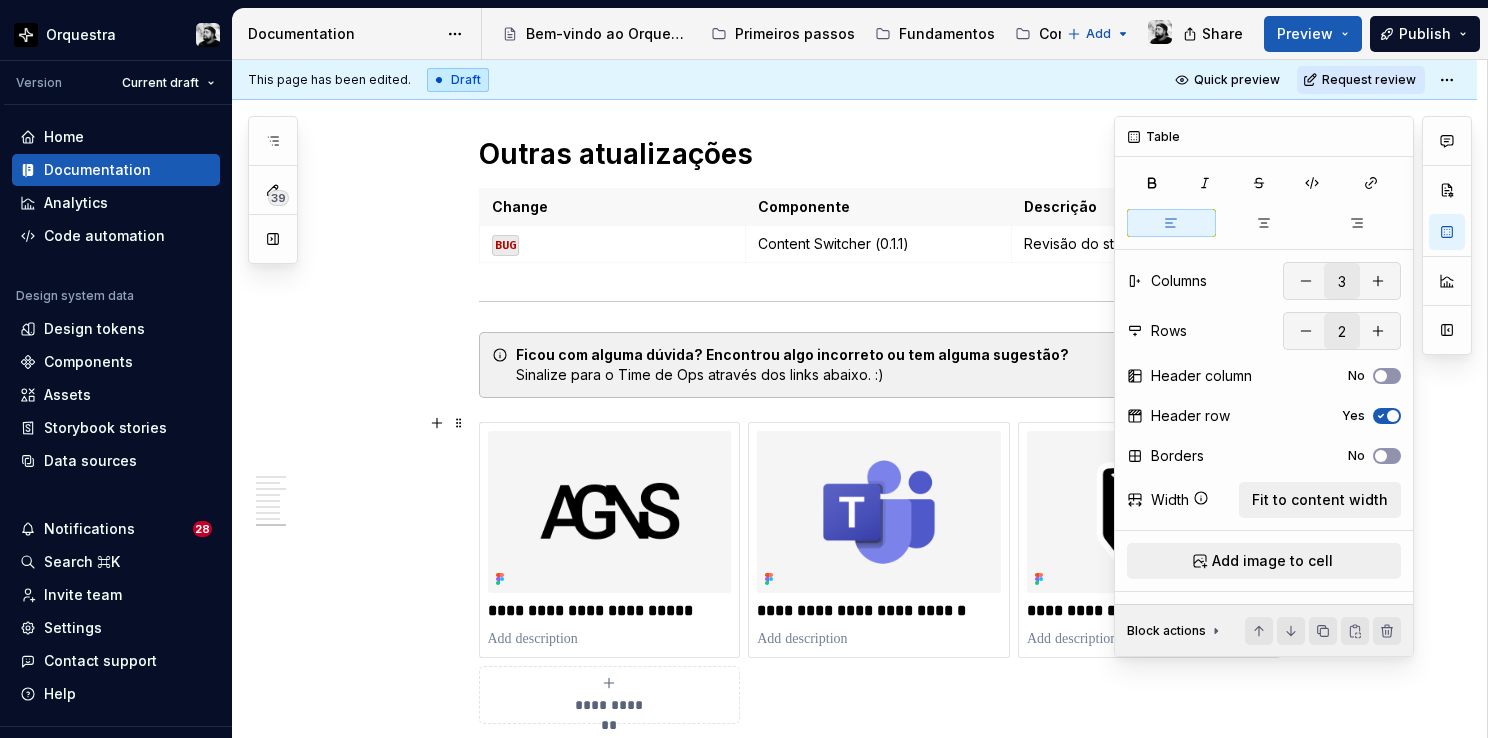 click at bounding box center (1447, 386) 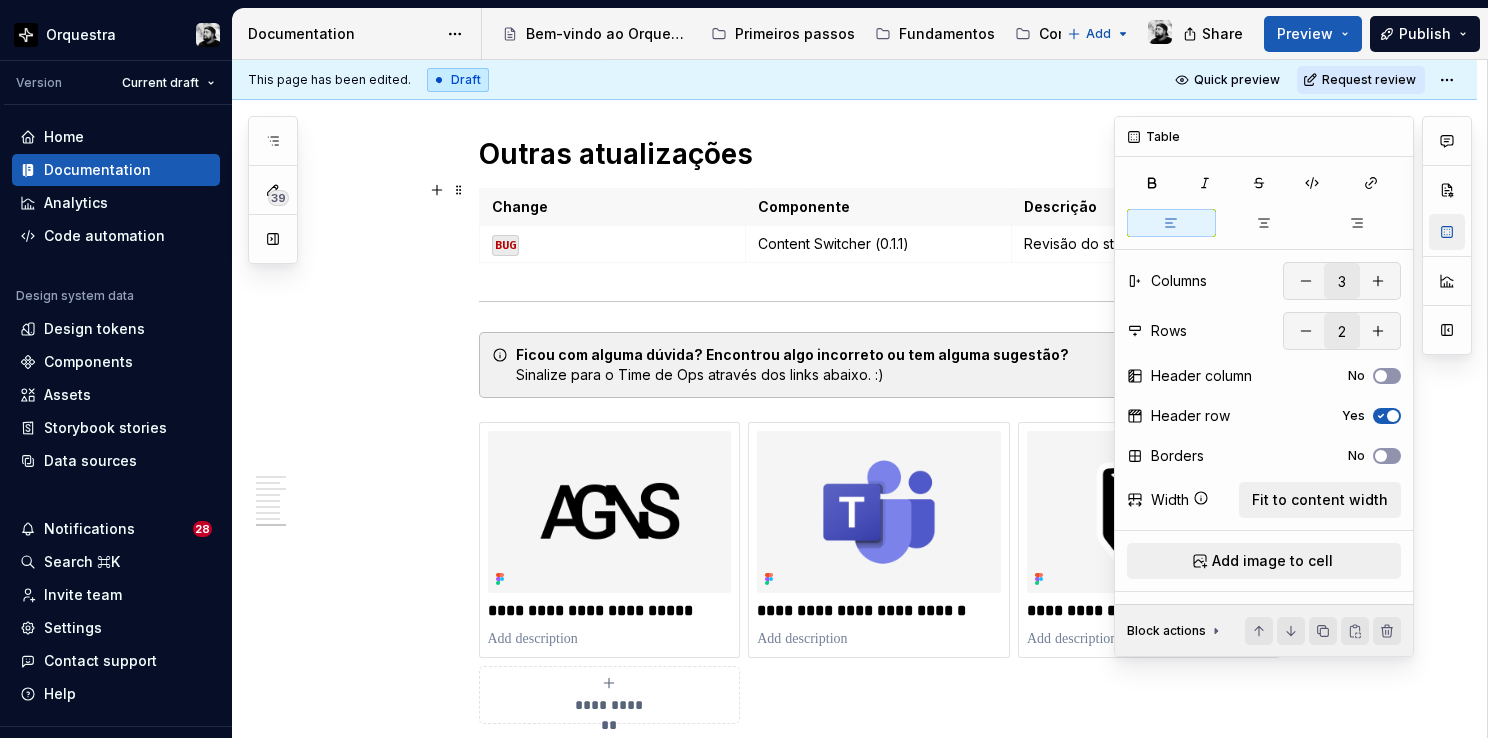 click at bounding box center [1447, 232] 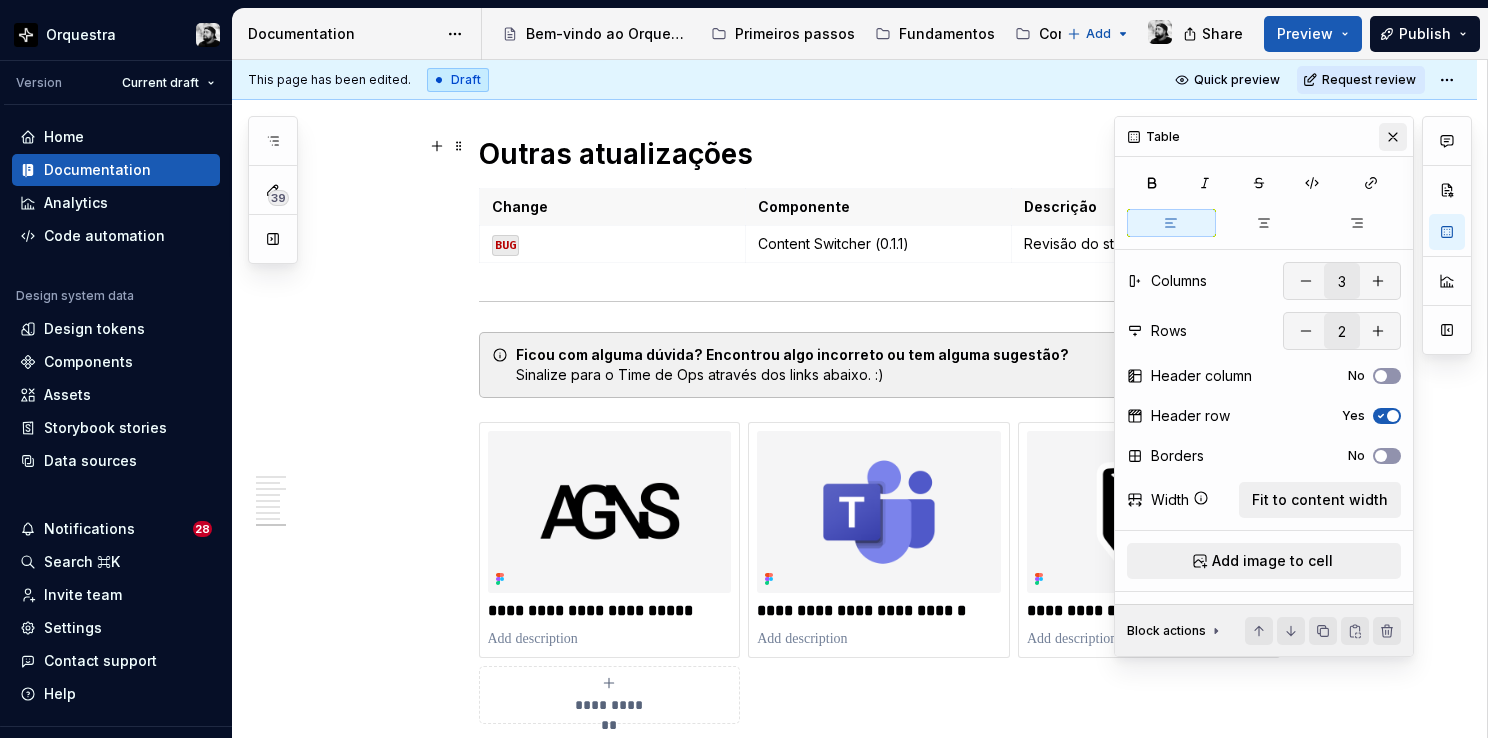 click at bounding box center (1393, 137) 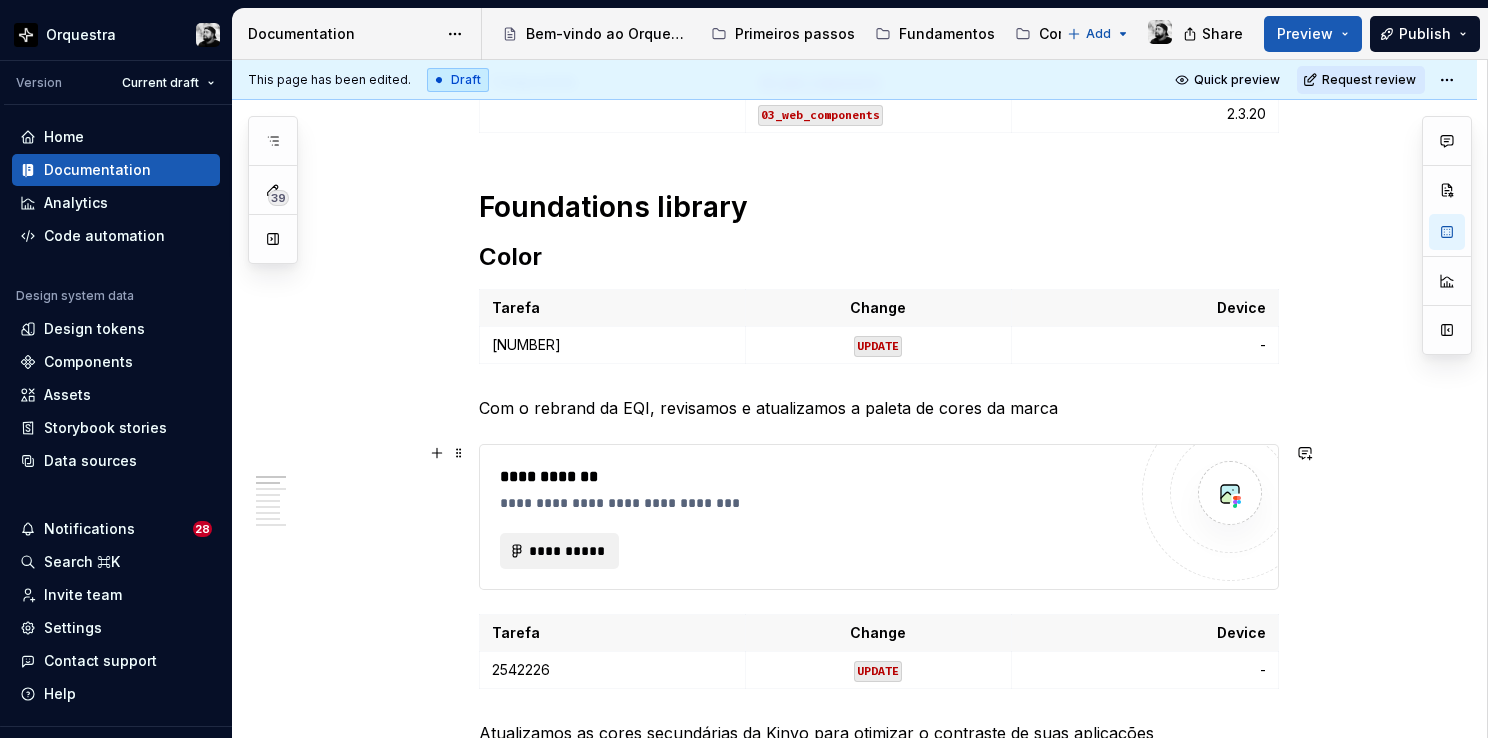 scroll, scrollTop: 500, scrollLeft: 0, axis: vertical 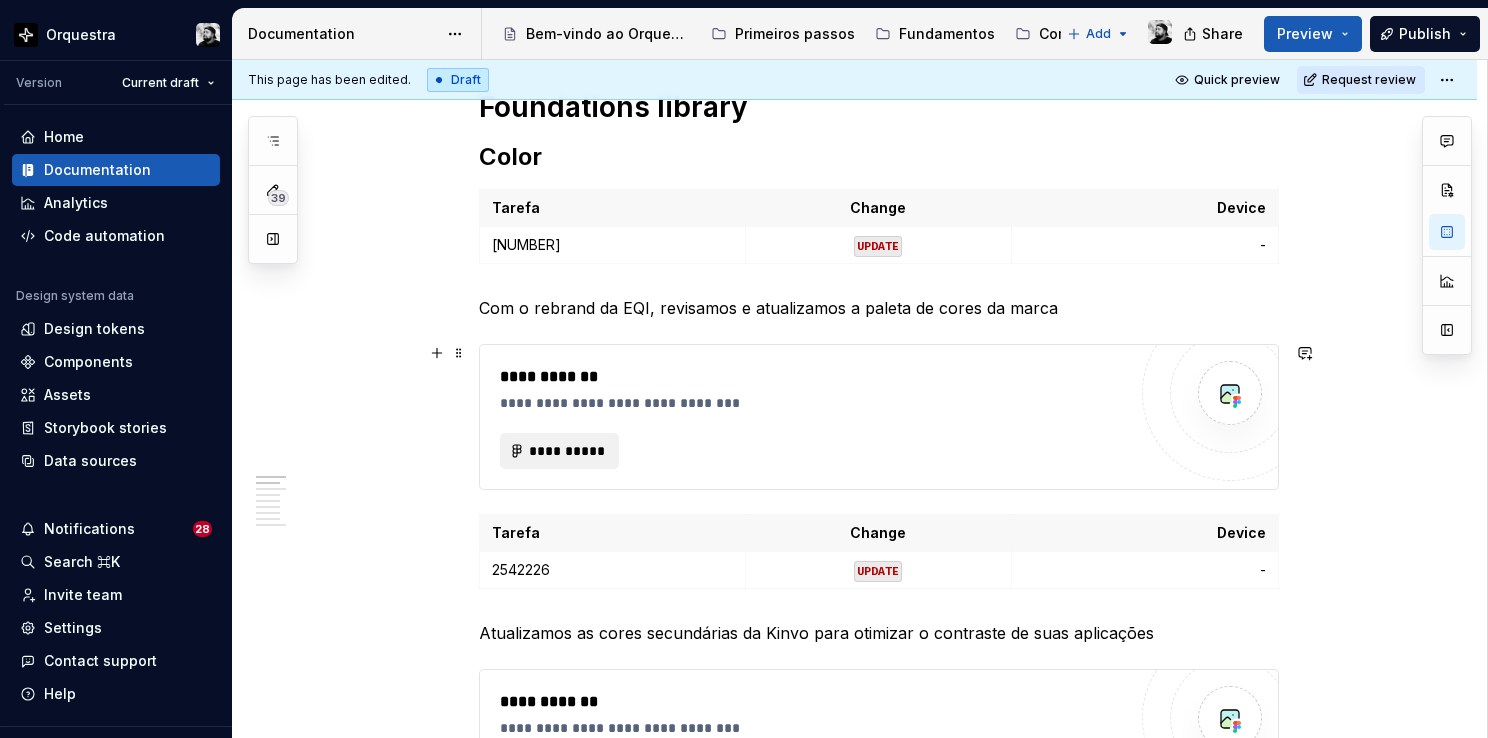 click on "**********" at bounding box center [813, 377] 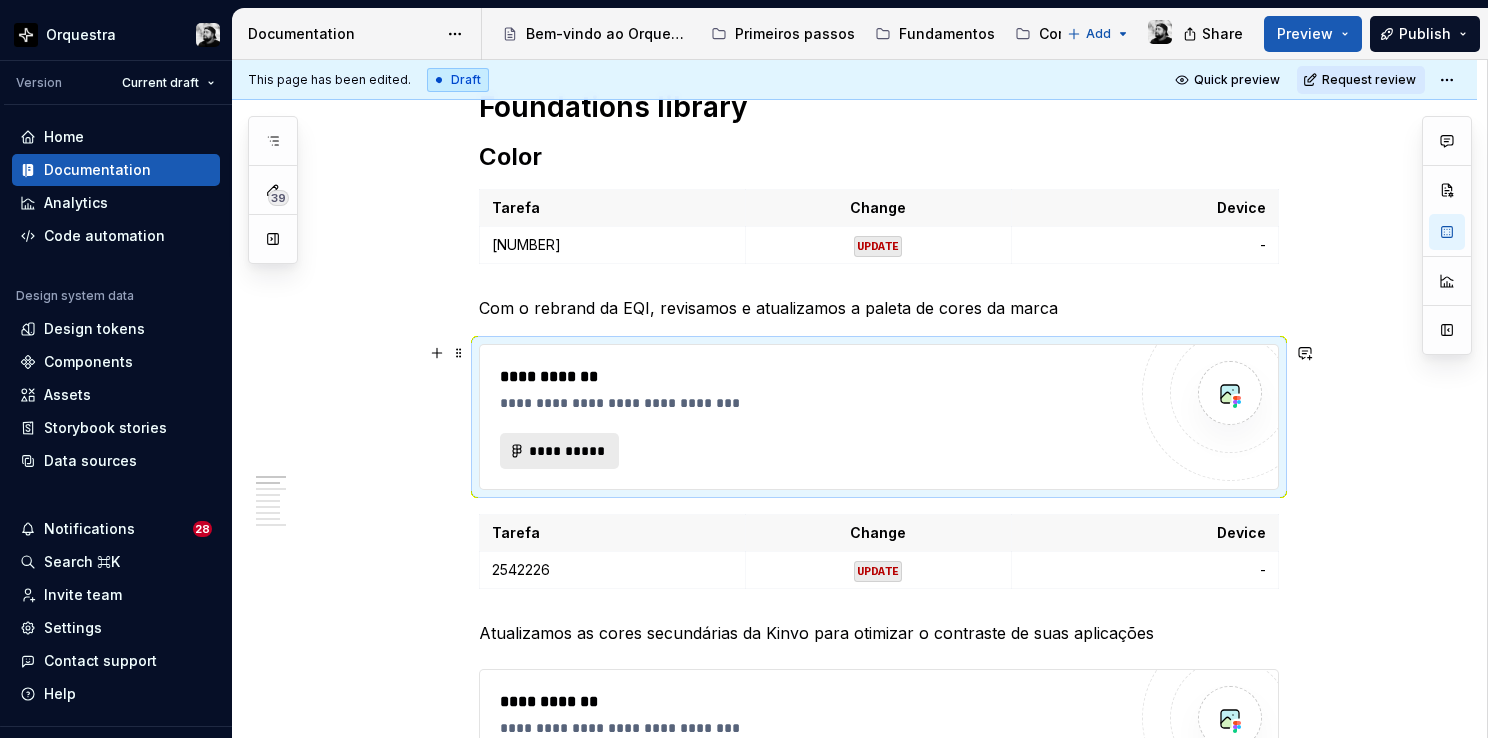 click on "**********" at bounding box center (560, 451) 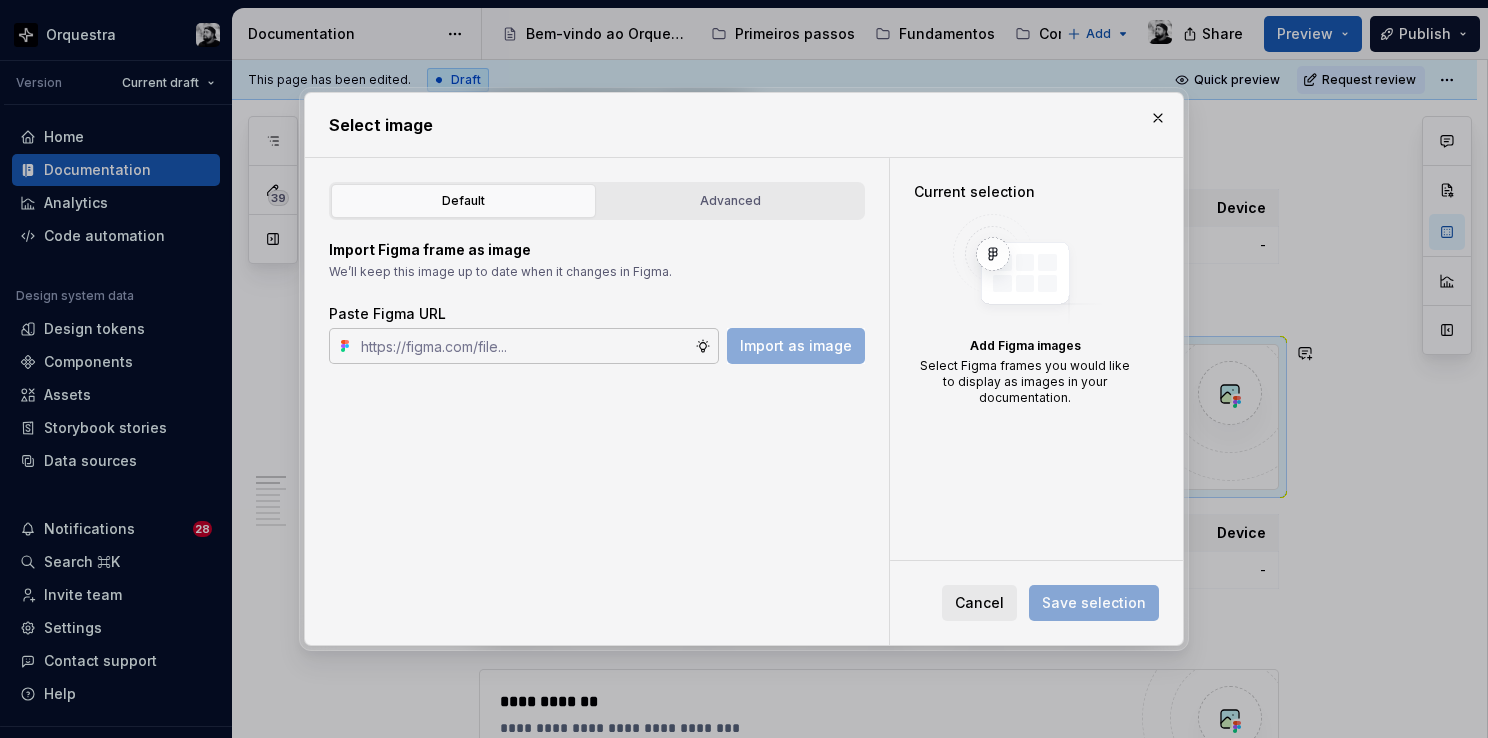 type on "*" 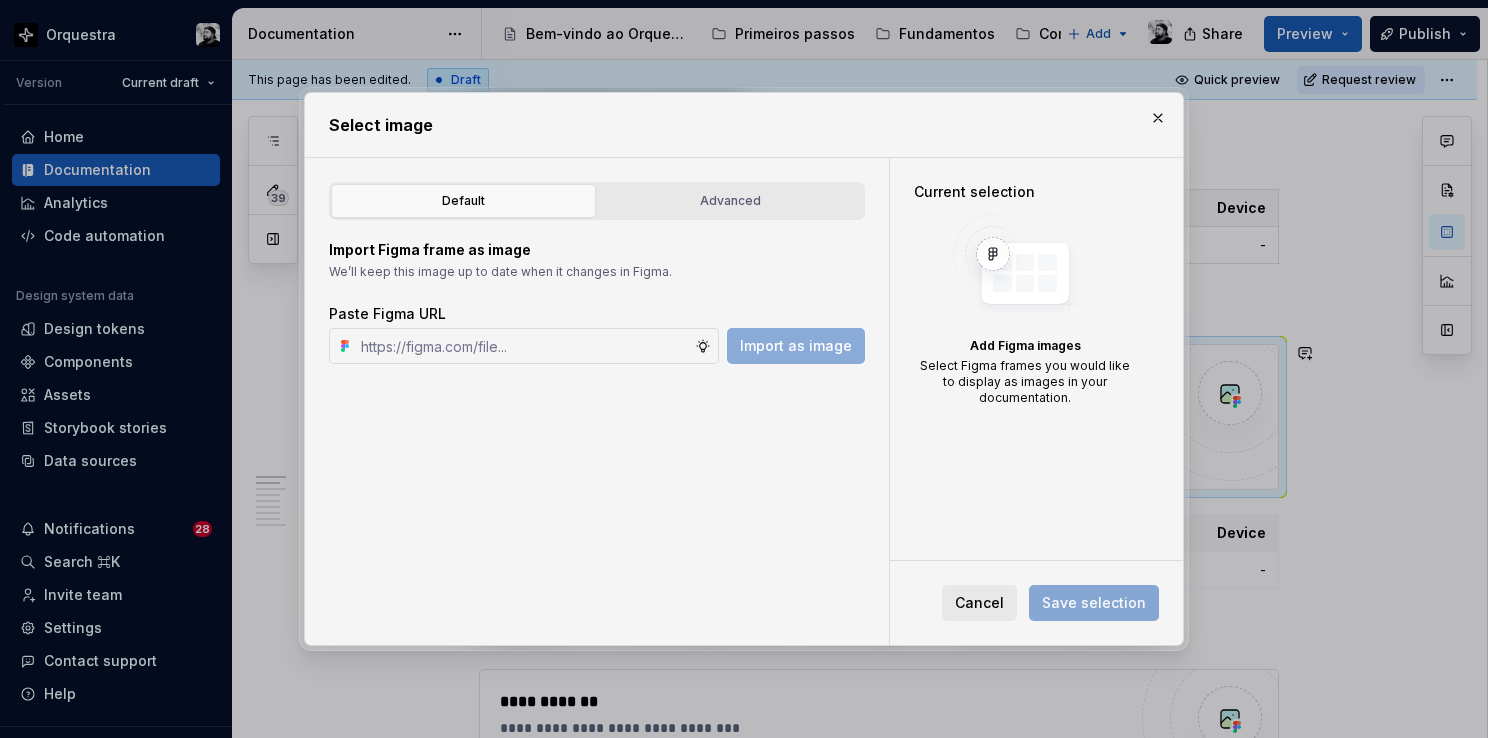 click on "Import Figma frame as image We’ll keep this image up to date when it changes in Figma. Paste Figma URL Import as image" at bounding box center [597, 292] 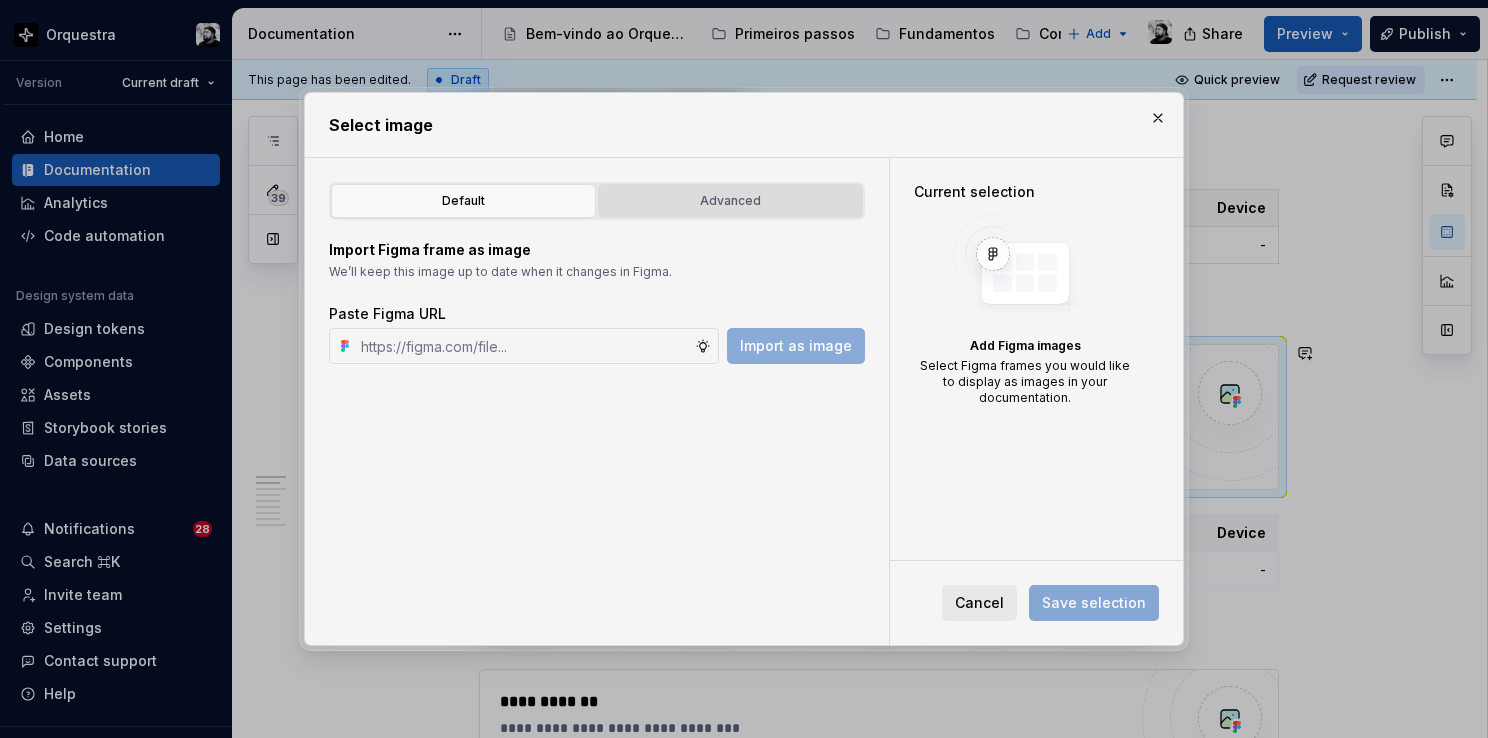 click on "Advanced" at bounding box center (730, 201) 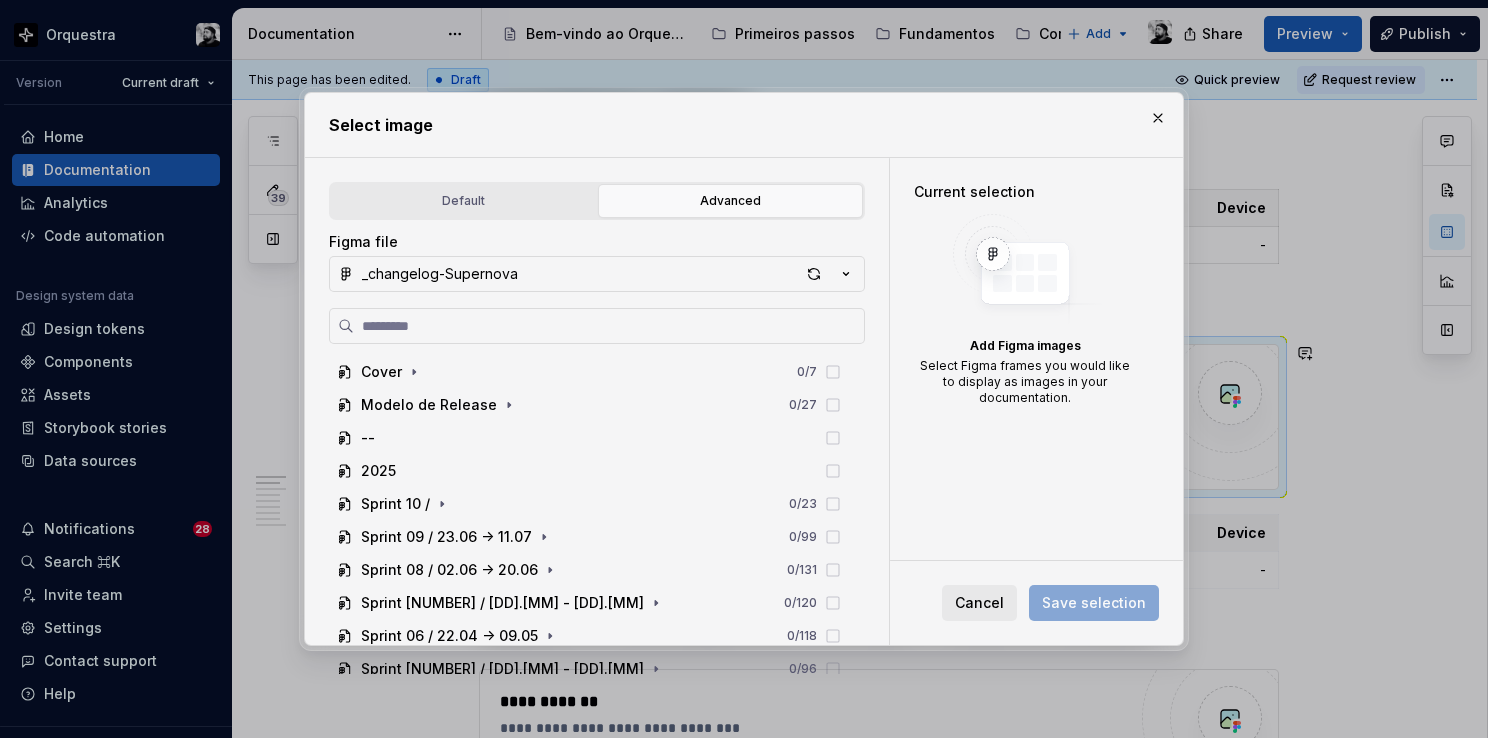 type on "**********" 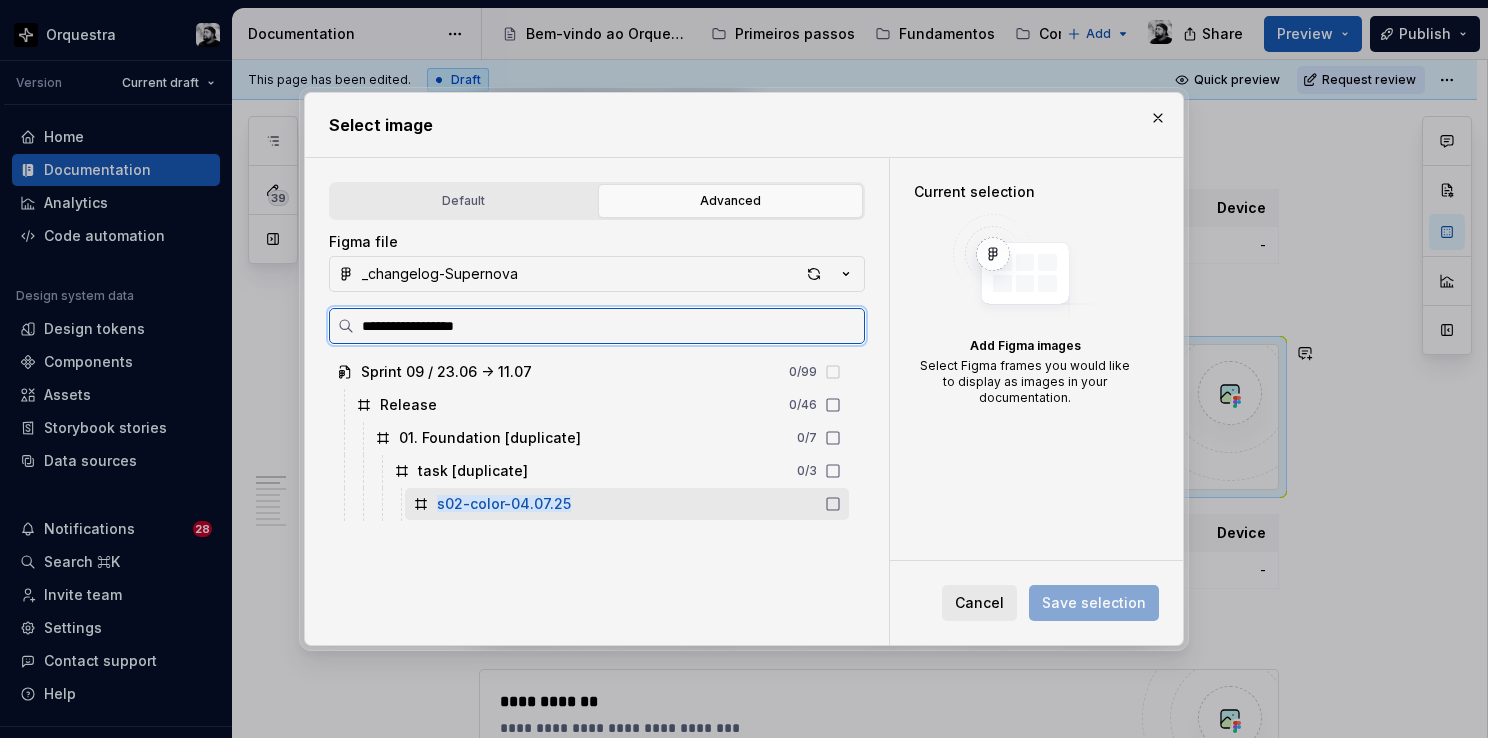 click on "s02-color-04.07.25" at bounding box center [504, 503] 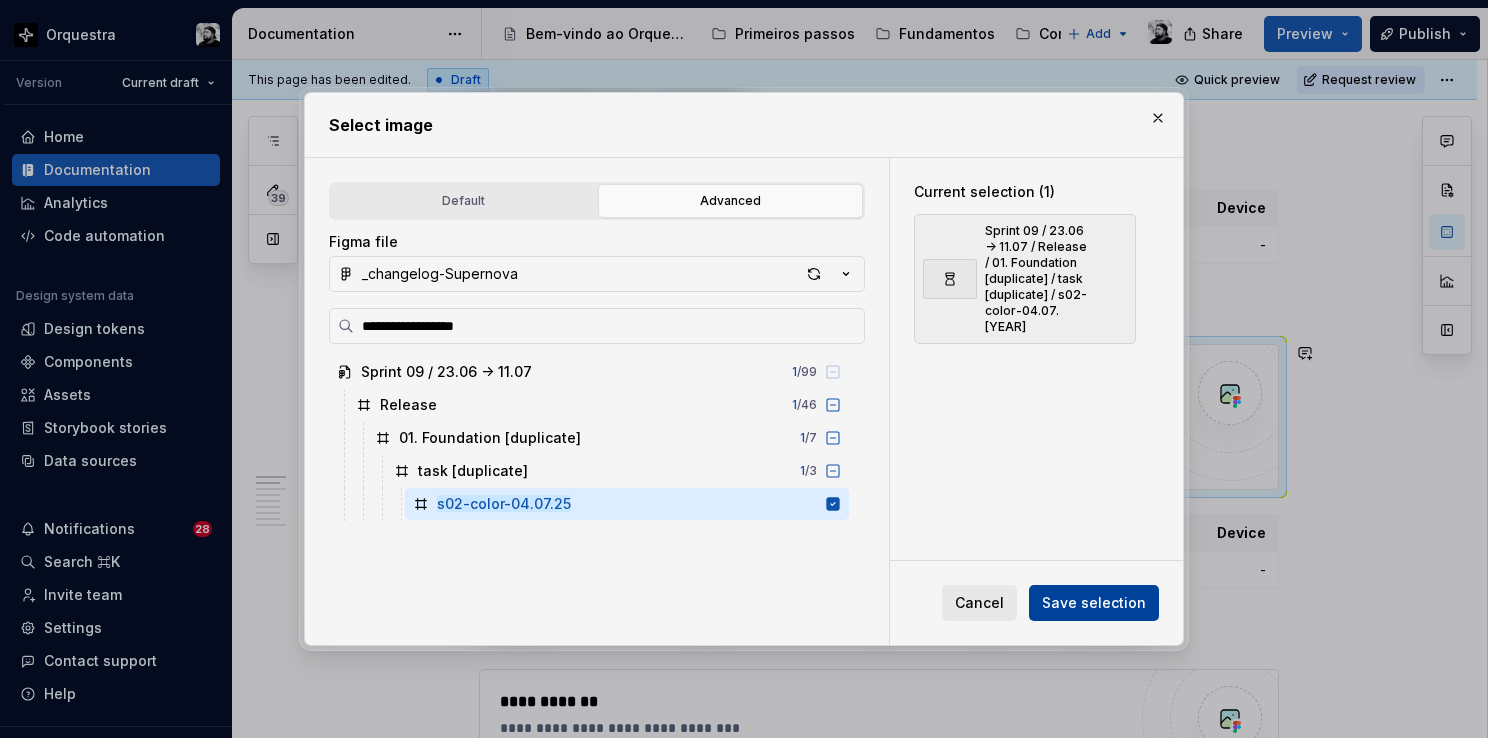 click on "Save selection" at bounding box center [1094, 603] 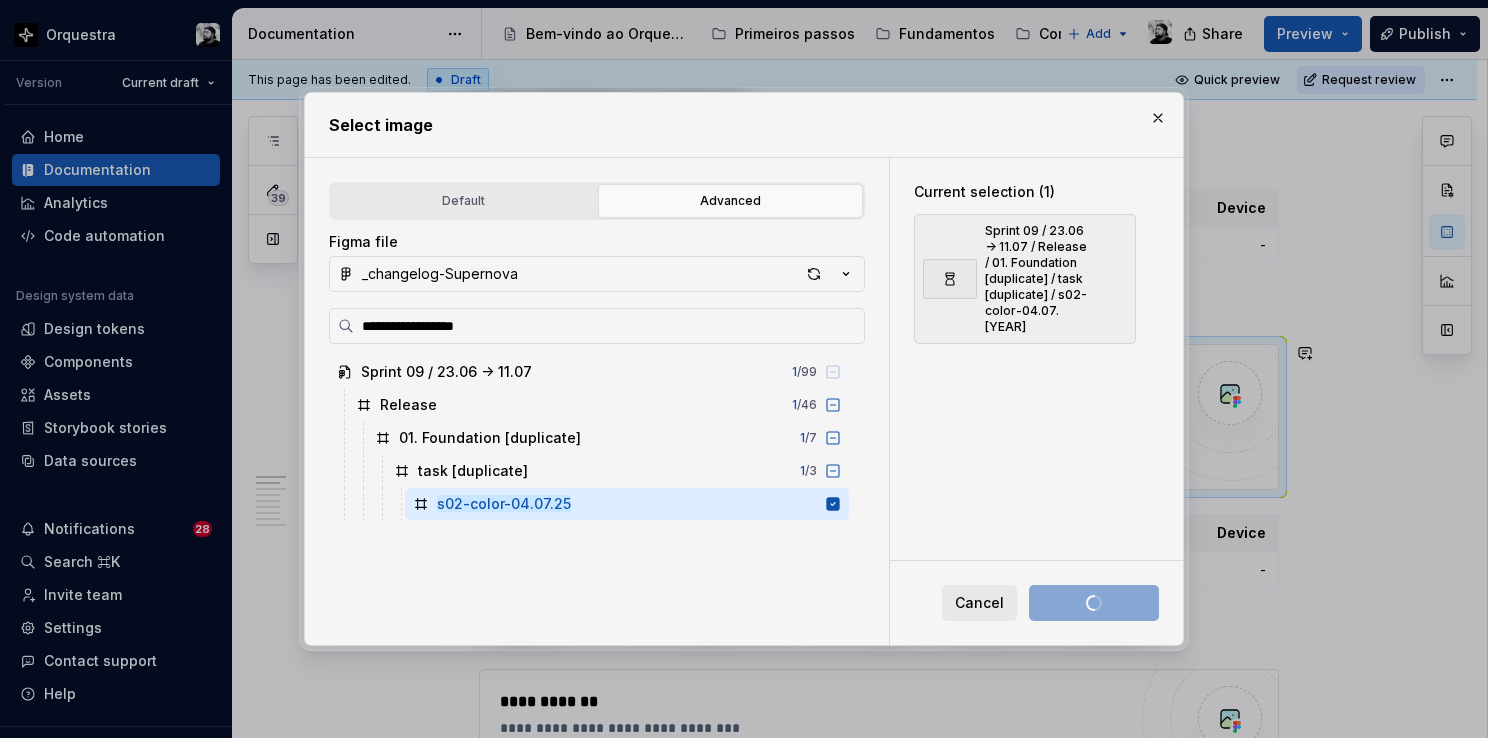 type on "*" 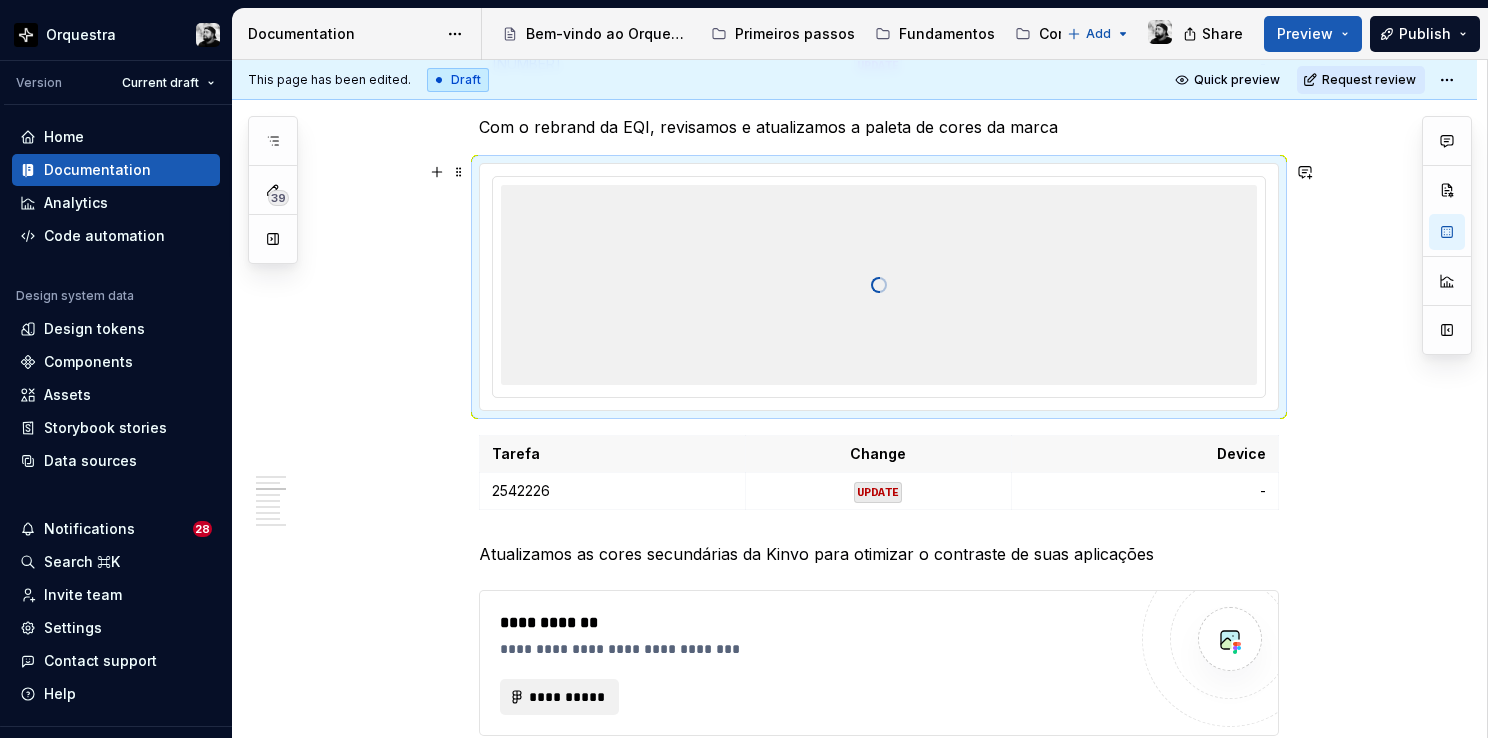 scroll, scrollTop: 900, scrollLeft: 0, axis: vertical 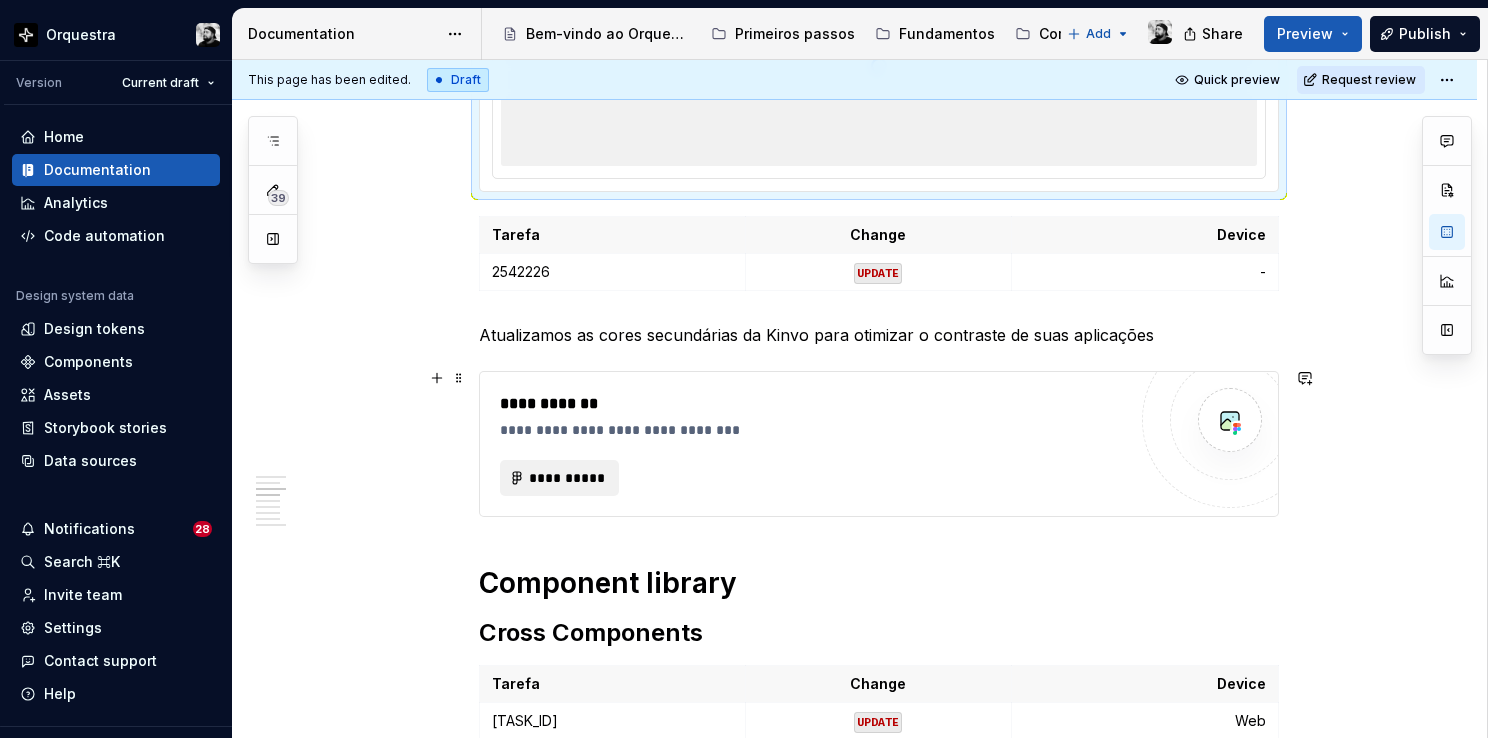 click on "**********" at bounding box center [813, 430] 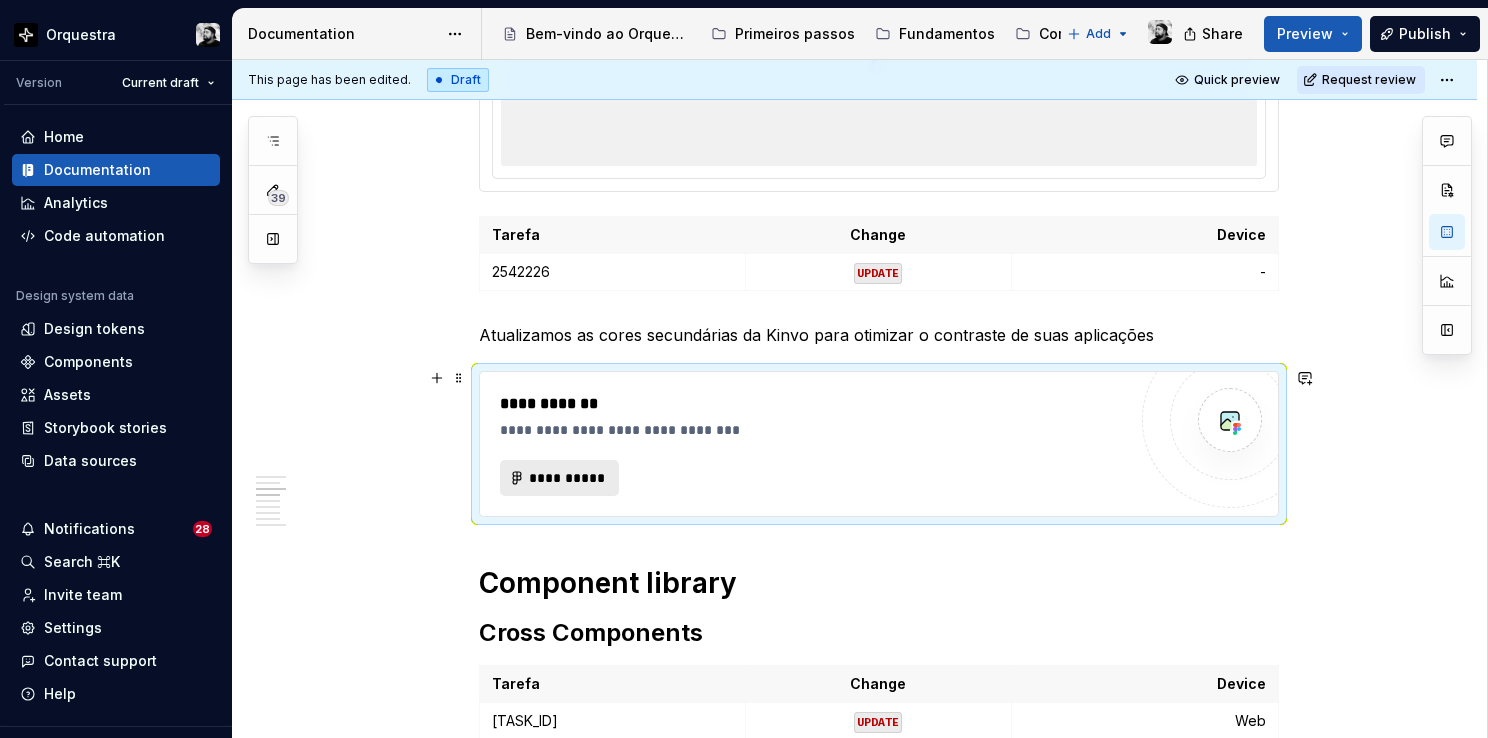 click on "**********" at bounding box center [568, 478] 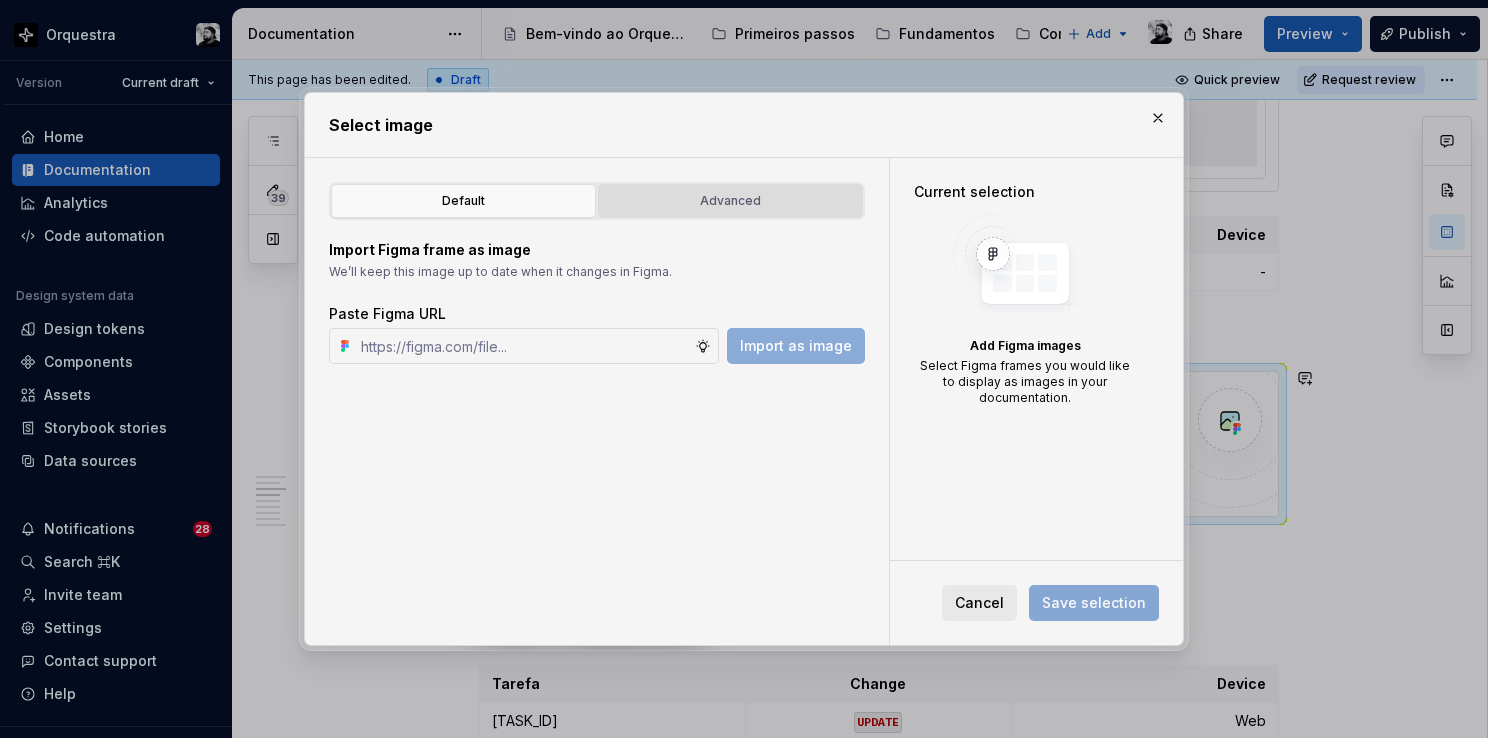 click on "Advanced" at bounding box center (730, 201) 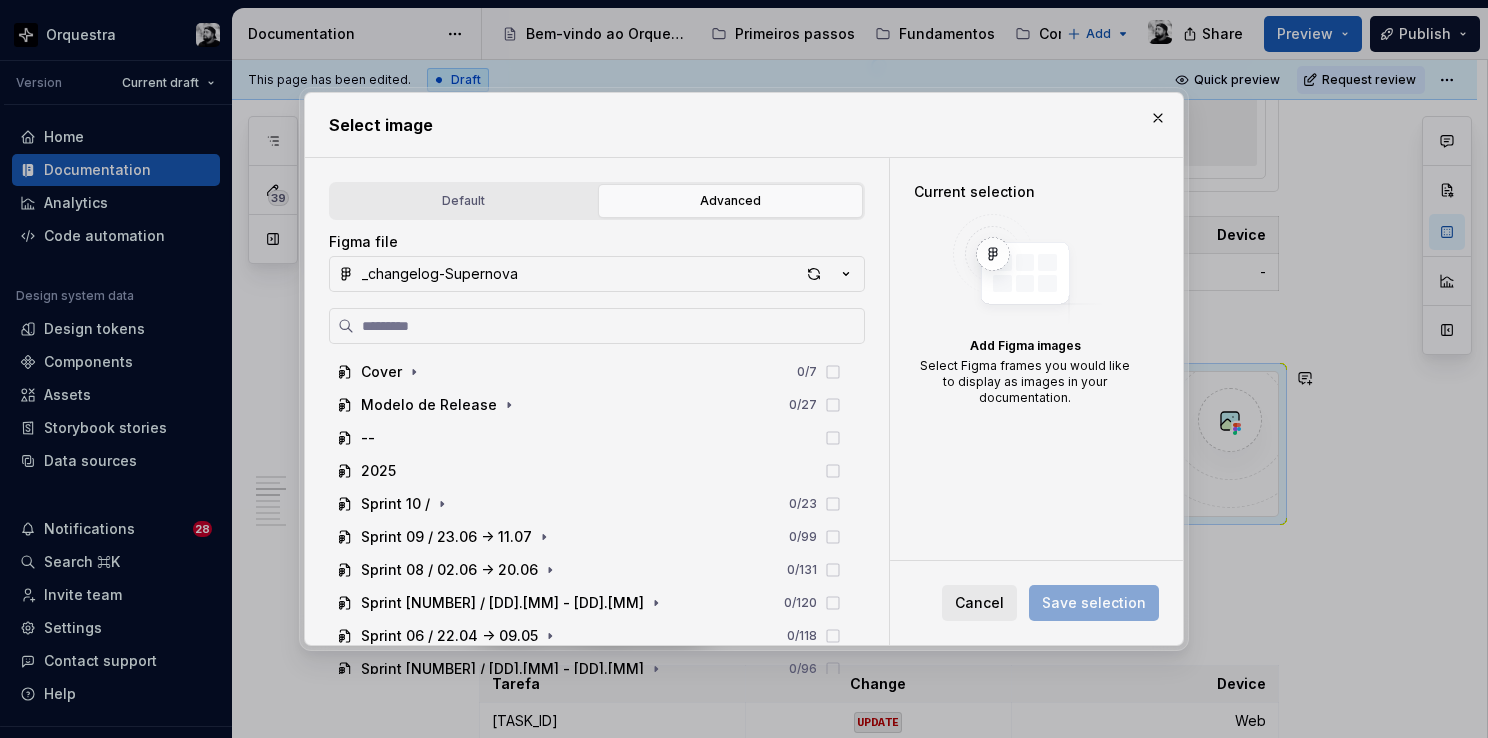 type 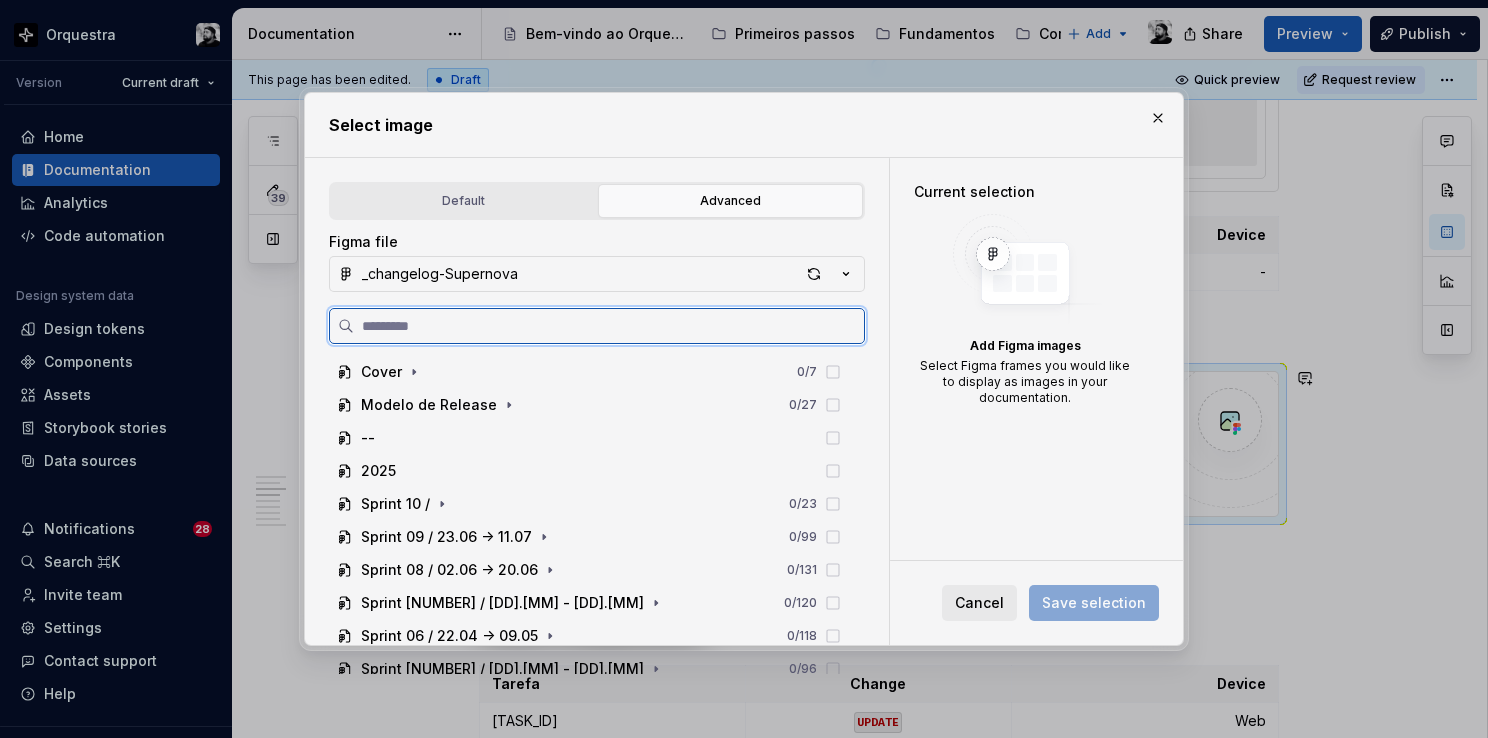 click at bounding box center [609, 326] 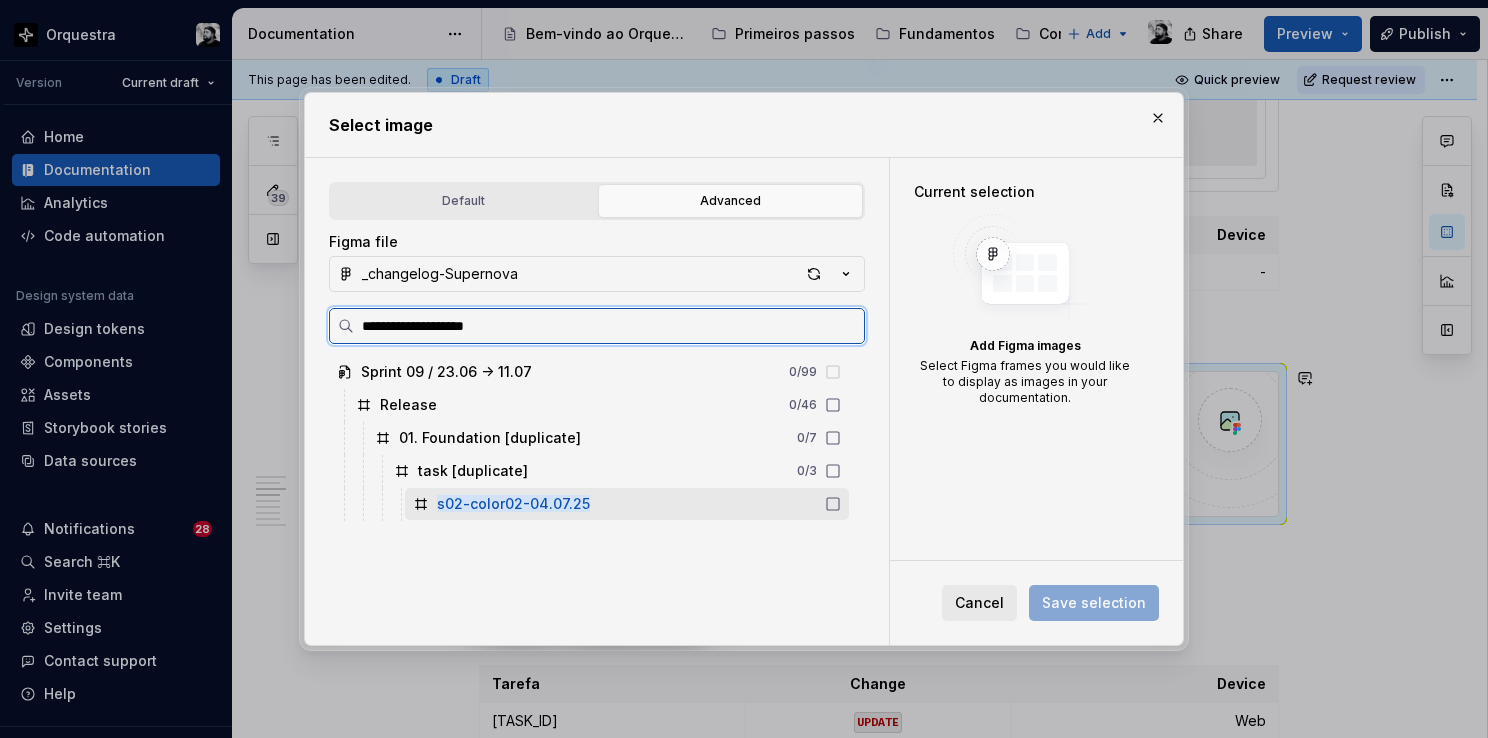 click on "s02-color02-04.07.25" at bounding box center [627, 504] 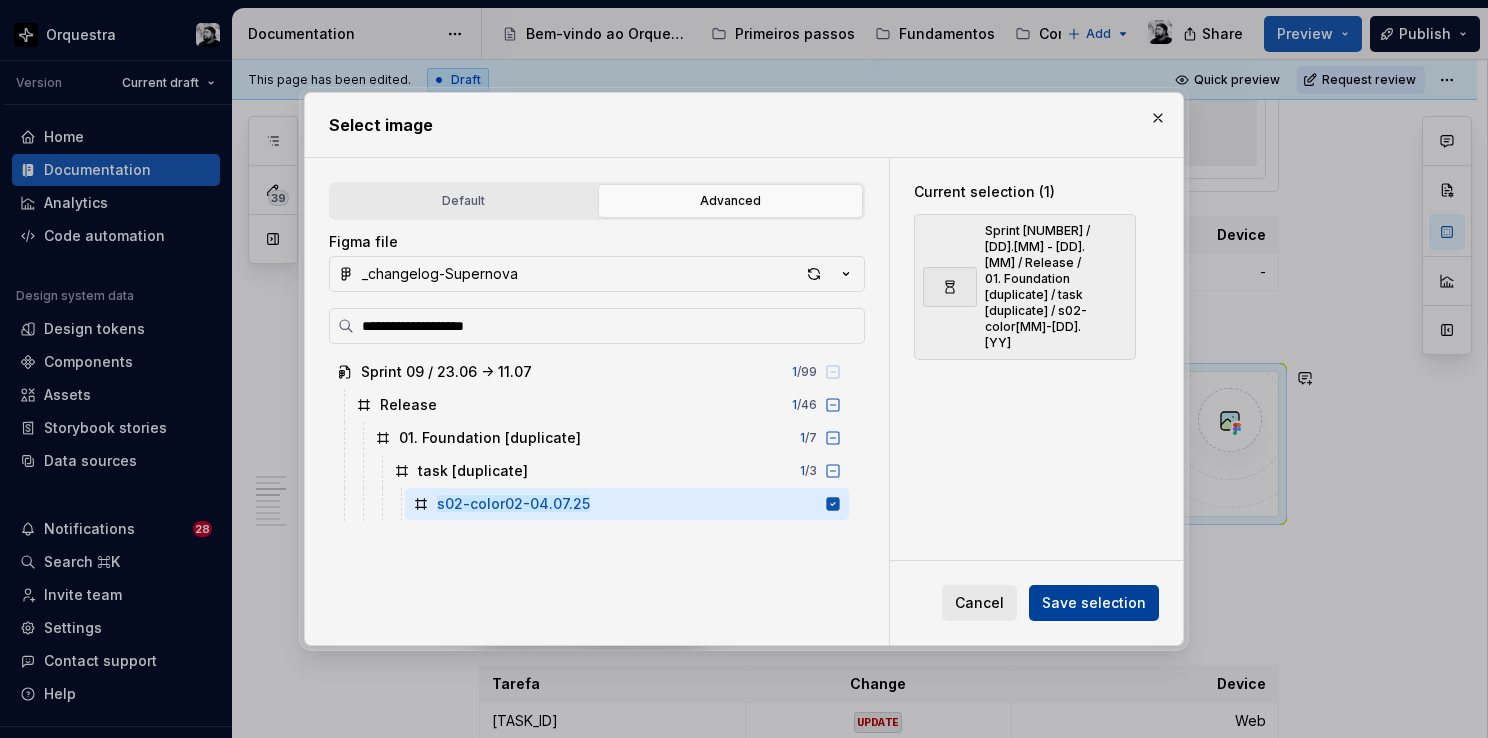 click on "Save selection" at bounding box center (1094, 603) 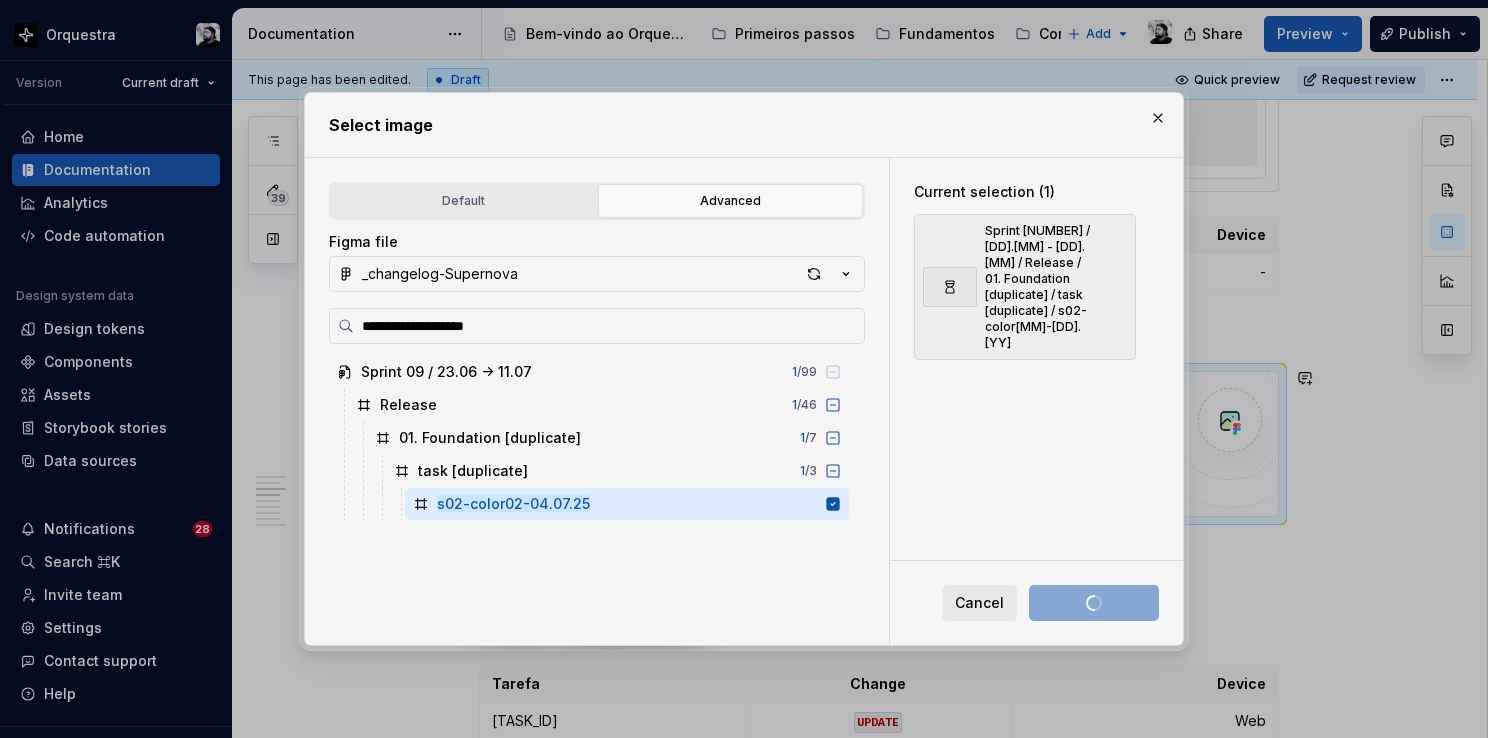 type on "*" 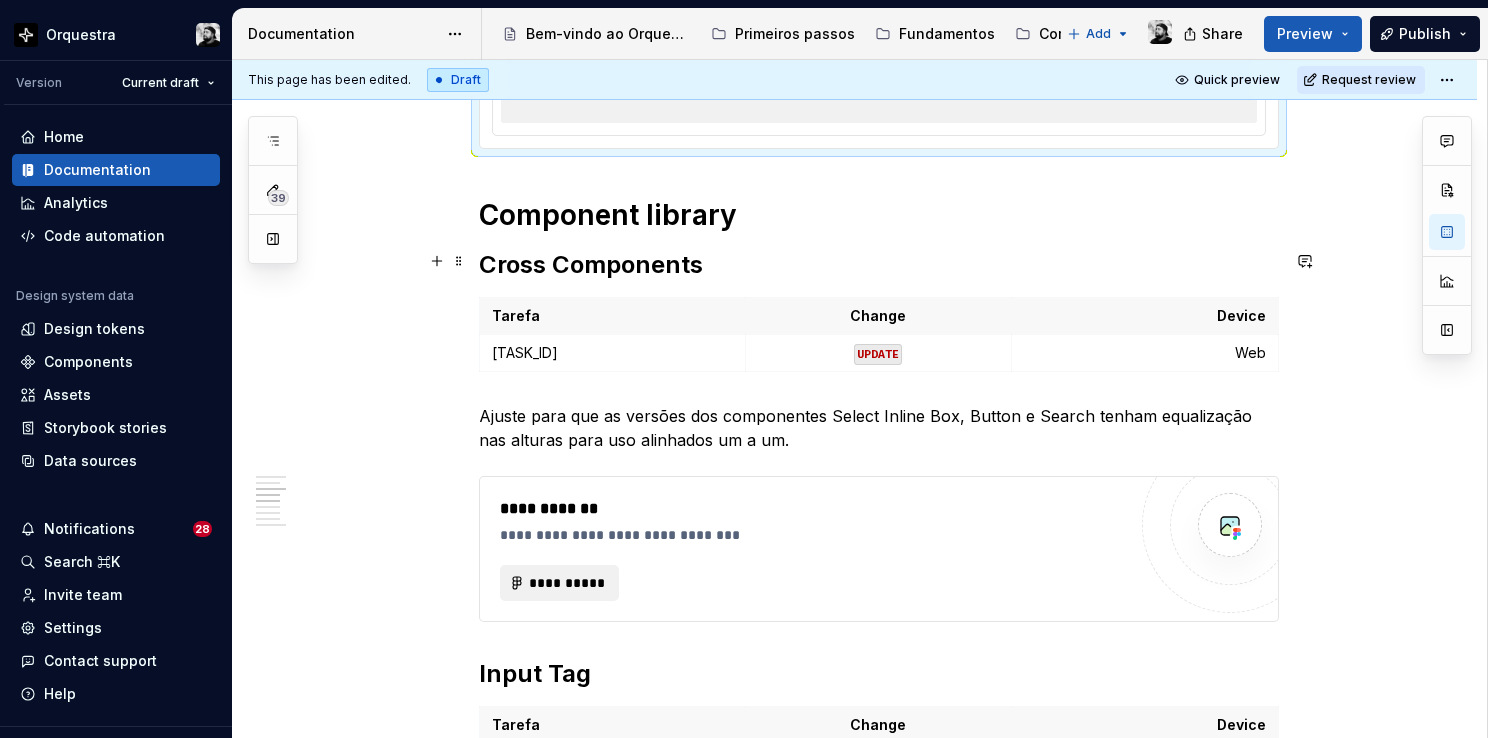 scroll, scrollTop: 1400, scrollLeft: 0, axis: vertical 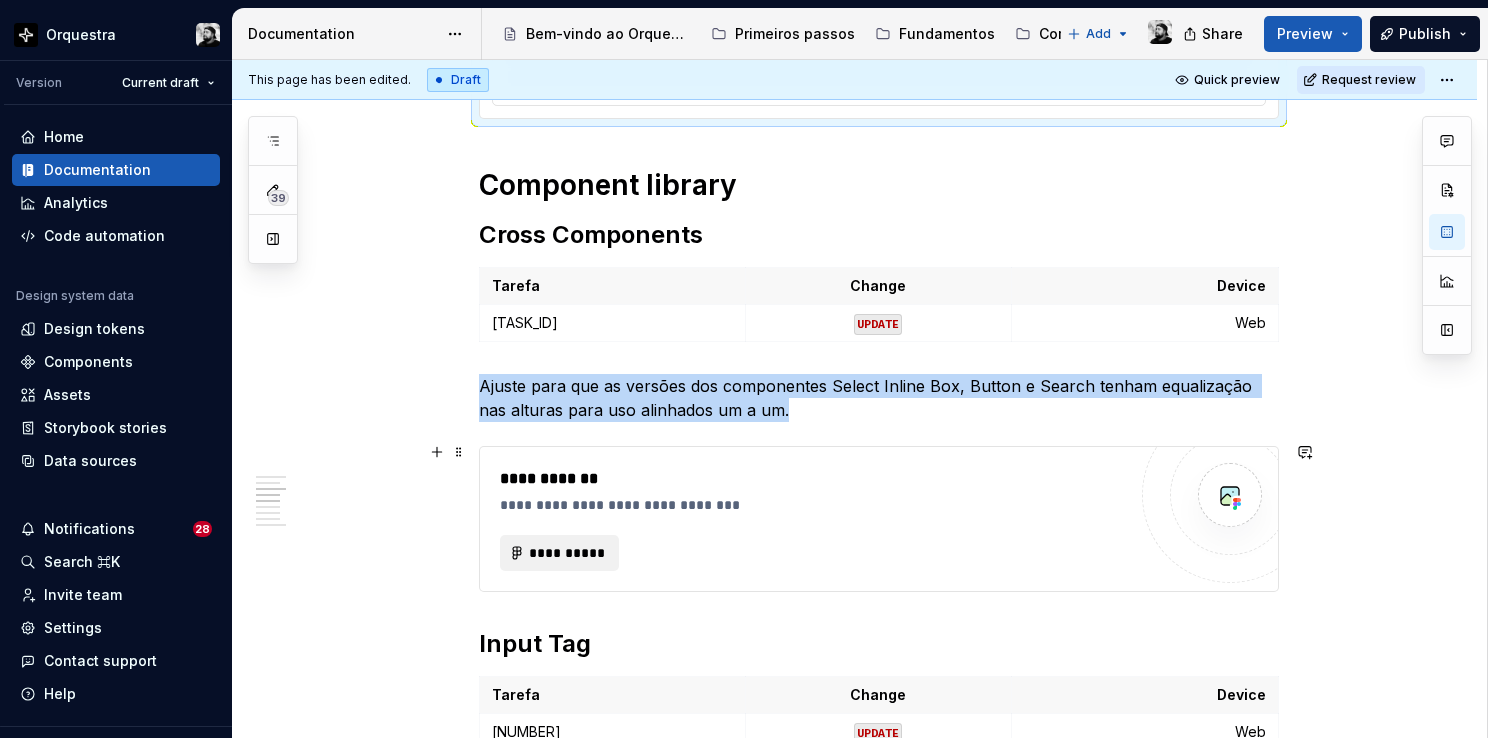 click on "**********" at bounding box center [879, 519] 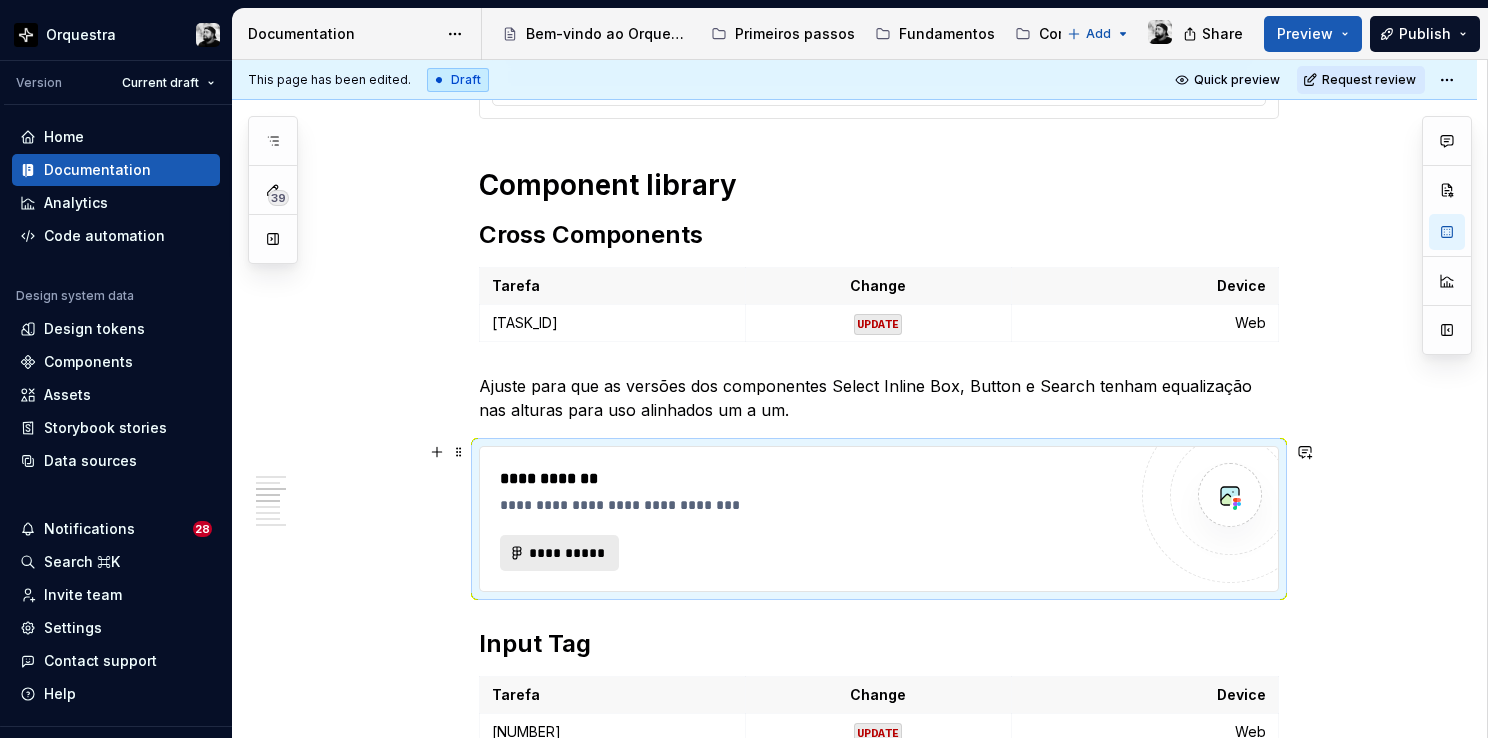 click on "**********" at bounding box center [813, 519] 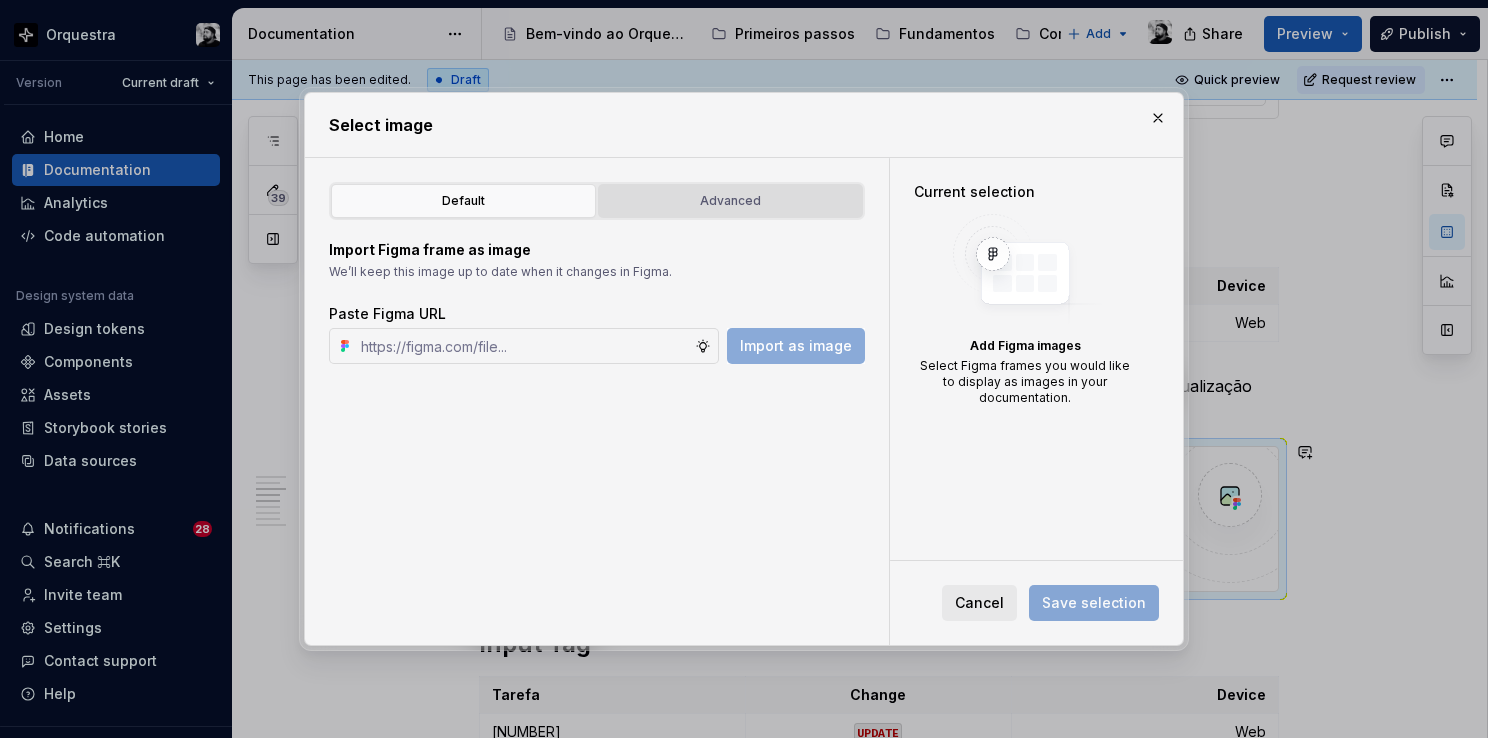 click on "Advanced" at bounding box center [730, 201] 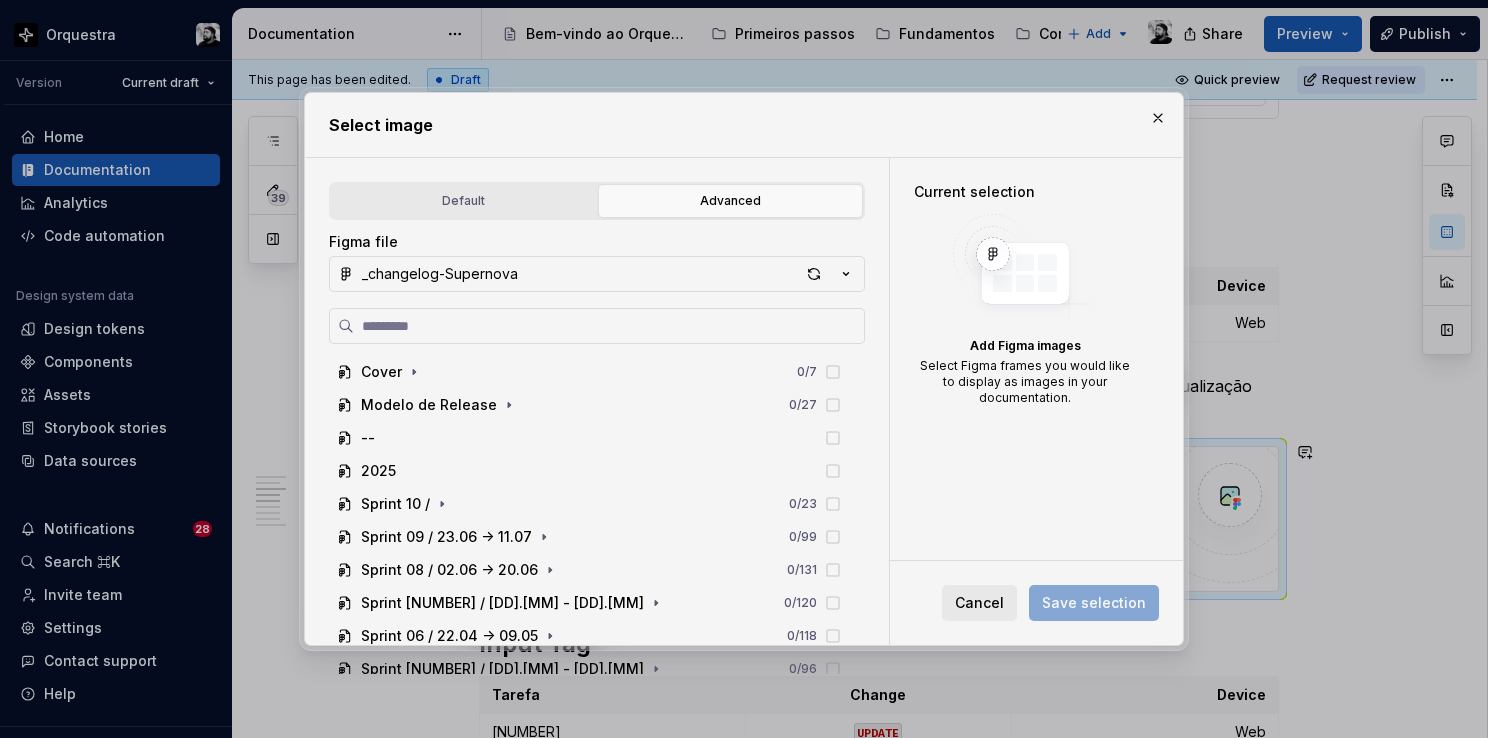 type 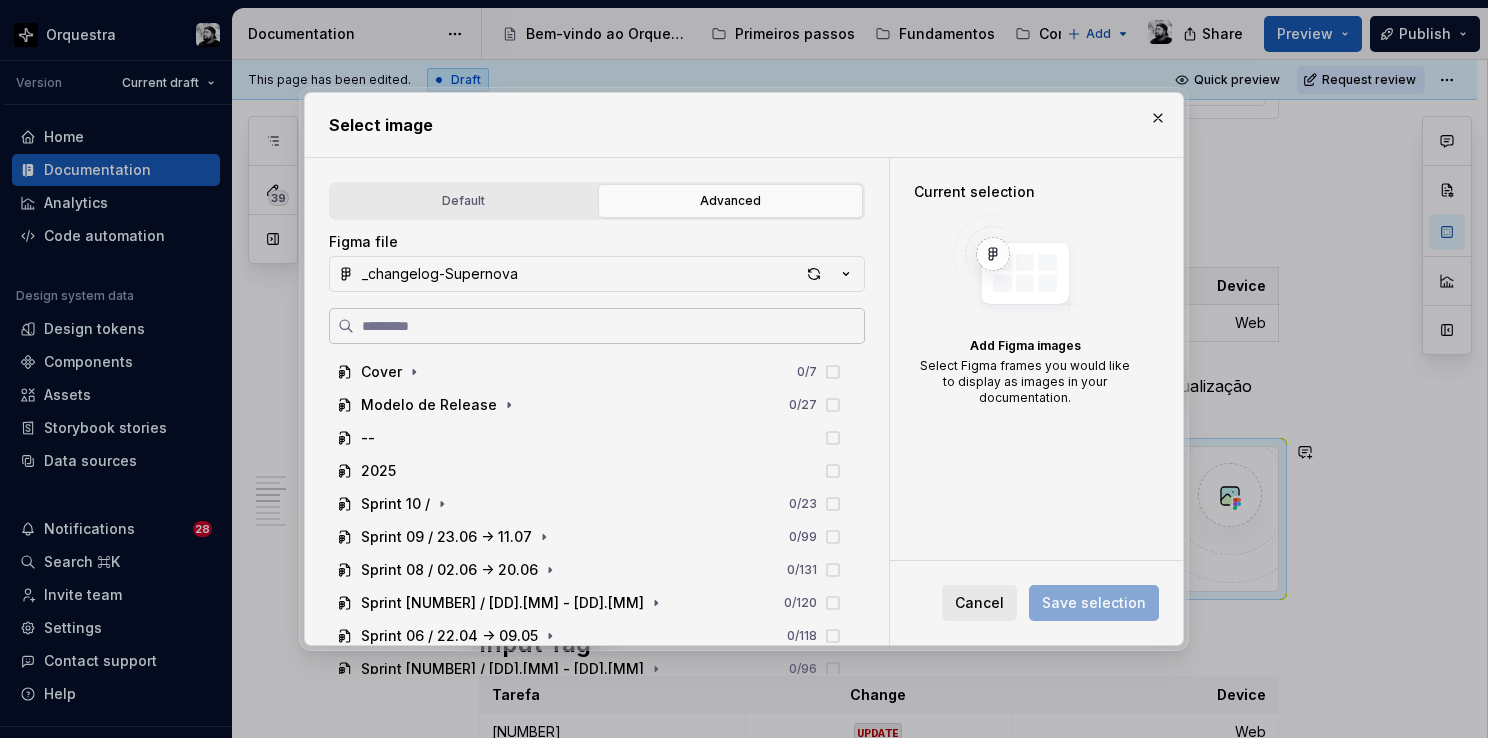 click at bounding box center [597, 326] 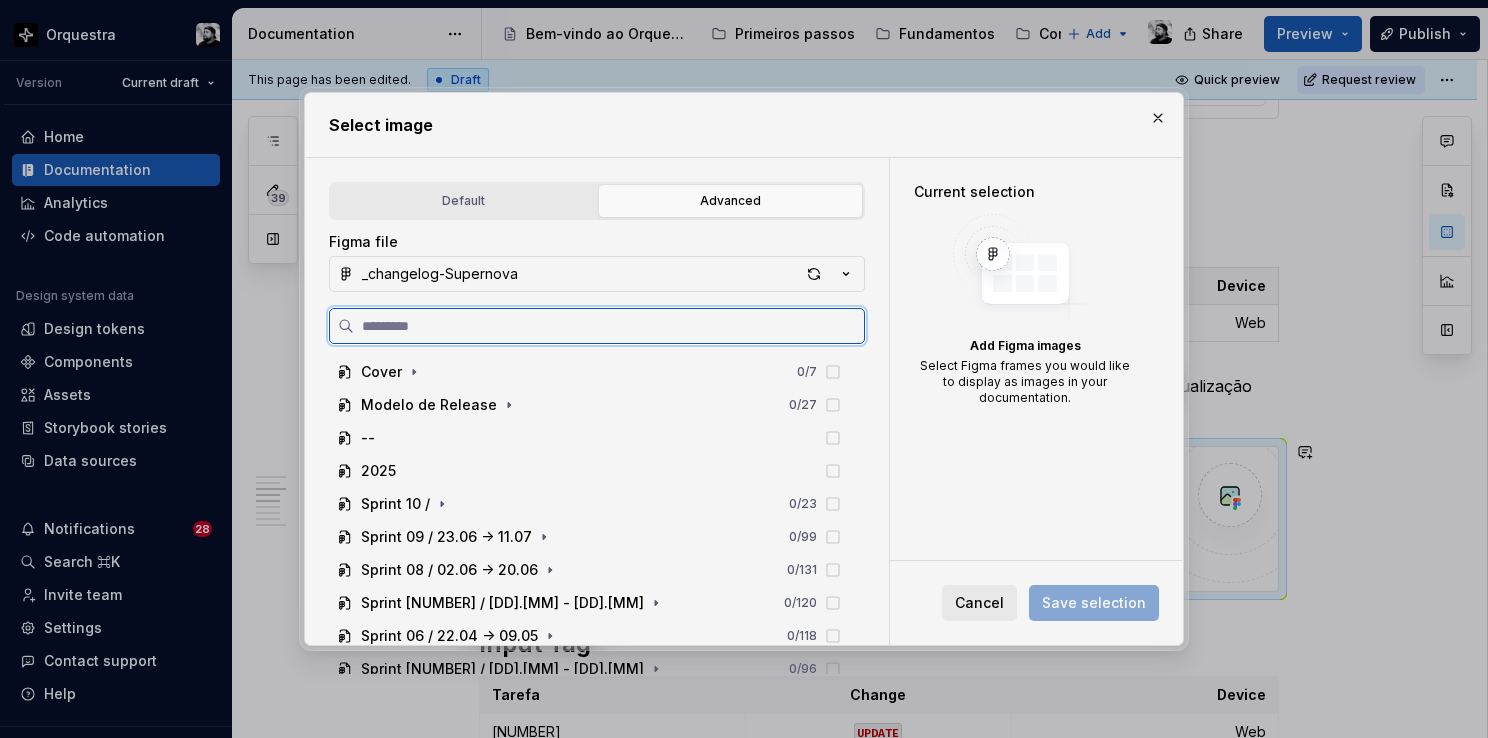 click at bounding box center [609, 326] 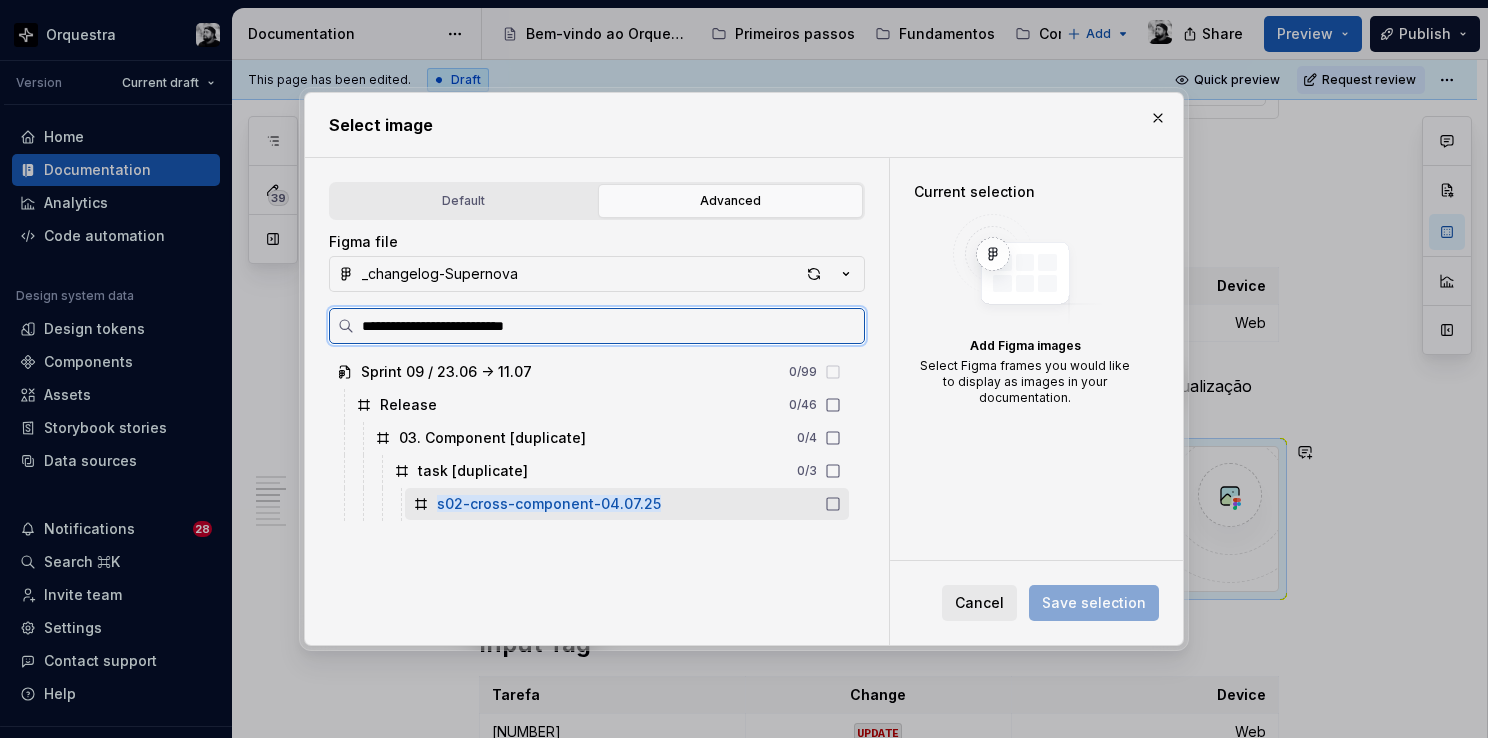 click on "s02-cross-component-04.07.25" at bounding box center (549, 503) 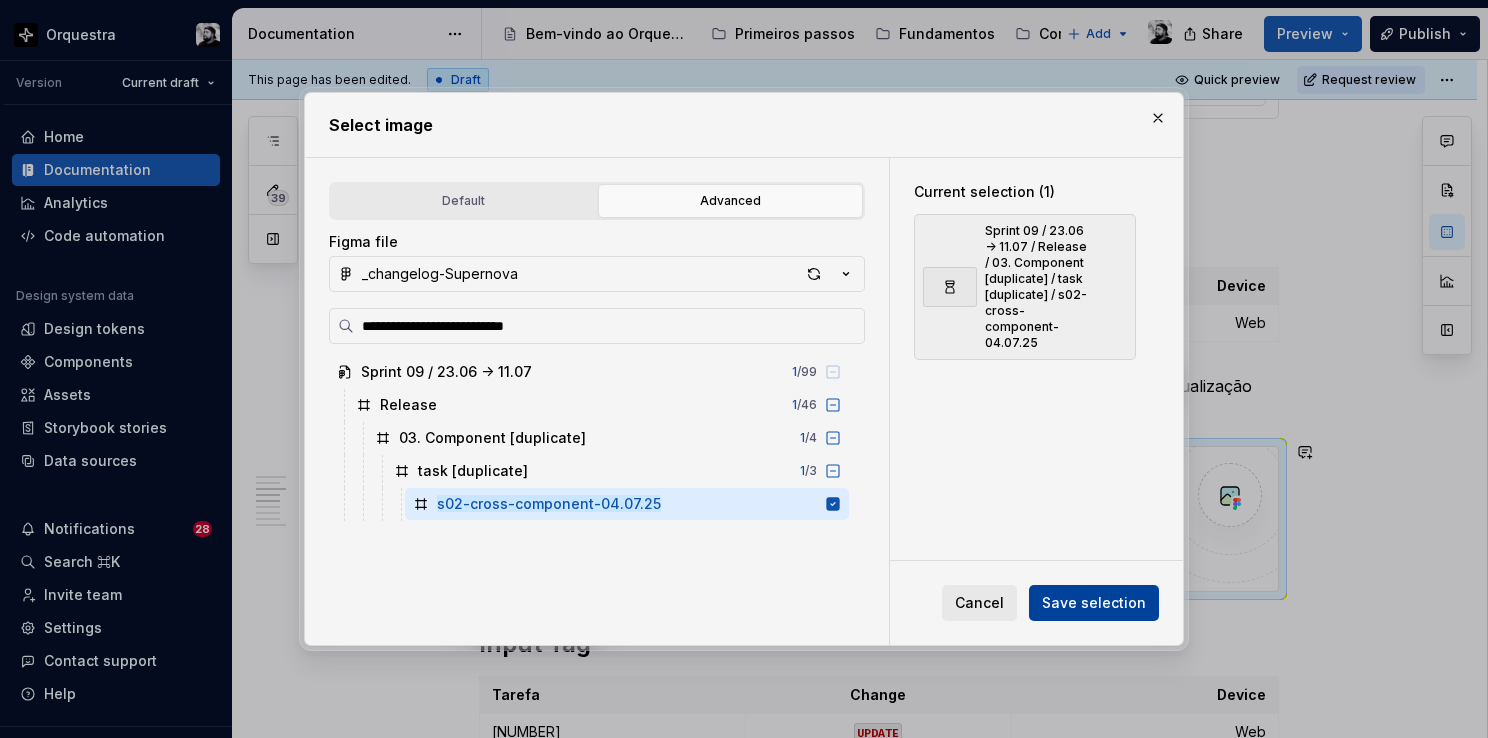 click on "Save selection" at bounding box center (1094, 603) 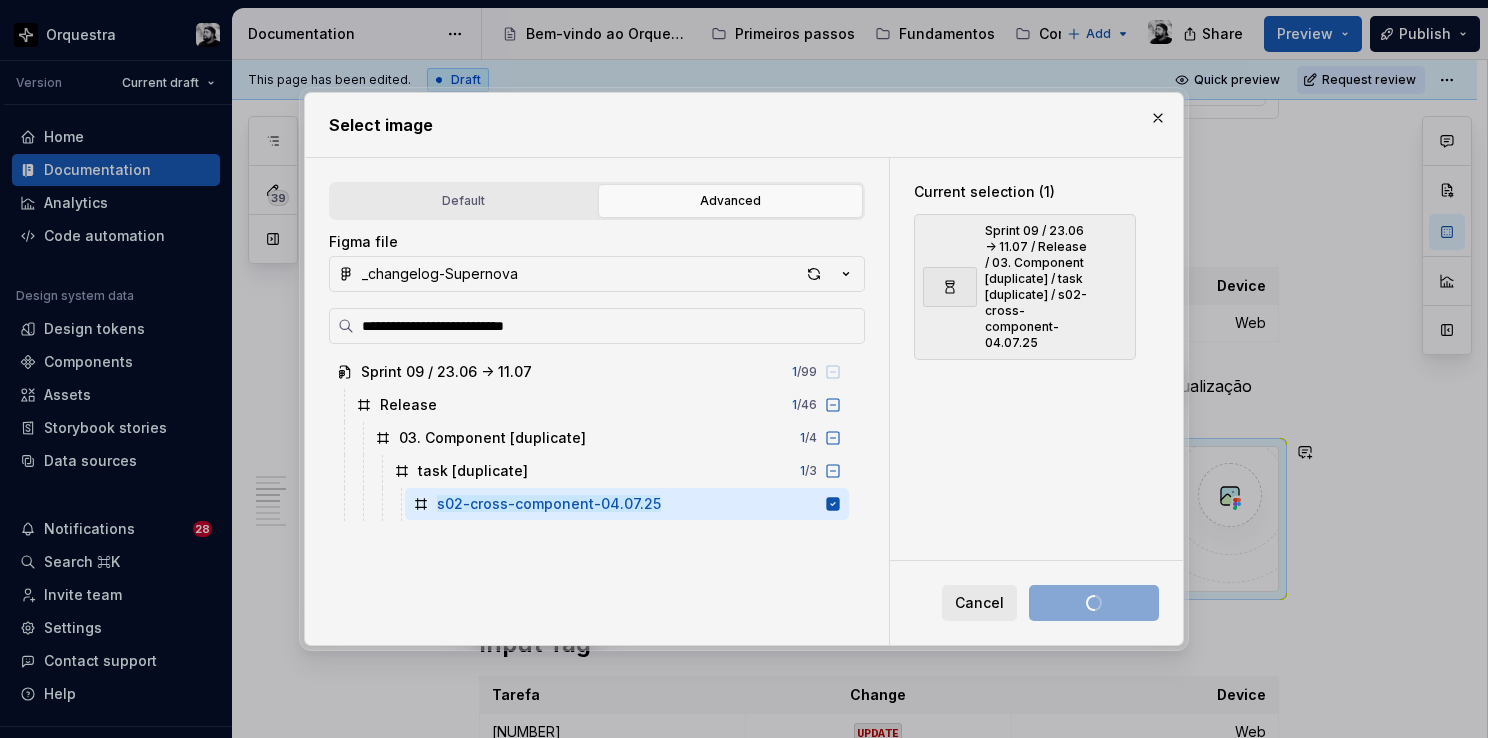type on "*" 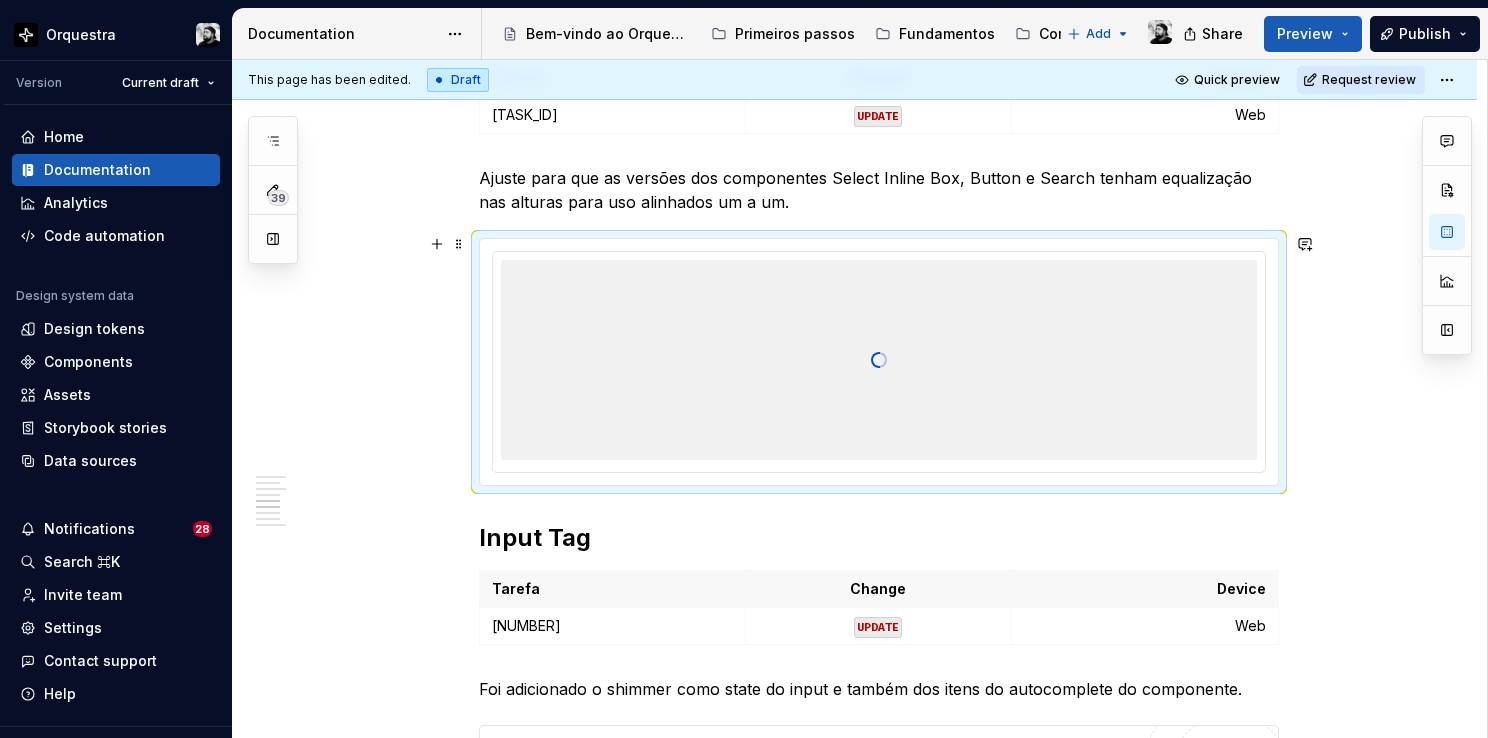 scroll, scrollTop: 1900, scrollLeft: 0, axis: vertical 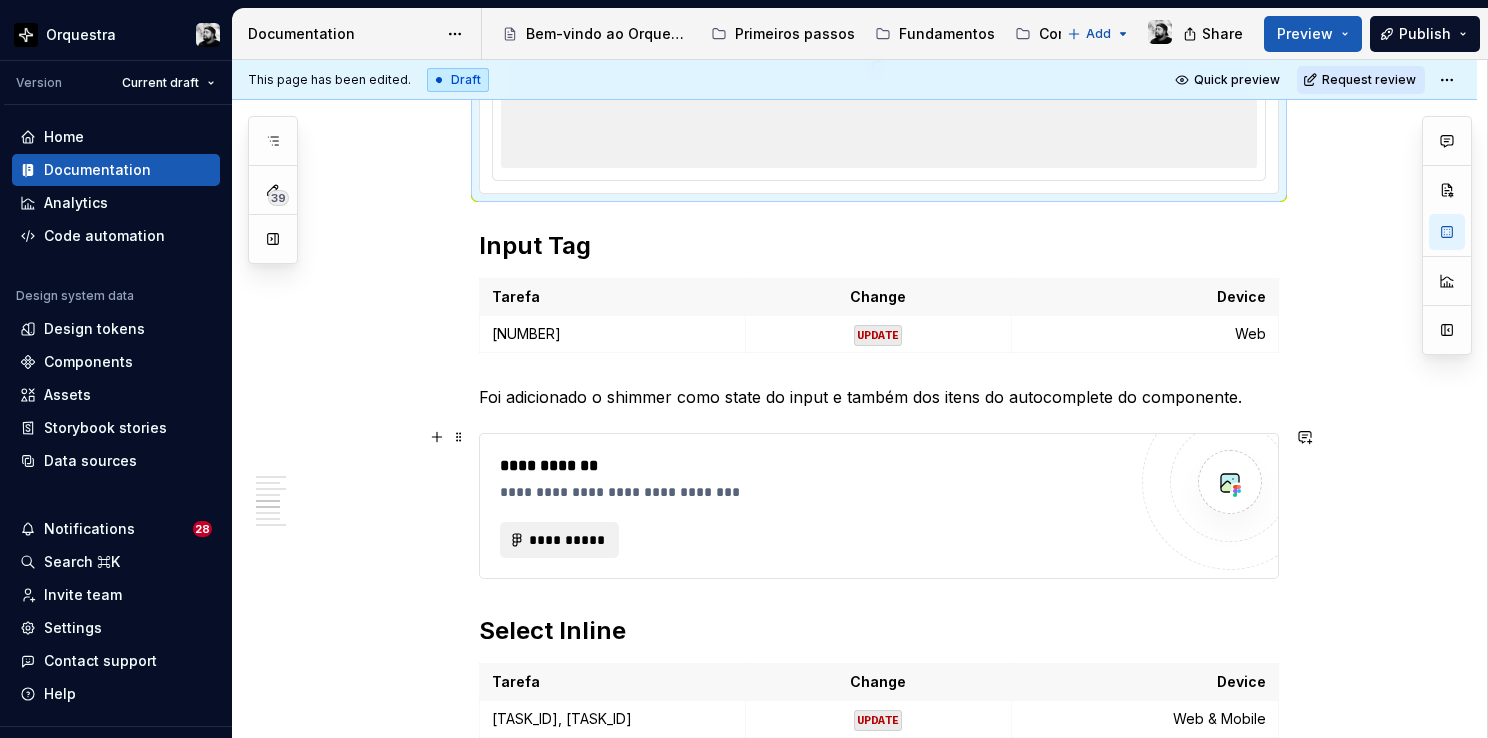 click on "**********" at bounding box center [813, 492] 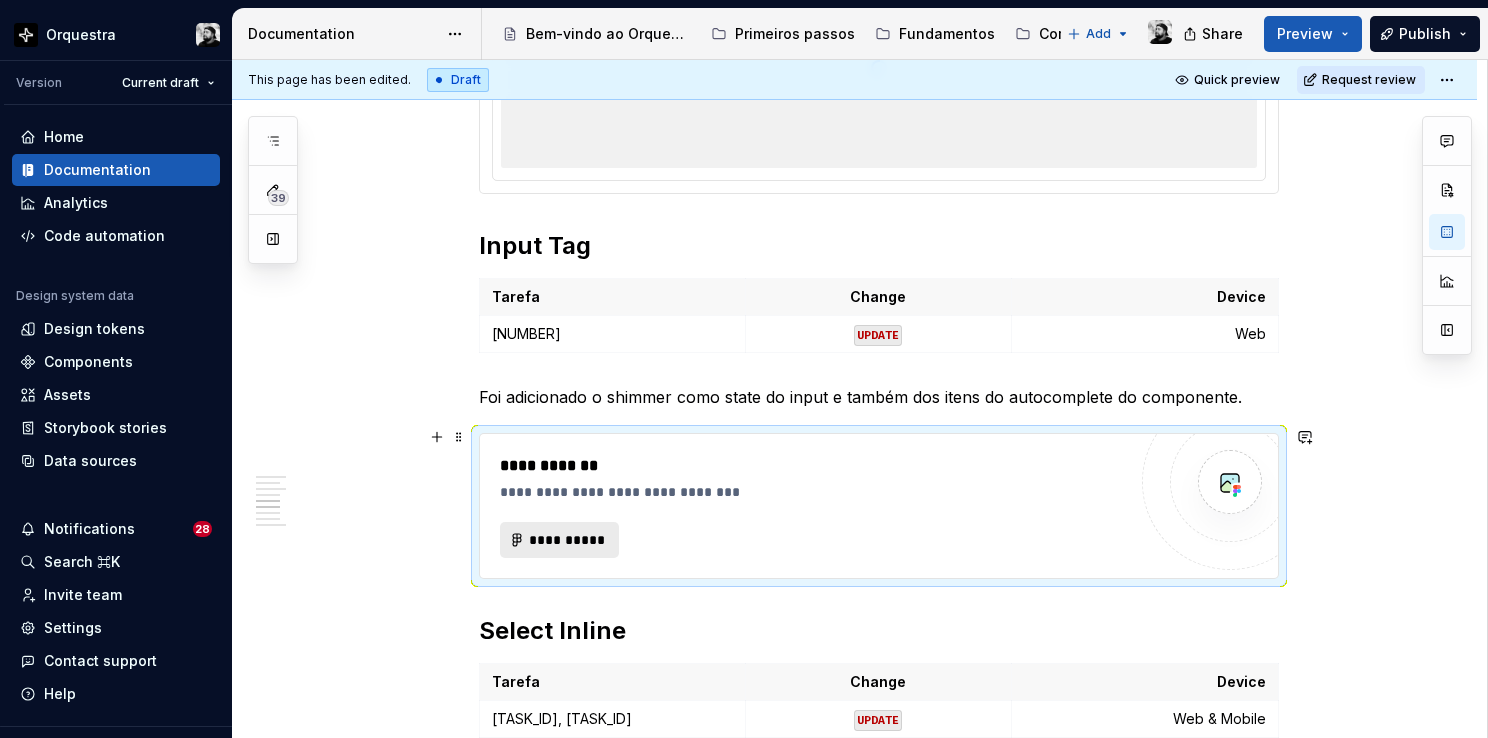 click on "**********" at bounding box center [568, 540] 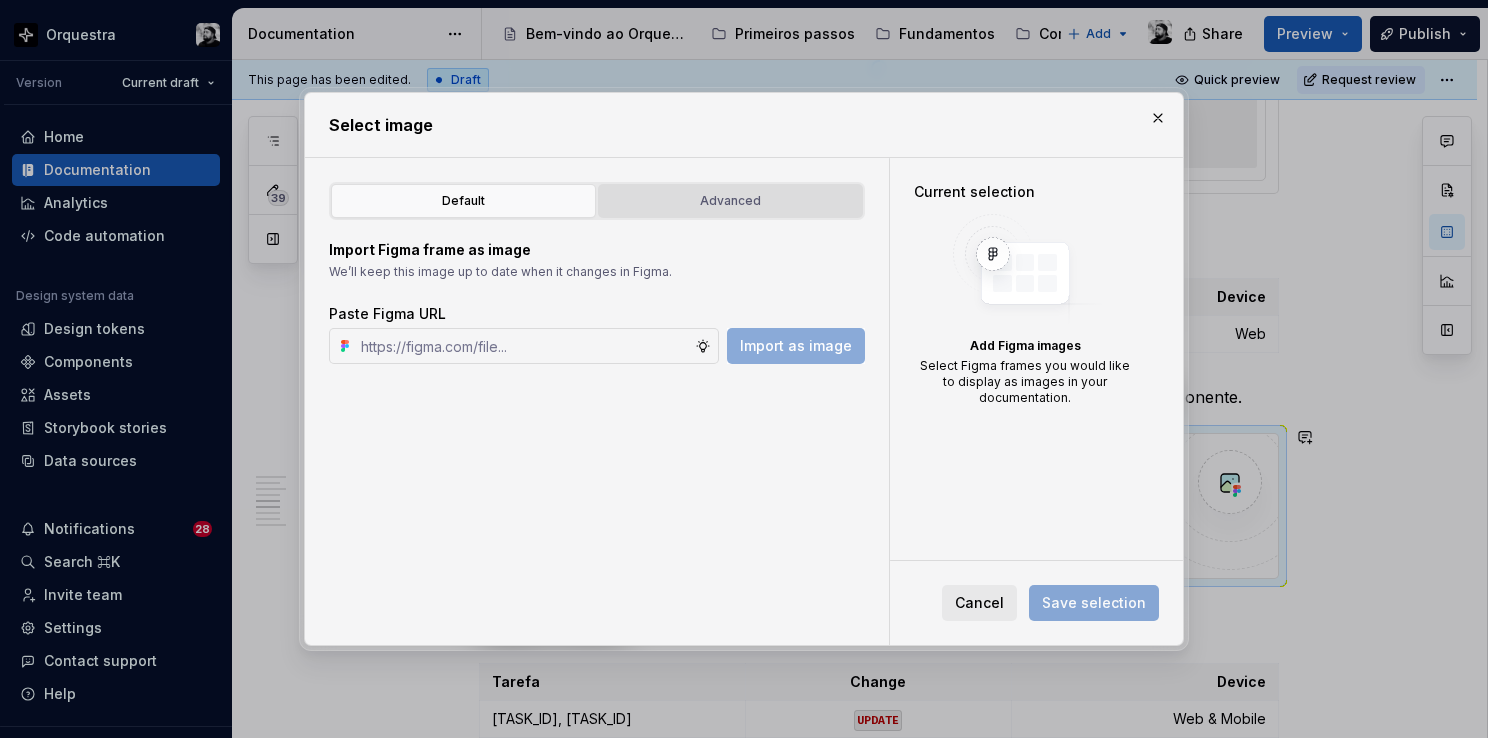 click on "Advanced" at bounding box center (730, 201) 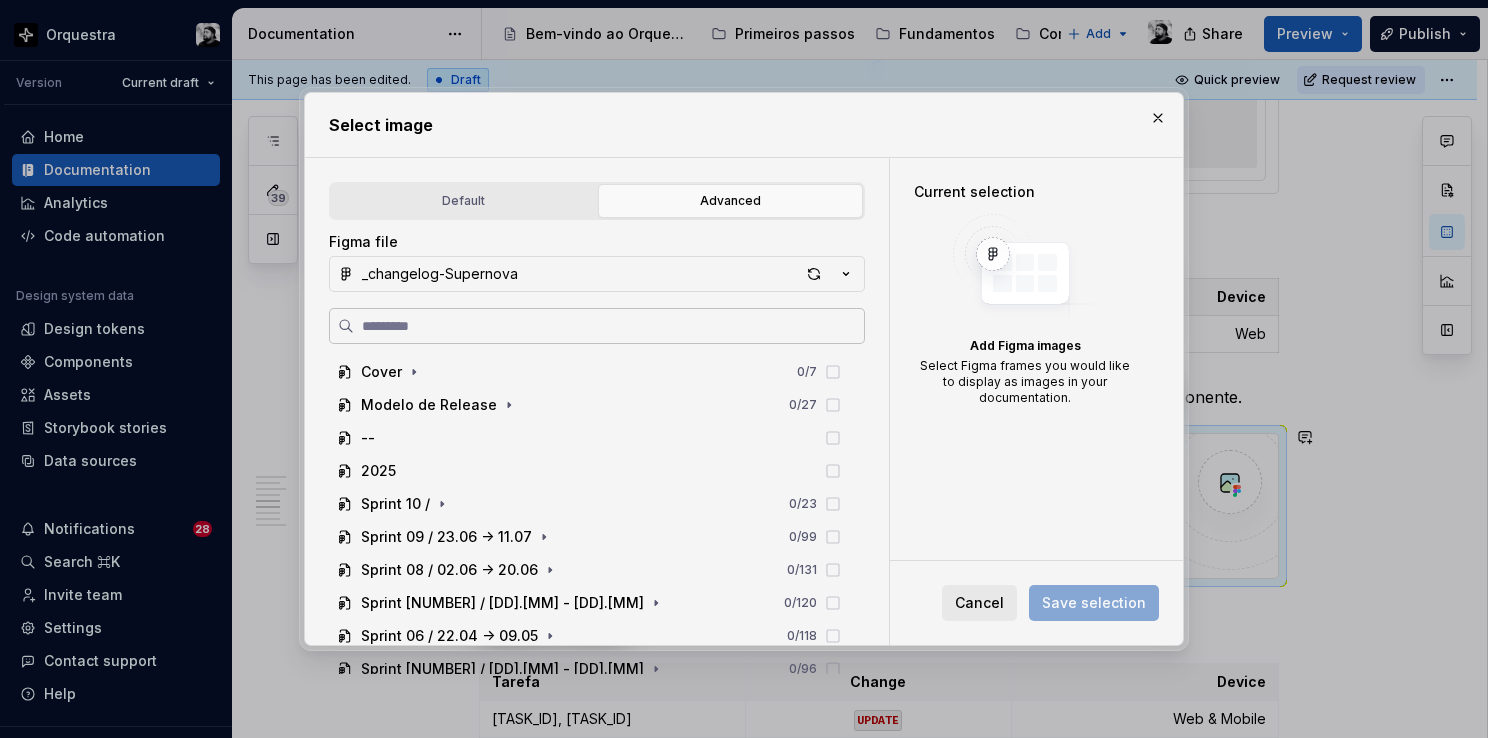 type 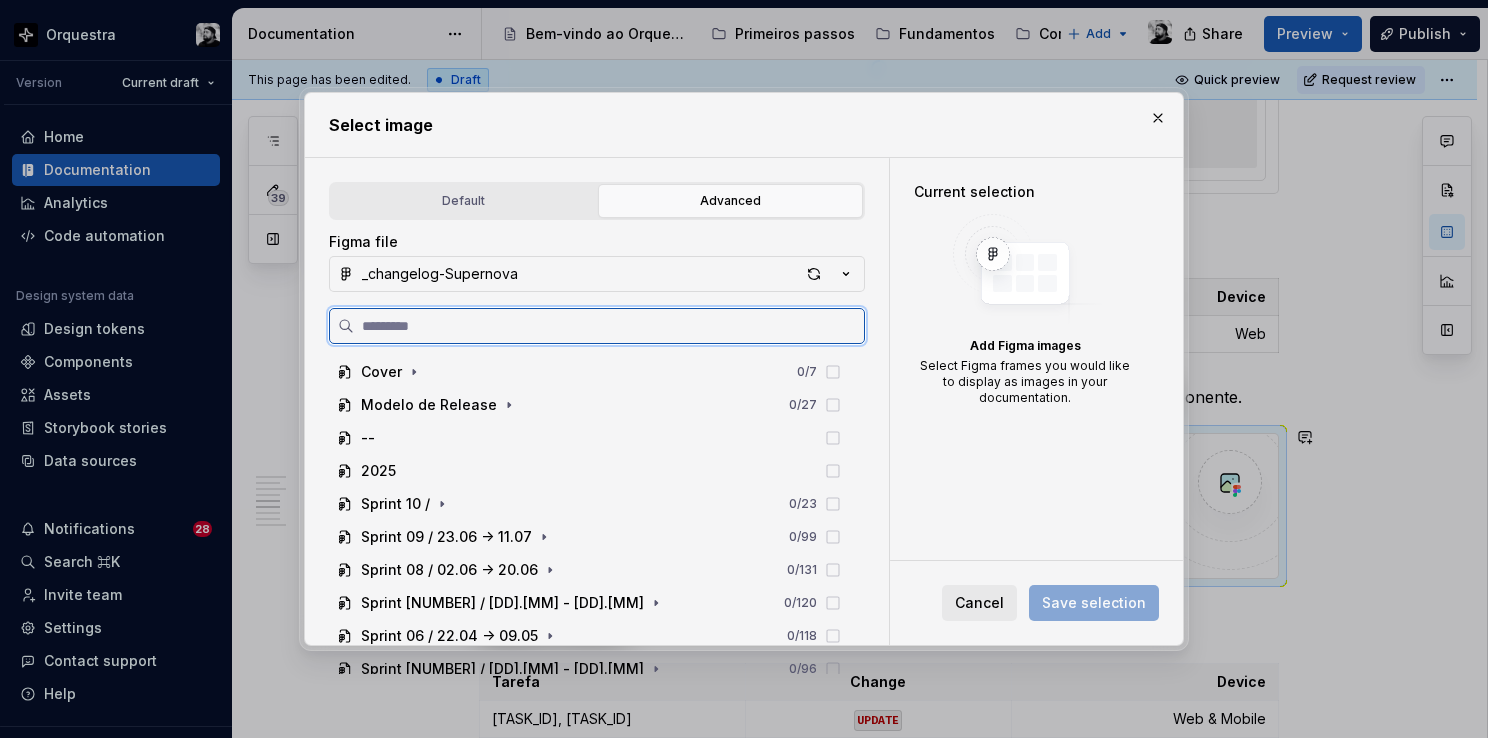 click at bounding box center [609, 326] 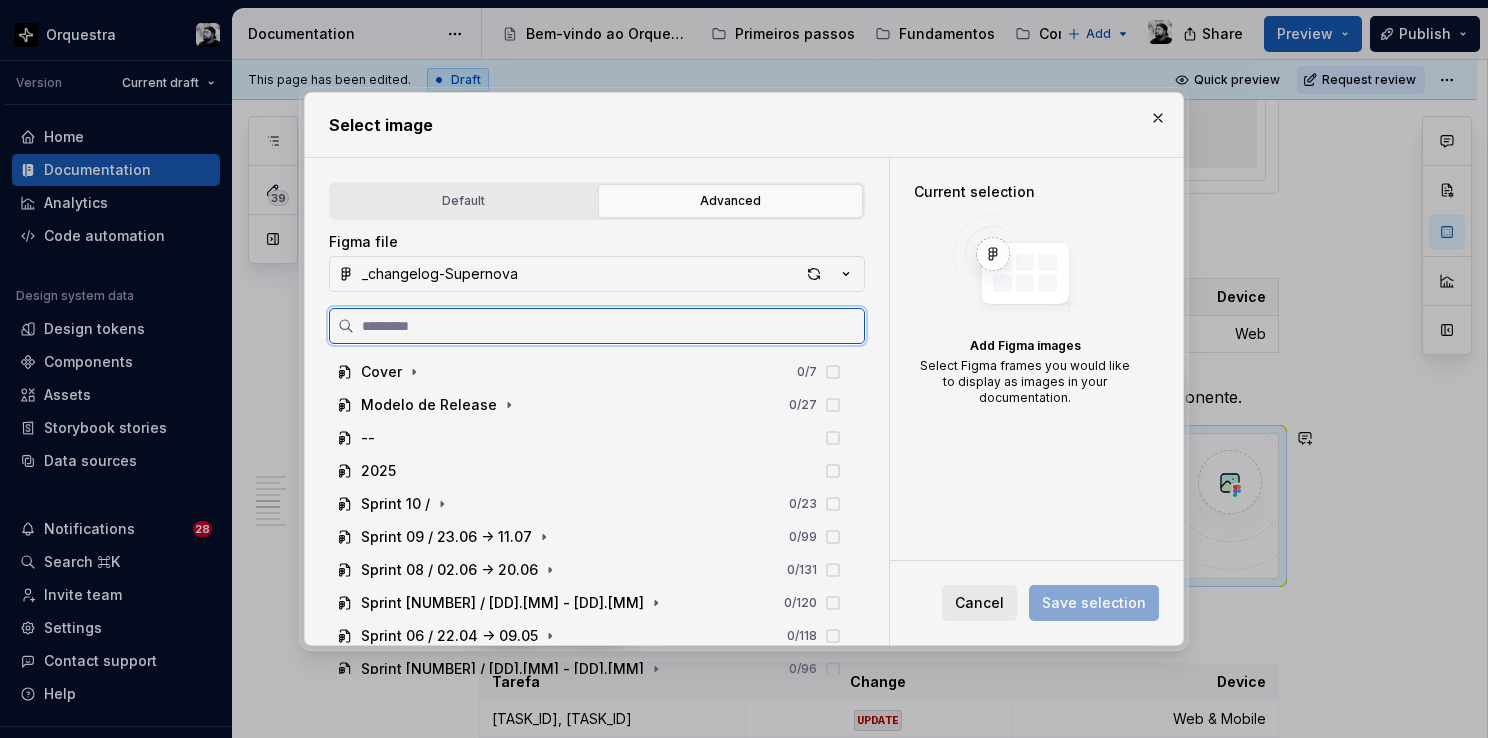 paste on "**********" 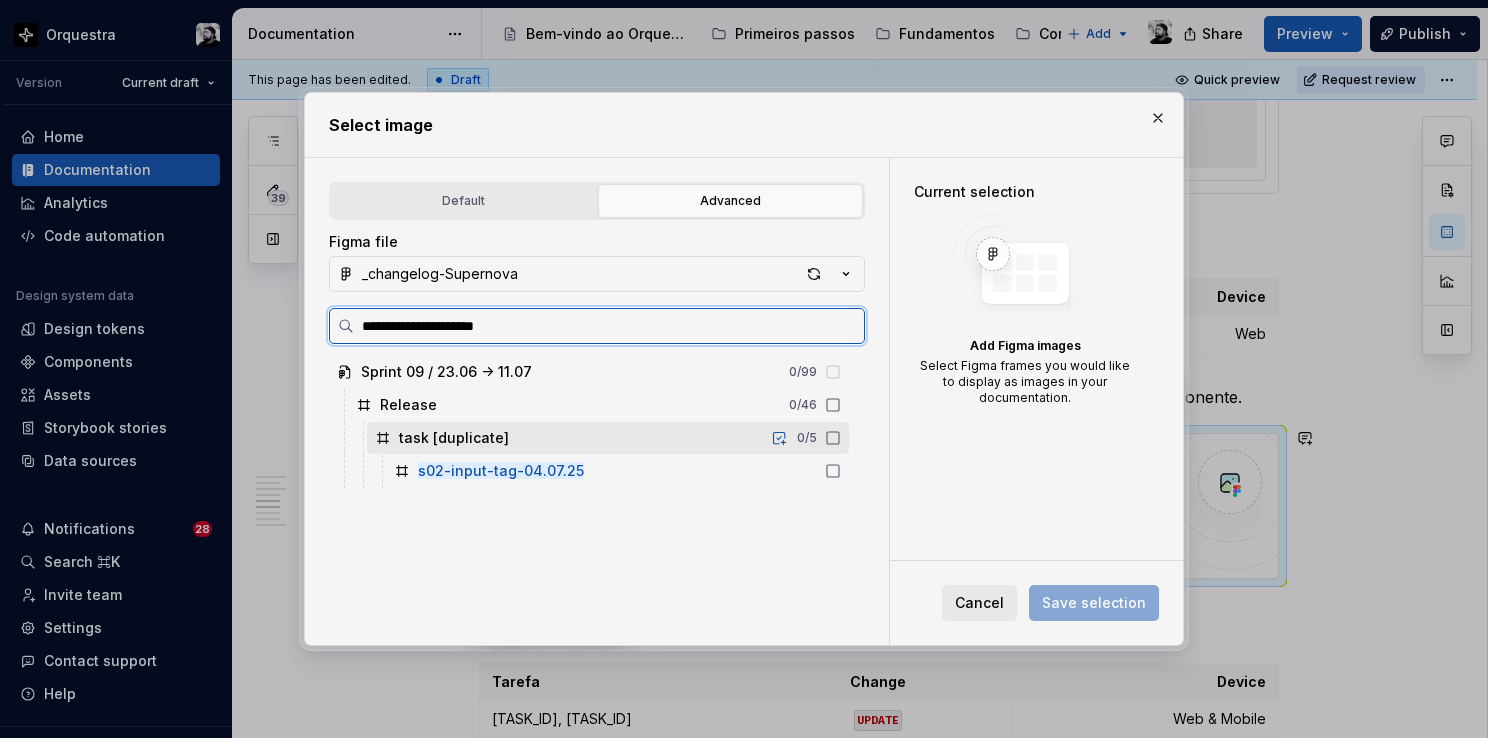 click on "s02-input-tag-04.07.25" at bounding box center (501, 470) 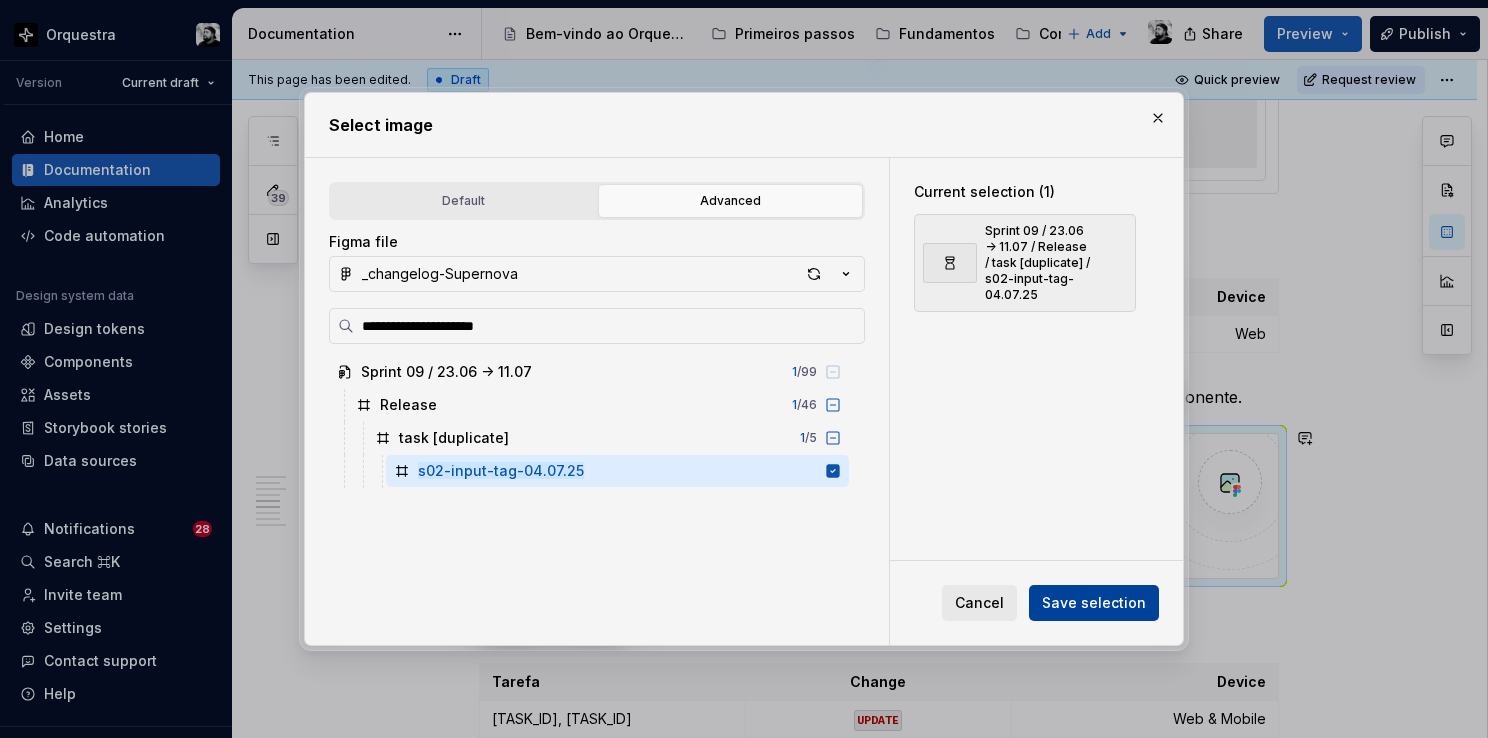 click on "Save selection" at bounding box center (1094, 603) 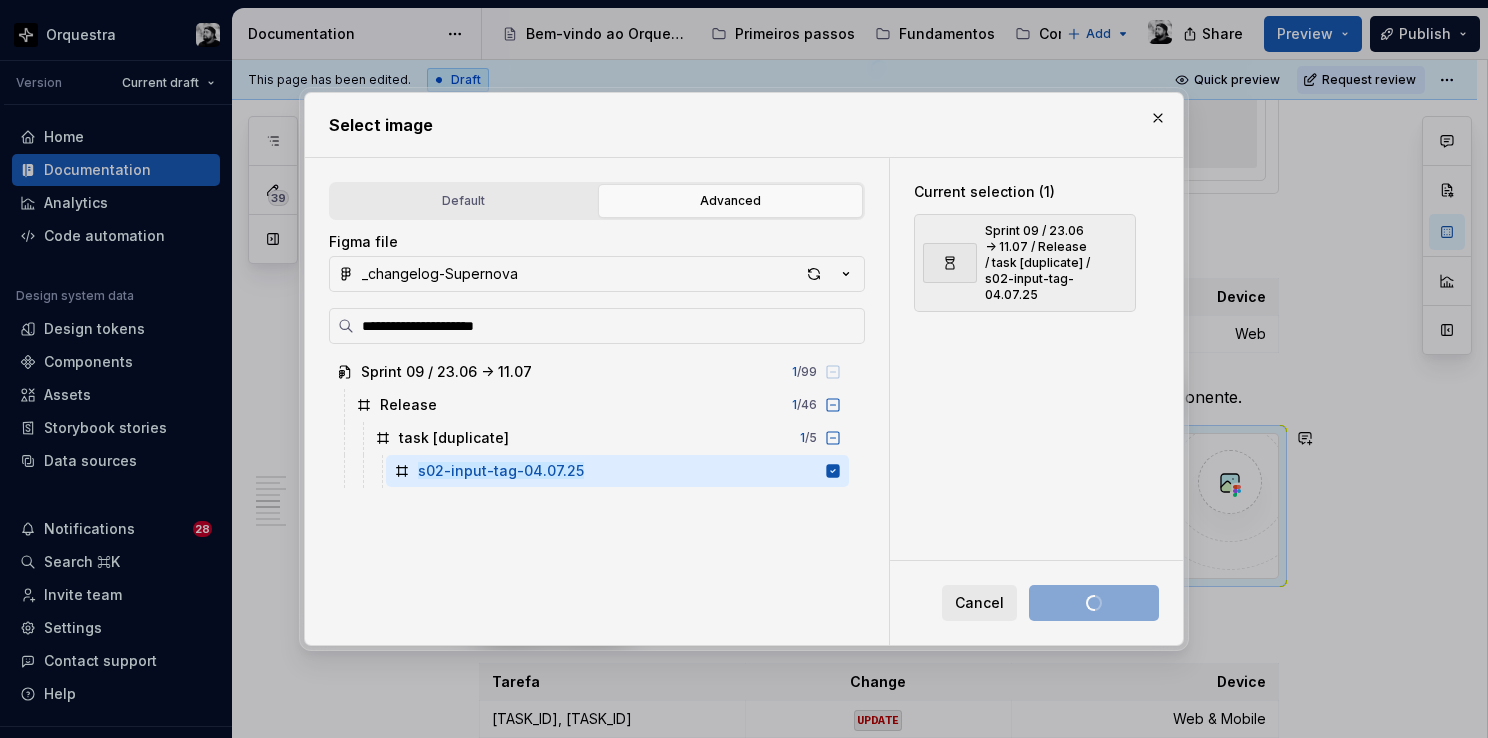 scroll, scrollTop: 2256, scrollLeft: 0, axis: vertical 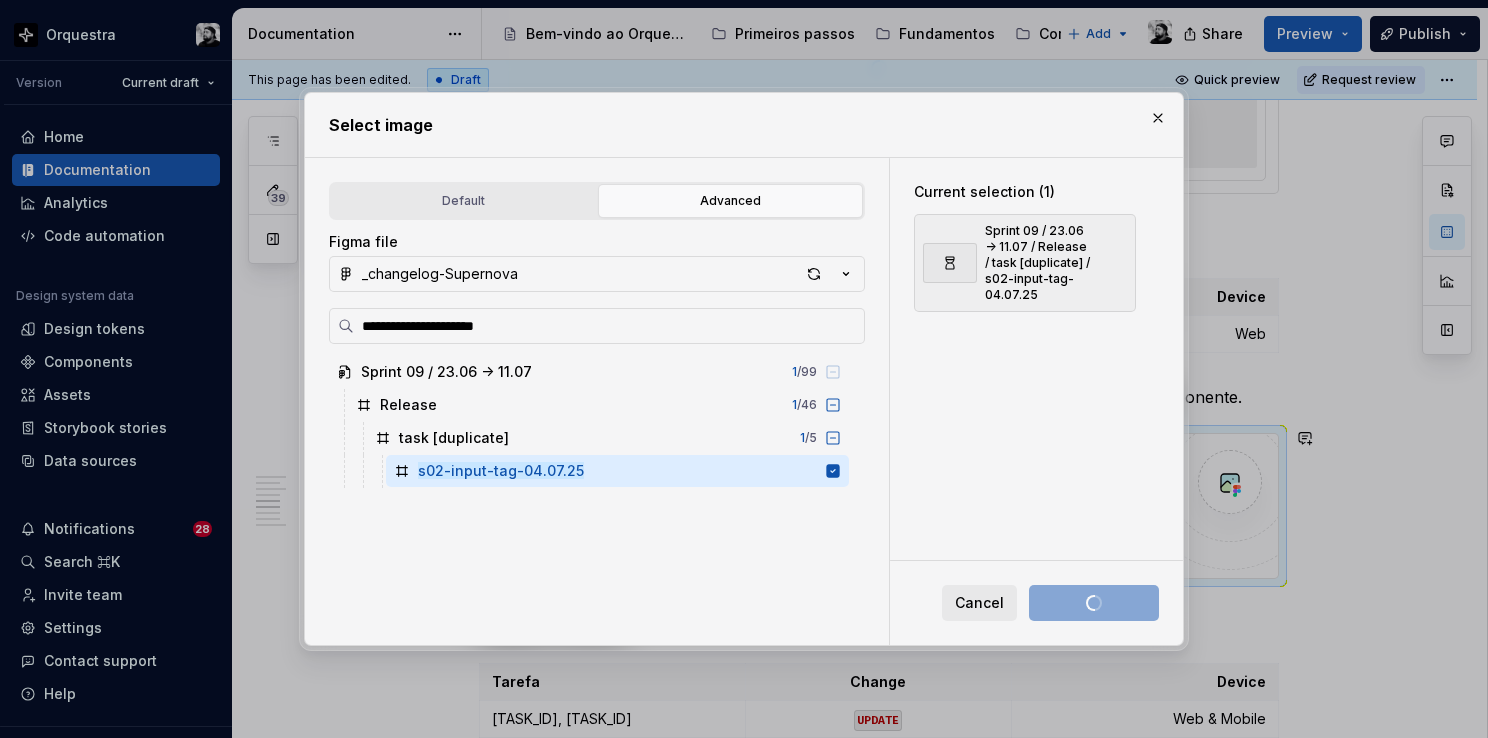type on "*" 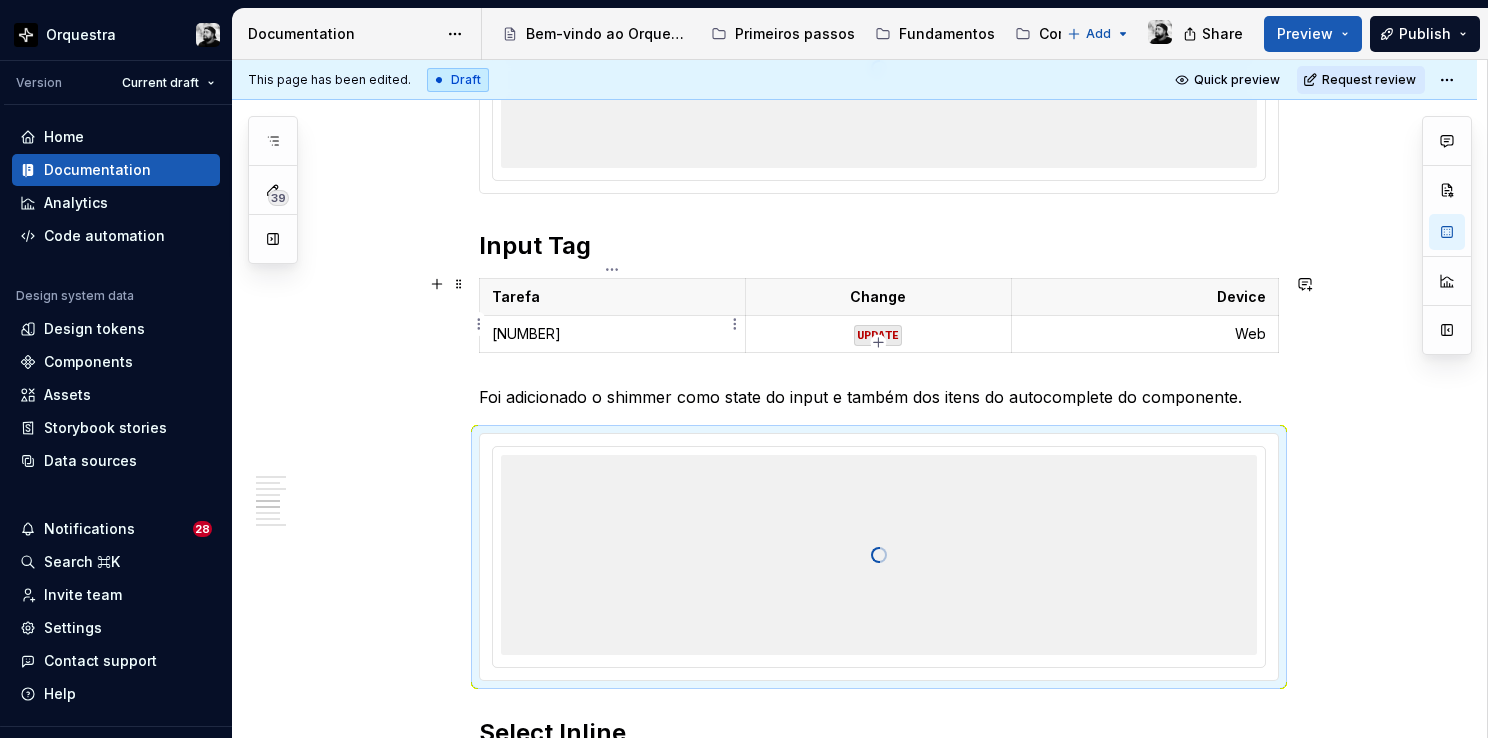 scroll, scrollTop: 2756, scrollLeft: 0, axis: vertical 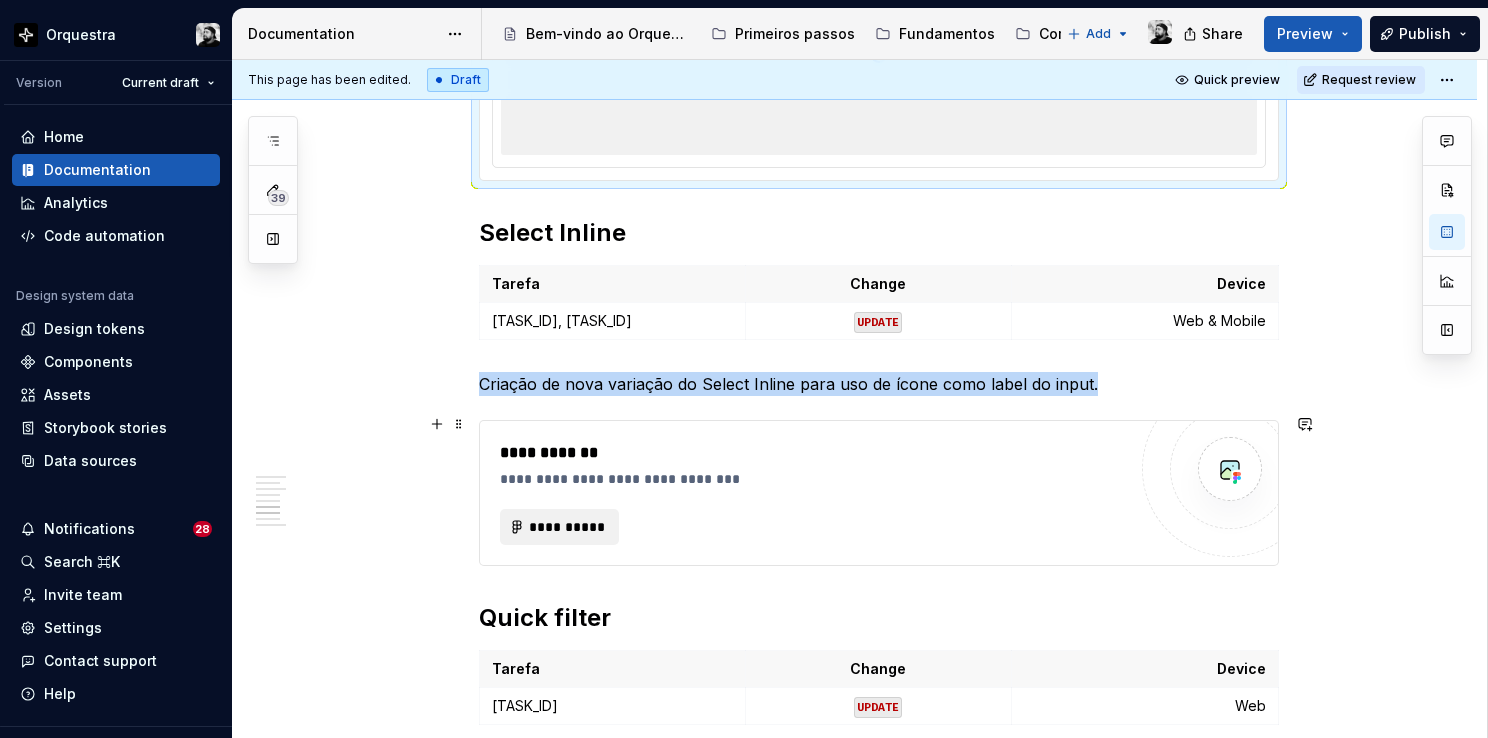click on "**********" at bounding box center [813, 465] 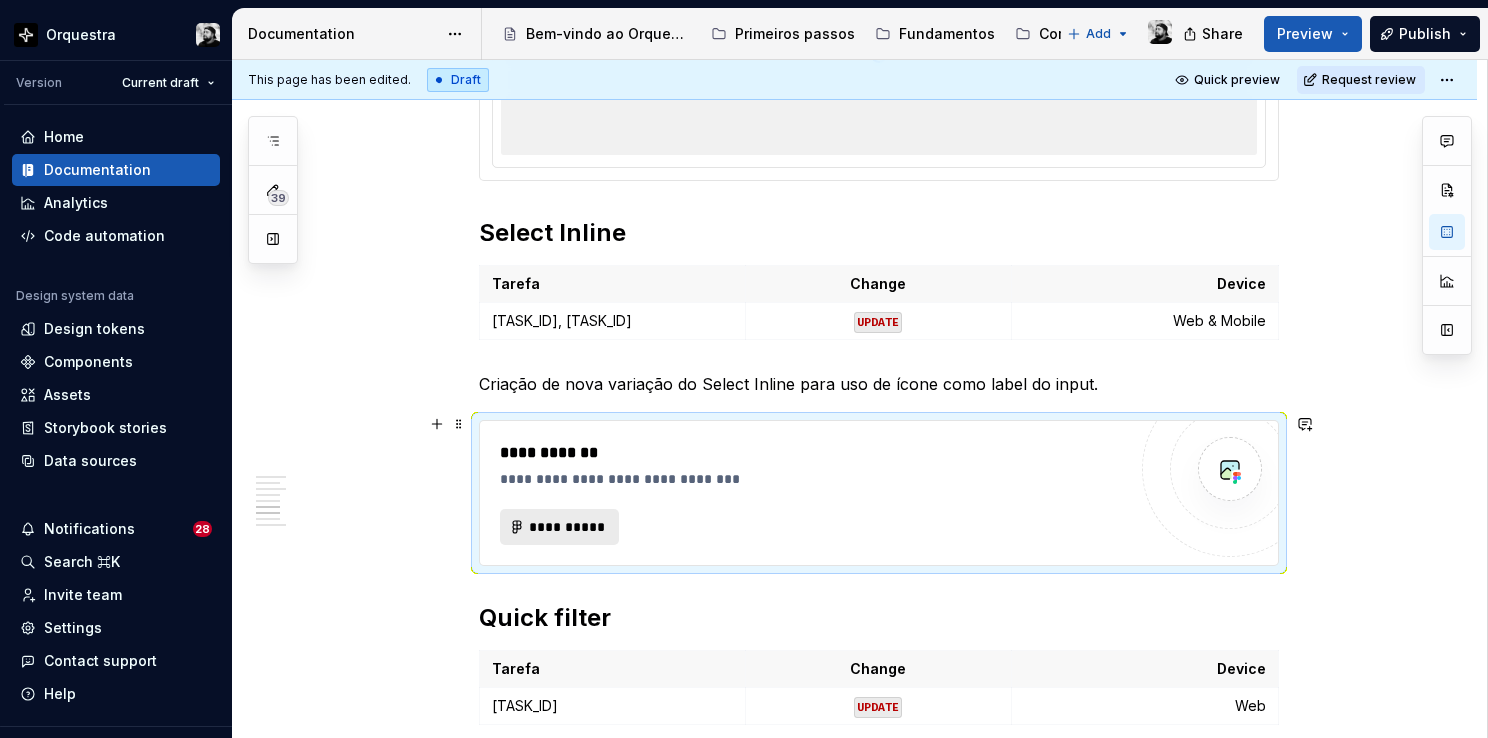 click on "**********" at bounding box center (568, 527) 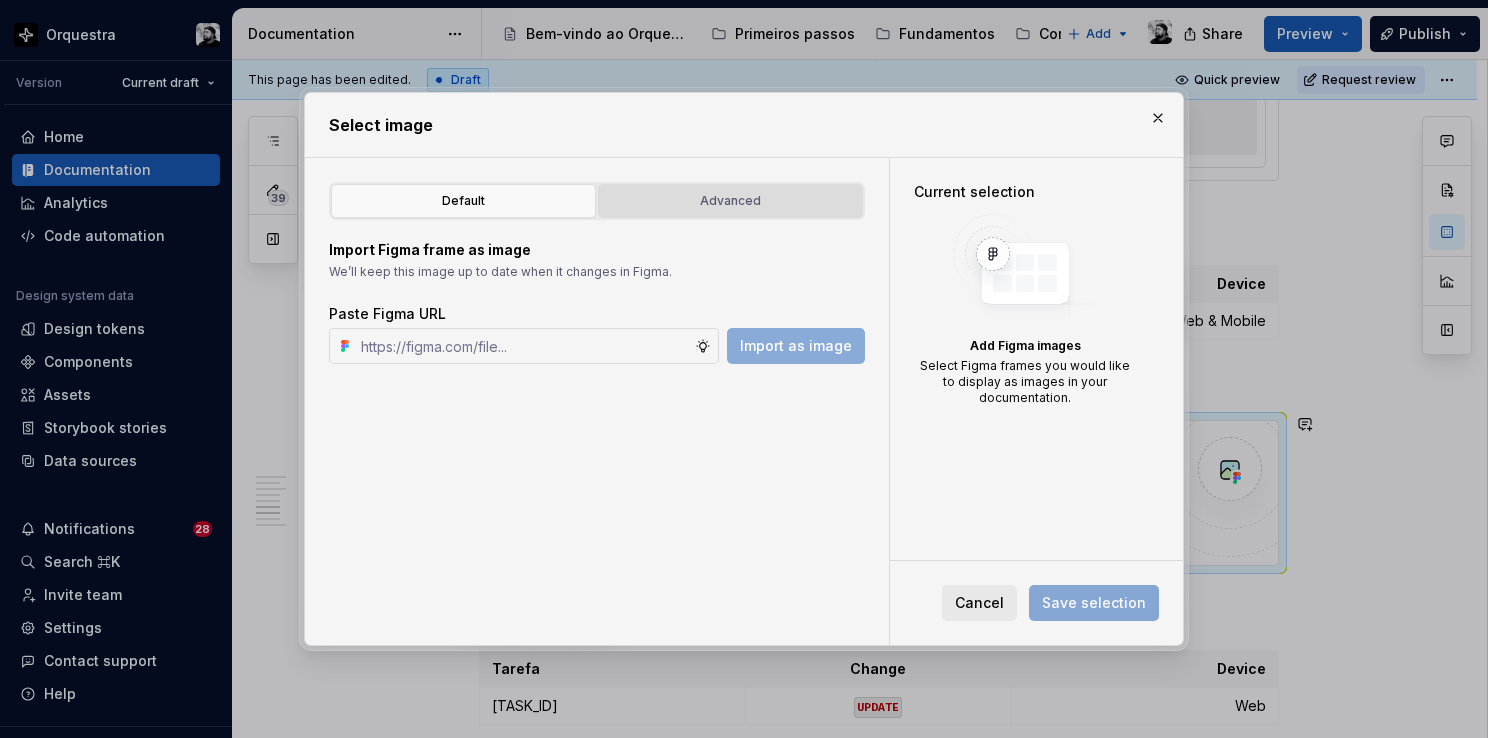 click on "Advanced" at bounding box center (730, 201) 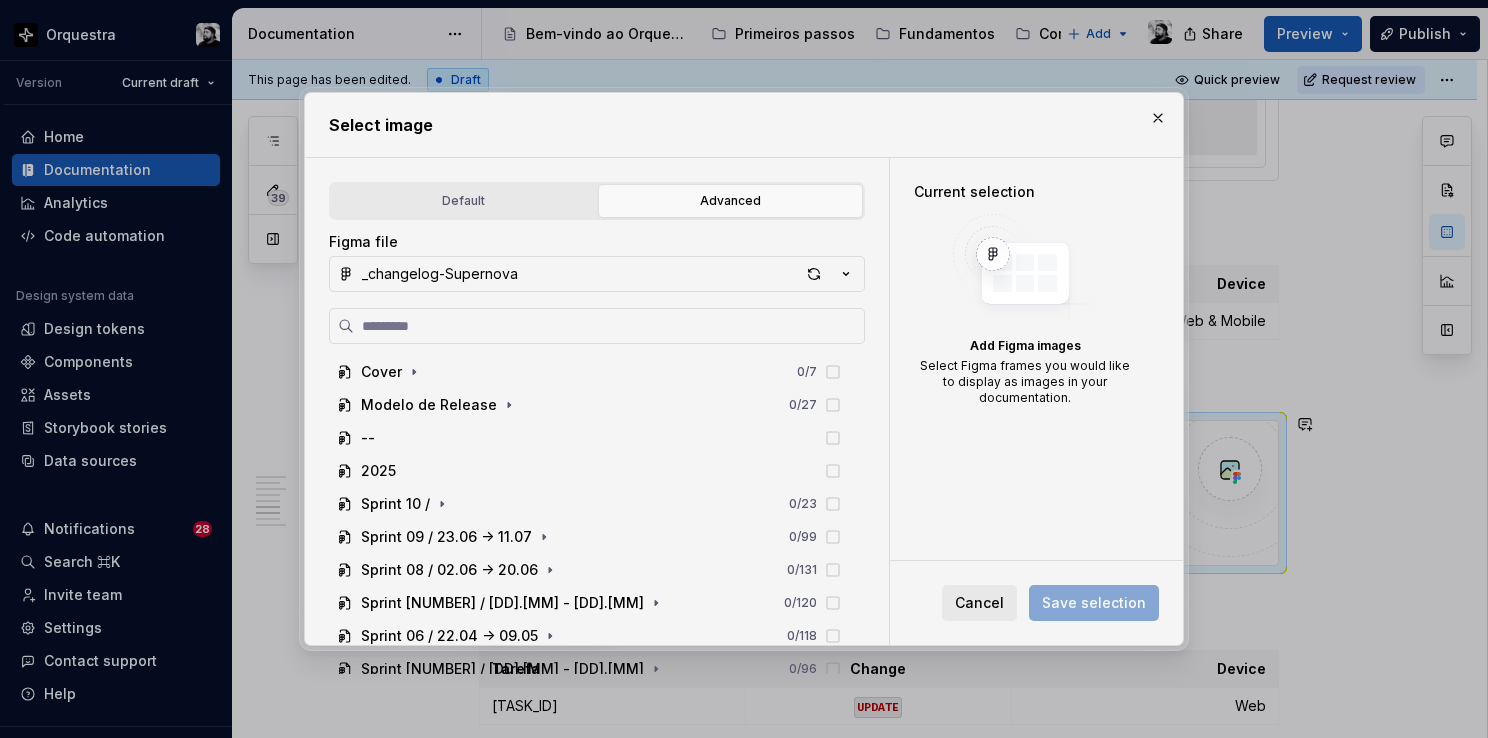 type 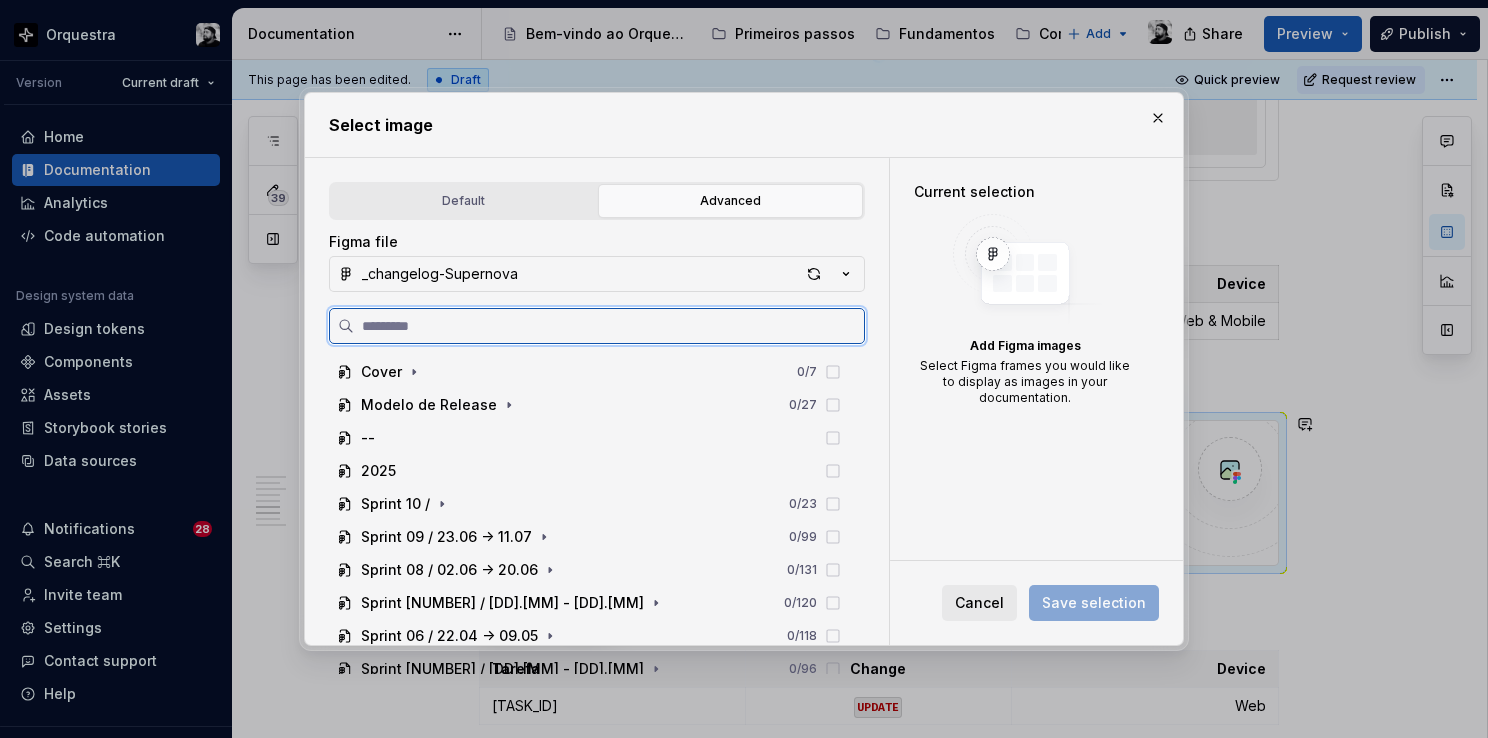click at bounding box center [609, 326] 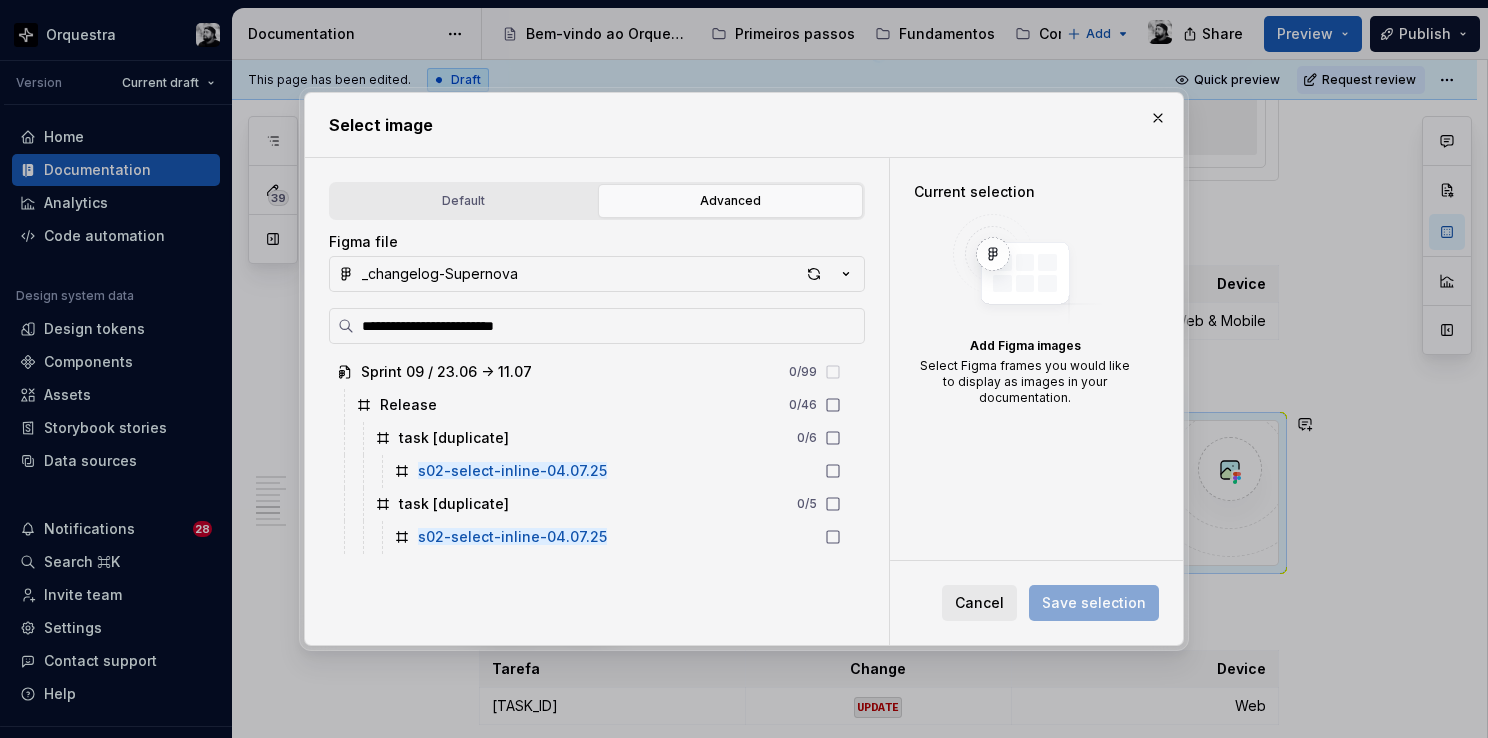 scroll, scrollTop: 2935, scrollLeft: 0, axis: vertical 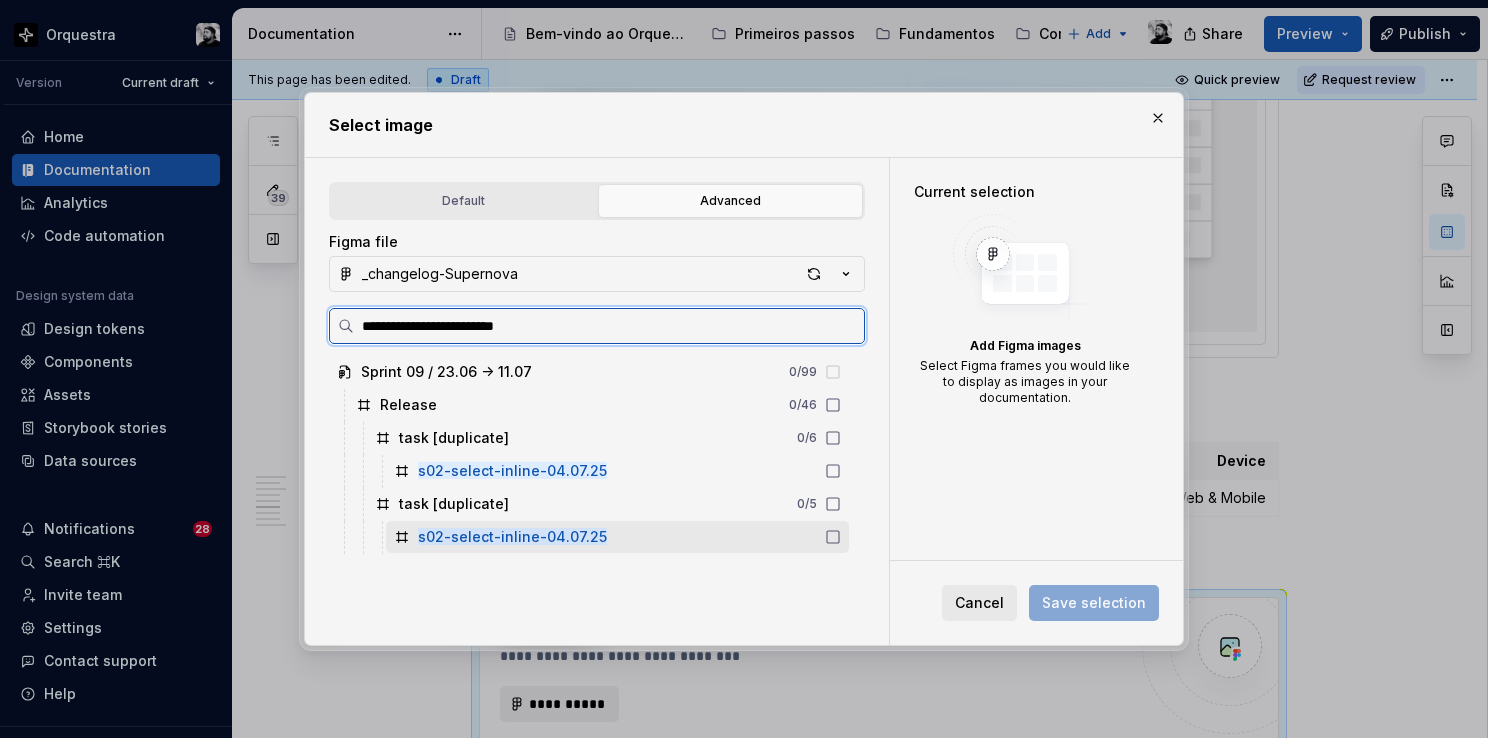 click 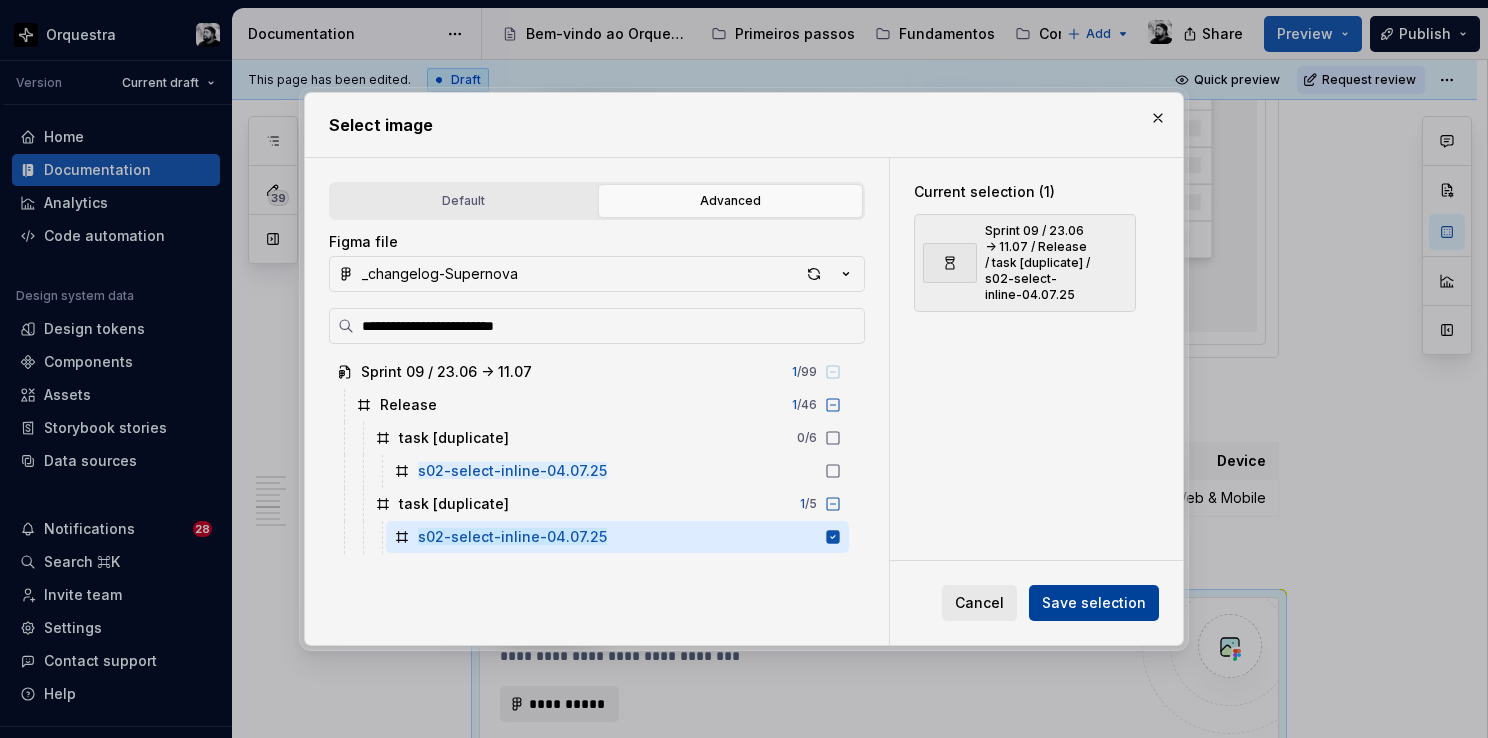 click on "Save selection" at bounding box center [1094, 603] 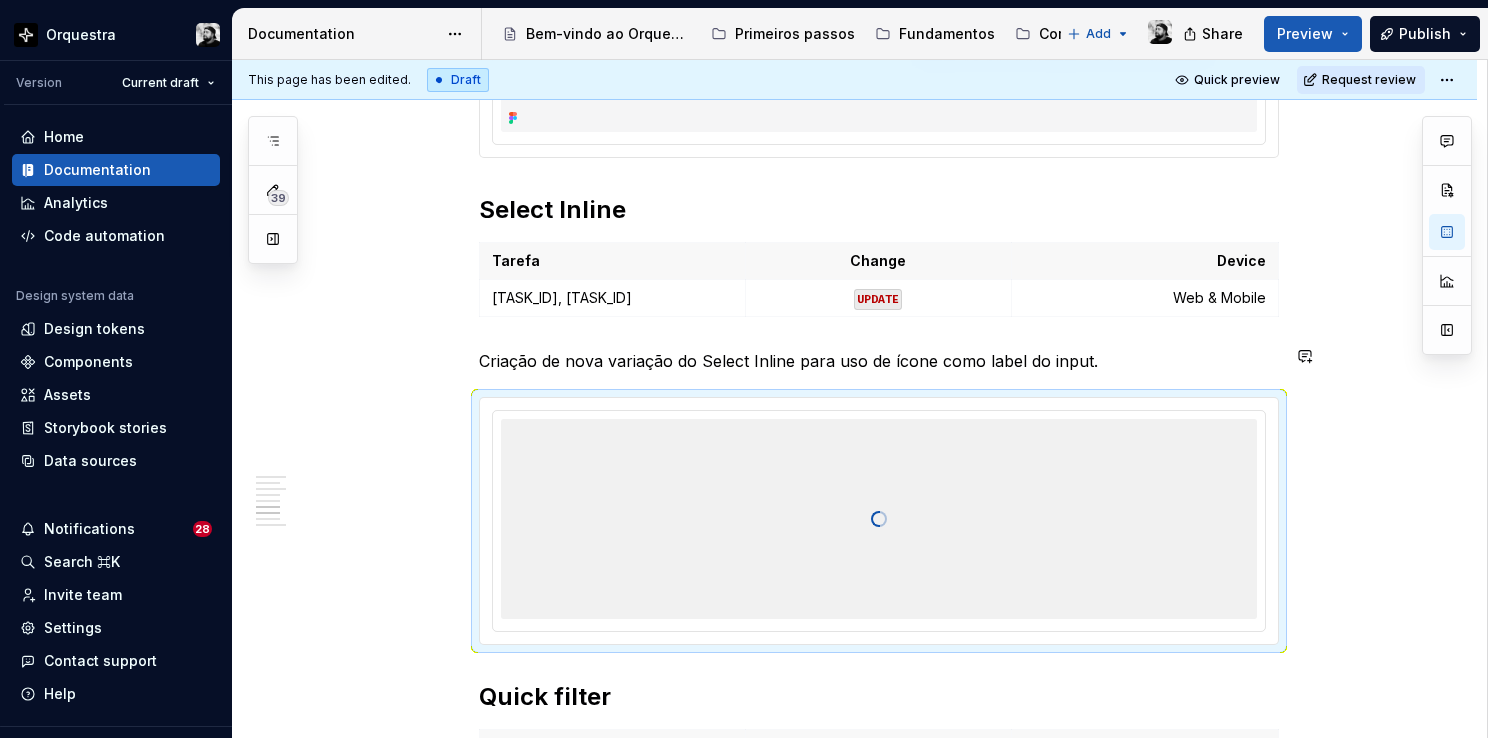 scroll, scrollTop: 3335, scrollLeft: 0, axis: vertical 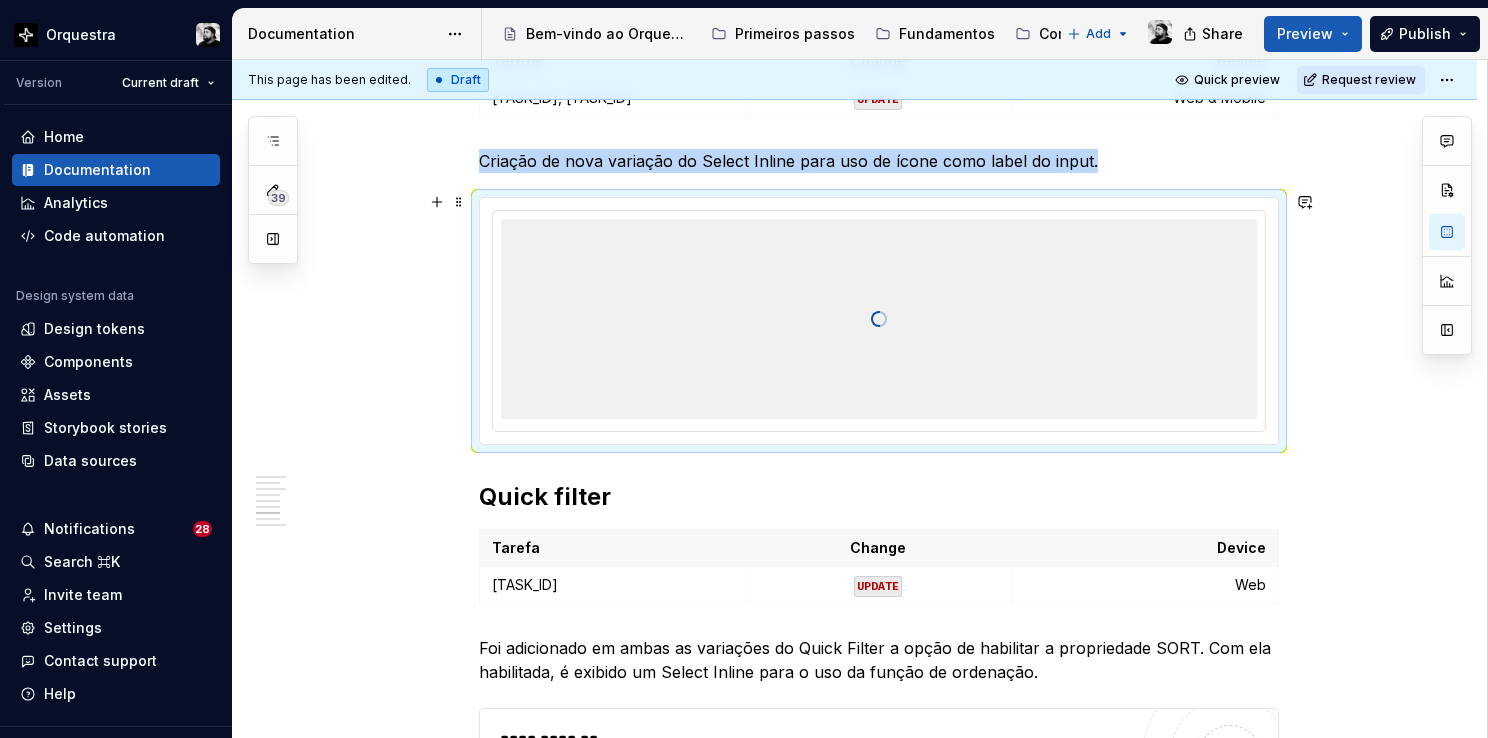 click at bounding box center [879, 319] 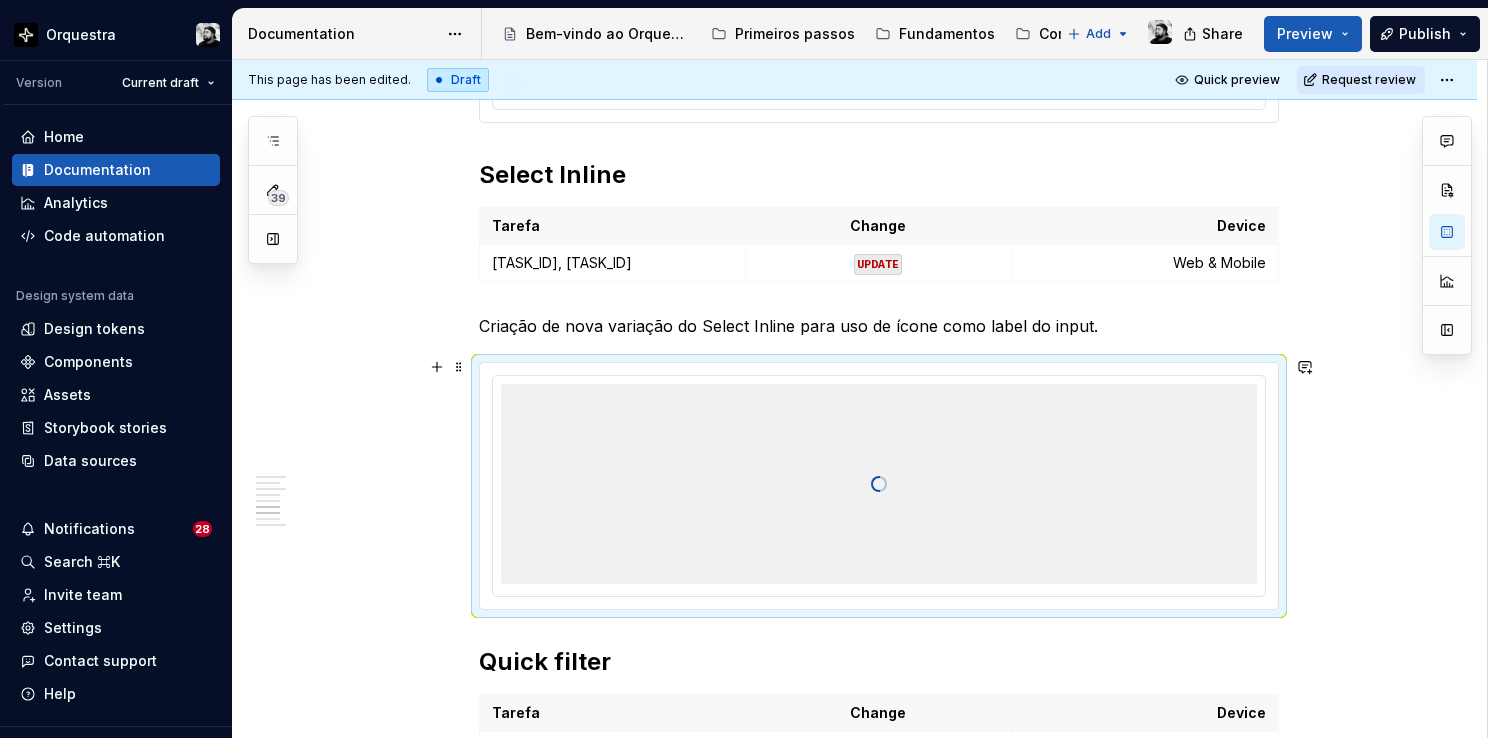 scroll, scrollTop: 3135, scrollLeft: 0, axis: vertical 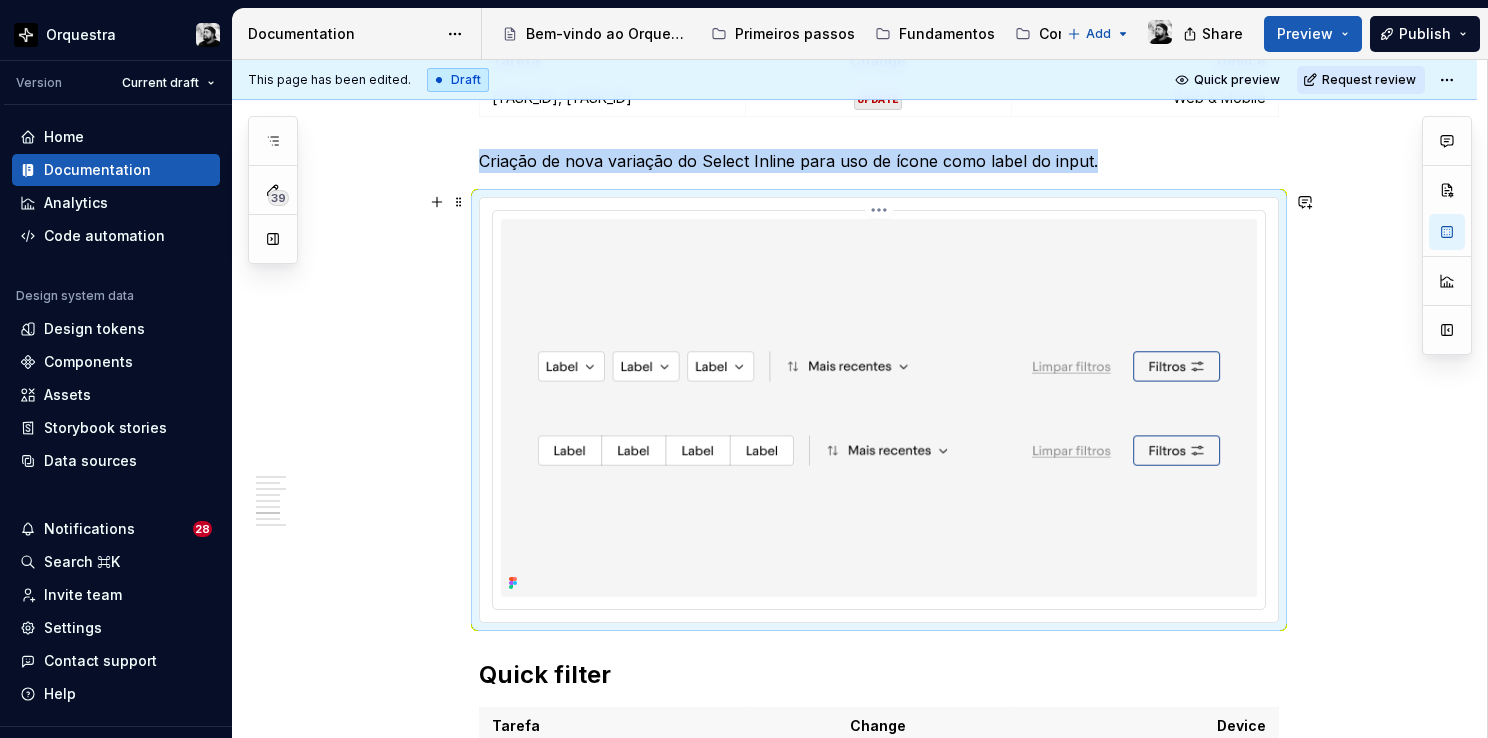 click at bounding box center [879, 408] 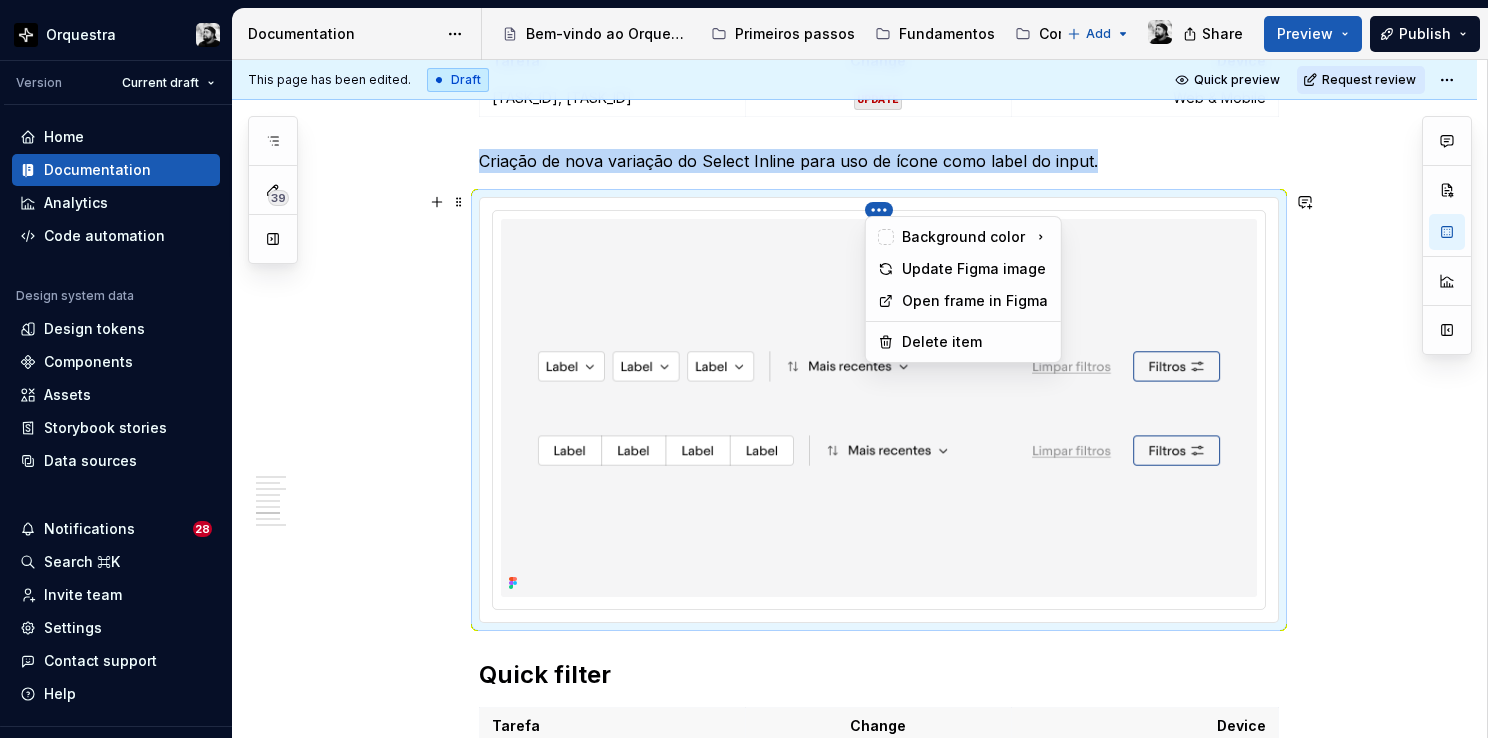click on "Orquestra Version Current draft Home Documentation Analytics Code automation Design system data Design tokens Components Assets Storybook stories Data sources Notifications 28 Search ⌘K Invite team Settings Contact support Help Documentation Accessibility guide for tree Page tree. Navigate the tree with the arrow keys. Common tree hotkeys apply. Further keybindings are available: enter to execute primary action on focused item f2 to start renaming the focused item escape to abort renaming an item control+d to start dragging selected items Bem-vindo ao Orquestra! Primeiros passos Fundamentos Componentes Patterns & Pages Novidades Add Share Preview Publish 39 Pages Add Accessibility guide for tree Page tree. Navigate the tree with the arrow keys. Common tree hotkeys apply. Further keybindings are available: enter to execute primary action on focused item f2 to start renaming the focused item" at bounding box center [744, 369] 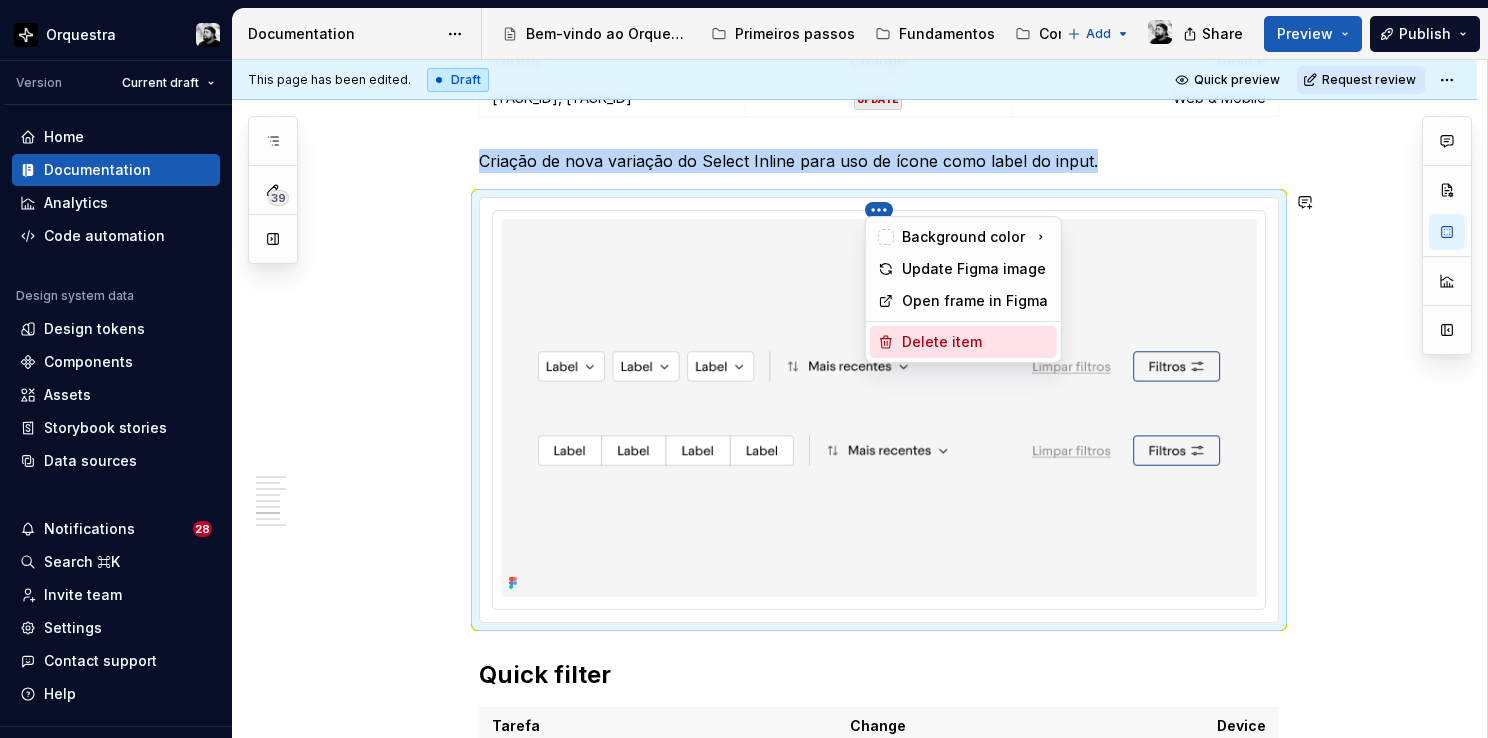 click on "Delete item" at bounding box center (975, 342) 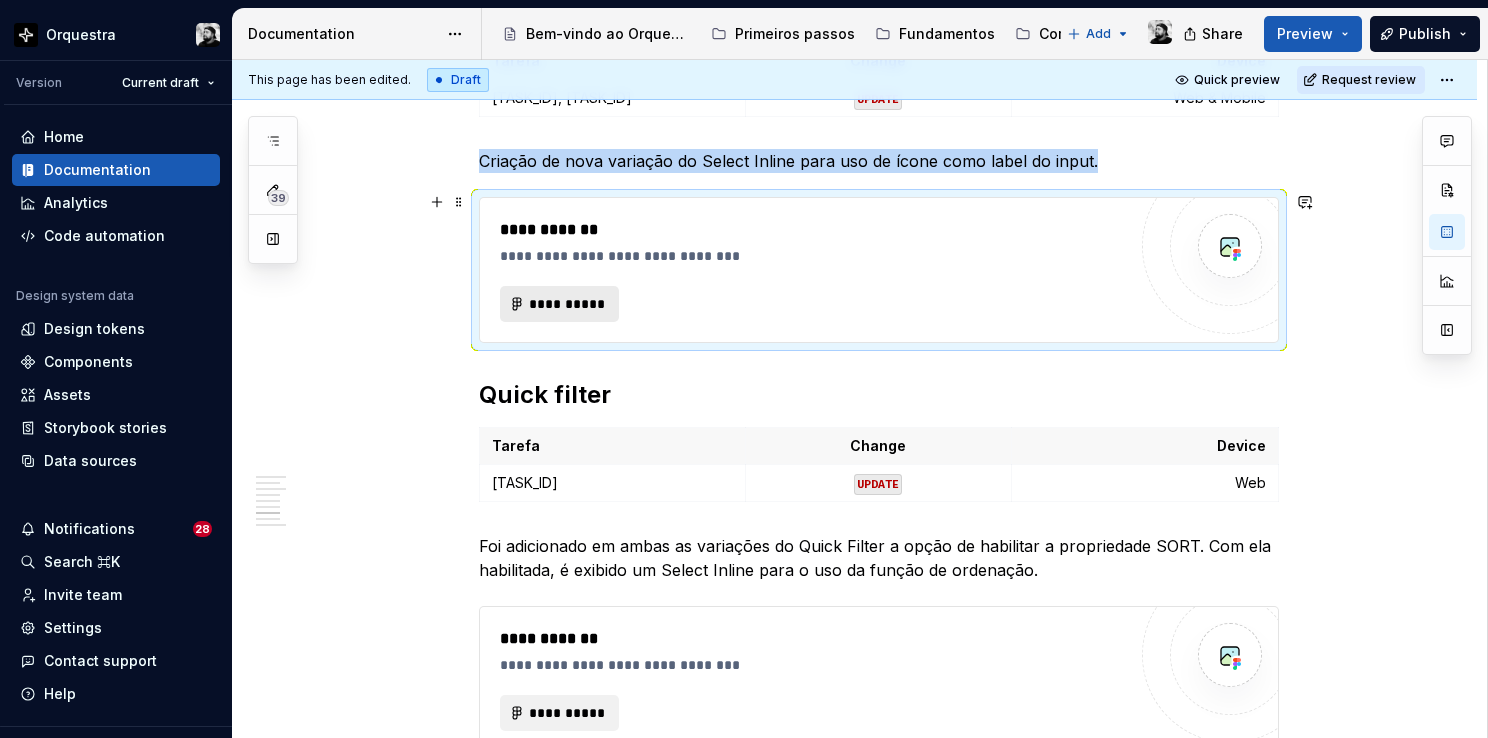 click on "**********" at bounding box center [560, 304] 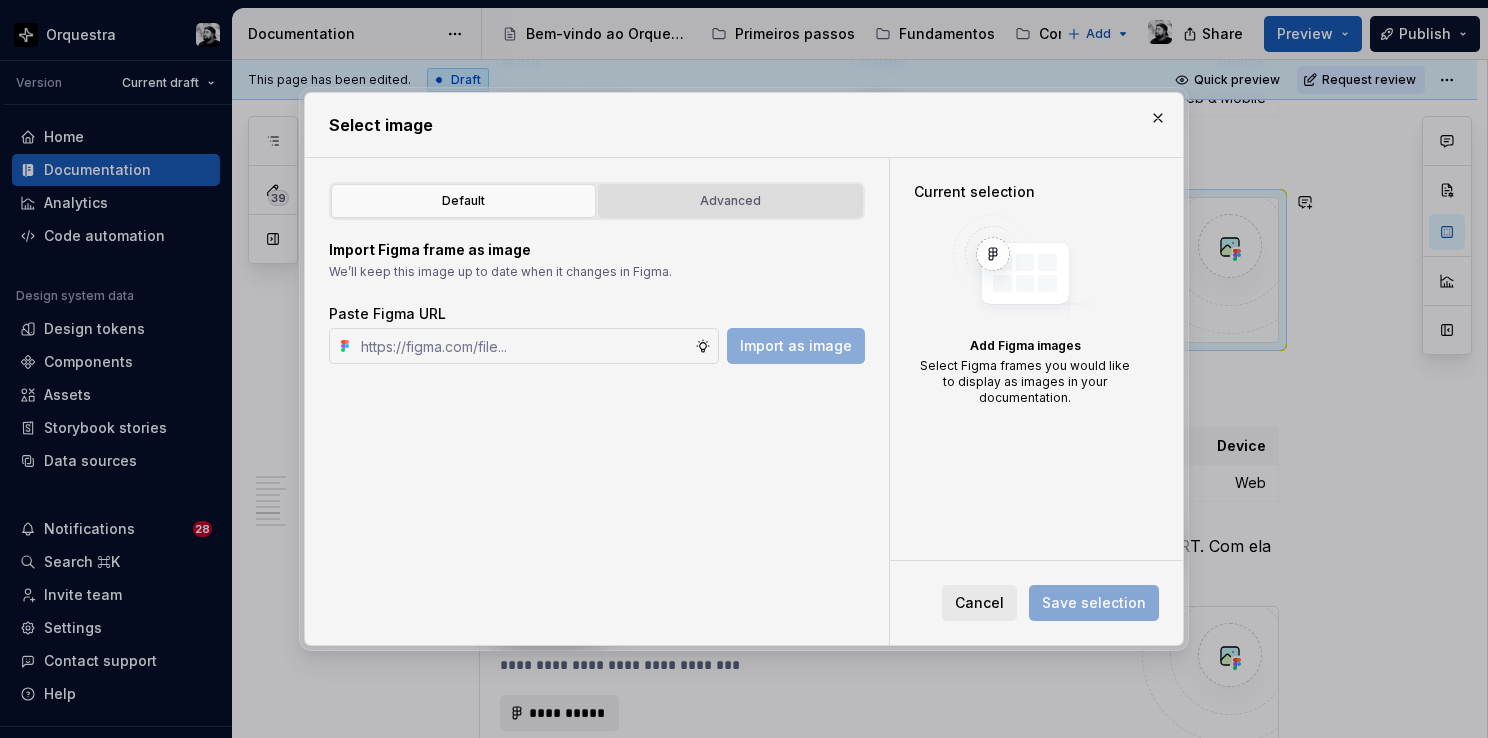 type on "*" 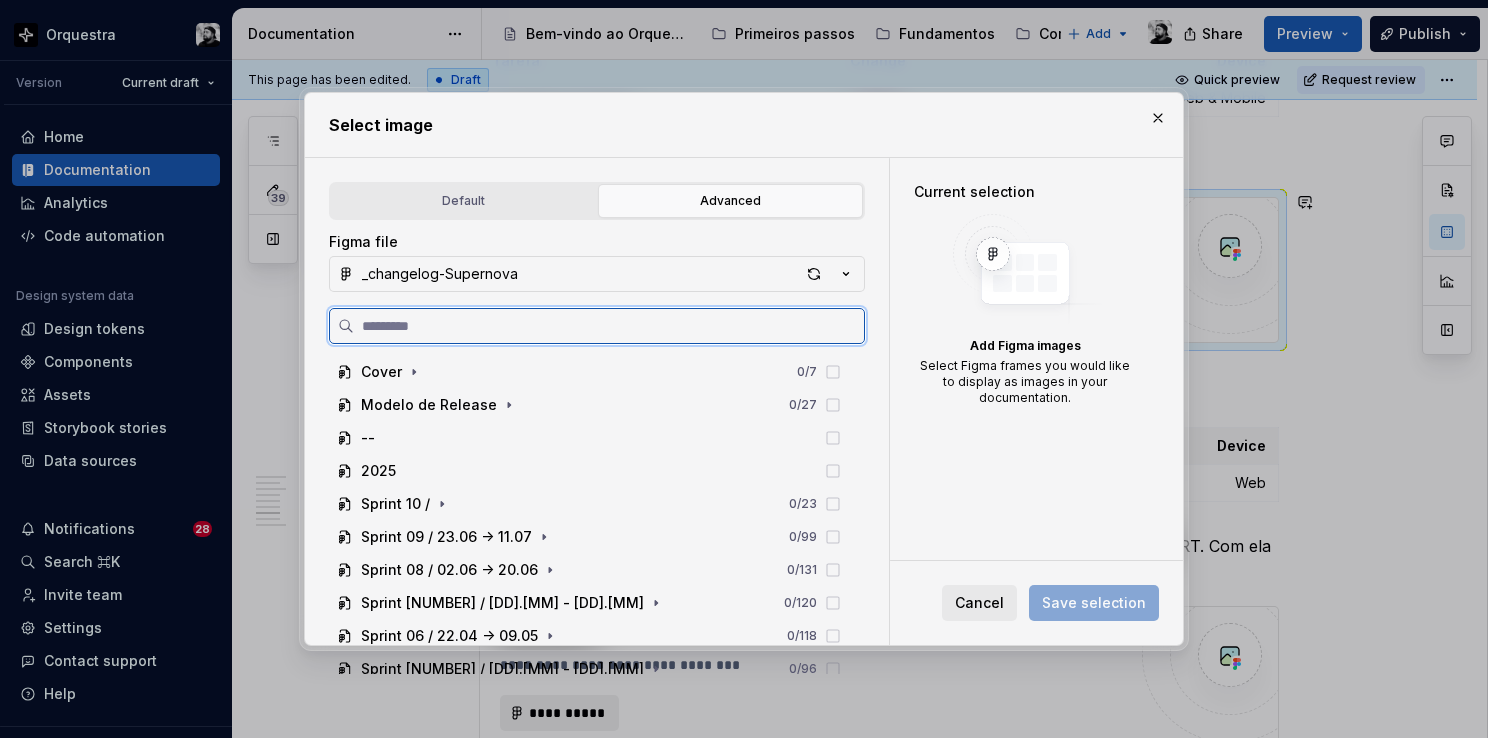 click at bounding box center [597, 326] 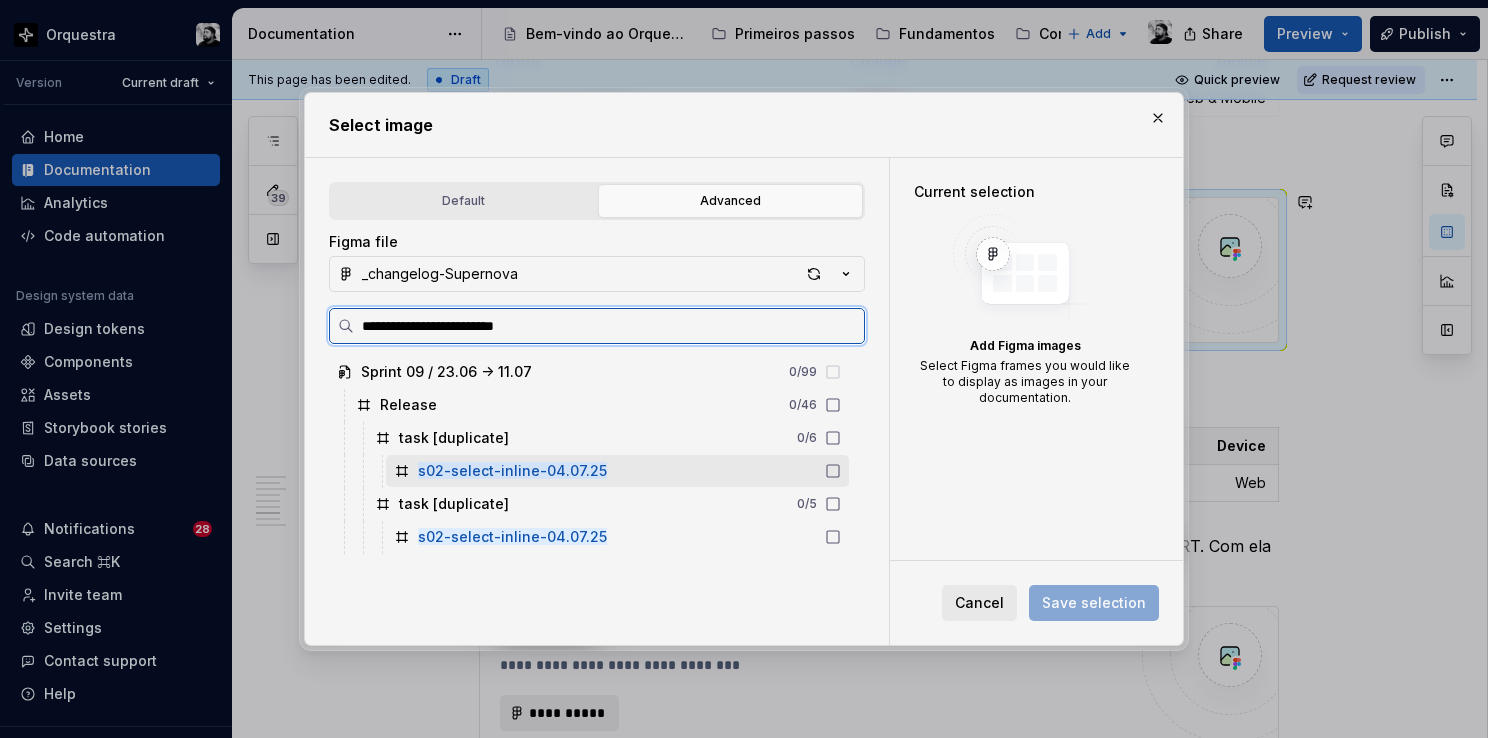 click on "s02-select-inline-04.07.25" at bounding box center [617, 471] 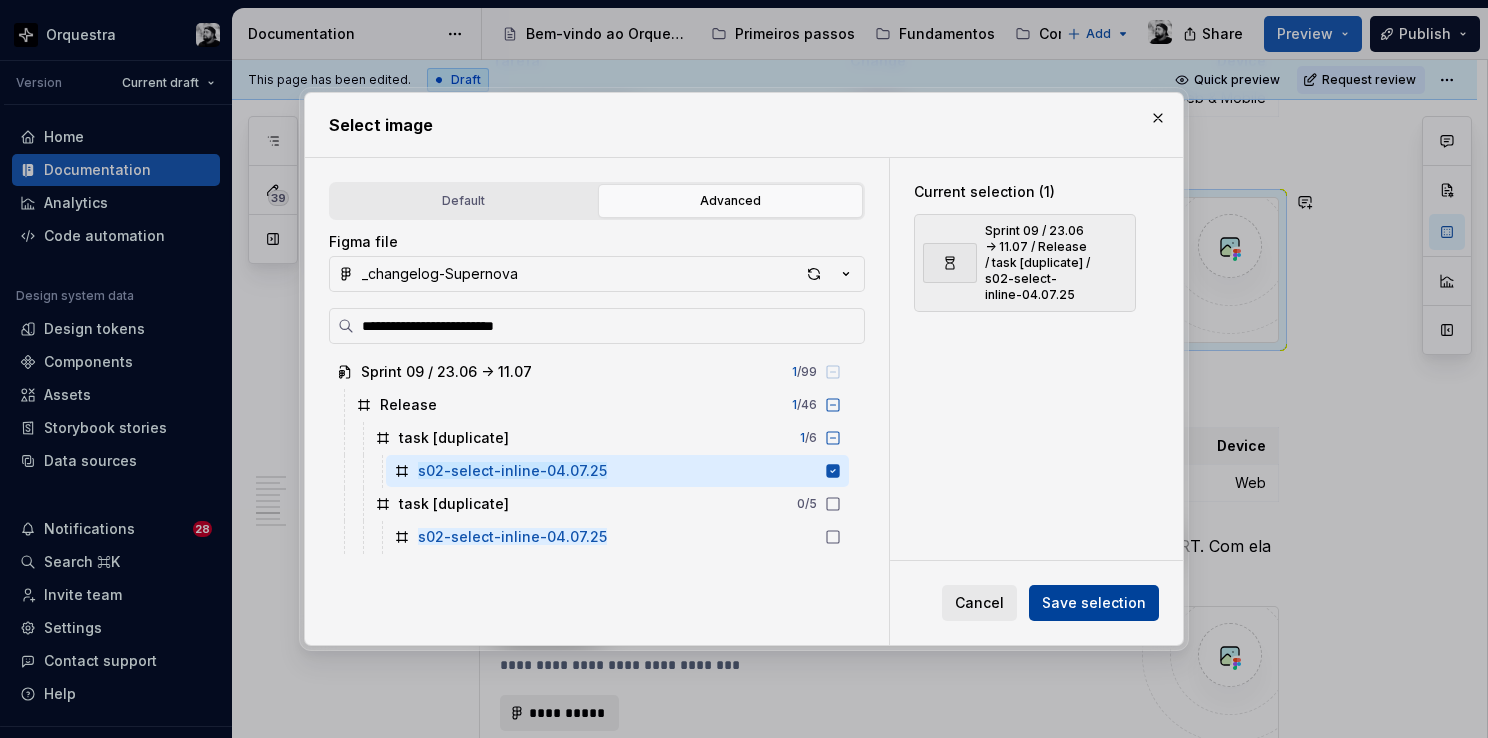 click on "Save selection" at bounding box center (1094, 603) 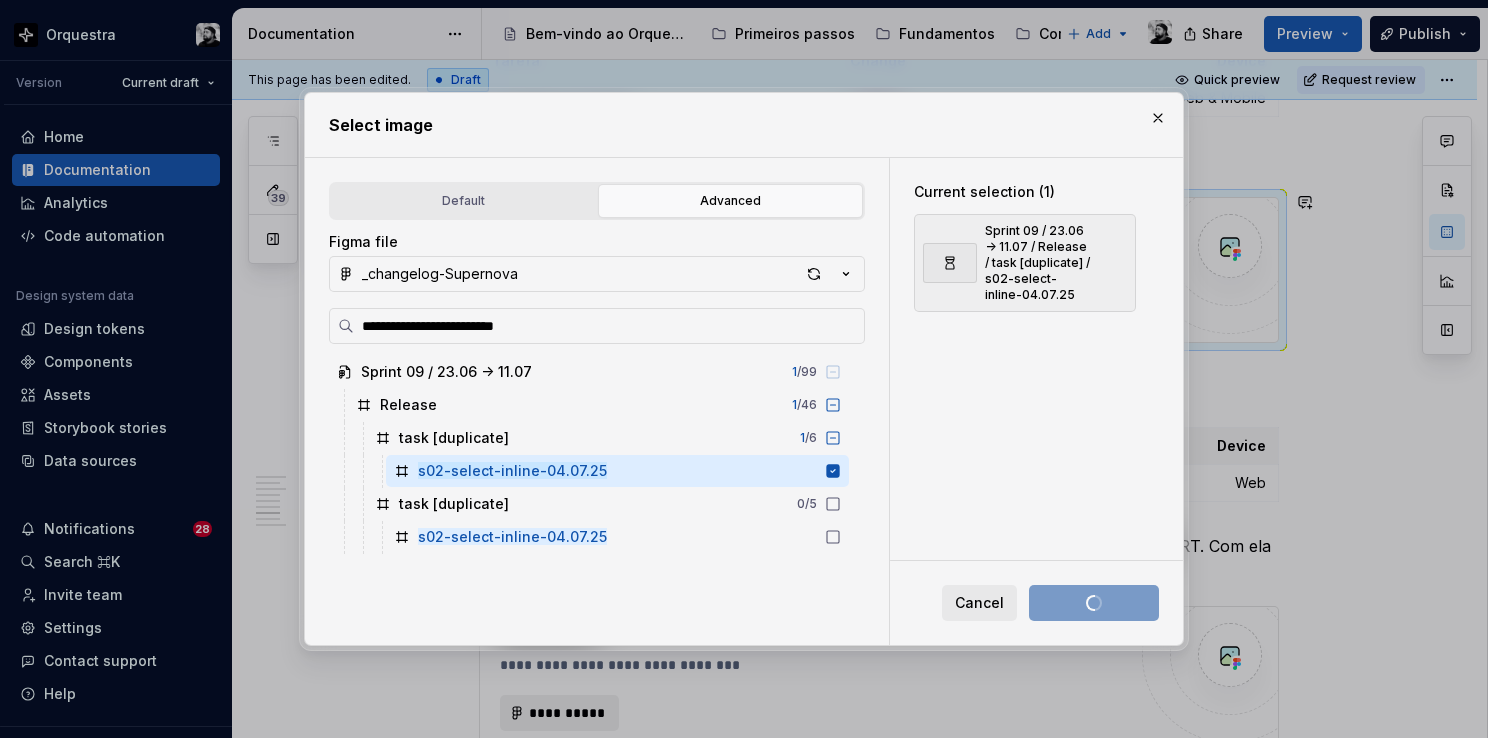 type on "*" 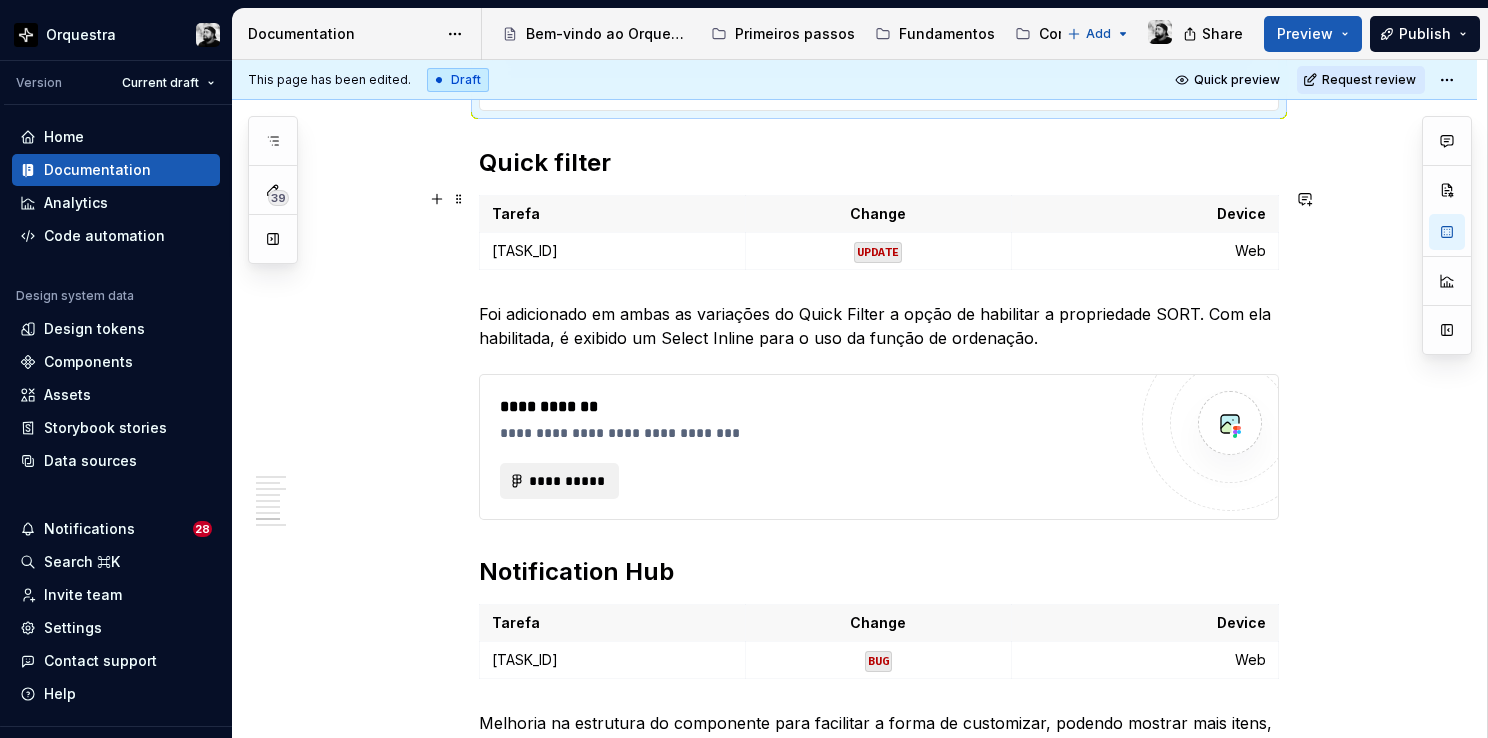 scroll, scrollTop: 3835, scrollLeft: 0, axis: vertical 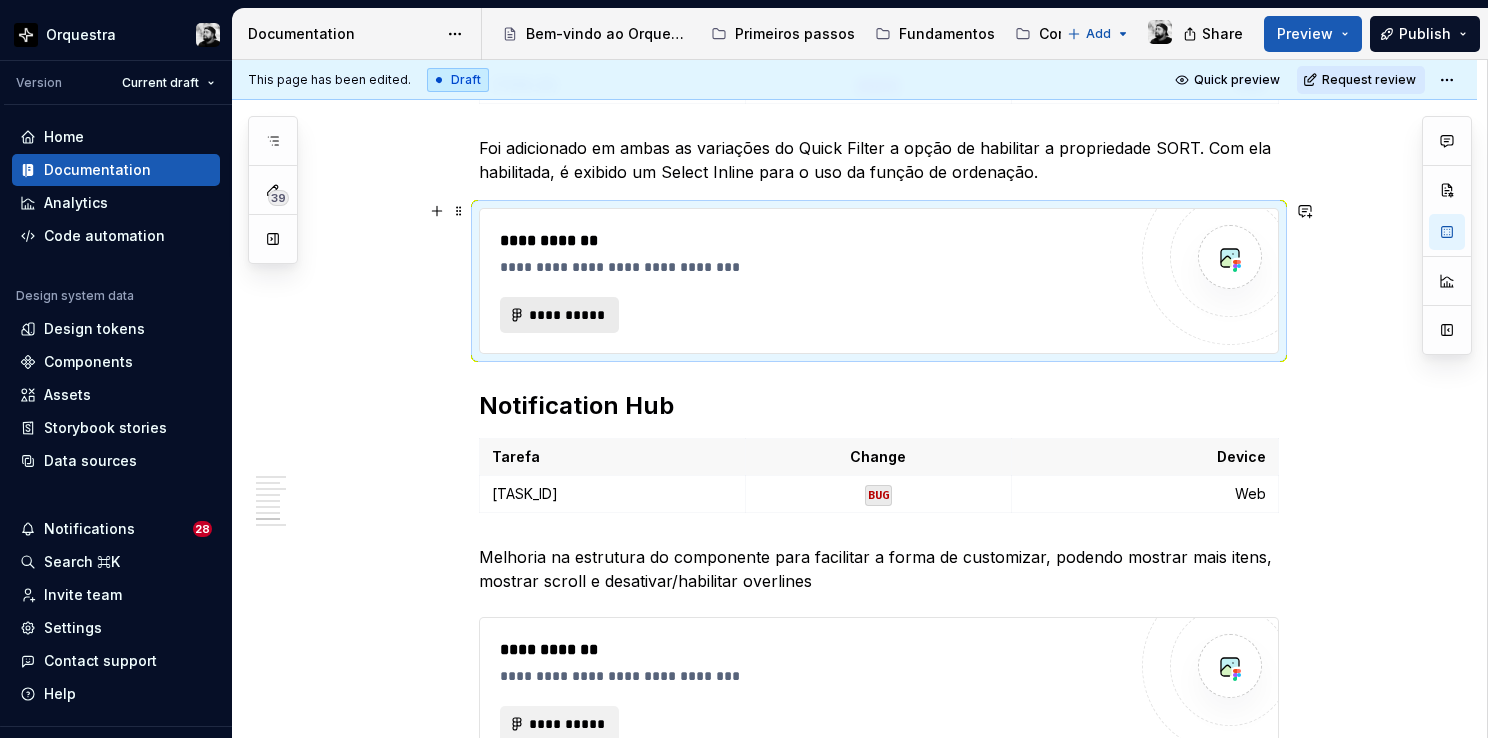 click on "**********" at bounding box center (568, 315) 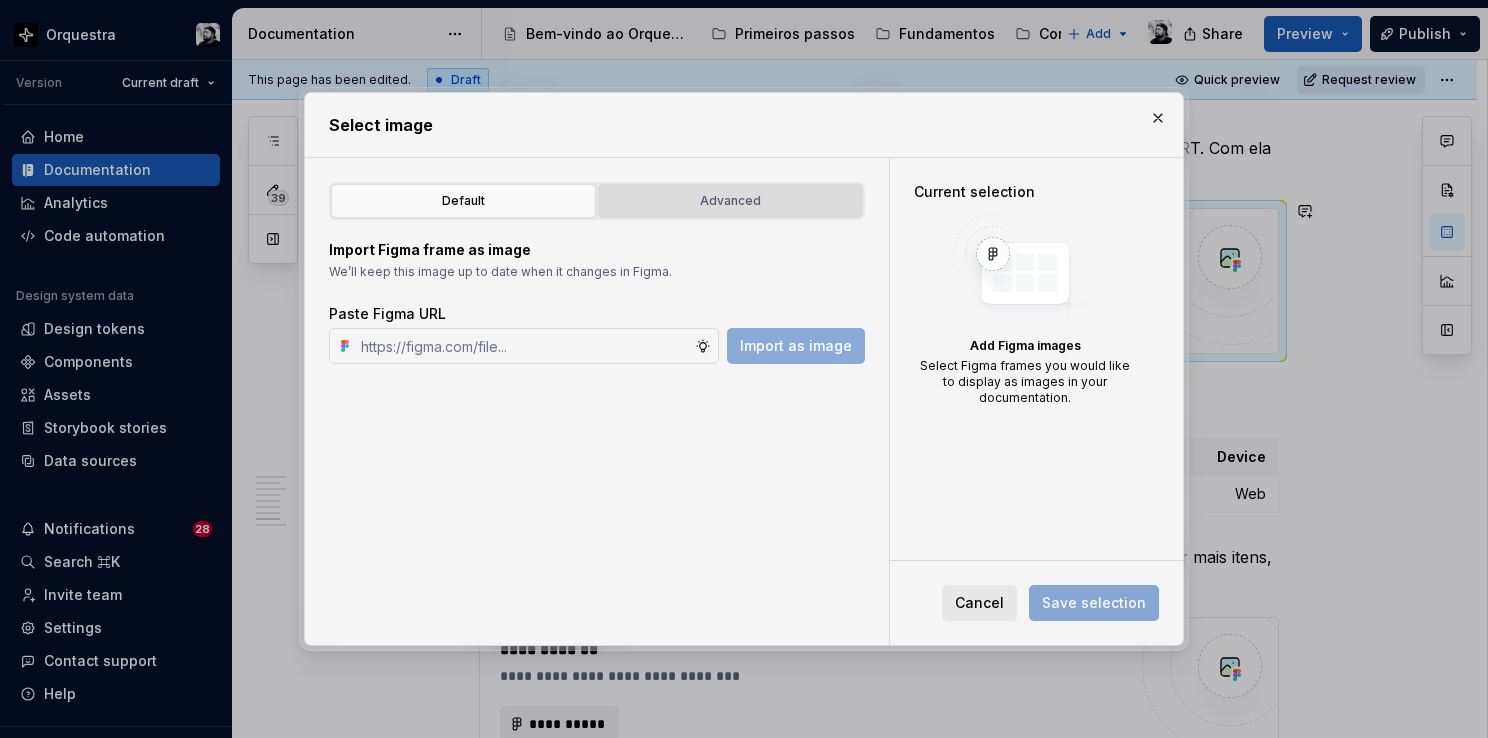click on "Advanced" at bounding box center [730, 201] 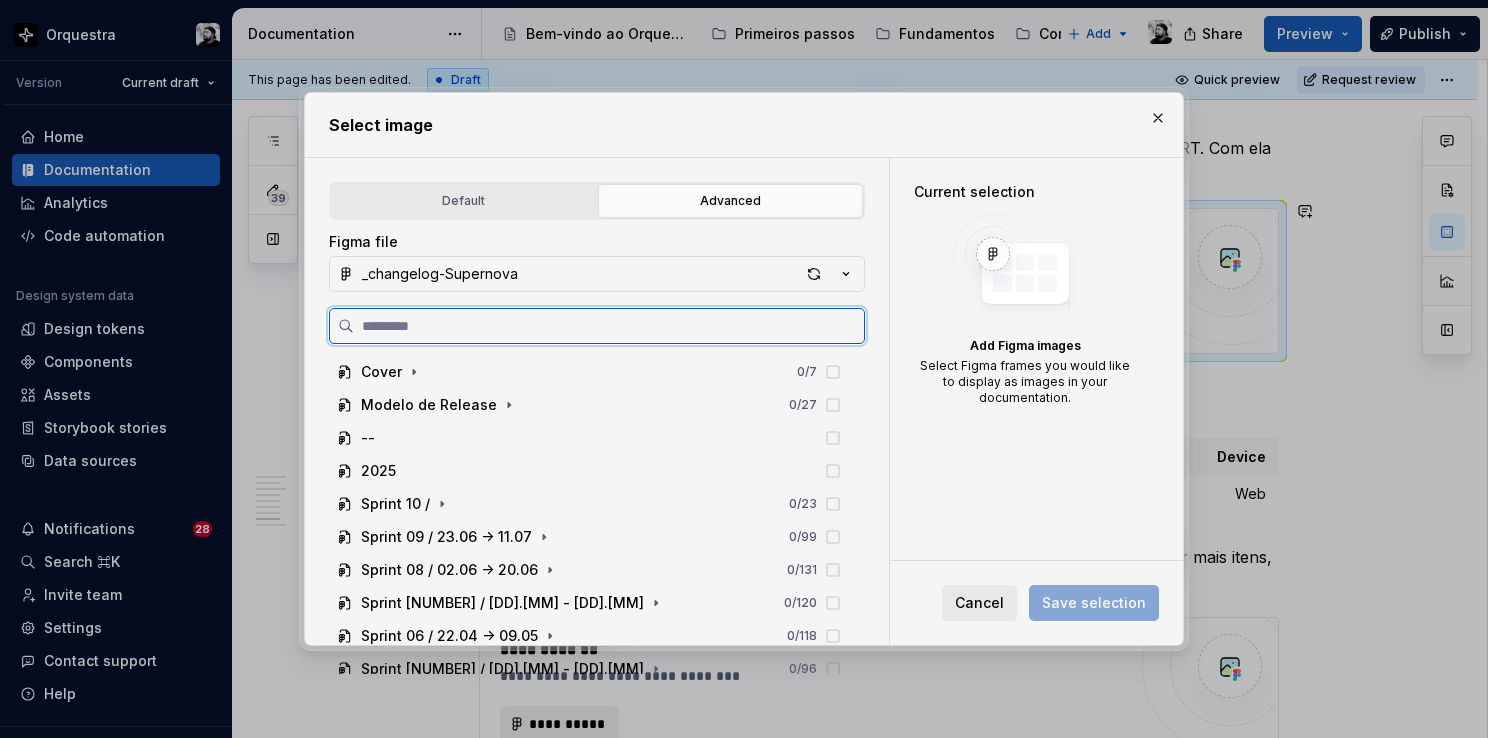 click at bounding box center [609, 326] 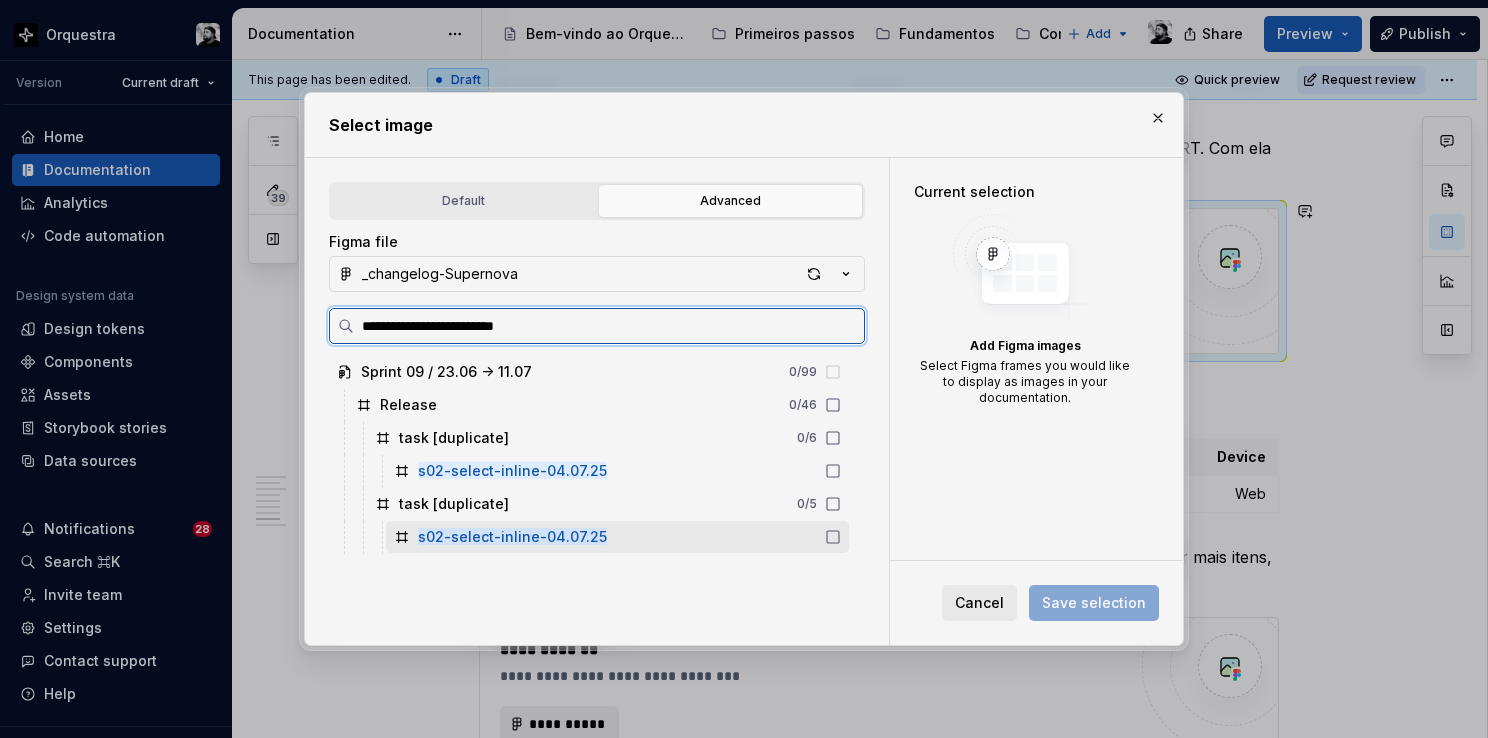 click on "s02-select-inline-04.07.25" at bounding box center [512, 536] 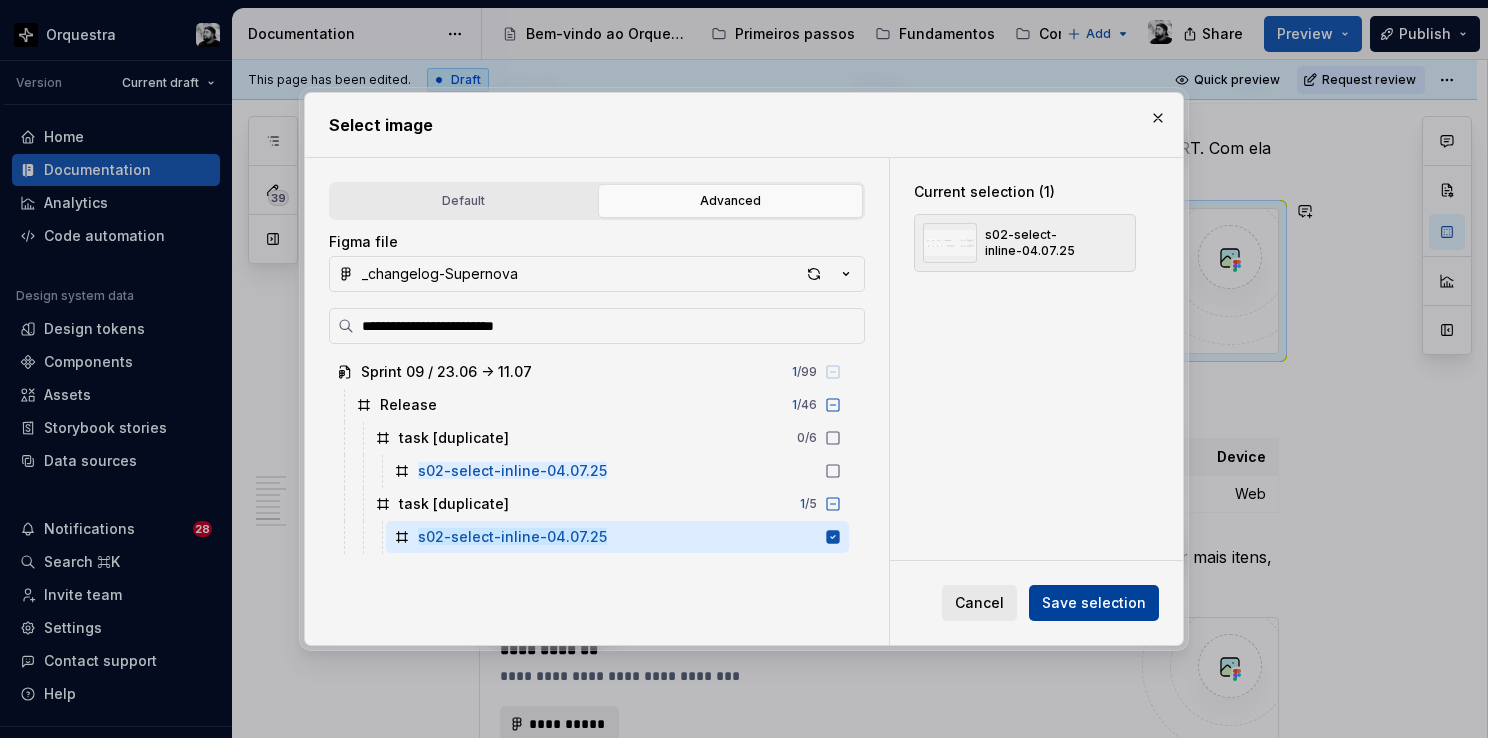 click on "Save selection" at bounding box center [1094, 603] 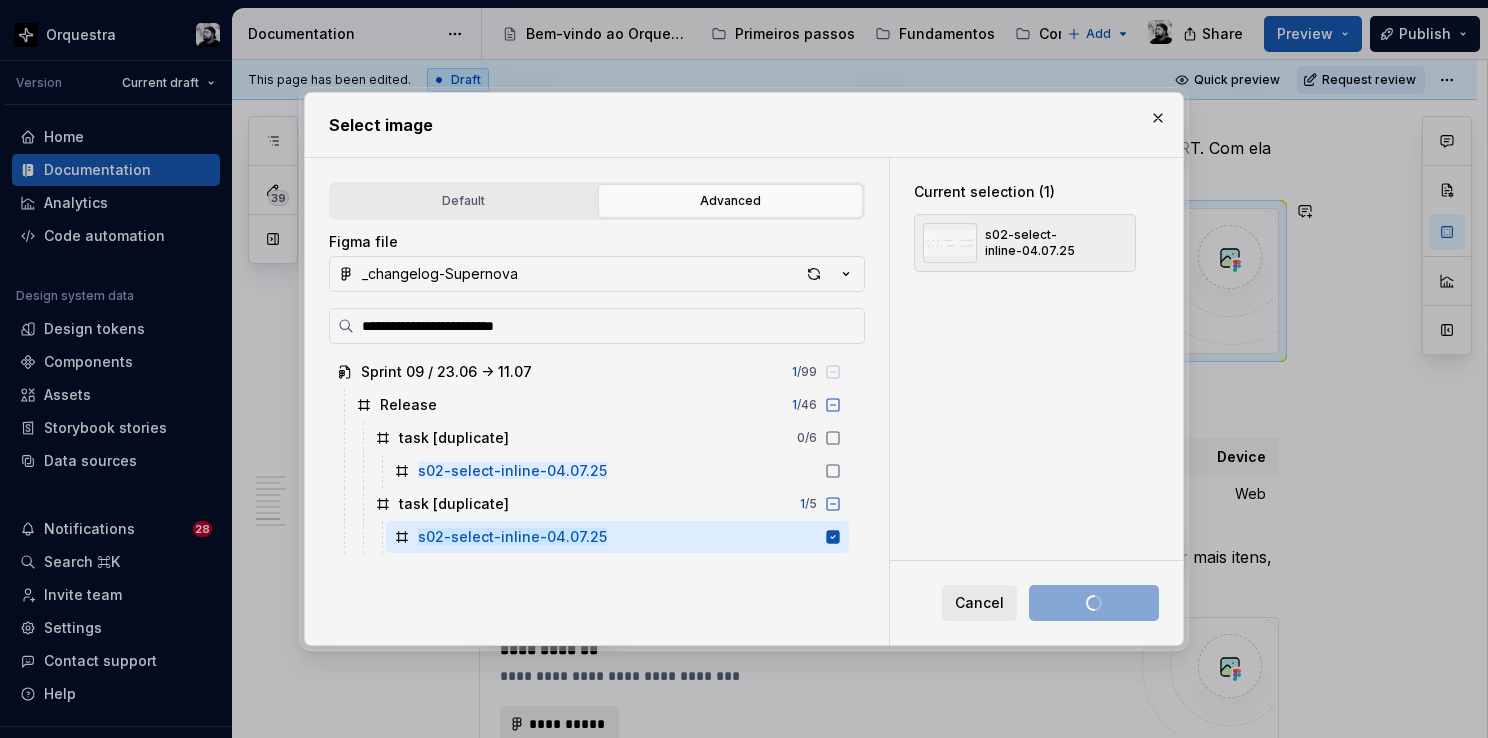 type on "*" 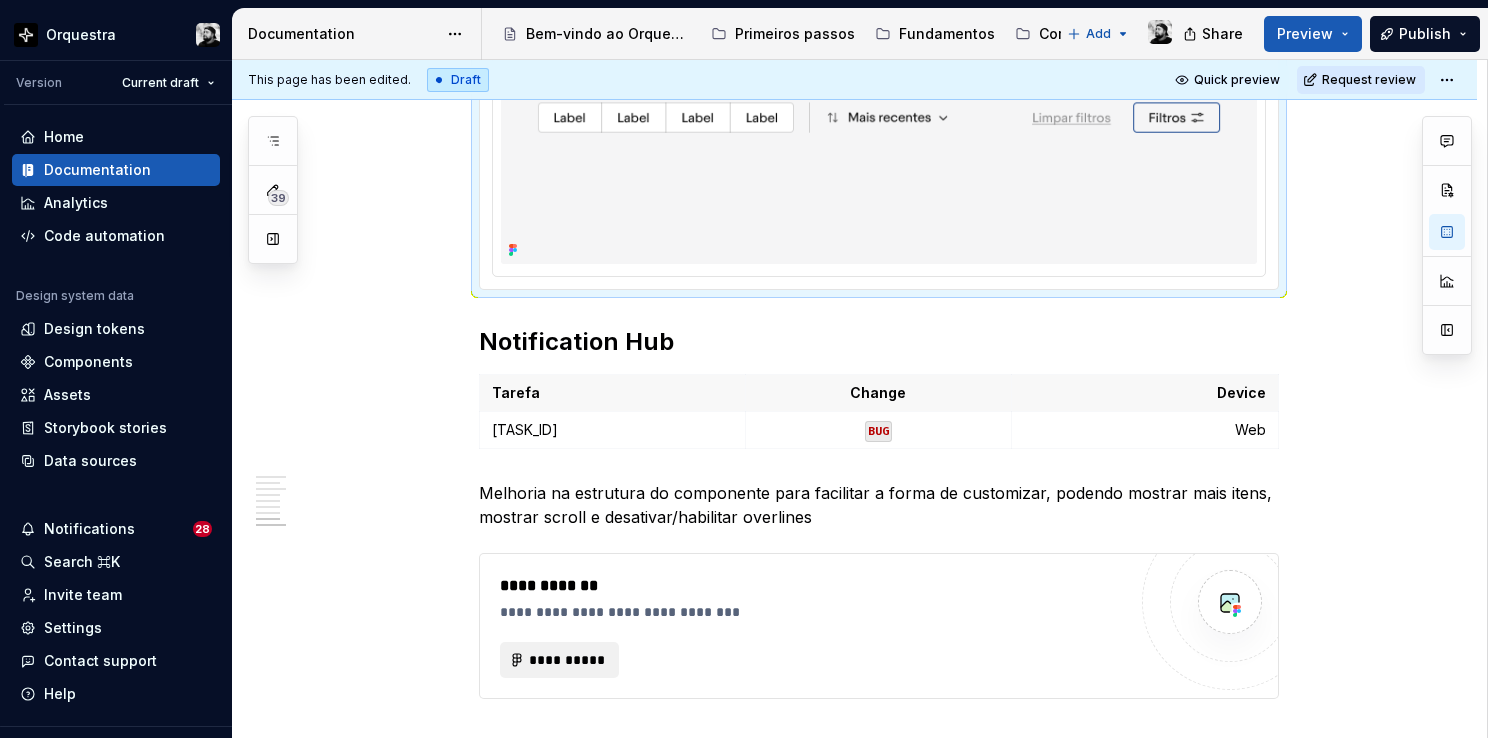 scroll, scrollTop: 4335, scrollLeft: 0, axis: vertical 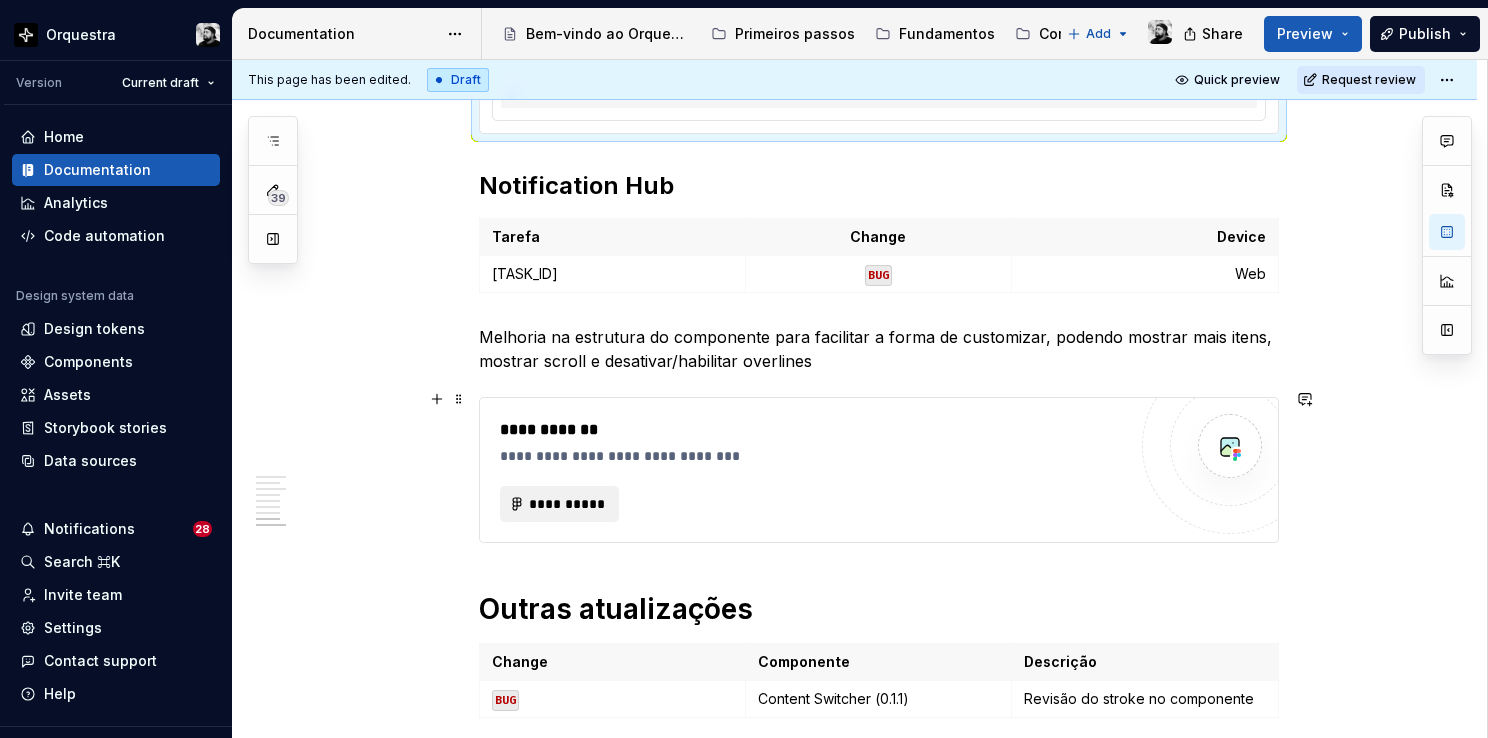 click on "**********" at bounding box center (813, 456) 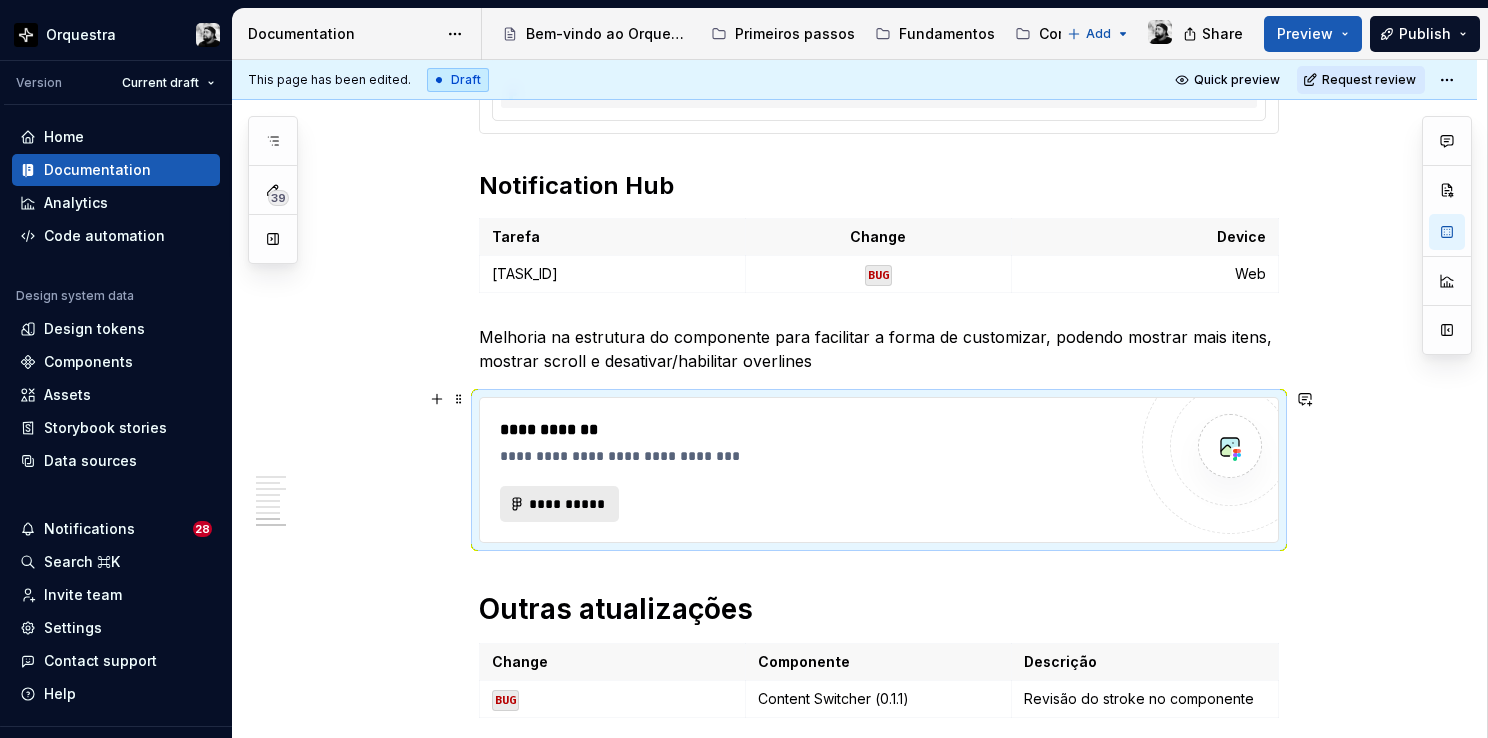 click on "**********" at bounding box center (568, 504) 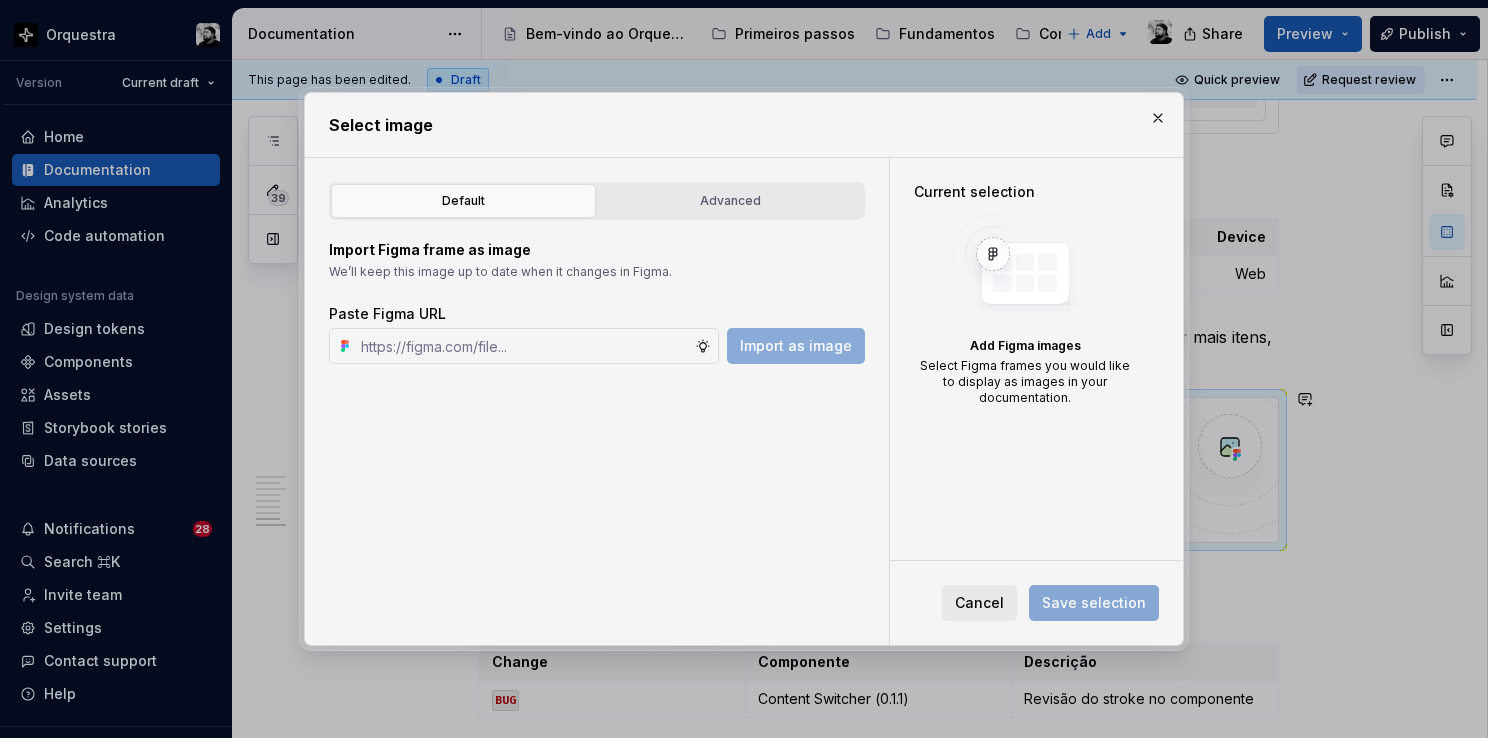 click on "Default Advanced Import Figma frame as image We’ll keep this image up to date when it changes in Figma. Paste Figma URL Import as image Figma file _changelog-Supernova" at bounding box center [597, 401] 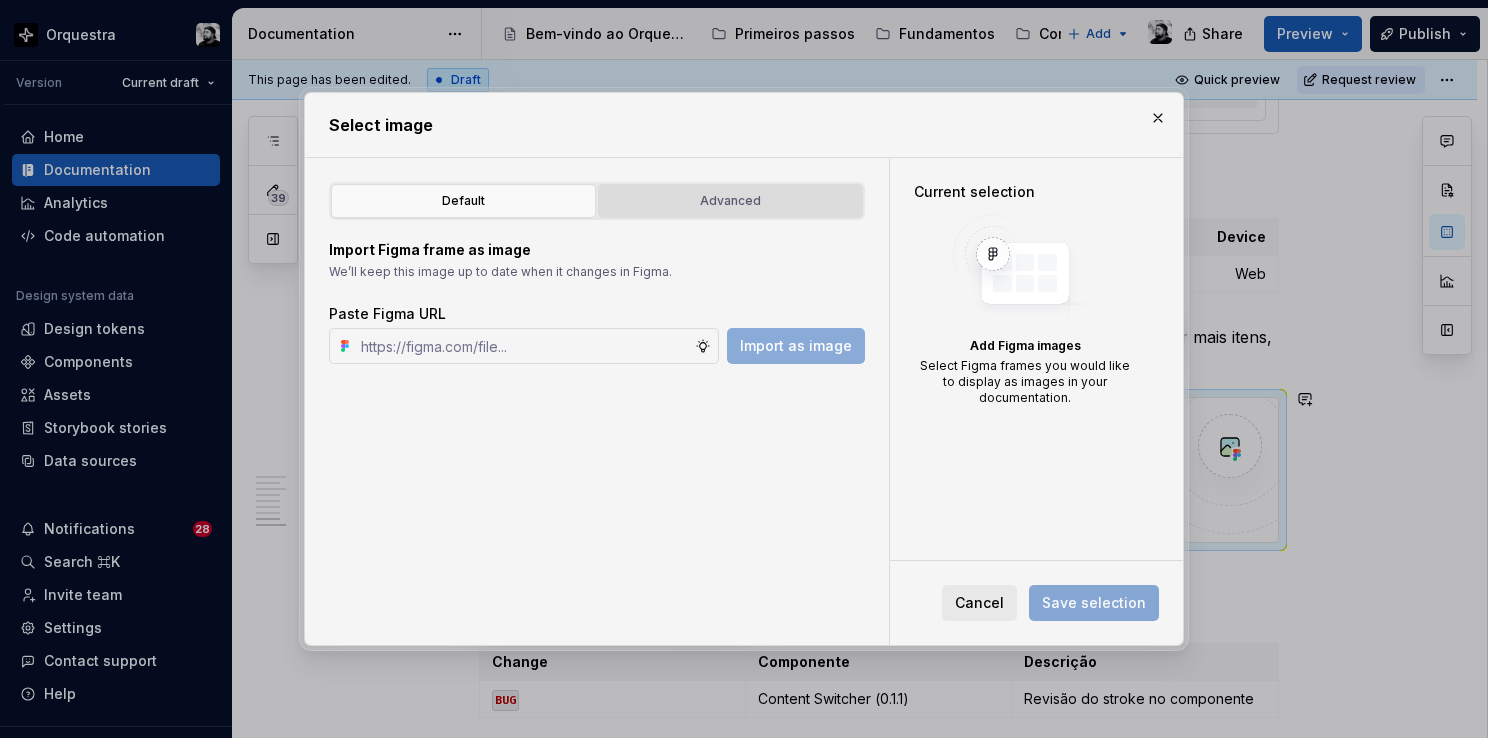 click on "Advanced" at bounding box center [730, 201] 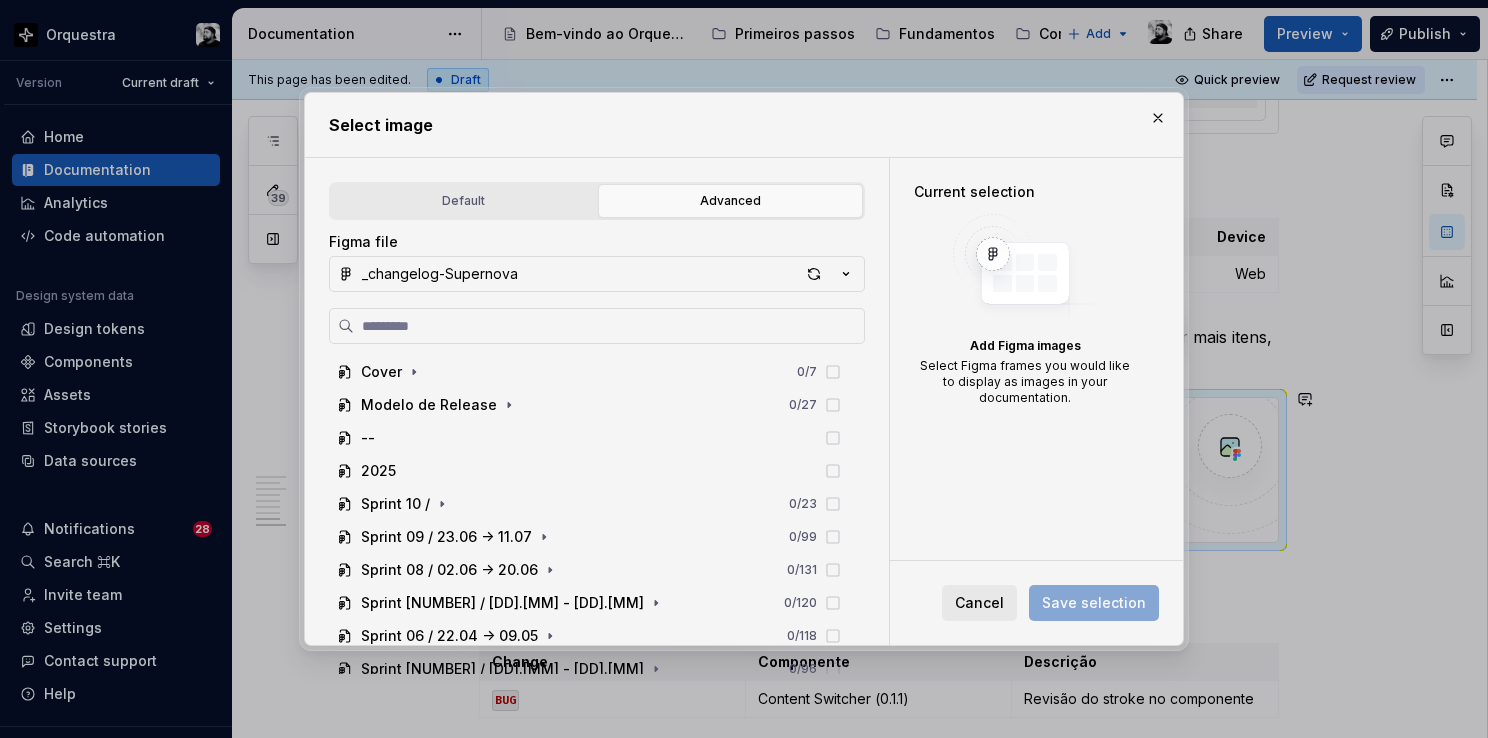 type 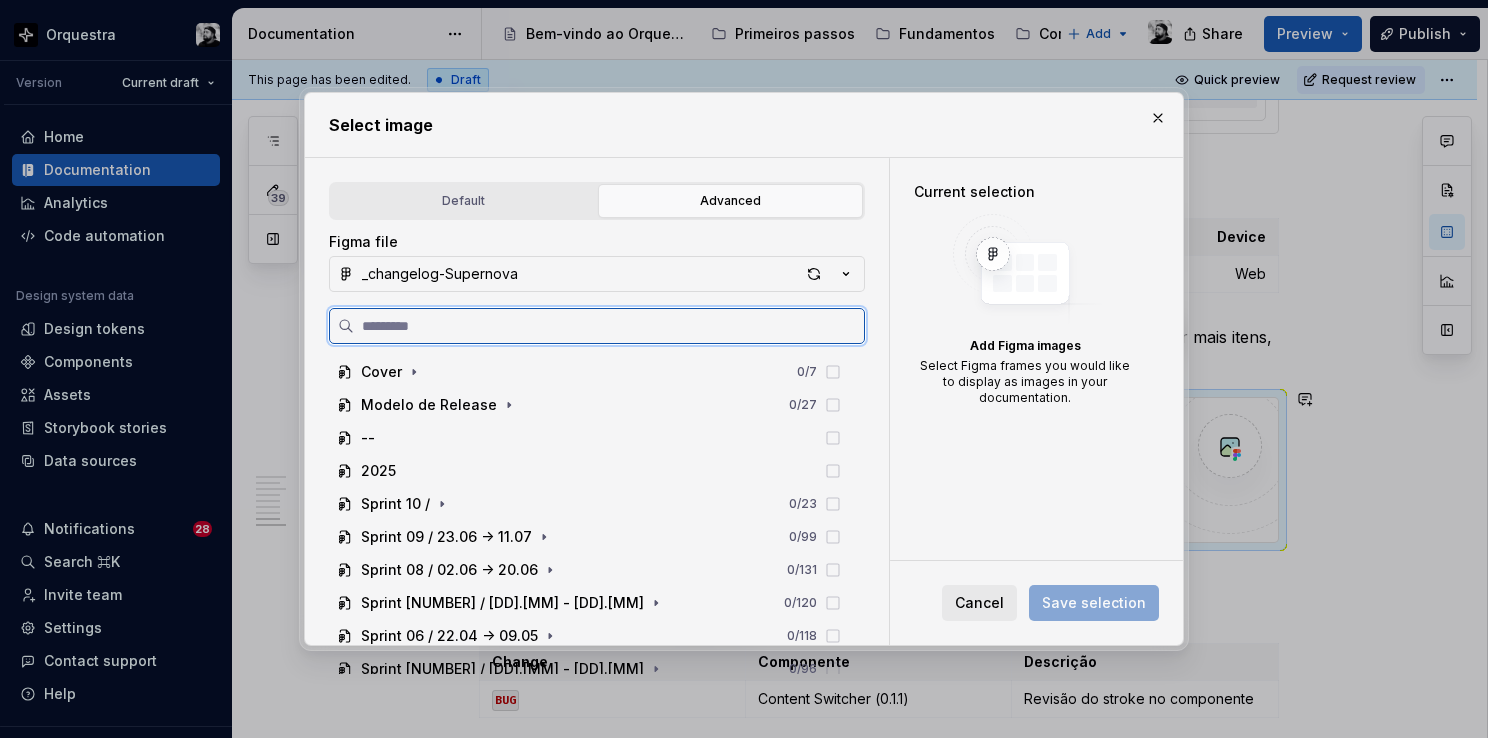 click at bounding box center [609, 326] 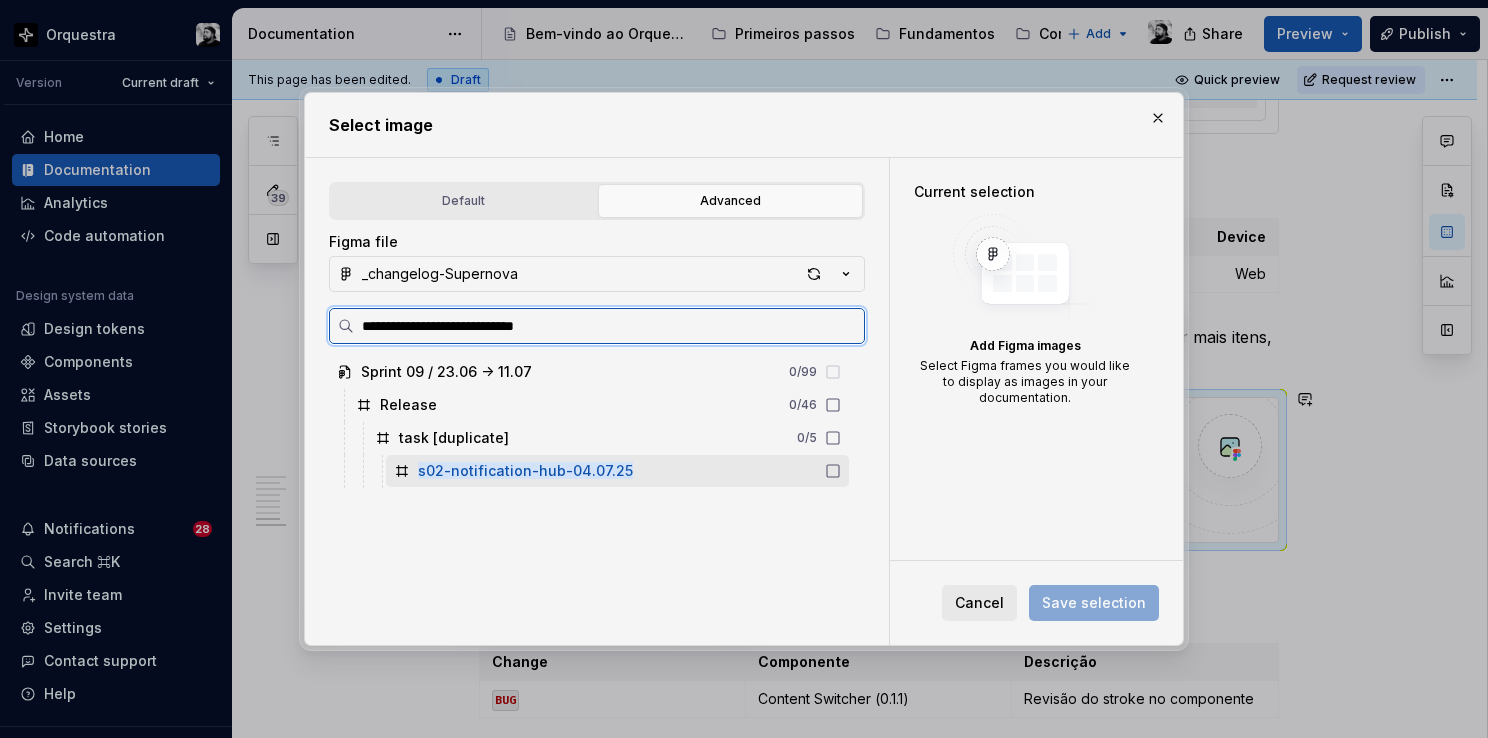 click on "s02-notification-hub-04.07.25" at bounding box center [617, 471] 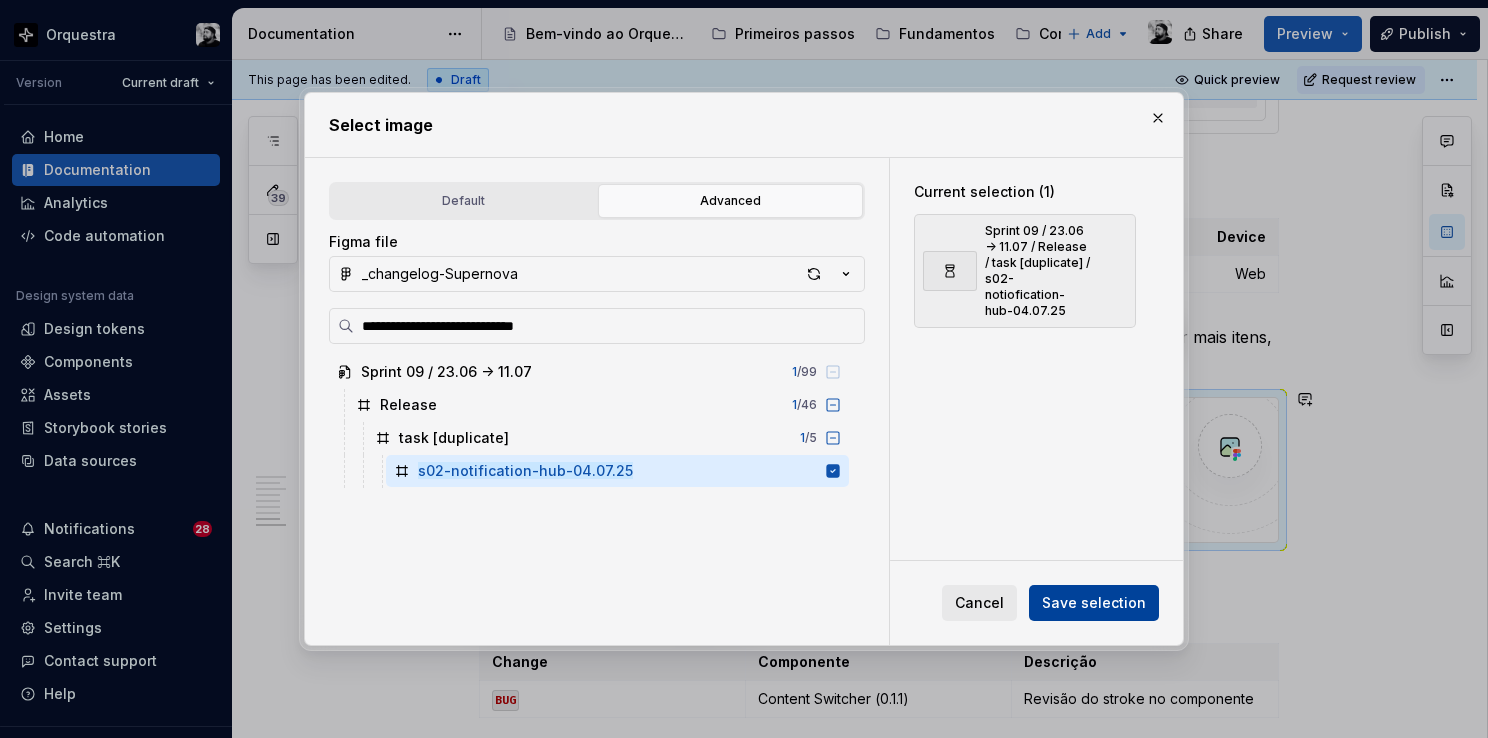 click on "Save selection" at bounding box center [1094, 603] 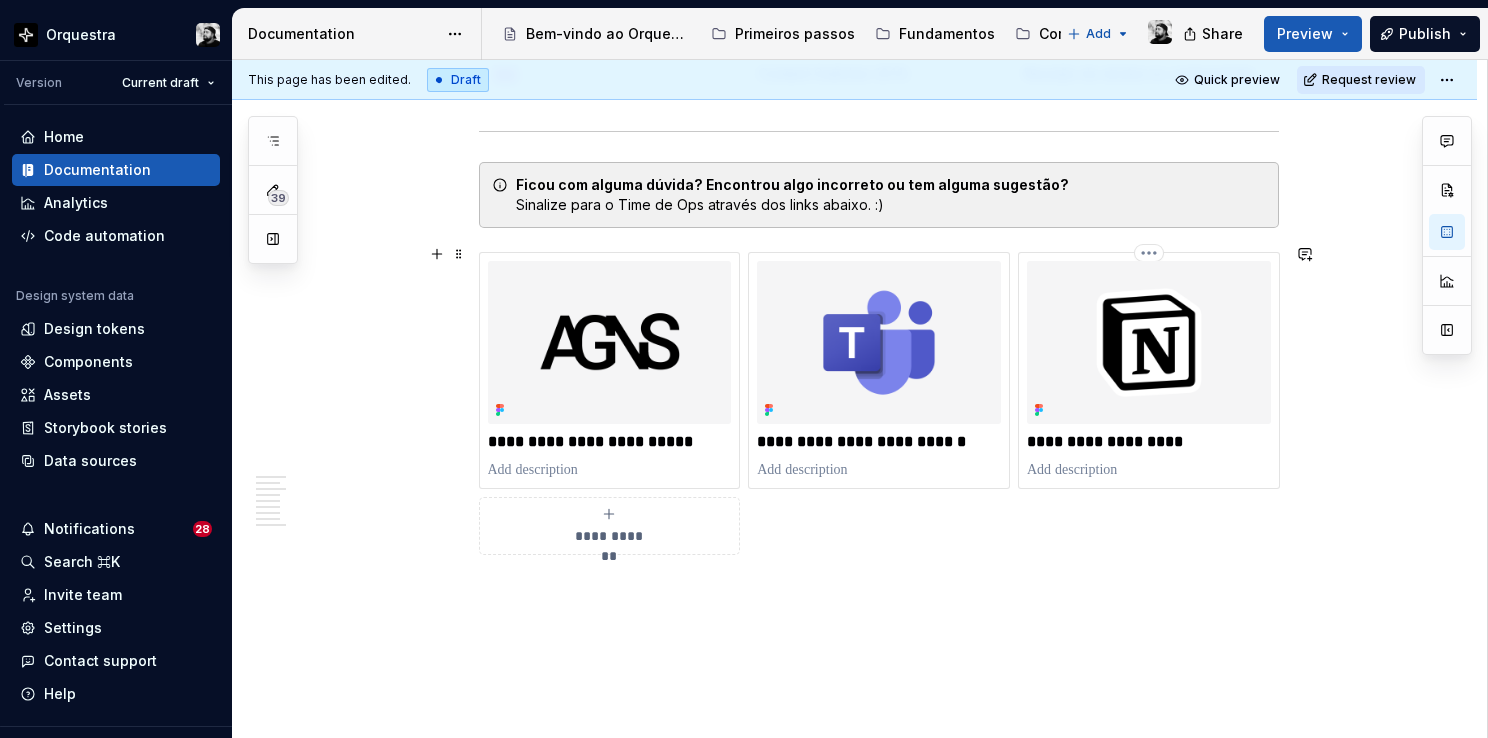 scroll, scrollTop: 5498, scrollLeft: 0, axis: vertical 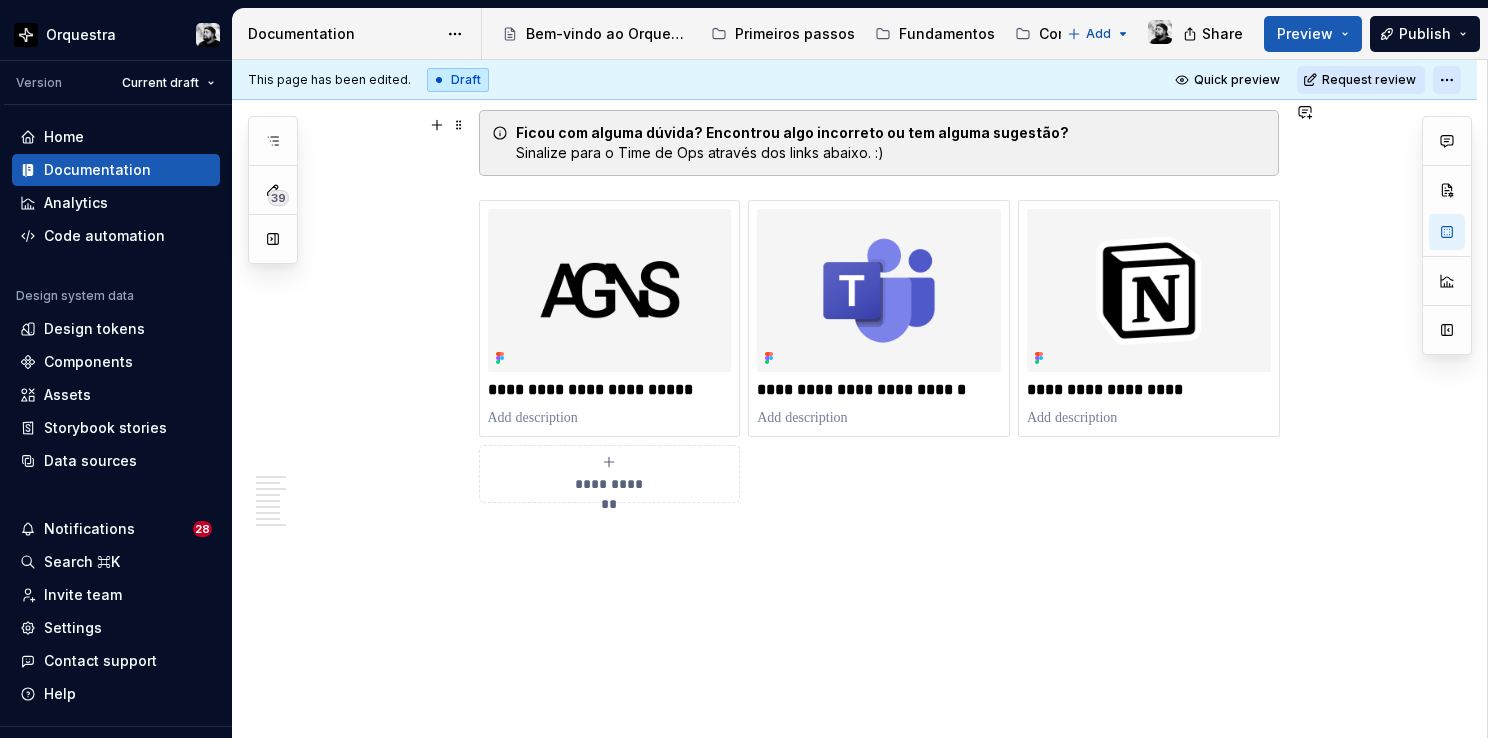 click on "Orquestra Version Current draft Home Documentation Analytics Code automation Design system data Design tokens Components Assets Storybook stories Data sources Notifications 28 Search ⌘K Invite team Settings Contact support Help Documentation Accessibility guide for tree Page tree. Navigate the tree with the arrow keys. Common tree hotkeys apply. Further keybindings are available: enter to execute primary action on focused item f2 to start renaming the focused item escape to abort renaming an item control+d to start dragging selected items Bem-vindo ao Orquestra! Primeiros passos Fundamentos Componentes Patterns & Pages Novidades Add Share Preview Publish 39 Pages Add Accessibility guide for tree Page tree. Navigate the tree with the arrow keys. Common tree hotkeys apply. Further keybindings are available: enter to execute primary action on focused item f2 to start renaming the focused item" at bounding box center (744, 369) 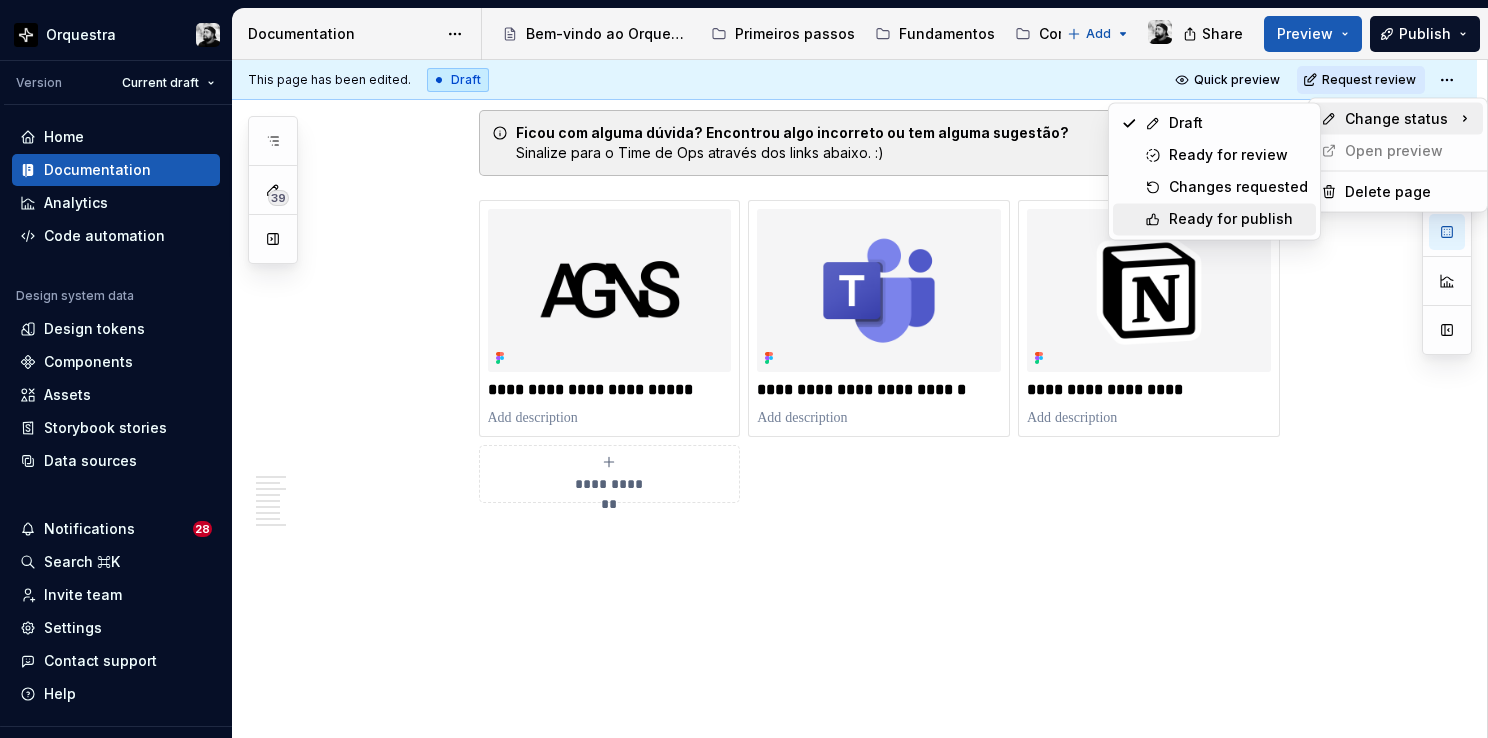 click on "Ready for publish" at bounding box center [1238, 219] 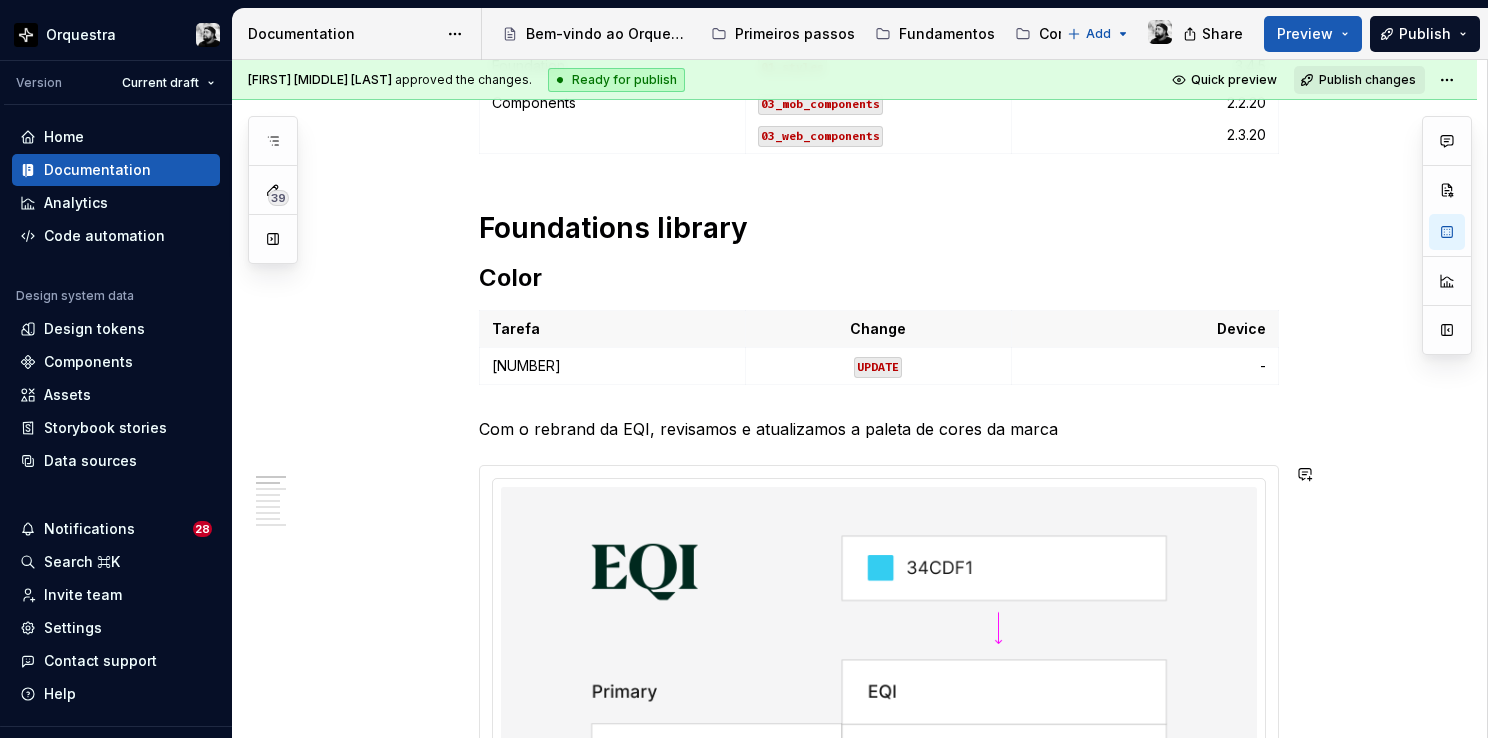 scroll, scrollTop: 0, scrollLeft: 0, axis: both 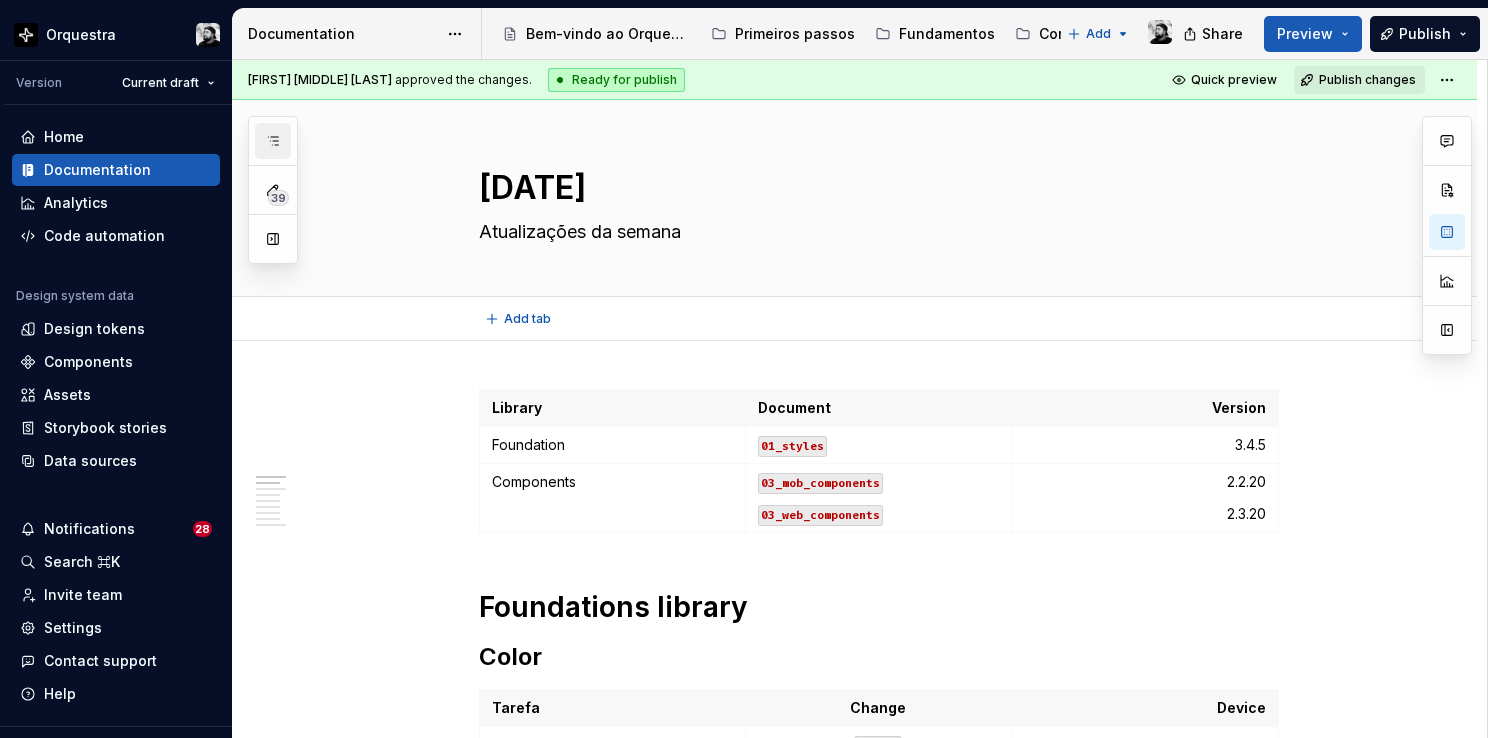 click 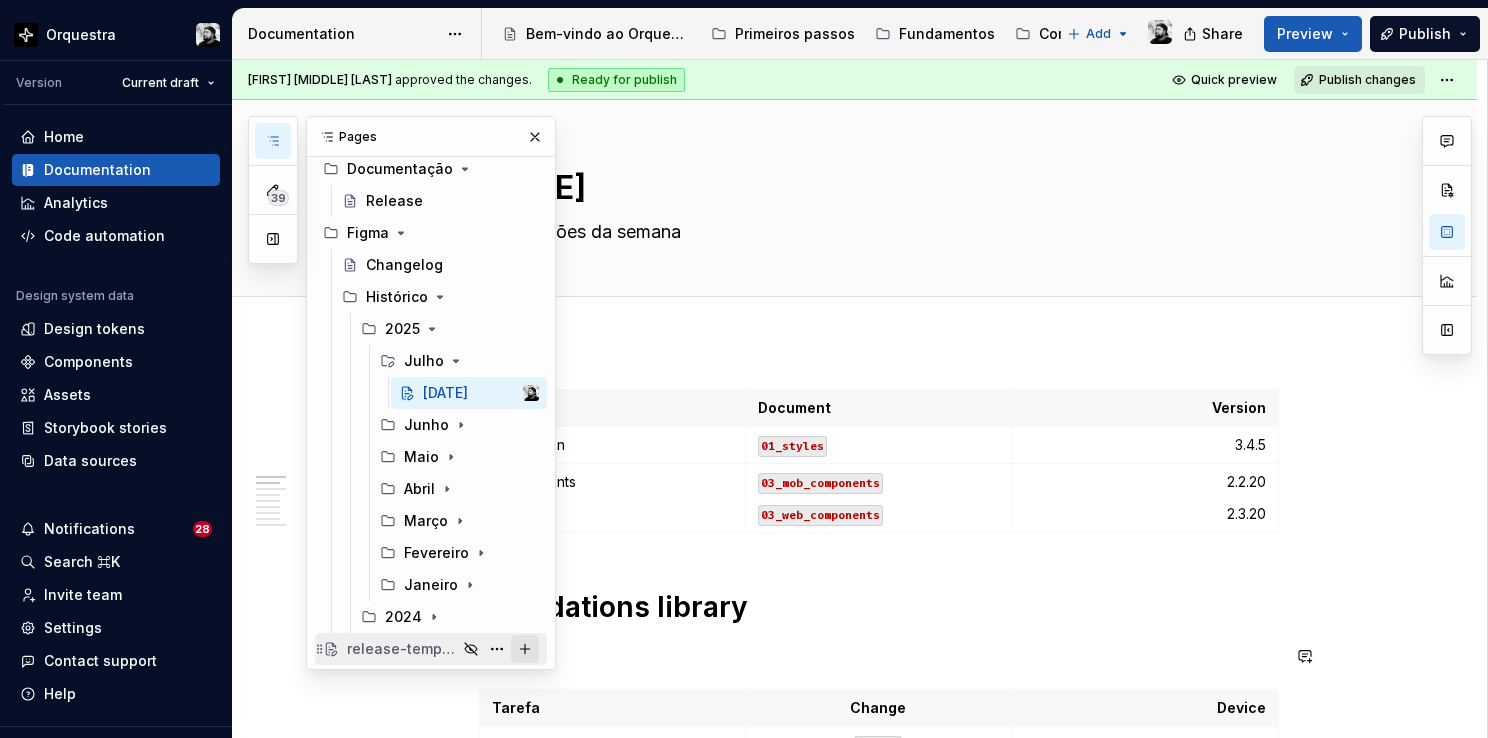 click at bounding box center (525, 649) 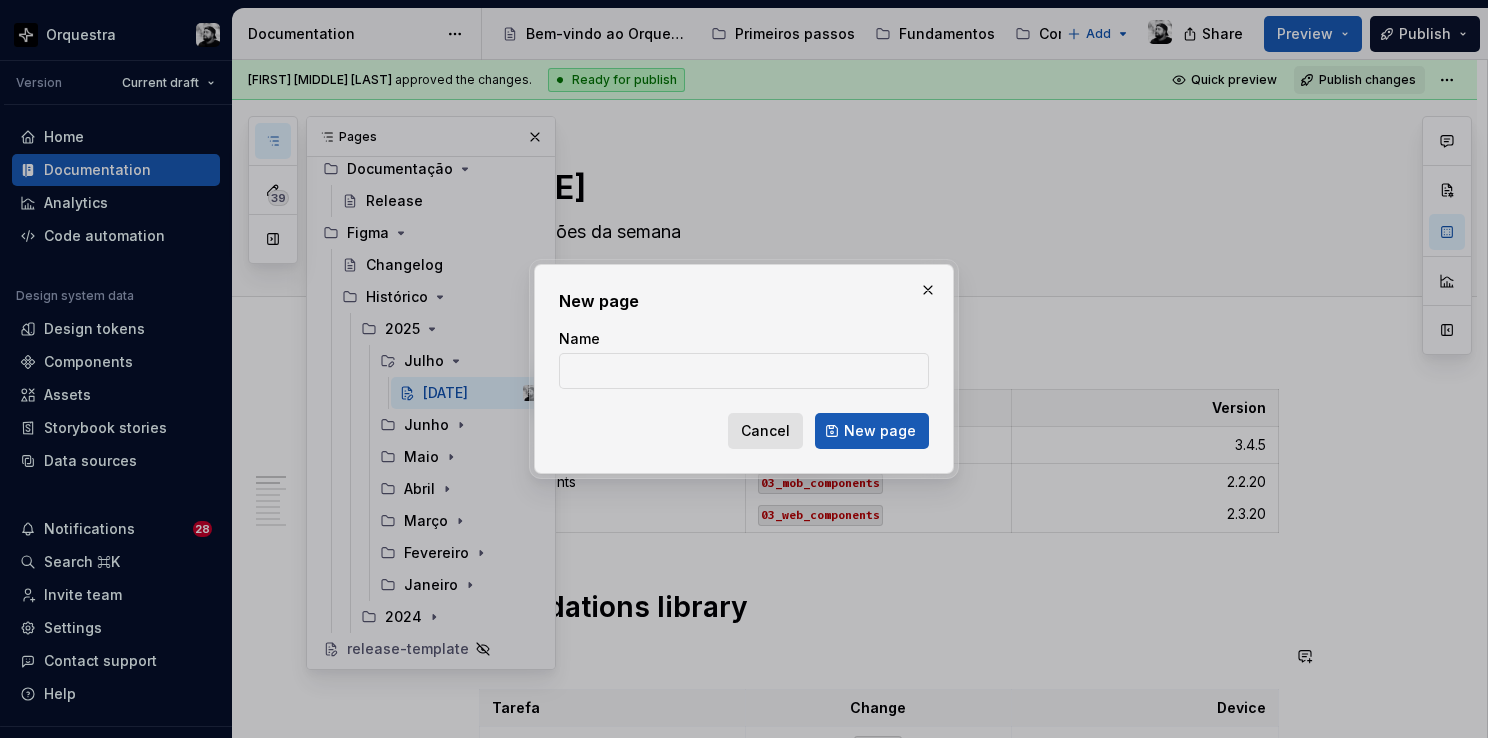 click on "Cancel" at bounding box center (765, 431) 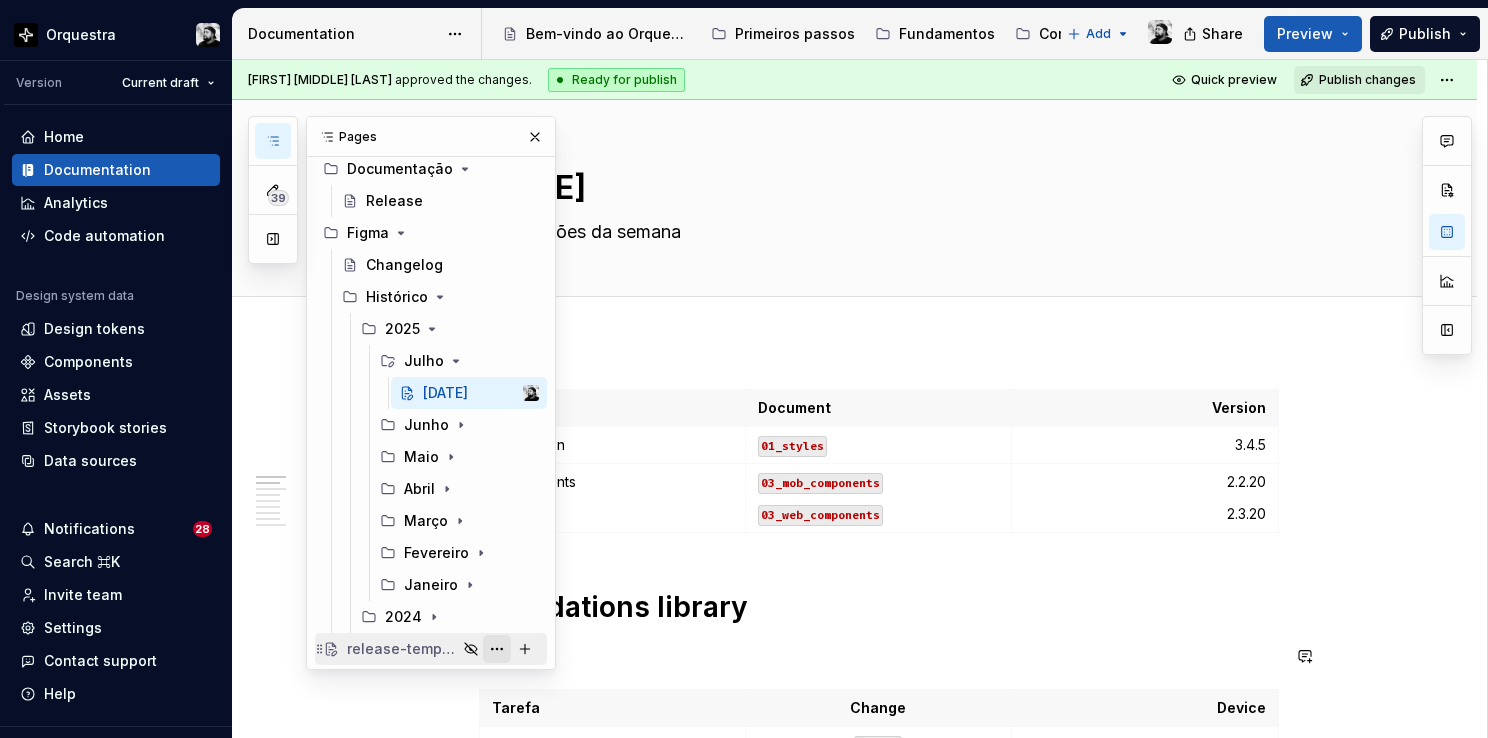 click at bounding box center (497, 649) 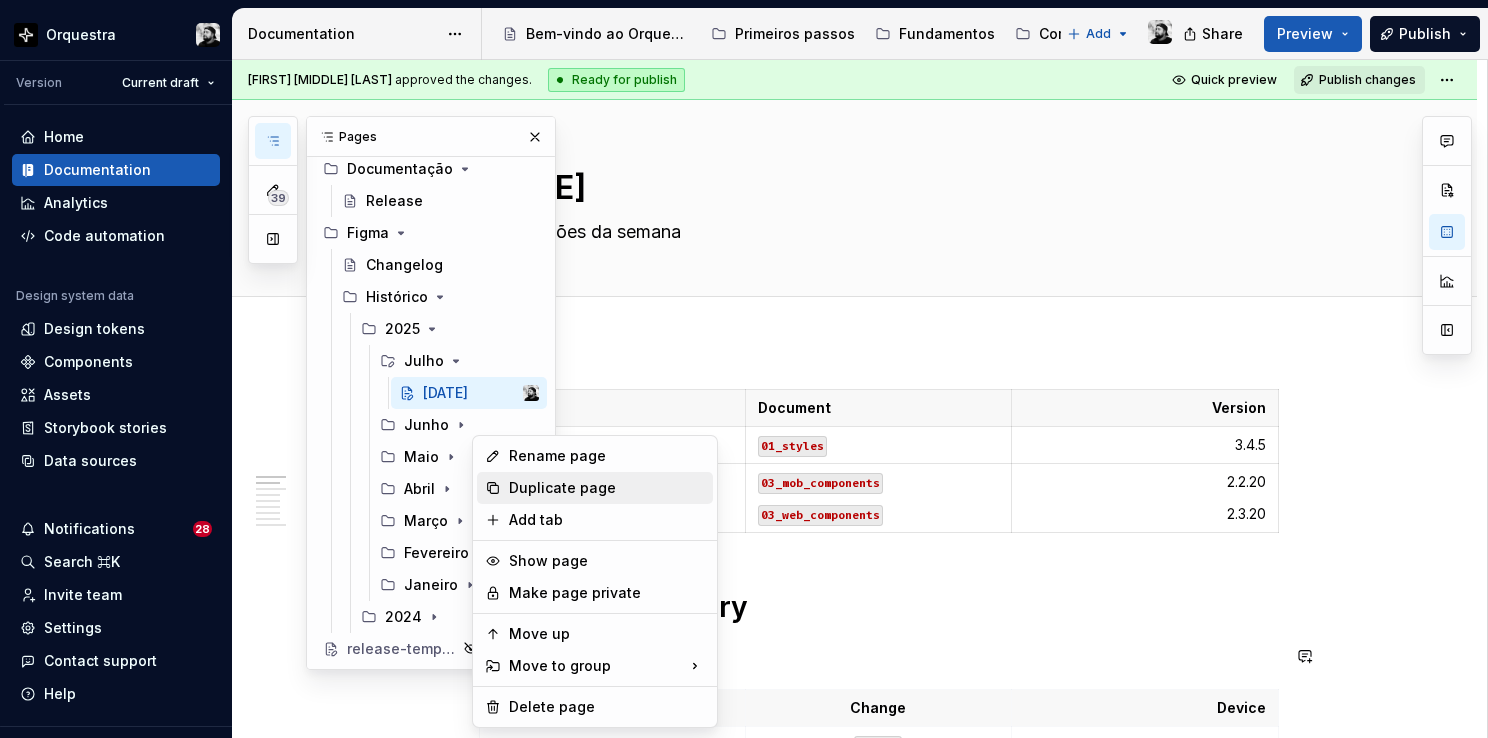 click on "Duplicate page" at bounding box center (607, 488) 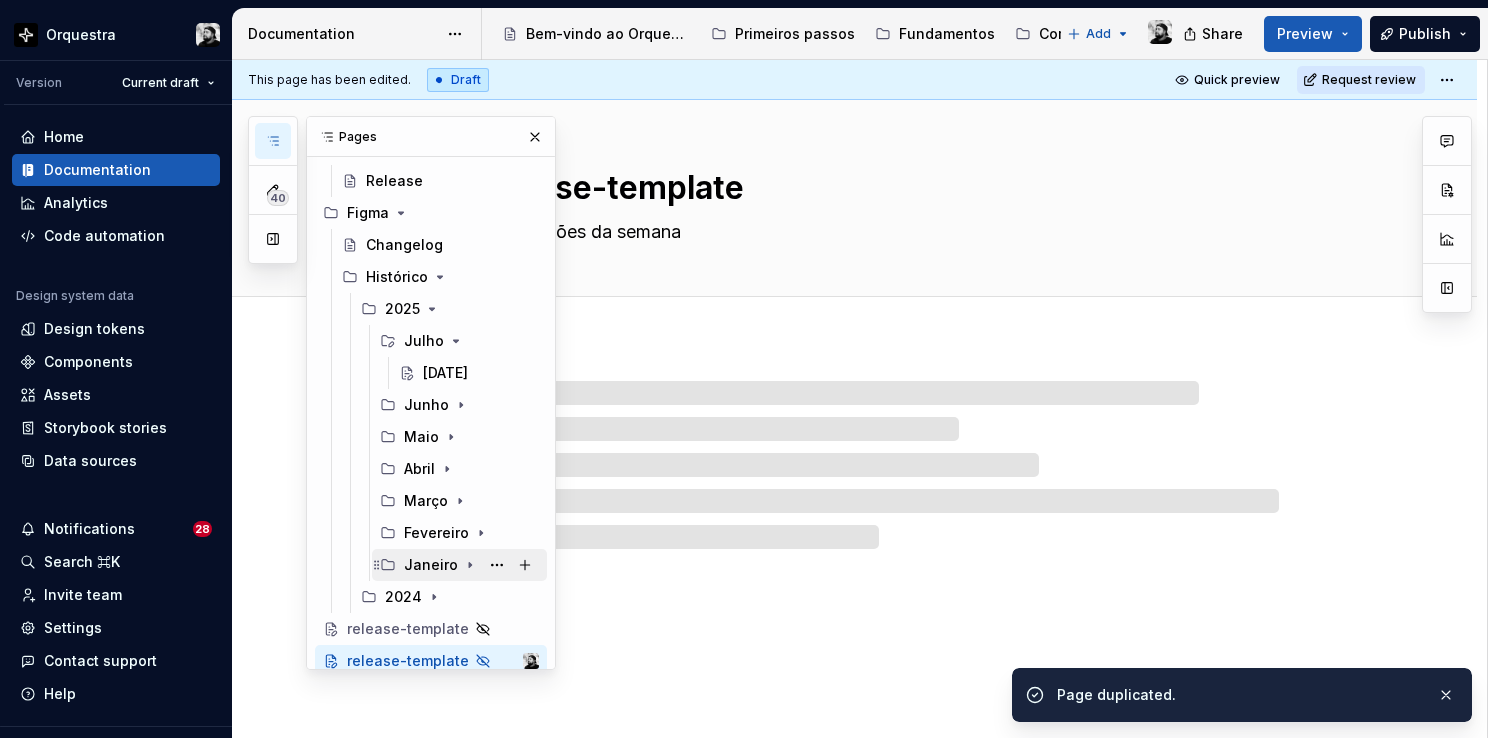 scroll, scrollTop: 112, scrollLeft: 0, axis: vertical 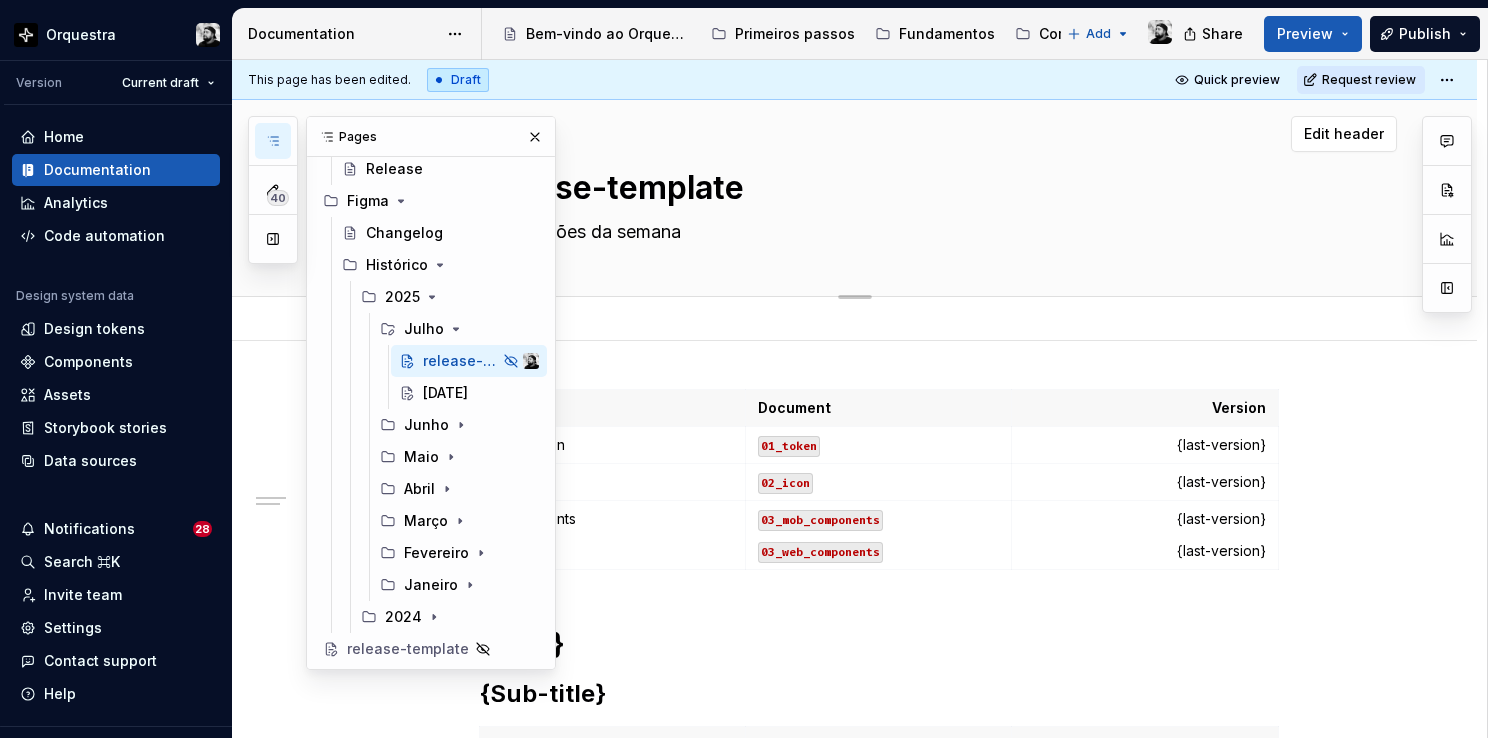 click on "release-template" at bounding box center (875, 188) 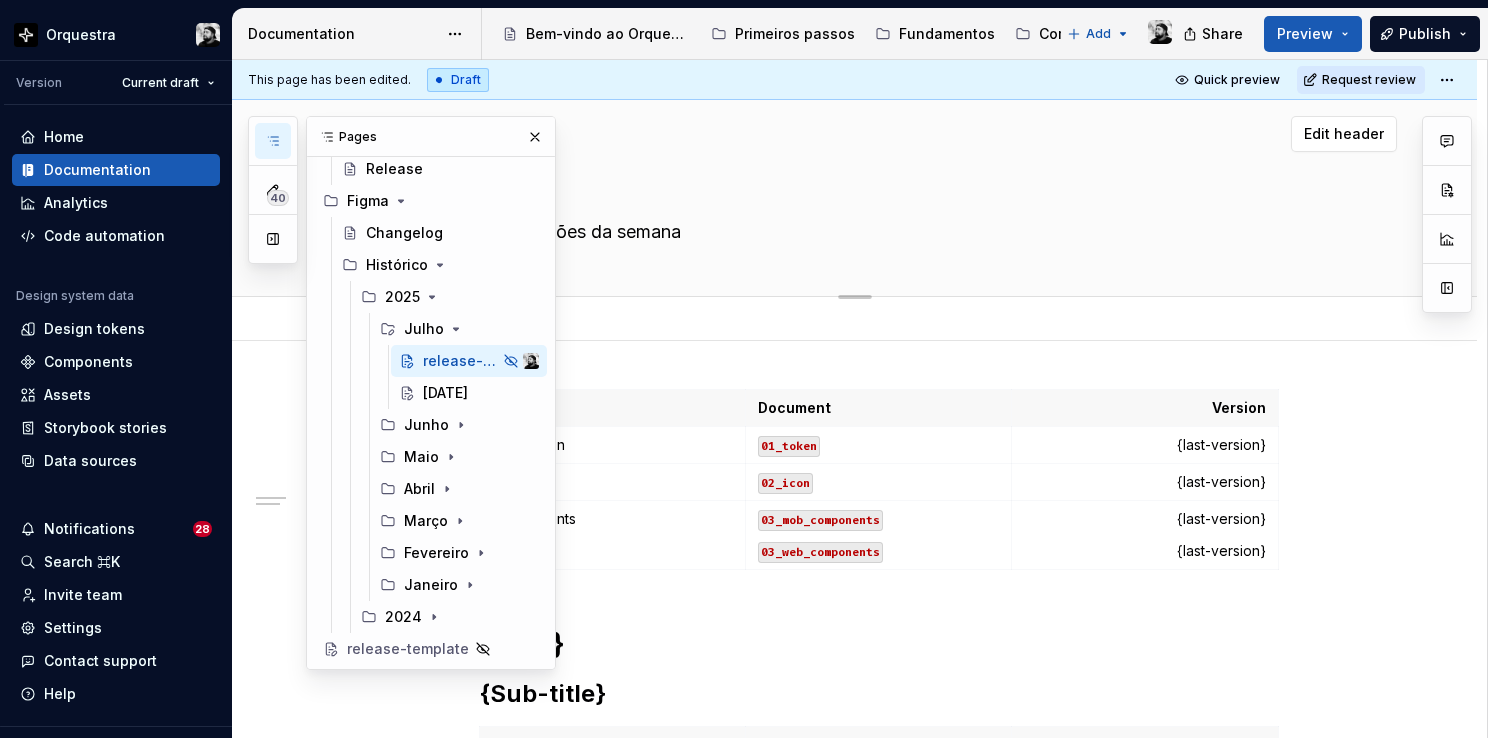 type on "*" 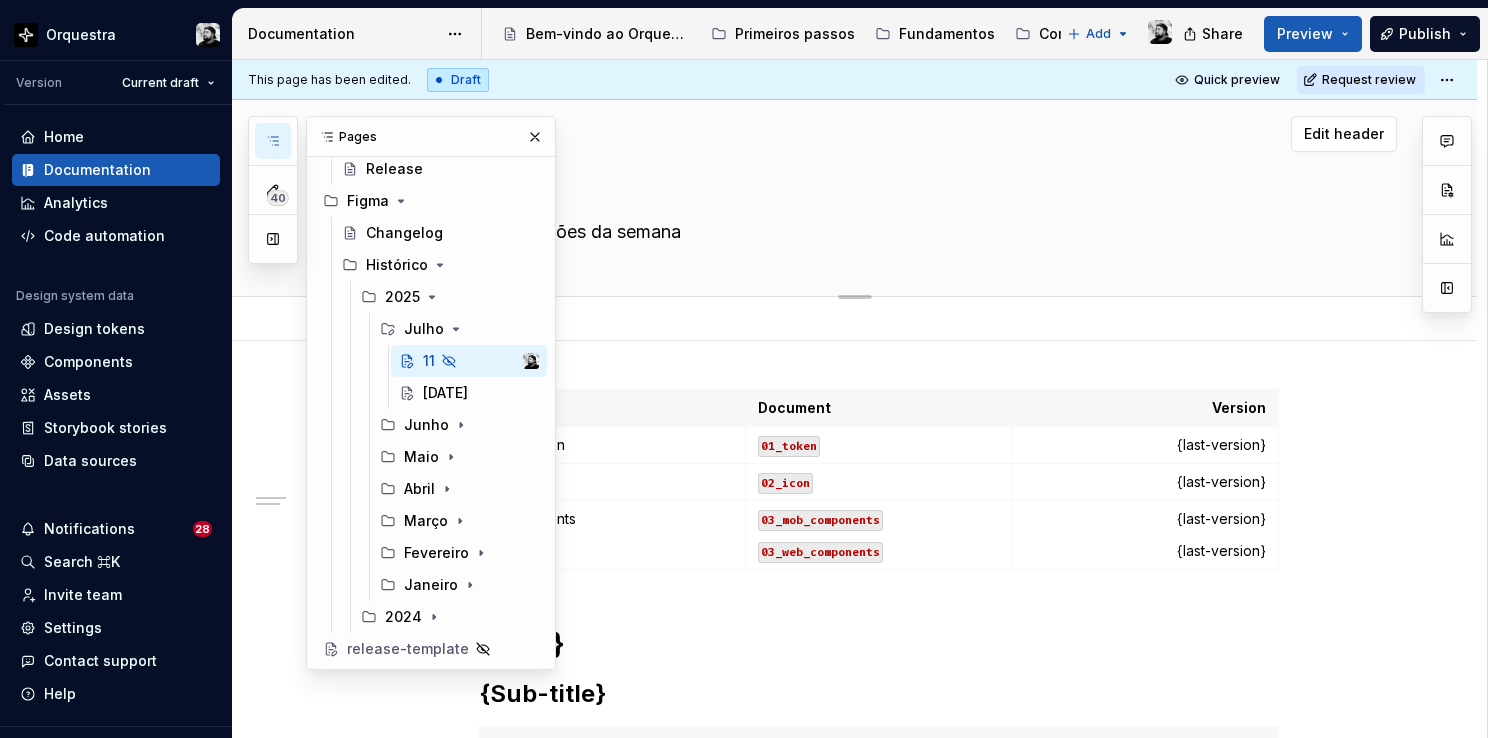 type on "*" 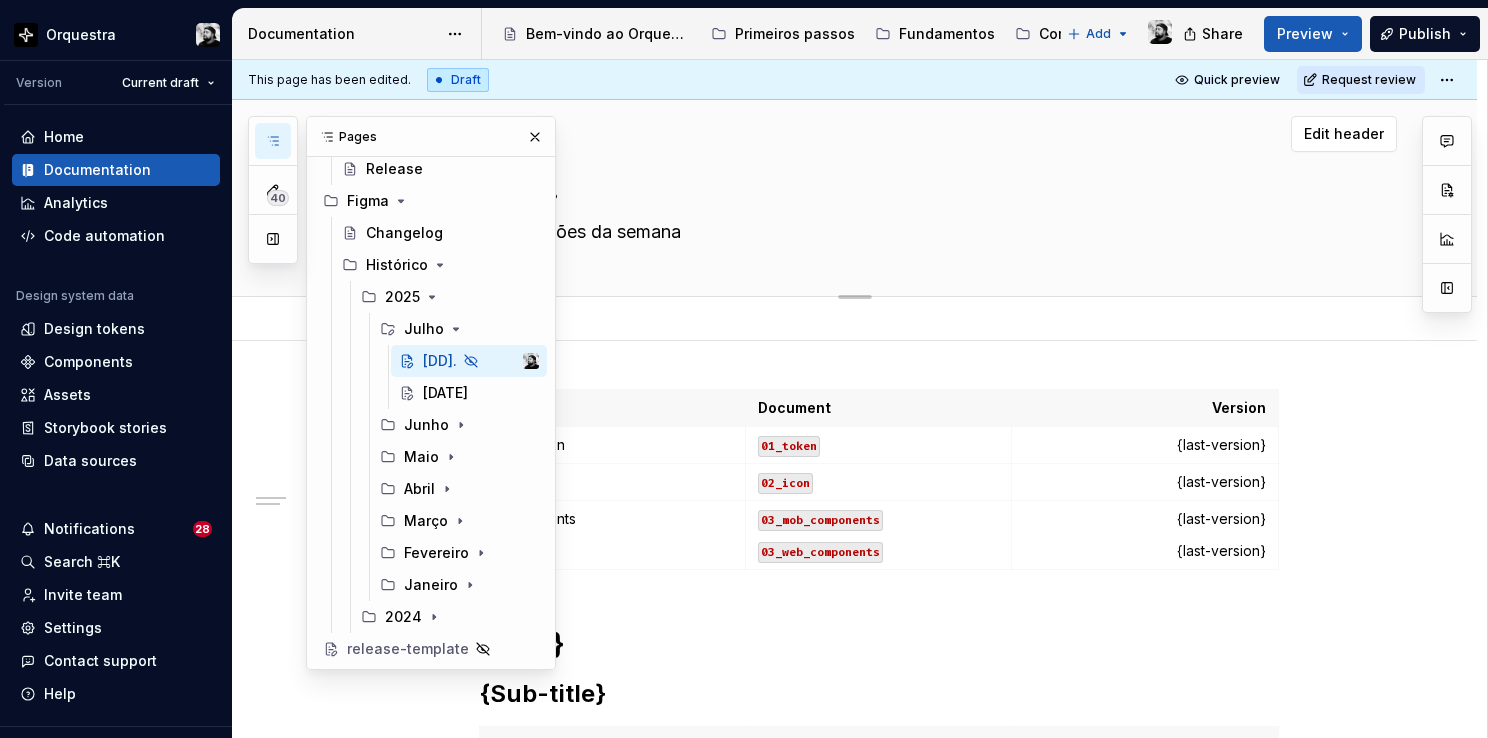 type on "*" 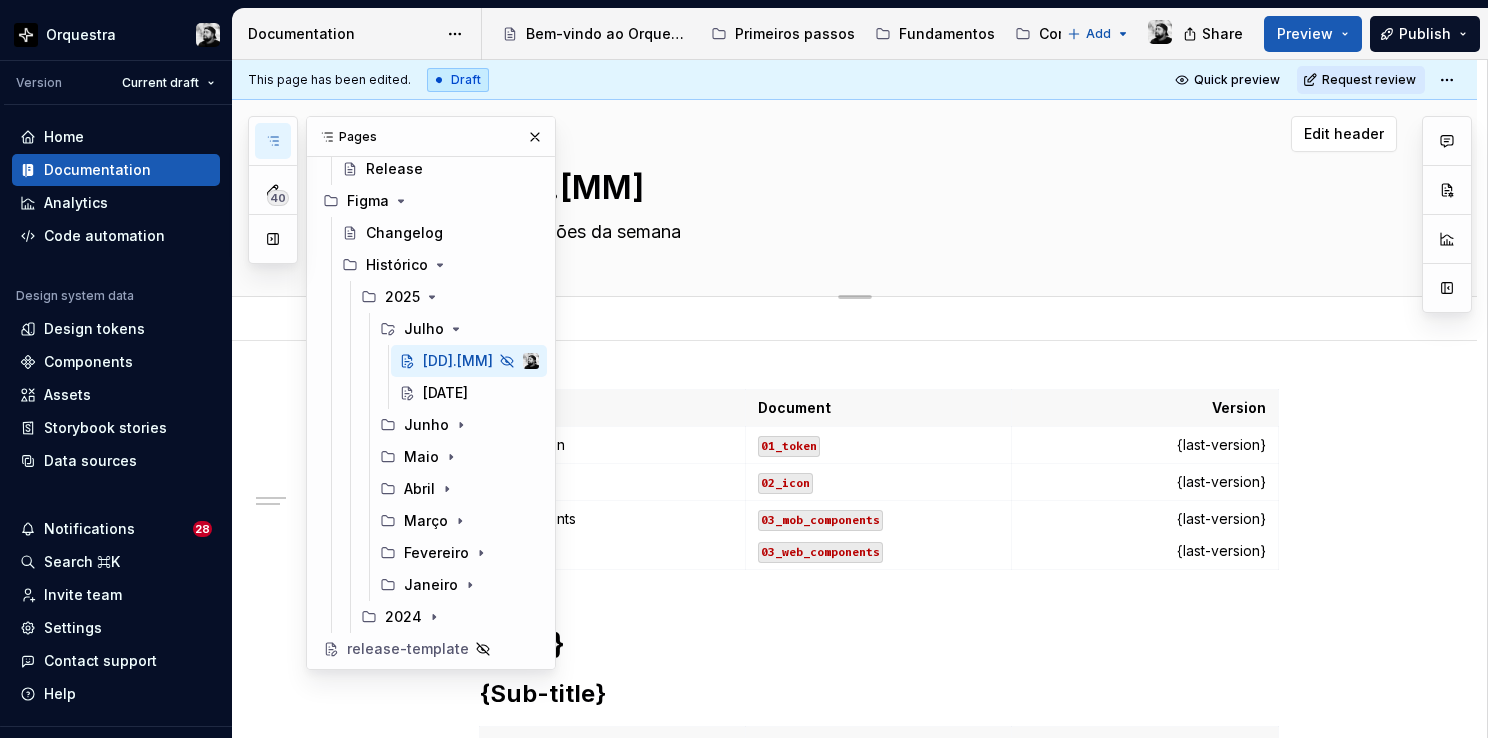 type on "*" 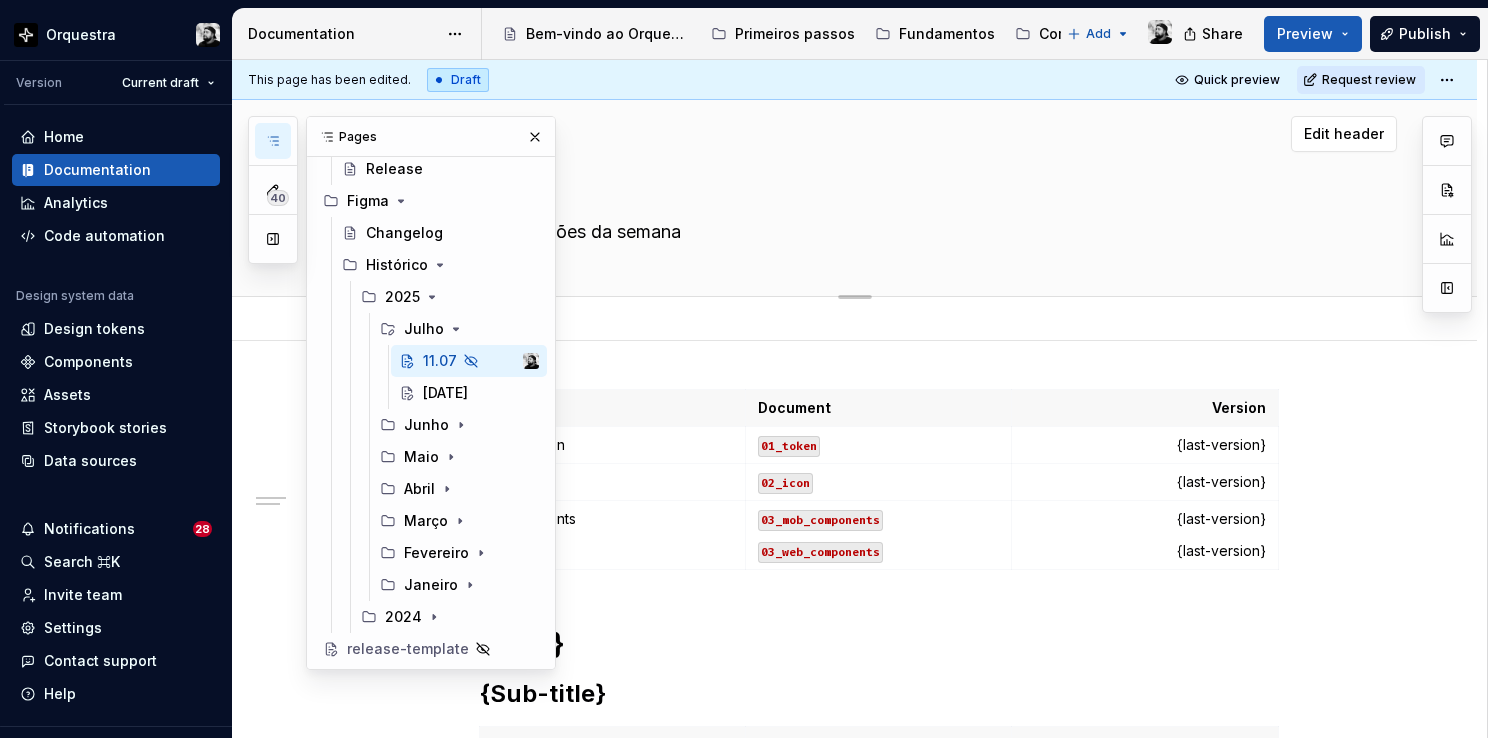 type on "*" 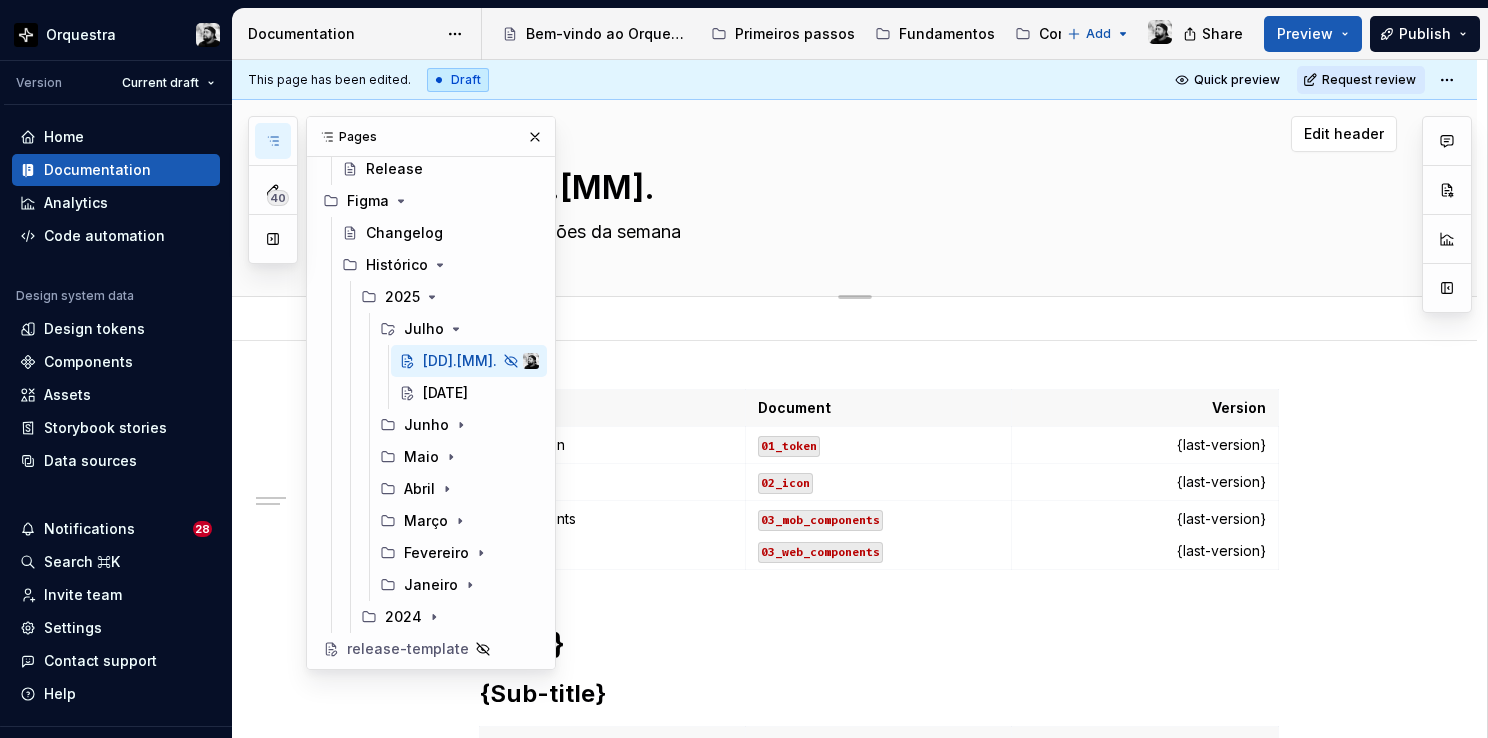 type on "*" 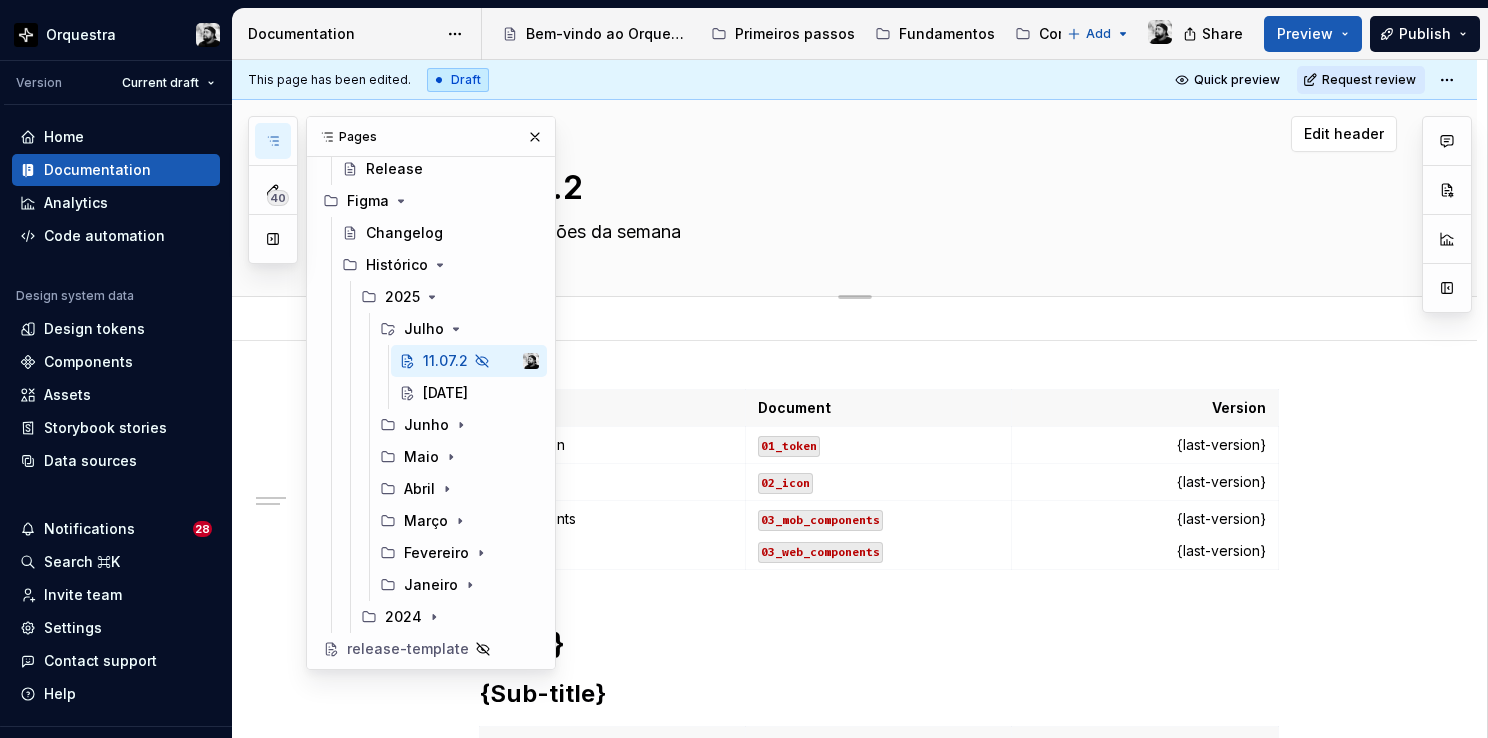 type on "*" 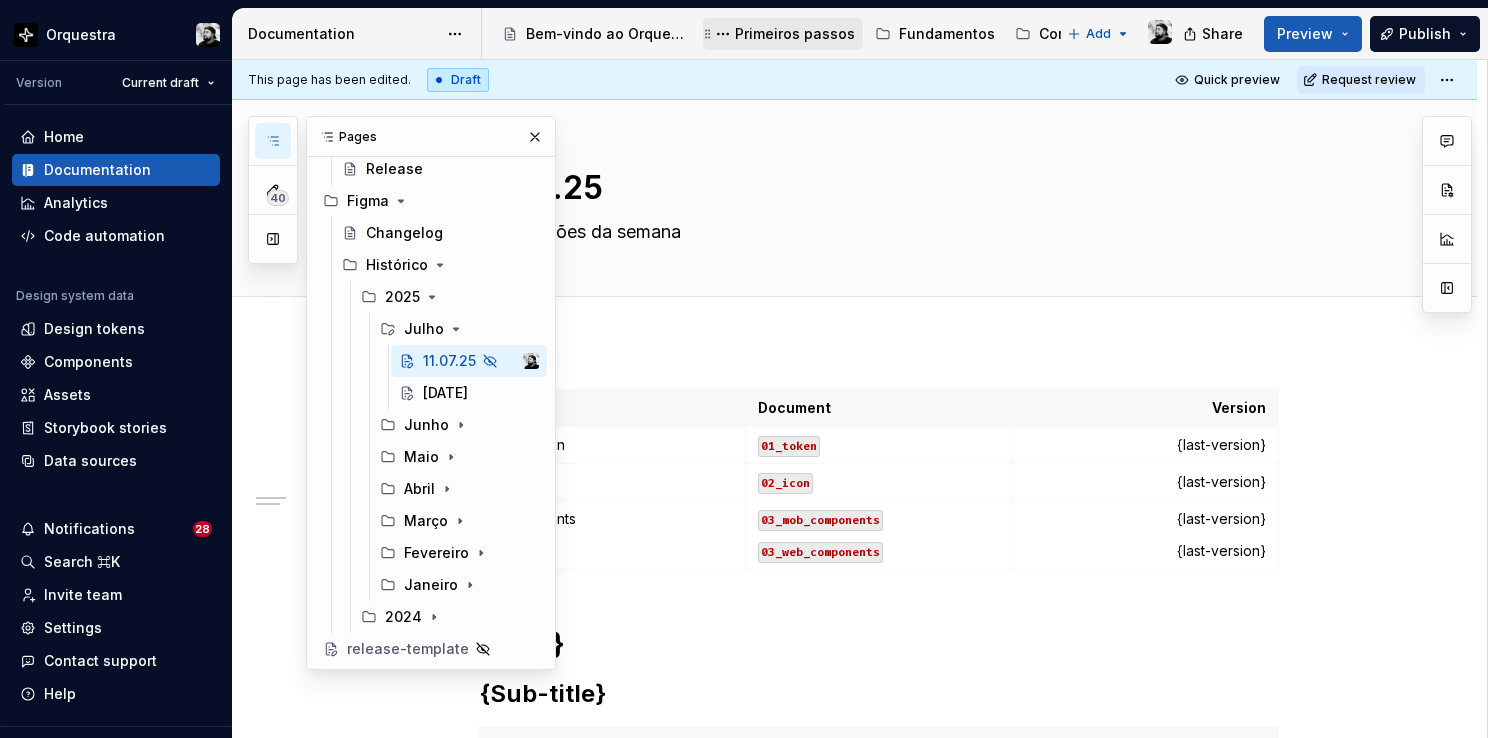 type on "*" 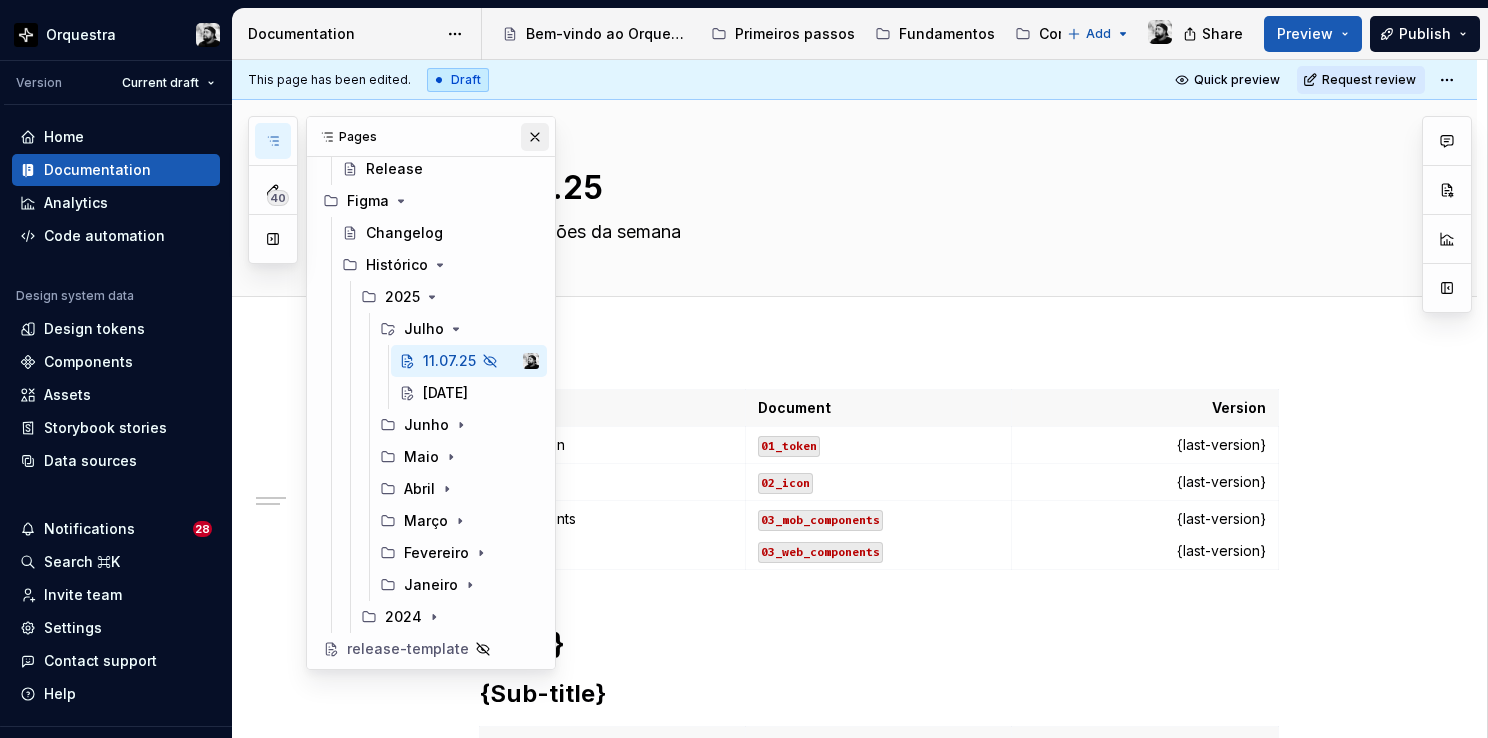 click at bounding box center [535, 137] 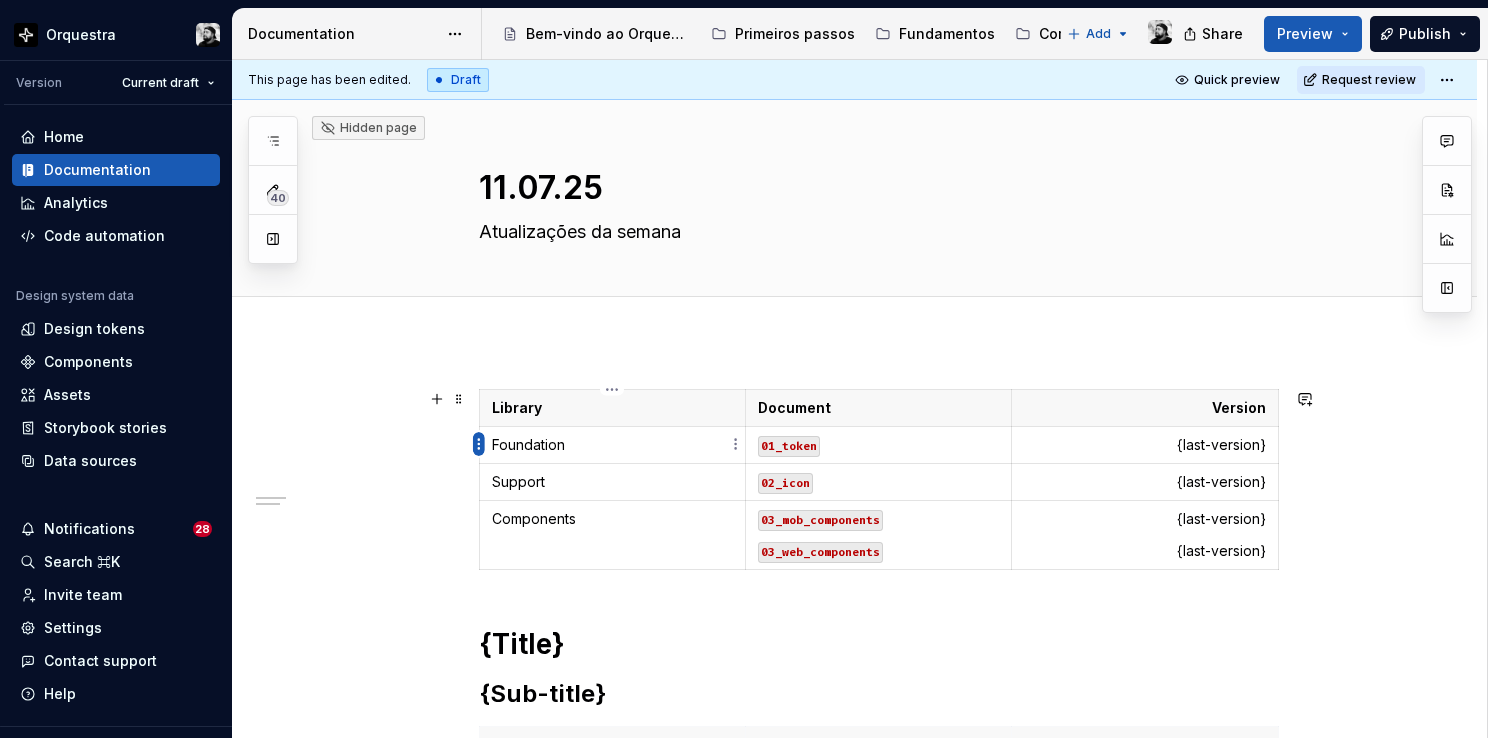click on "Orquestra Version Current draft Home Documentation Analytics Code automation Design system data Design tokens Components Assets Storybook stories Data sources Notifications 28 Search ⌘K Invite team Settings Contact support Help Documentation
Accessibility guide for tree Page tree.
Navigate the tree with the arrow keys. Common tree hotkeys apply. Further keybindings are available:
enter to execute primary action on focused item
f2 to start renaming the focused item
escape to abort renaming an item
control+d to start dragging selected items
Bem-vindo ao Orquestra! Primeiros passos Fundamentos Componentes Patterns & Pages Novidades Add Share Preview Publish 40 Pages Add
Accessibility guide for tree Page tree.
Navigate the tree with the arrow keys. Common tree hotkeys apply. Further keybindings are available:
enter to execute primary action on focused item
f2 to start renaming the focused item" at bounding box center [744, 369] 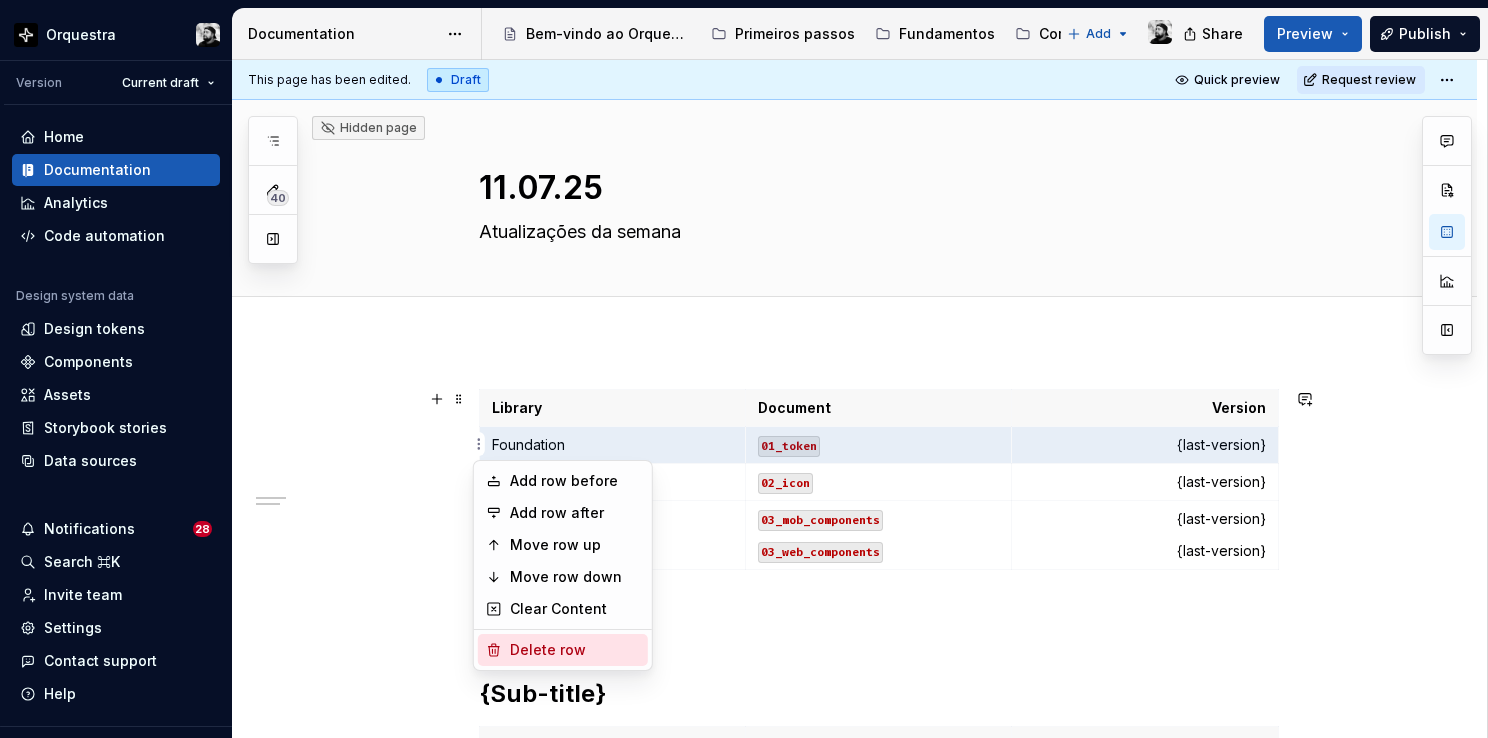 click on "Delete row" at bounding box center (575, 650) 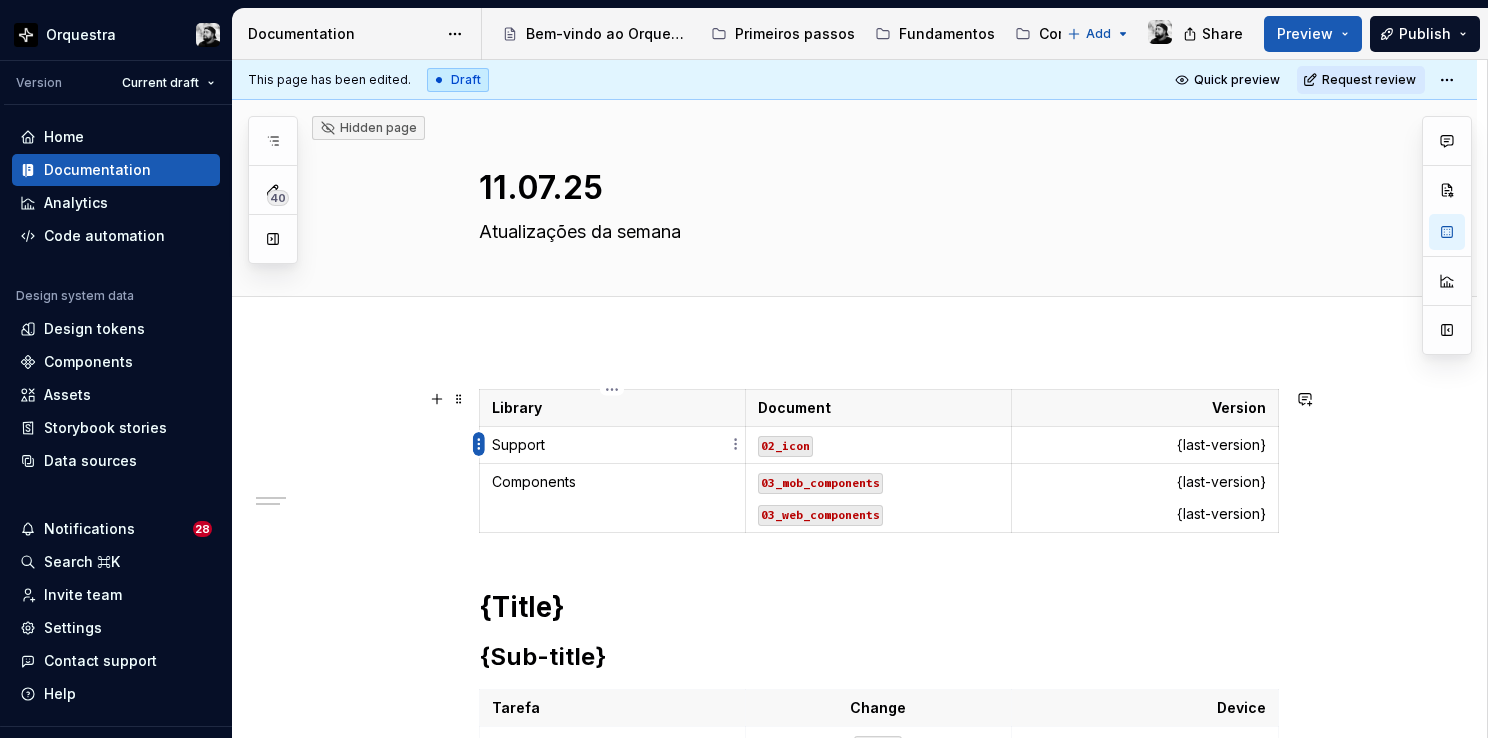 click on "Orquestra Version Current draft Home Documentation Analytics Code automation Design system data Design tokens Components Assets Storybook stories Data sources Notifications 28 Search ⌘K Invite team Settings Contact support Help Documentation
Accessibility guide for tree Page tree.
Navigate the tree with the arrow keys. Common tree hotkeys apply. Further keybindings are available:
enter to execute primary action on focused item
f2 to start renaming the focused item
escape to abort renaming an item
control+d to start dragging selected items
Bem-vindo ao Orquestra! Primeiros passos Fundamentos Componentes Patterns & Pages Novidades Add Share Preview Publish 40 Pages Add
Accessibility guide for tree Page tree.
Navigate the tree with the arrow keys. Common tree hotkeys apply. Further keybindings are available:
enter to execute primary action on focused item
f2 to start renaming the focused item" at bounding box center [744, 369] 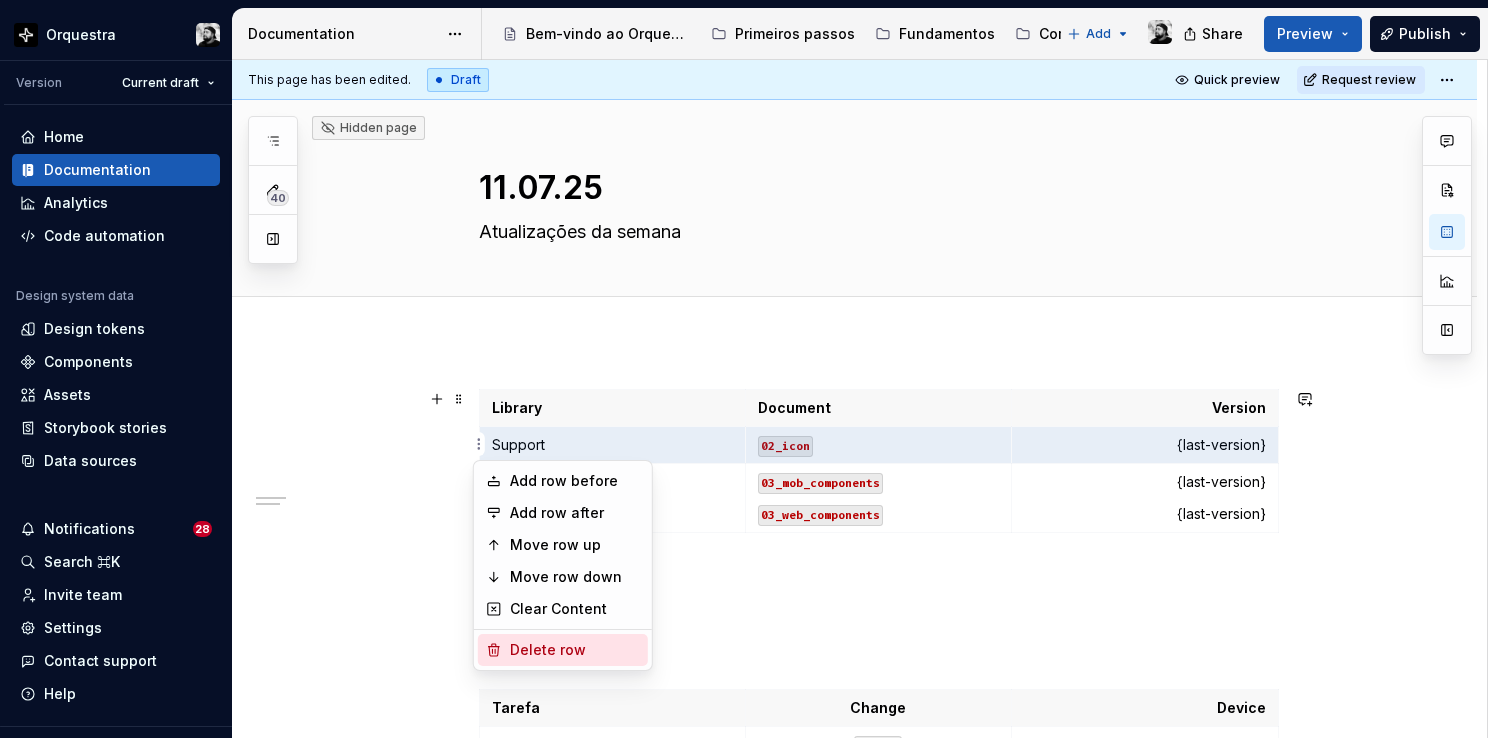 click on "Delete row" at bounding box center [575, 650] 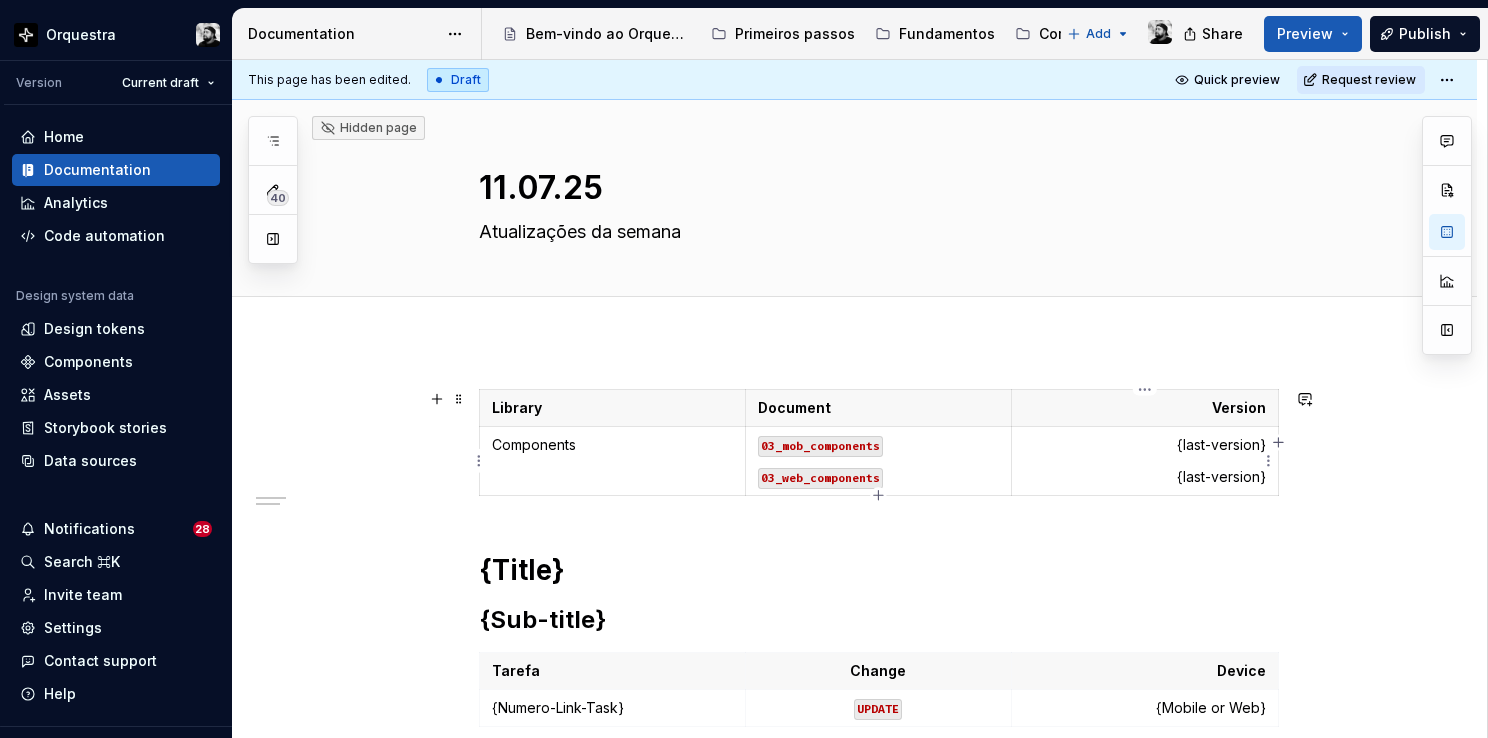 click on "{last-version}" at bounding box center [1144, 445] 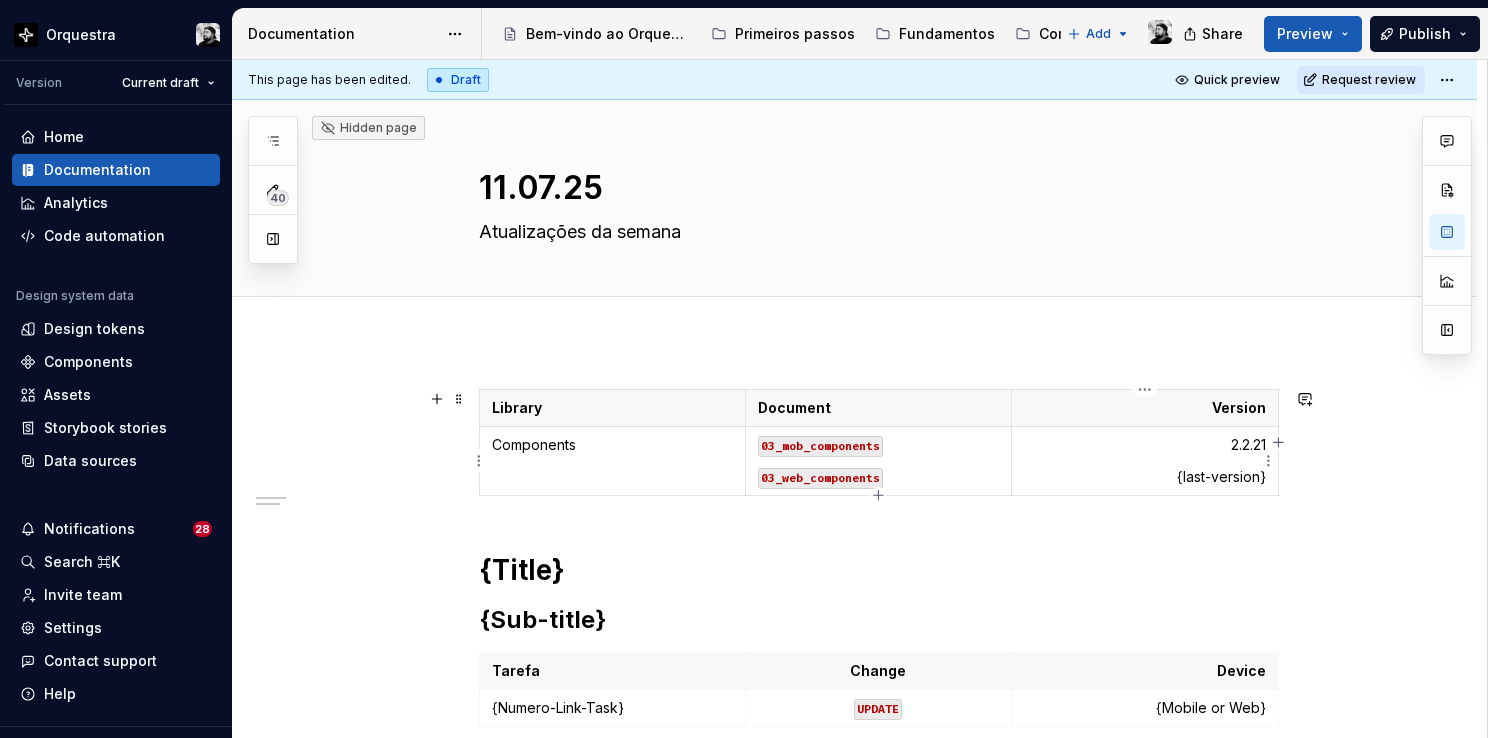 click on "{last-version}" at bounding box center [1144, 477] 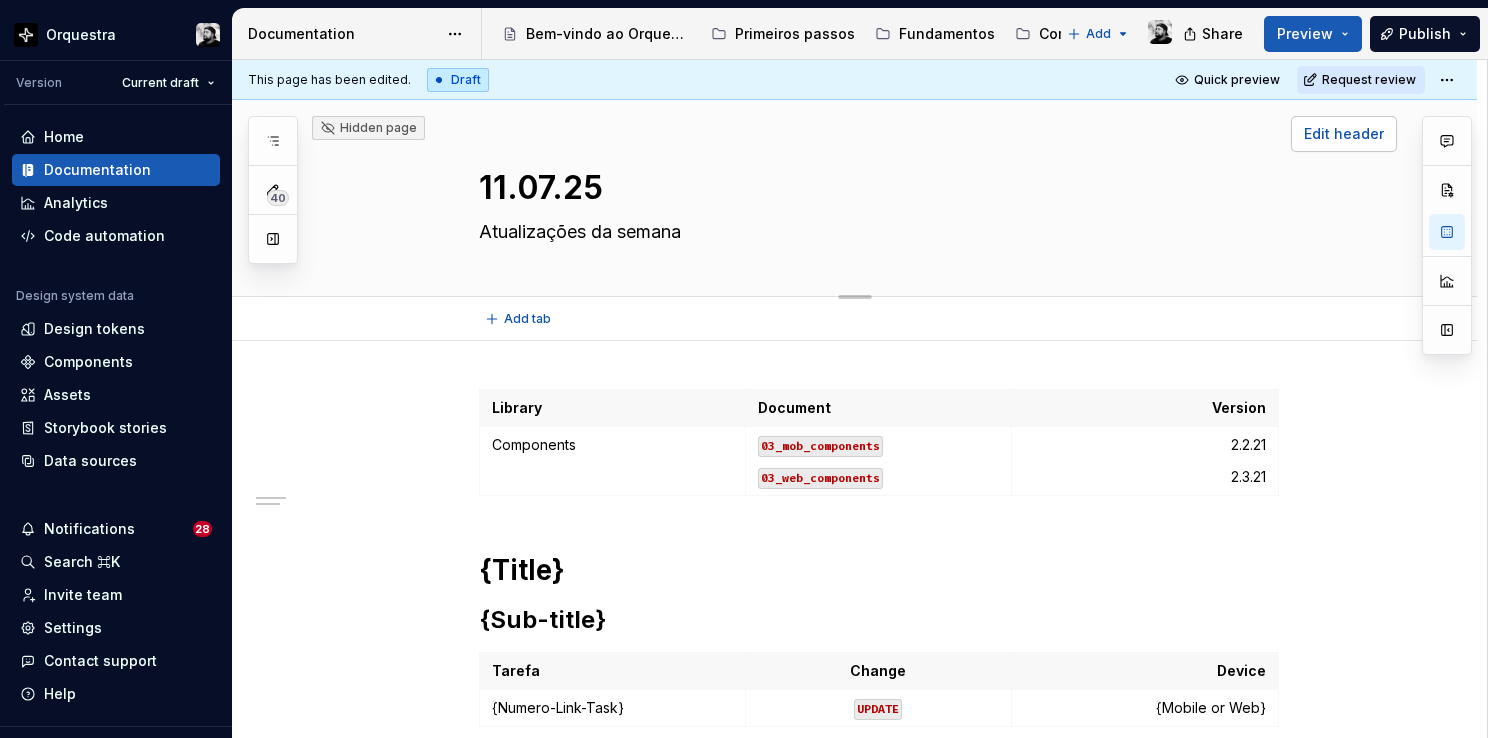 click on "Edit header" at bounding box center (1344, 134) 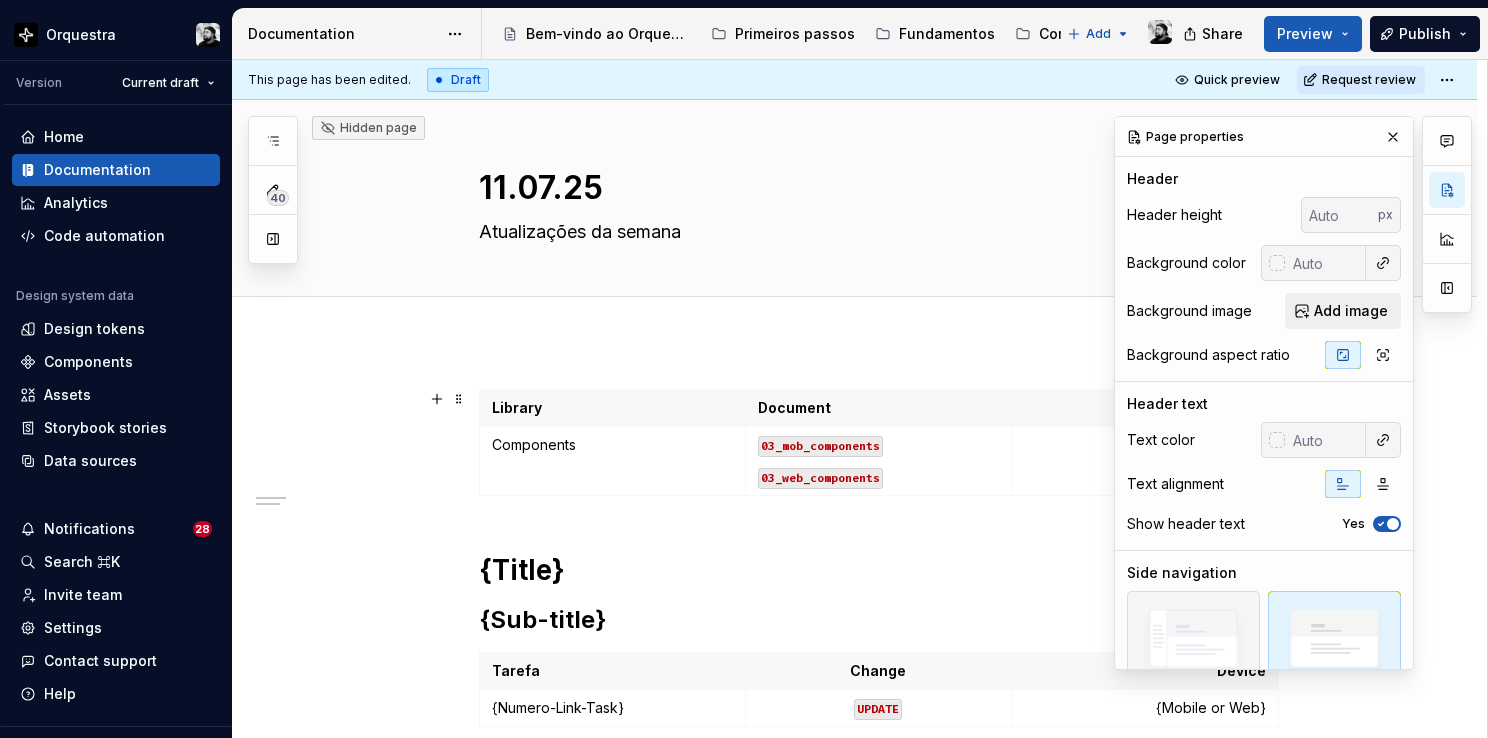 click at bounding box center [1447, 393] 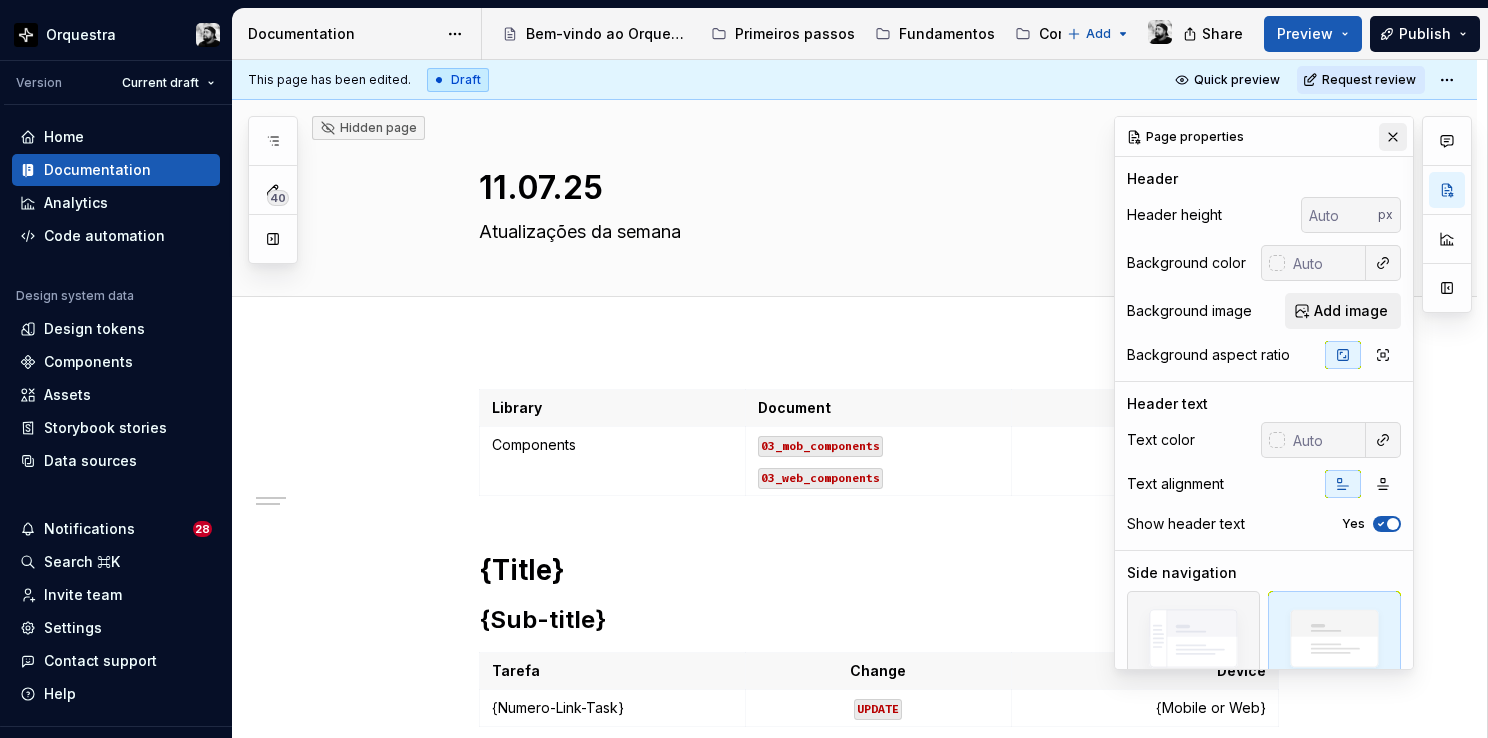 click at bounding box center [1393, 137] 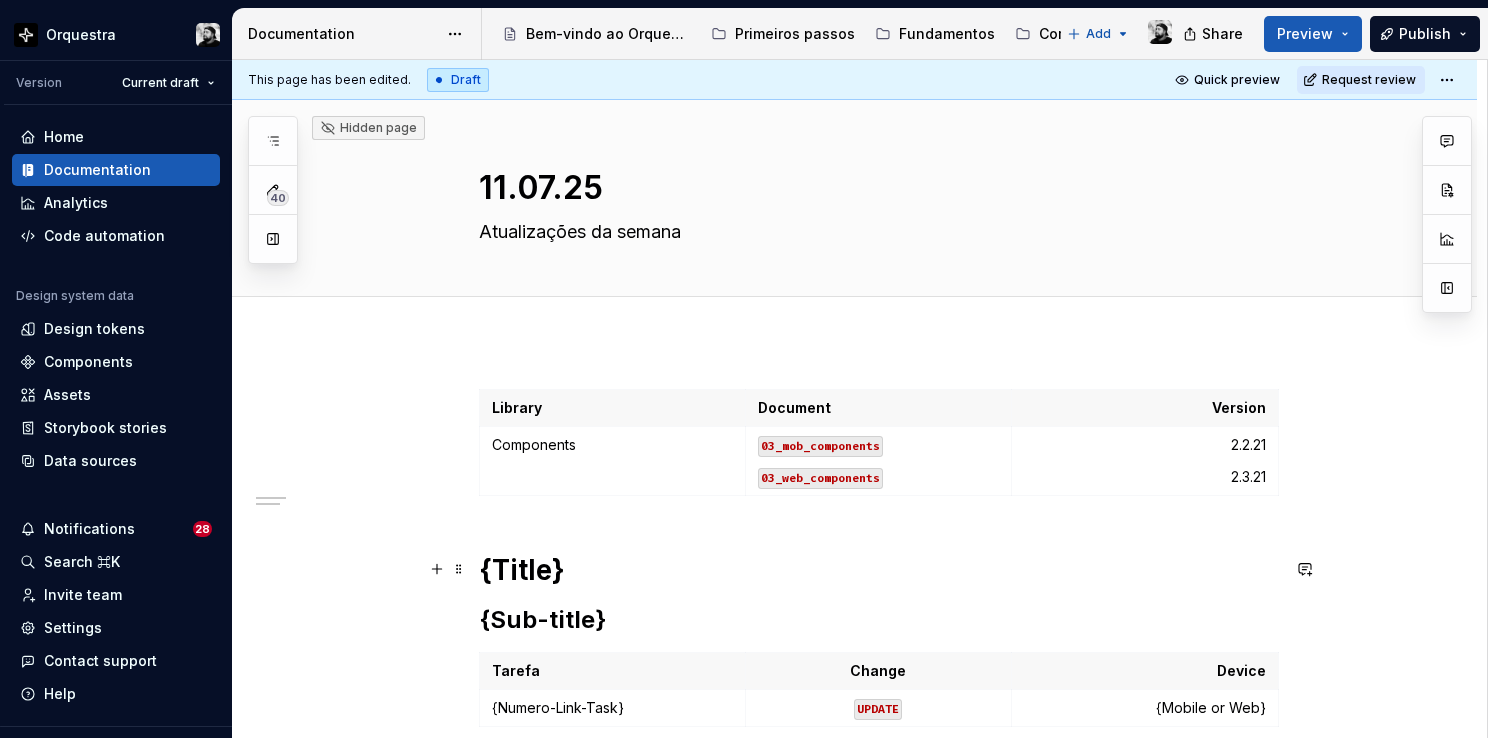 click on "{Title}" at bounding box center (879, 570) 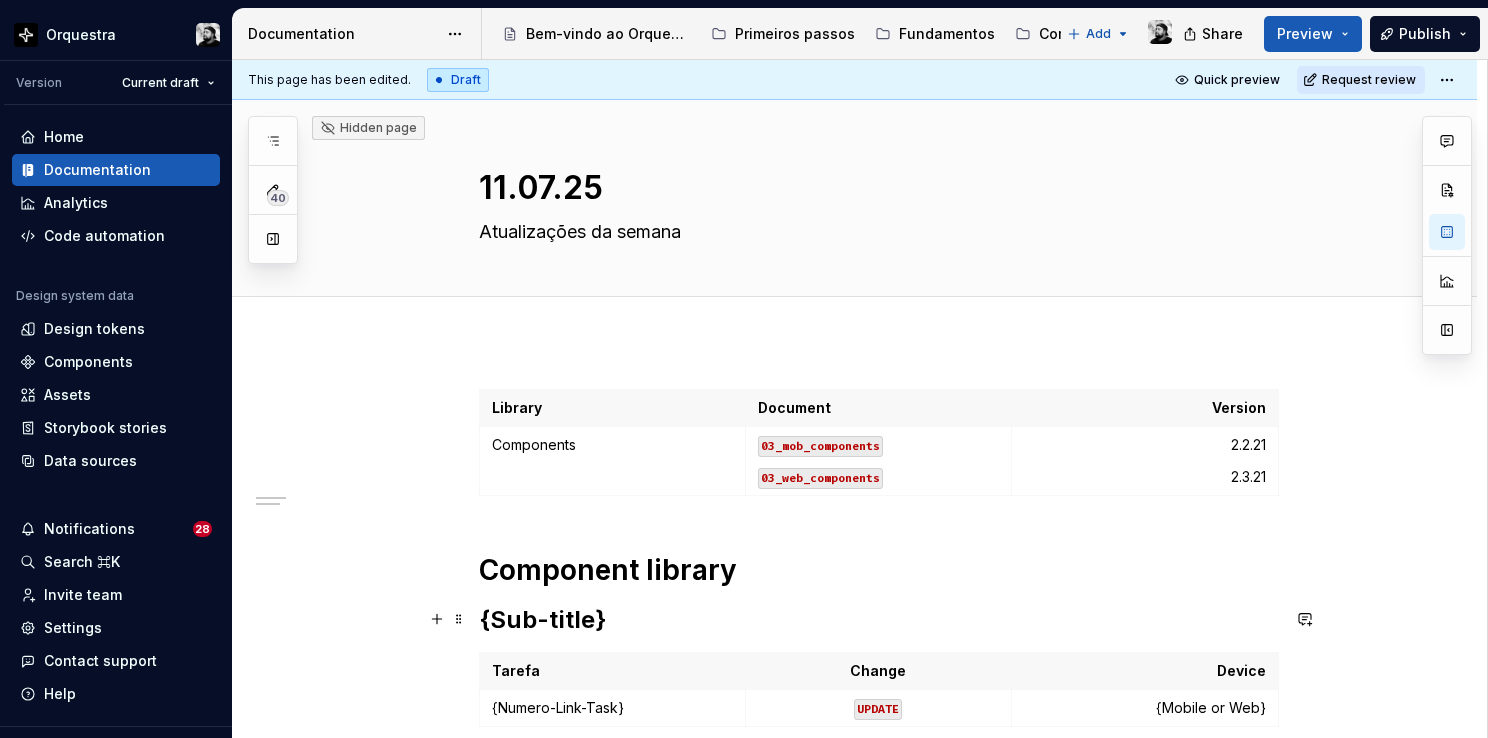 click on "{Sub-title}" at bounding box center (879, 620) 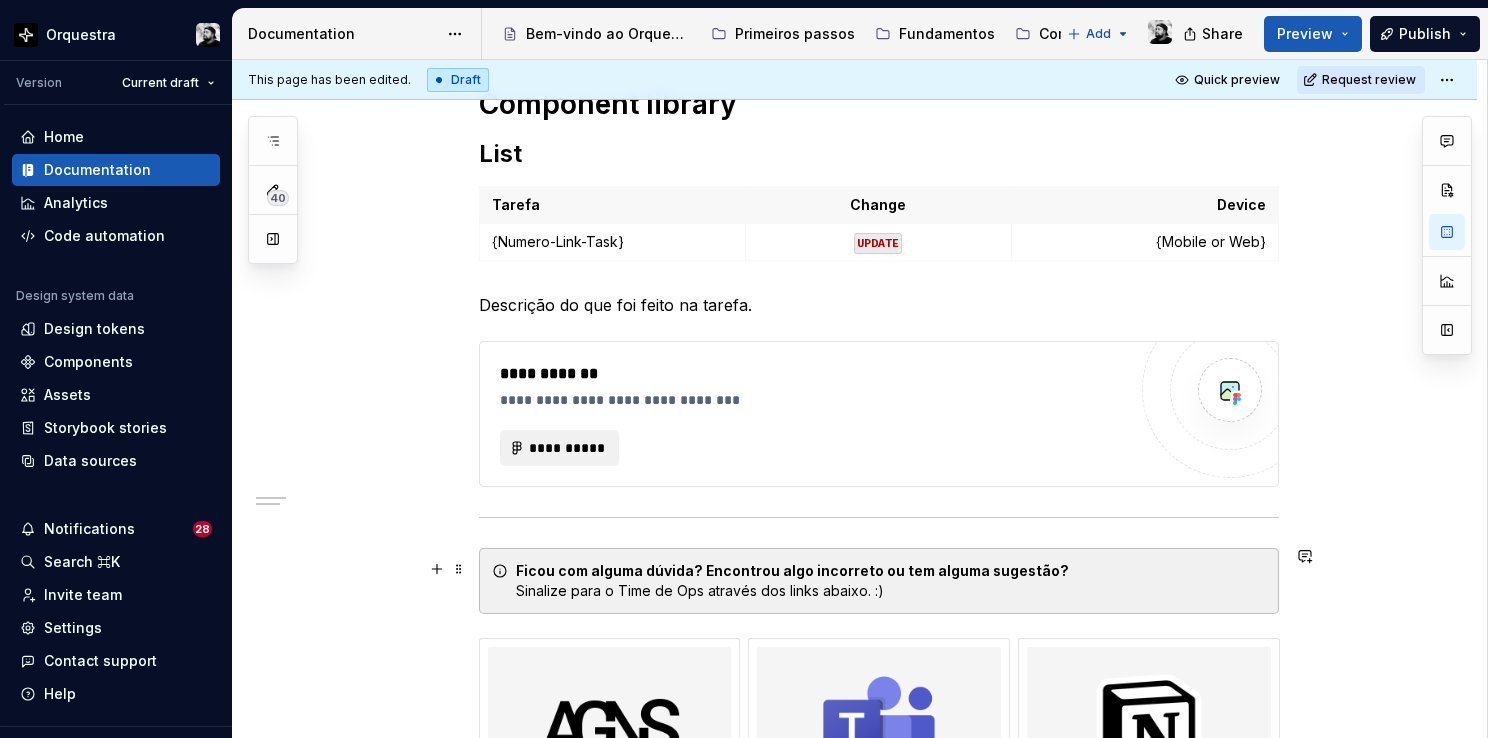 scroll, scrollTop: 500, scrollLeft: 0, axis: vertical 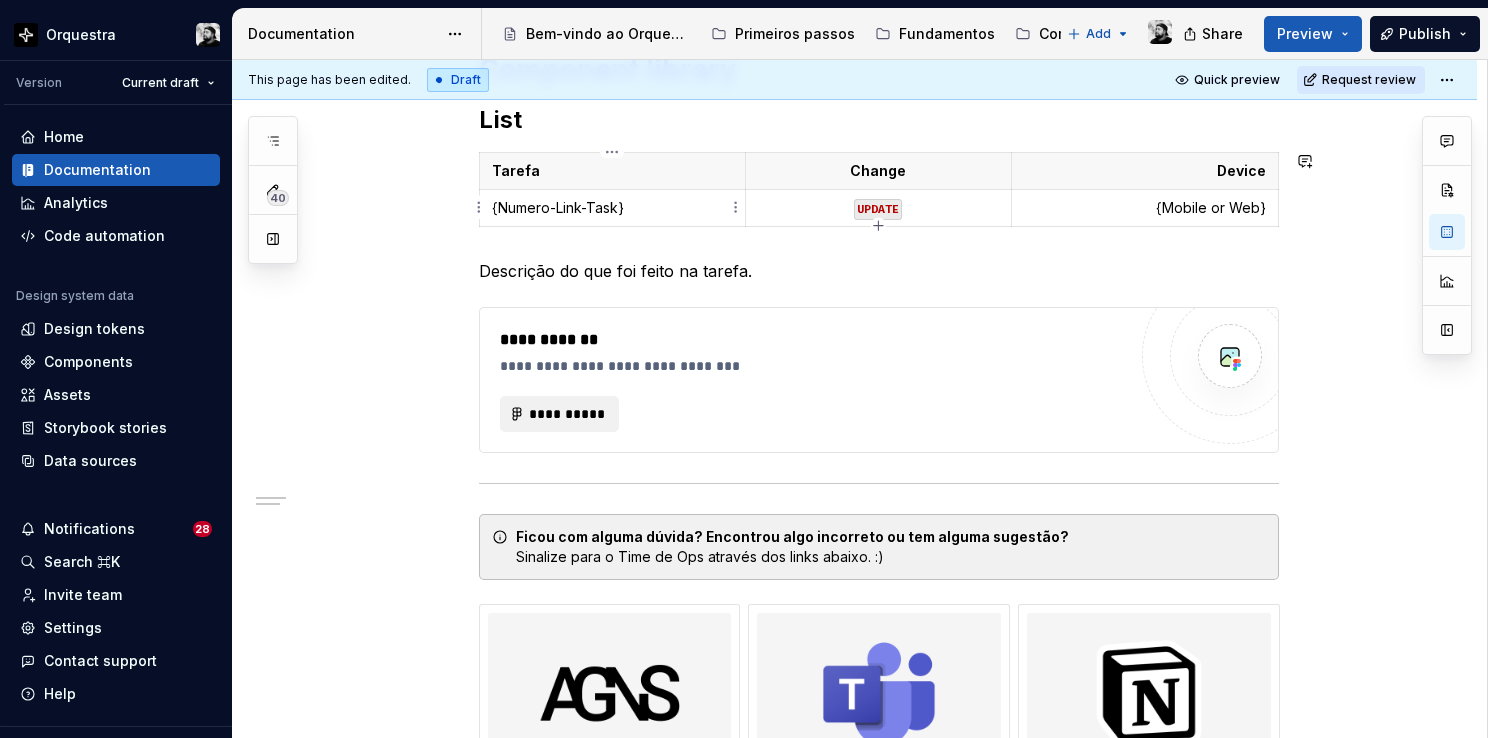 type on "*" 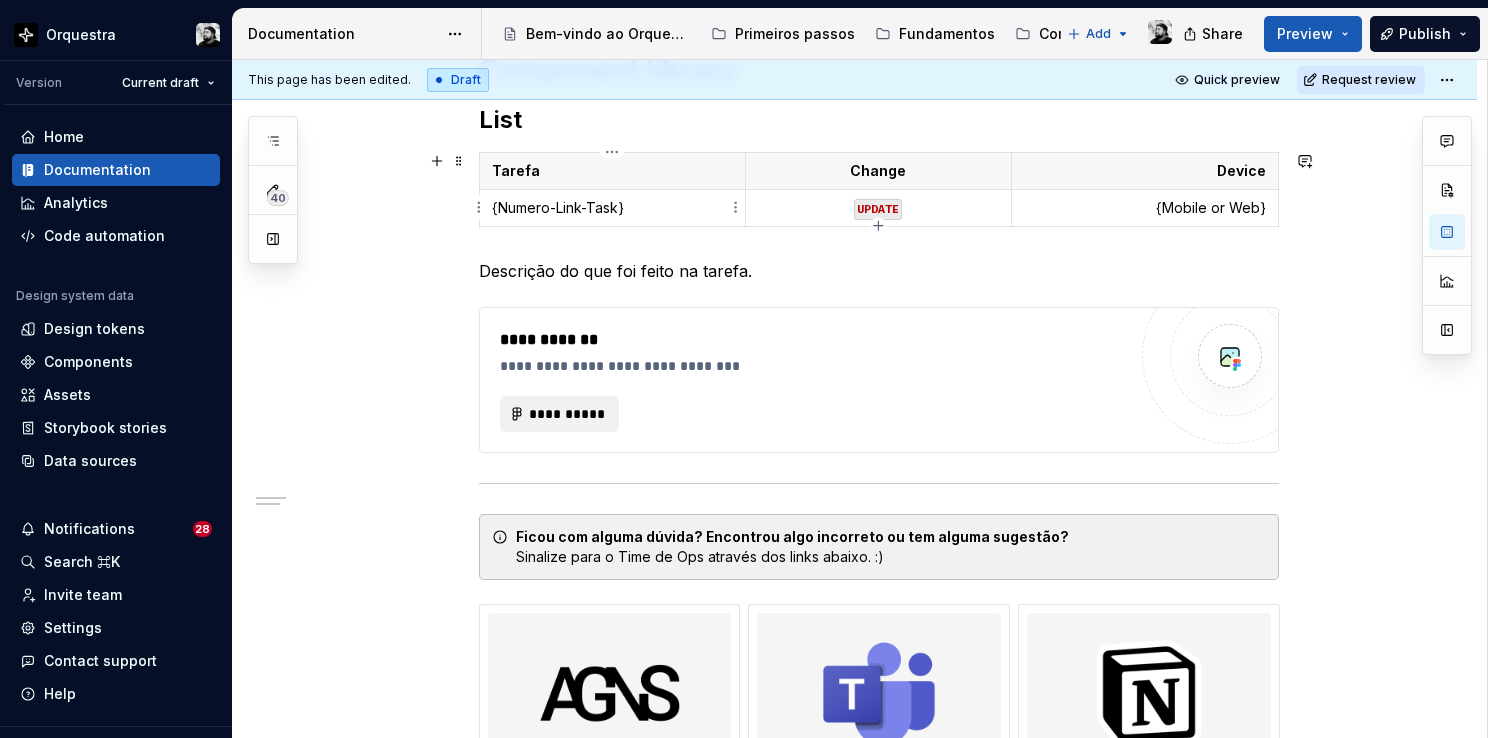click on "{Numero-Link-Task}" at bounding box center [612, 208] 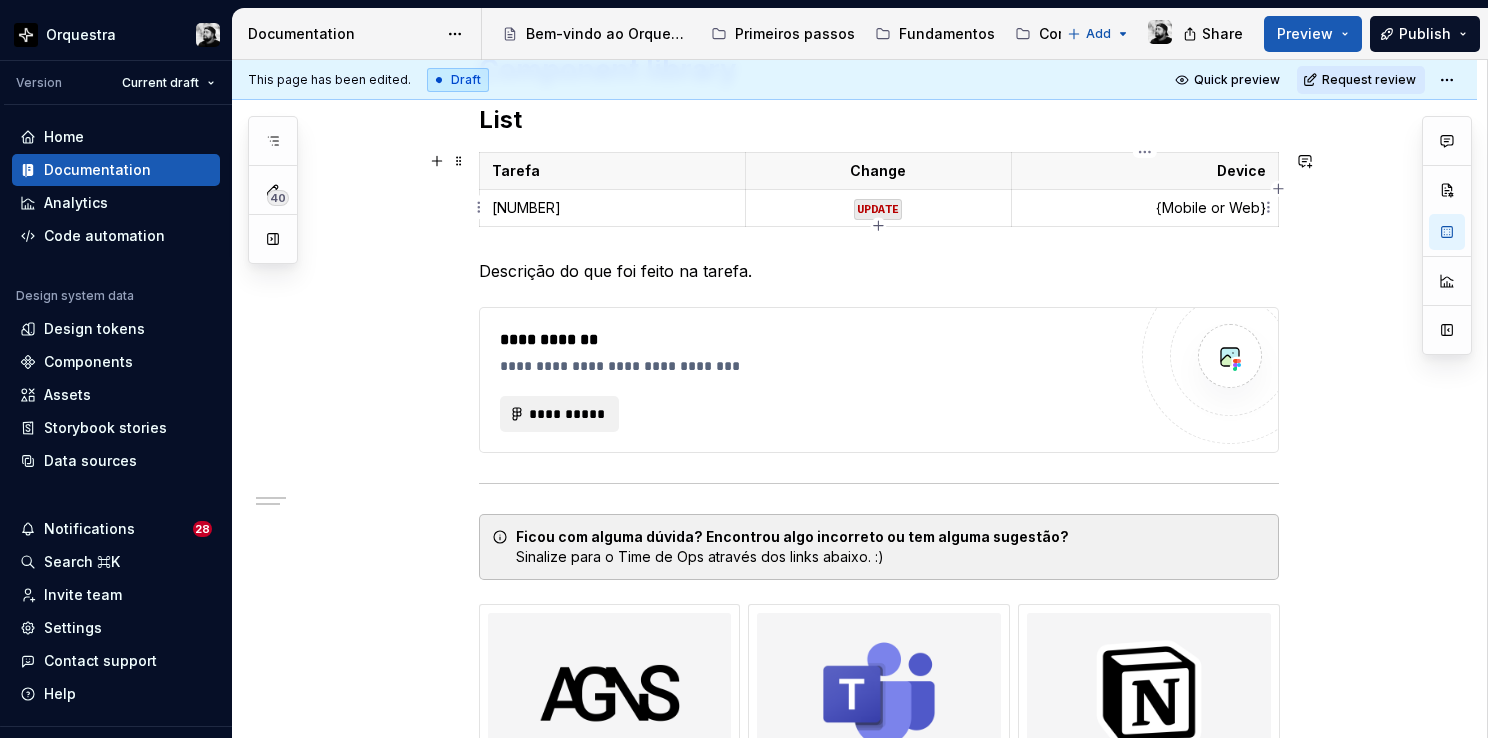 click on "{Mobile or Web}" at bounding box center [1144, 208] 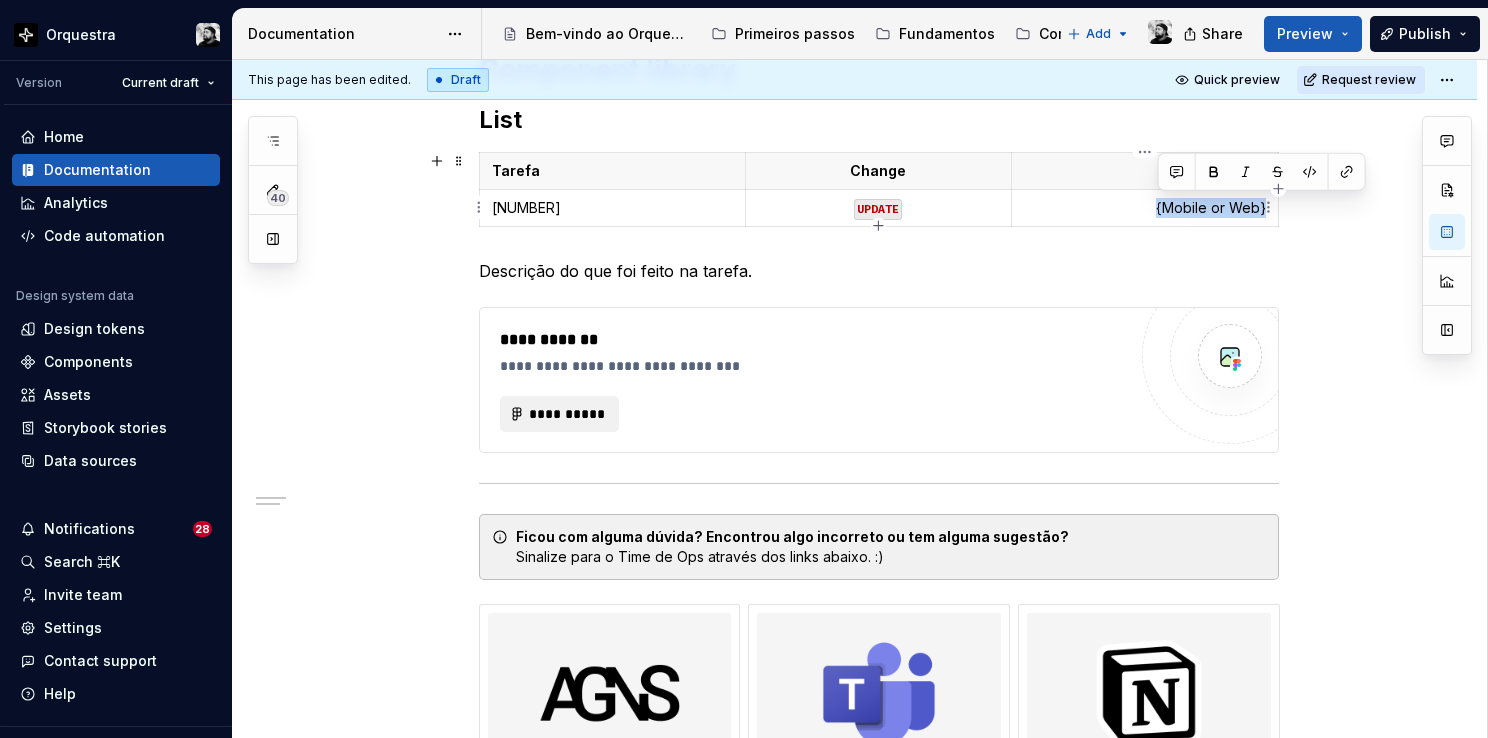 type 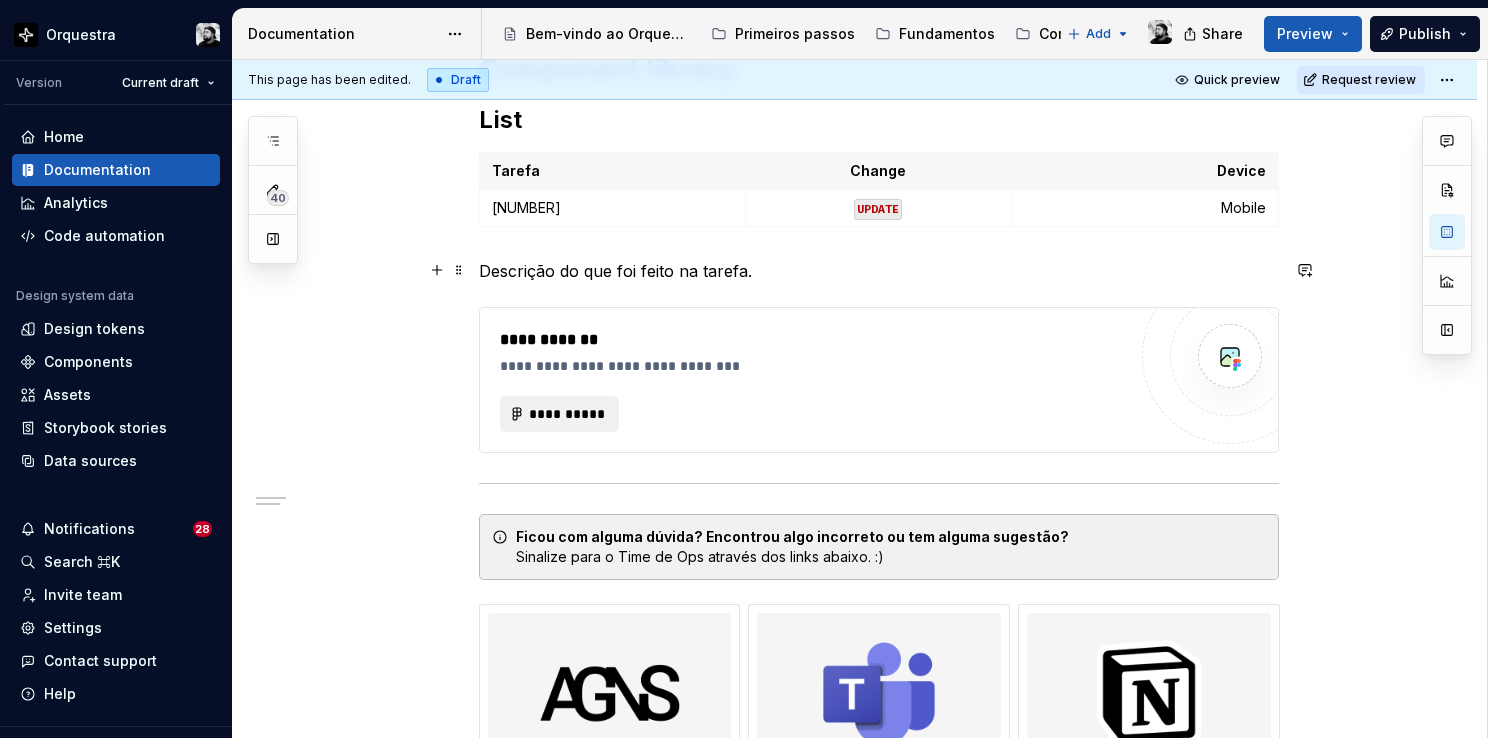 click on "Descrição do que foi feito na tarefa." at bounding box center [879, 271] 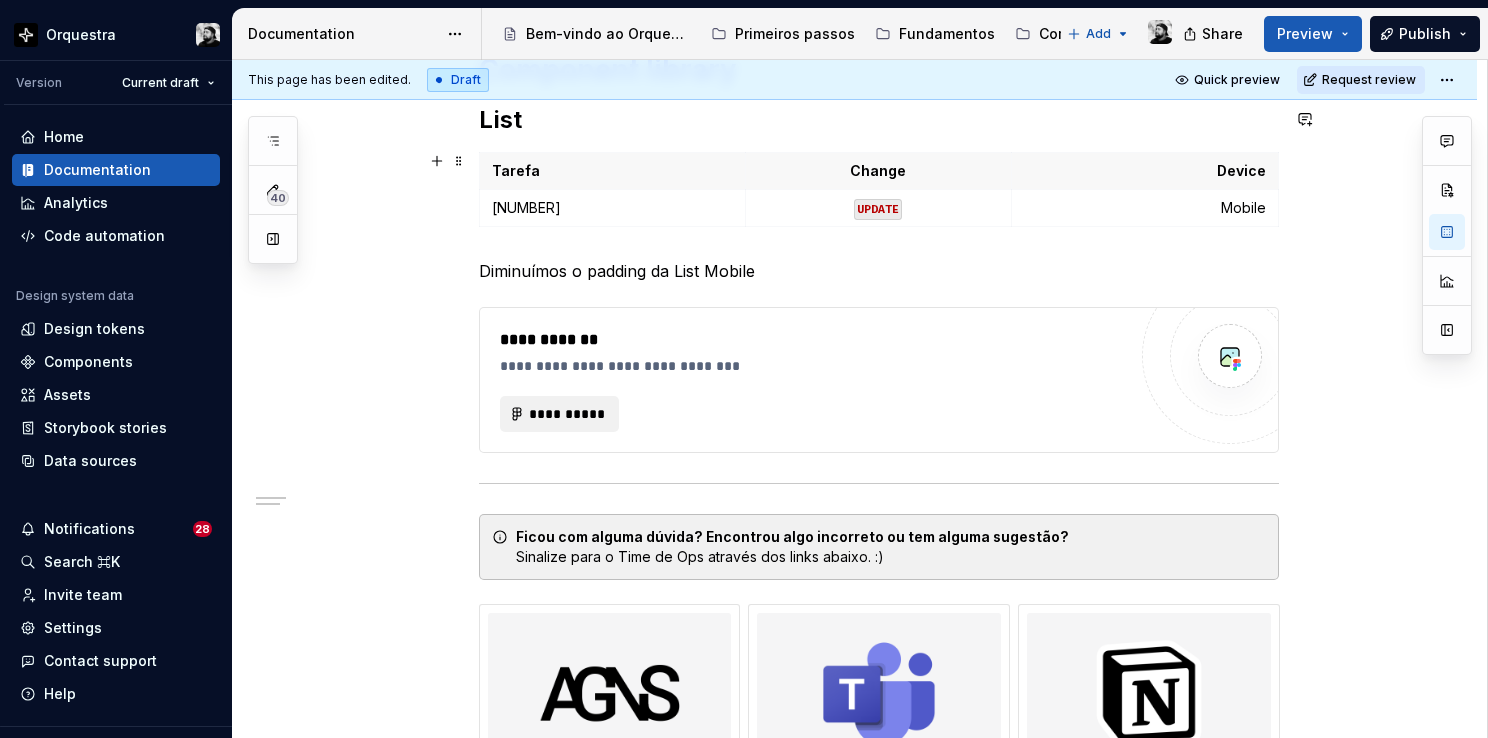 scroll, scrollTop: 400, scrollLeft: 0, axis: vertical 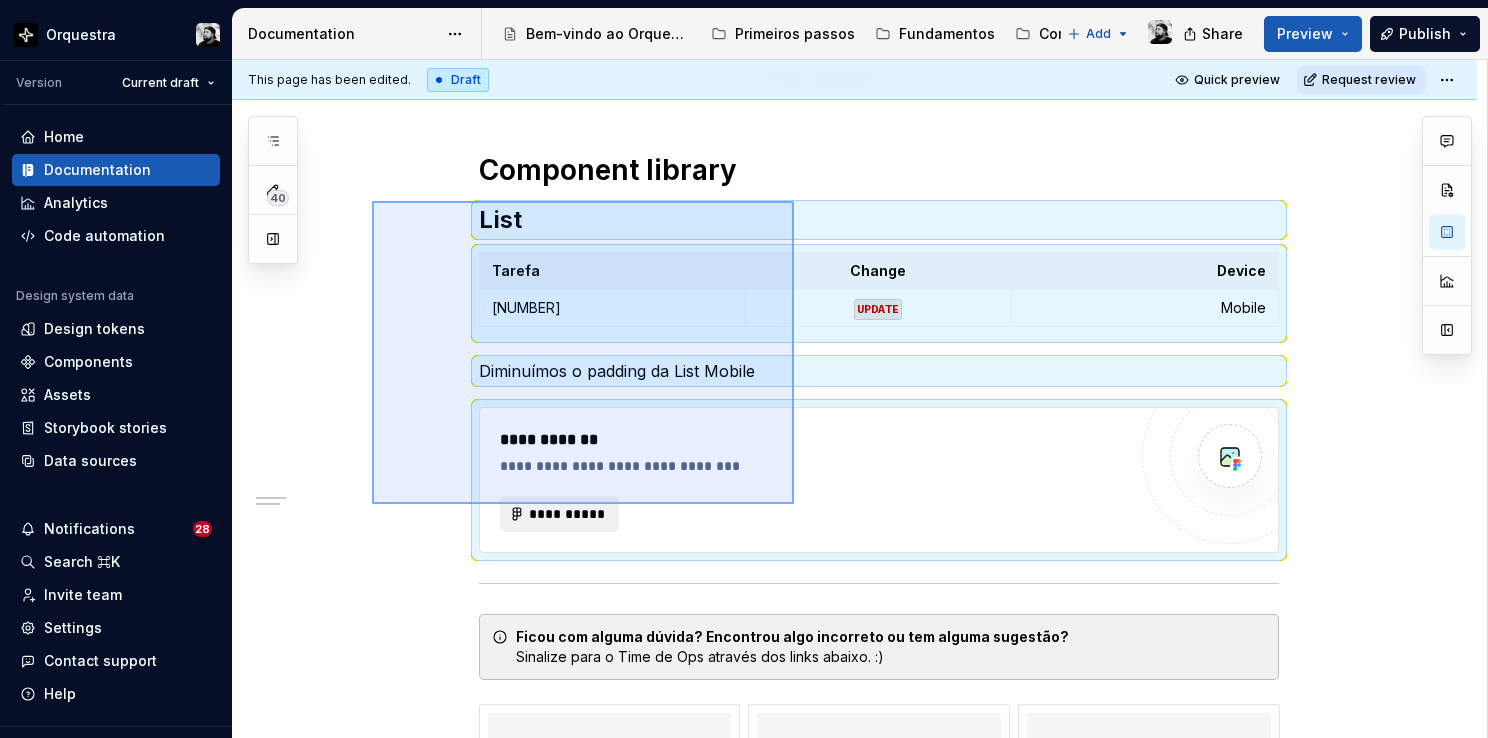 drag, startPoint x: 372, startPoint y: 201, endPoint x: 794, endPoint y: 504, distance: 519.51227 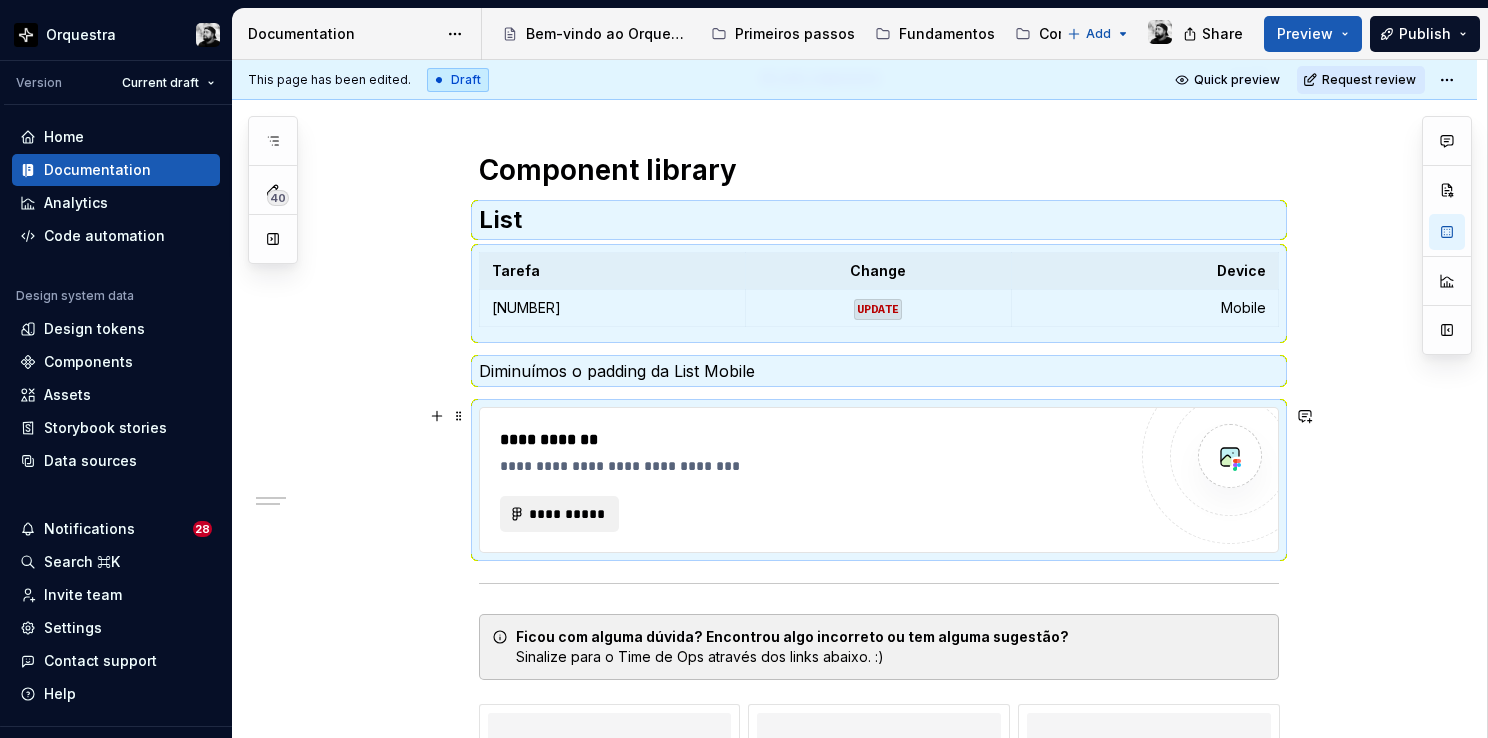 click at bounding box center [1230, 456] 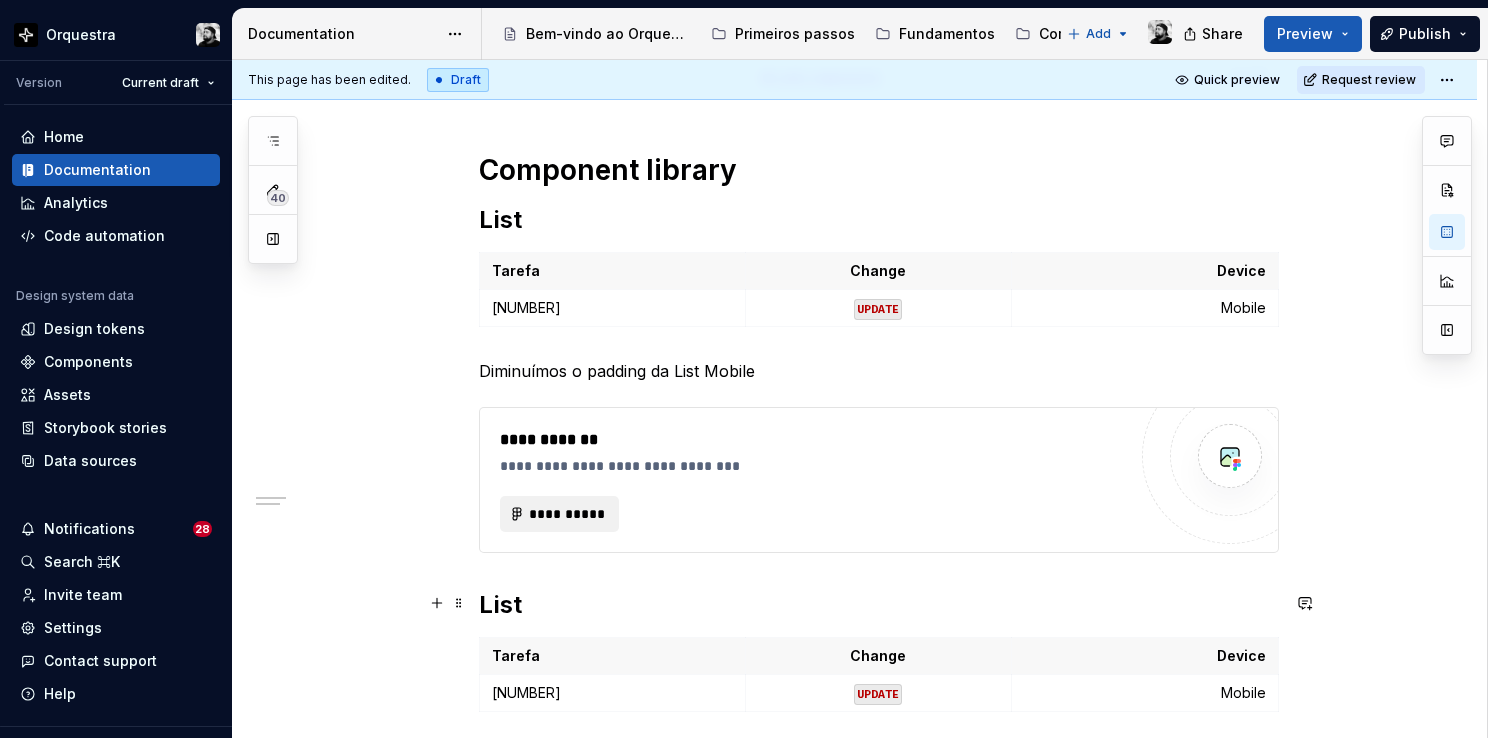 click on "List" at bounding box center (879, 605) 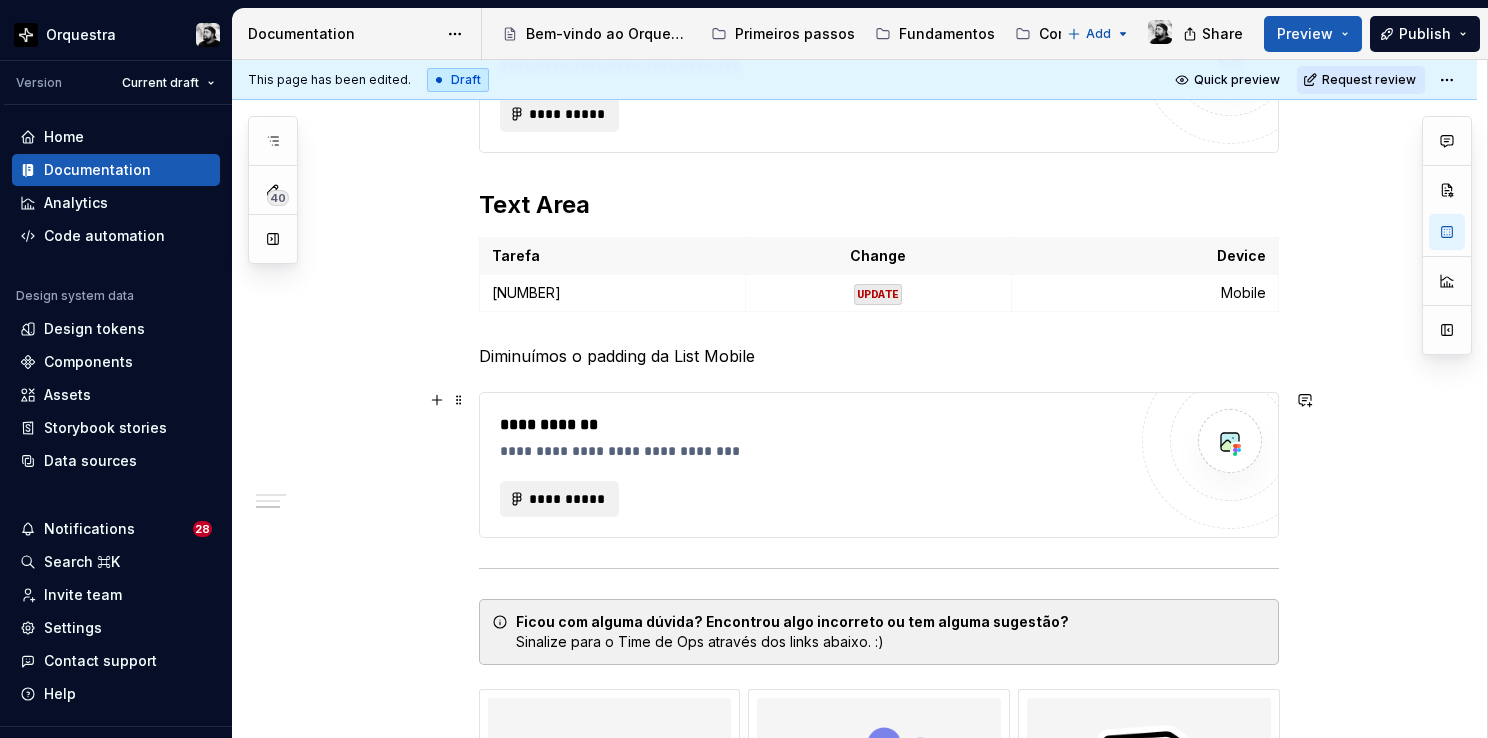 scroll, scrollTop: 700, scrollLeft: 0, axis: vertical 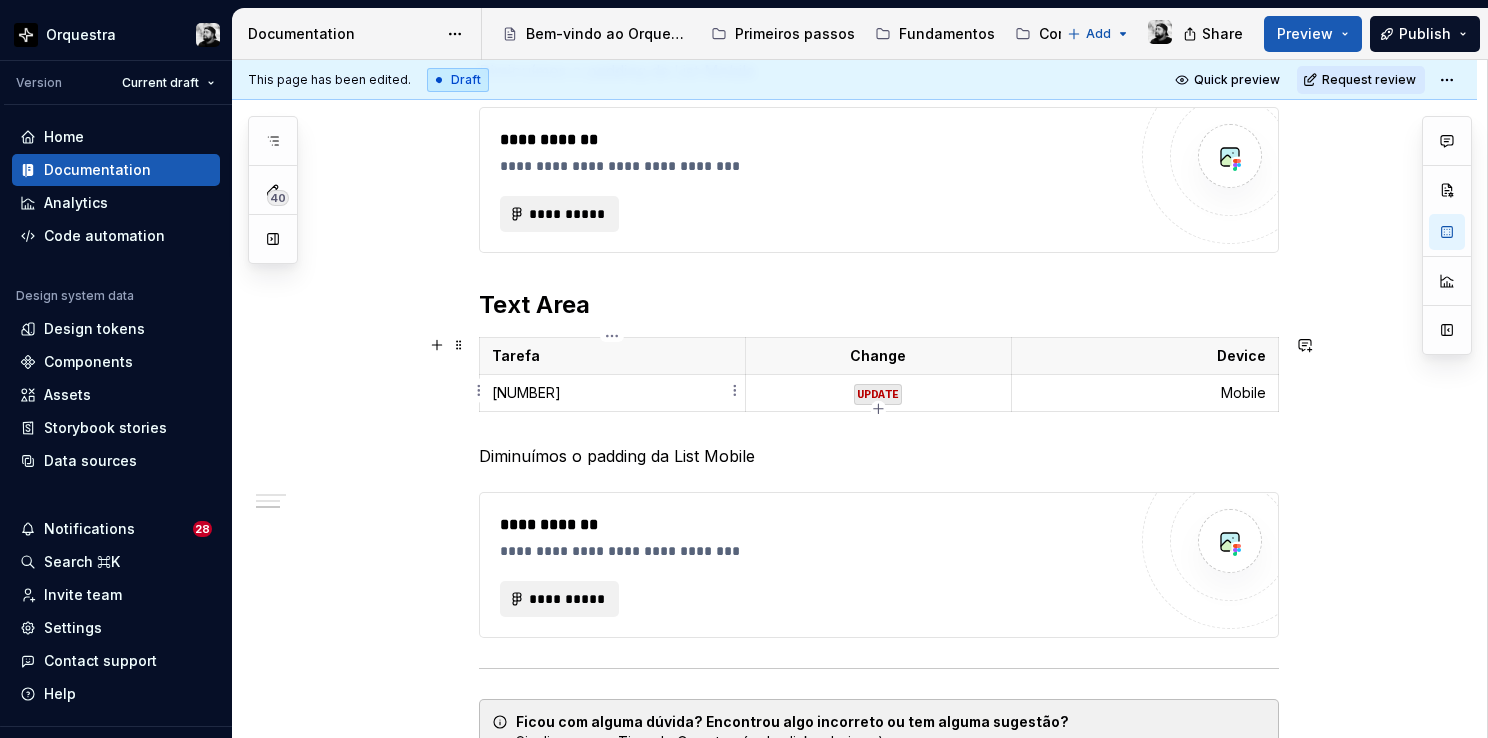 click on "[NUMBER]" at bounding box center (612, 393) 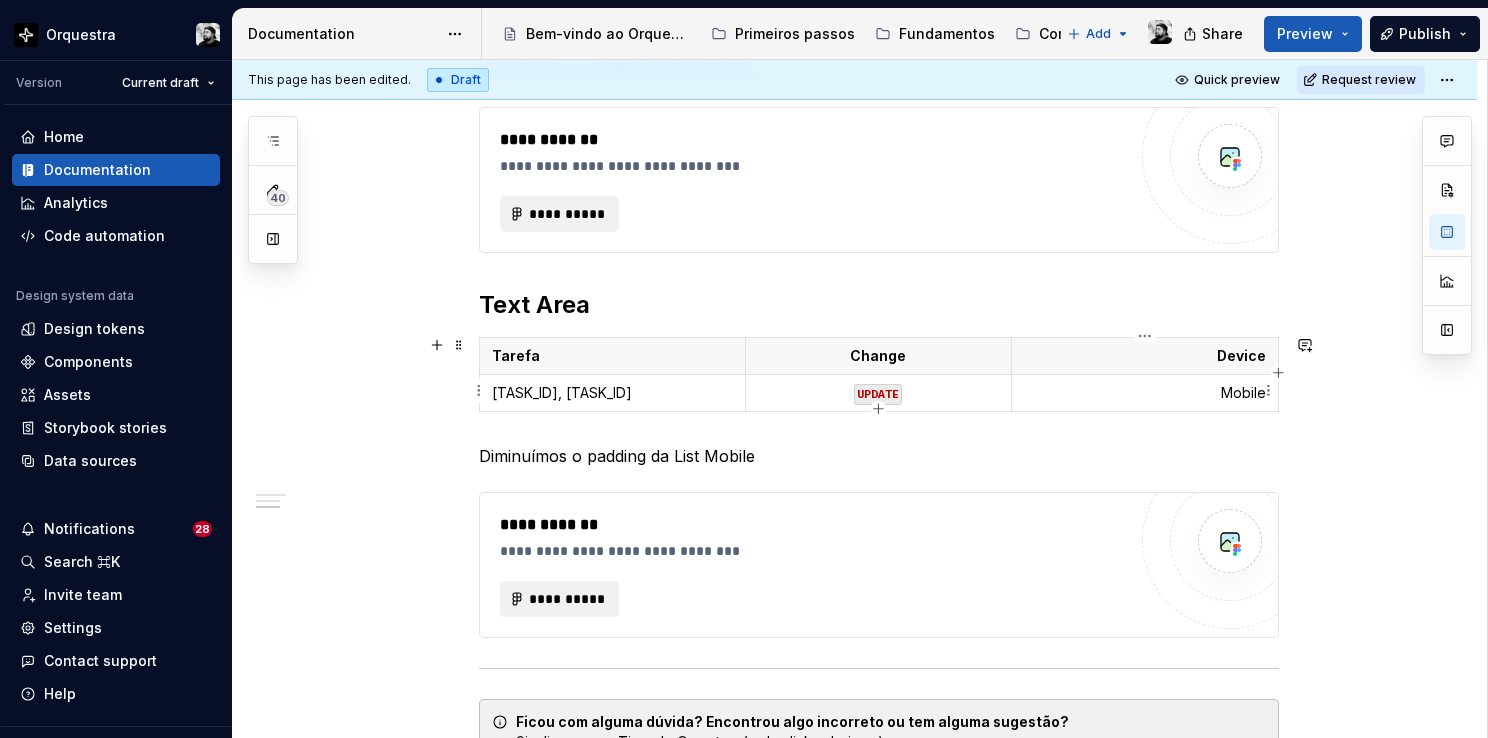 click on "Mobile" at bounding box center (1144, 393) 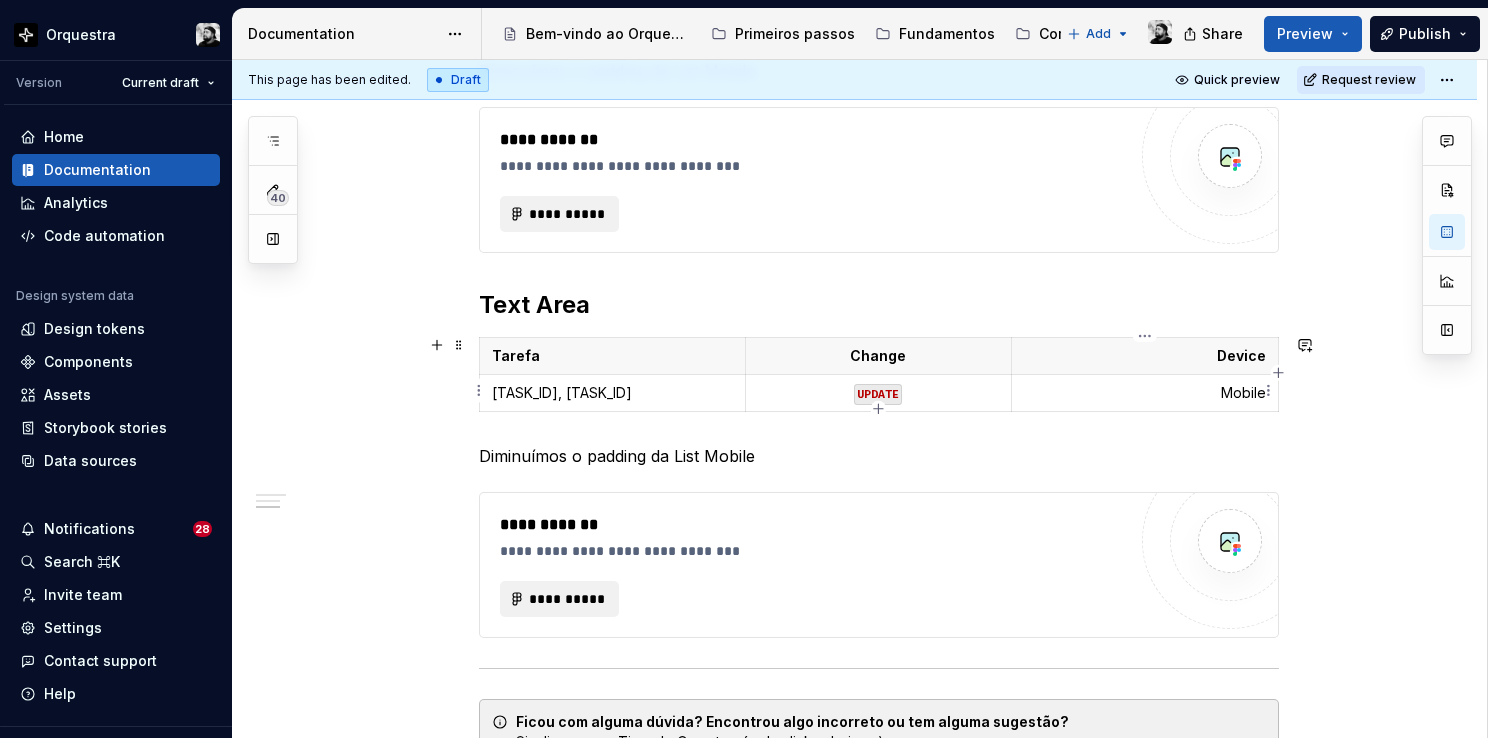 click on "Mobile" at bounding box center (1144, 393) 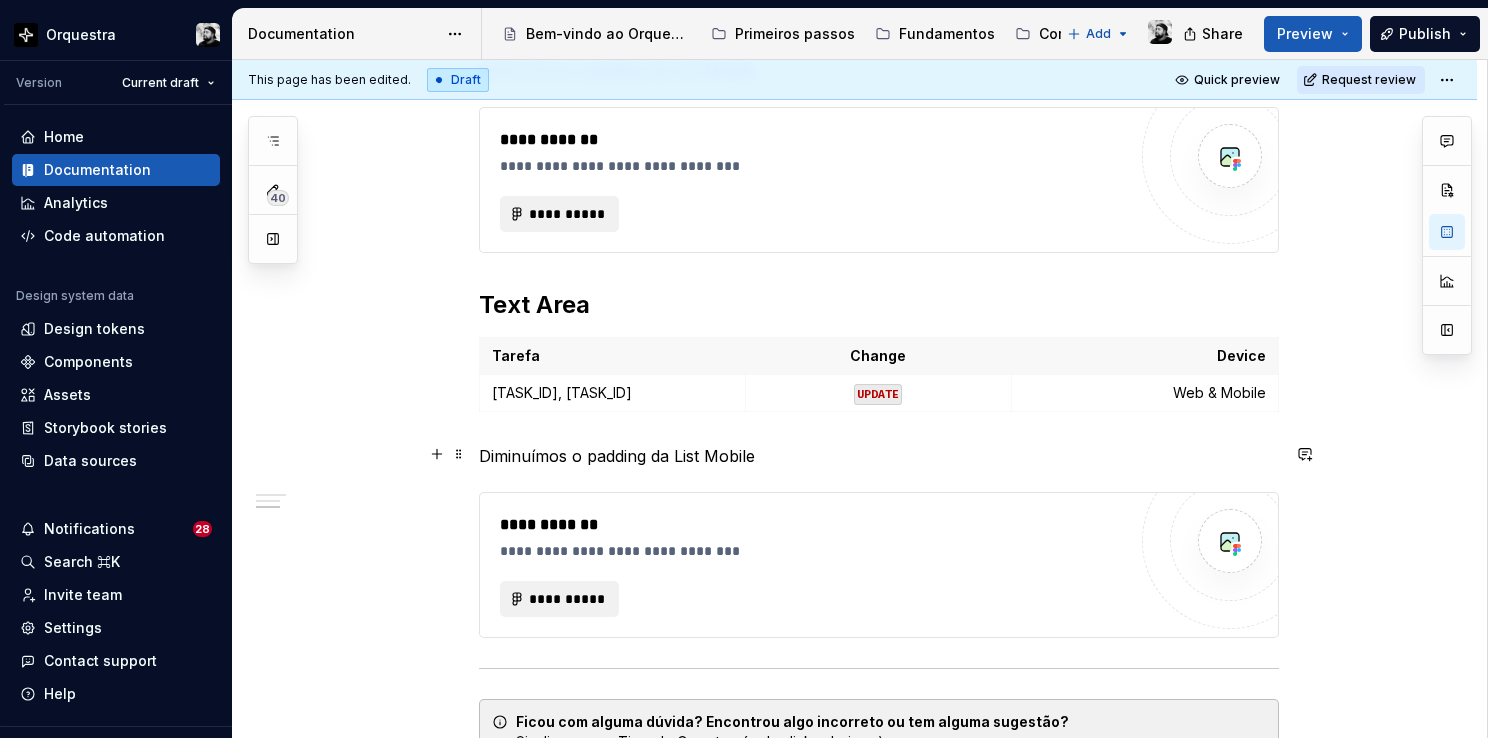 click on "Diminuímos o padding da List Mobile" at bounding box center [879, 456] 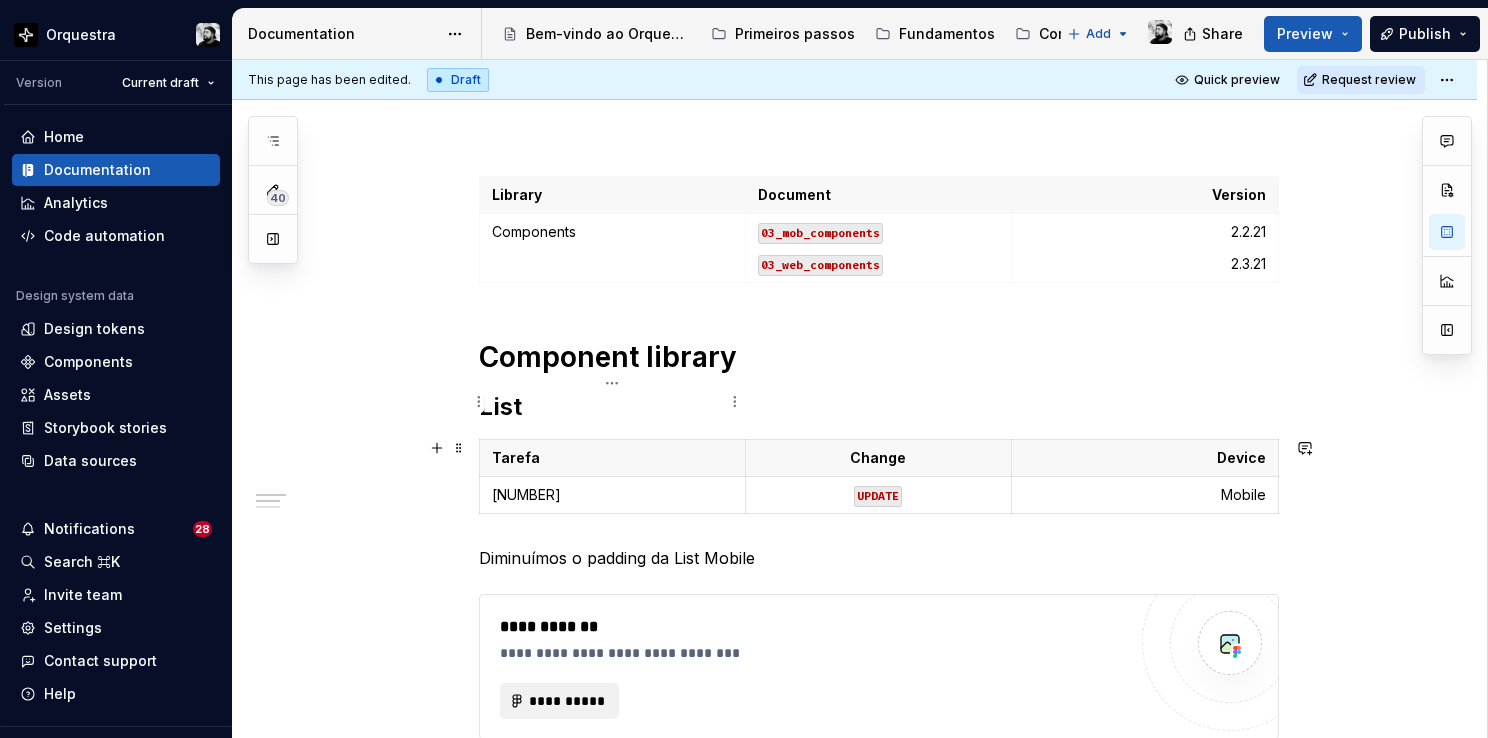 scroll, scrollTop: 300, scrollLeft: 0, axis: vertical 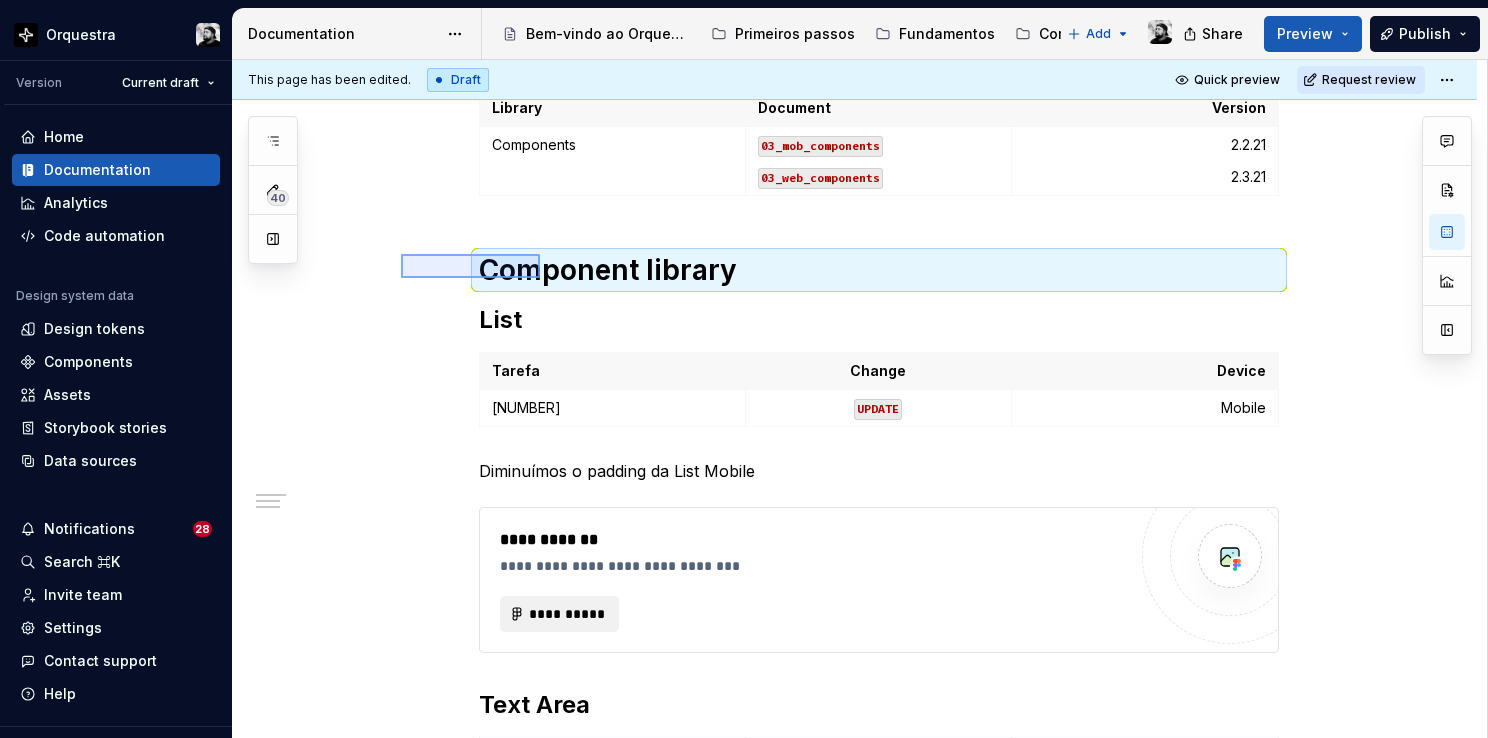 drag, startPoint x: 401, startPoint y: 254, endPoint x: 540, endPoint y: 278, distance: 141.05673 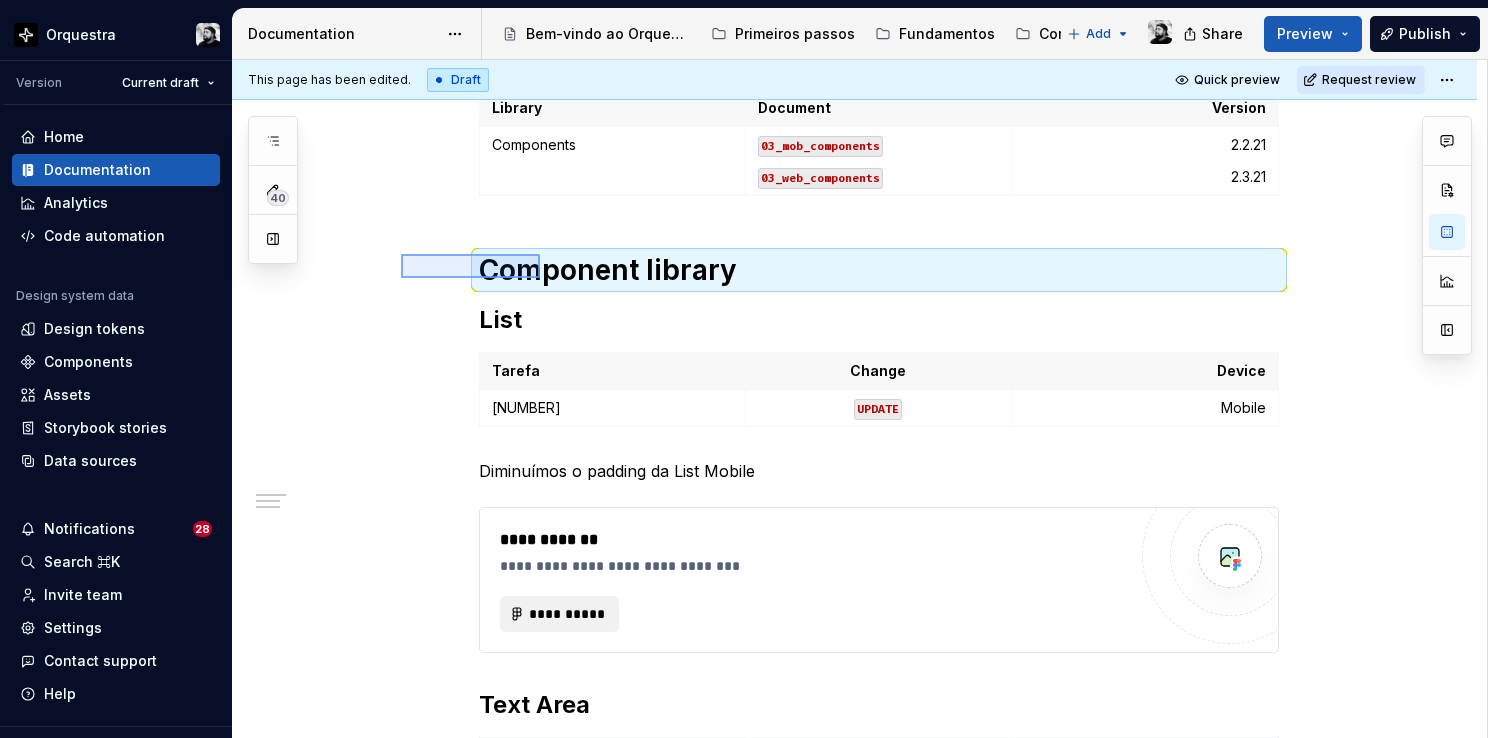 click on "**********" at bounding box center [859, 399] 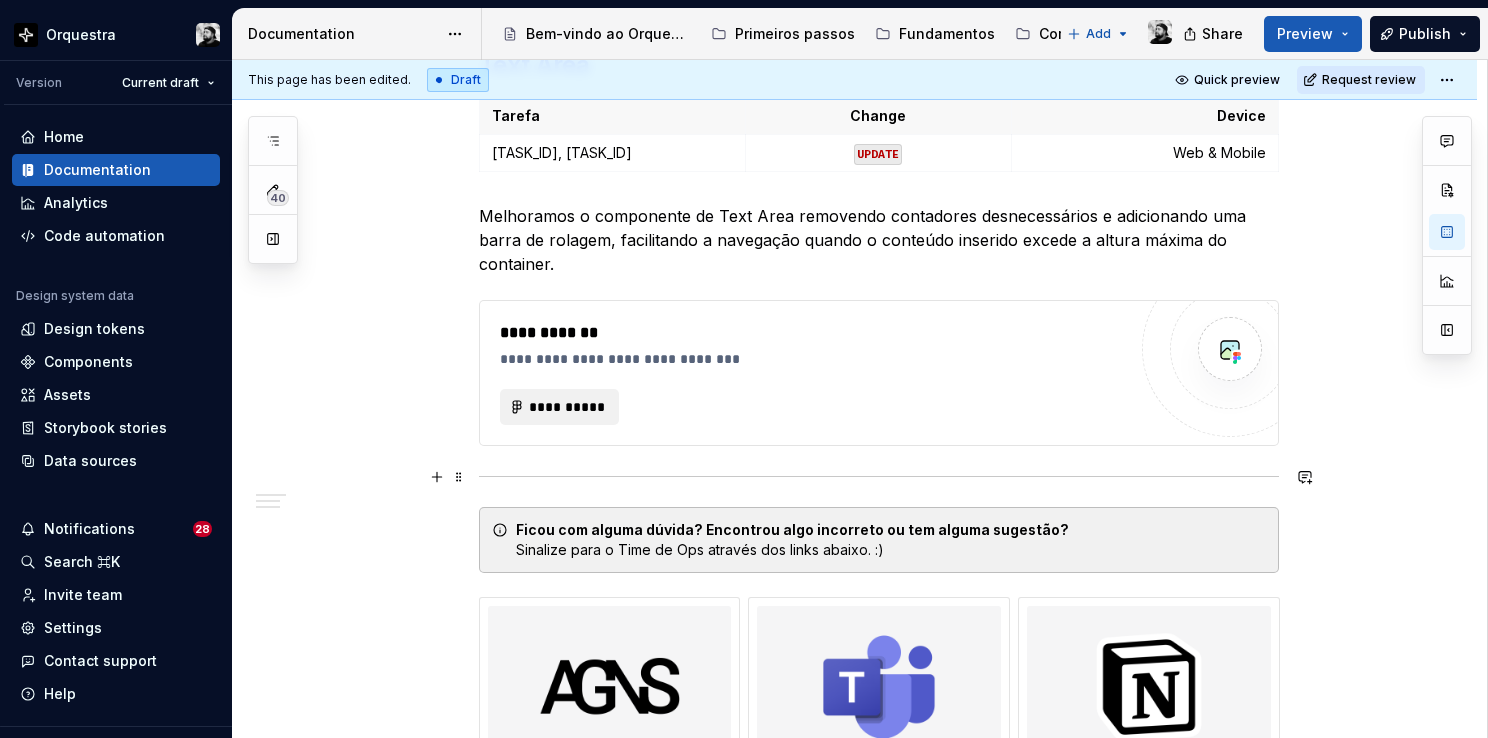 scroll, scrollTop: 1000, scrollLeft: 0, axis: vertical 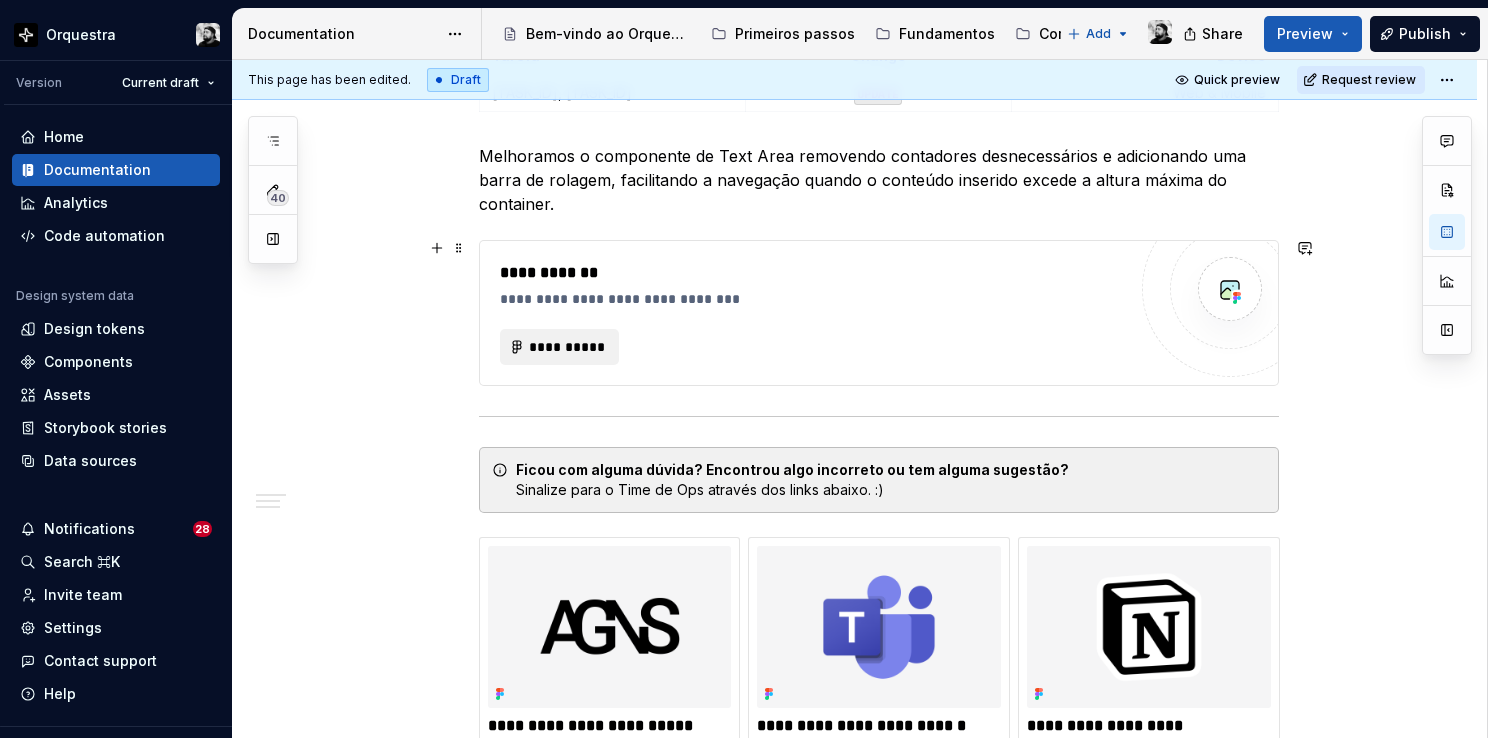 click on "**********" at bounding box center [813, 299] 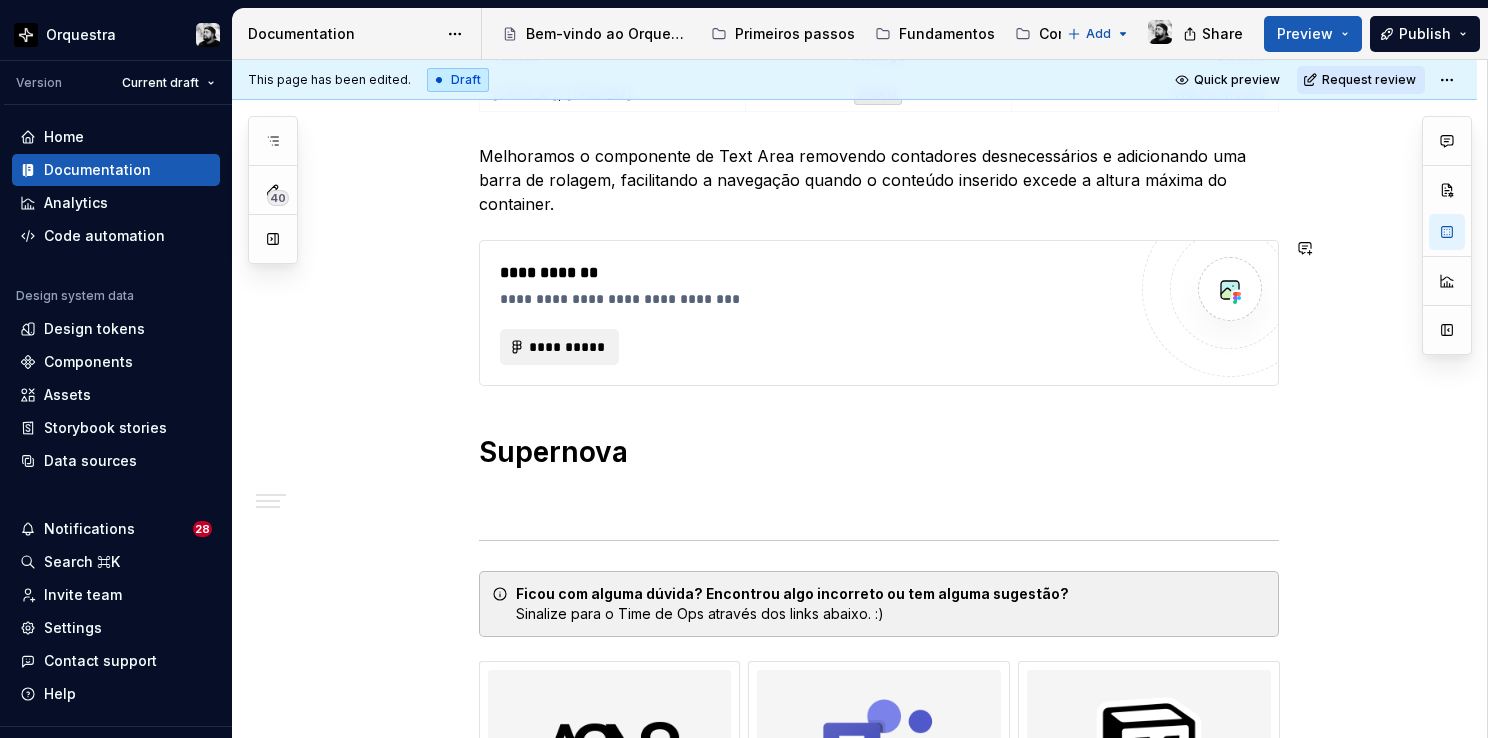 click on "**********" at bounding box center (879, 176) 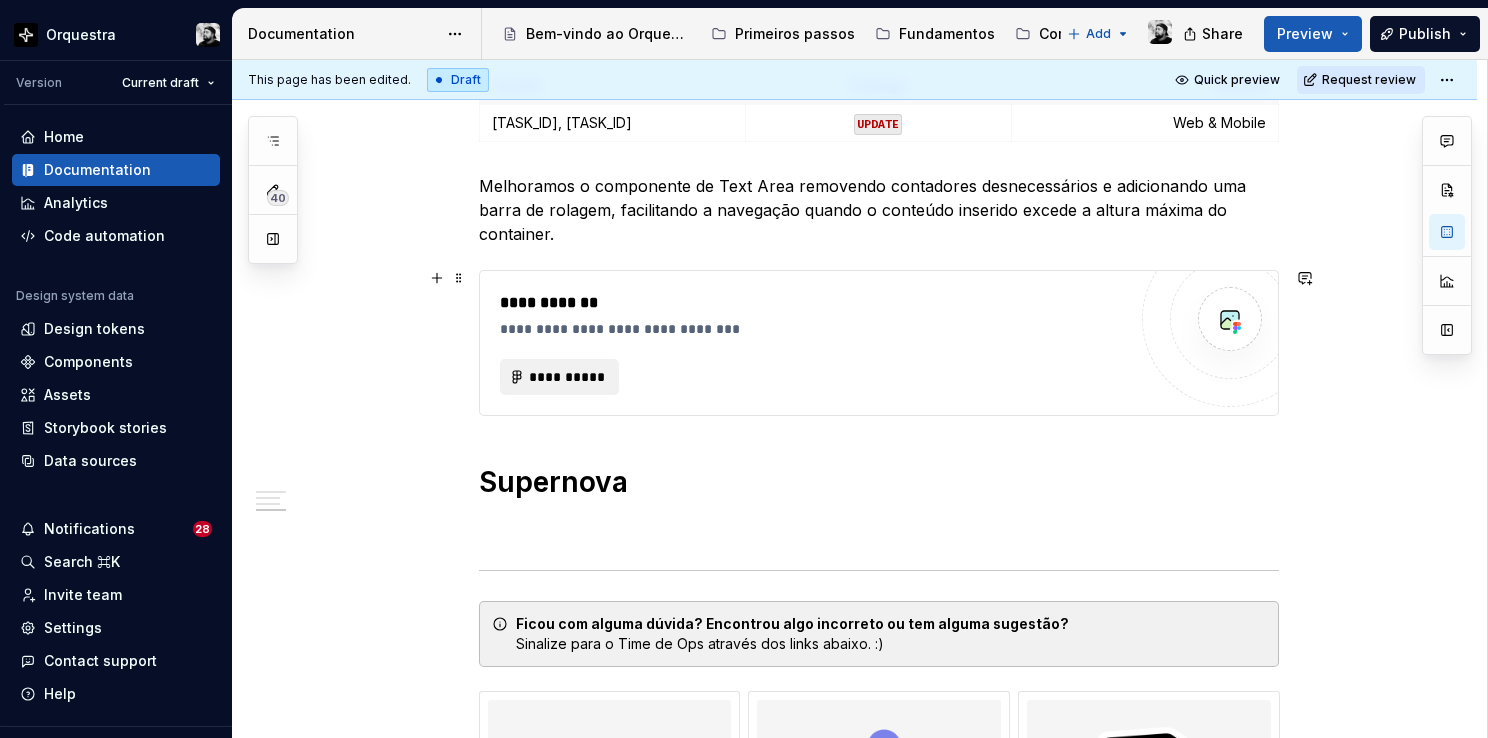 scroll, scrollTop: 1000, scrollLeft: 0, axis: vertical 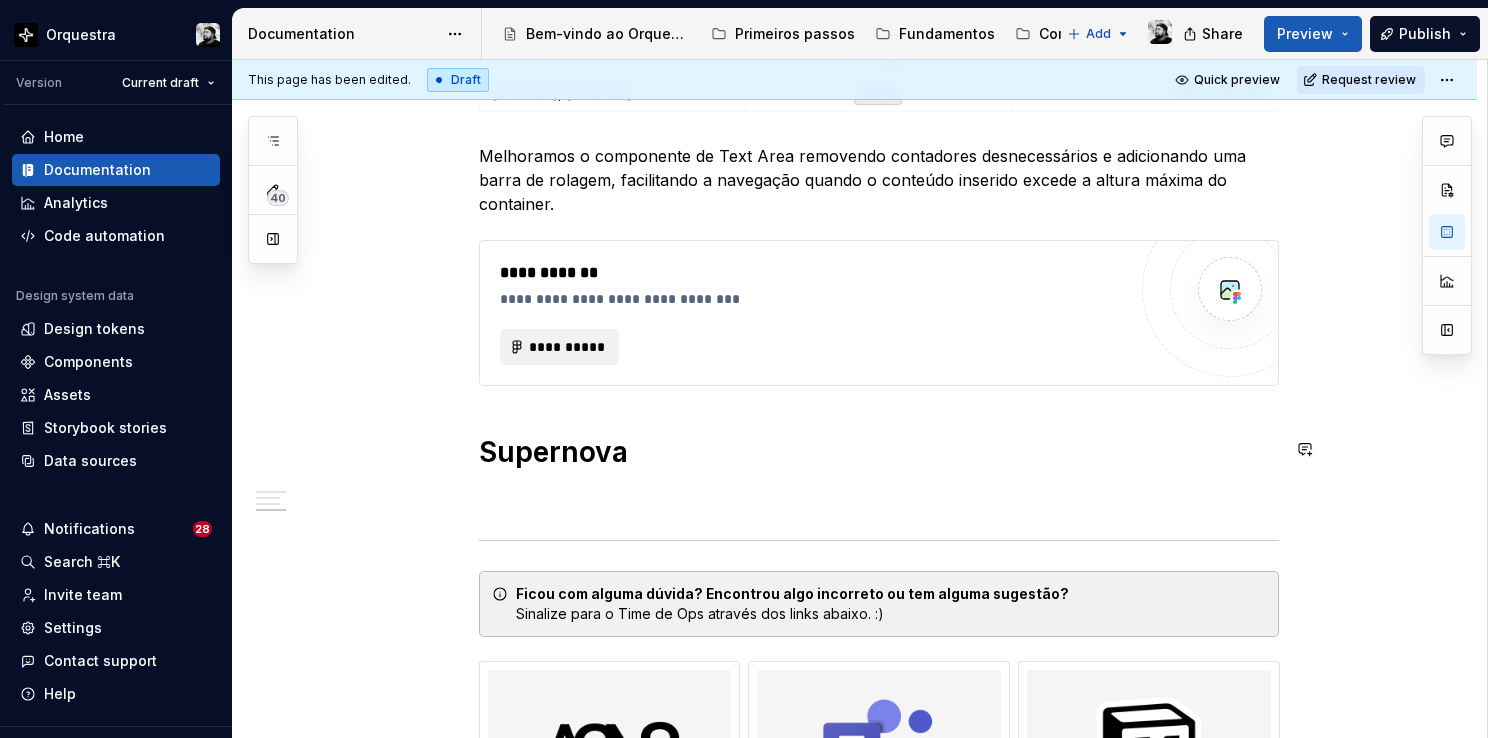 click at bounding box center (879, 498) 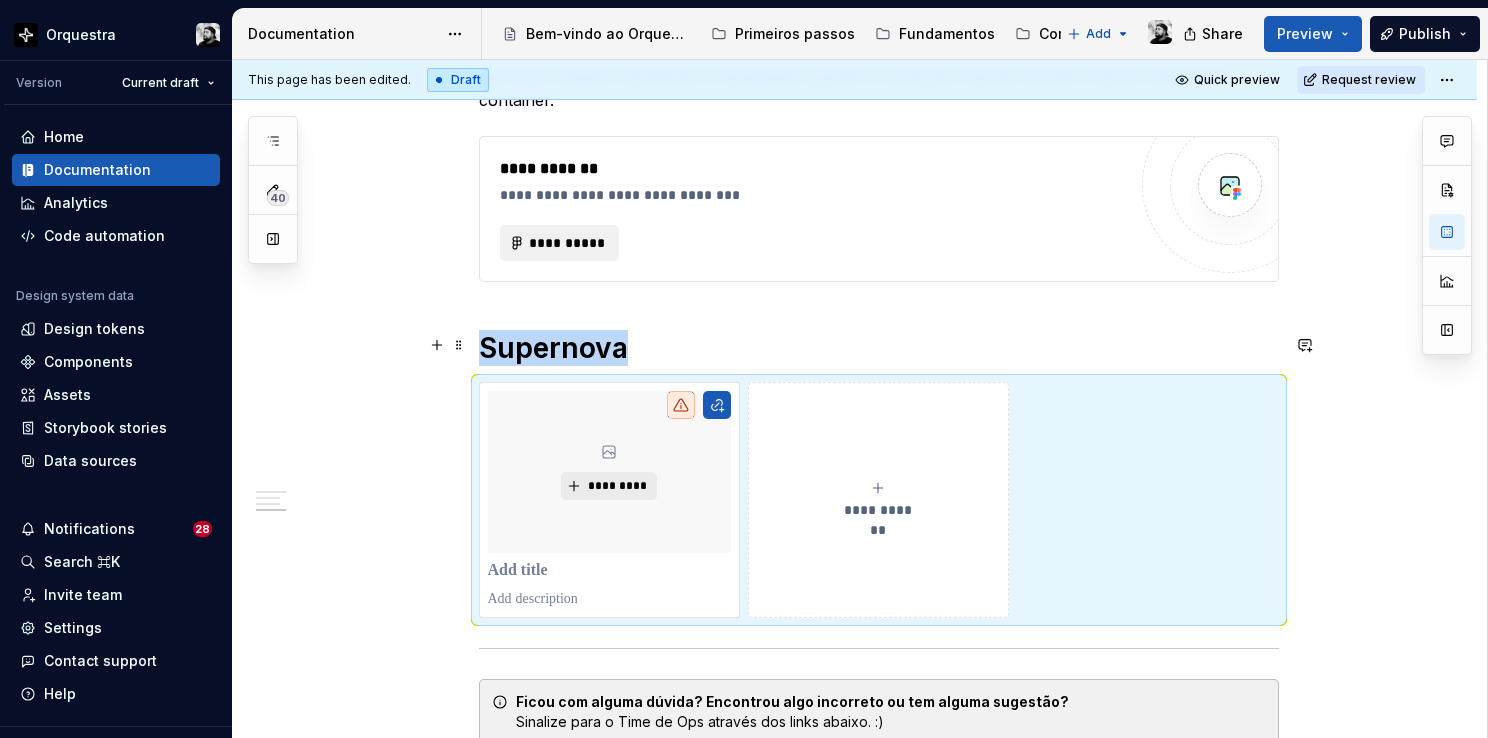 scroll, scrollTop: 1200, scrollLeft: 0, axis: vertical 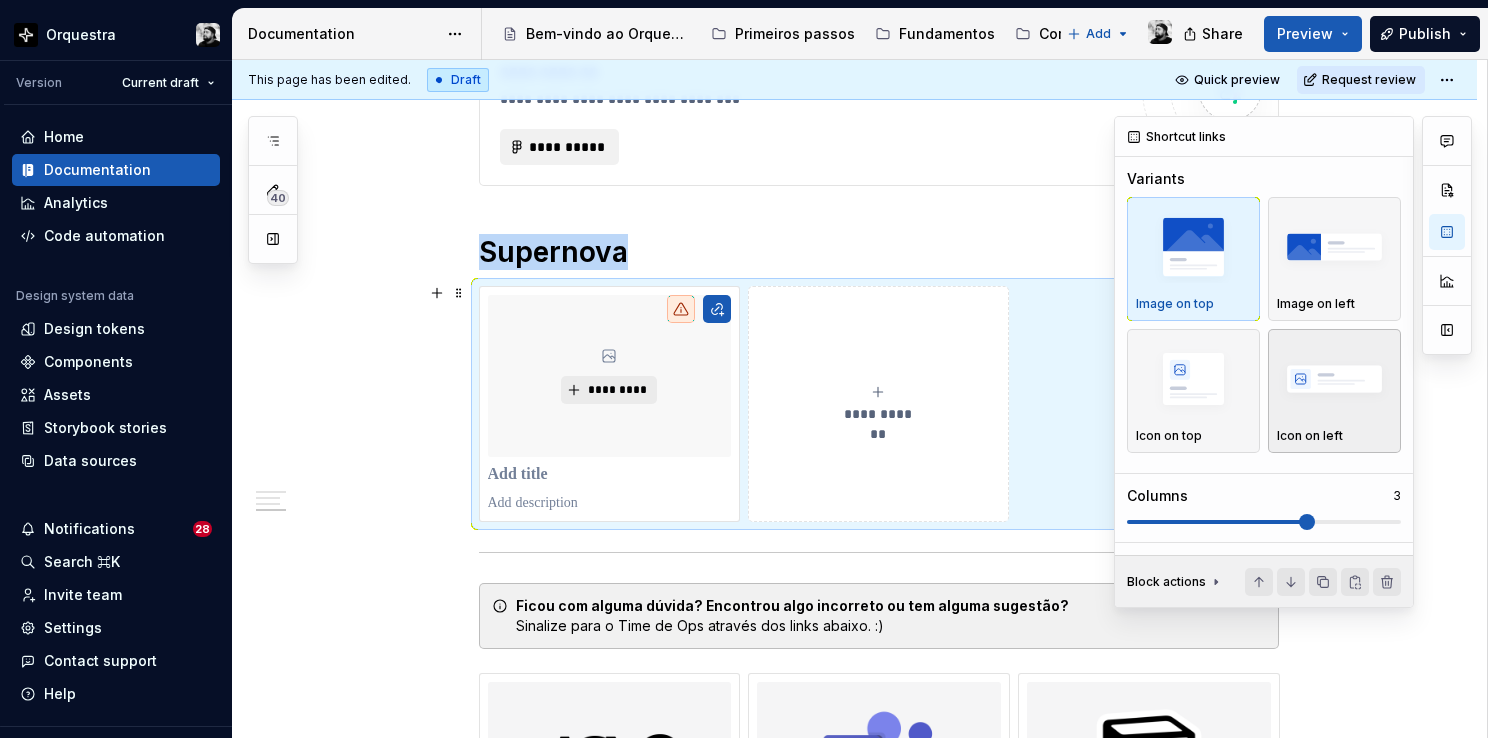 click at bounding box center (1334, 379) 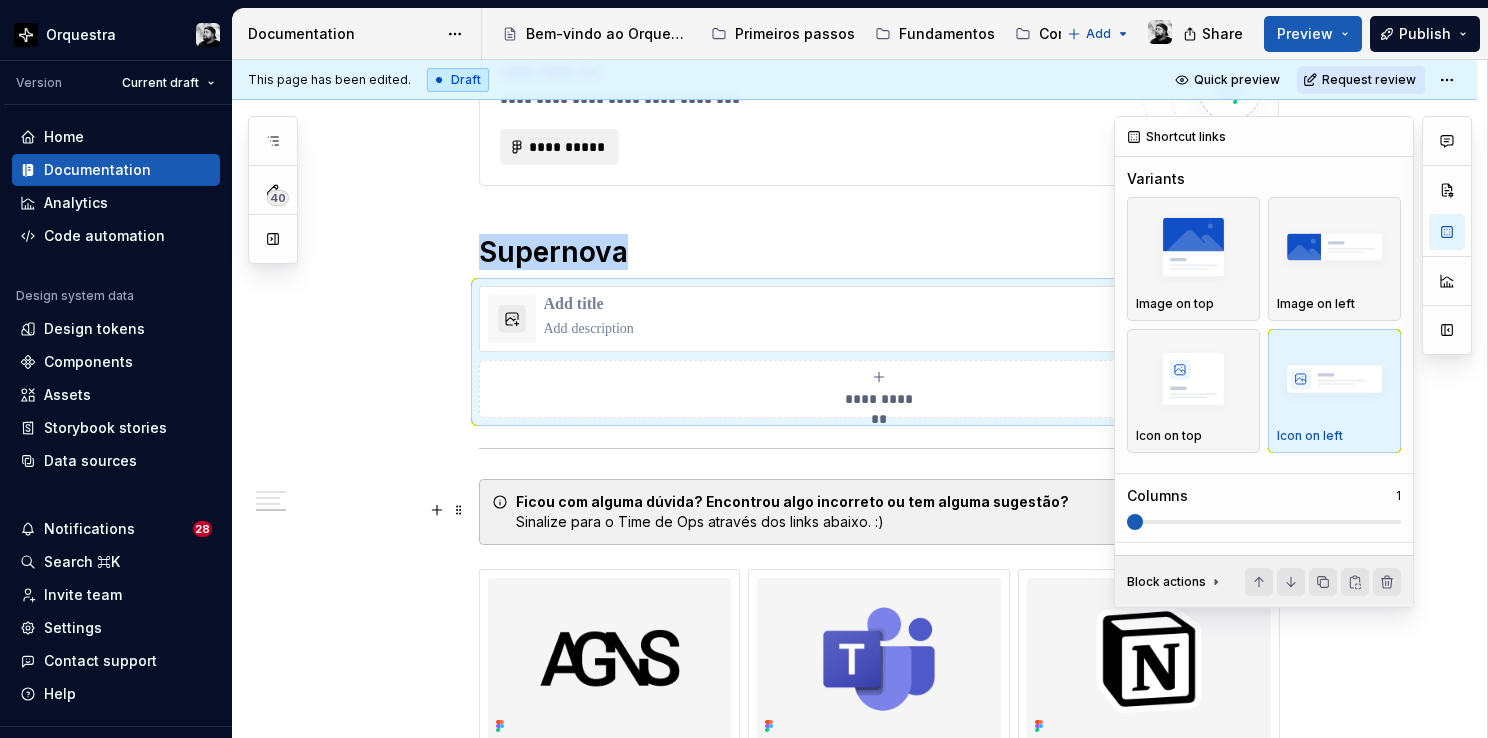 click at bounding box center (1127, 522) 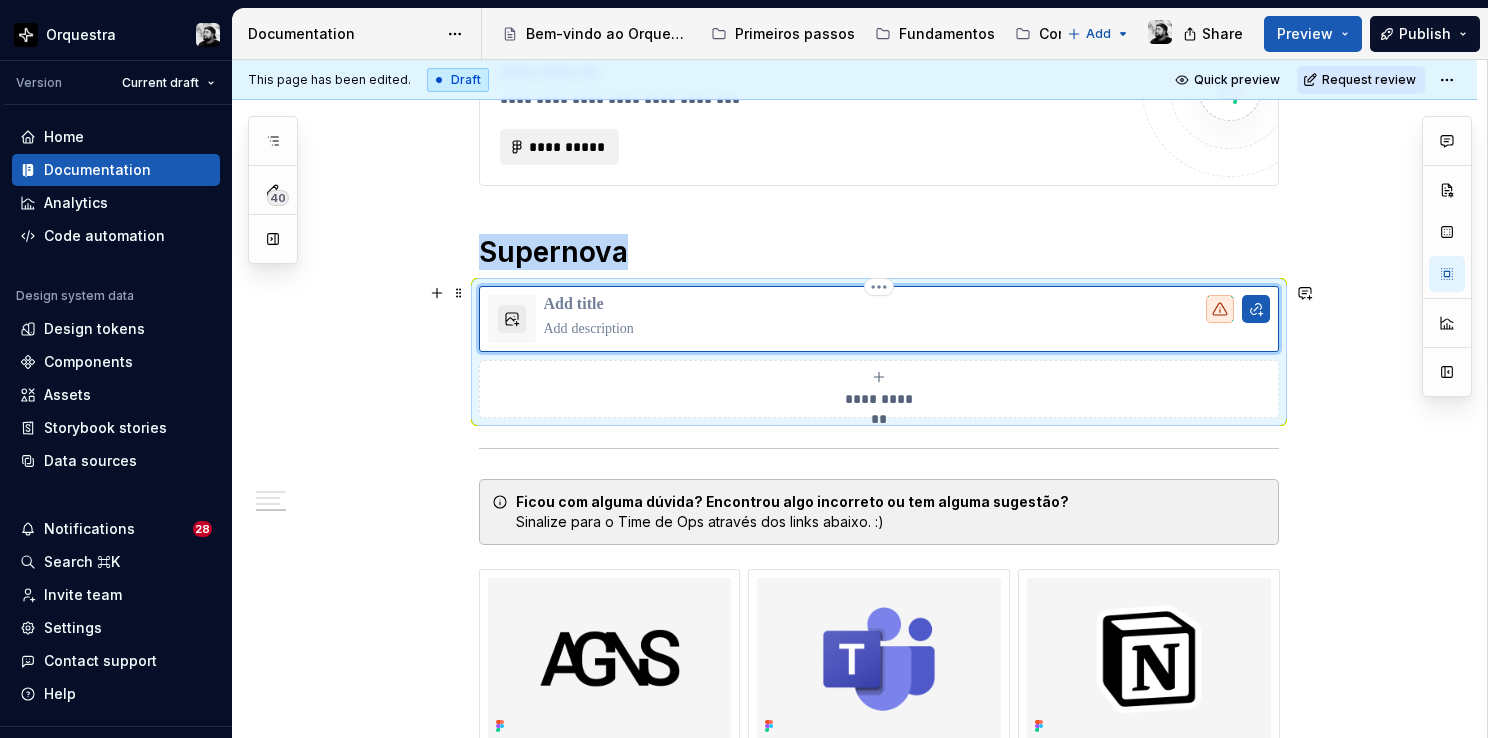 click at bounding box center [1238, 309] 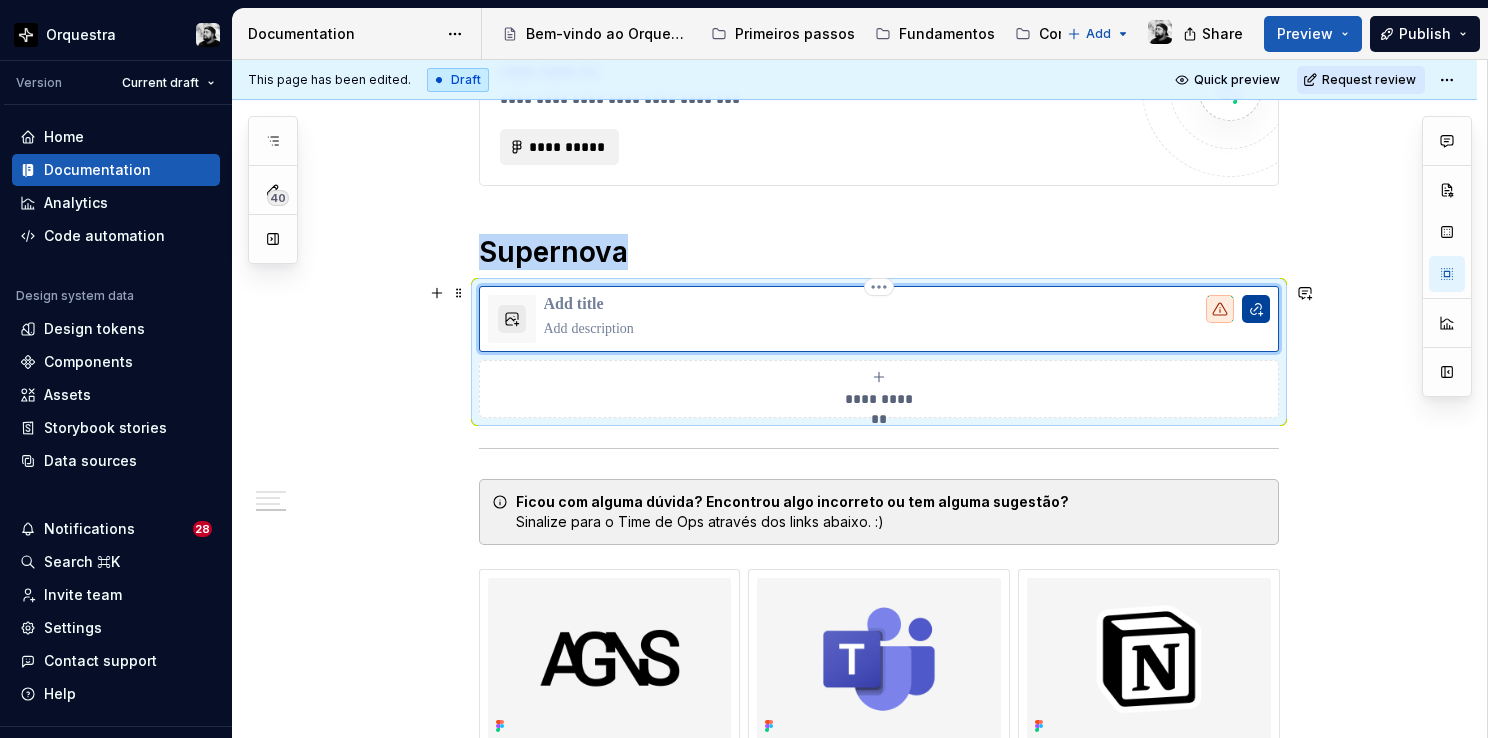 click at bounding box center [1256, 309] 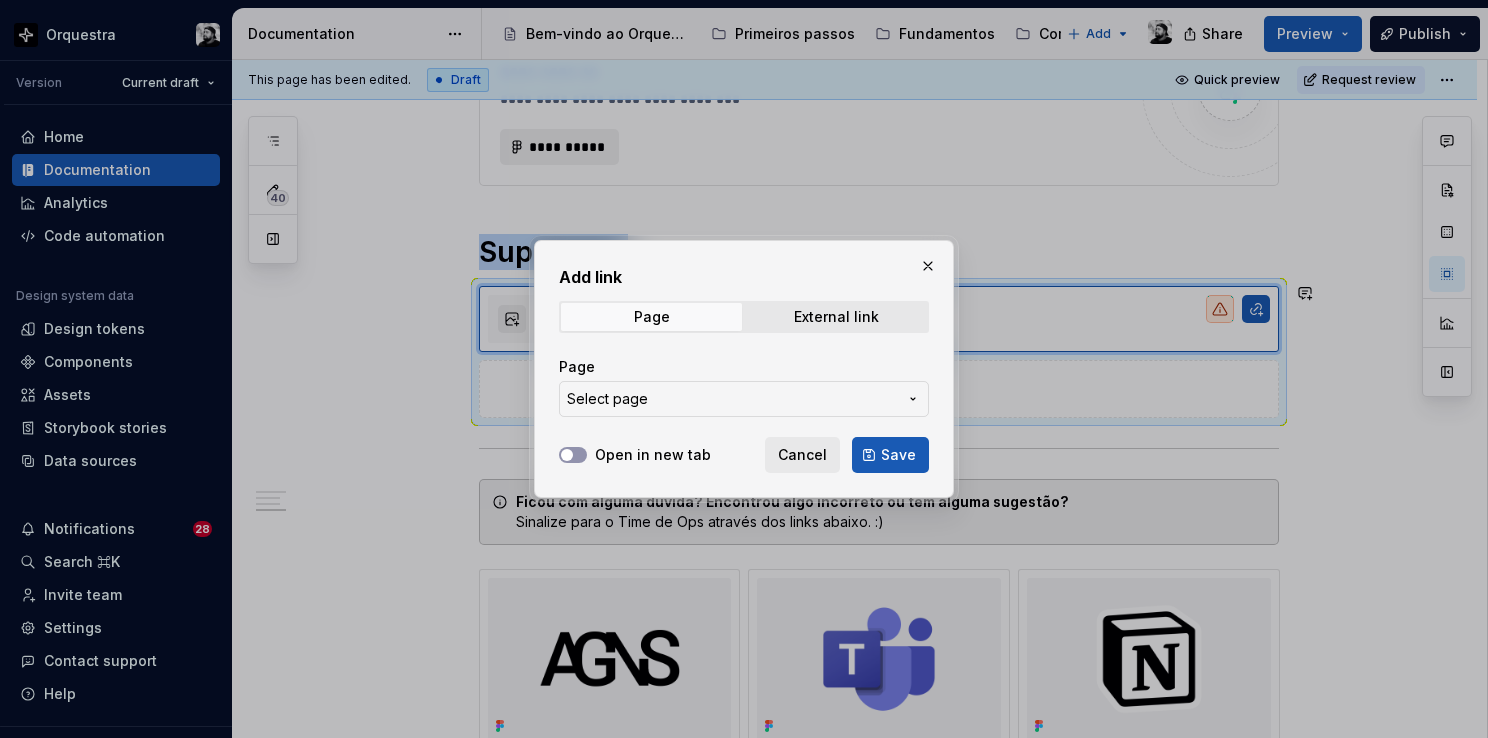 click on "Select page" at bounding box center (732, 399) 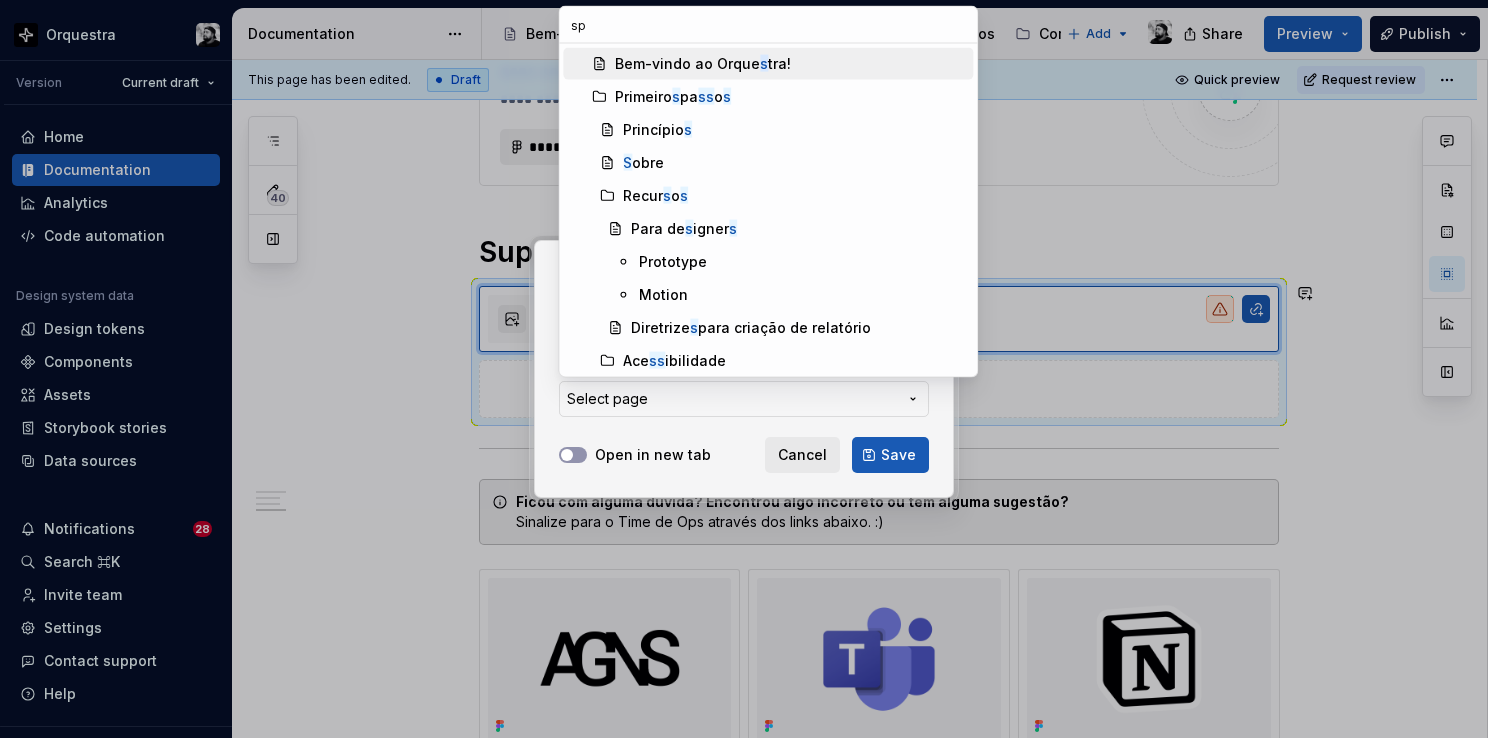 type on "spa" 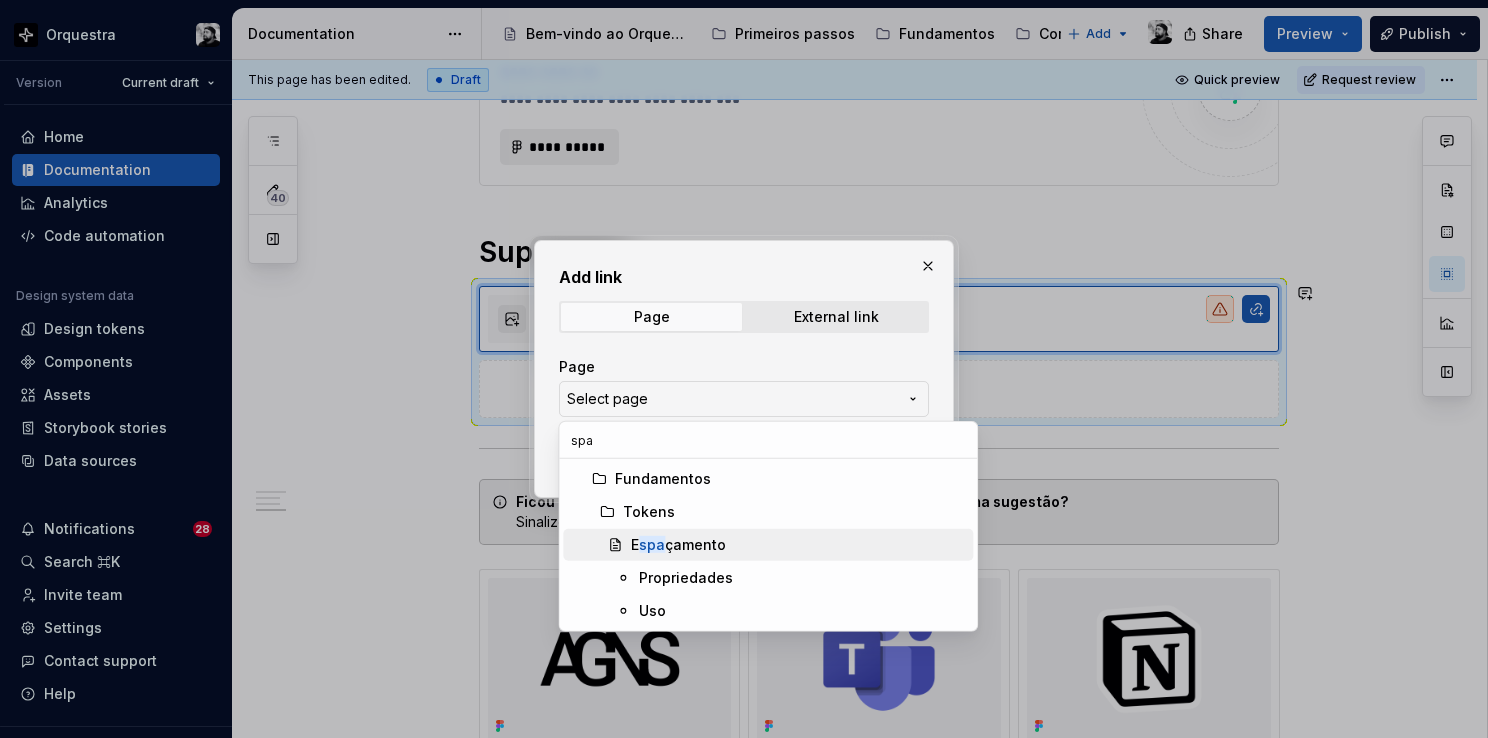 click on "E spa çamento" at bounding box center [798, 545] 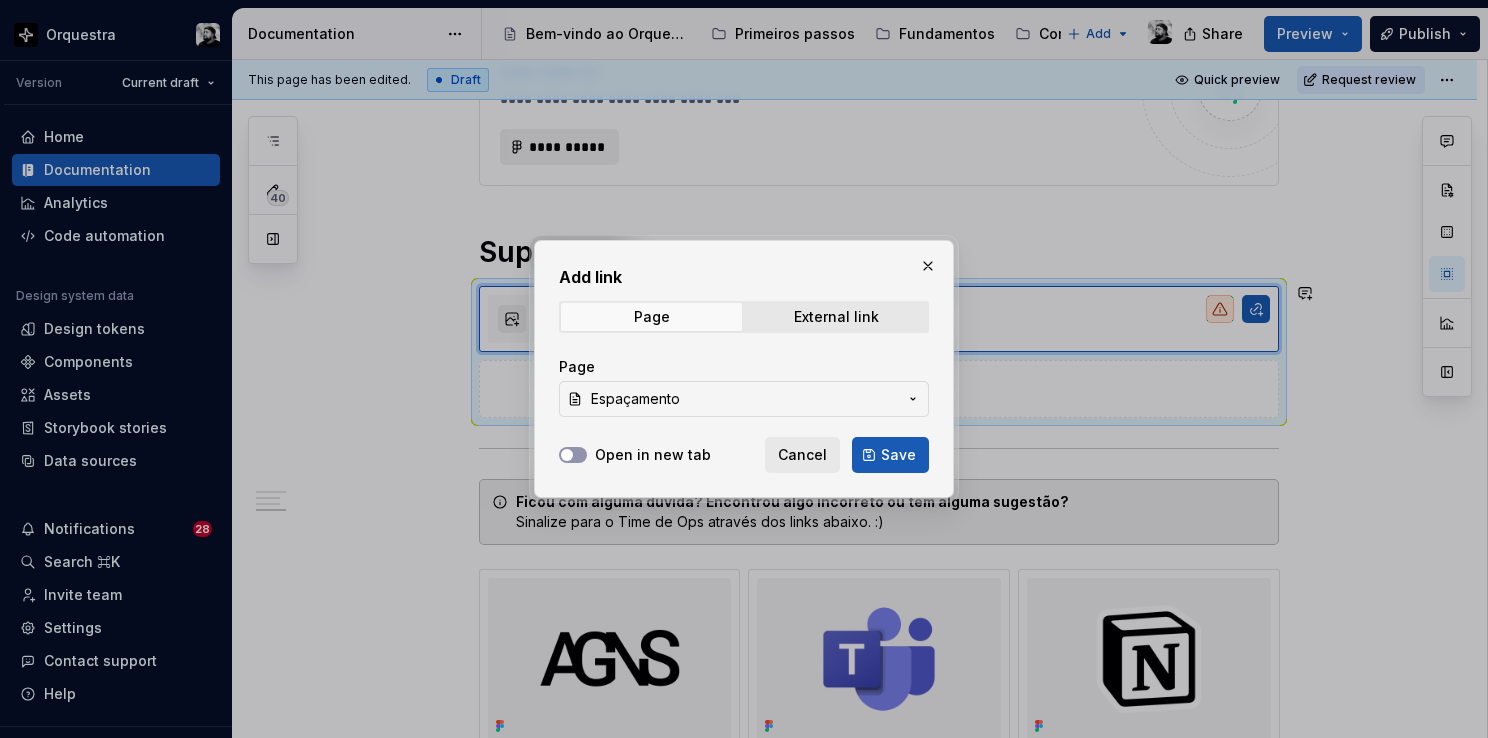 click on "Open in new tab" at bounding box center (653, 455) 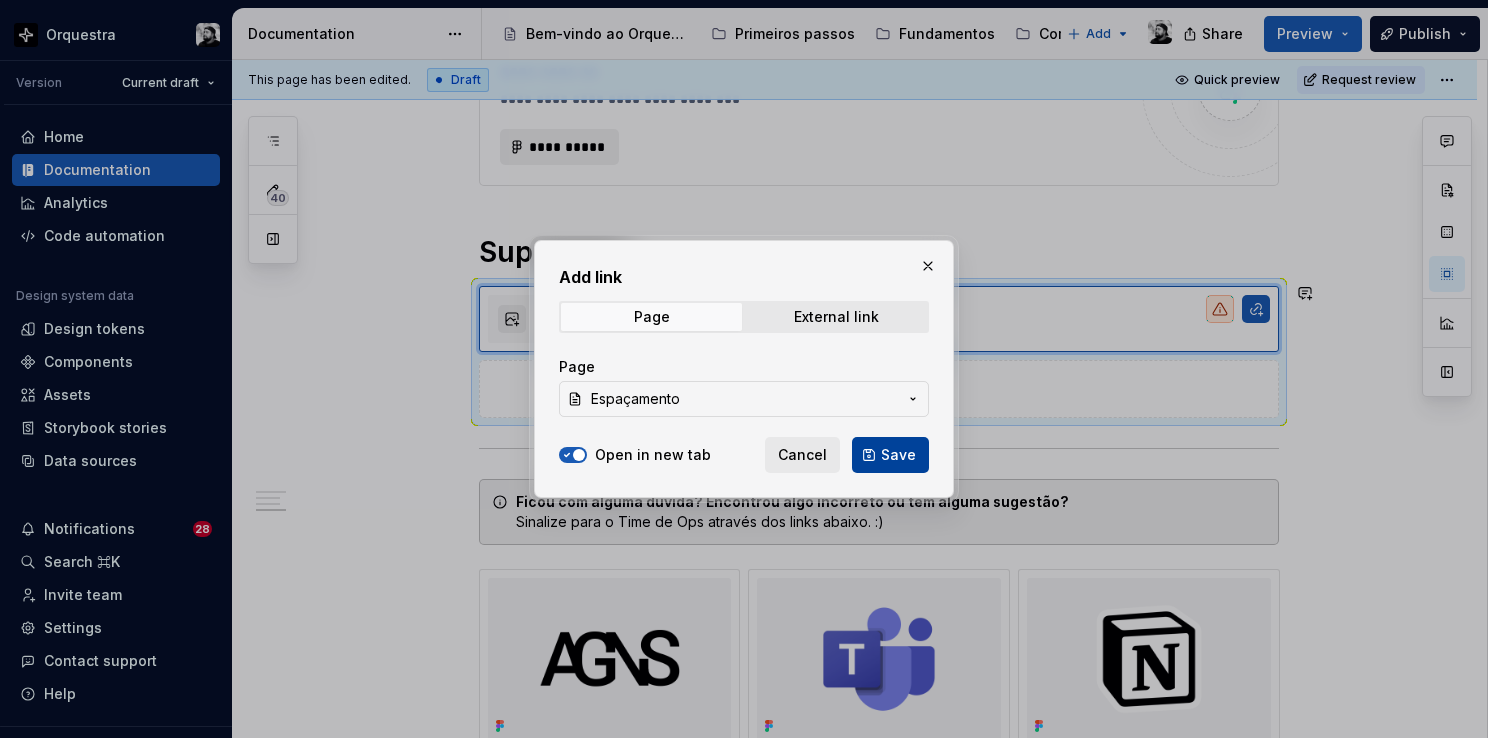 click on "Save" at bounding box center (890, 455) 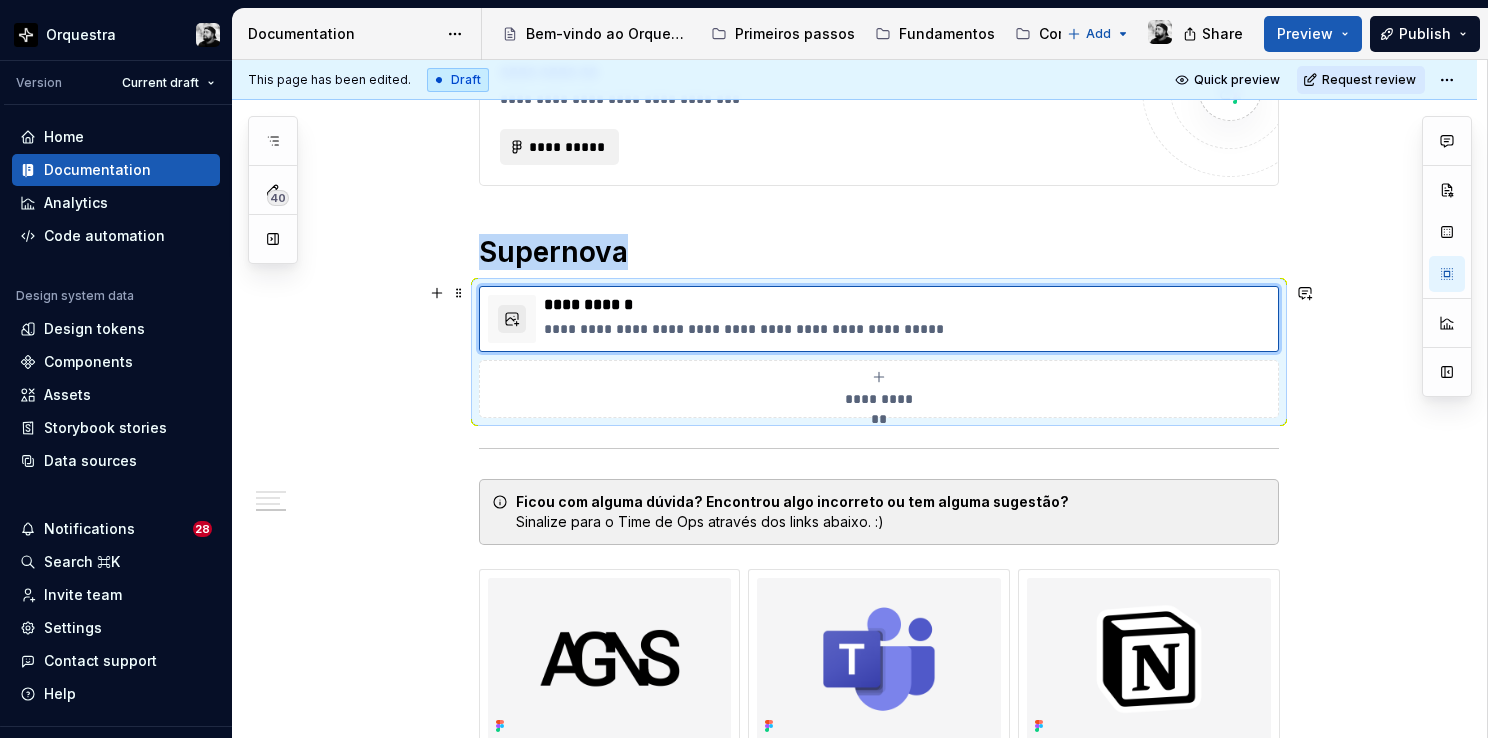 click on "**********" at bounding box center (878, 399) 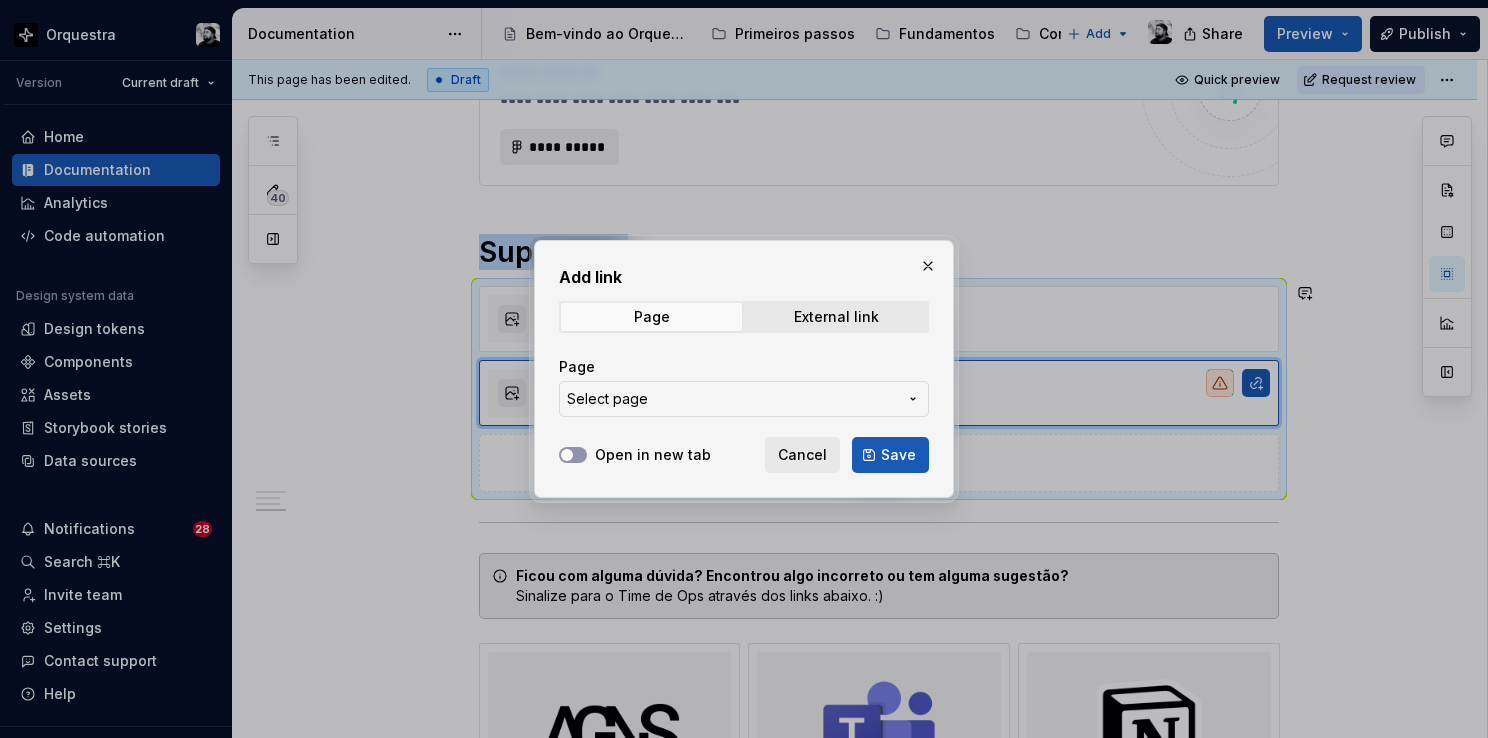 click on "Select page" at bounding box center (732, 399) 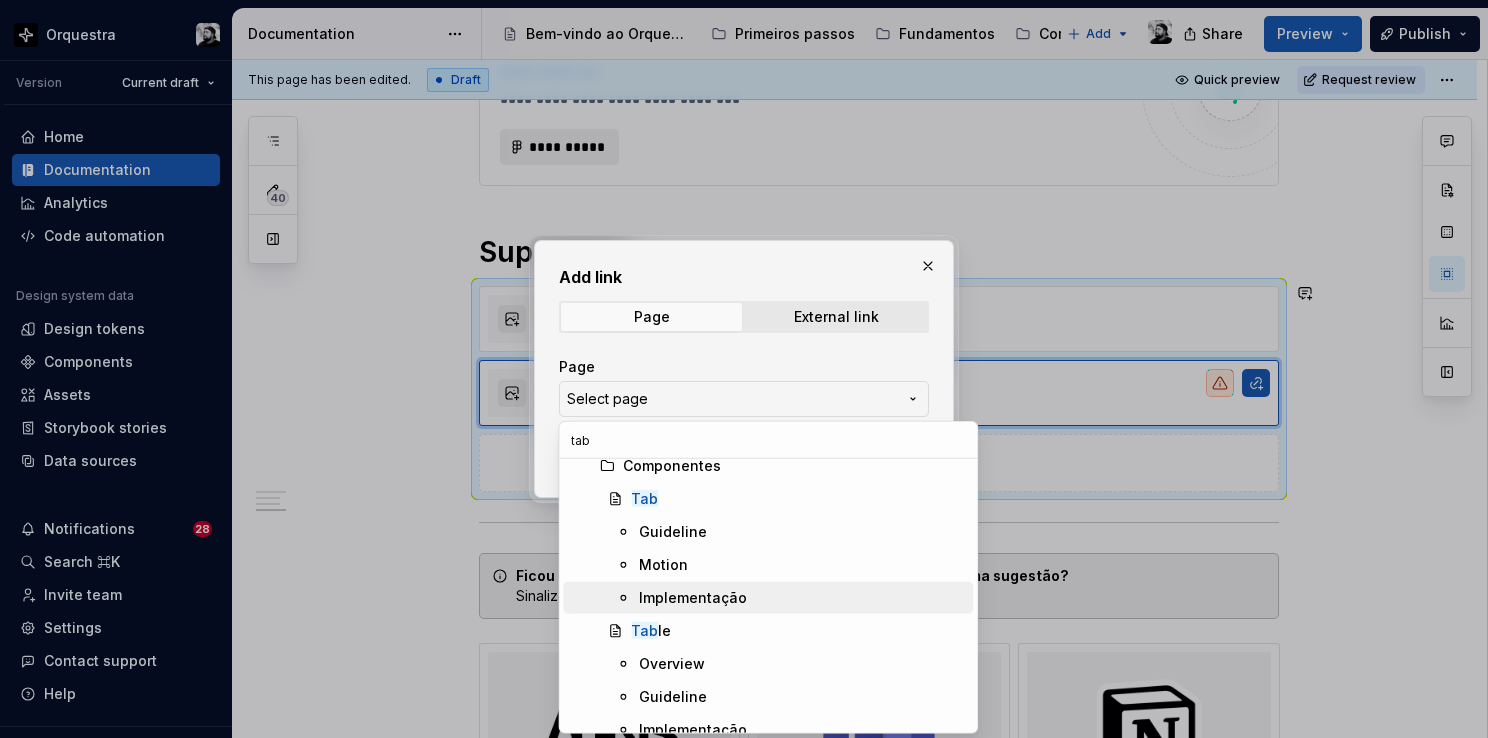 scroll, scrollTop: 63, scrollLeft: 0, axis: vertical 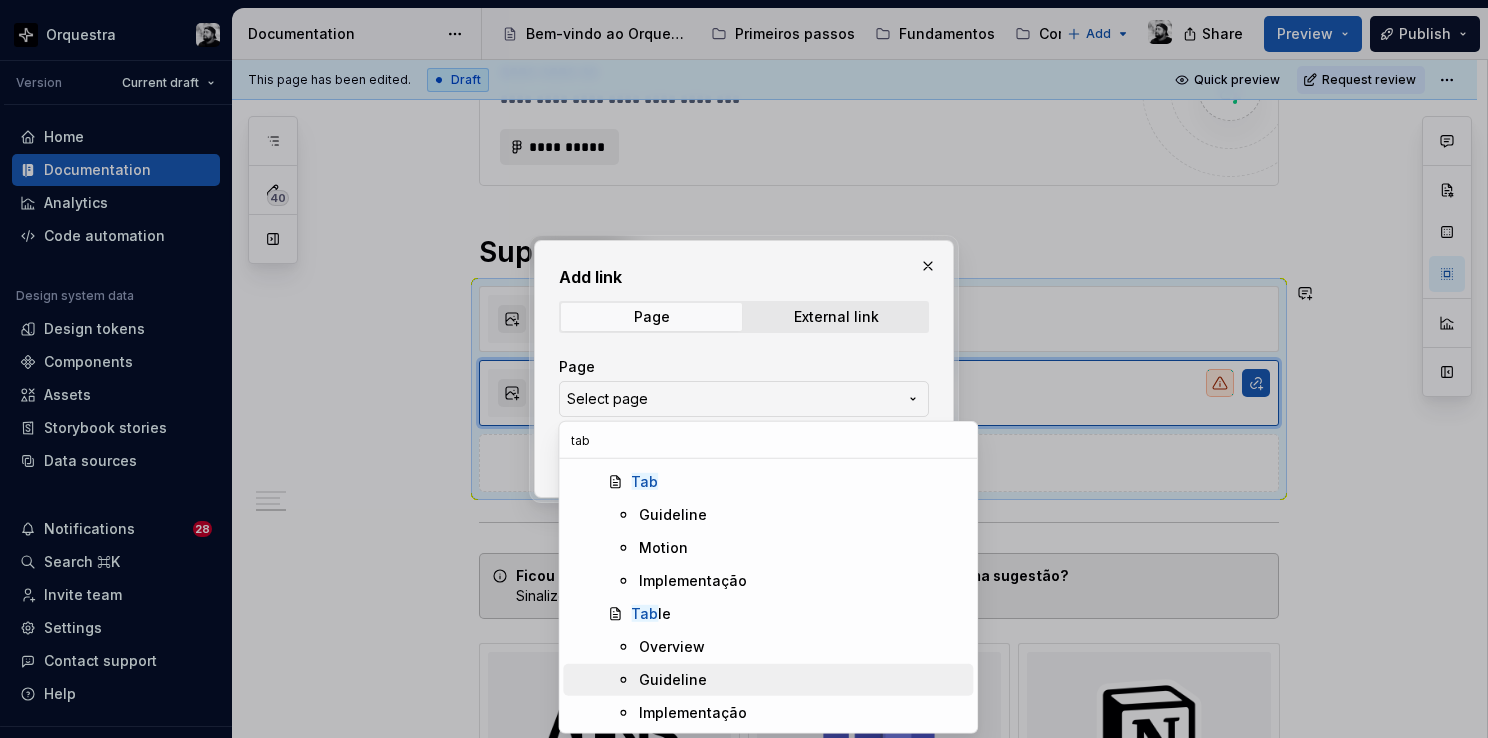 type on "tab" 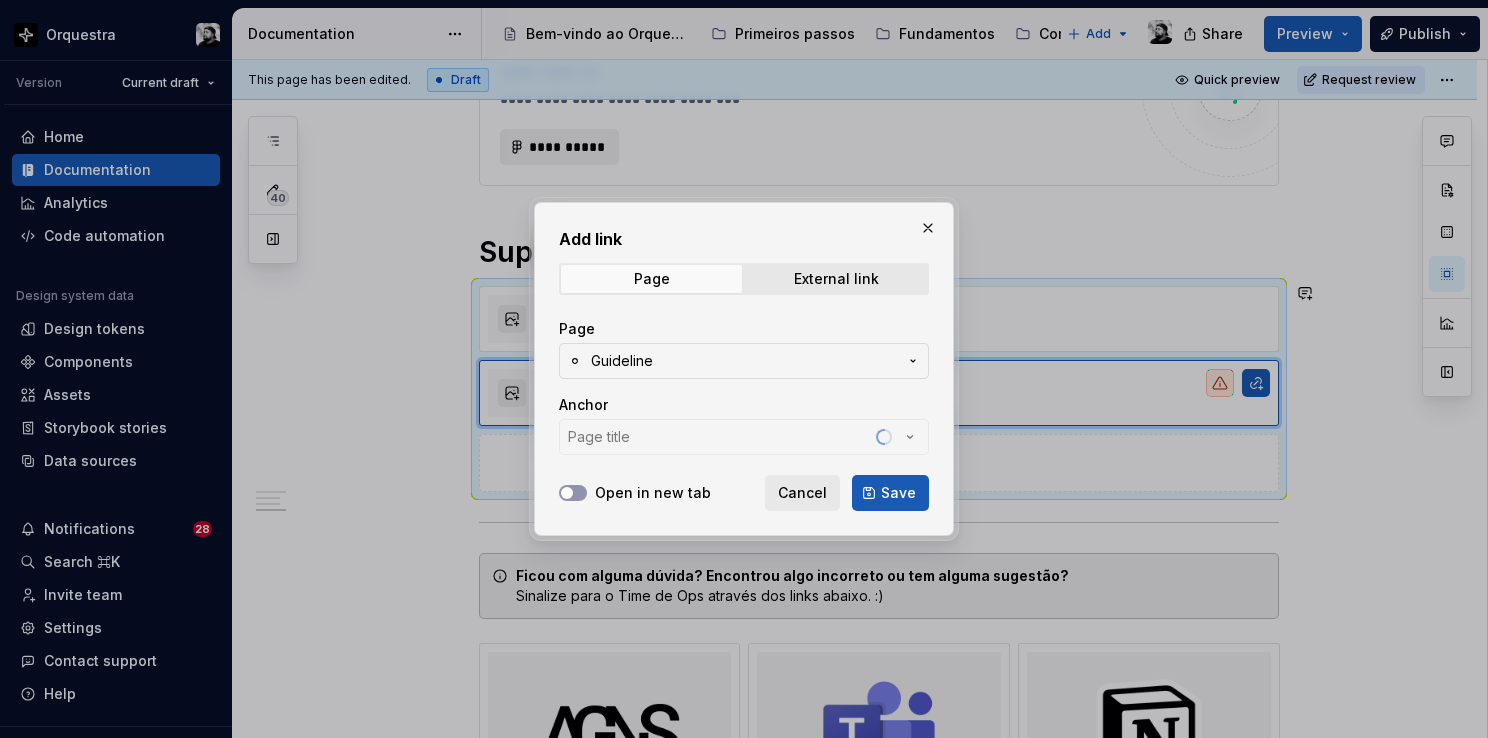 click on "Open in new tab" at bounding box center [653, 493] 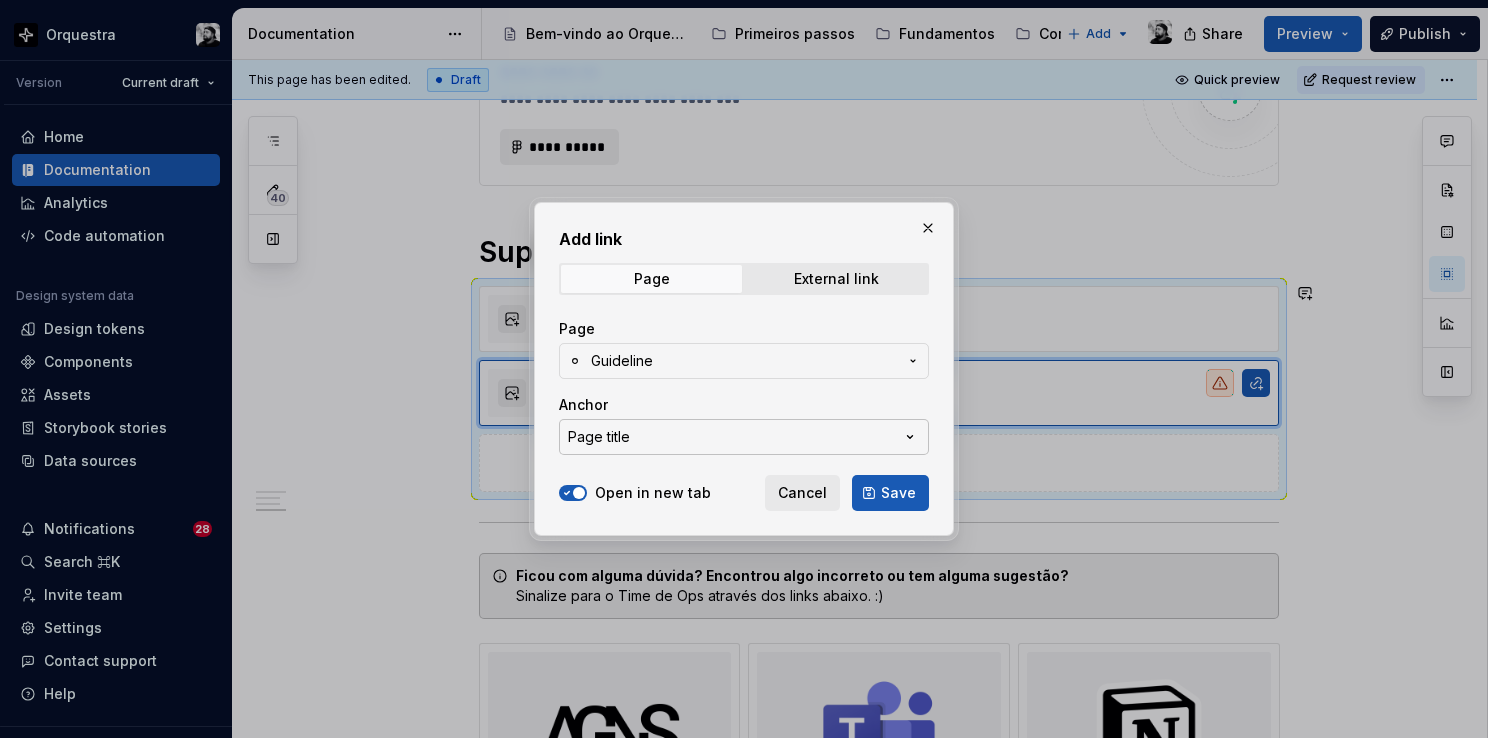 click on "Page title" at bounding box center (744, 437) 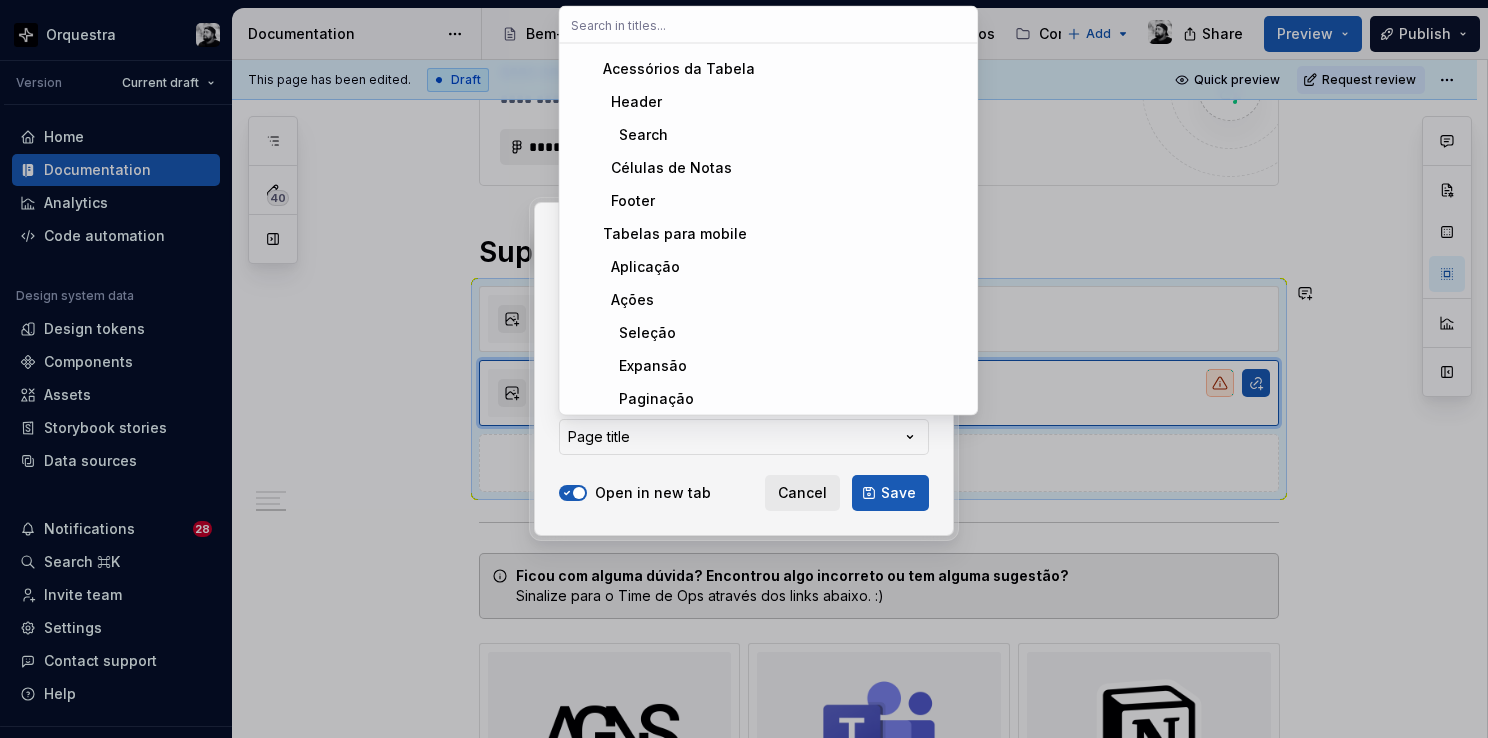 scroll, scrollTop: 1320, scrollLeft: 0, axis: vertical 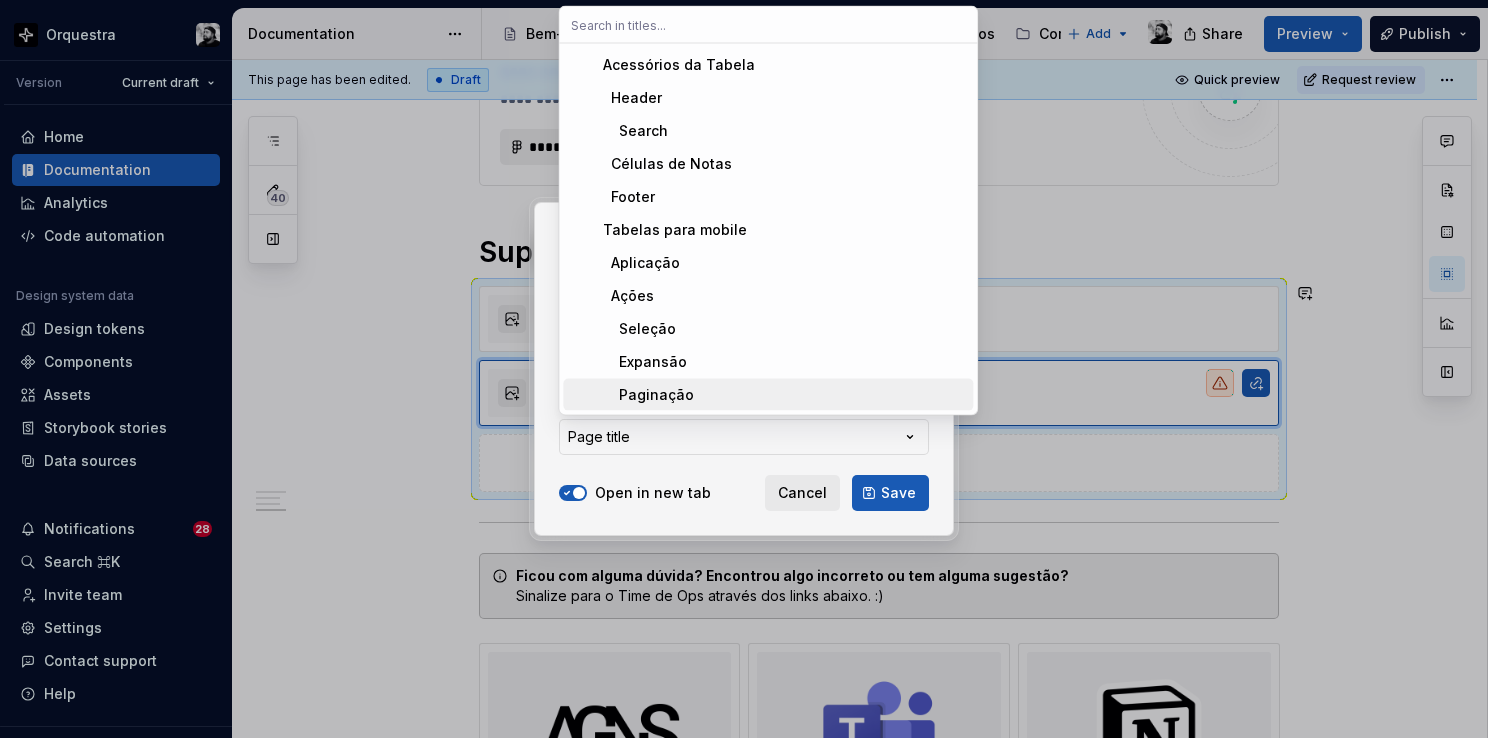 click on "Add link Page External link Page Guideline Anchor Page title Open in new tab Cancel Save" at bounding box center (744, 369) 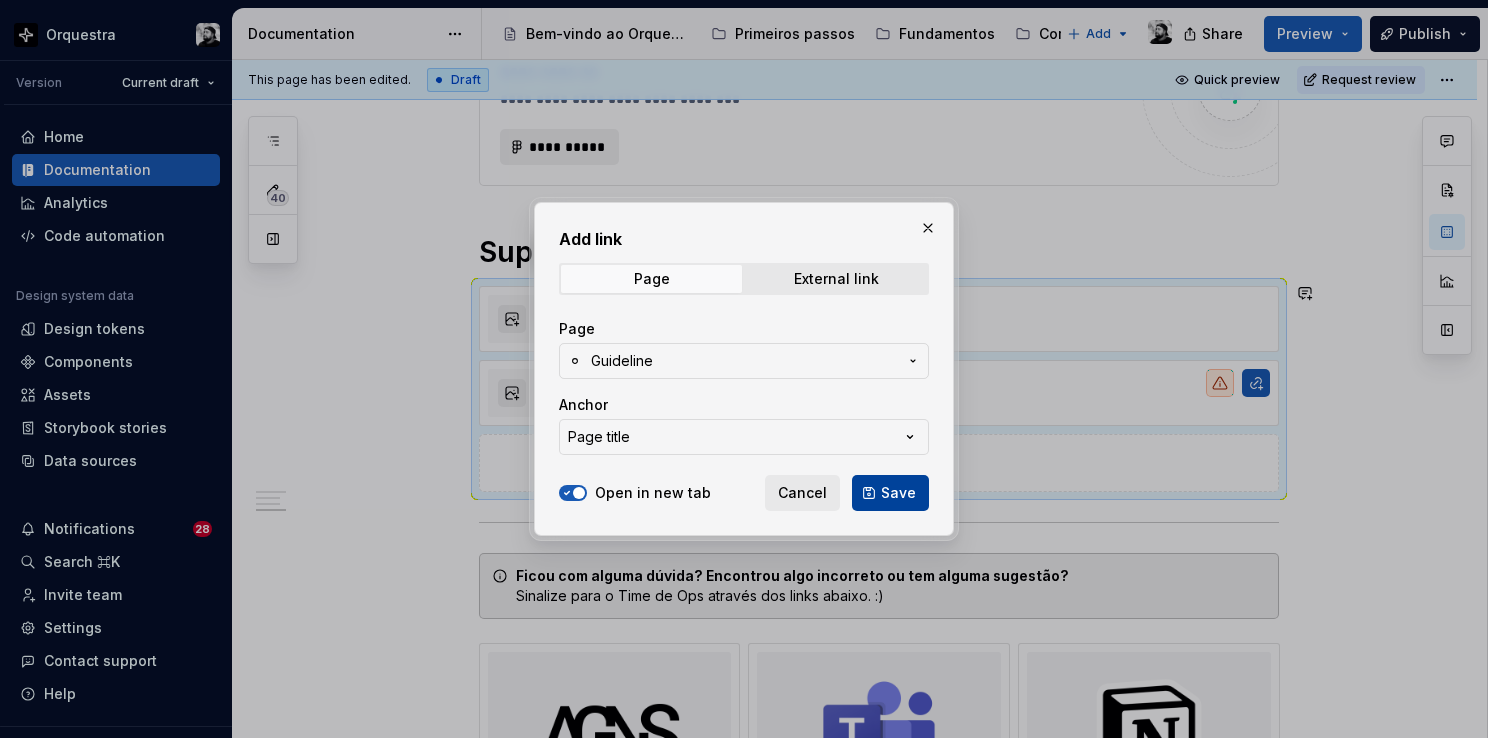 click on "Save" at bounding box center [898, 493] 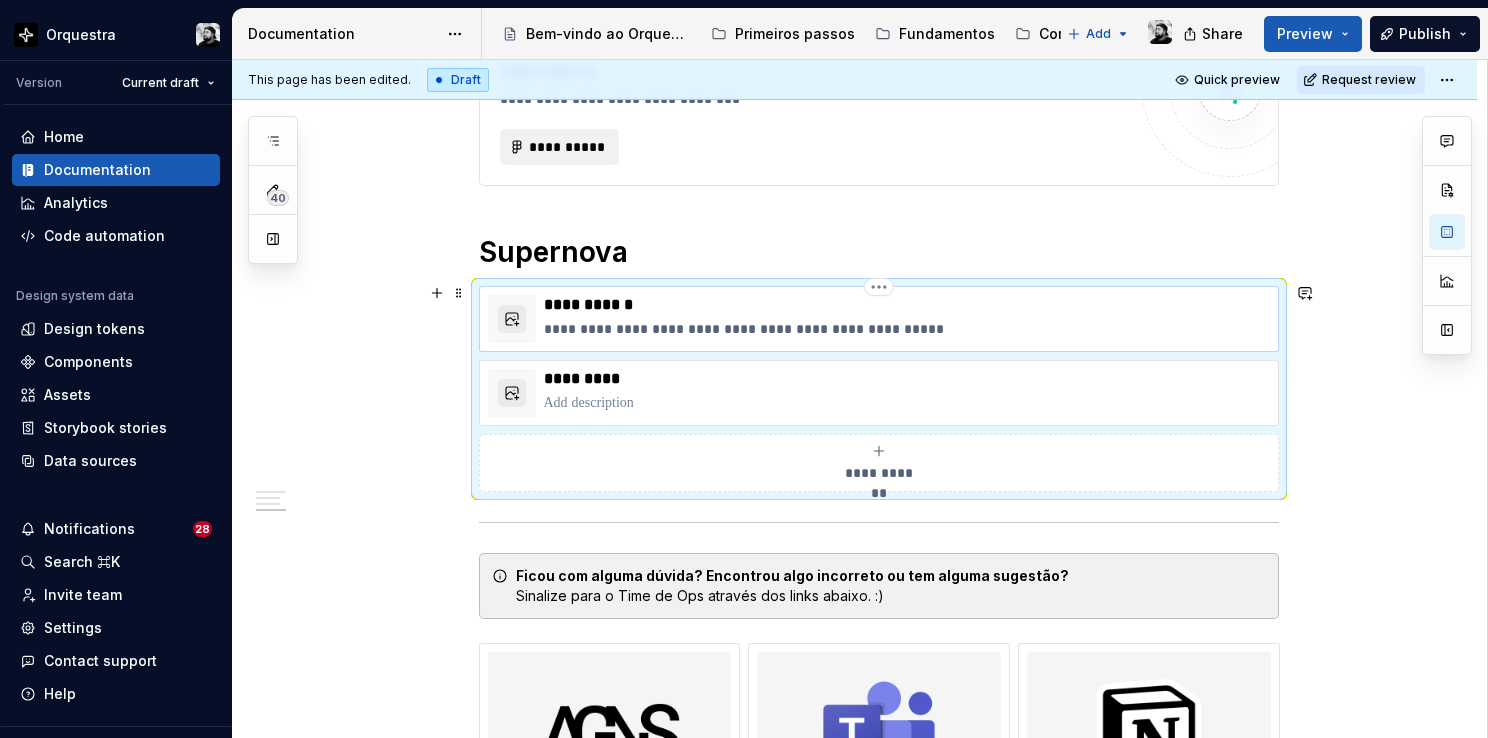 click on "**********" at bounding box center (907, 305) 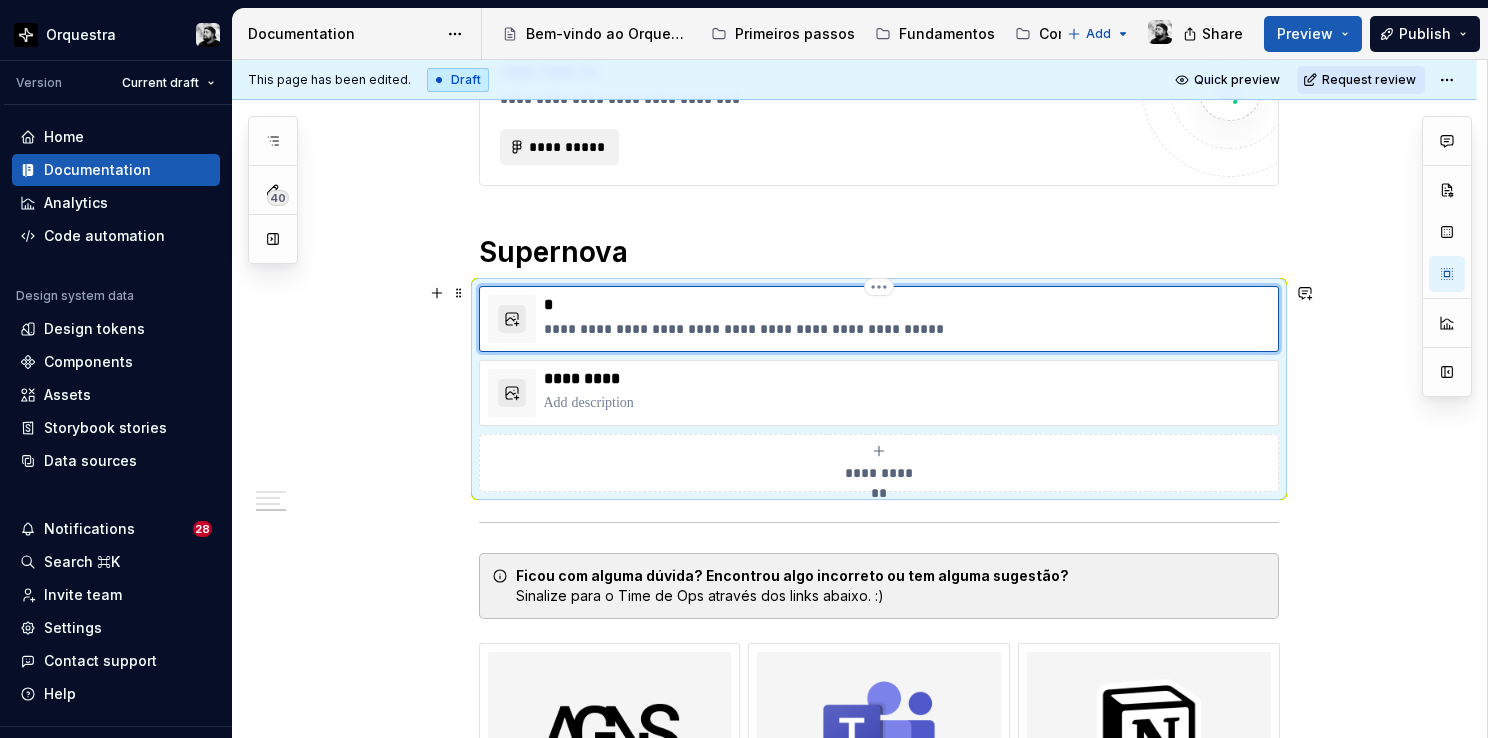 type on "*" 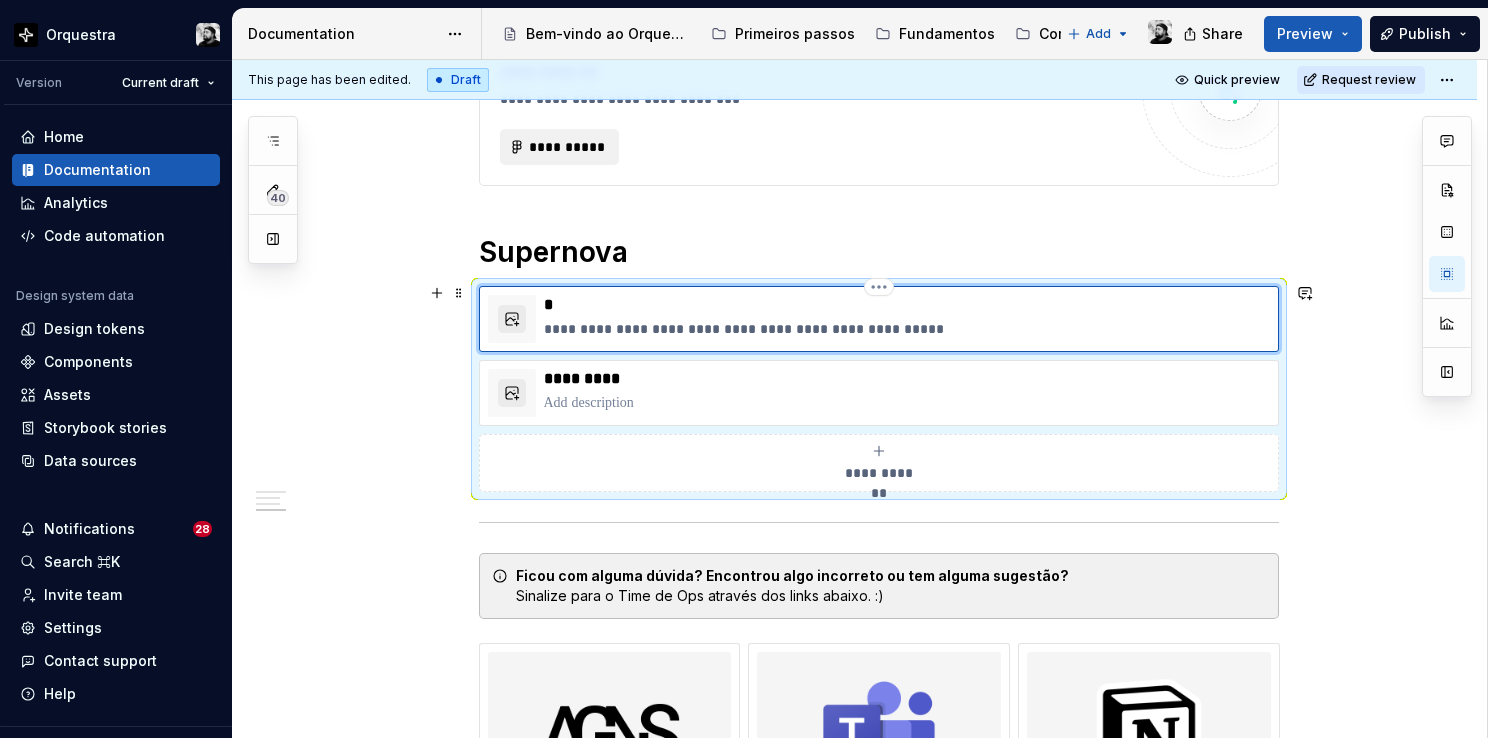 type 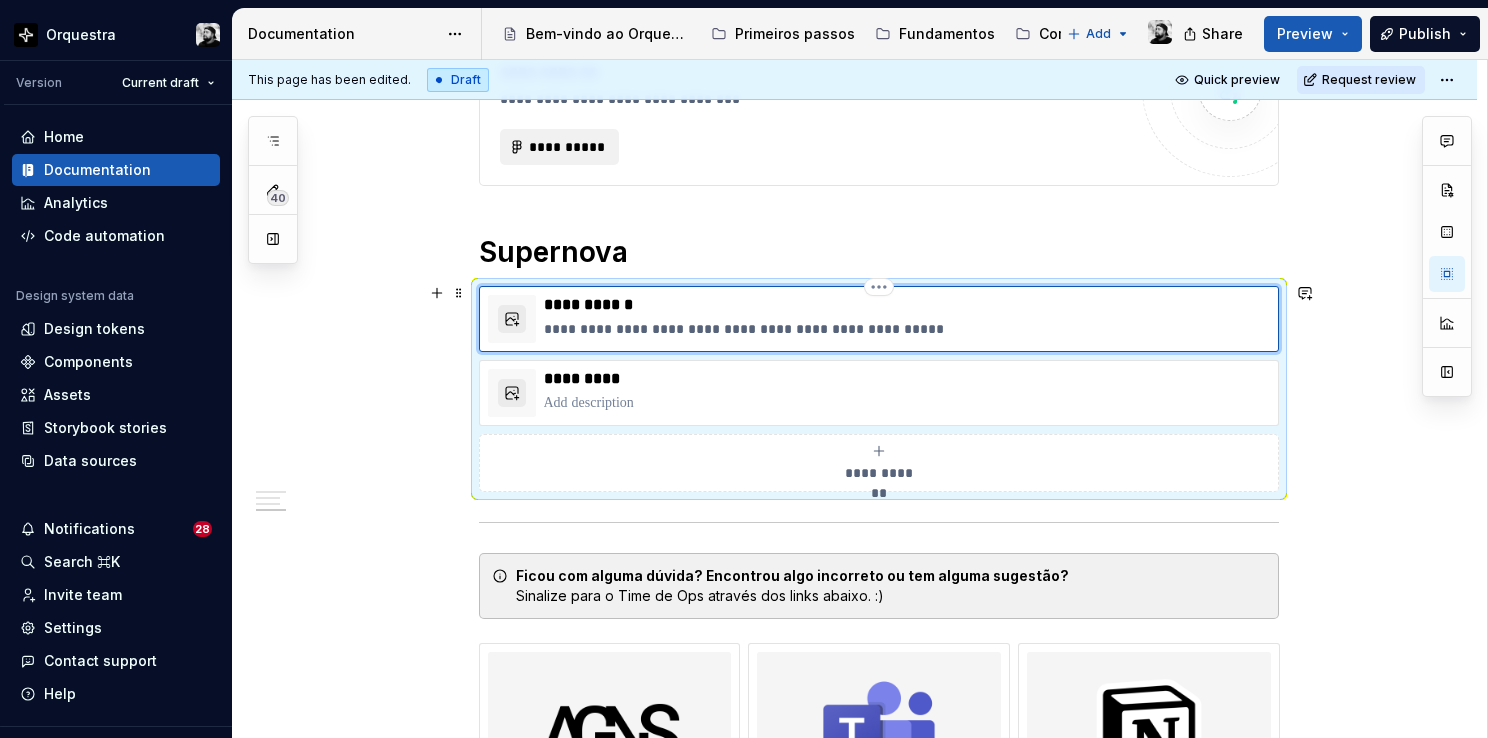 click on "**********" at bounding box center [907, 329] 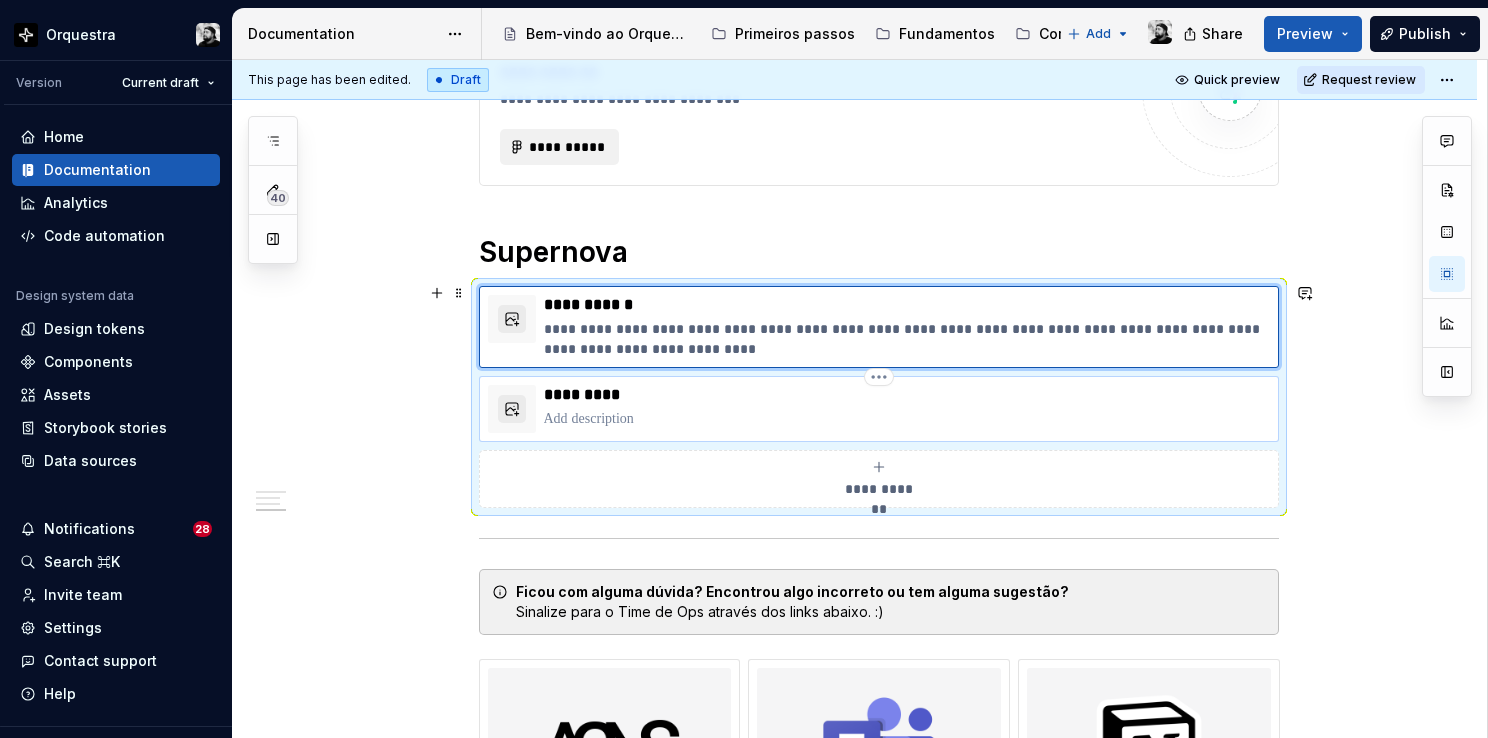 click on "*********" at bounding box center [907, 395] 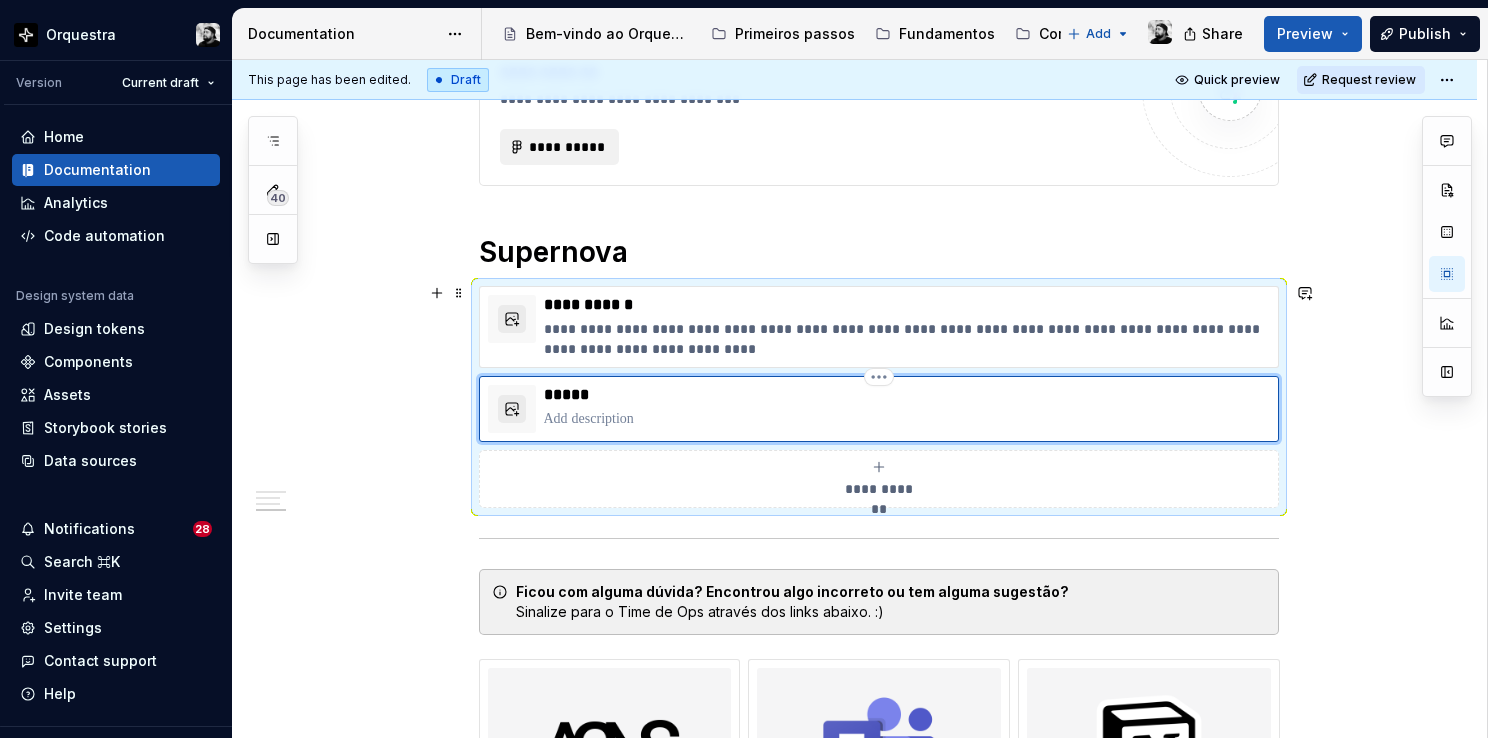 click at bounding box center (907, 419) 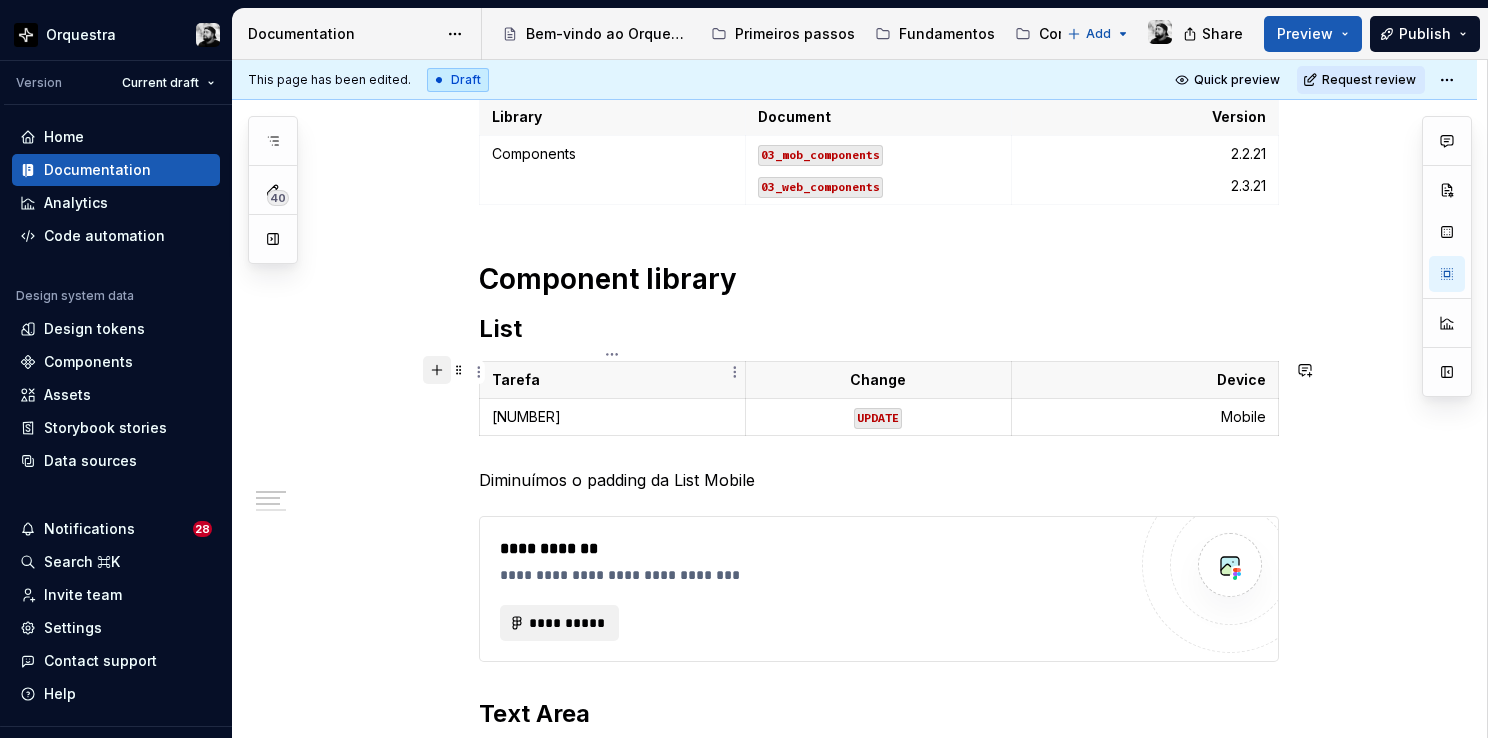 scroll, scrollTop: 300, scrollLeft: 0, axis: vertical 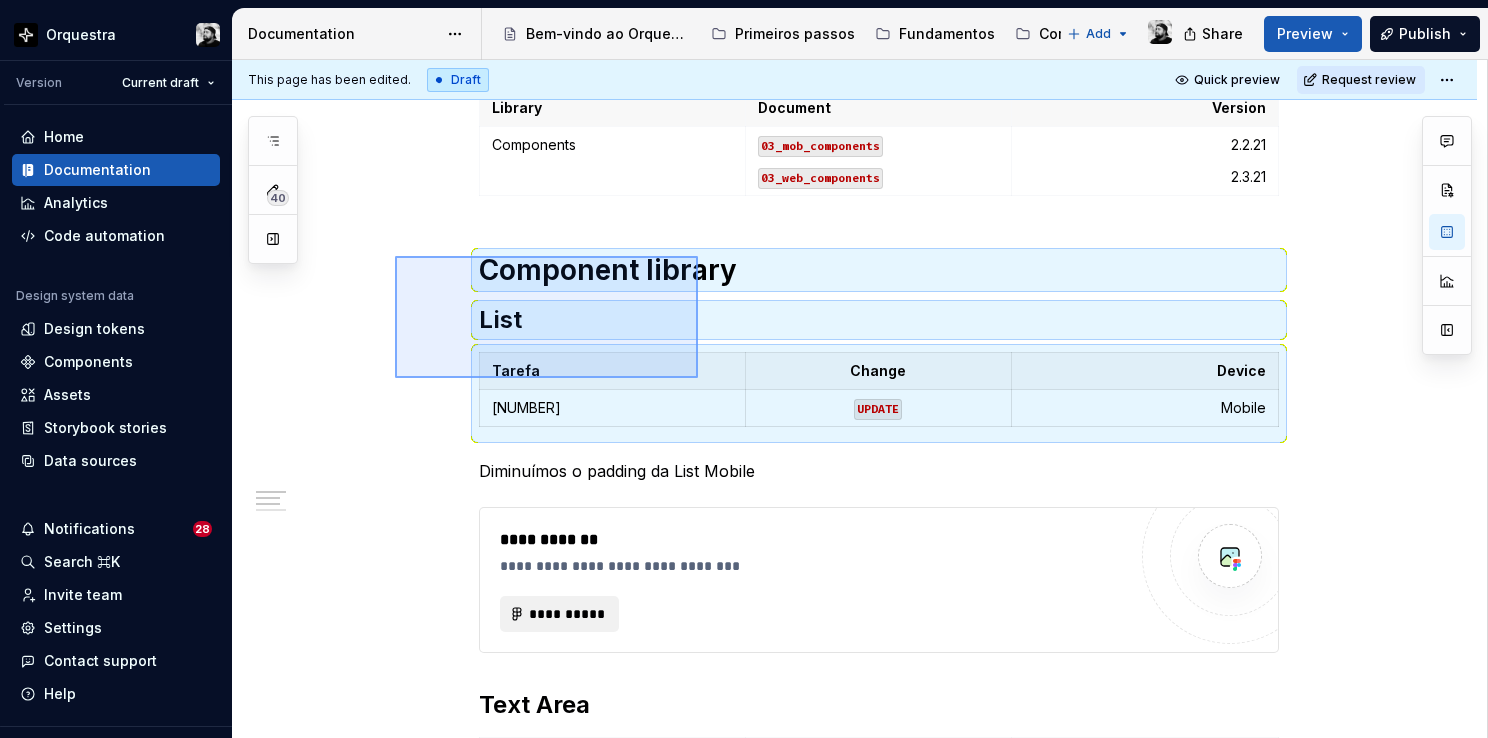 drag, startPoint x: 432, startPoint y: 273, endPoint x: 698, endPoint y: 378, distance: 285.9738 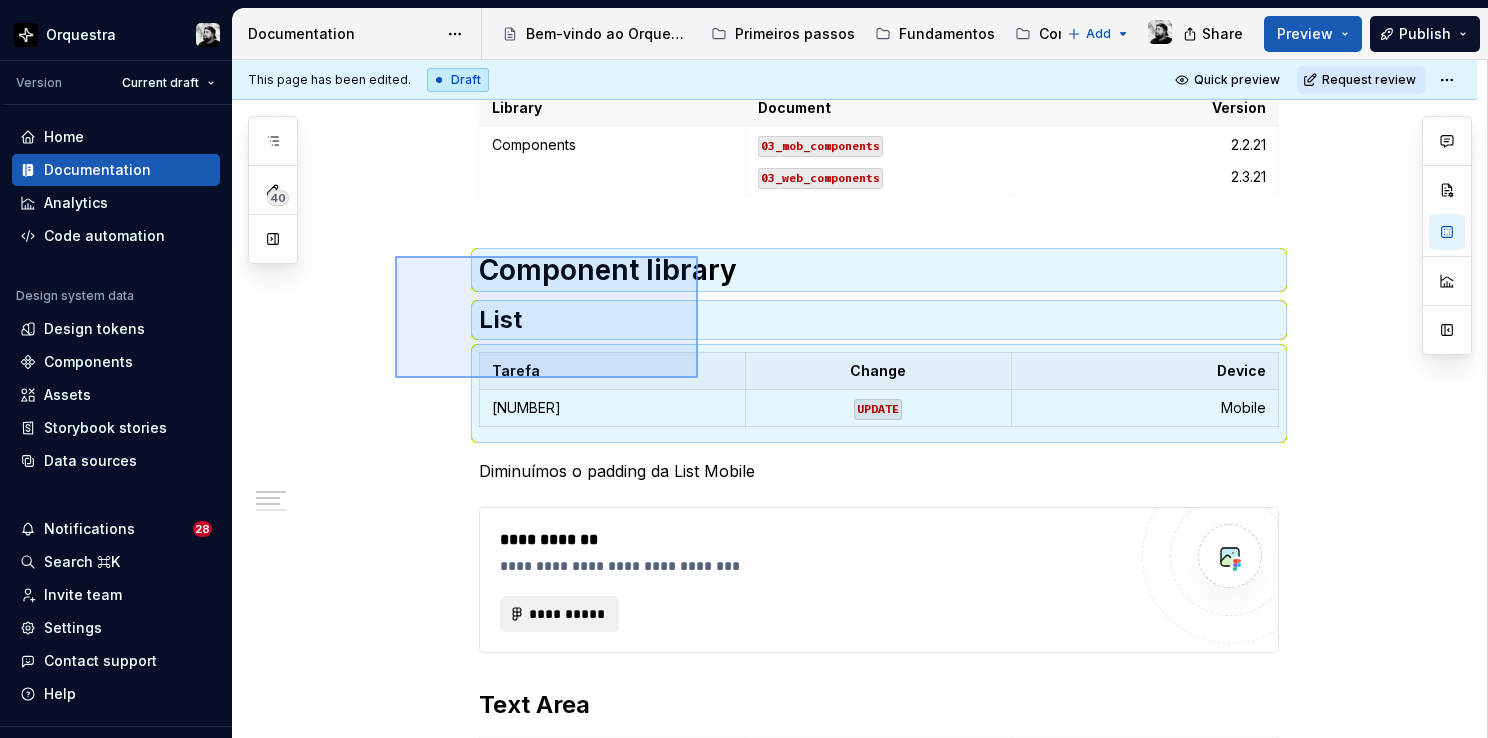 click on "**********" at bounding box center [859, 399] 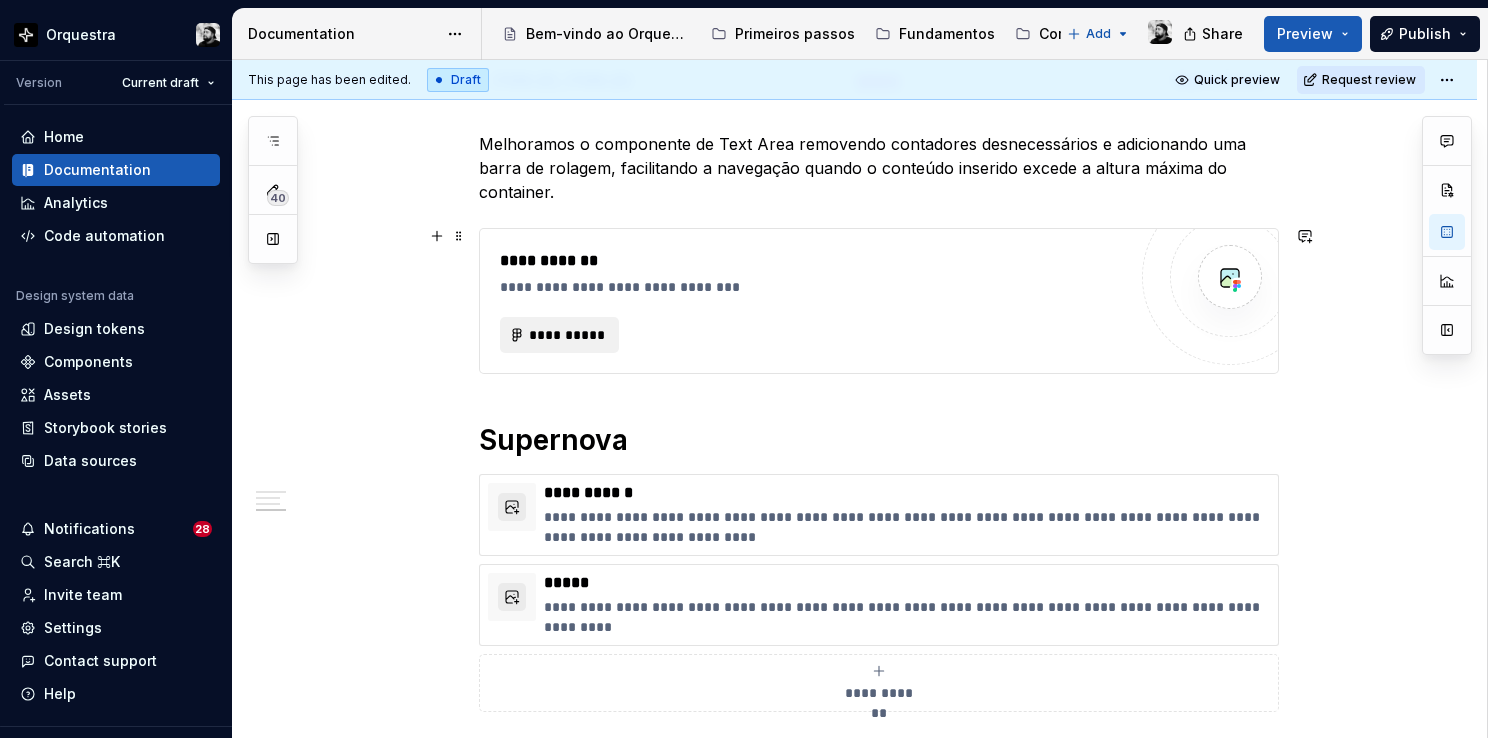 scroll, scrollTop: 1000, scrollLeft: 0, axis: vertical 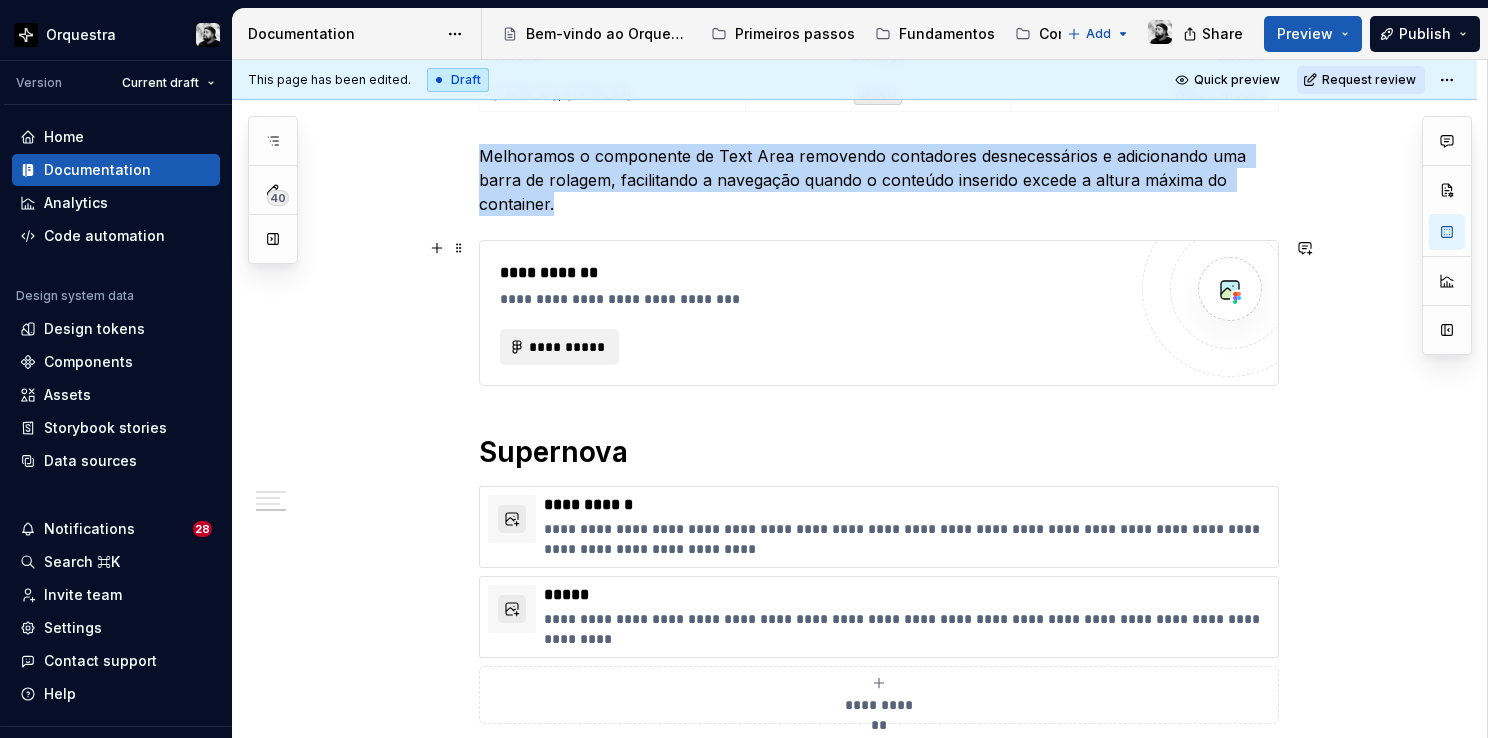 click on "**********" at bounding box center [813, 313] 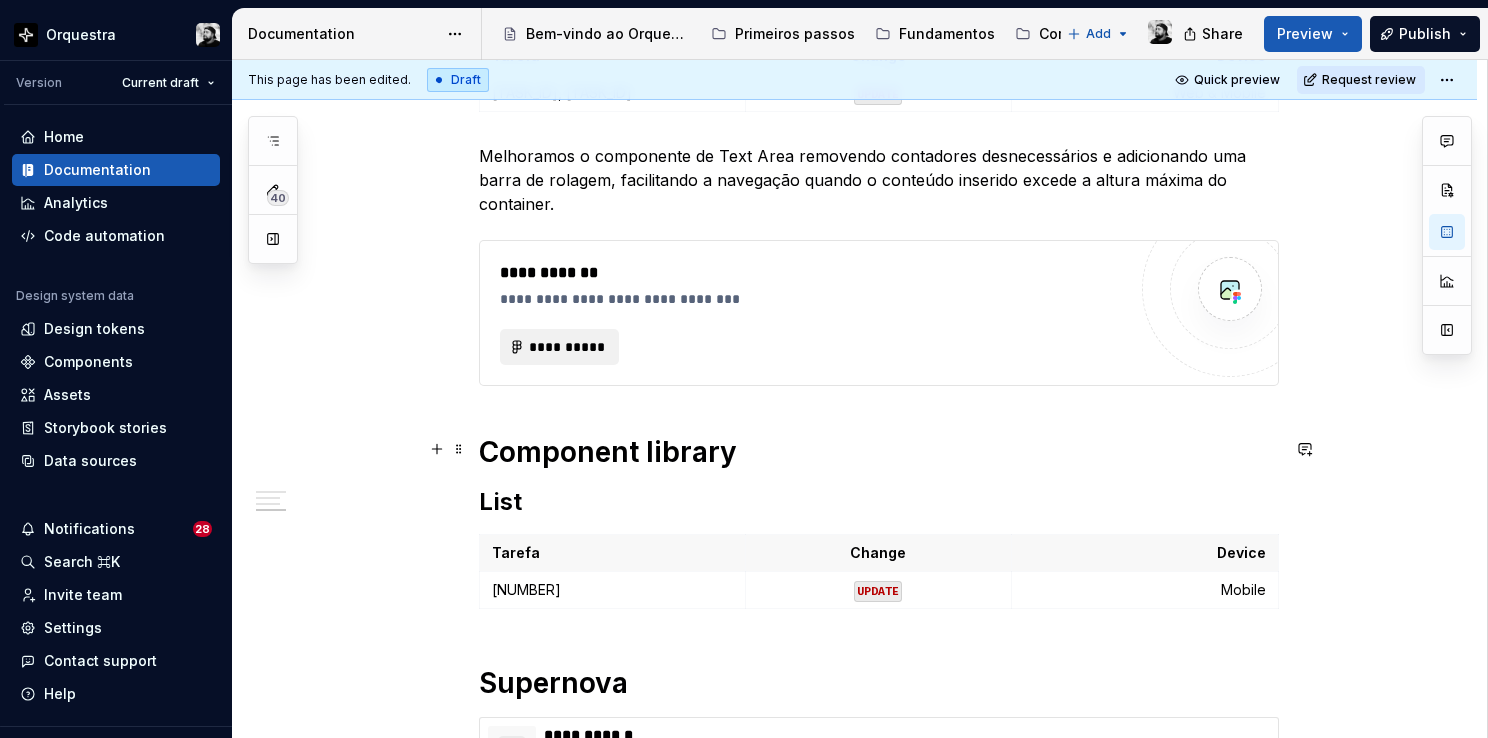 click on "Component library" at bounding box center (879, 452) 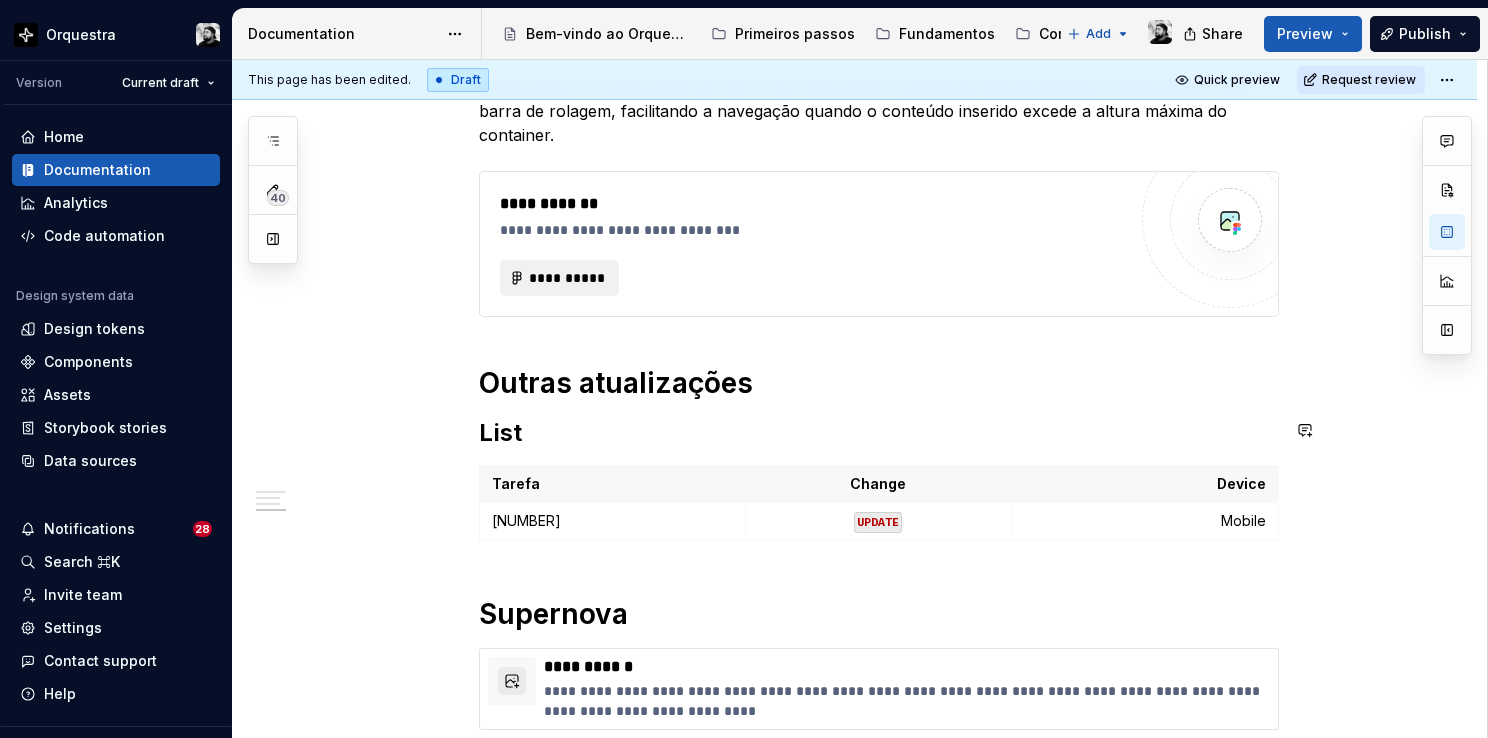 scroll, scrollTop: 1100, scrollLeft: 0, axis: vertical 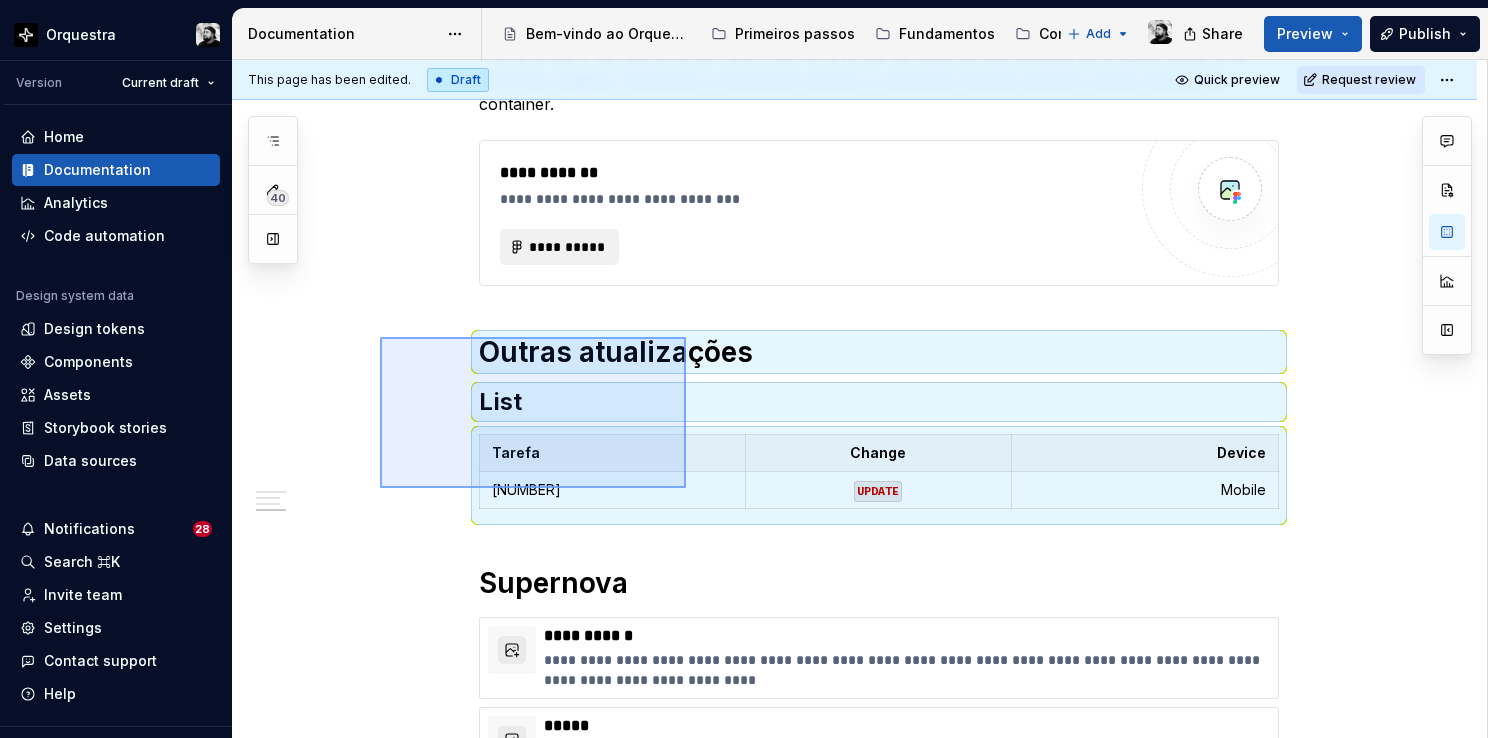 drag, startPoint x: 380, startPoint y: 337, endPoint x: 687, endPoint y: 490, distance: 343.01312 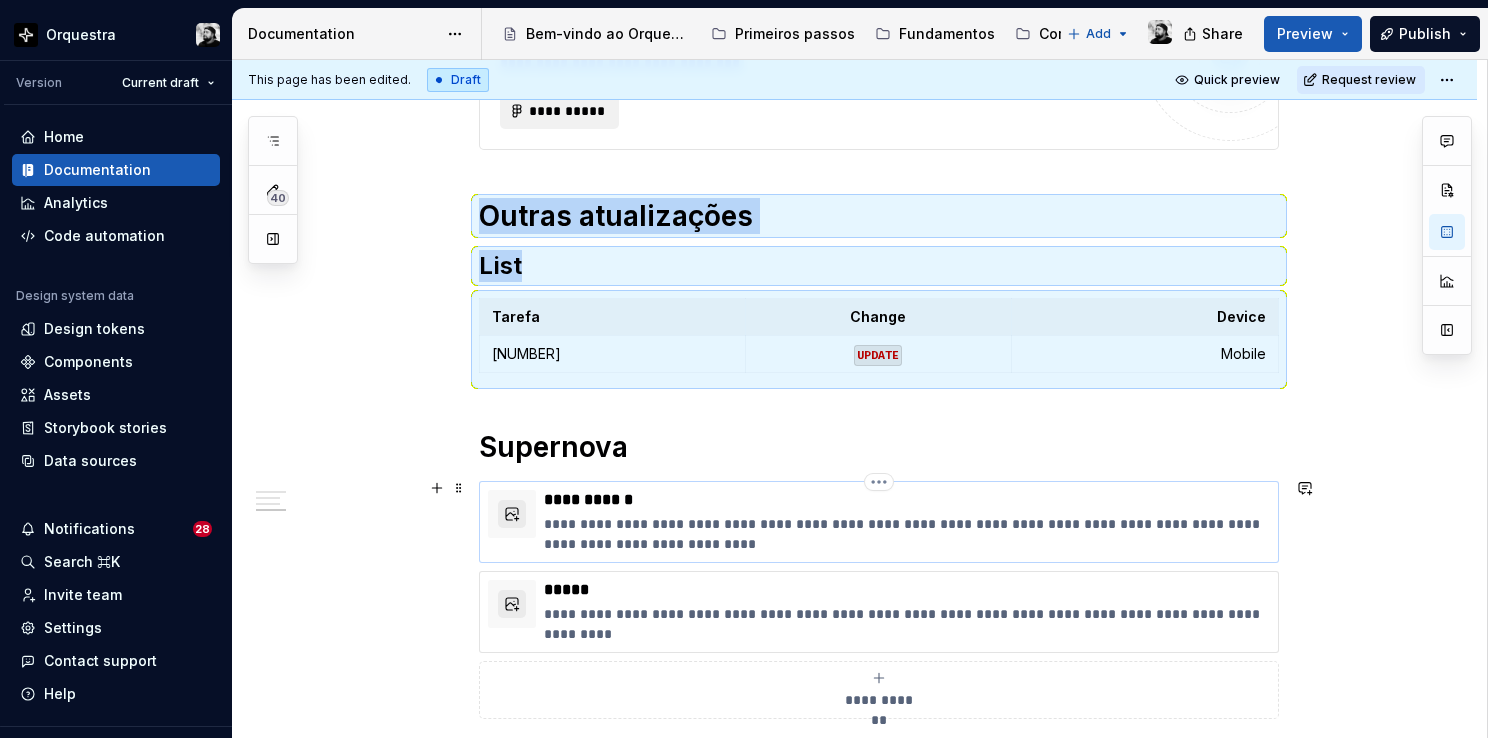 scroll, scrollTop: 1300, scrollLeft: 0, axis: vertical 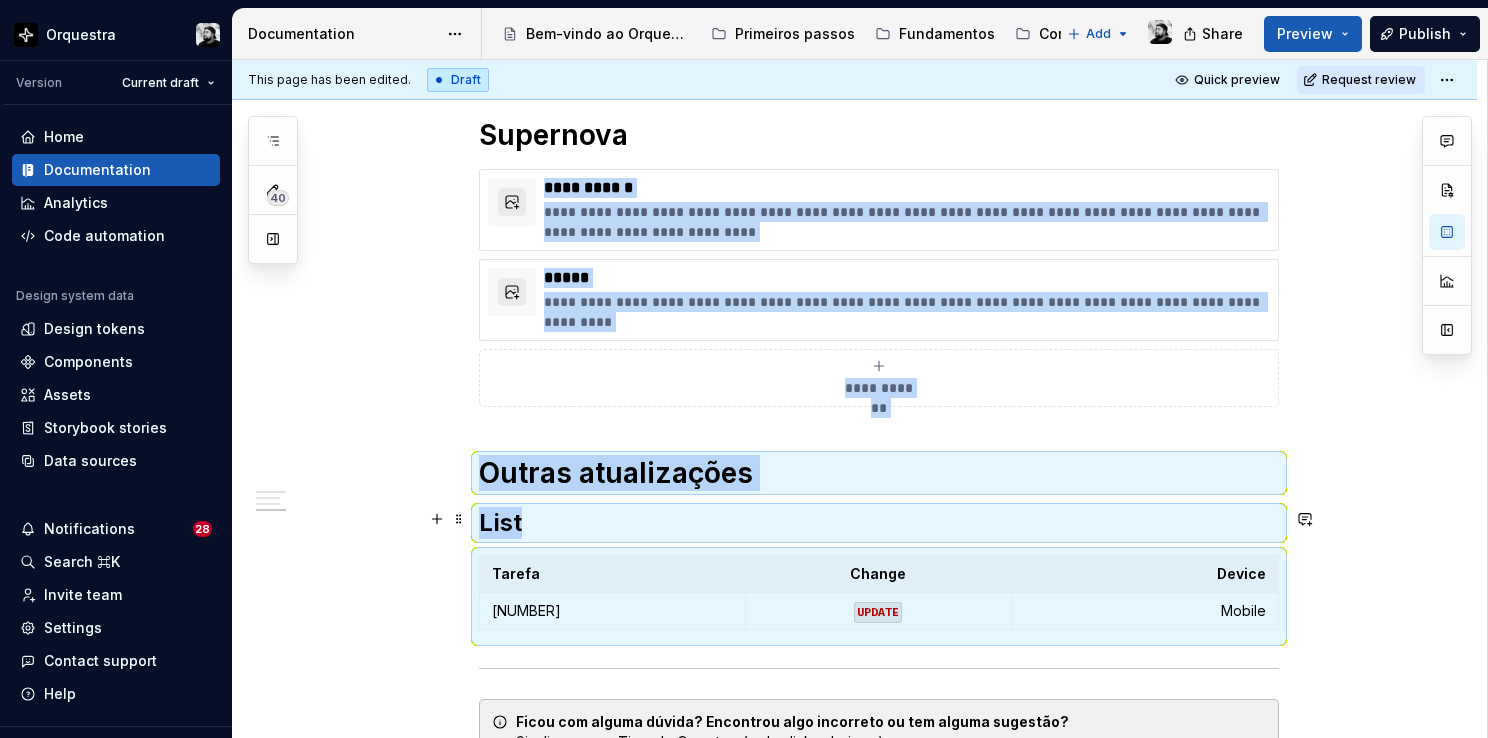 click on "List" at bounding box center (879, 523) 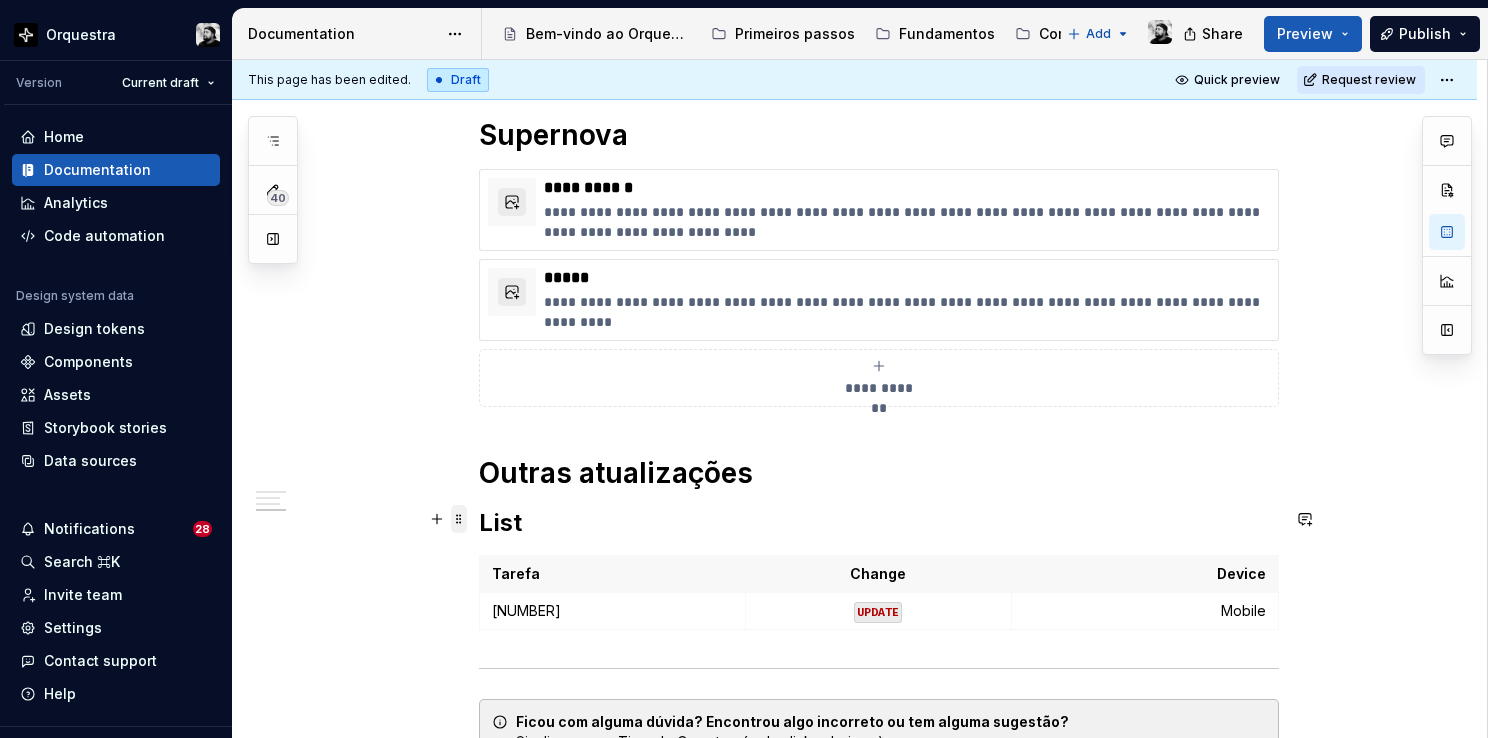 click at bounding box center [459, 519] 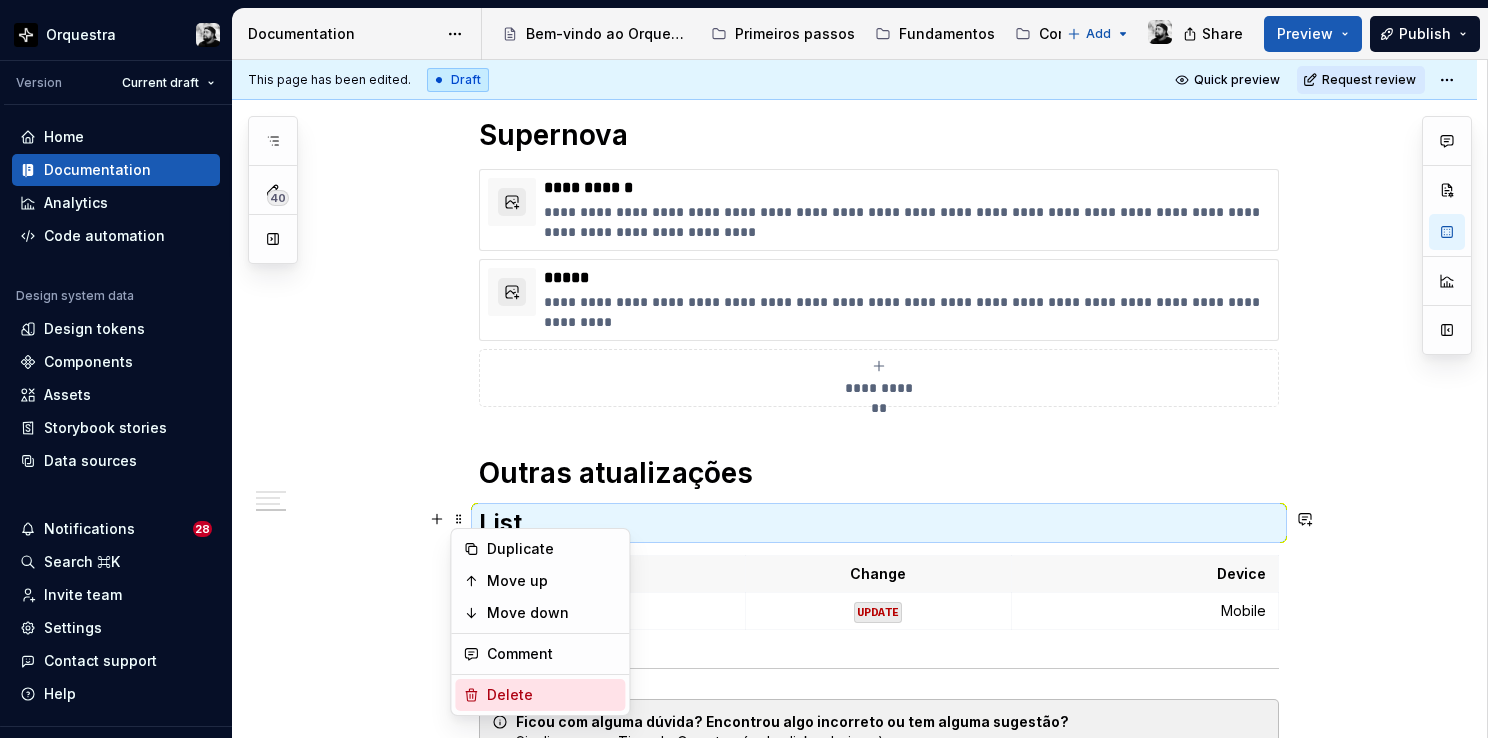 click on "Delete" at bounding box center [552, 695] 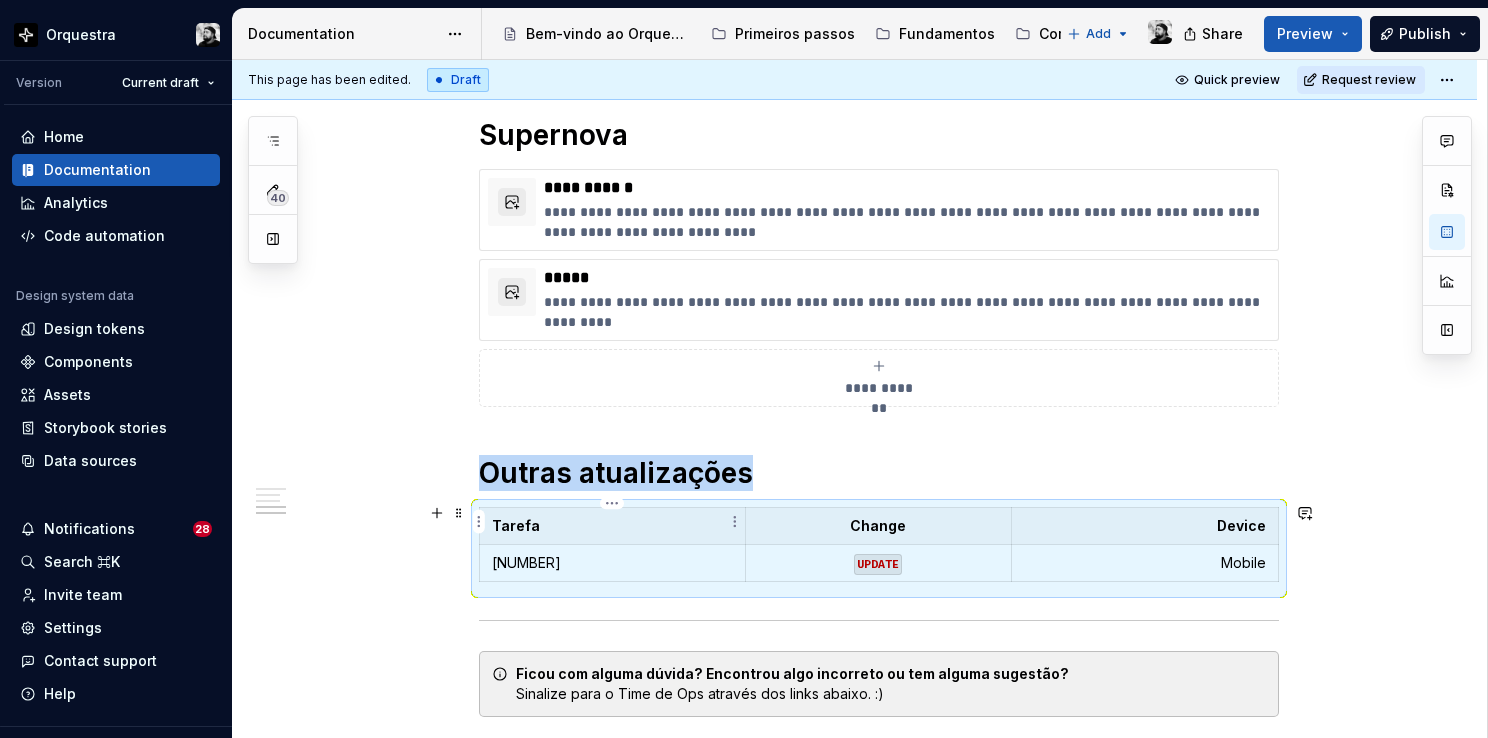 click on "Tarefa" at bounding box center (612, 526) 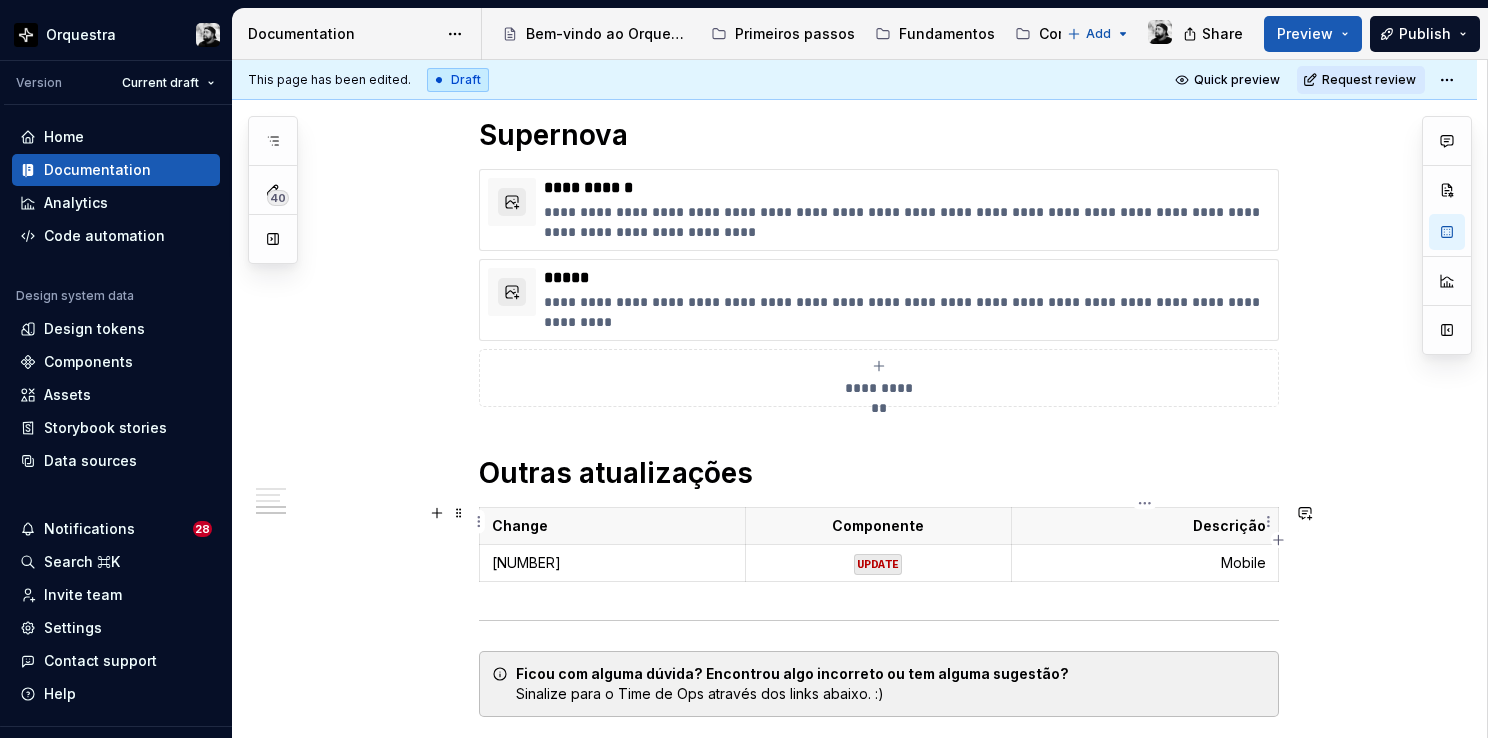 click on "Descrição" at bounding box center (1144, 526) 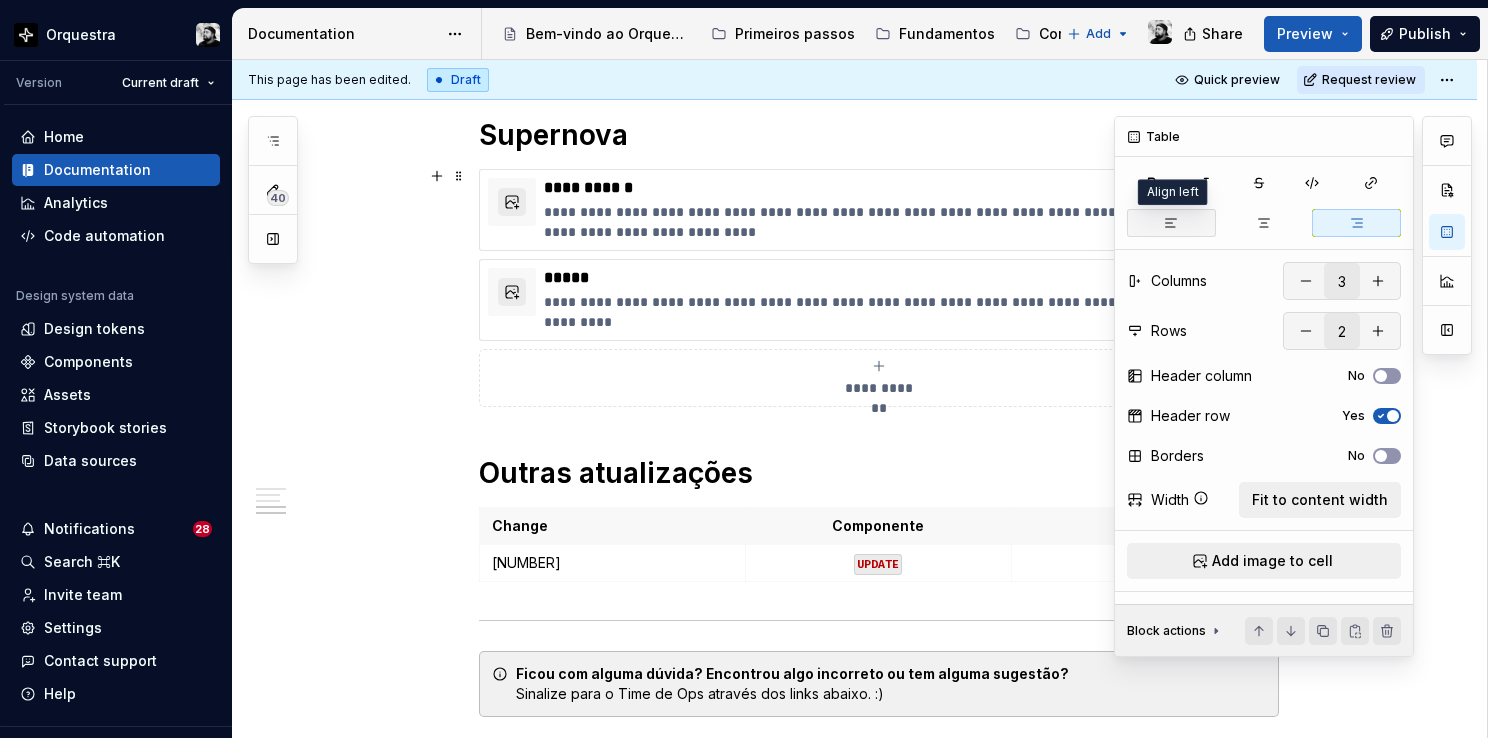 click at bounding box center (1171, 223) 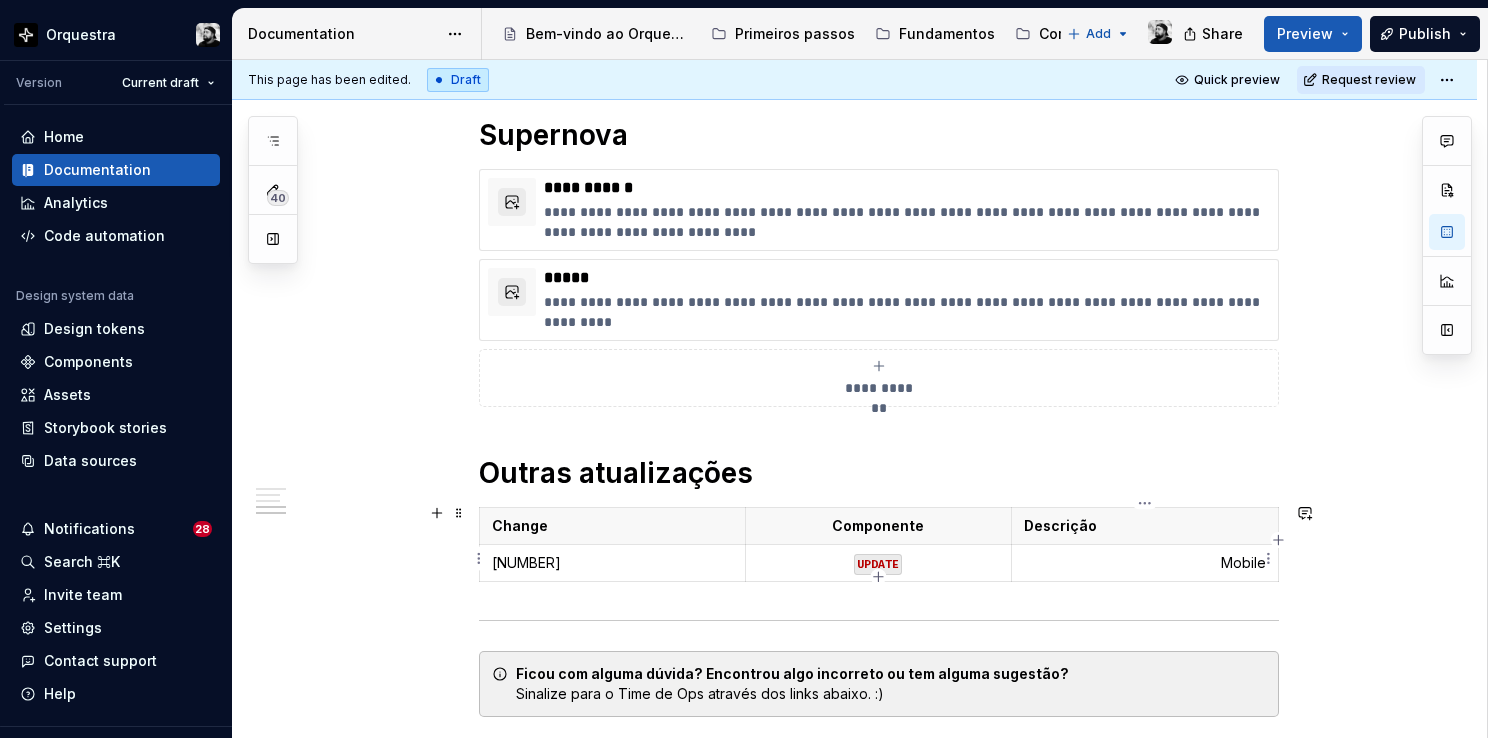 click on "Mobile" at bounding box center (1144, 563) 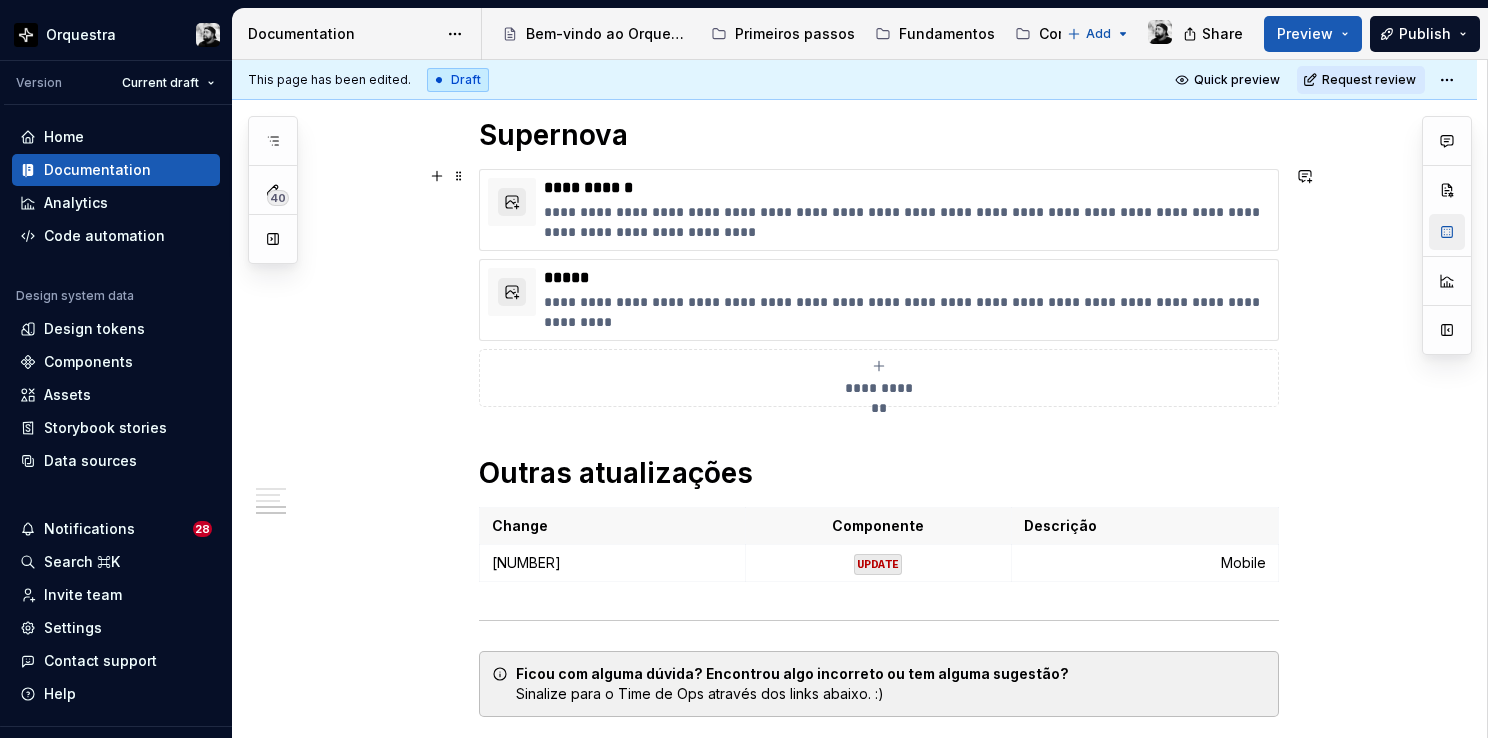 type on "*" 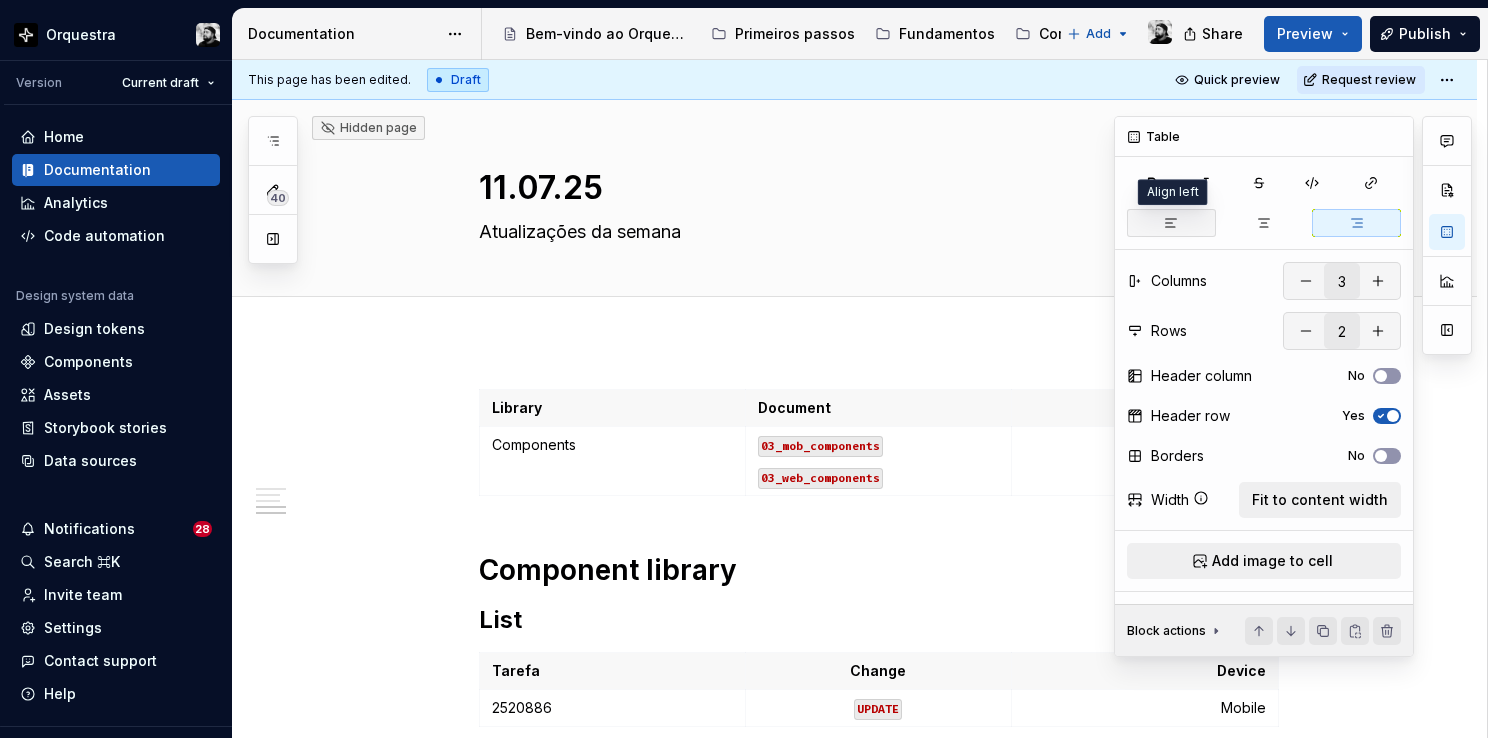 scroll, scrollTop: 0, scrollLeft: 0, axis: both 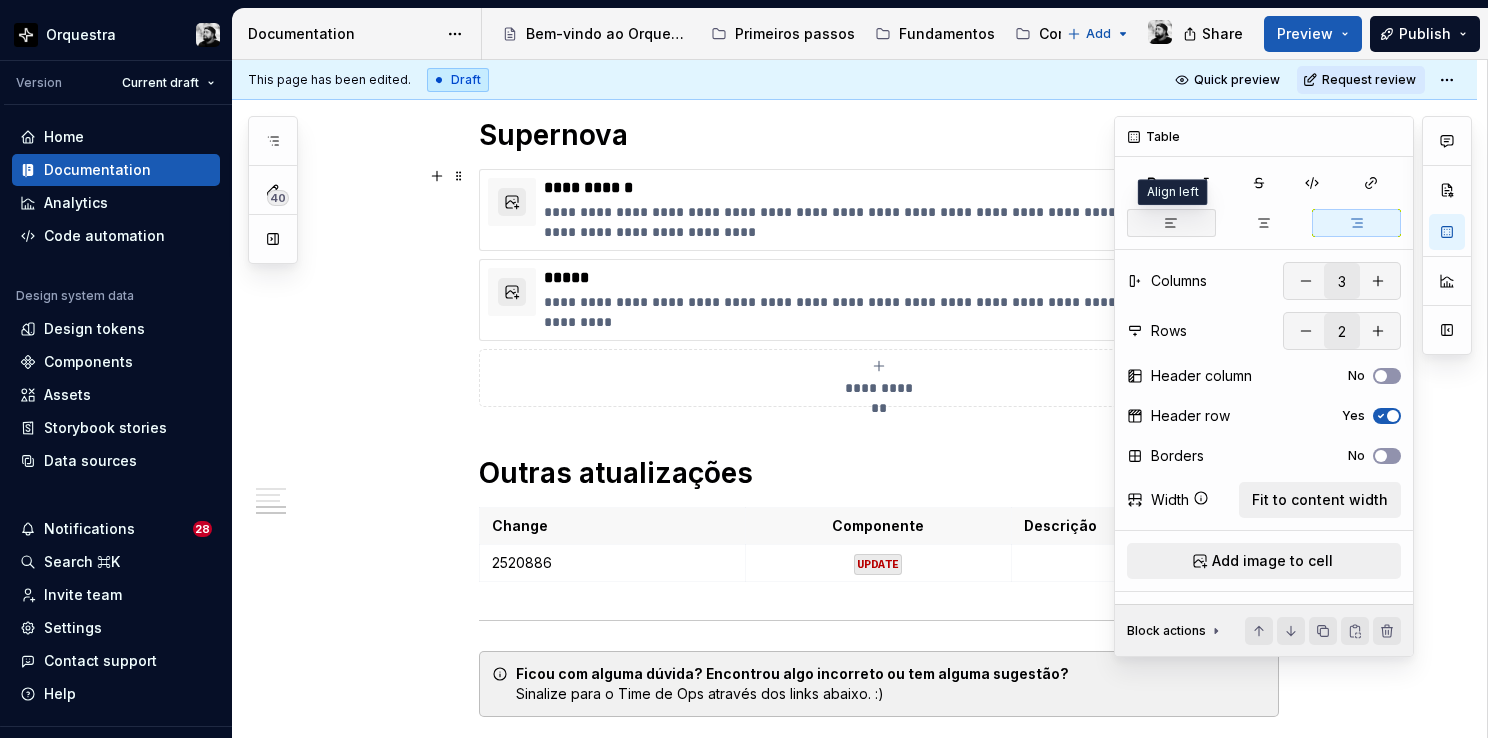click at bounding box center [1171, 223] 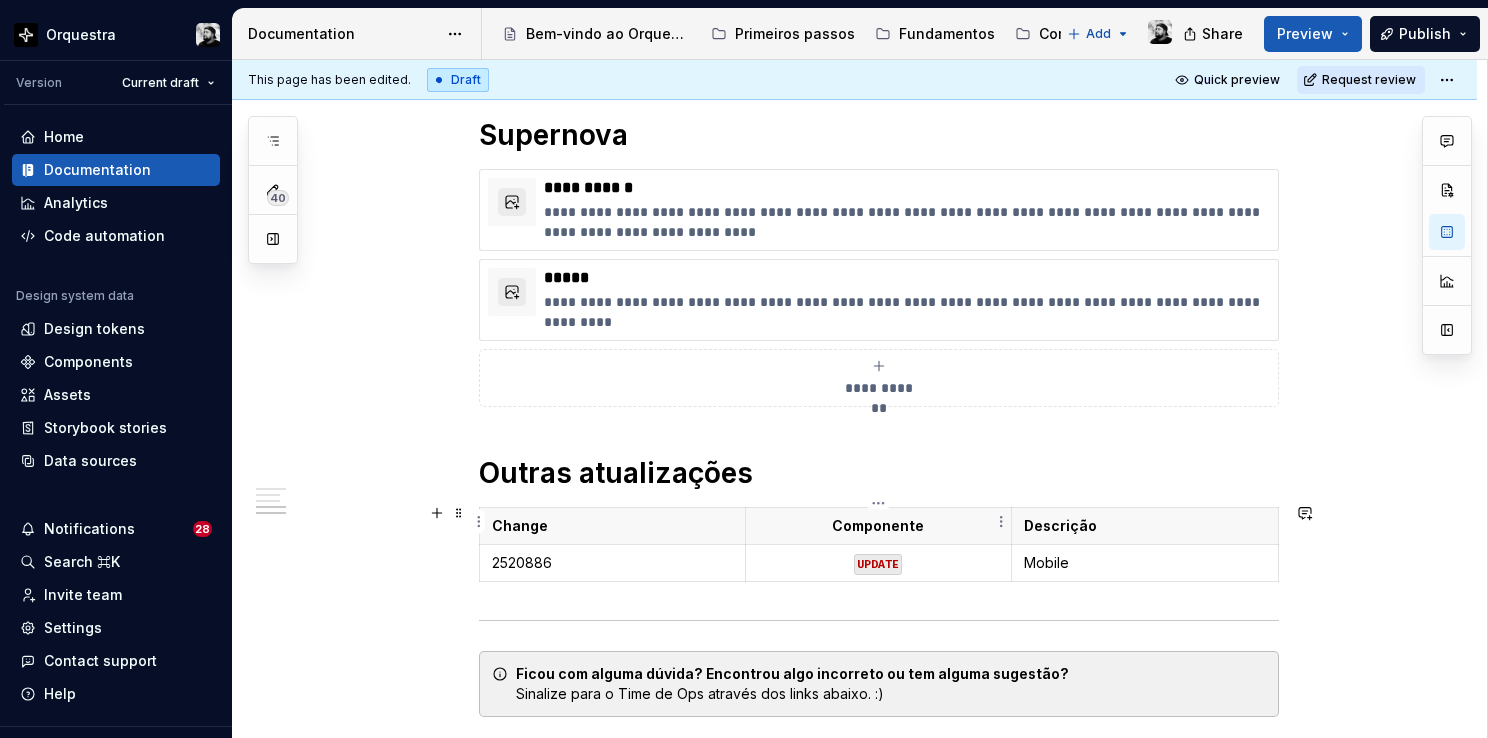 click on "Componente" at bounding box center (878, 526) 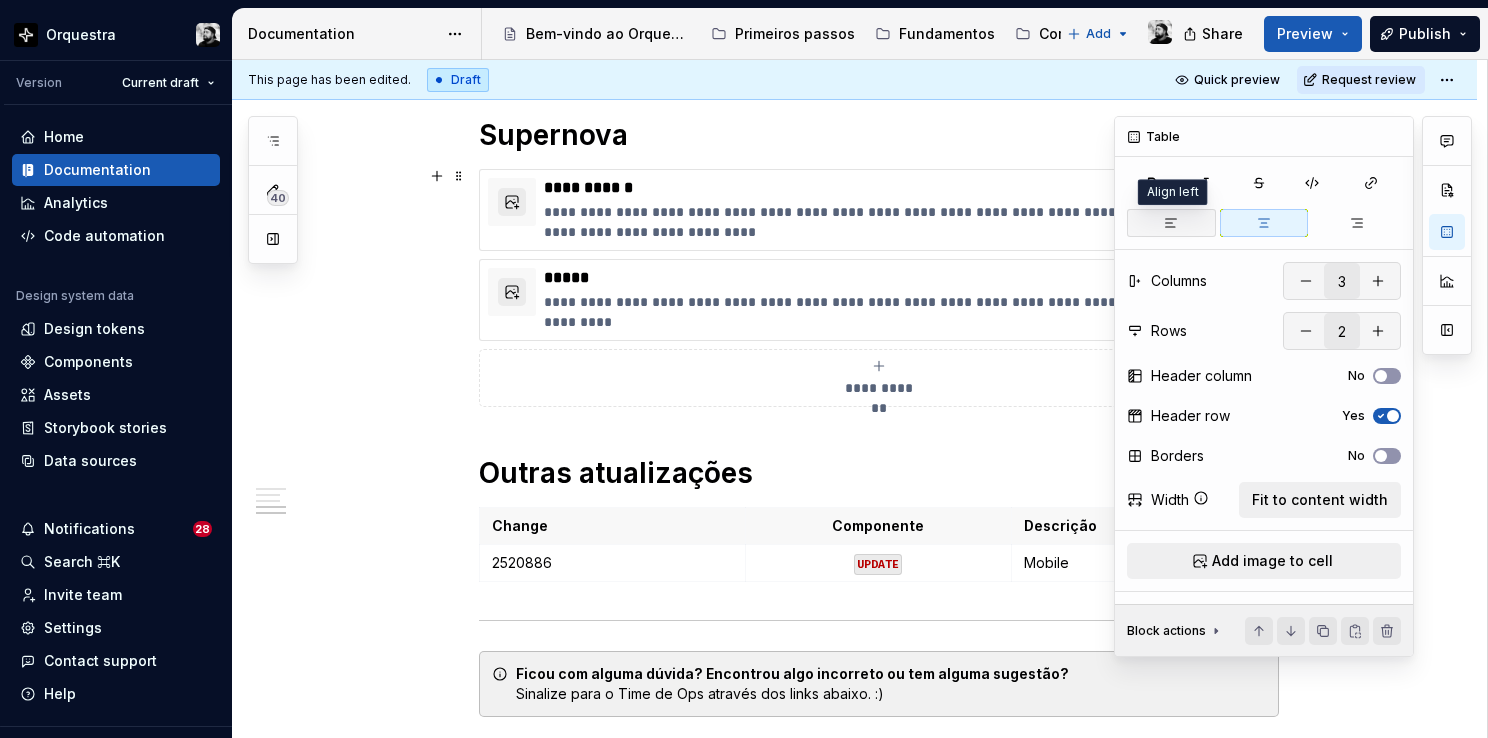 click at bounding box center (1171, 223) 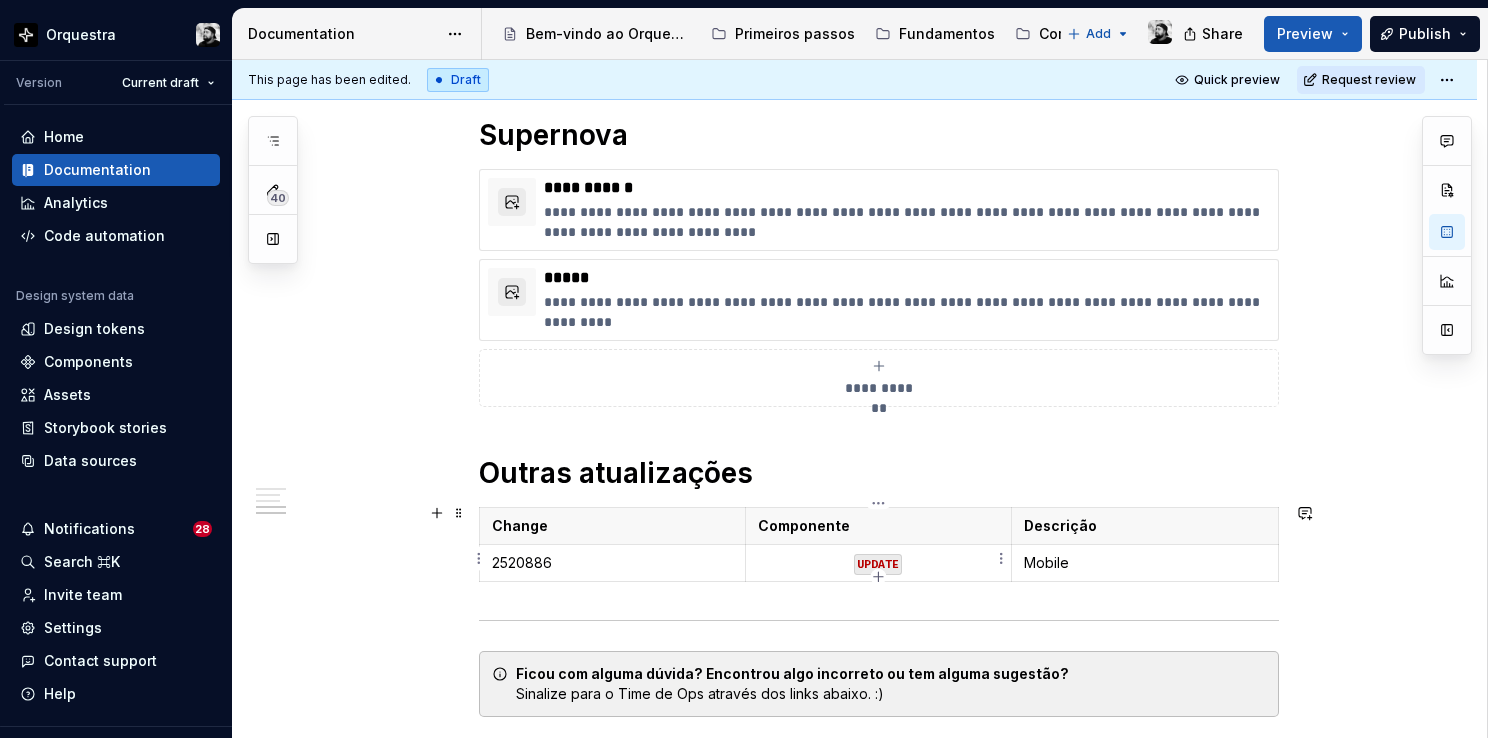 click on "UPDATE" at bounding box center (878, 563) 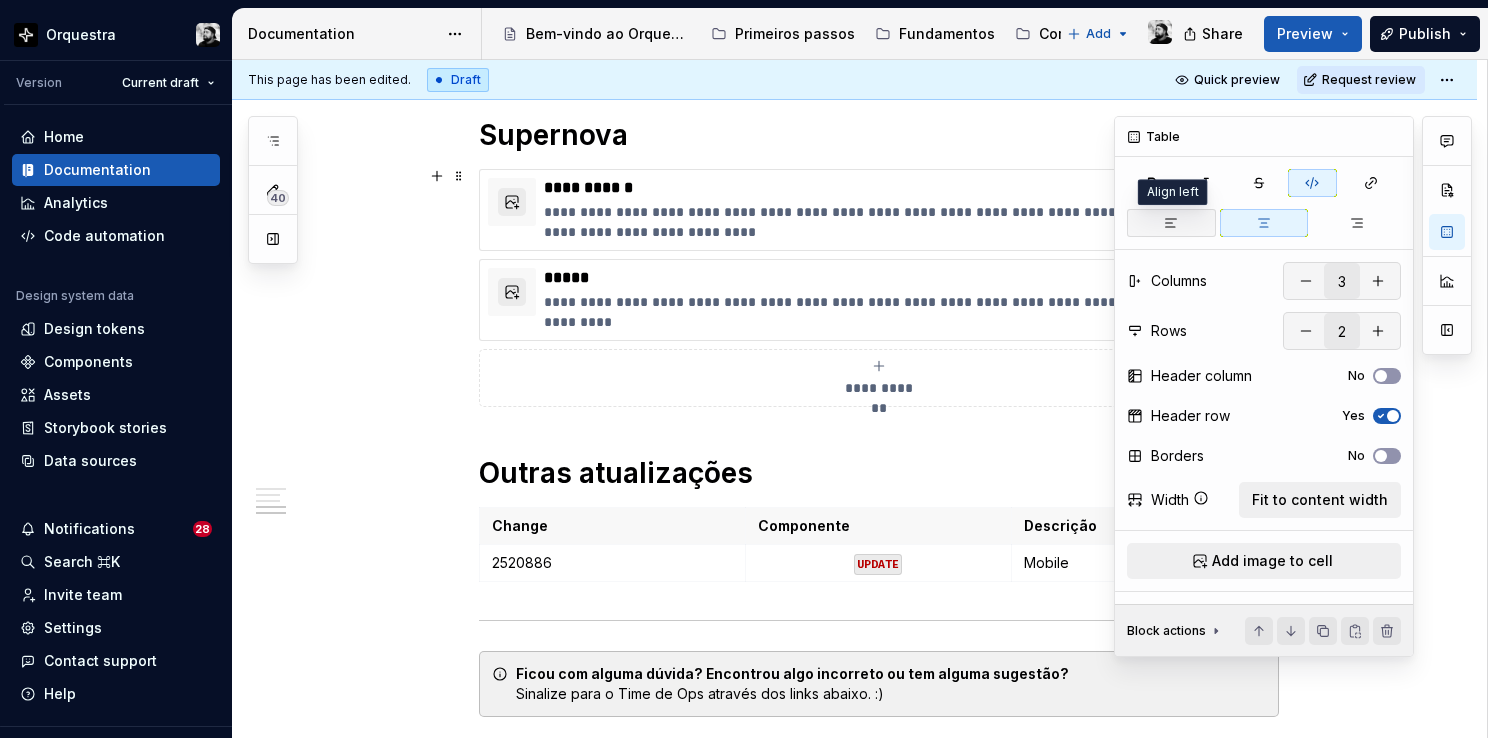 click at bounding box center (1171, 223) 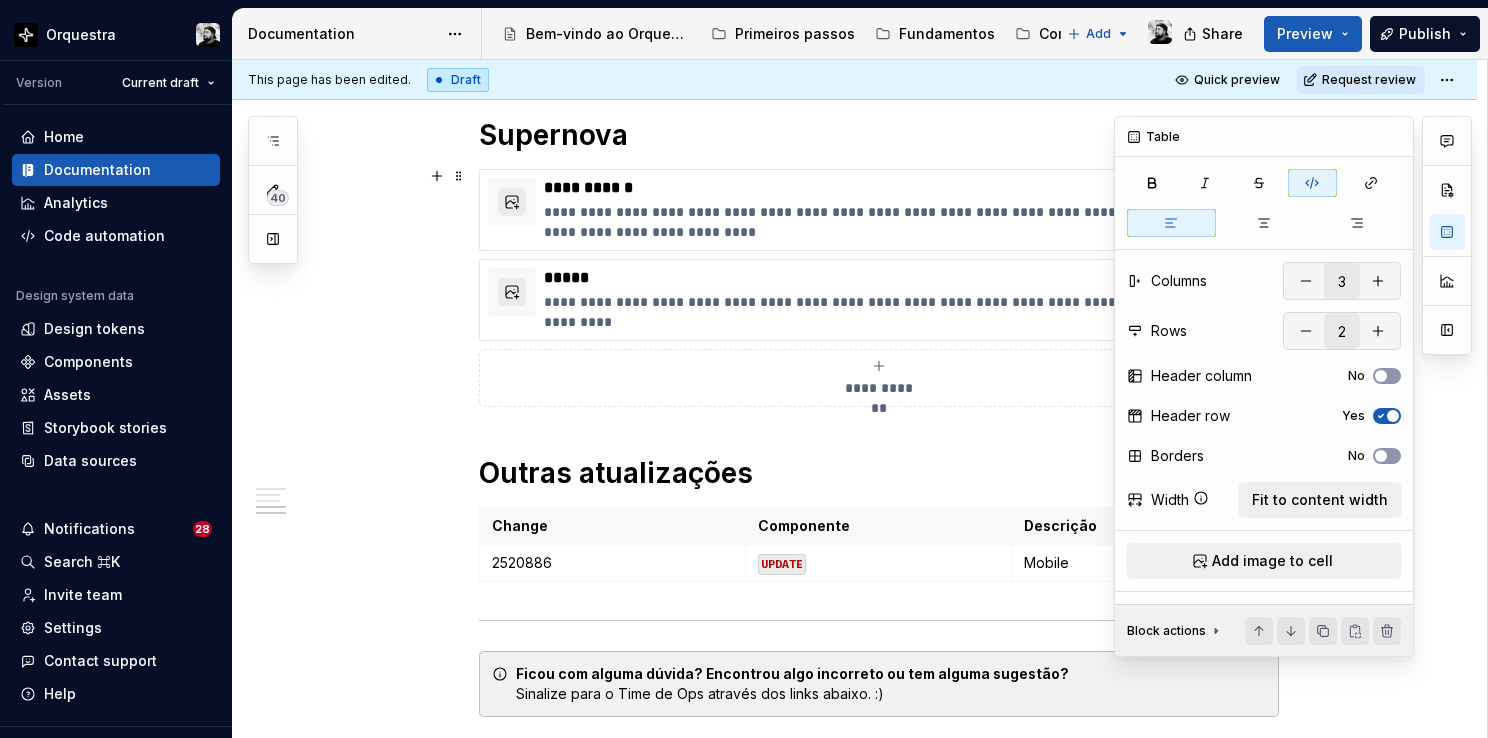 type on "*" 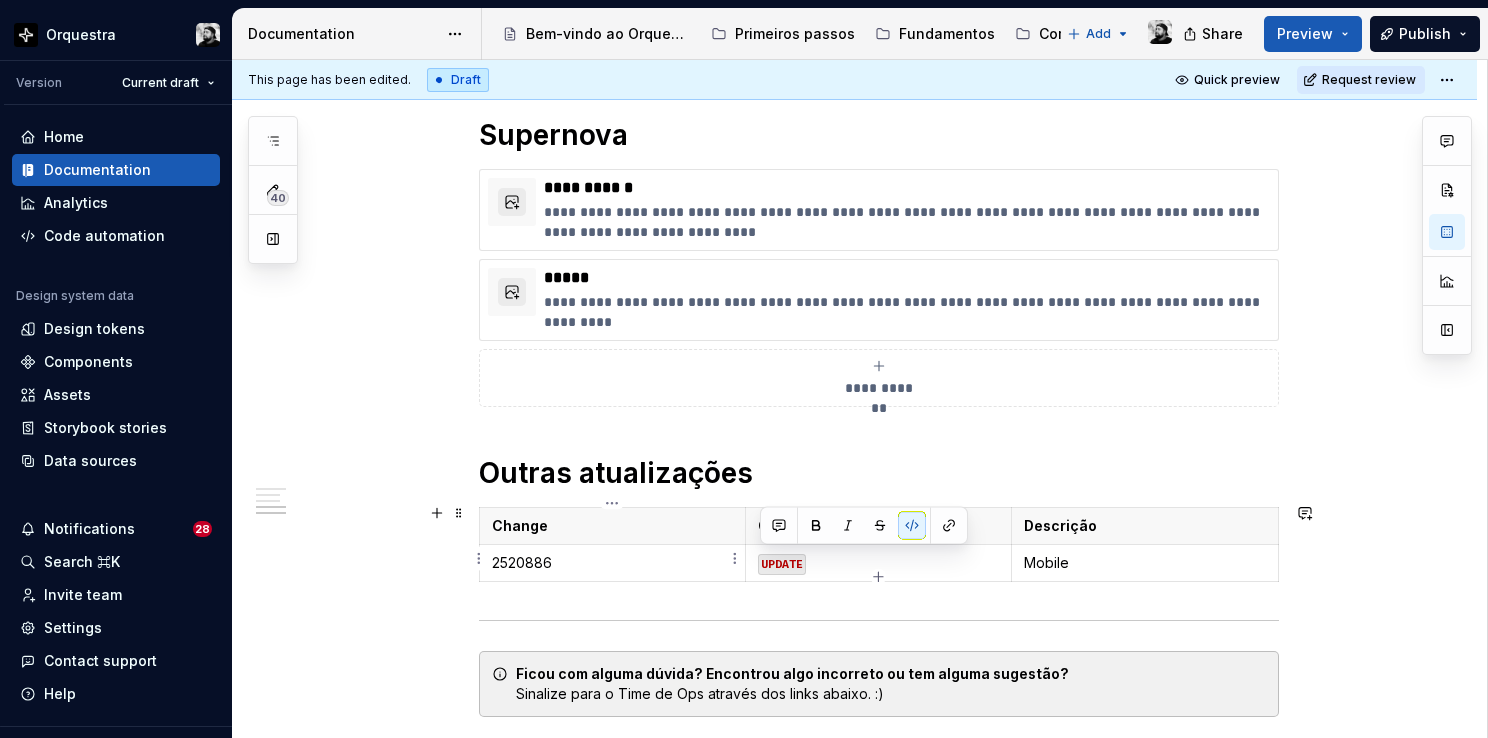 click on "2520886" at bounding box center (612, 563) 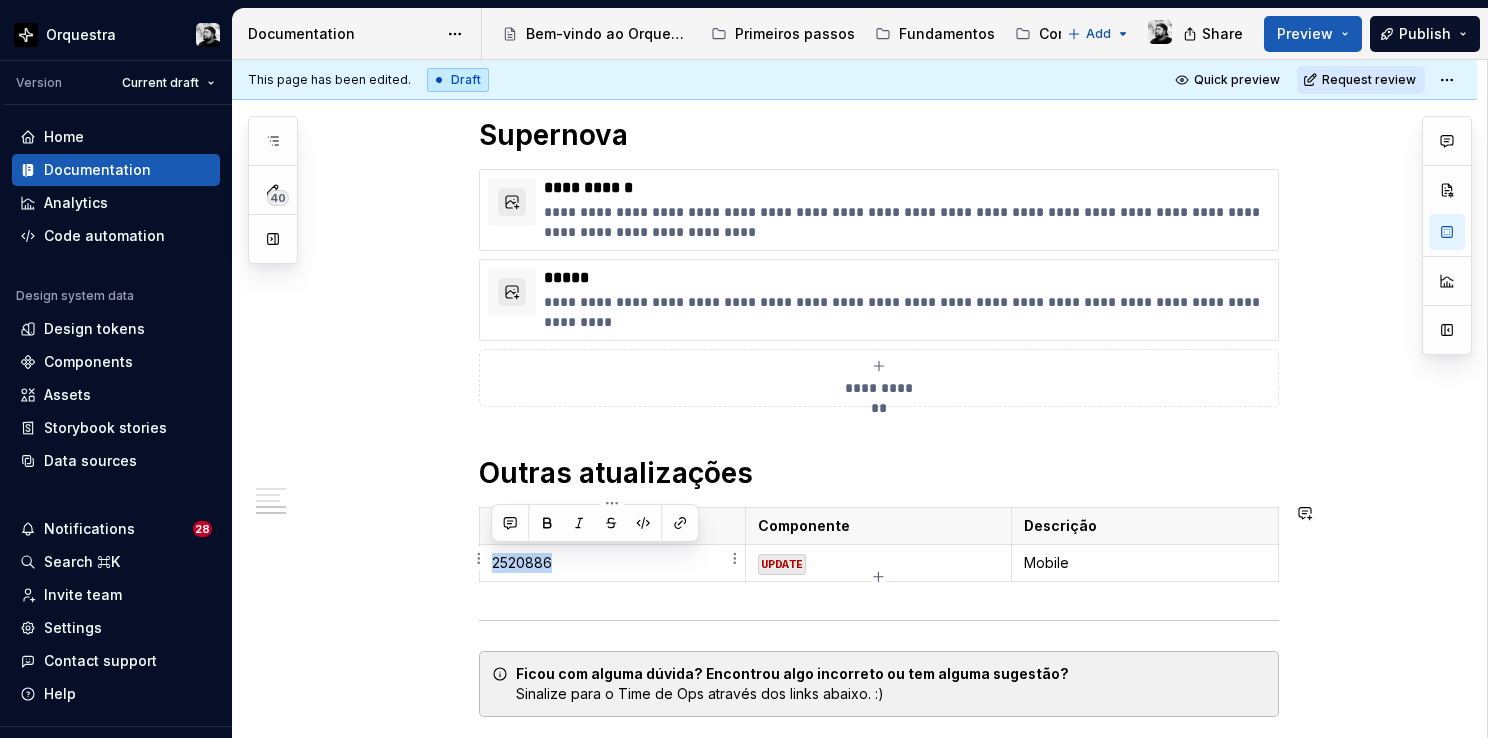 type 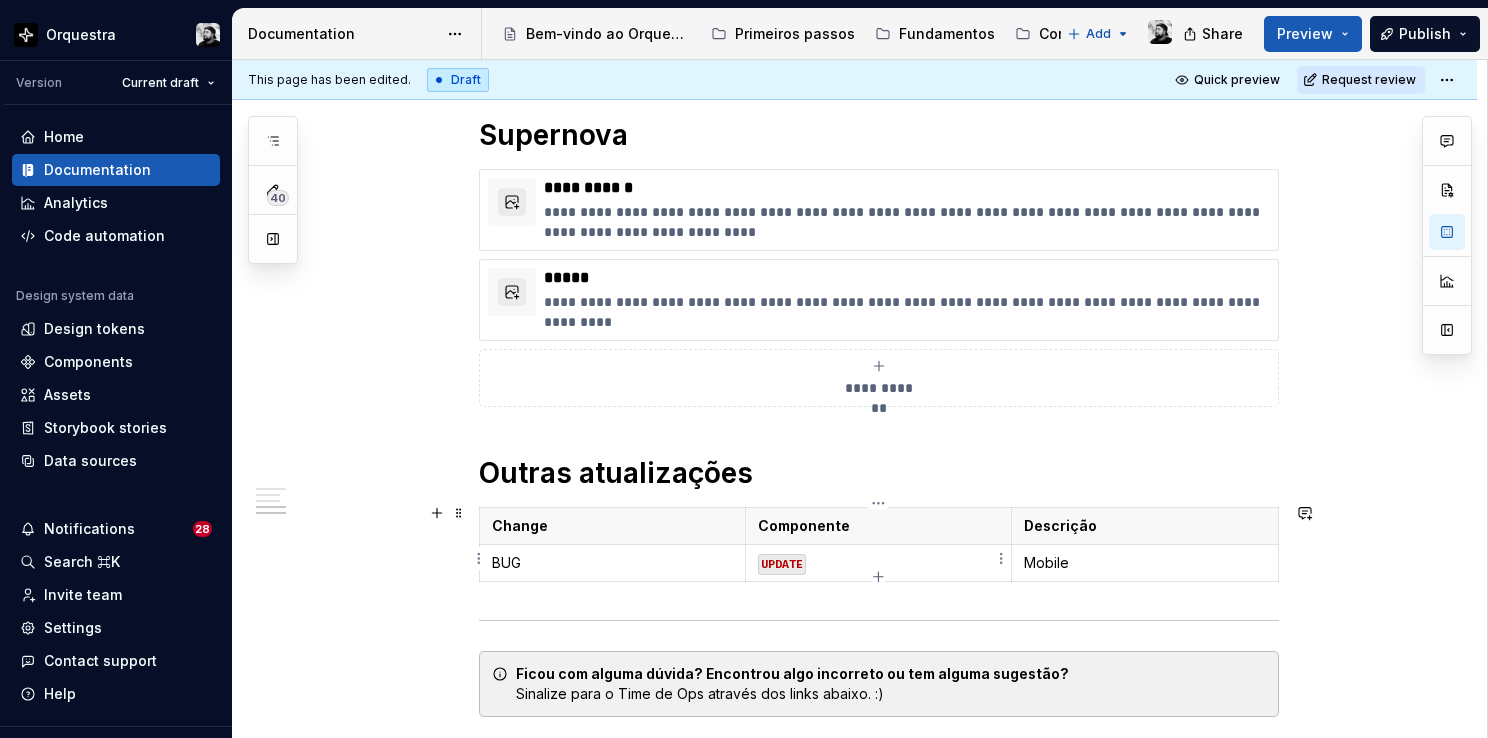 click on "UPDATE" at bounding box center [878, 563] 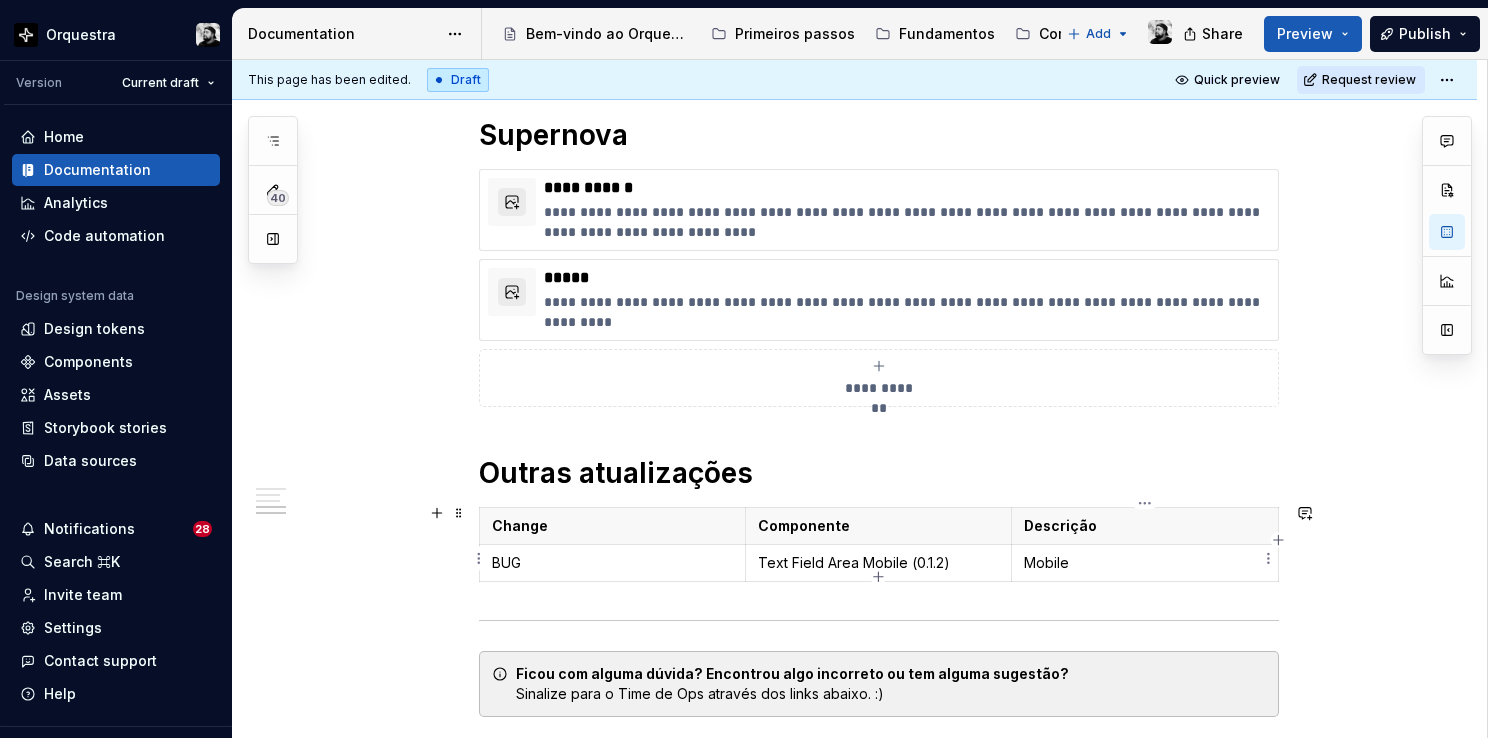 click on "Mobile" at bounding box center (1144, 563) 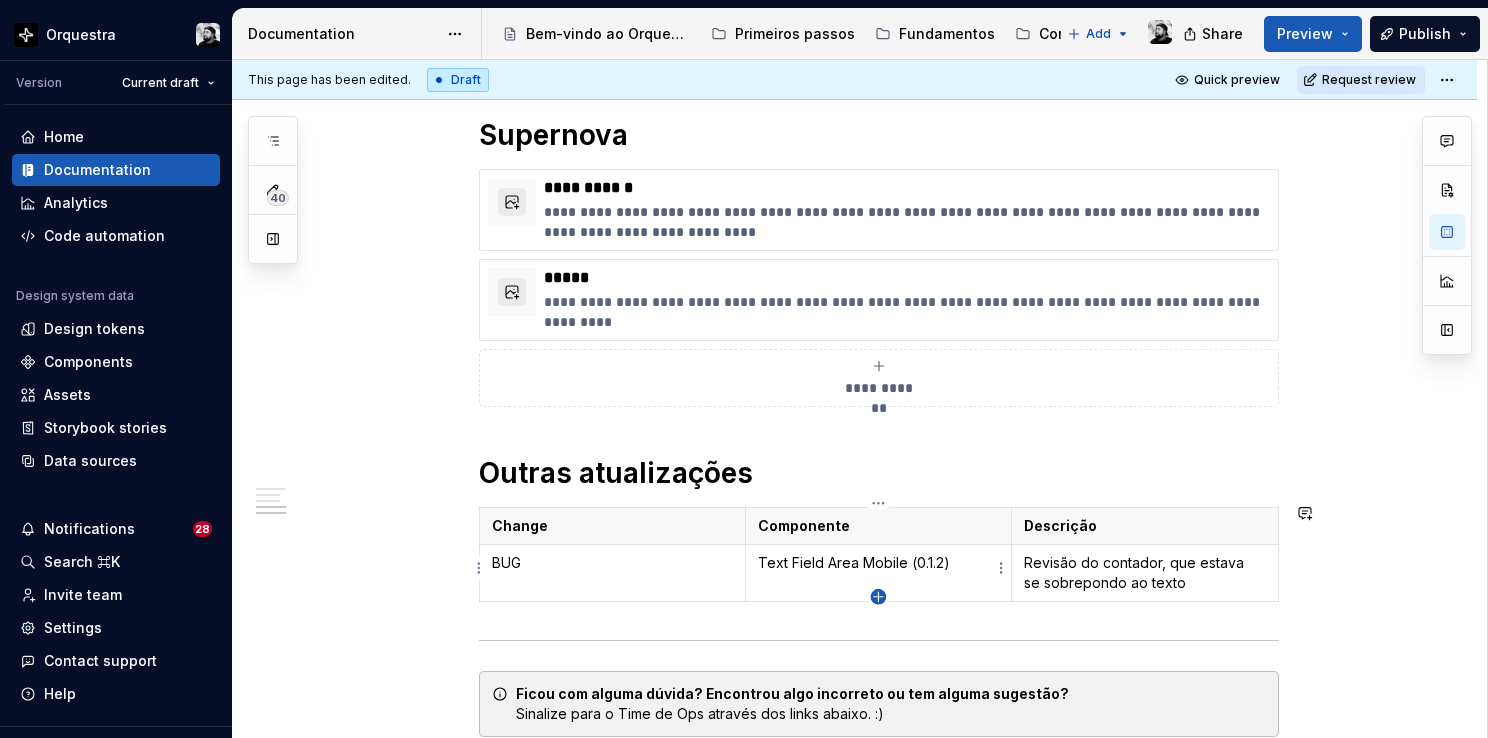click 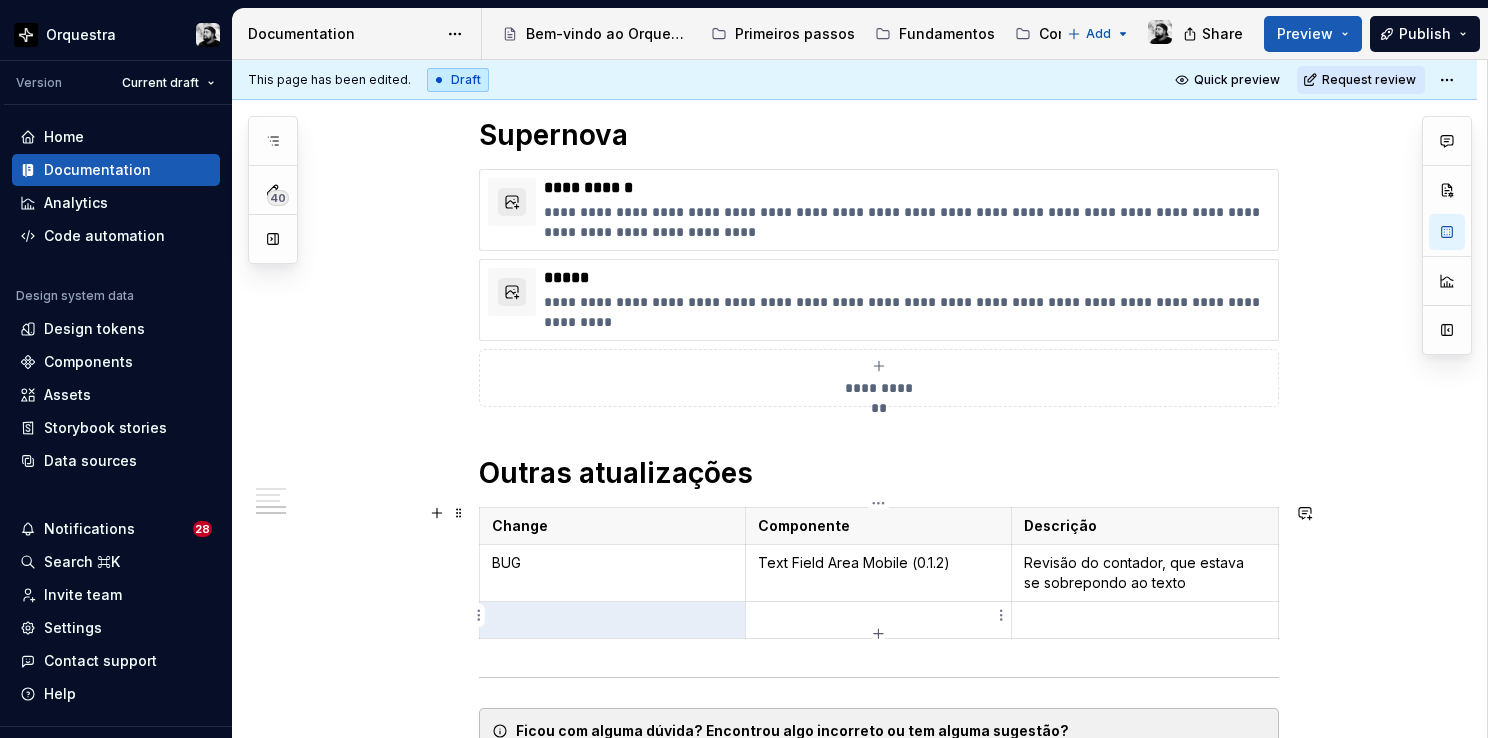 click at bounding box center (878, 620) 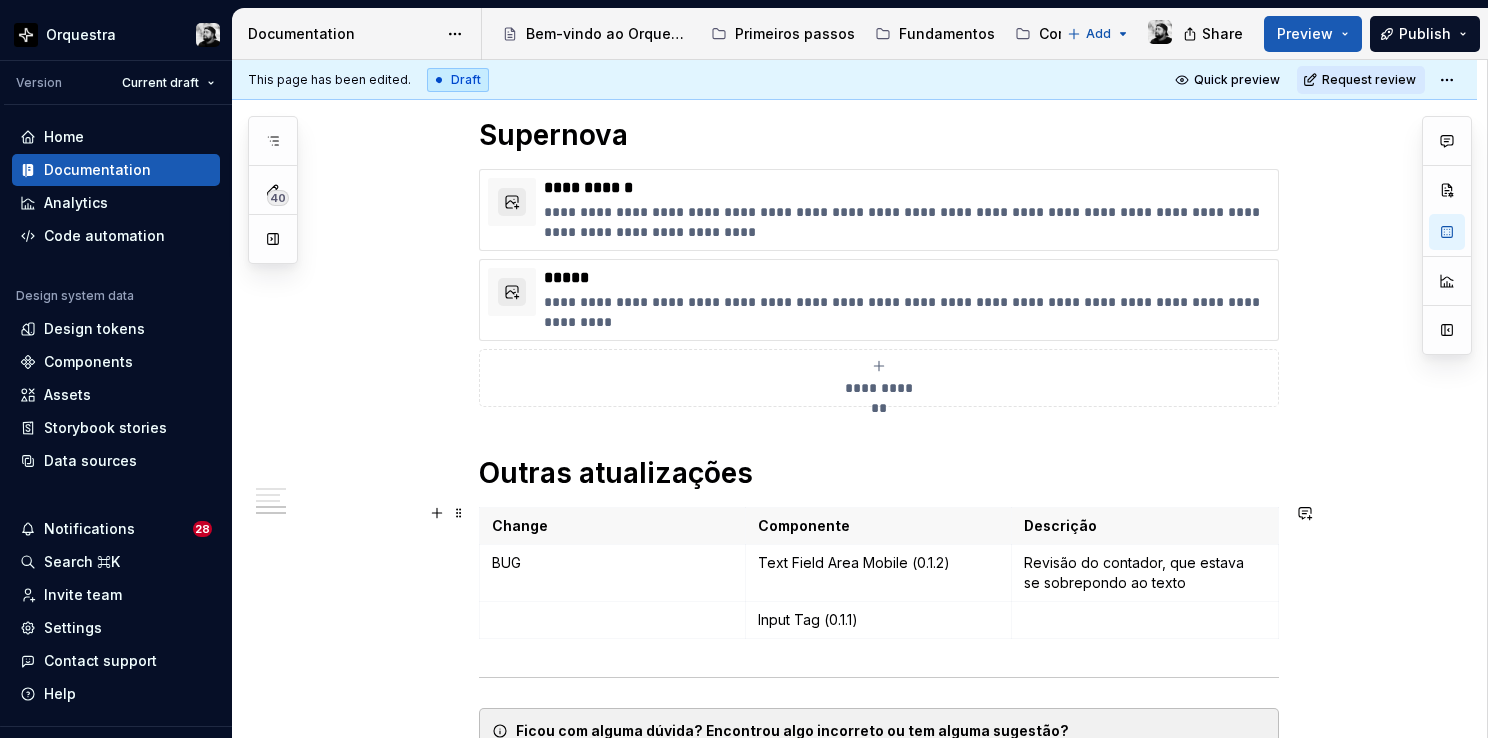 click at bounding box center (1144, 620) 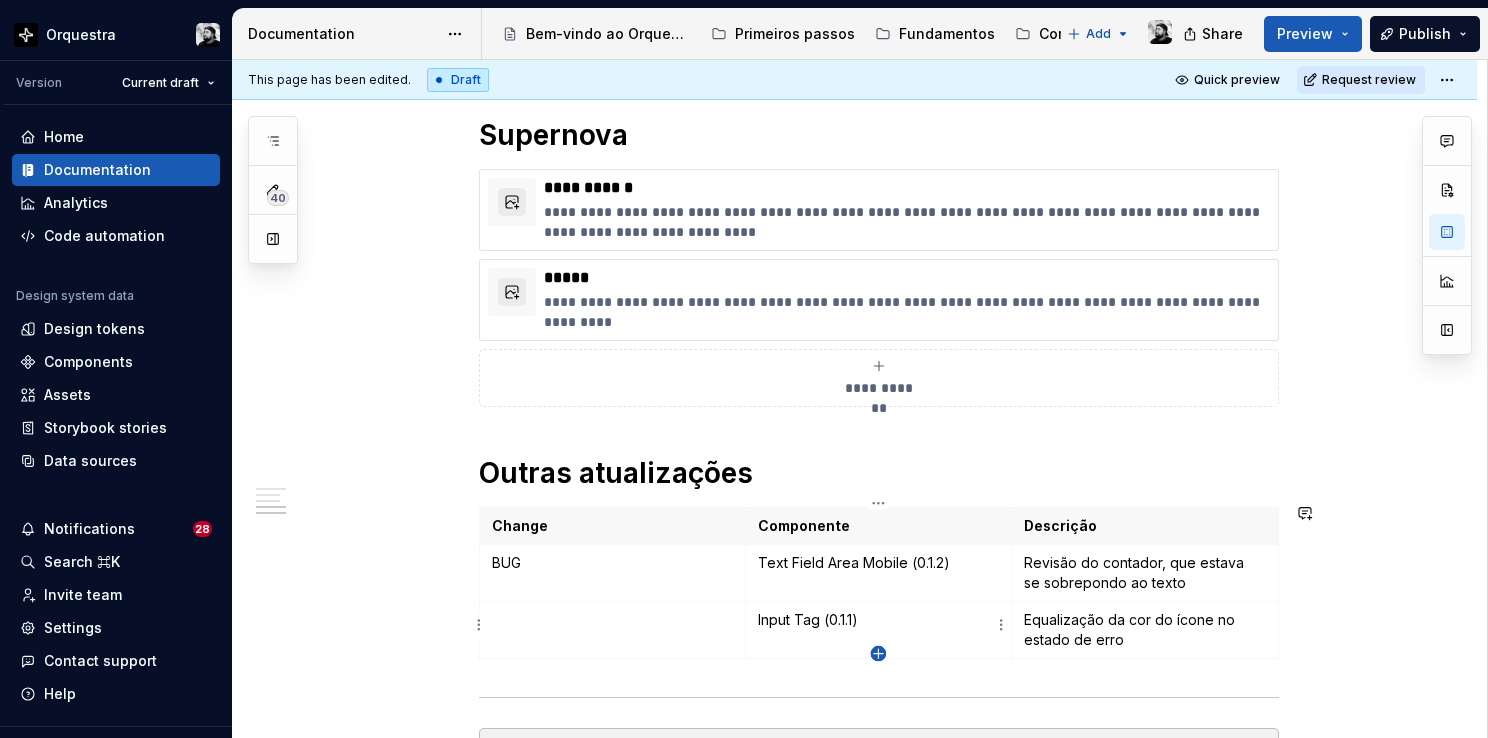 click 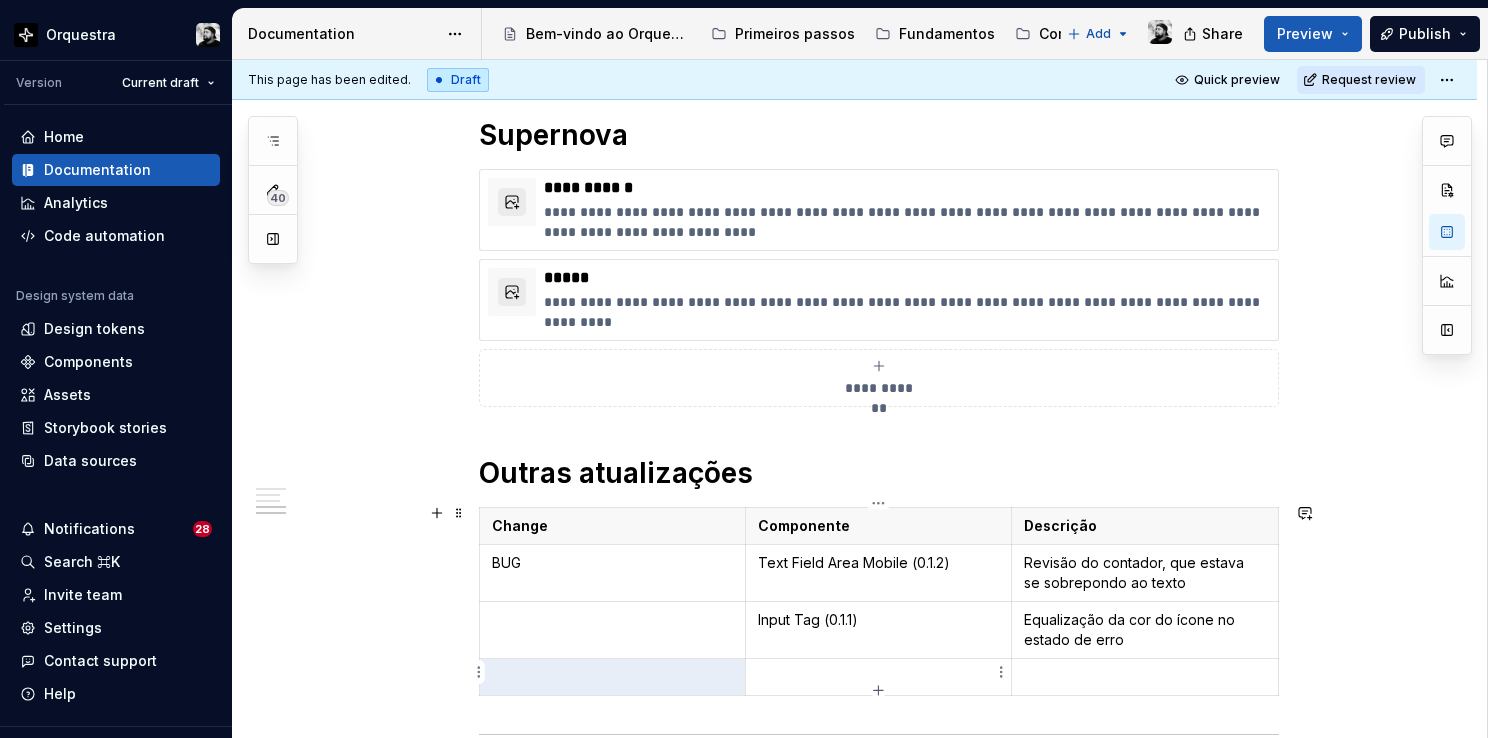 click at bounding box center (878, 677) 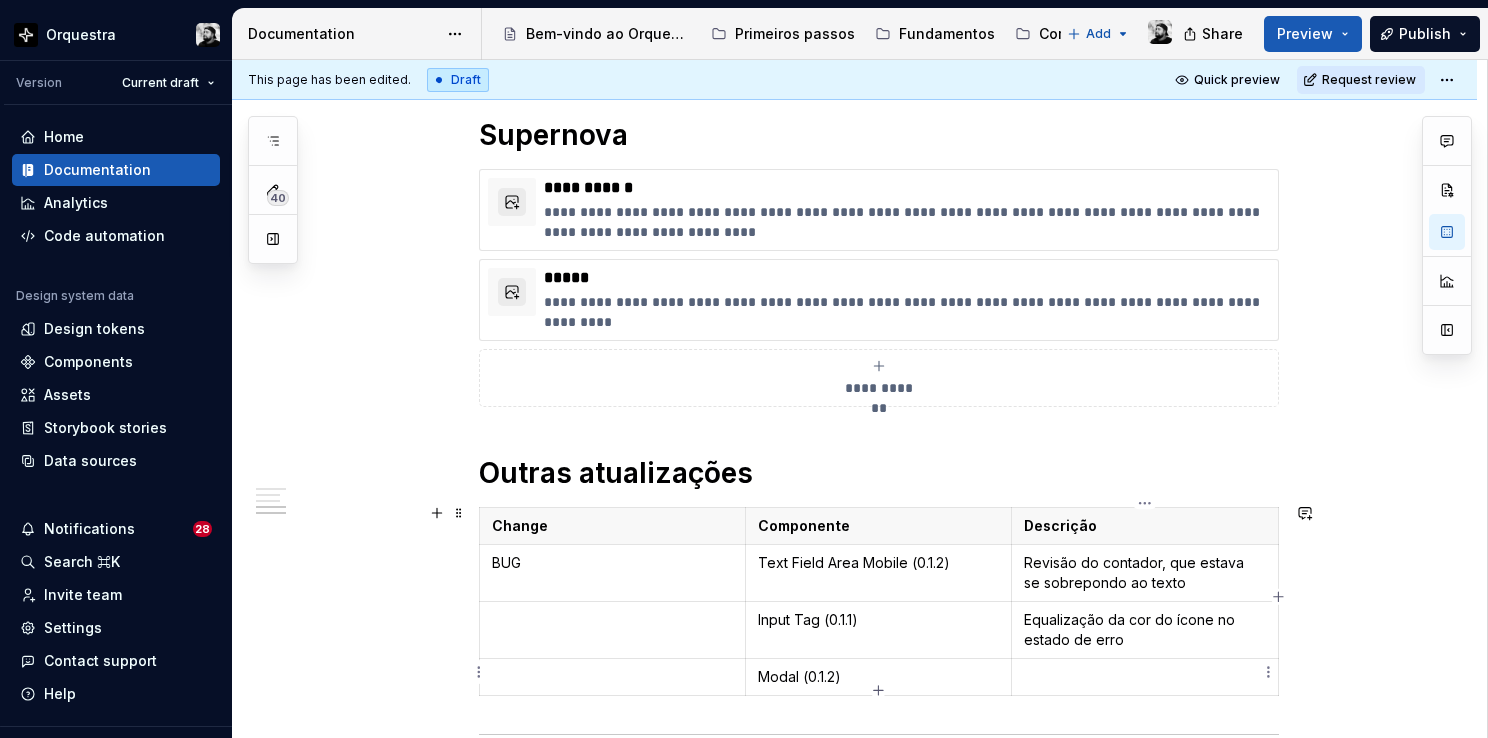 click at bounding box center (1144, 677) 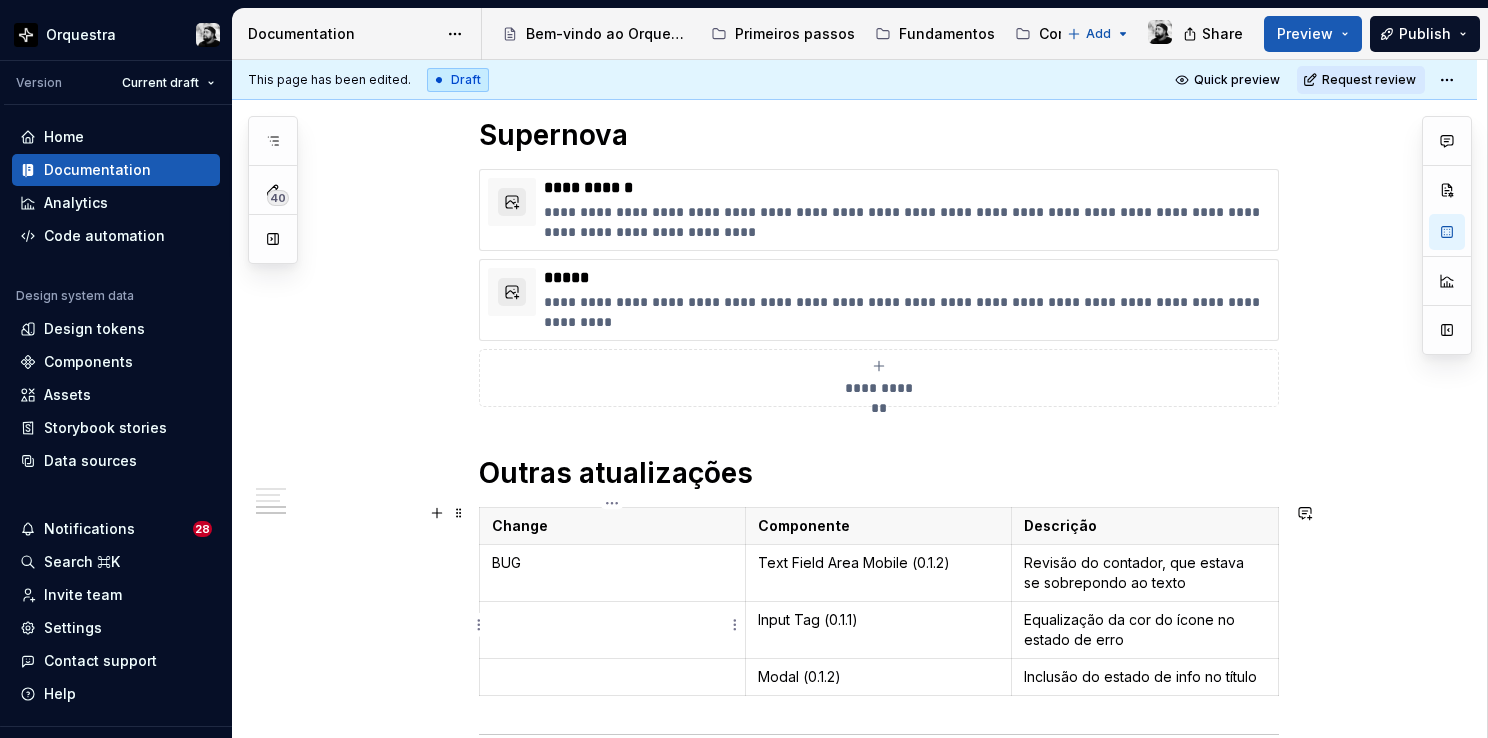 click at bounding box center [612, 620] 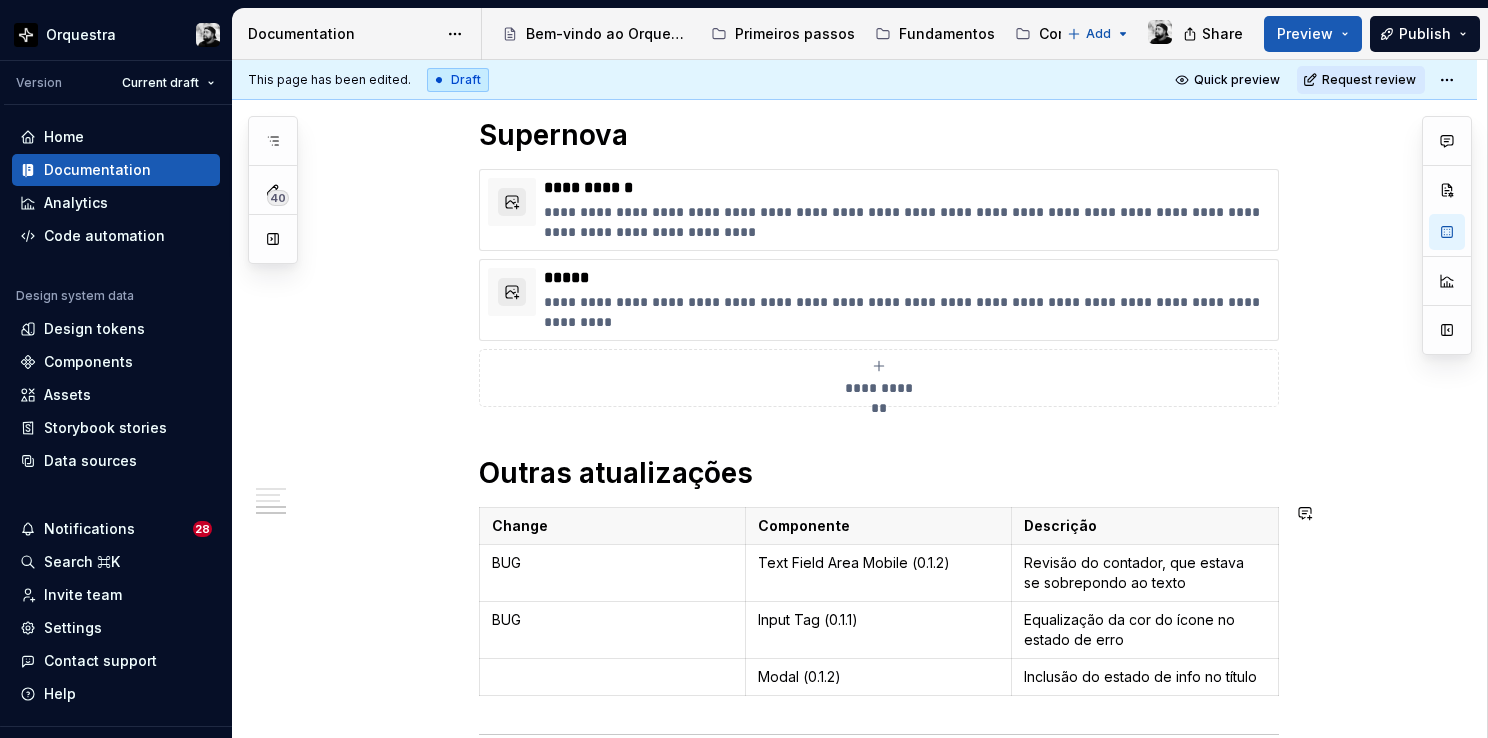 scroll, scrollTop: 1359, scrollLeft: 0, axis: vertical 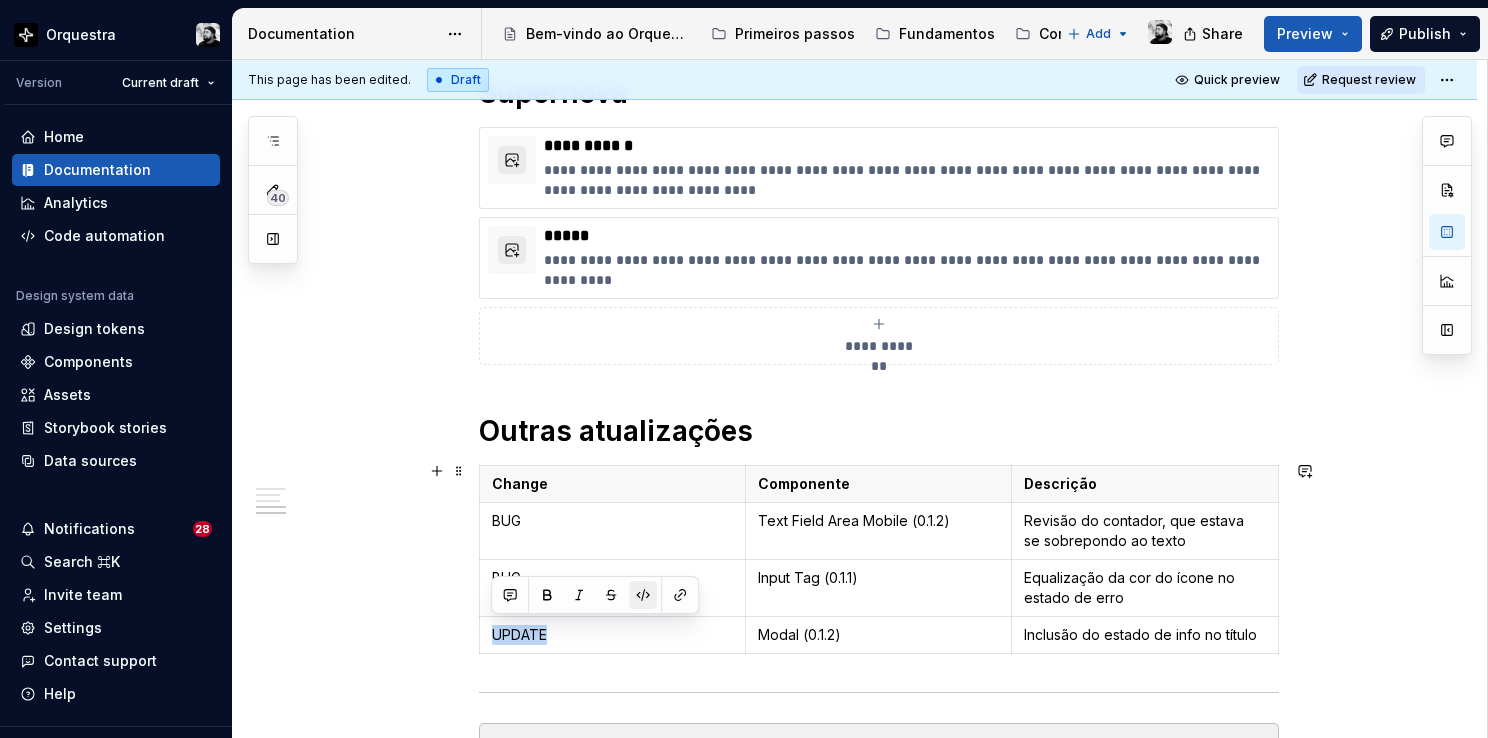 click at bounding box center (643, 595) 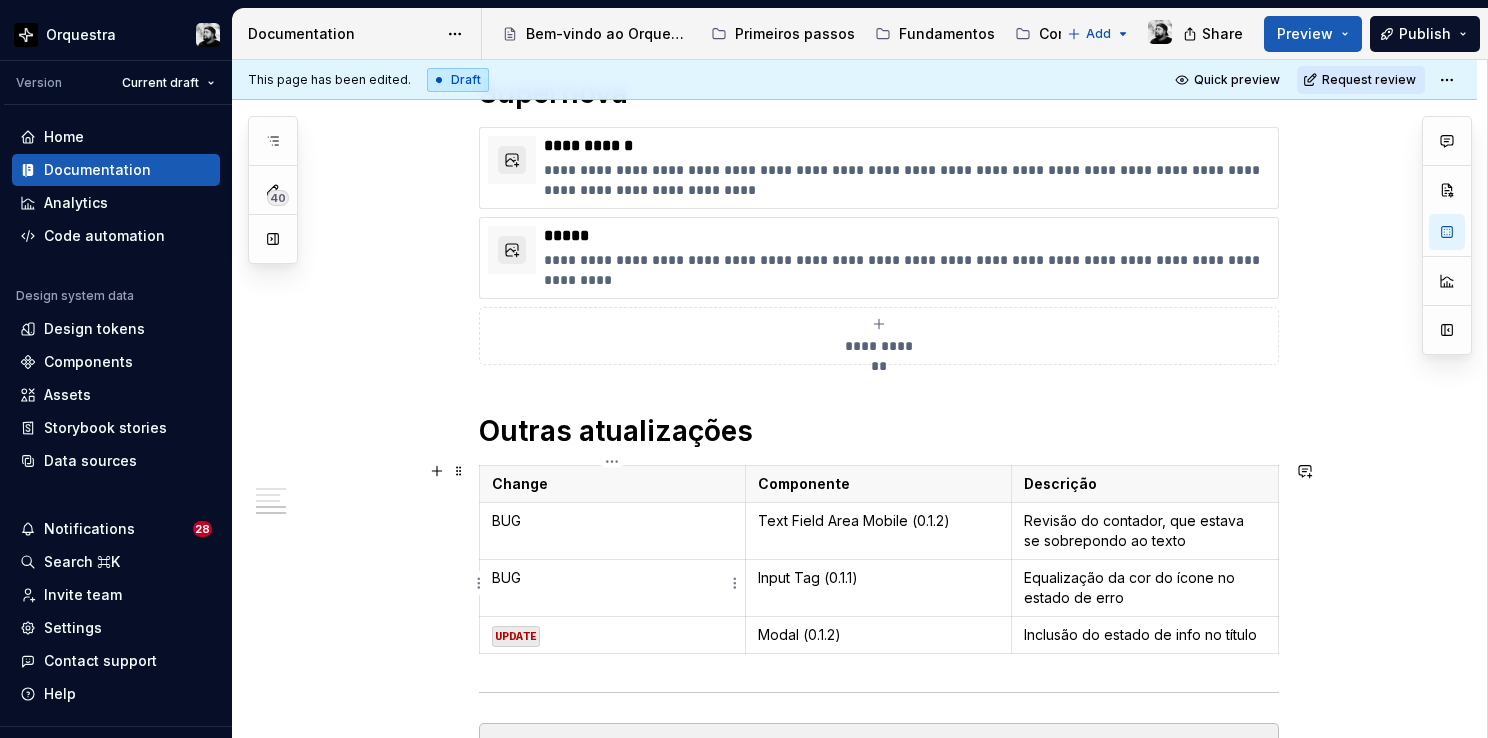 click on "BUG" at bounding box center (612, 578) 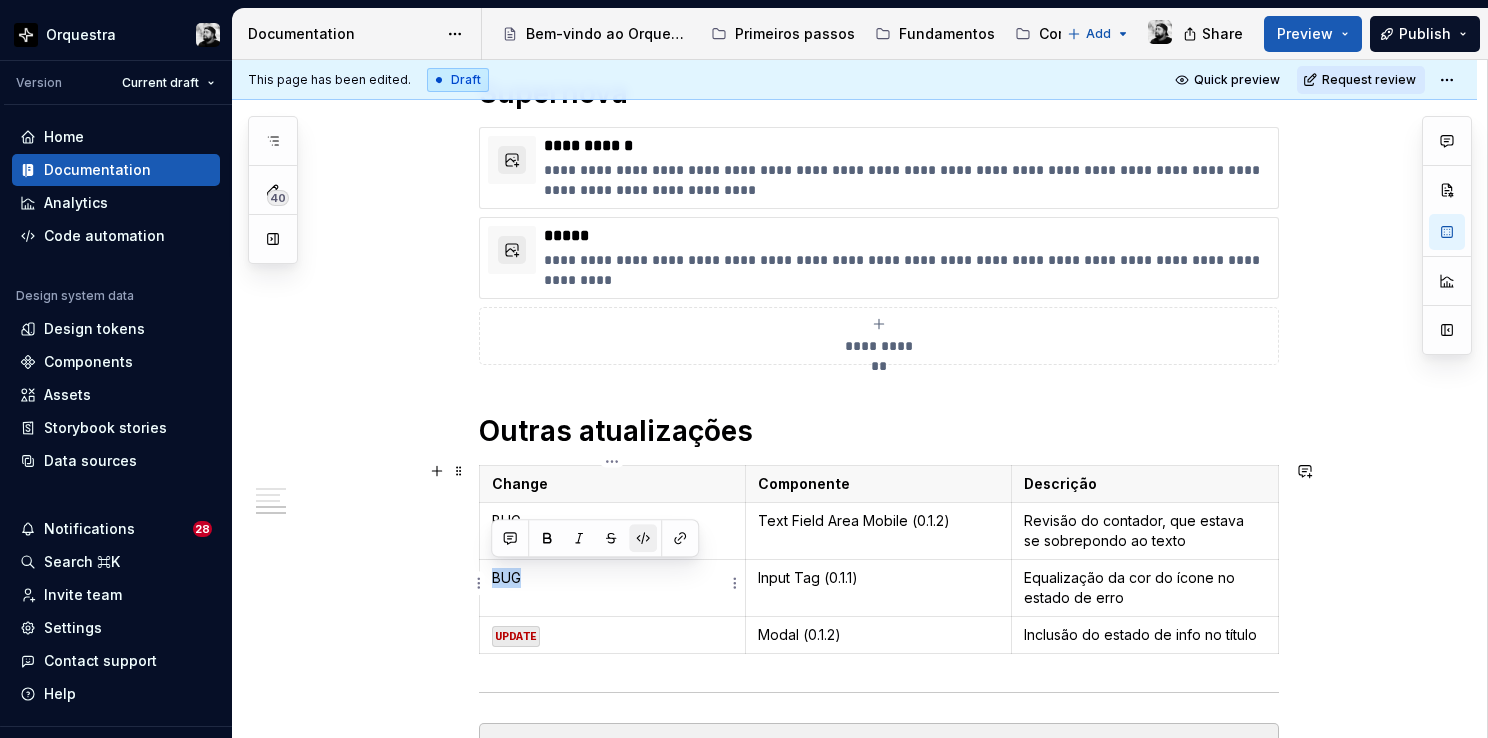 click at bounding box center [643, 538] 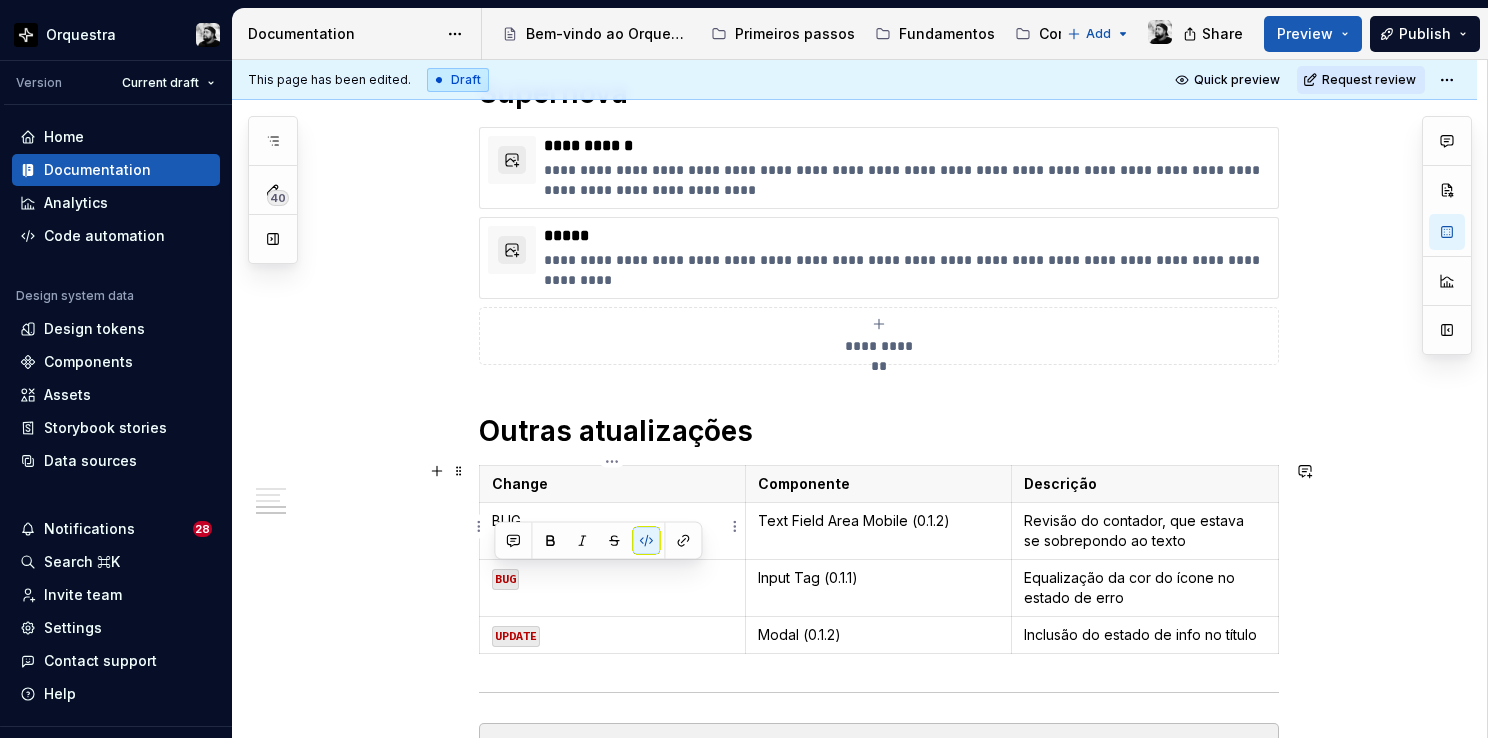 click on "BUG" at bounding box center (612, 521) 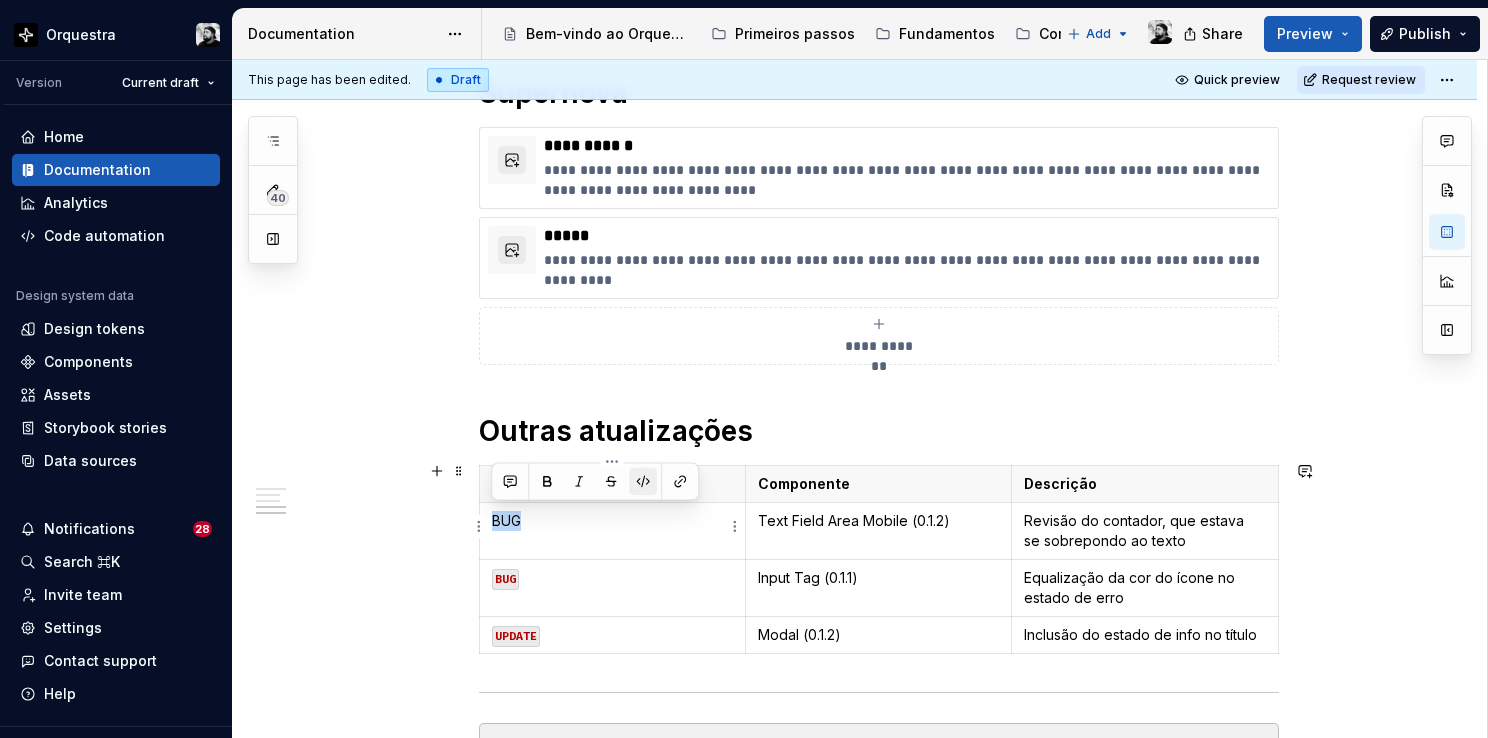 click at bounding box center [643, 481] 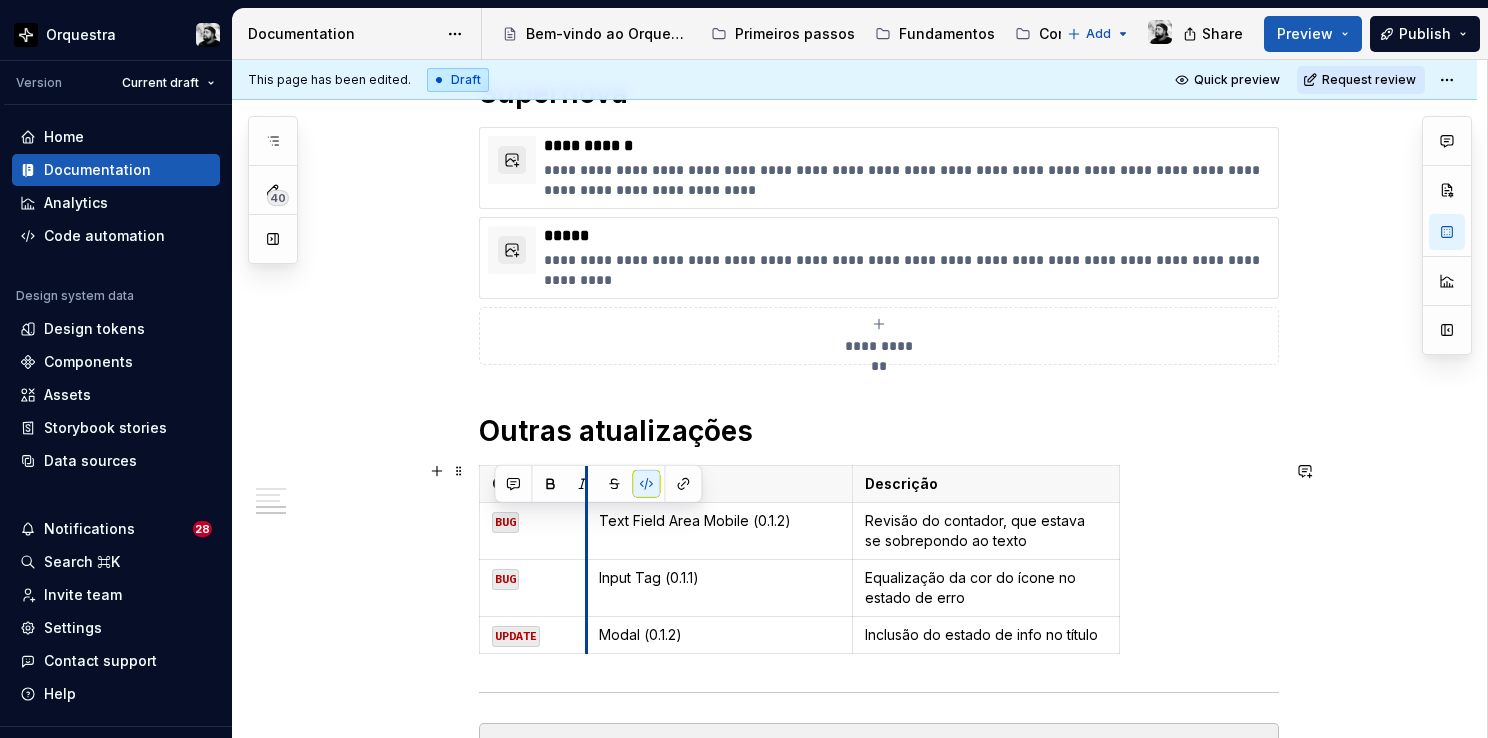 drag, startPoint x: 744, startPoint y: 502, endPoint x: 585, endPoint y: 506, distance: 159.05031 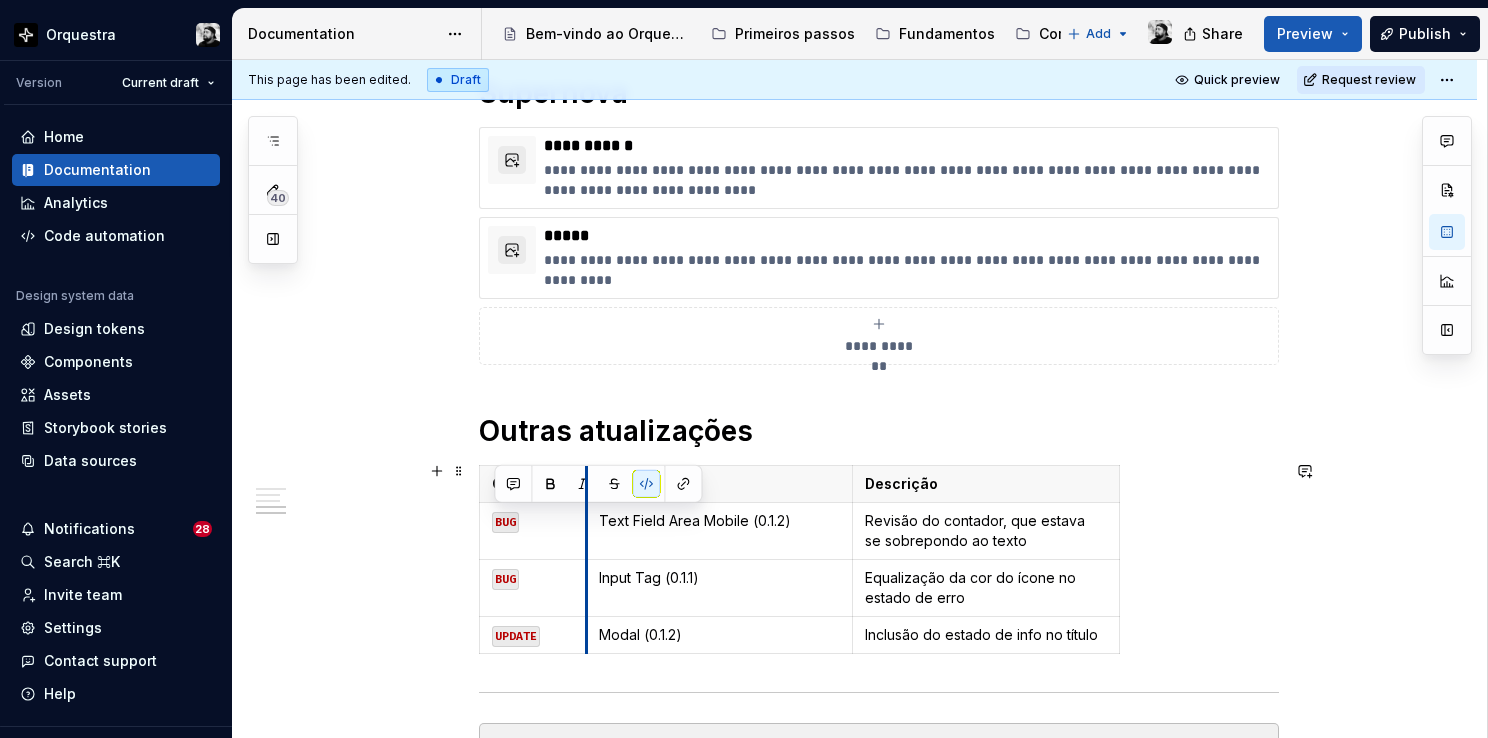 click on "Text Field Area Mobile (0.1.2)" at bounding box center [720, 531] 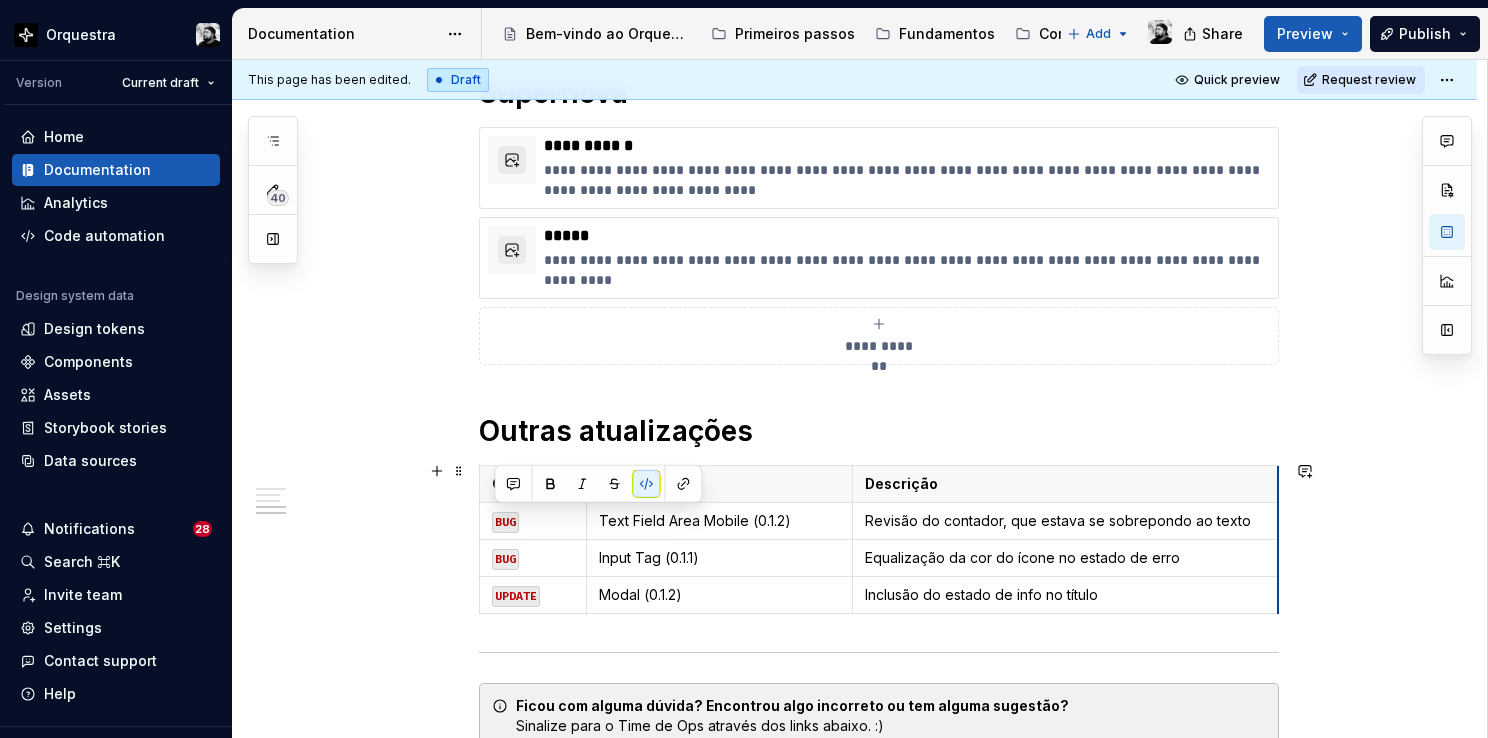 drag, startPoint x: 1118, startPoint y: 522, endPoint x: 1277, endPoint y: 513, distance: 159.25452 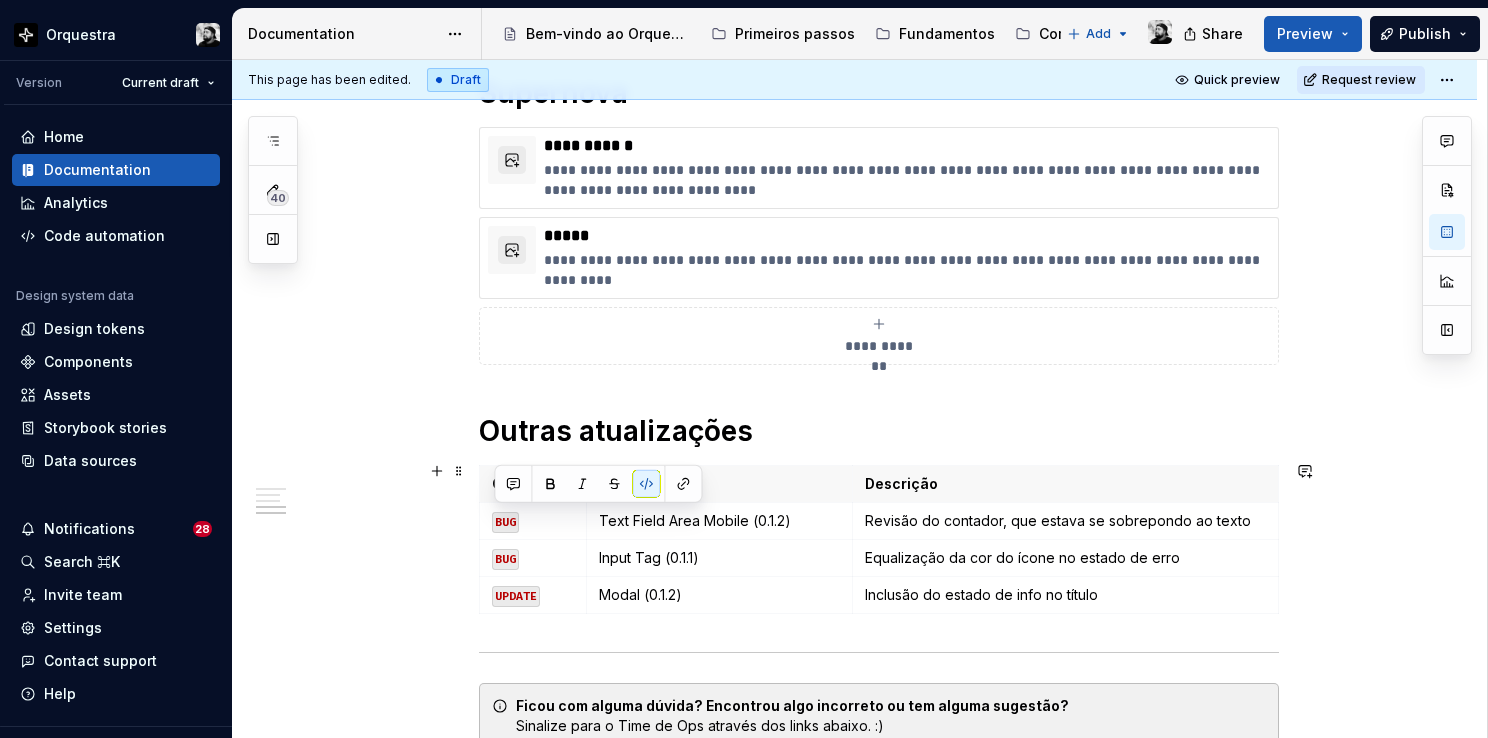 click on "**********" at bounding box center [854, 151] 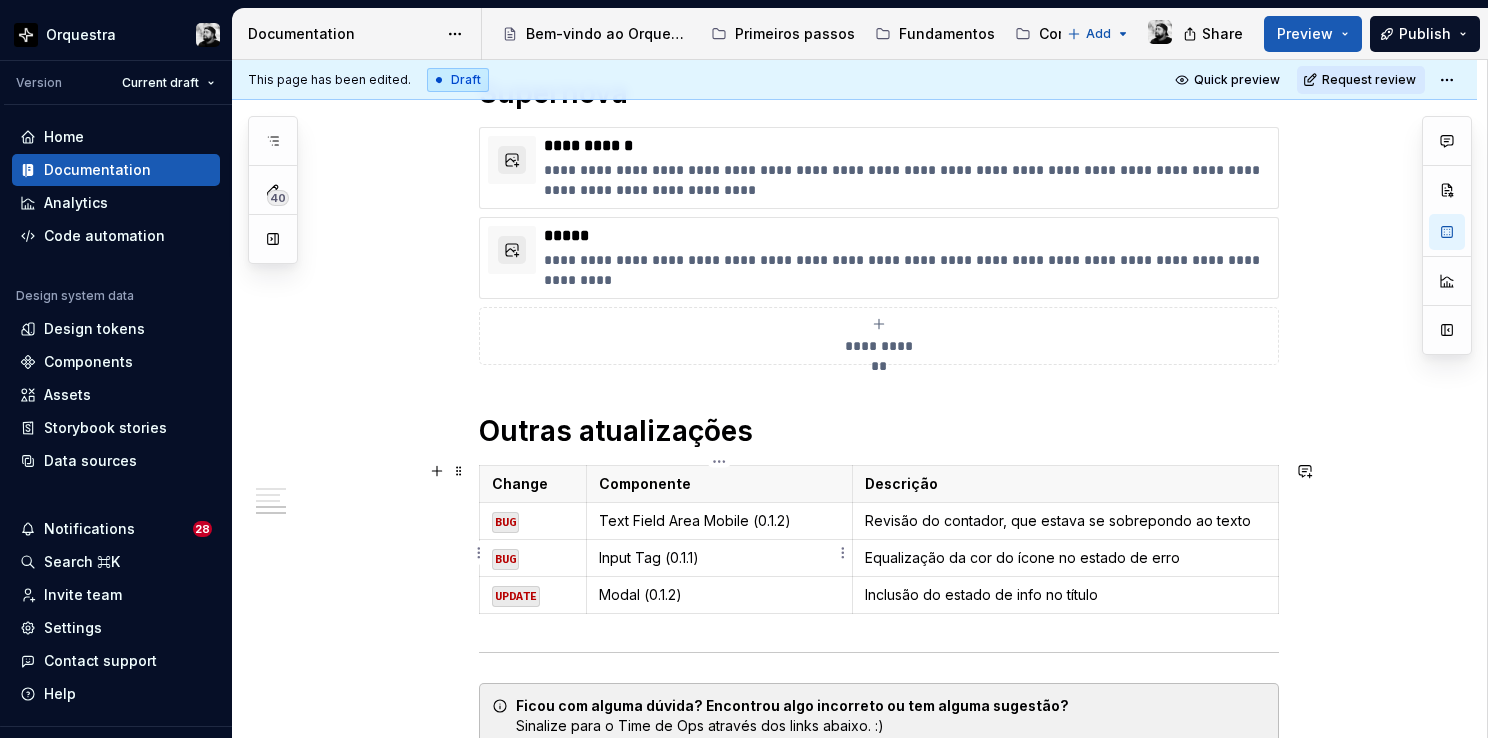 click on "Input Tag (0.1.1)" at bounding box center [719, 558] 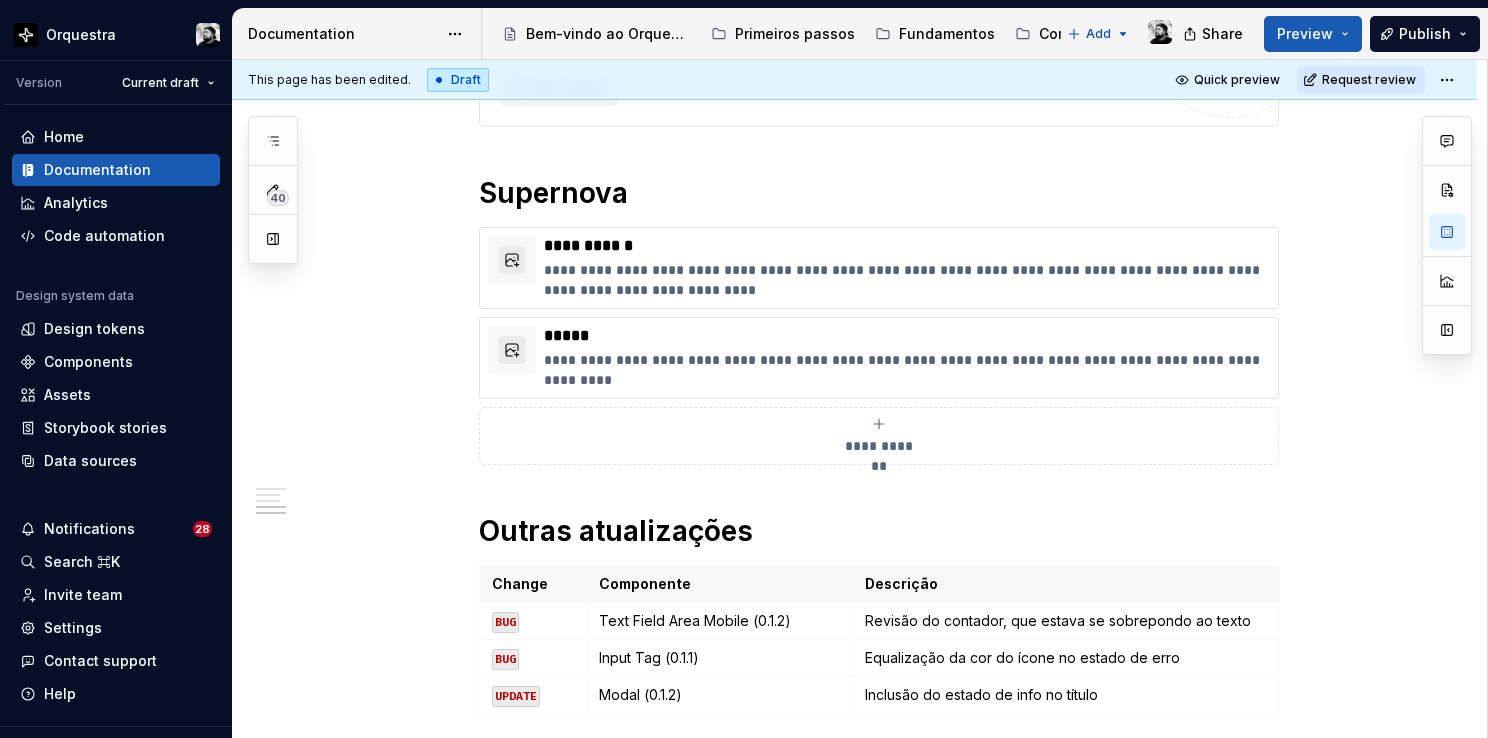 scroll, scrollTop: 1059, scrollLeft: 0, axis: vertical 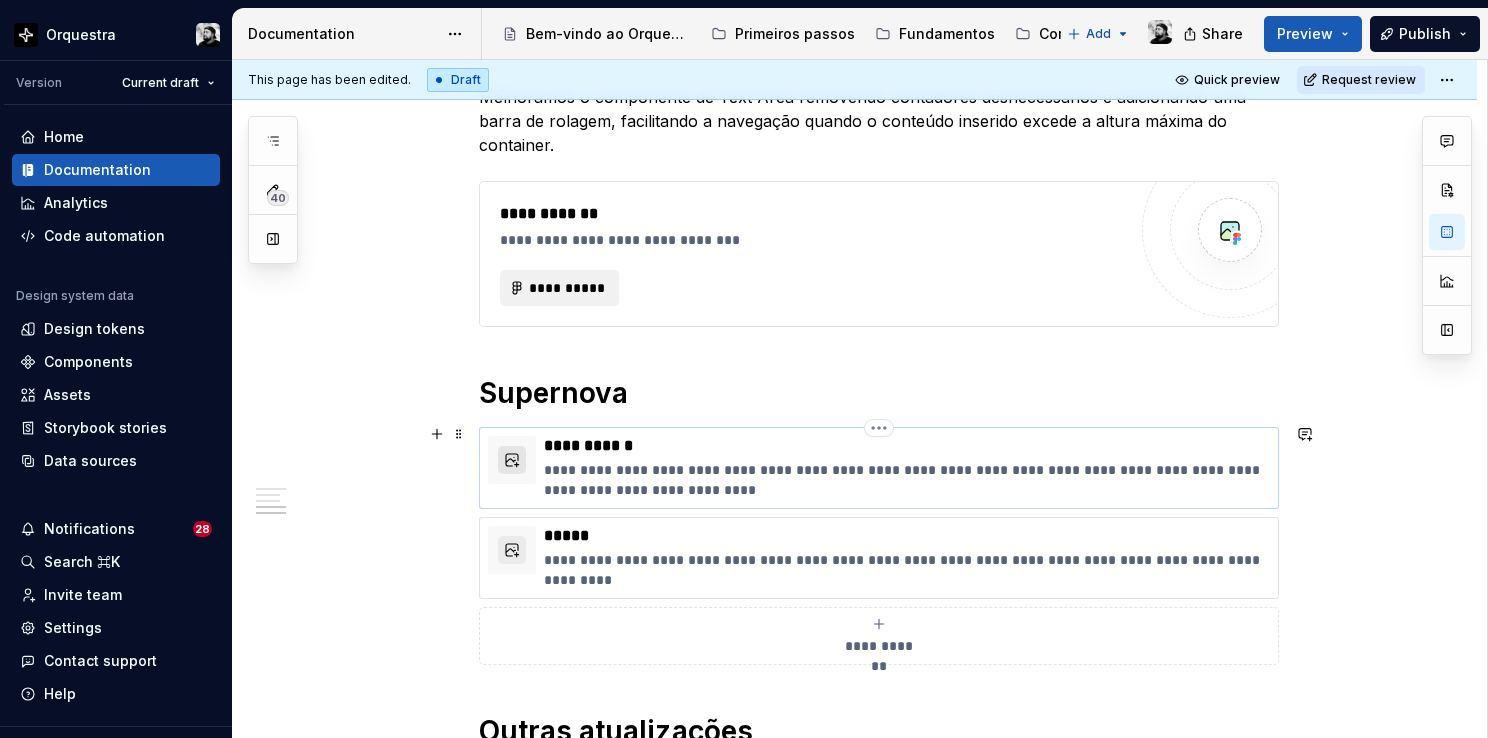 click at bounding box center [512, 460] 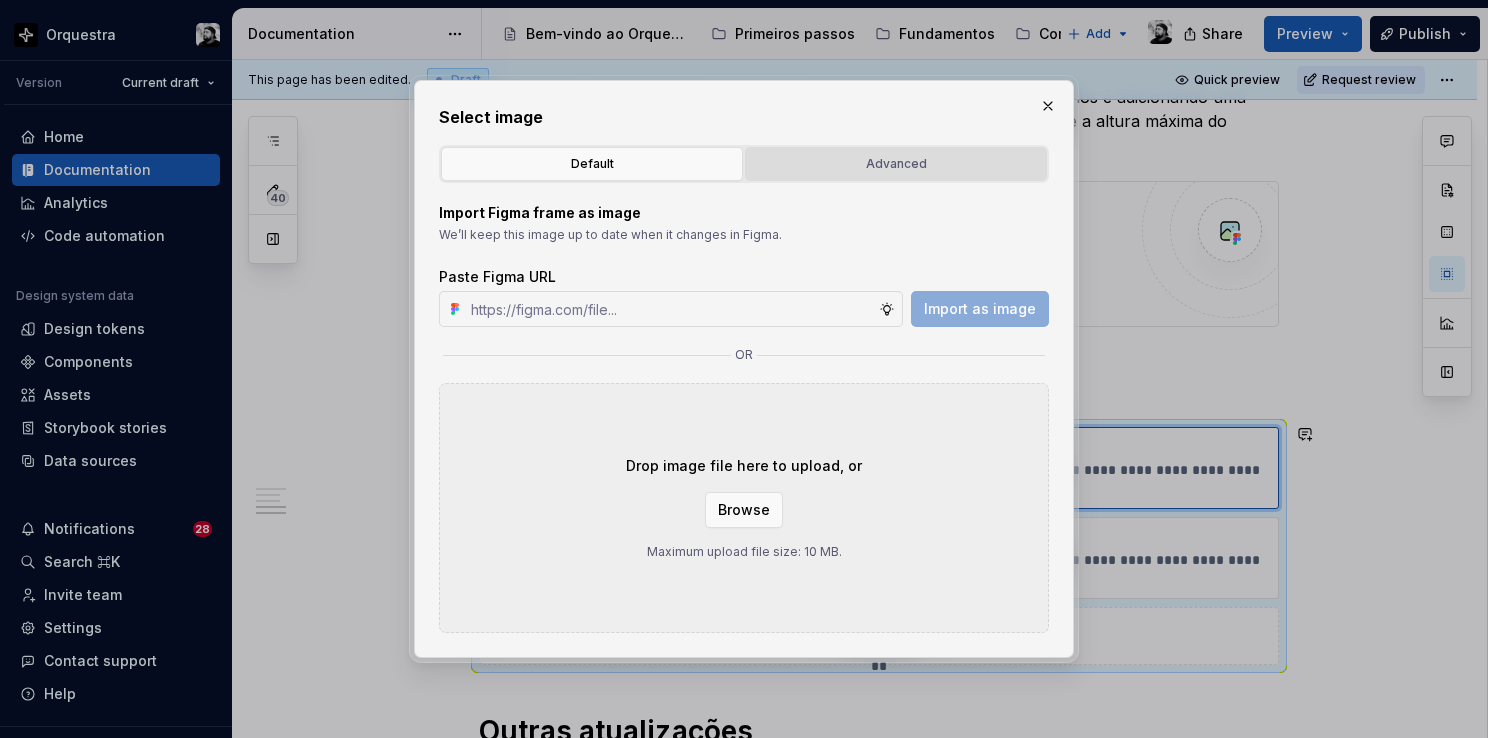 type on "*" 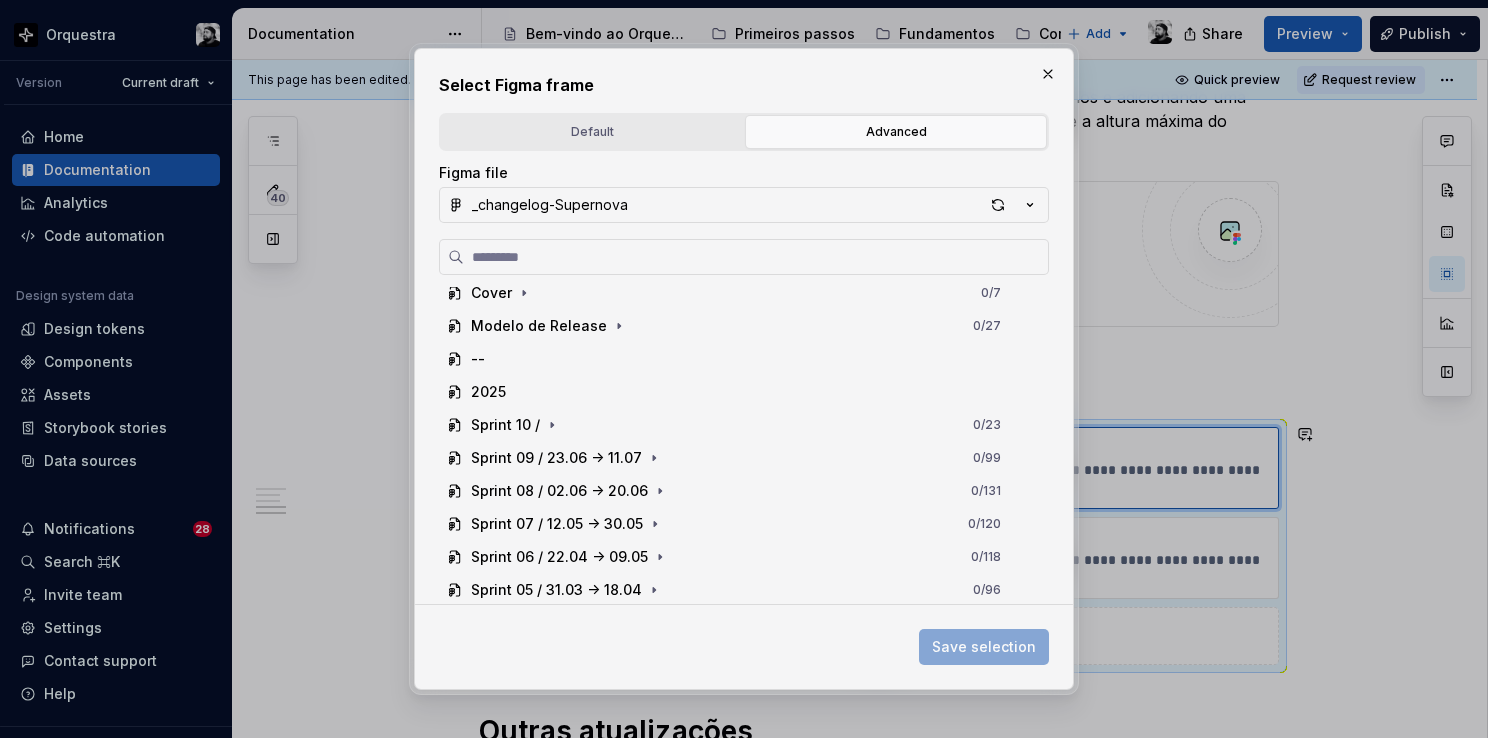 scroll, scrollTop: 0, scrollLeft: 0, axis: both 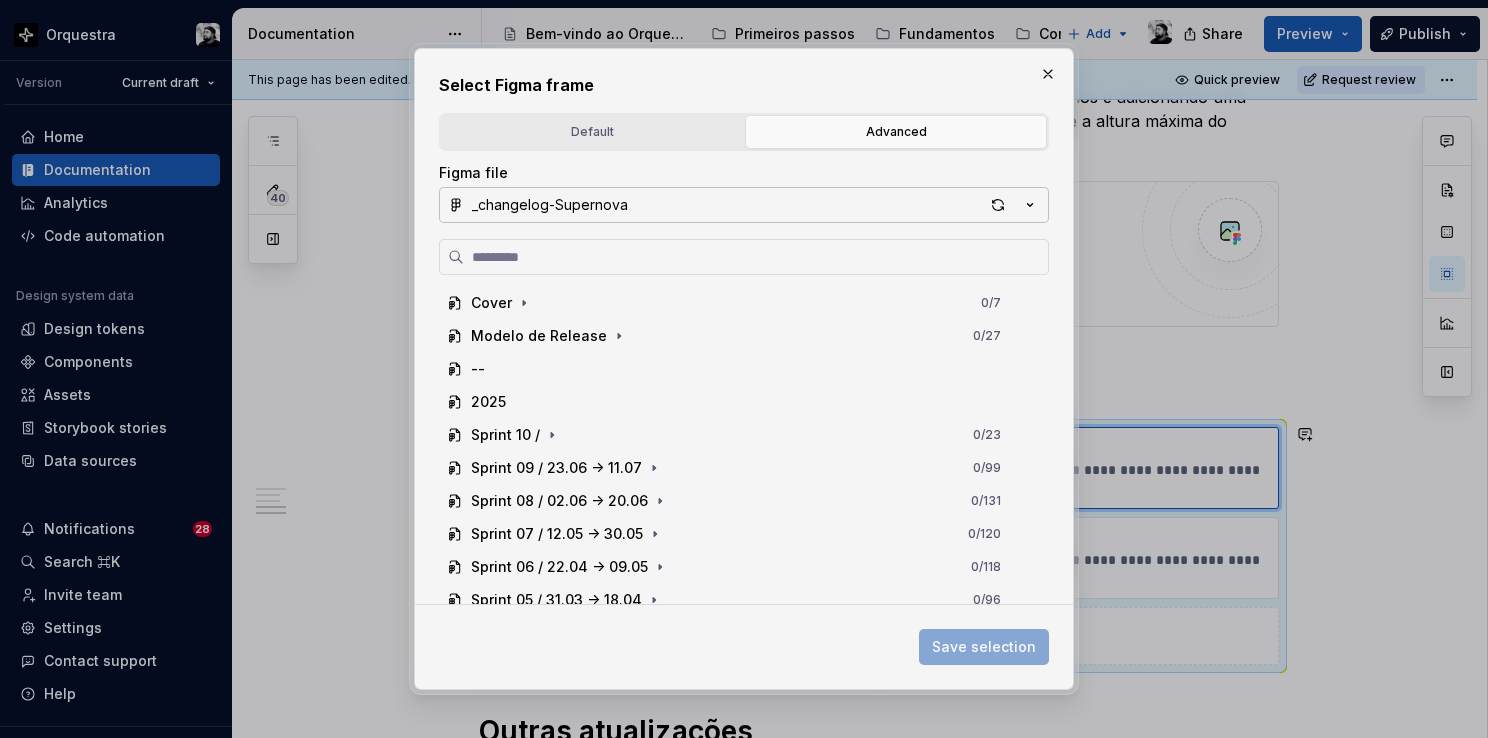 click on "_changelog-Supernova" at bounding box center [744, 205] 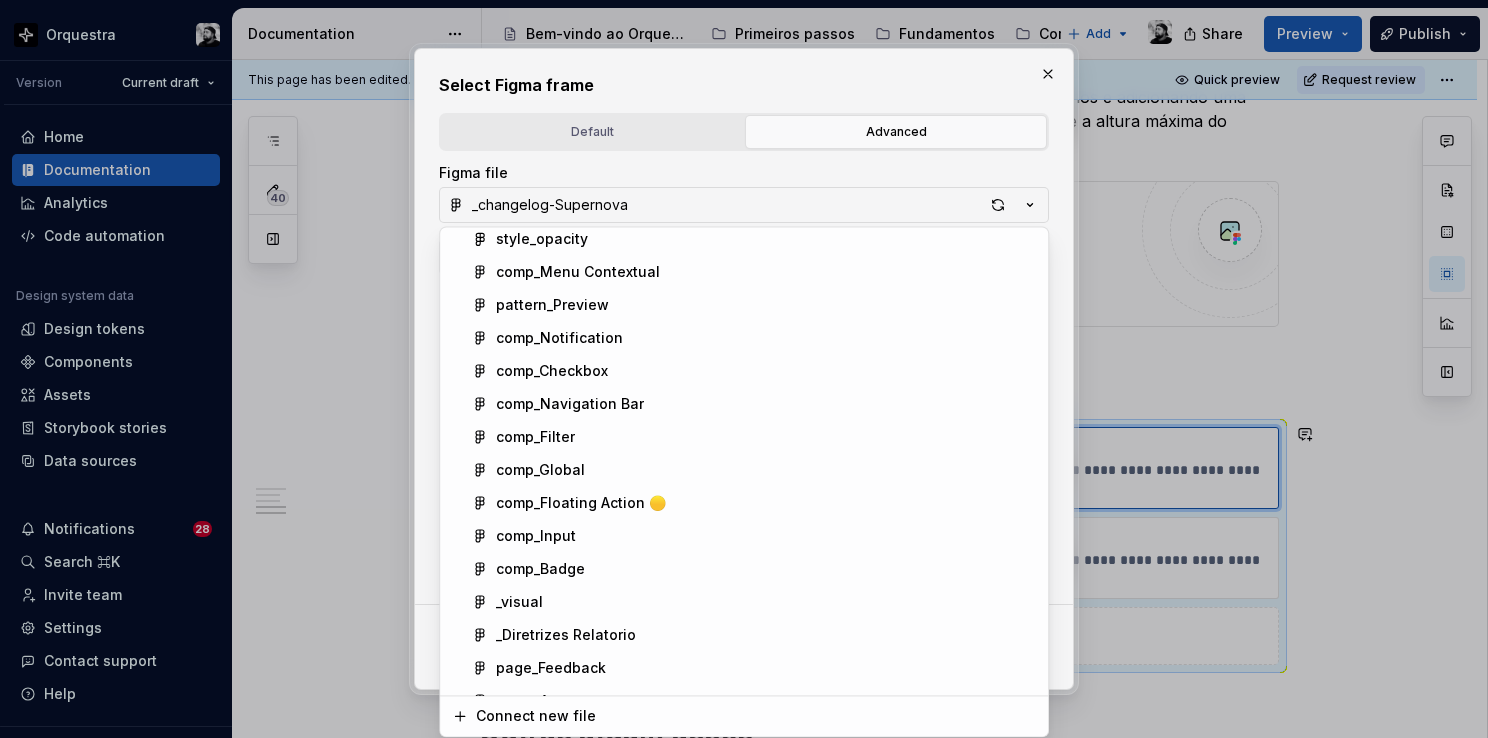 scroll, scrollTop: 900, scrollLeft: 0, axis: vertical 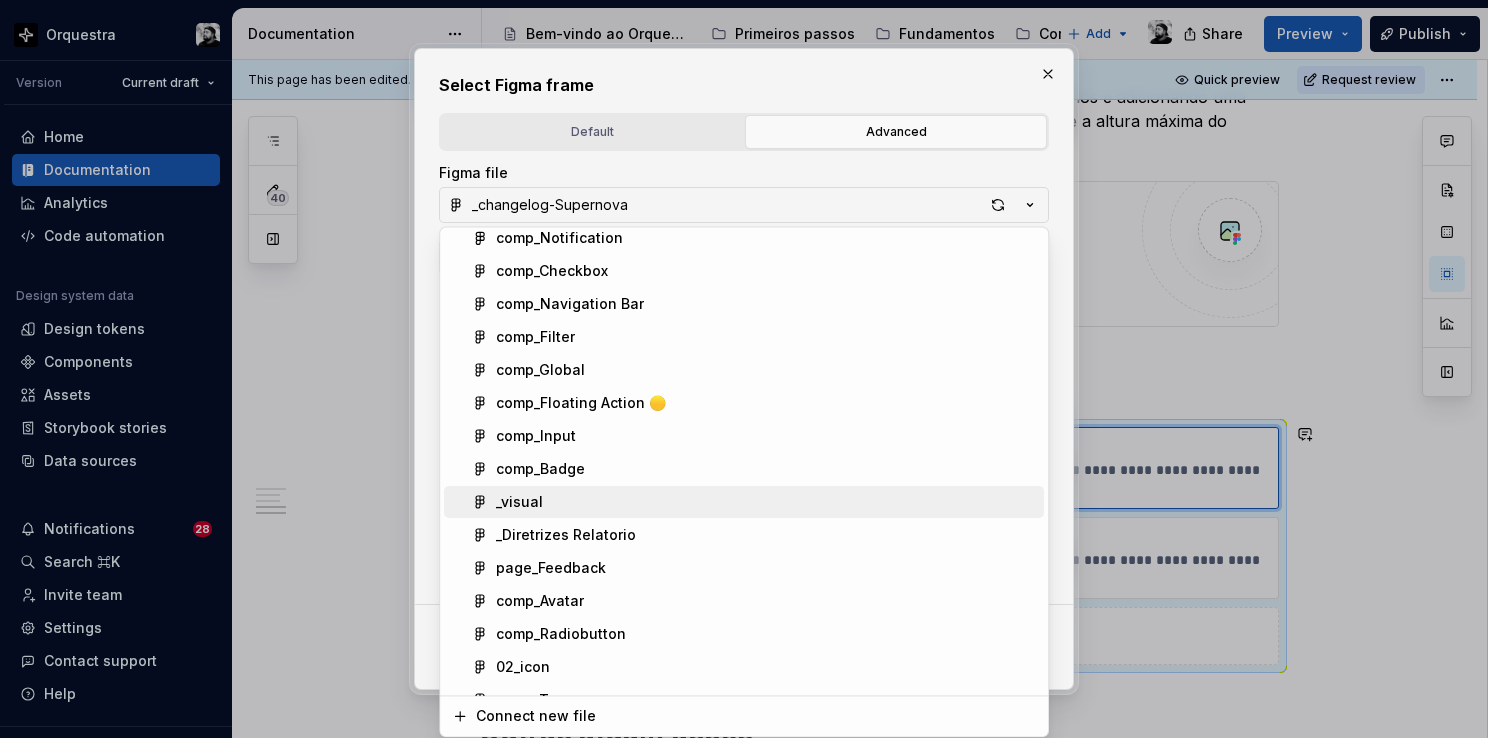 click on "_visual" at bounding box center (766, 502) 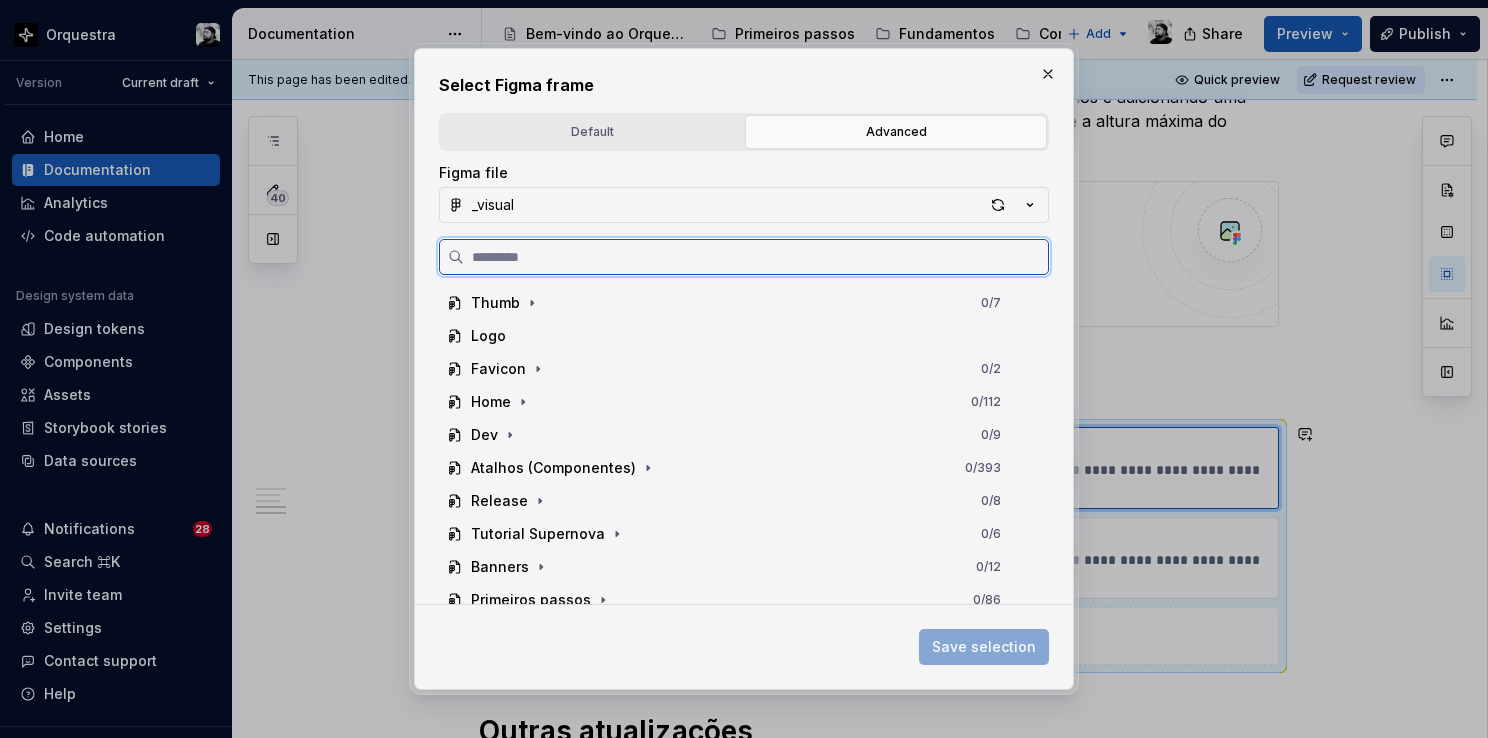 click at bounding box center [756, 257] 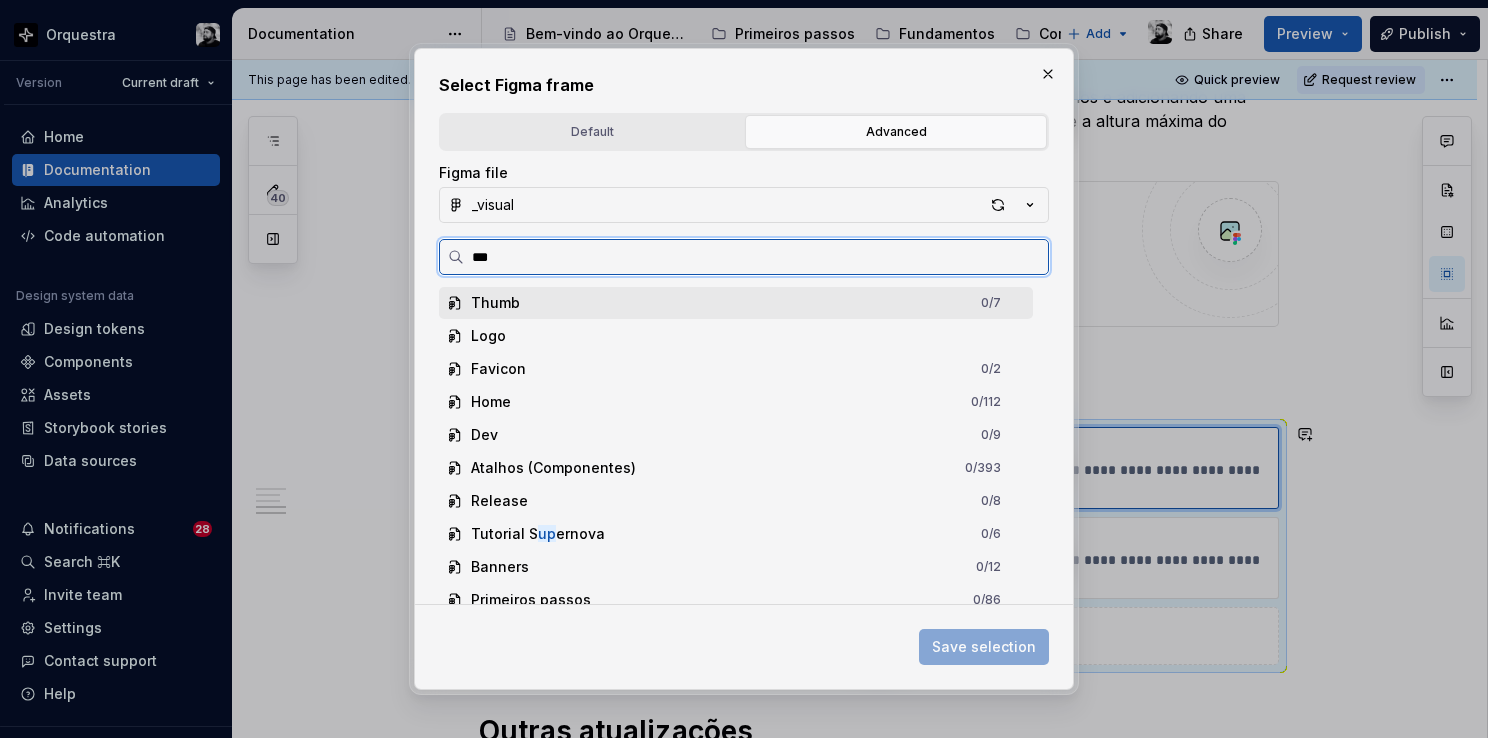 type on "****" 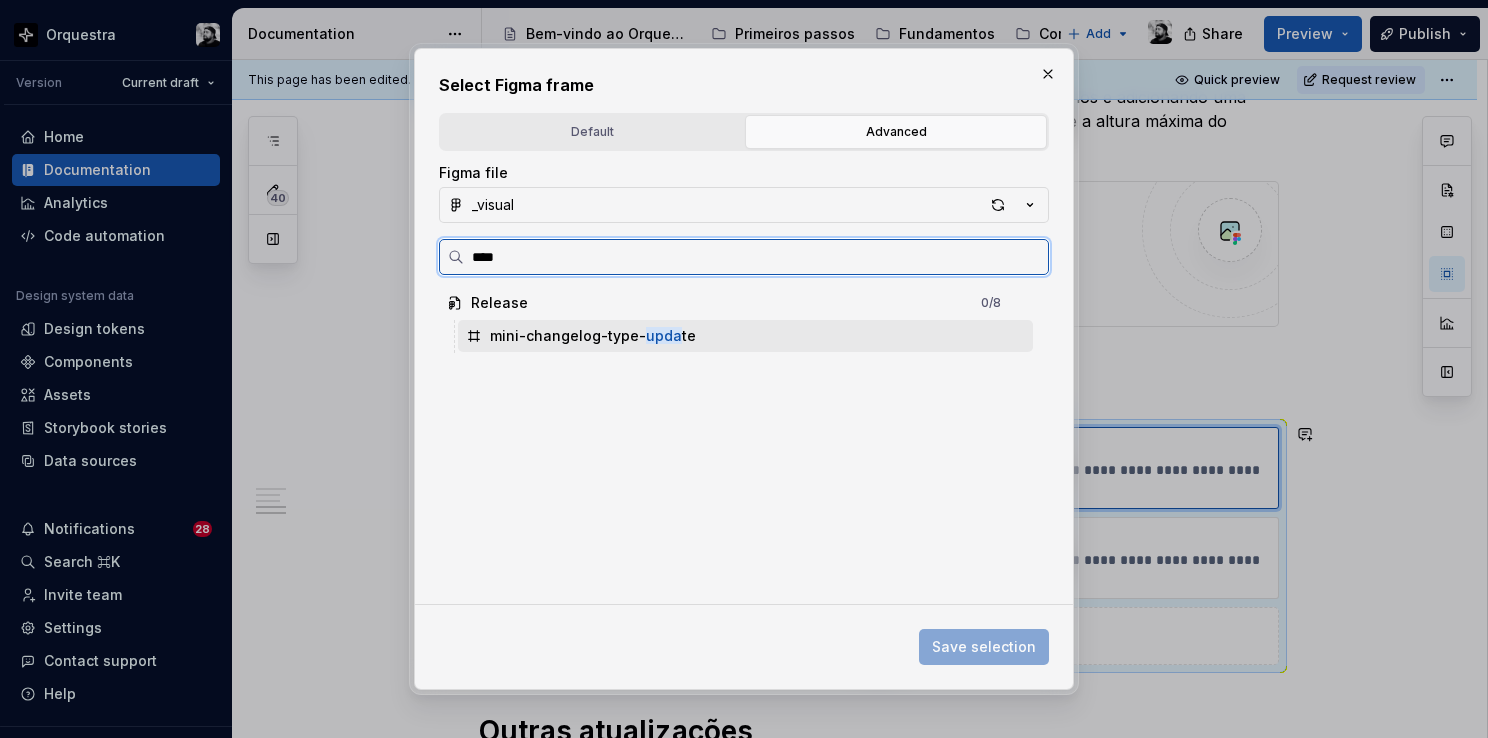 click on "mini-changelog-type- upda te" at bounding box center [593, 336] 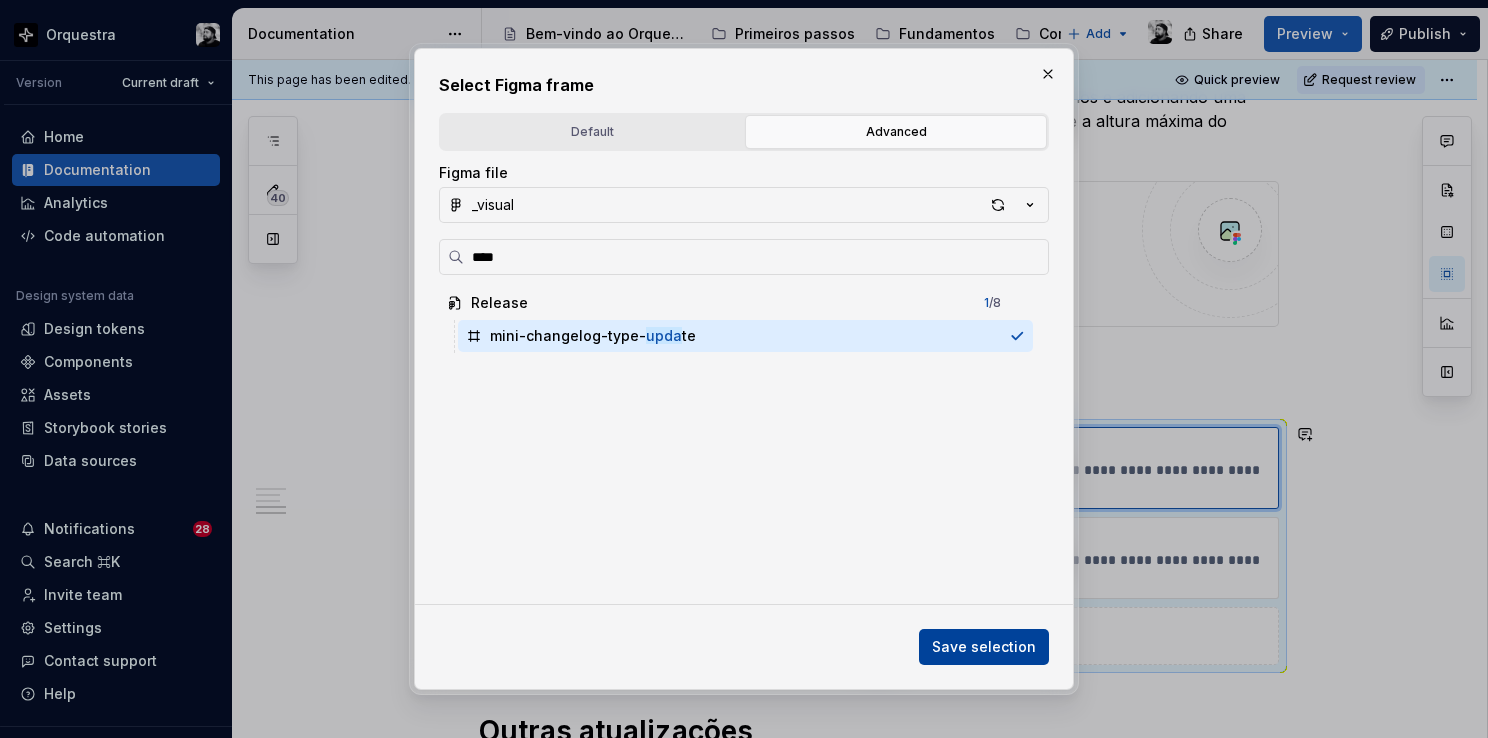click on "Save selection" at bounding box center (984, 647) 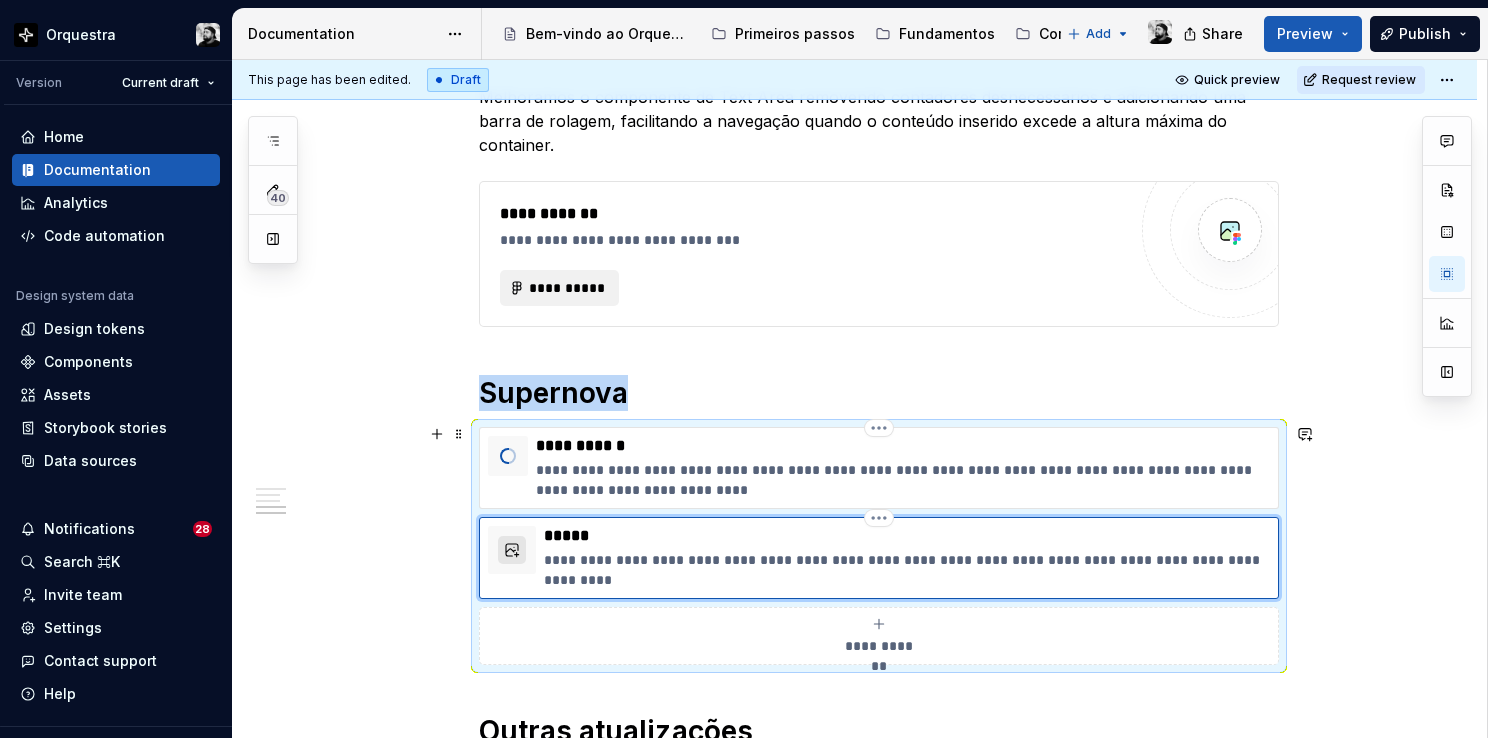 click at bounding box center [512, 550] 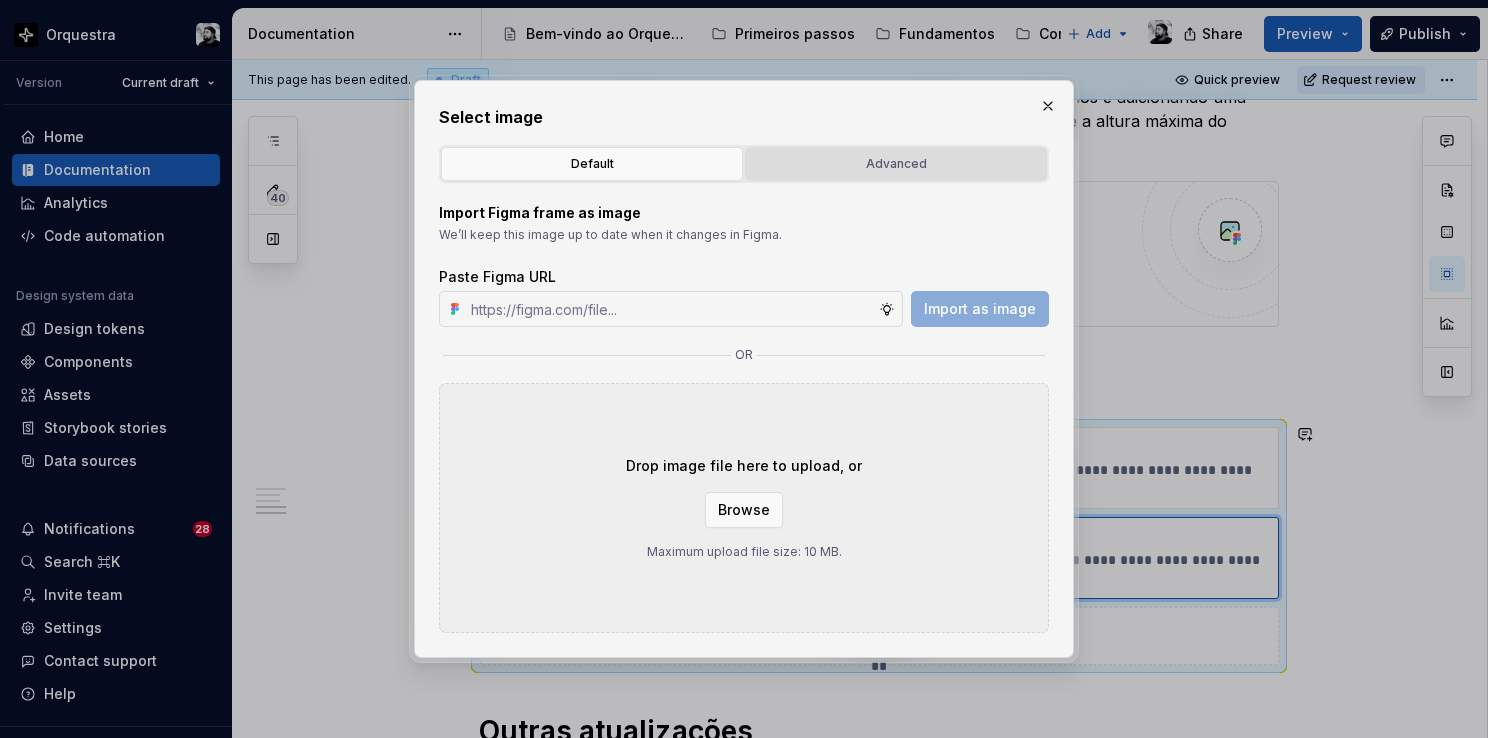 click on "Advanced" at bounding box center (896, 164) 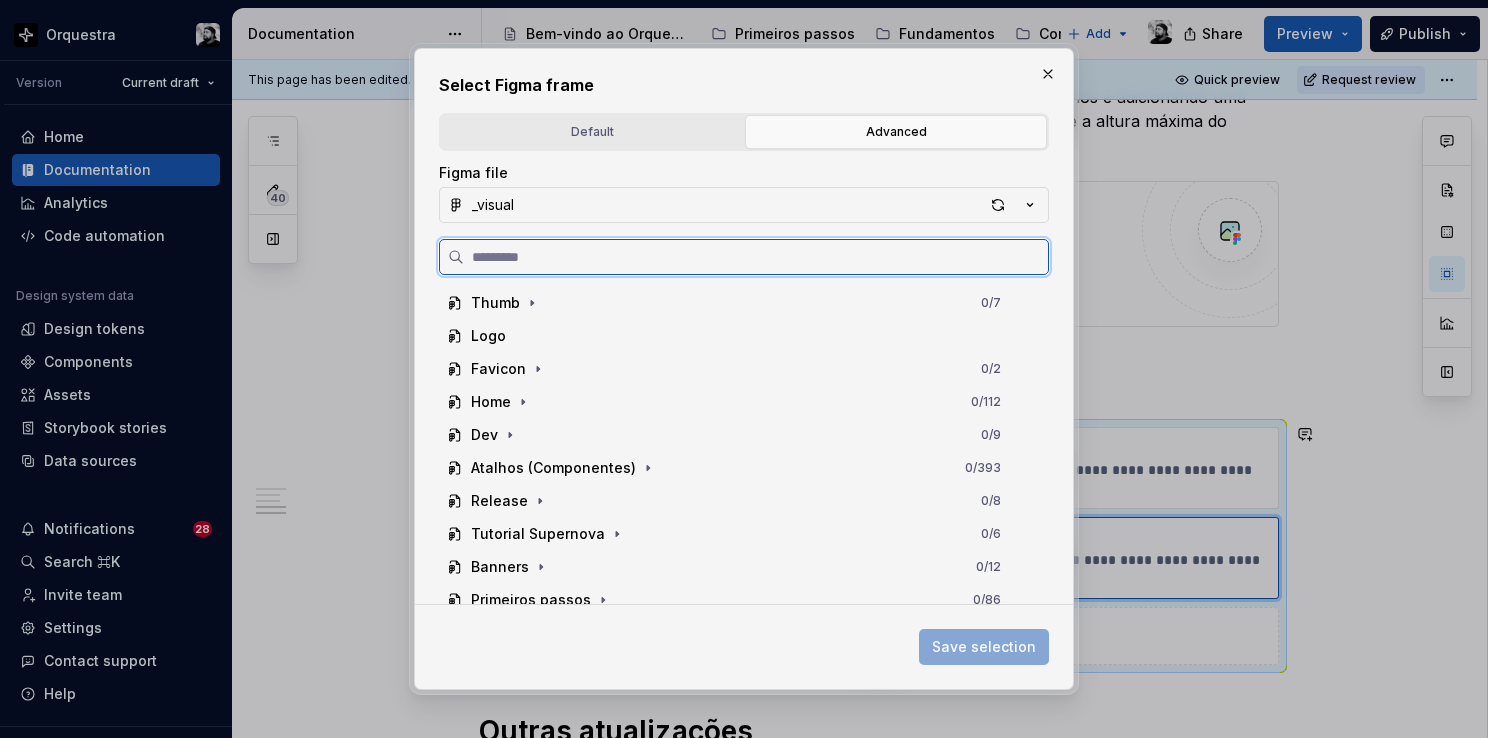 click at bounding box center [756, 257] 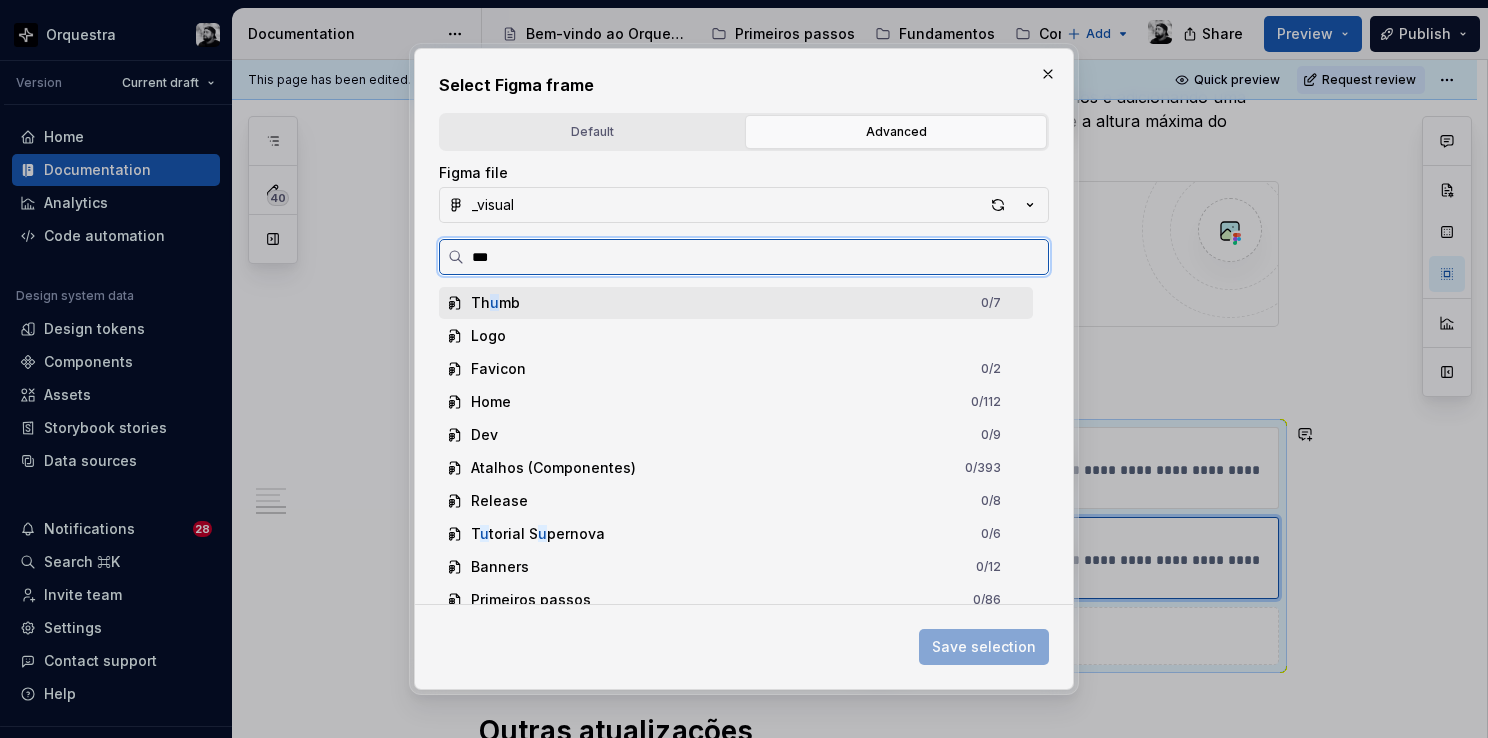 type on "****" 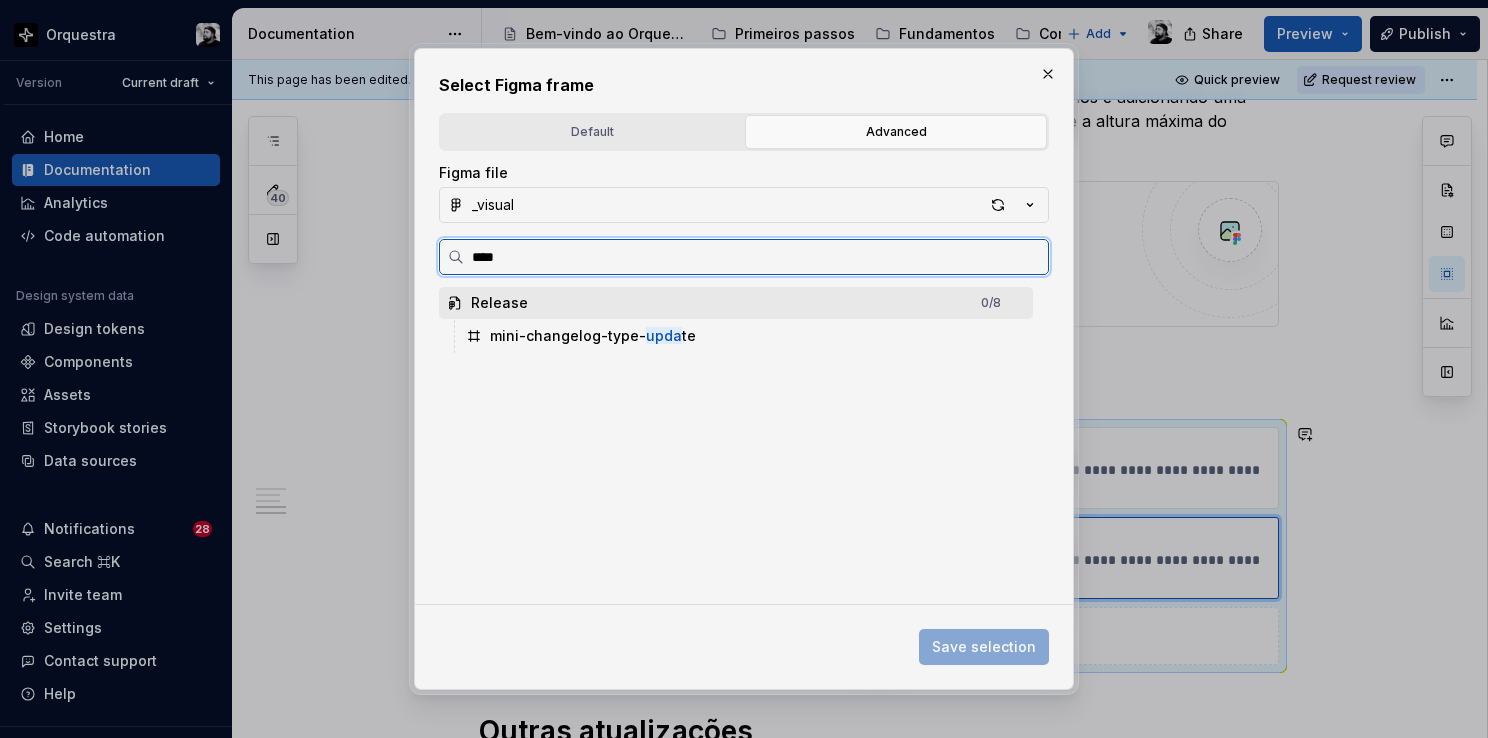 click on "mini-changelog-type- upda te" at bounding box center (745, 336) 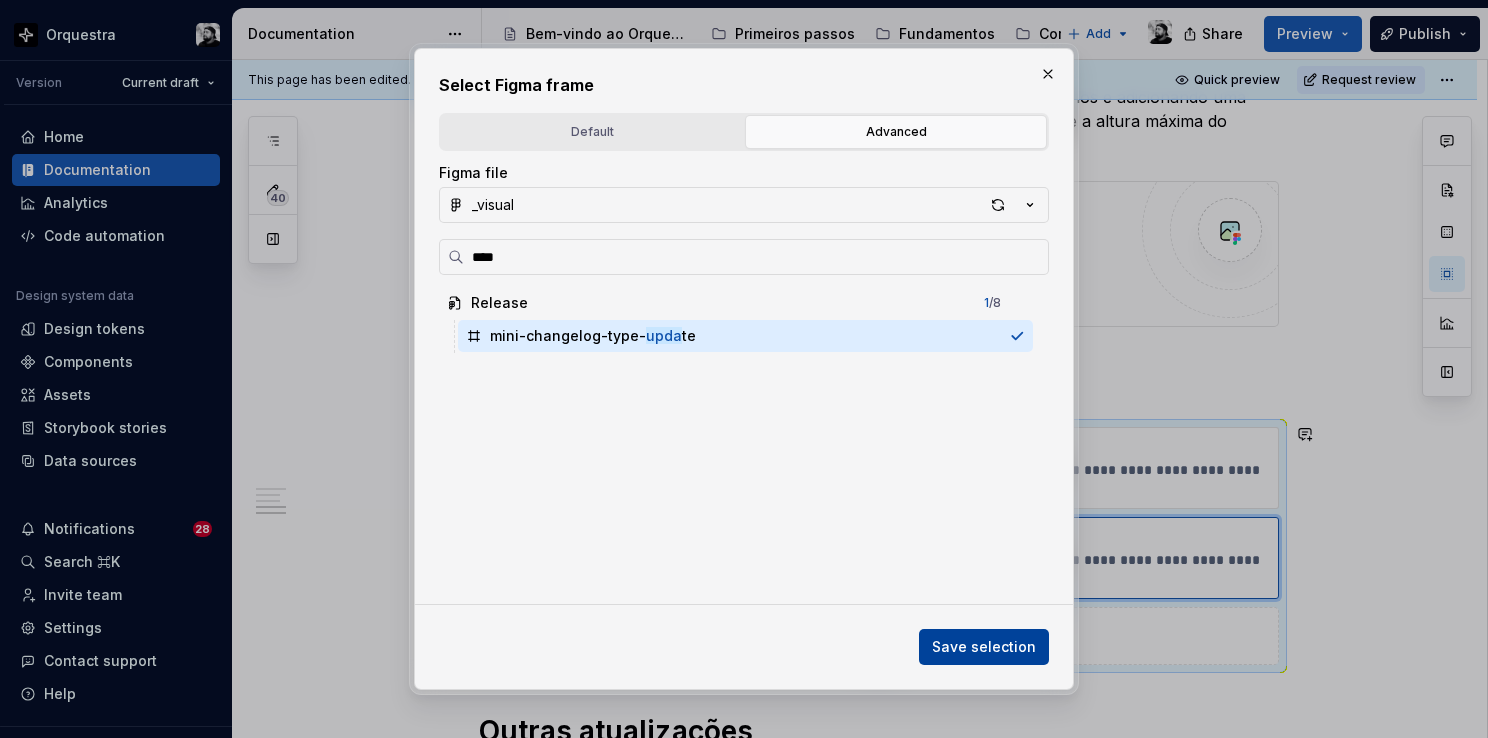 click on "Save selection" at bounding box center (984, 647) 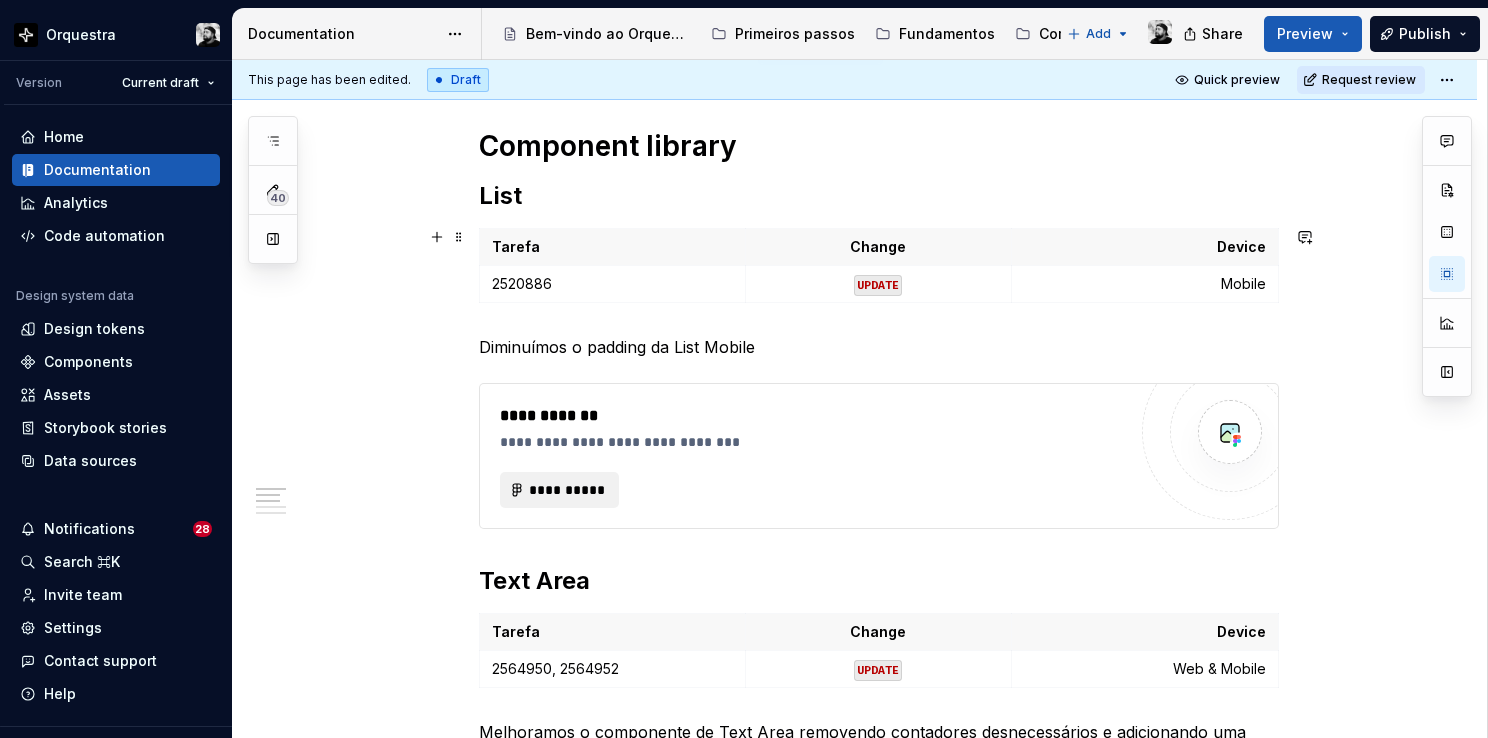 scroll, scrollTop: 500, scrollLeft: 0, axis: vertical 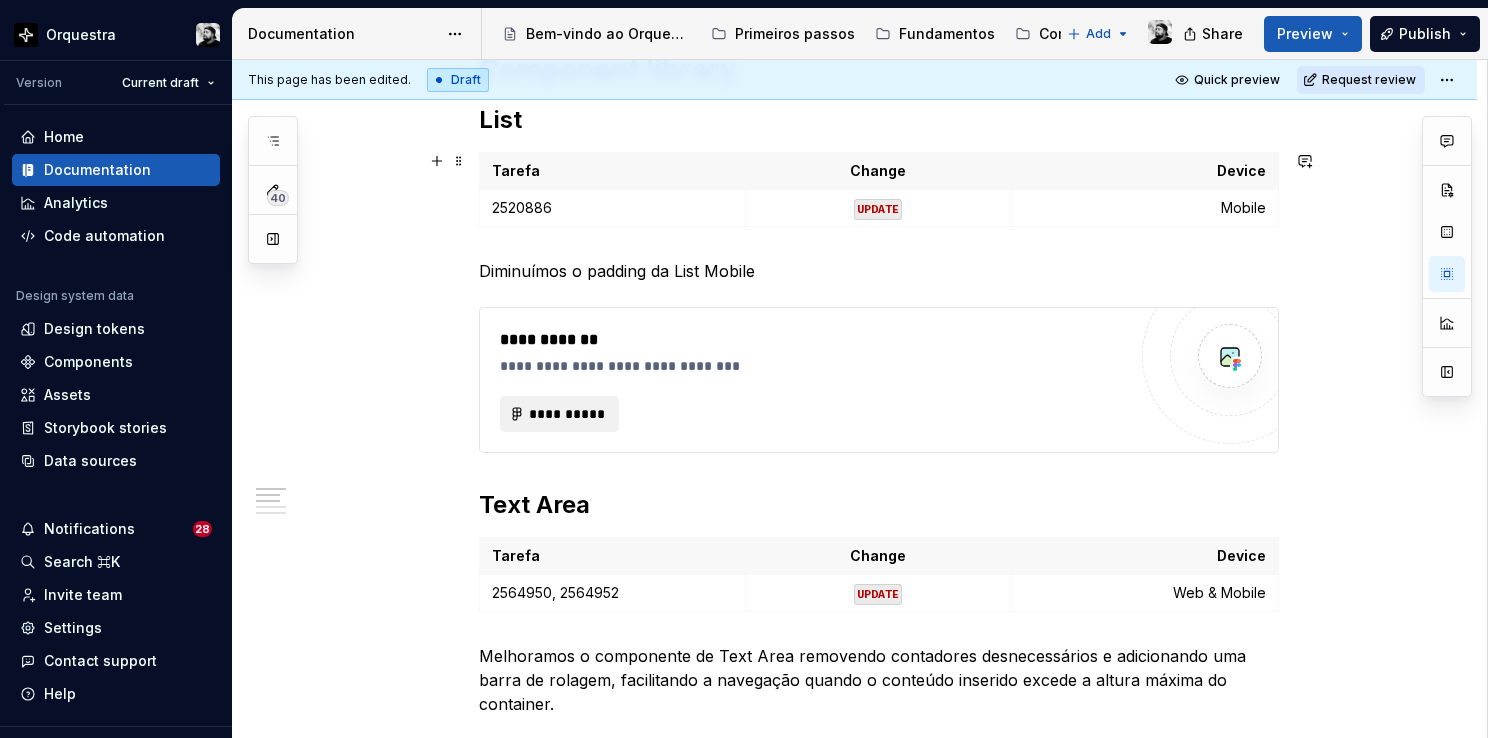 click on "**********" at bounding box center [813, 380] 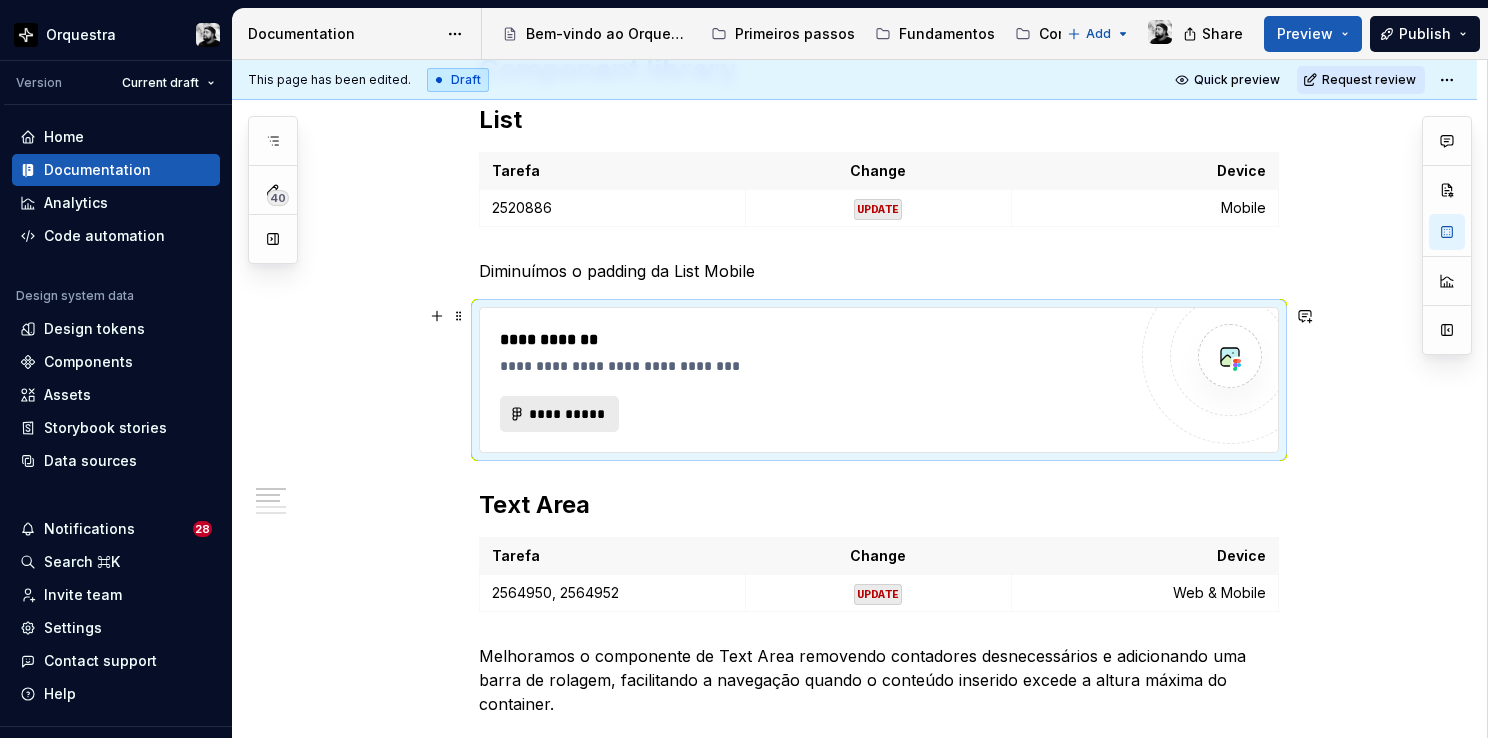 click on "**********" at bounding box center [560, 414] 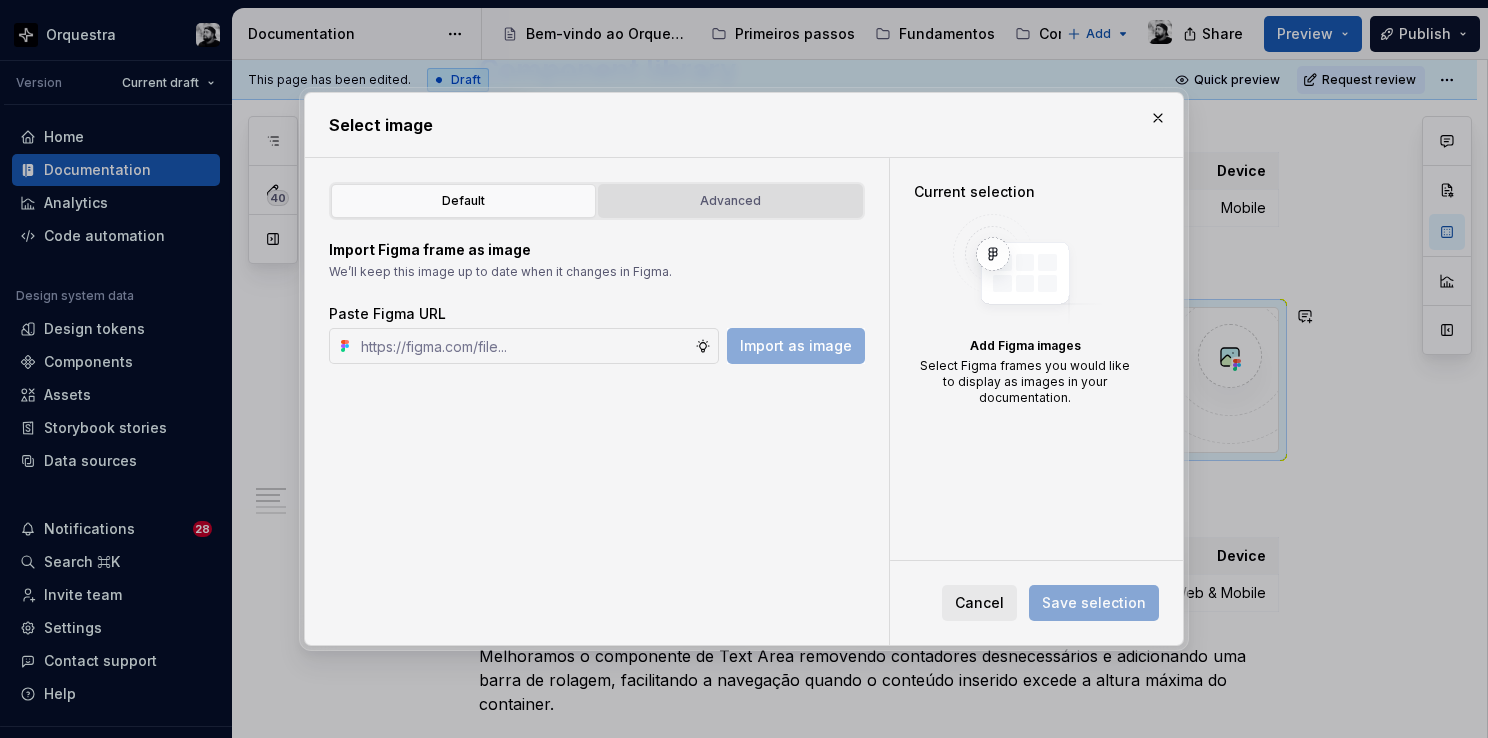 type on "*" 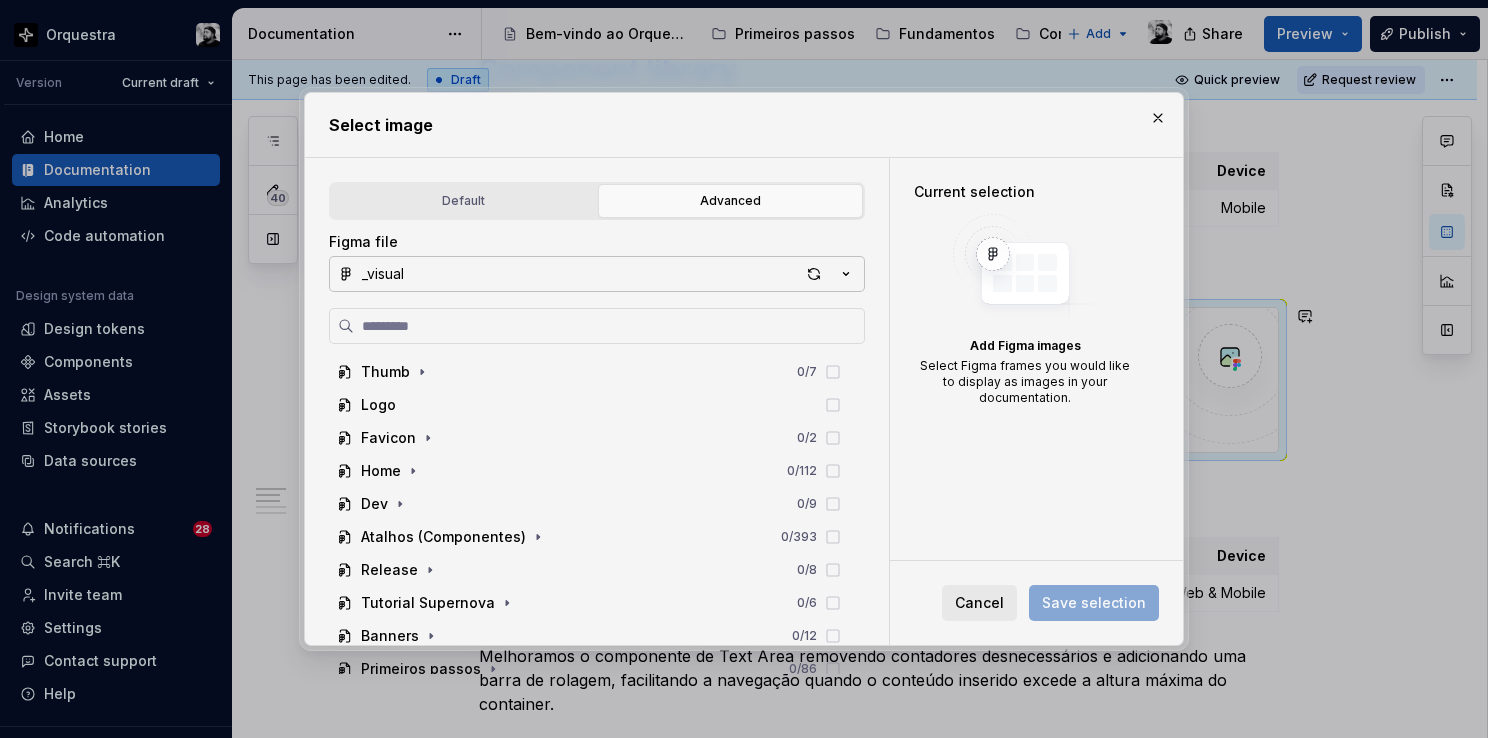 click on "_visual" at bounding box center (597, 274) 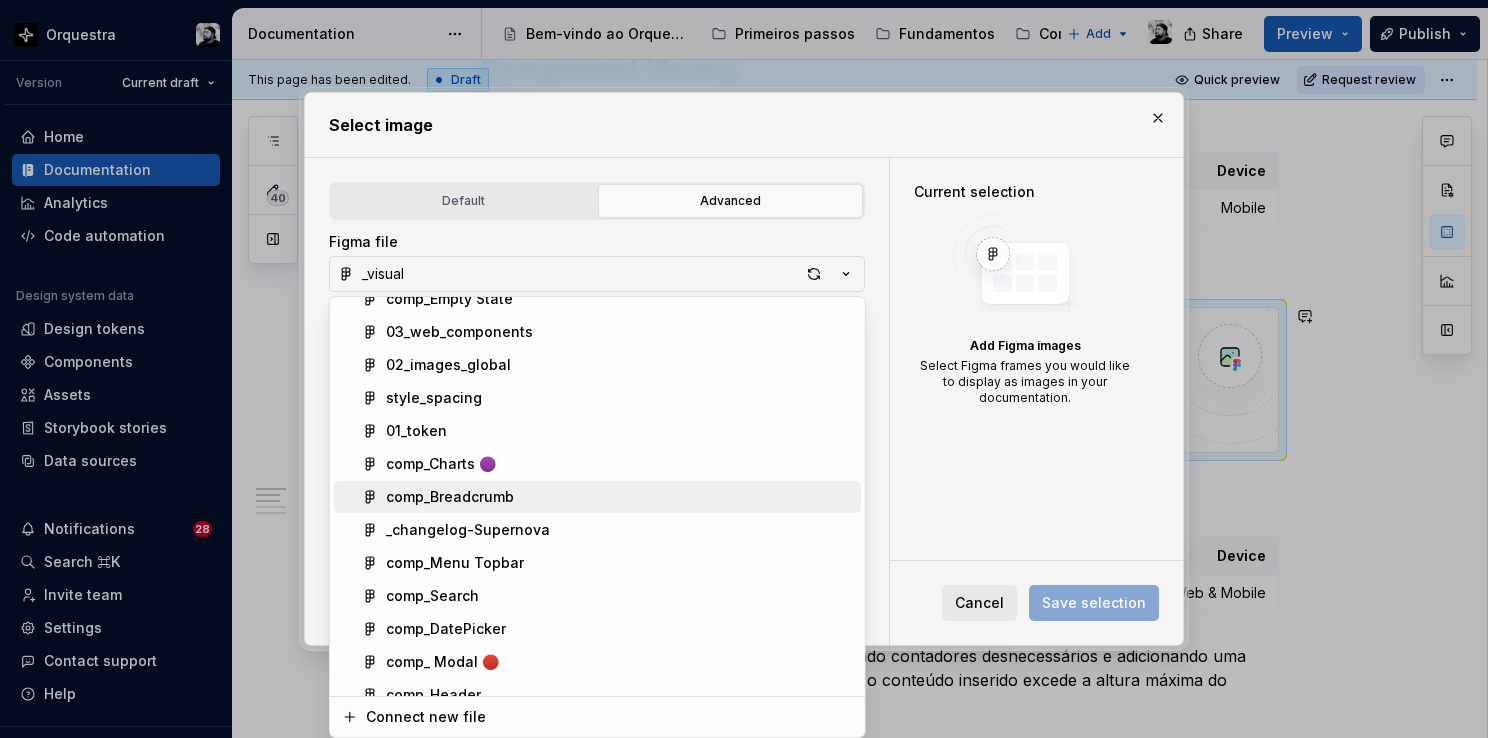 scroll, scrollTop: 1556, scrollLeft: 0, axis: vertical 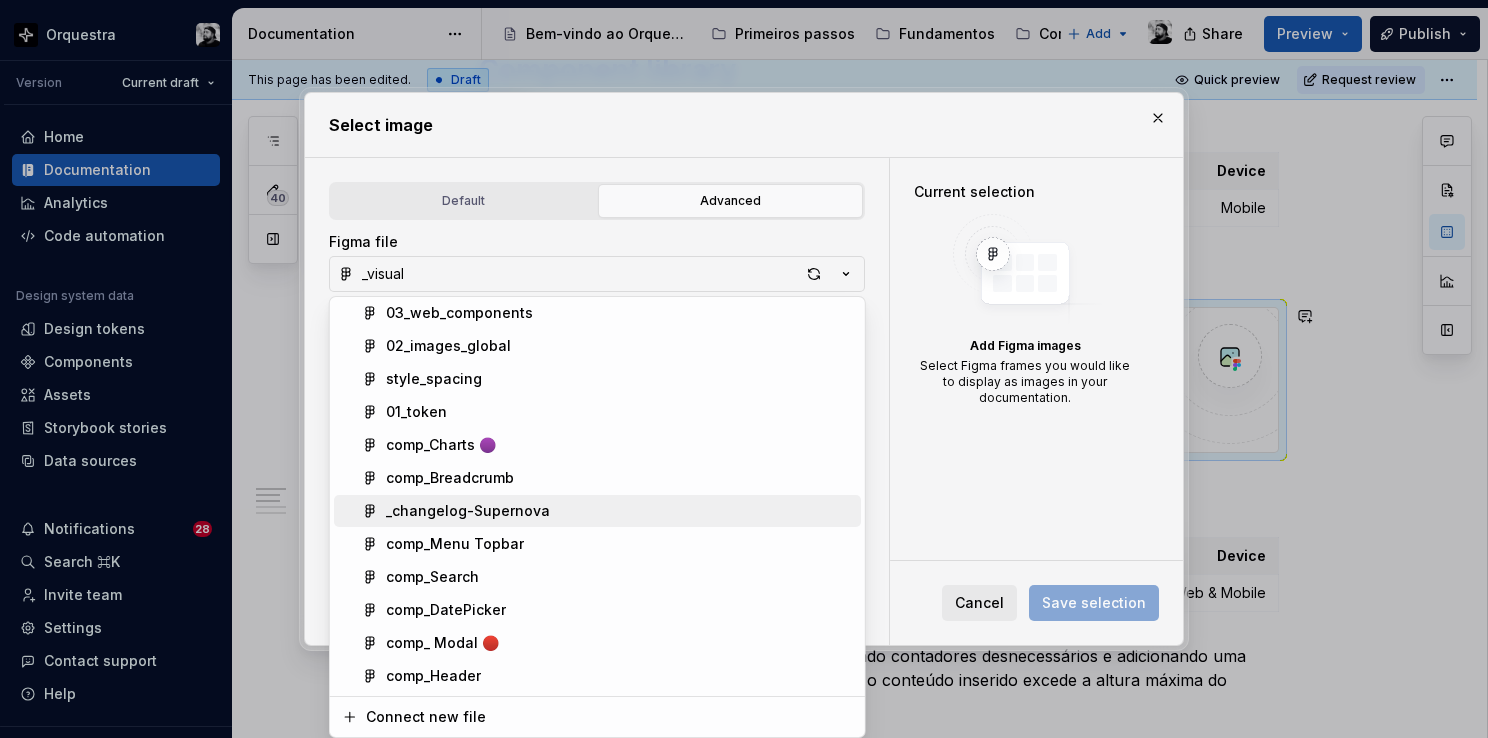 click on "_changelog-Supernova" at bounding box center (468, 511) 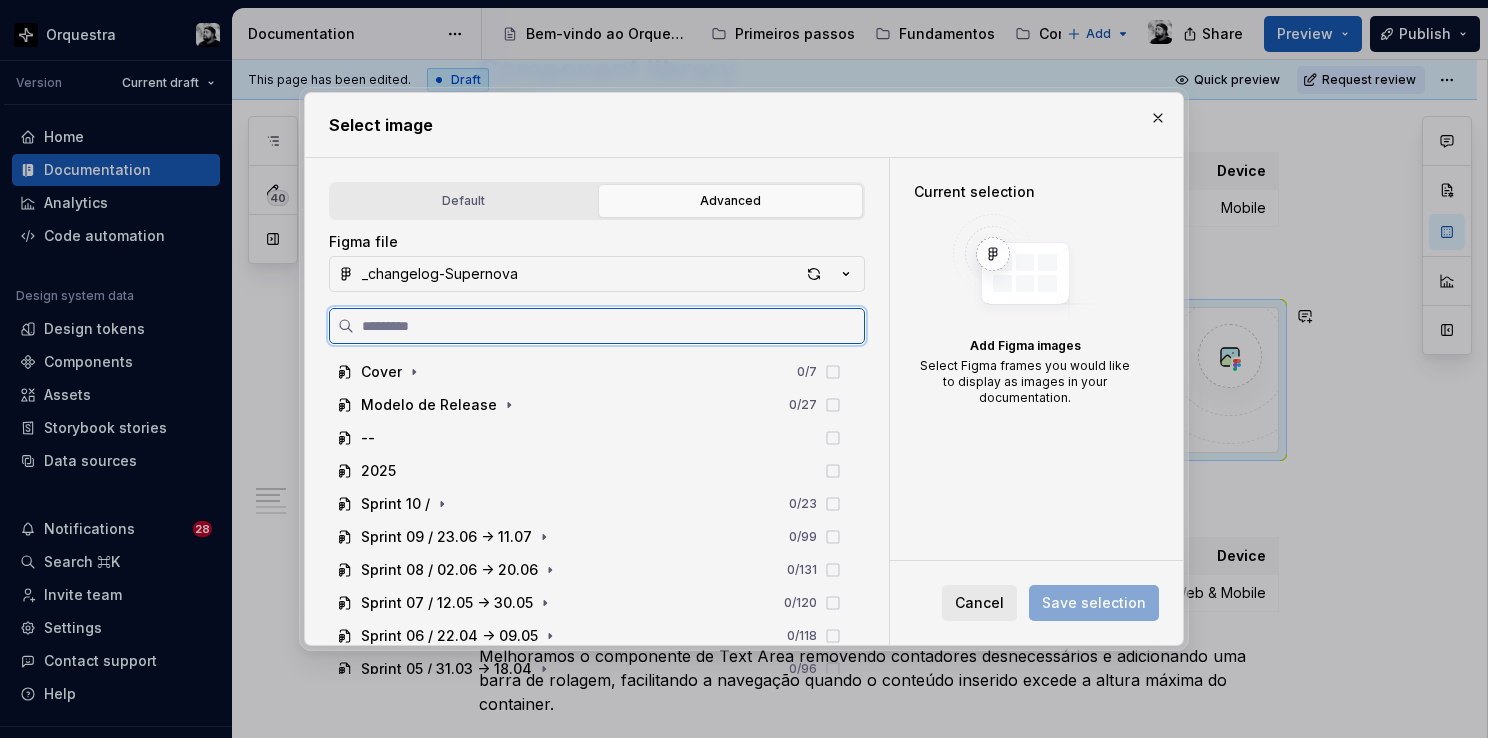 click at bounding box center [609, 326] 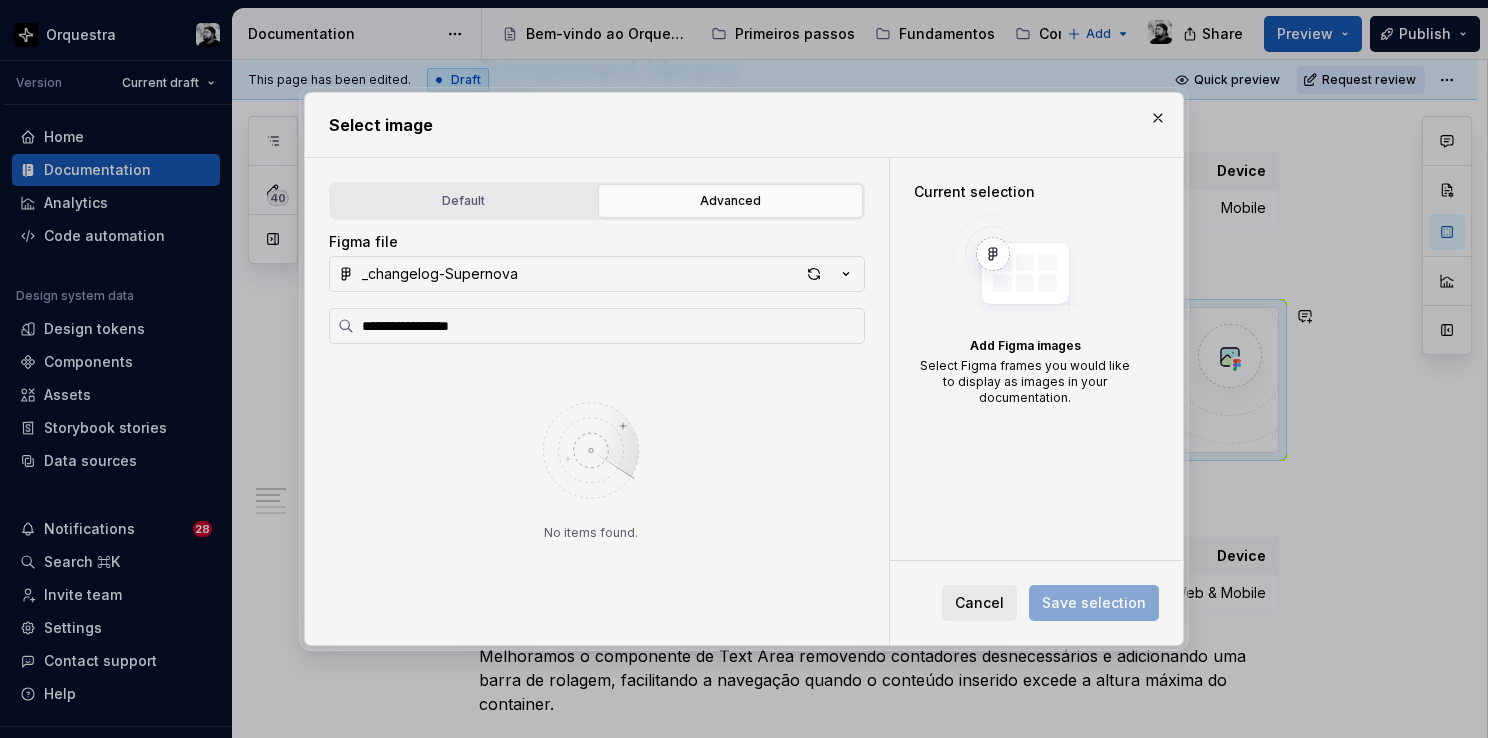click at bounding box center [1158, 118] 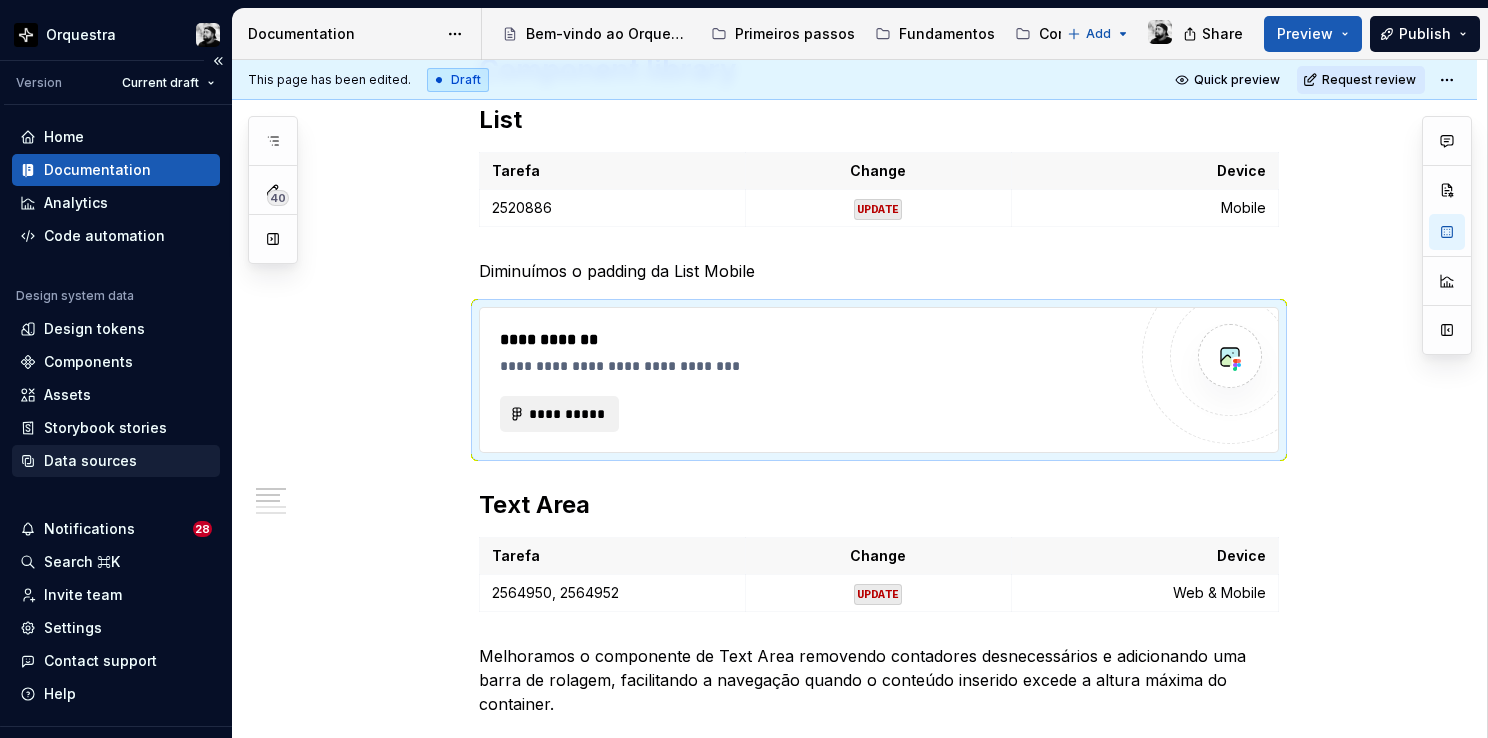 click on "Data sources" at bounding box center [90, 461] 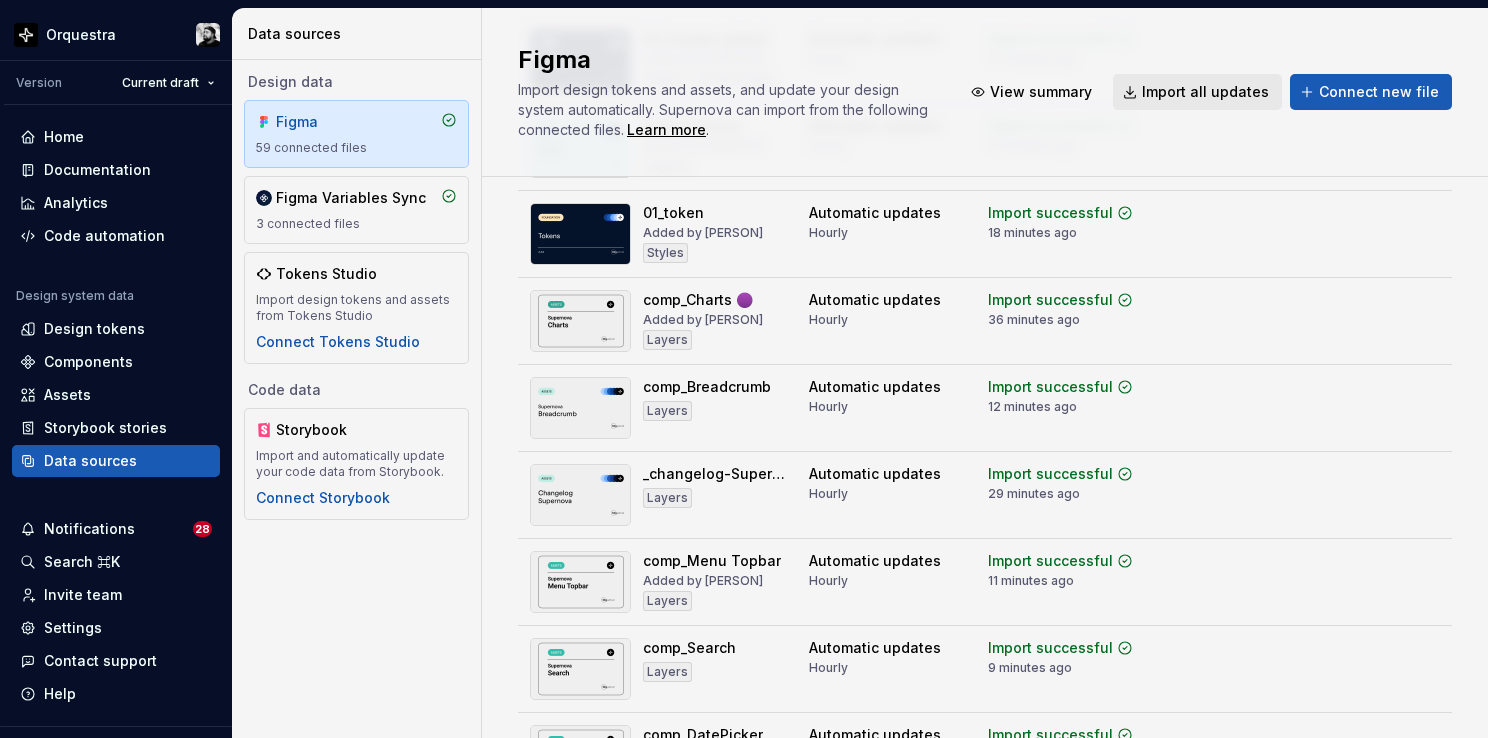 scroll, scrollTop: 4500, scrollLeft: 0, axis: vertical 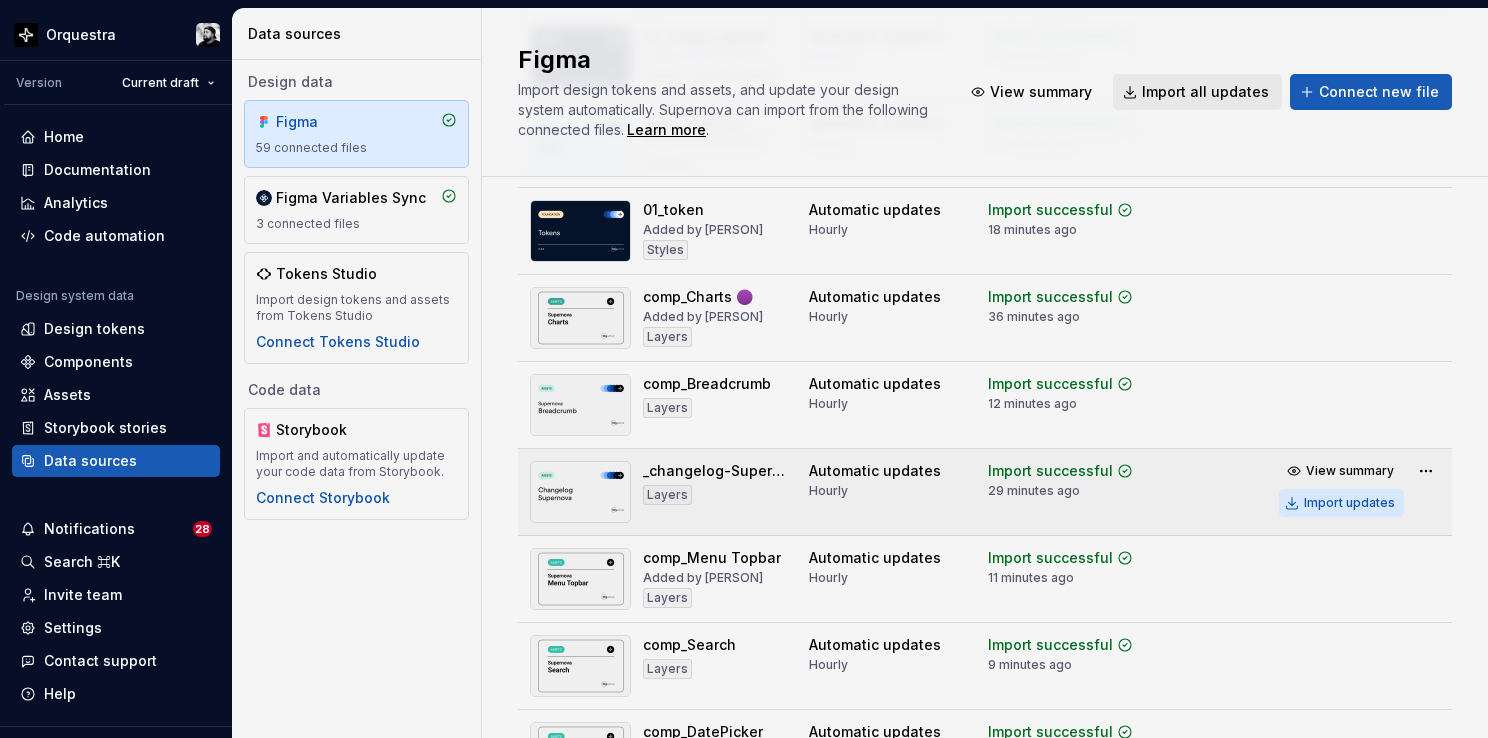 click on "Import updates" at bounding box center [1349, 433] 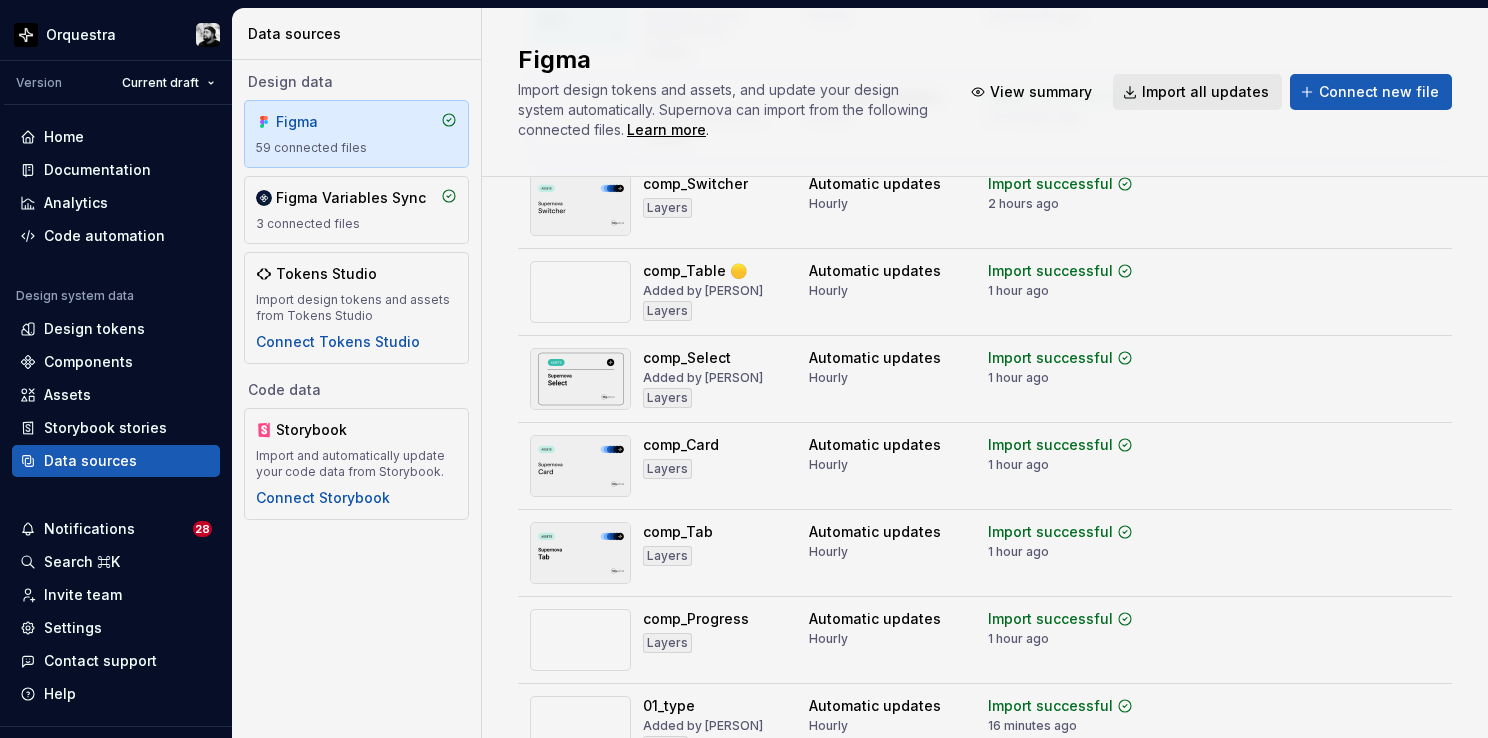 scroll, scrollTop: 1100, scrollLeft: 0, axis: vertical 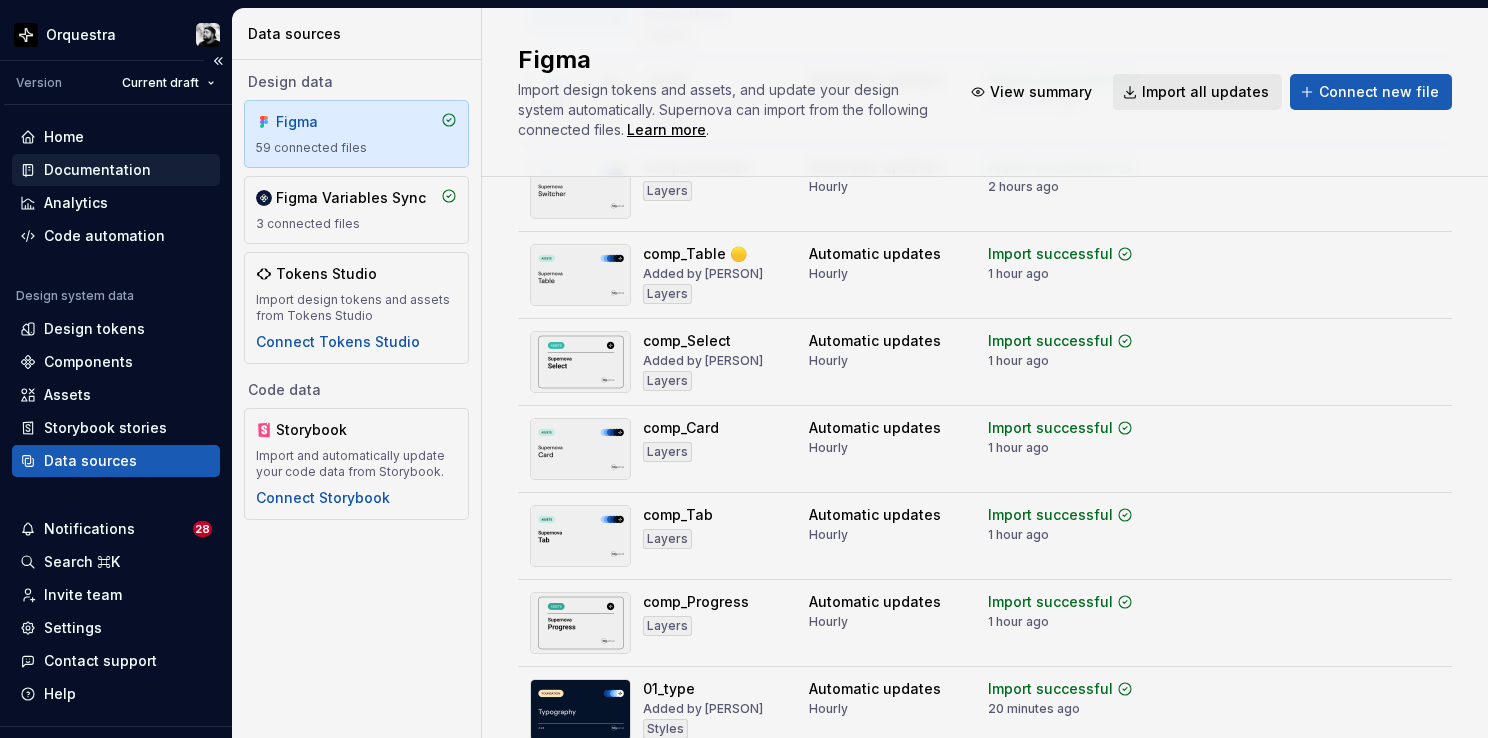 click on "Documentation" at bounding box center [97, 170] 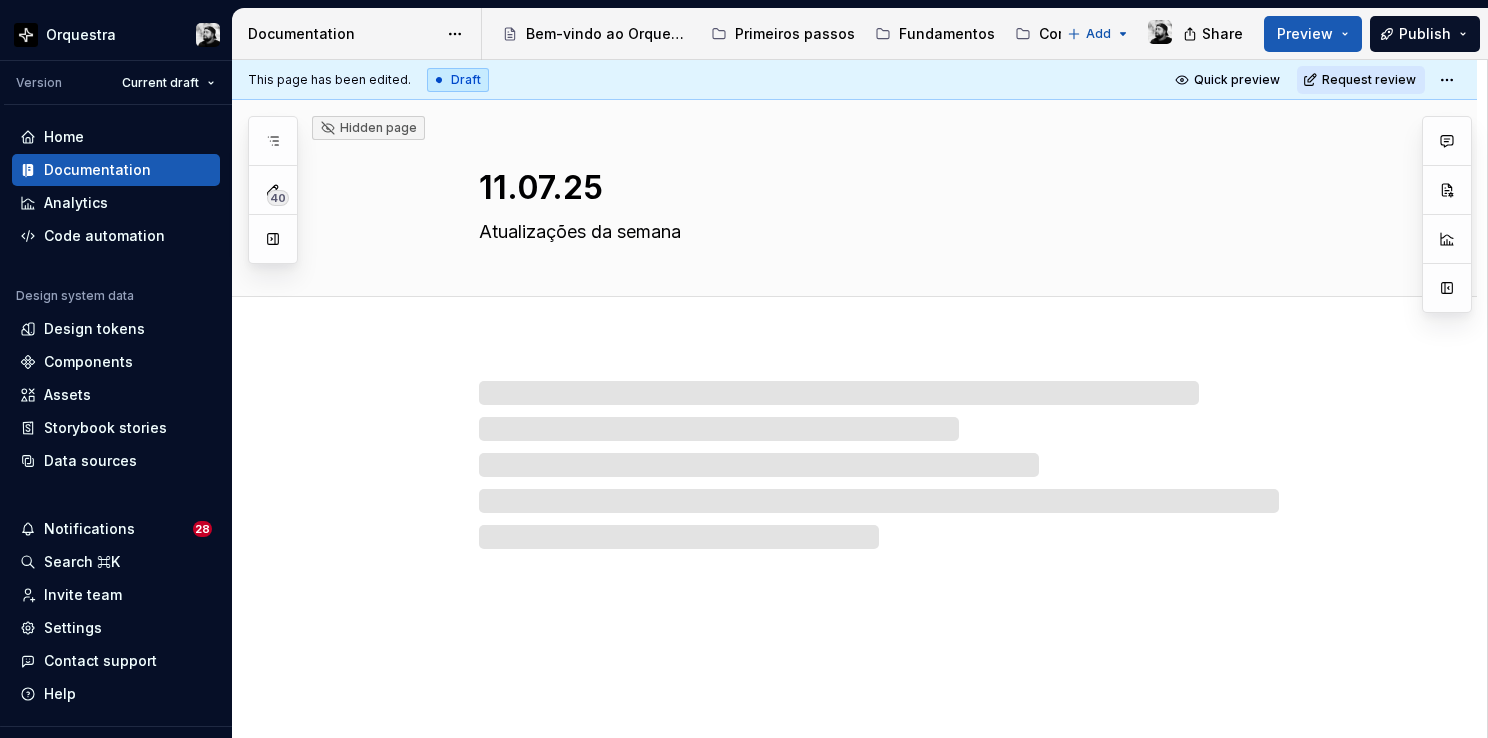 type on "*" 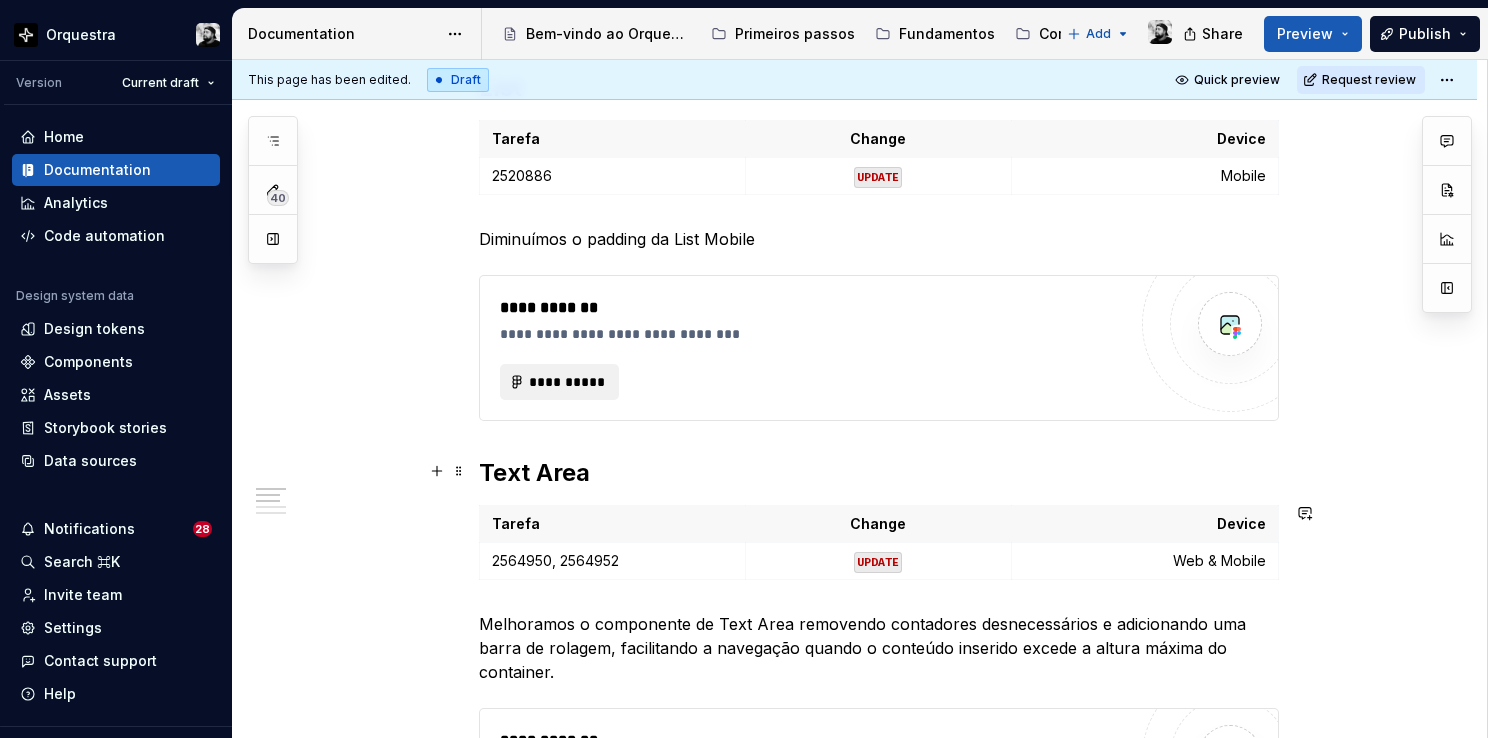 scroll, scrollTop: 500, scrollLeft: 0, axis: vertical 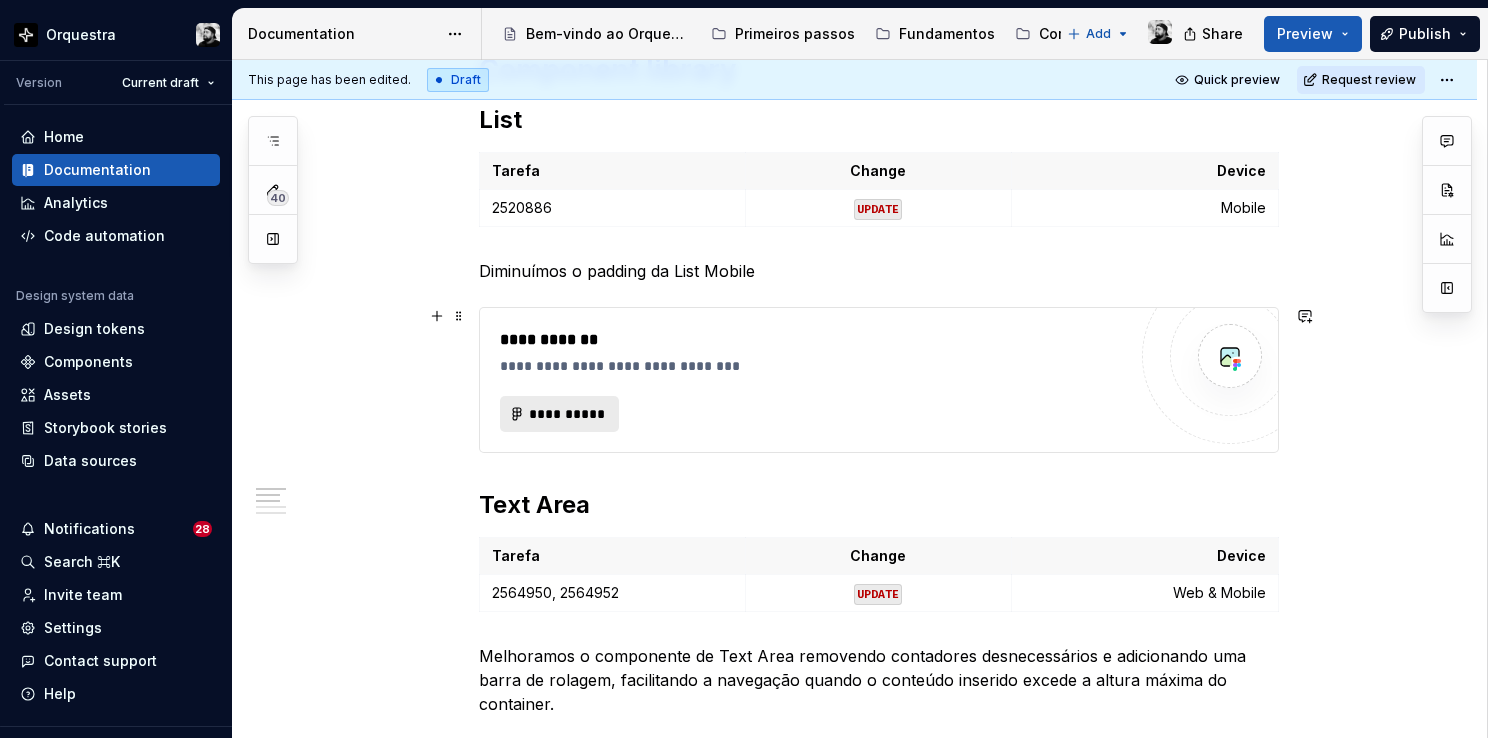 click on "**********" at bounding box center (568, 414) 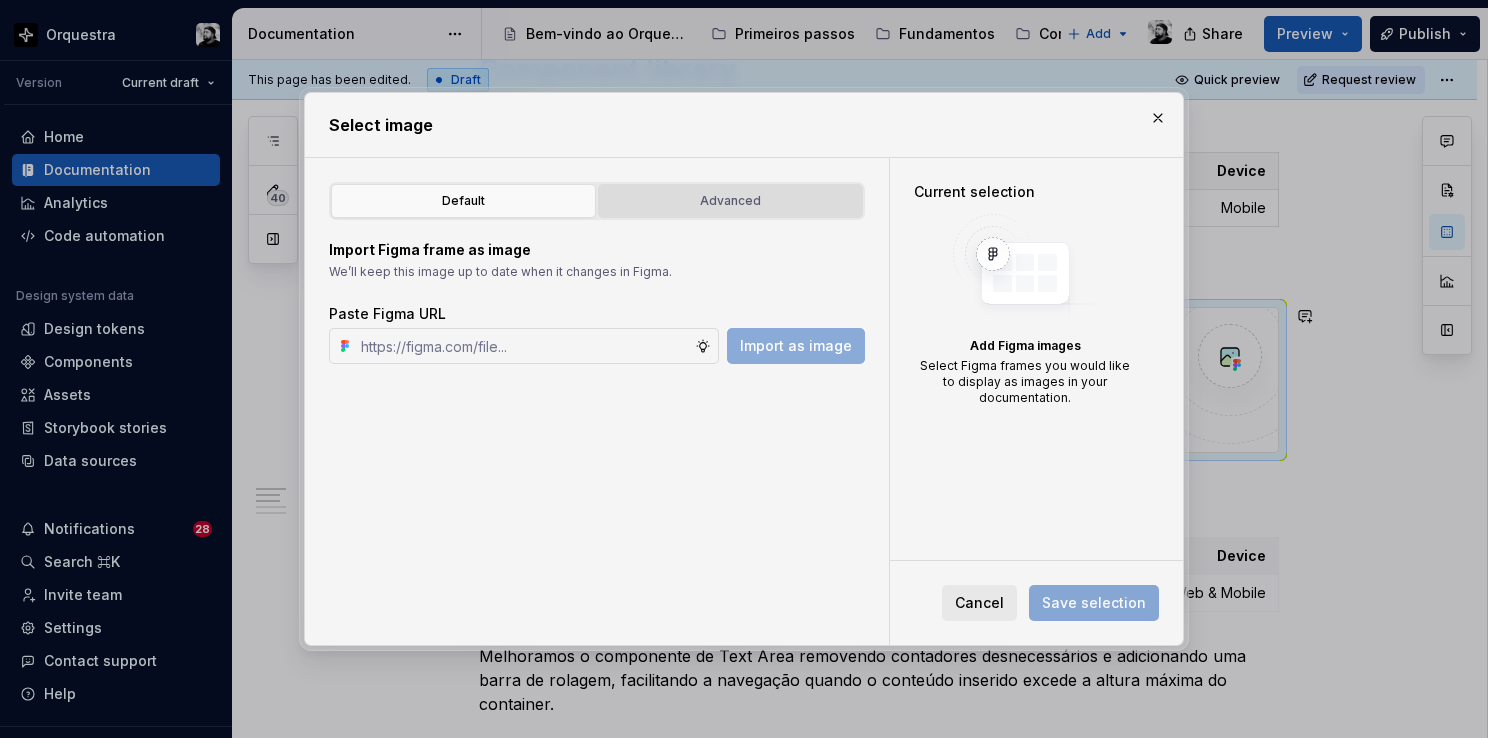 click on "Advanced" at bounding box center (730, 201) 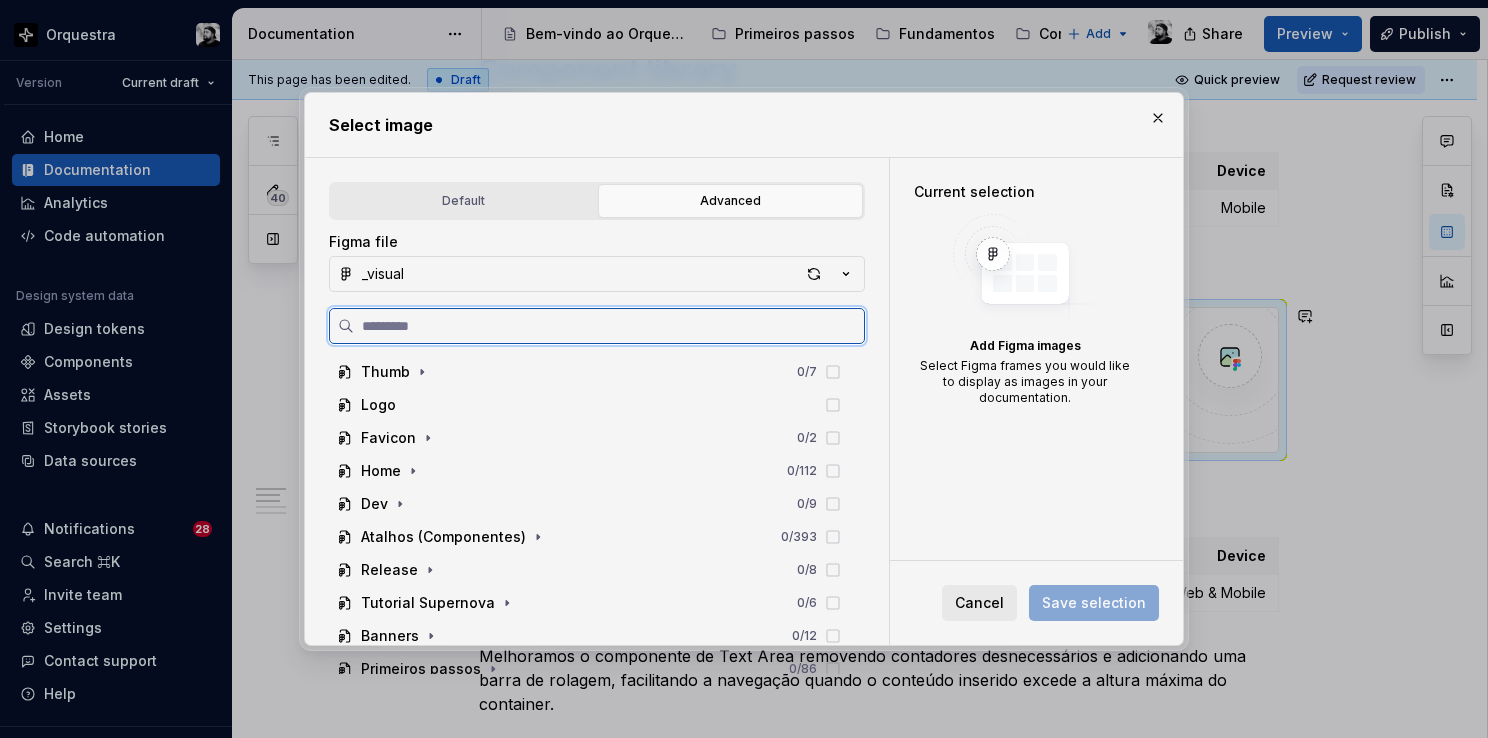 click at bounding box center (609, 326) 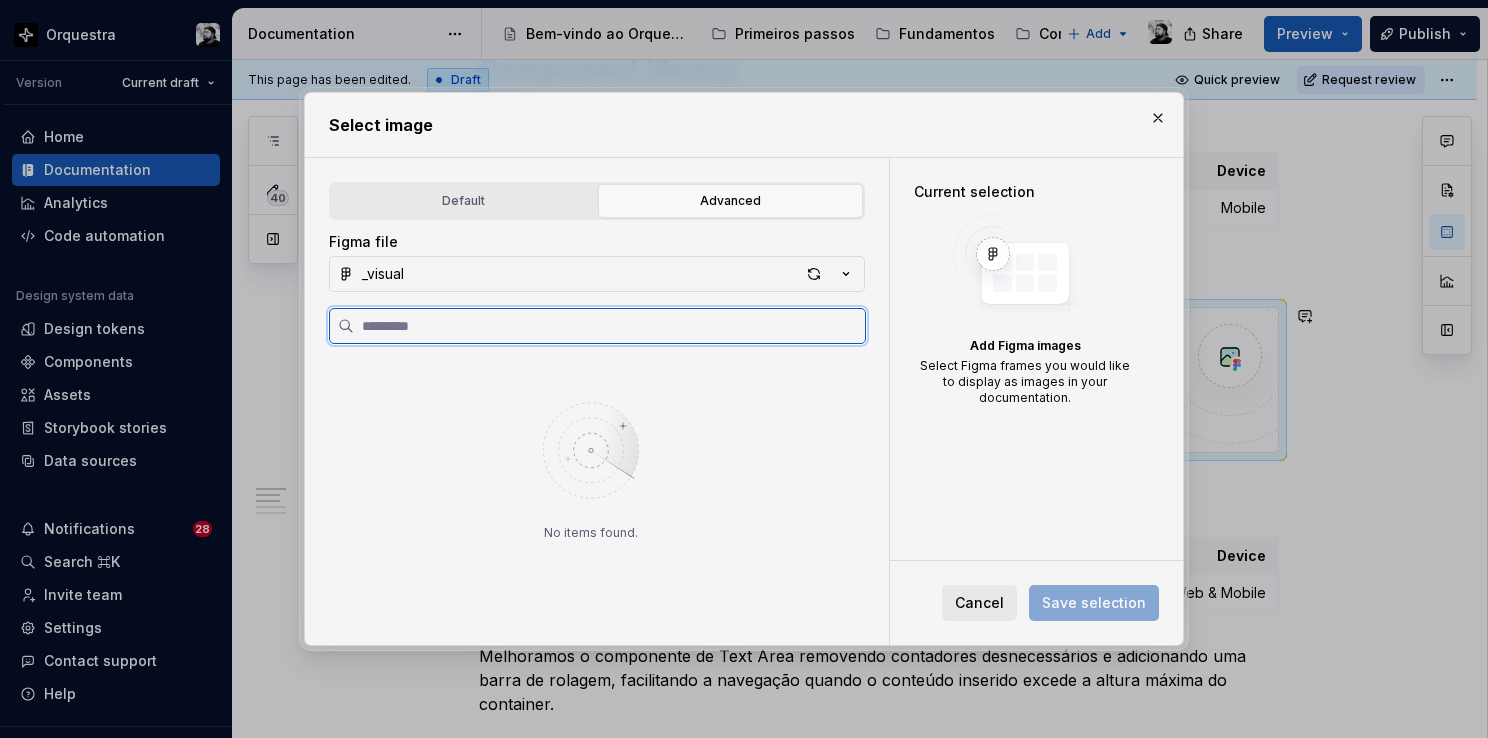 scroll, scrollTop: 0, scrollLeft: 0, axis: both 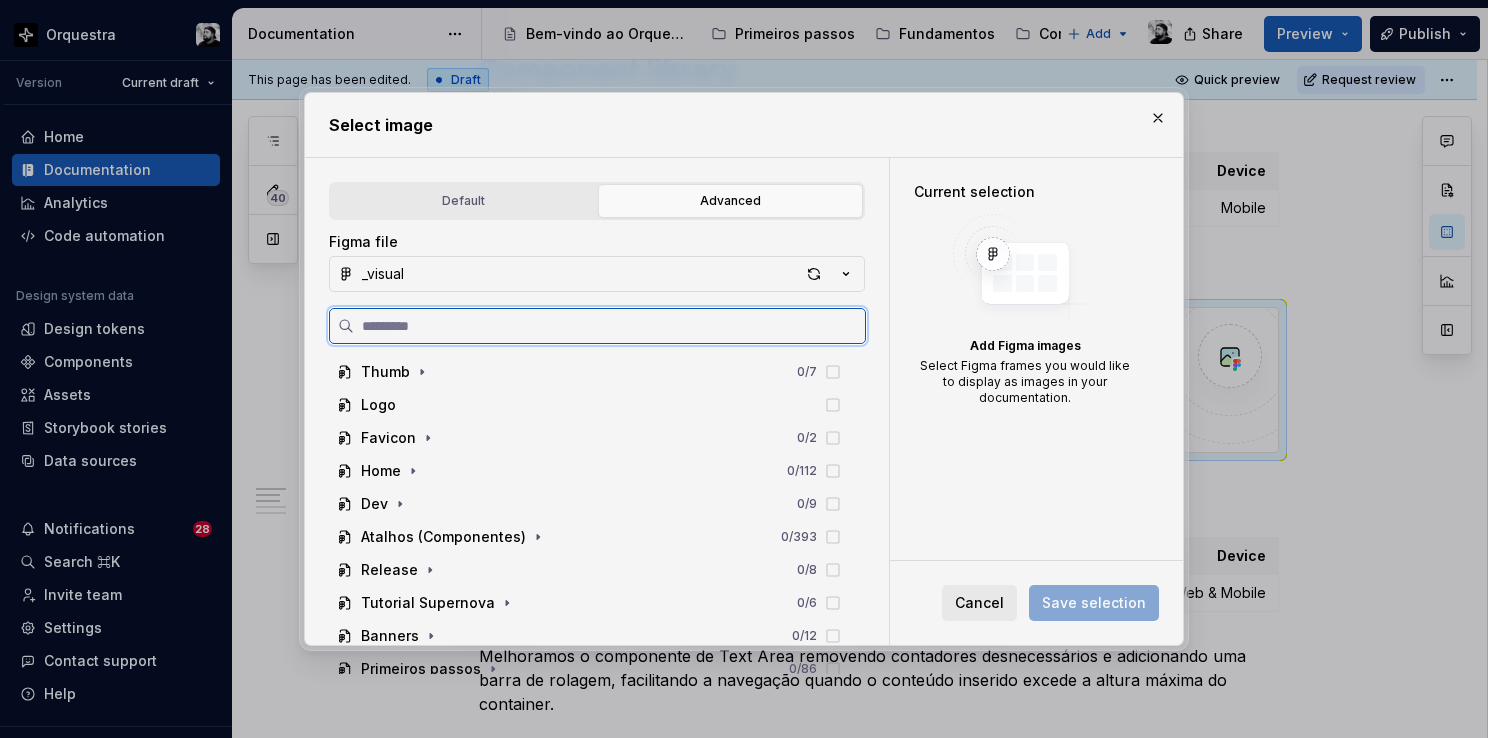 click at bounding box center (609, 326) 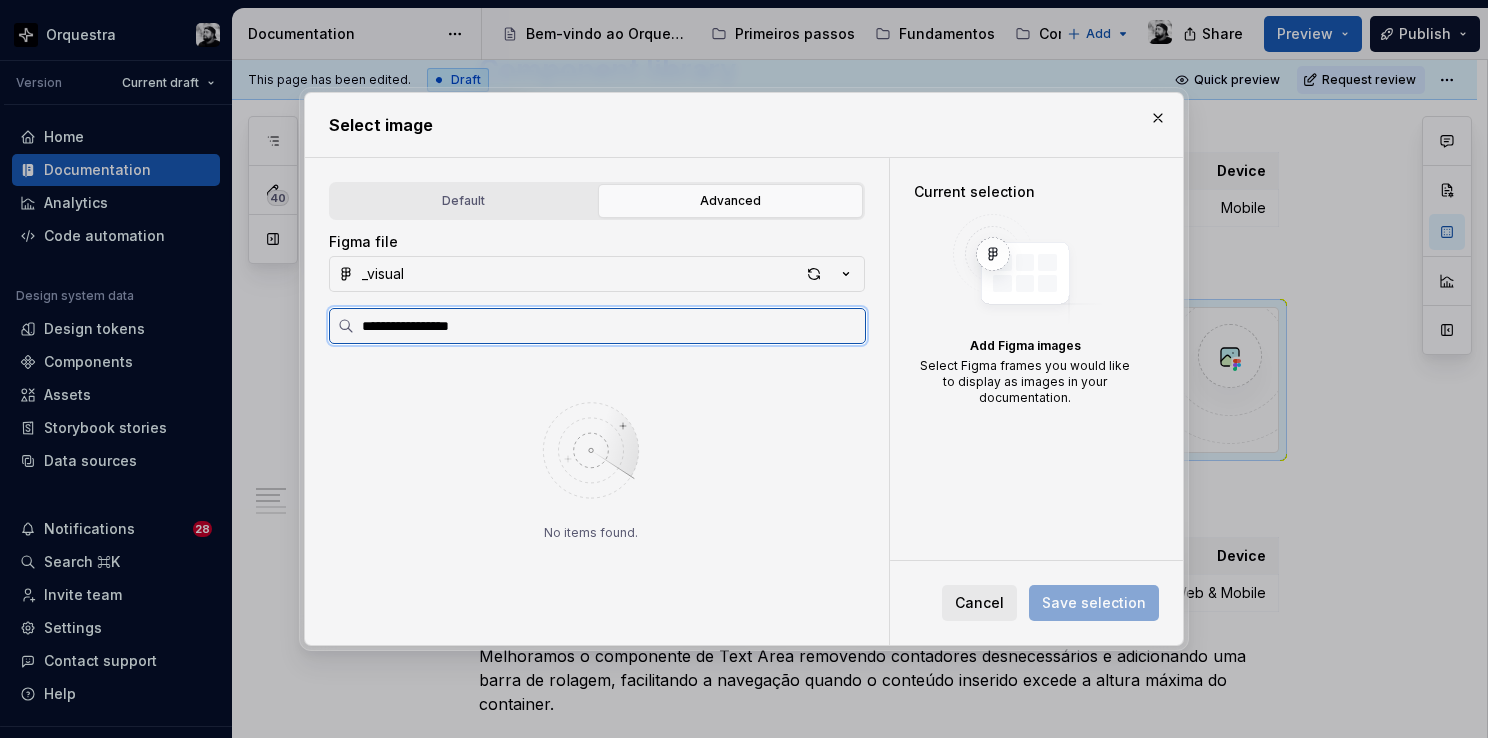 click on "**********" at bounding box center (609, 326) 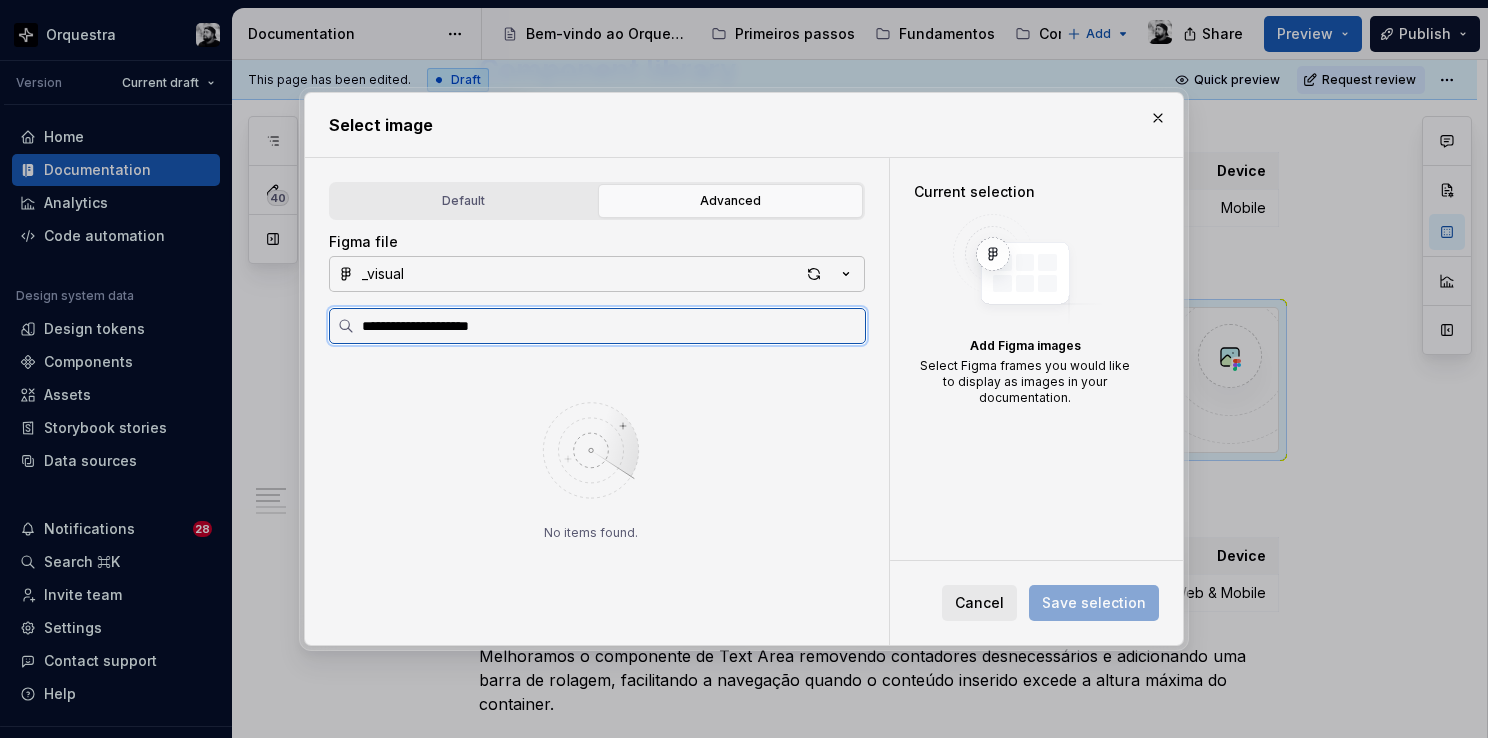 type on "**********" 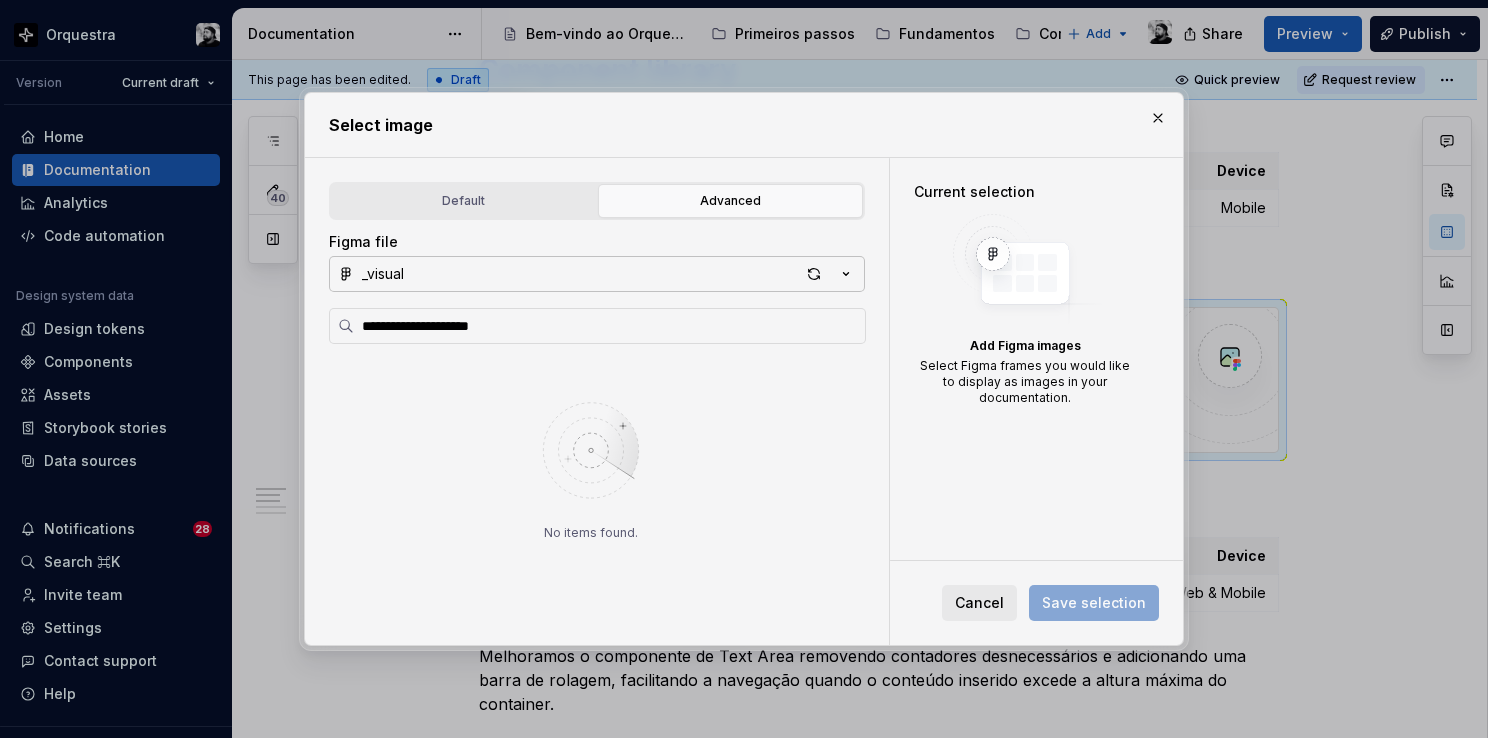 click 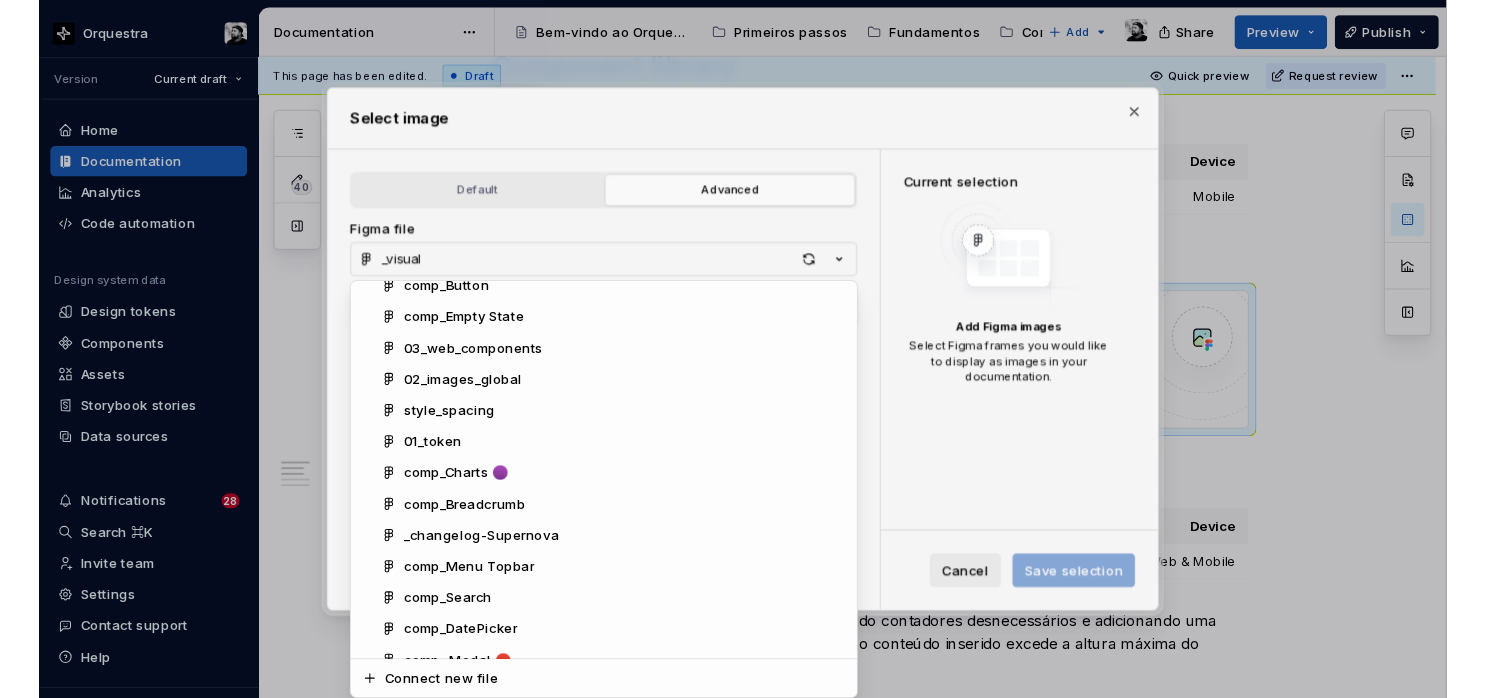 scroll, scrollTop: 1556, scrollLeft: 0, axis: vertical 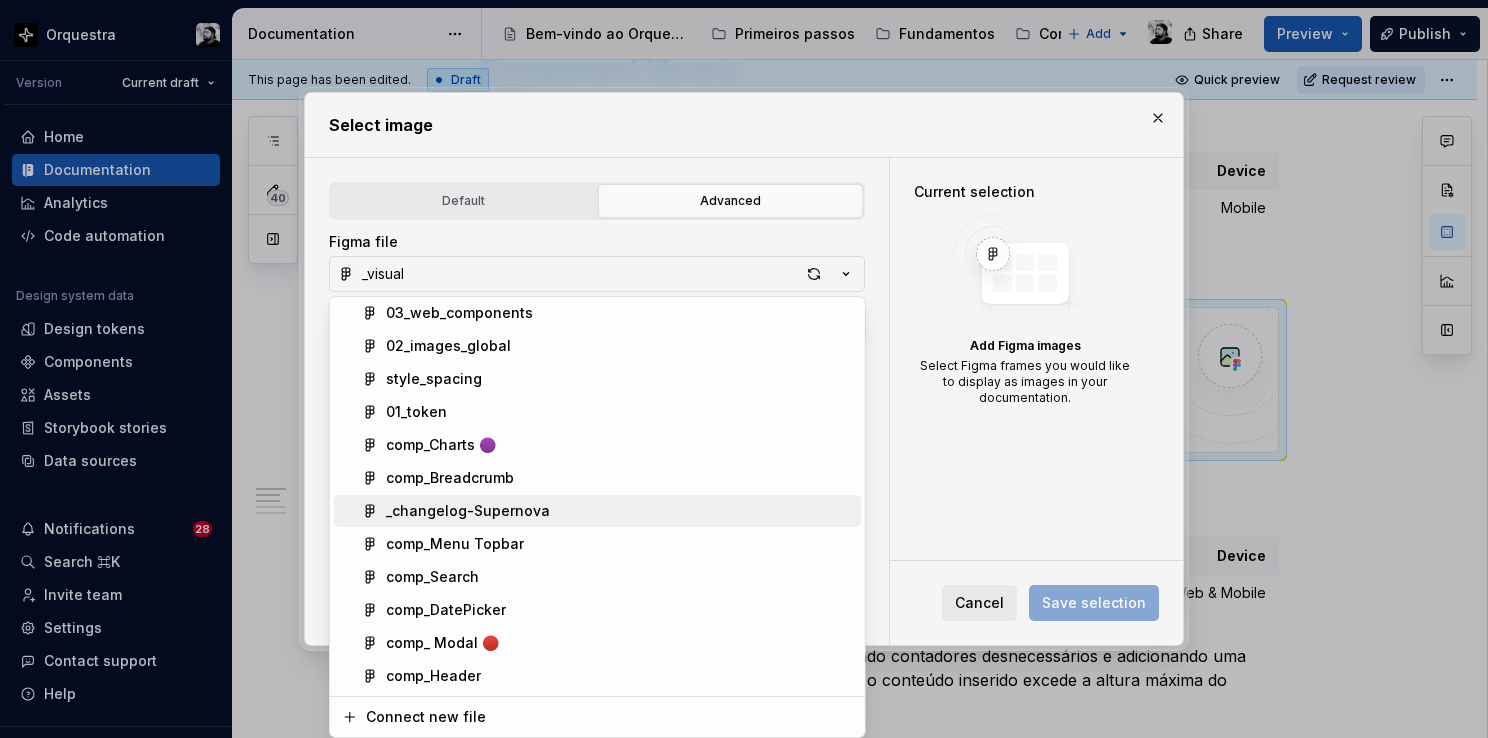 click on "_changelog-Supernova" at bounding box center (468, 511) 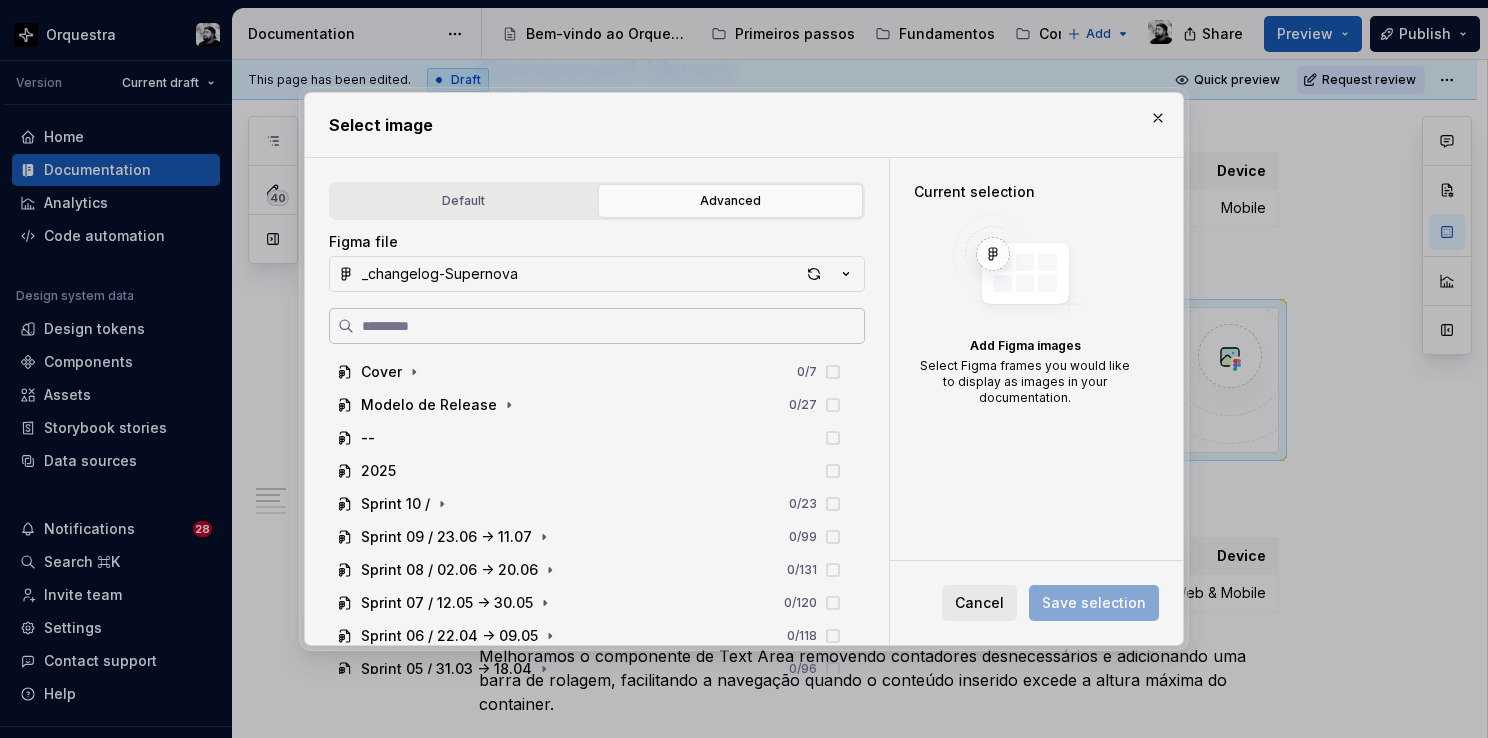 click at bounding box center (609, 326) 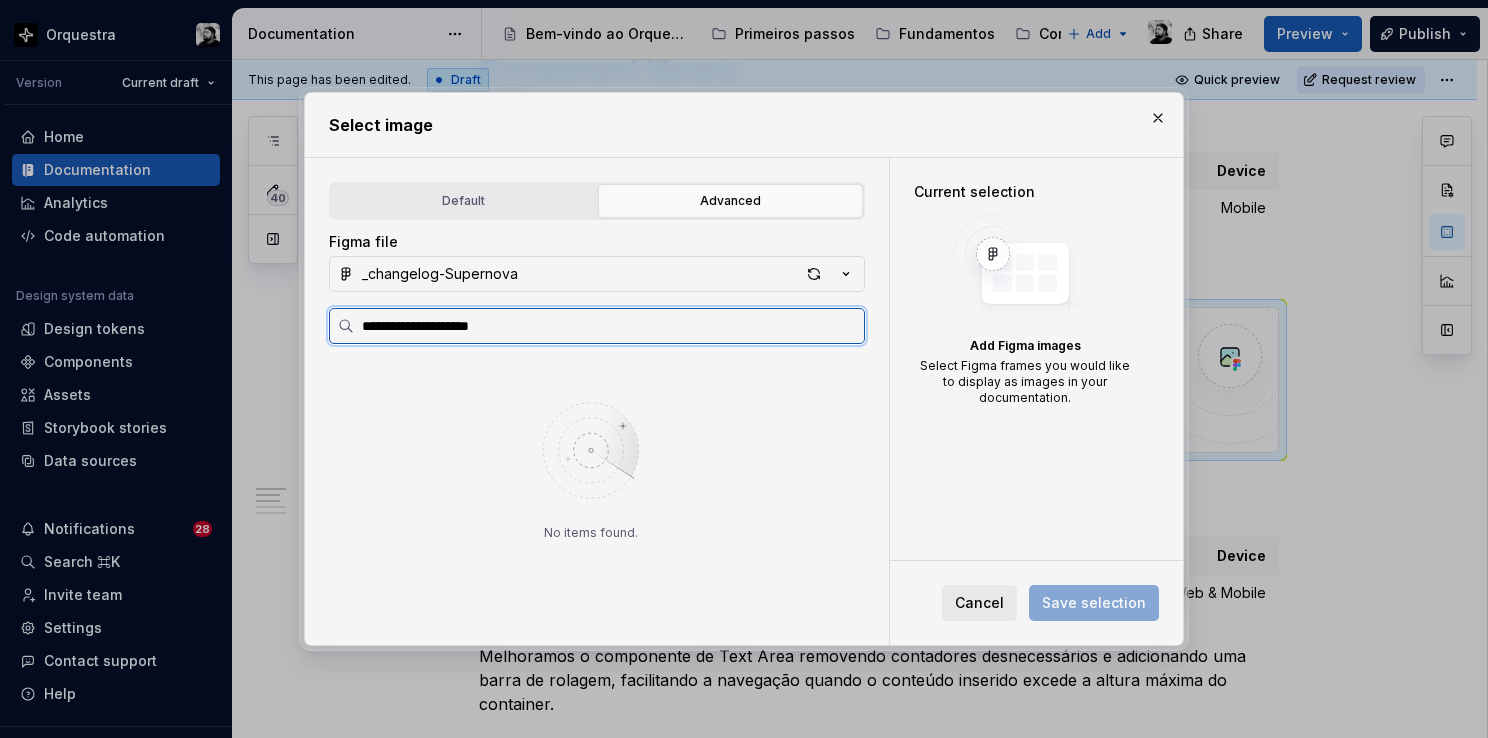 click on "**********" at bounding box center (609, 326) 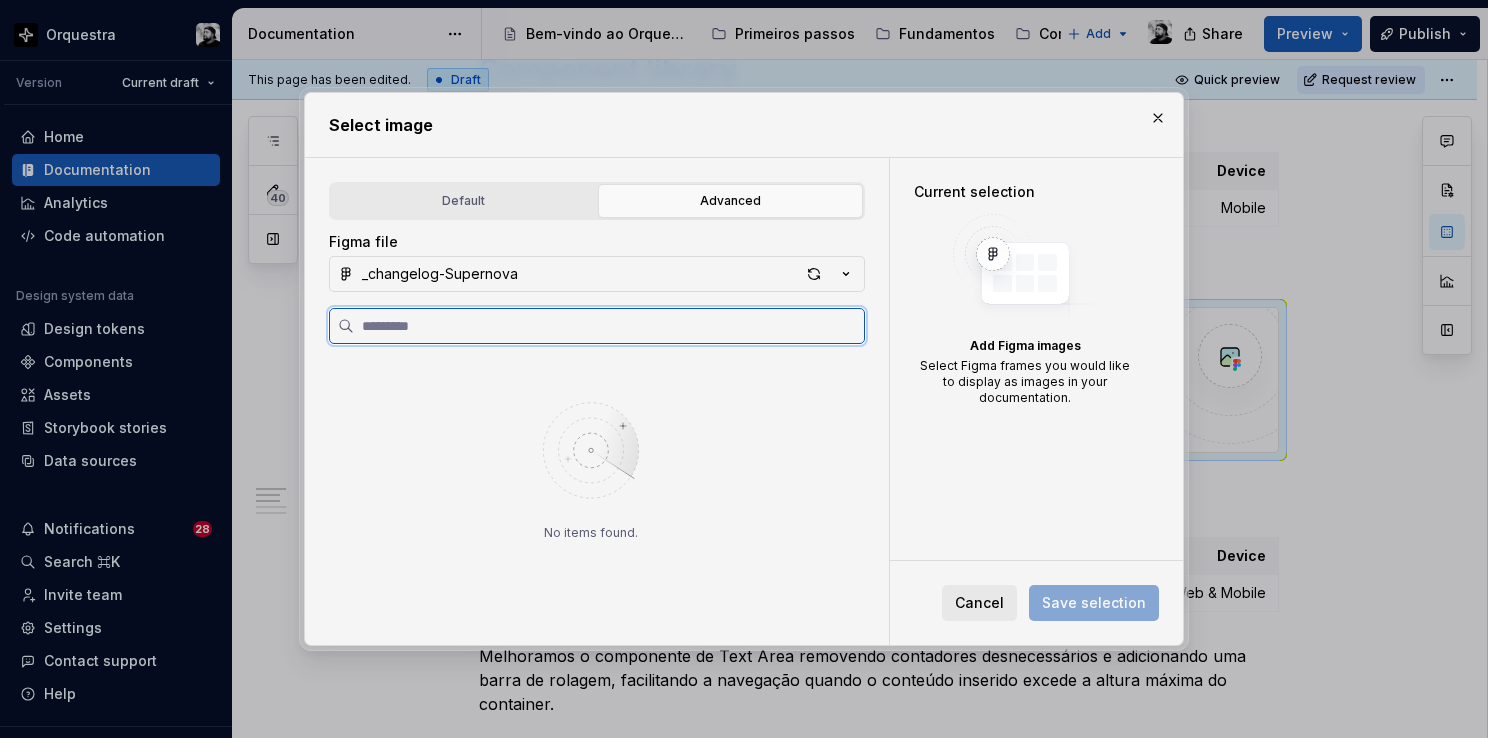 type 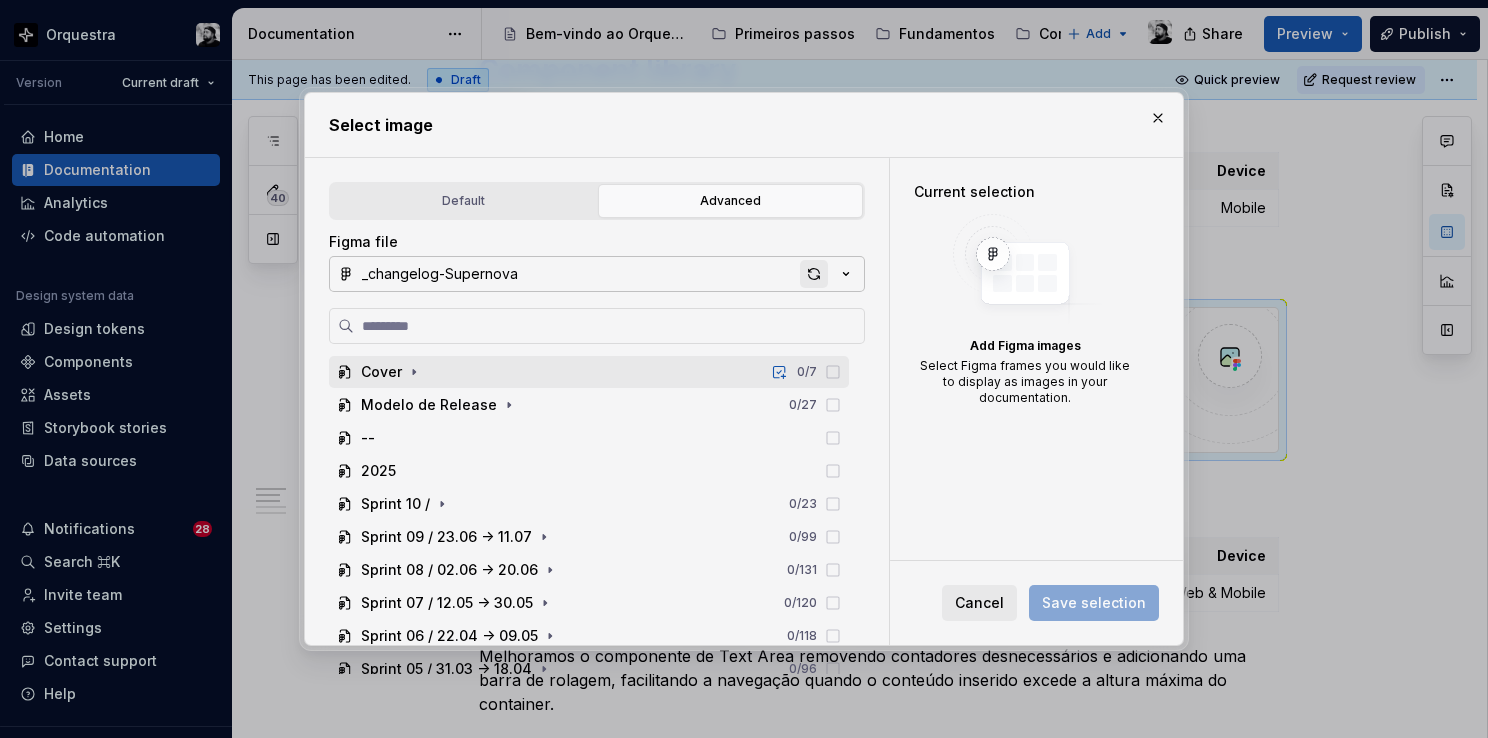 click at bounding box center (814, 274) 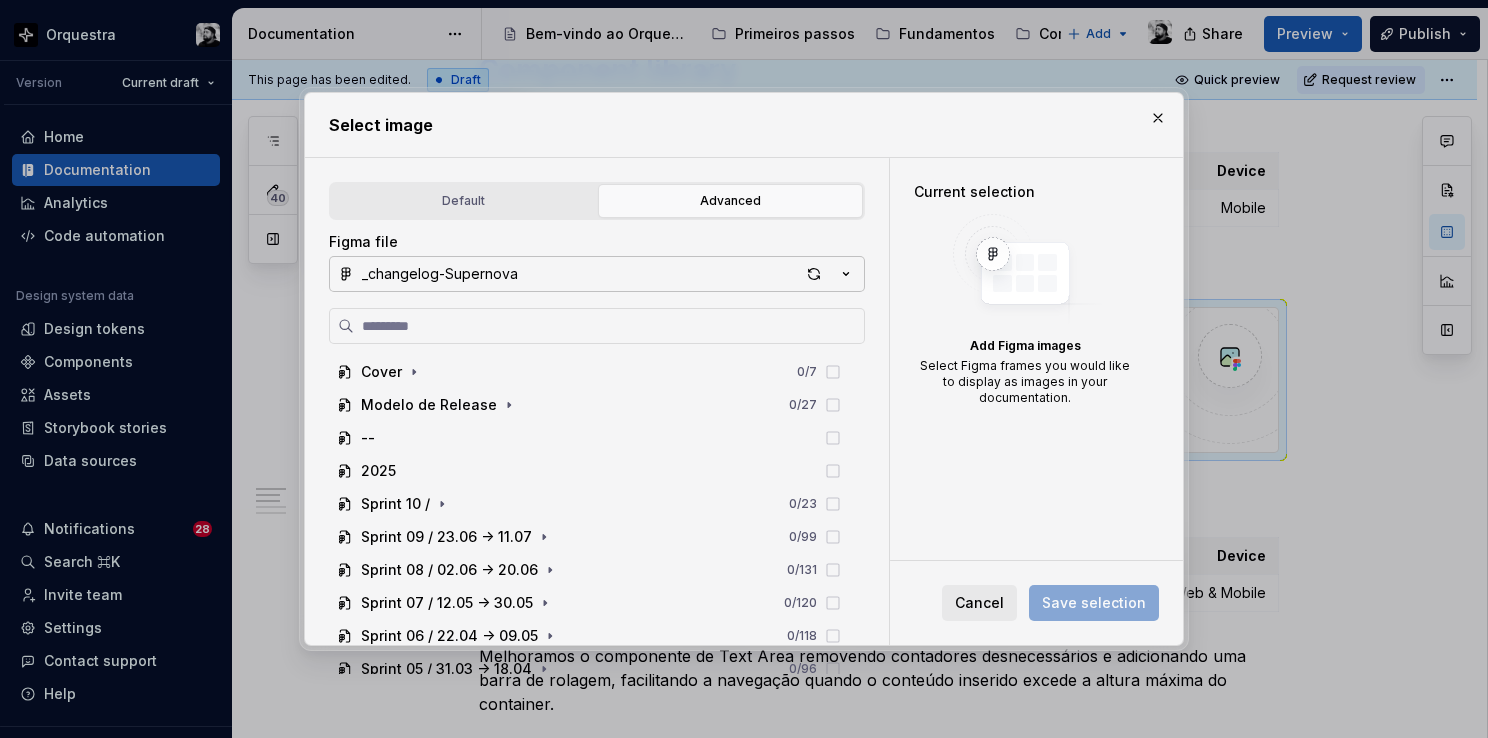 type on "*" 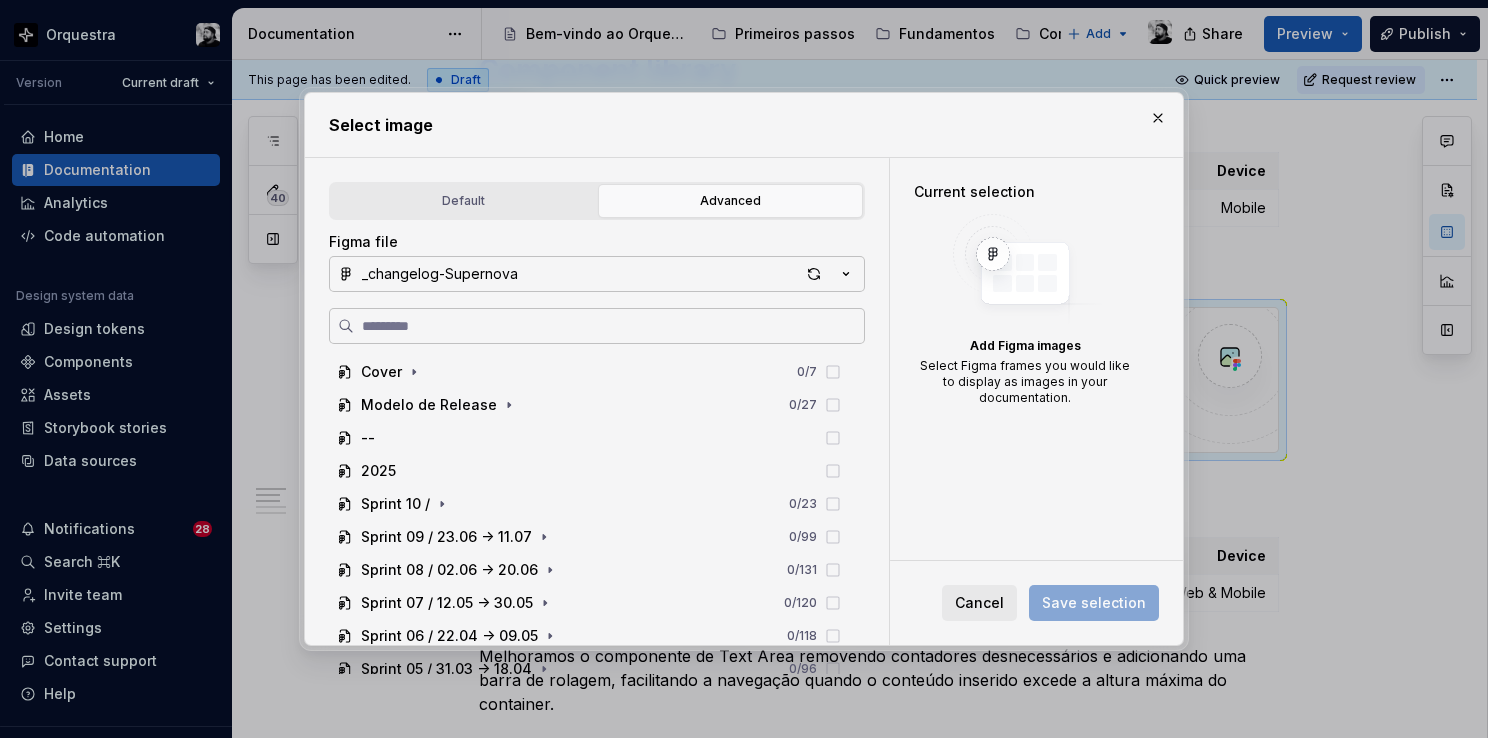 paste on "**********" 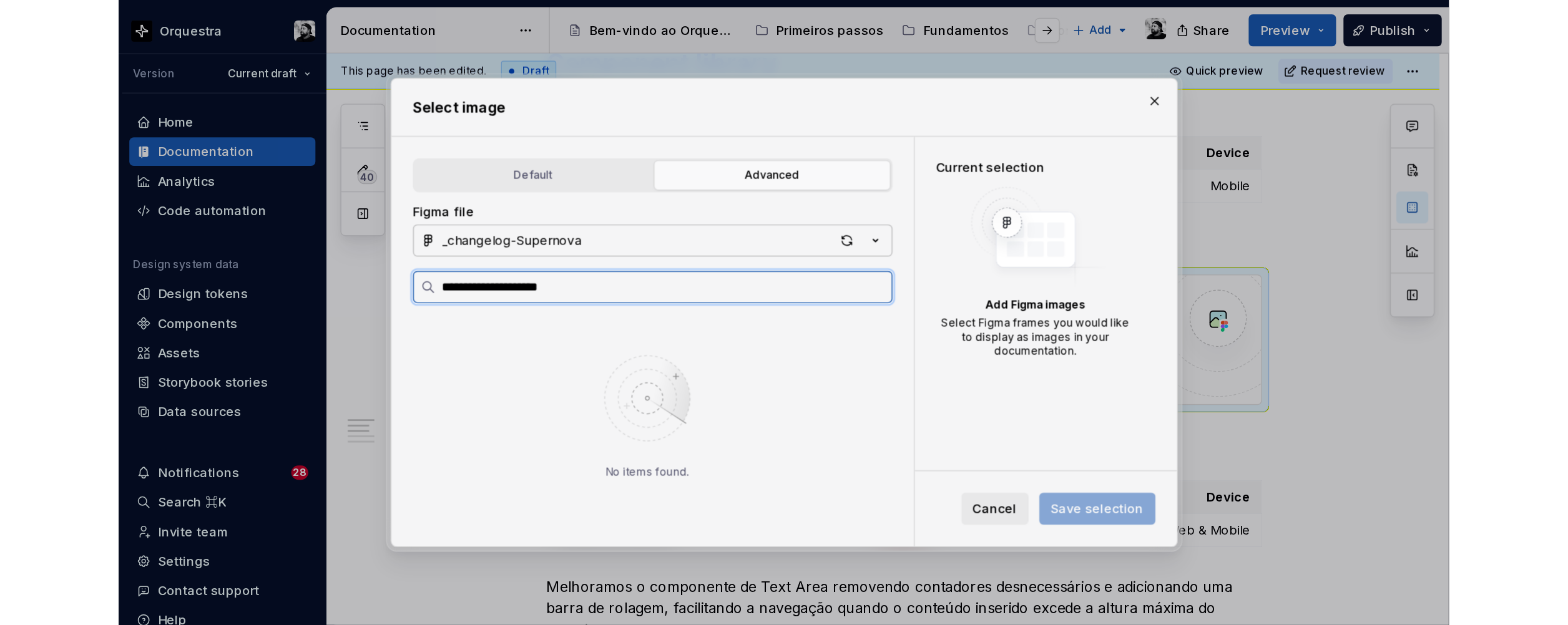 scroll, scrollTop: 312, scrollLeft: 0, axis: vertical 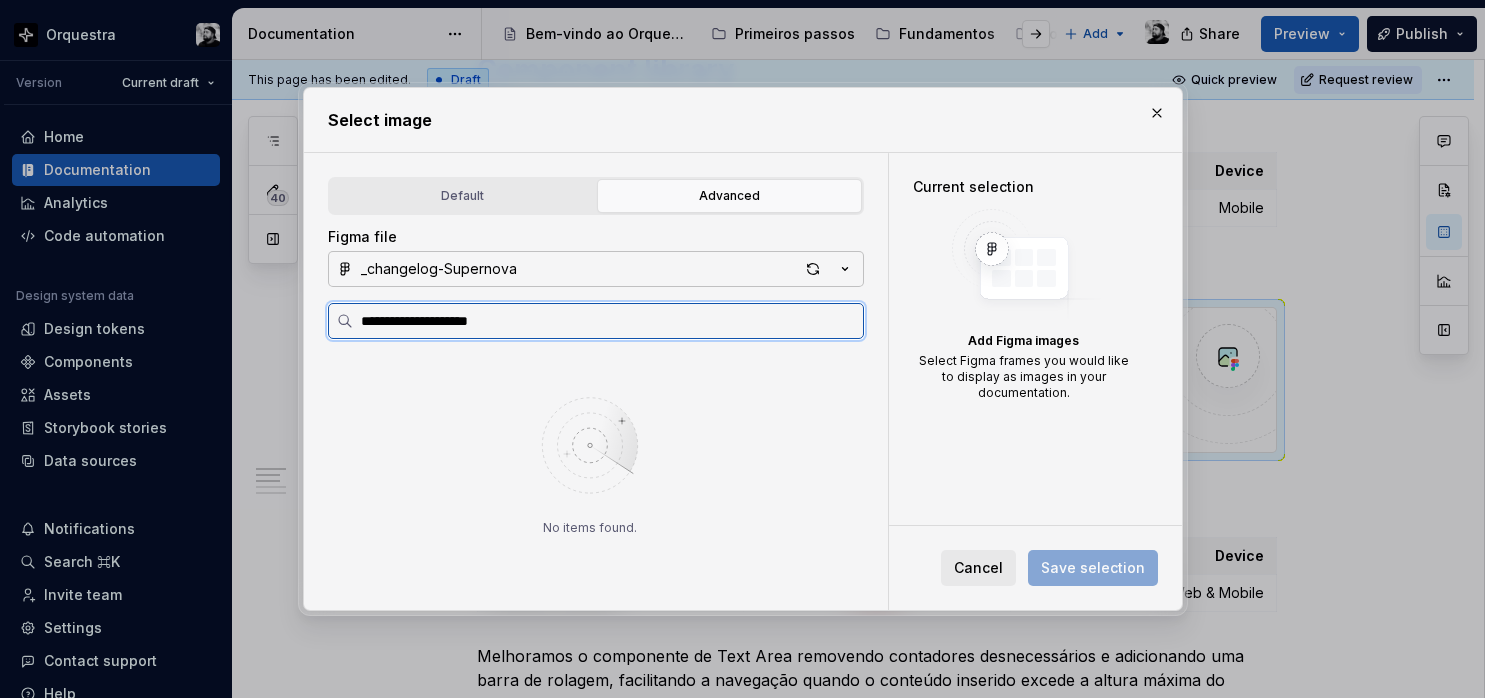 type on "*" 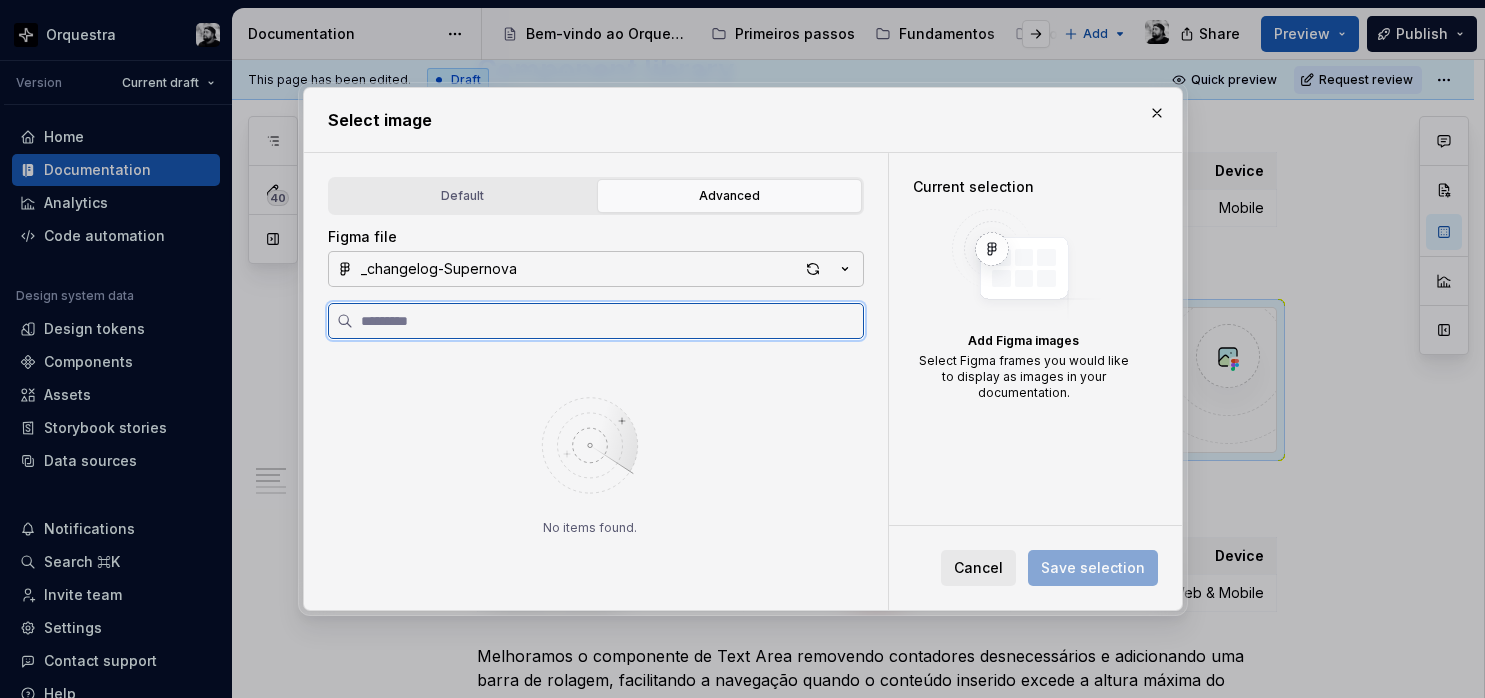type 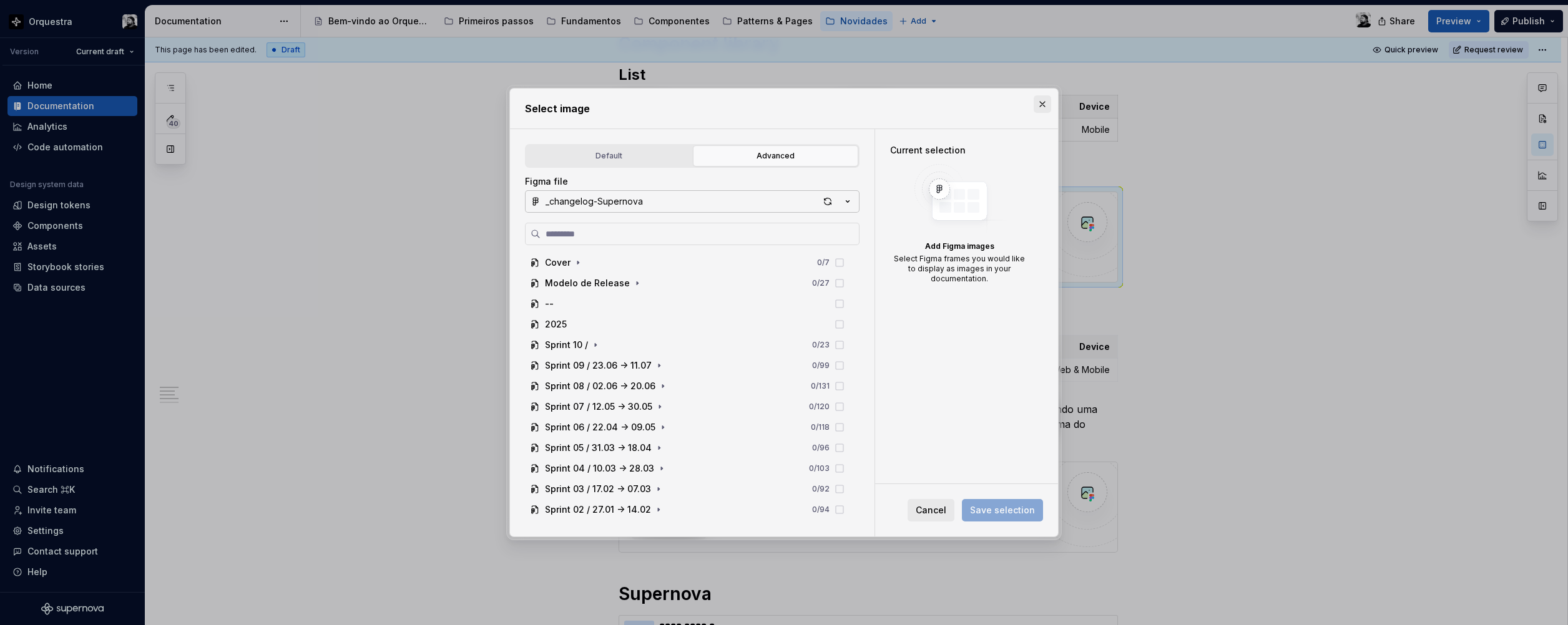 click at bounding box center (1042, 104) 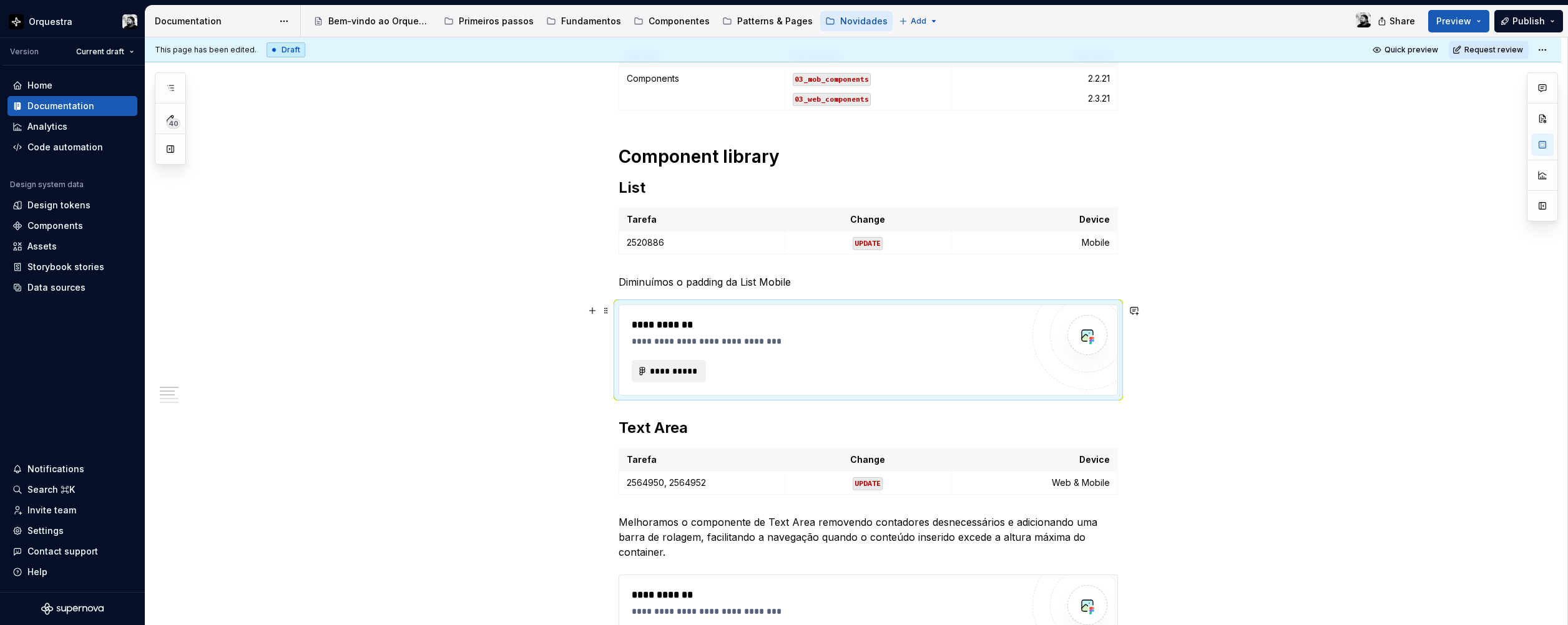 scroll, scrollTop: 0, scrollLeft: 0, axis: both 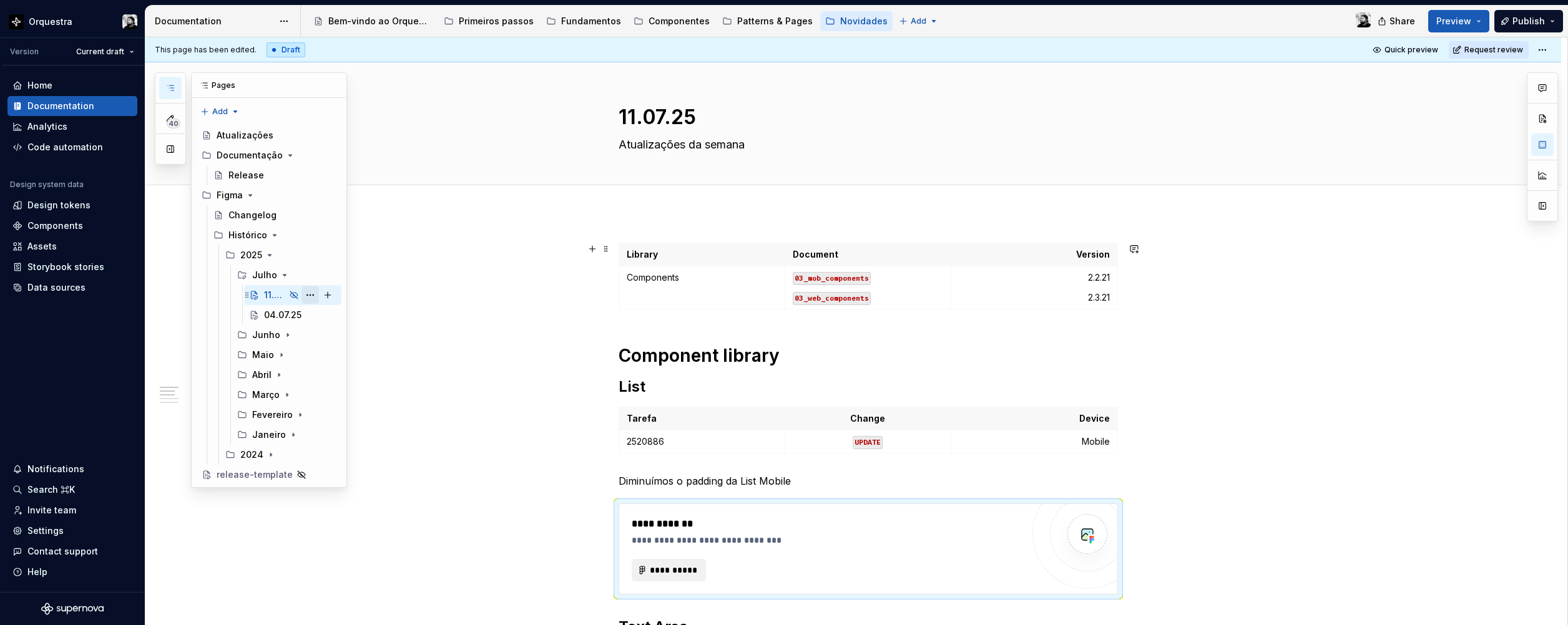 click at bounding box center (310, 295) 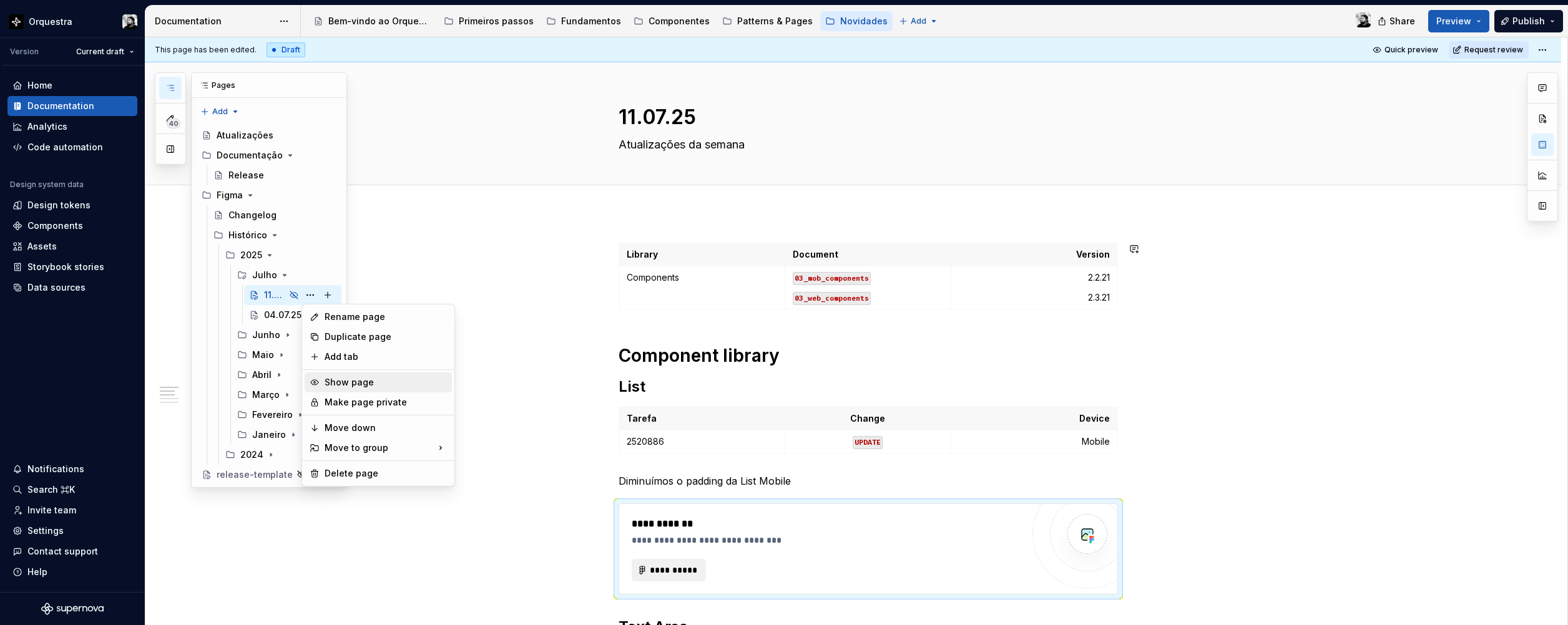 click on "Show page" at bounding box center (386, 382) 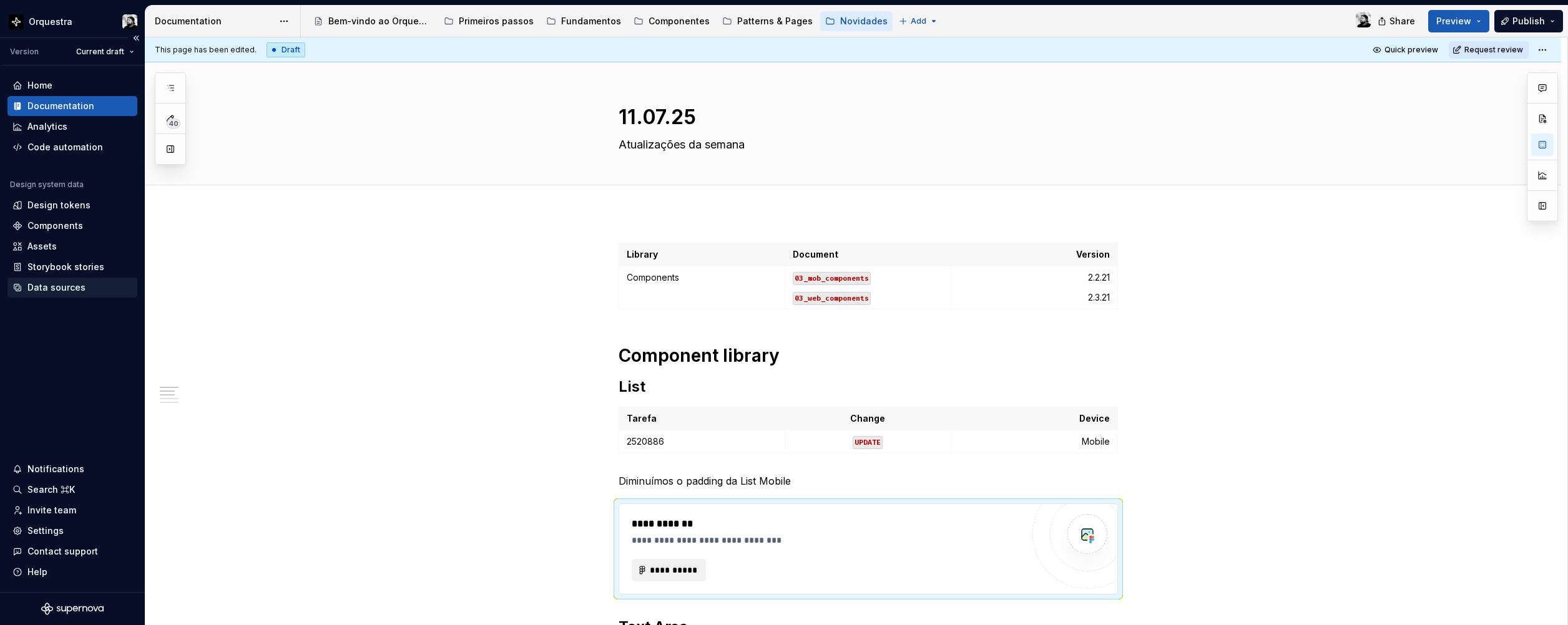 click on "Data sources" at bounding box center [56, 288] 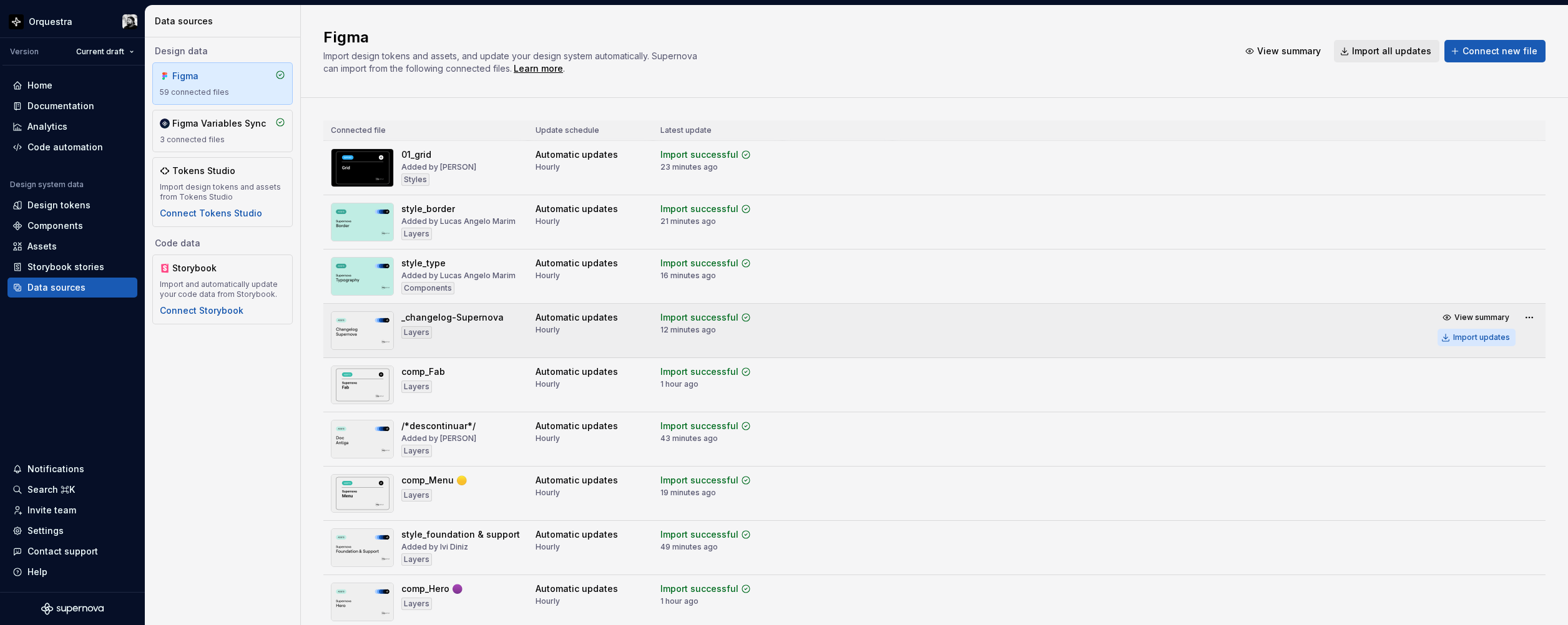 click on "Import updates" at bounding box center [1476, 337] 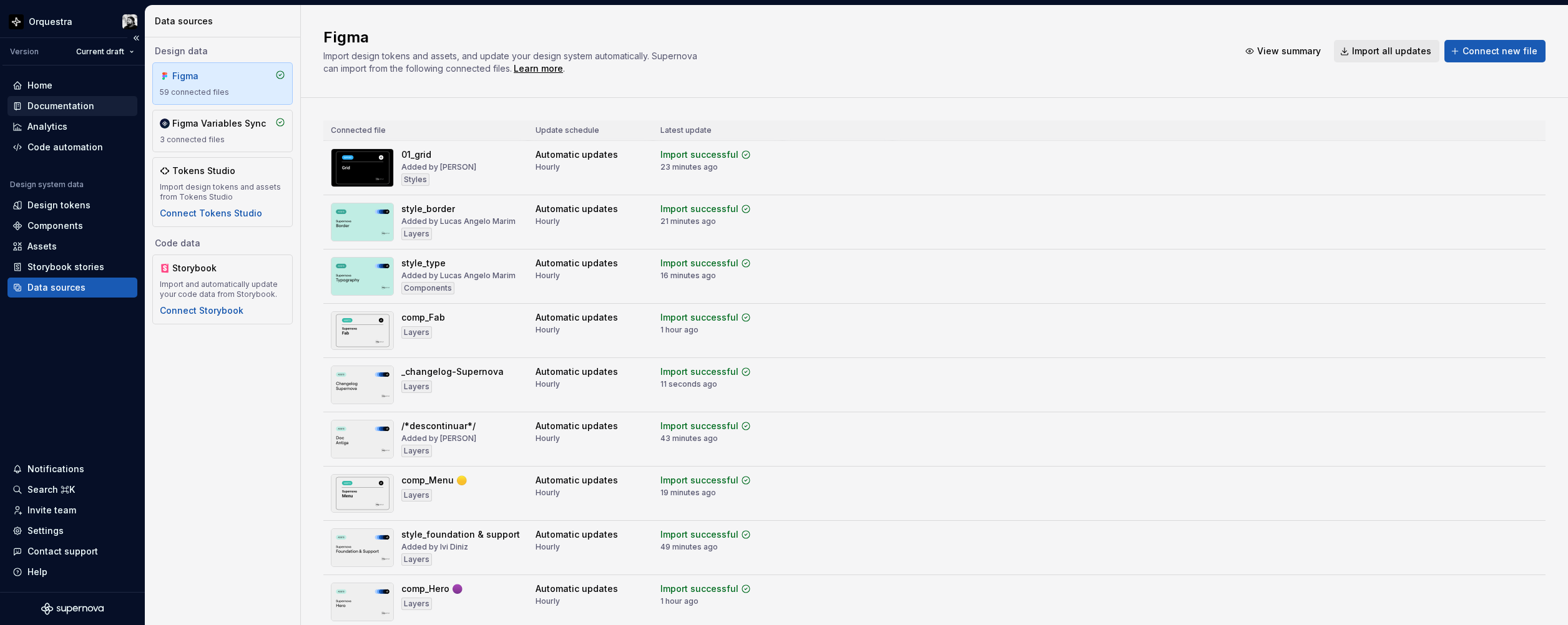 click on "Documentation" at bounding box center [61, 106] 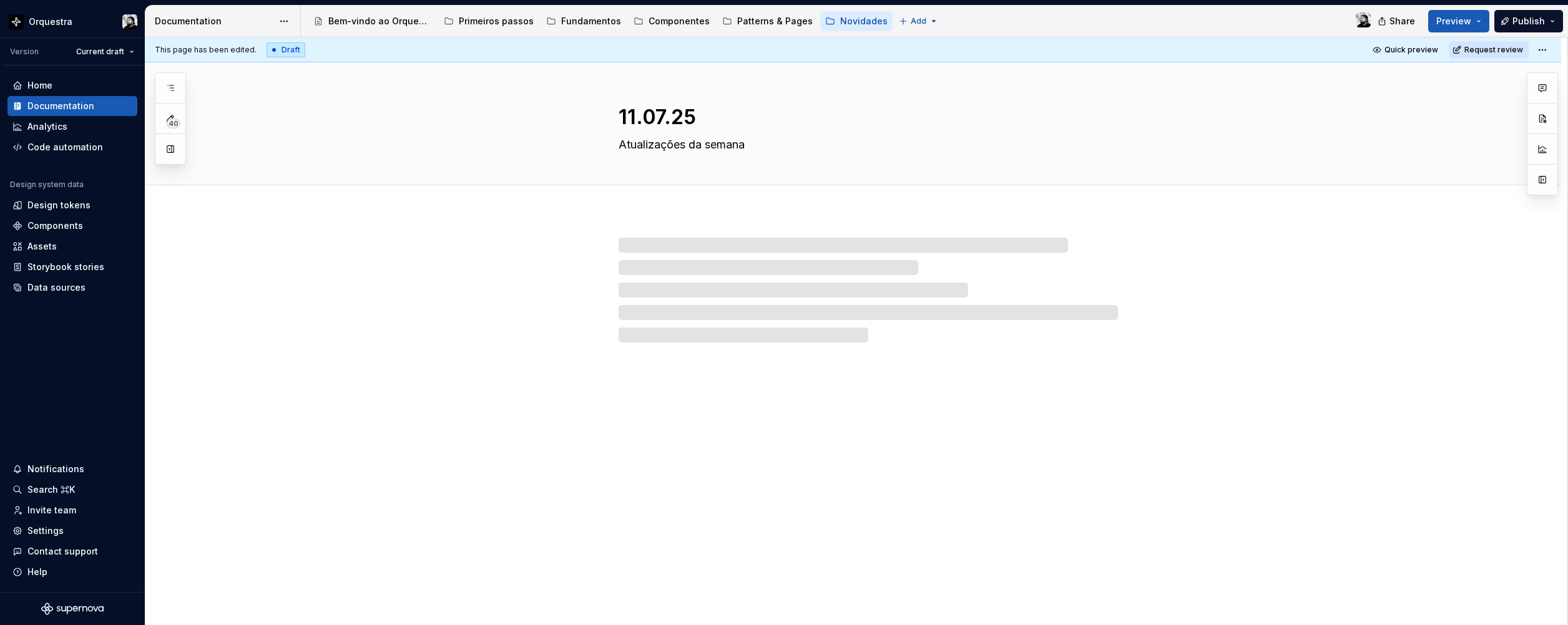 type on "*" 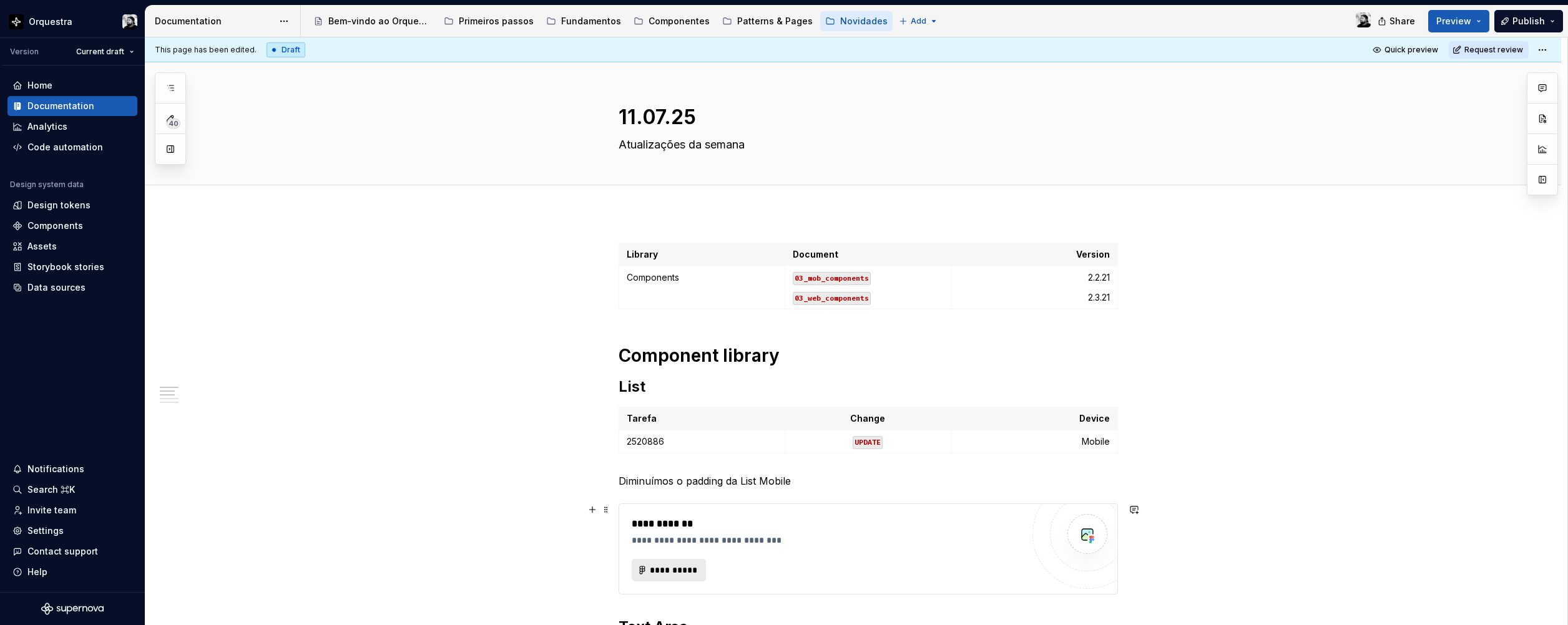click on "**********" at bounding box center (674, 570) 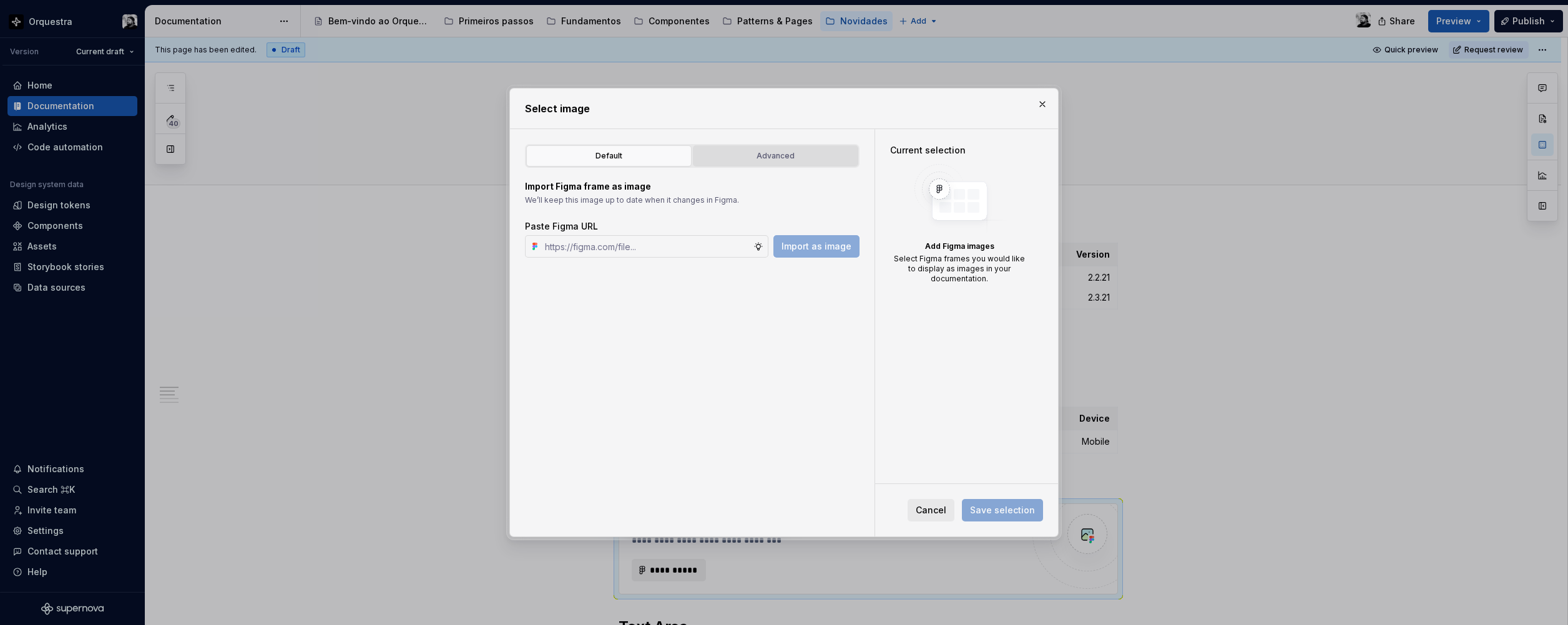 click on "Advanced" at bounding box center (775, 156) 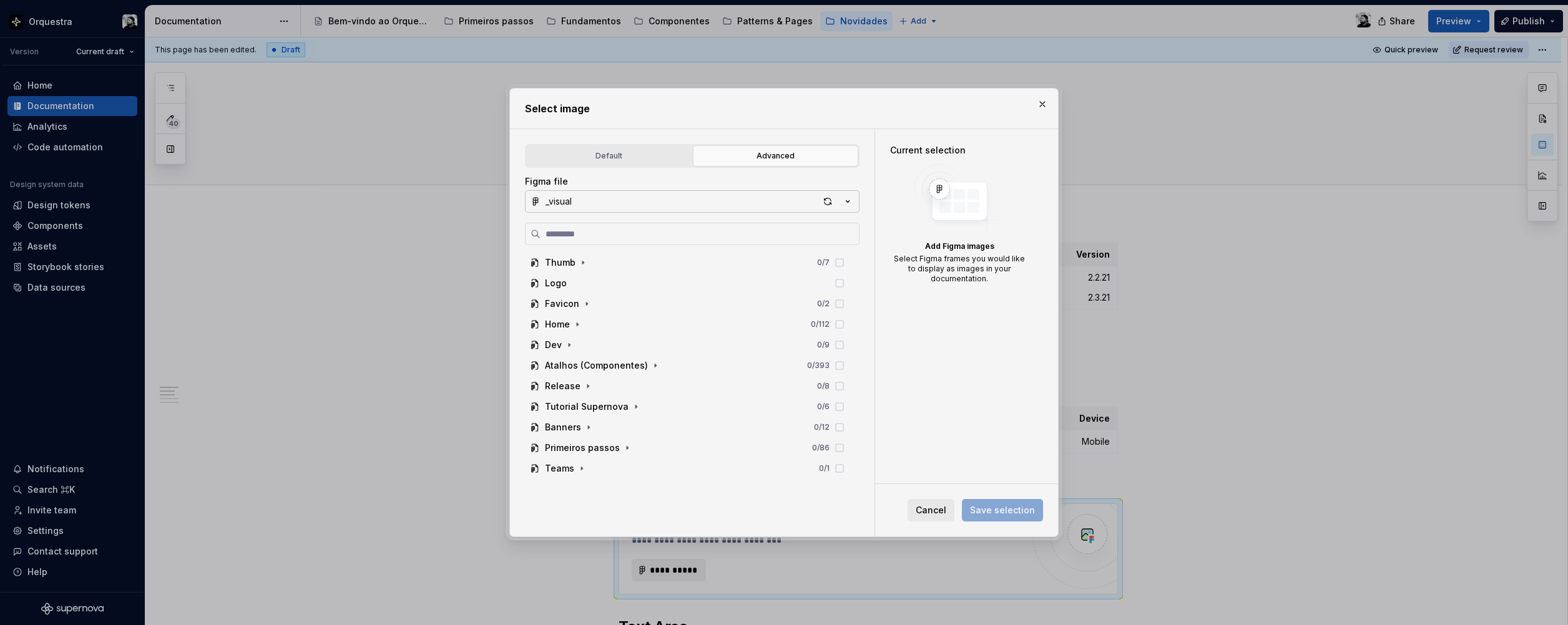 click on "_visual" at bounding box center [692, 201] 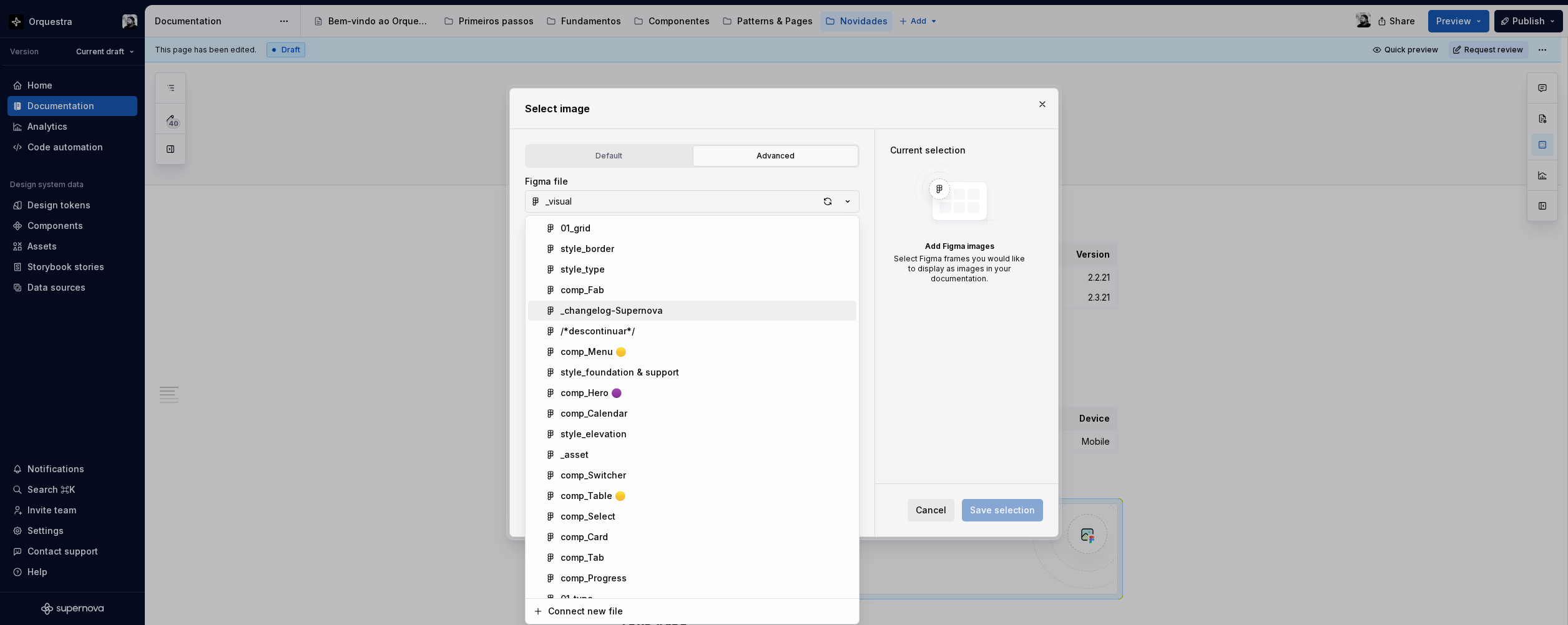 click on "_changelog-Supernova" at bounding box center (612, 311) 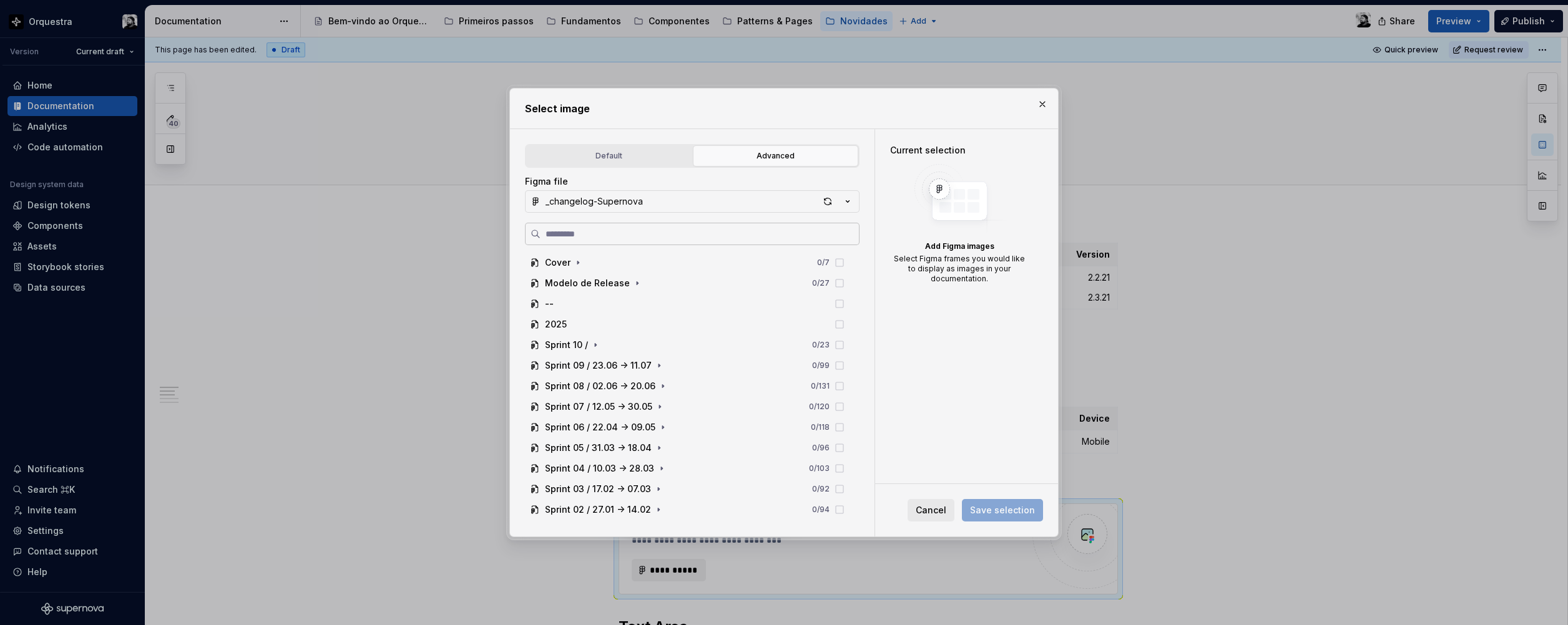 click at bounding box center (700, 234) 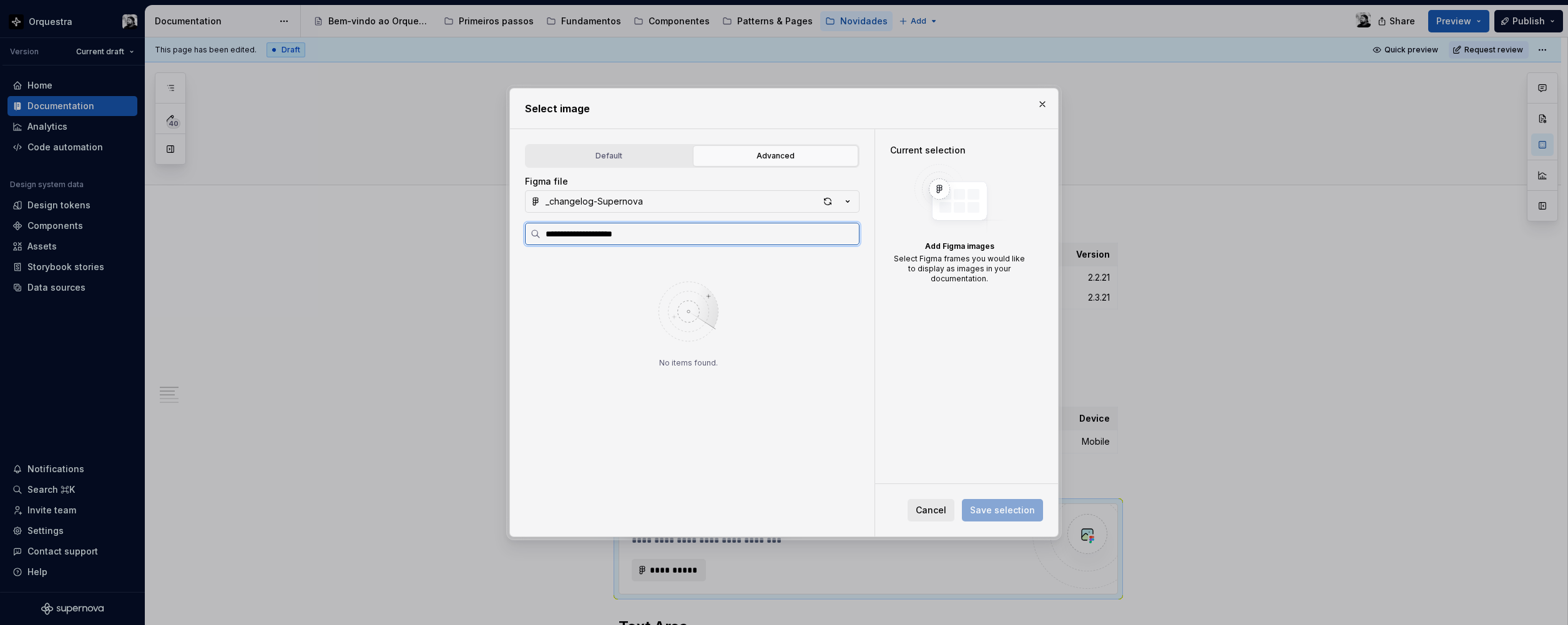 click on "**********" at bounding box center (700, 234) 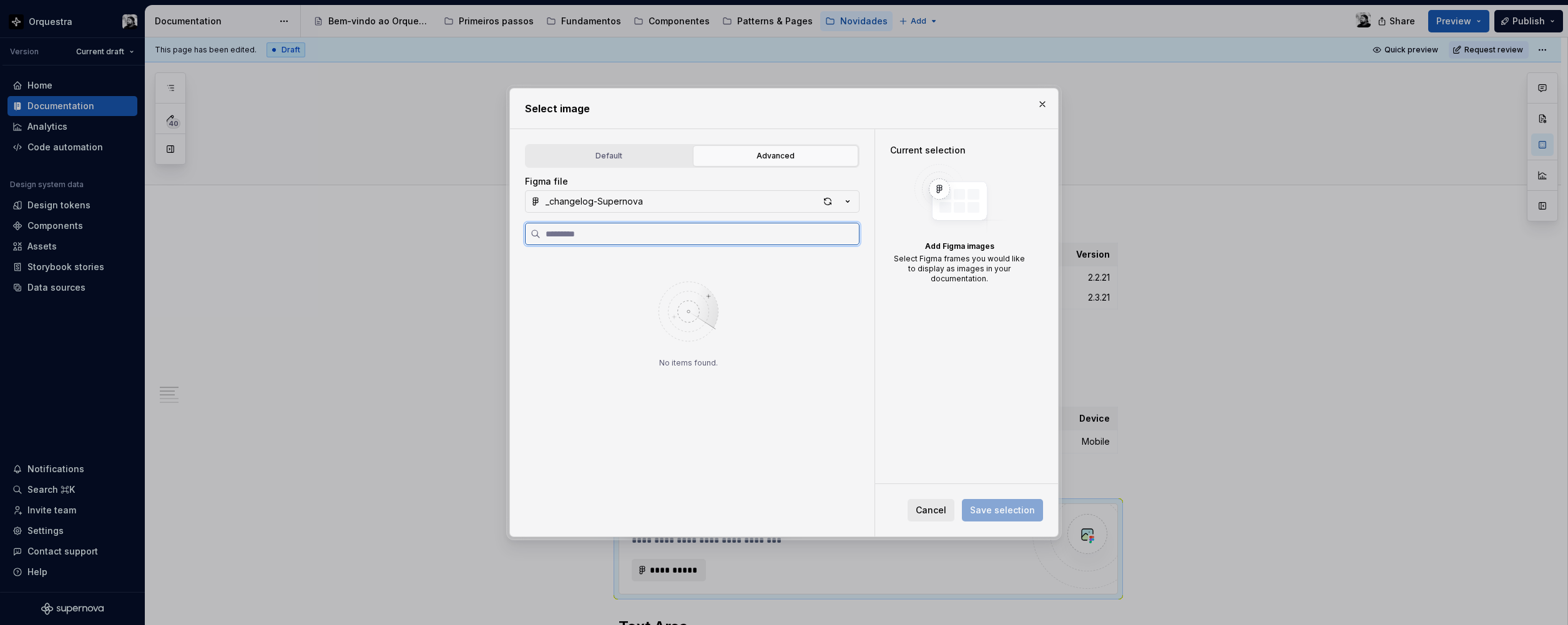 type 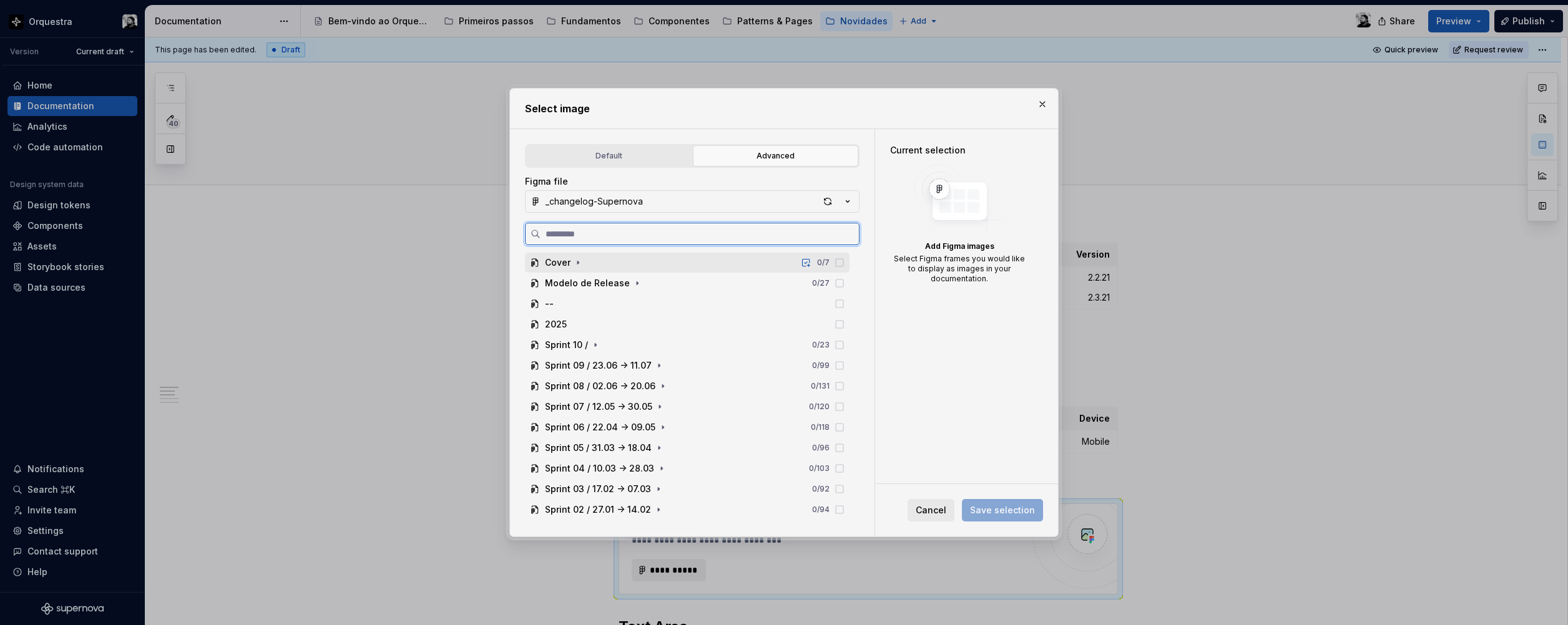 type on "*" 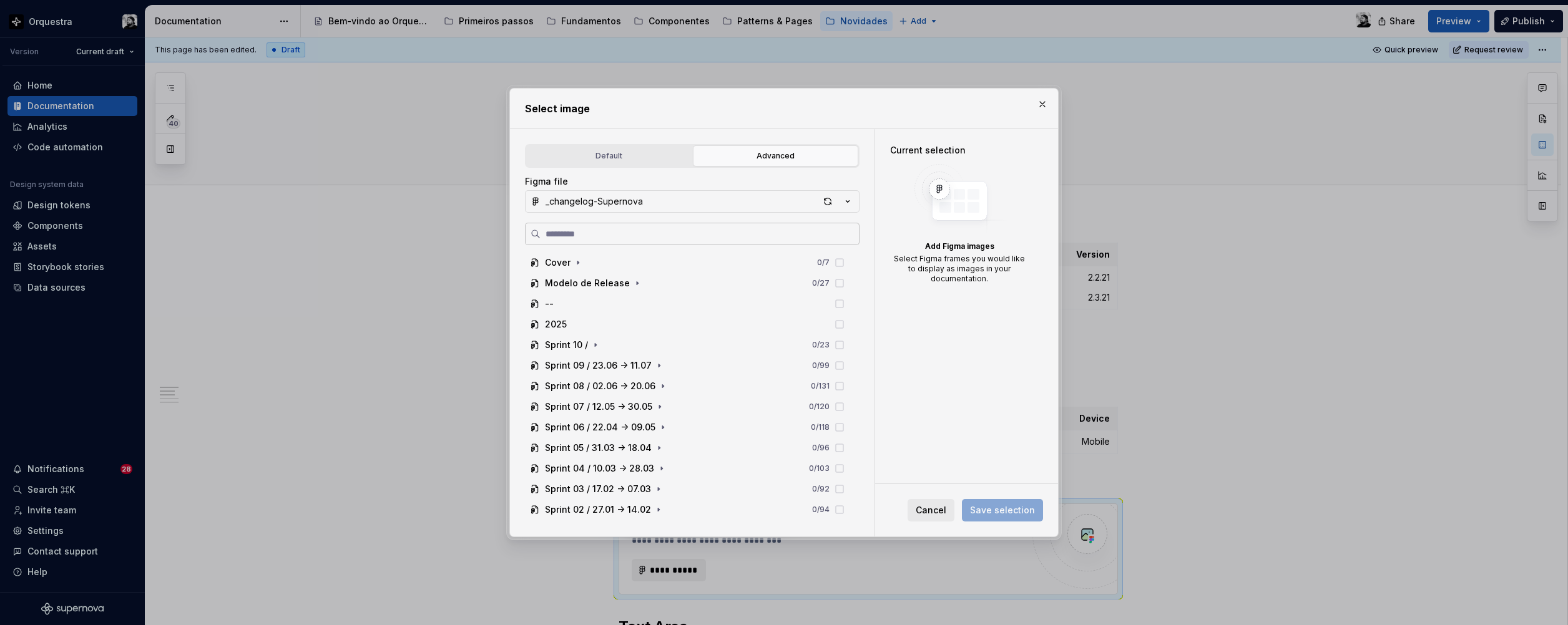 click at bounding box center [700, 234] 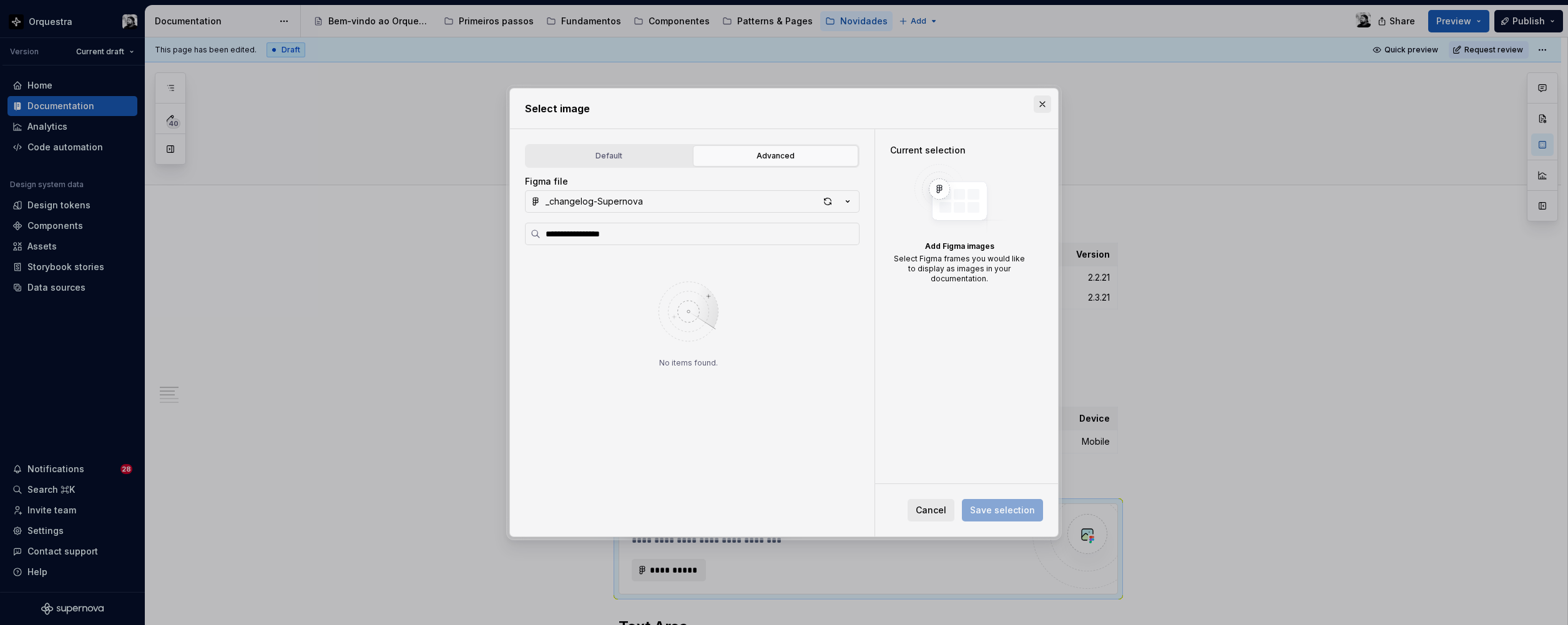 click at bounding box center (1042, 104) 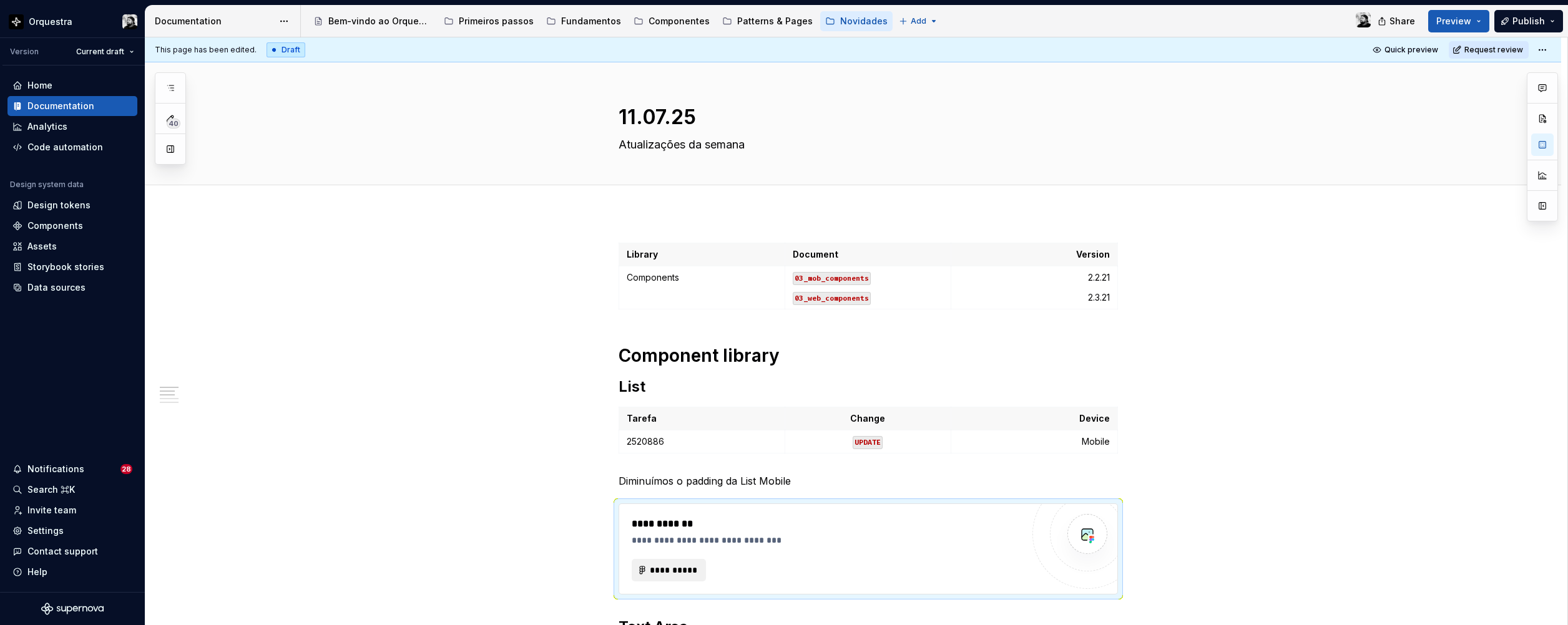 type on "*" 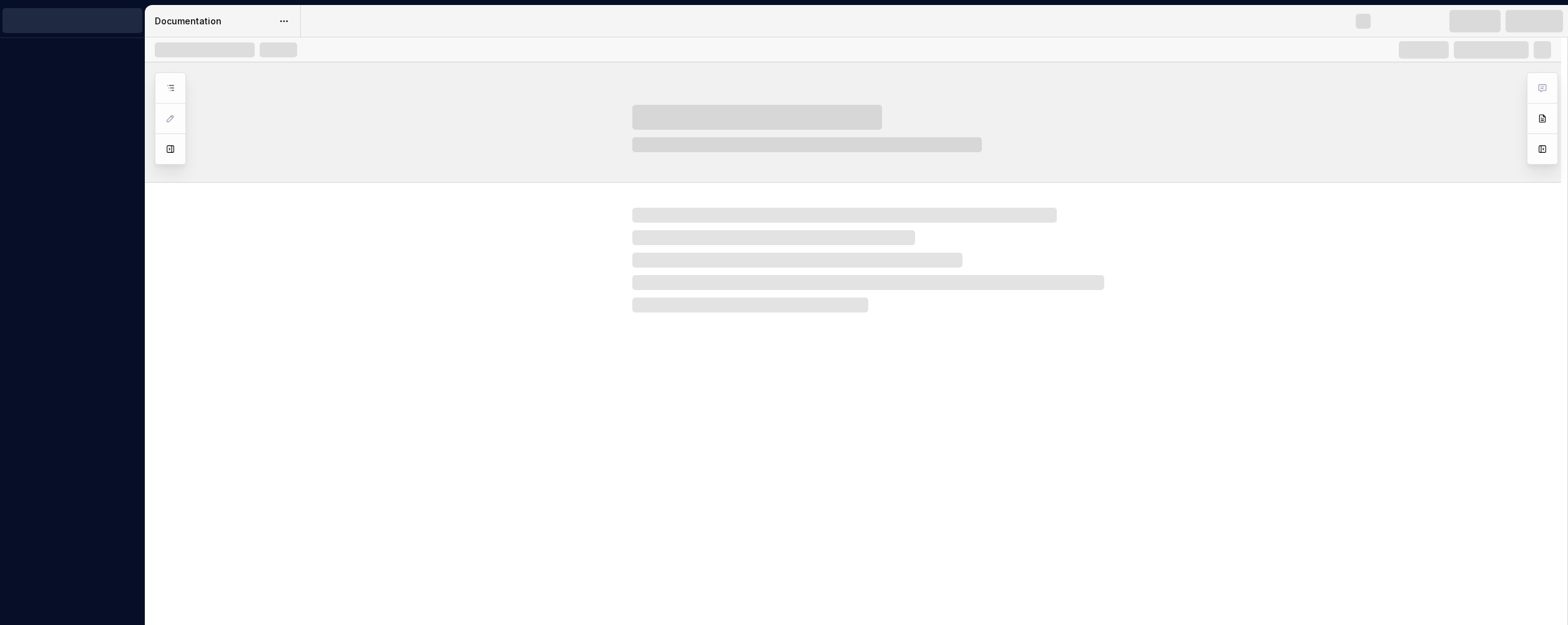 scroll, scrollTop: 0, scrollLeft: 0, axis: both 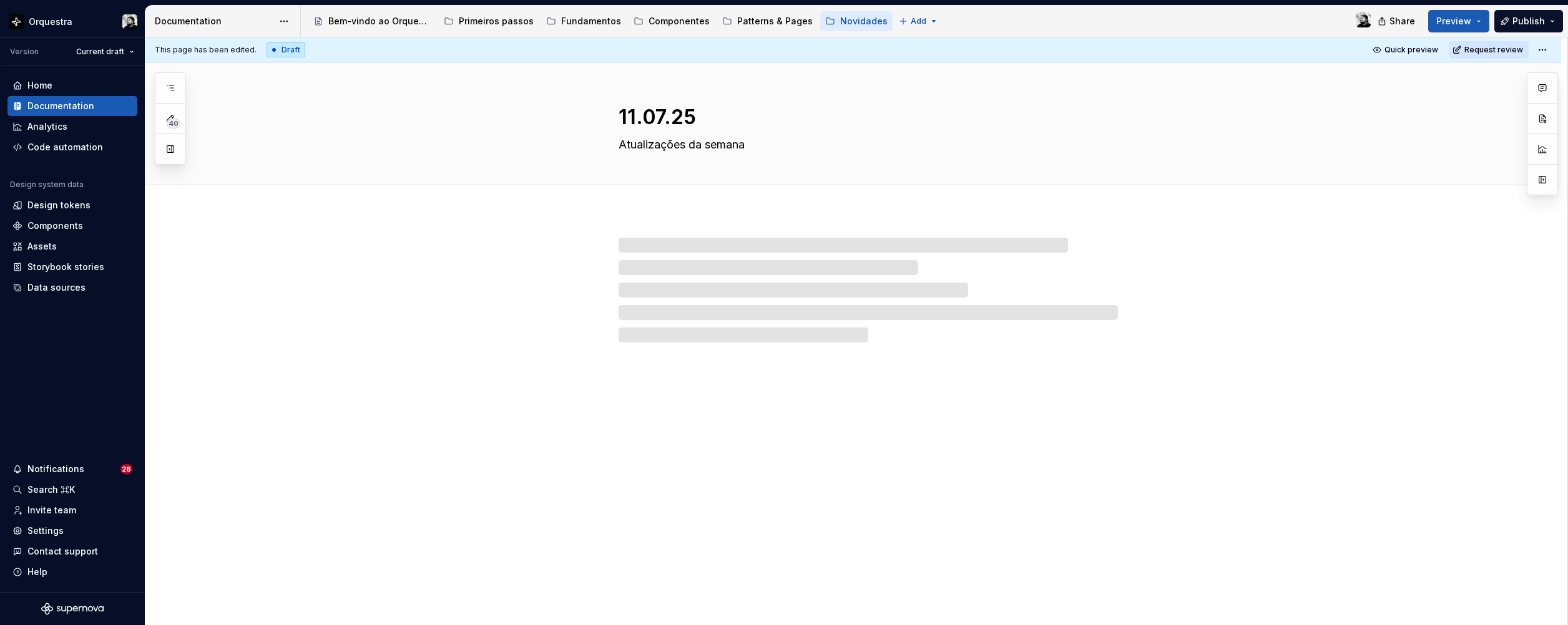 type on "*" 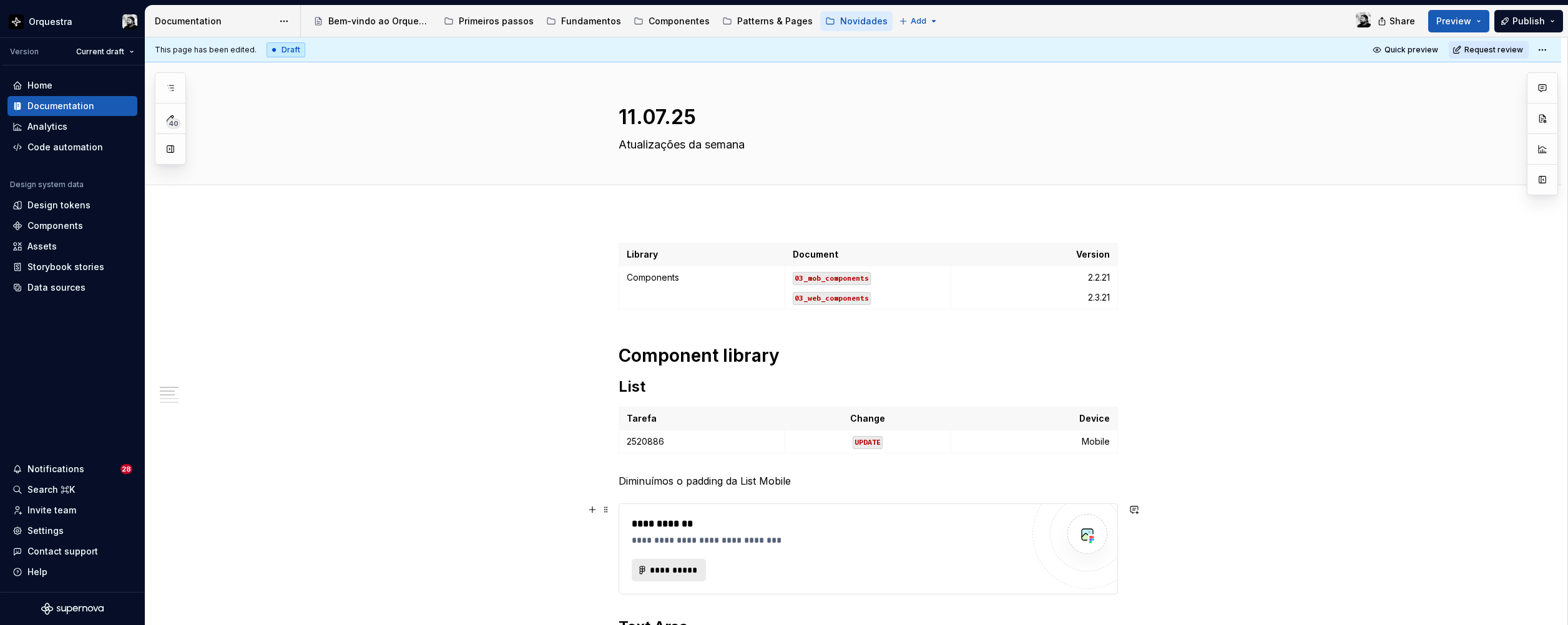 click on "**********" at bounding box center [674, 570] 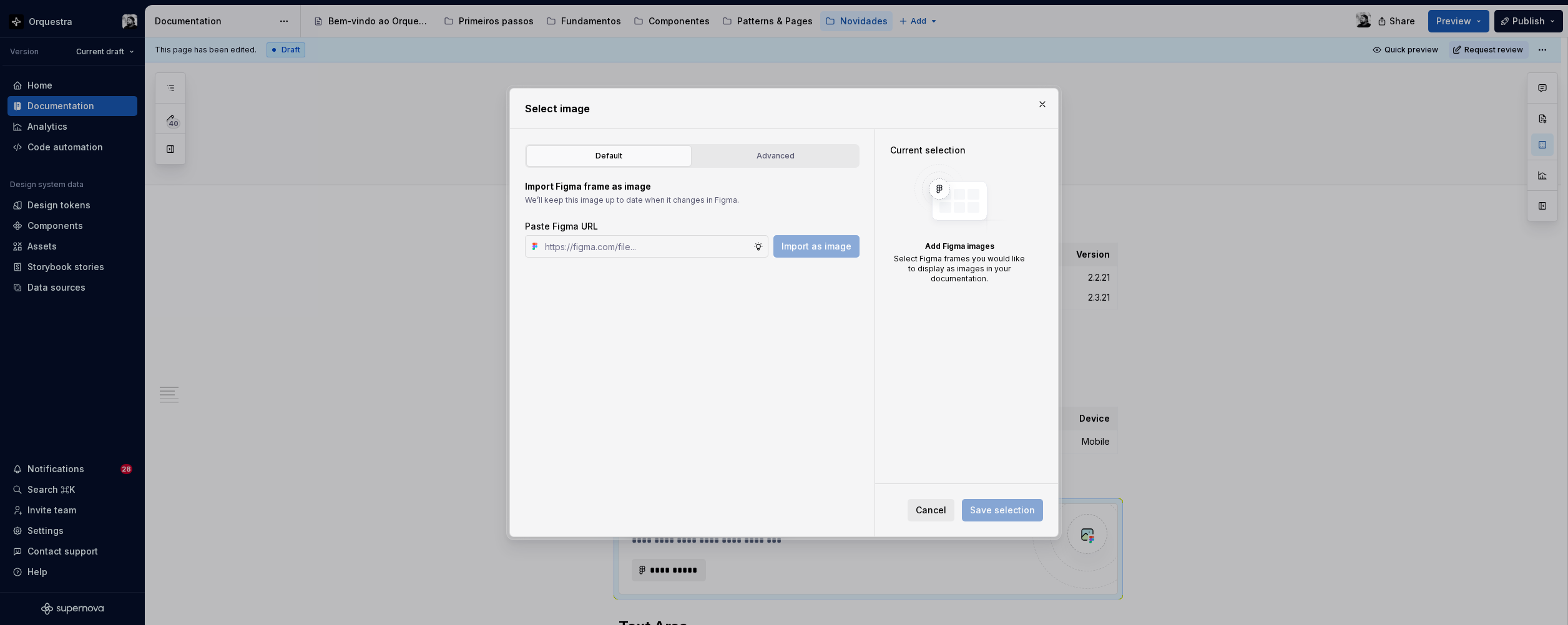 click on "Default Advanced Import Figma frame as image We’ll keep this image up to date when it changes in Figma. Paste Figma URL Import as image Figma file _visual" at bounding box center [692, 332] 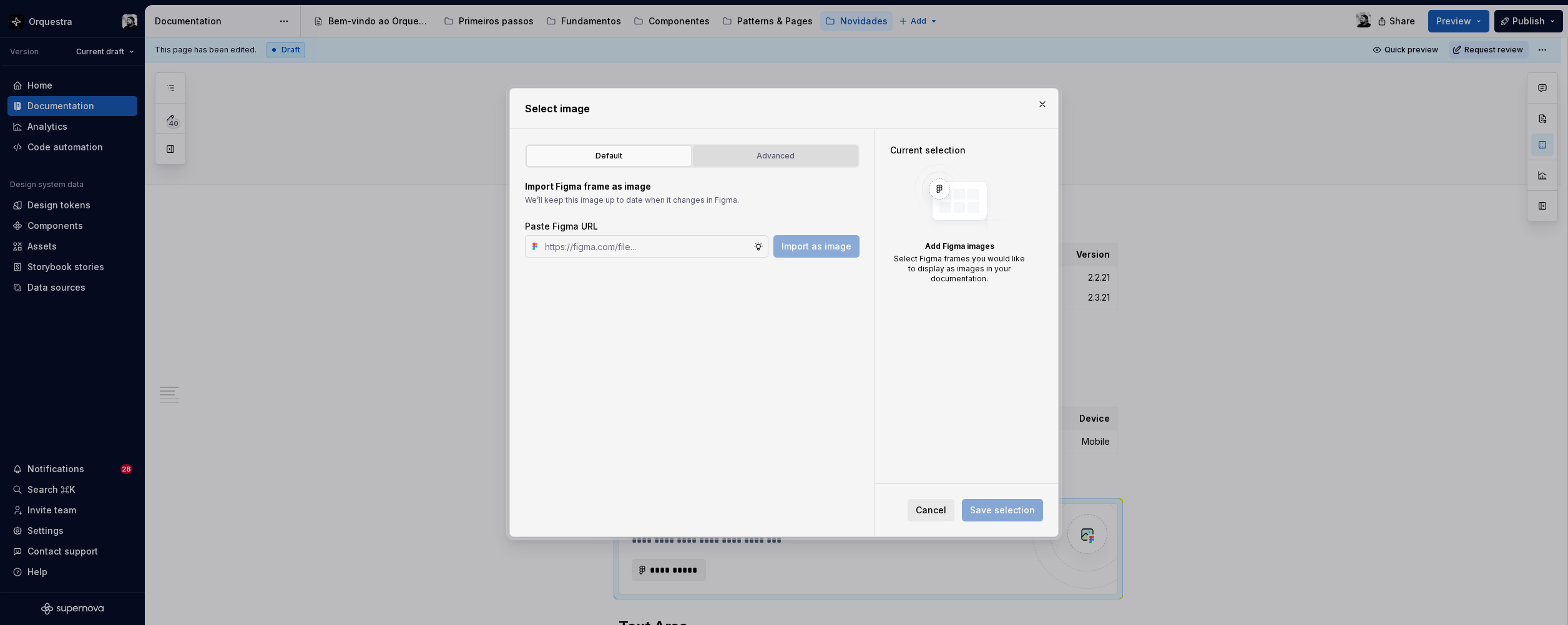 click on "Advanced" at bounding box center (775, 156) 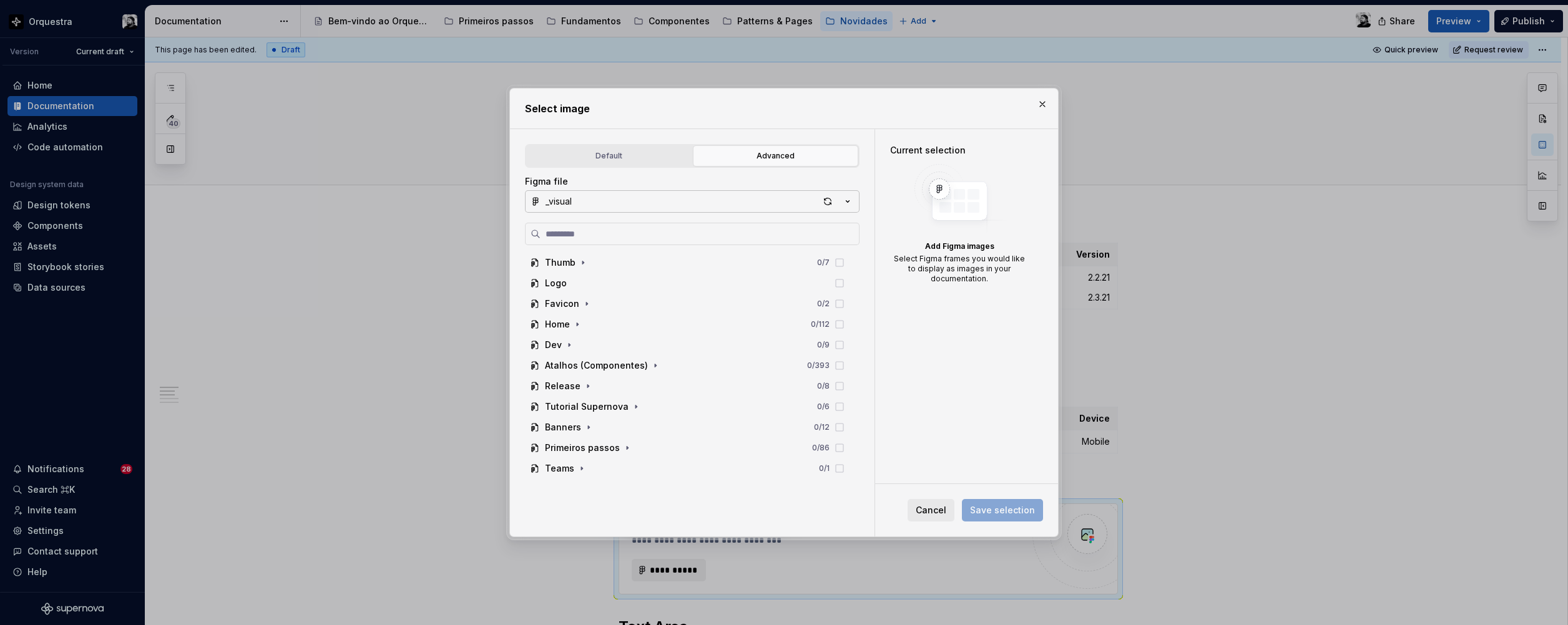 click on "_visual" at bounding box center [692, 201] 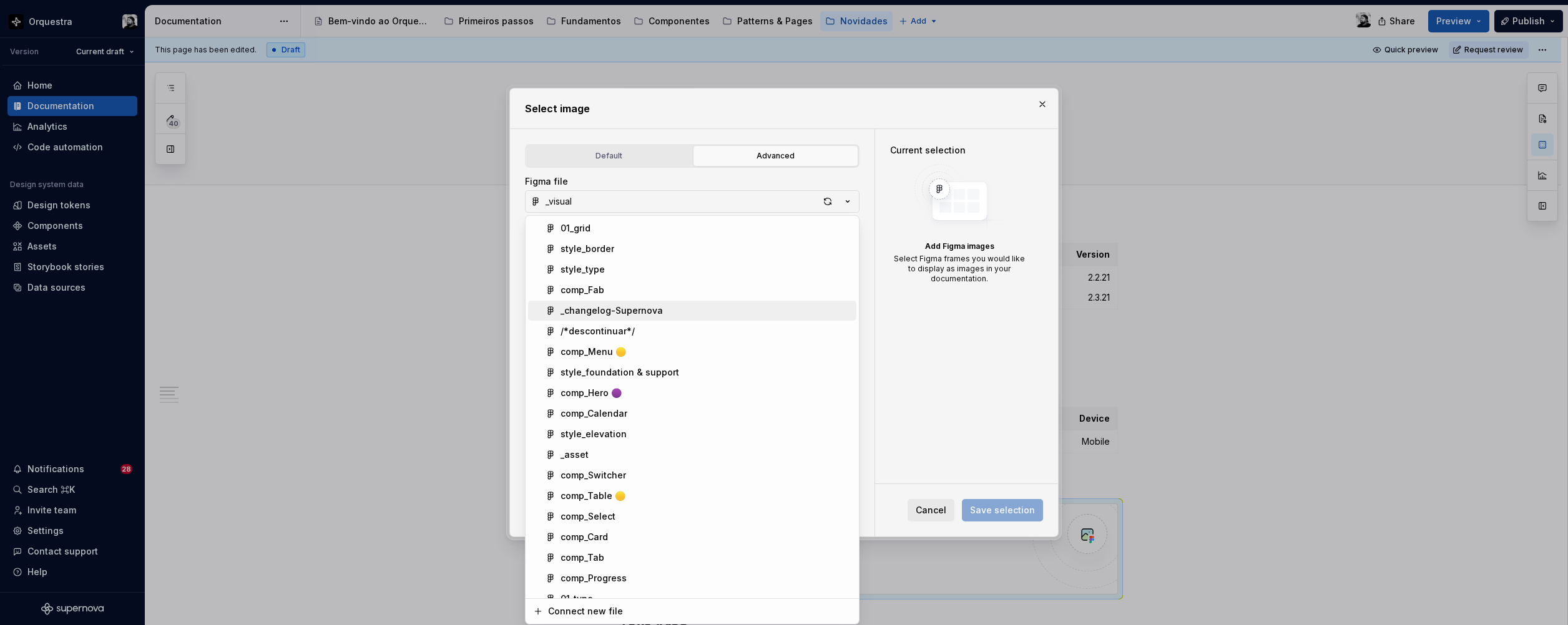 click on "_changelog-Supernova" at bounding box center [612, 311] 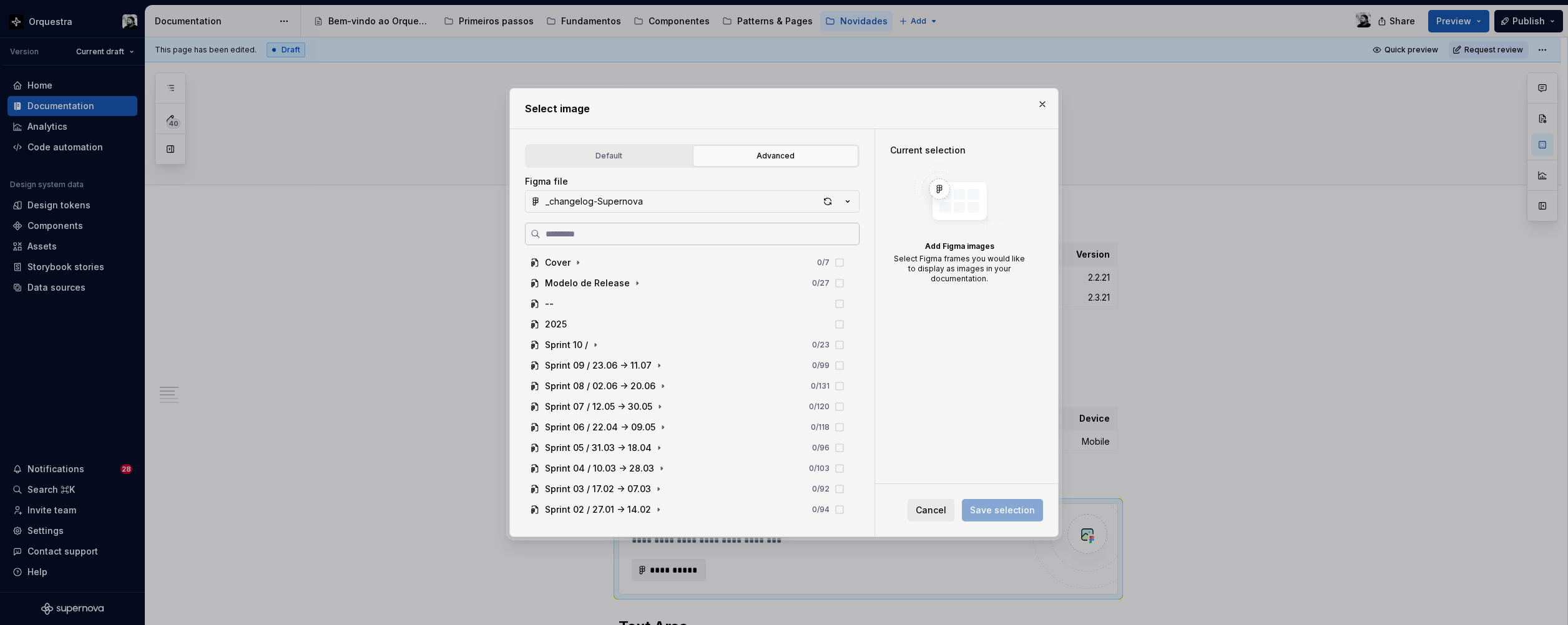 click at bounding box center [700, 234] 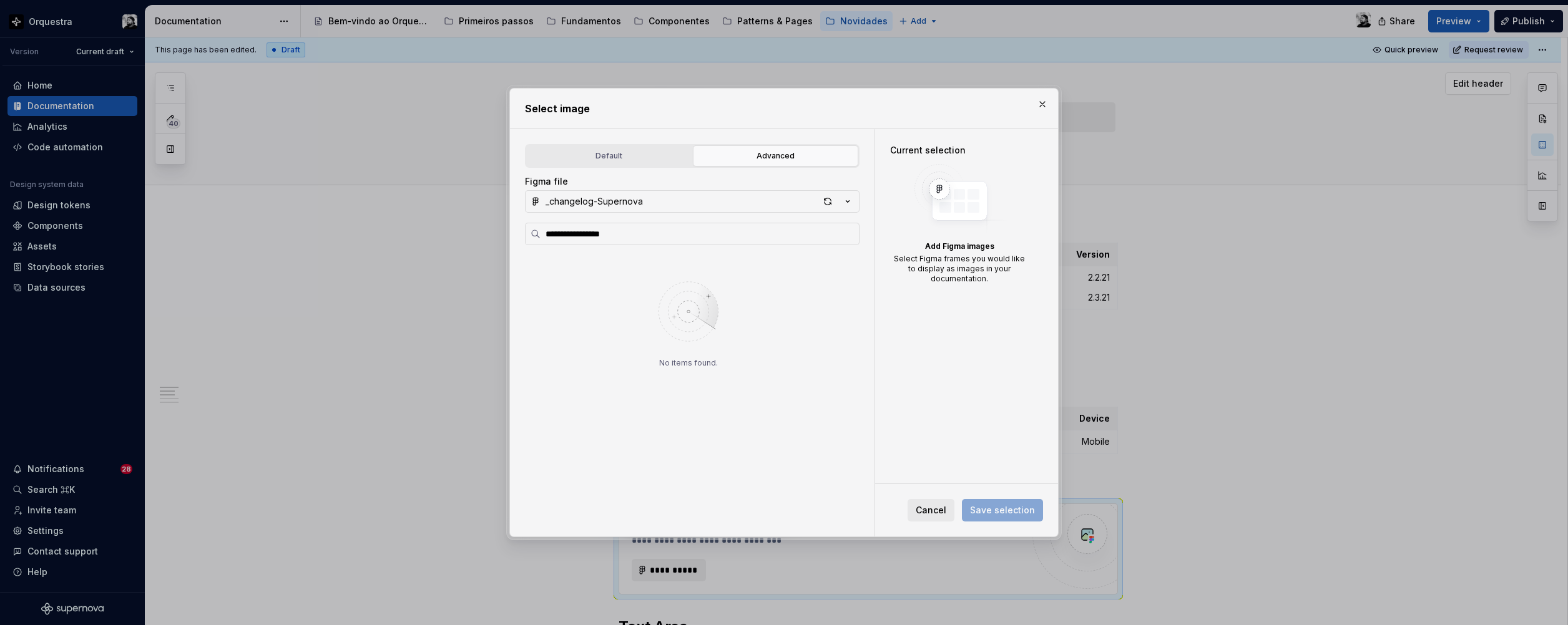 click at bounding box center (1042, 104) 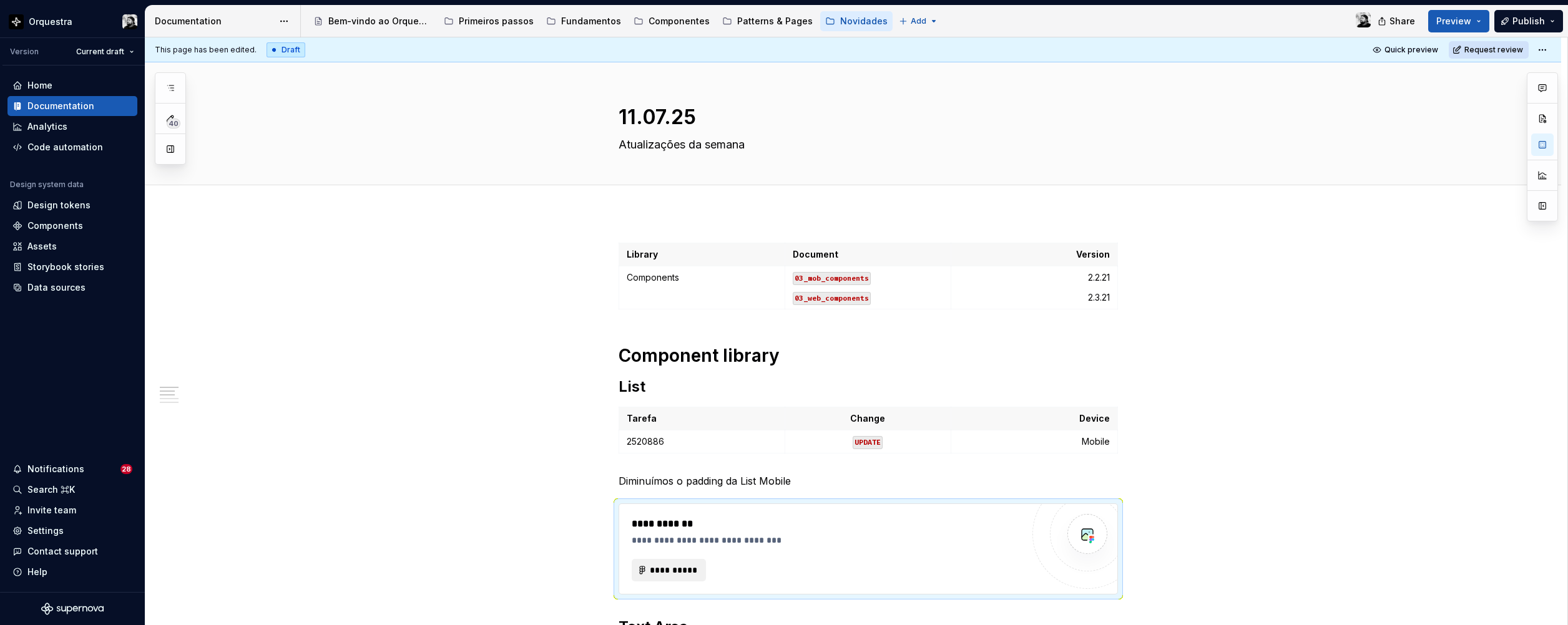 click on "Request review" at bounding box center [1494, 50] 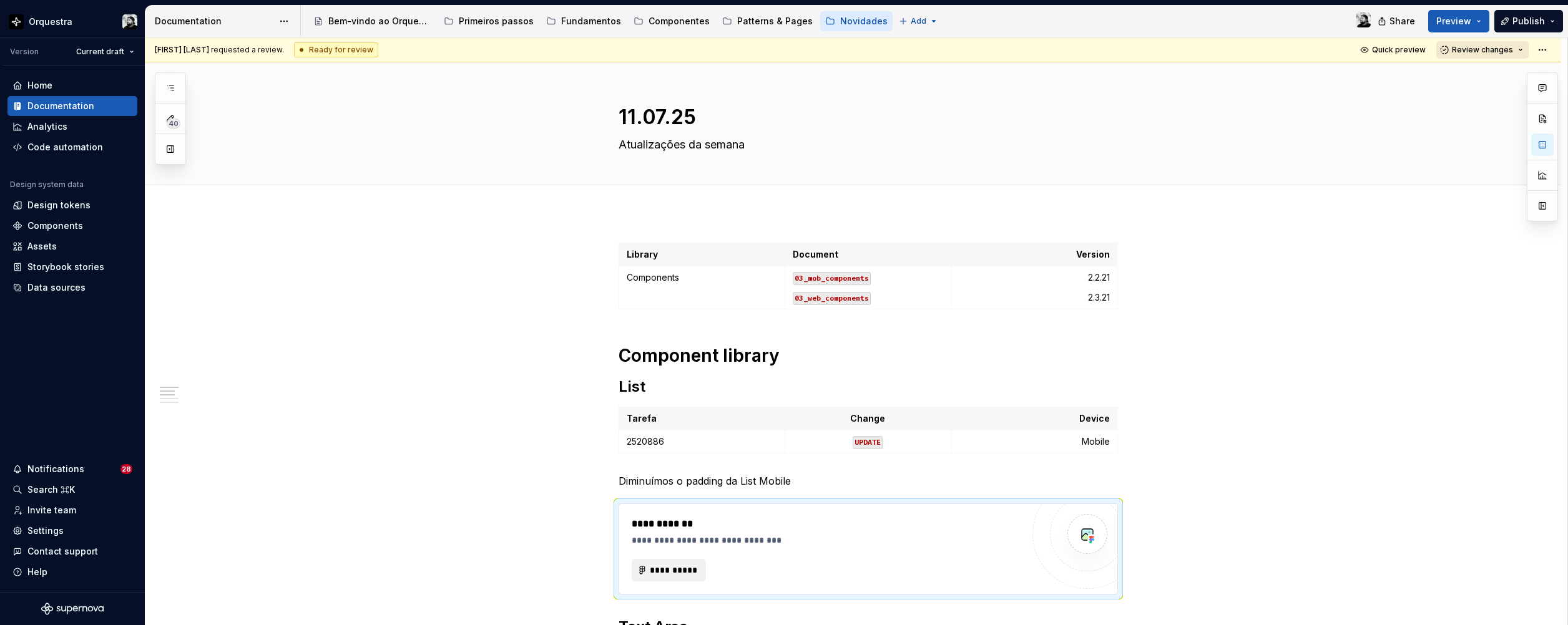 click on "Review changes" at bounding box center (1482, 50) 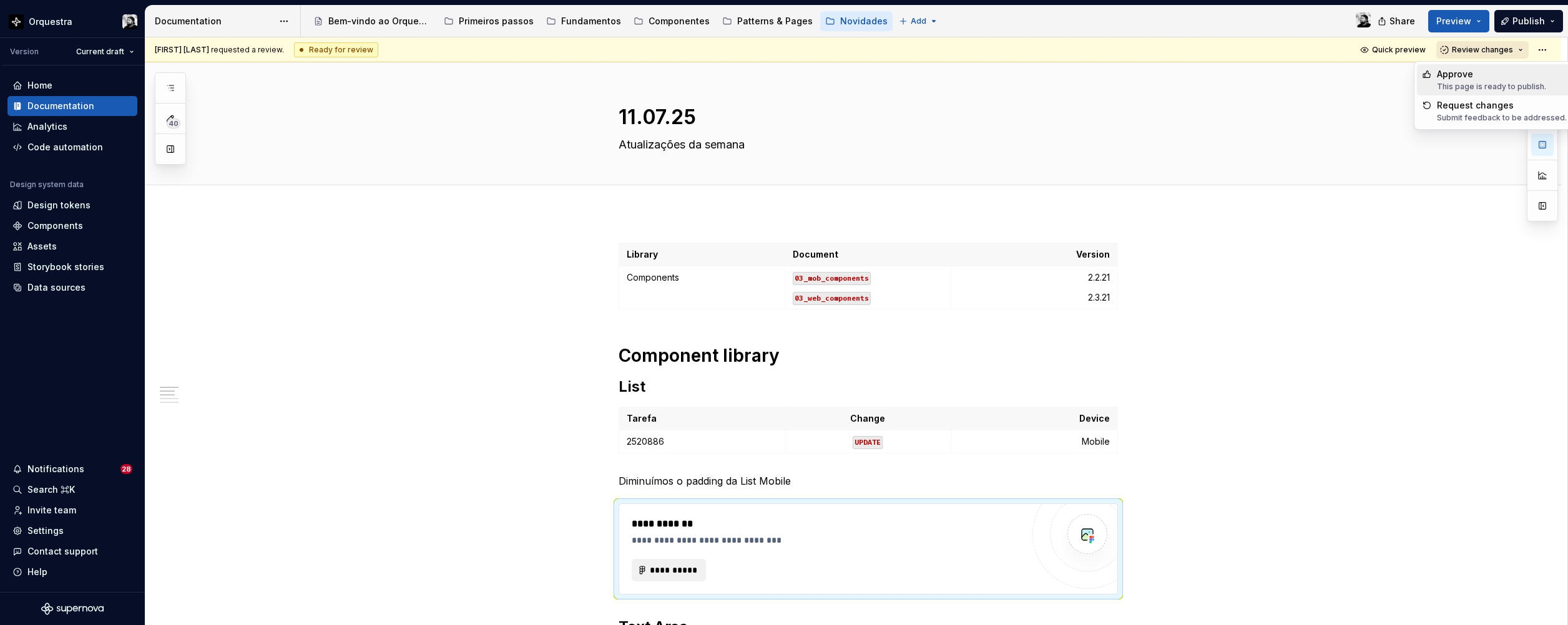 click on "Review changes" at bounding box center [1482, 50] 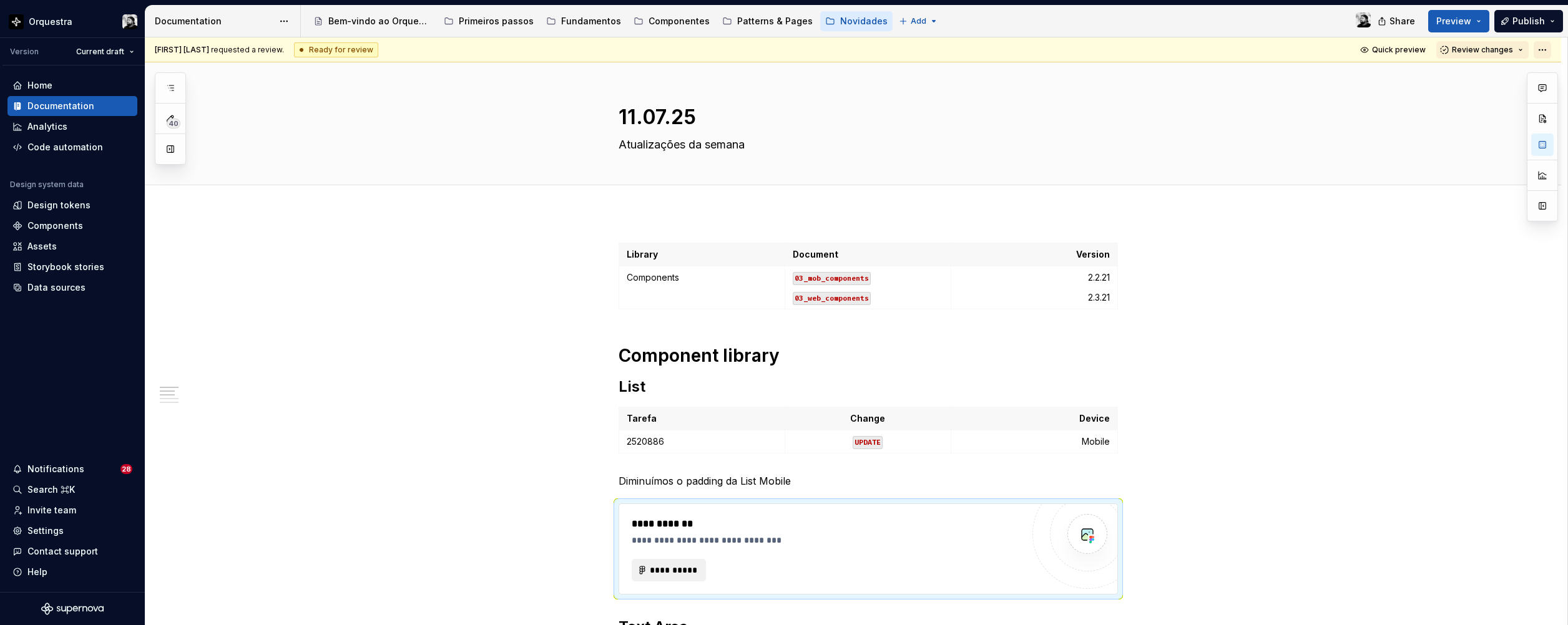click on "Orquestra Version Current draft Home Documentation Analytics Code automation Design system data Design tokens Components Assets Storybook stories Data sources Notifications 28 Search ⌘K Invite team Settings Contact support Help Documentation
Accessibility guide for tree Page tree.
Navigate the tree with the arrow keys. Common tree hotkeys apply. Further keybindings are available:
enter to execute primary action on focused item
f2 to start renaming the focused item
escape to abort renaming an item
control+d to start dragging selected items
Bem-vindo ao Orquestra! Primeiros passos Fundamentos Componentes Patterns & Pages Novidades Add Share Preview Publish 40 Pages Add
Accessibility guide for tree Page tree.
Navigate the tree with the arrow keys. Common tree hotkeys apply. Further keybindings are available:
enter to execute primary action on focused item
f2 to start renaming the focused item" at bounding box center [784, 312] 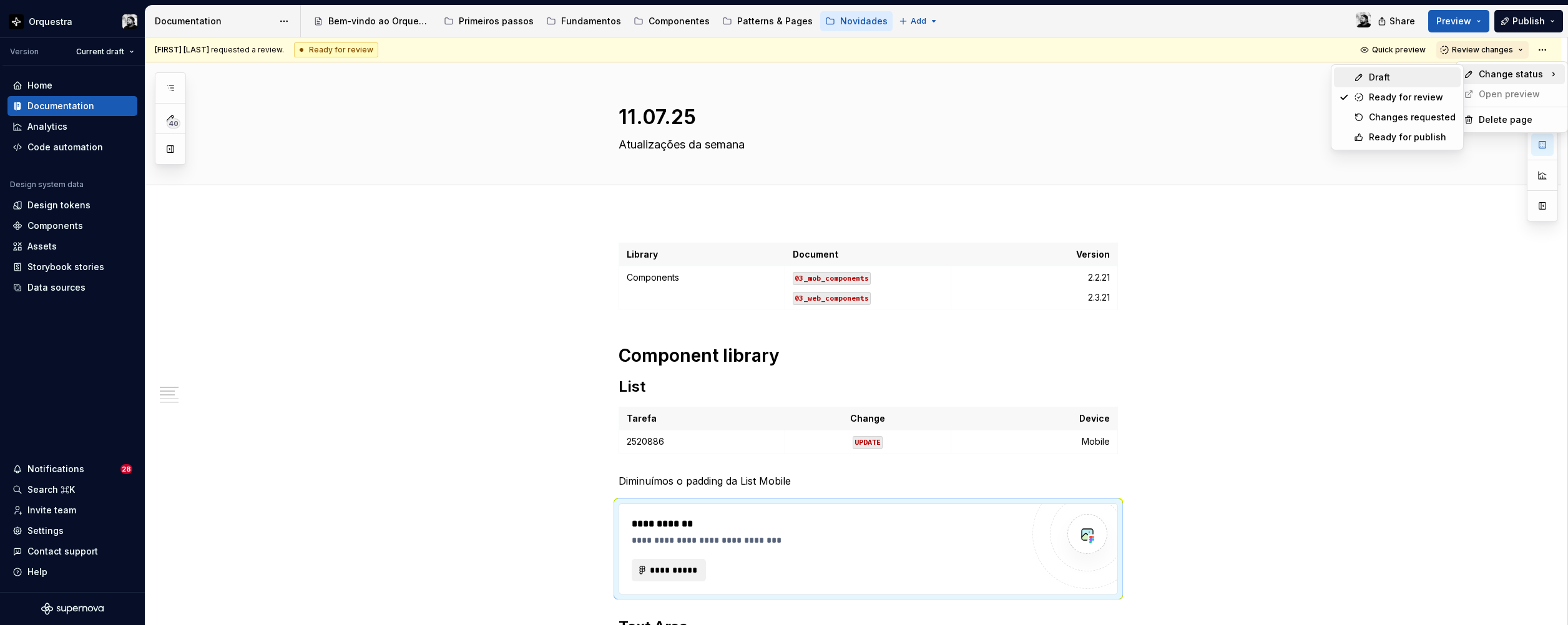 click on "Draft" at bounding box center [1412, 77] 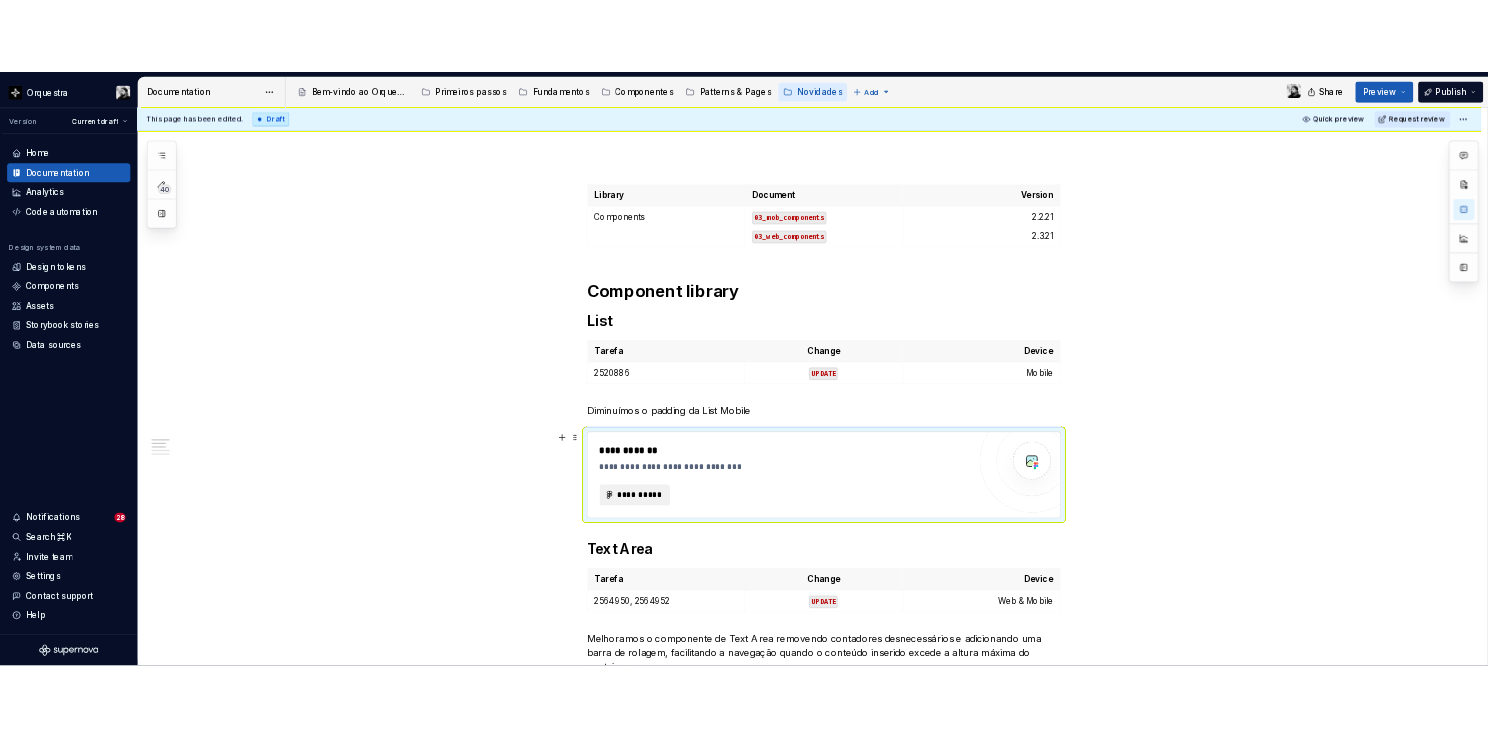 scroll, scrollTop: 0, scrollLeft: 0, axis: both 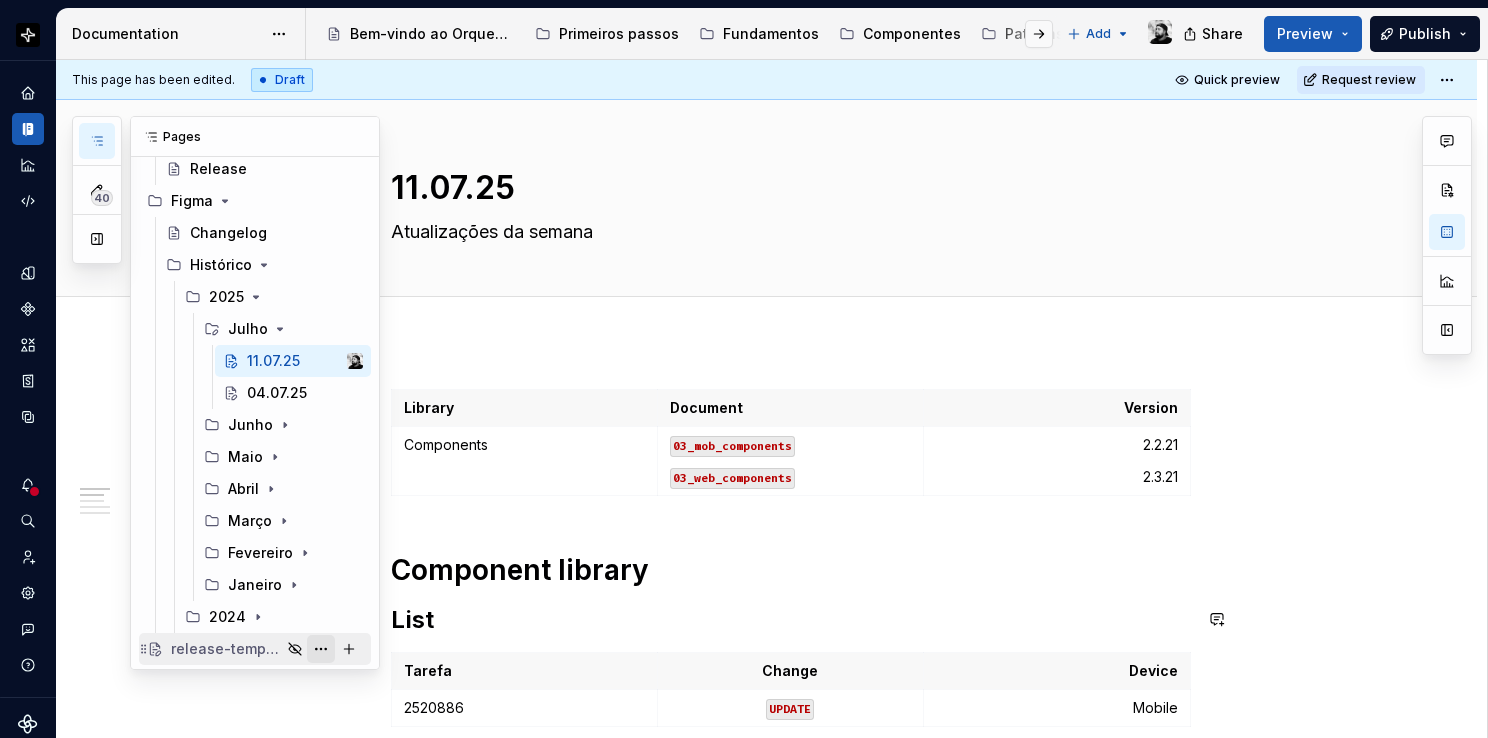 click at bounding box center (321, 649) 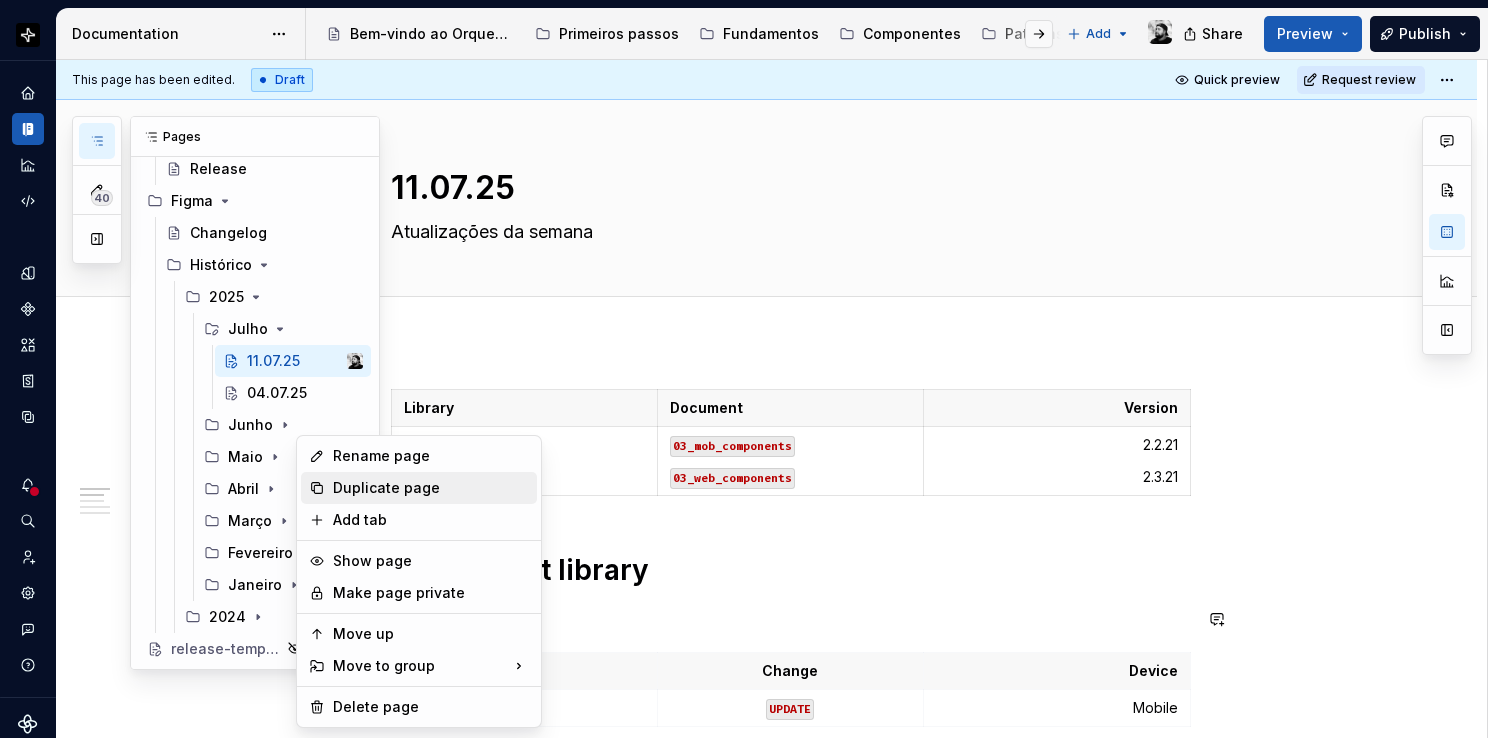click on "Duplicate page" at bounding box center [431, 488] 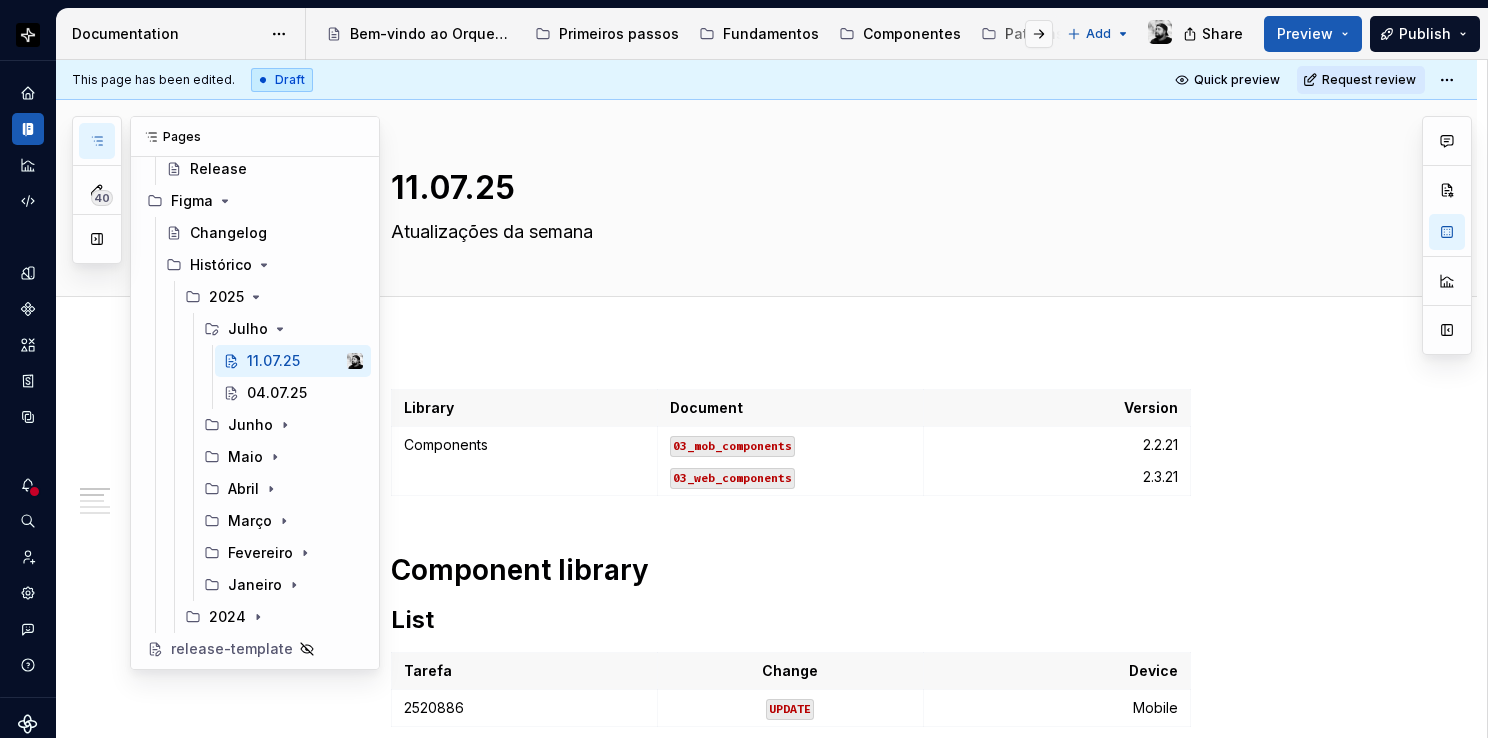 click 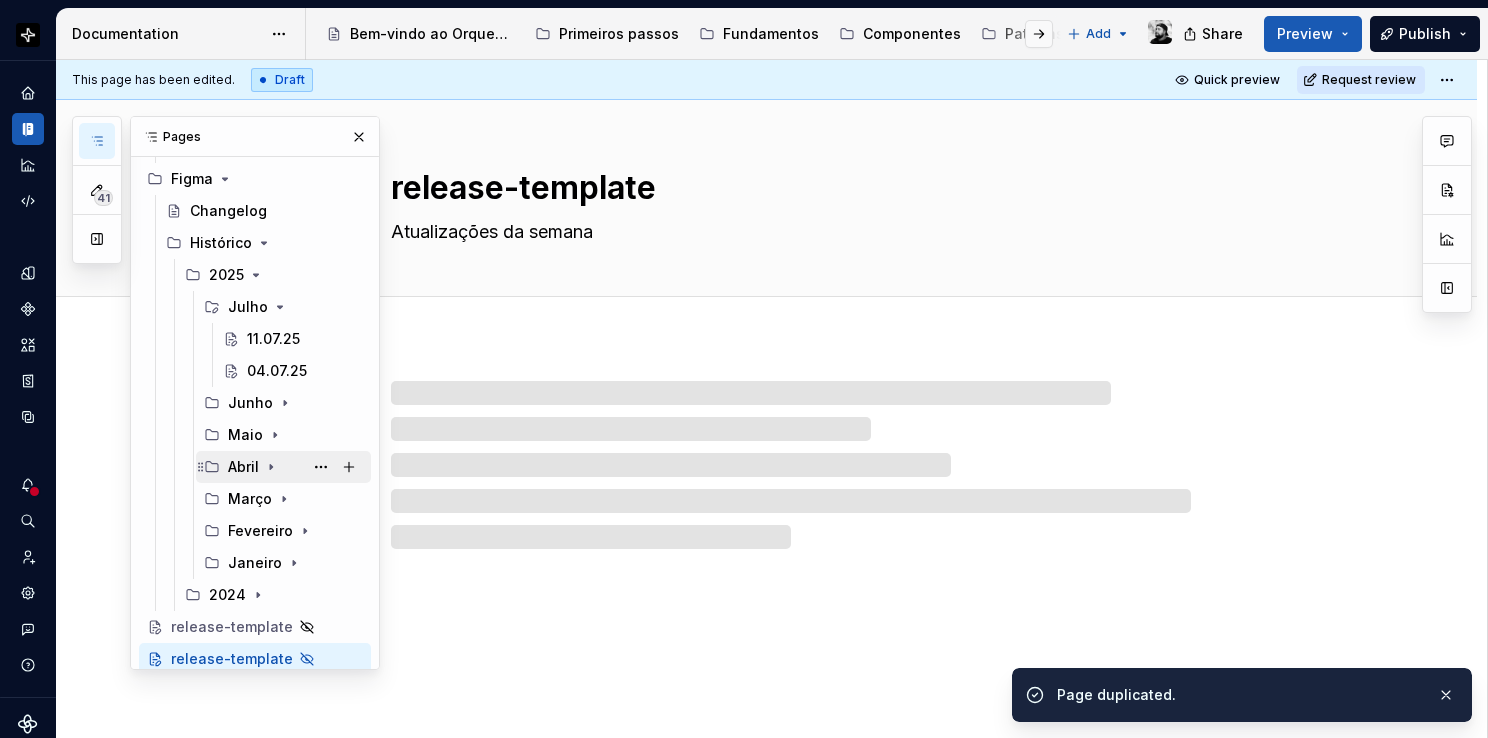 scroll, scrollTop: 144, scrollLeft: 0, axis: vertical 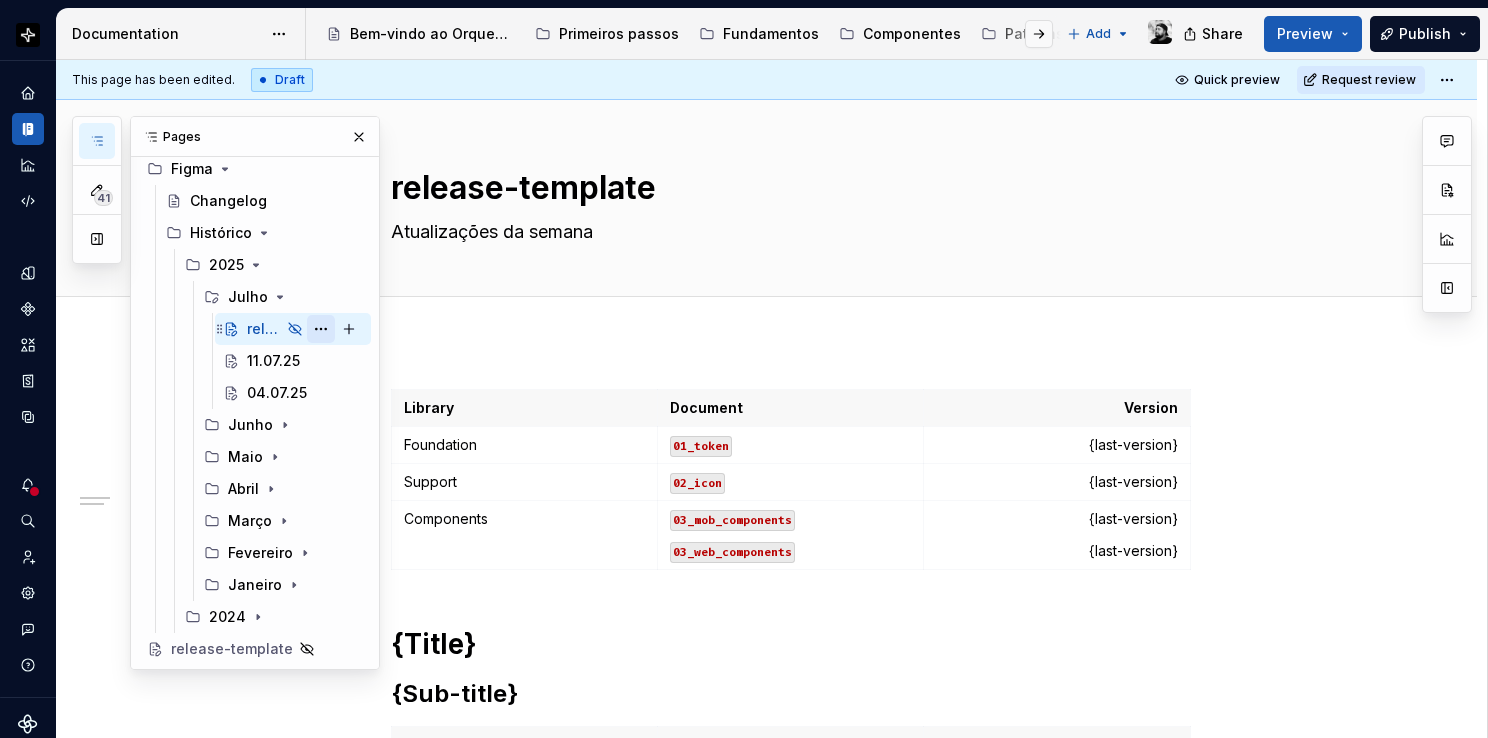 click at bounding box center [321, 329] 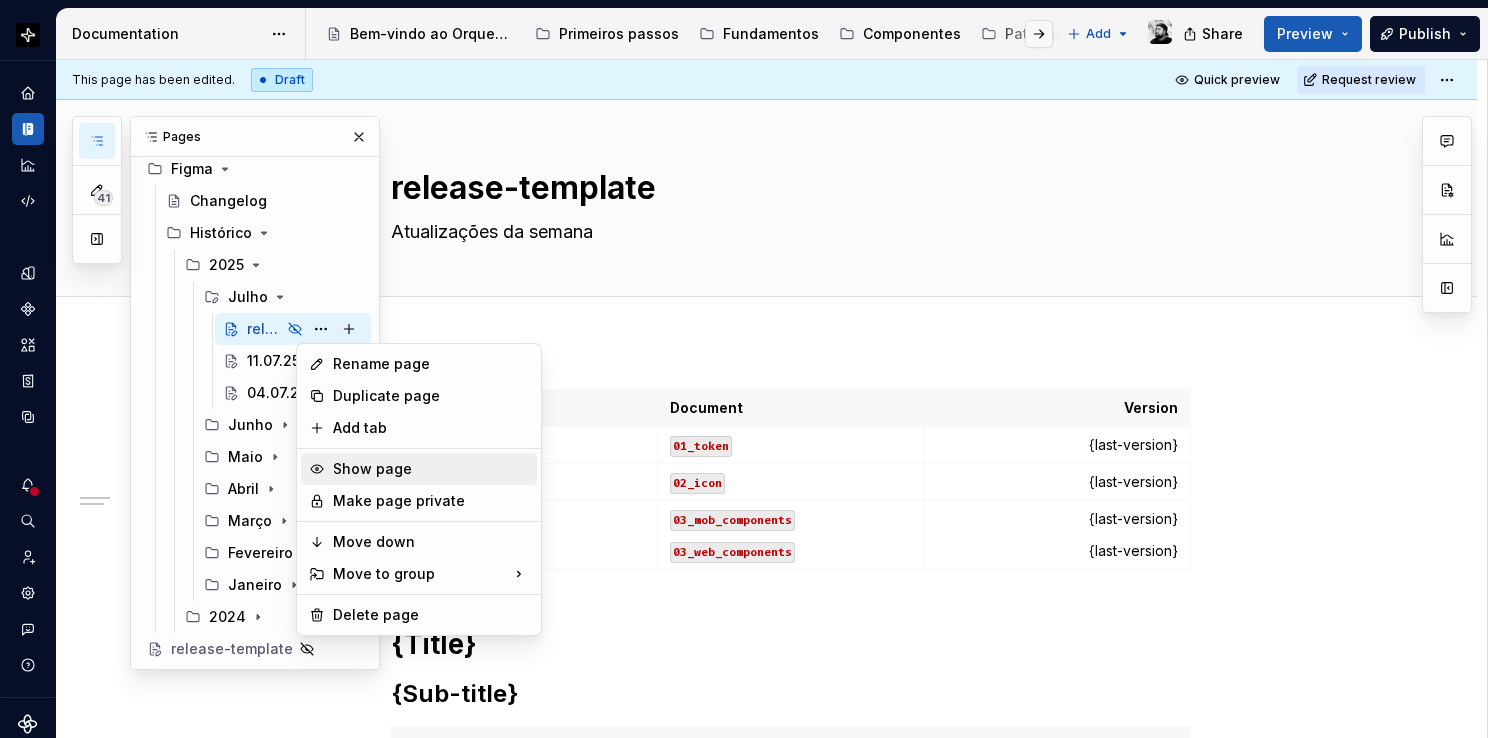 click on "Show page" at bounding box center [431, 469] 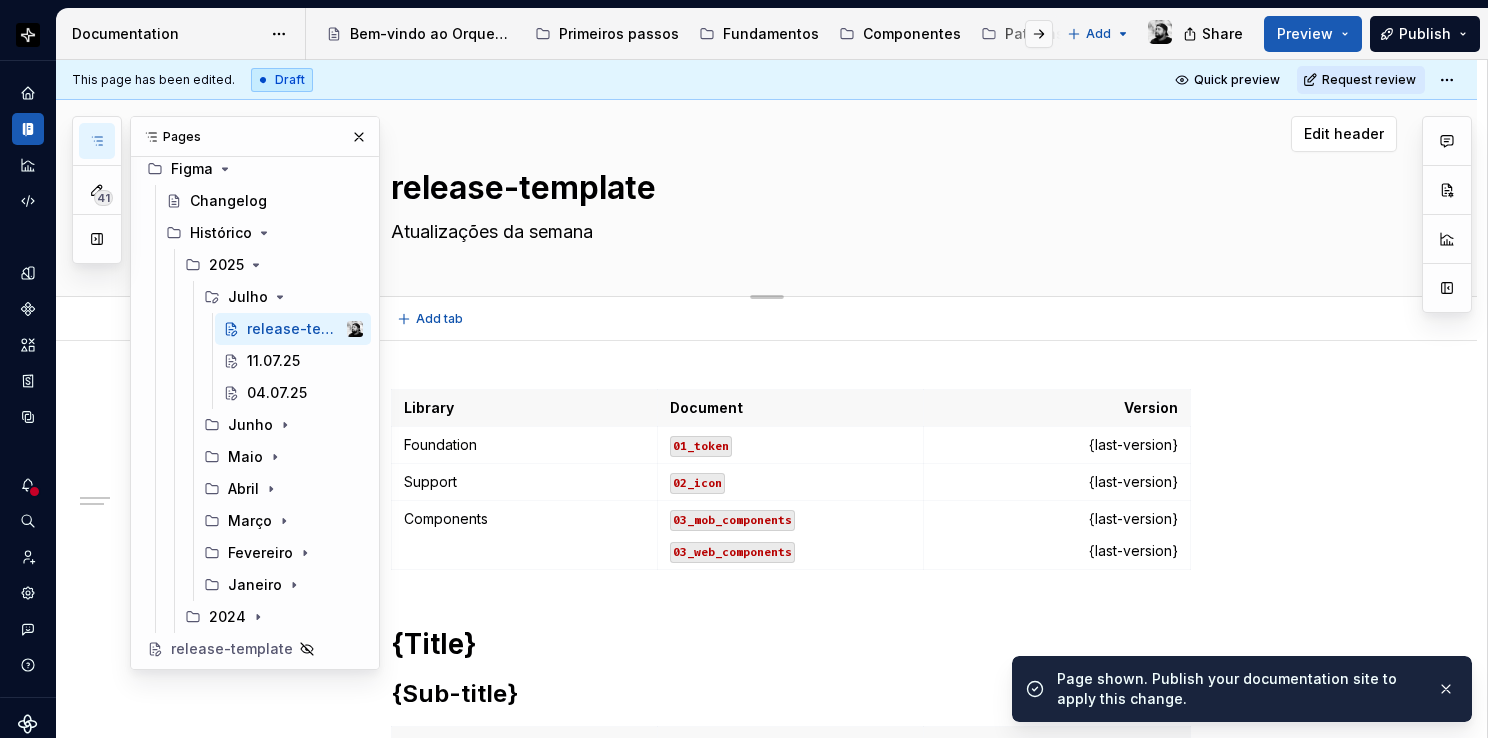 click on "release-template" at bounding box center [787, 188] 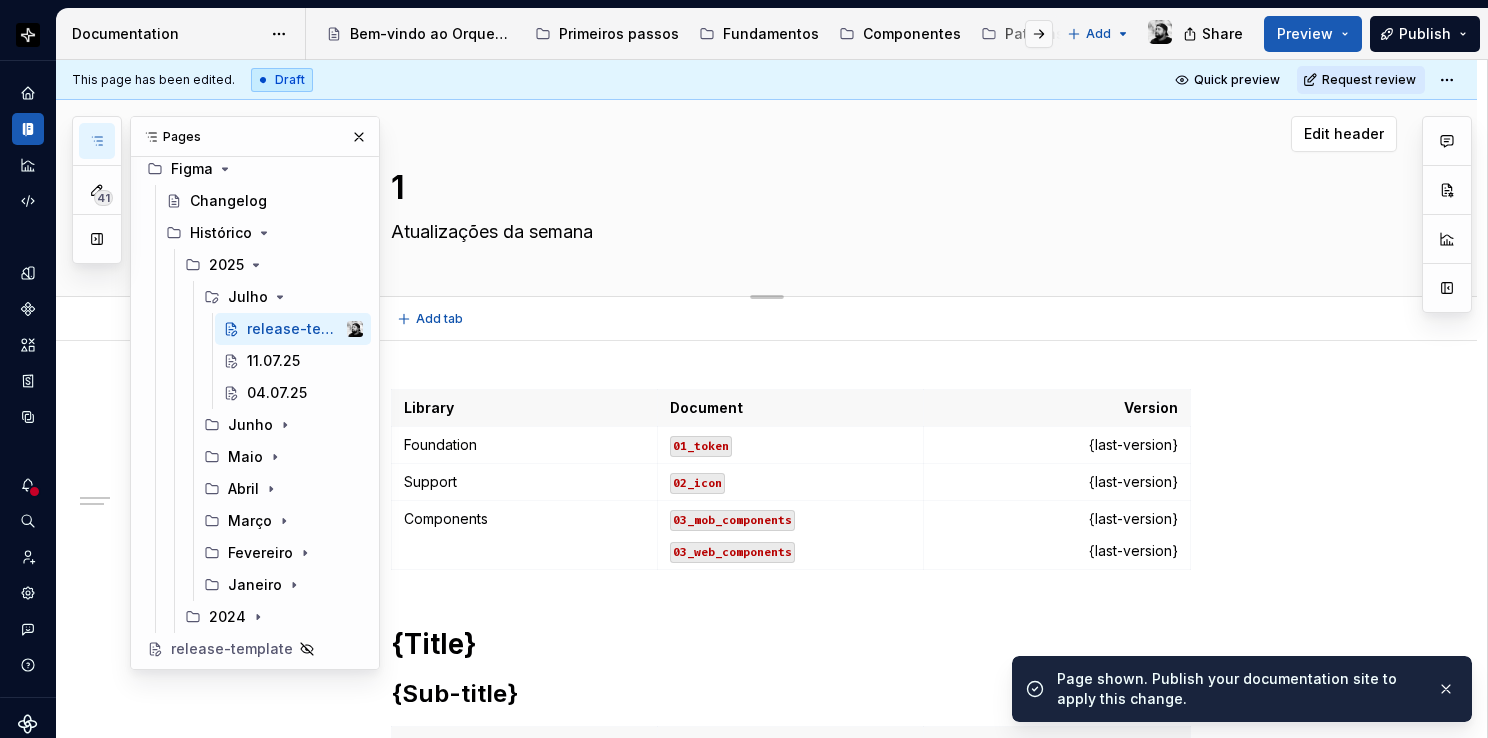 type on "*" 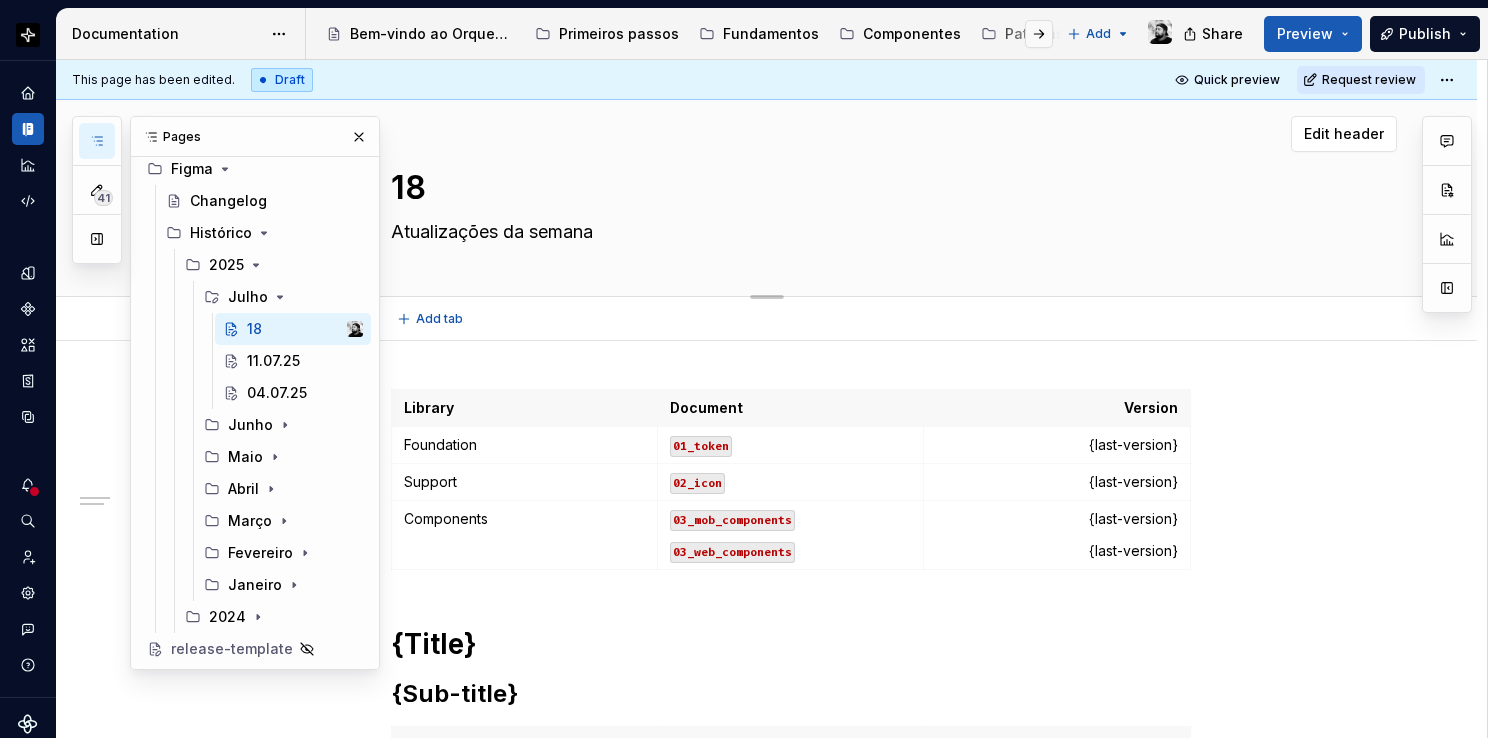 type on "*" 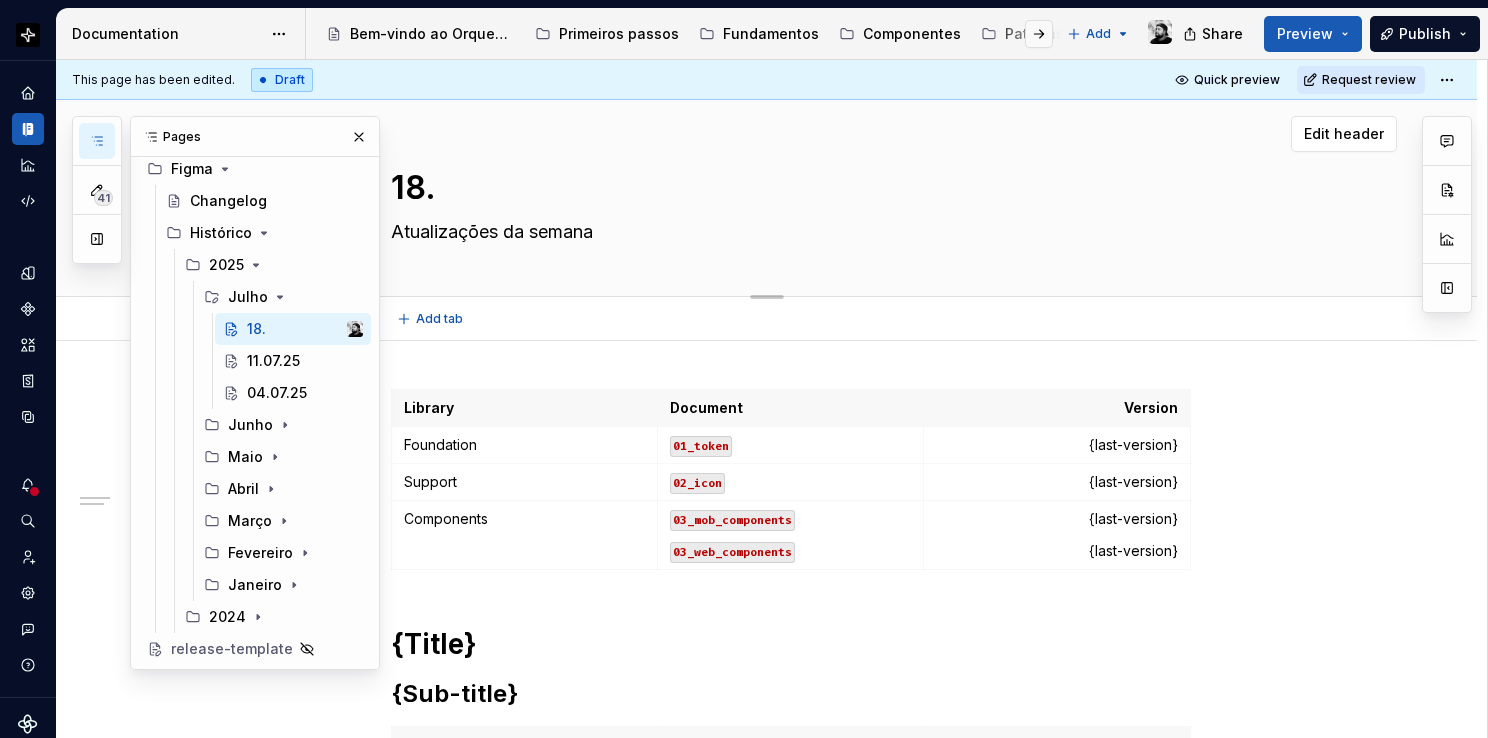 type on "*" 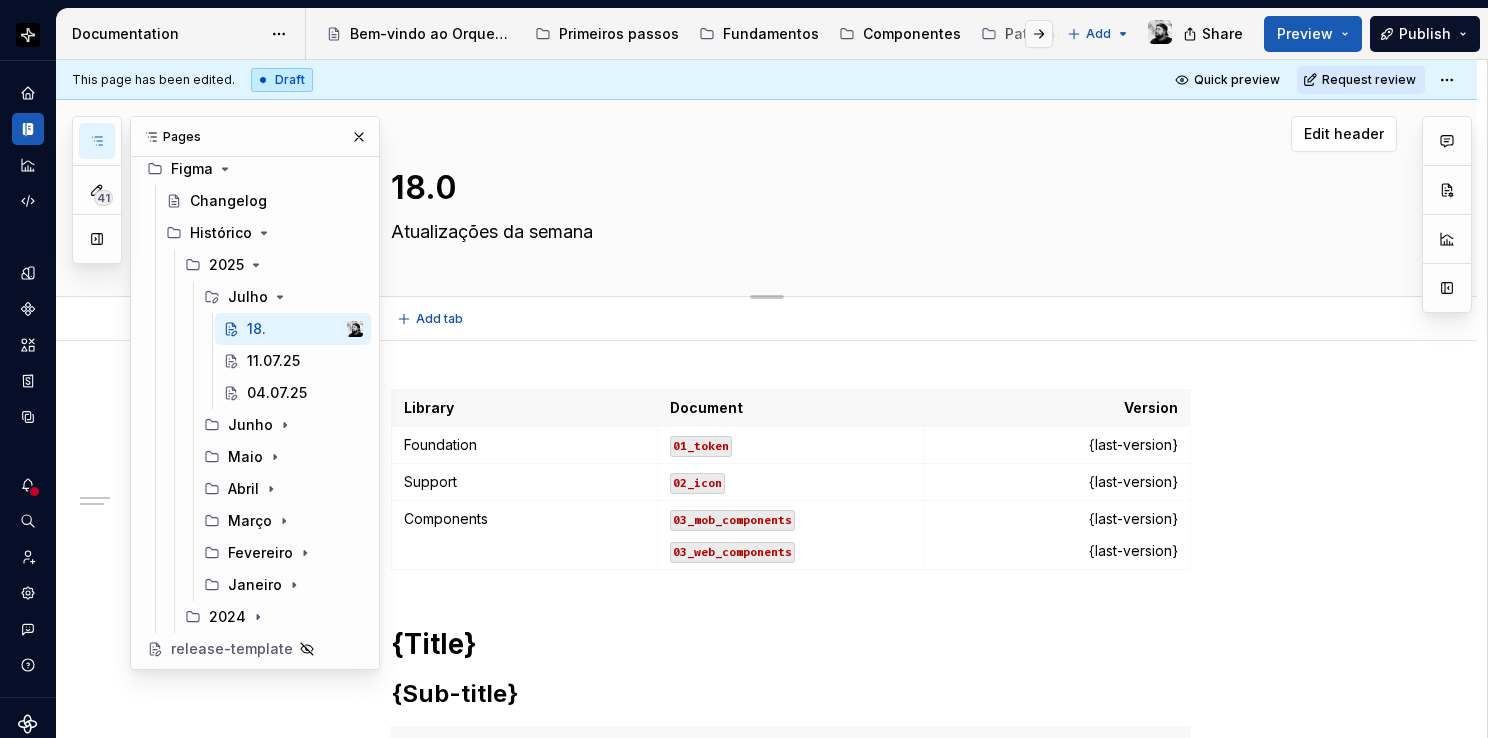 type on "*" 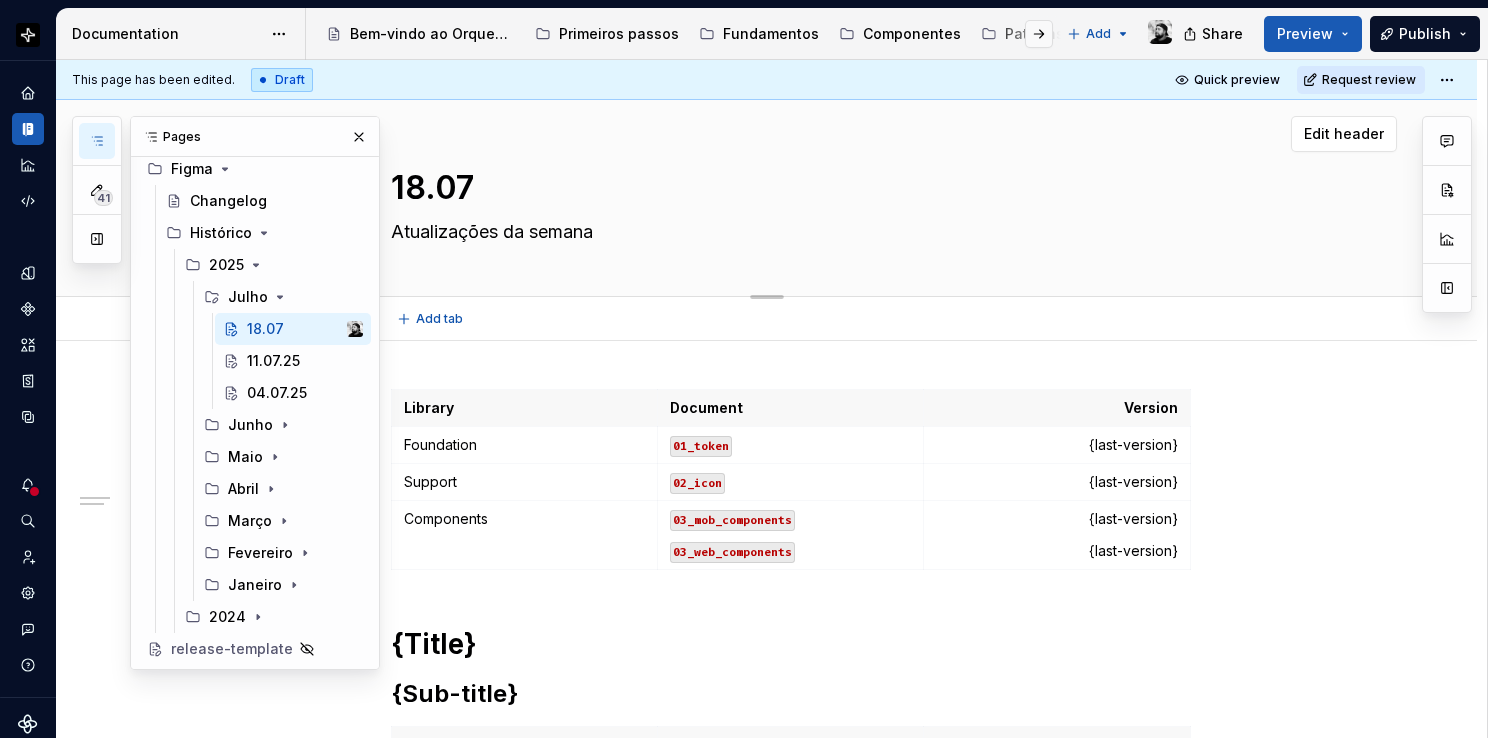 type on "*" 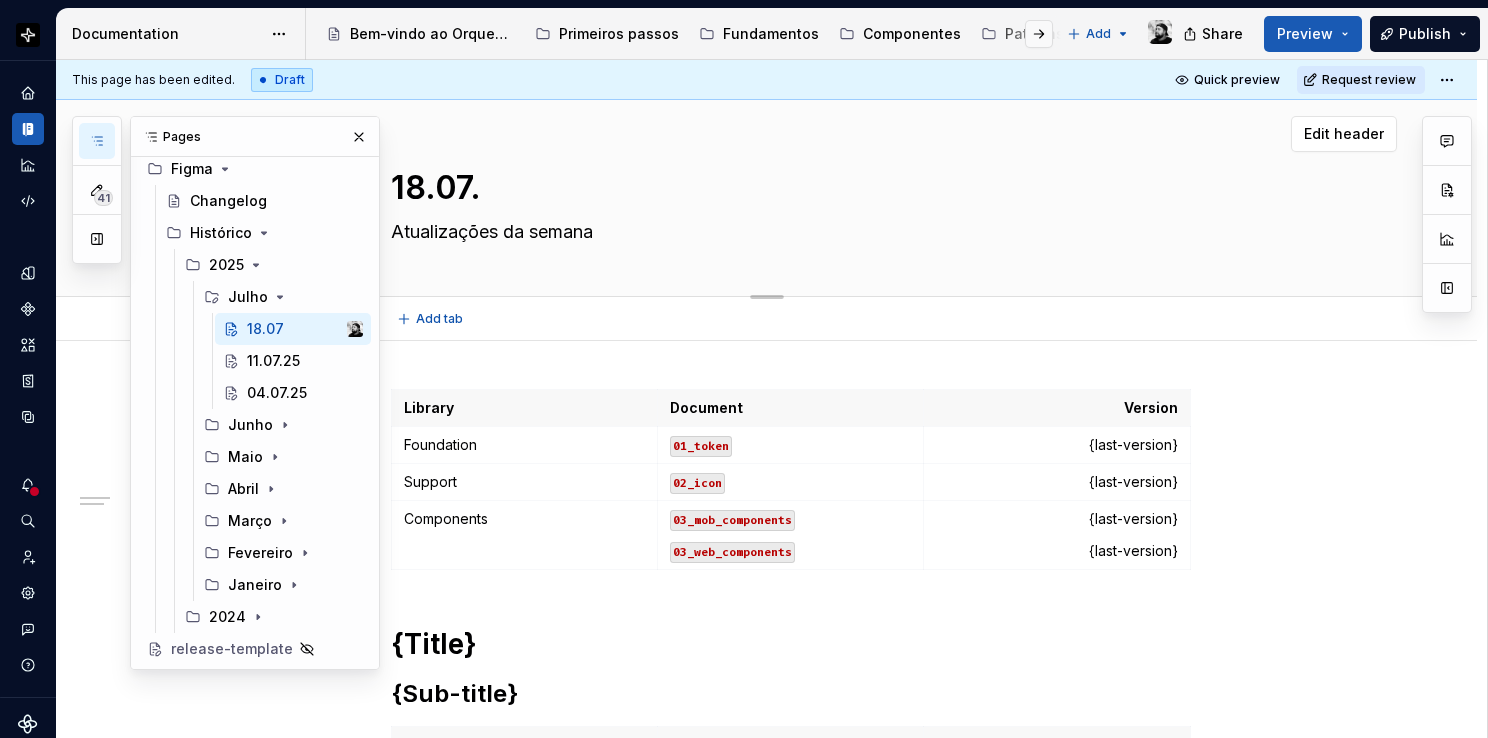 type on "*" 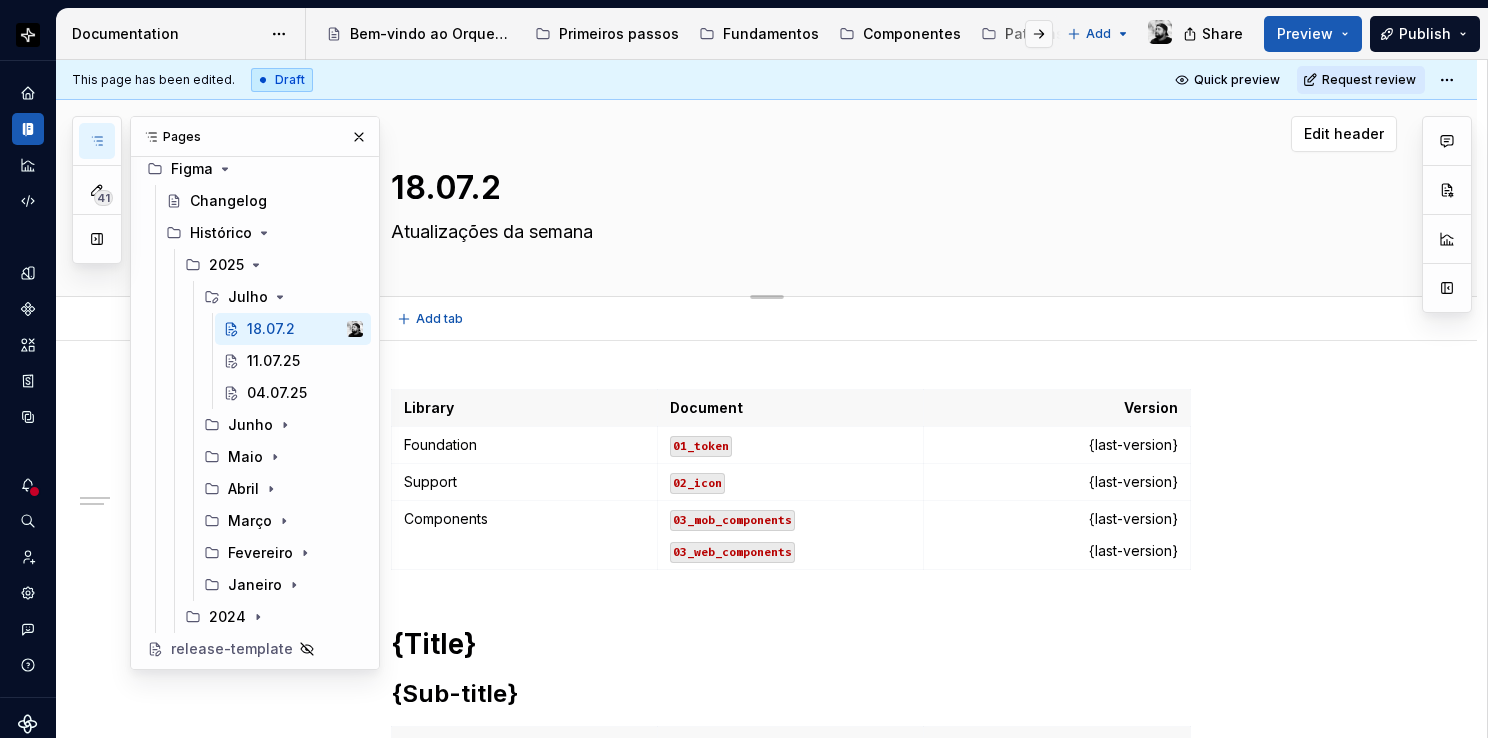 type on "*" 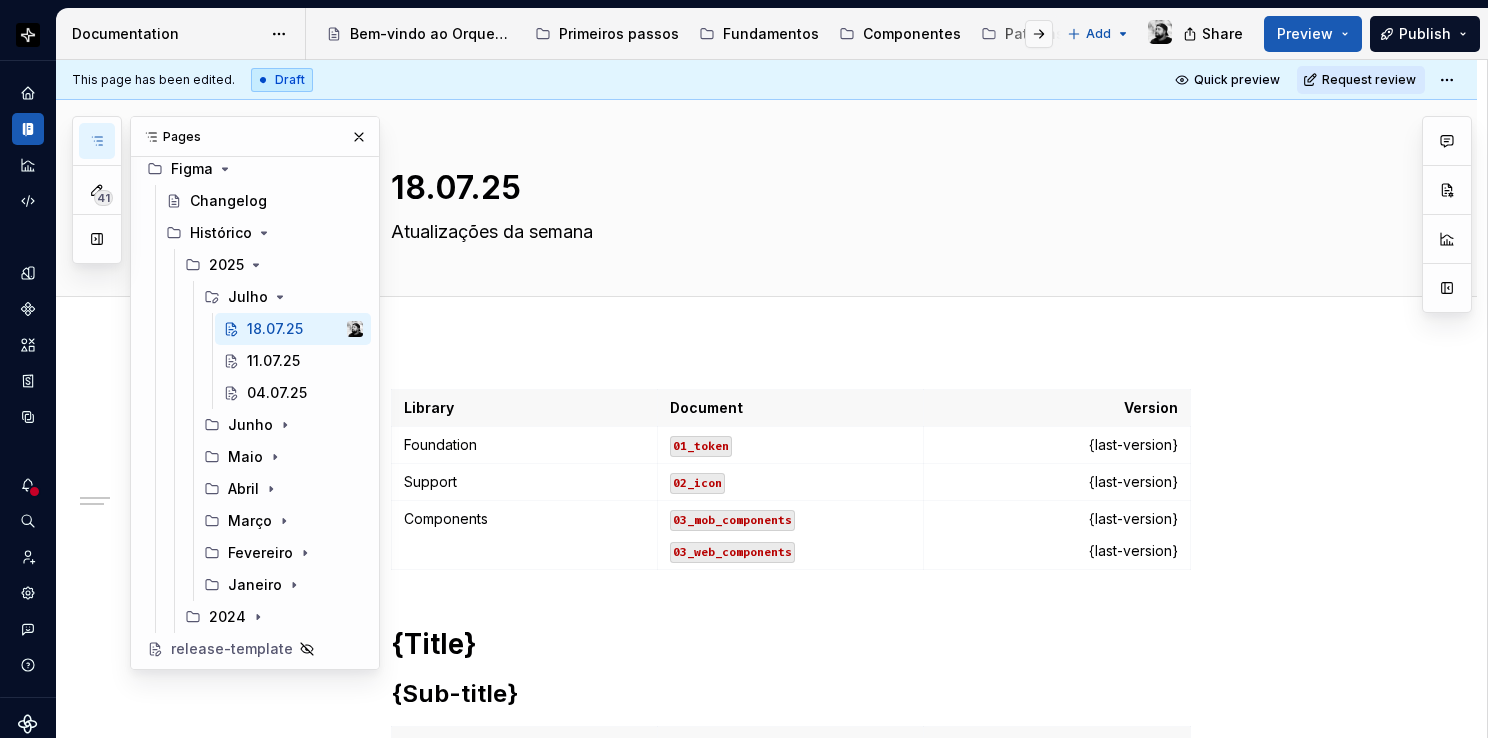 type on "*" 